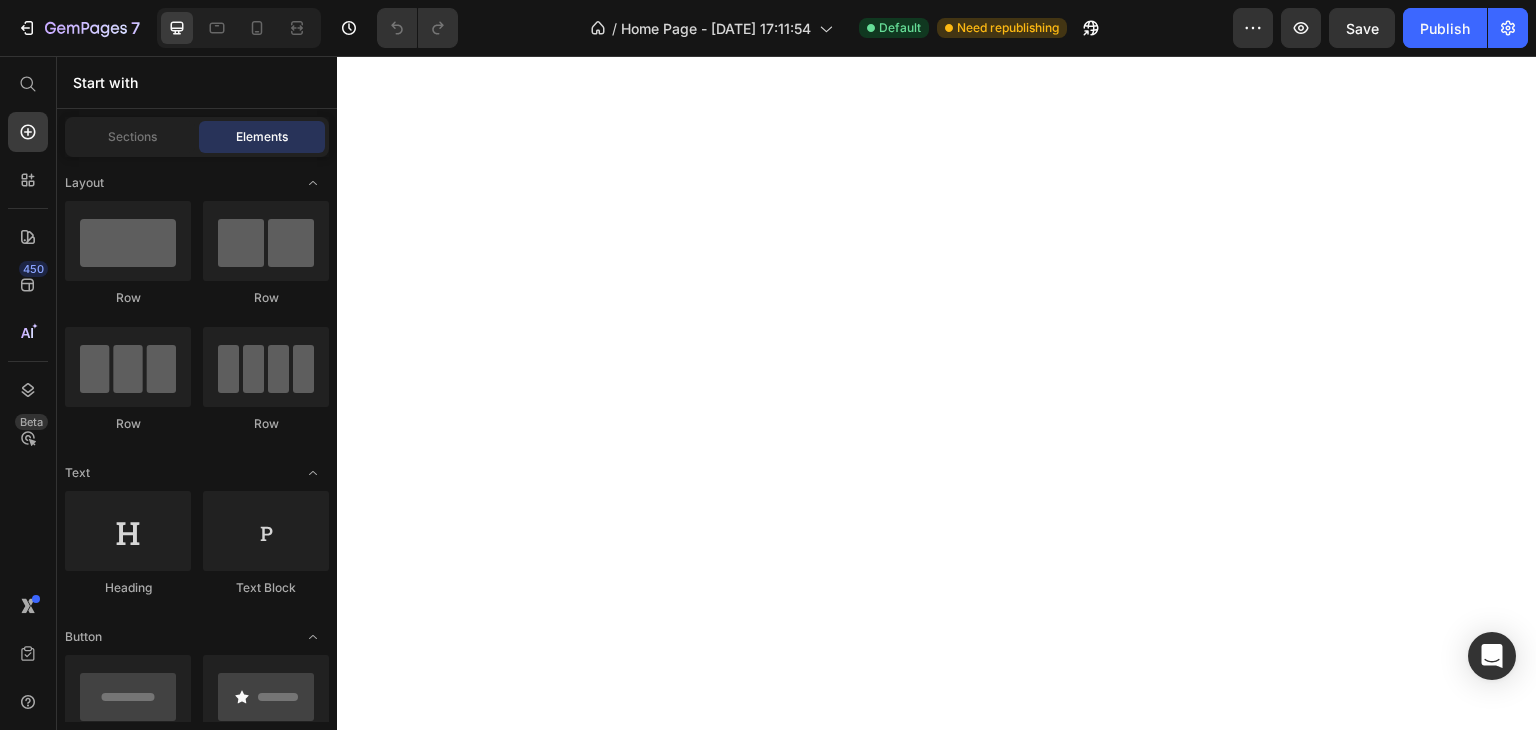 scroll, scrollTop: 0, scrollLeft: 0, axis: both 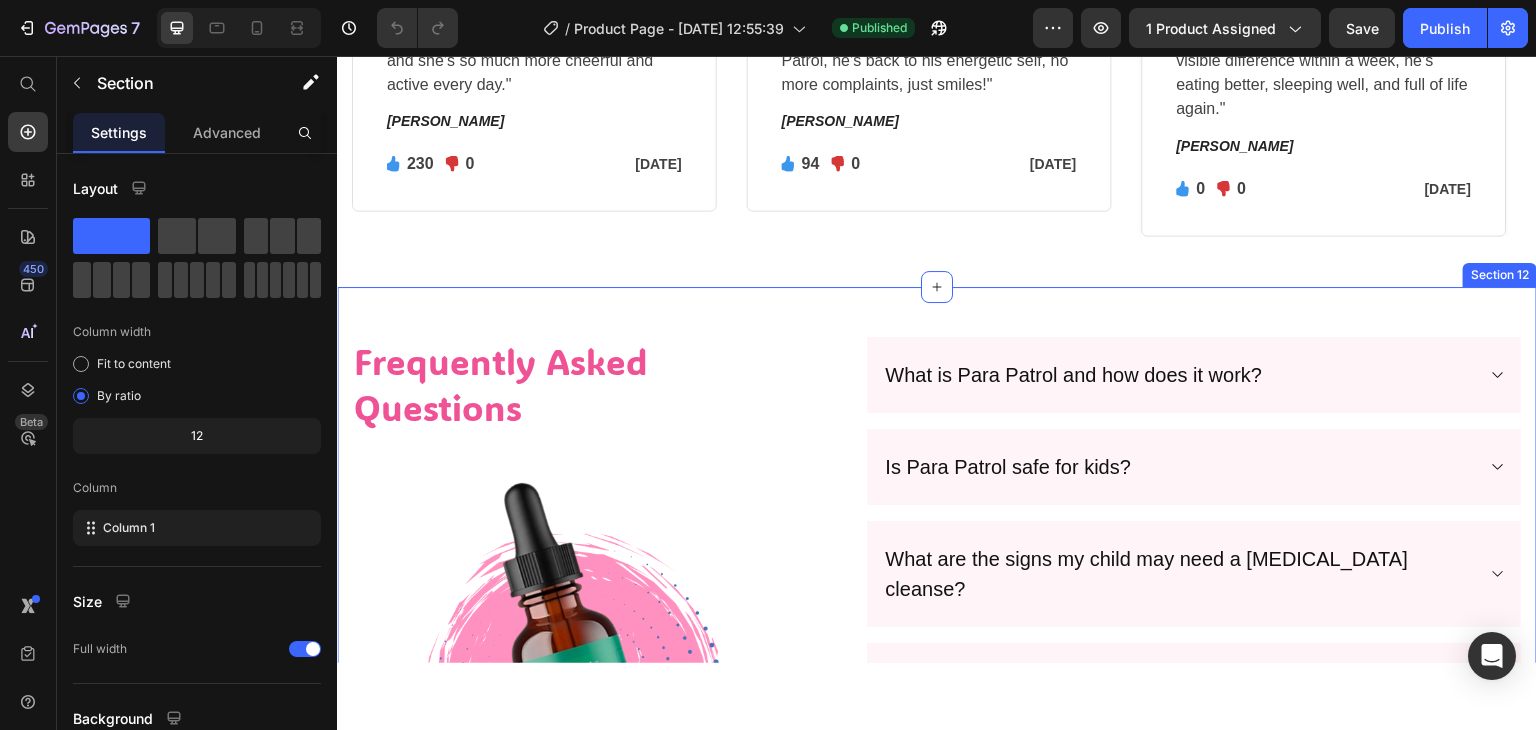 click on "Frequently Asked Questions Heading Image
What is Para Patrol and how does it work?
Is Para Patrol safe for kids?
What are the signs my child may need a parasite cleanse?
How do I give Para Patrol to my child?
How long does it take to see results?
Does Para Patrol have any side effects? Accordion Row Section 12" at bounding box center [937, 637] 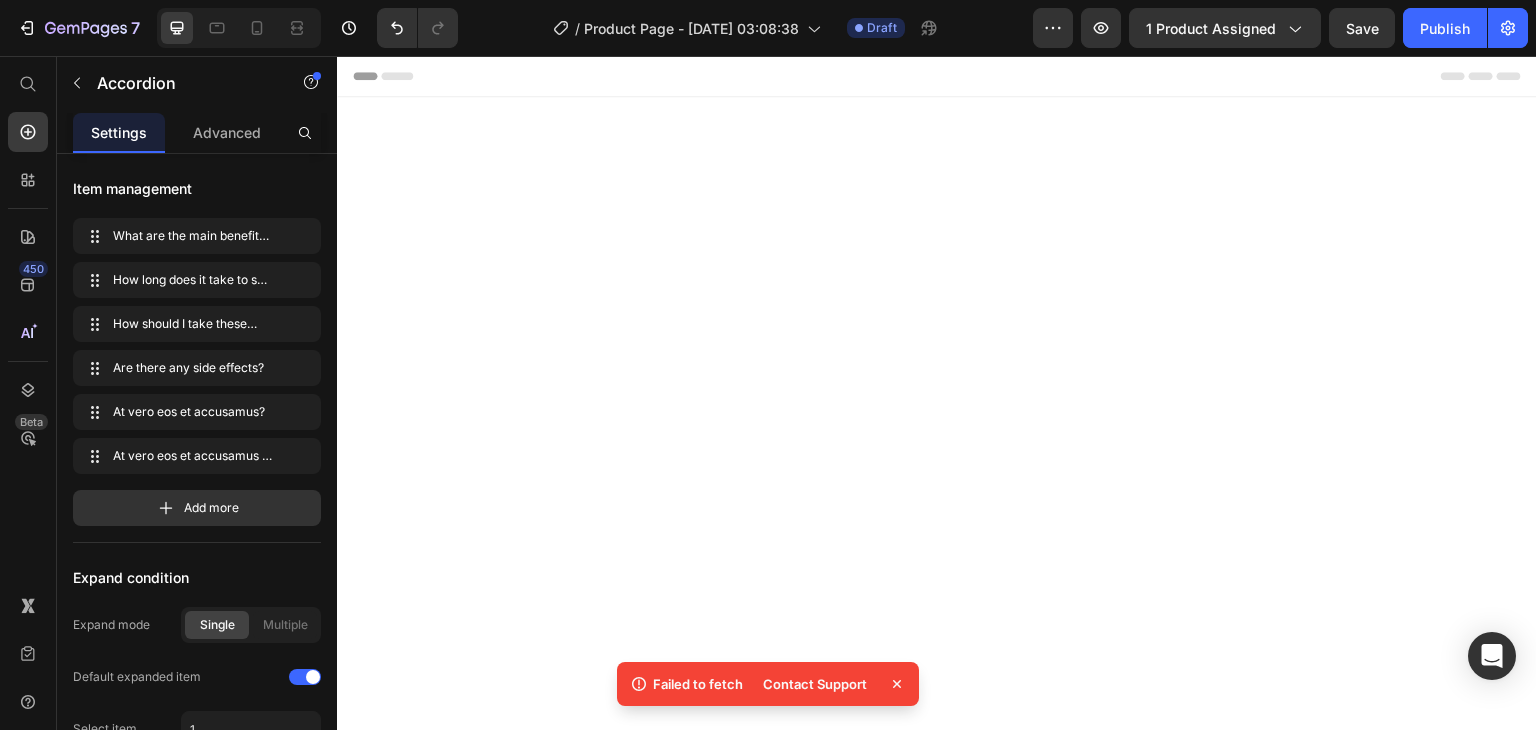 scroll, scrollTop: 0, scrollLeft: 0, axis: both 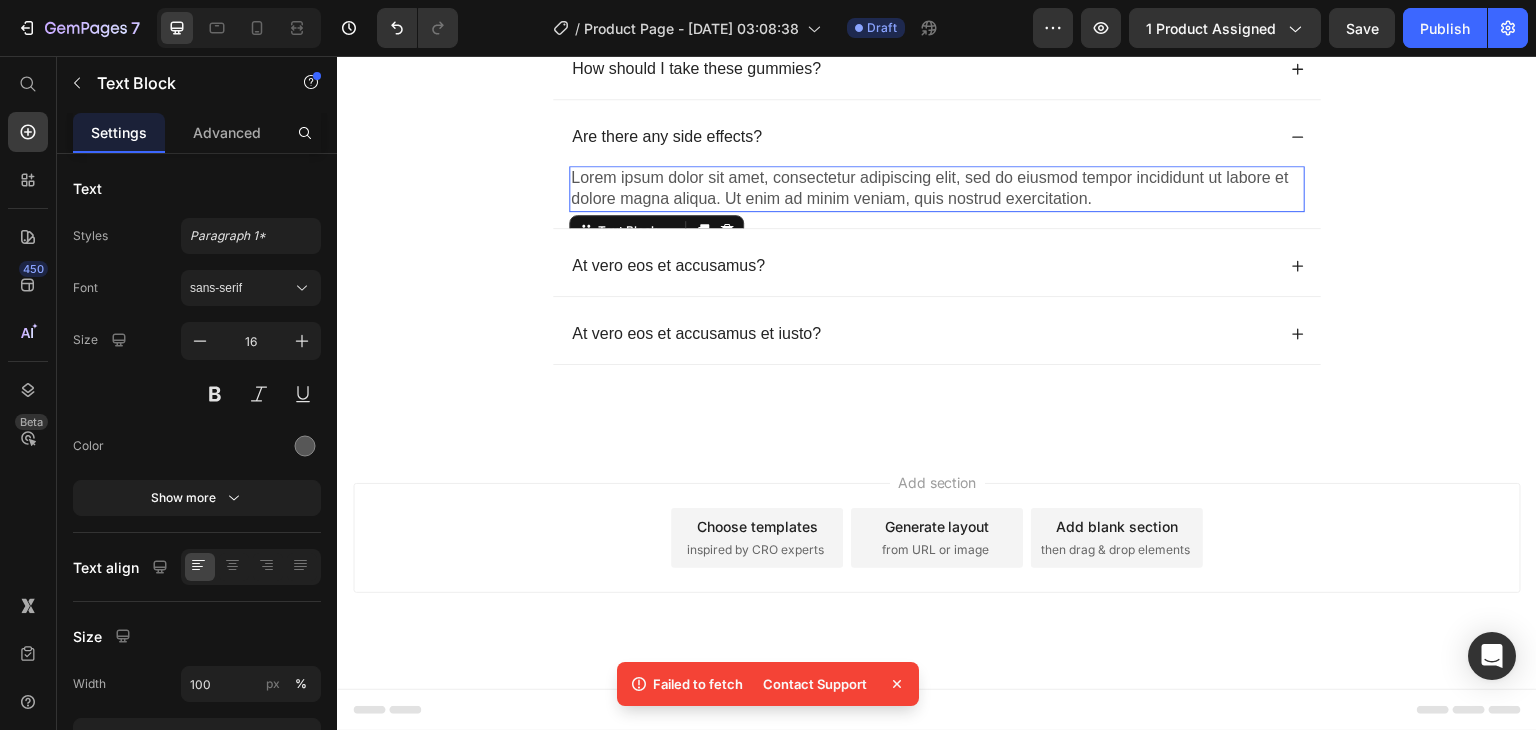 click on "Lorem ipsum dolor sit amet, consectetur adipiscing elit, sed do eiusmod tempor incididunt ut labore et dolore magna aliqua. Ut enim ad minim veniam, quis nostrud exercitation." at bounding box center (937, 189) 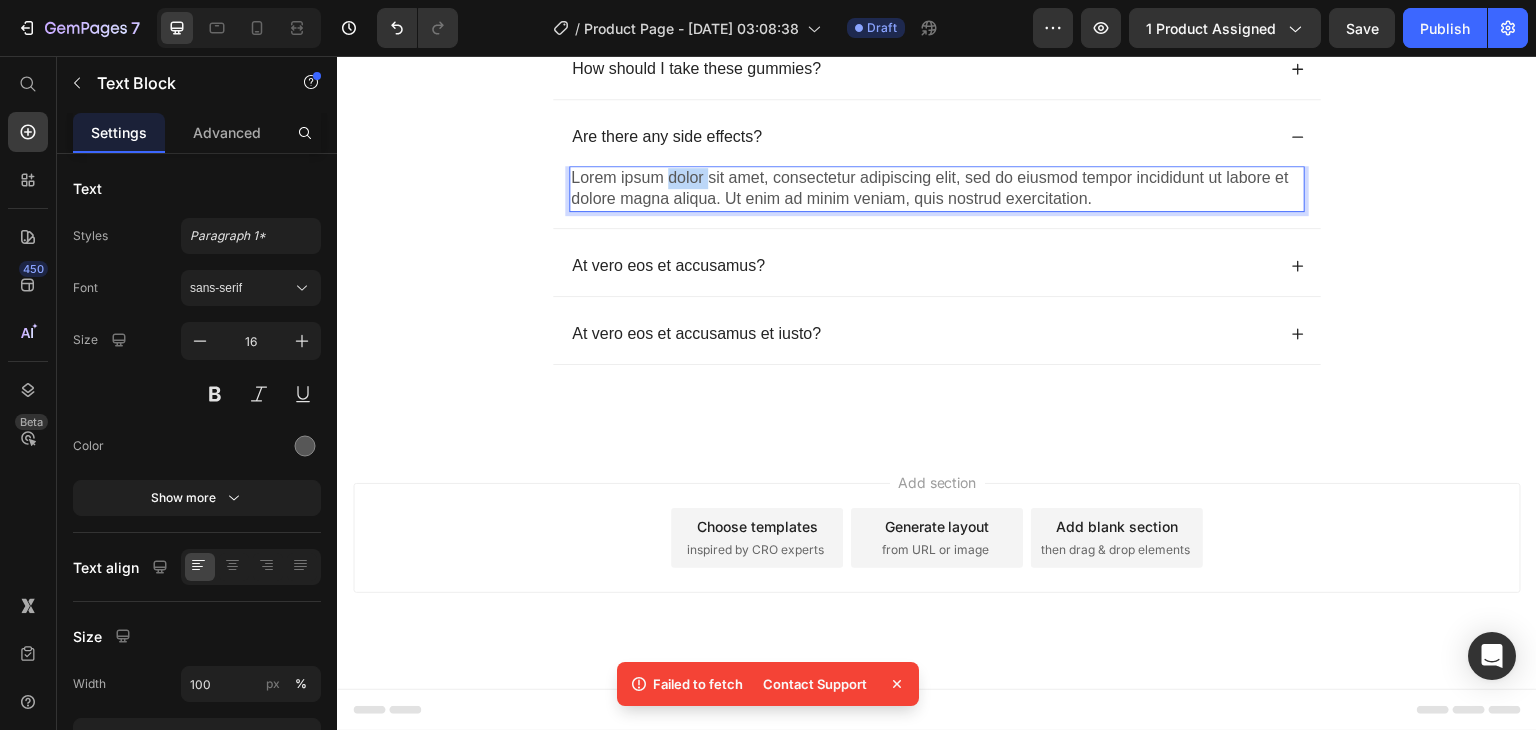 click on "Lorem ipsum dolor sit amet, consectetur adipiscing elit, sed do eiusmod tempor incididunt ut labore et dolore magna aliqua. Ut enim ad minim veniam, quis nostrud exercitation." at bounding box center [937, 189] 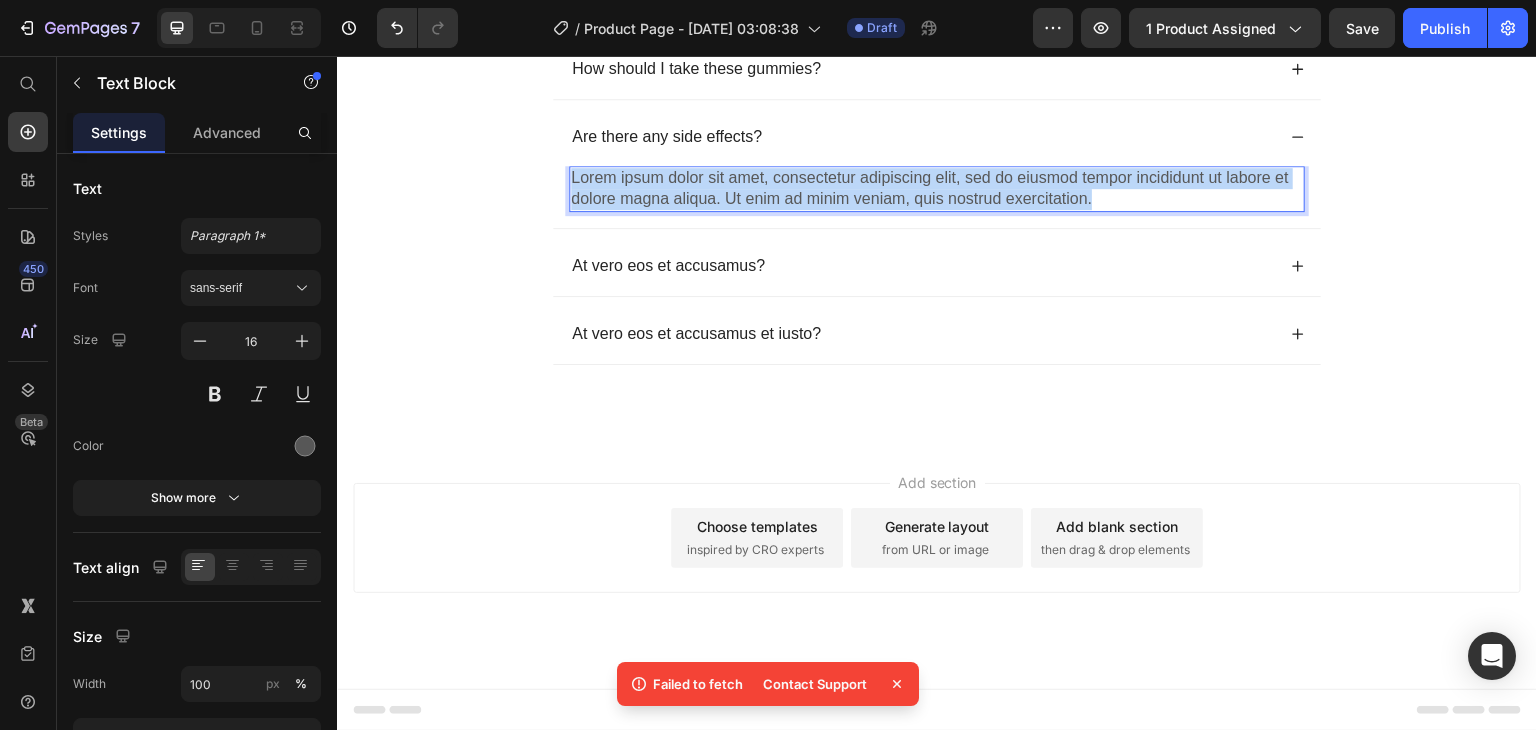 click on "Lorem ipsum dolor sit amet, consectetur adipiscing elit, sed do eiusmod tempor incididunt ut labore et dolore magna aliqua. Ut enim ad minim veniam, quis nostrud exercitation." at bounding box center [937, 189] 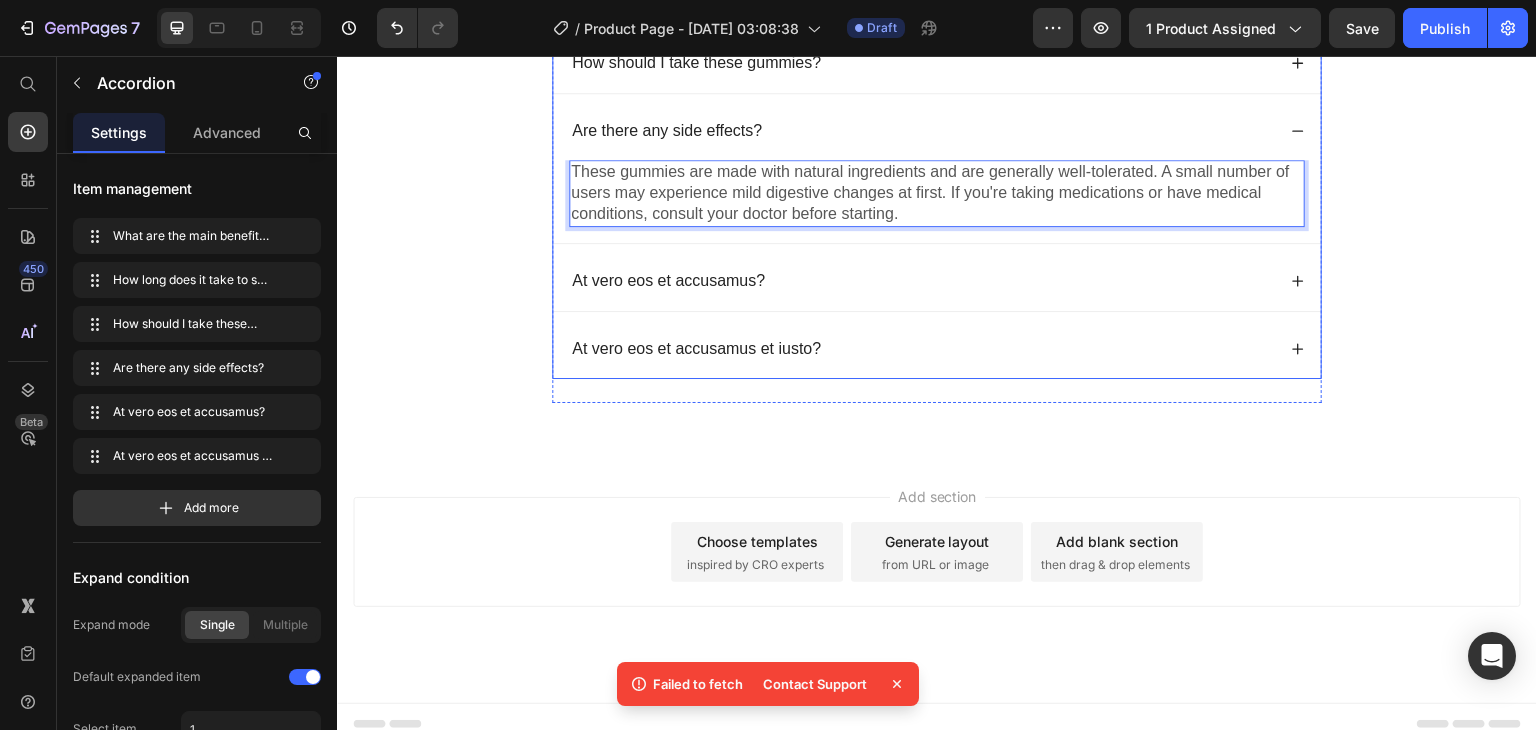 click on "At vero eos et accusamus?" at bounding box center (922, 281) 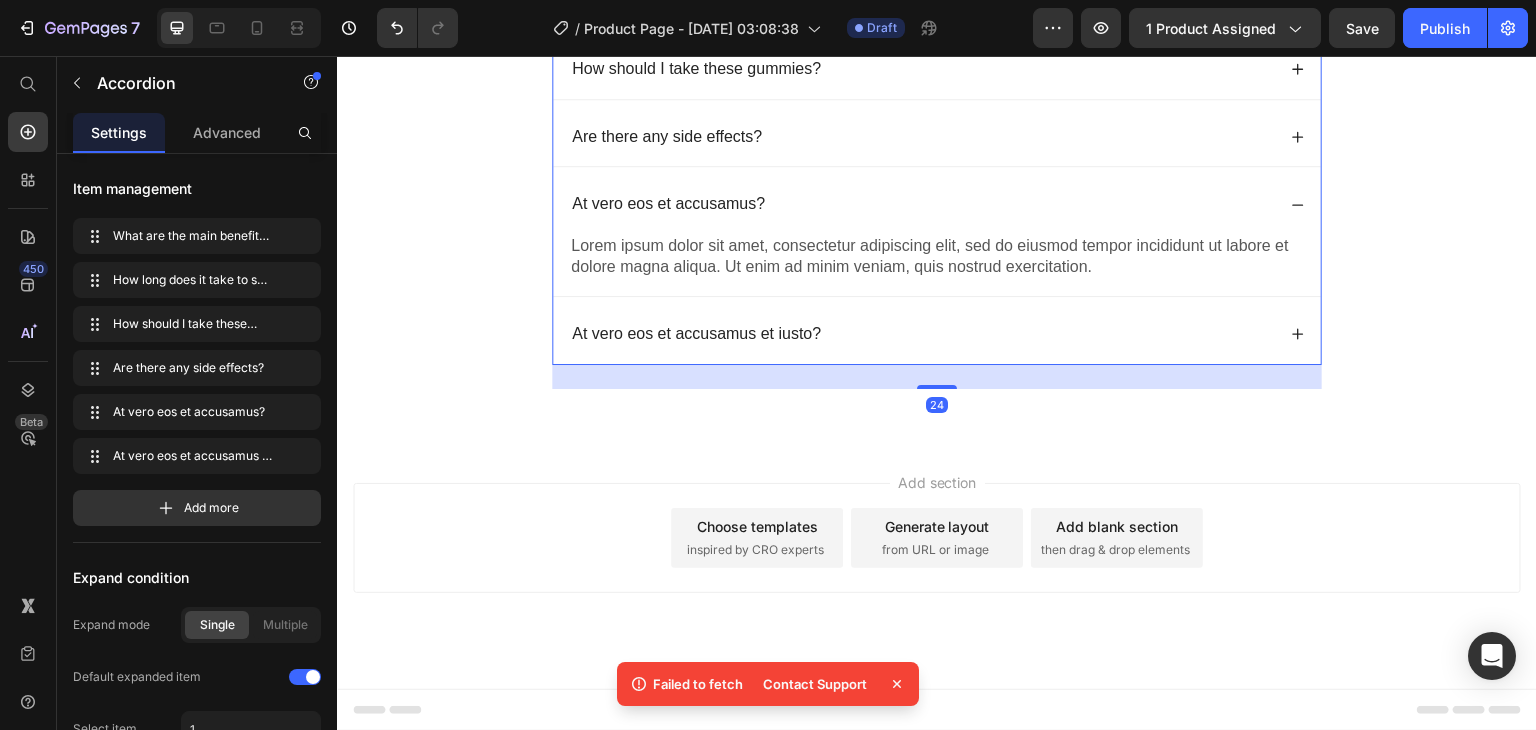 scroll, scrollTop: 6552, scrollLeft: 0, axis: vertical 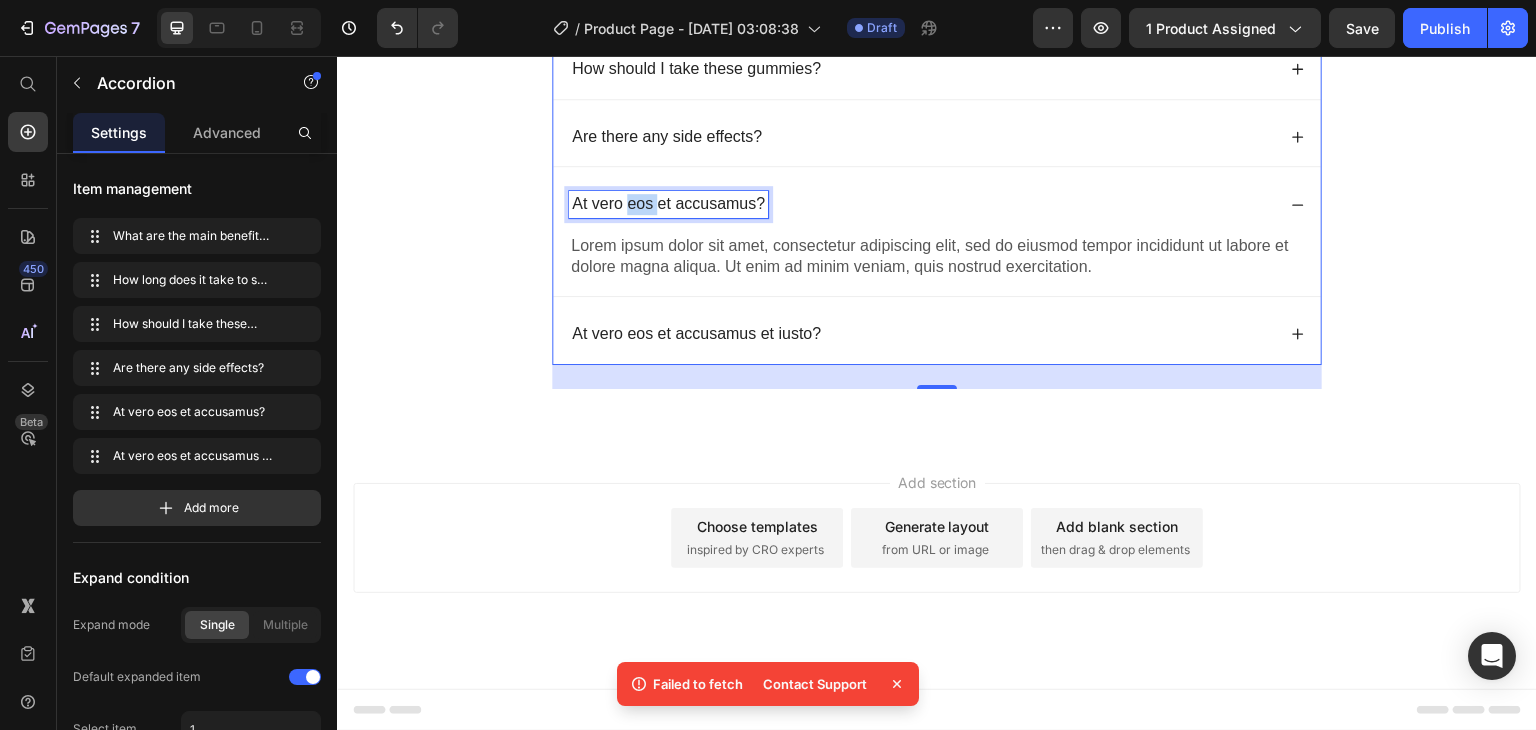click on "At vero eos et accusamus?" at bounding box center [668, 204] 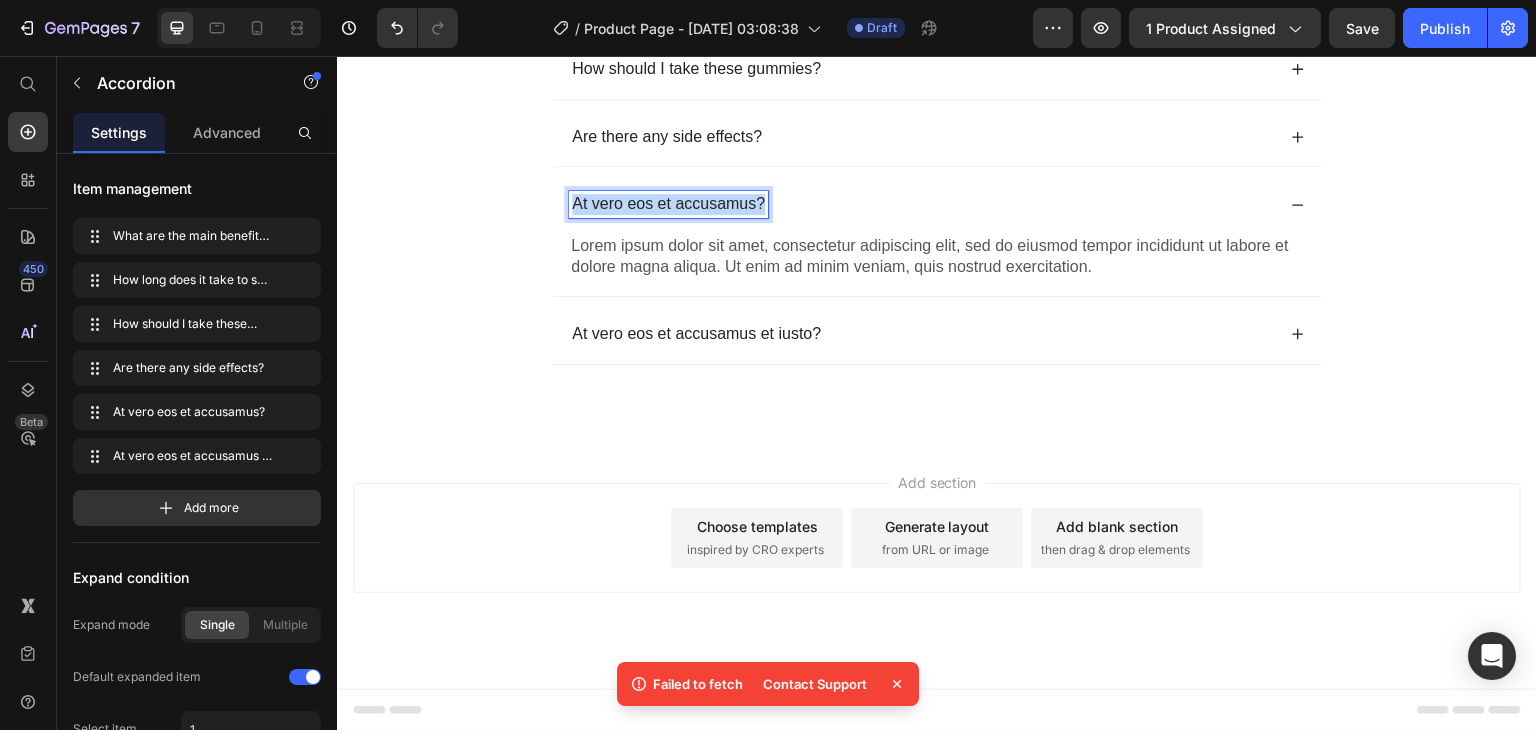 click on "At vero eos et accusamus?" at bounding box center (668, 204) 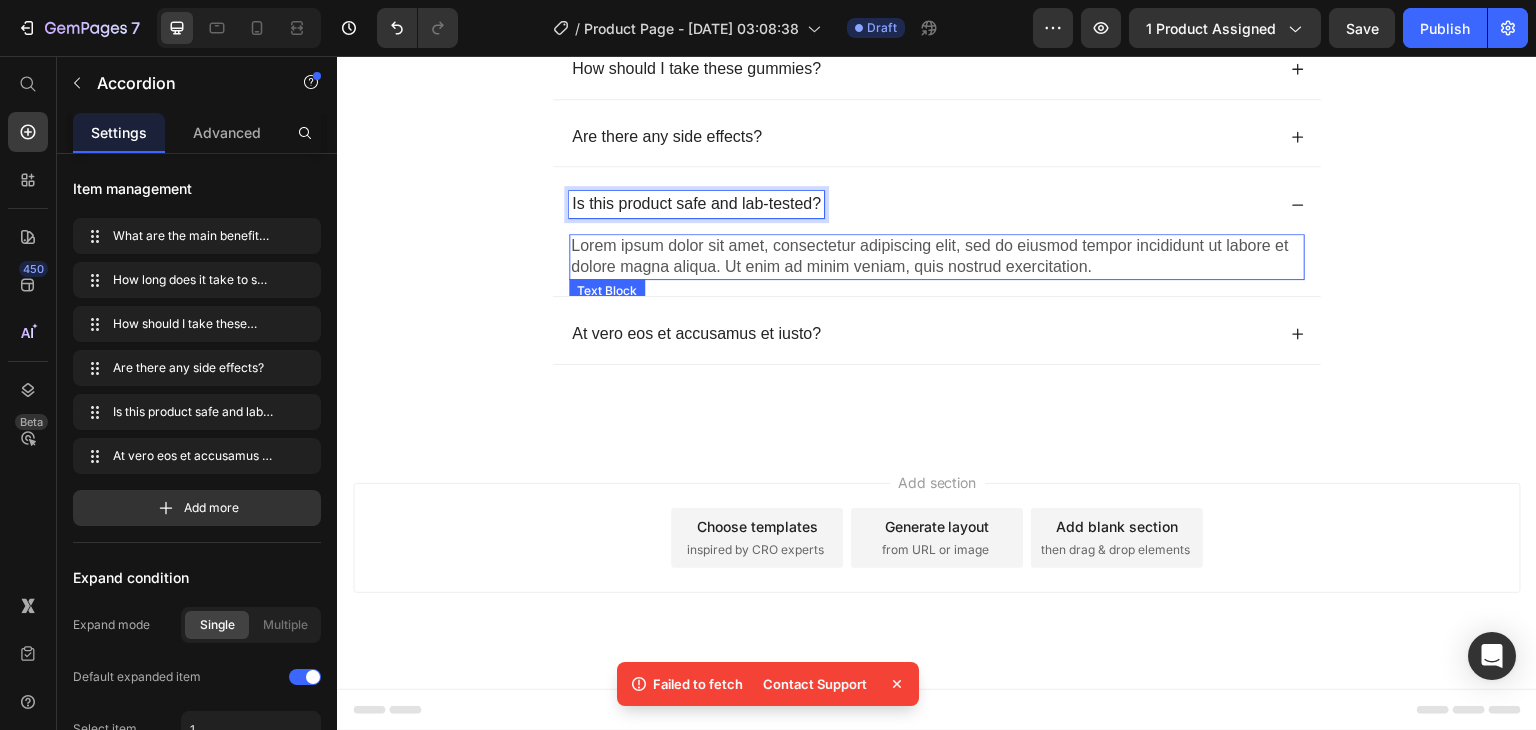click on "Lorem ipsum dolor sit amet, consectetur adipiscing elit, sed do eiusmod tempor incididunt ut labore et dolore magna aliqua. Ut enim ad minim veniam, quis nostrud exercitation." at bounding box center (937, 257) 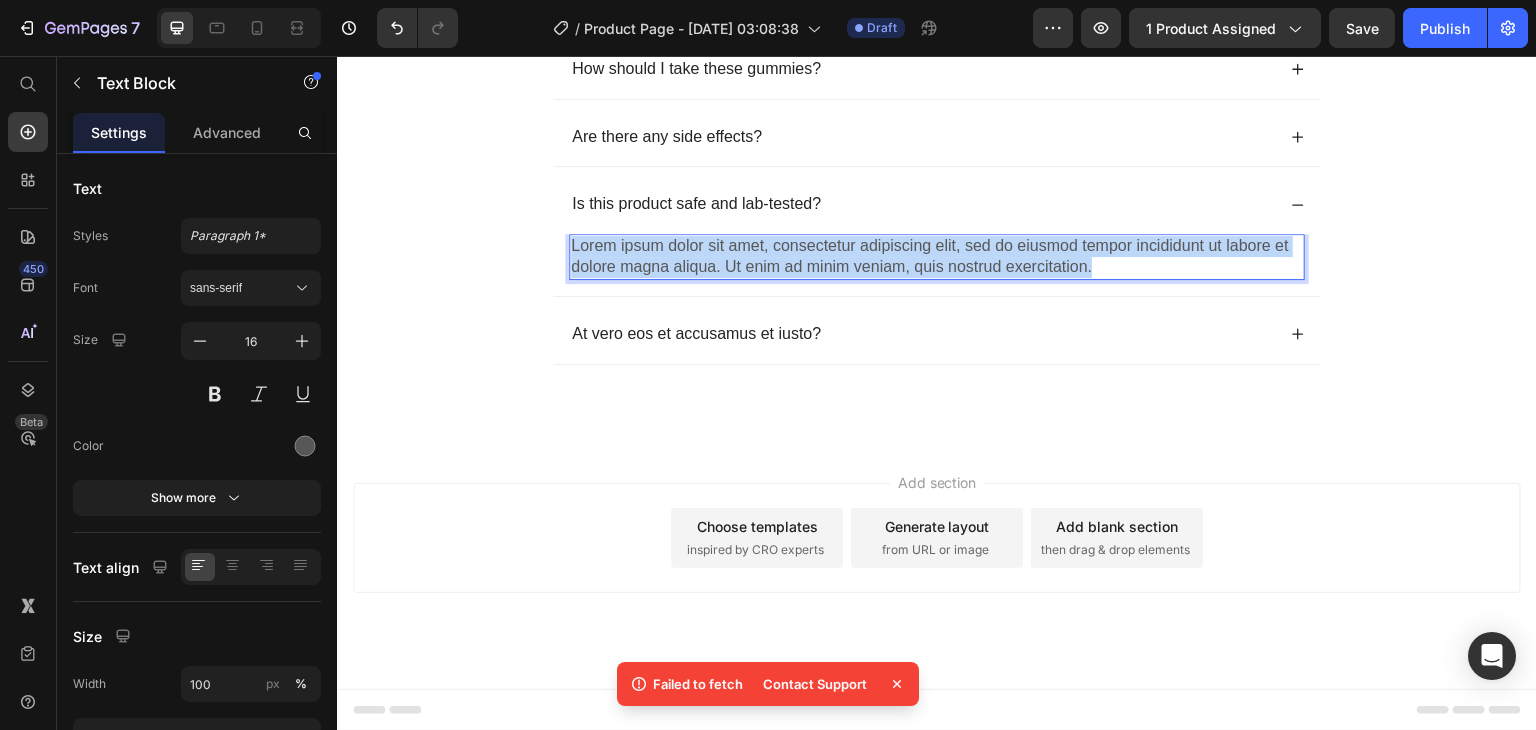 click on "Lorem ipsum dolor sit amet, consectetur adipiscing elit, sed do eiusmod tempor incididunt ut labore et dolore magna aliqua. Ut enim ad minim veniam, quis nostrud exercitation." at bounding box center [937, 257] 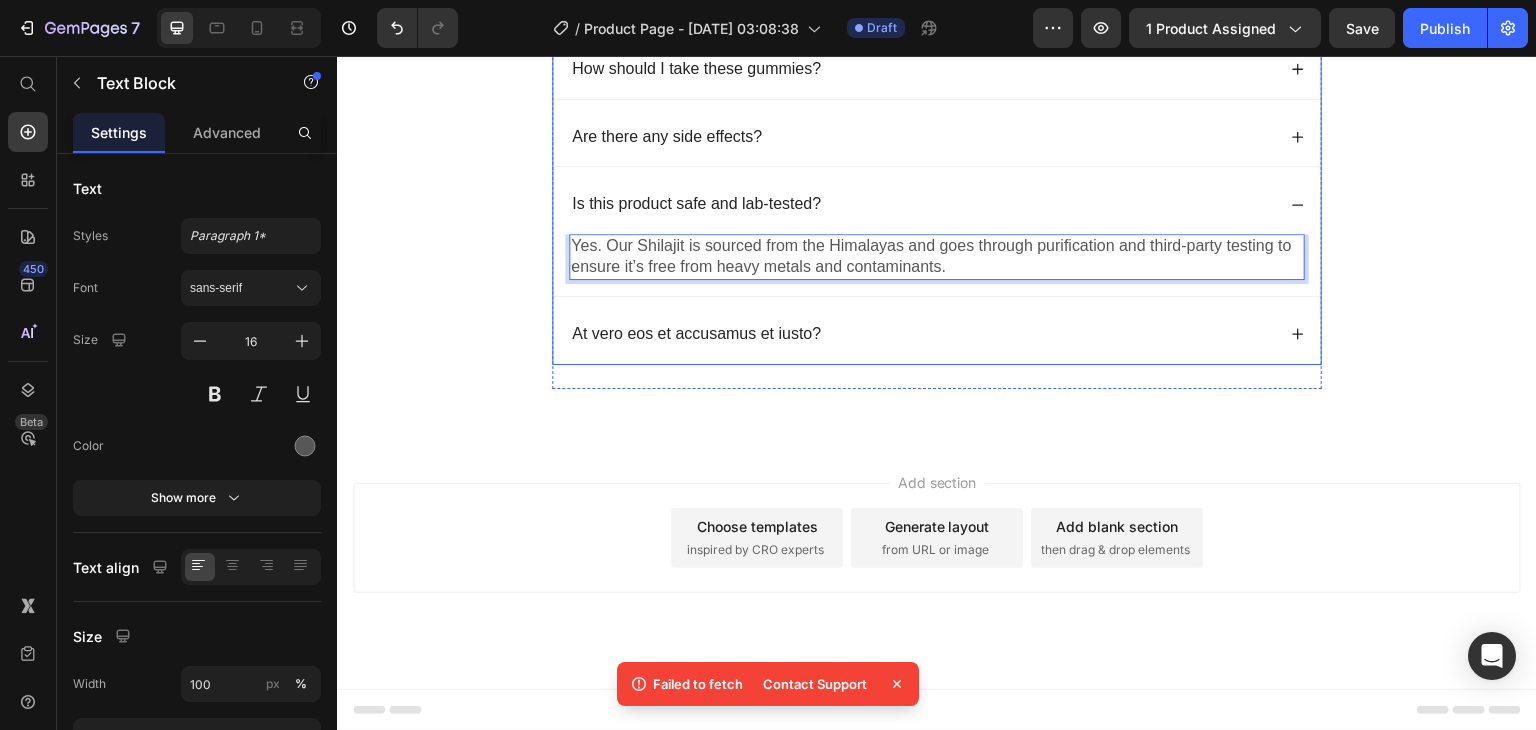 click on "Is this product safe and lab-tested?" at bounding box center (937, 204) 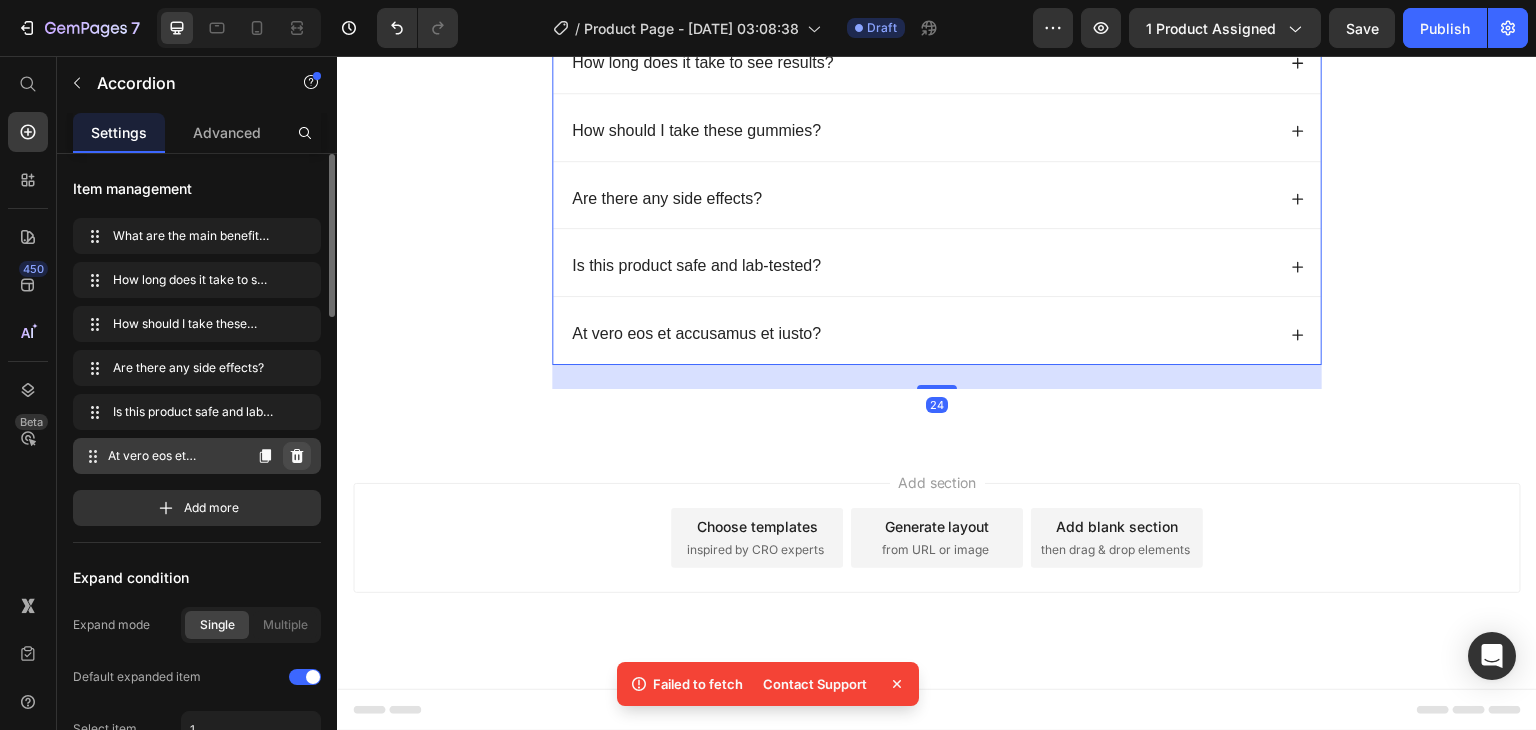 click 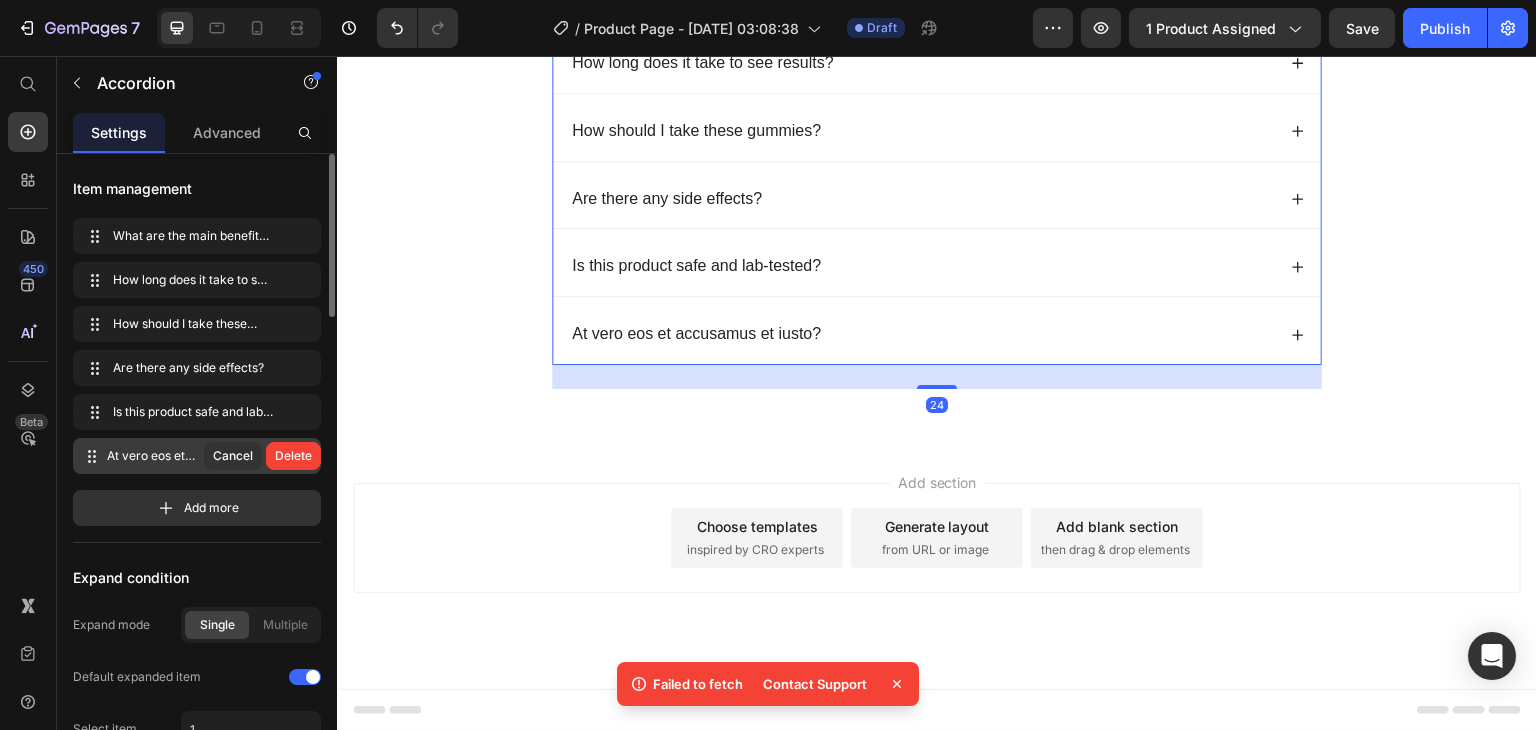 click on "Delete" at bounding box center [293, 456] 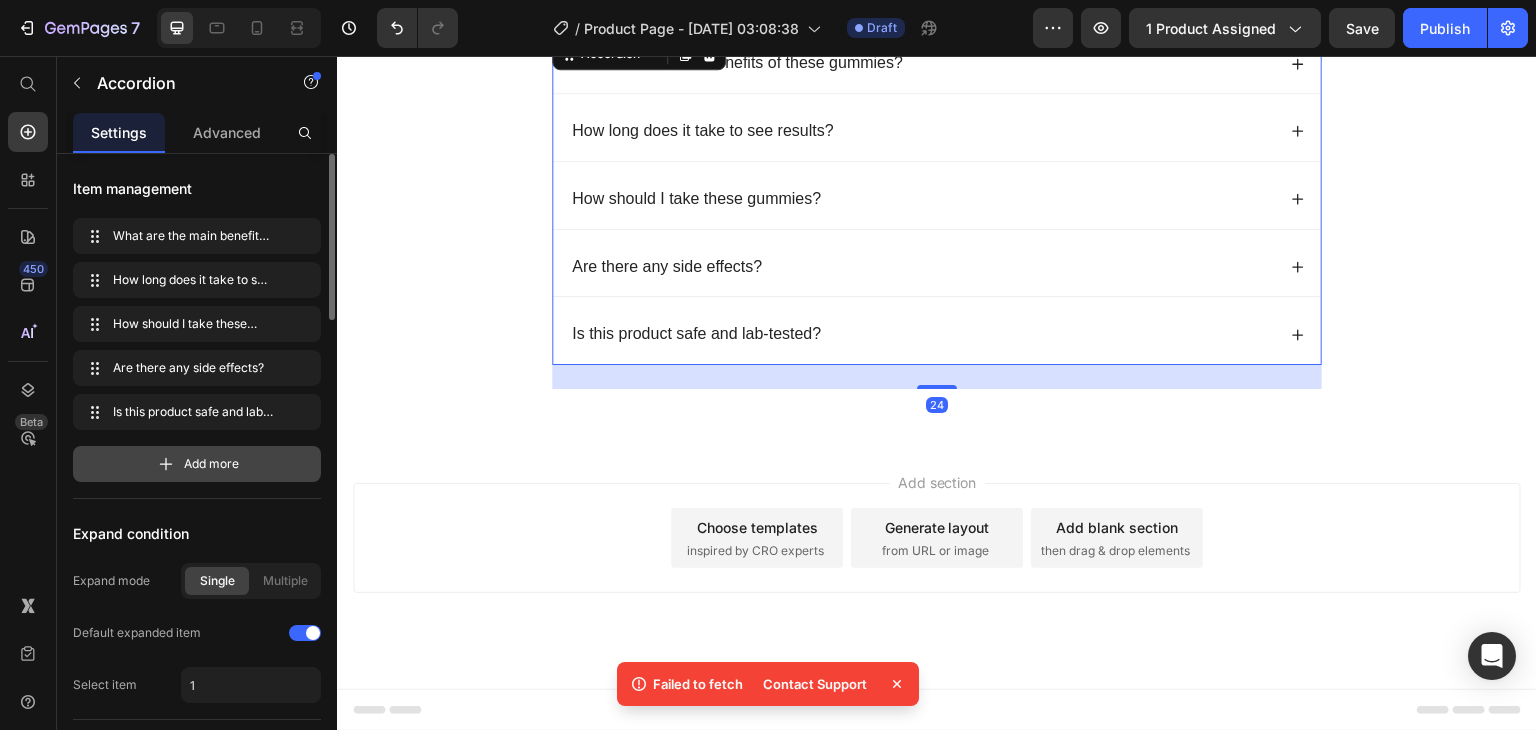 scroll, scrollTop: 6512, scrollLeft: 0, axis: vertical 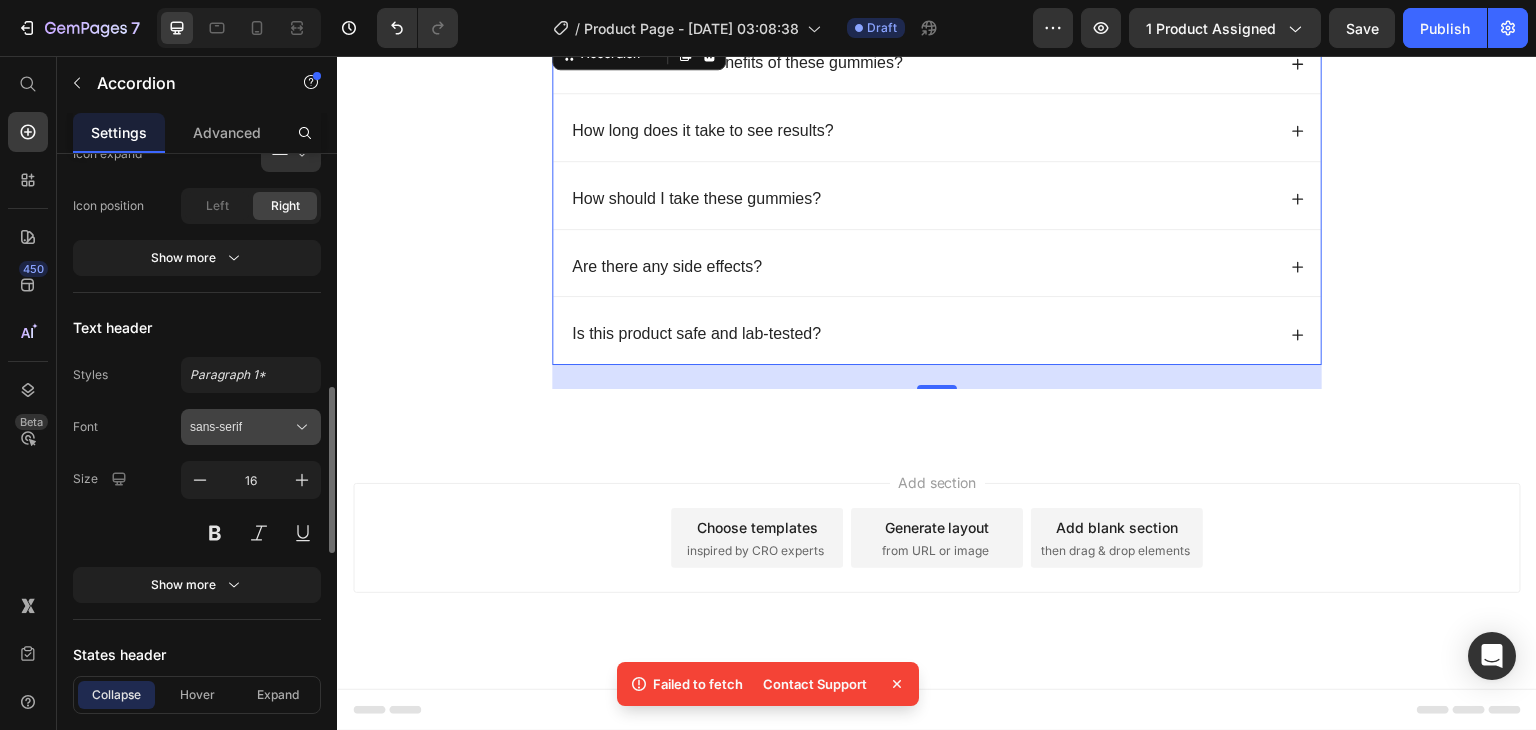 click on "sans-serif" at bounding box center [241, 427] 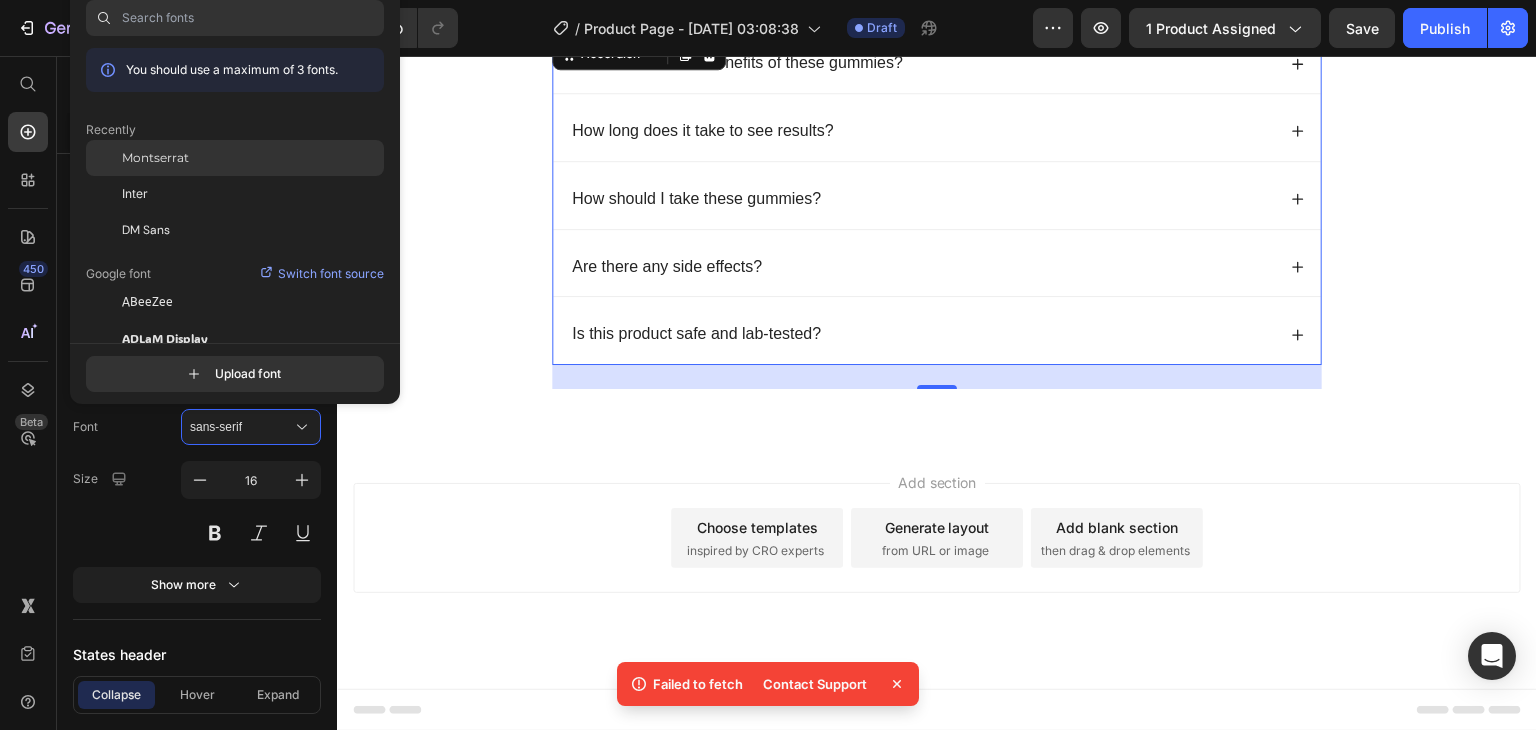 click on "Montserrat" 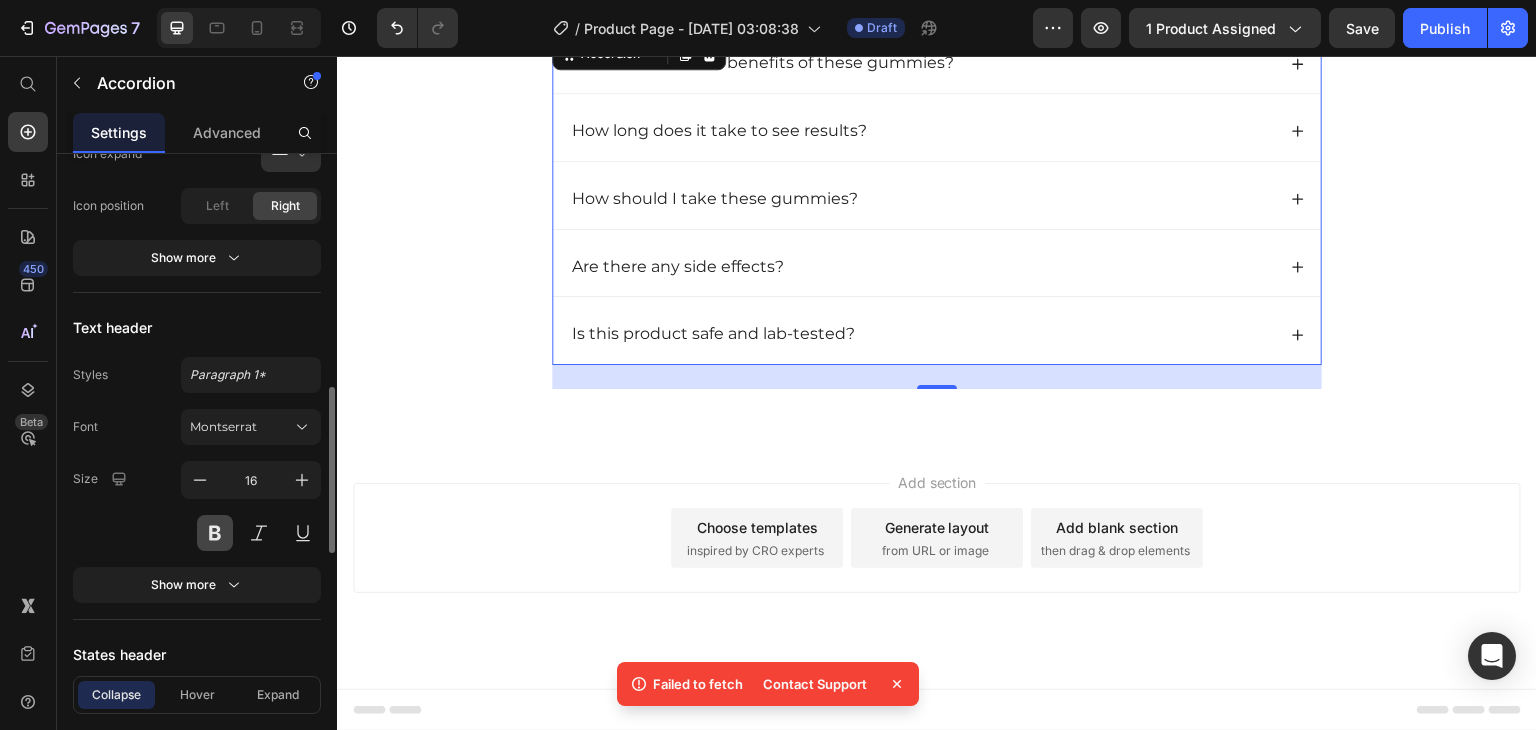 click at bounding box center [215, 533] 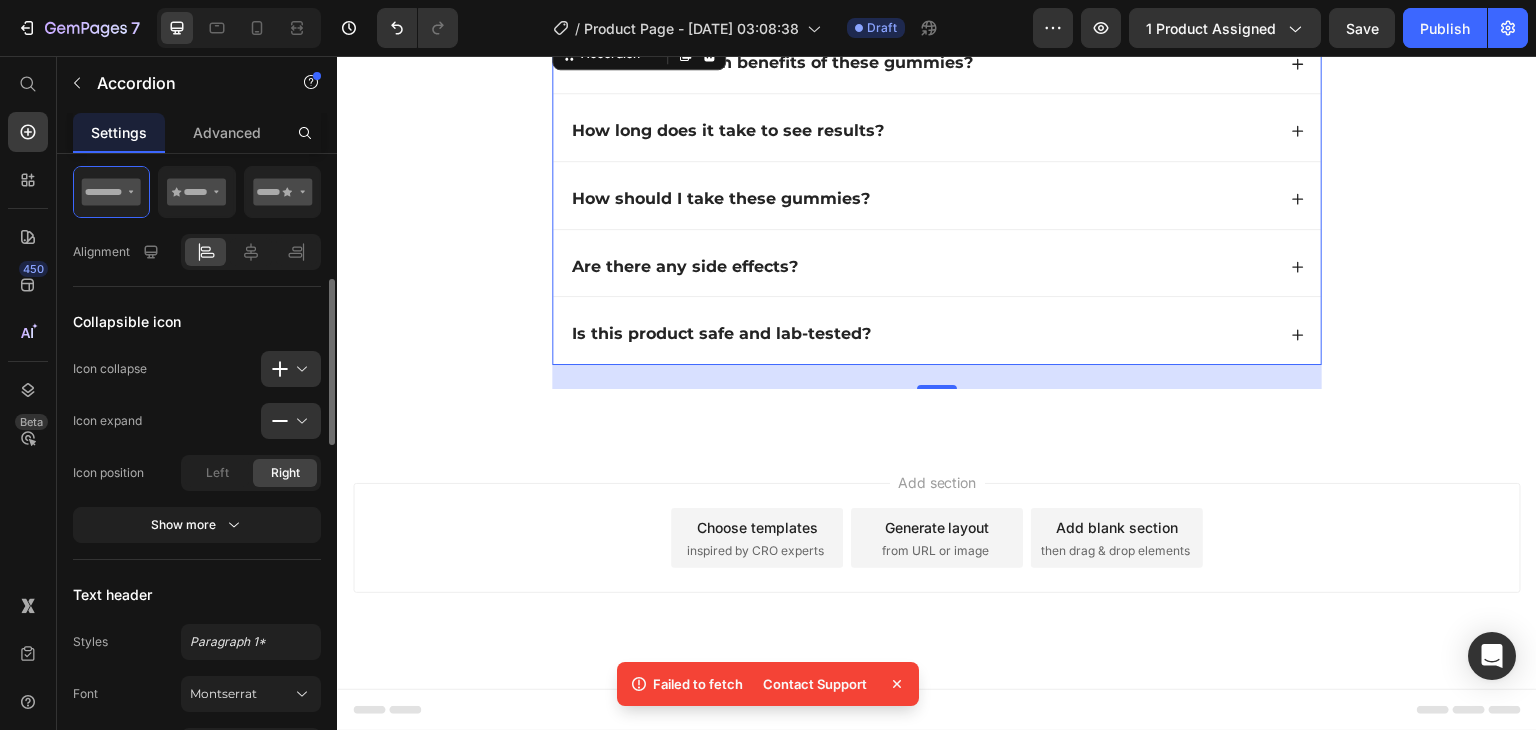 scroll, scrollTop: 587, scrollLeft: 0, axis: vertical 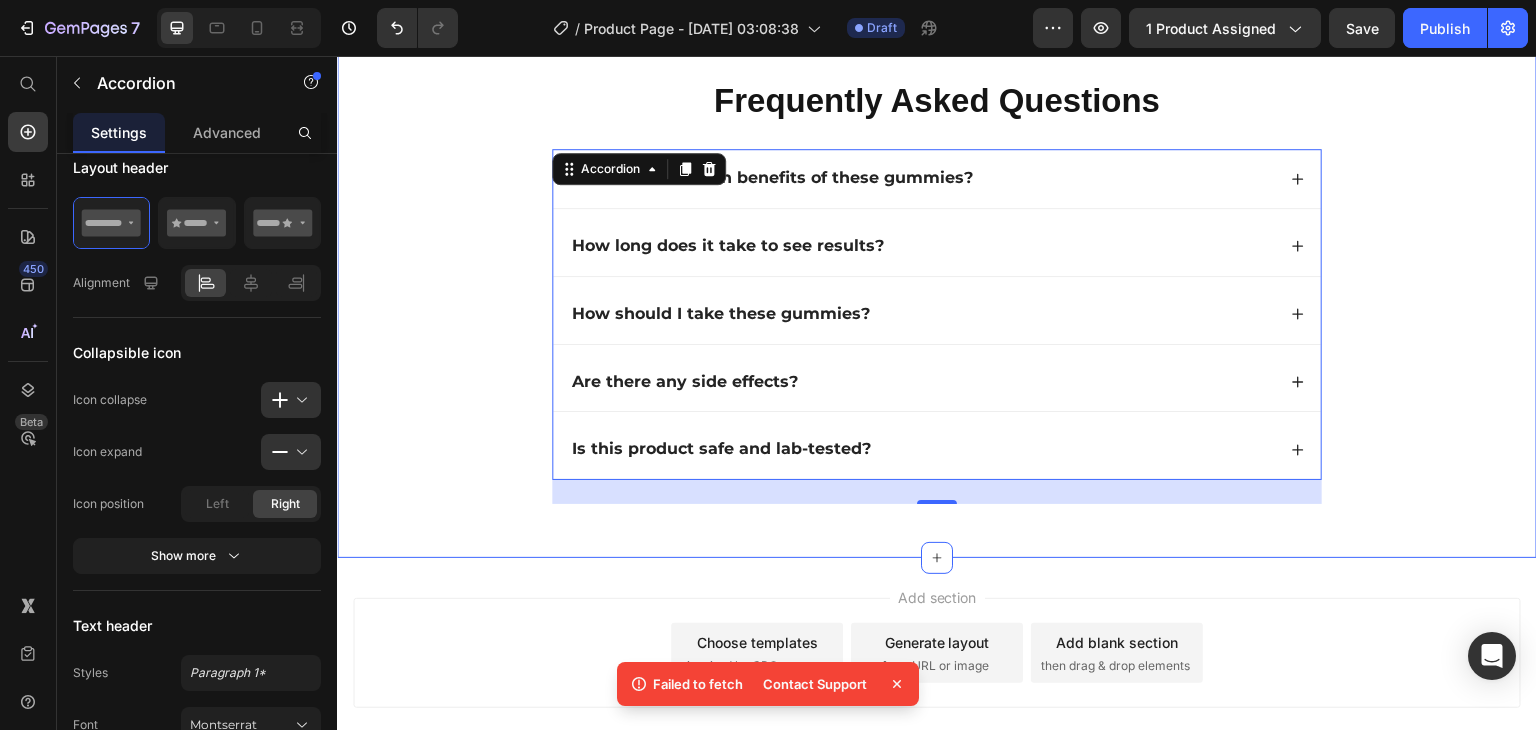 click on "Frequently Asked Questions Heading
What are the main benefits of these gummies?
How long does it take to see results?
How should I take these gummies?
Are there any side effects?
Is this product safe and lab-tested? Accordion   24 Row Section 9" at bounding box center [937, 283] 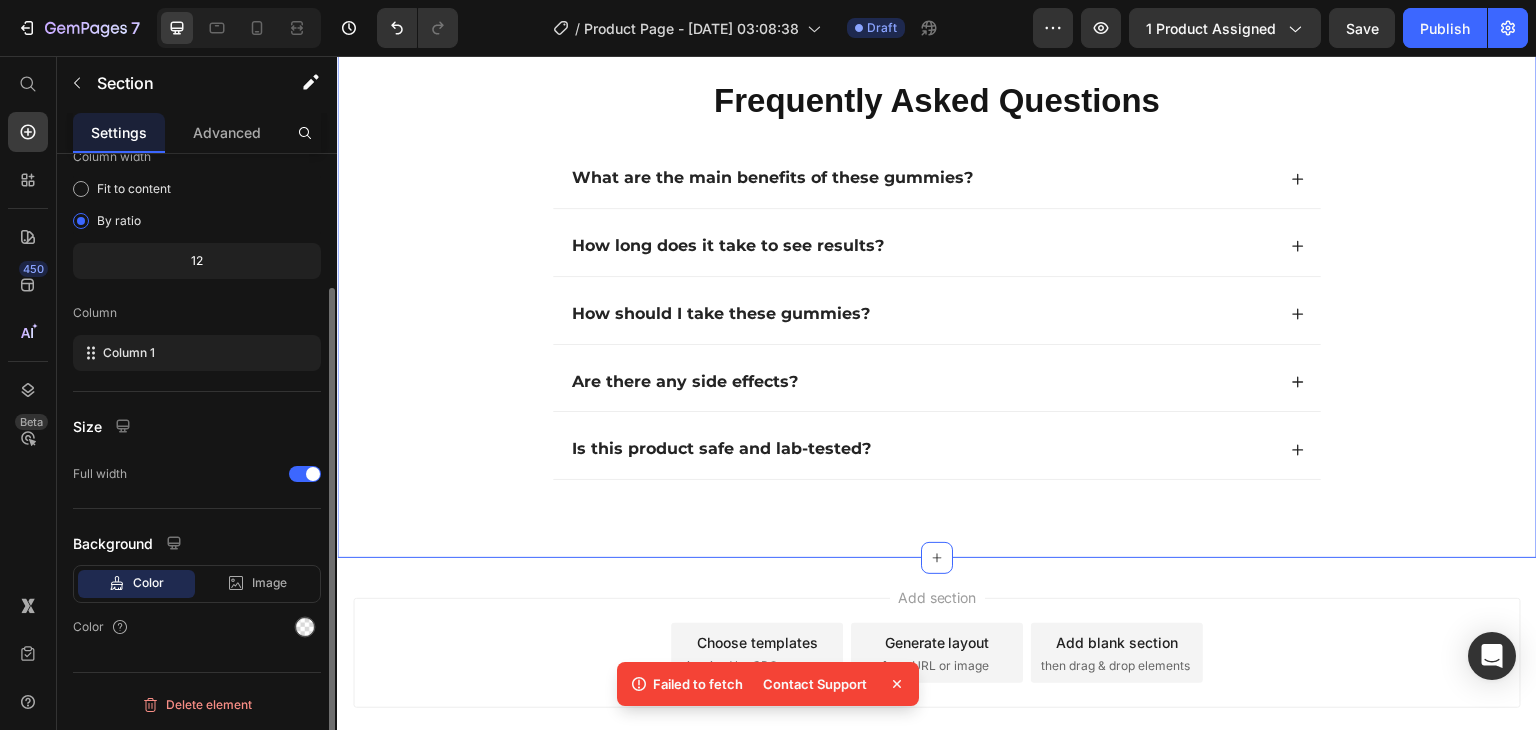 scroll, scrollTop: 0, scrollLeft: 0, axis: both 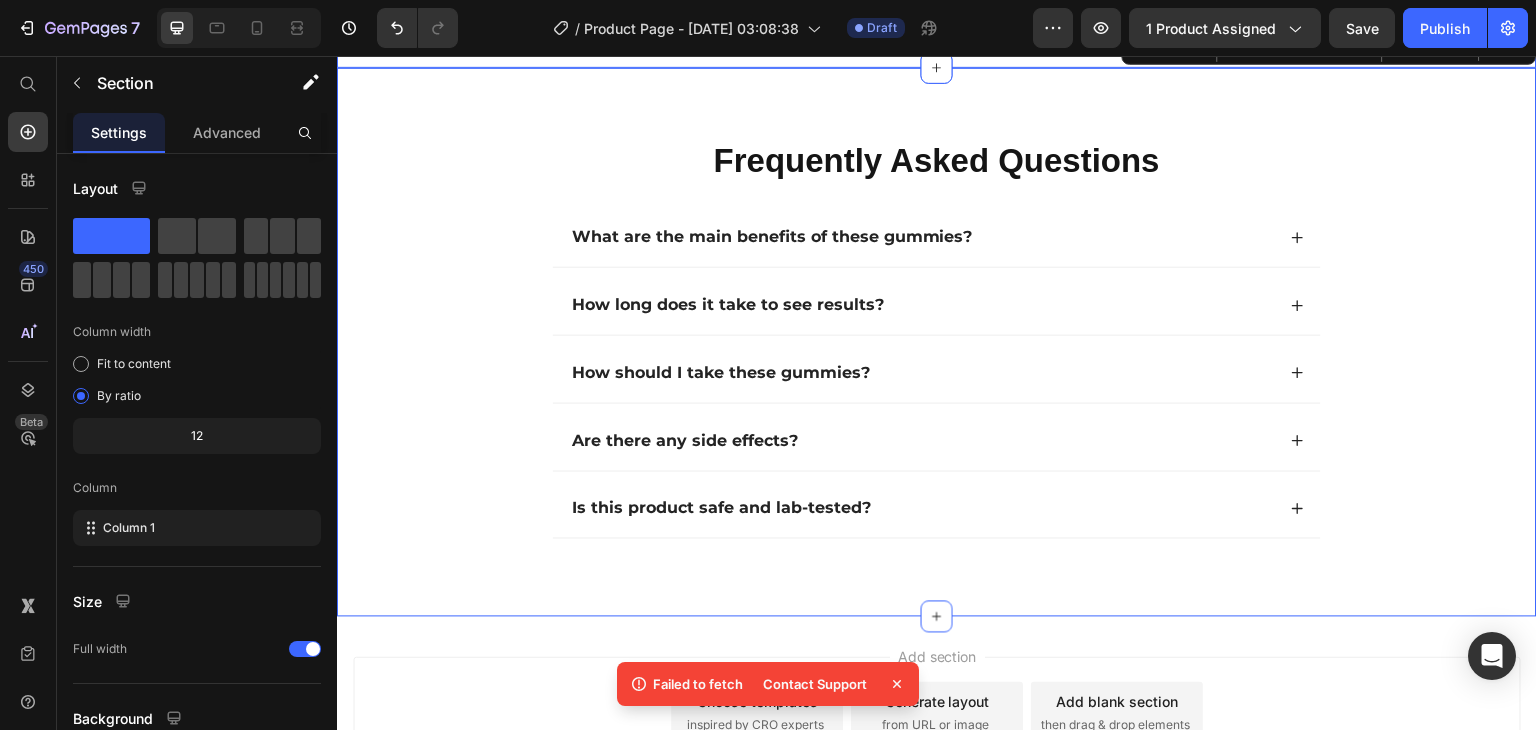 click on "` Image Before Text block Row Row Image After Text block Row Row Row                Icon                Icon                Icon                Icon
Icon Icon List Hoz More energy, better mood. Heading I noticed more energy within a week and better focus during workouts. Clean ingredients that actually work without making me feel wired. Text block Ryan S .   Text block Row Image Row Before Text block Row Image After Text block Row Row Row                Icon                Icon                Icon                Icon
Icon Icon List Hoz This fits into my routine perfectly.  Heading I take two every morning and feel sharper, calmer, and more productive. Even my sleep has improved. Text block Davis R. Text block Row Image Before Text block Row Row Image After Text block Row Row Row                Icon                Icon                Icon                Icon
Icon Icon List Hoz Takes time, but it works Heading Text block Darius M. Text block Row Image Before Row" at bounding box center (937, -170) 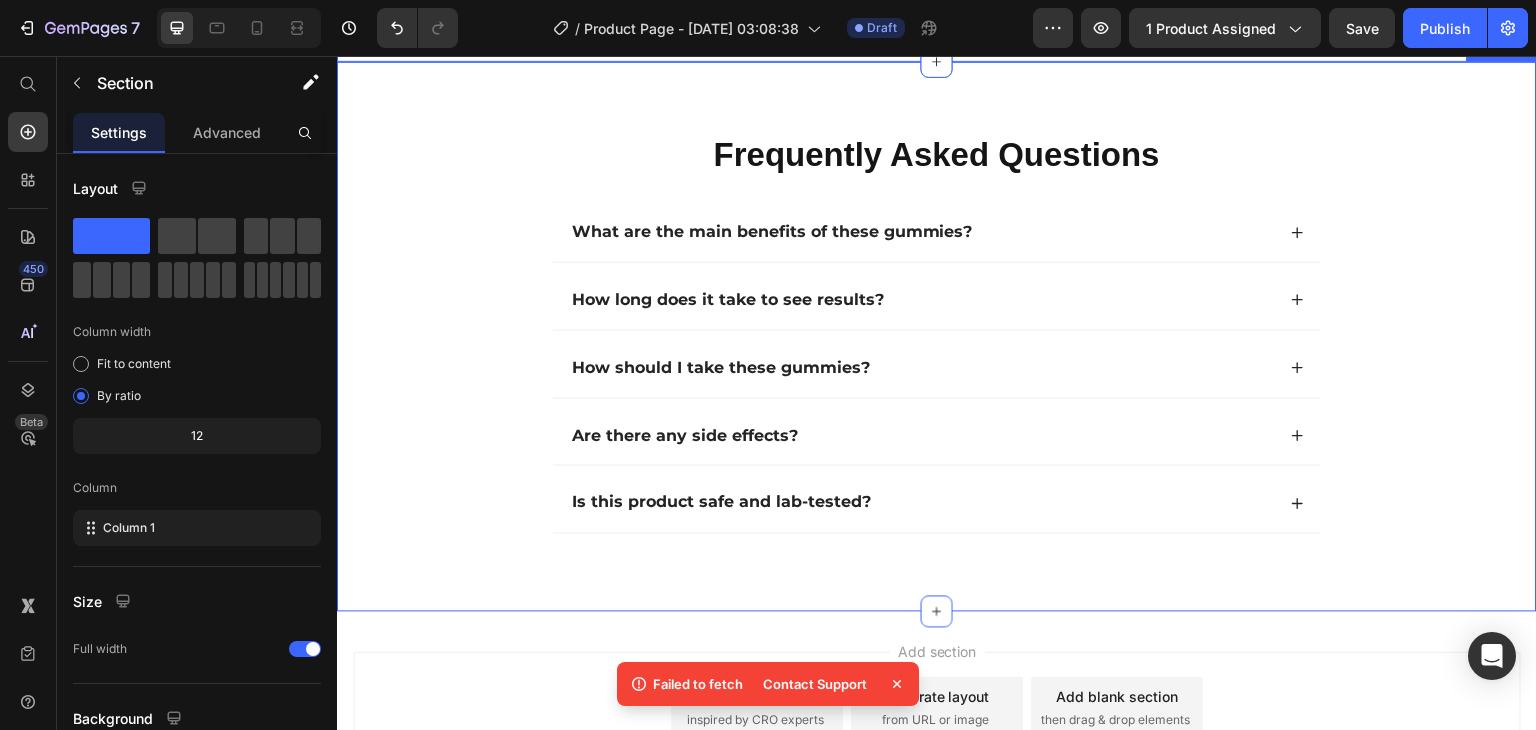 scroll, scrollTop: 6219, scrollLeft: 0, axis: vertical 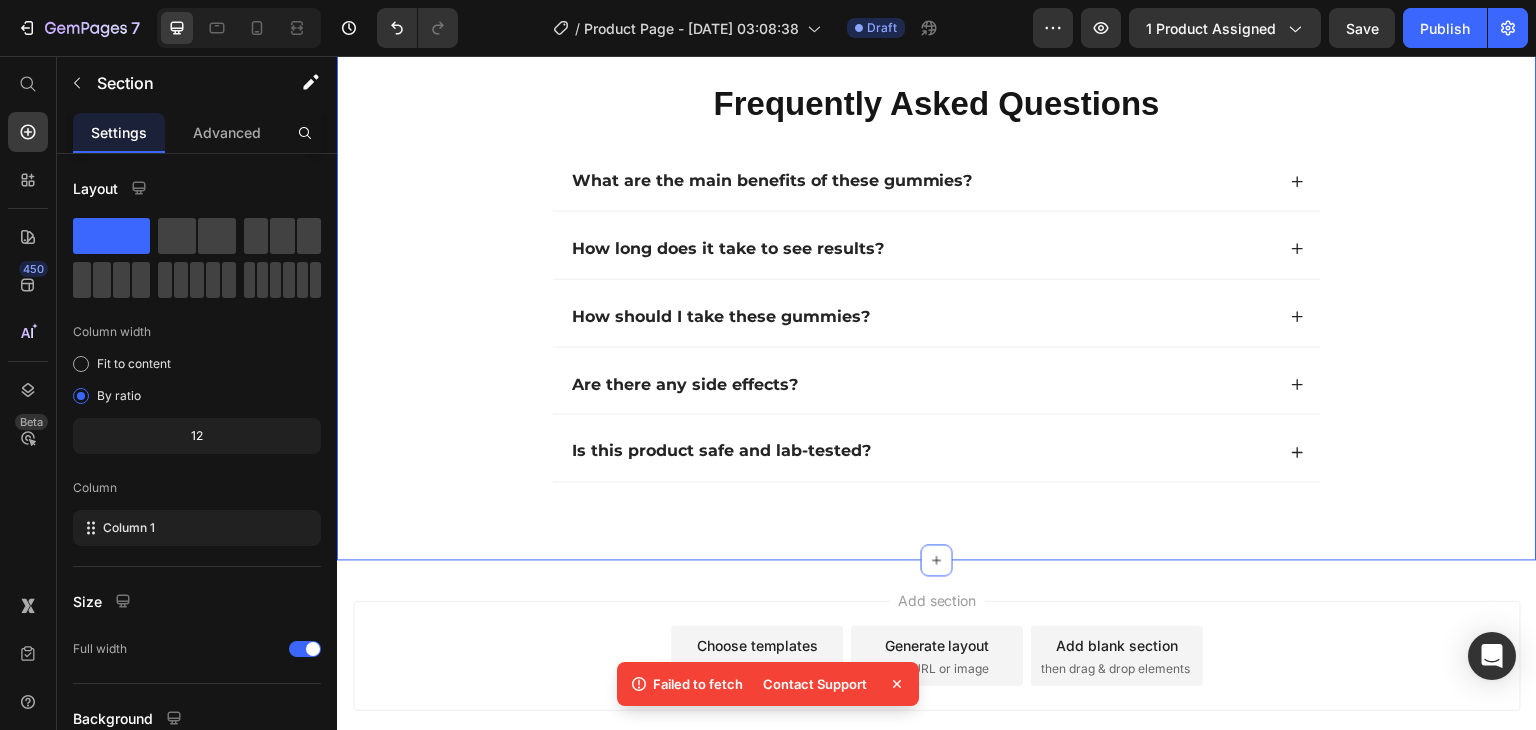 click on "Frequently Asked Questions Heading
What are the main benefits of these gummies?
How long does it take to see results?
How should I take these gummies?
Are there any side effects?
Is this product safe and lab-tested? Accordion Row Section 9" at bounding box center [937, 286] 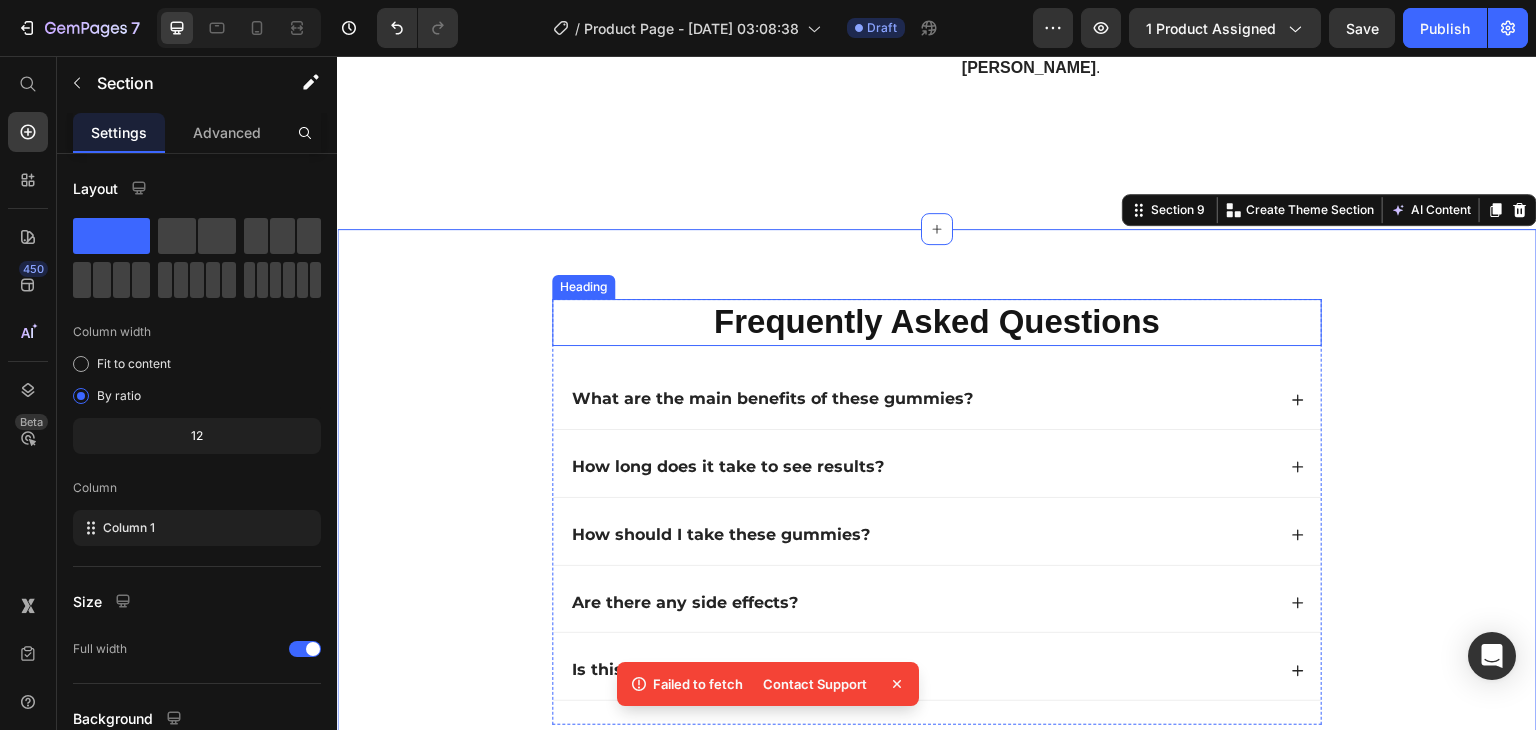 scroll, scrollTop: 6512, scrollLeft: 0, axis: vertical 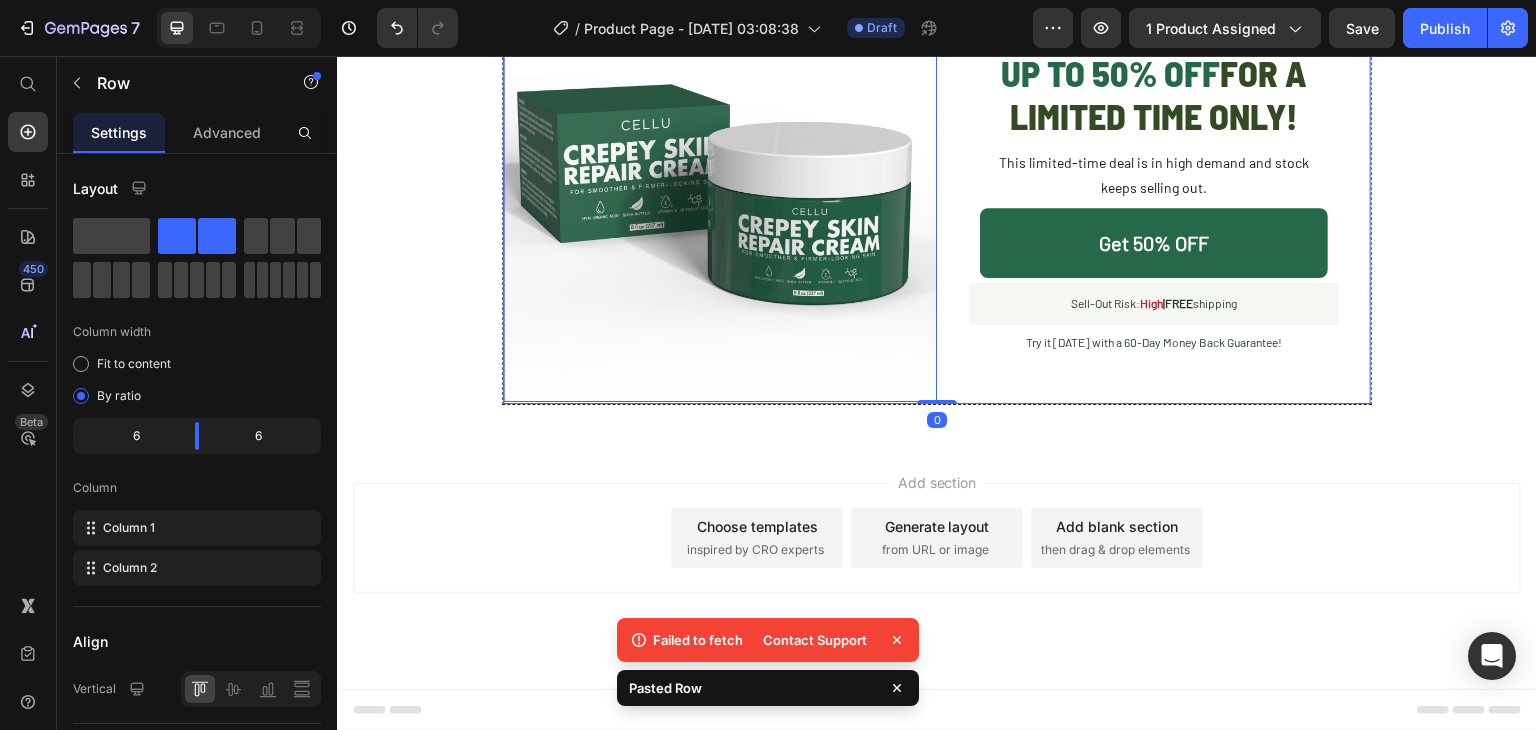 click at bounding box center (720, 185) 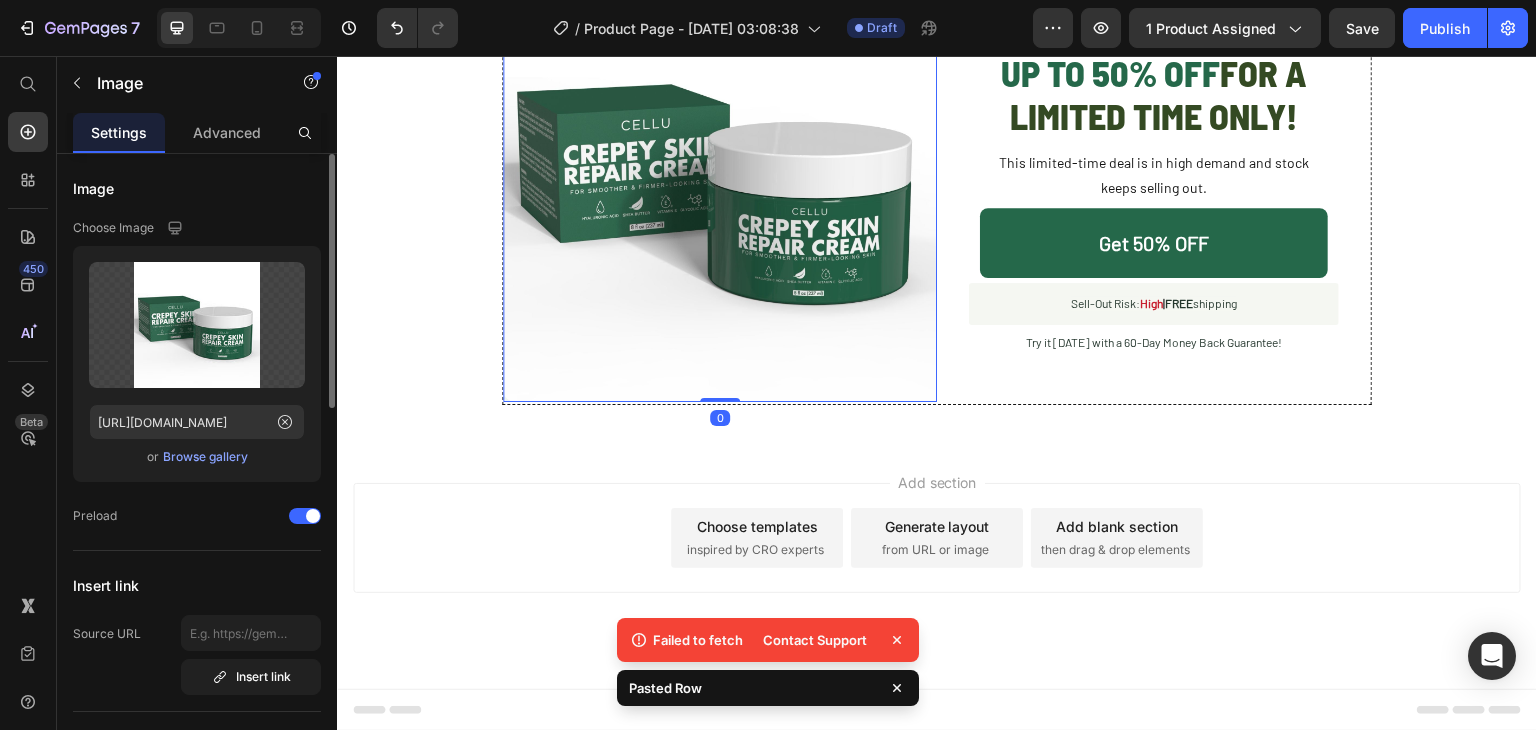 drag, startPoint x: 165, startPoint y: 457, endPoint x: 408, endPoint y: 202, distance: 352.2414 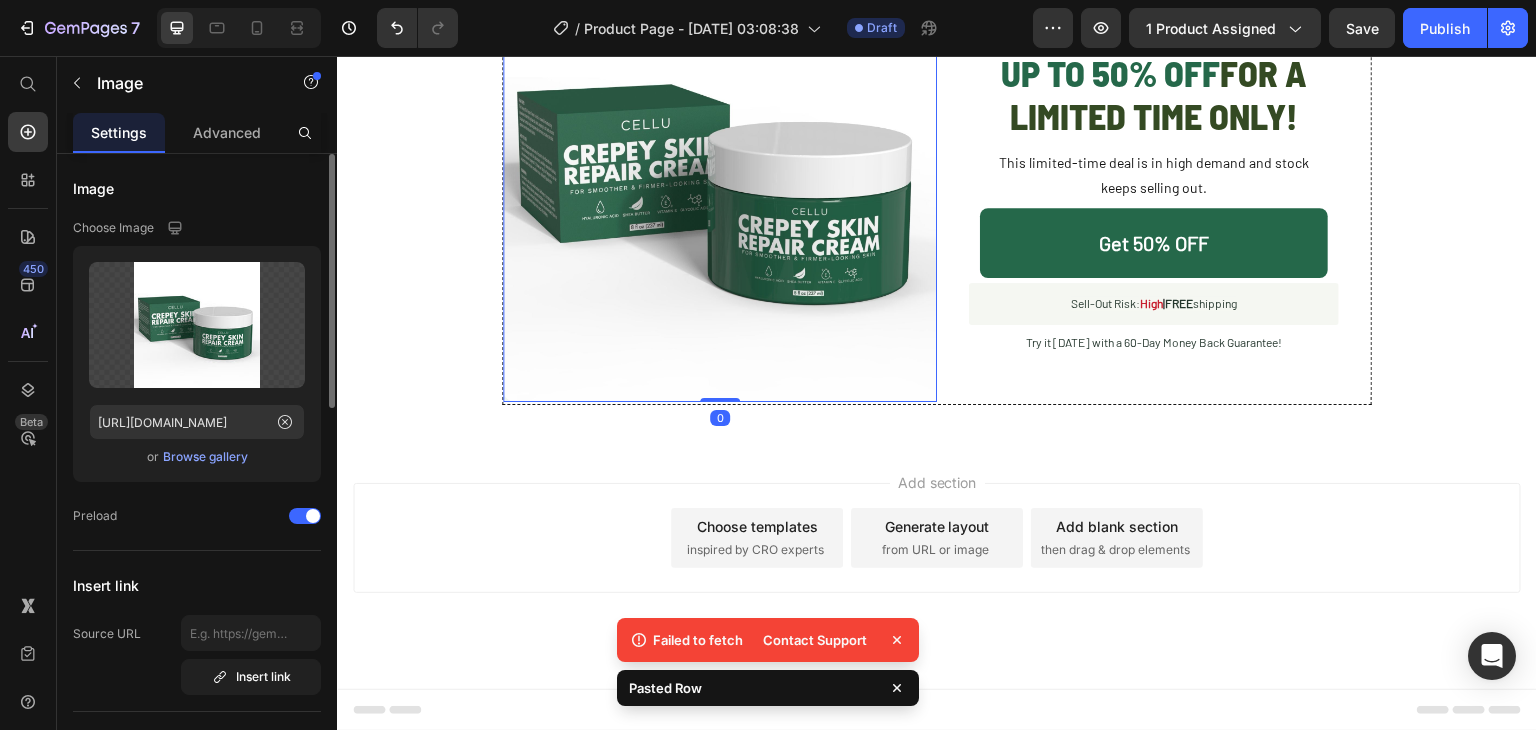 click on "Browse gallery" at bounding box center [205, 457] 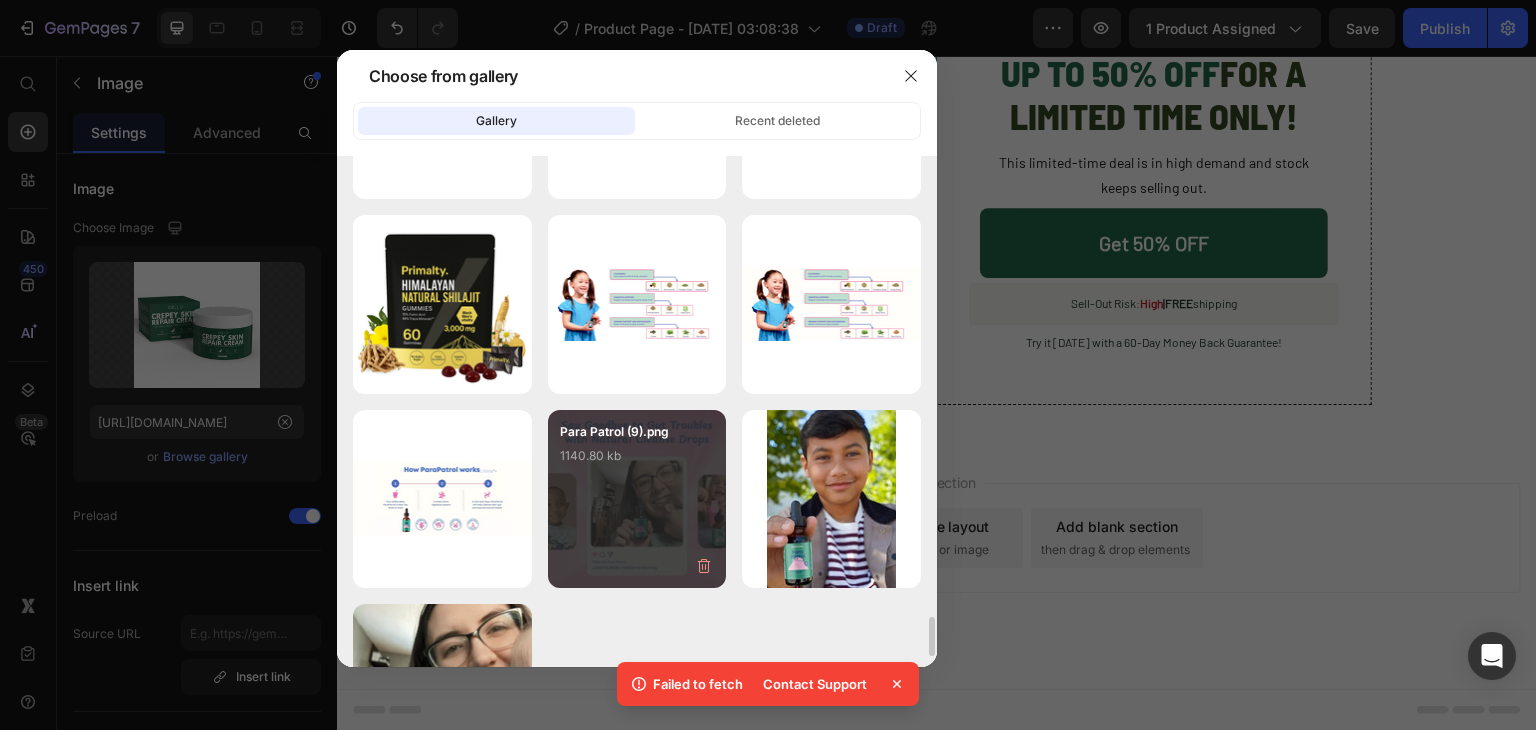 scroll, scrollTop: 6014, scrollLeft: 0, axis: vertical 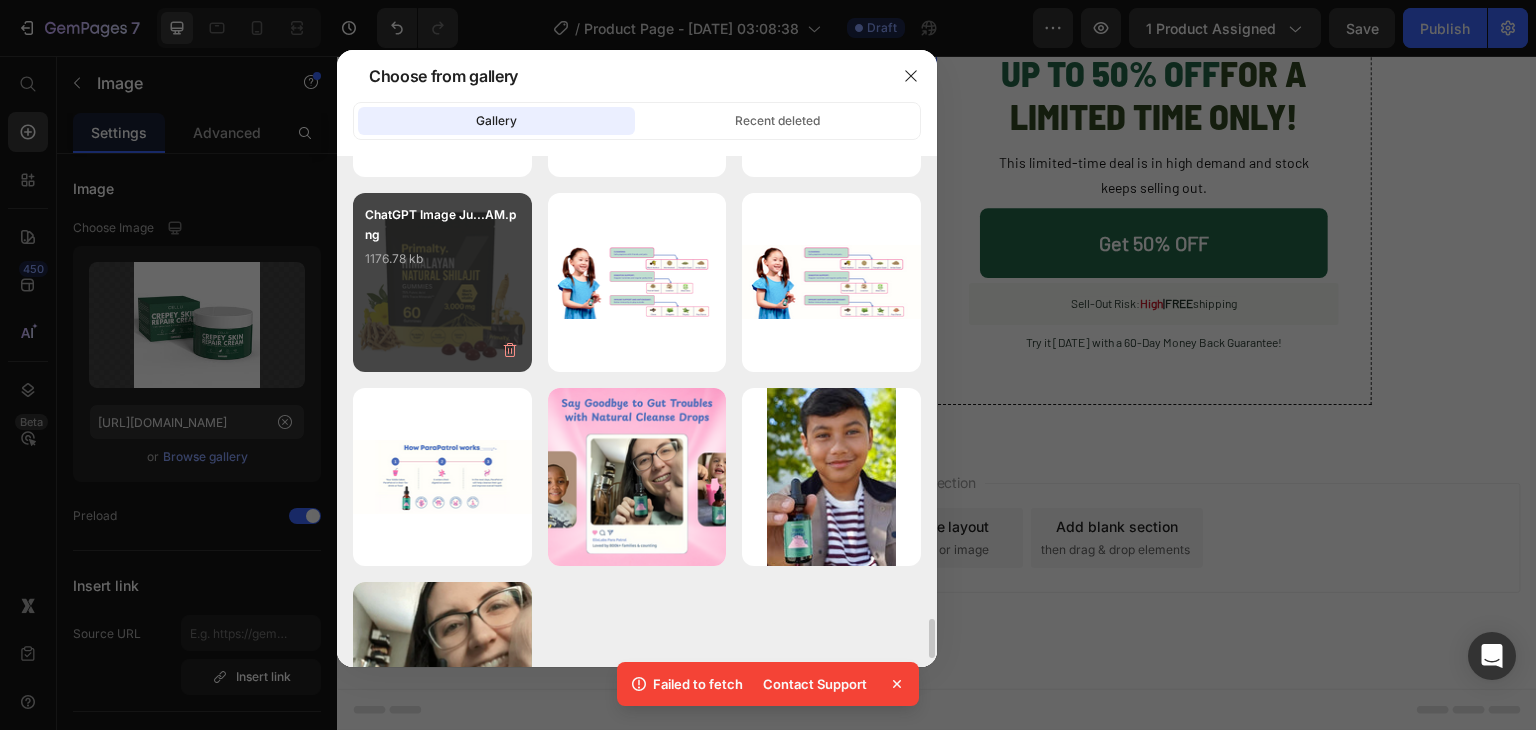 click on "ChatGPT Image Ju...AM.png 1176.78 kb" at bounding box center (442, 245) 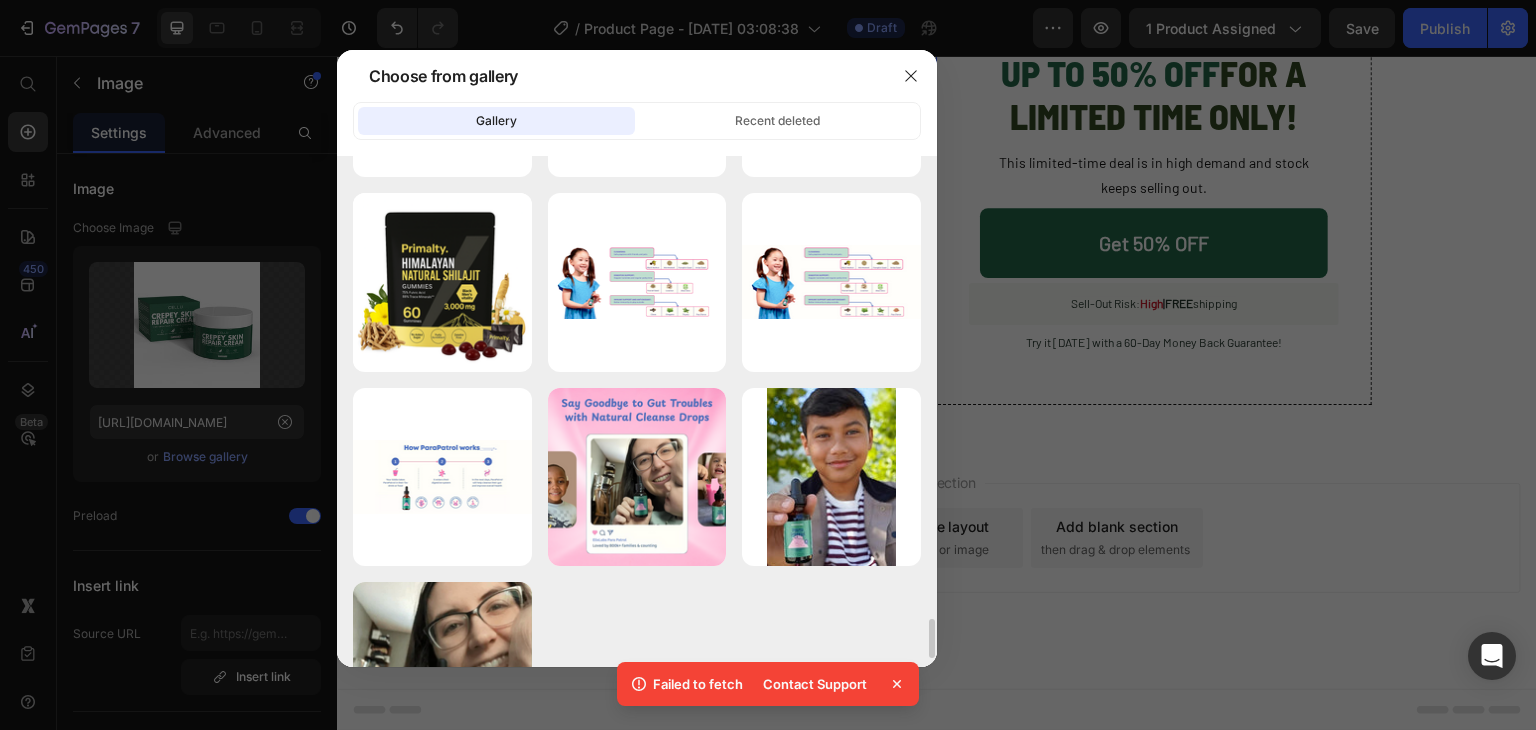 type on "https://cdn.shopify.com/s/files/1/0933/9620/5841/files/gempages_567820463212856257-3ceb1745-1fc7-44fc-8b59-23c62929d92d.png" 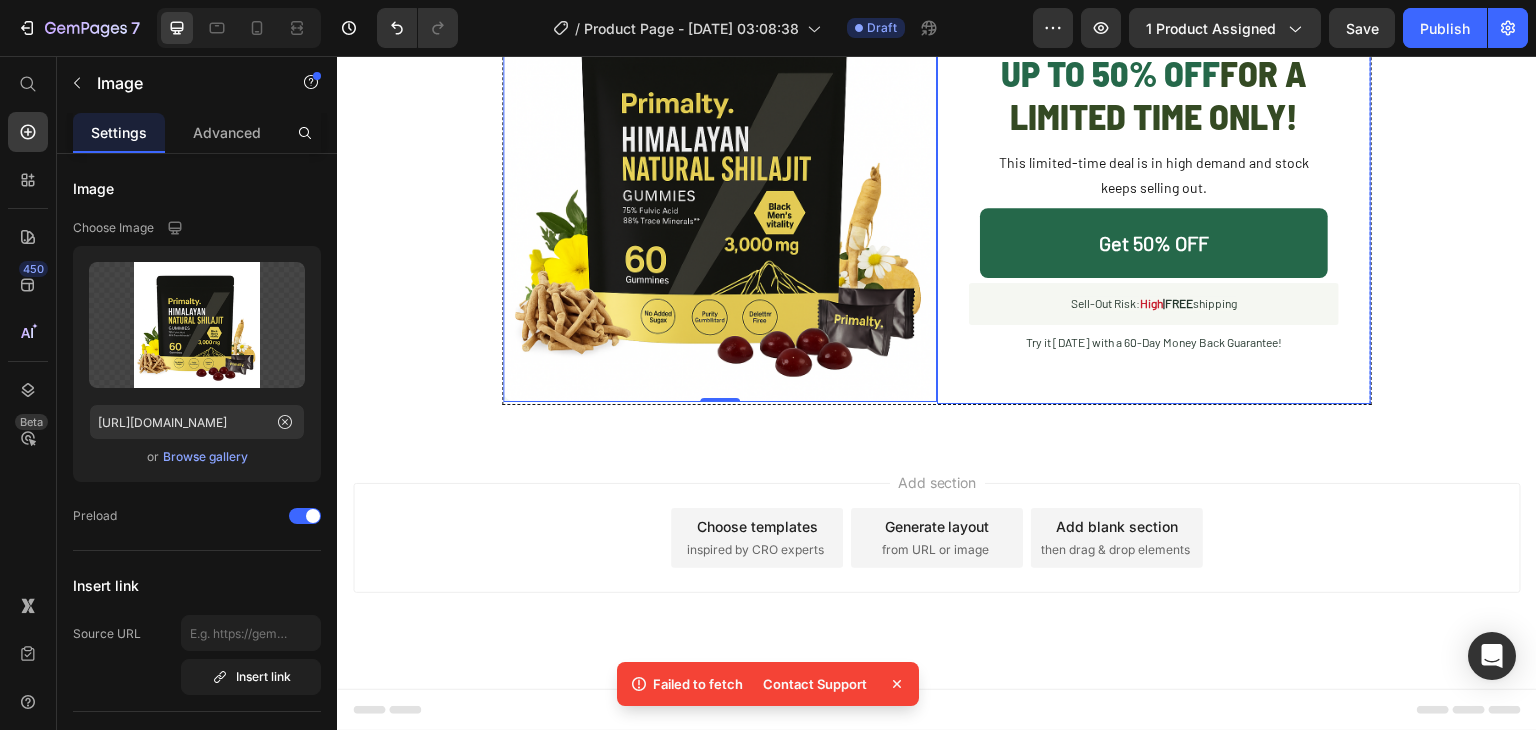 click on "UP TO 50% OFF" at bounding box center [1110, 72] 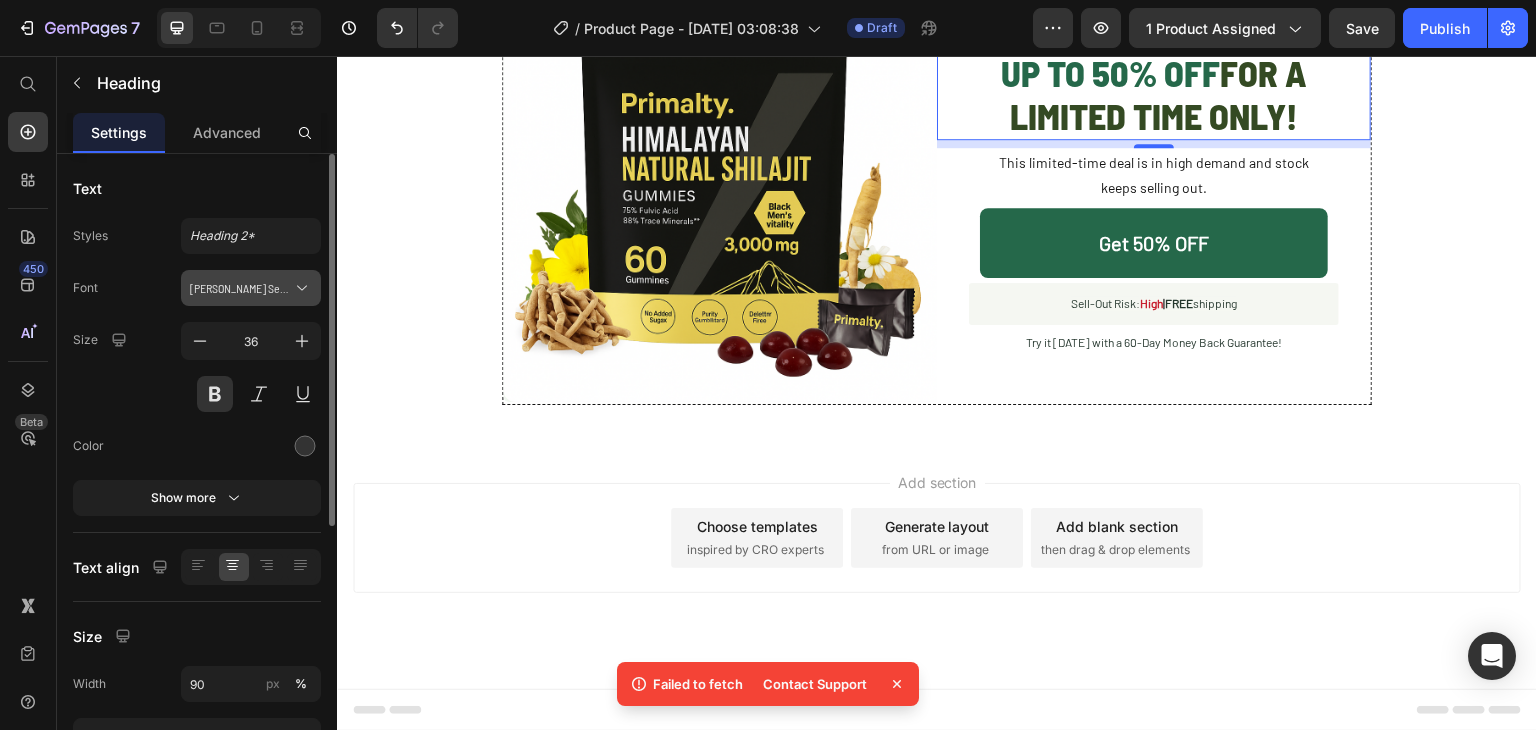 click on "Barlow Semi Condensed" at bounding box center (241, 288) 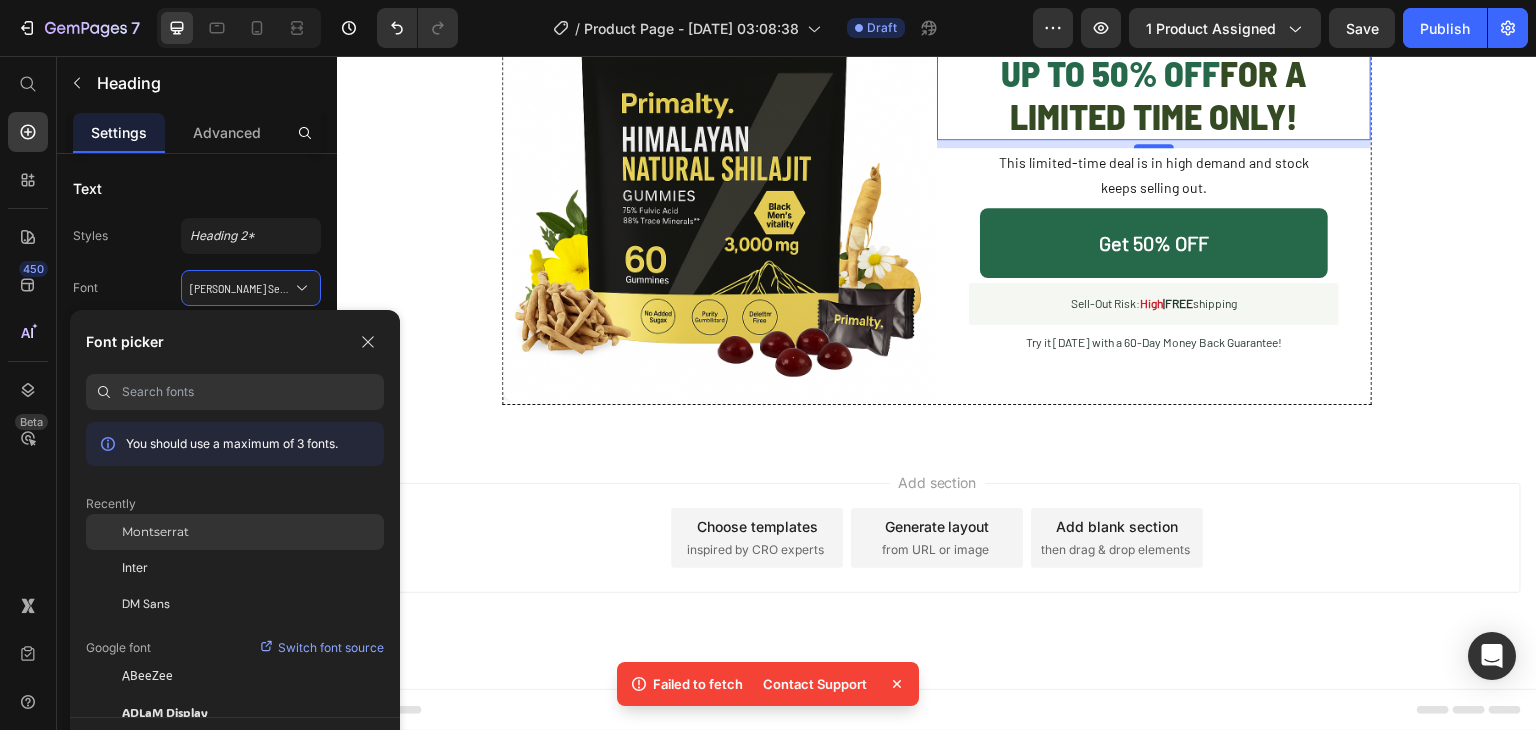 click on "Montserrat" 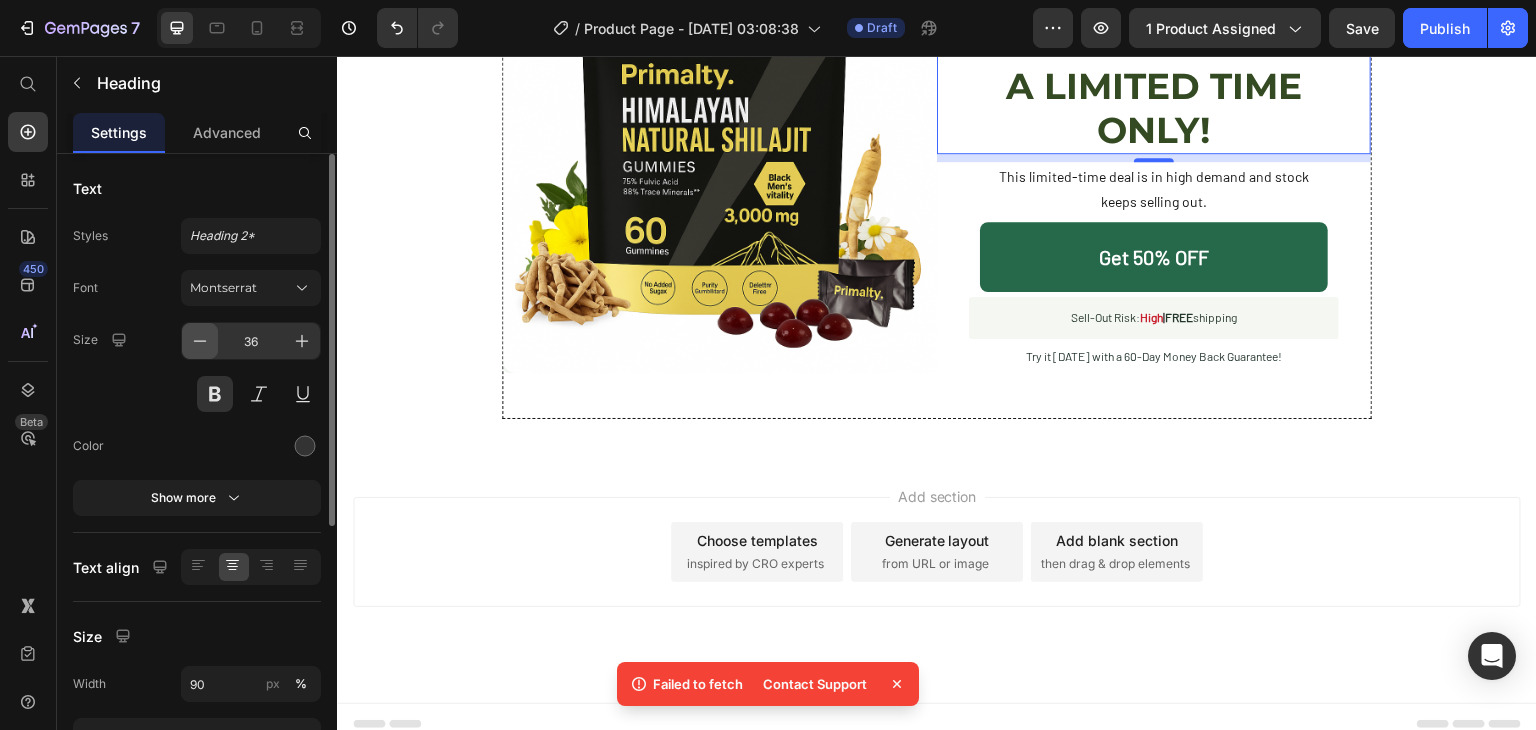 click 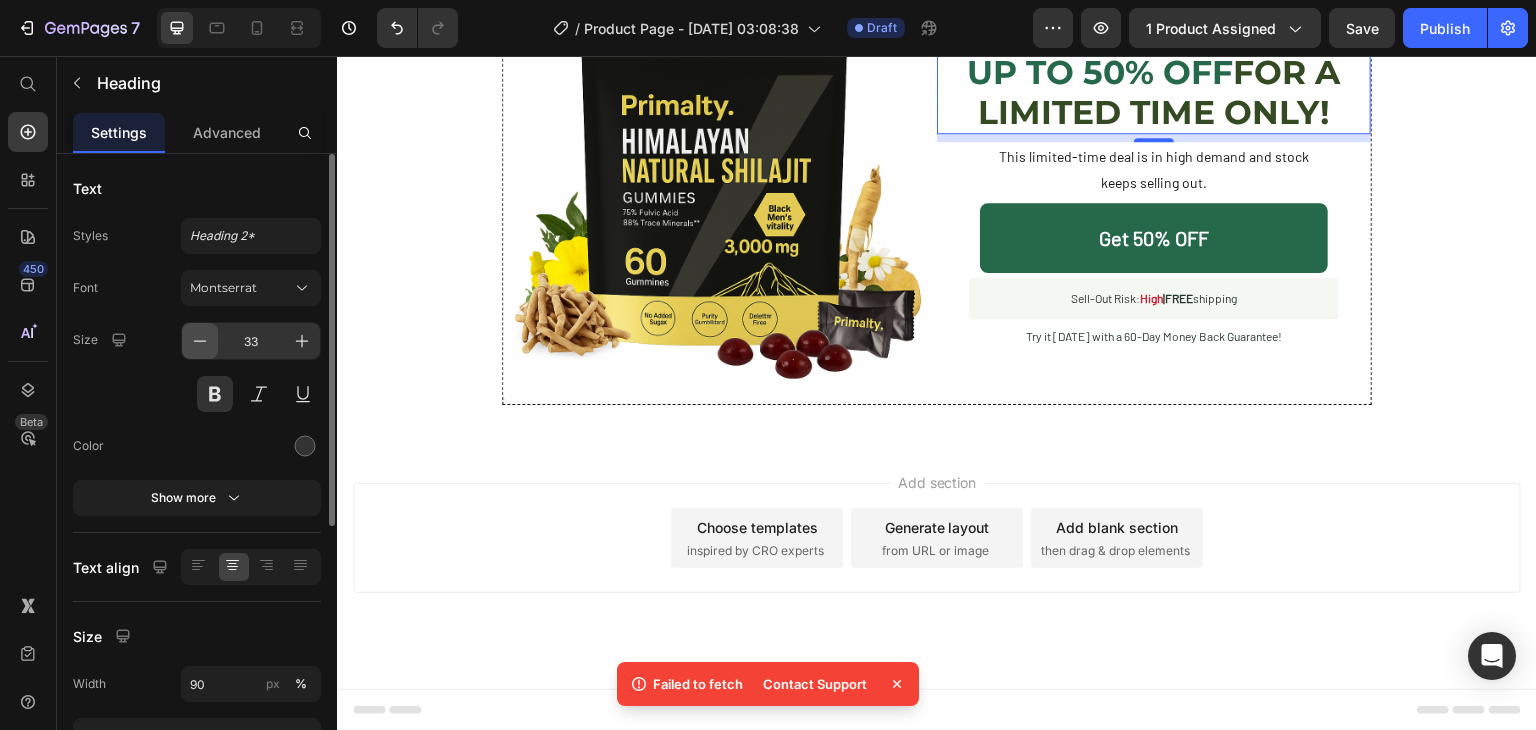 click 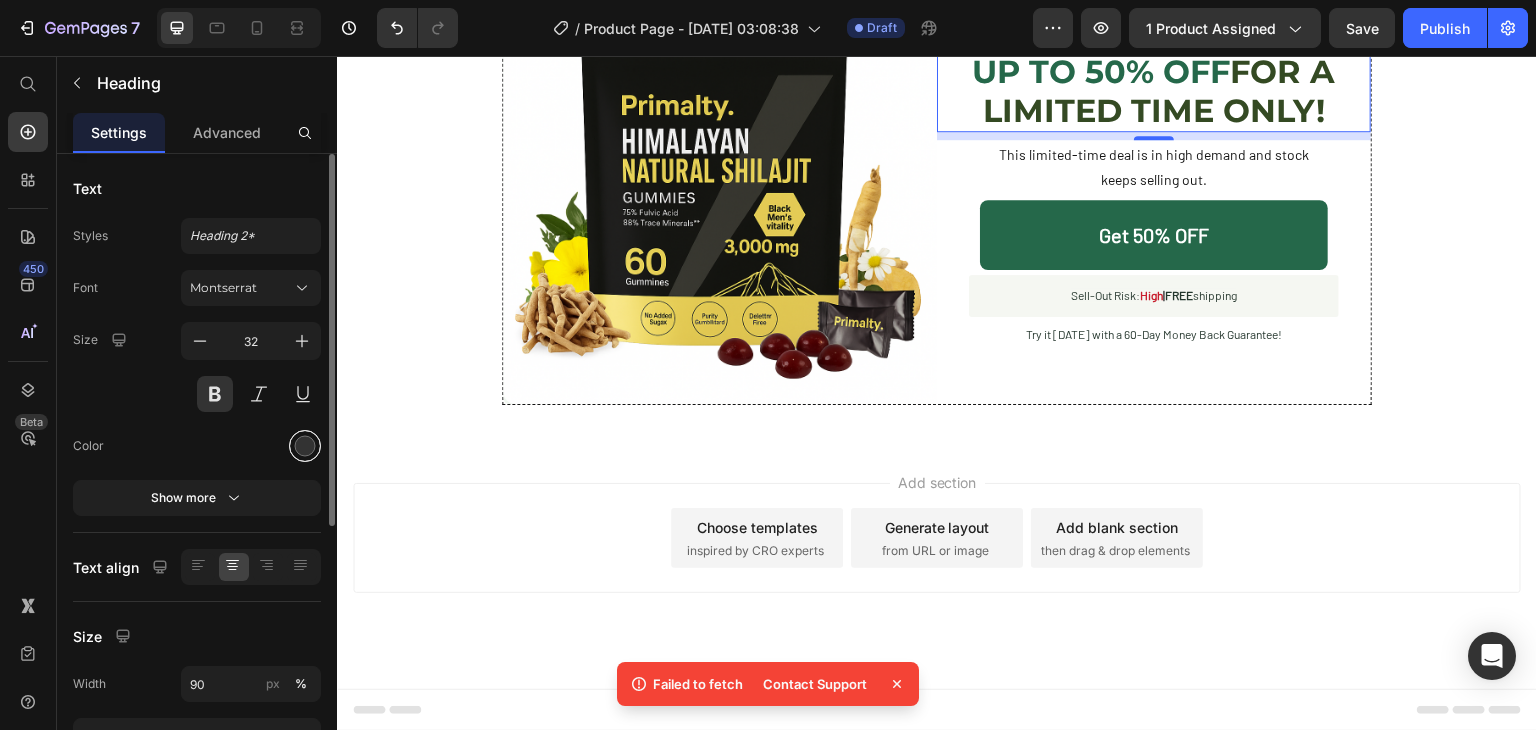 click at bounding box center (305, 446) 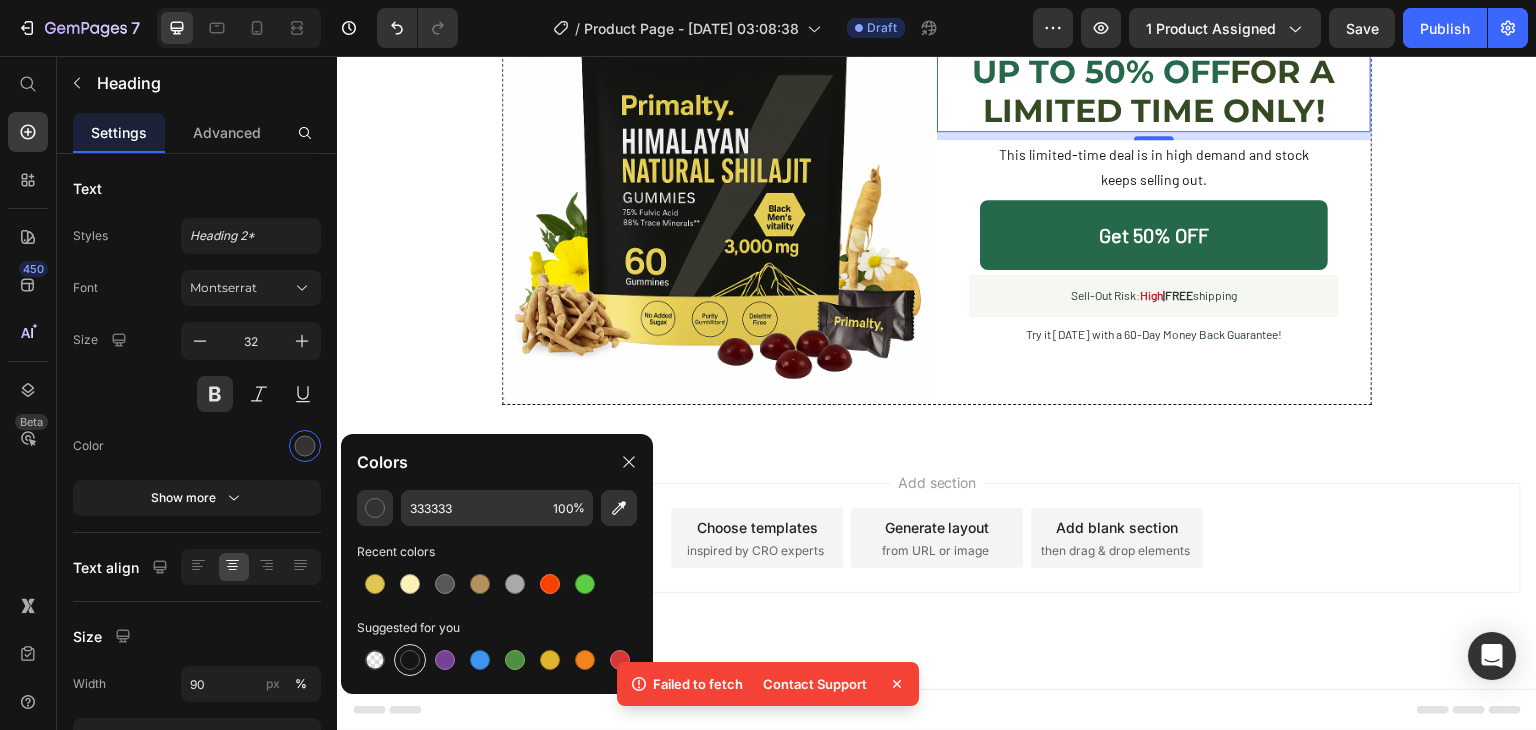 click at bounding box center (410, 660) 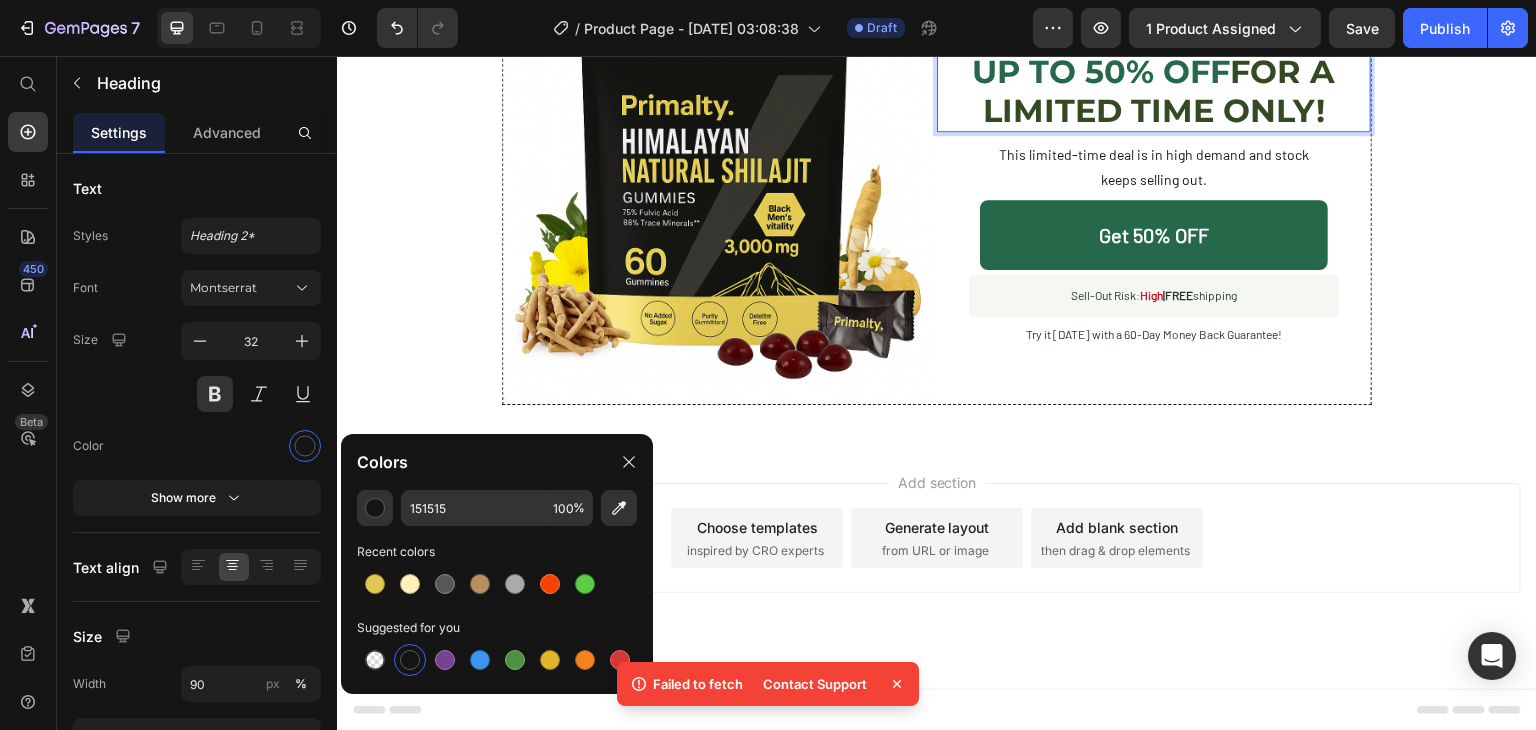 click on "UP TO 50% OFF" at bounding box center [1102, 71] 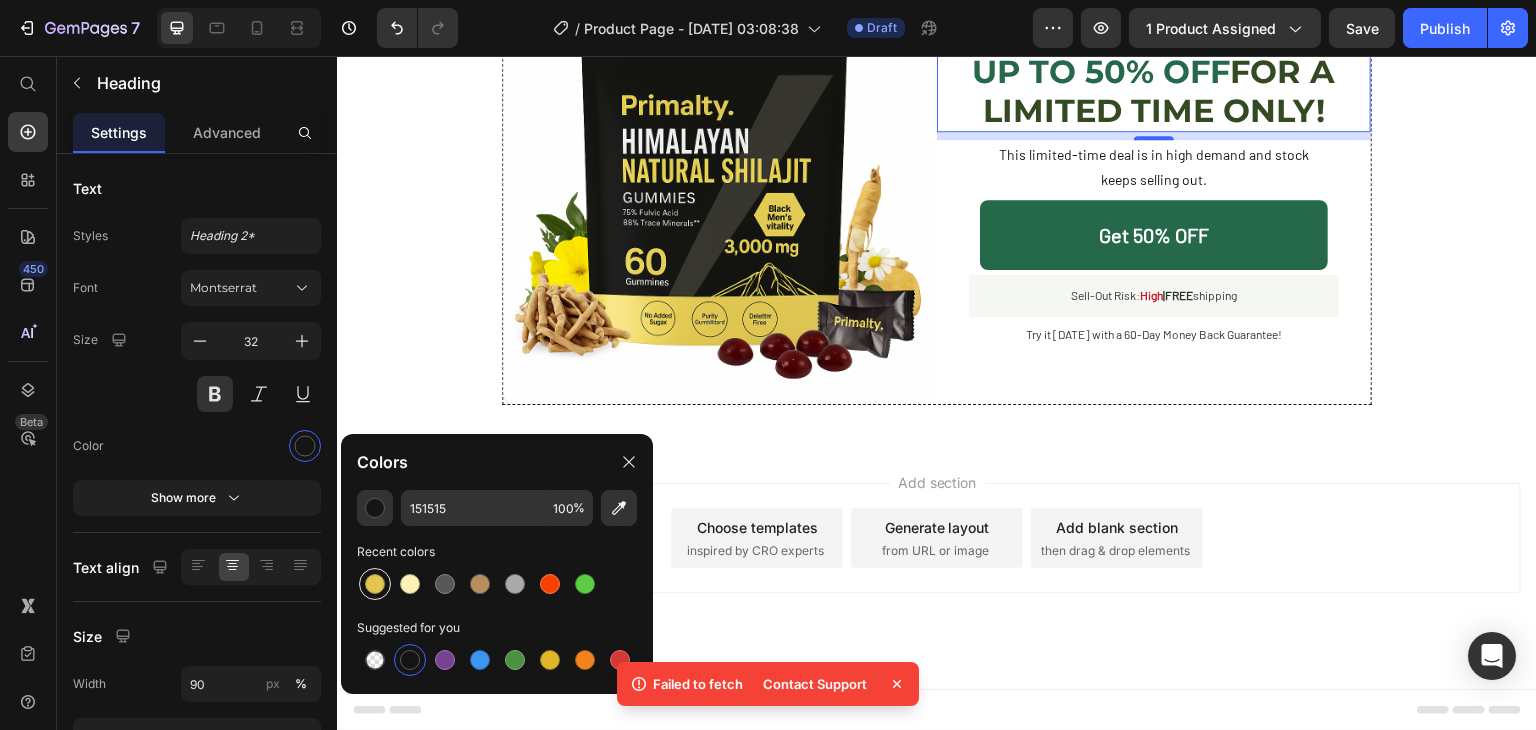 click at bounding box center [375, 584] 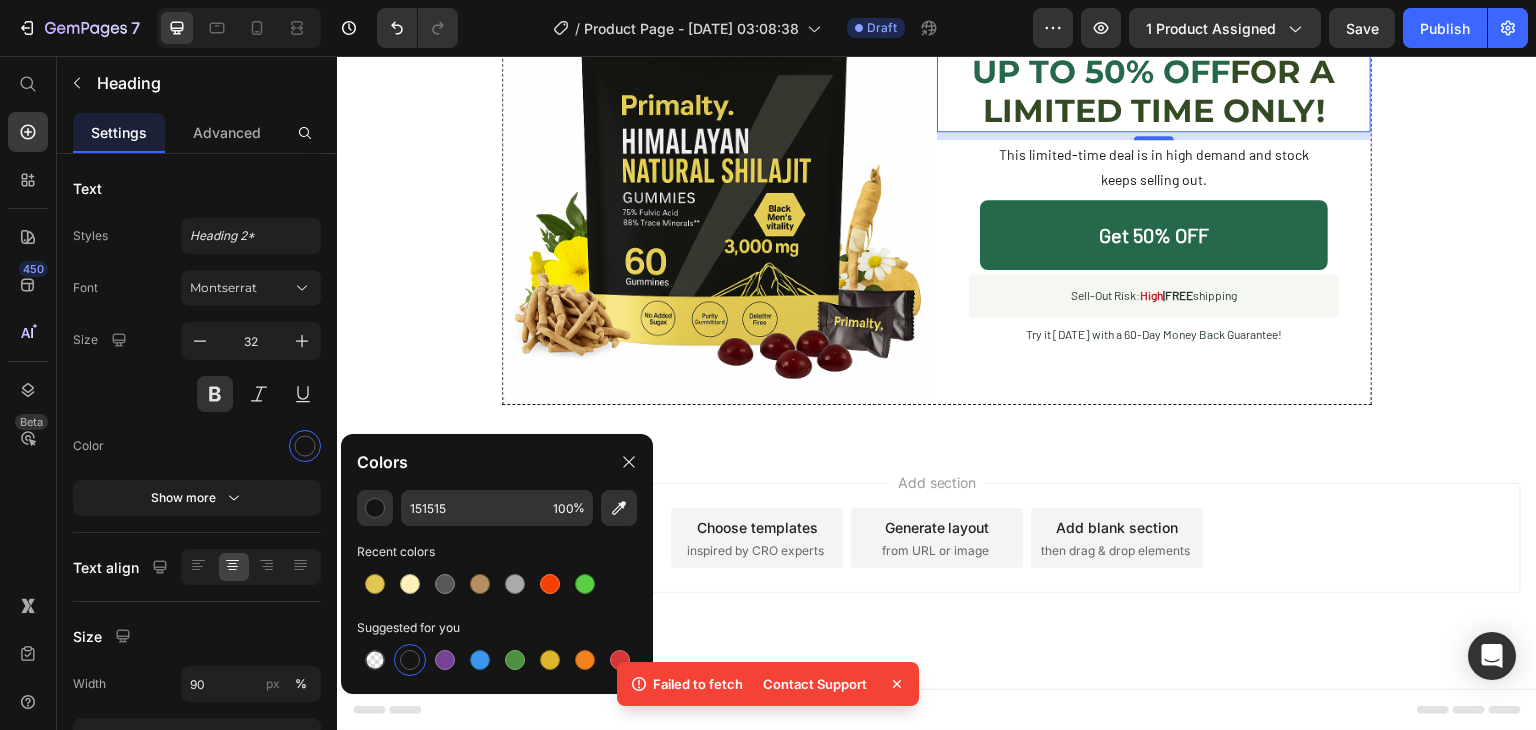type on "E1C654" 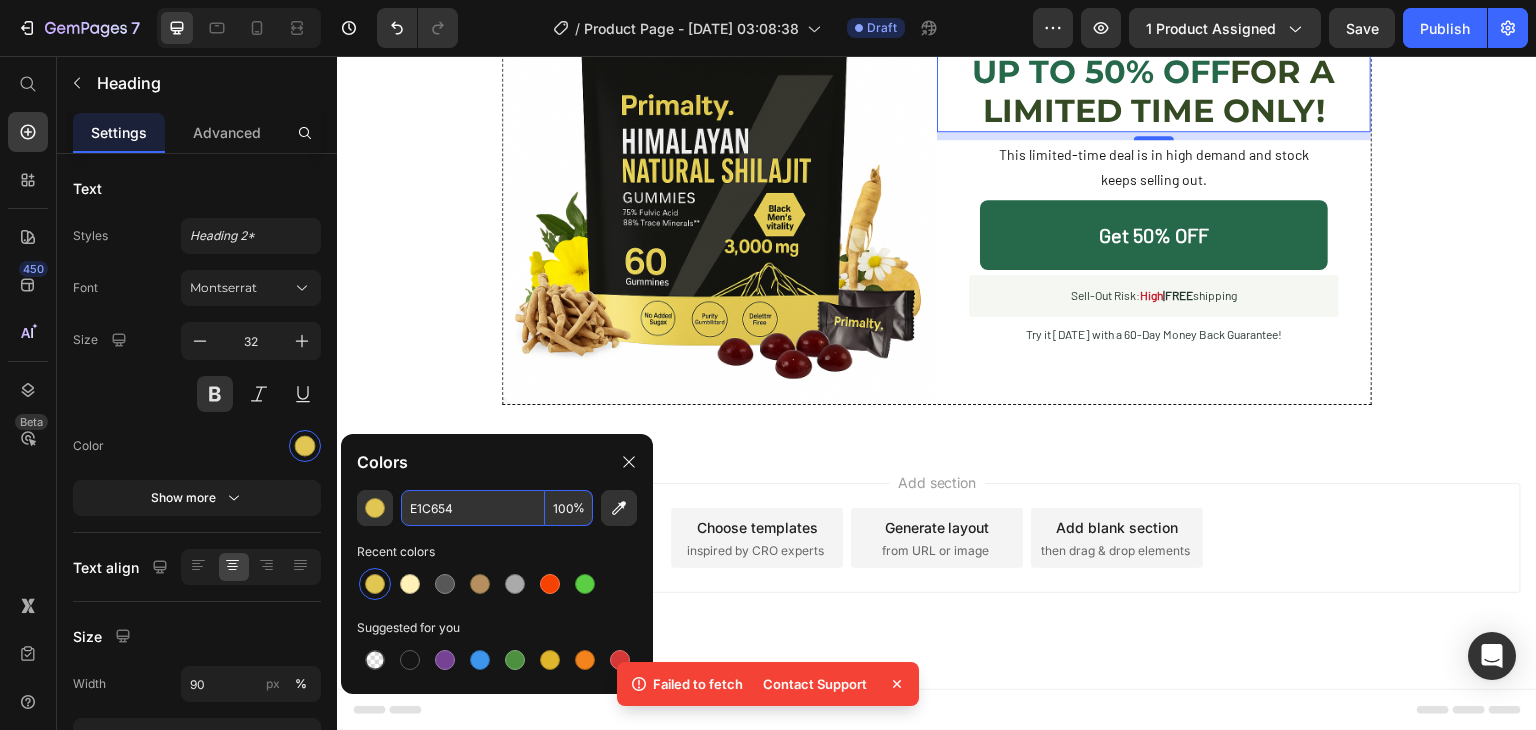 click on "E1C654" at bounding box center (473, 508) 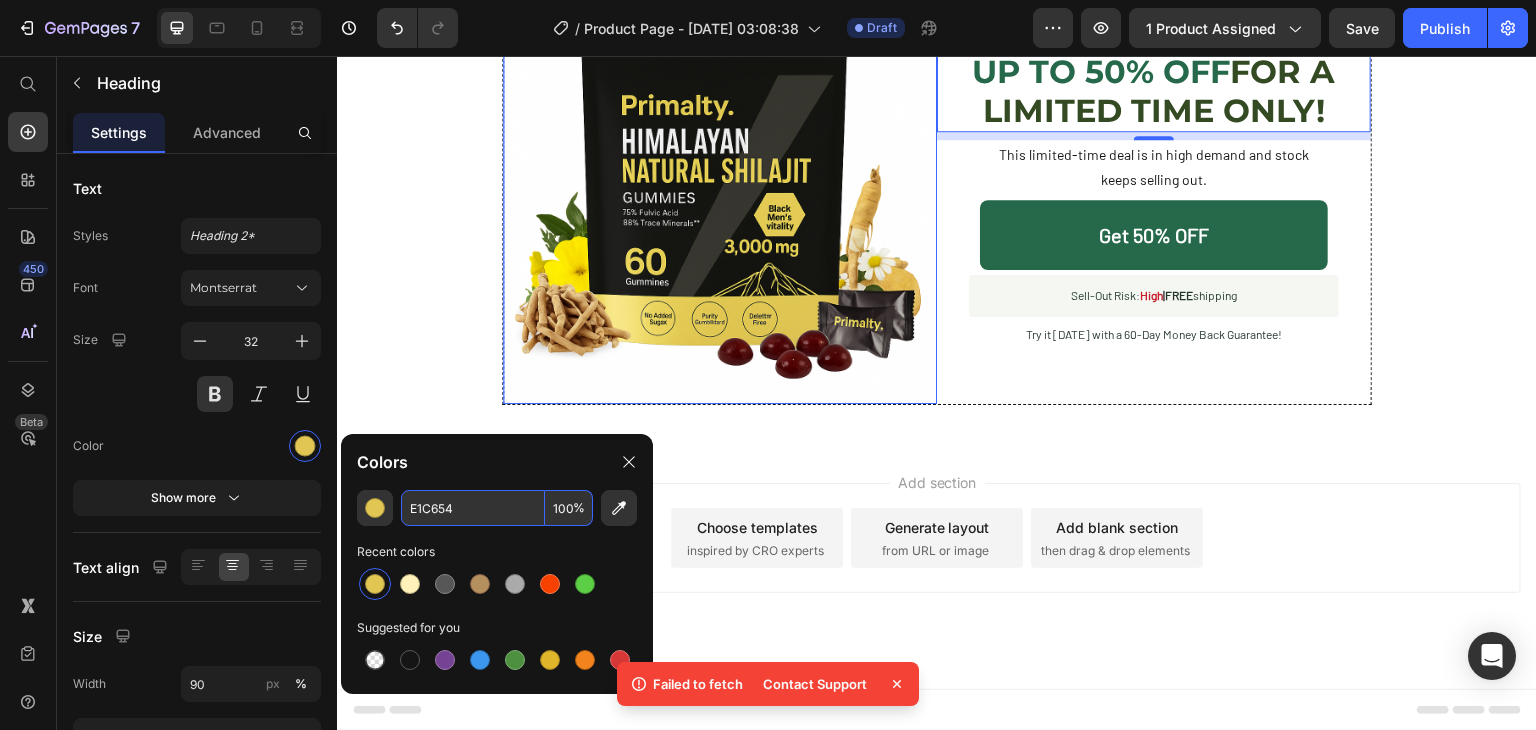 click at bounding box center [720, 187] 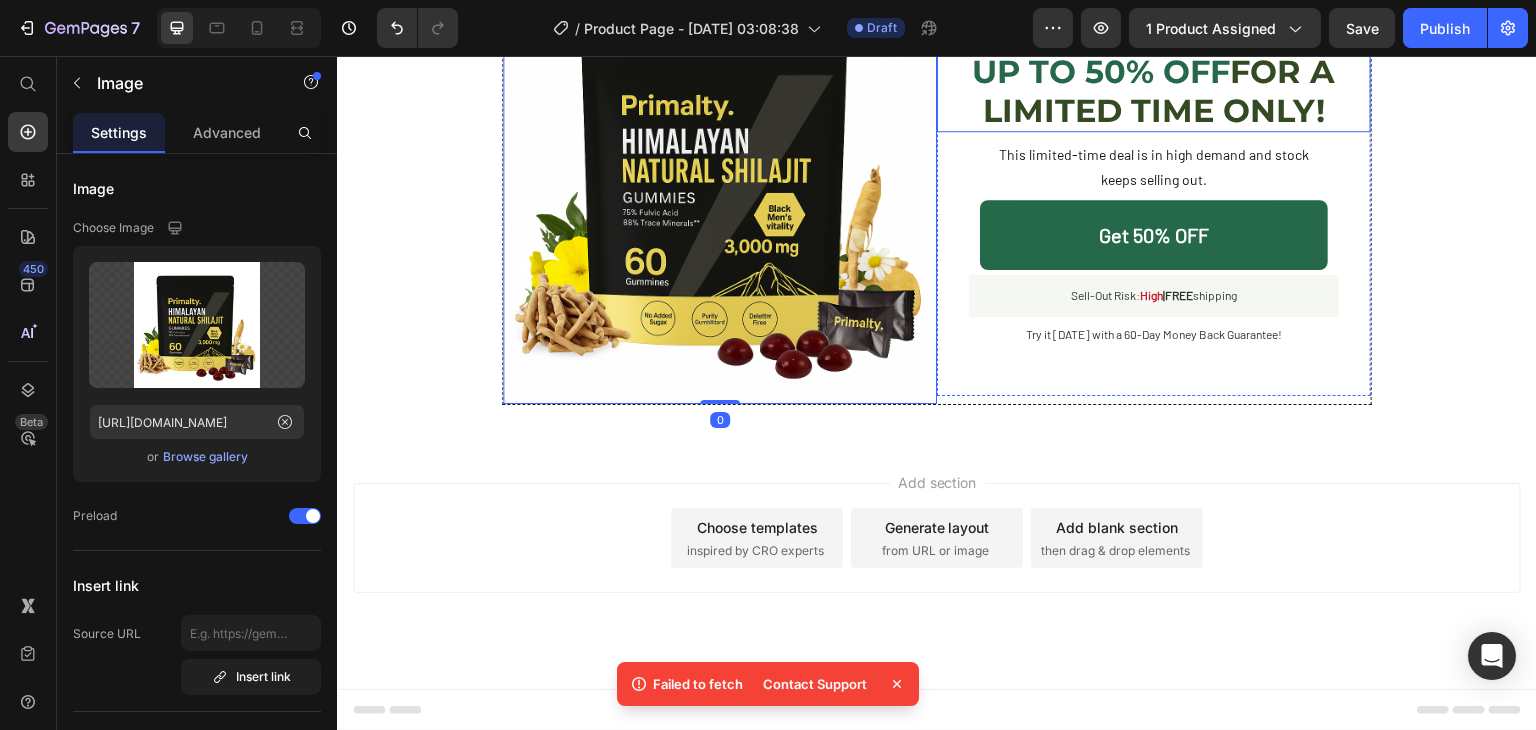 click on "UP TO 50% OFF" at bounding box center (1102, 71) 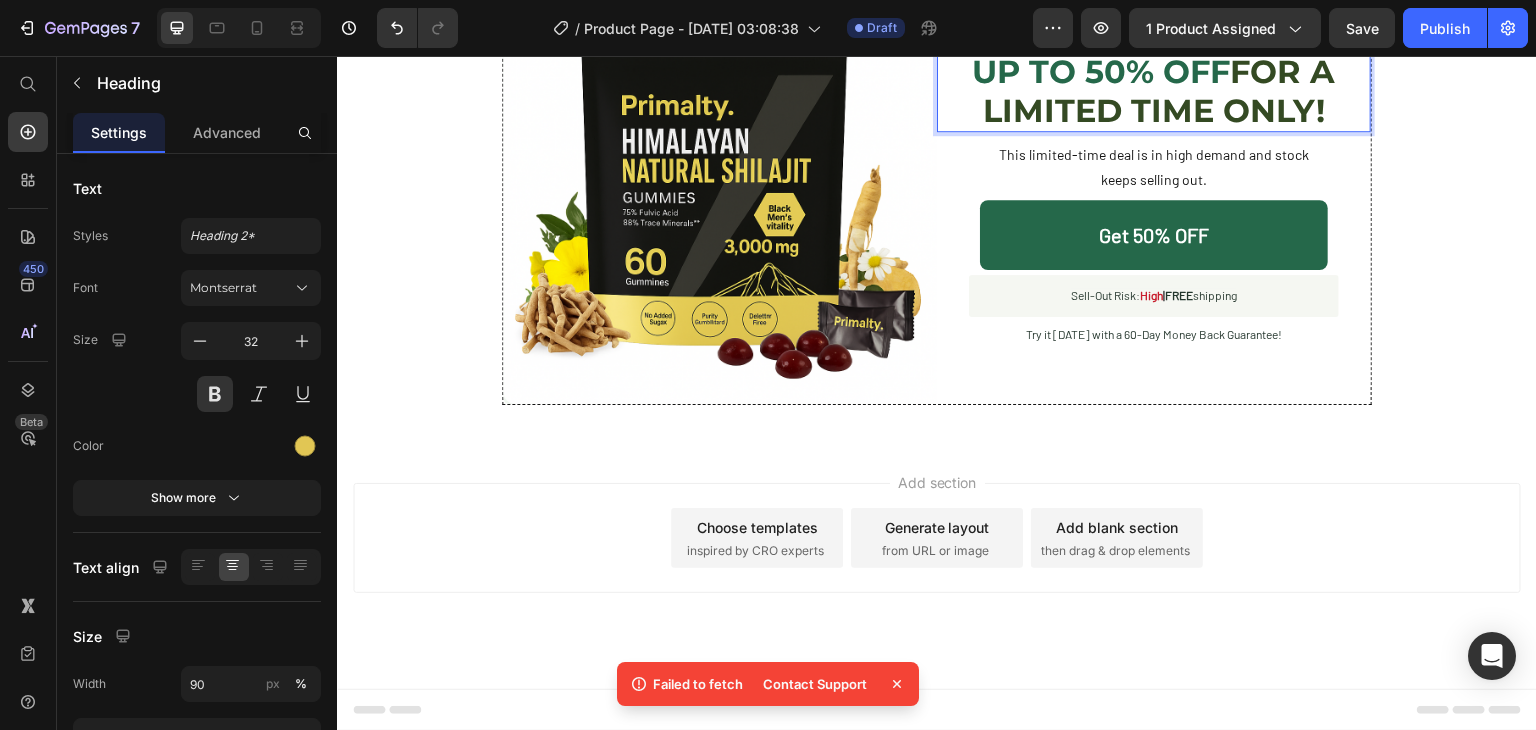 click on "UP TO 50% OFF" at bounding box center [1102, 71] 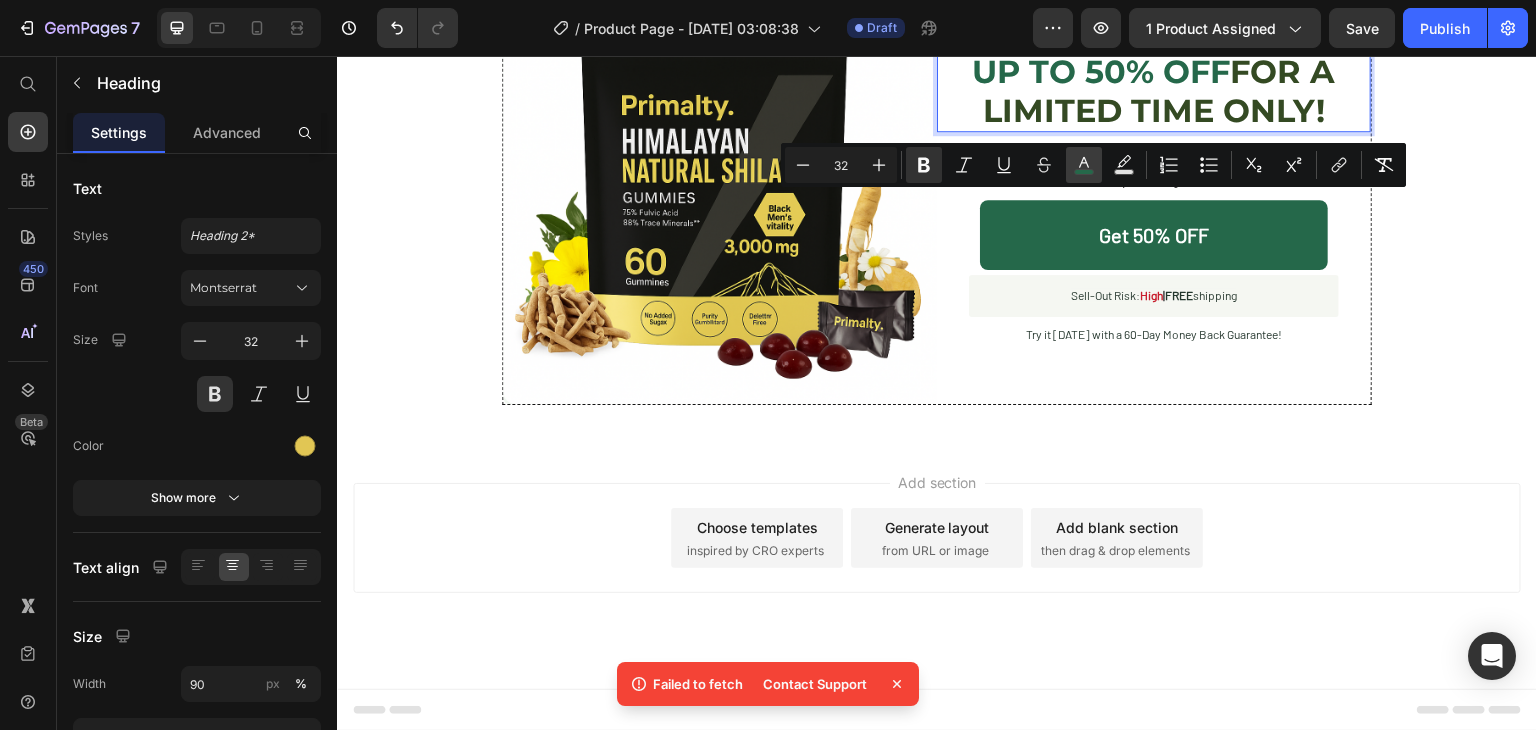 click on "color" at bounding box center (1084, 165) 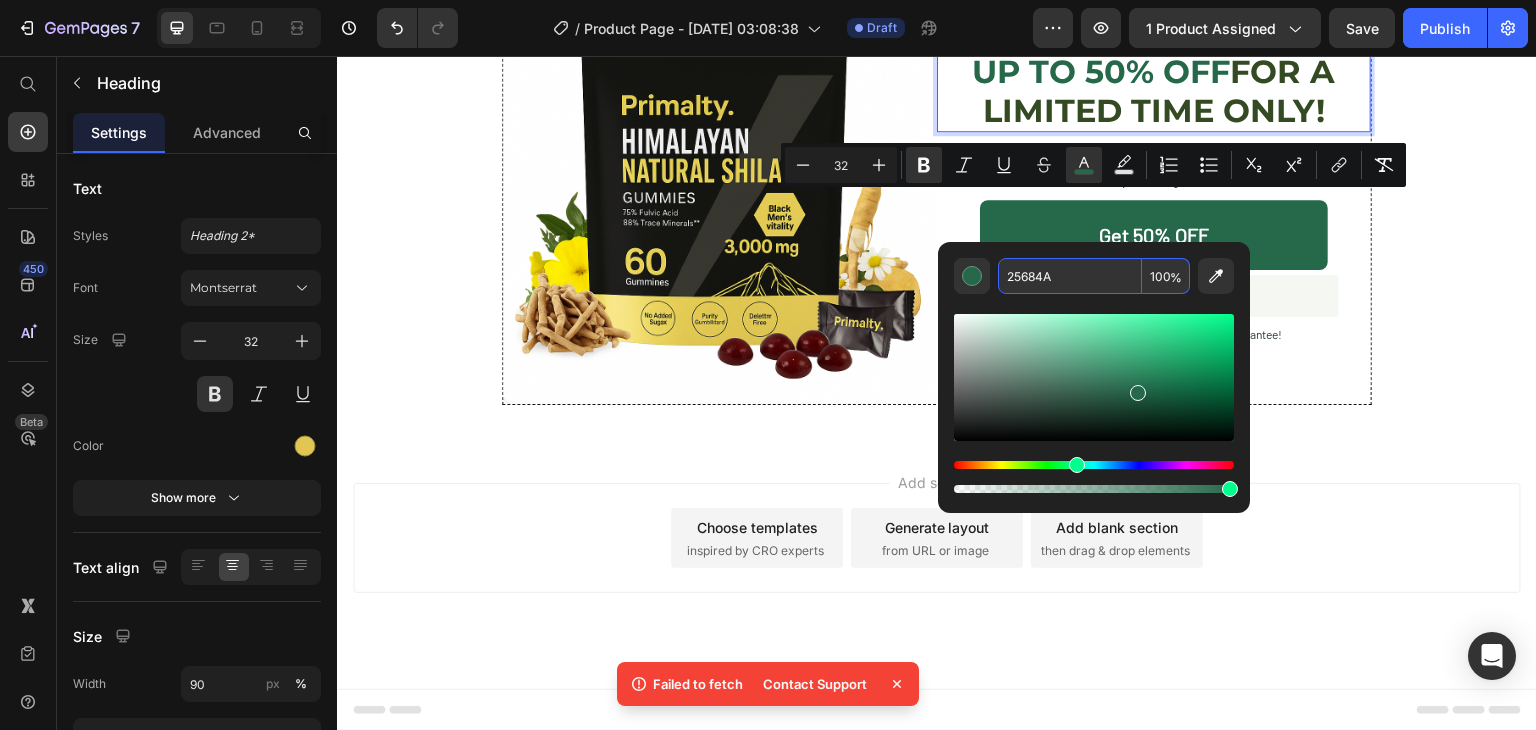 click on "25684A" at bounding box center (1070, 276) 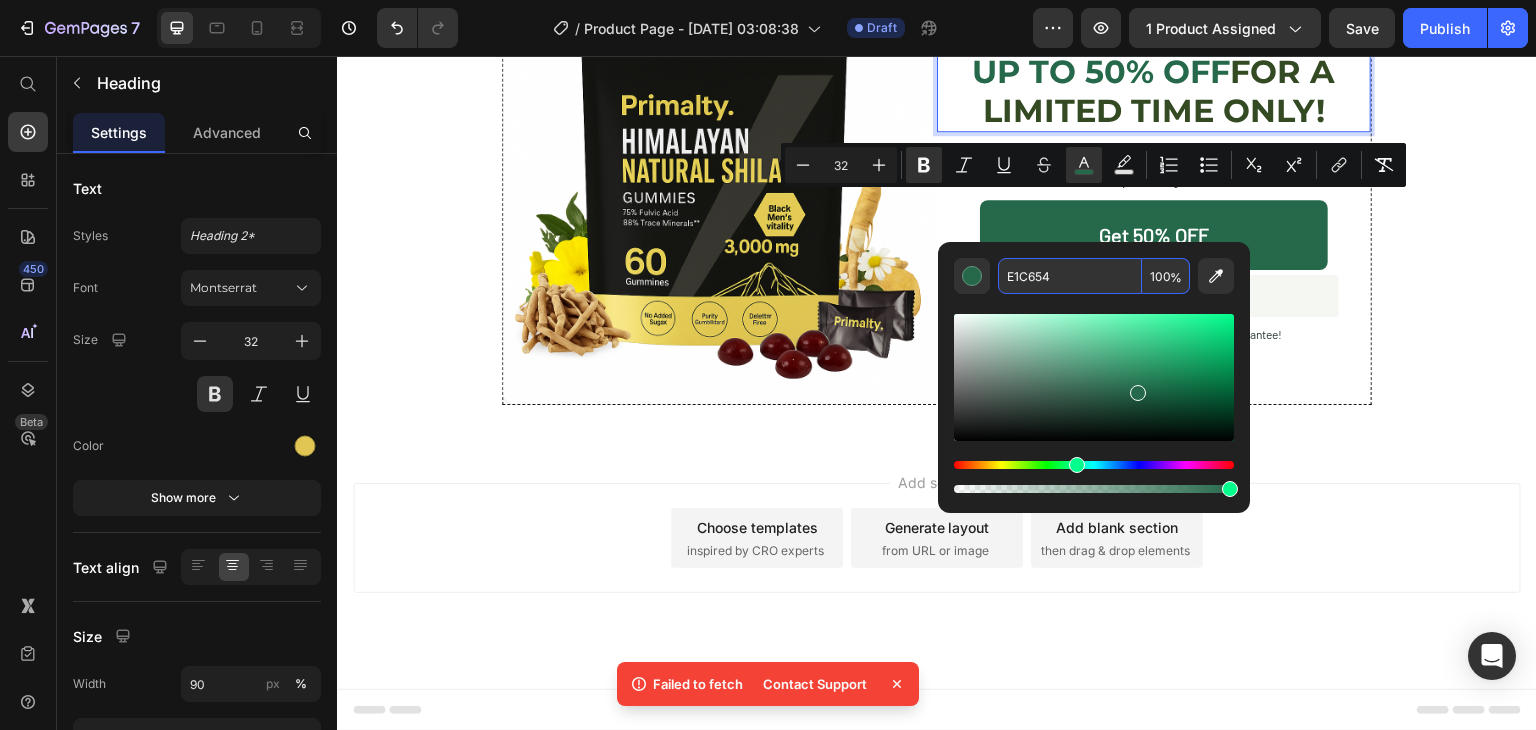 type on "E1C654" 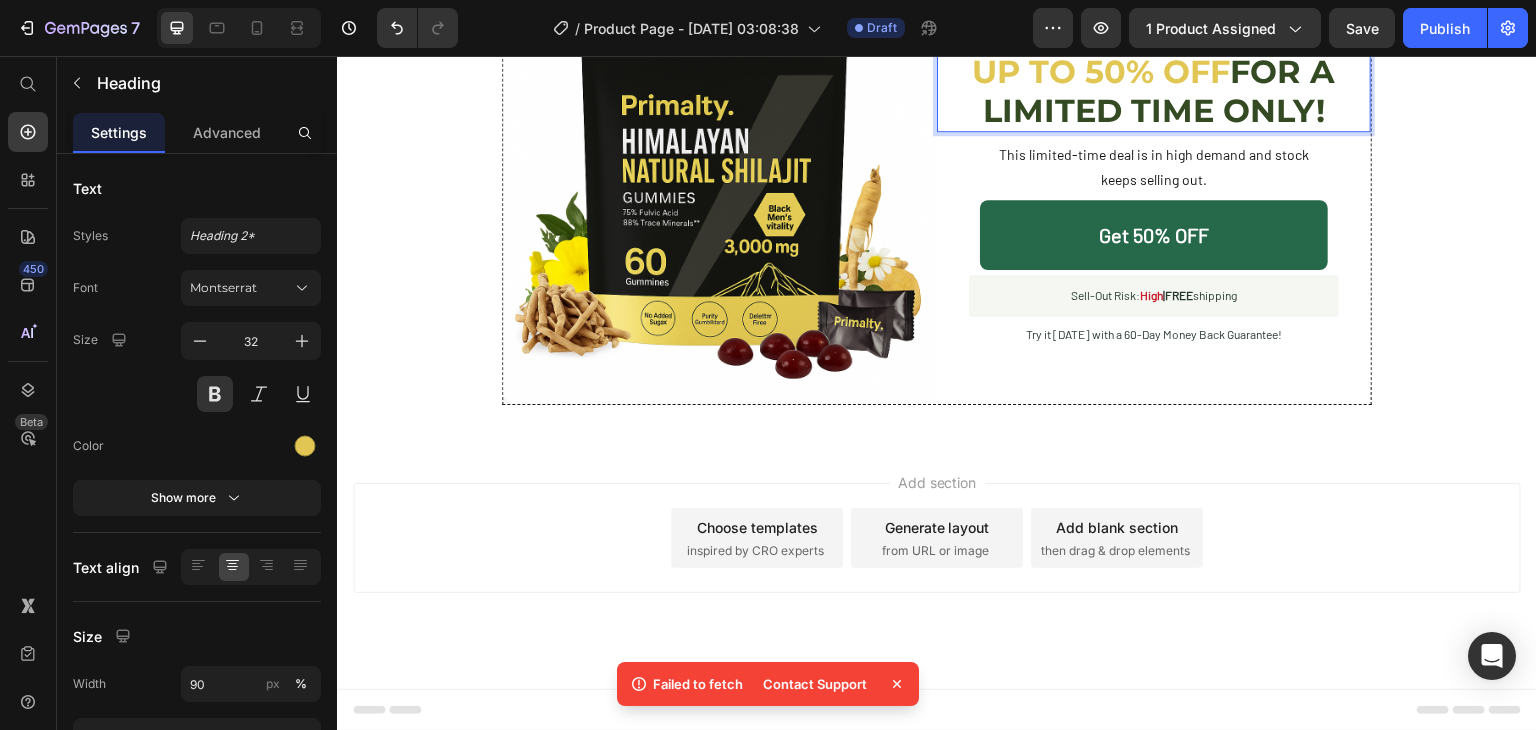 click on "FOR A LIMITED TIME ONLY!" at bounding box center [1159, 90] 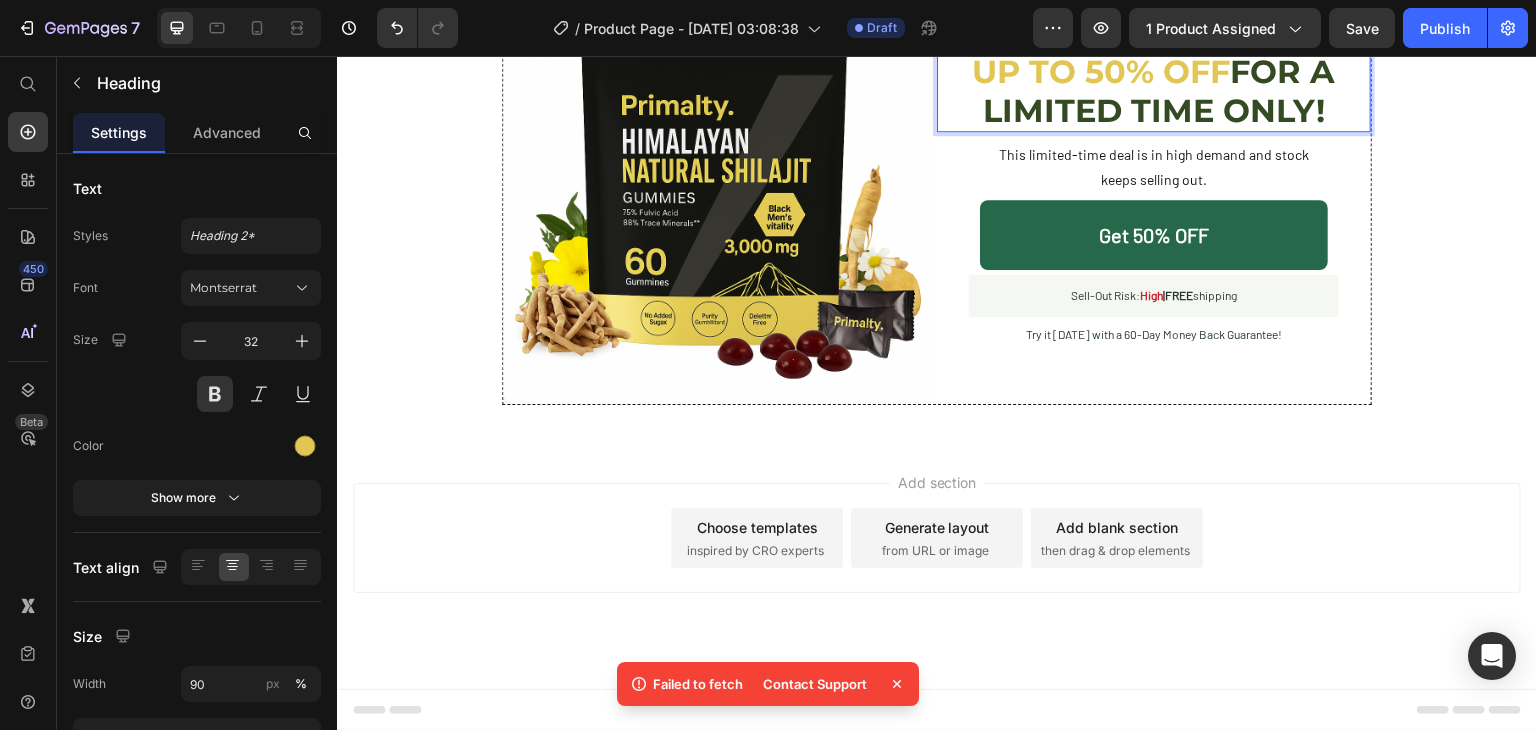 click on "FOR A LIMITED TIME ONLY!" at bounding box center [1159, 90] 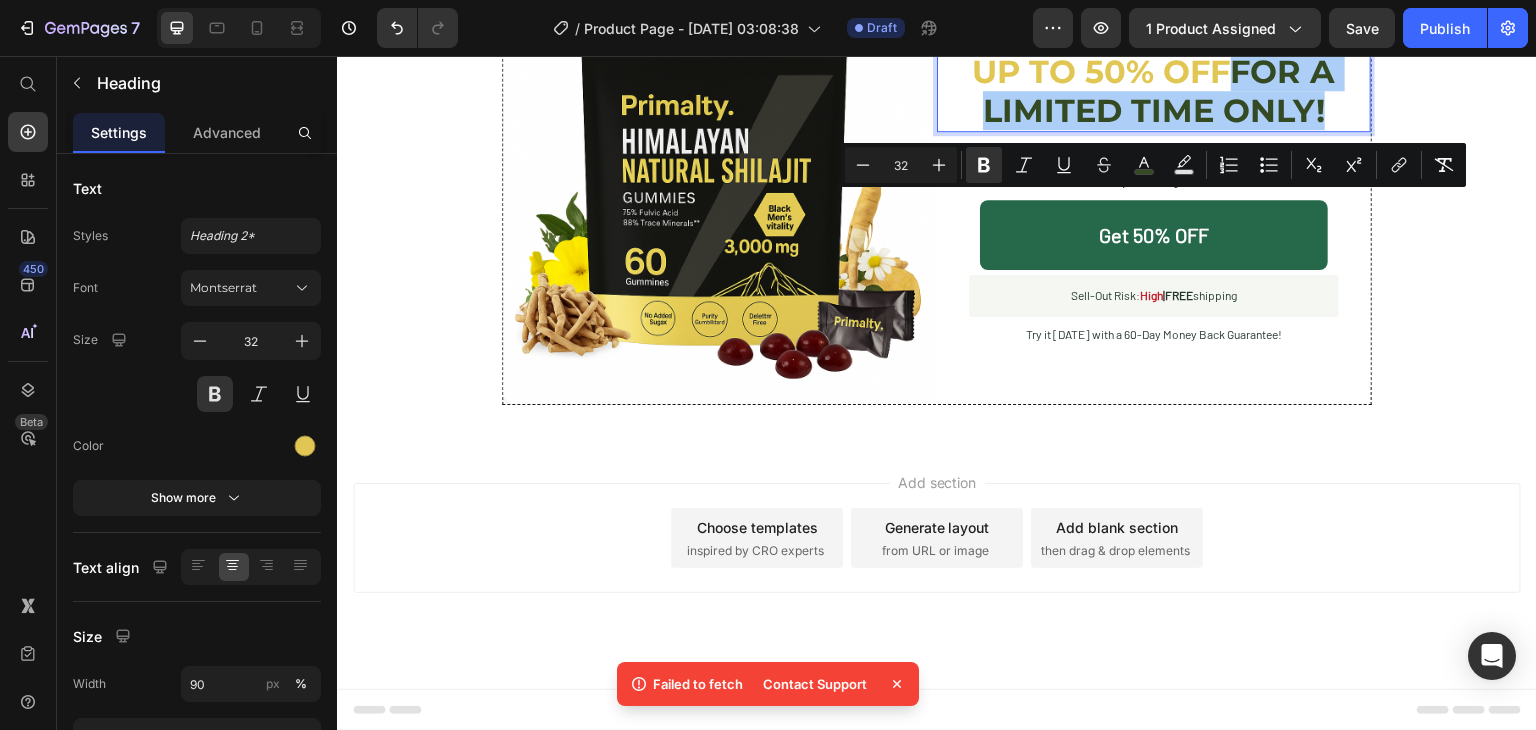 click 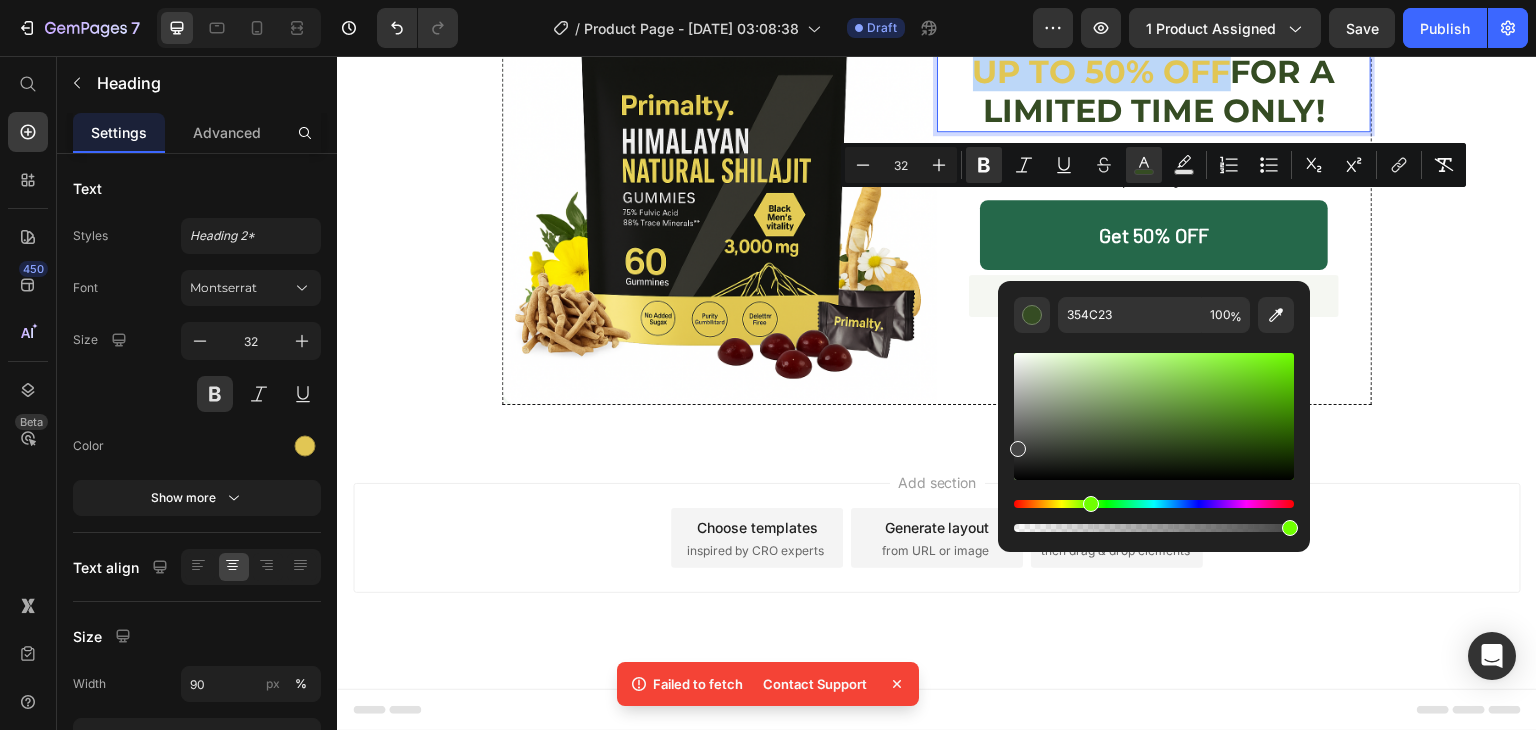 drag, startPoint x: 1504, startPoint y: 497, endPoint x: 918, endPoint y: 478, distance: 586.3079 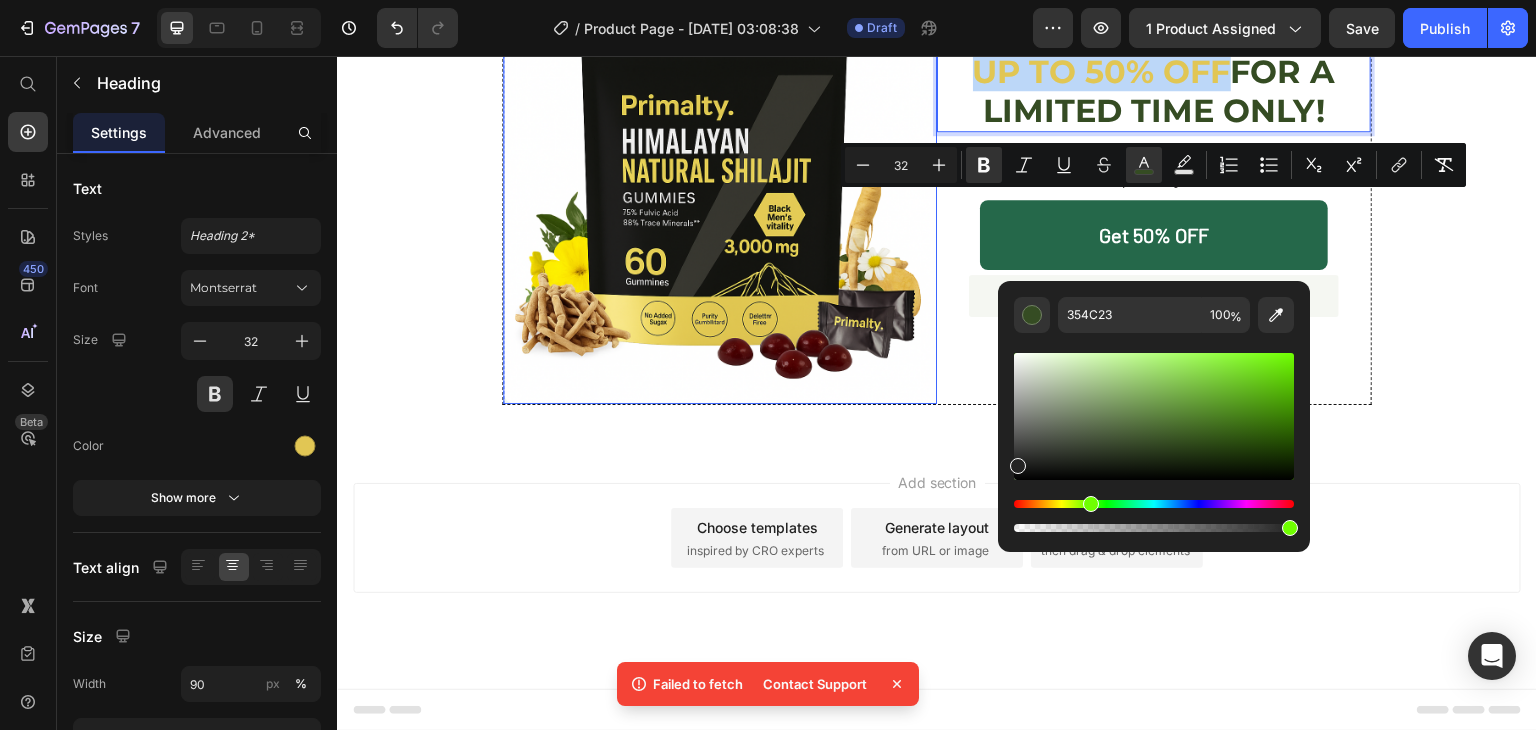 type on "232323" 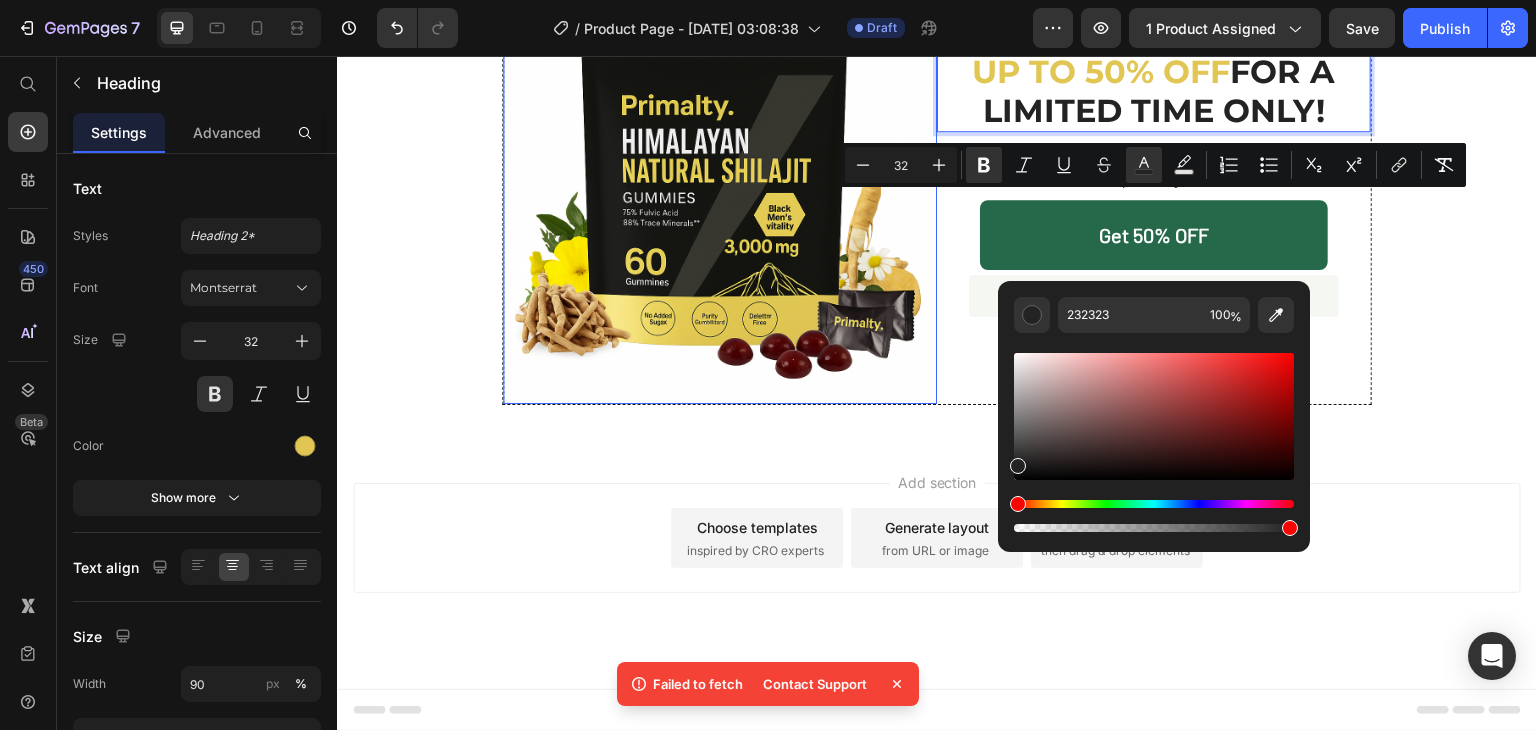 click at bounding box center [720, 187] 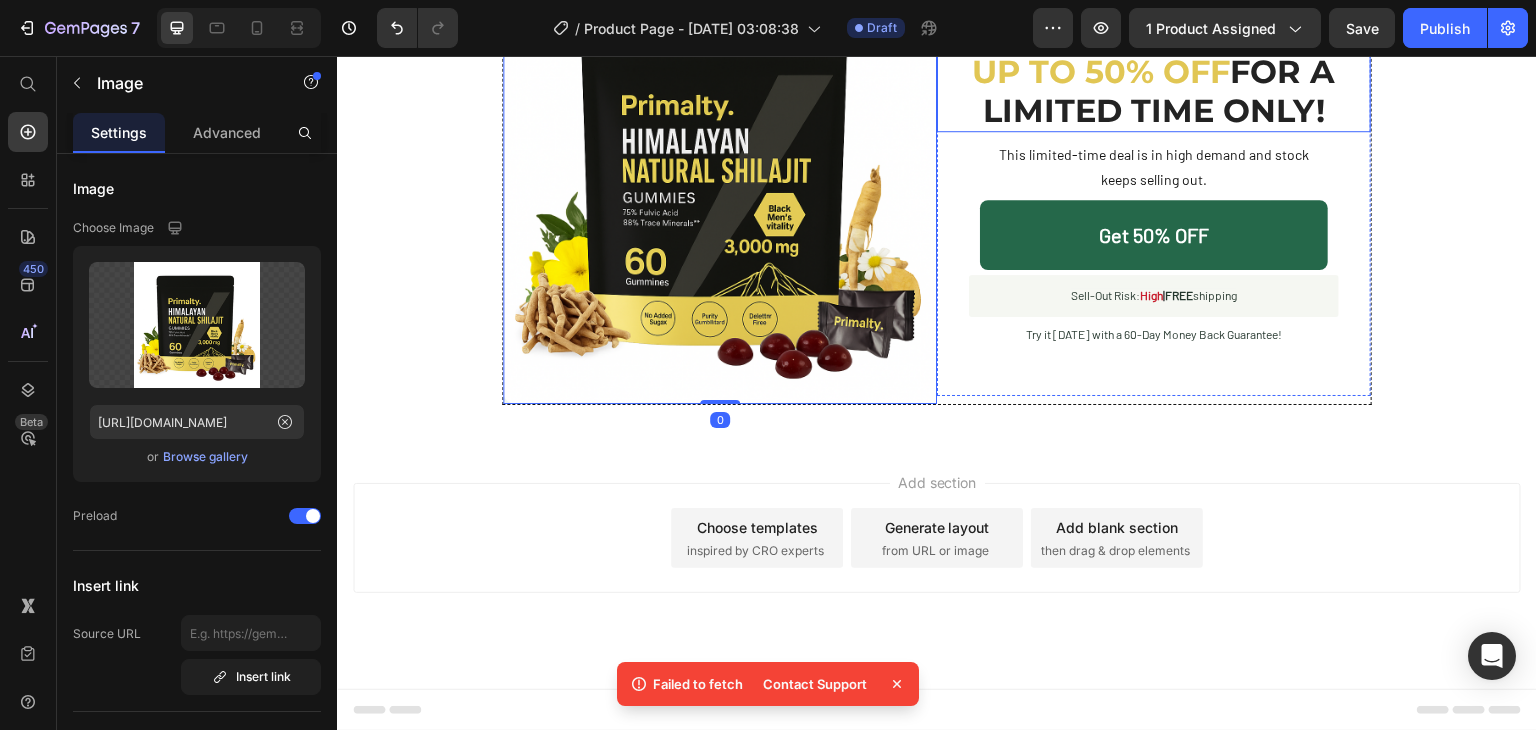 click on "This limited-time deal is in high demand and stock keeps selling out." at bounding box center [1153, 167] 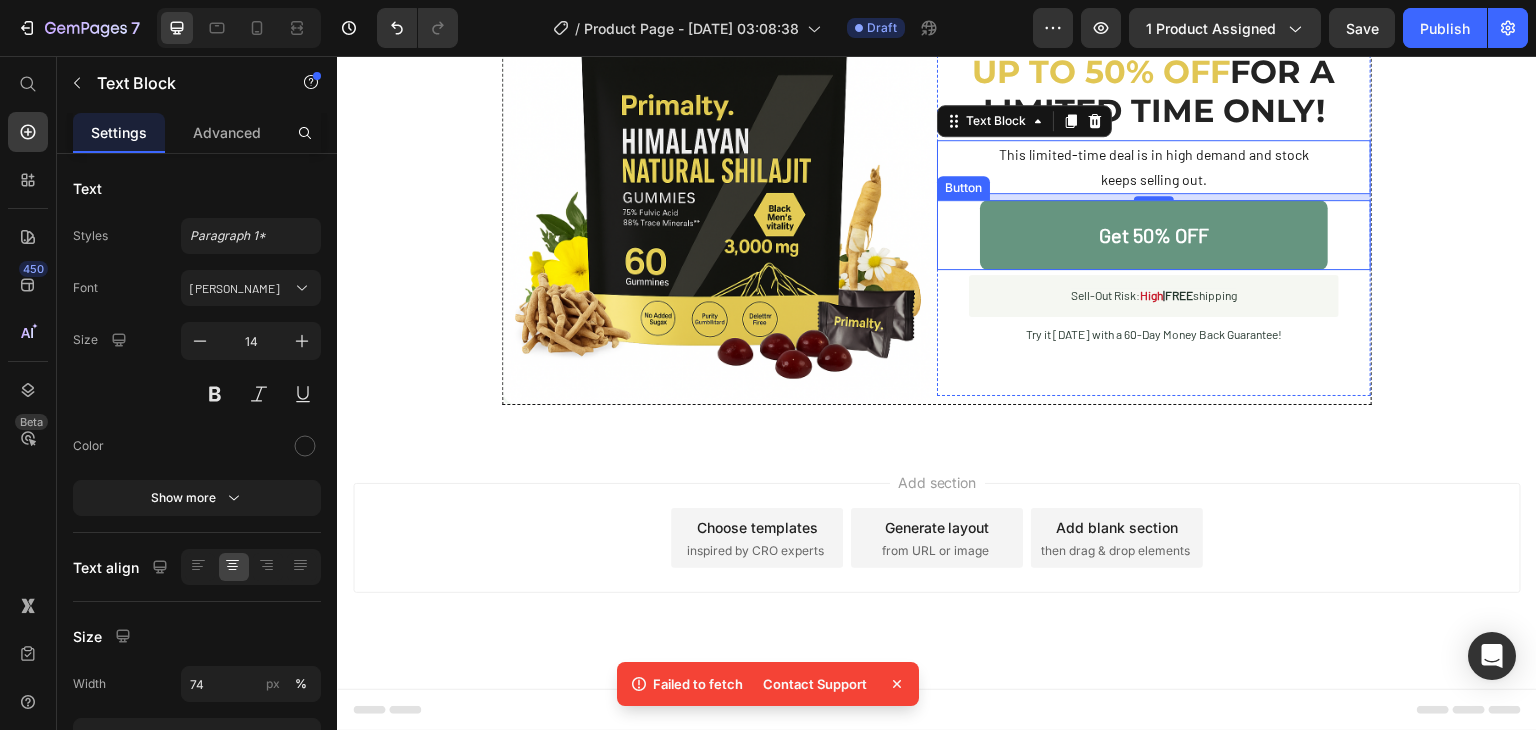 click on "Get 50% OFF" at bounding box center (1153, 235) 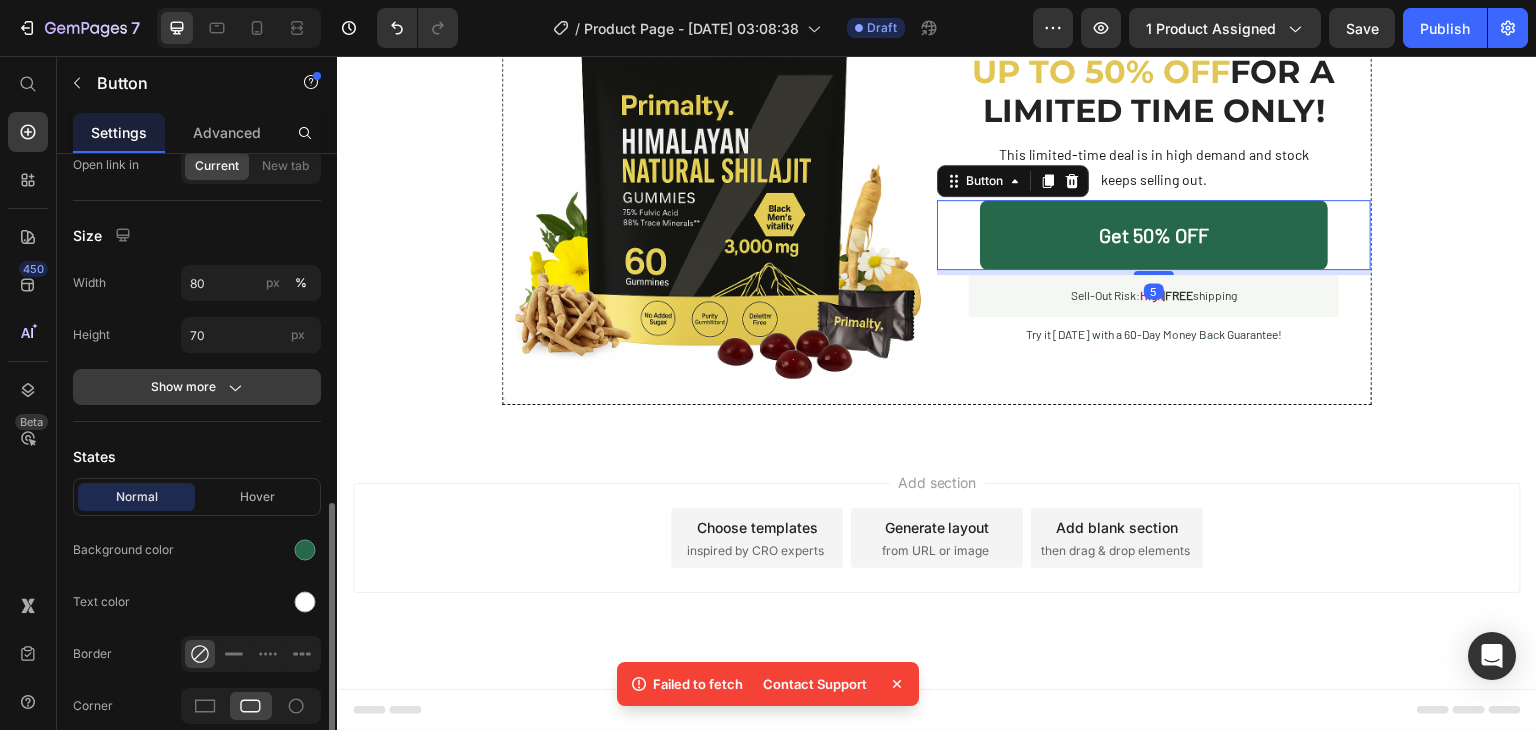 scroll, scrollTop: 432, scrollLeft: 0, axis: vertical 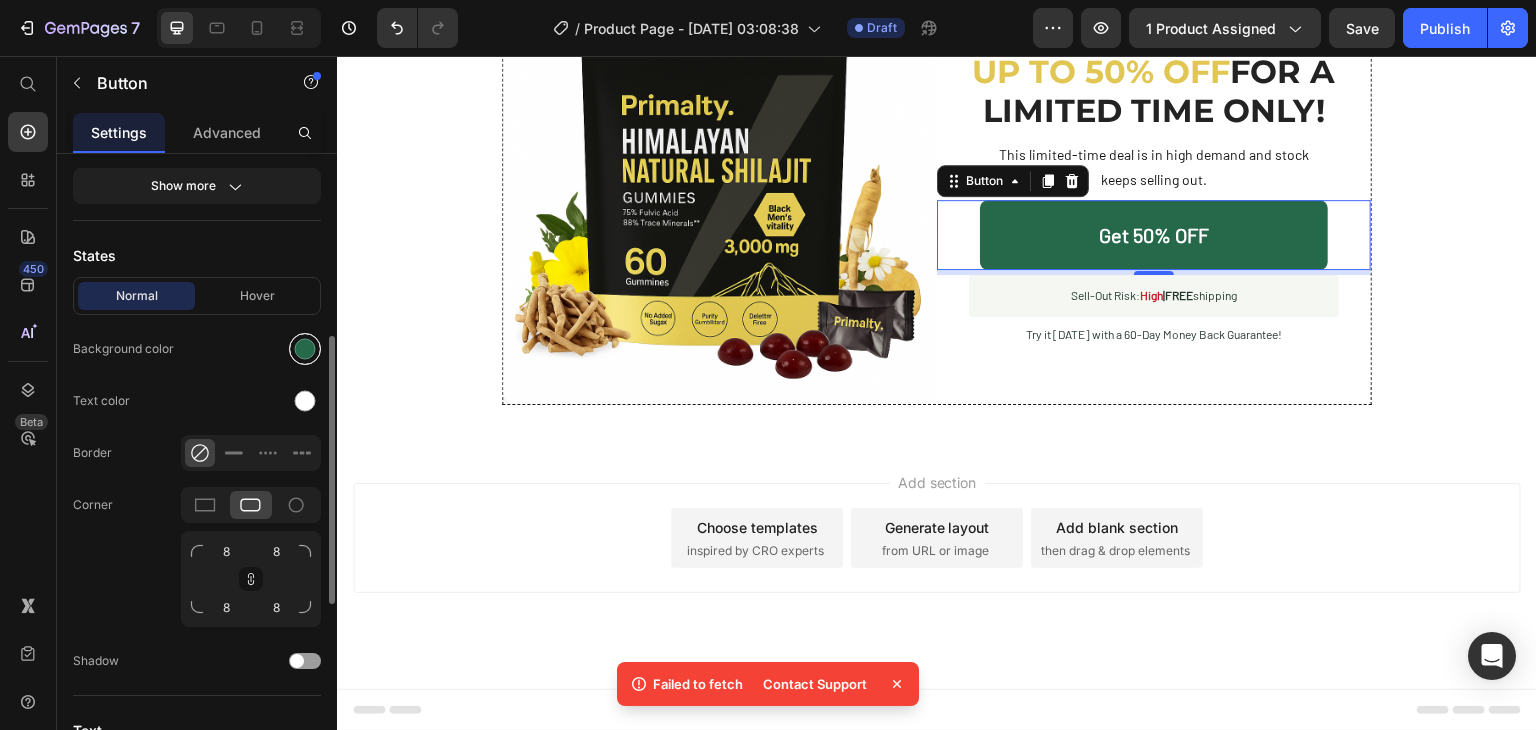 click at bounding box center (305, 349) 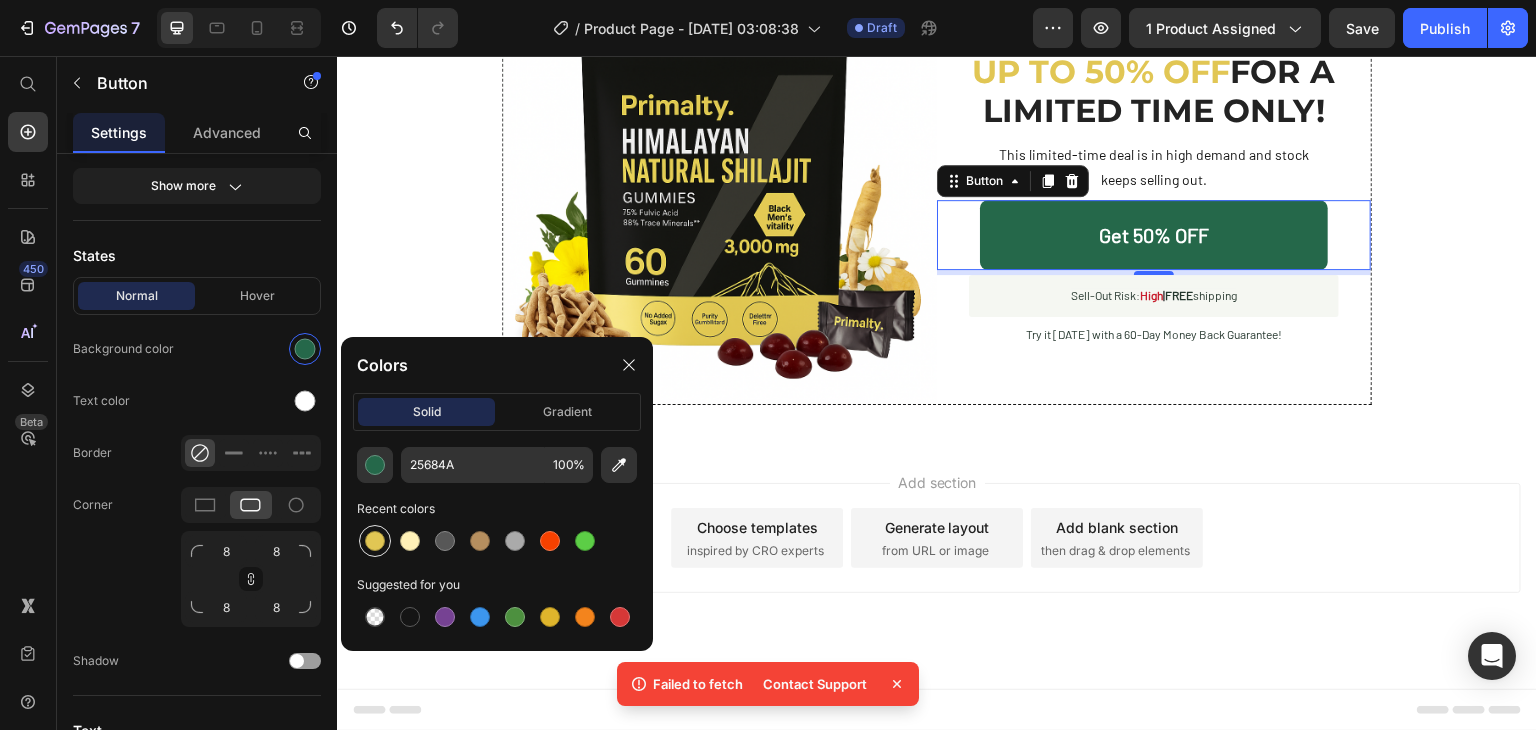 drag, startPoint x: 387, startPoint y: 527, endPoint x: 455, endPoint y: 281, distance: 255.22539 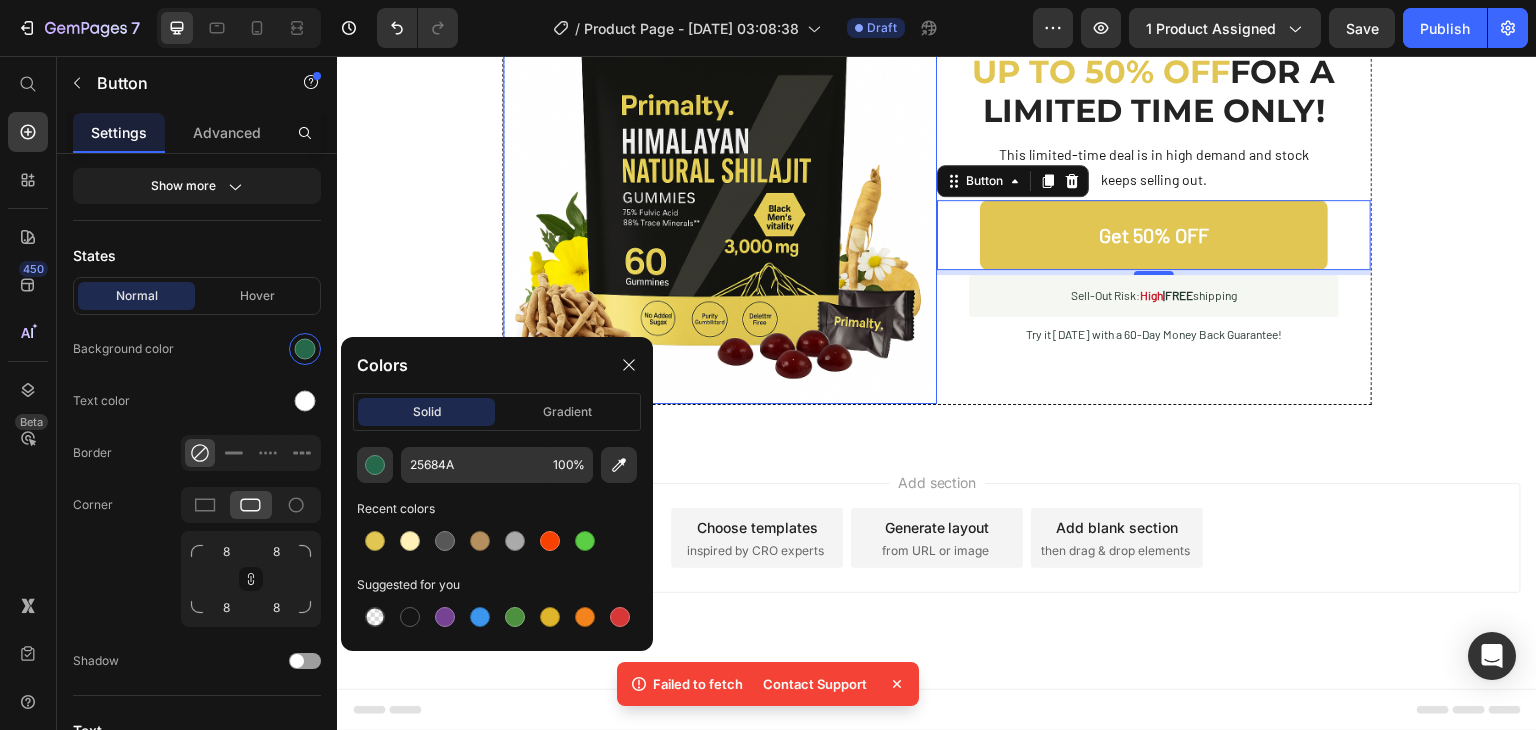 type on "E1C654" 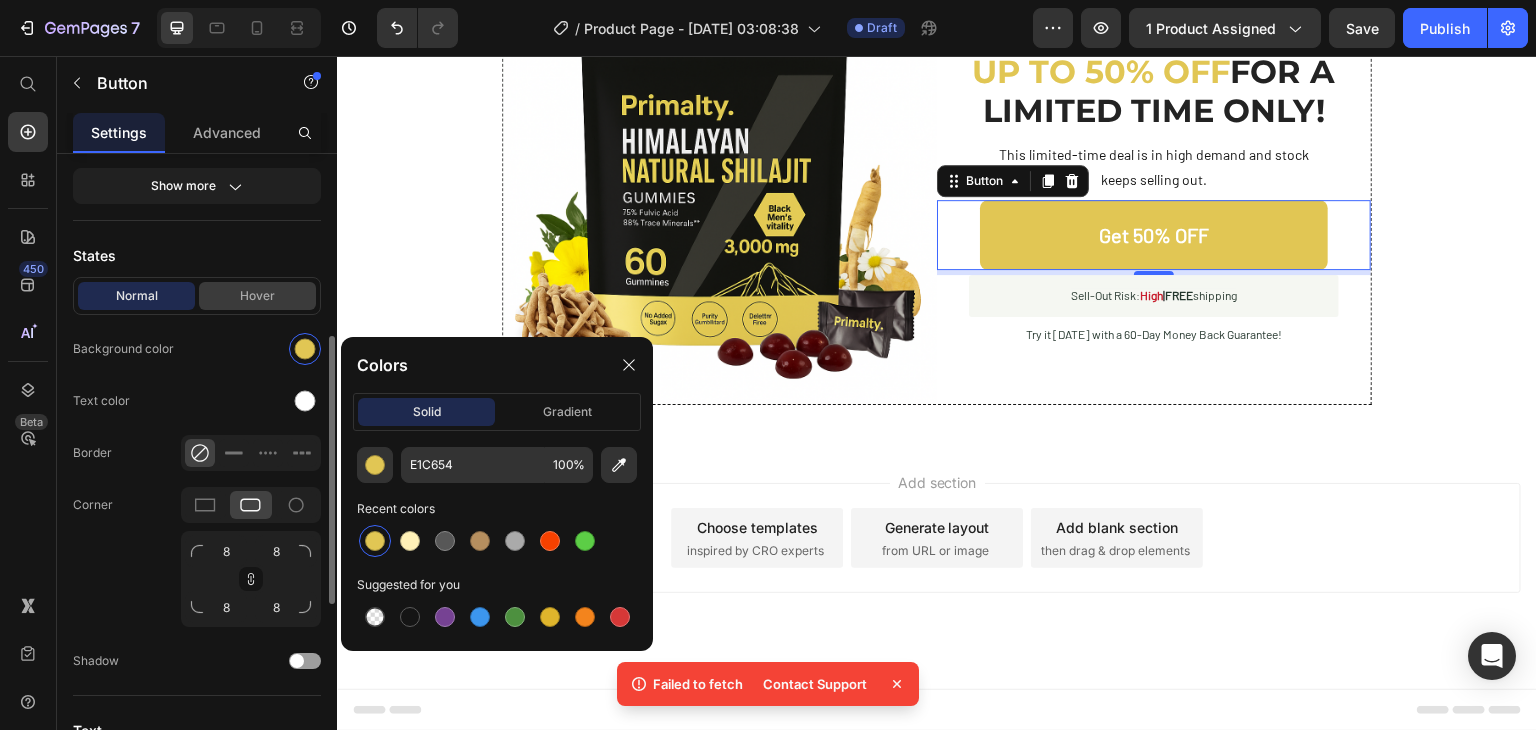 click on "Hover" at bounding box center (257, 296) 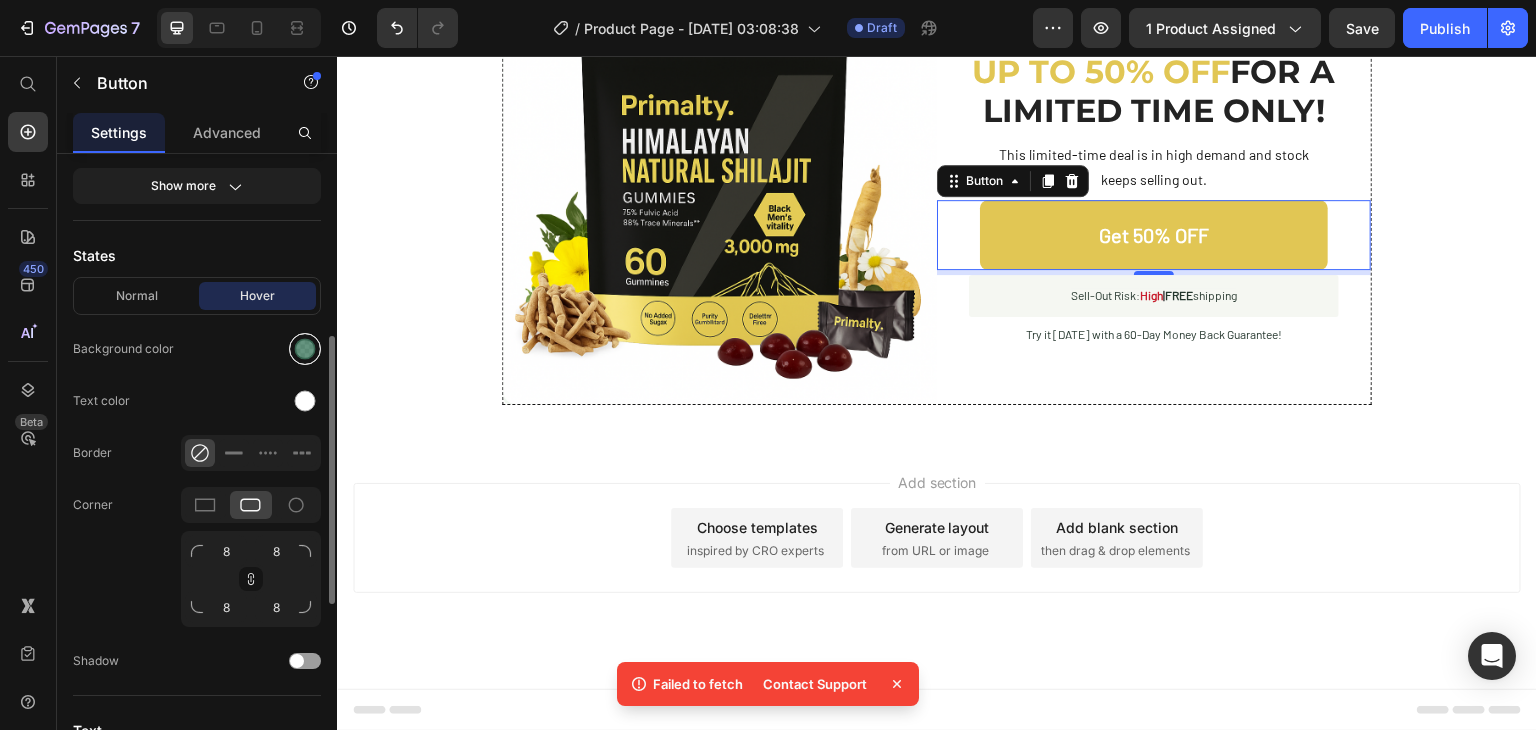 click at bounding box center (305, 349) 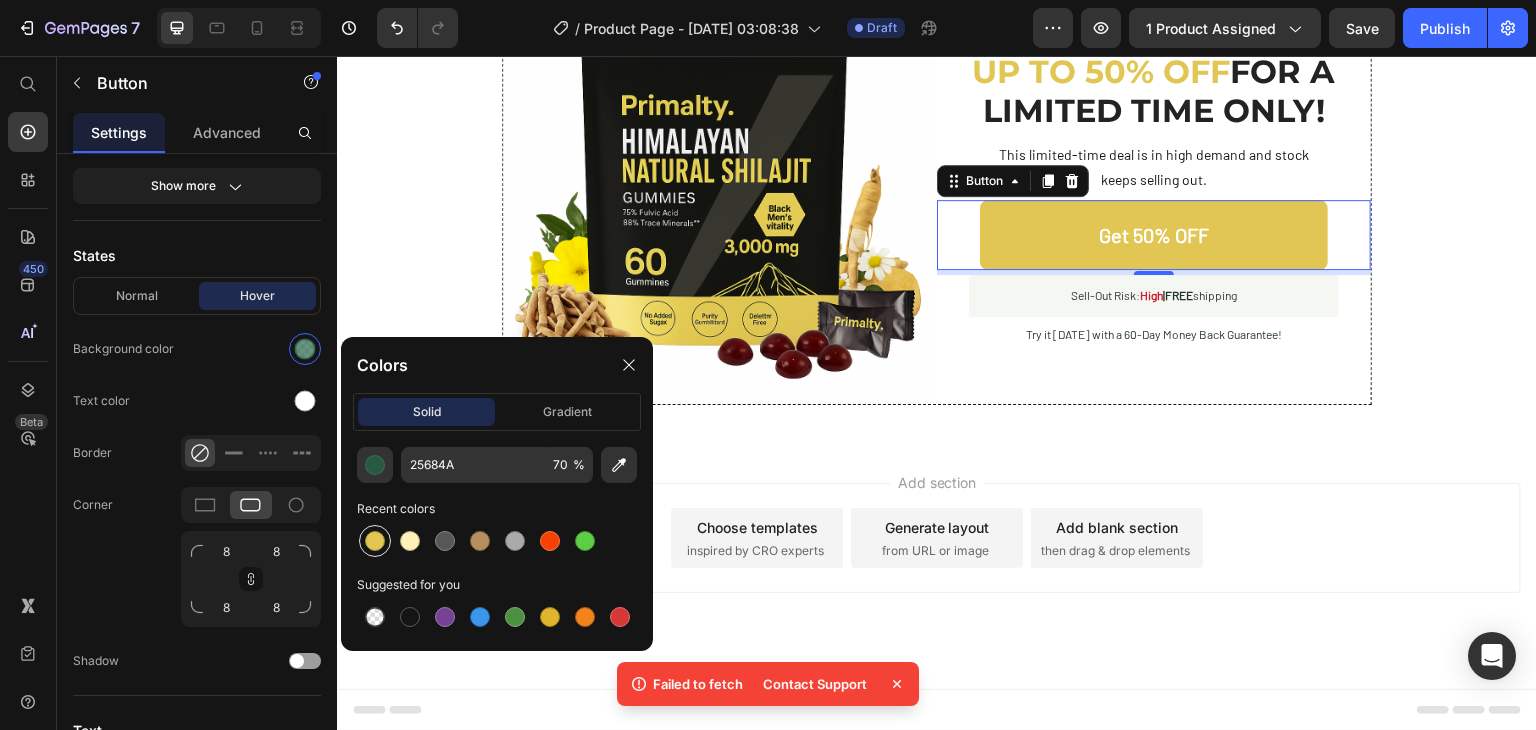 drag, startPoint x: 376, startPoint y: 543, endPoint x: 669, endPoint y: 449, distance: 307.7093 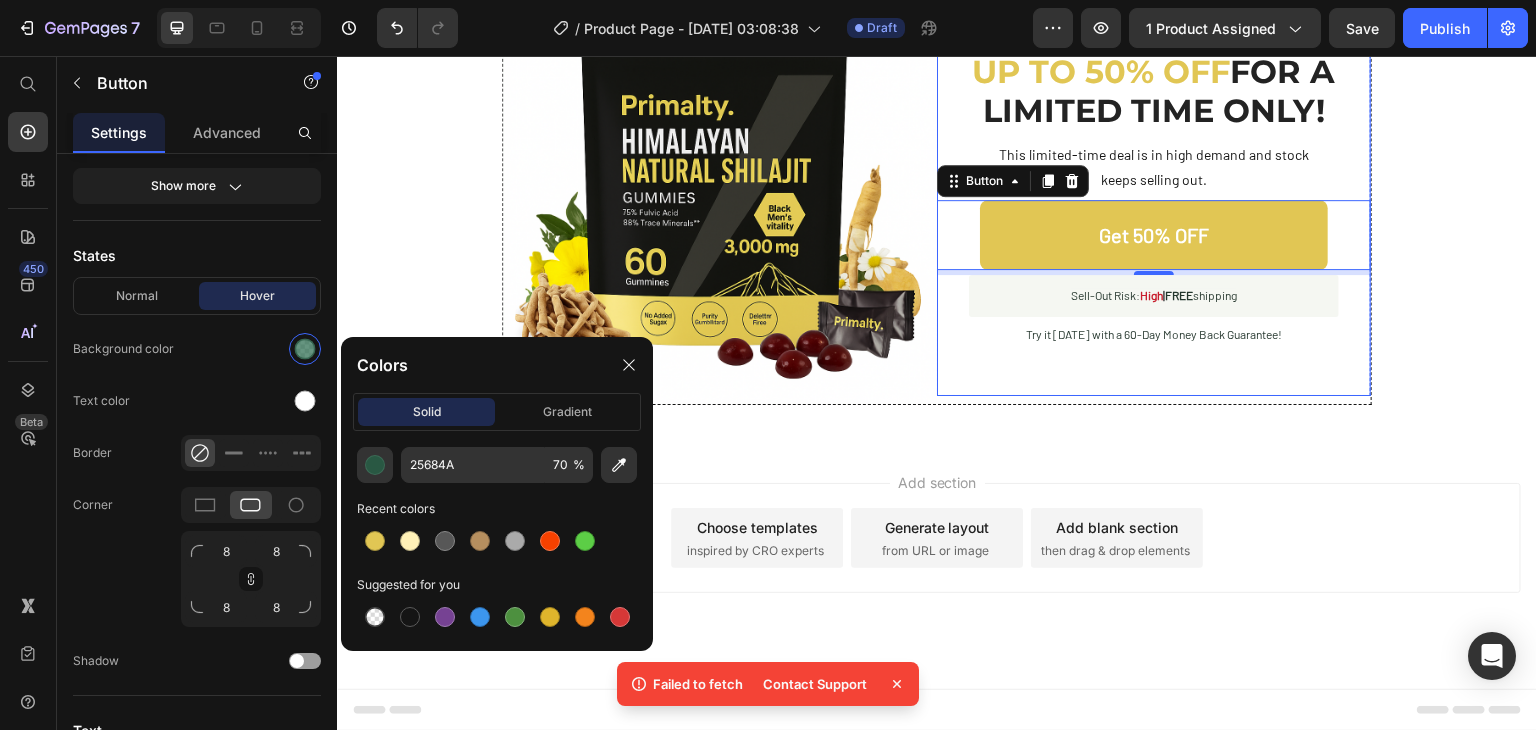 type on "E1C654" 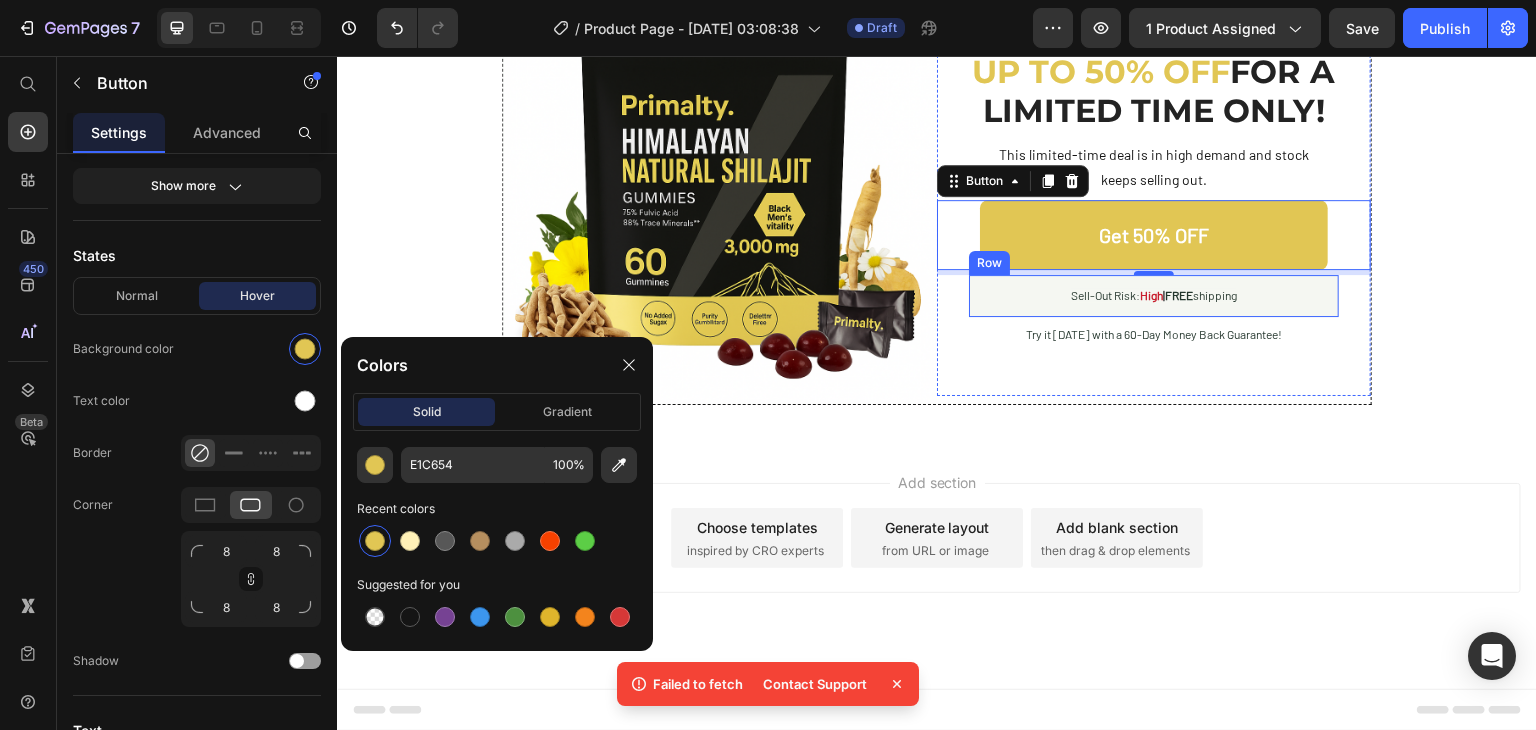 click on "Sell-Out Risk:  High   |  FREE  shipping" at bounding box center (1154, 296) 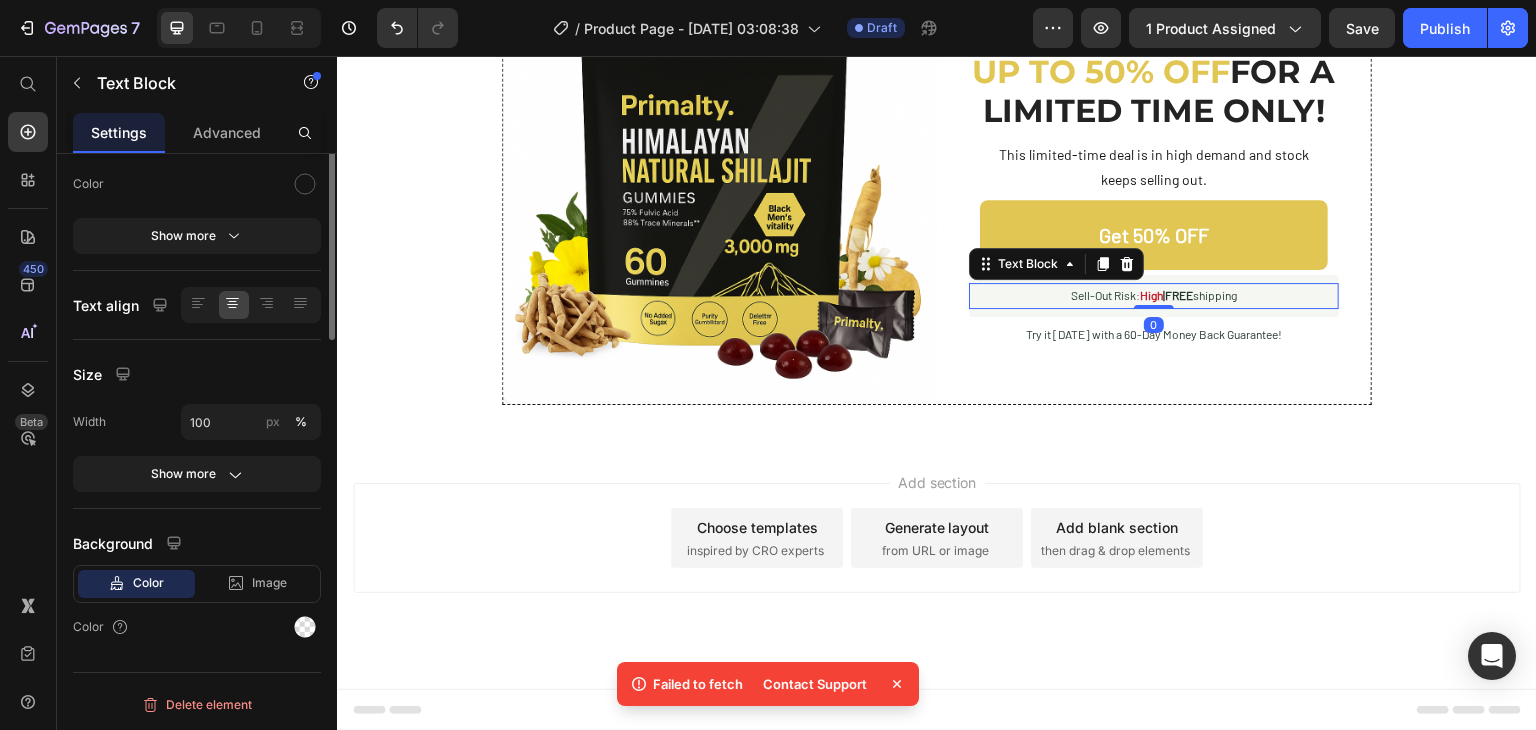 scroll, scrollTop: 0, scrollLeft: 0, axis: both 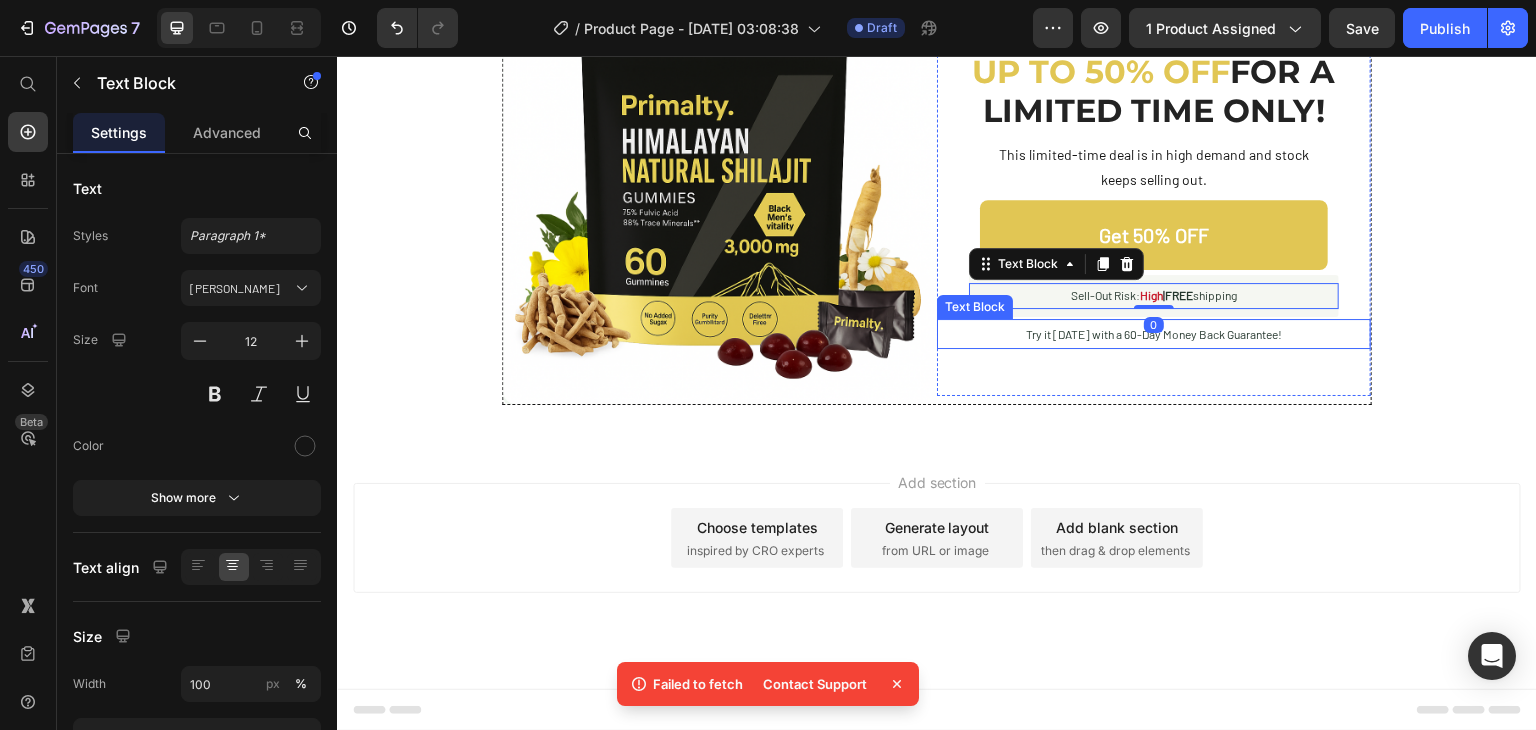 click on "Try it today with a 60-Day Money Back Guarantee!" at bounding box center [1154, 334] 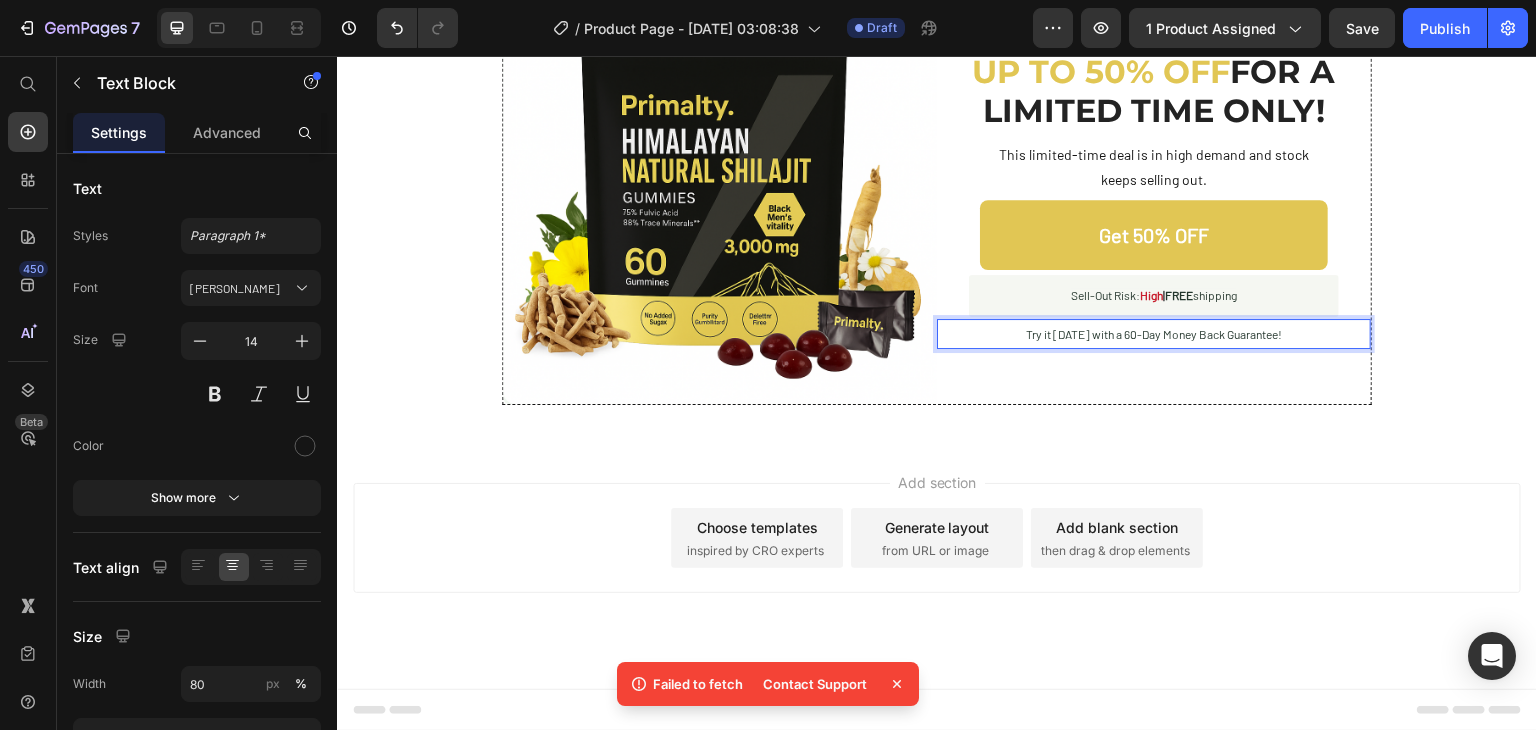 click on "Try it today with a 60-Day Money Back Guarantee!" at bounding box center [1154, 334] 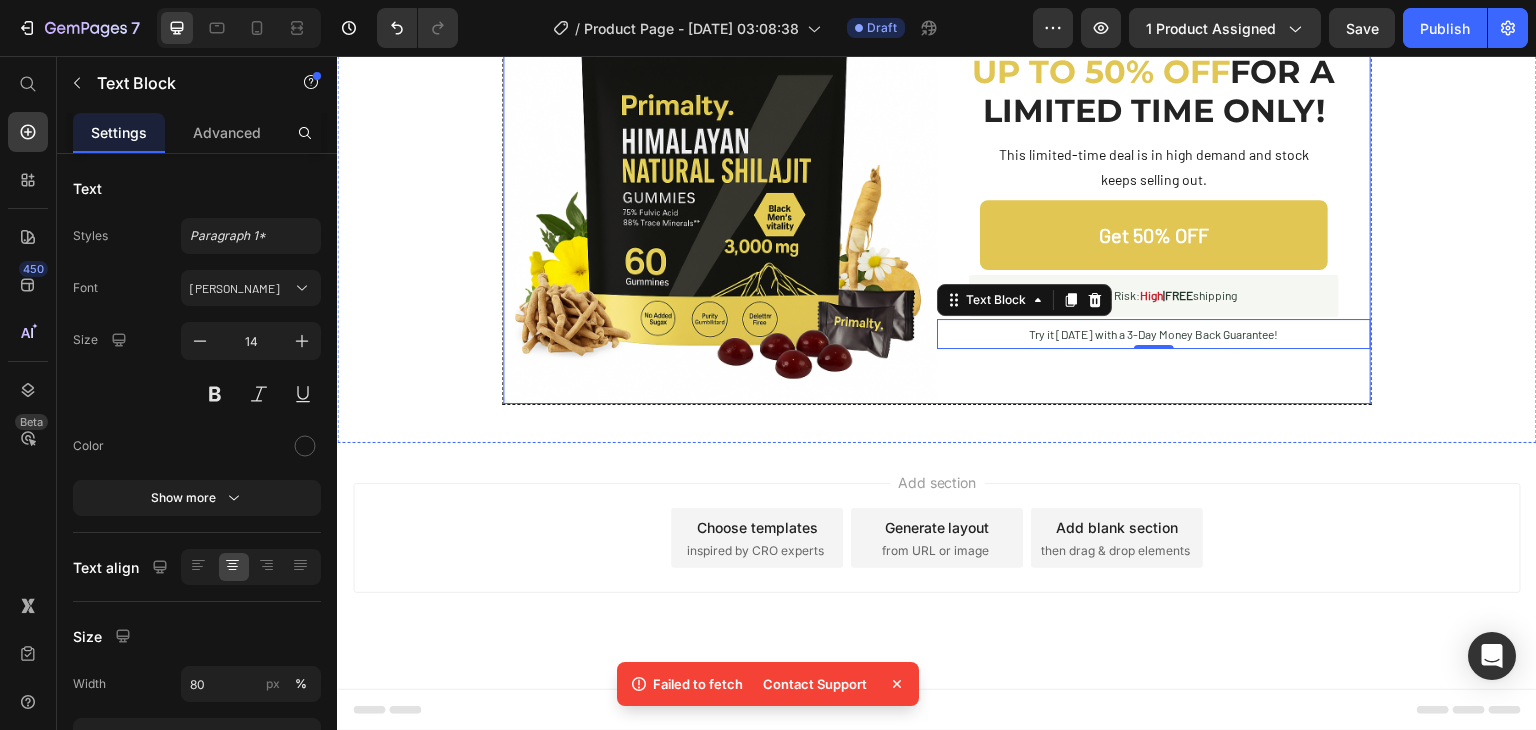 click on "Image                Title Line 🎁  BUY MORE, SAVE MORE Text Block                Title Line Row ⁠⁠⁠⁠⁠⁠⁠ UP TO 50% OFF  FOR A LIMITED TIME ONLY! Heading This limited-time deal is in high demand and stock keeps selling out. Text Block Get 50% OFF Button Sell-Out Risk:  High   |  FREE  shipping Text Block Row Try it today with a 3-Day Money Back Guarantee! Text Block   0 Row Row" at bounding box center (1154, 187) 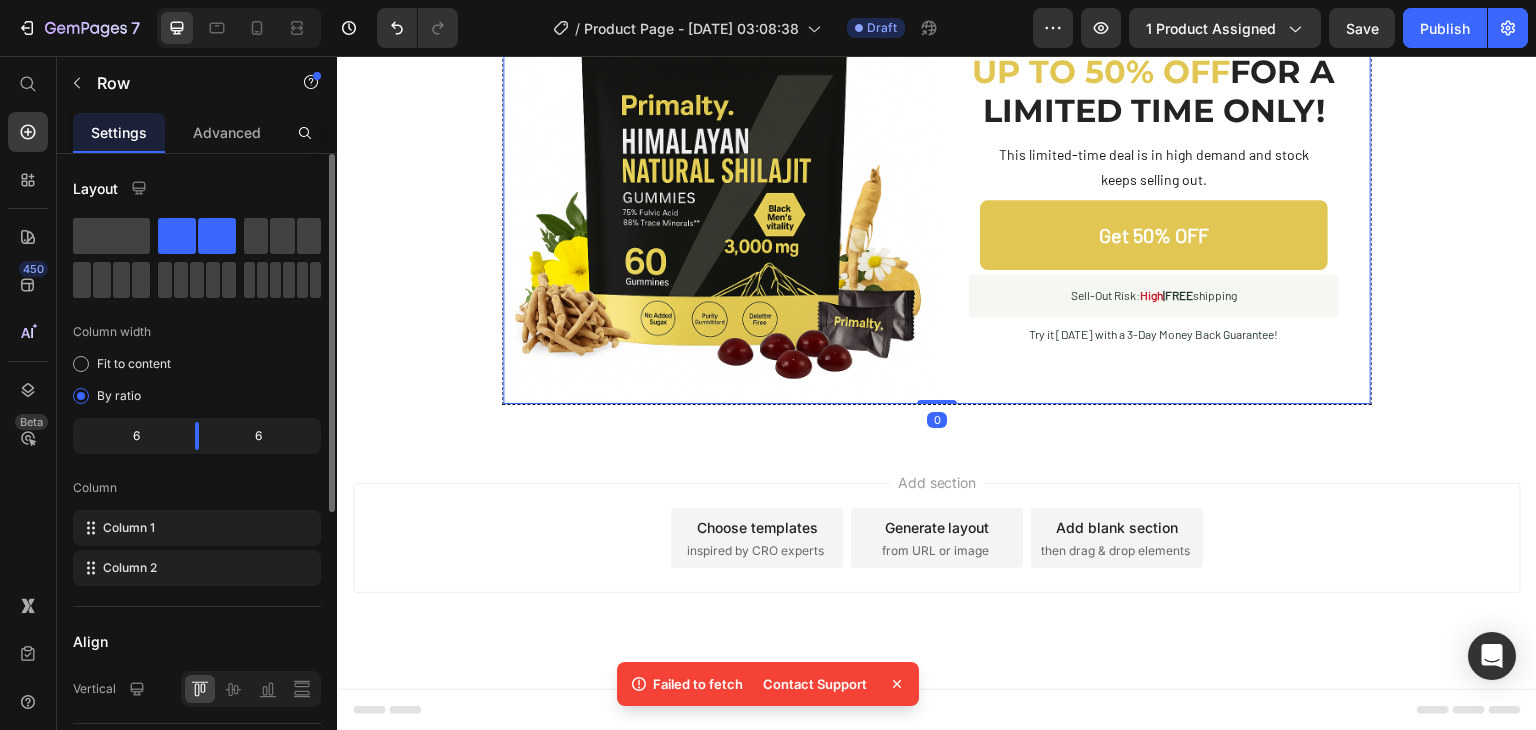 scroll, scrollTop: 486, scrollLeft: 0, axis: vertical 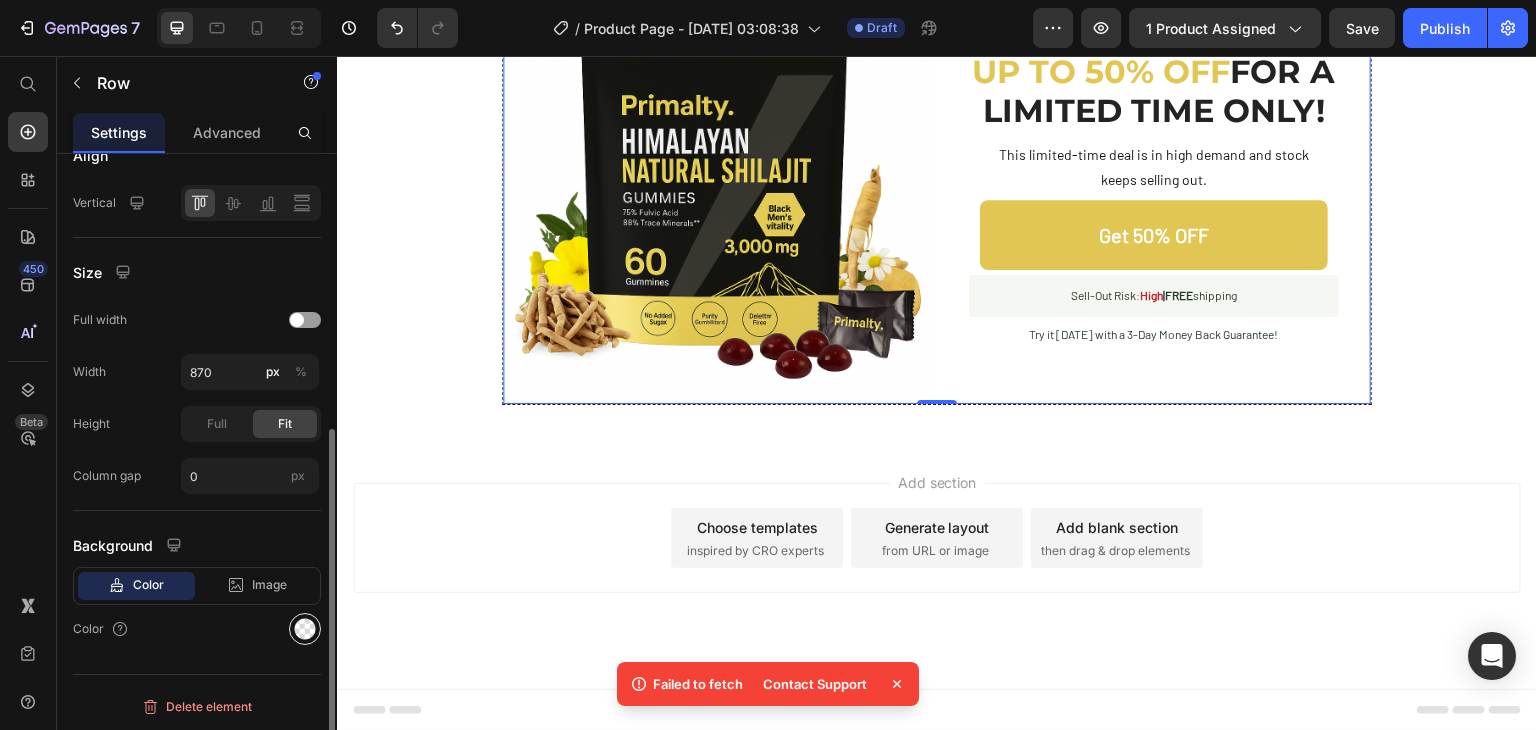 click at bounding box center (305, 629) 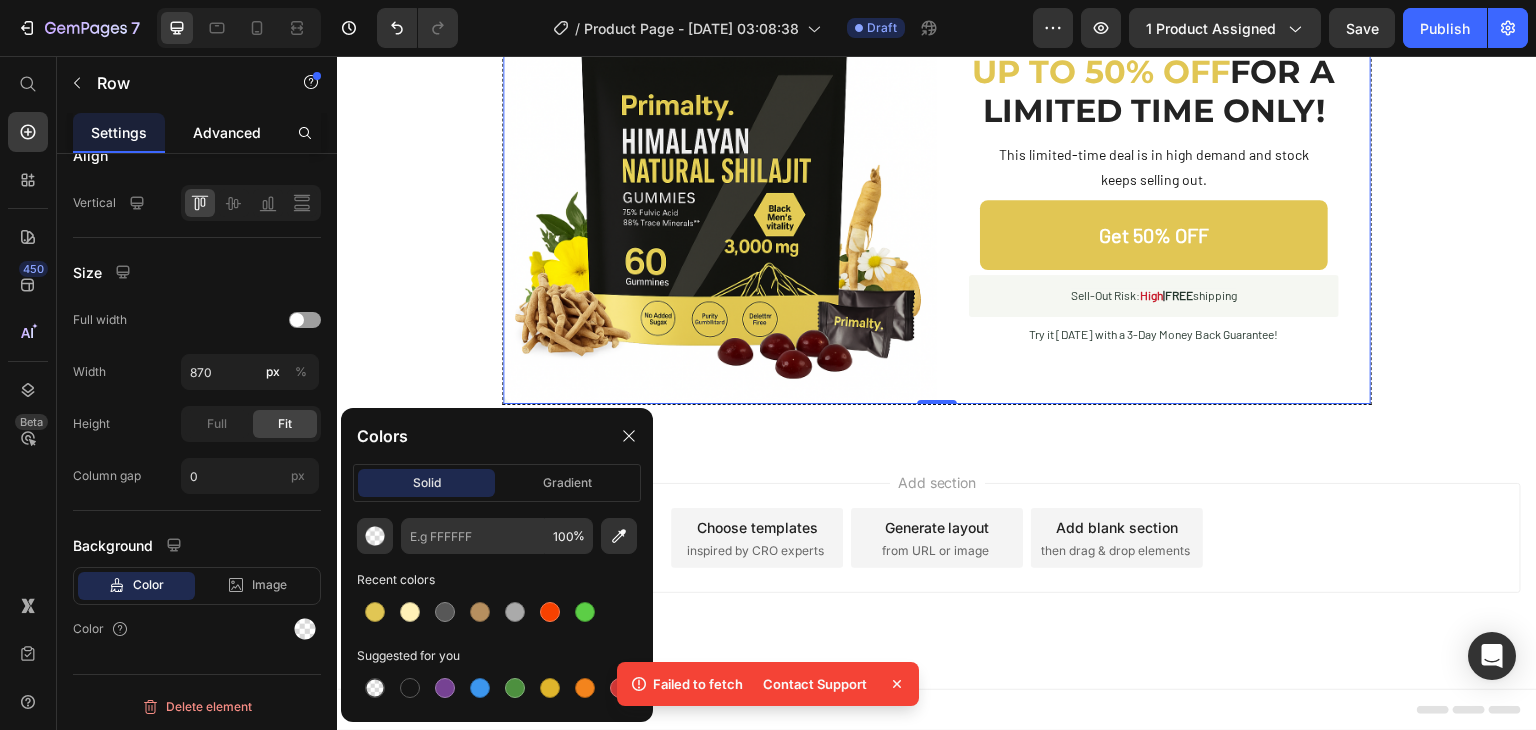 click on "Advanced" at bounding box center [227, 132] 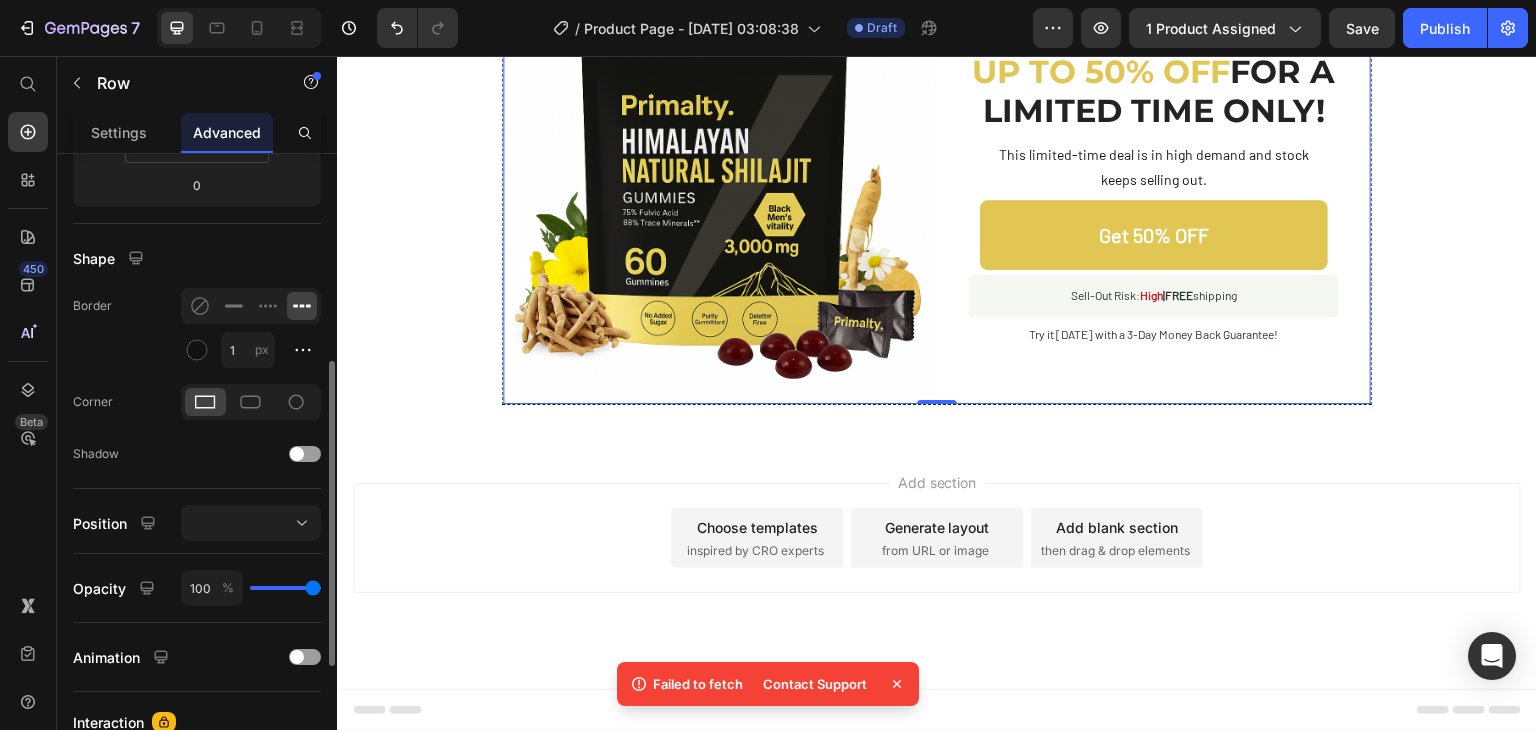 scroll, scrollTop: 427, scrollLeft: 0, axis: vertical 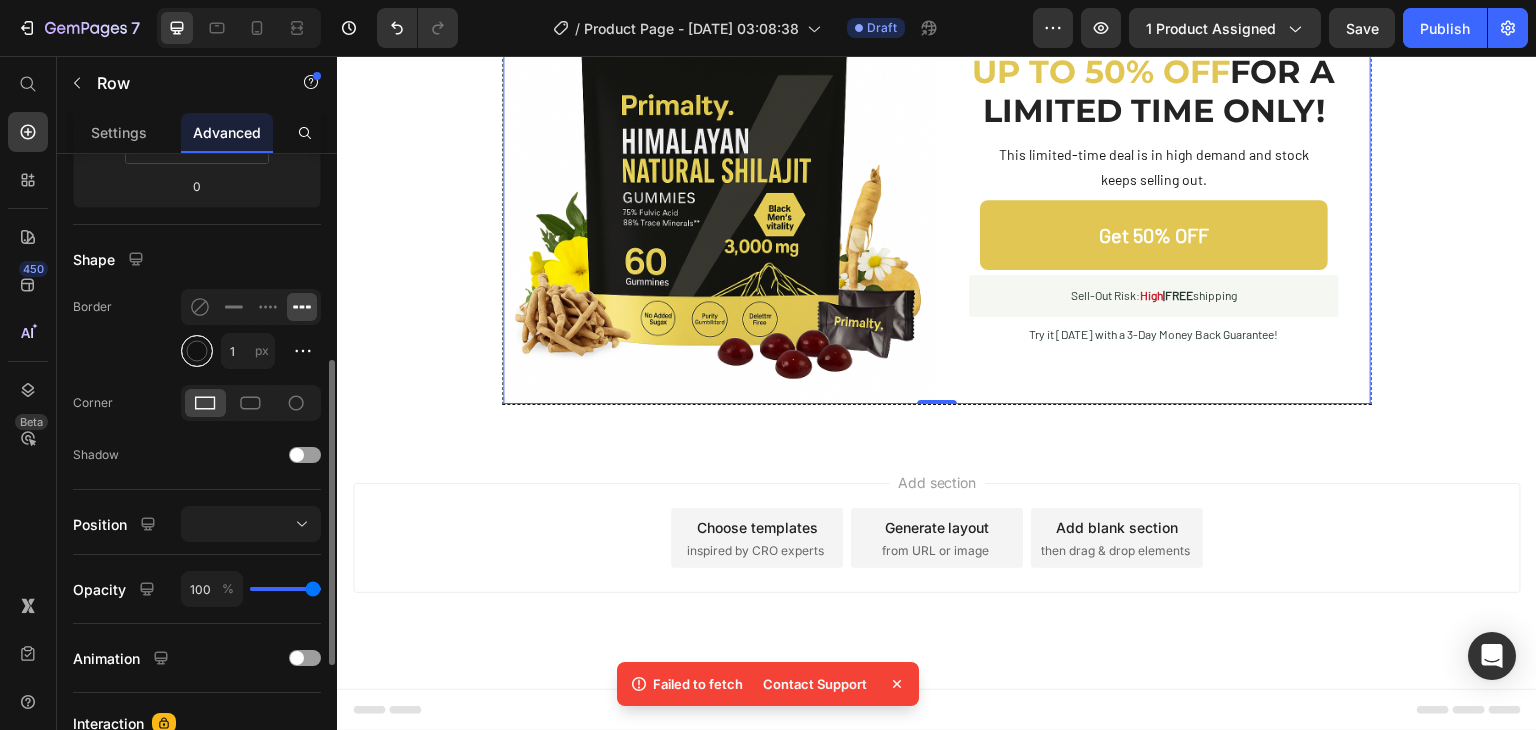 click at bounding box center (197, 351) 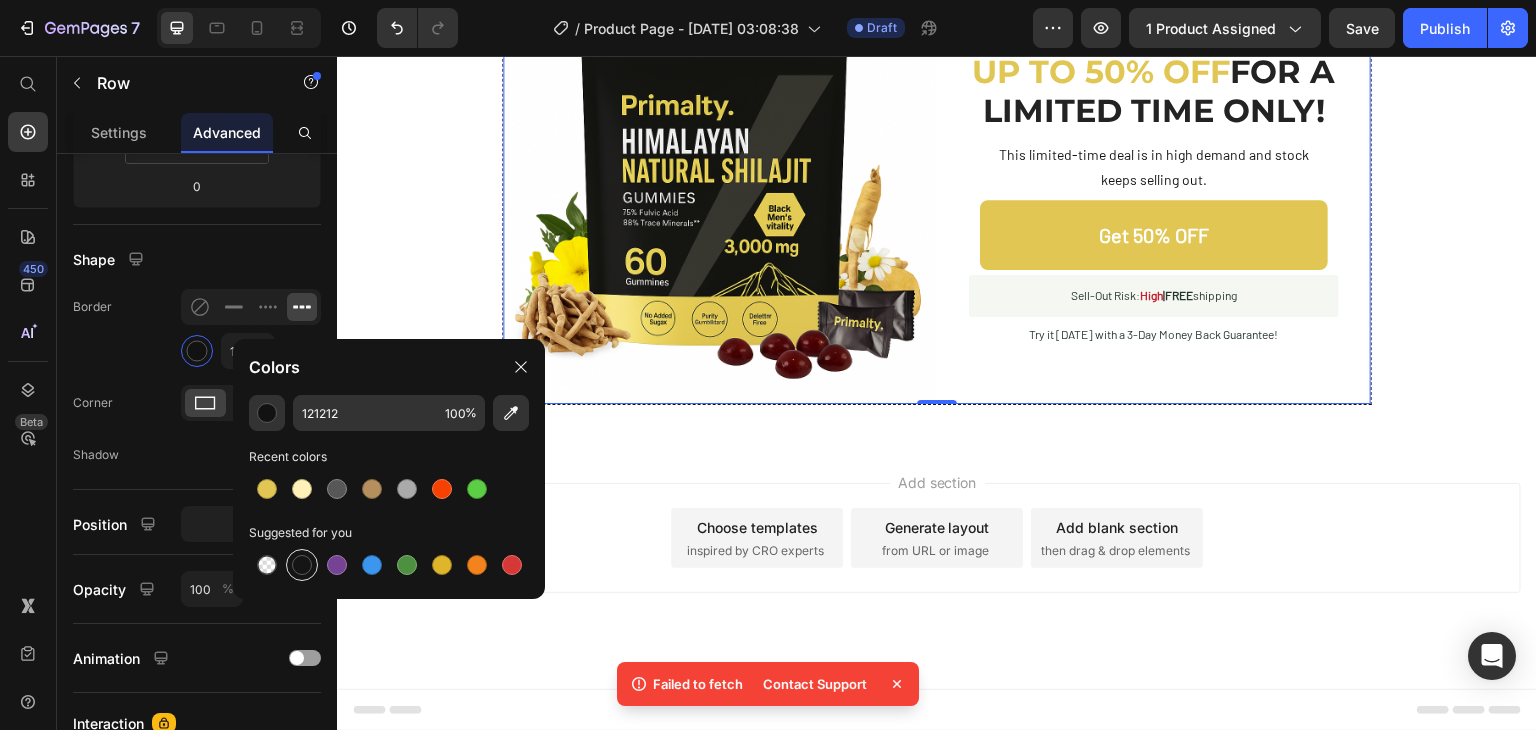 drag, startPoint x: 296, startPoint y: 553, endPoint x: 470, endPoint y: 519, distance: 177.29073 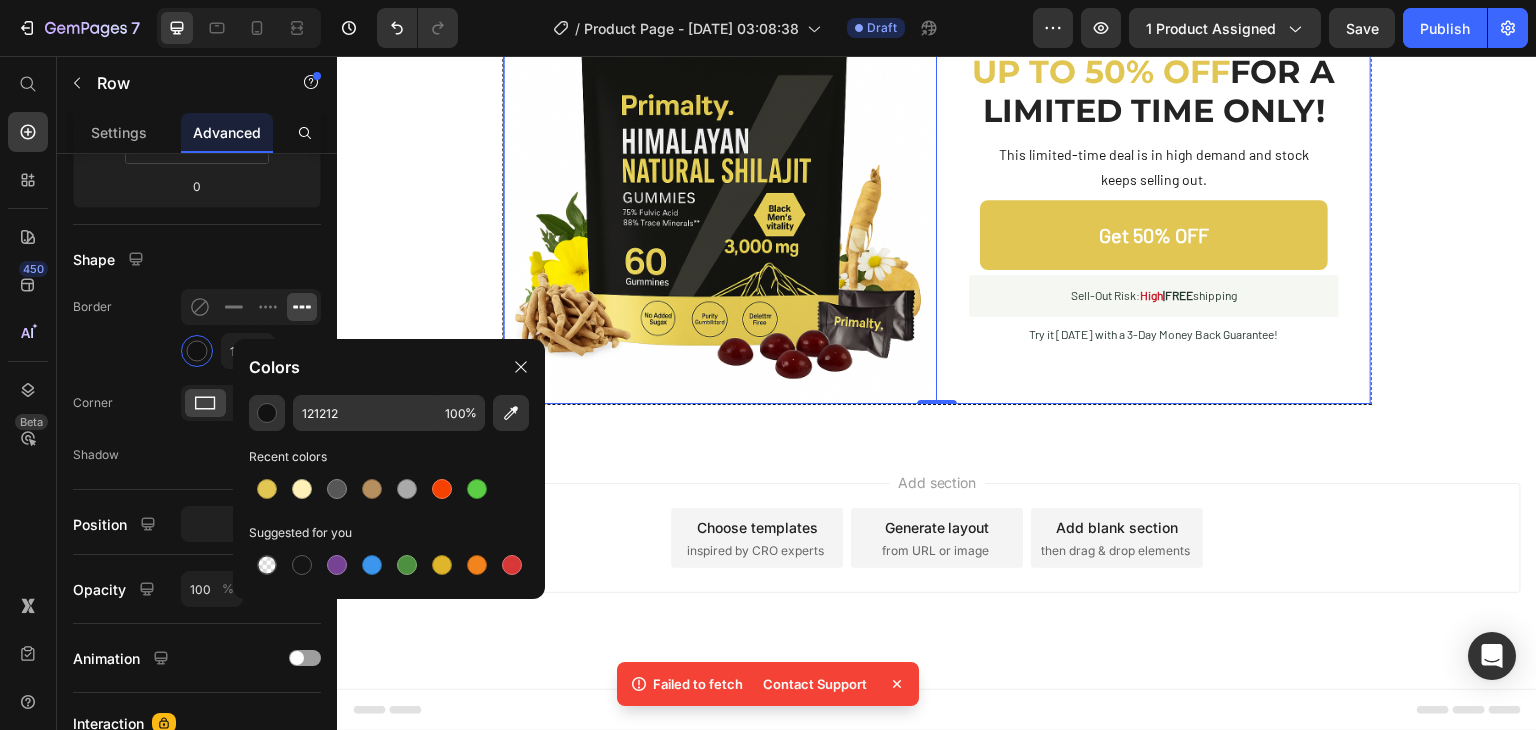 type on "151515" 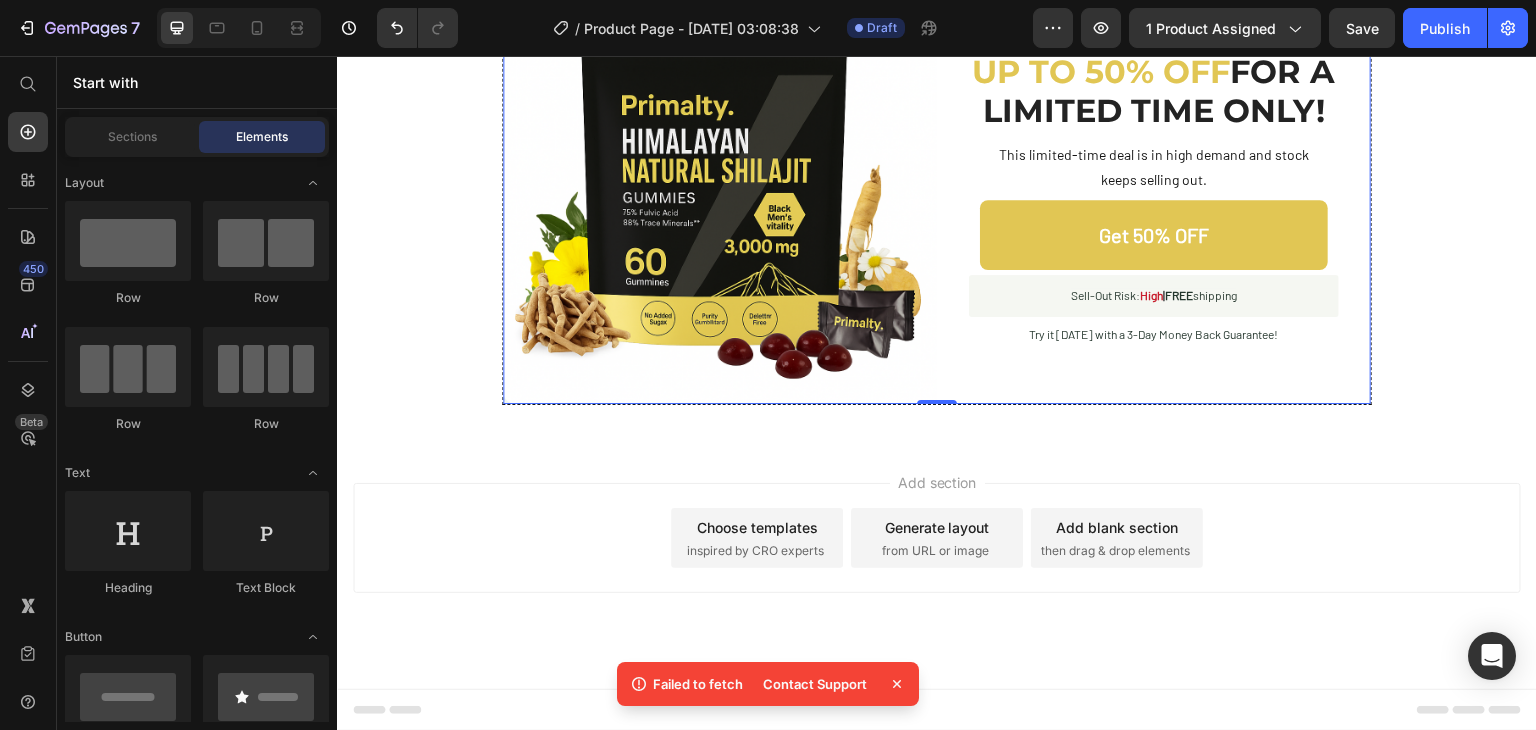 click on "Add section Choose templates inspired by CRO experts Generate layout from URL or image Add blank section then drag & drop elements" at bounding box center (937, 566) 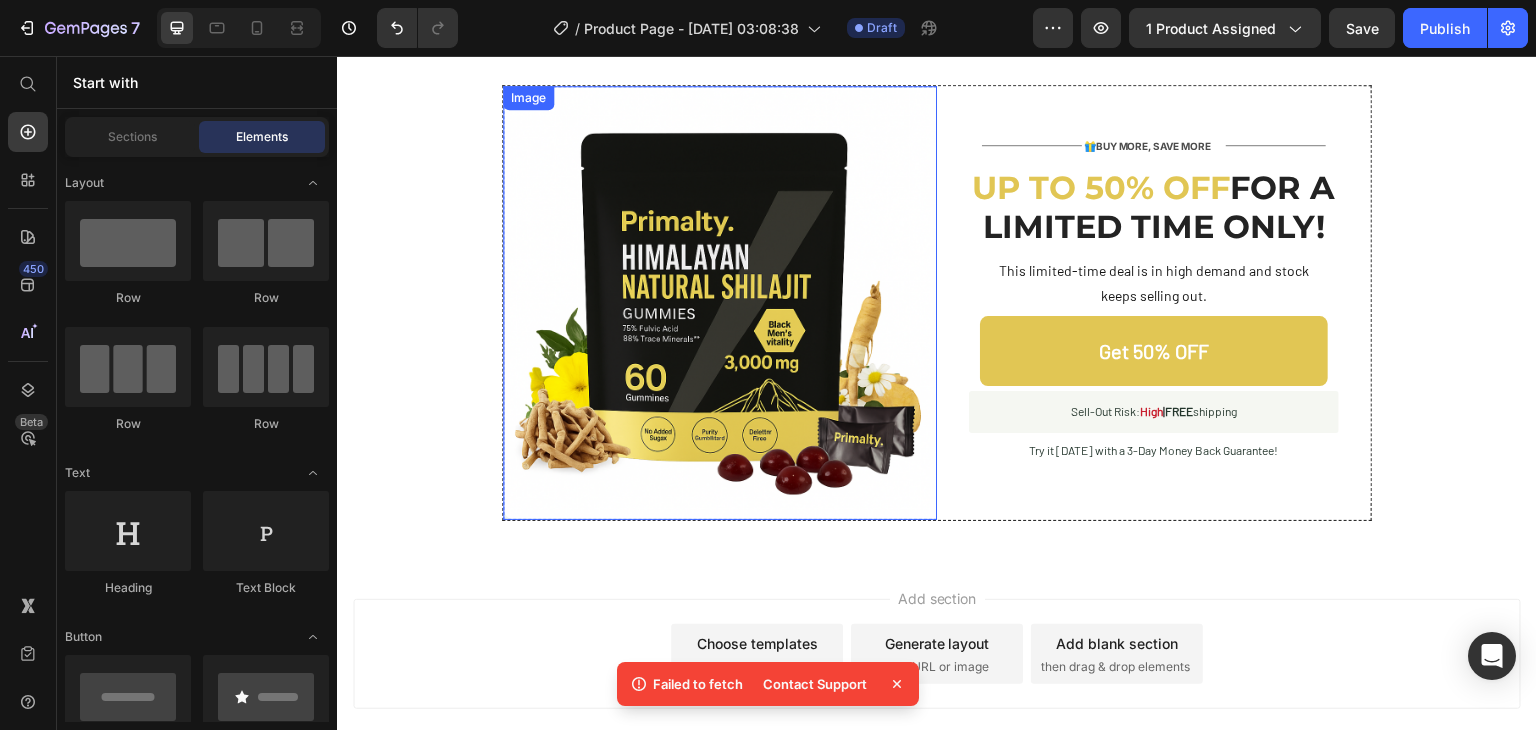 scroll, scrollTop: 6912, scrollLeft: 0, axis: vertical 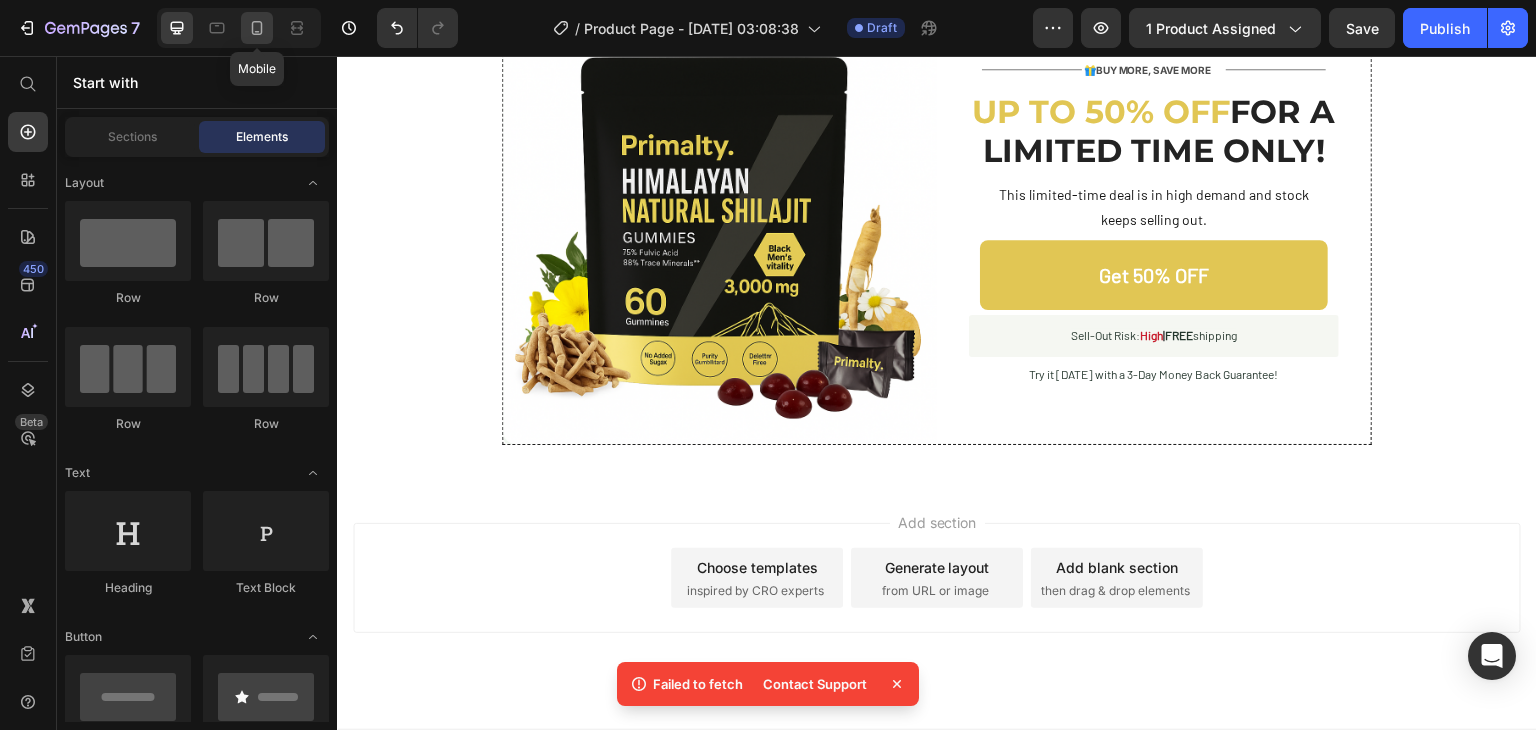 click 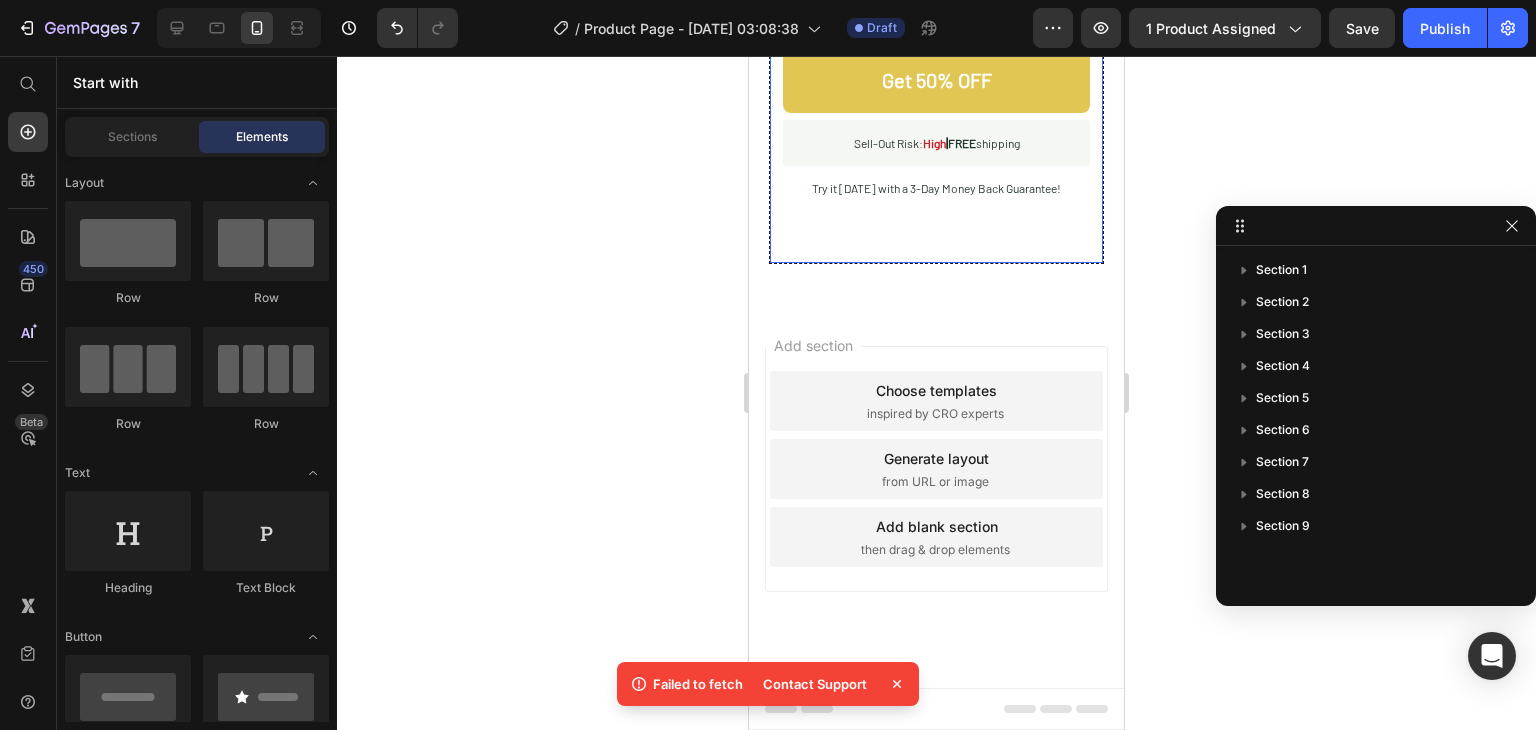 scroll, scrollTop: 7033, scrollLeft: 0, axis: vertical 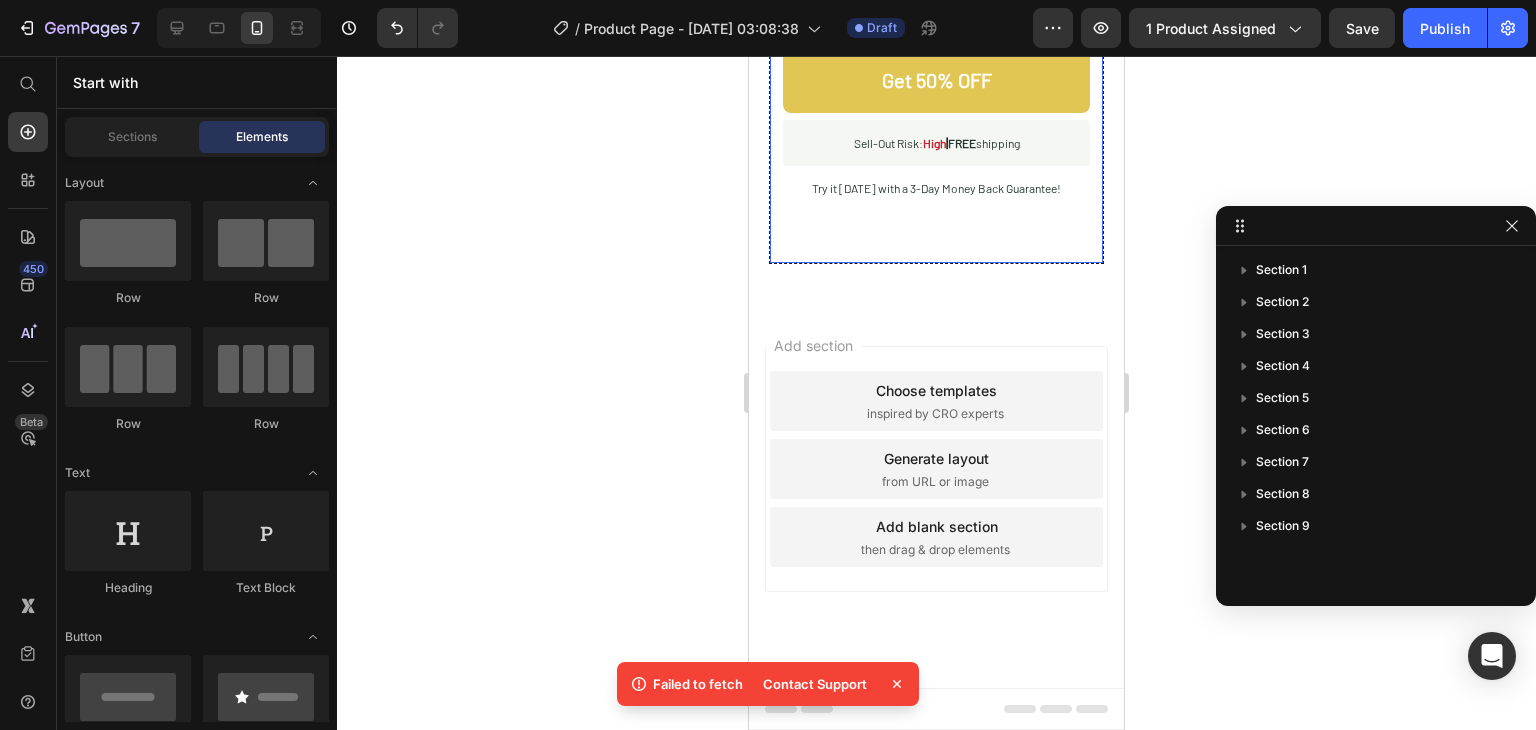 click on "Title Line 🎁  BUY MORE, SAVE MORE Text Block                Title Line Row ⁠⁠⁠⁠⁠⁠⁠ UP TO 50% OFF  FOR A LIMITED TIME ONLY! Heading This limited-time deal is in high demand and stock keeps selling out. Text Block Get 50% OFF Button Sell-Out Risk:  High   |  FREE  shipping Text Block Row Try it today with a 3-Day Money Back Guarantee! Text Block Row" at bounding box center [936, 22] 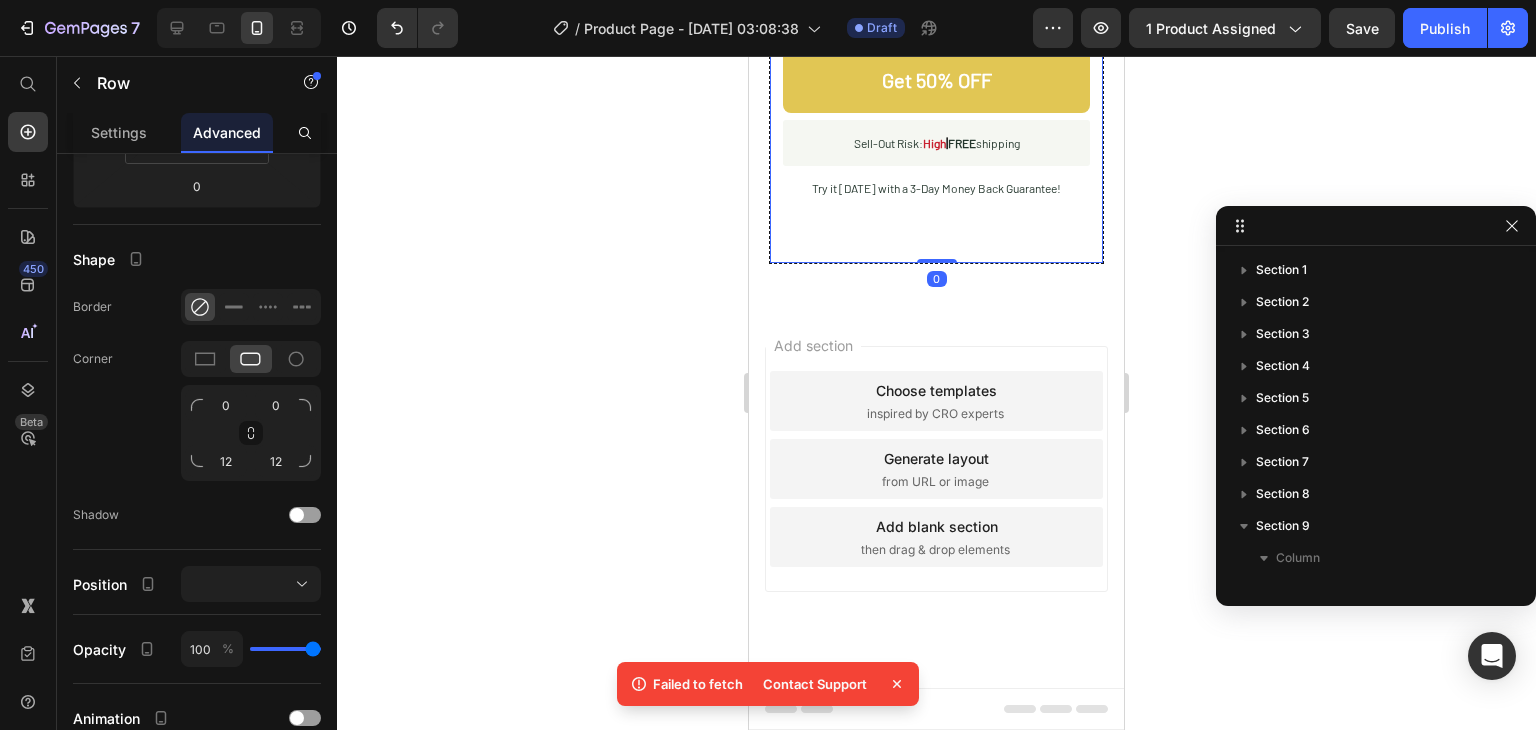 scroll, scrollTop: 277, scrollLeft: 0, axis: vertical 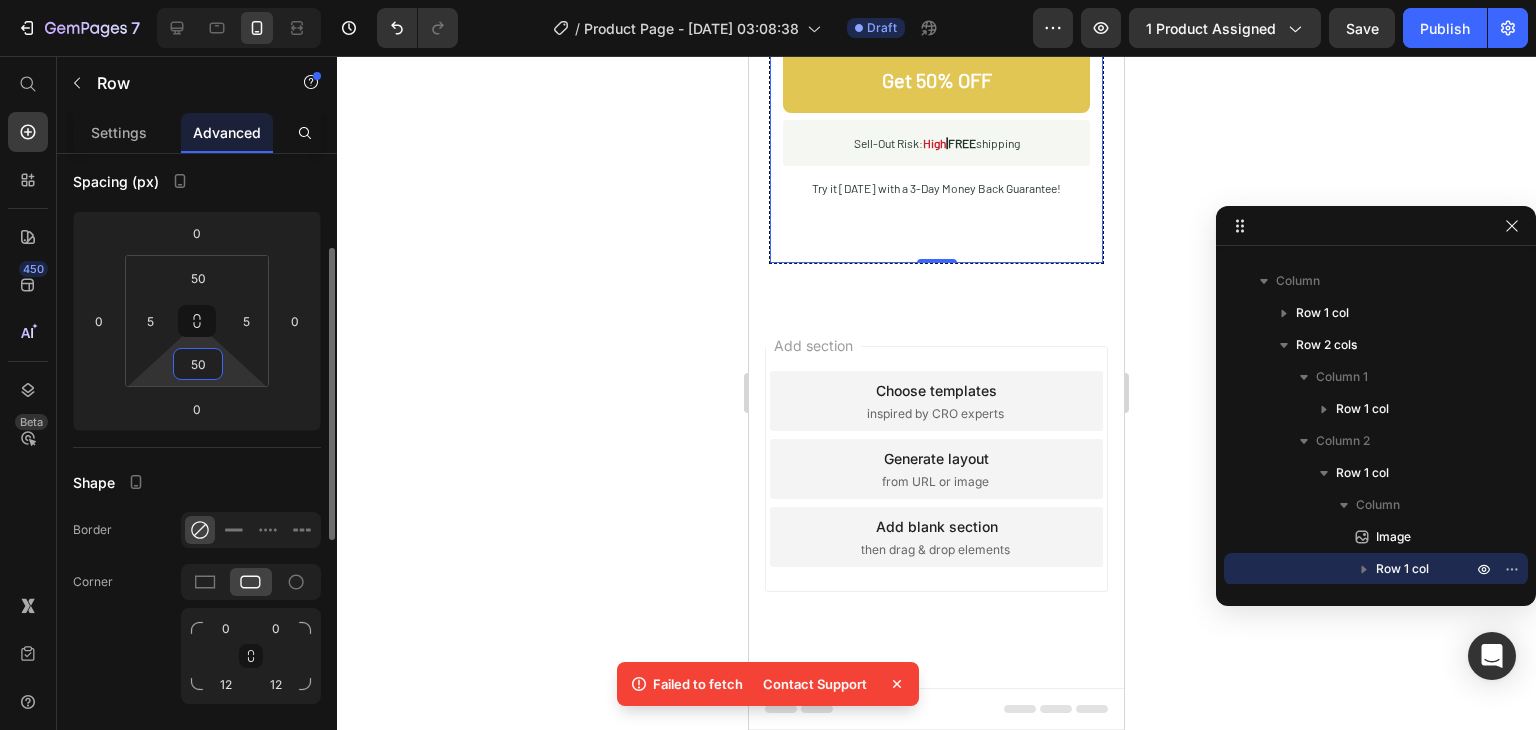 click on "50" at bounding box center (198, 364) 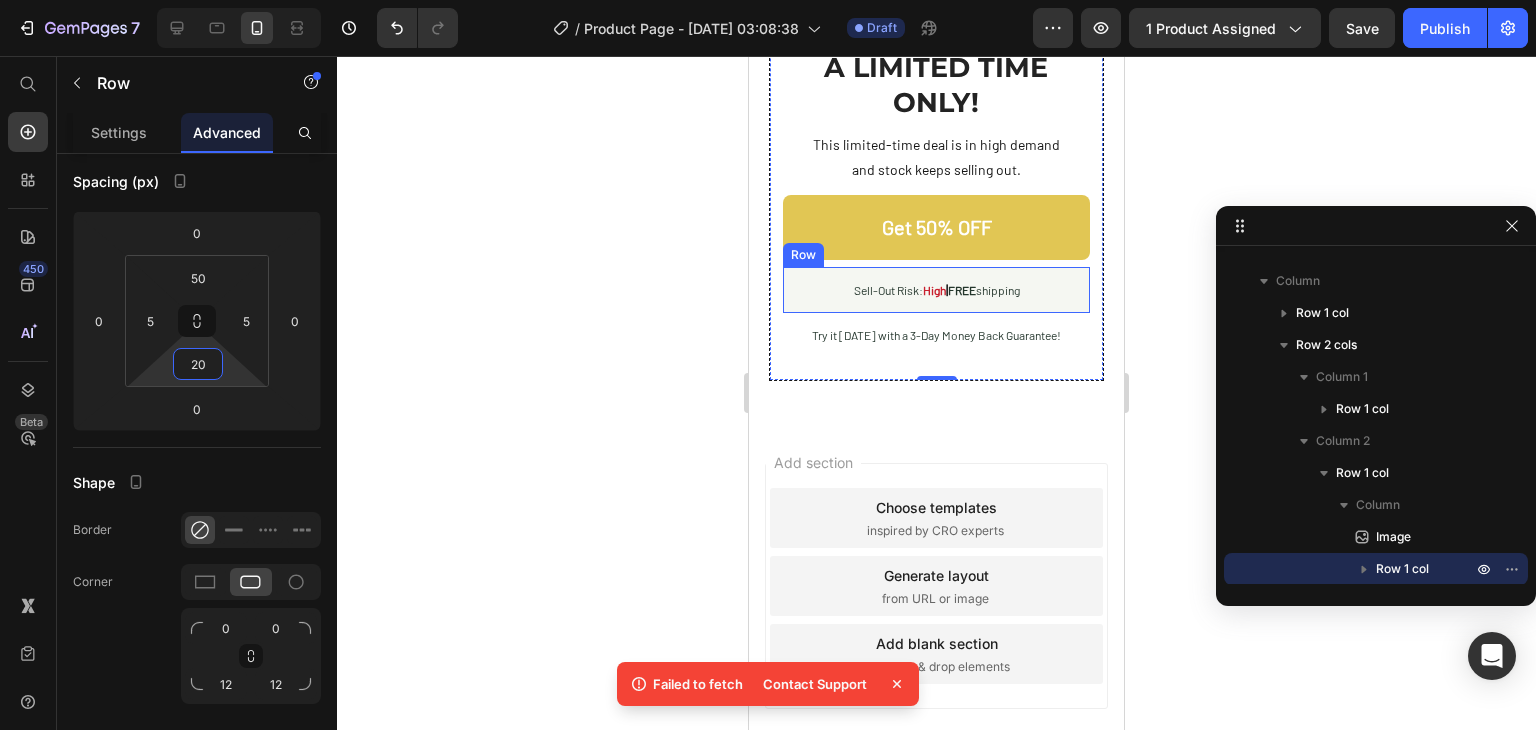 scroll, scrollTop: 6746, scrollLeft: 0, axis: vertical 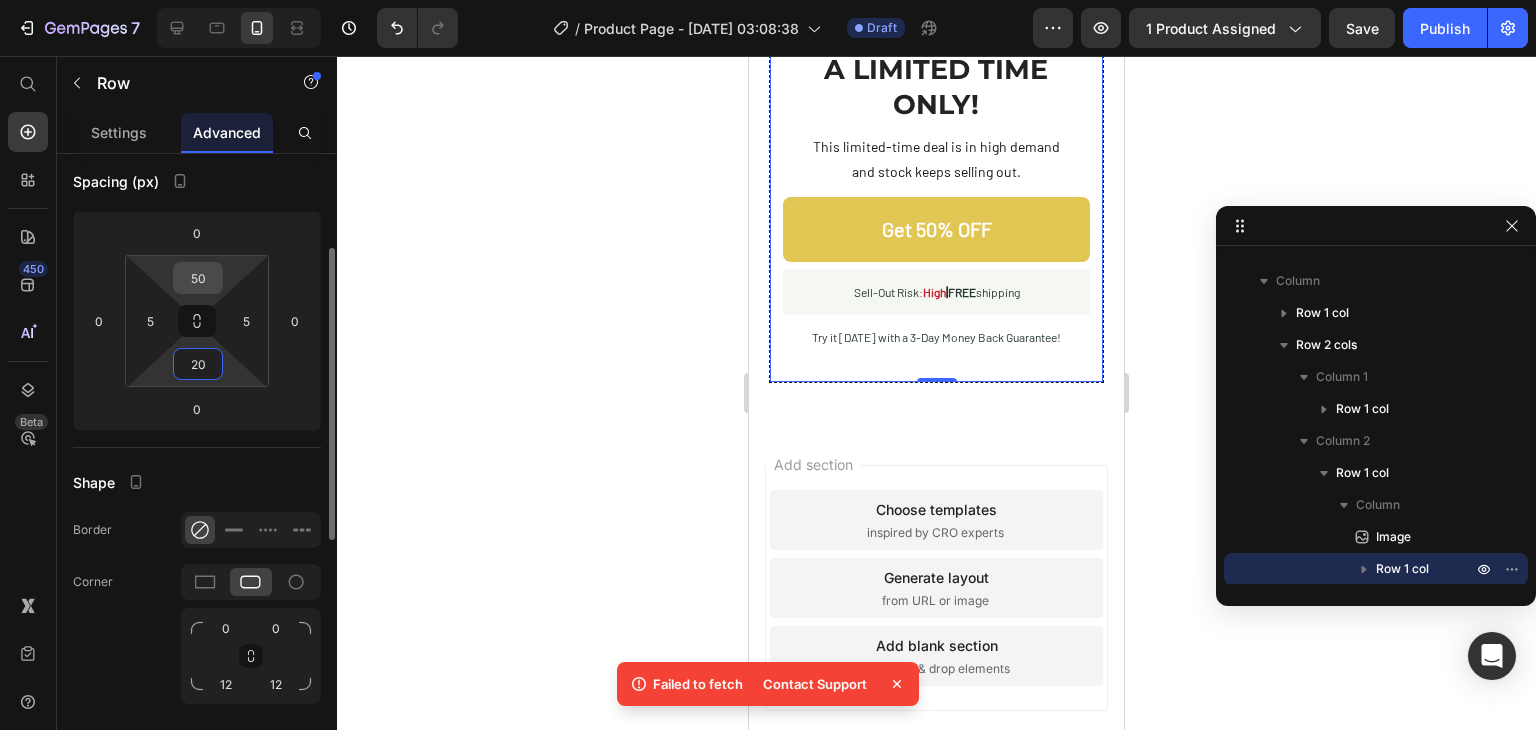 type on "20" 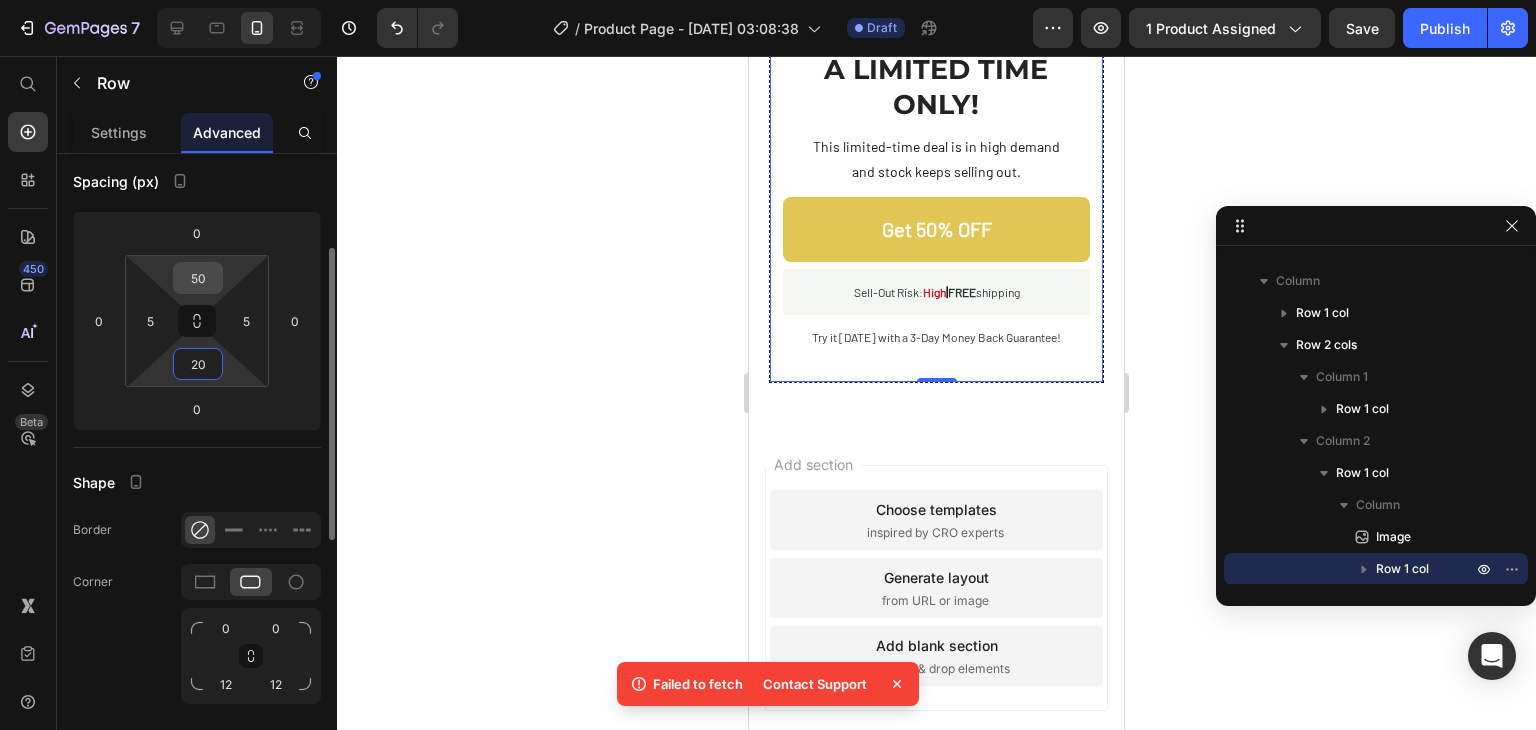 click on "50" at bounding box center [198, 278] 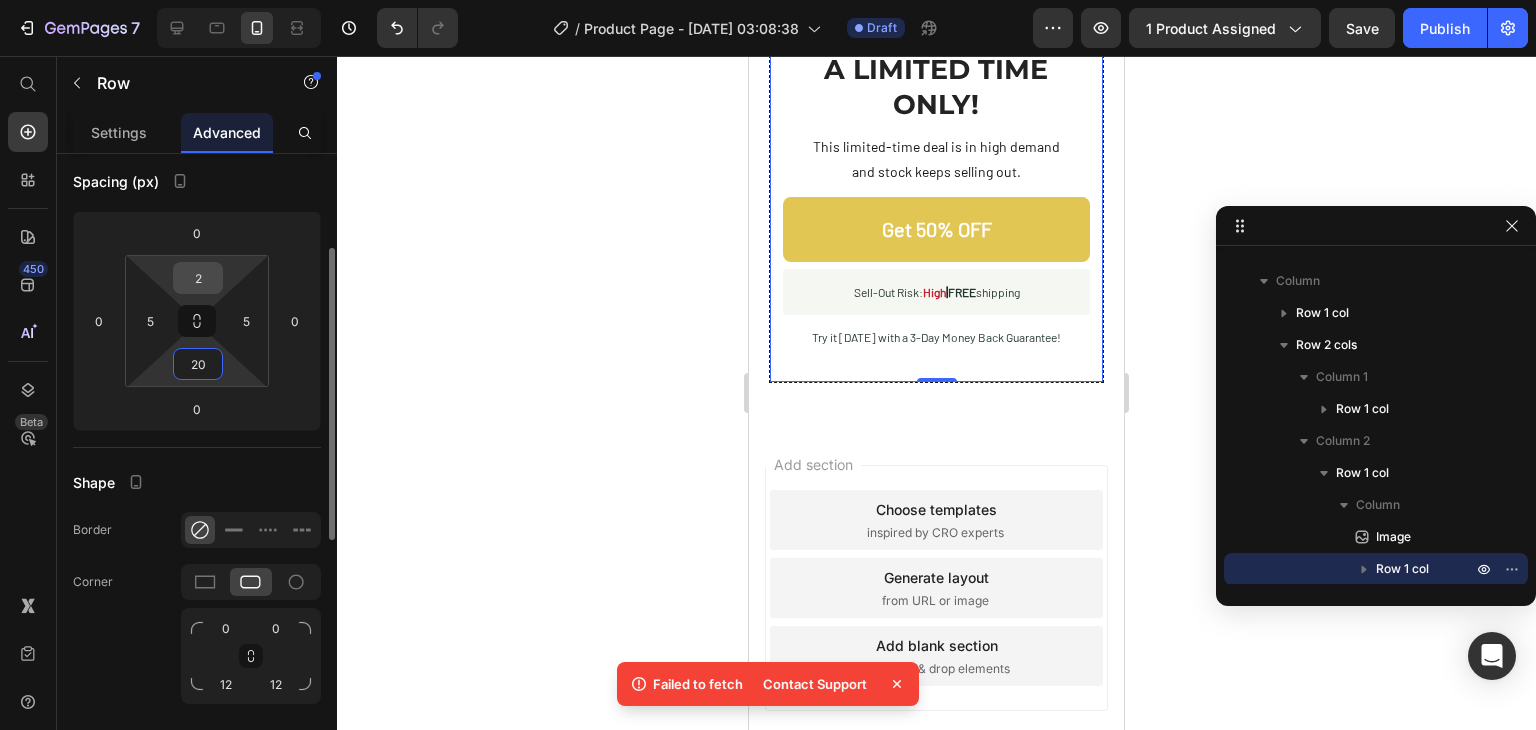 type on "20" 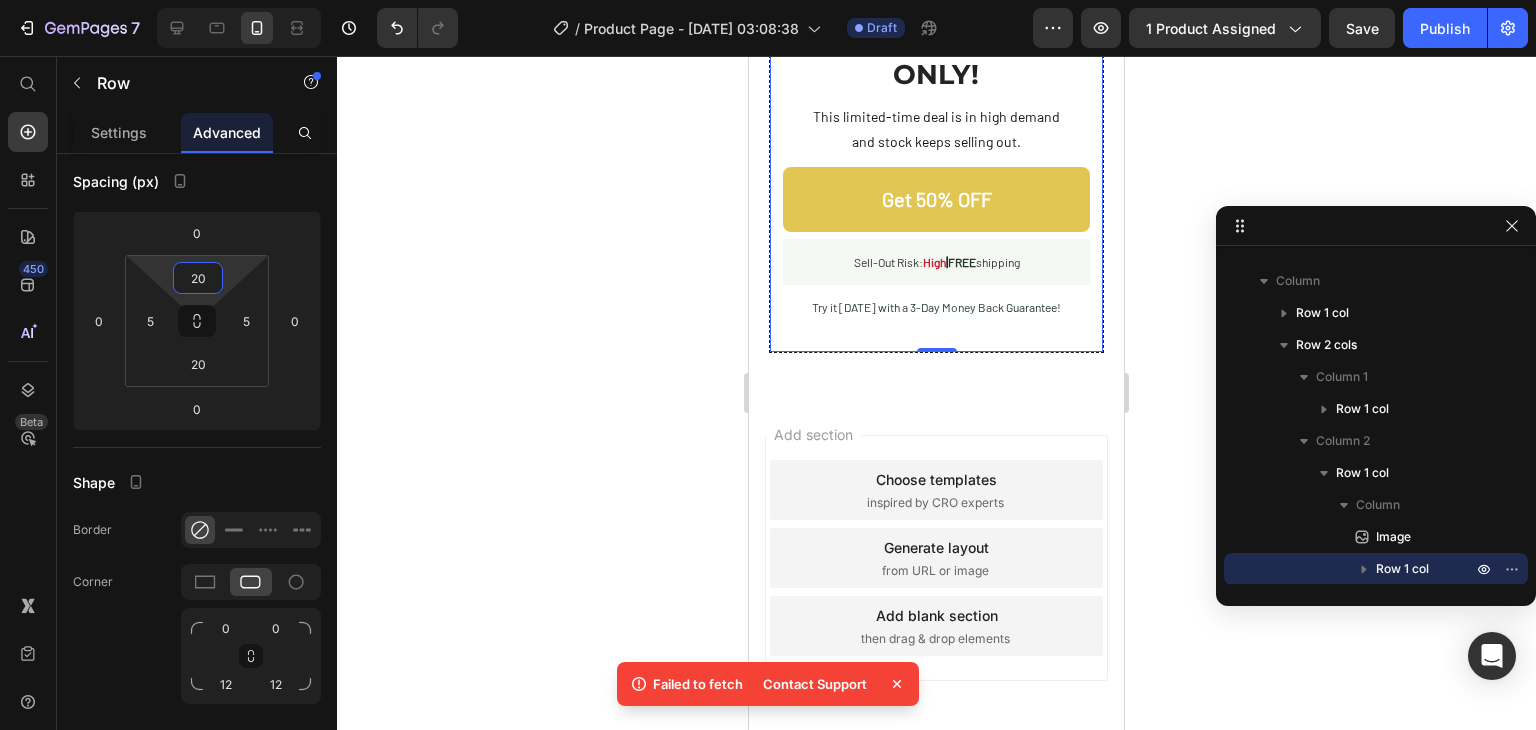 scroll, scrollTop: 6486, scrollLeft: 0, axis: vertical 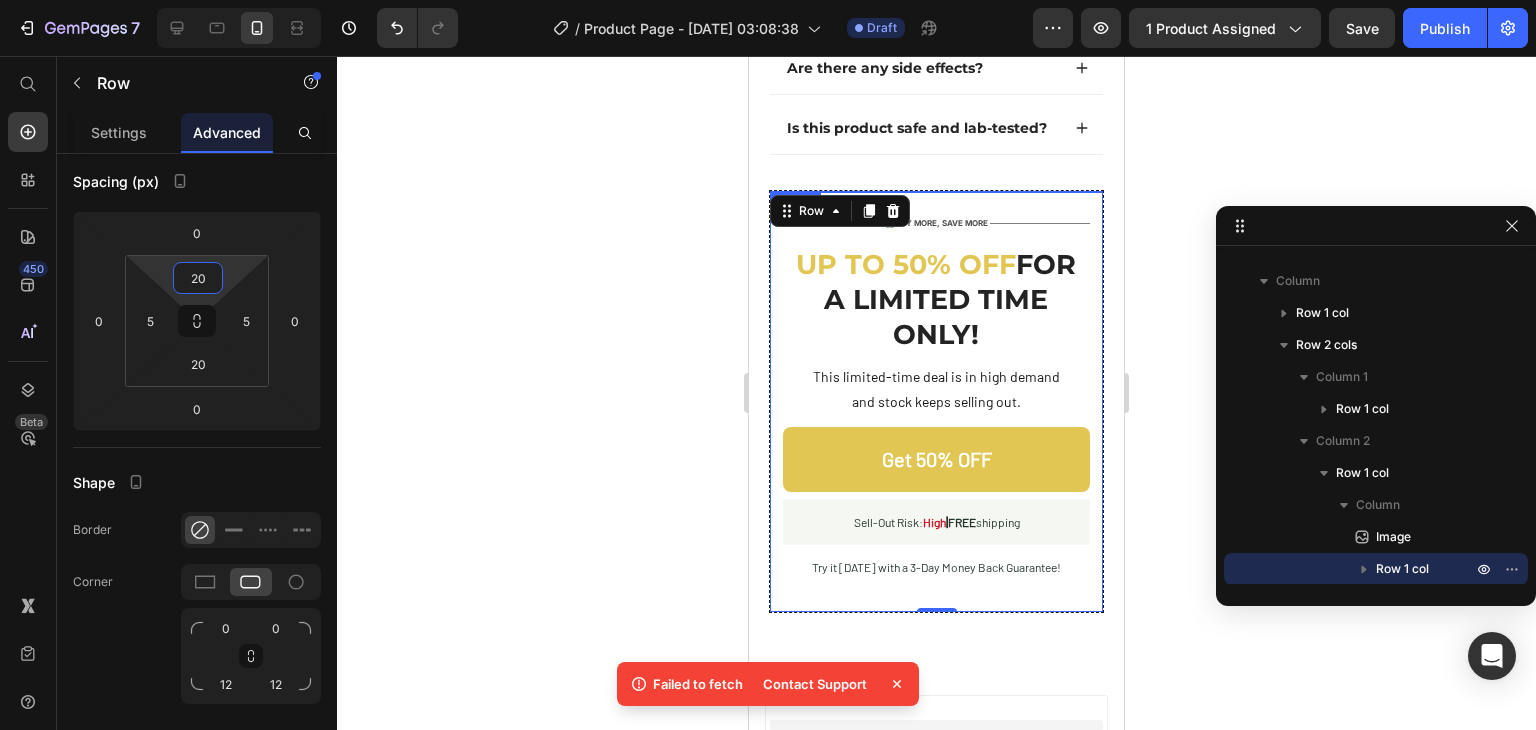 click at bounding box center (936, 357) 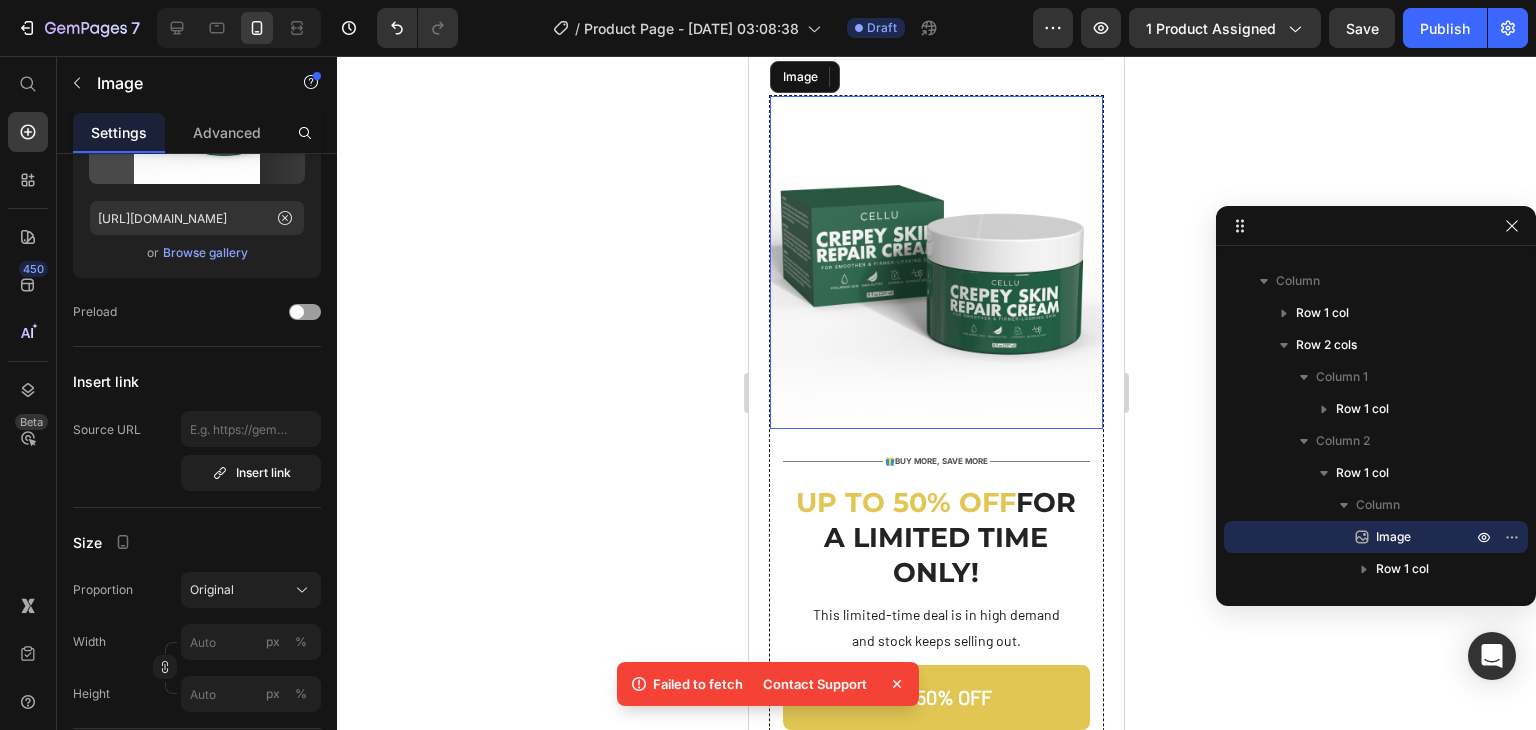 scroll, scrollTop: 6636, scrollLeft: 0, axis: vertical 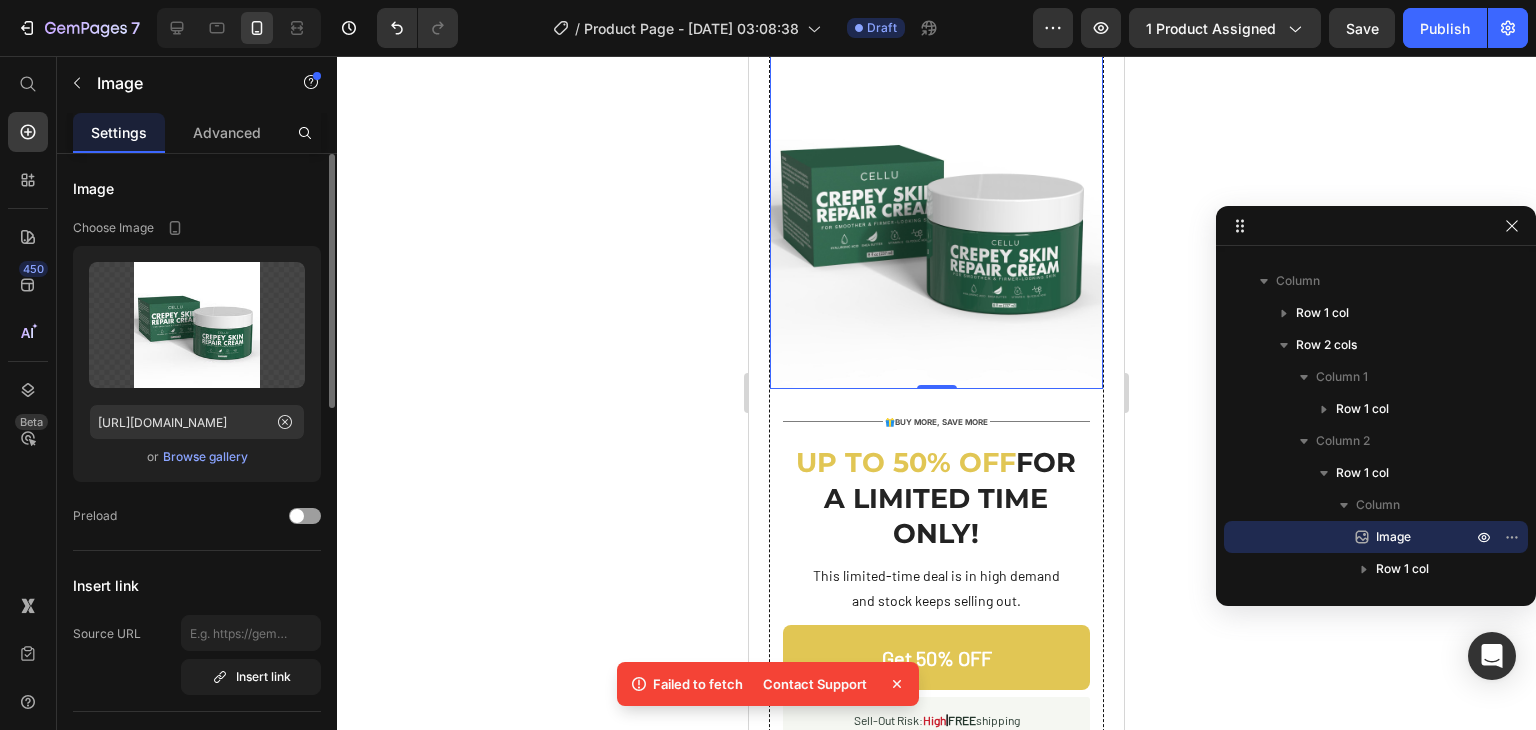 click on "Browse gallery" at bounding box center [205, 457] 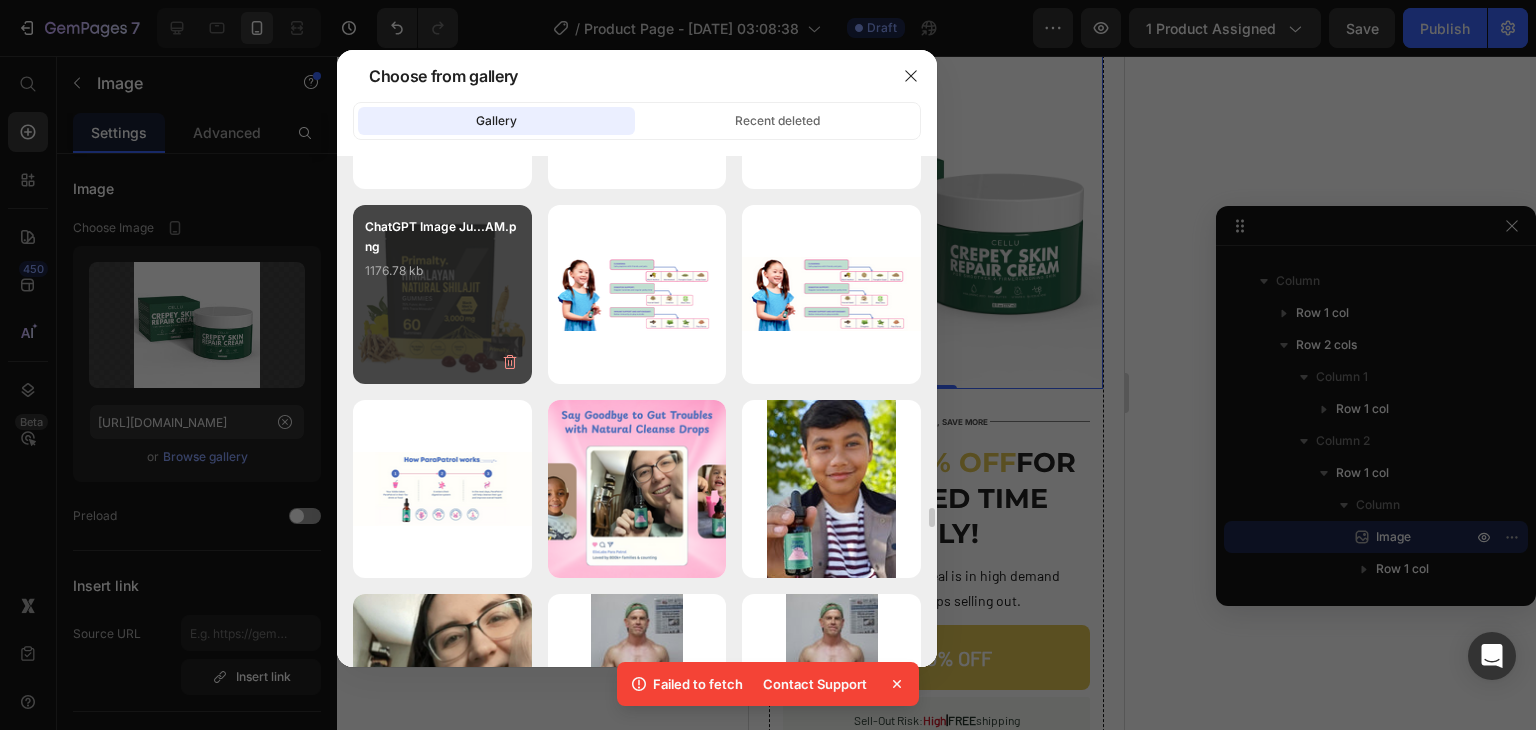 scroll, scrollTop: 6115, scrollLeft: 0, axis: vertical 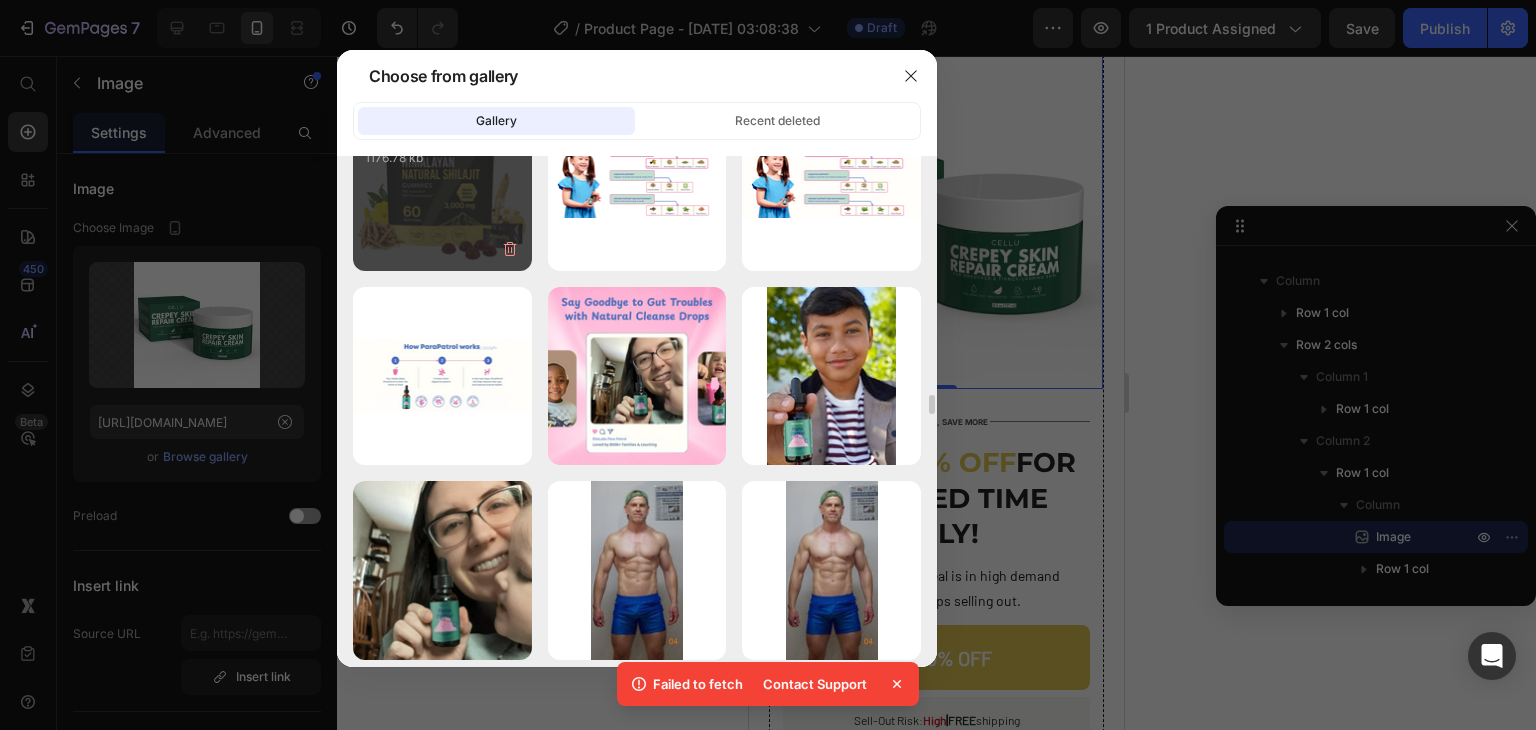 click on "ChatGPT Image Ju...AM.png 1176.78 kb" at bounding box center (442, 181) 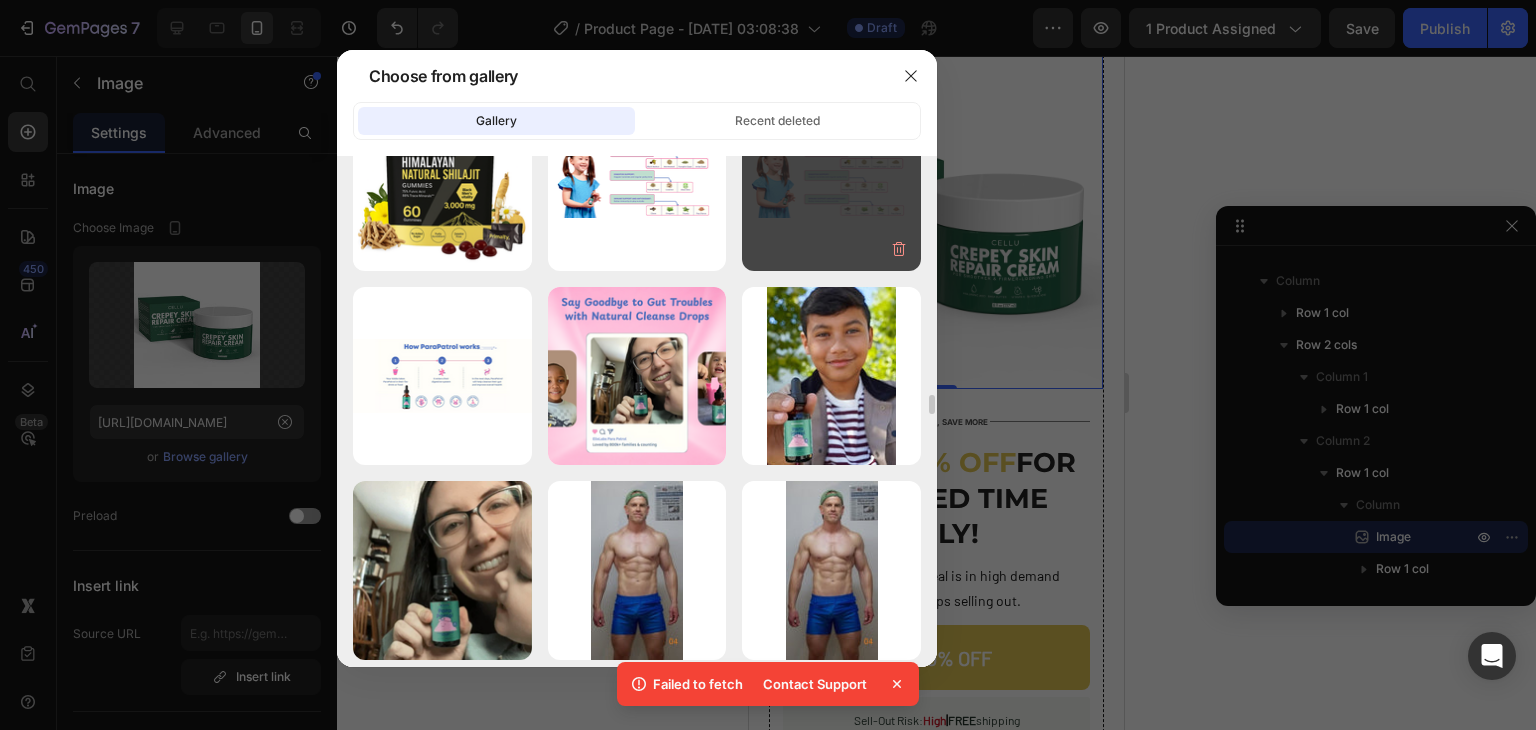 type on "https://cdn.shopify.com/s/files/1/0933/9620/5841/files/gempages_567820463212856257-3ceb1745-1fc7-44fc-8b59-23c62929d92d.png" 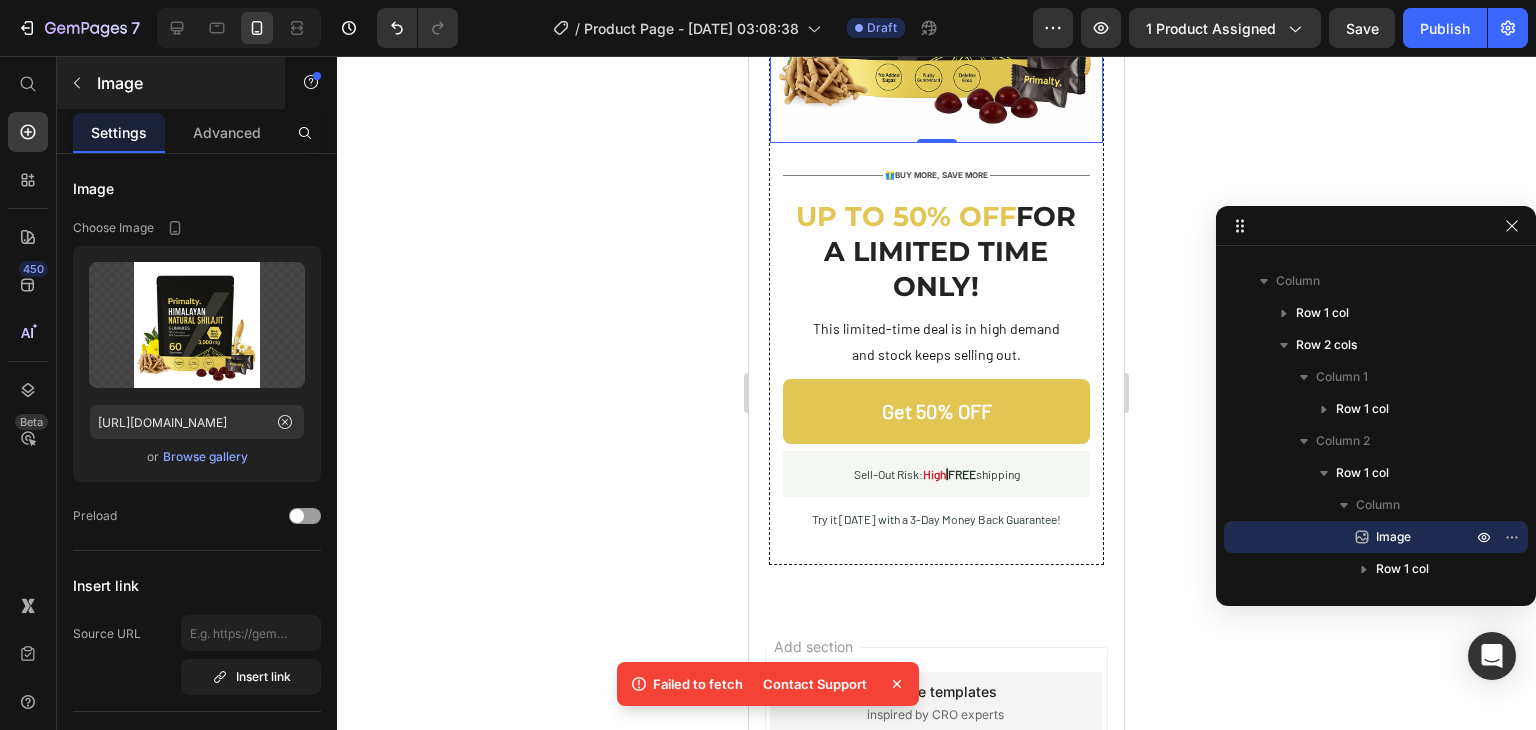scroll, scrollTop: 5738, scrollLeft: 0, axis: vertical 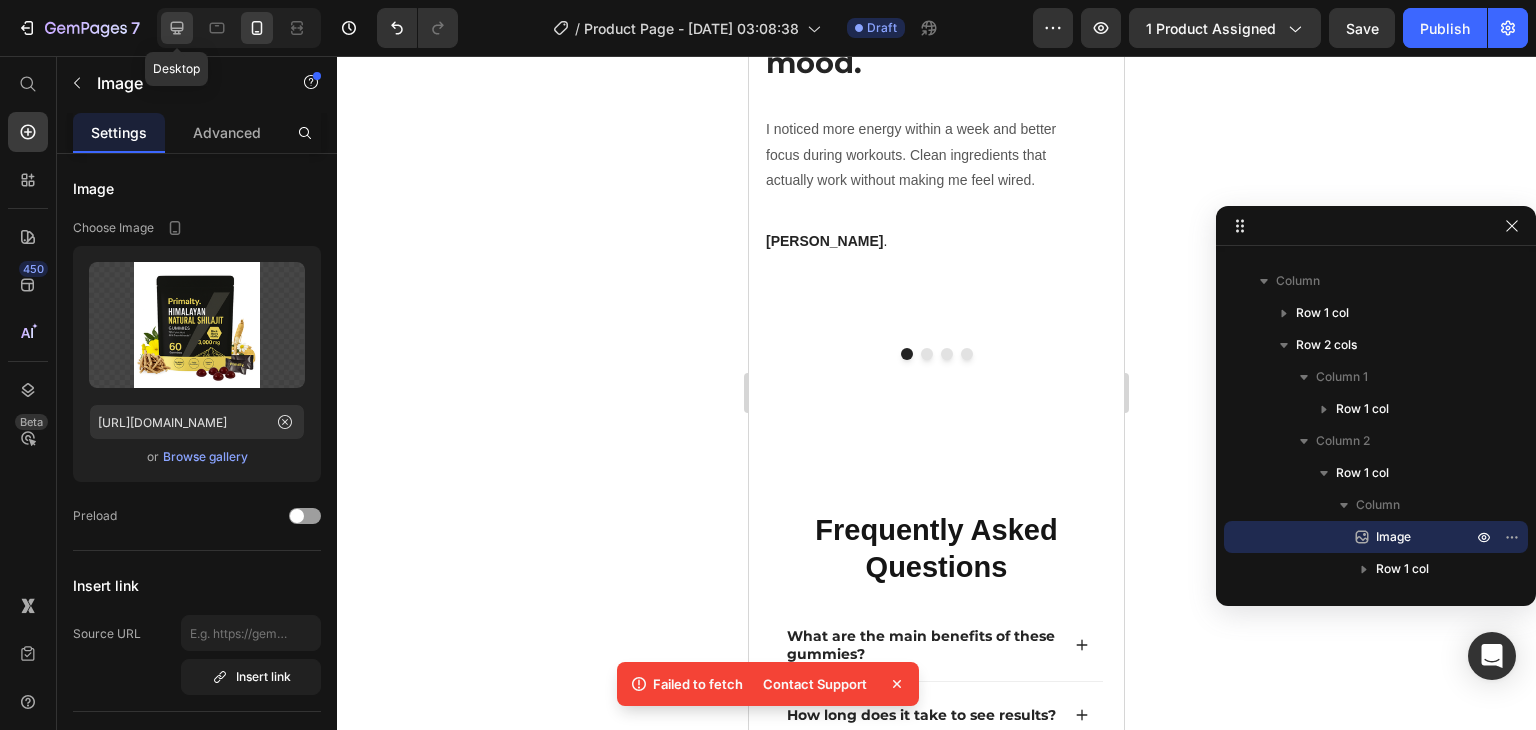 click 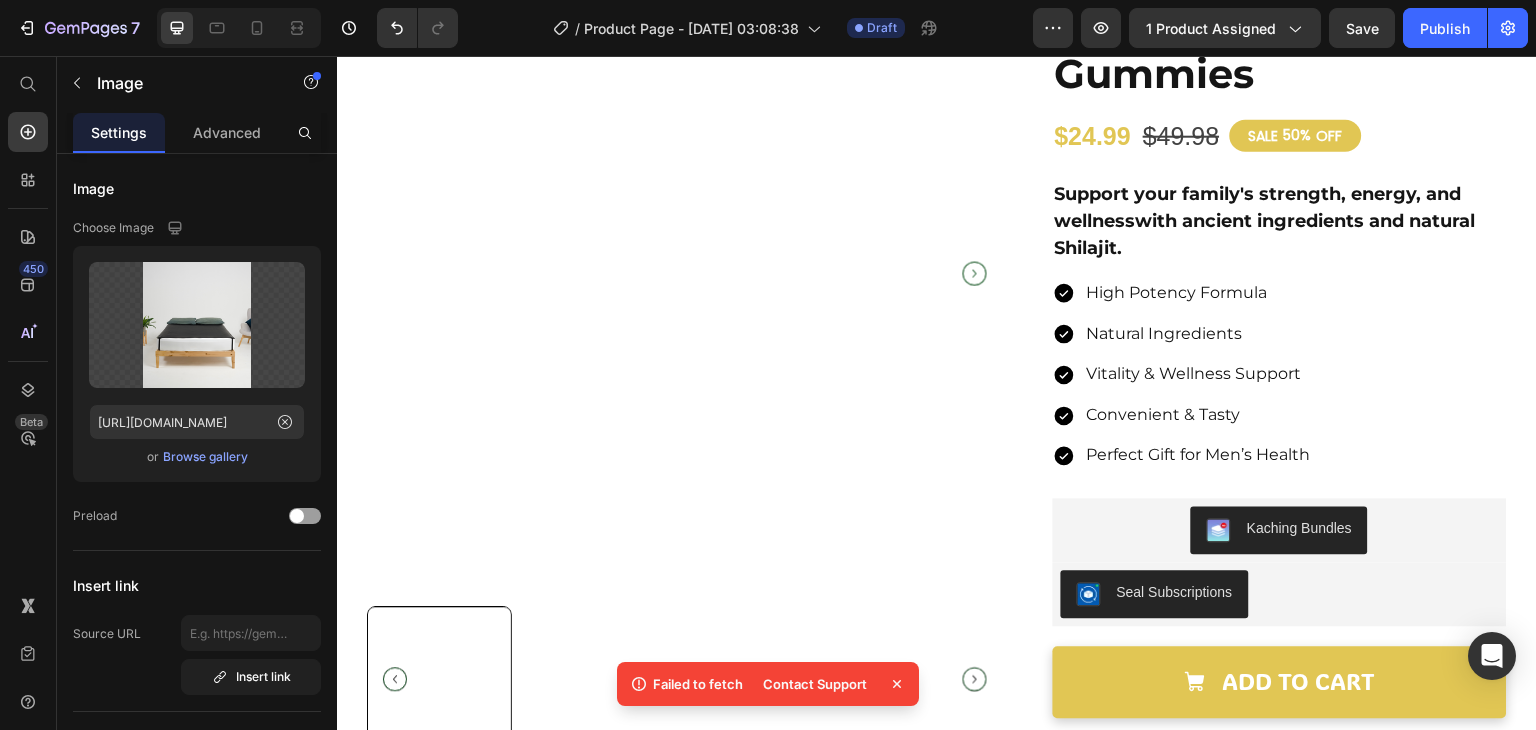 scroll, scrollTop: 0, scrollLeft: 0, axis: both 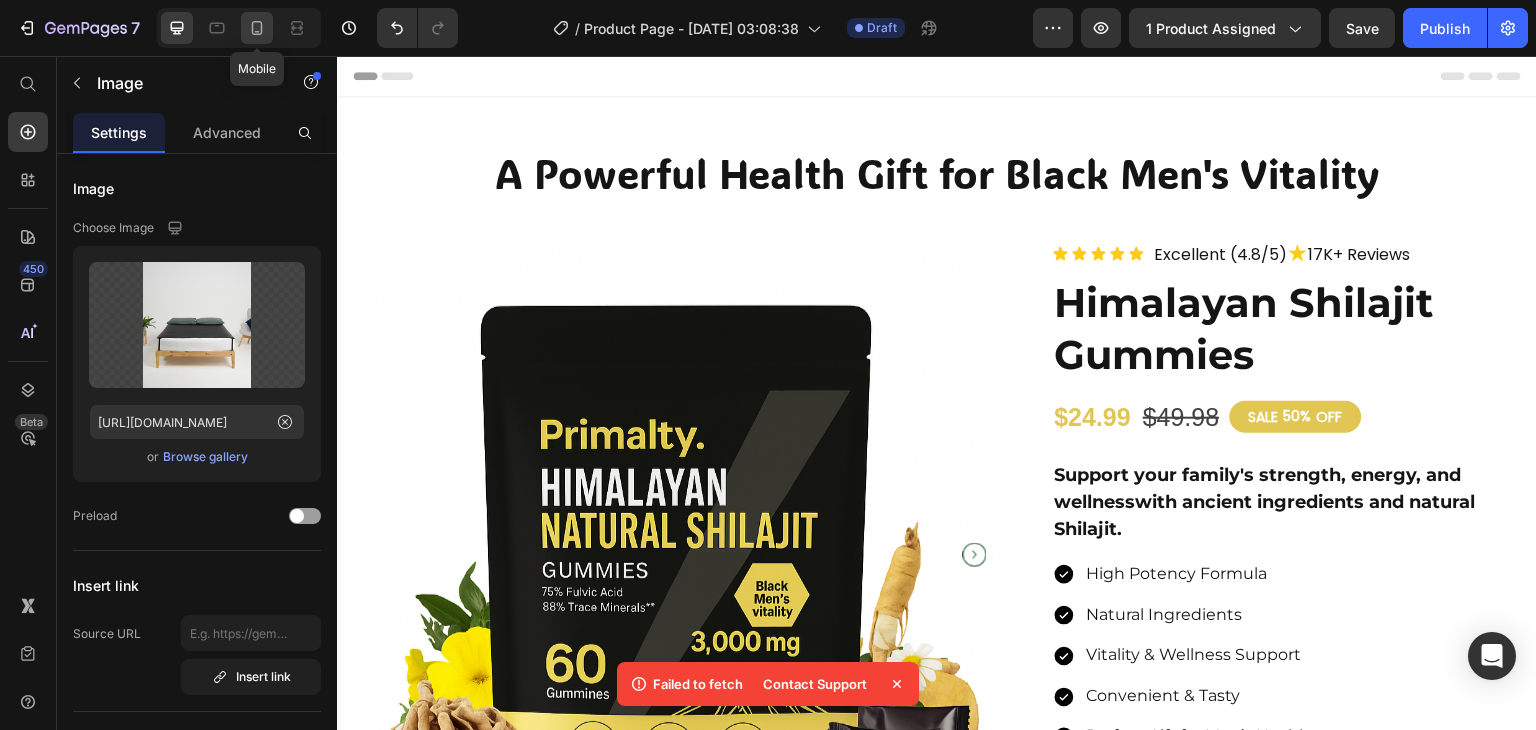 click 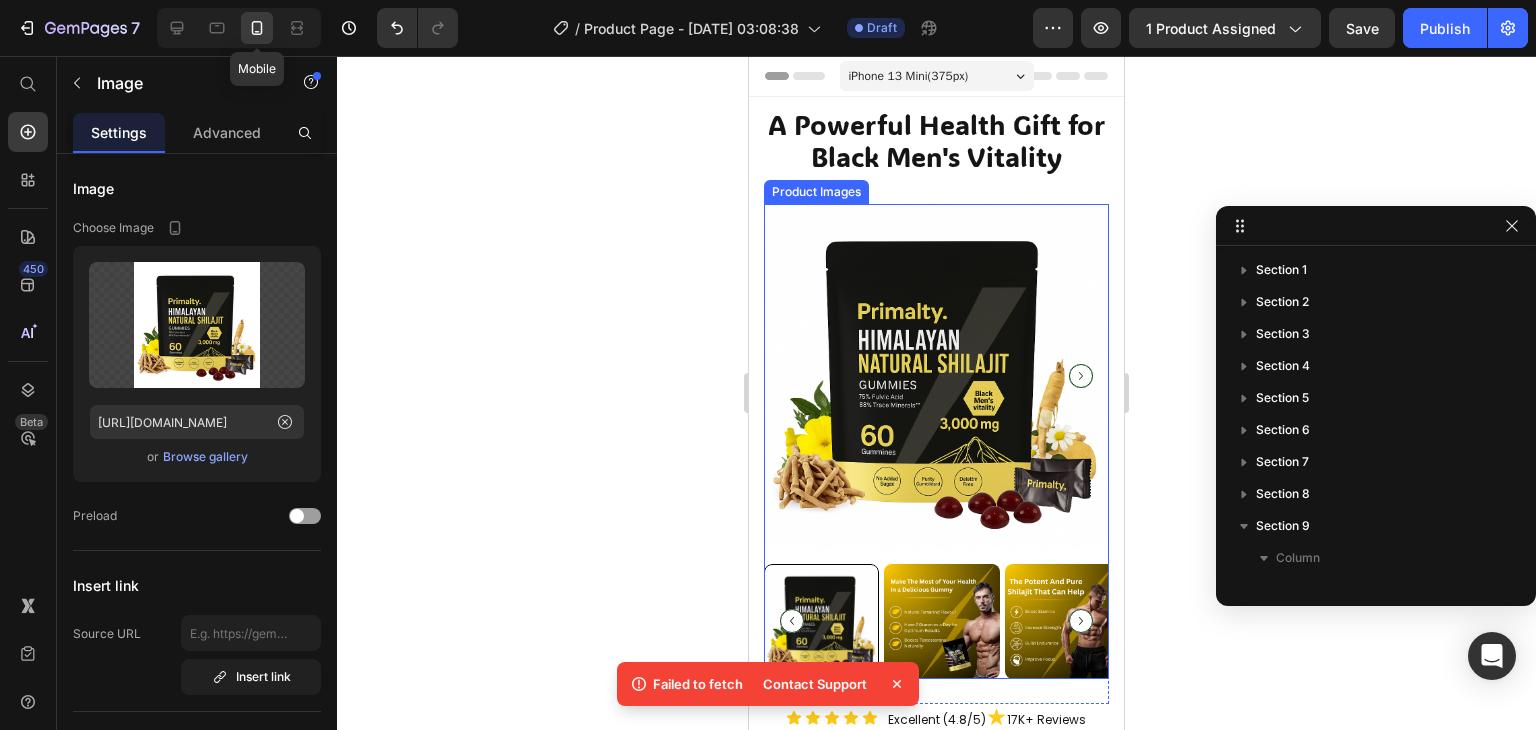 scroll, scrollTop: 277, scrollLeft: 0, axis: vertical 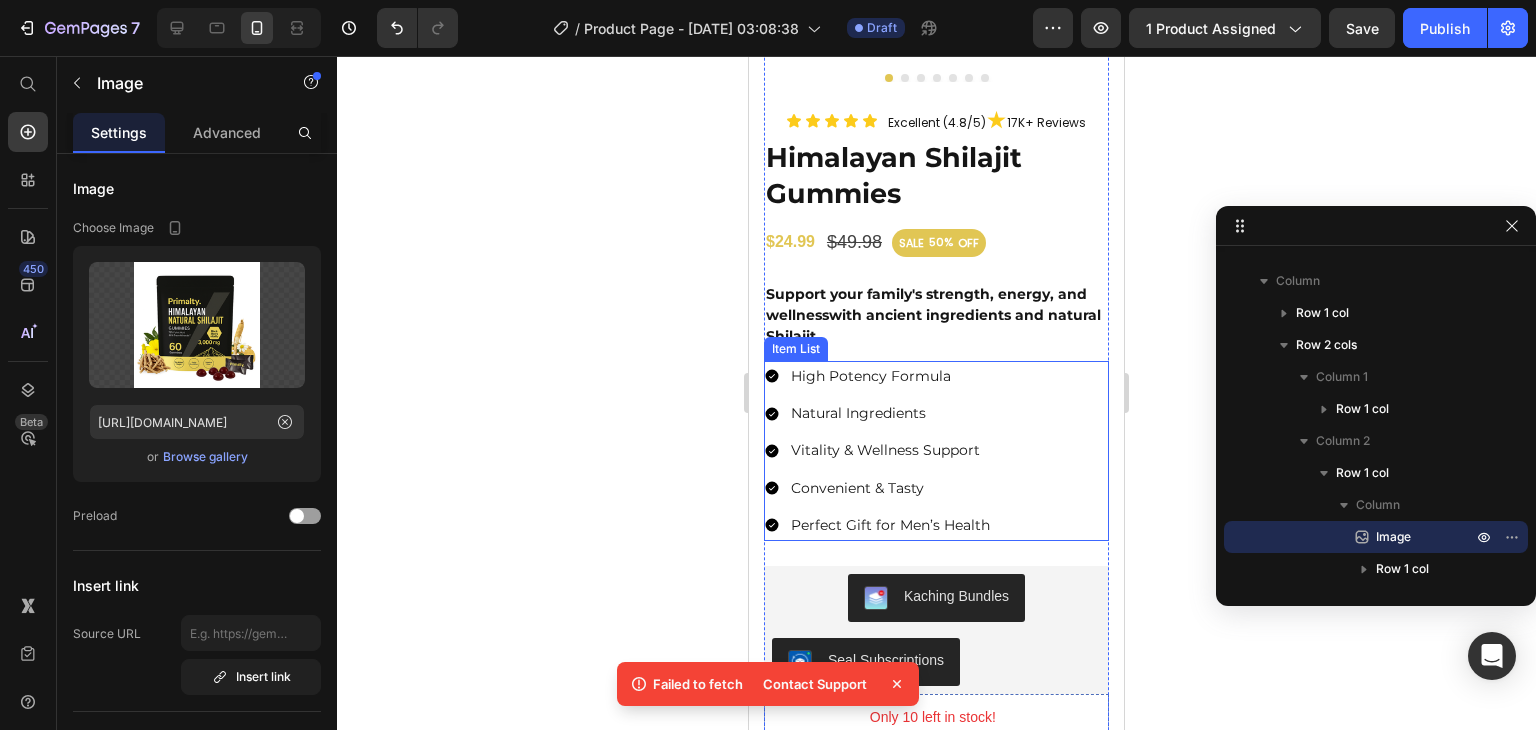click on "High Potency Formula Natural Ingredients Vitality & Wellness Support Convenient & Tasty Perfect Gift for Men’s Health" at bounding box center (936, 451) 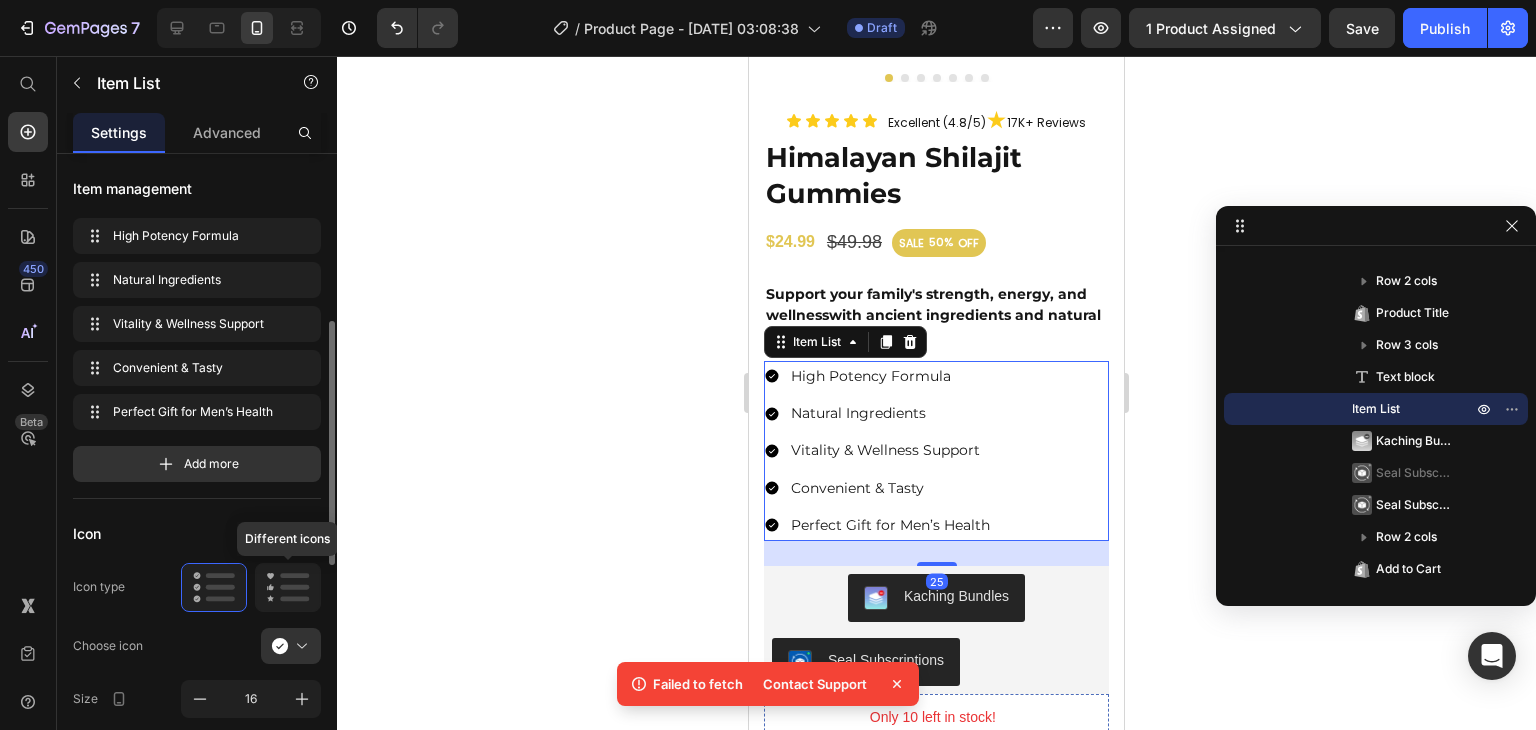 scroll, scrollTop: 147, scrollLeft: 0, axis: vertical 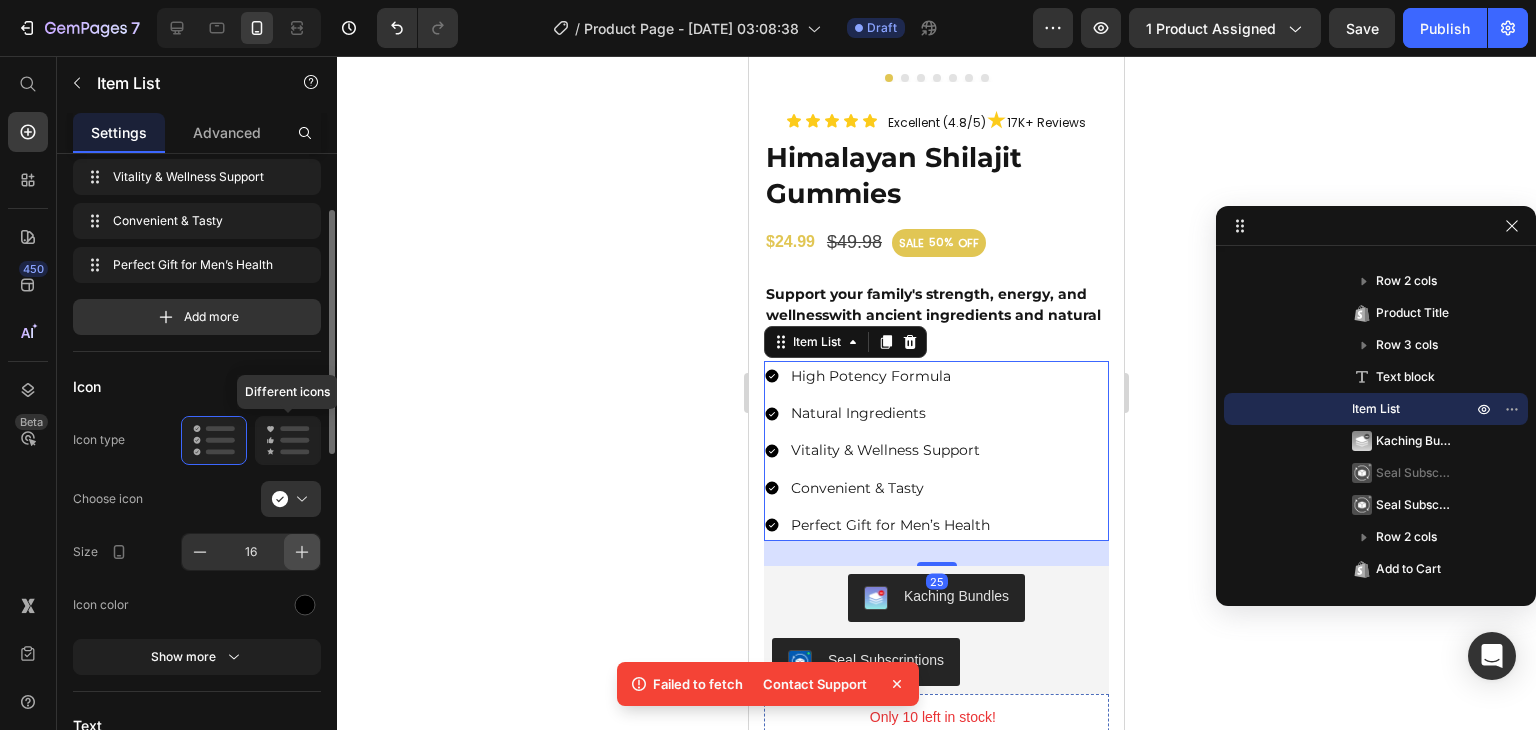 click at bounding box center [302, 552] 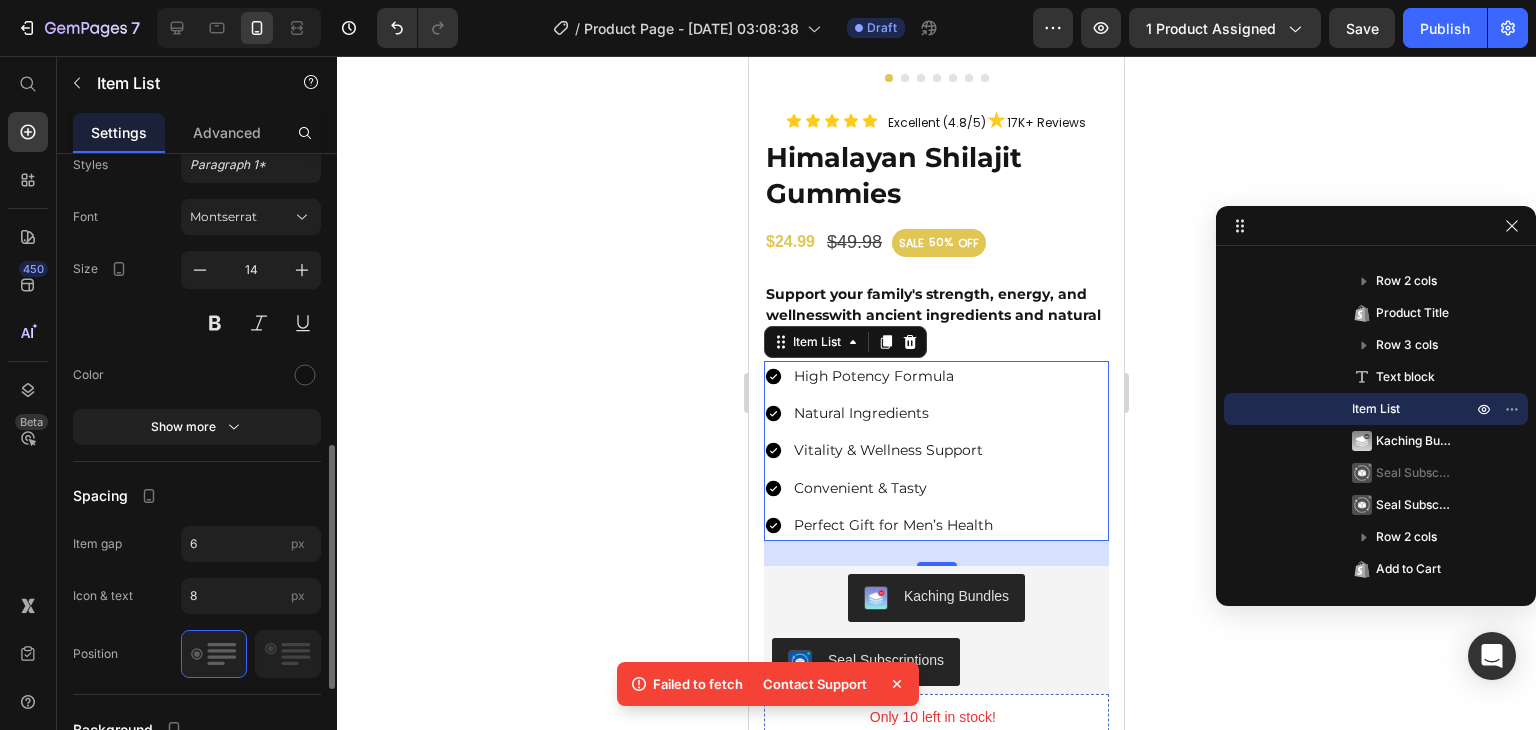 scroll, scrollTop: 763, scrollLeft: 0, axis: vertical 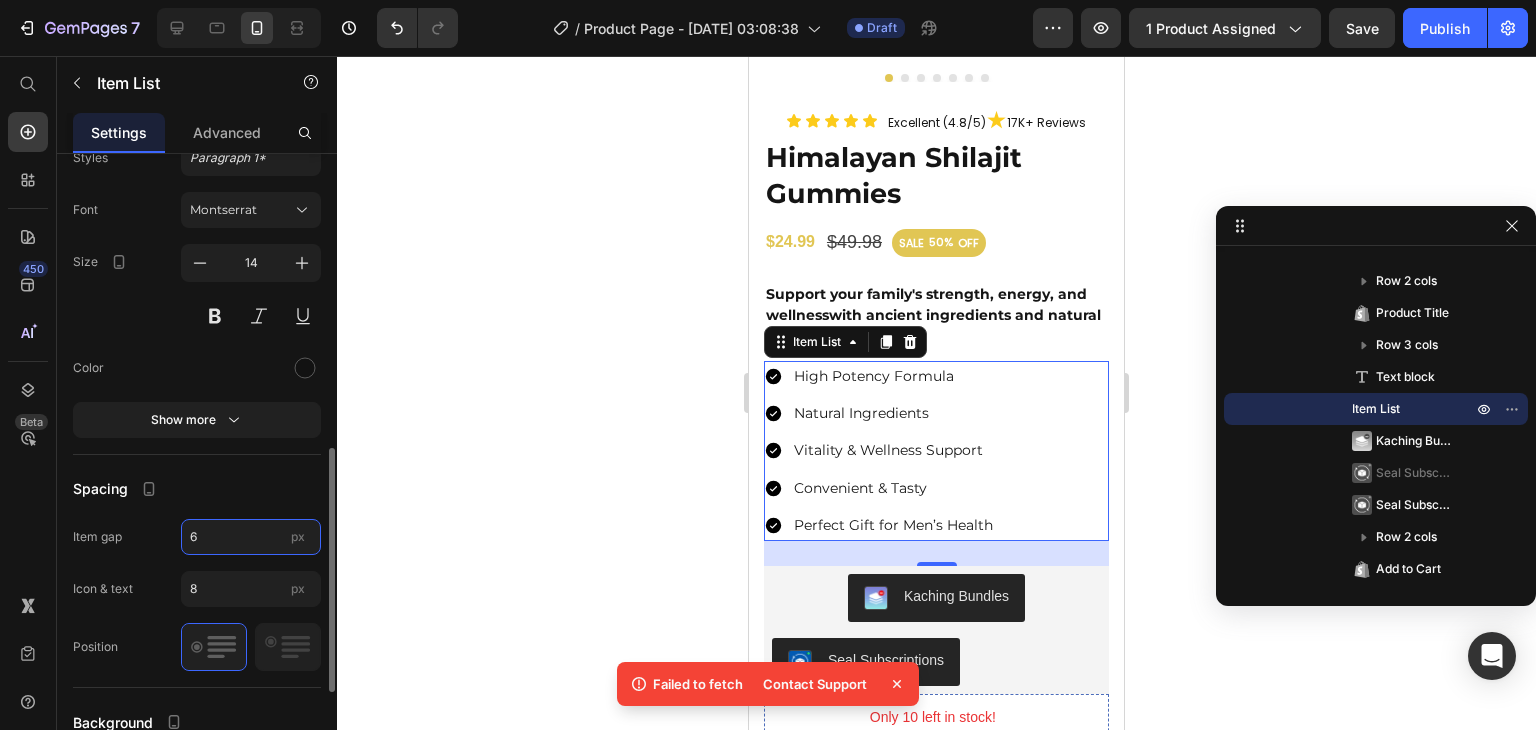 click on "6" at bounding box center (251, 537) 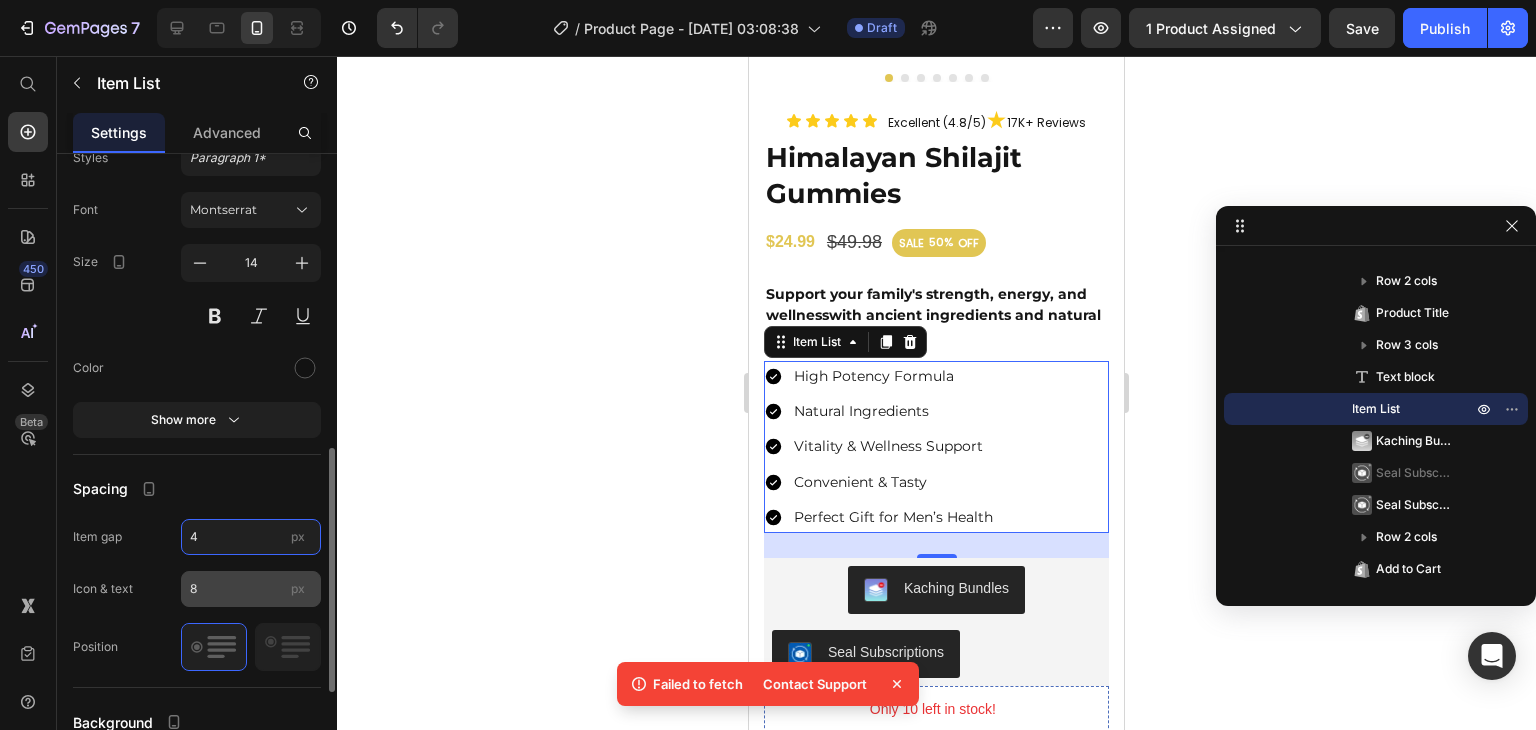 type on "4" 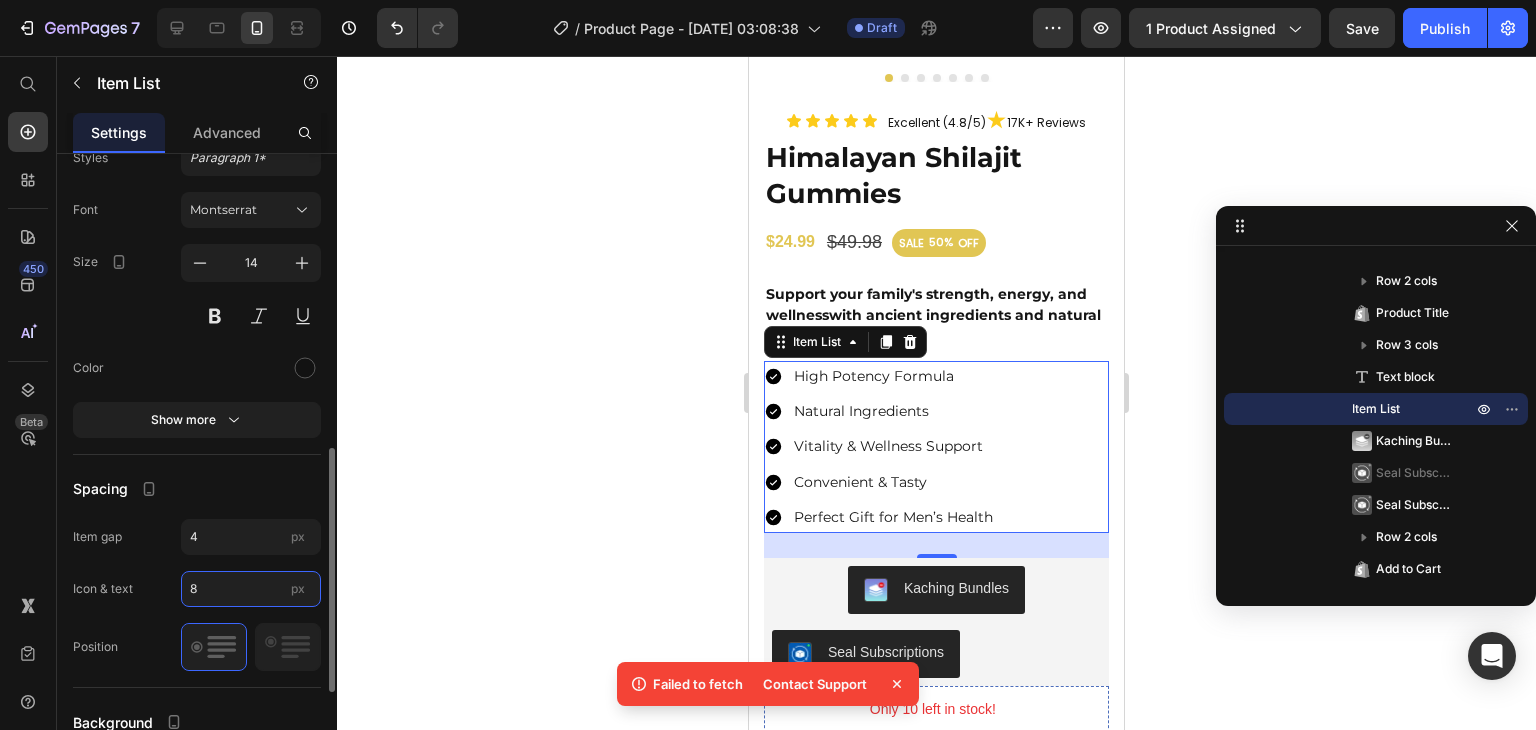 click on "8" at bounding box center [251, 589] 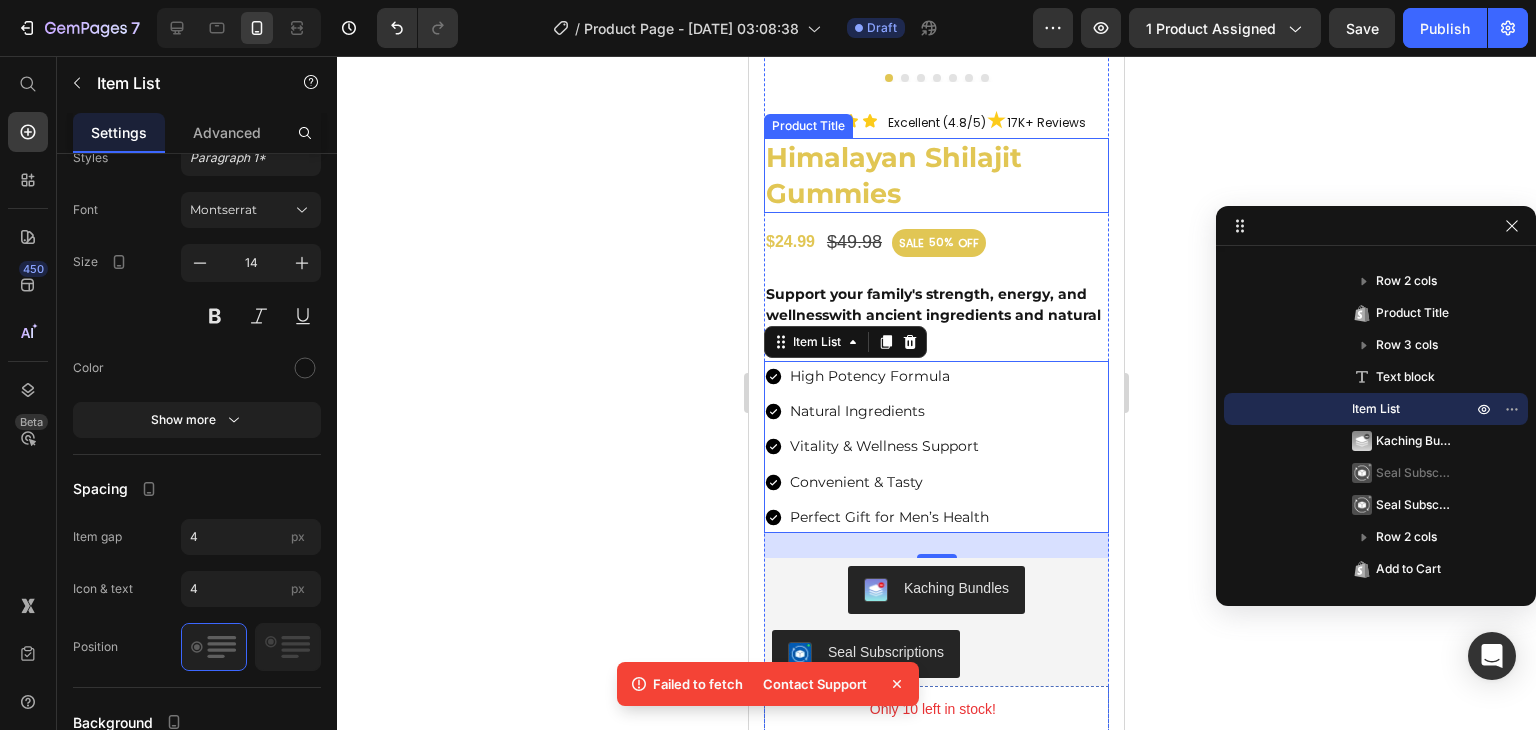 click on "Himalayan Shilajit Gummies" at bounding box center (936, 175) 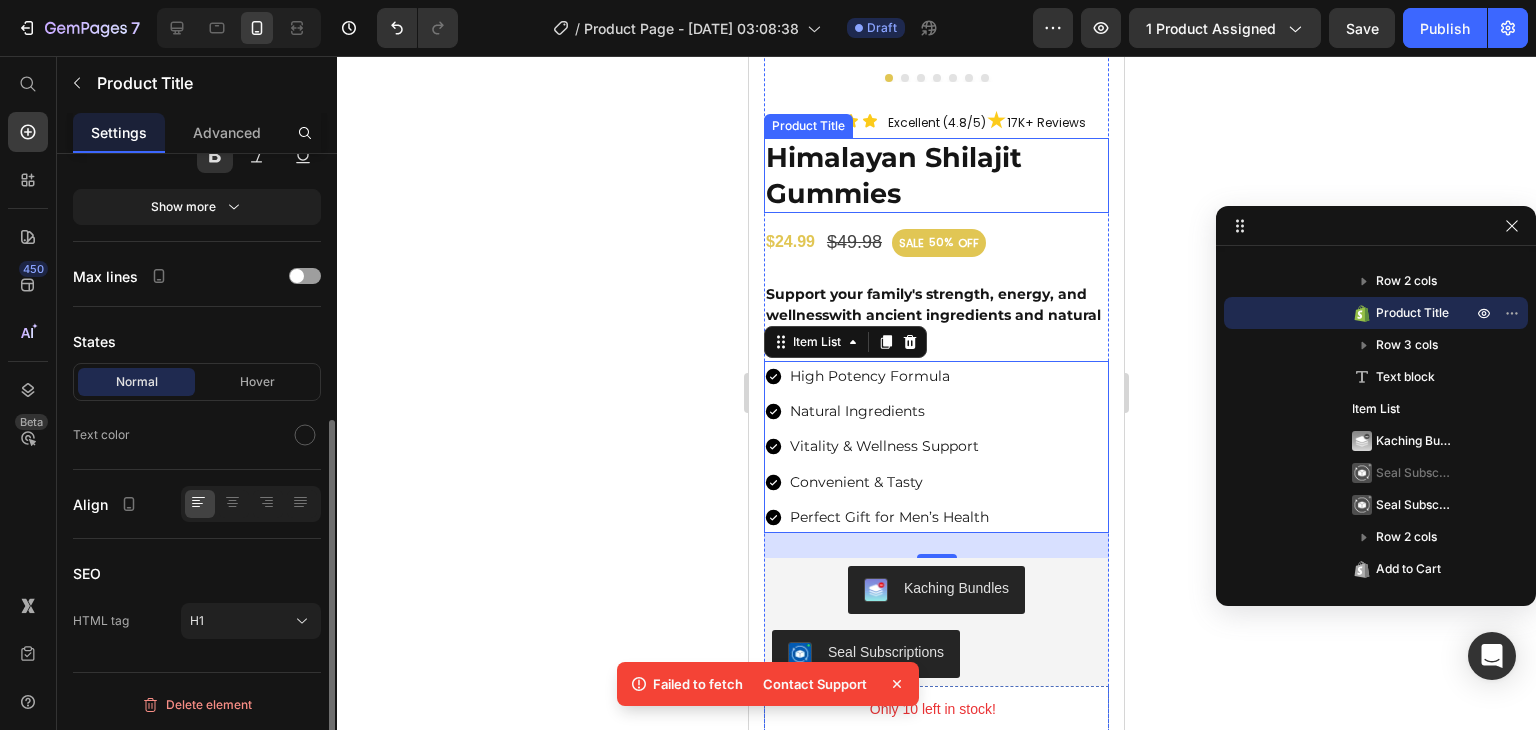 scroll, scrollTop: 463, scrollLeft: 0, axis: vertical 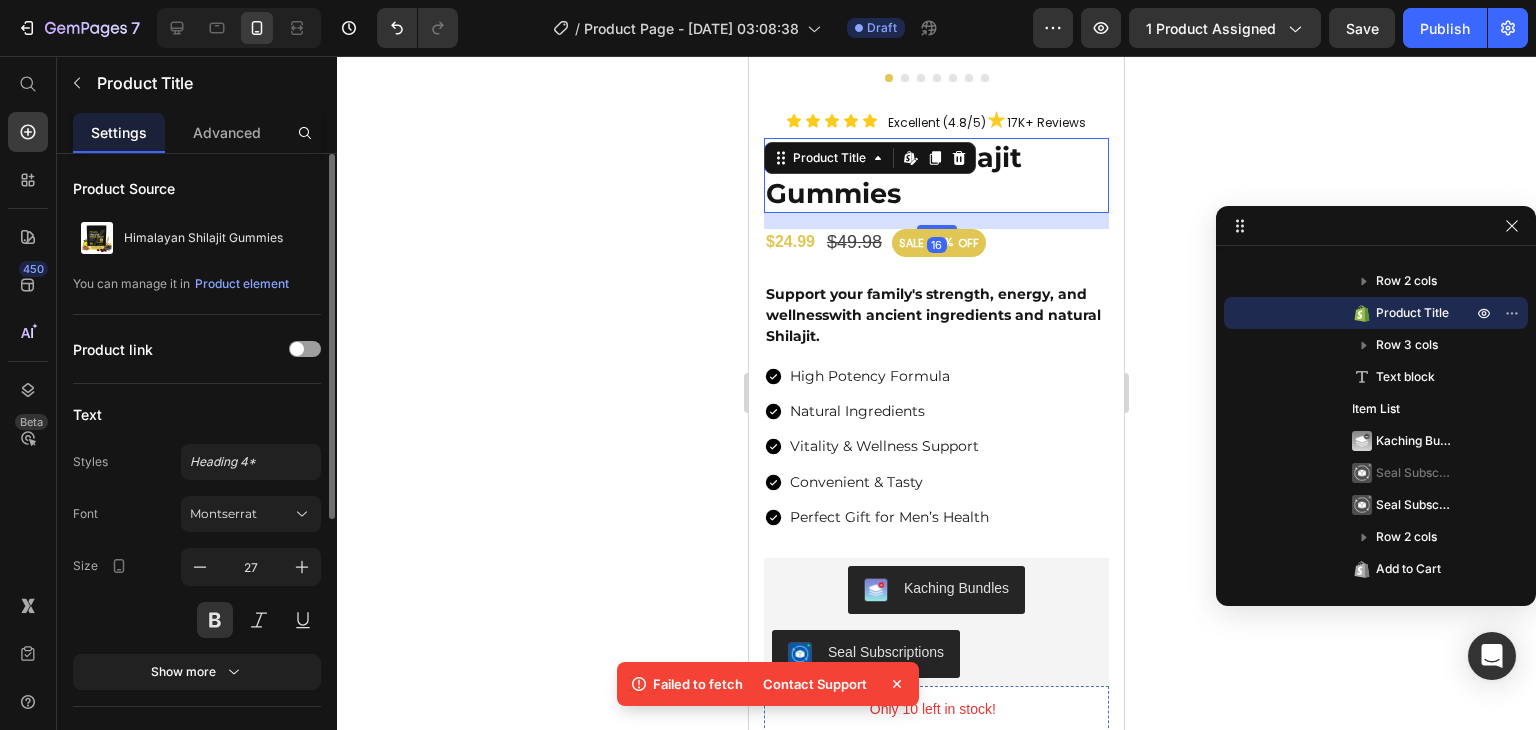 click at bounding box center [937, 227] 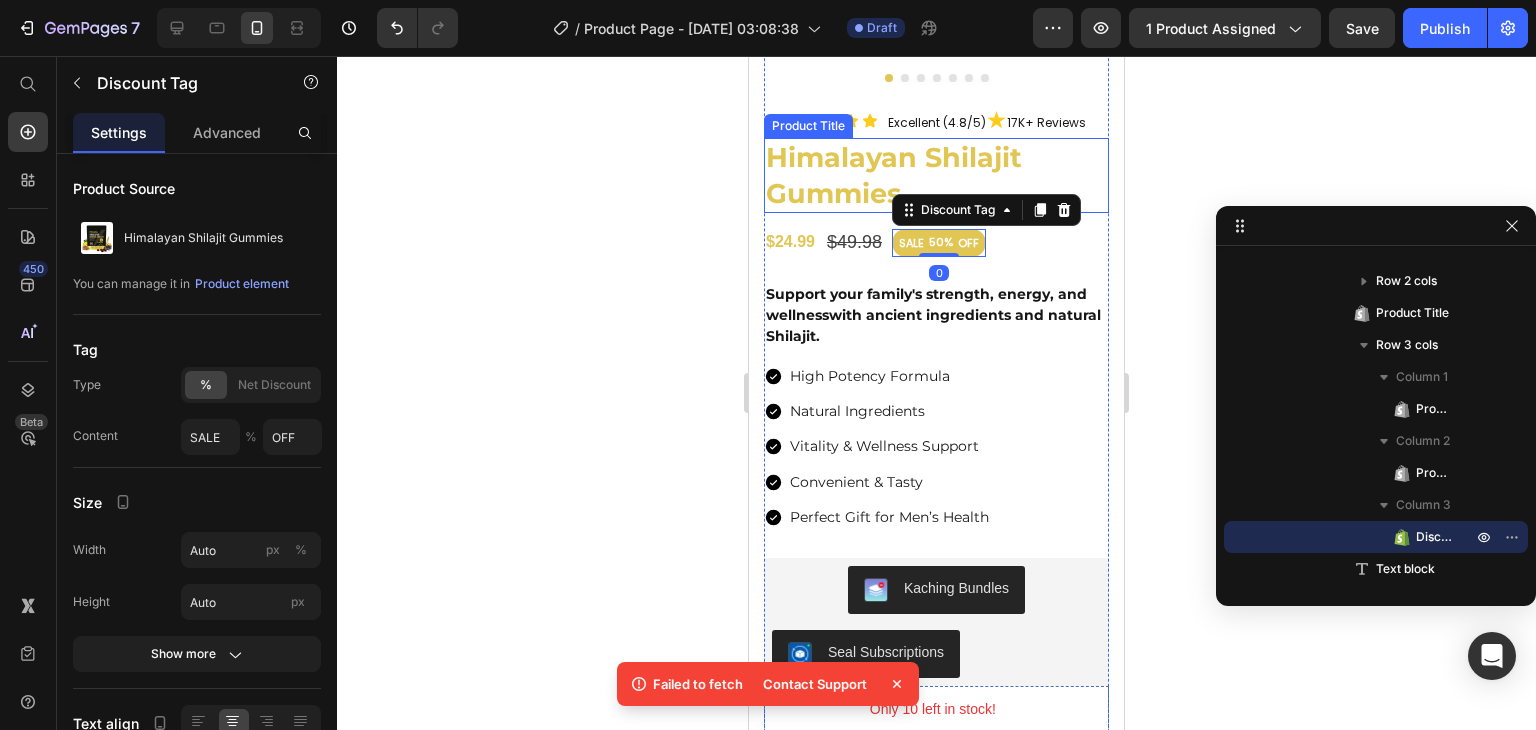 click on "Himalayan Shilajit Gummies" at bounding box center (936, 175) 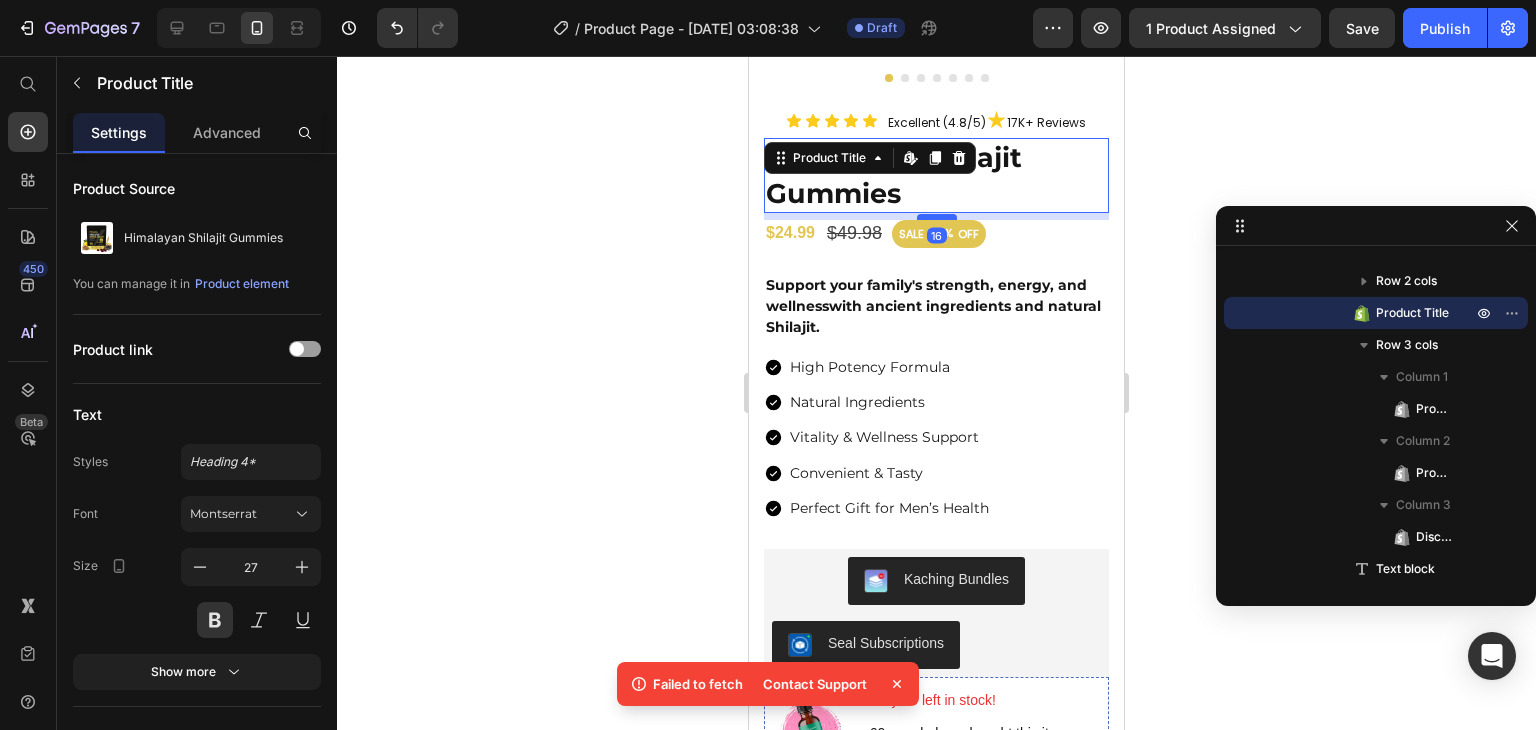 drag, startPoint x: 892, startPoint y: 153, endPoint x: 916, endPoint y: 202, distance: 54.56189 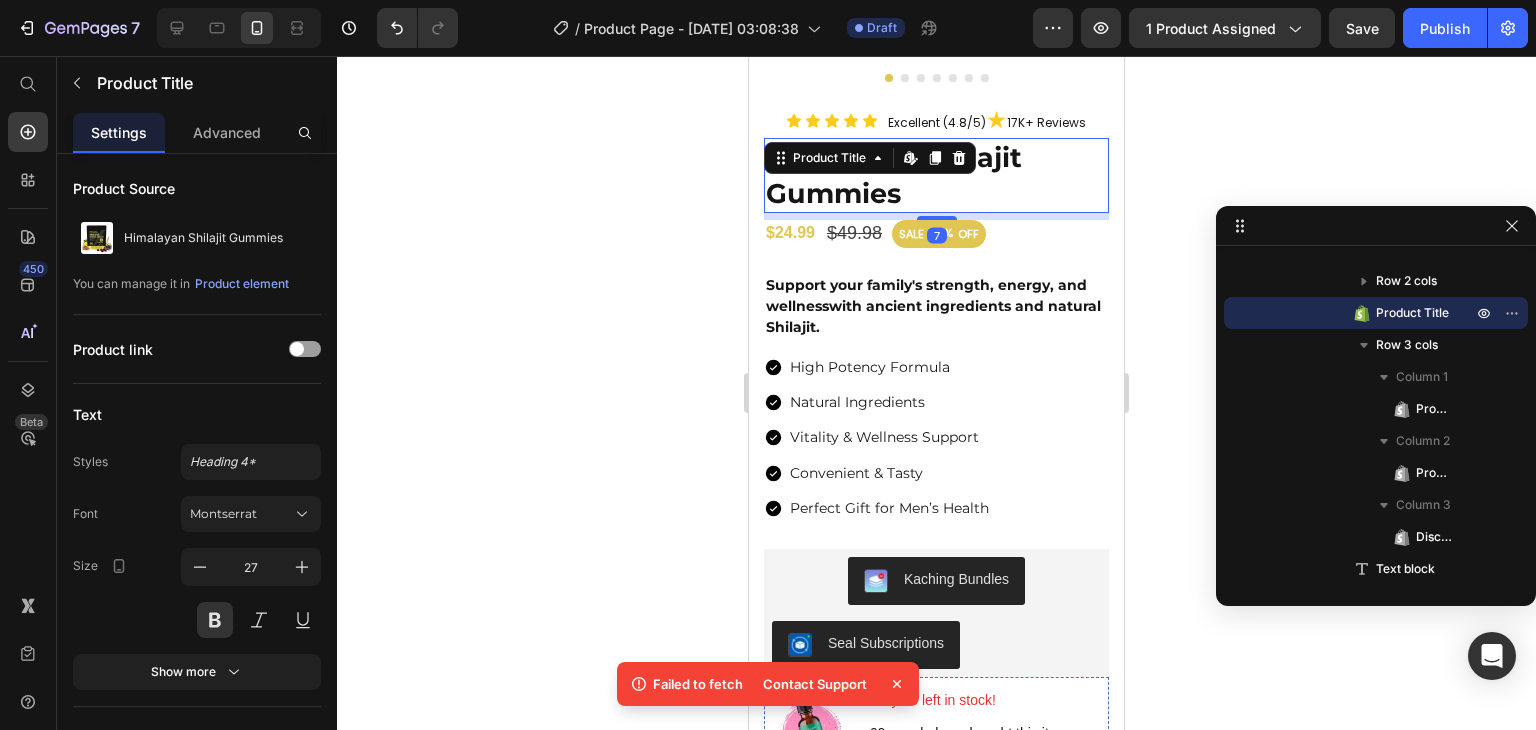 click on "$24.99 Product Price $49.98 Product Price SALE 50% OFF Discount Tag Row" at bounding box center [936, 234] 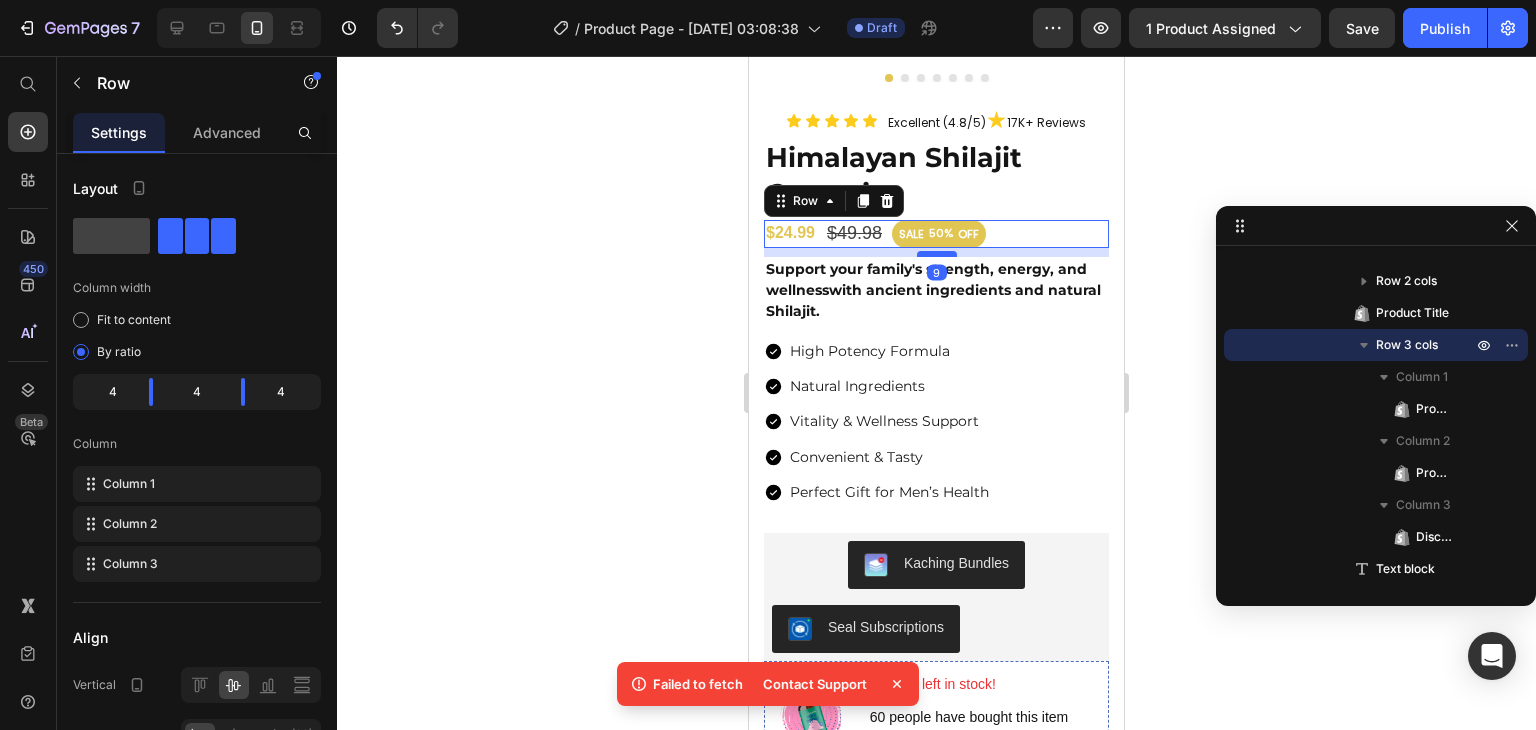 drag, startPoint x: 1012, startPoint y: 219, endPoint x: 927, endPoint y: 239, distance: 87.32124 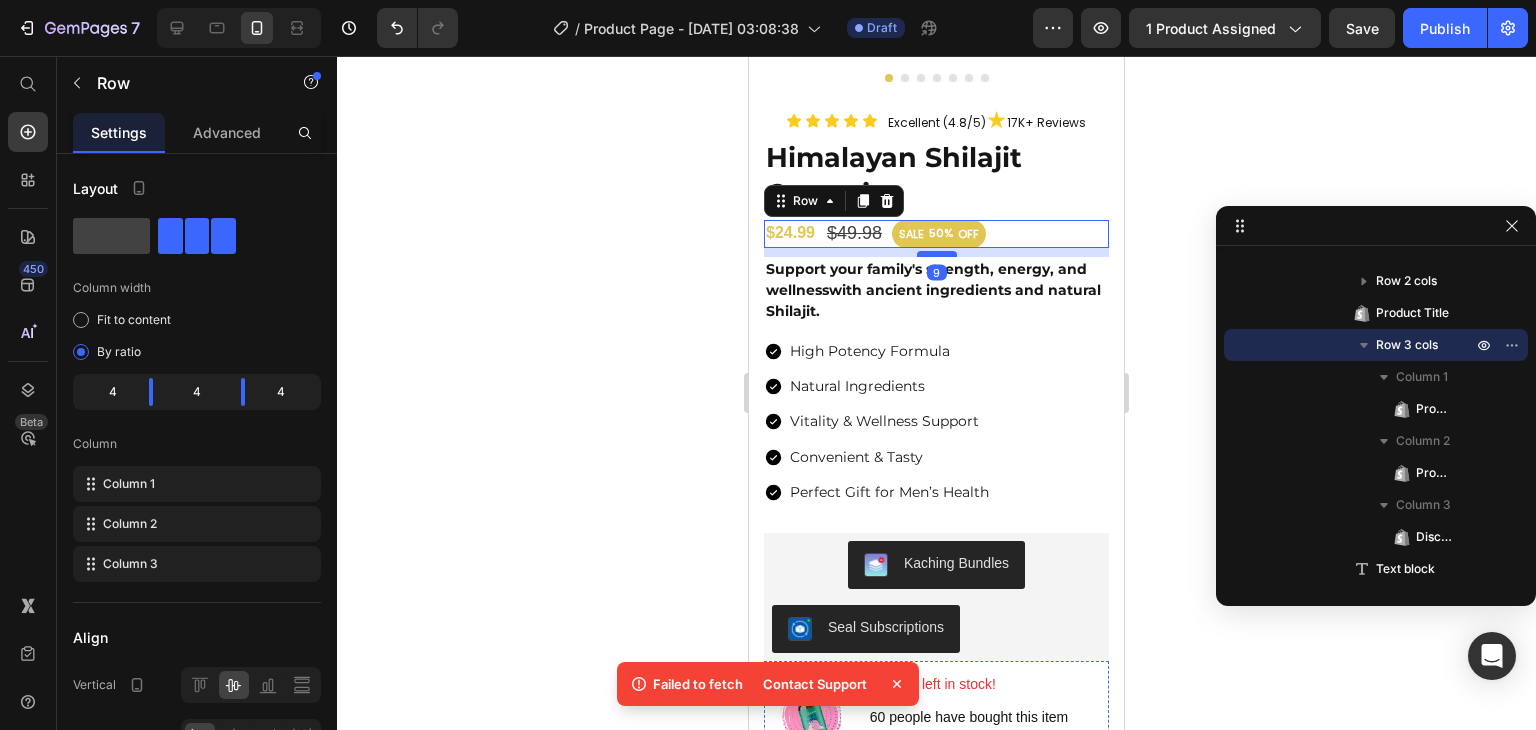 click at bounding box center [937, 254] 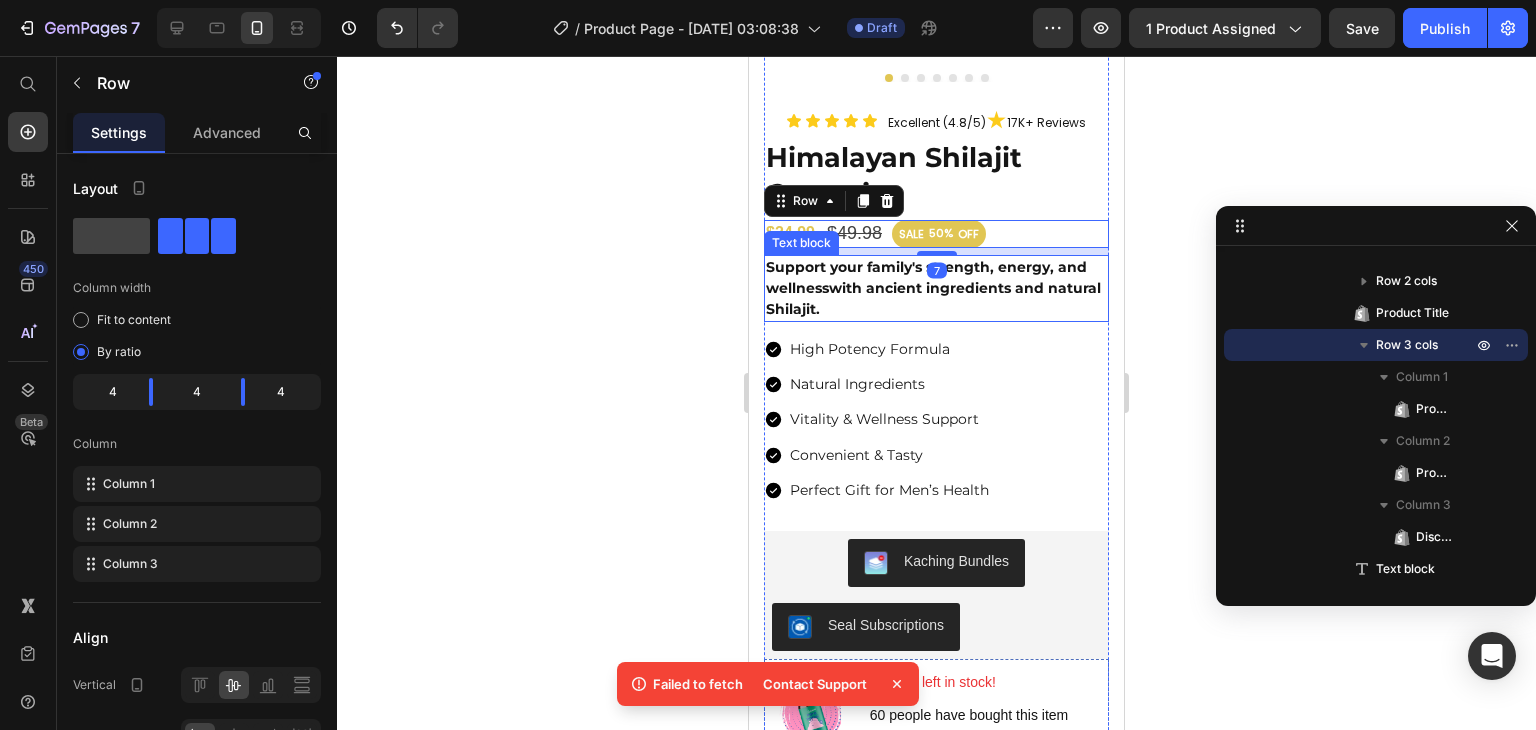 click on "Support your family's strength, energy, and wellness" at bounding box center (926, 277) 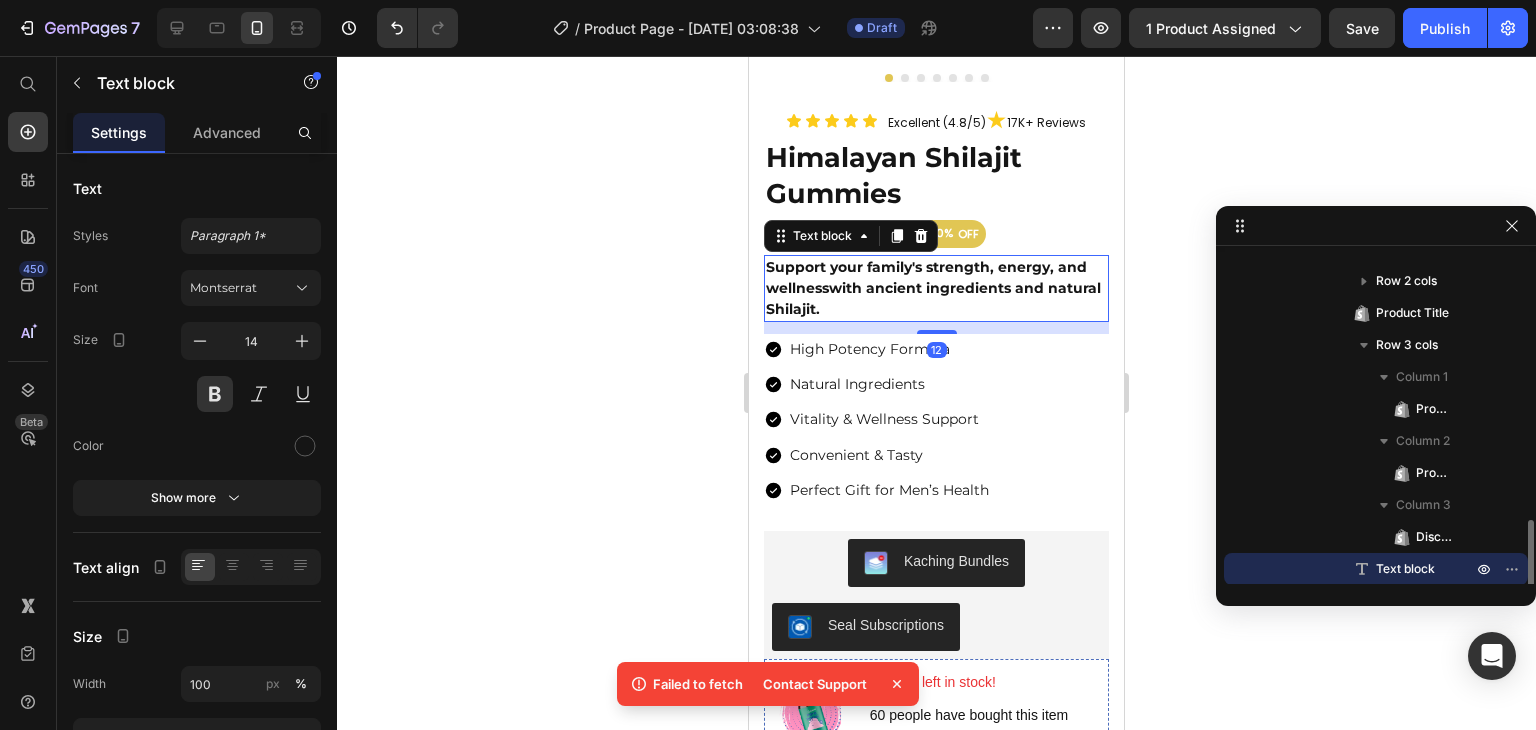 scroll, scrollTop: 442, scrollLeft: 0, axis: vertical 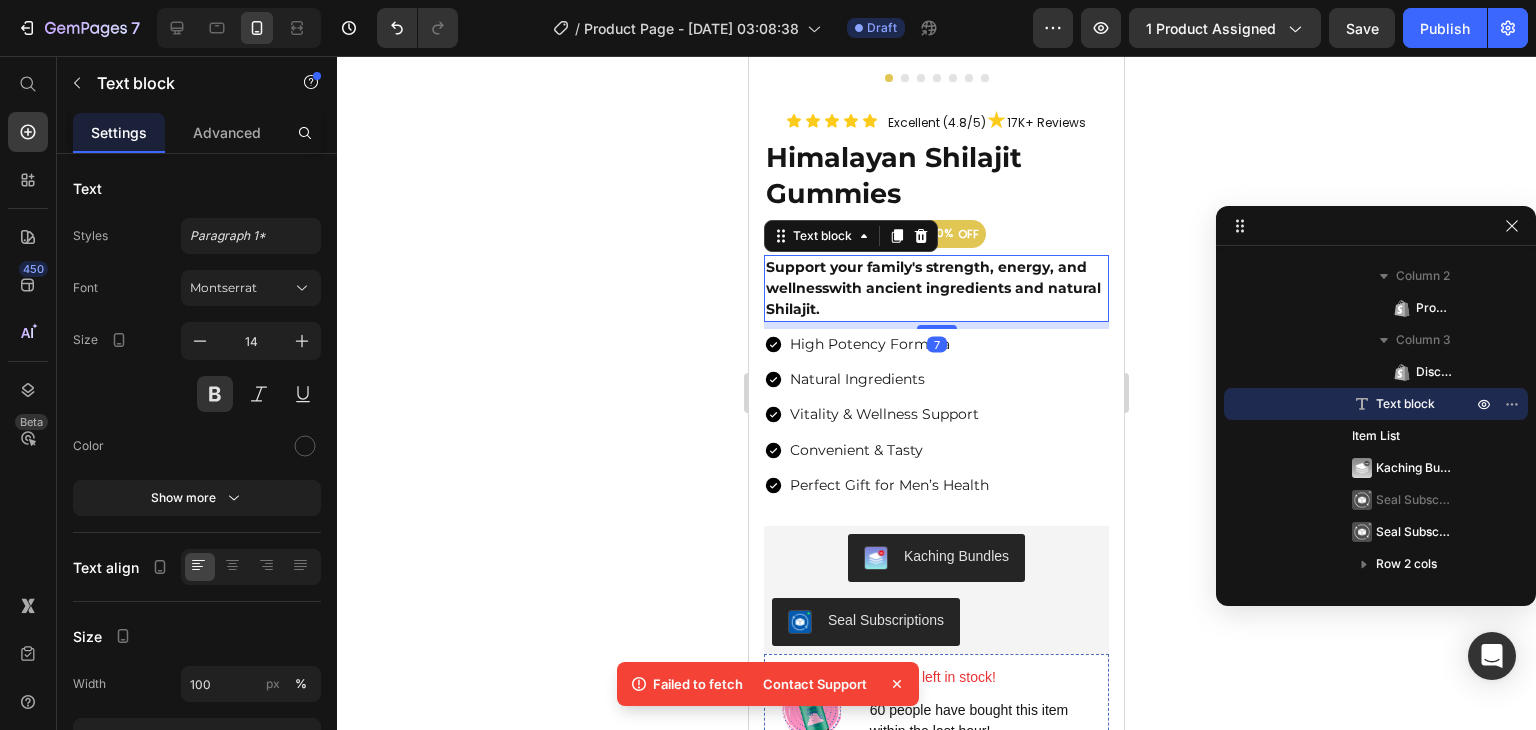 drag, startPoint x: 920, startPoint y: 315, endPoint x: 1002, endPoint y: 358, distance: 92.5905 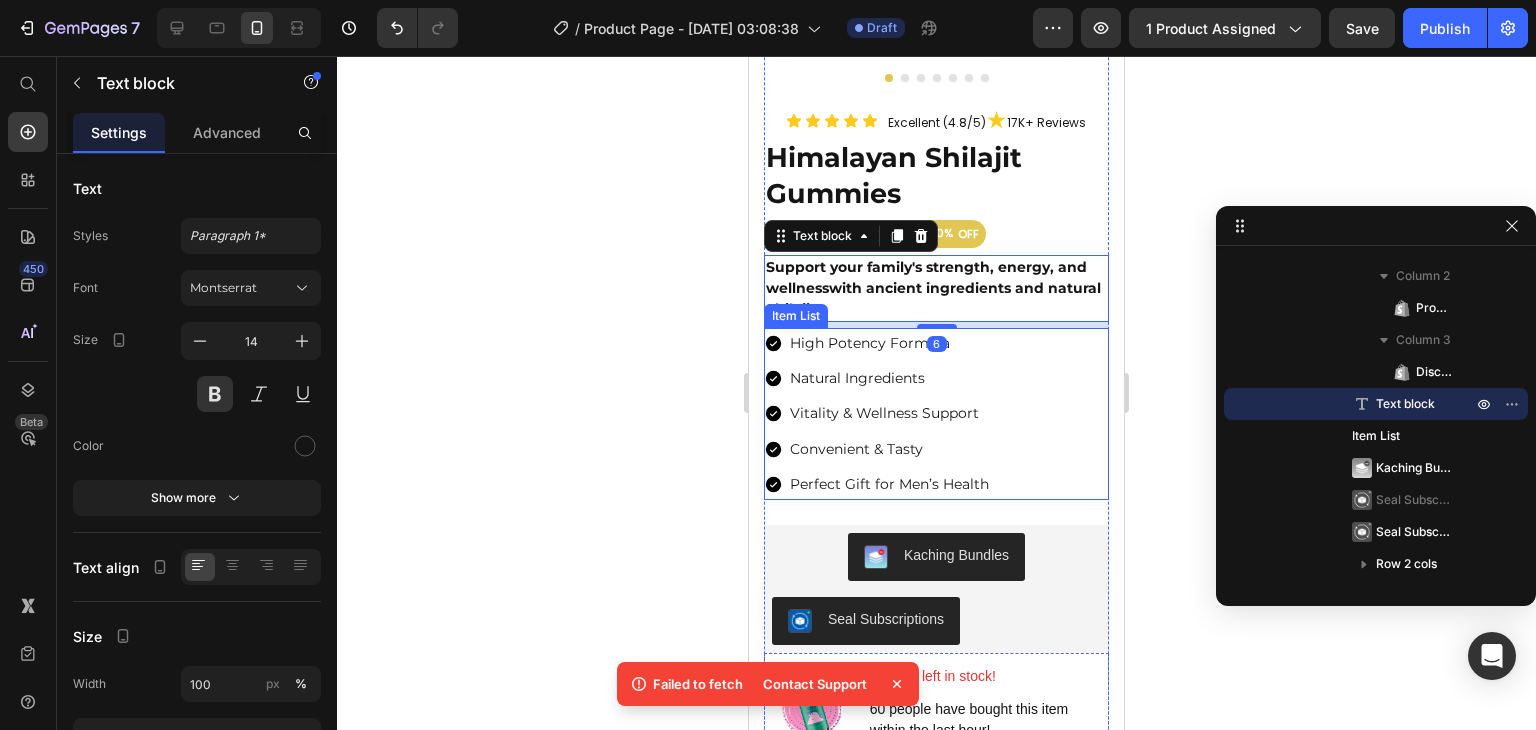 click on "High Potency Formula Natural Ingredients Vitality & Wellness Support Convenient & Tasty Perfect Gift for Men’s Health" at bounding box center (936, 414) 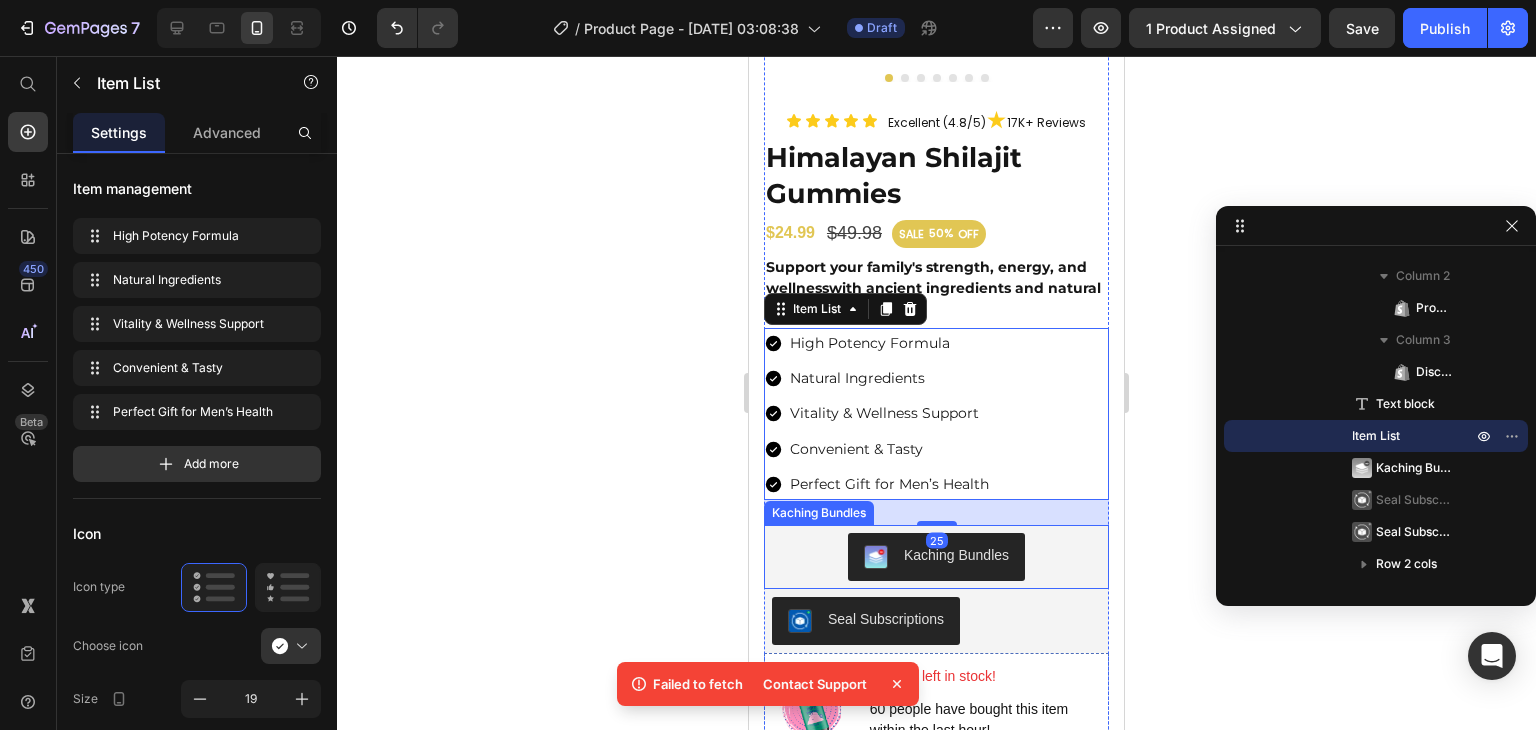 scroll, scrollTop: 587, scrollLeft: 0, axis: vertical 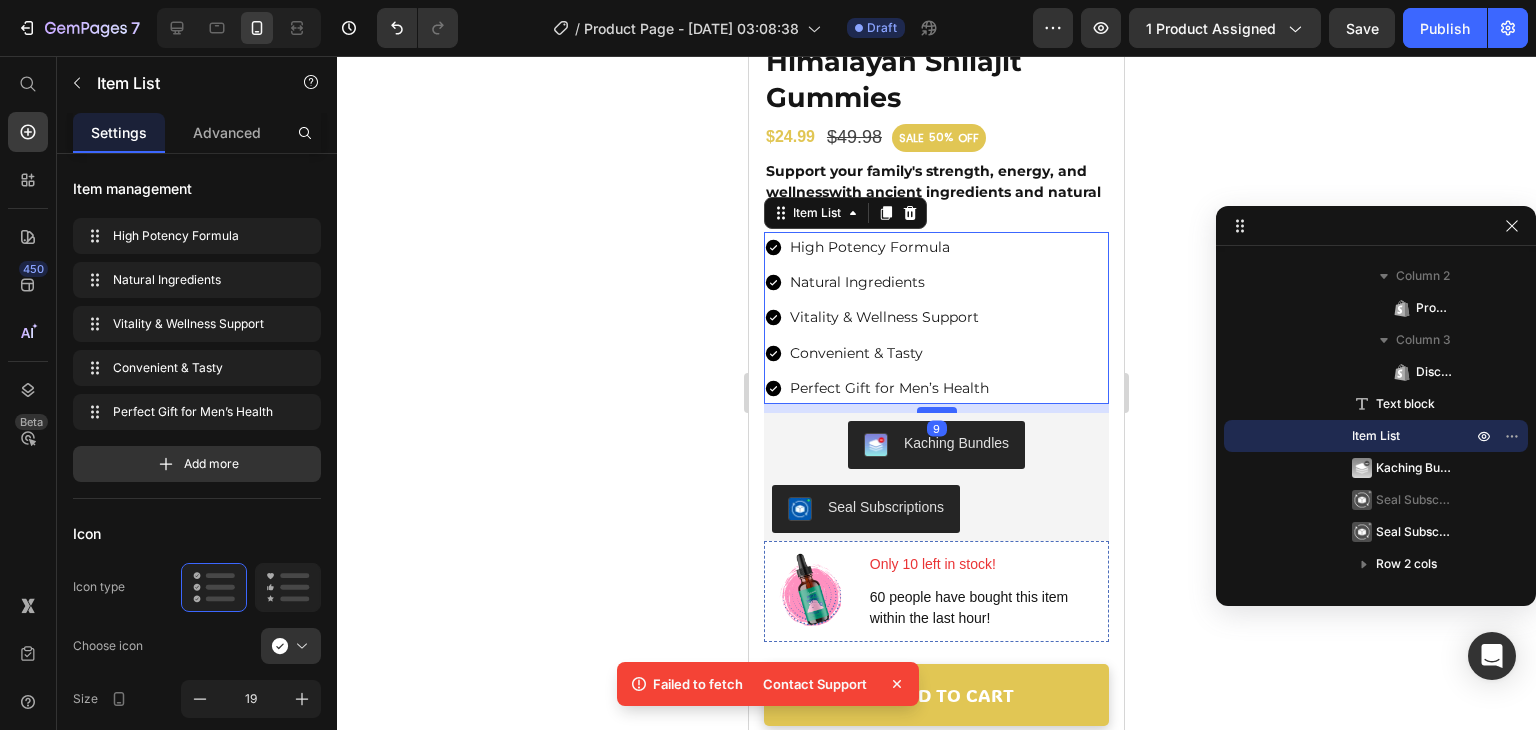 drag, startPoint x: 921, startPoint y: 409, endPoint x: 920, endPoint y: 393, distance: 16.03122 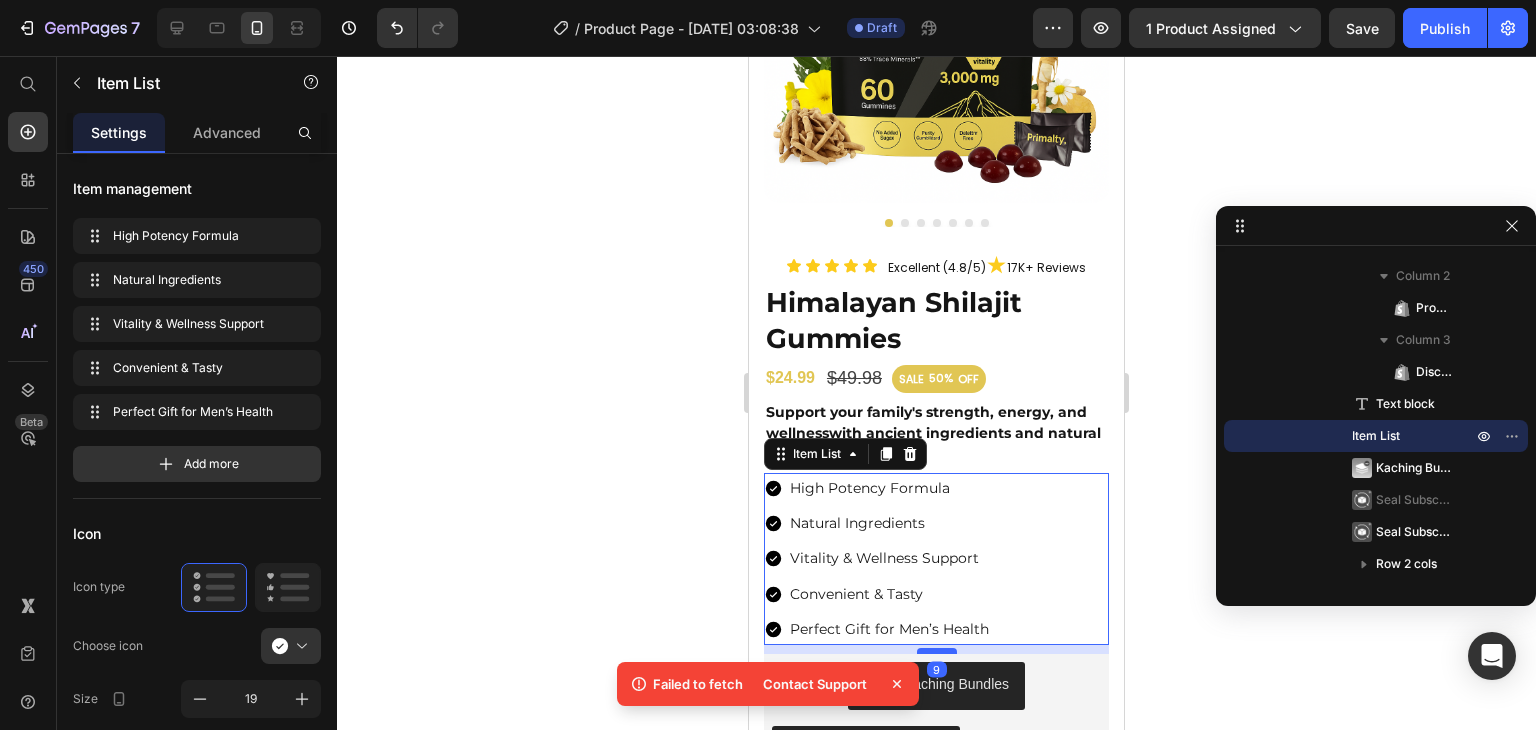 scroll, scrollTop: 744, scrollLeft: 0, axis: vertical 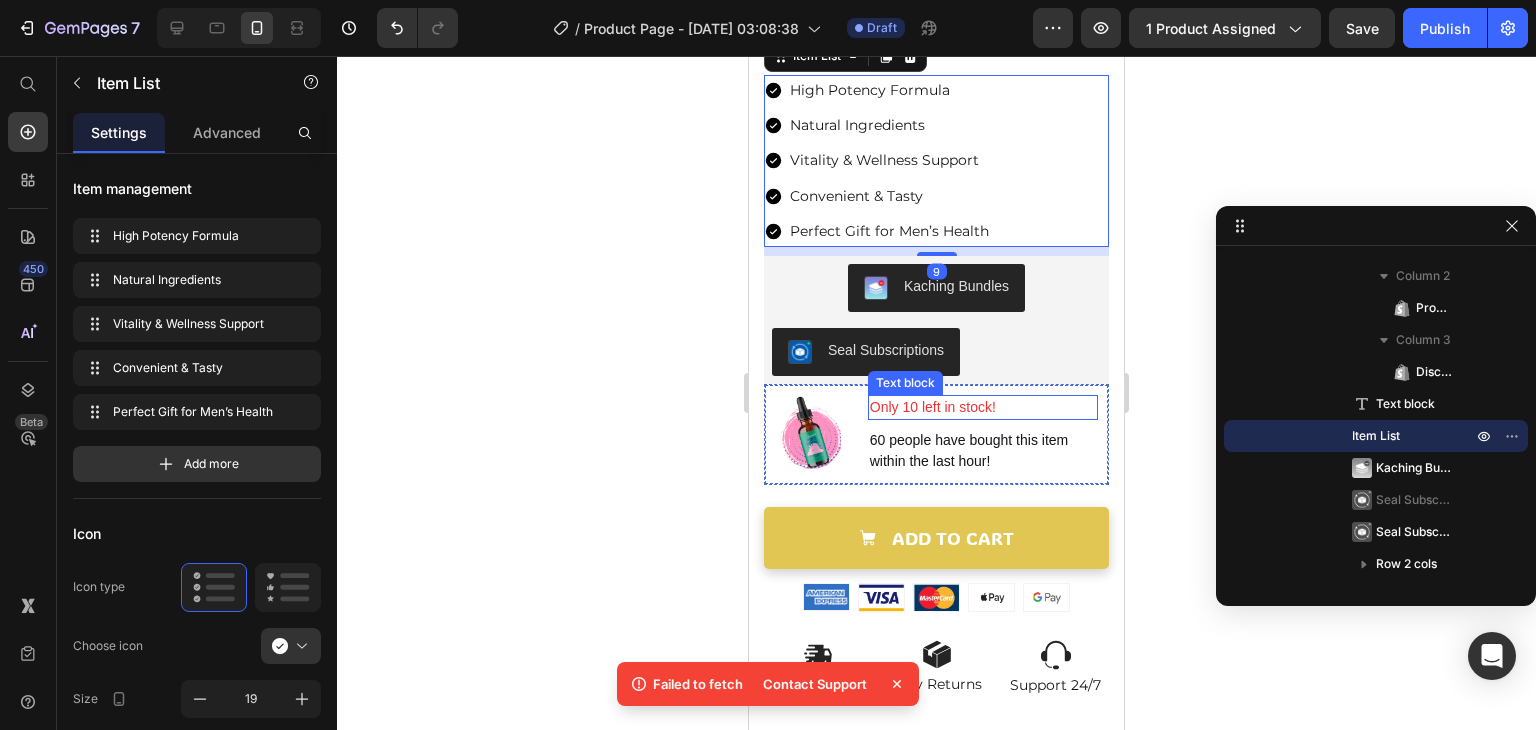 click on "Only 10 left in stock!" at bounding box center (983, 407) 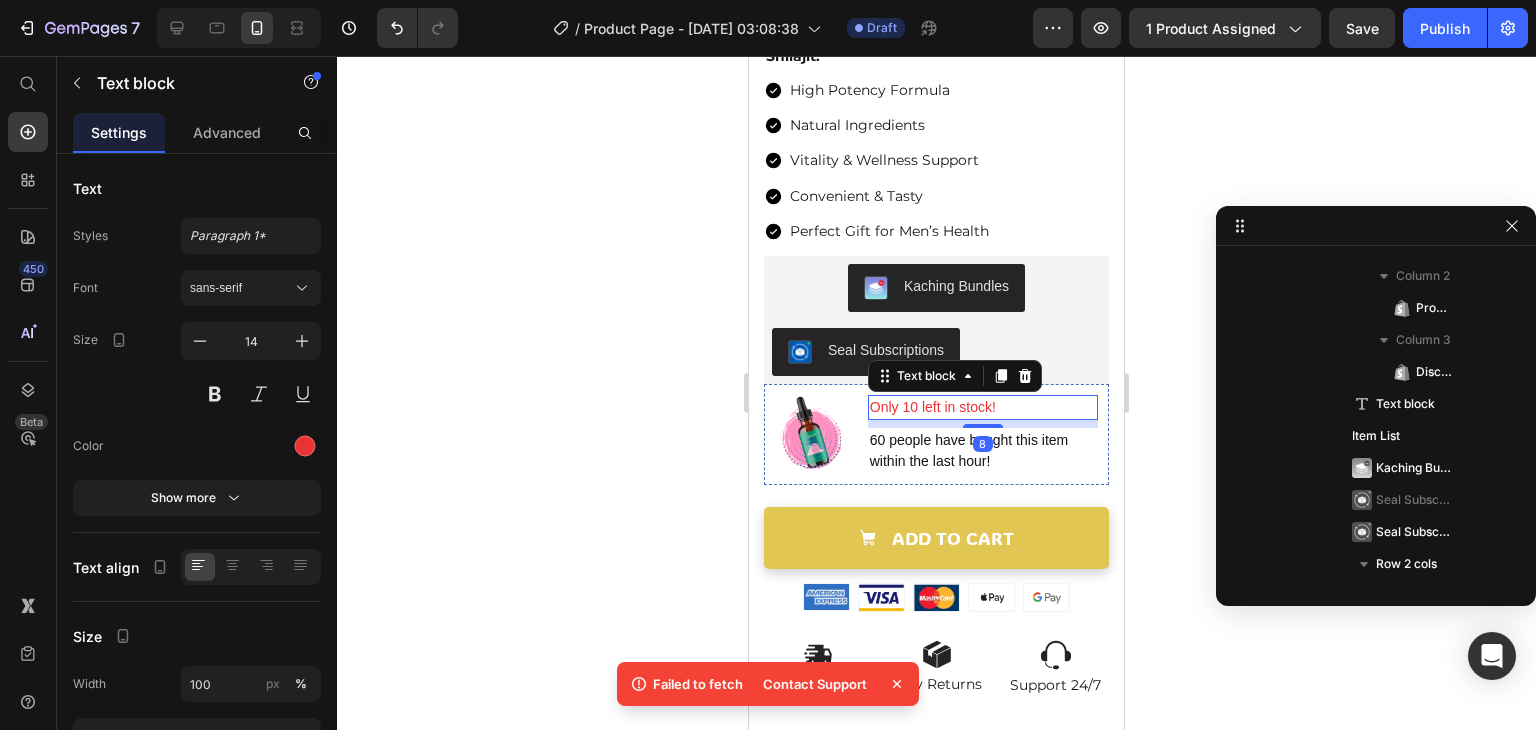 scroll, scrollTop: 730, scrollLeft: 0, axis: vertical 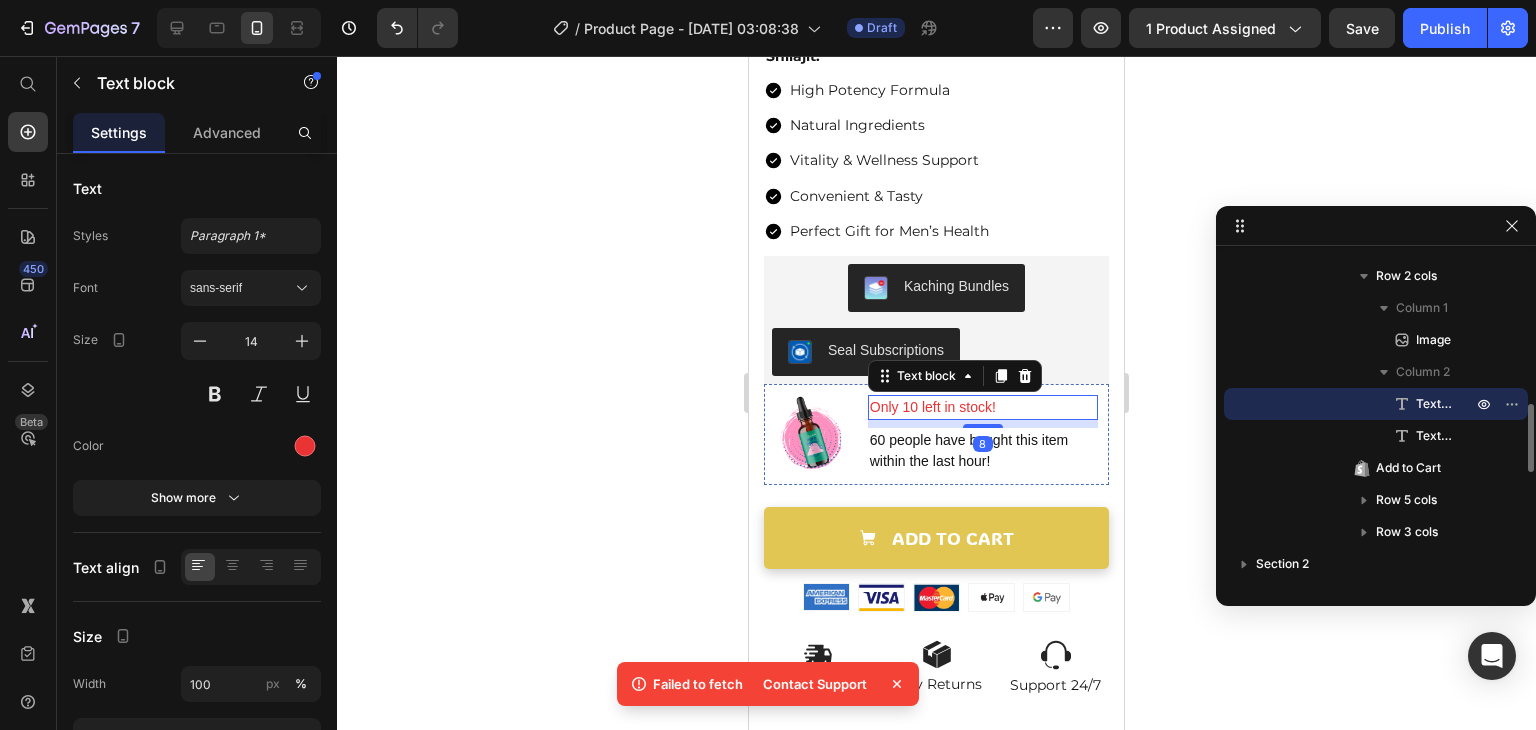 click at bounding box center (813, 434) 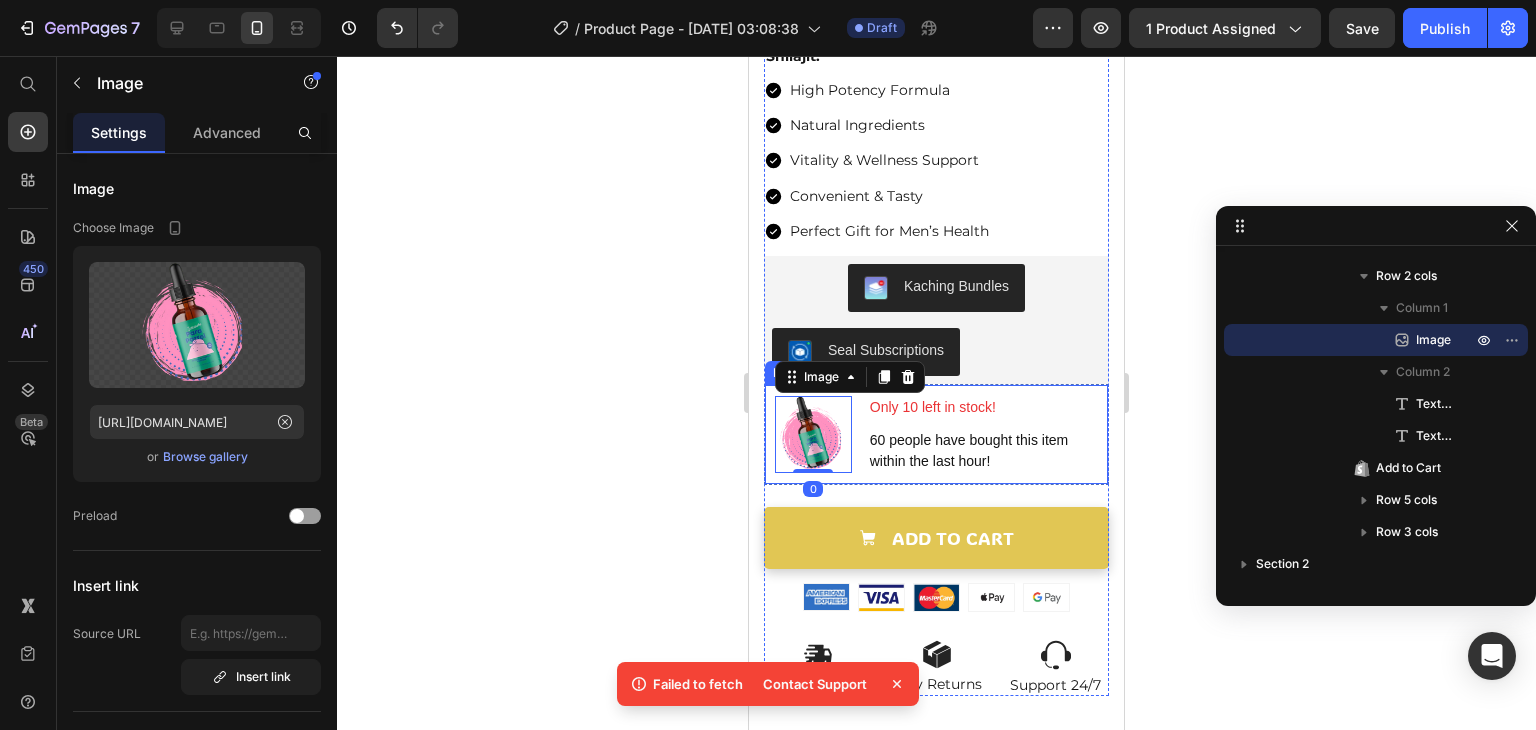 click on "Image   0 Only 10 left in stock! Text block 60 people have bought this item within the last hour! Text block Row" at bounding box center (936, 434) 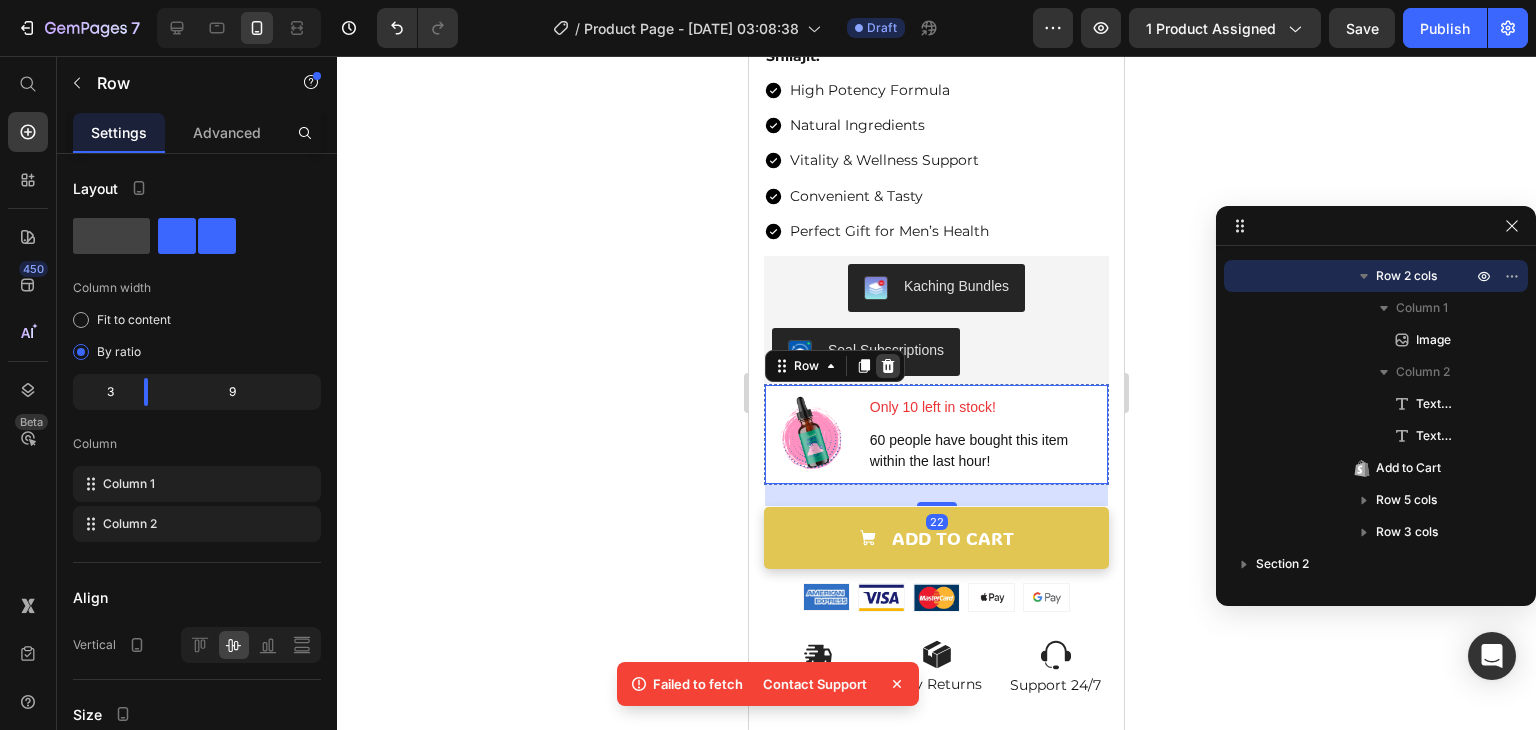 click 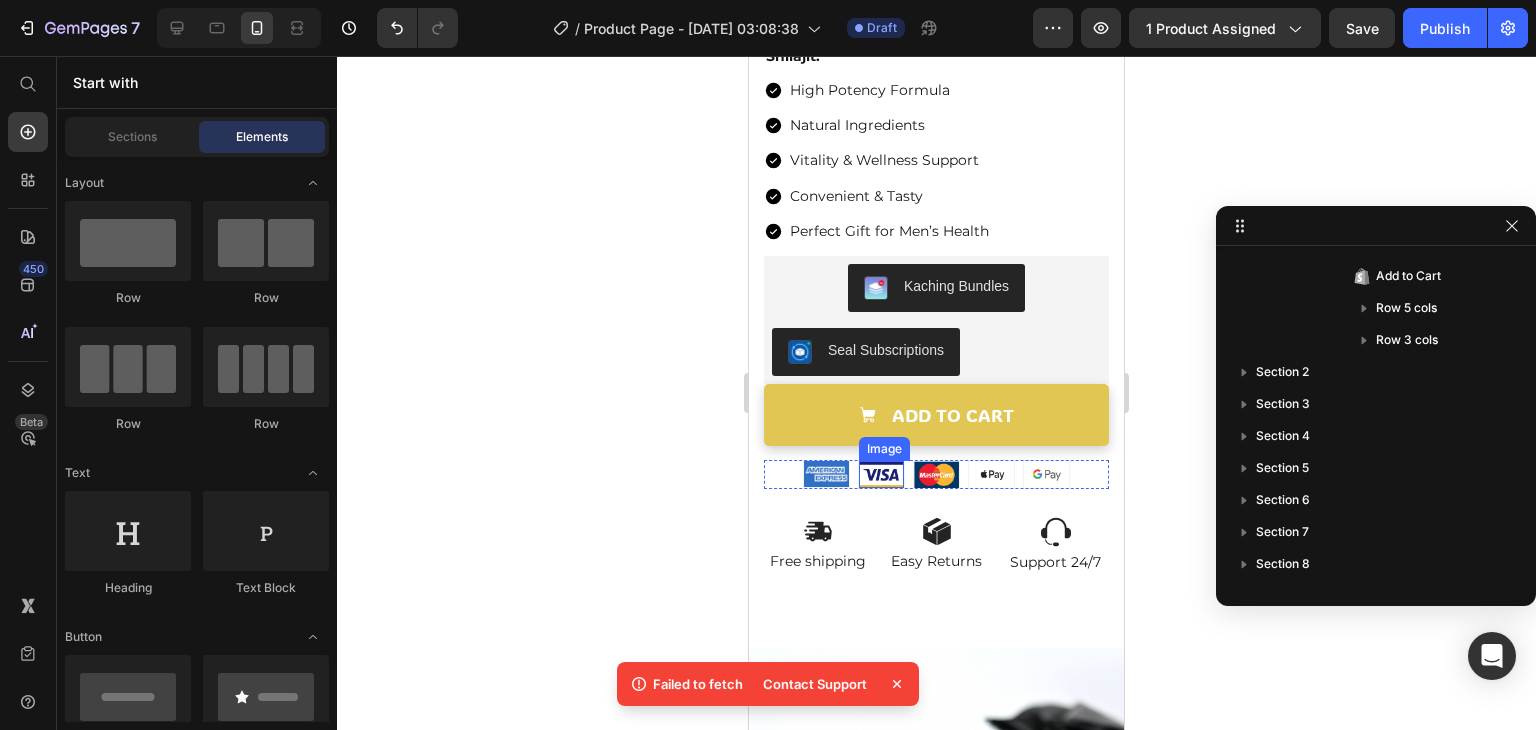 scroll, scrollTop: 832, scrollLeft: 0, axis: vertical 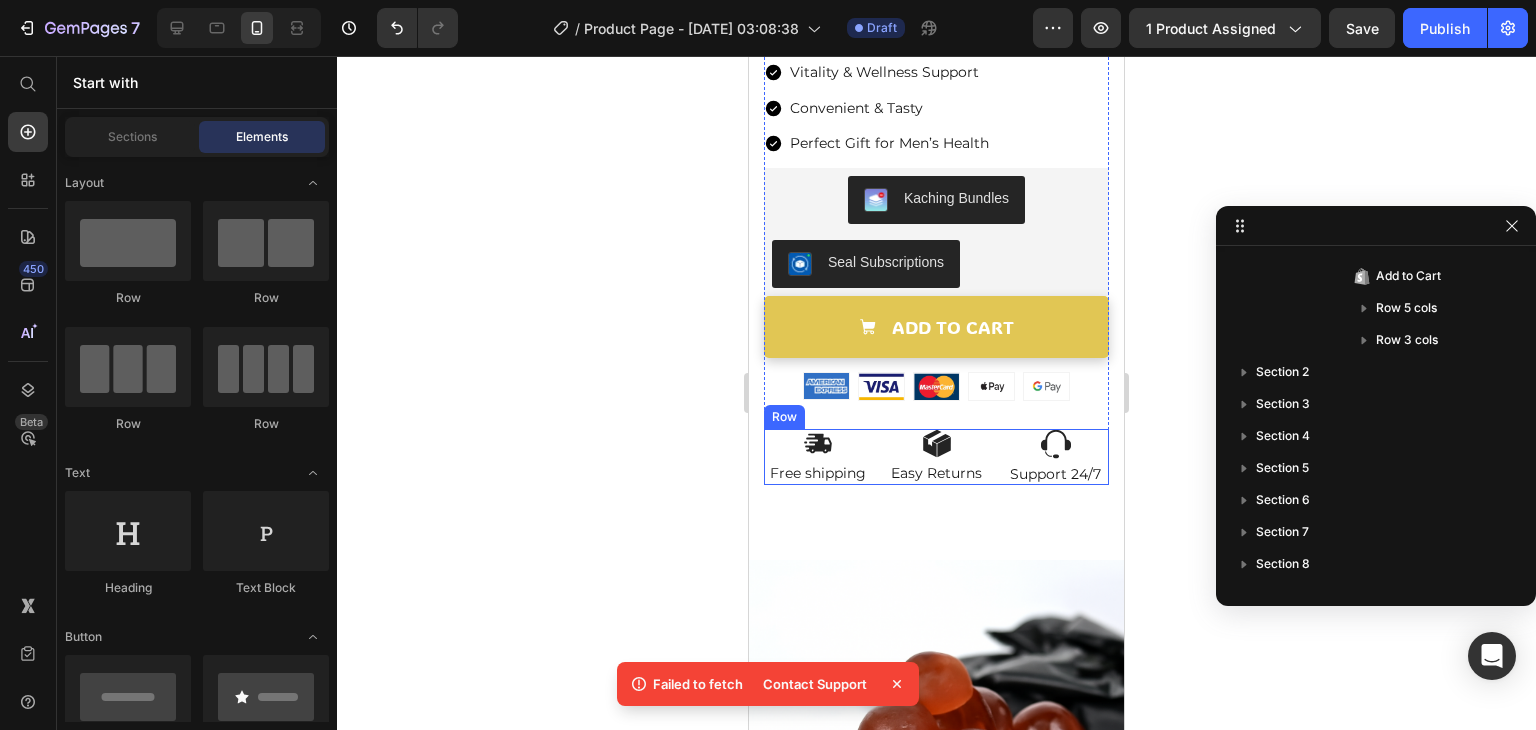 click on "Image Free shipping  Text Block Image Easy Returns Text Block Image Support 24/7 Text Block Row" at bounding box center [936, 457] 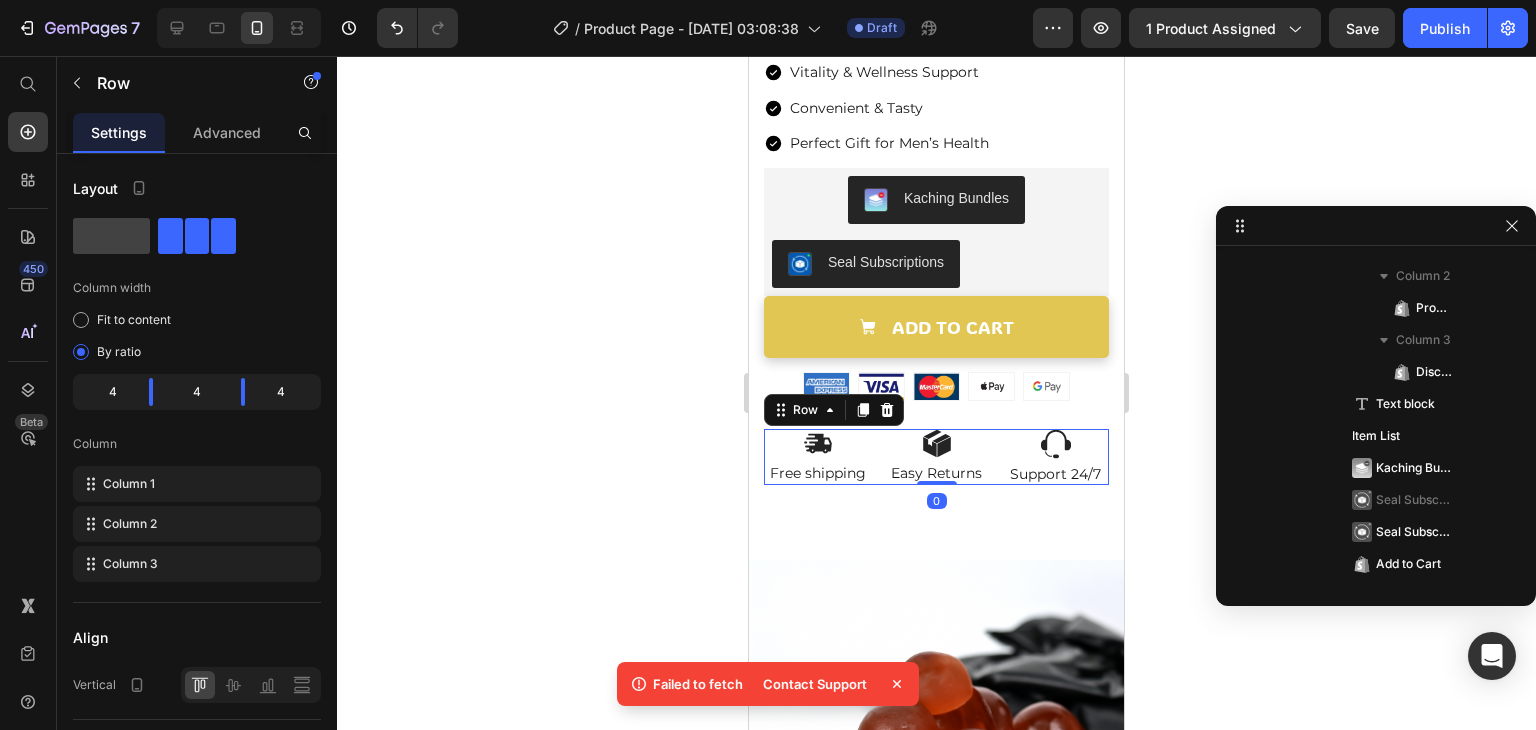 scroll, scrollTop: 1274, scrollLeft: 0, axis: vertical 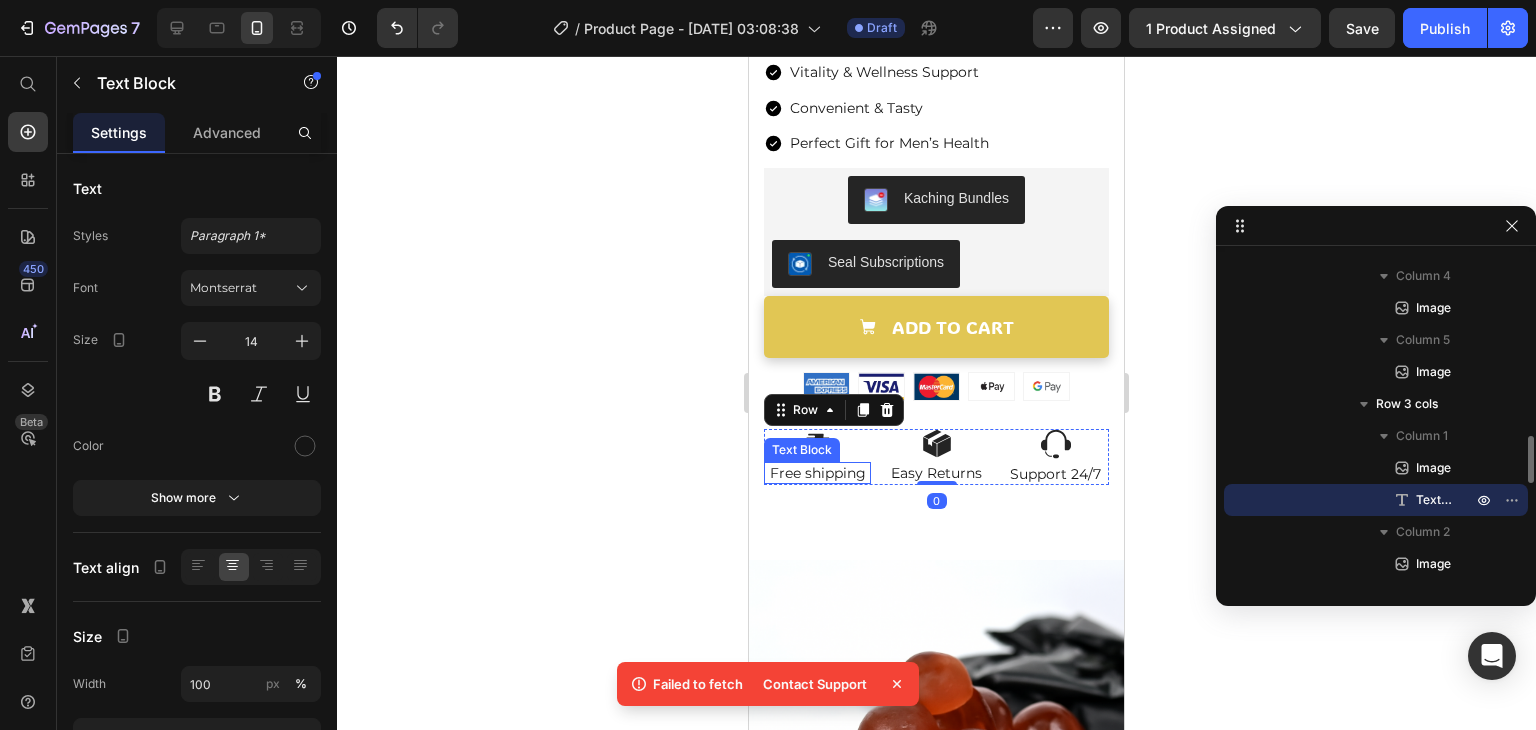 click on "Free shipping" at bounding box center [817, 473] 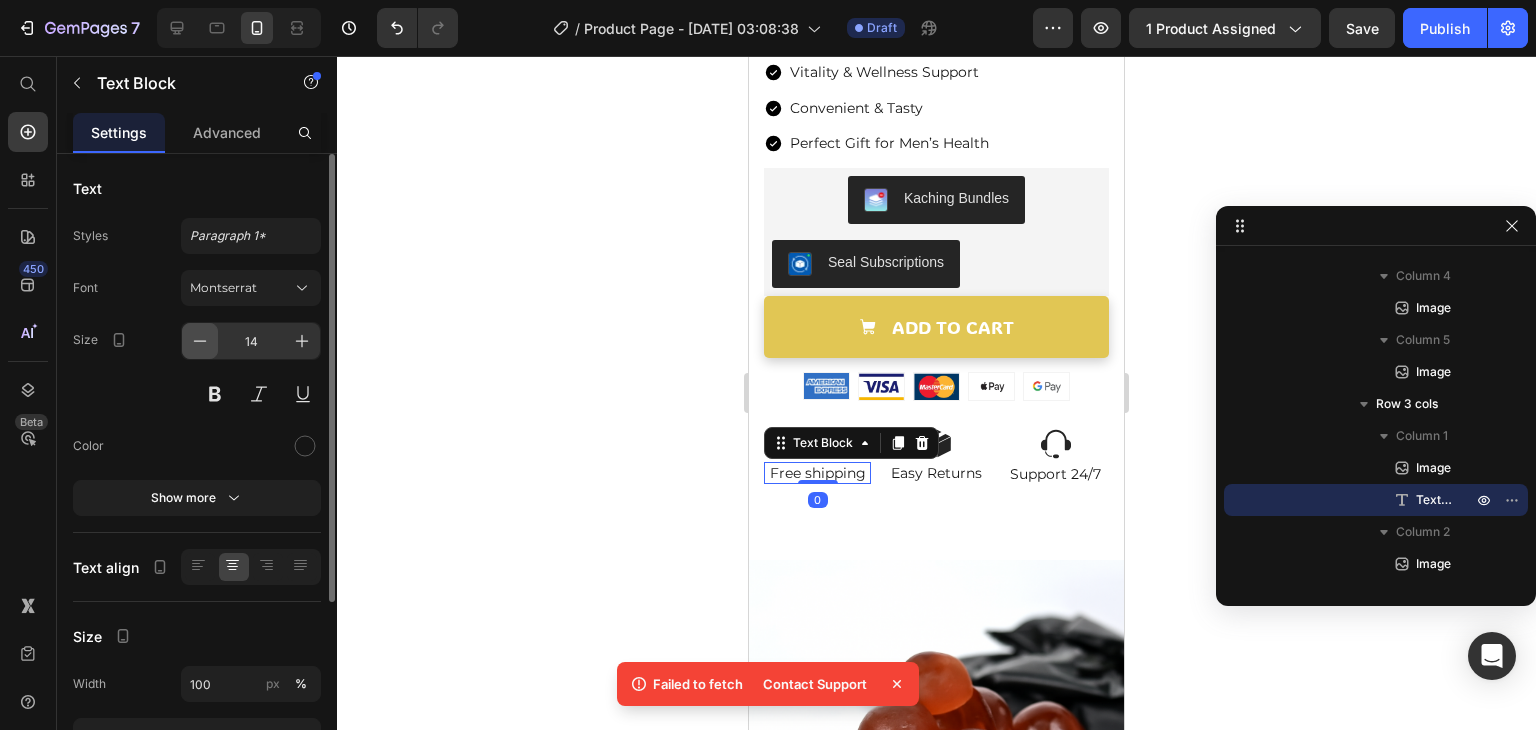 click at bounding box center (200, 341) 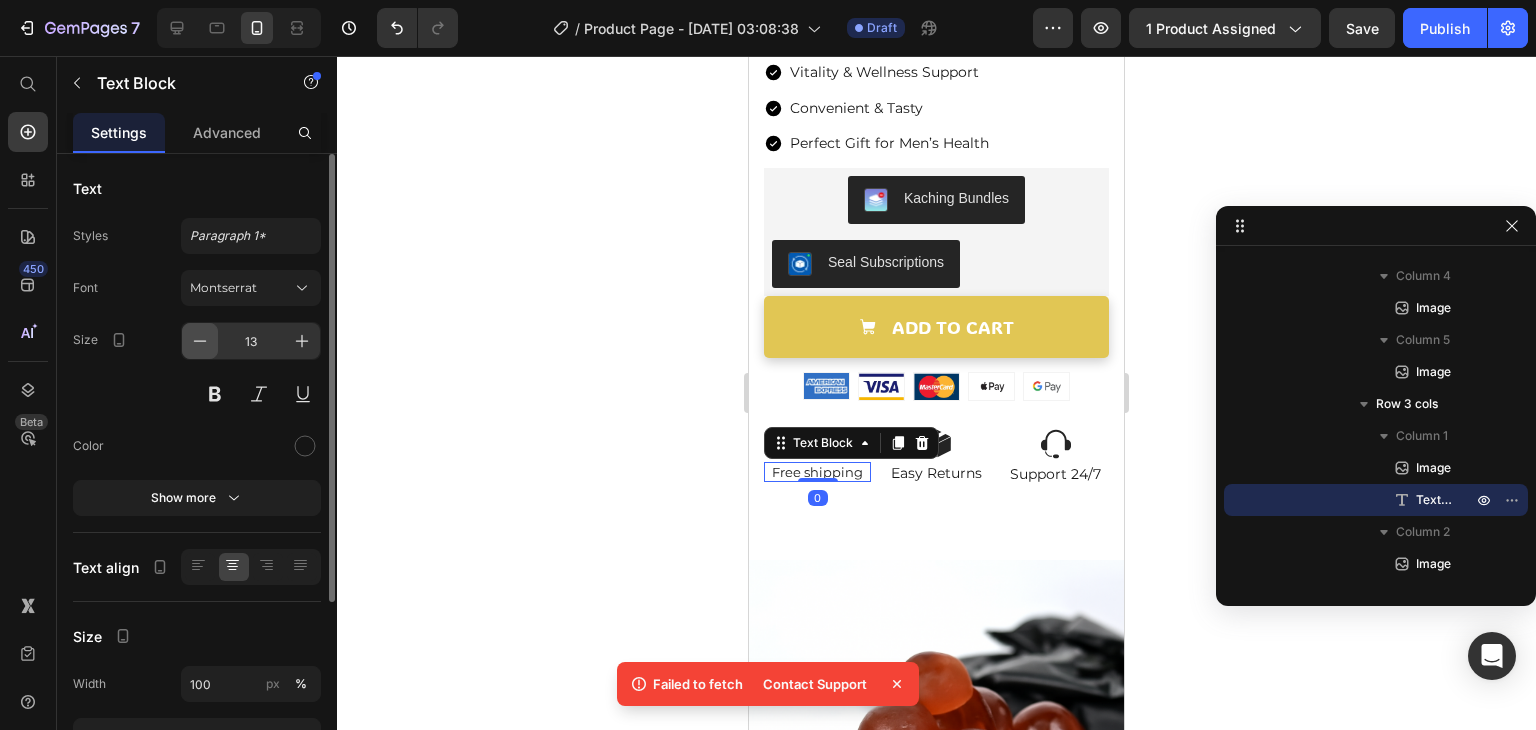 click at bounding box center [200, 341] 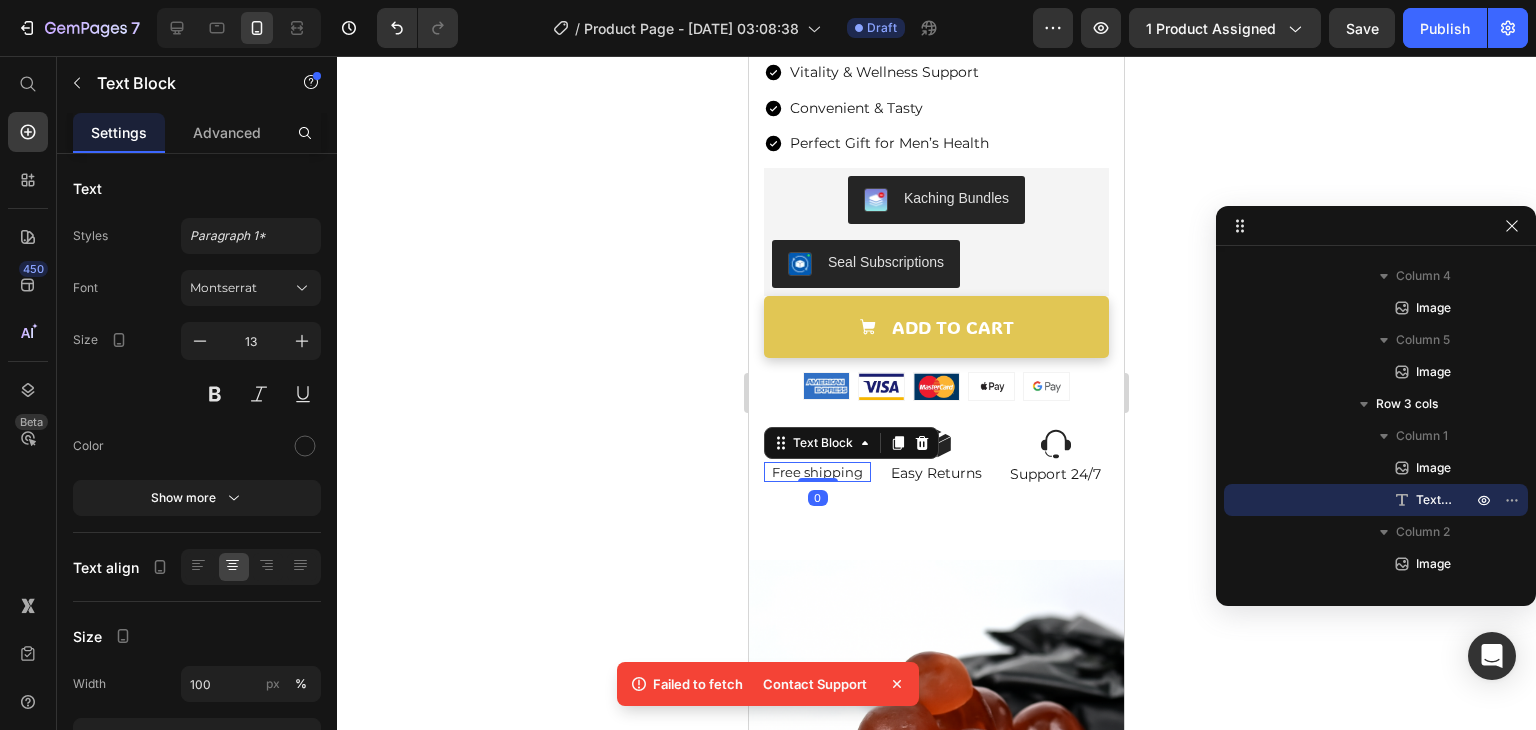 type on "12" 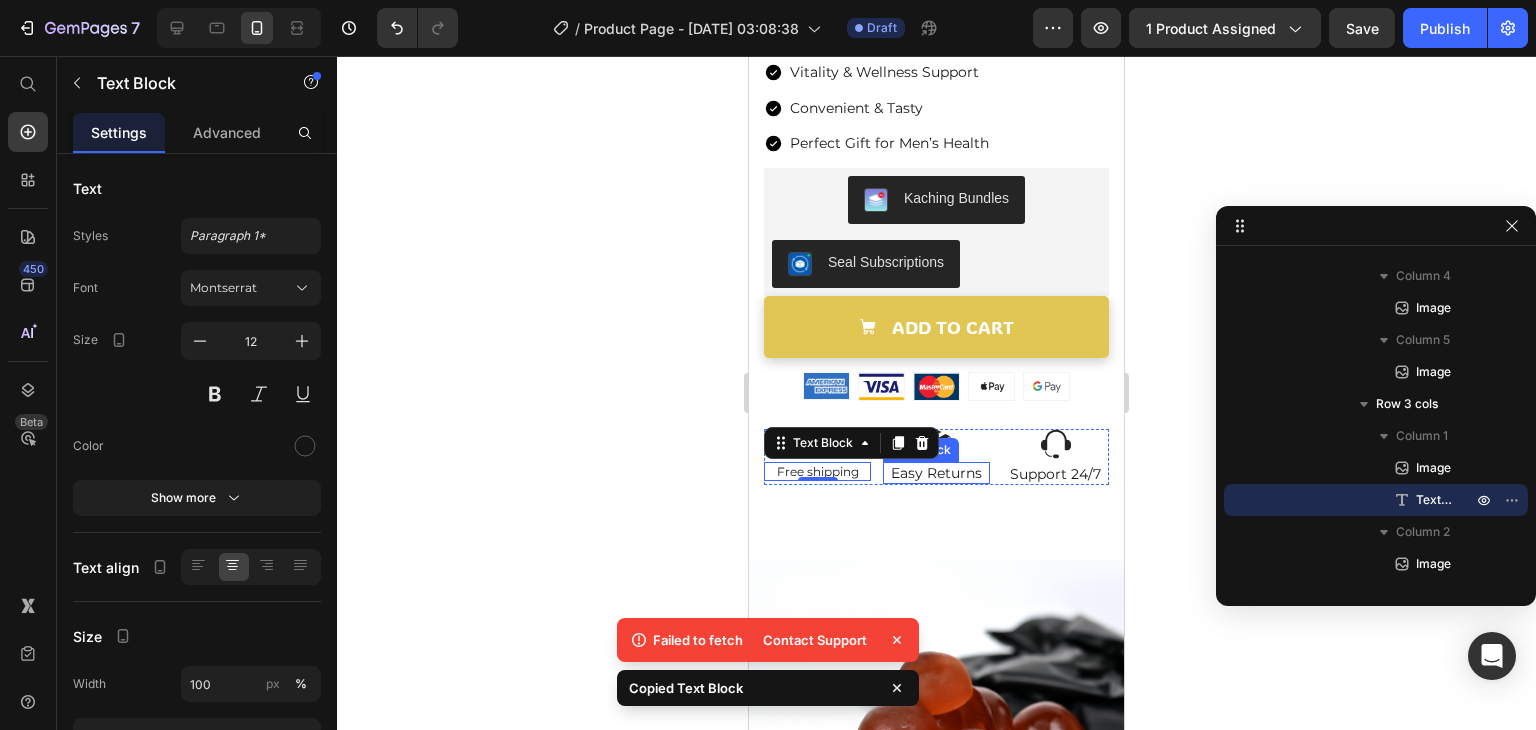 click on "Easy Returns" at bounding box center (936, 473) 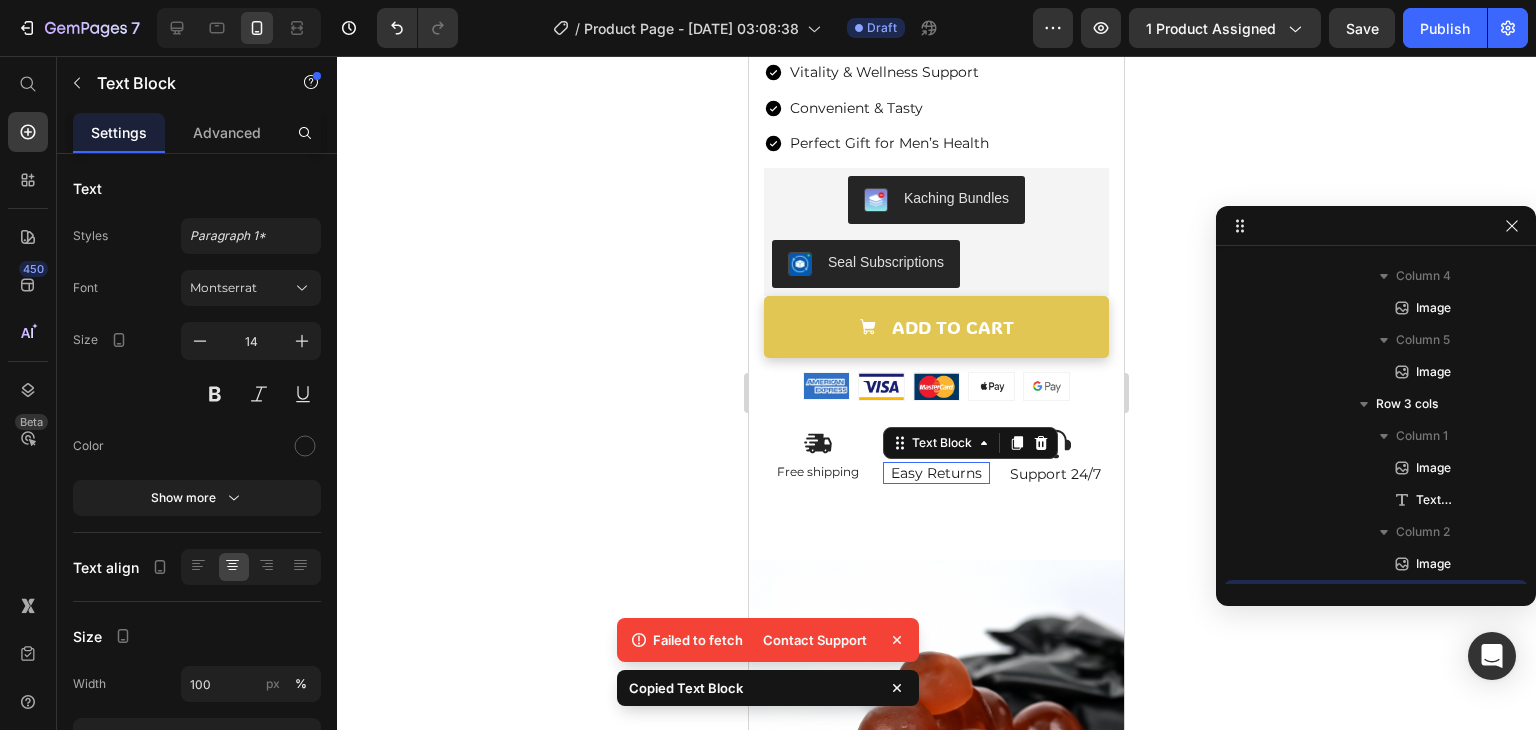 scroll, scrollTop: 1466, scrollLeft: 0, axis: vertical 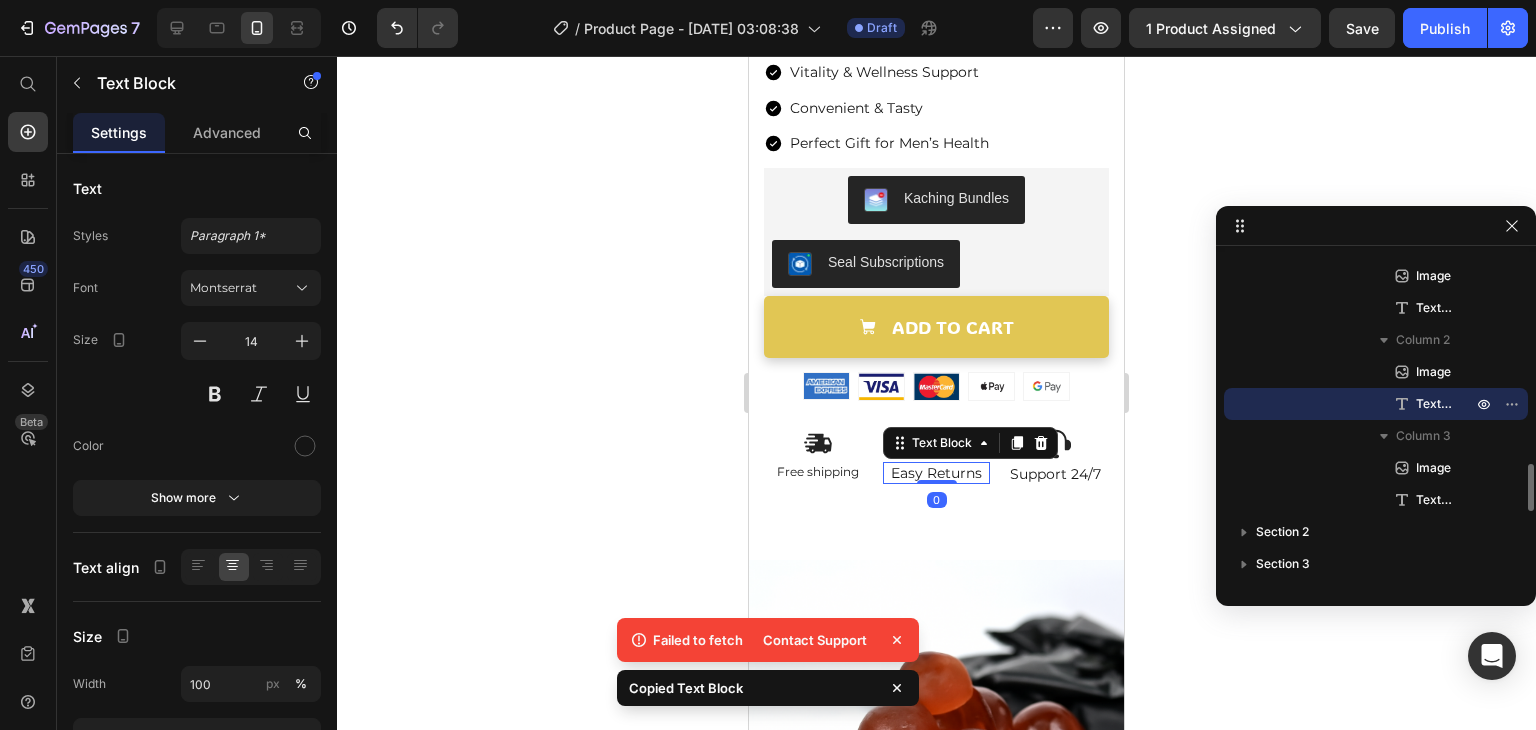 type on "12" 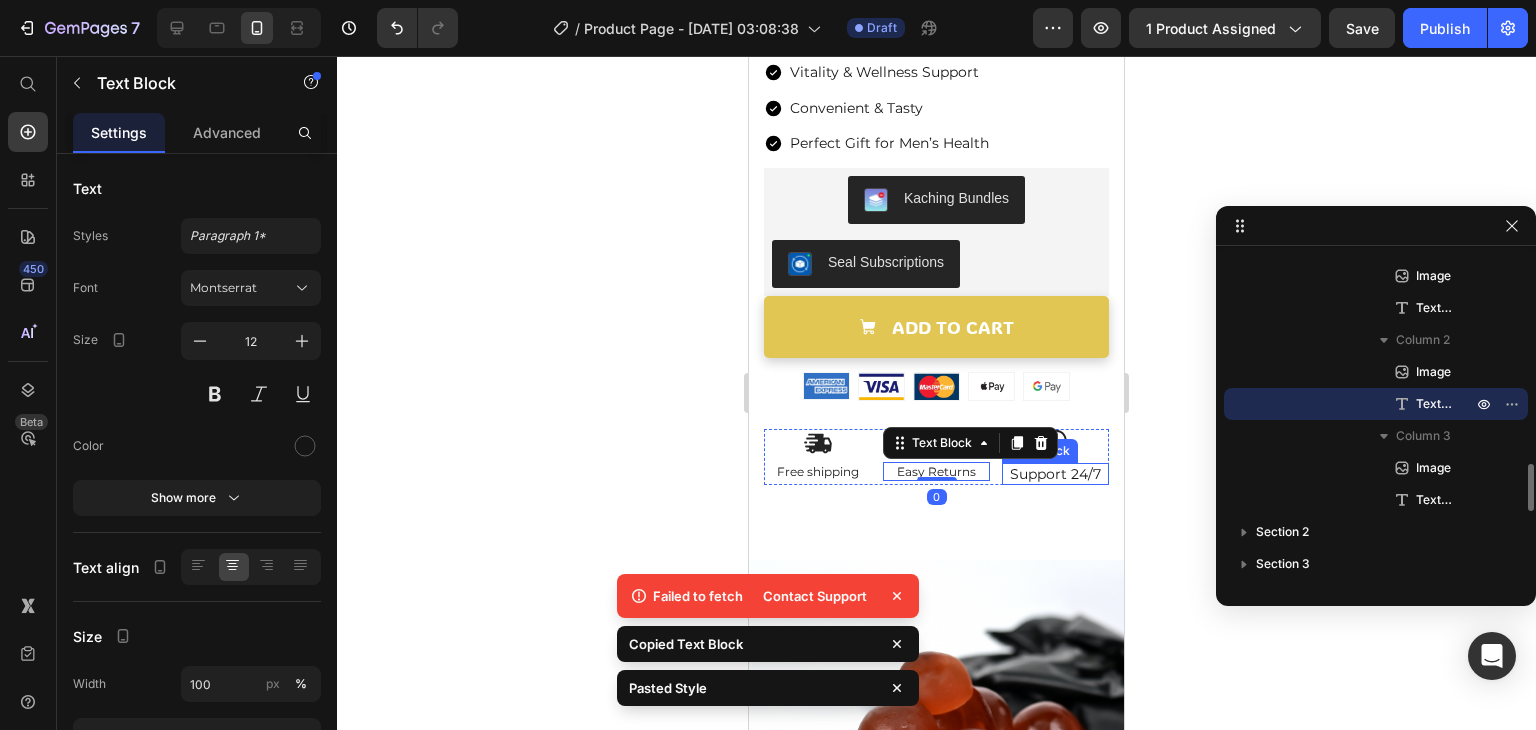 click on "Support 24/7" at bounding box center (1055, 474) 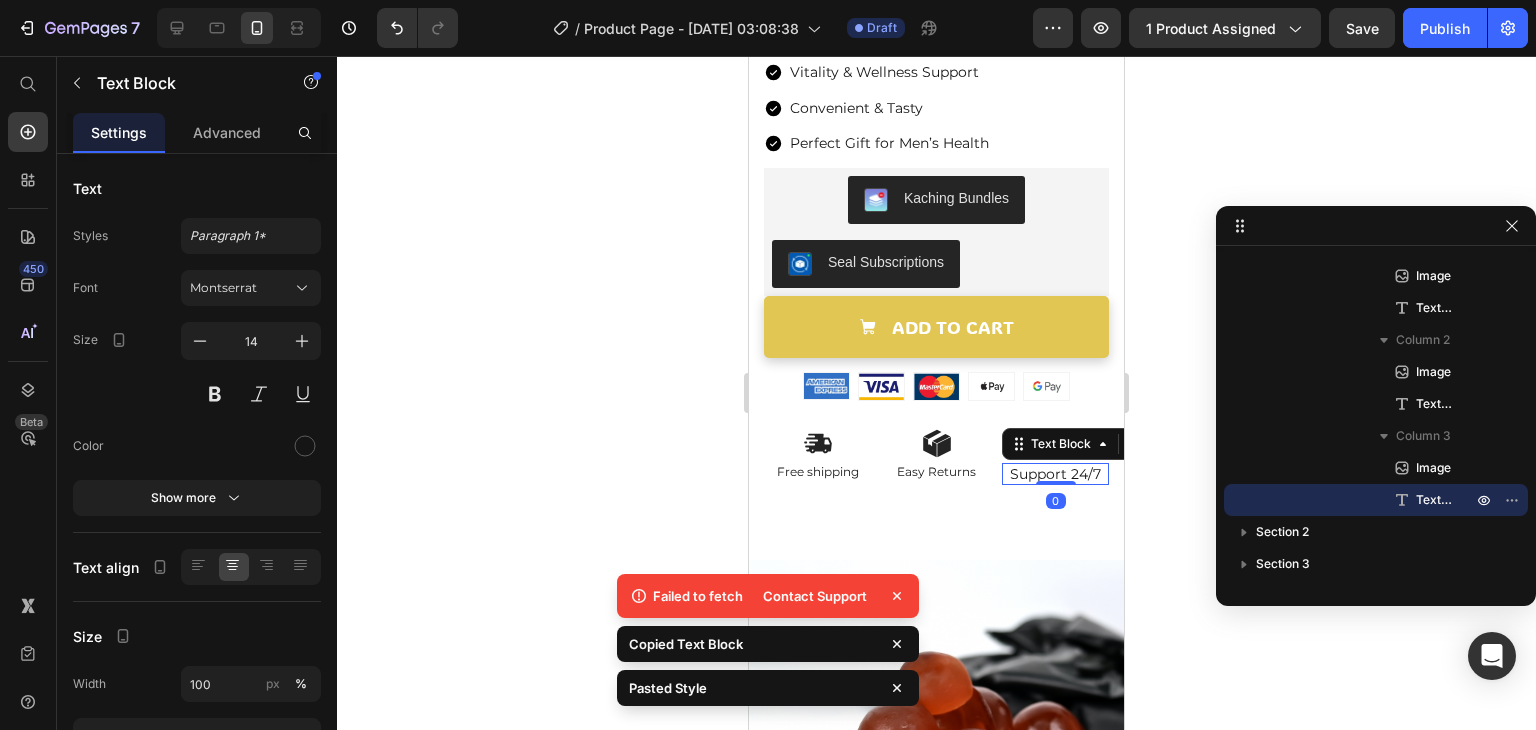 type on "12" 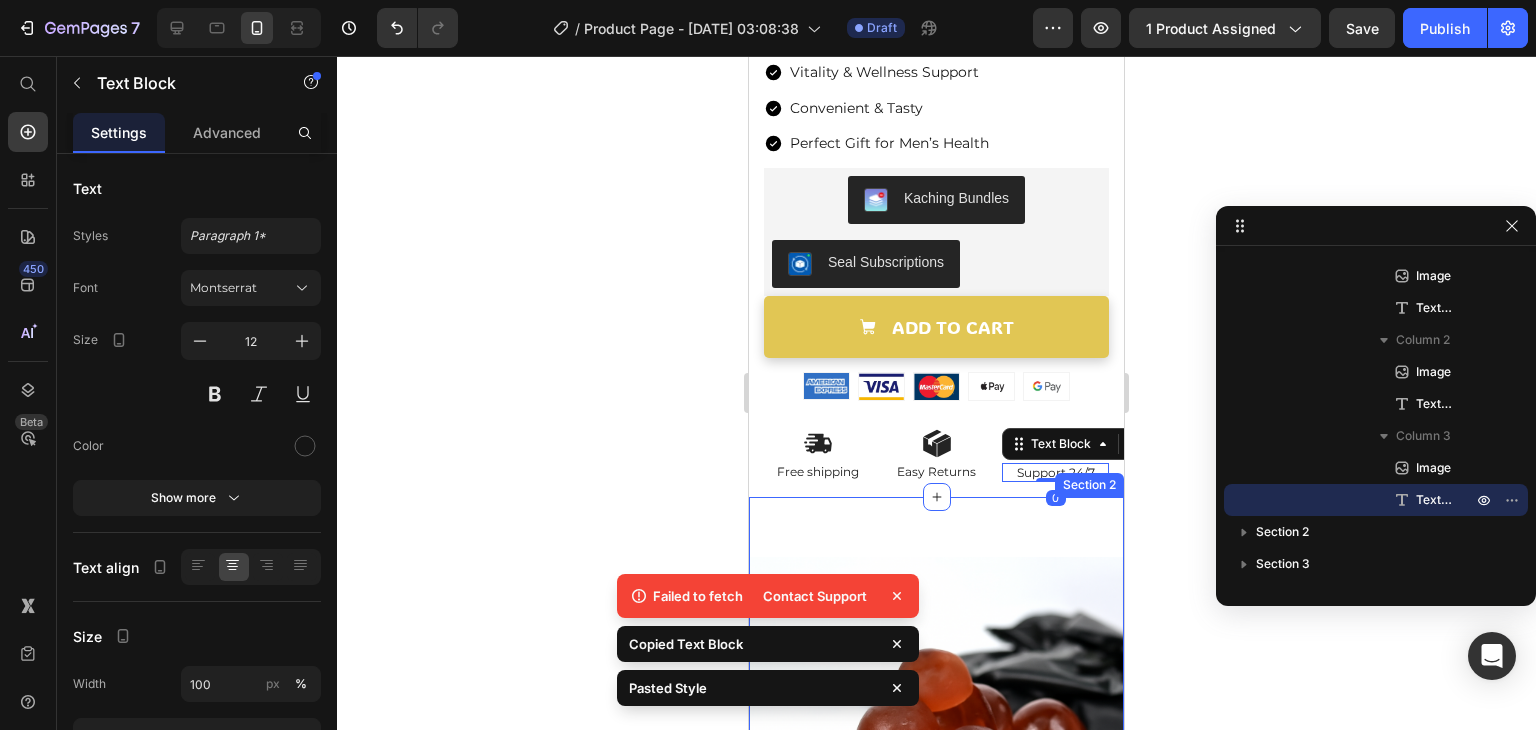 click on "Image Ancient Himalayan Strength  for the Modern Black Man Heading Formulated with time tested ingredients like Shilajit and Fulvic Acid to naturally support testosterone, energy, and vitality. The way your legacy was meant to thrive. Text Block Row Row Image Rooted in Strength,  Built for Greatness Heading Powered by Himalayan Shilajit to support energy, focus, and testosterone. Crafted for the modern Black man to rise every day with purpose. Text Block Row Row Section 2" at bounding box center (936, 1054) 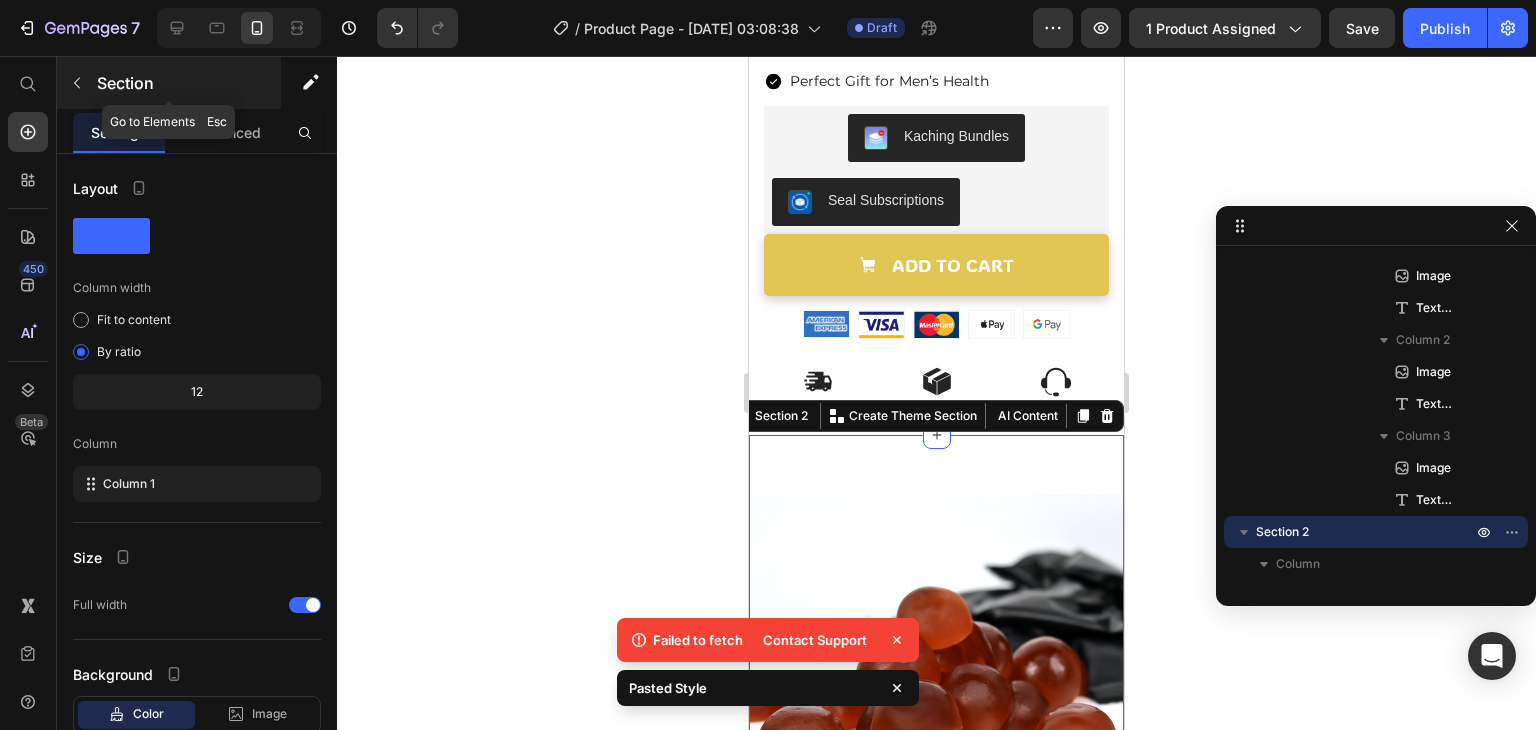 scroll, scrollTop: 948, scrollLeft: 0, axis: vertical 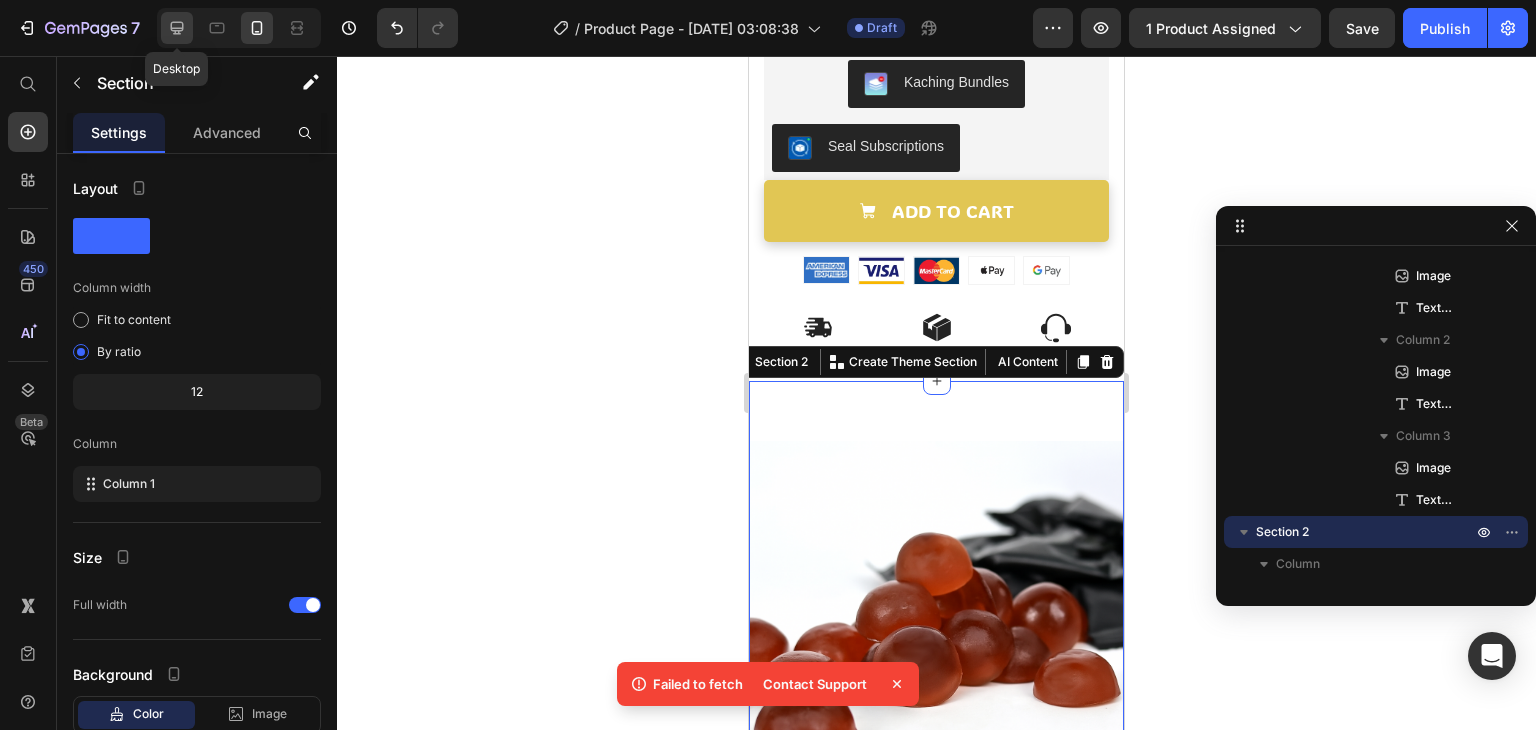click 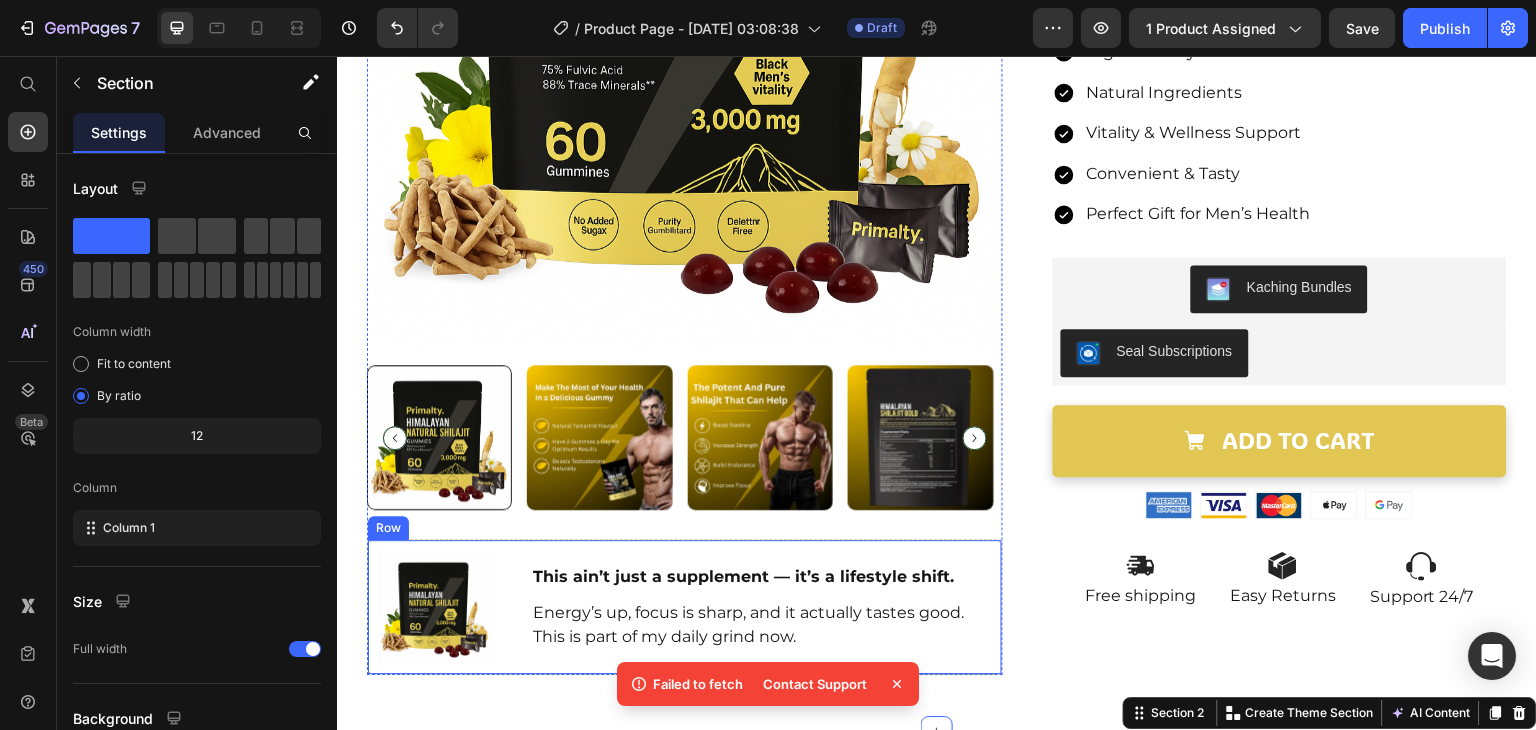 scroll, scrollTop: 566, scrollLeft: 0, axis: vertical 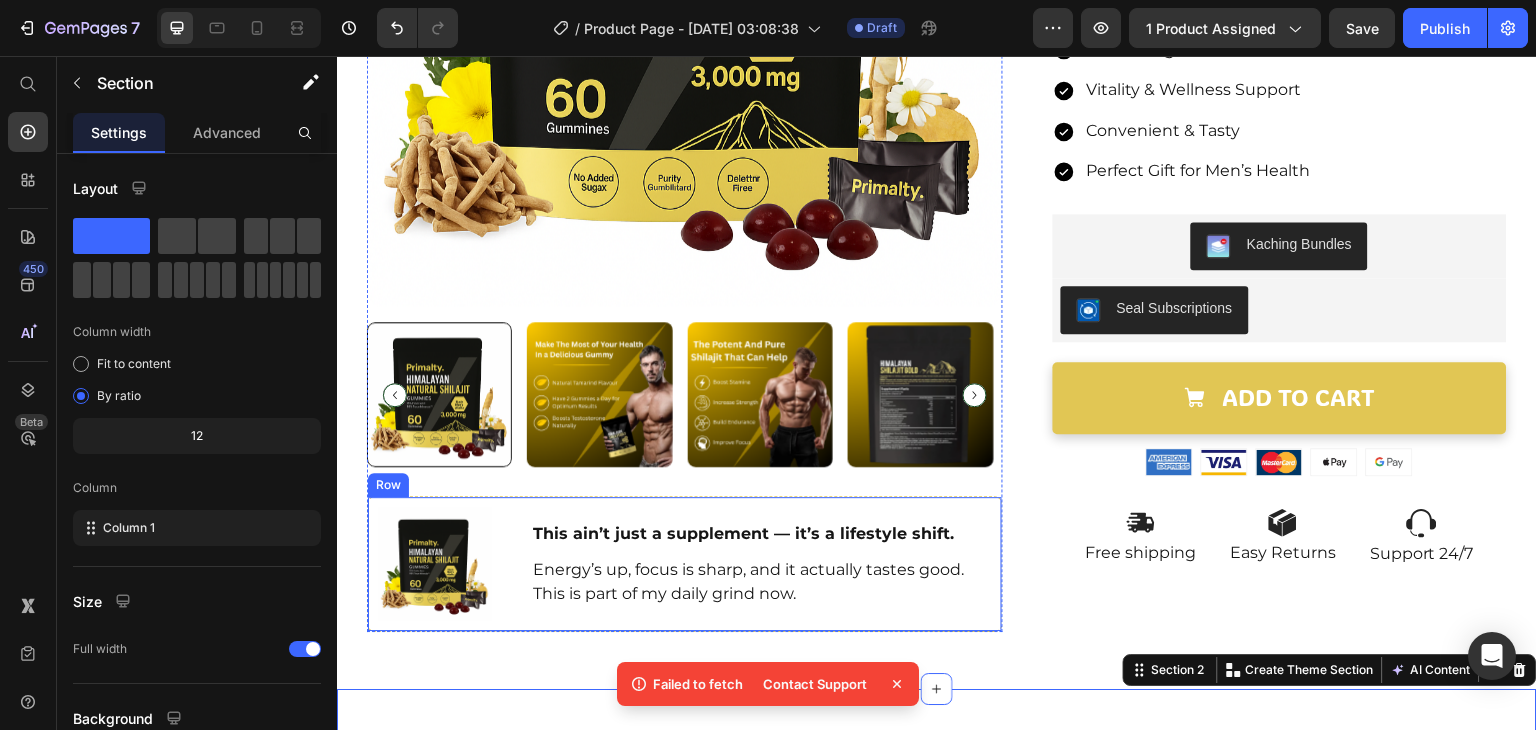 click on "Image This ain’t just a supplement — it’s a lifestyle shift. Text block Energy’s up, focus is sharp, and it actually tastes good. This is part of my daily grind now. Text block Row" at bounding box center (685, 564) 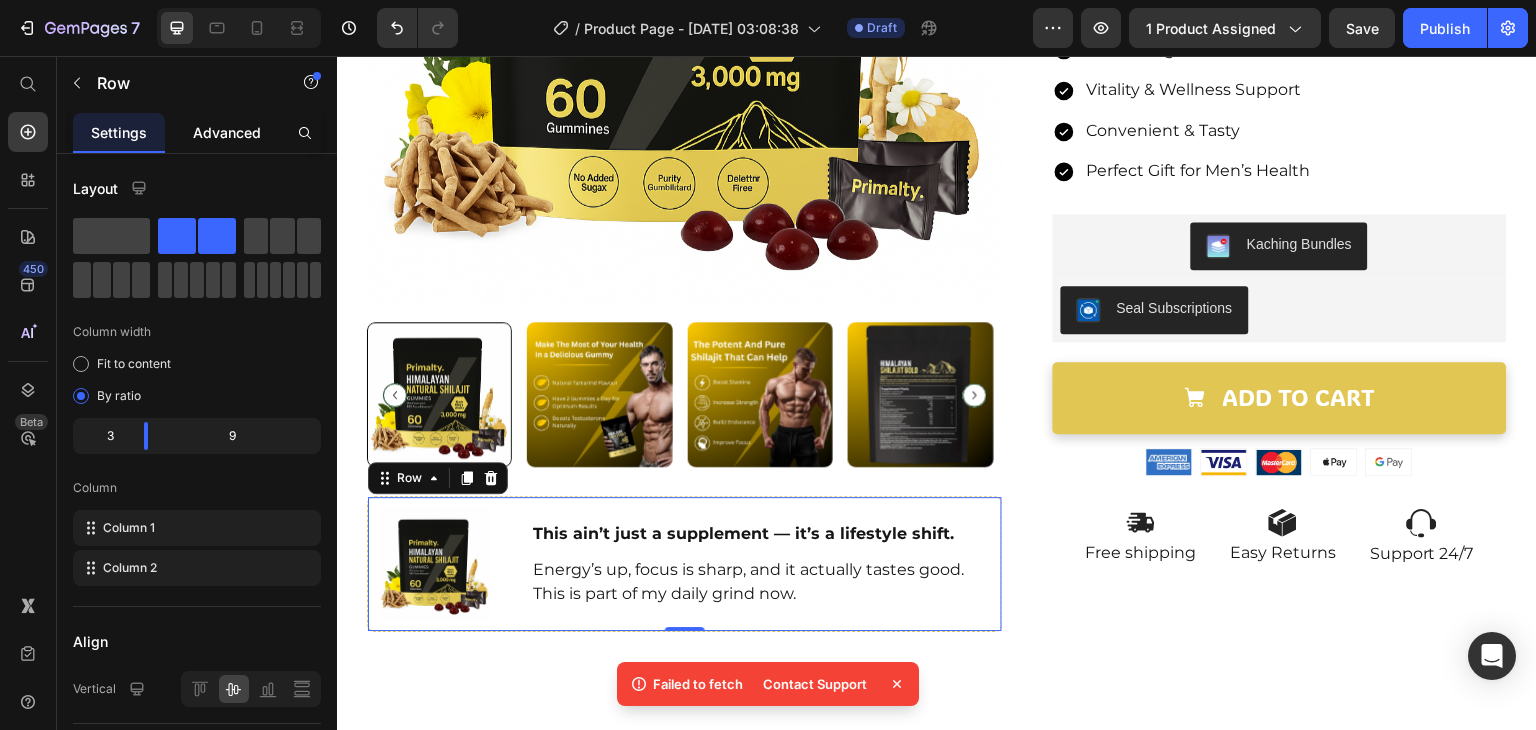 click on "Advanced" at bounding box center [227, 132] 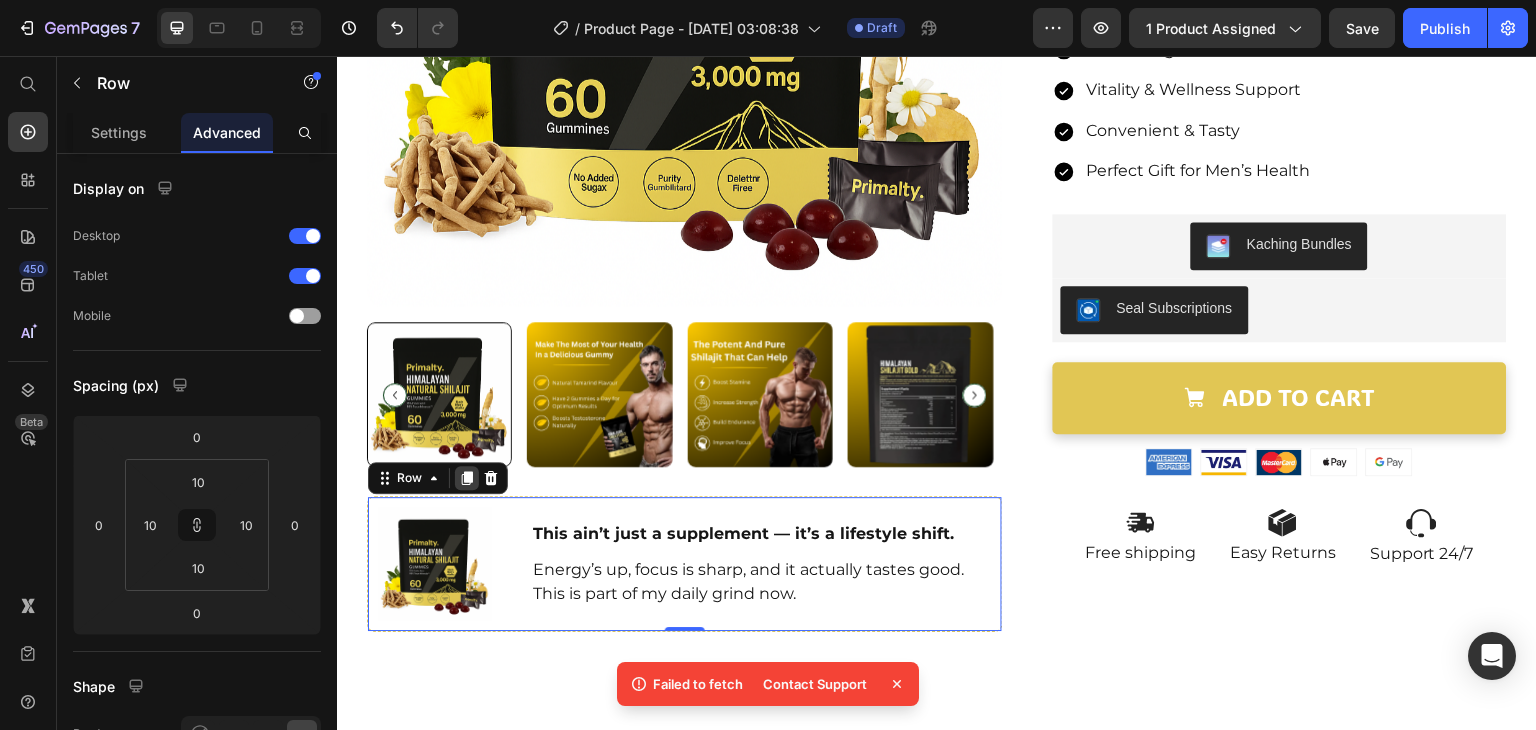 click at bounding box center (467, 478) 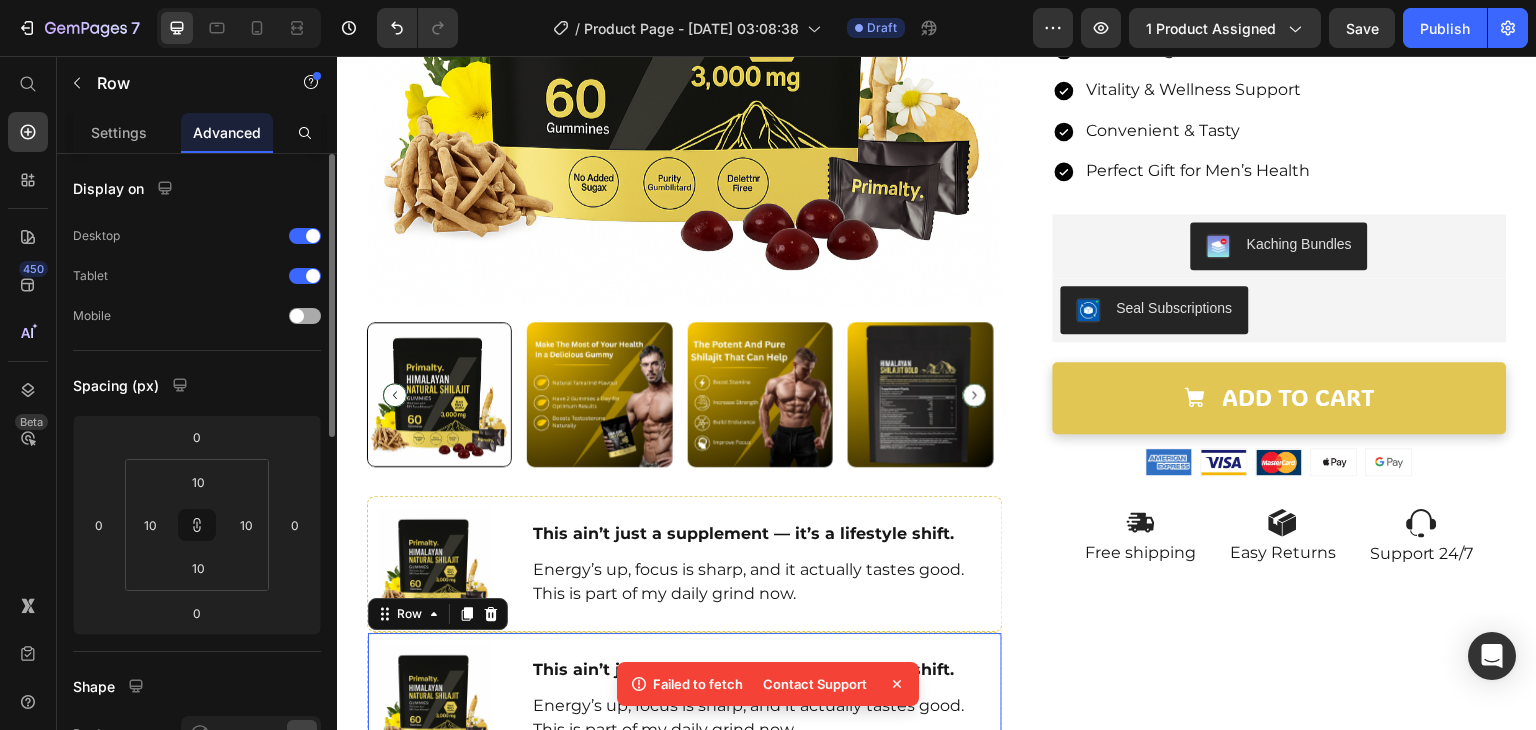 click at bounding box center (305, 316) 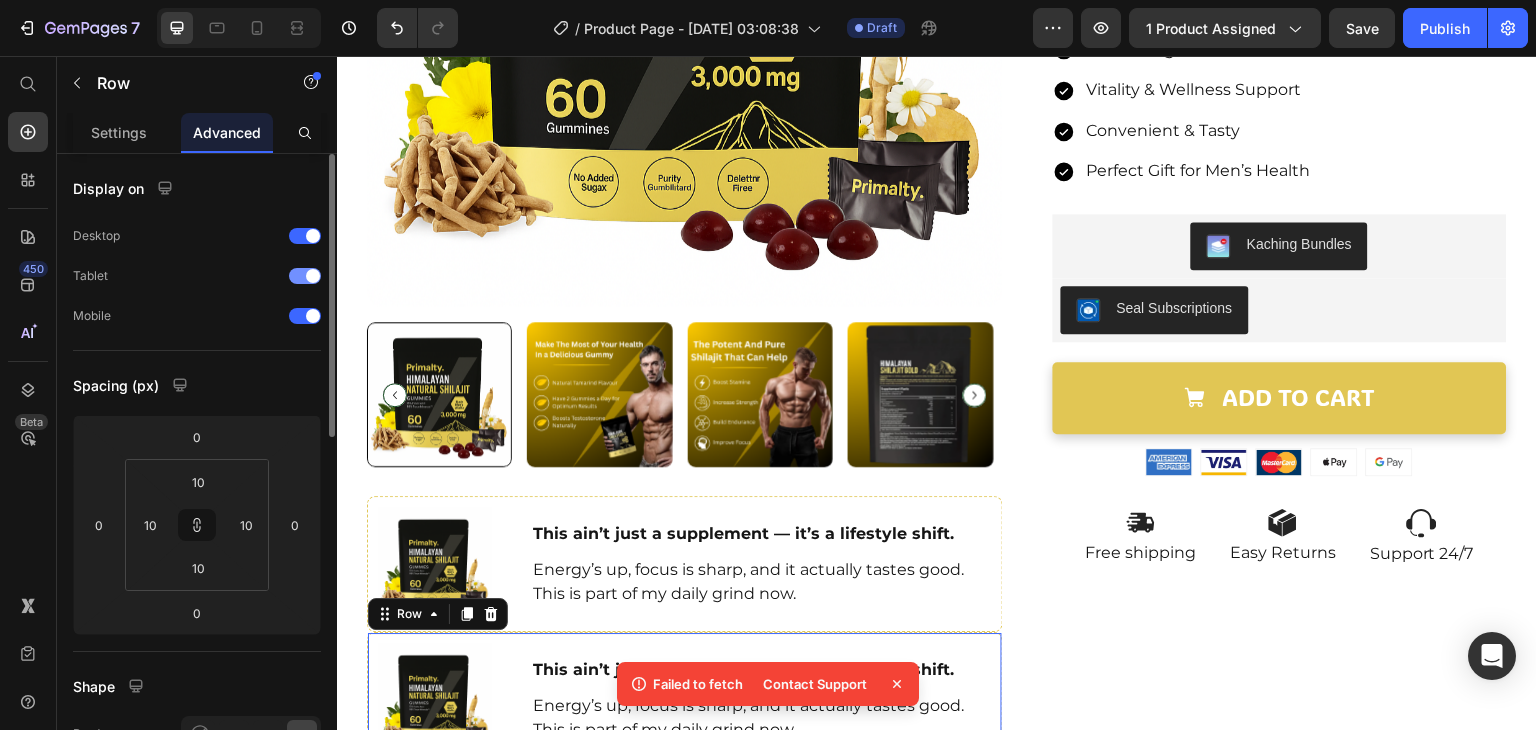 click at bounding box center (313, 276) 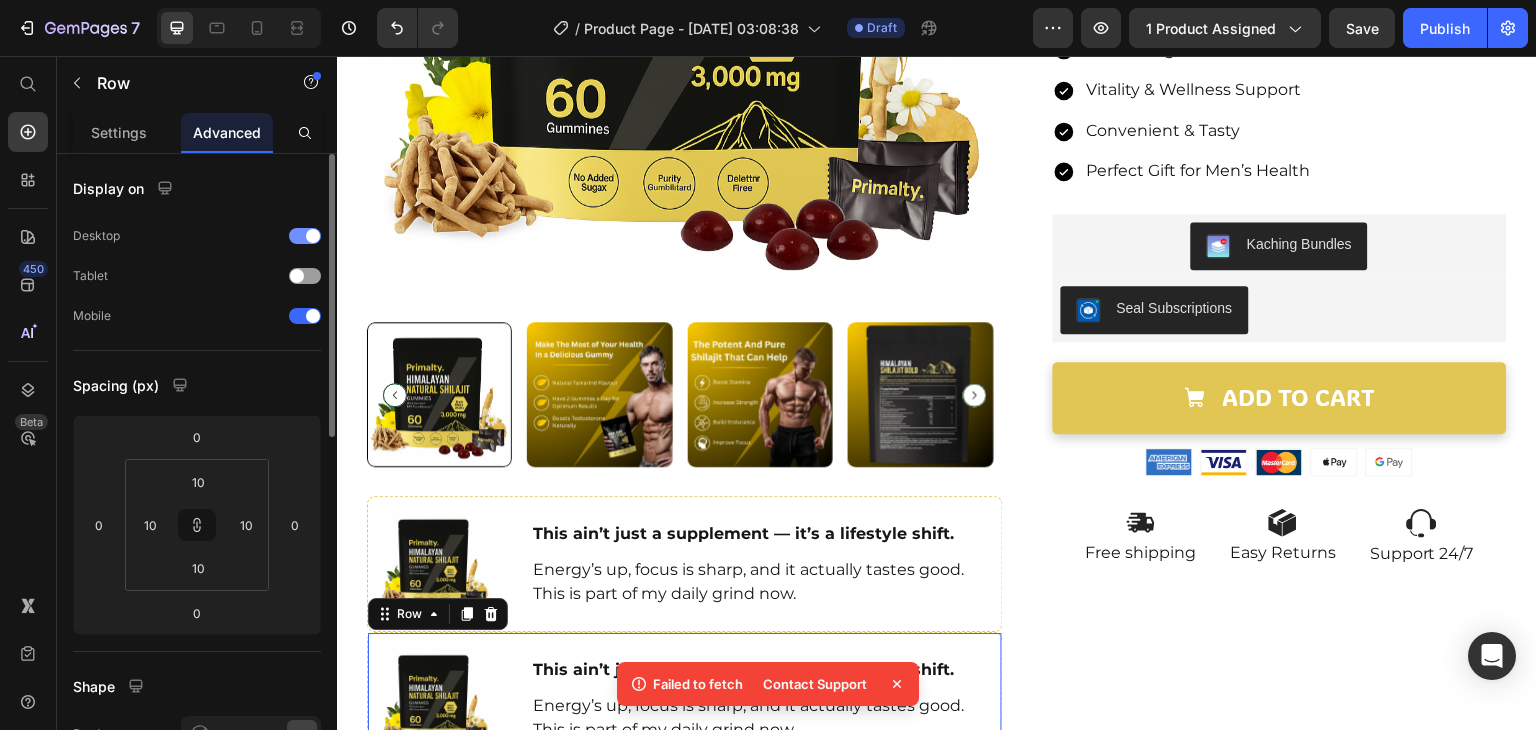 click at bounding box center (313, 236) 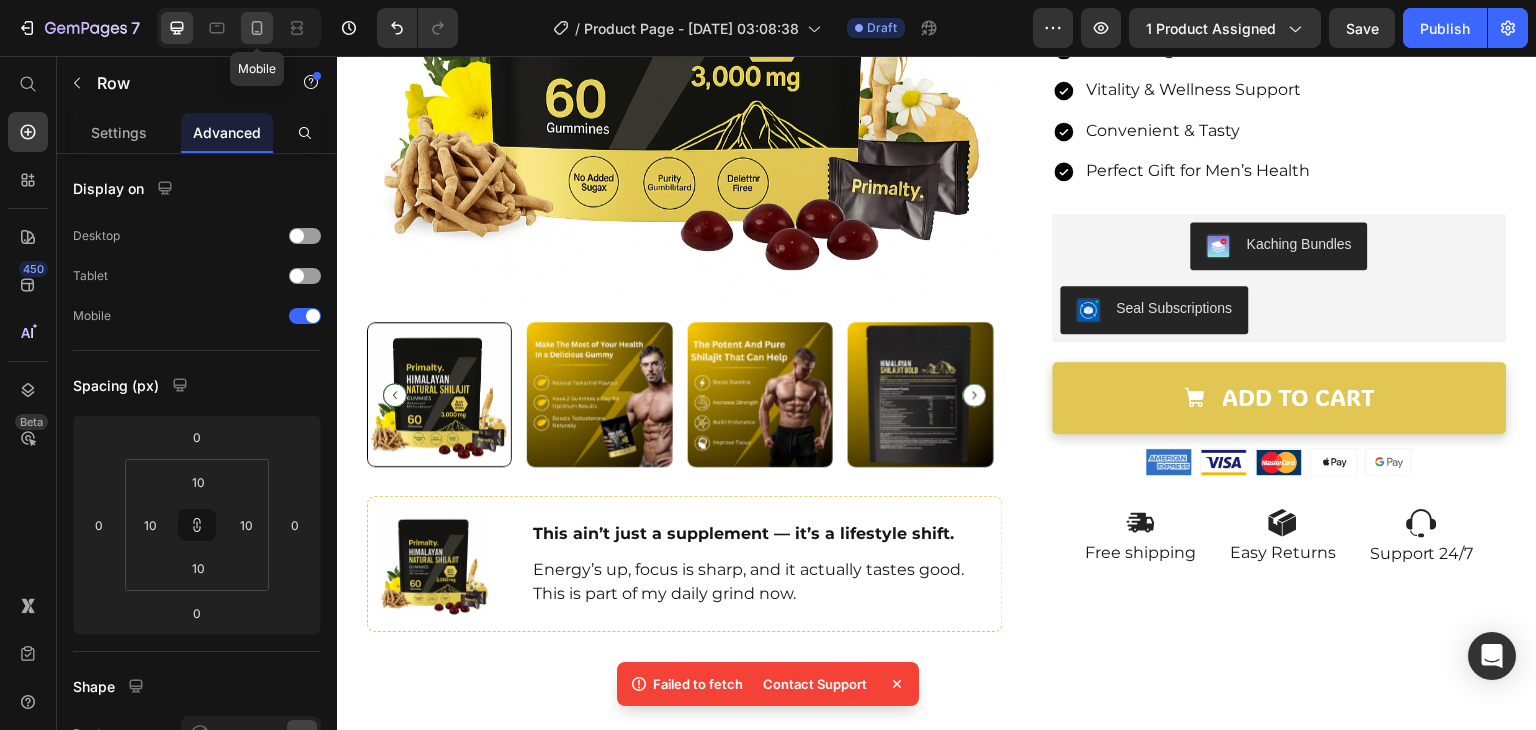 drag, startPoint x: 271, startPoint y: 30, endPoint x: 409, endPoint y: 347, distance: 345.73544 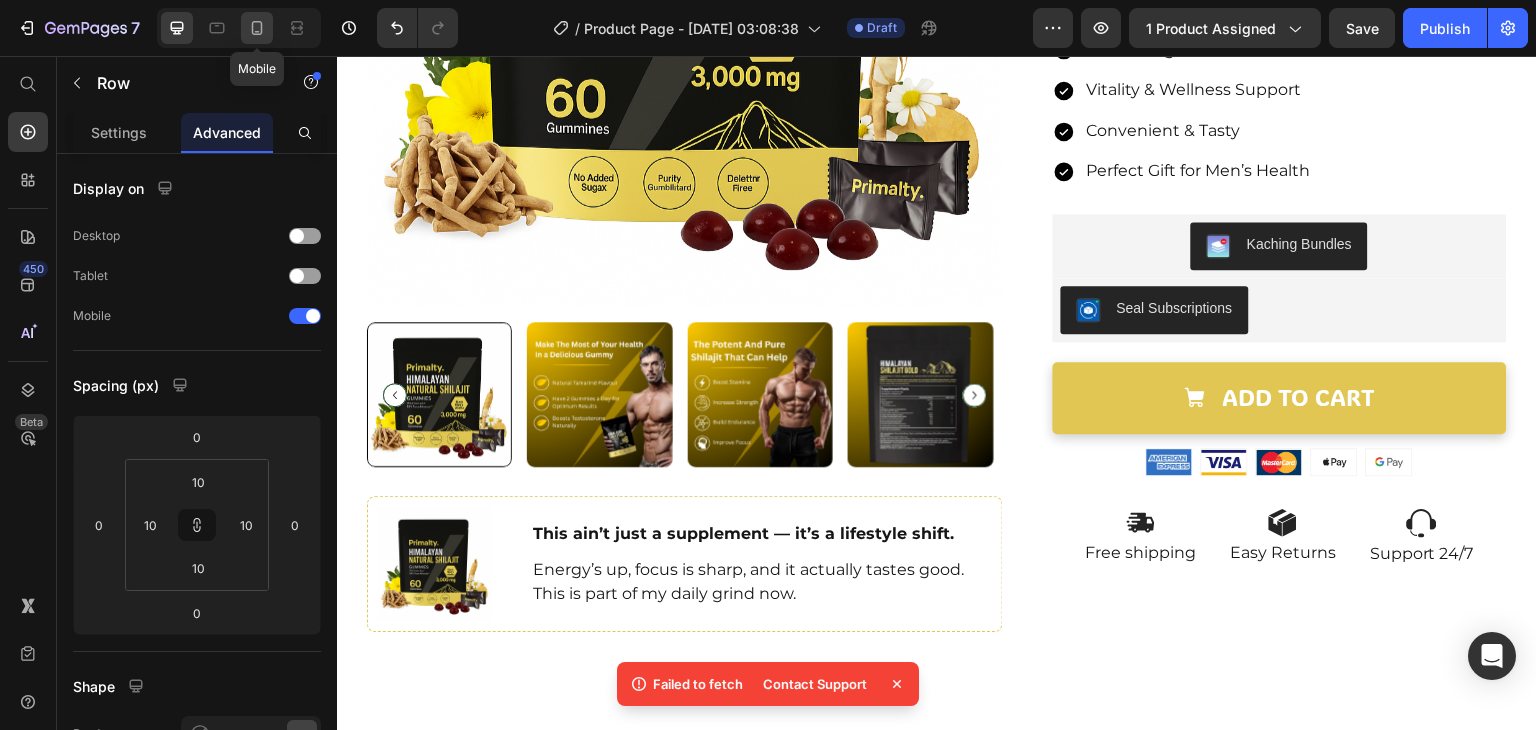 click 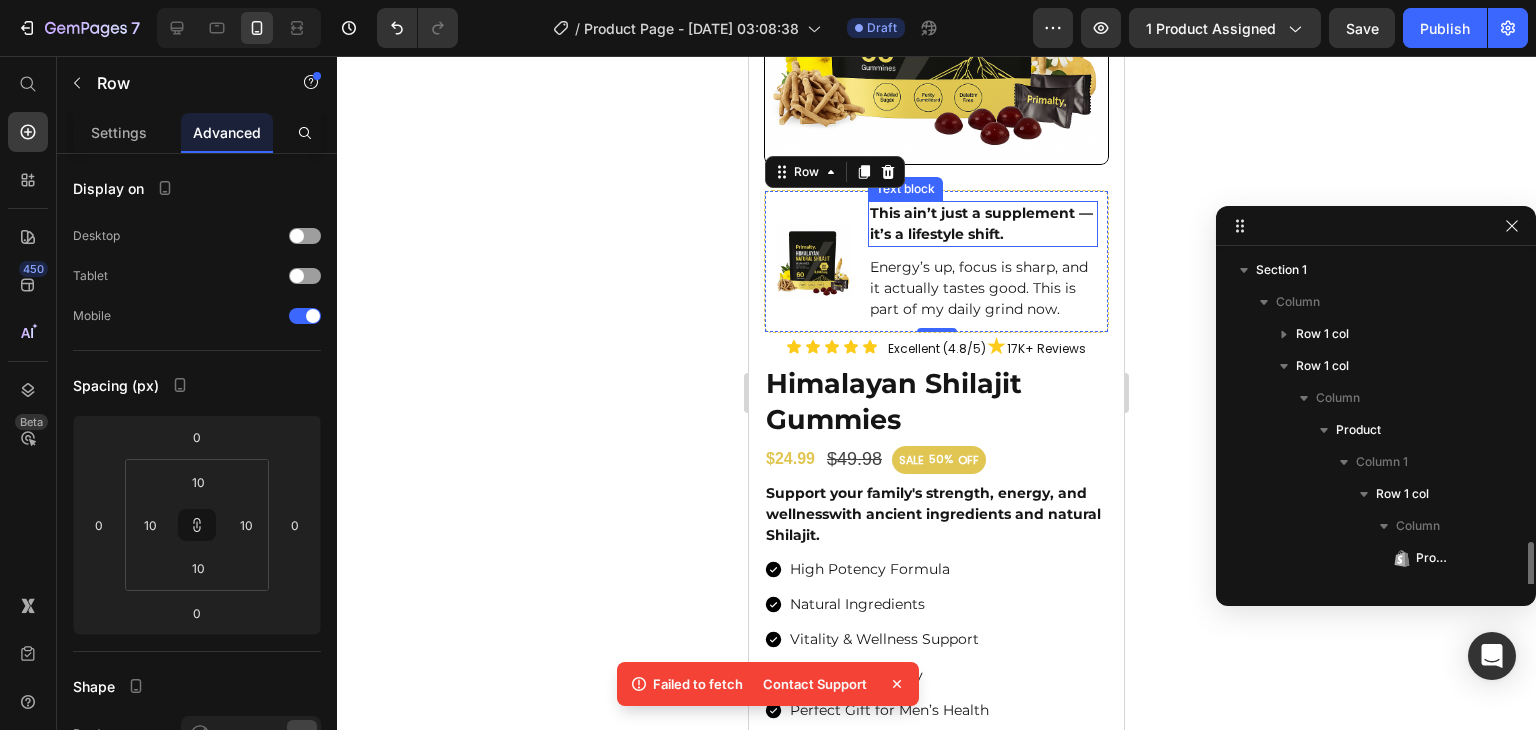 scroll, scrollTop: 218, scrollLeft: 0, axis: vertical 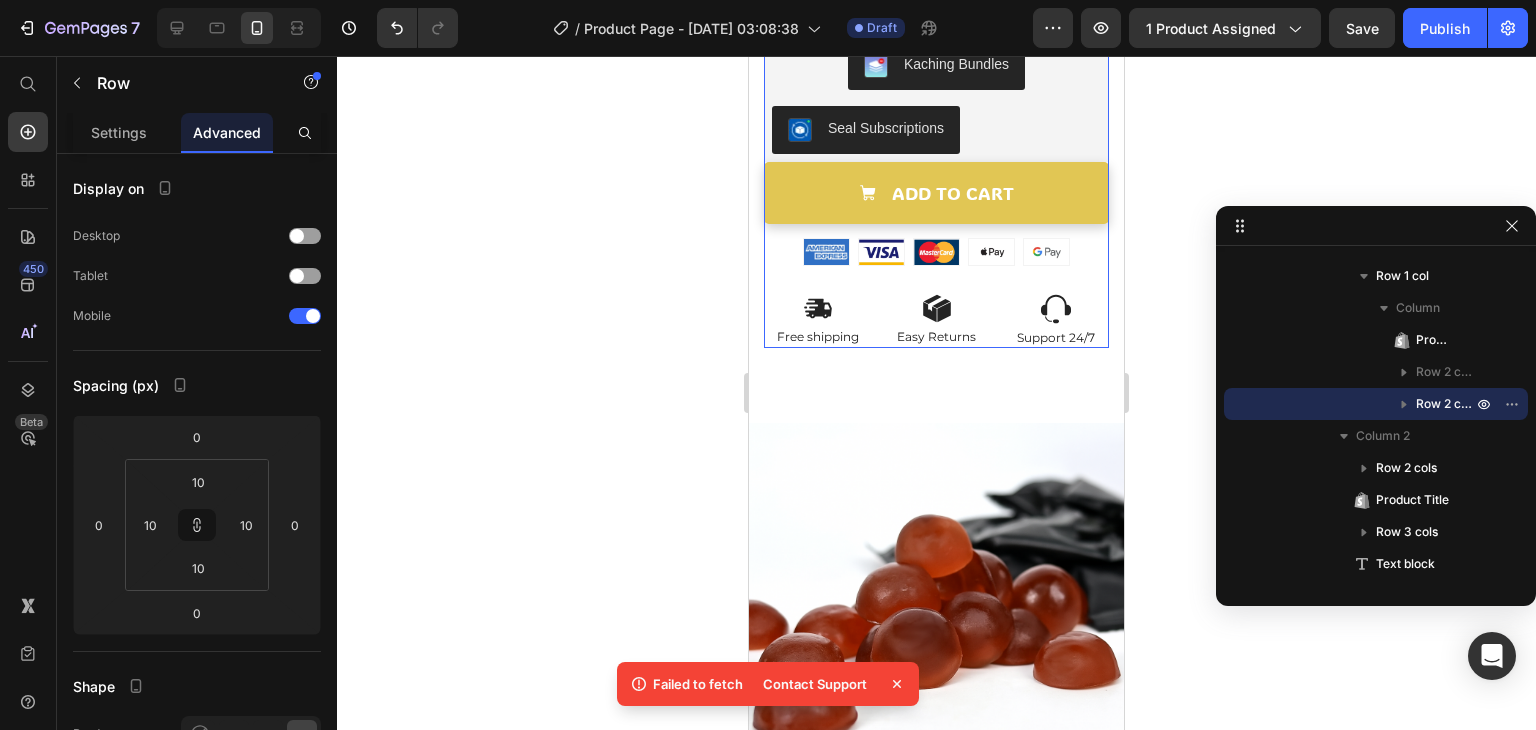 drag, startPoint x: 816, startPoint y: 177, endPoint x: 919, endPoint y: 352, distance: 203.06157 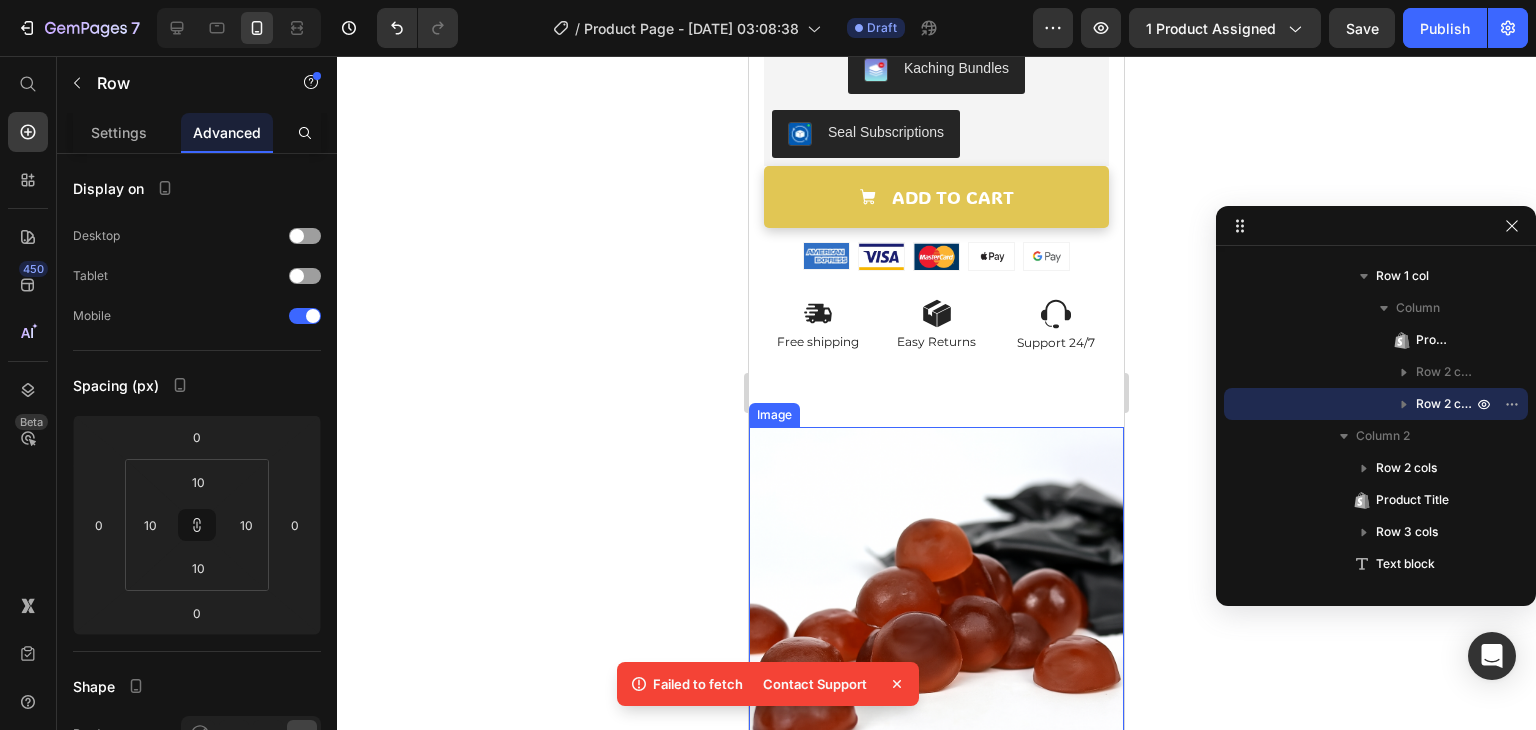 type on "25" 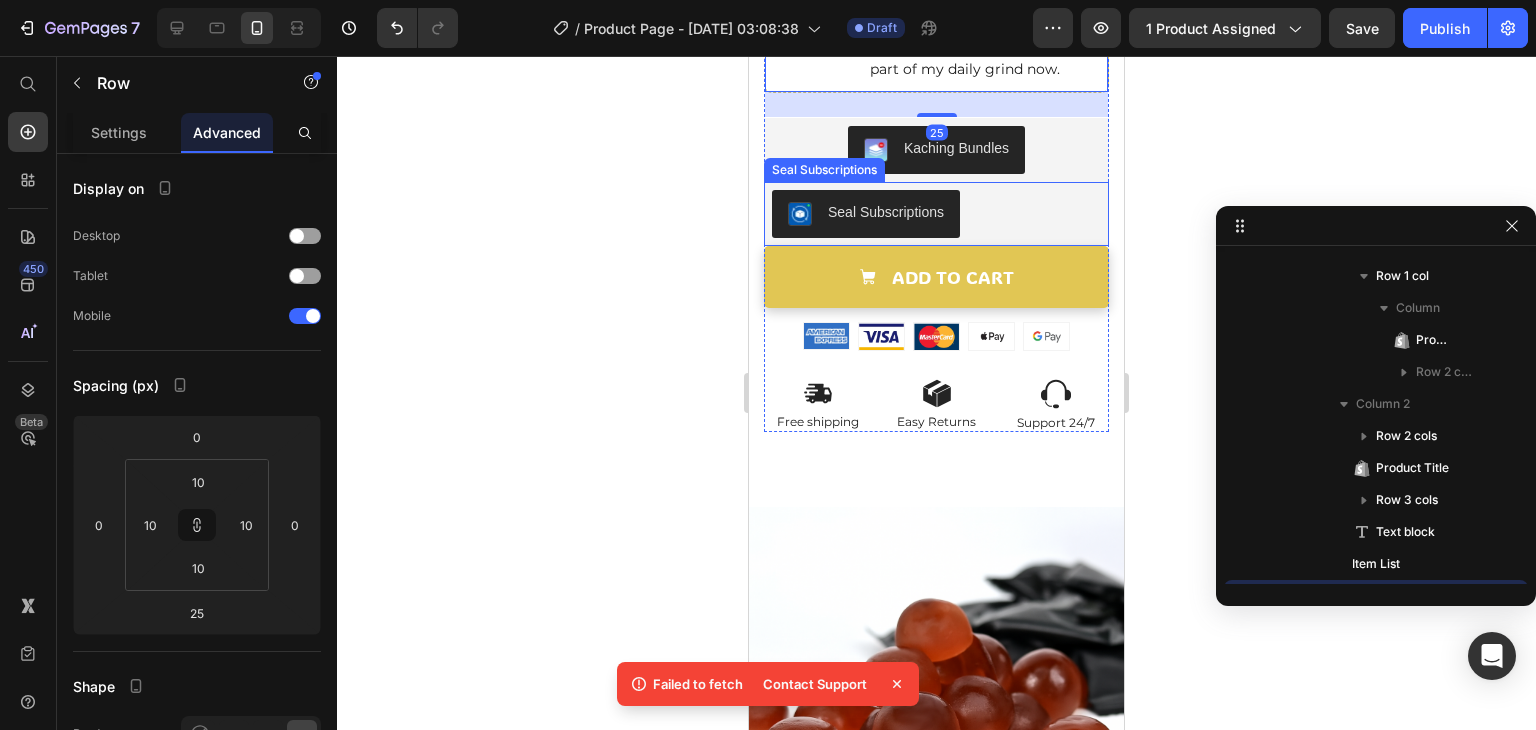 scroll, scrollTop: 857, scrollLeft: 0, axis: vertical 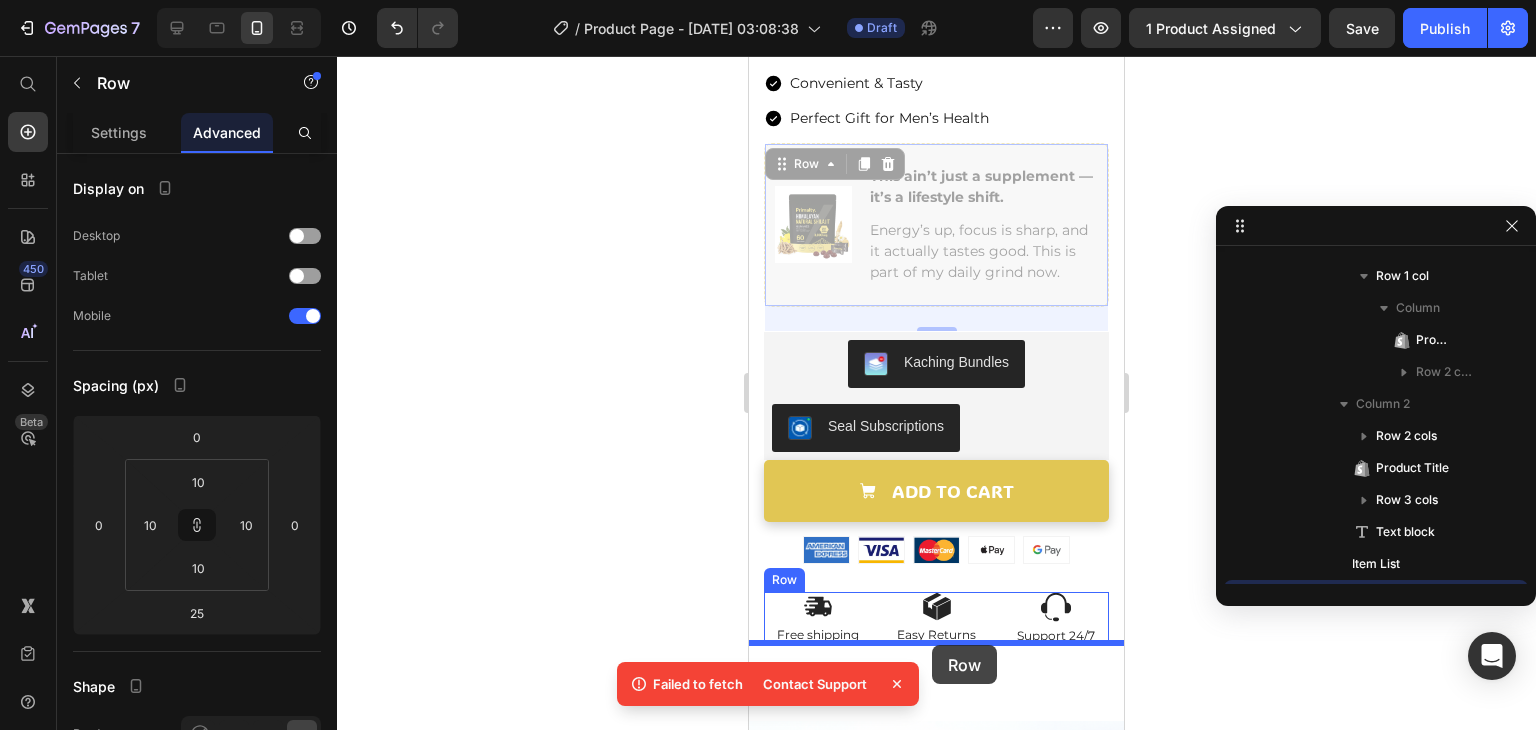 drag, startPoint x: 802, startPoint y: 140, endPoint x: 936, endPoint y: 693, distance: 569.00354 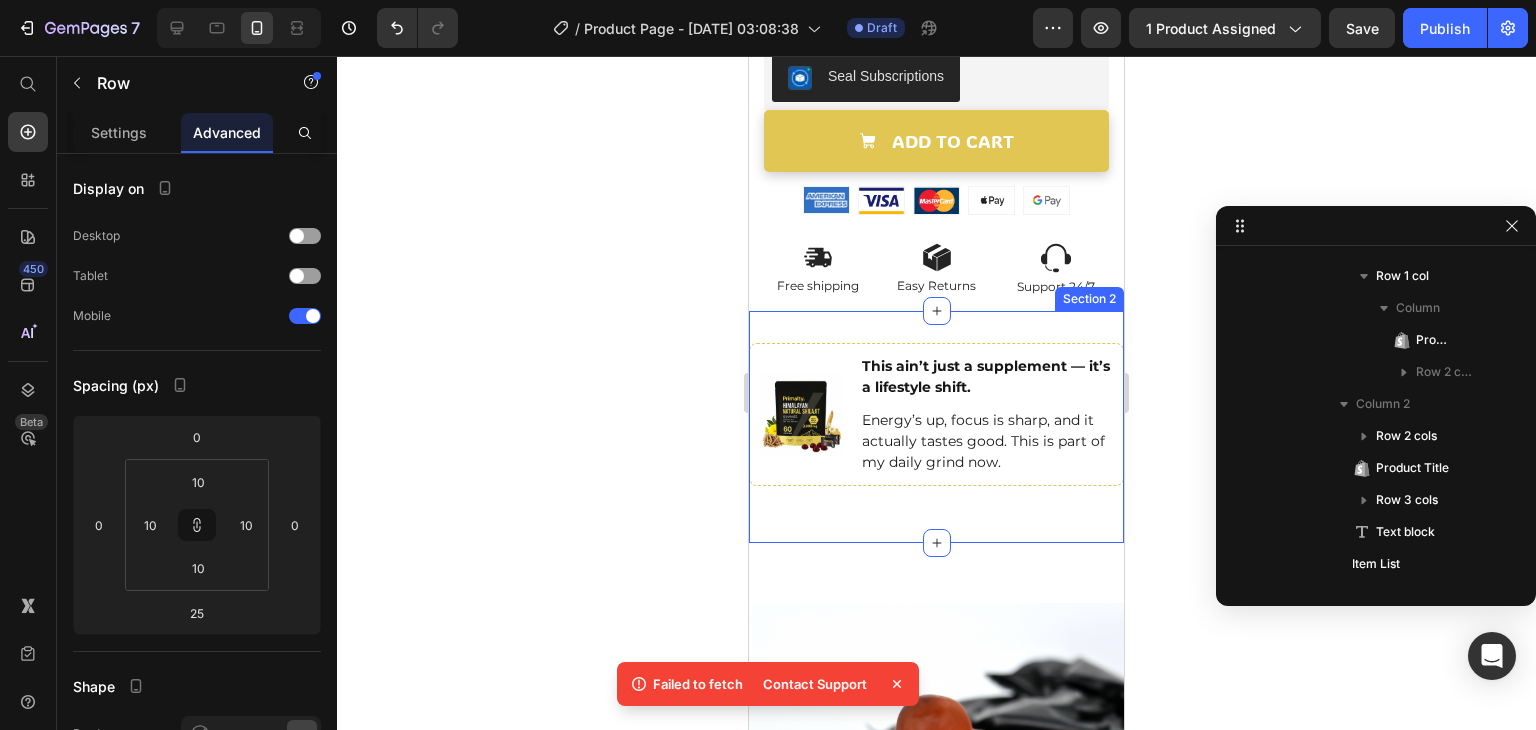 scroll, scrollTop: 978, scrollLeft: 0, axis: vertical 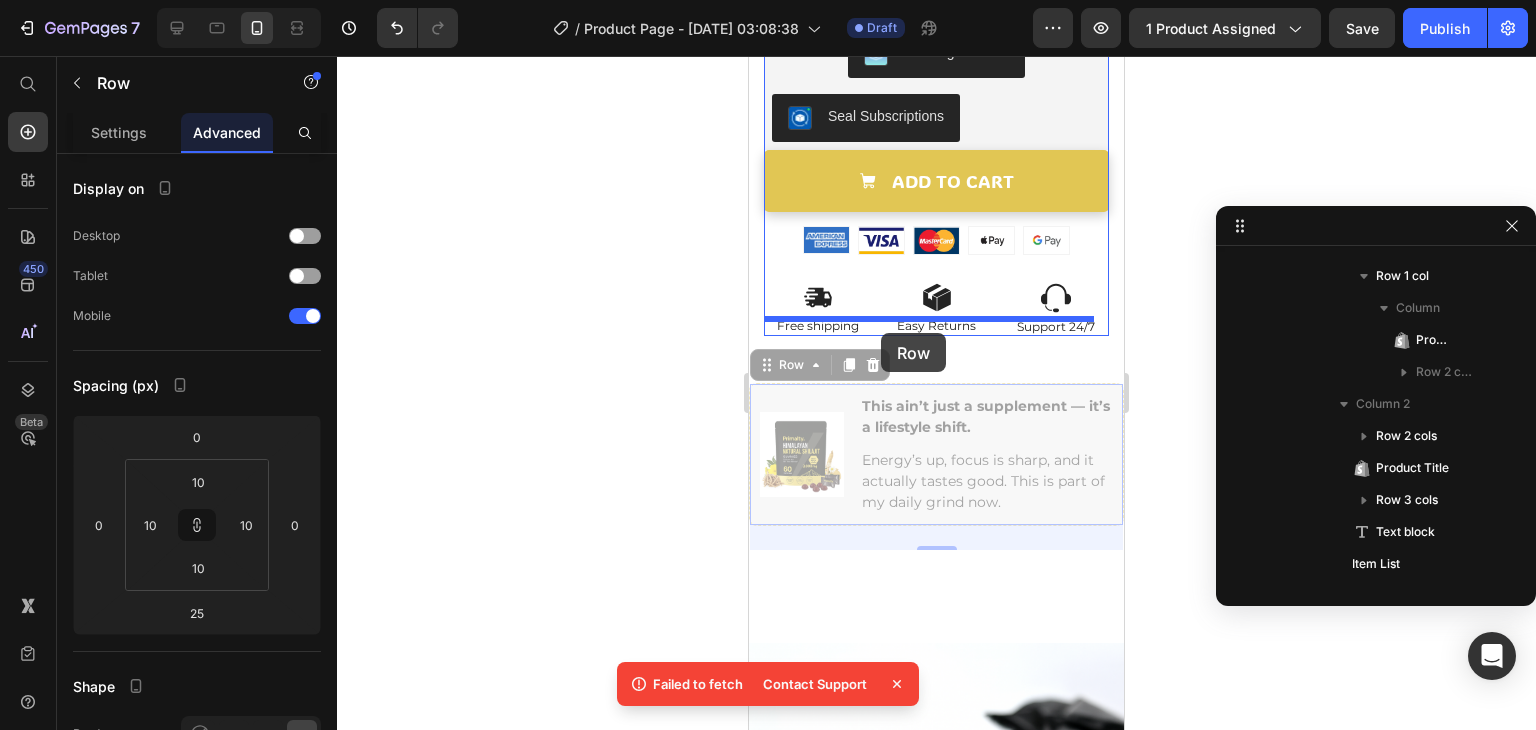 drag, startPoint x: 775, startPoint y: 344, endPoint x: 881, endPoint y: 333, distance: 106.56923 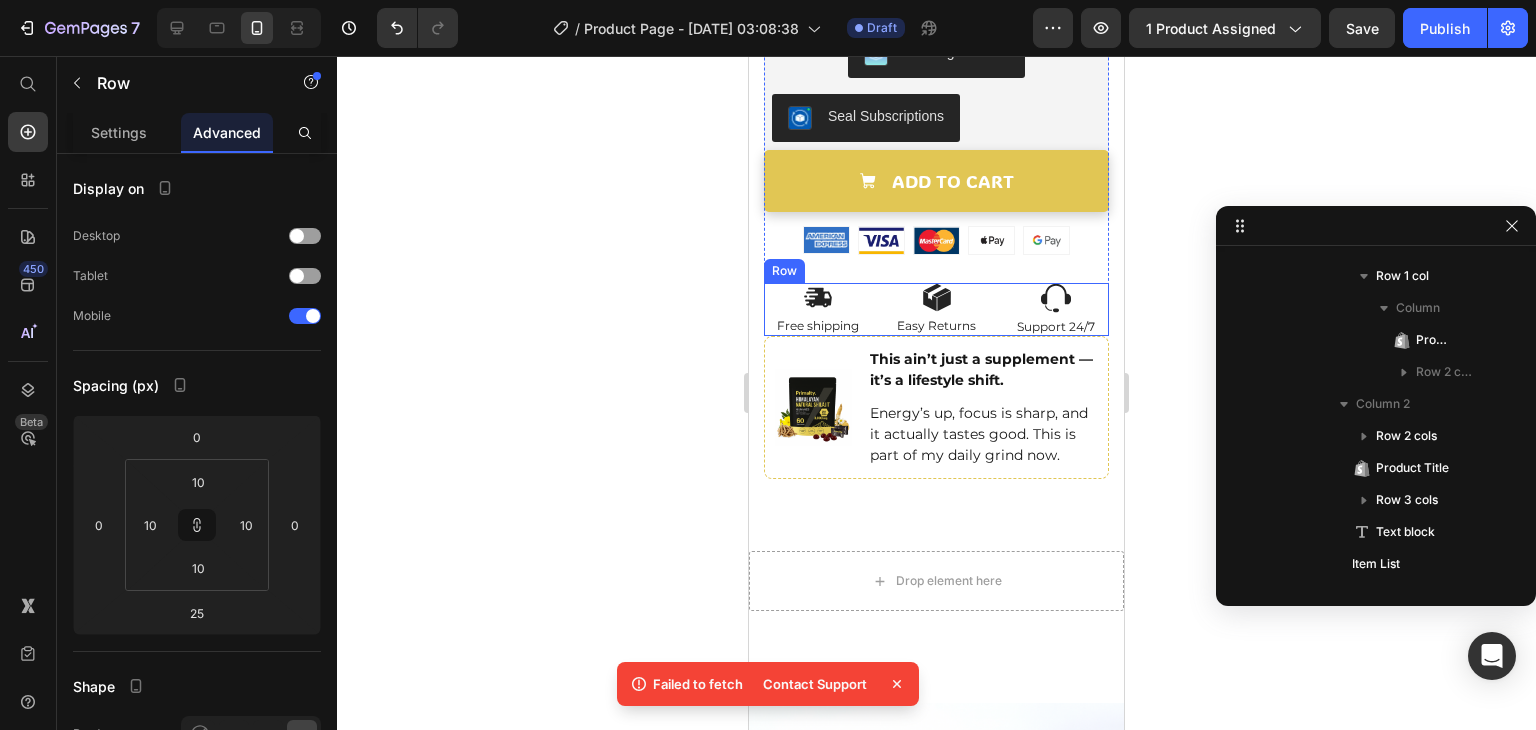 click on "Image Free shipping  Text Block Image Easy Returns Text Block Image Support 24/7 Text Block Row" at bounding box center (936, 310) 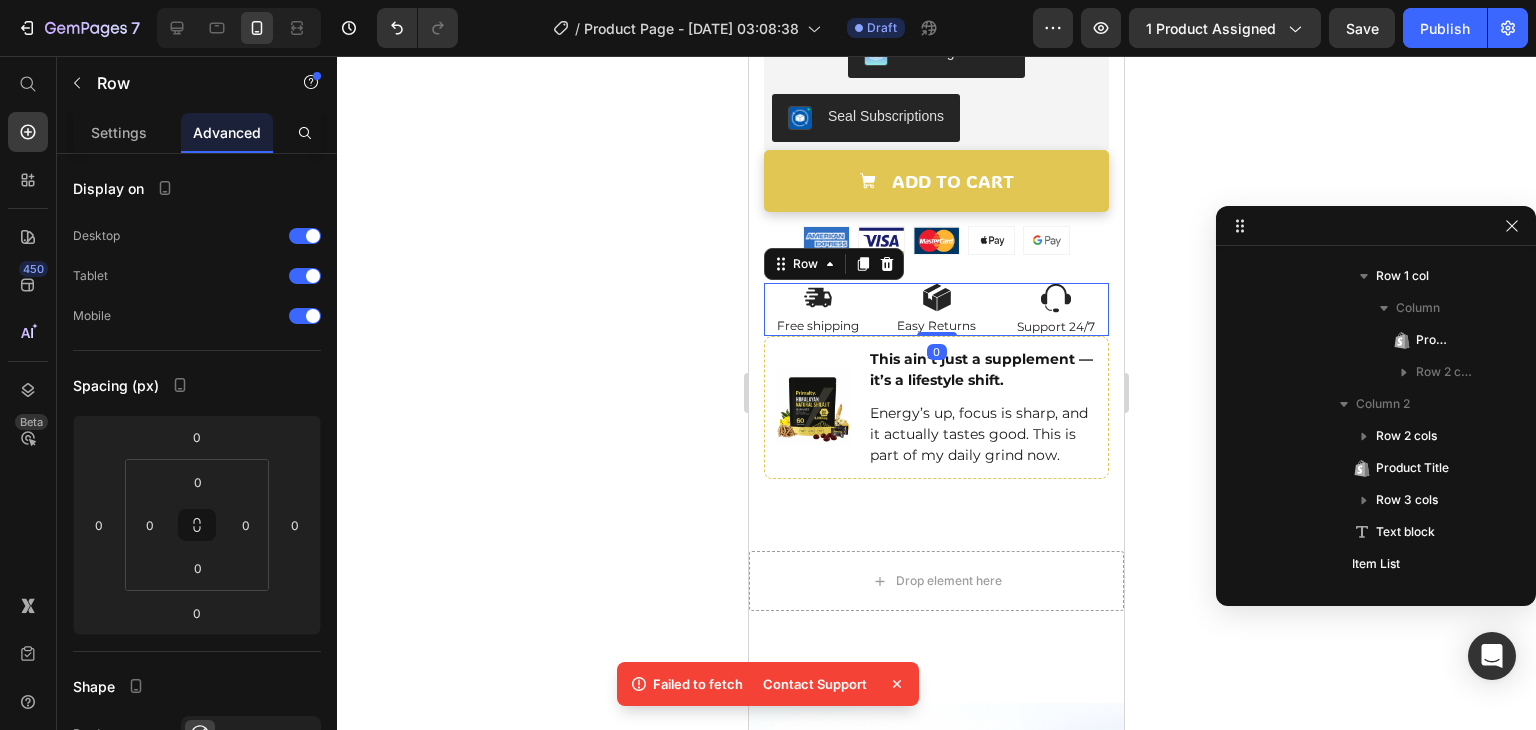 scroll, scrollTop: 570, scrollLeft: 0, axis: vertical 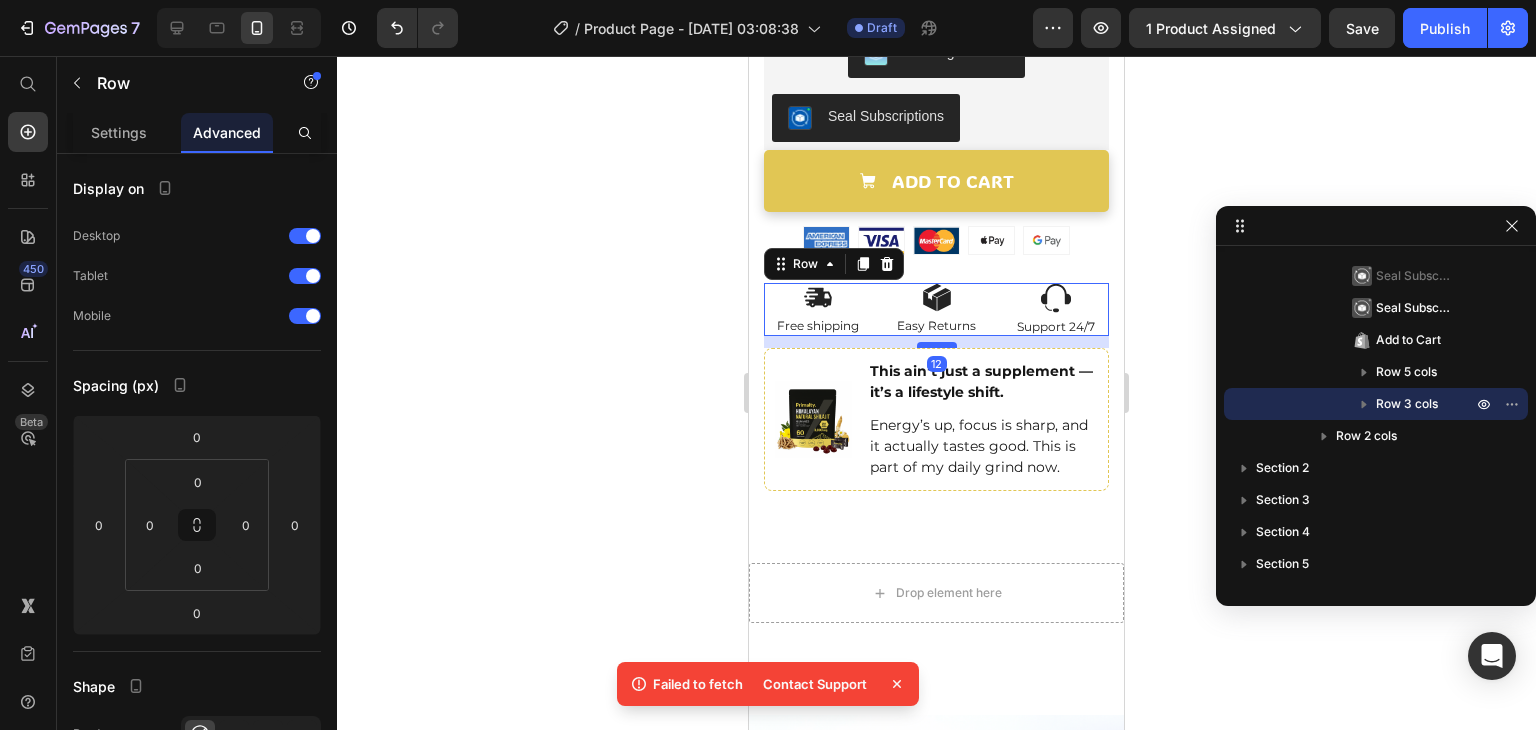 drag, startPoint x: 916, startPoint y: 313, endPoint x: 917, endPoint y: 325, distance: 12.0415945 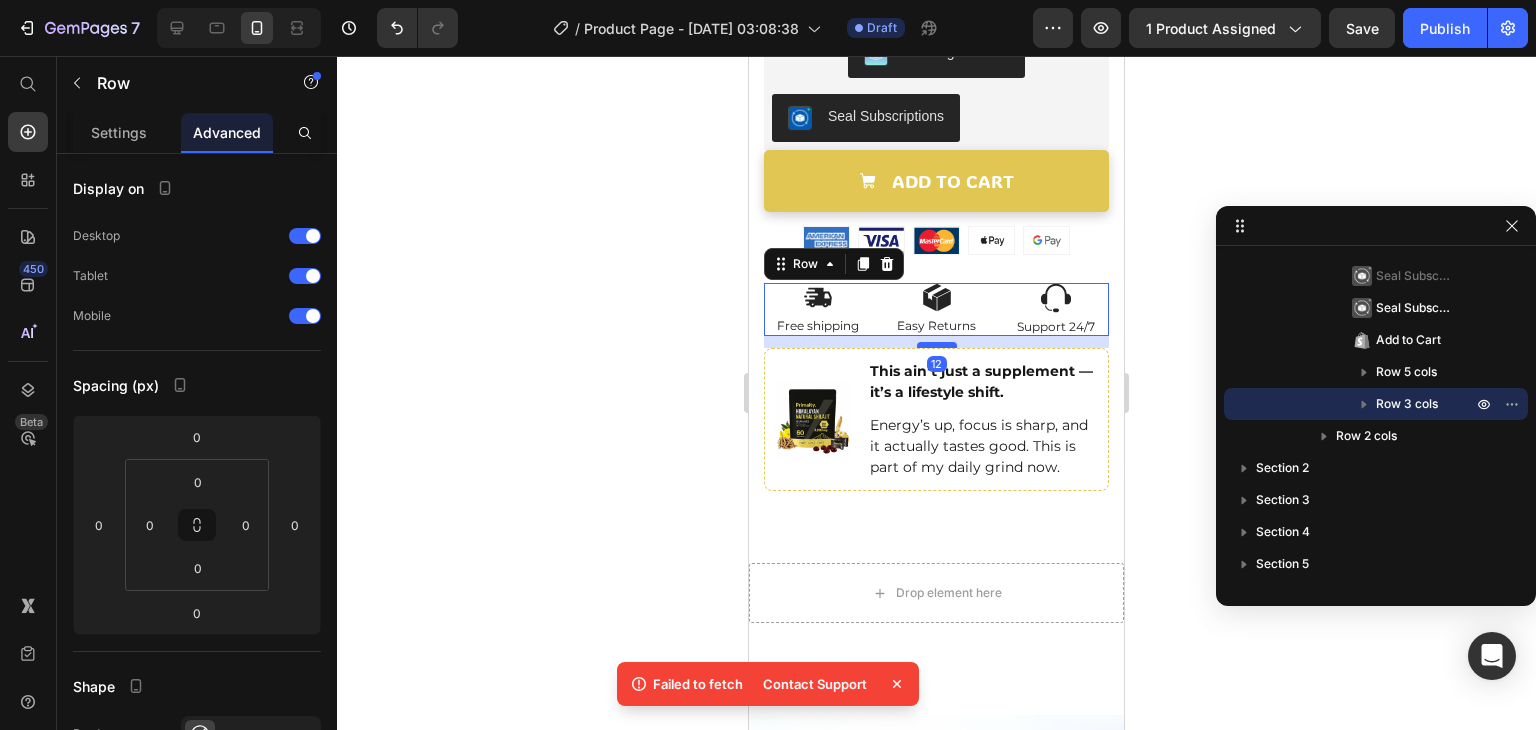 click on "12" at bounding box center (936, 336) 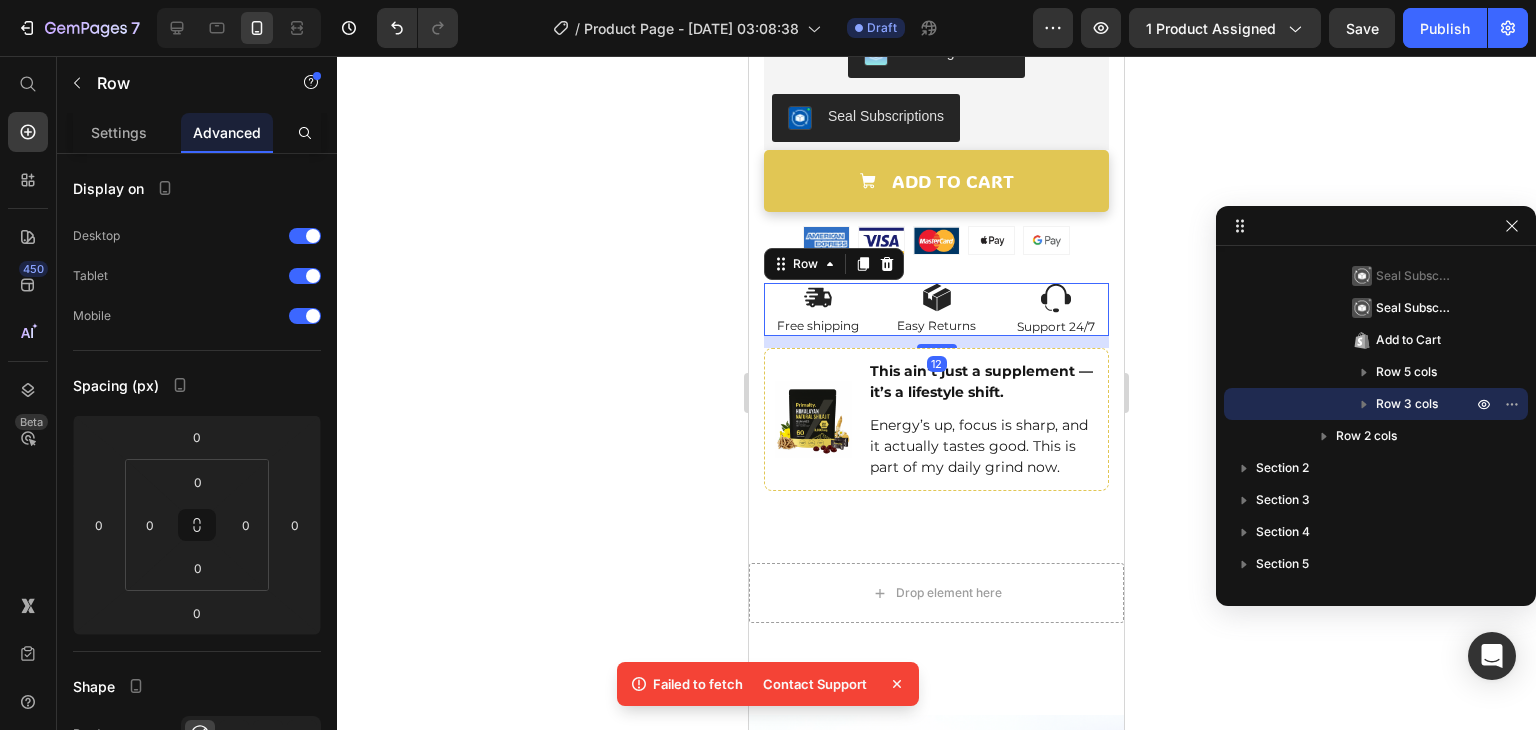 type on "12" 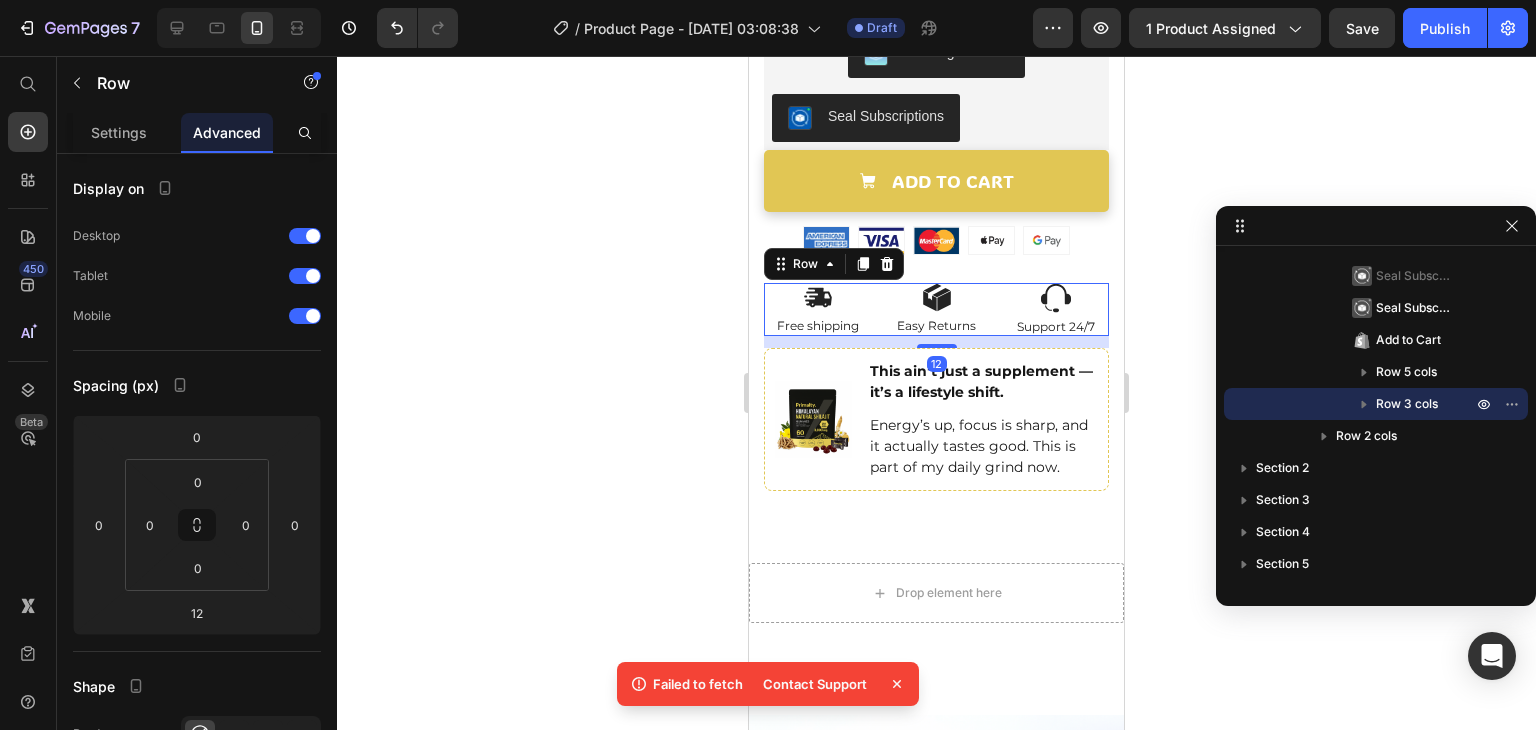click on "Image This ain’t just a supplement — it’s a lifestyle shift. Text block Energy’s up, focus is sharp, and it actually tastes good. This is part of my daily grind now. Text block Row" at bounding box center [936, 419] 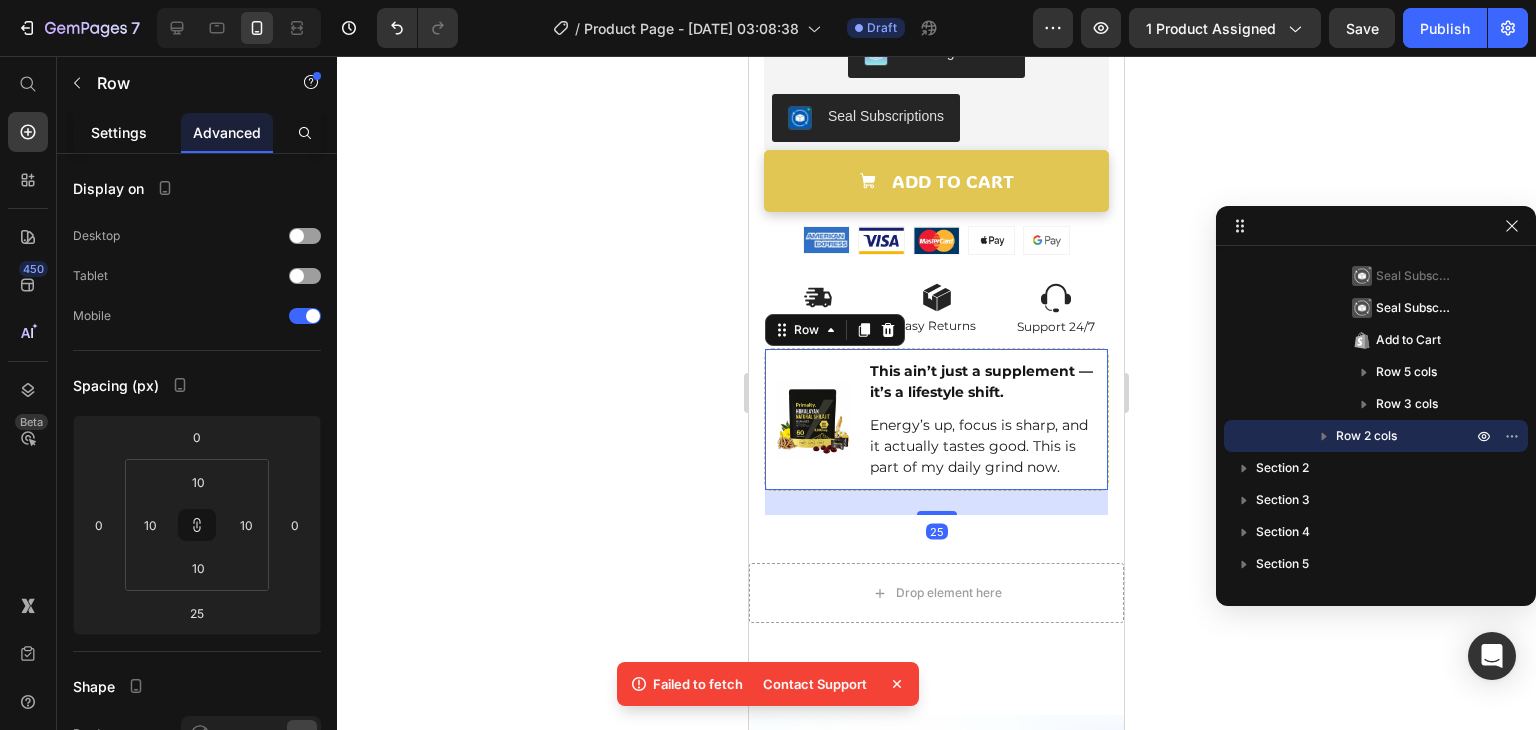 click on "Settings" at bounding box center [119, 132] 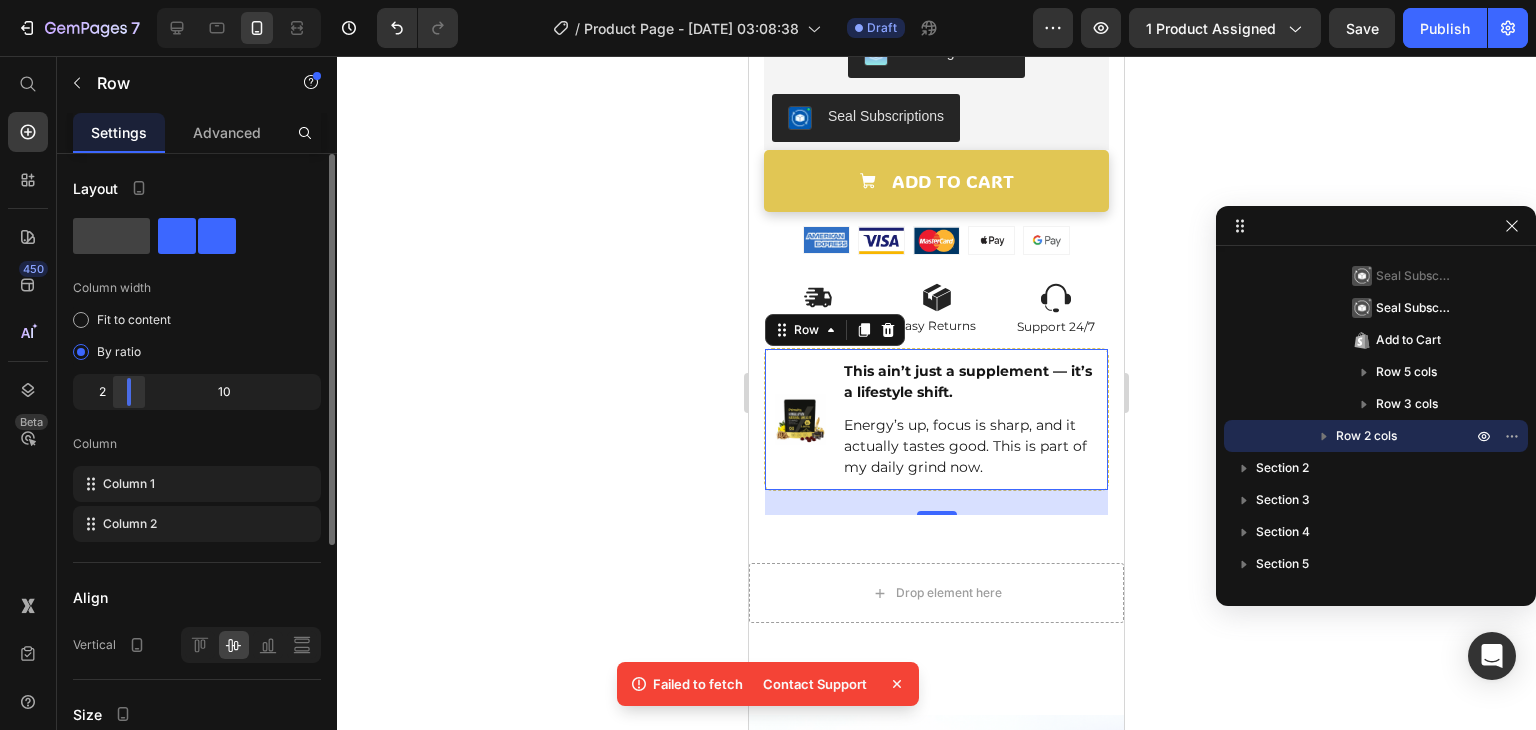 drag, startPoint x: 151, startPoint y: 383, endPoint x: 115, endPoint y: 385, distance: 36.05551 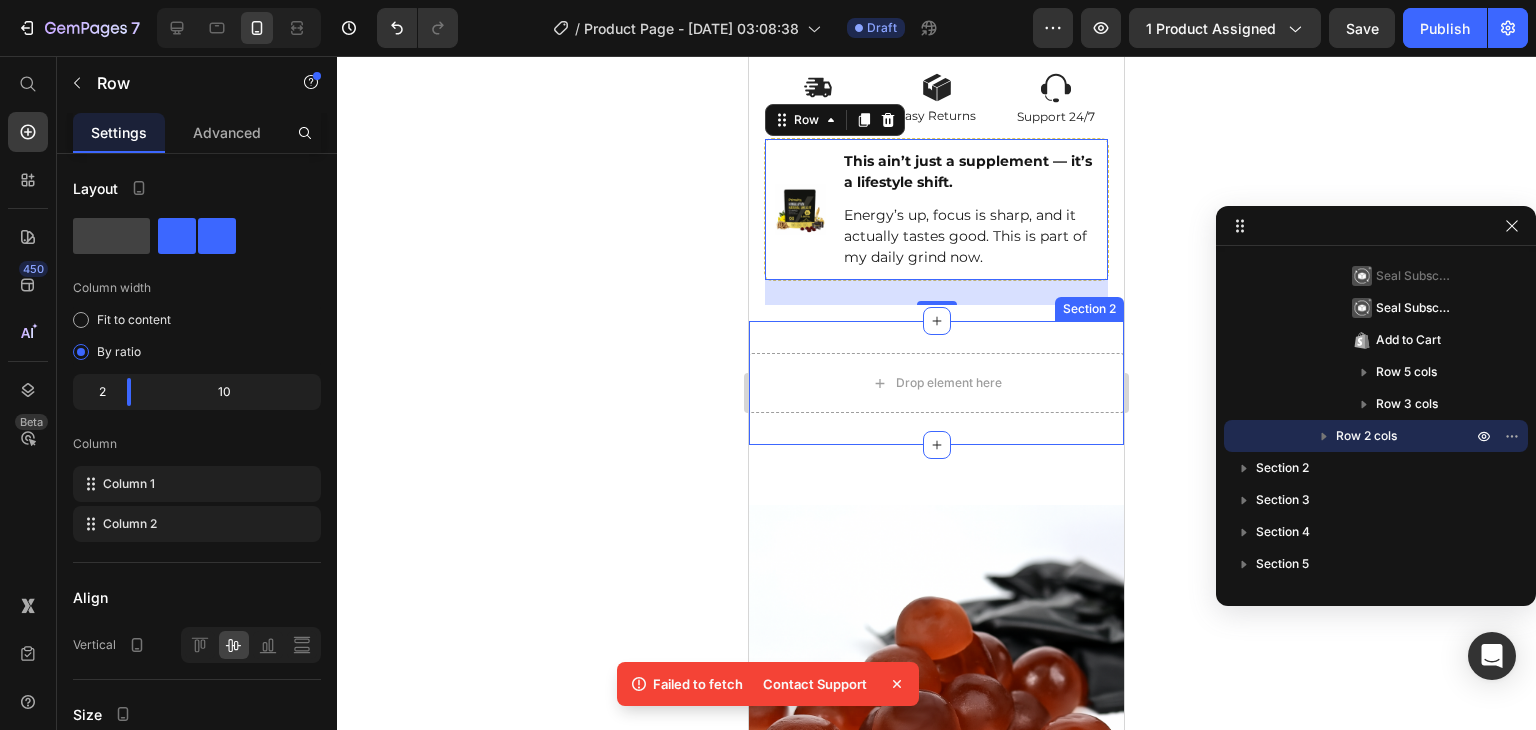scroll, scrollTop: 1190, scrollLeft: 0, axis: vertical 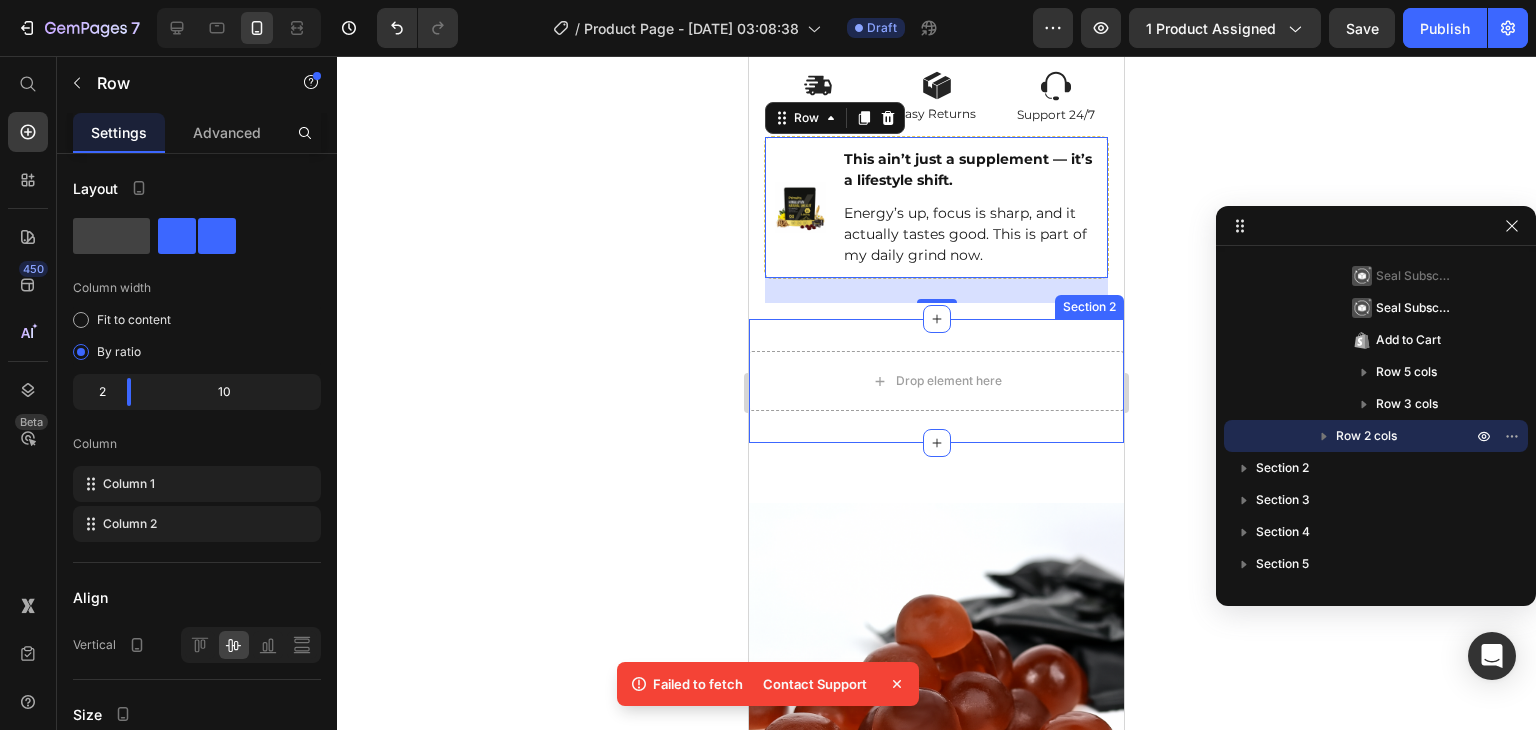 click on "Drop element here Section 2" at bounding box center (936, 381) 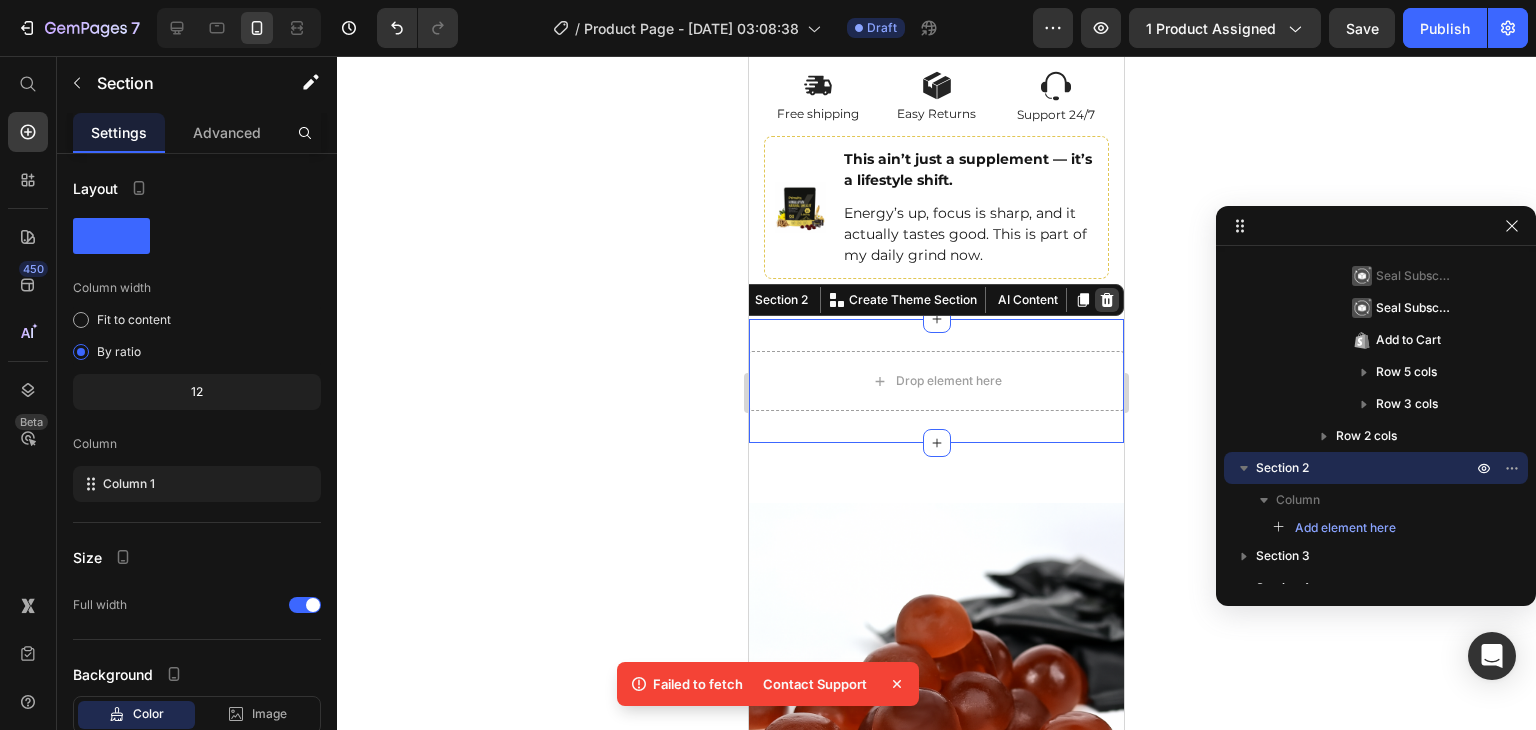 click 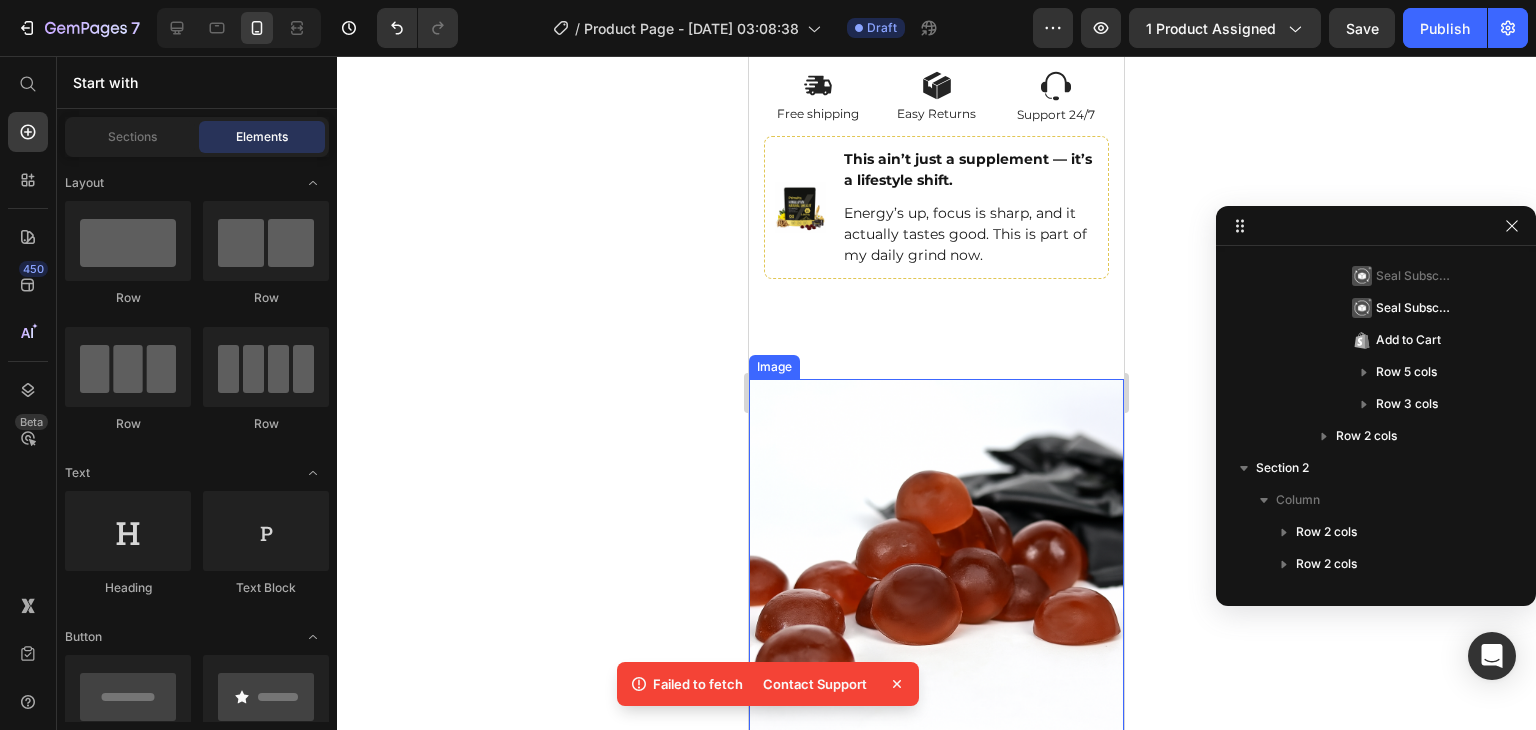 scroll, scrollTop: 1364, scrollLeft: 0, axis: vertical 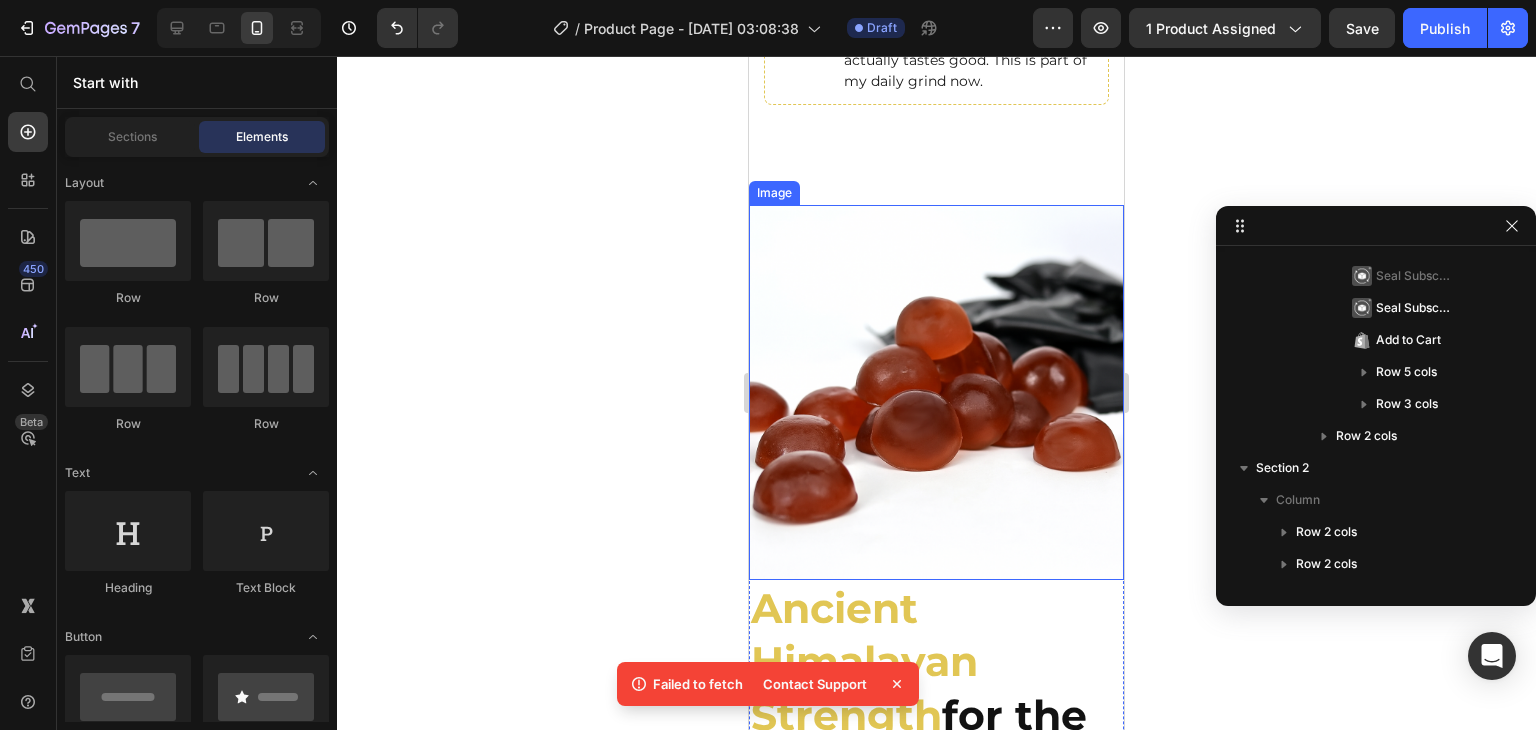 click on "Image Ancient Himalayan Strength  for the Modern Black Man Heading Formulated with time tested ingredients like Shilajit and Fulvic Acid to naturally support testosterone, energy, and vitality. The way your legacy was meant to thrive. Text Block Row Row Image Rooted in Strength,  Built for Greatness Heading Powered by Himalayan Shilajit to support energy, focus, and testosterone. Crafted for the modern Black man to rise every day with purpose. Text Block Row Row Section 2" at bounding box center (936, 702) 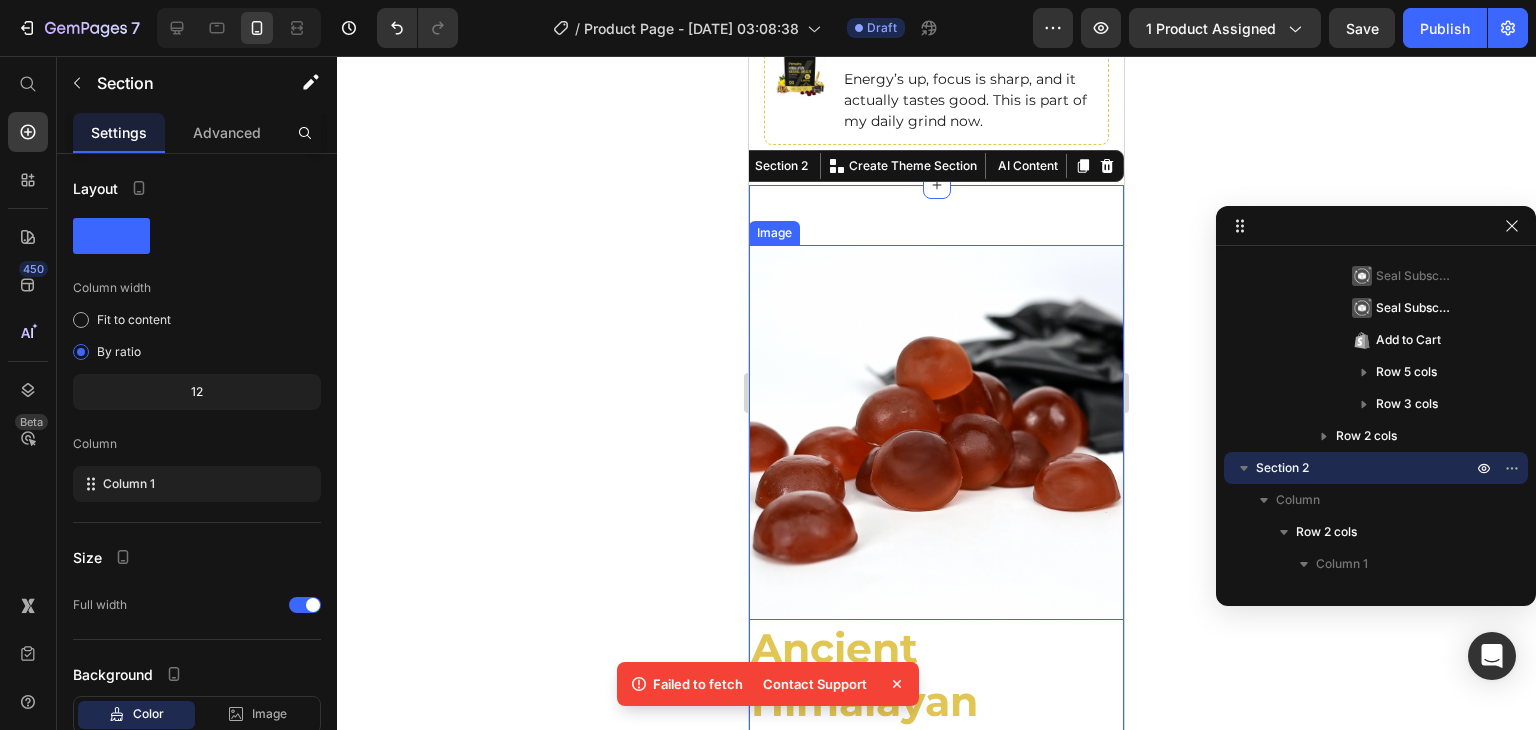 scroll, scrollTop: 1324, scrollLeft: 0, axis: vertical 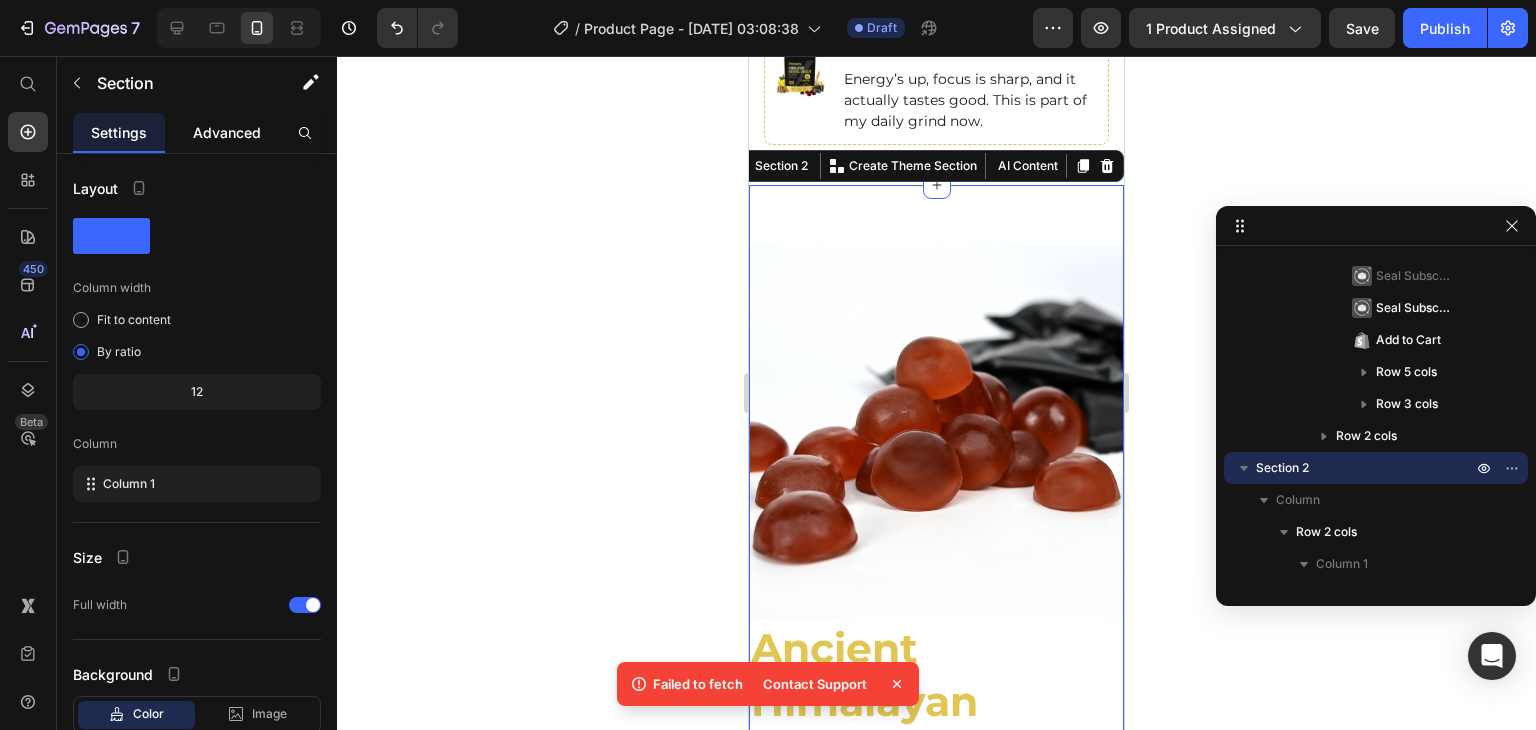 click on "Advanced" at bounding box center (227, 132) 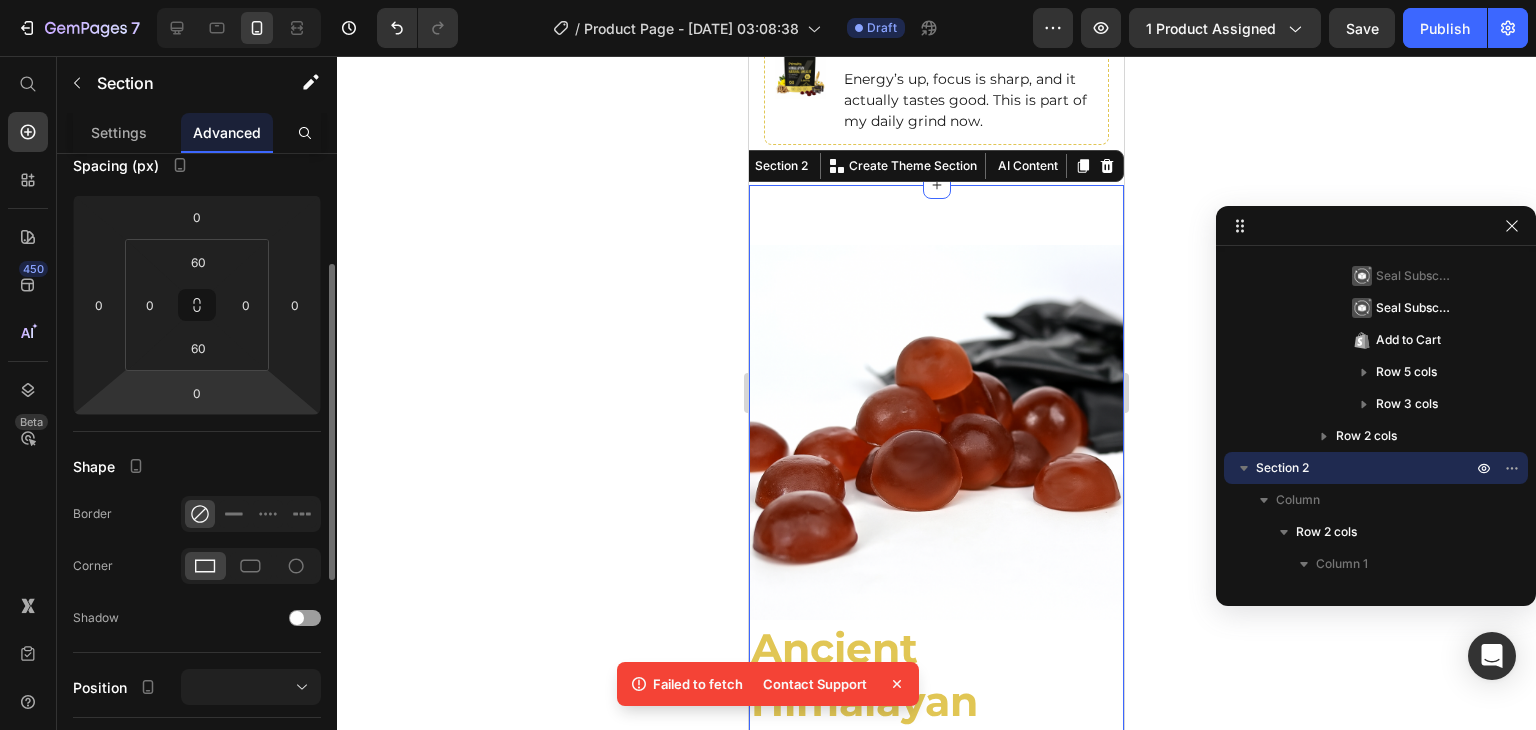 scroll, scrollTop: 220, scrollLeft: 0, axis: vertical 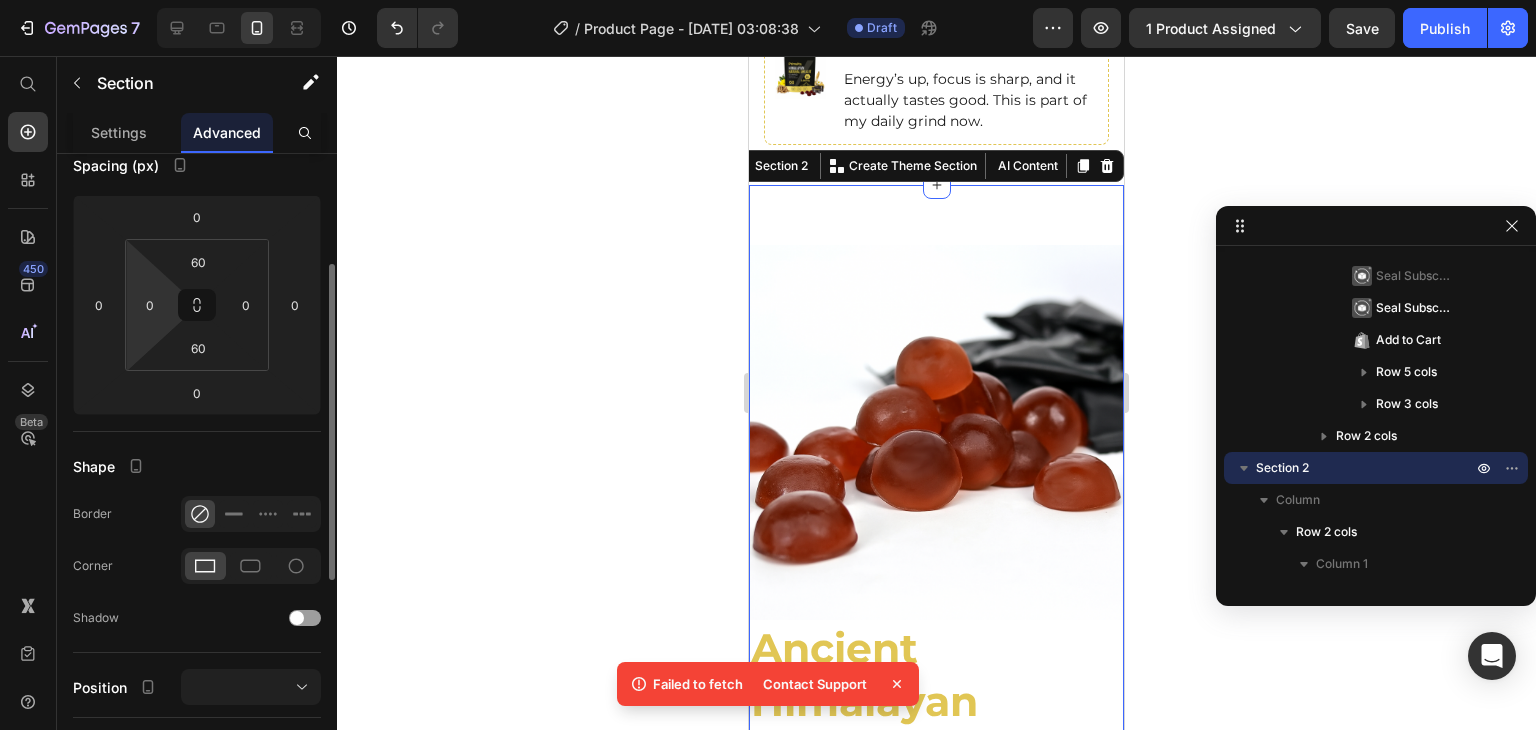 click on "0" at bounding box center [150, 305] 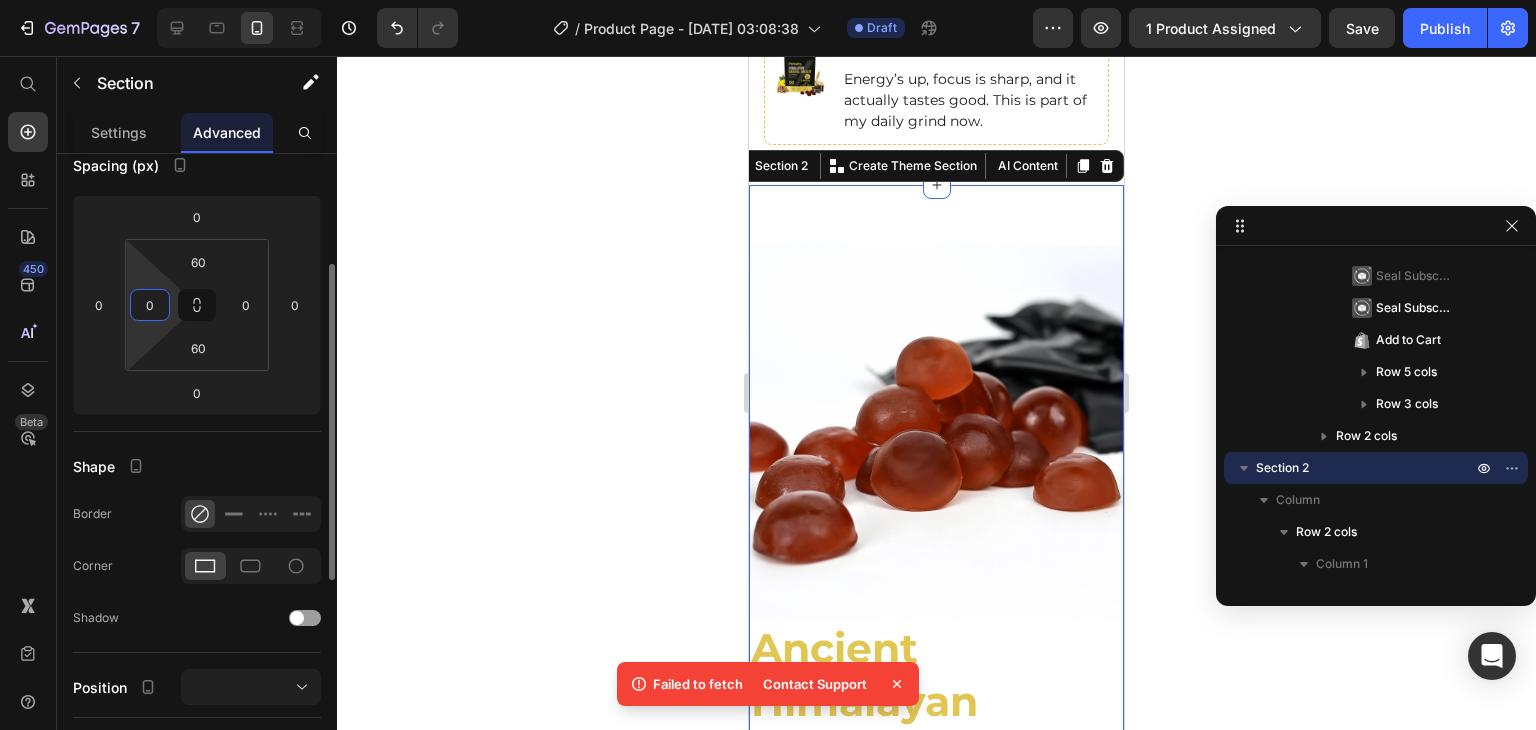 click on "0" at bounding box center (150, 305) 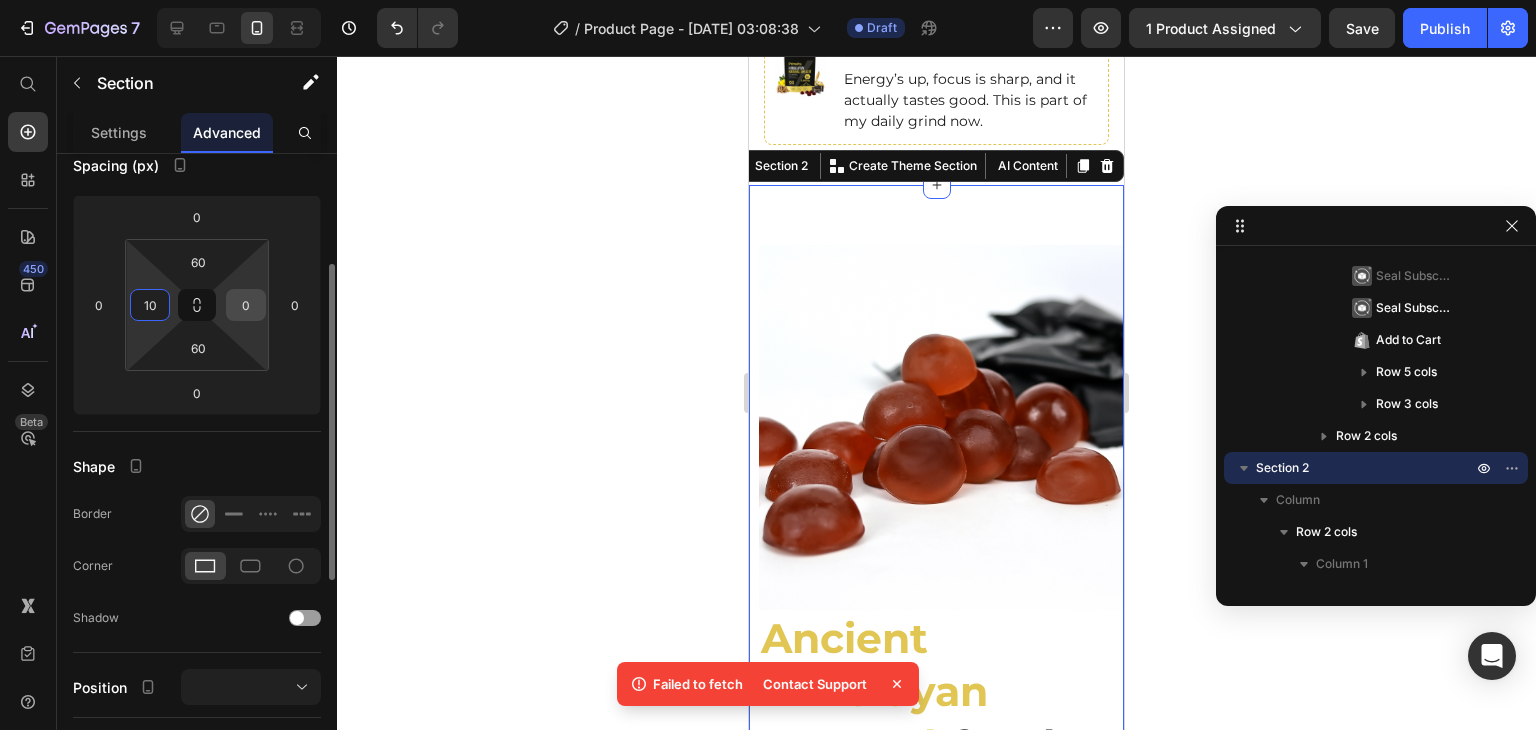 type on "10" 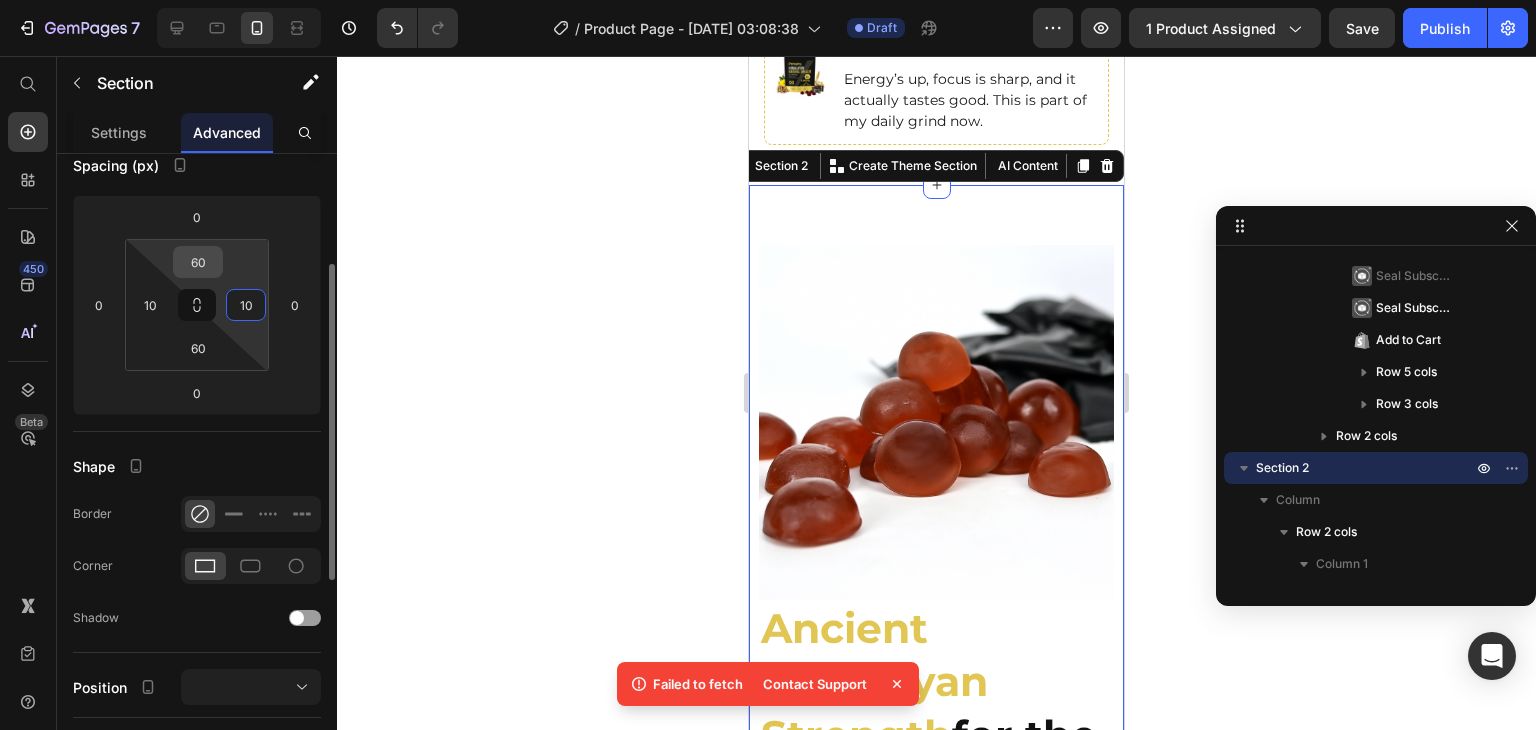 type on "10" 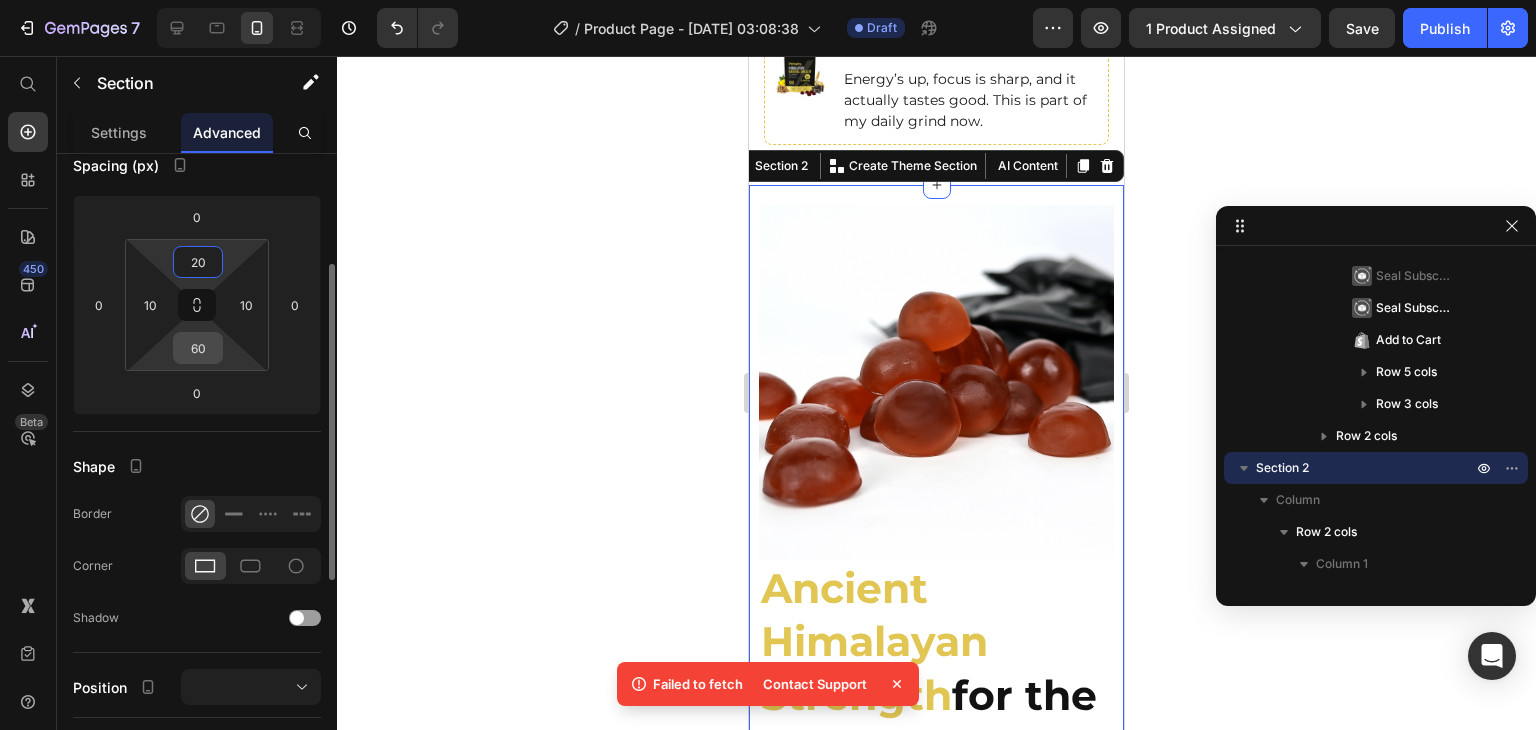 type on "20" 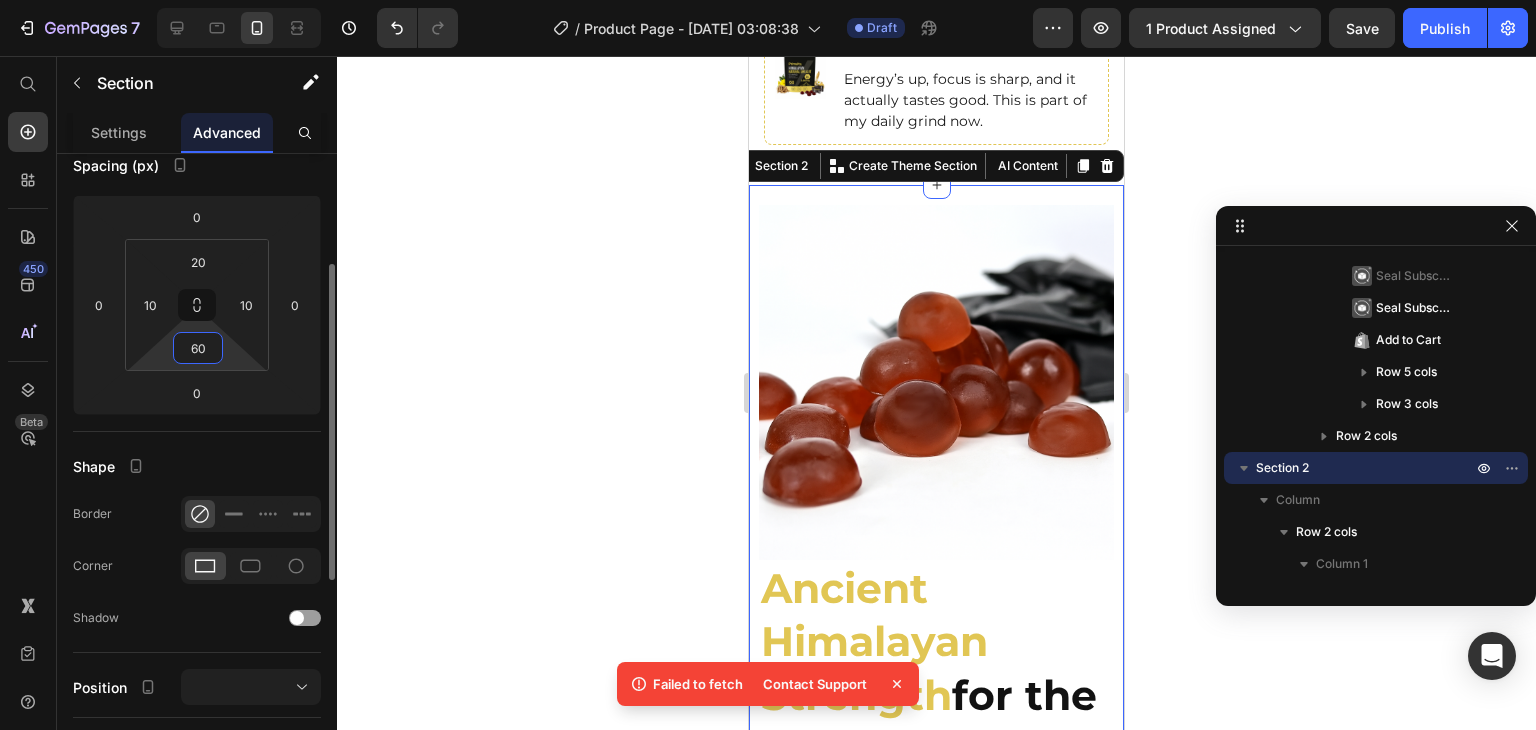 click on "60" at bounding box center [198, 348] 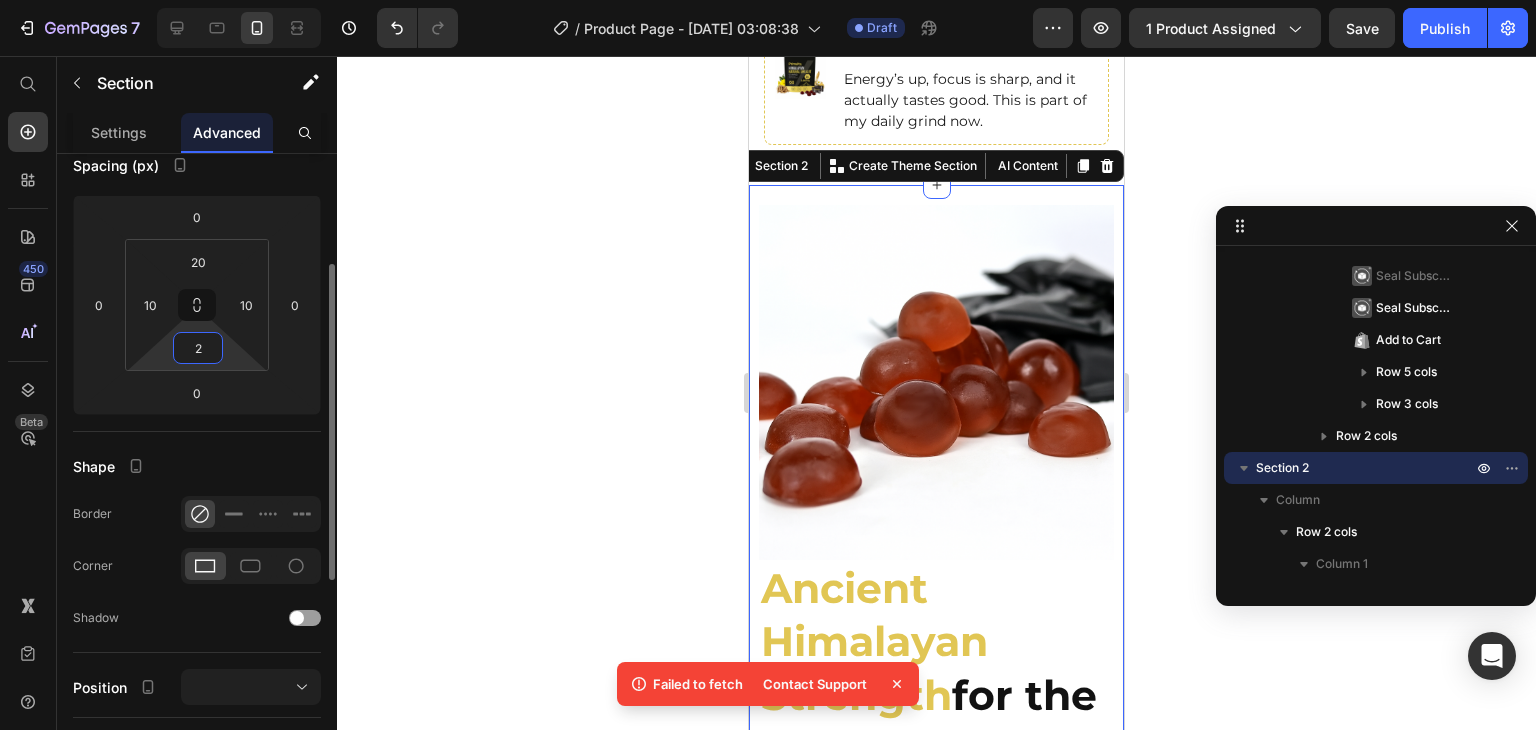 type on "20" 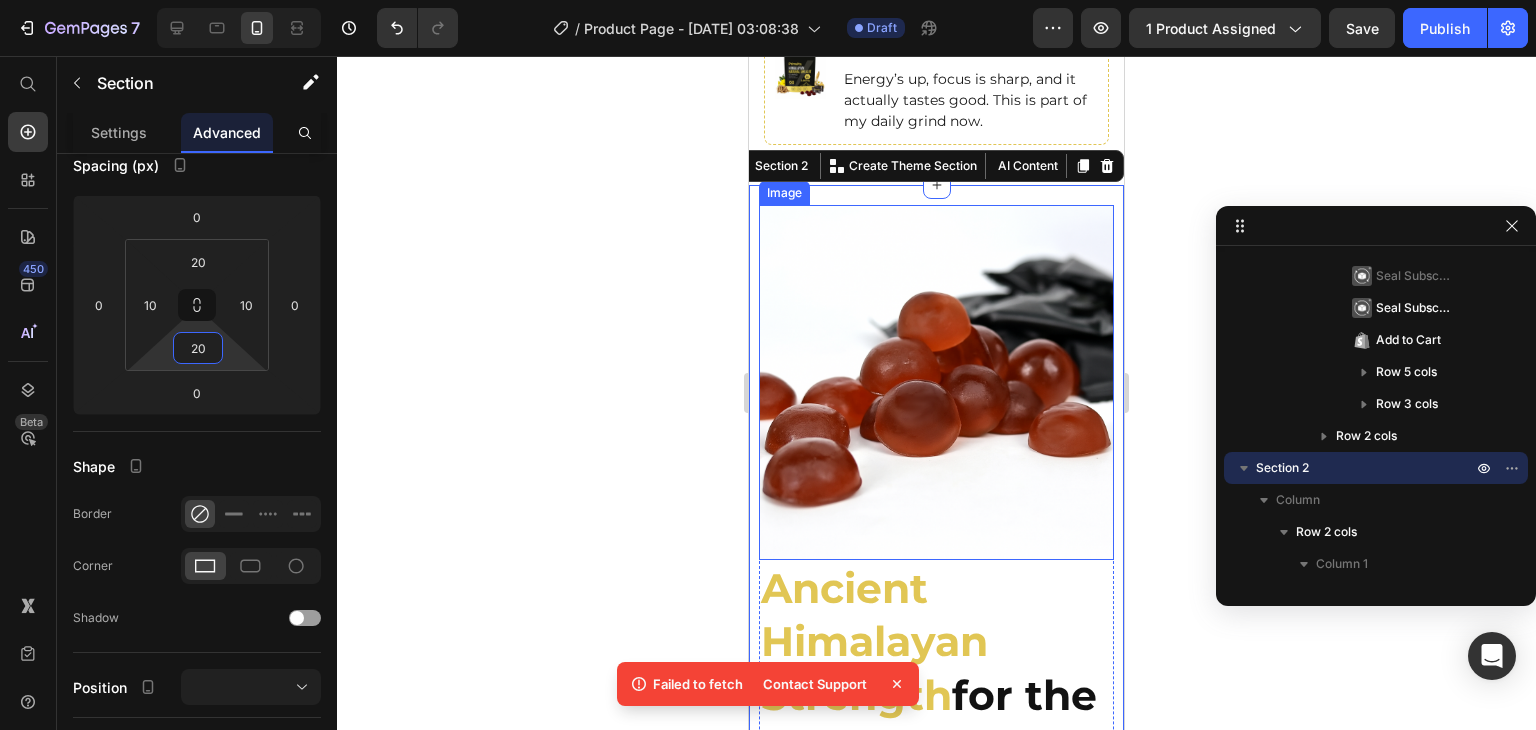 click at bounding box center (936, 382) 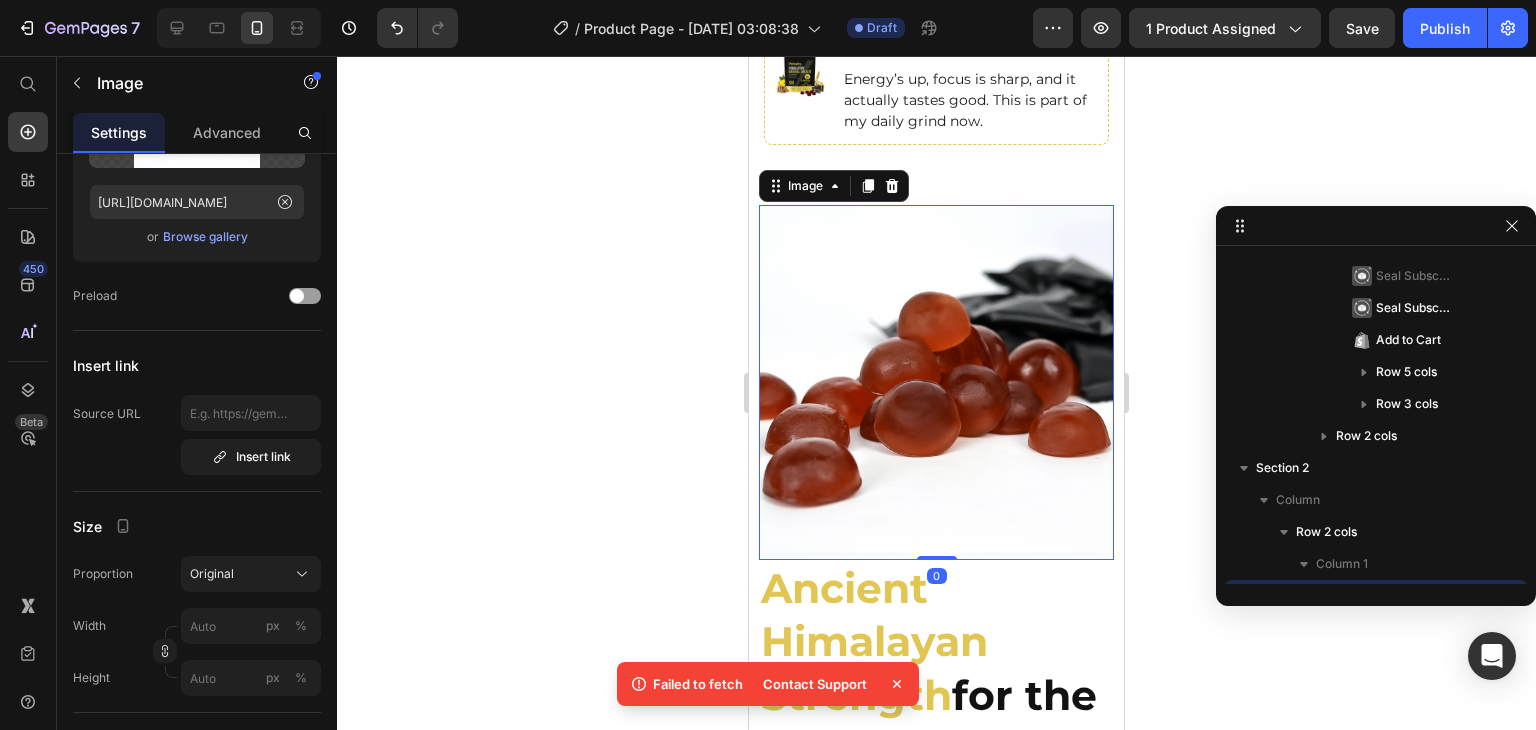 scroll, scrollTop: 762, scrollLeft: 0, axis: vertical 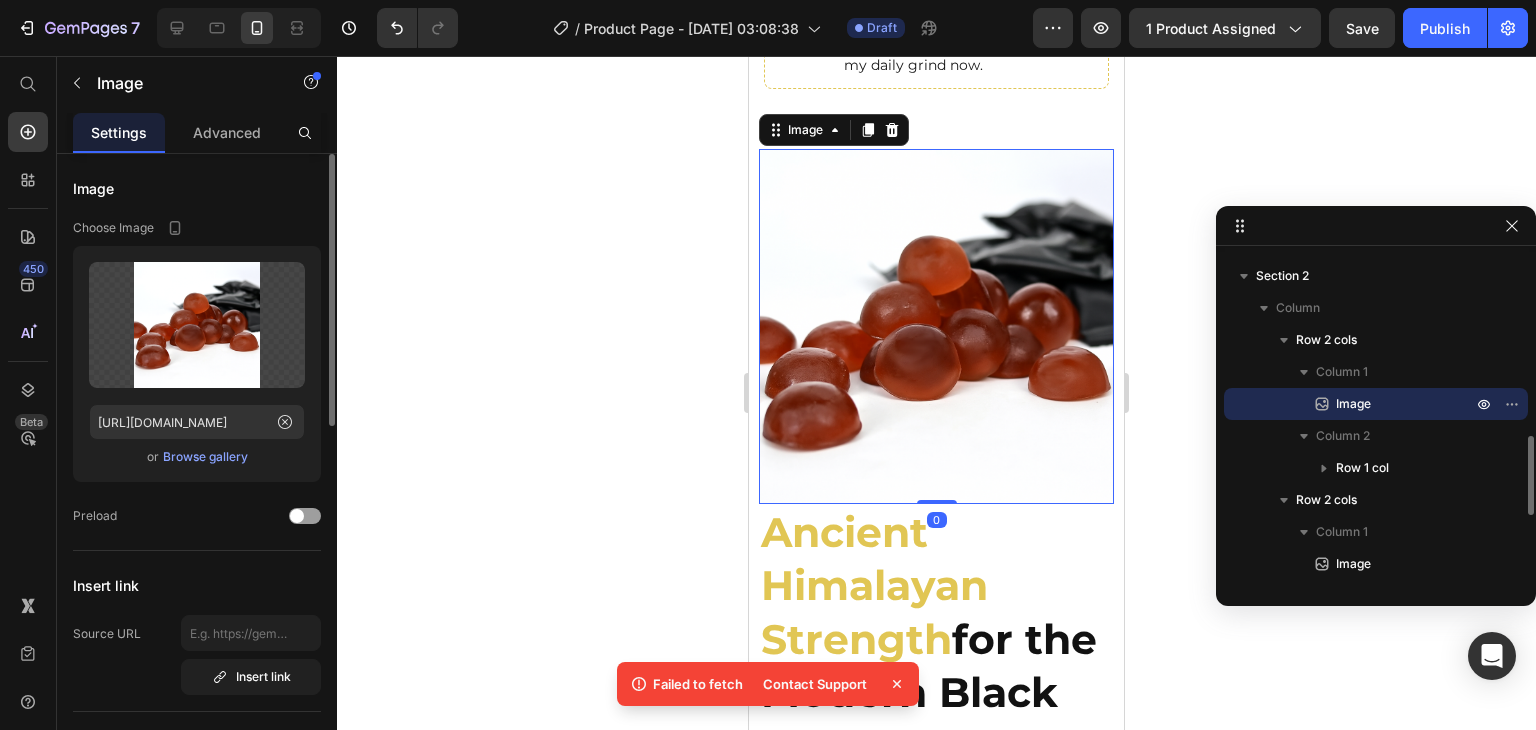 click on "Ancient Himalayan Strength" at bounding box center (874, 585) 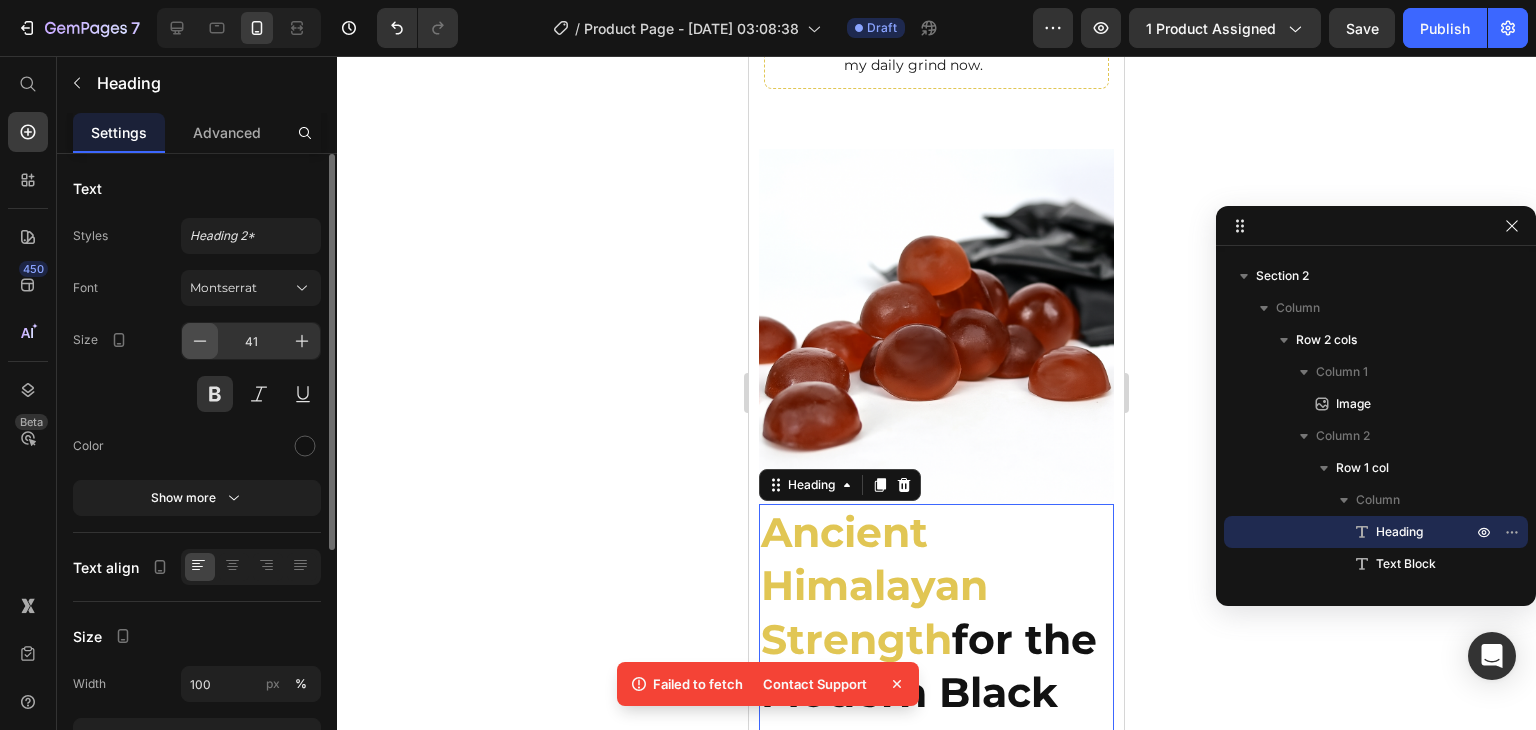 click at bounding box center (200, 341) 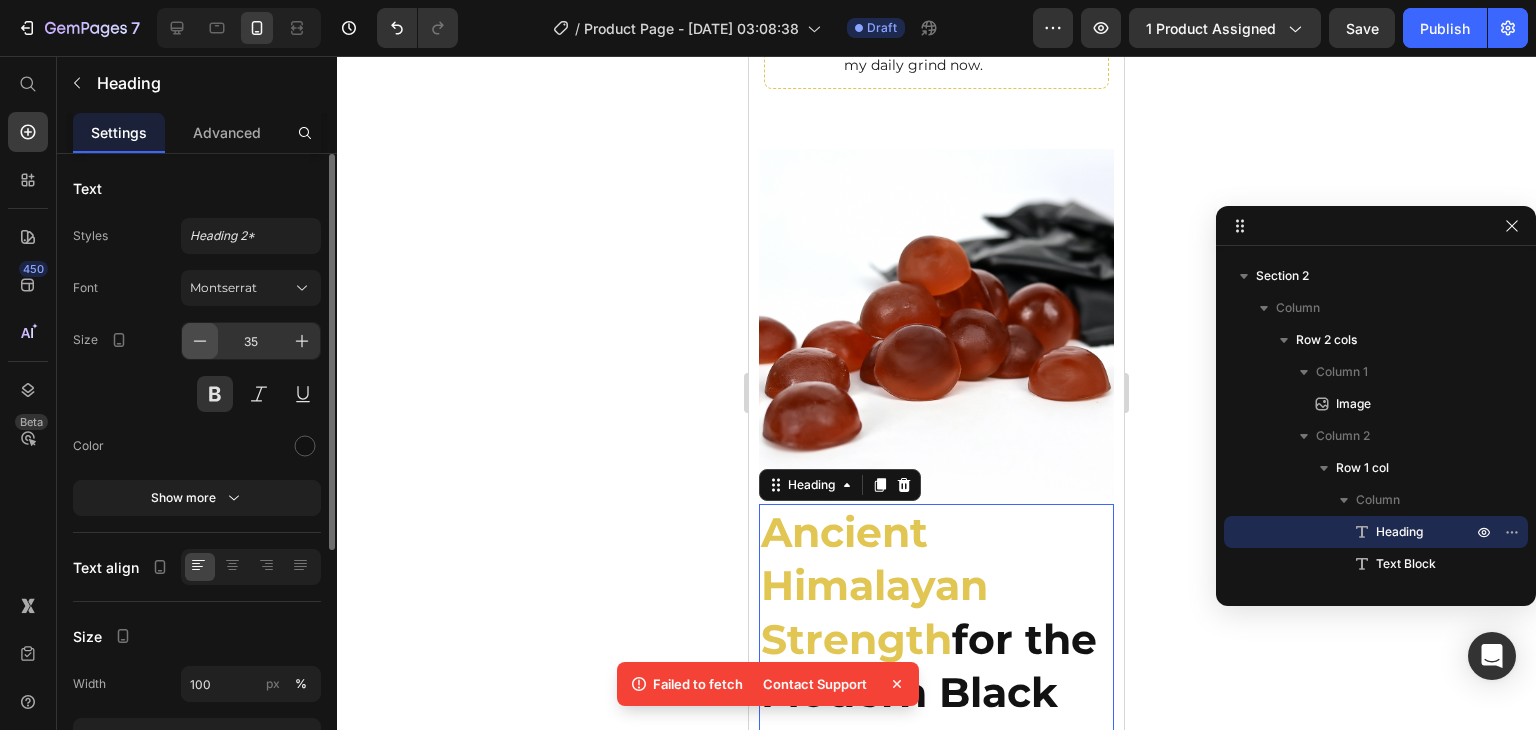 click at bounding box center [200, 341] 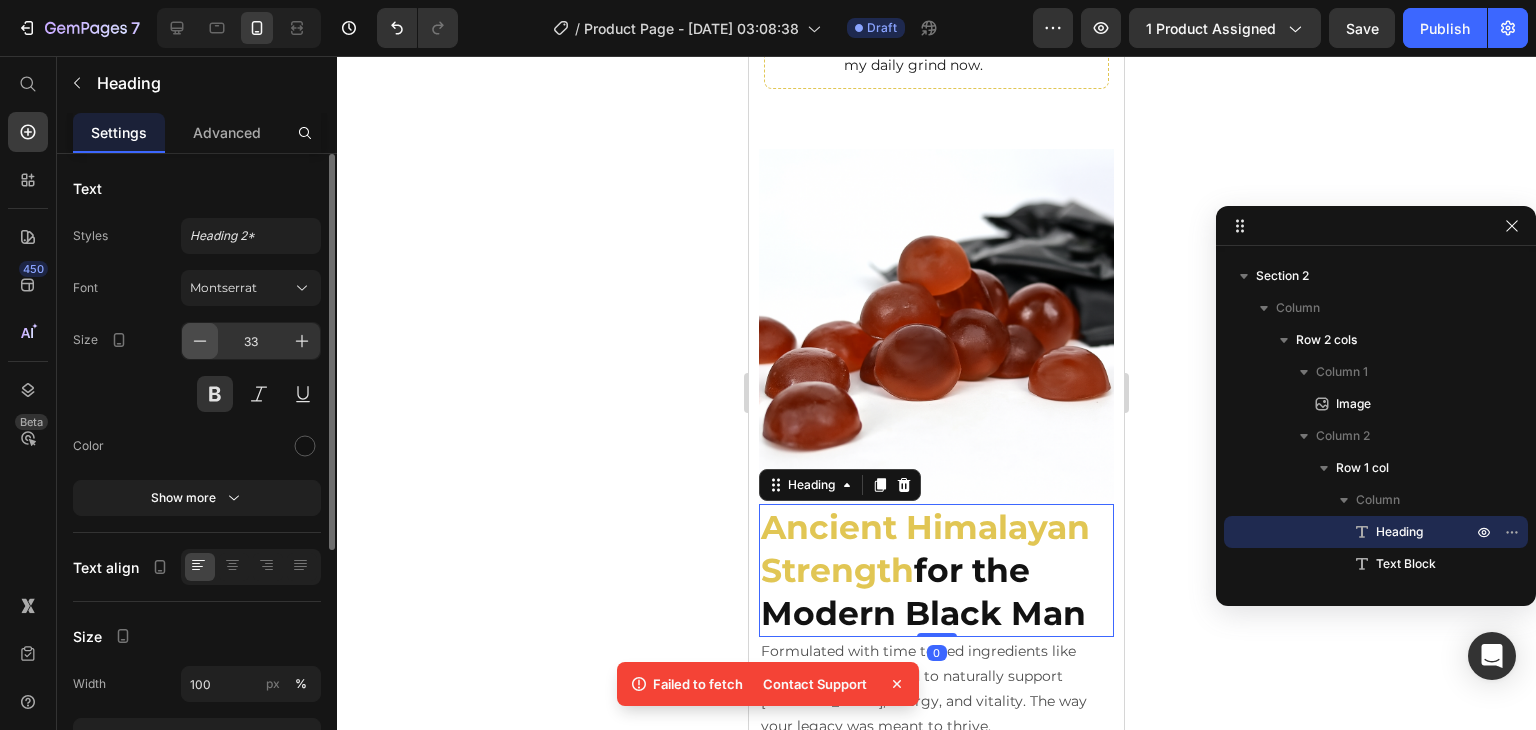 click at bounding box center [200, 341] 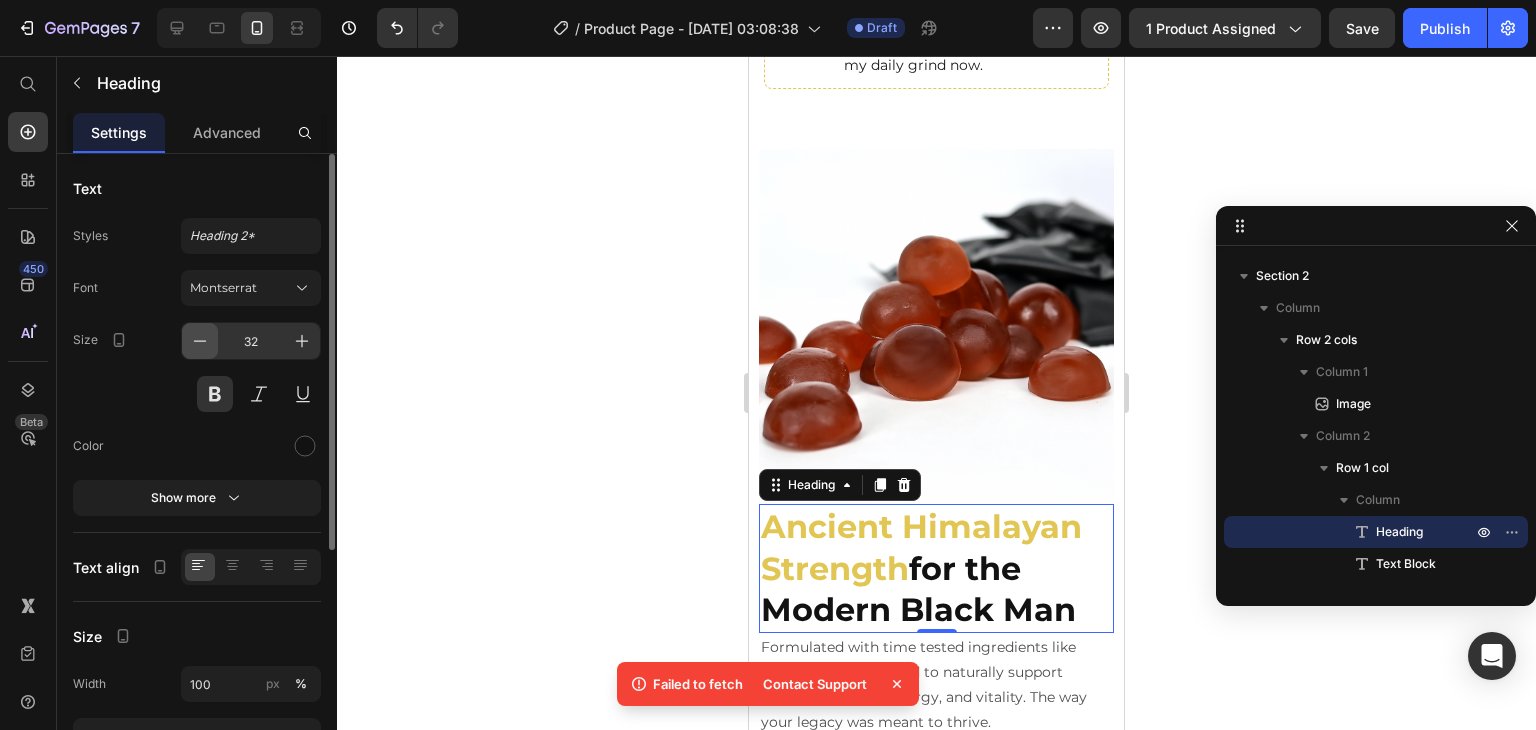 click at bounding box center (200, 341) 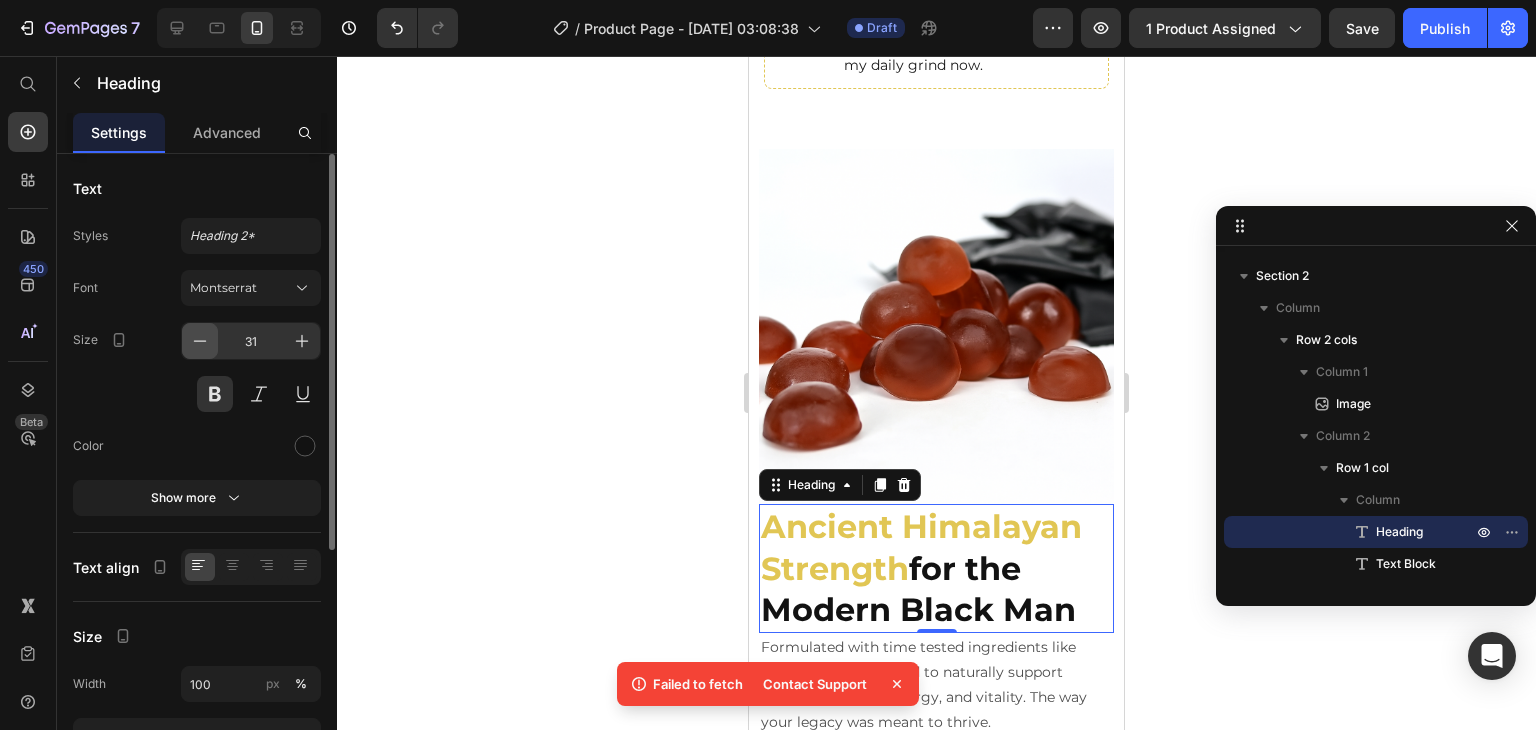 click at bounding box center (200, 341) 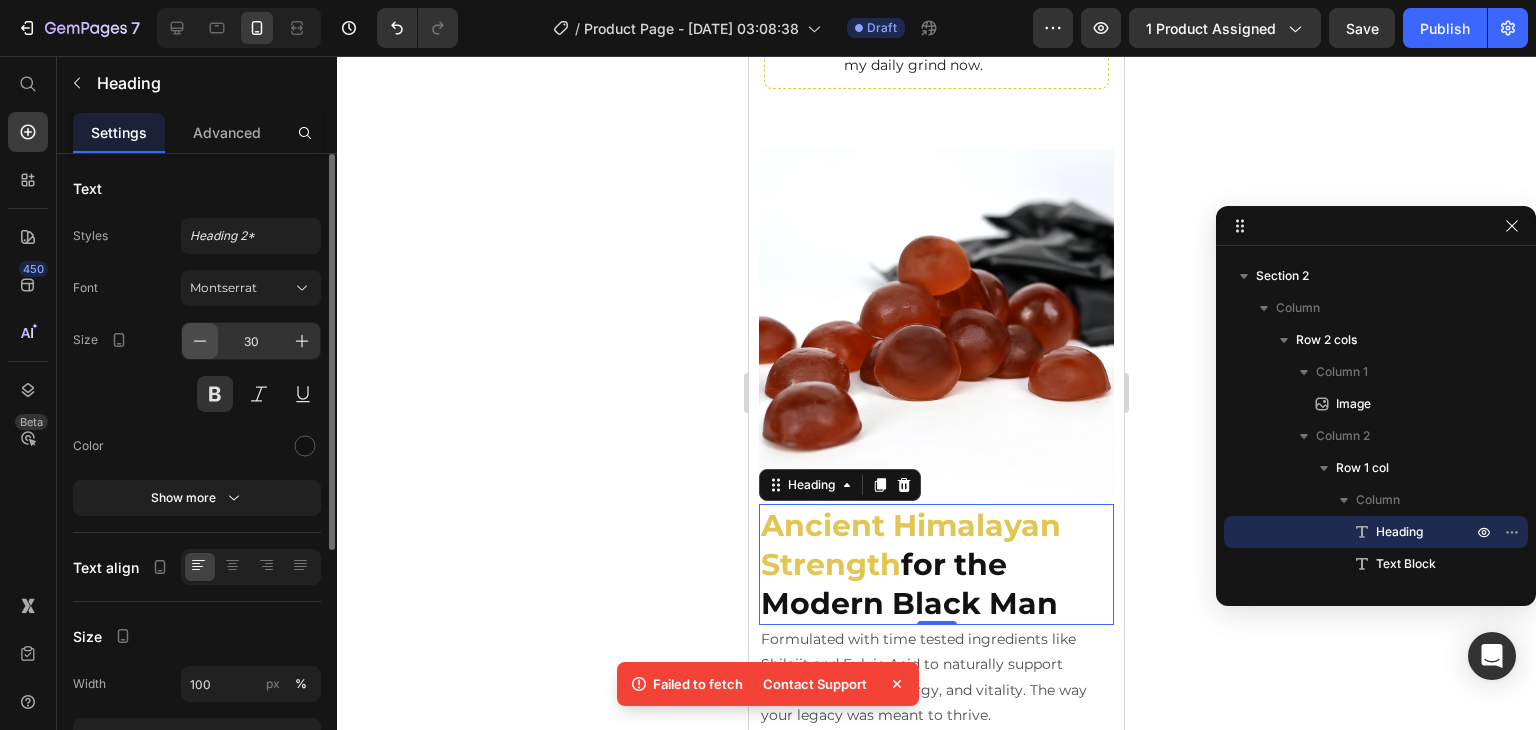 click at bounding box center [200, 341] 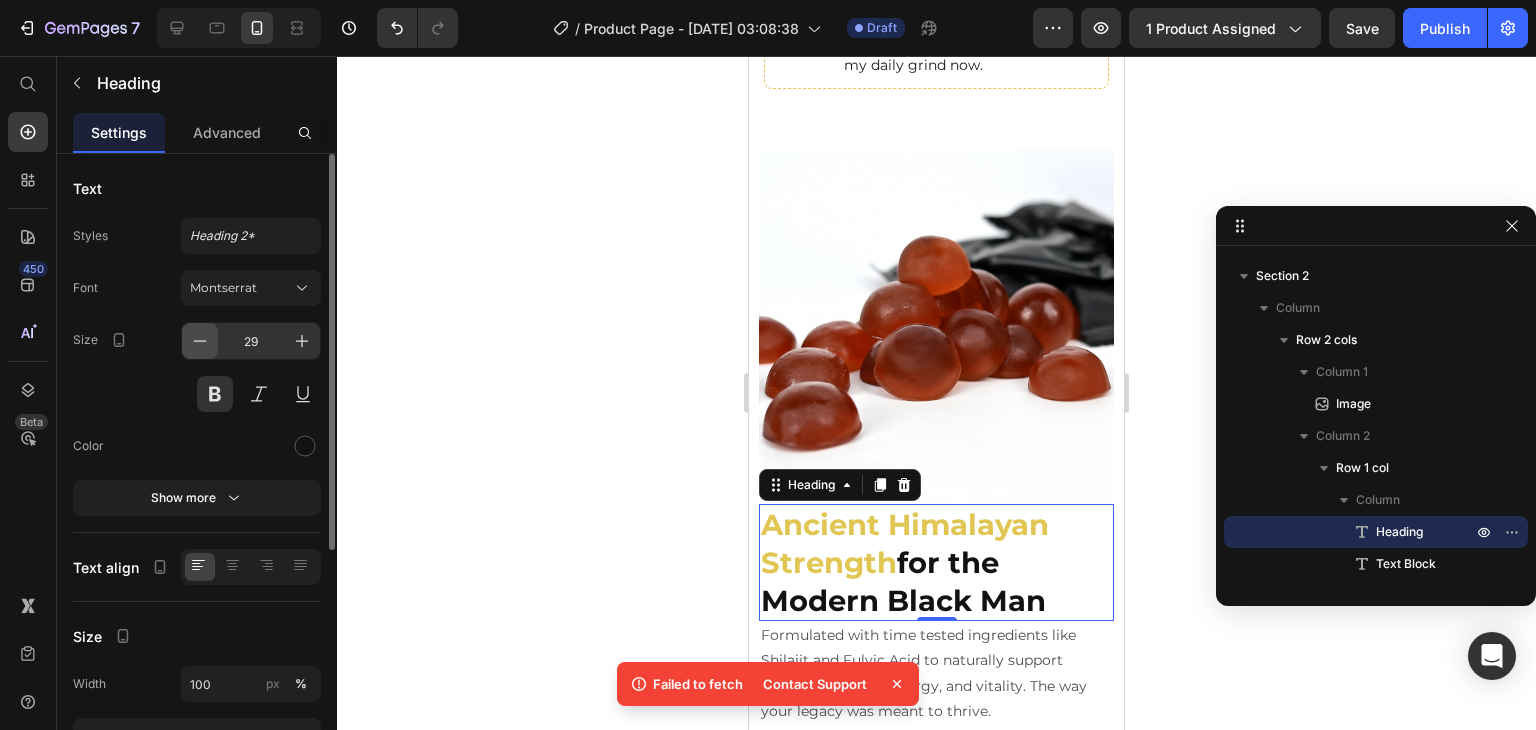 click at bounding box center (200, 341) 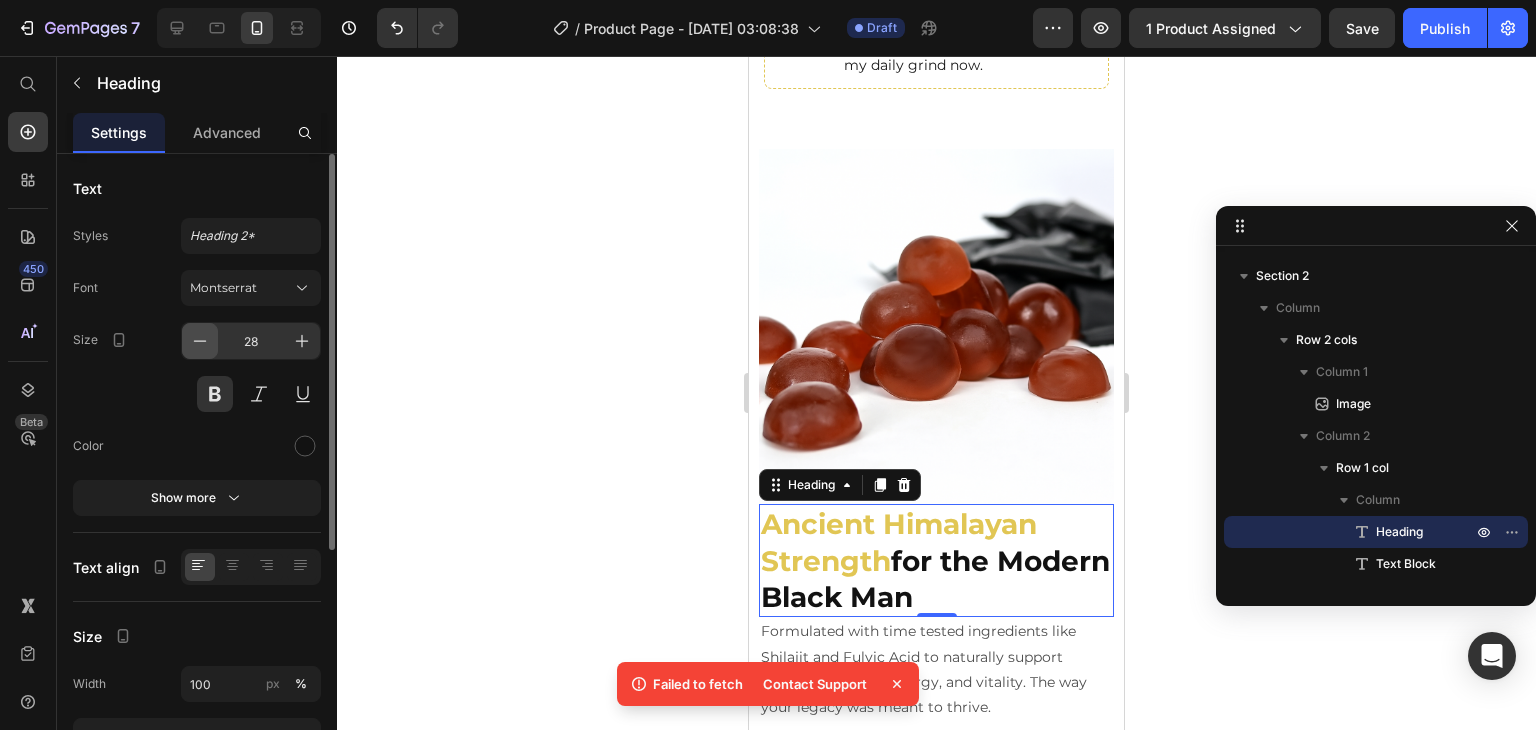 click at bounding box center (200, 341) 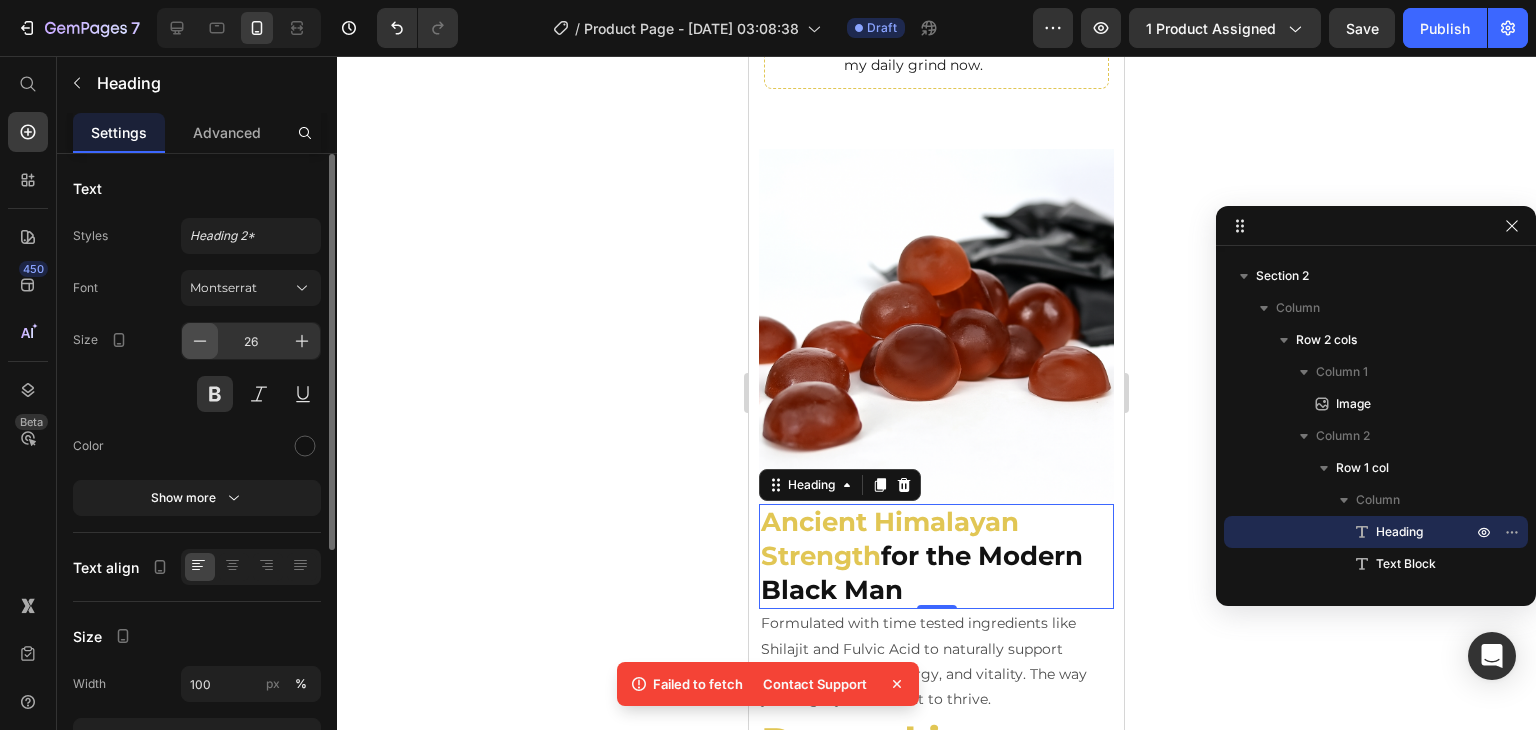 click at bounding box center (200, 341) 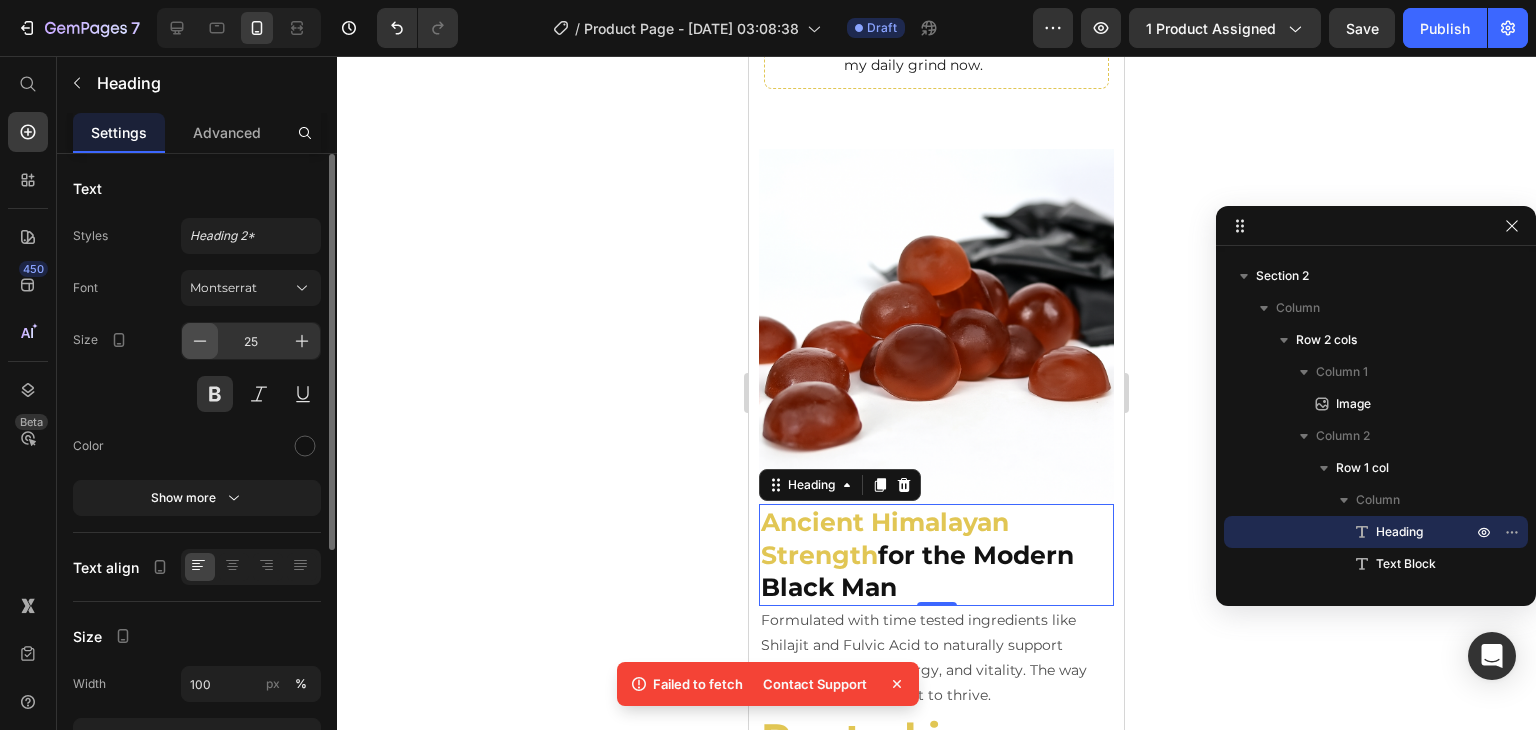 click at bounding box center [200, 341] 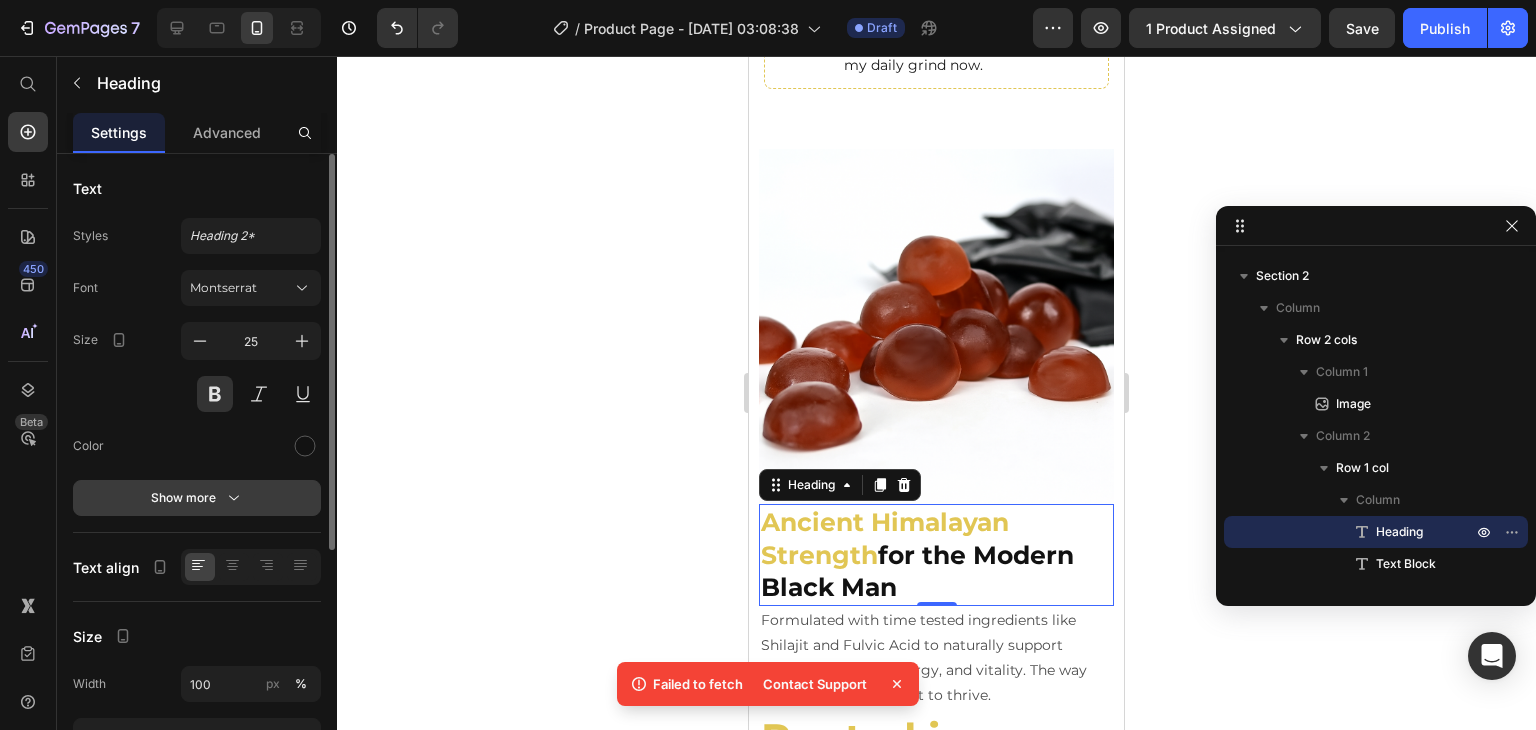 type on "24" 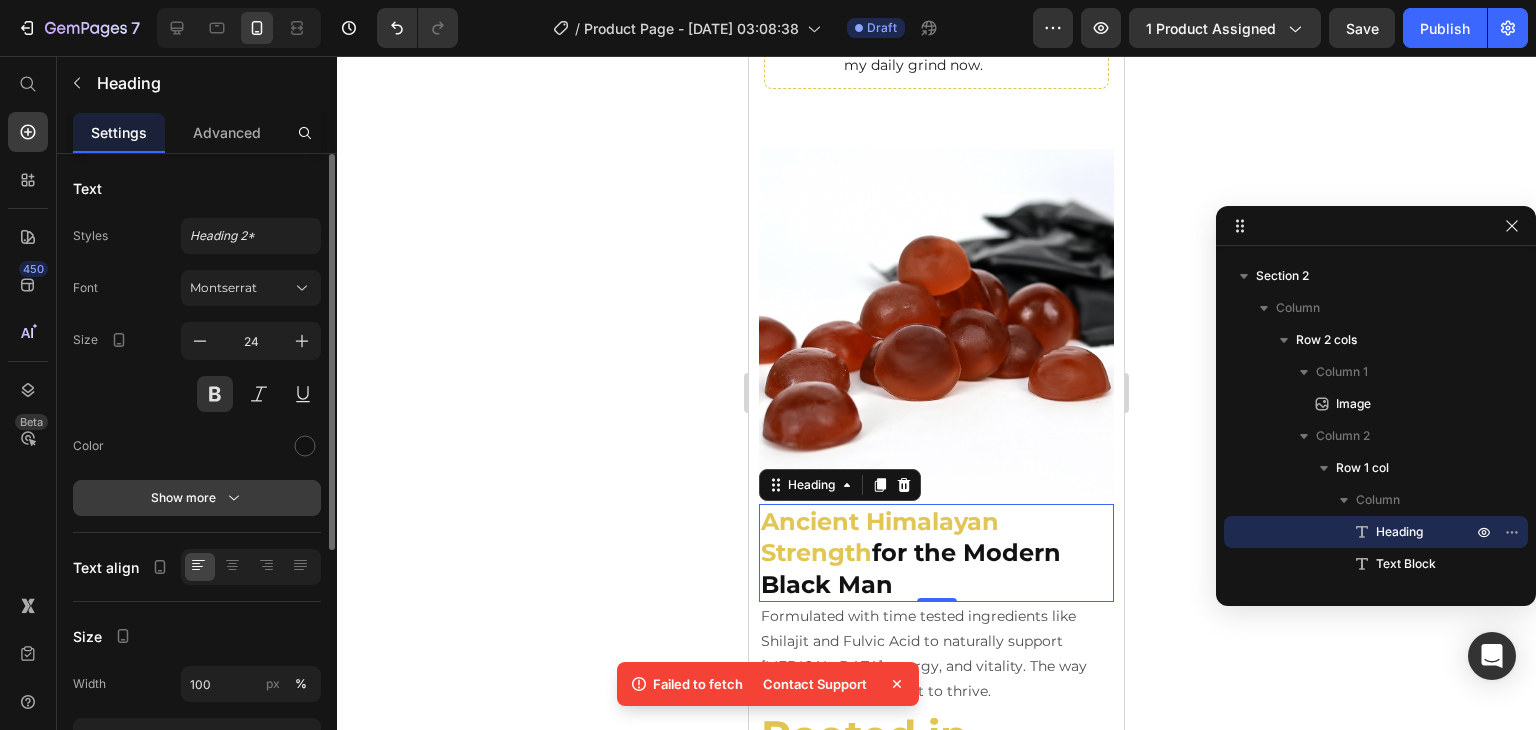 click on "Show more" at bounding box center [197, 498] 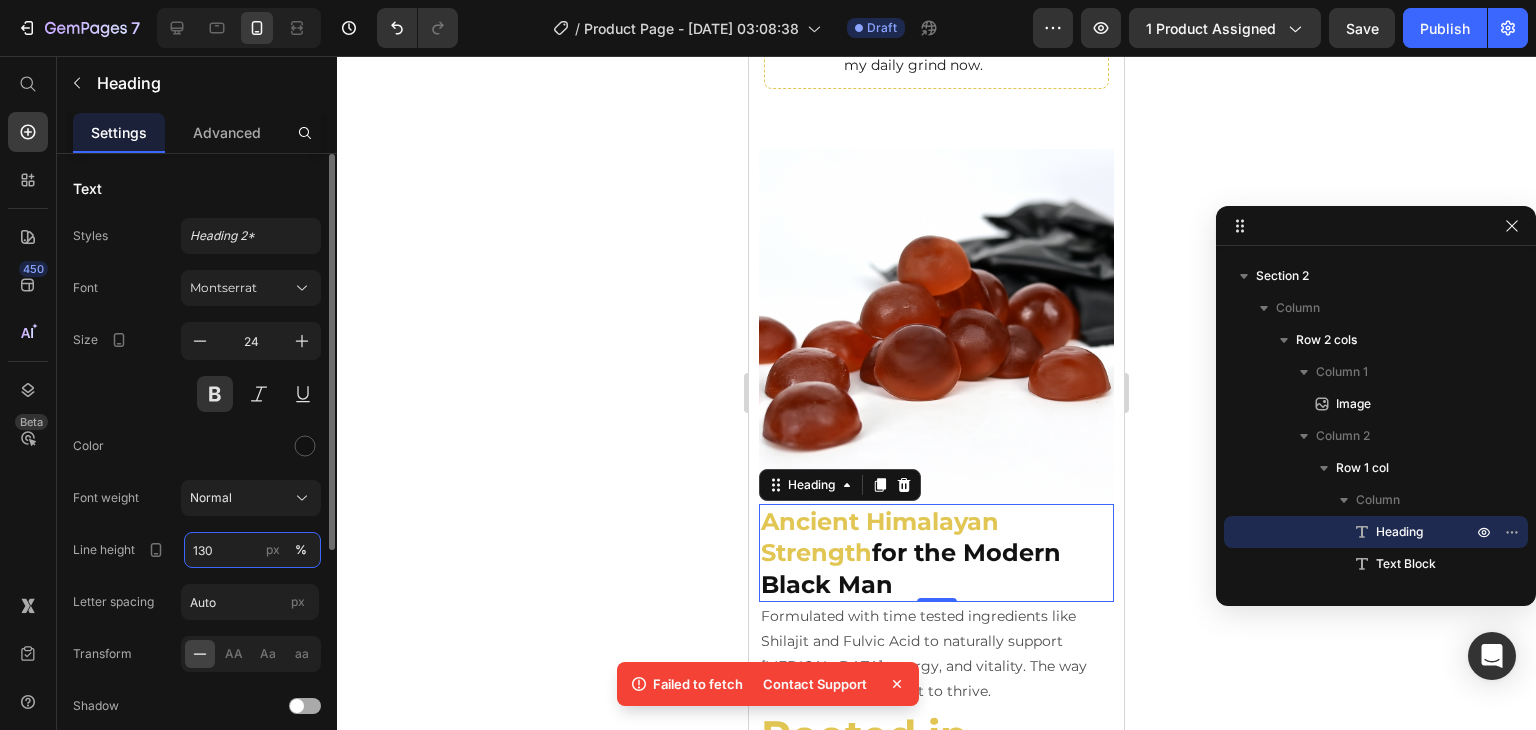 click on "130" at bounding box center [252, 550] 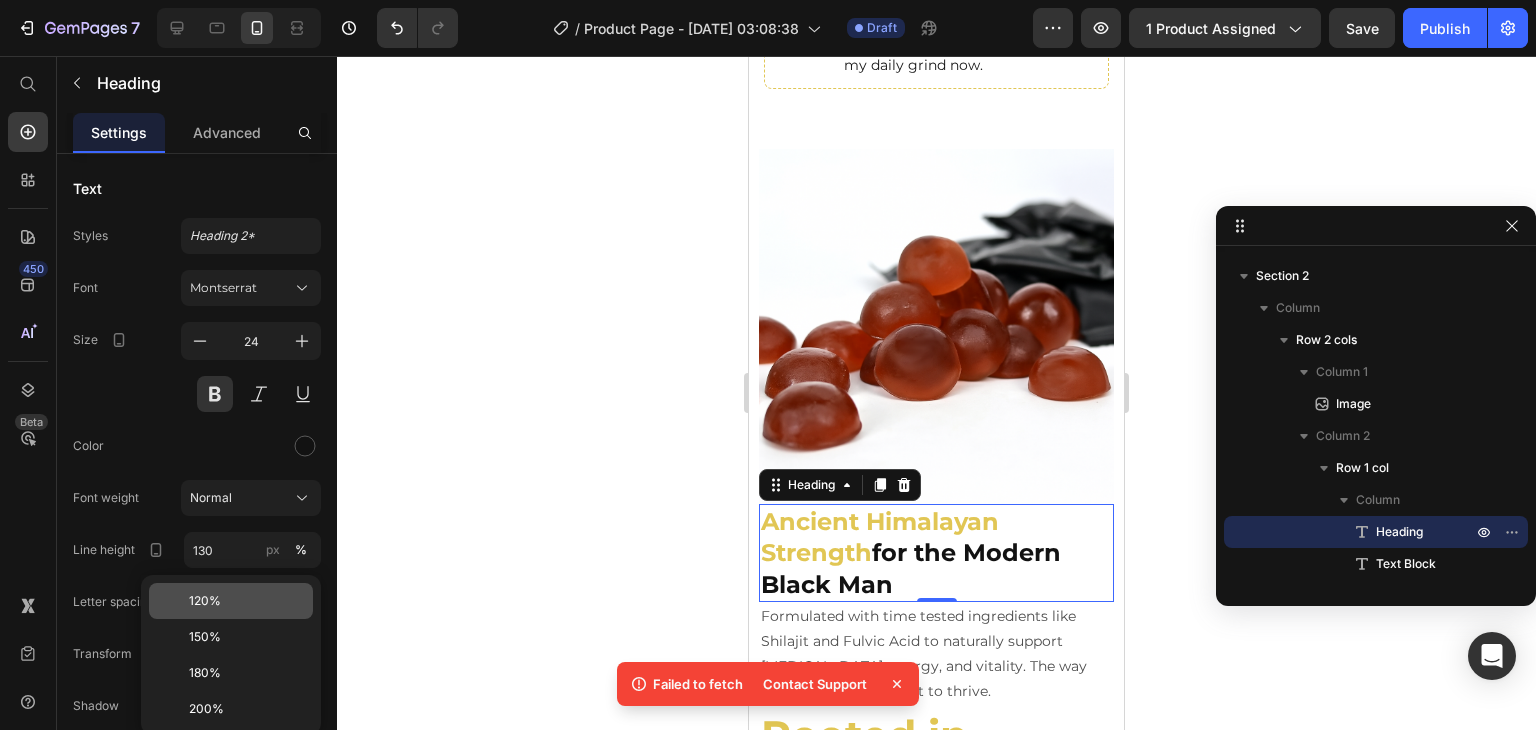 click on "120%" at bounding box center [205, 601] 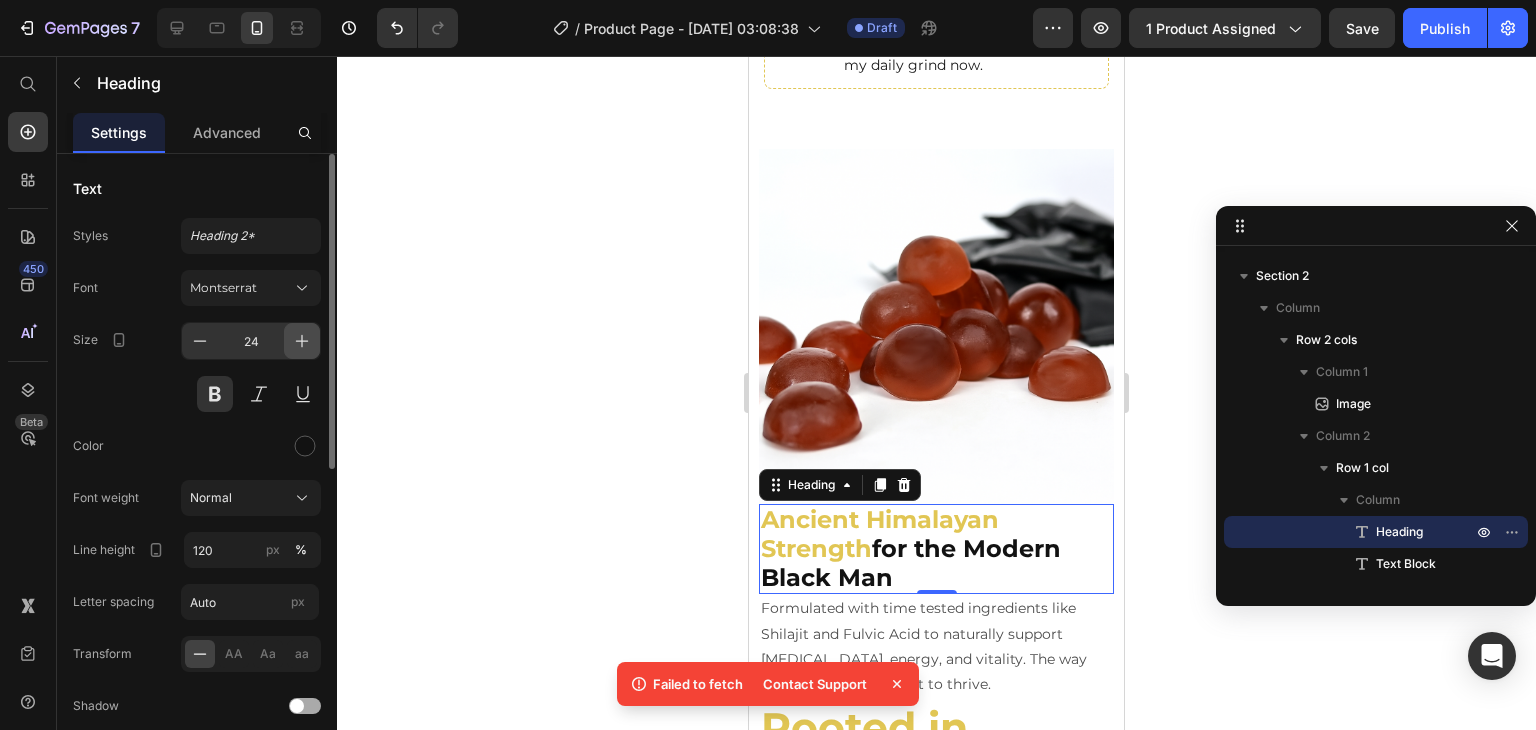 click 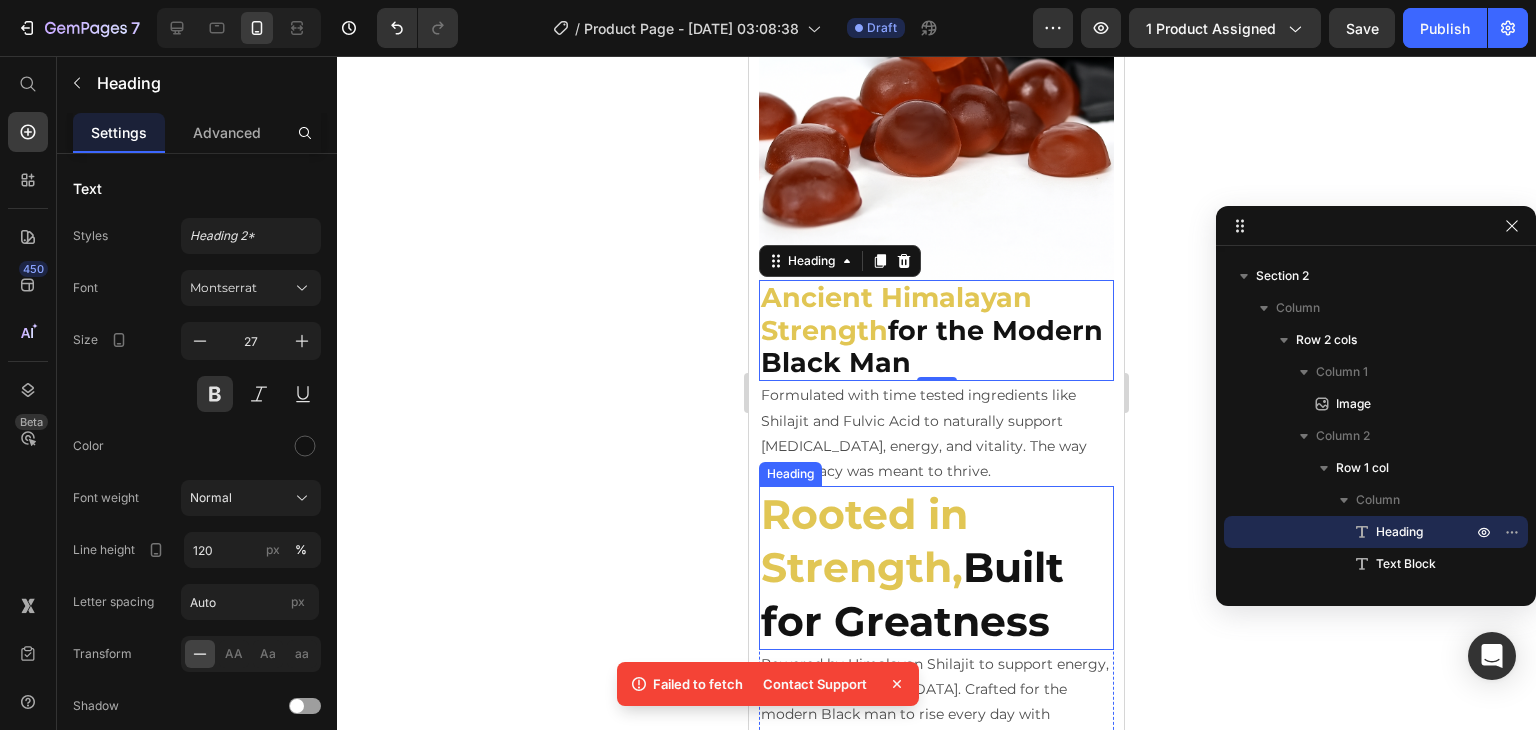 scroll, scrollTop: 1640, scrollLeft: 0, axis: vertical 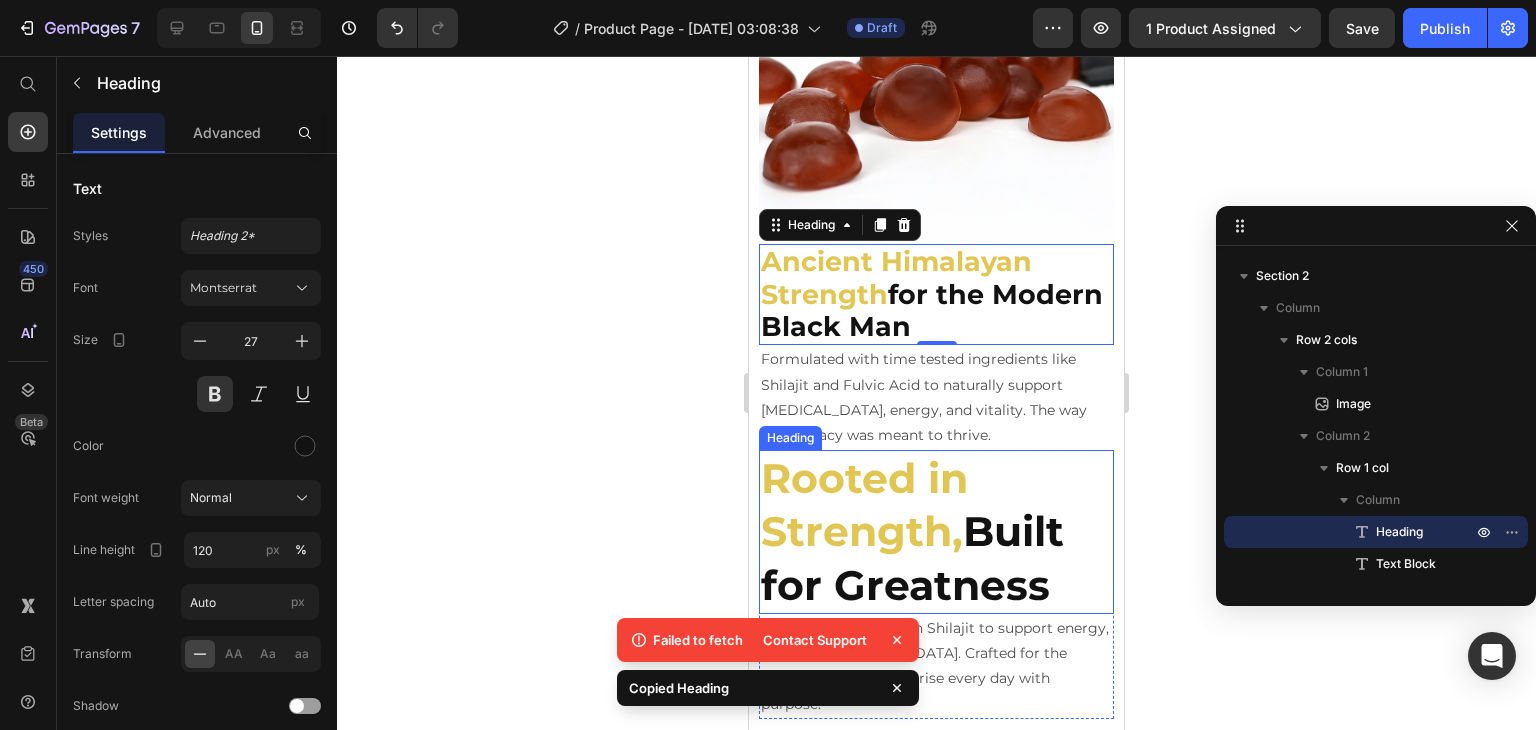 click on "Rooted in Strength," at bounding box center (864, 504) 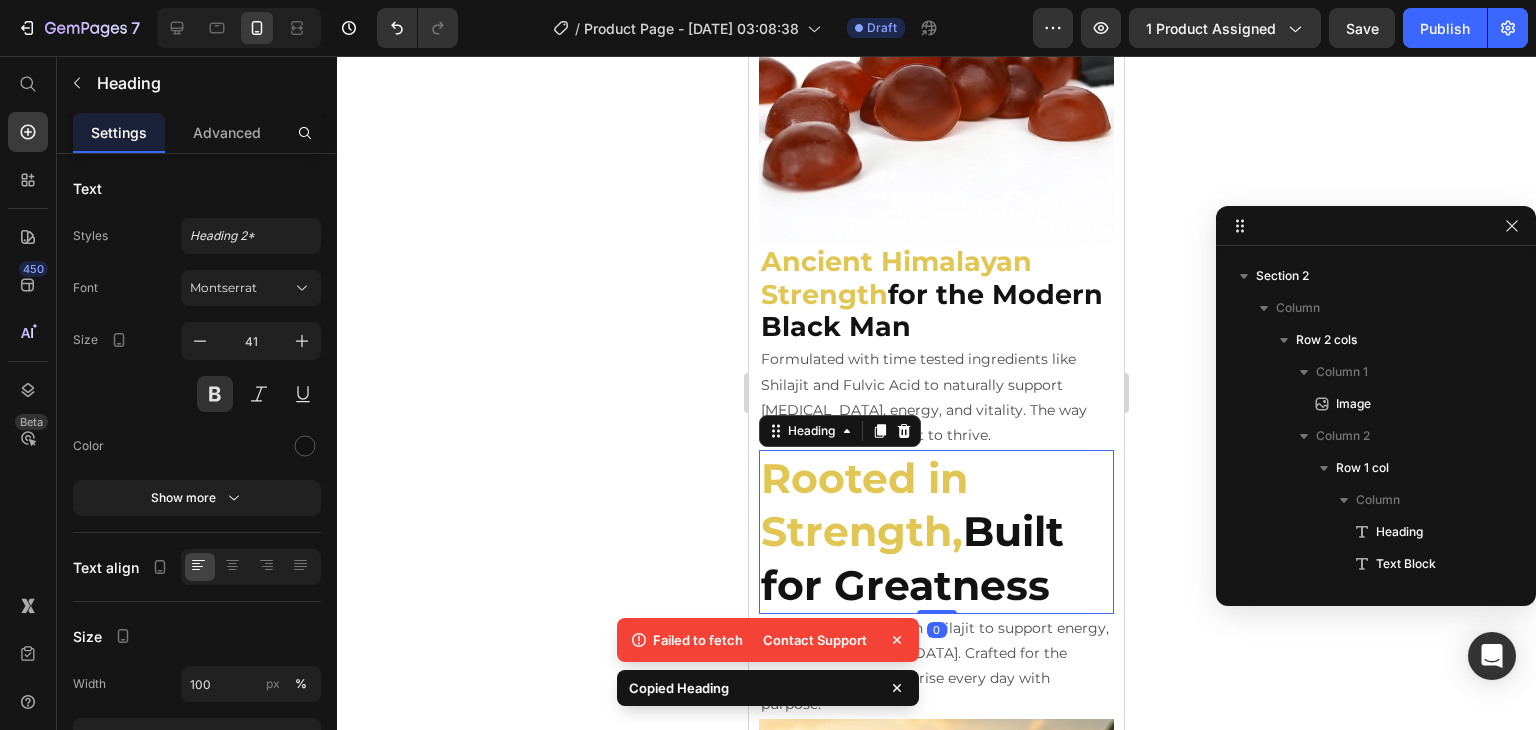 scroll, scrollTop: 1146, scrollLeft: 0, axis: vertical 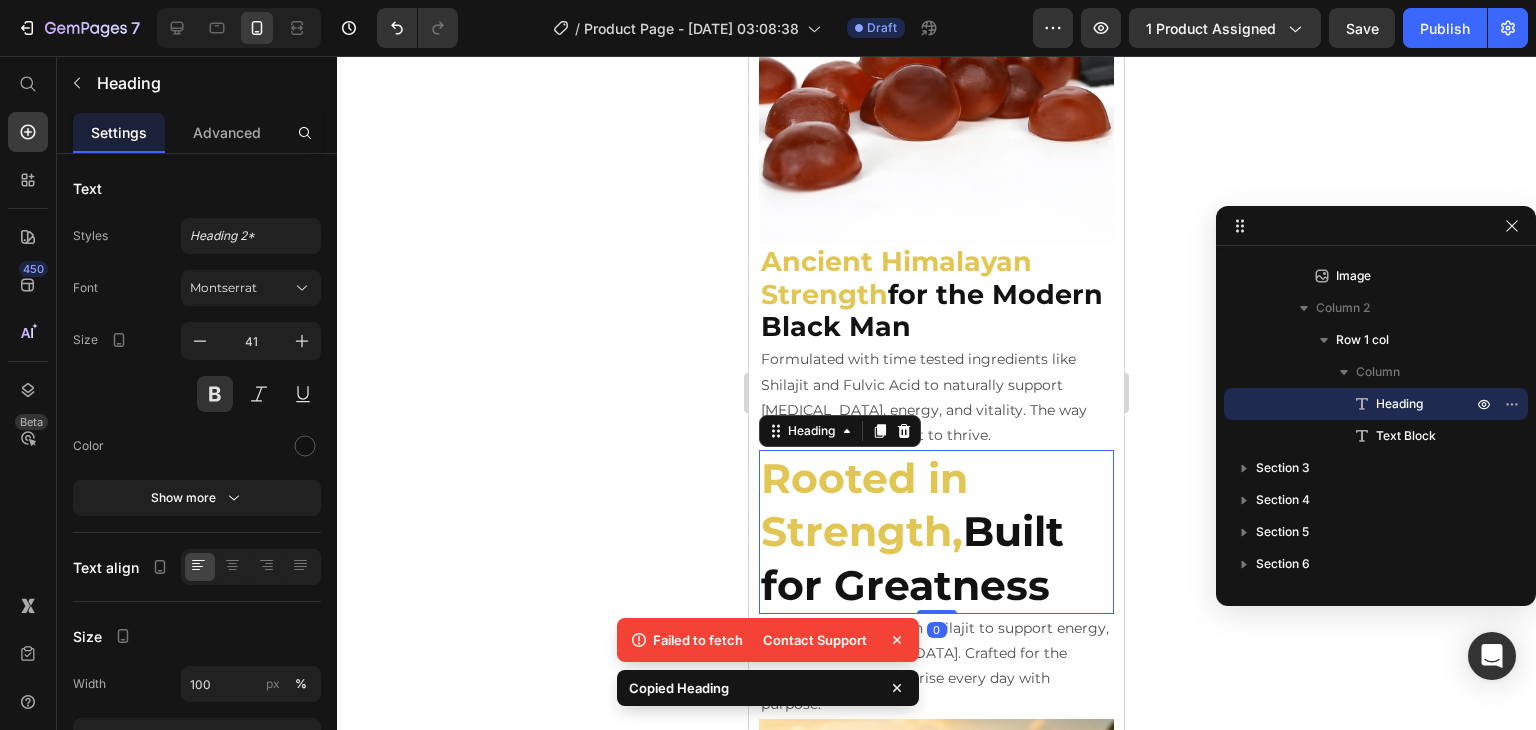 type on "27" 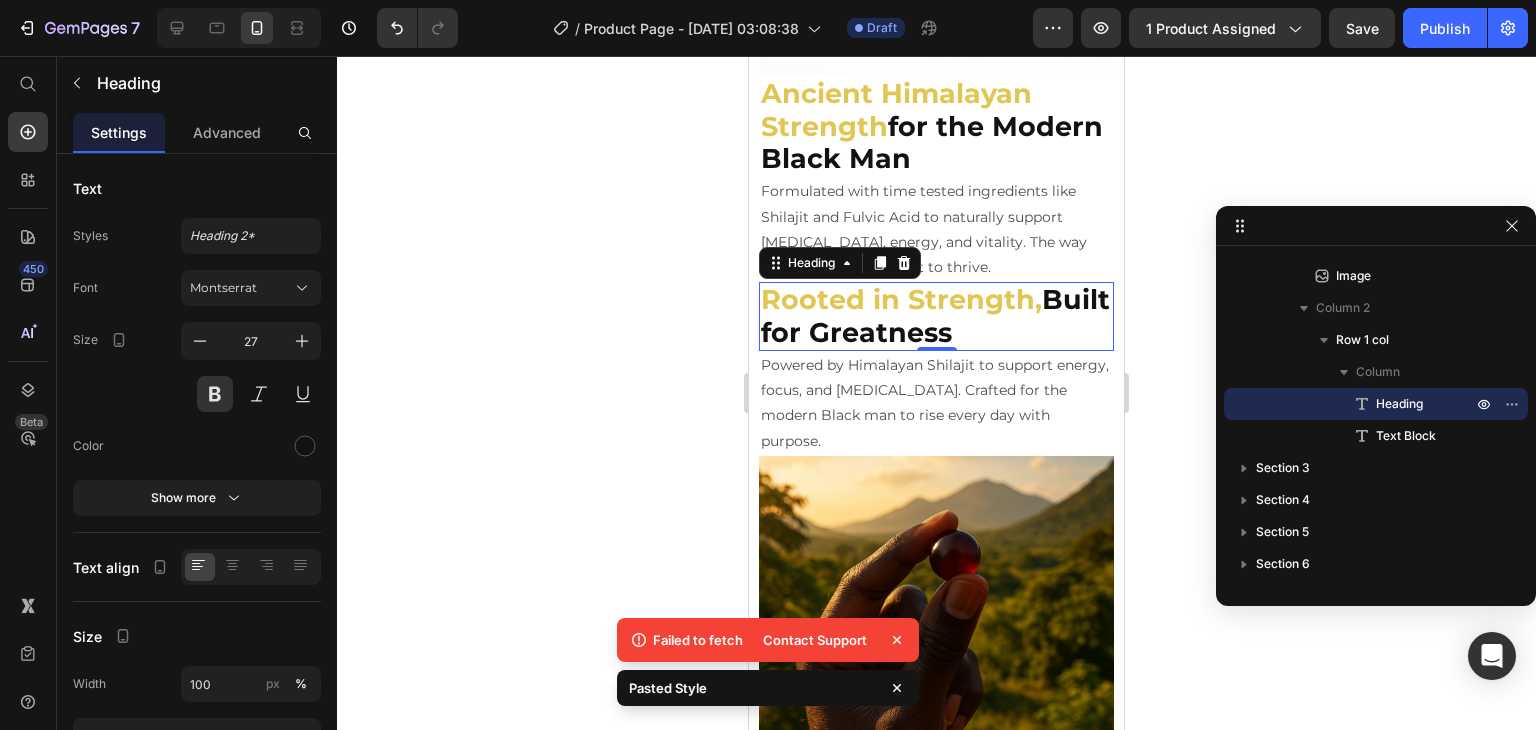 scroll, scrollTop: 1846, scrollLeft: 0, axis: vertical 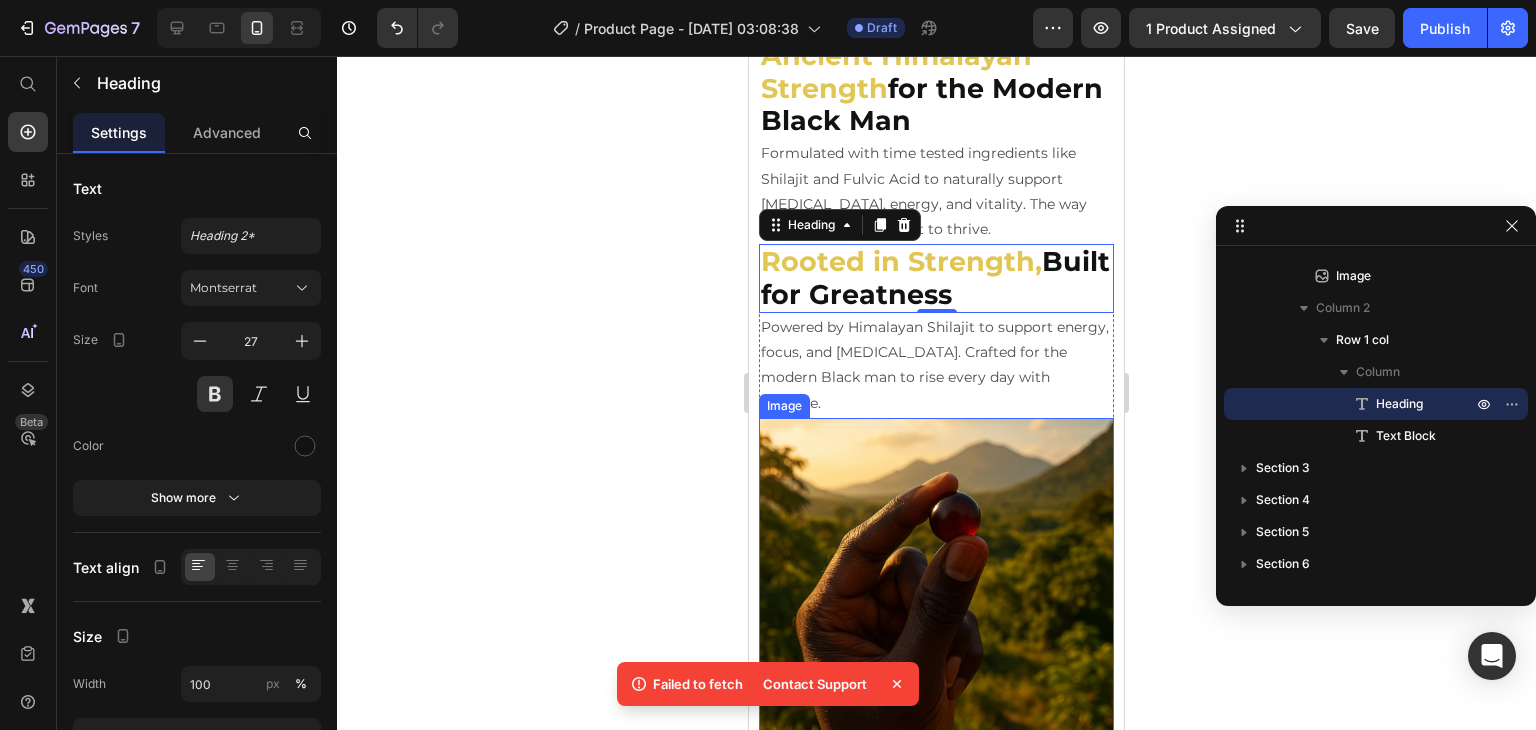 click at bounding box center (936, 595) 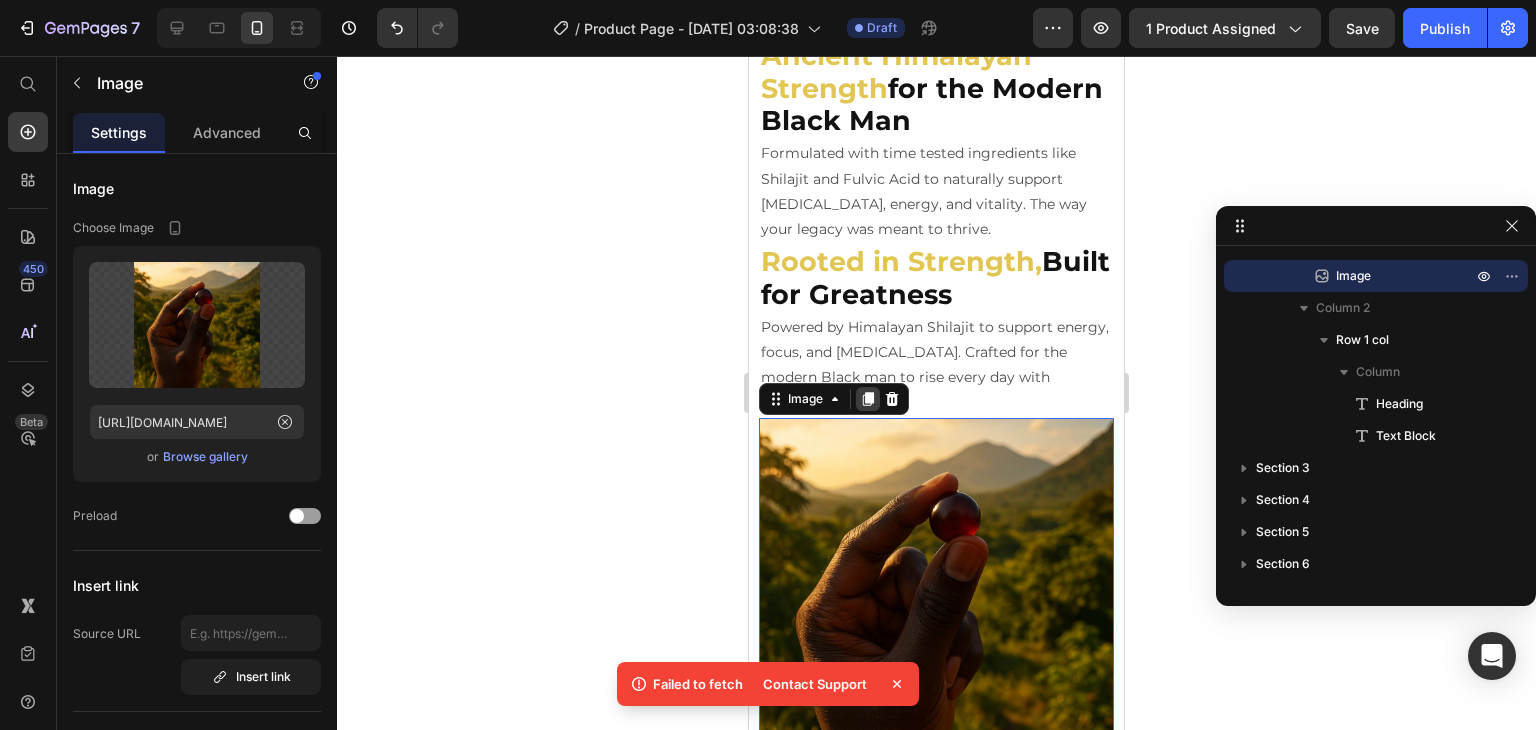 drag, startPoint x: 866, startPoint y: 361, endPoint x: 1364, endPoint y: 361, distance: 498 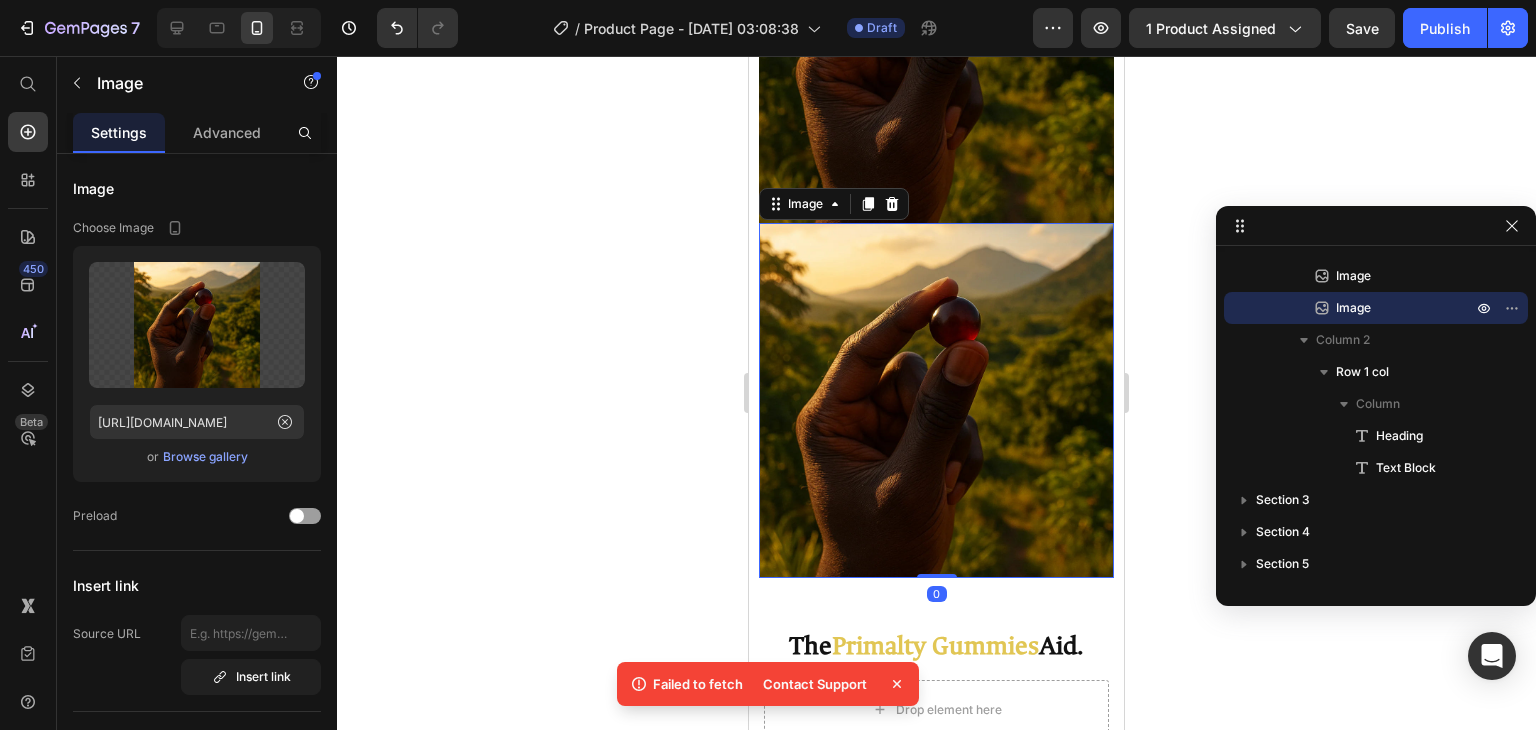 scroll, scrollTop: 2444, scrollLeft: 0, axis: vertical 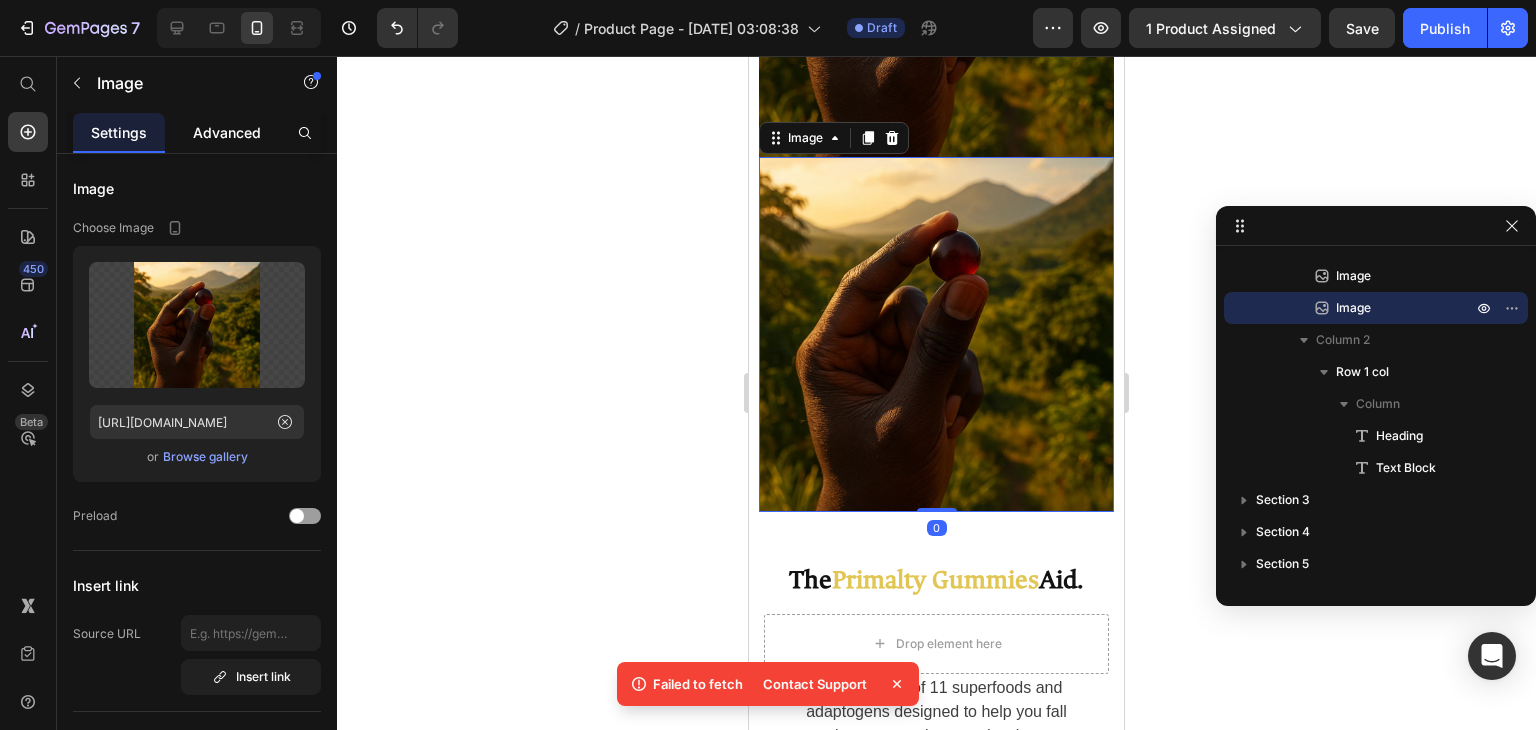 click on "Advanced" 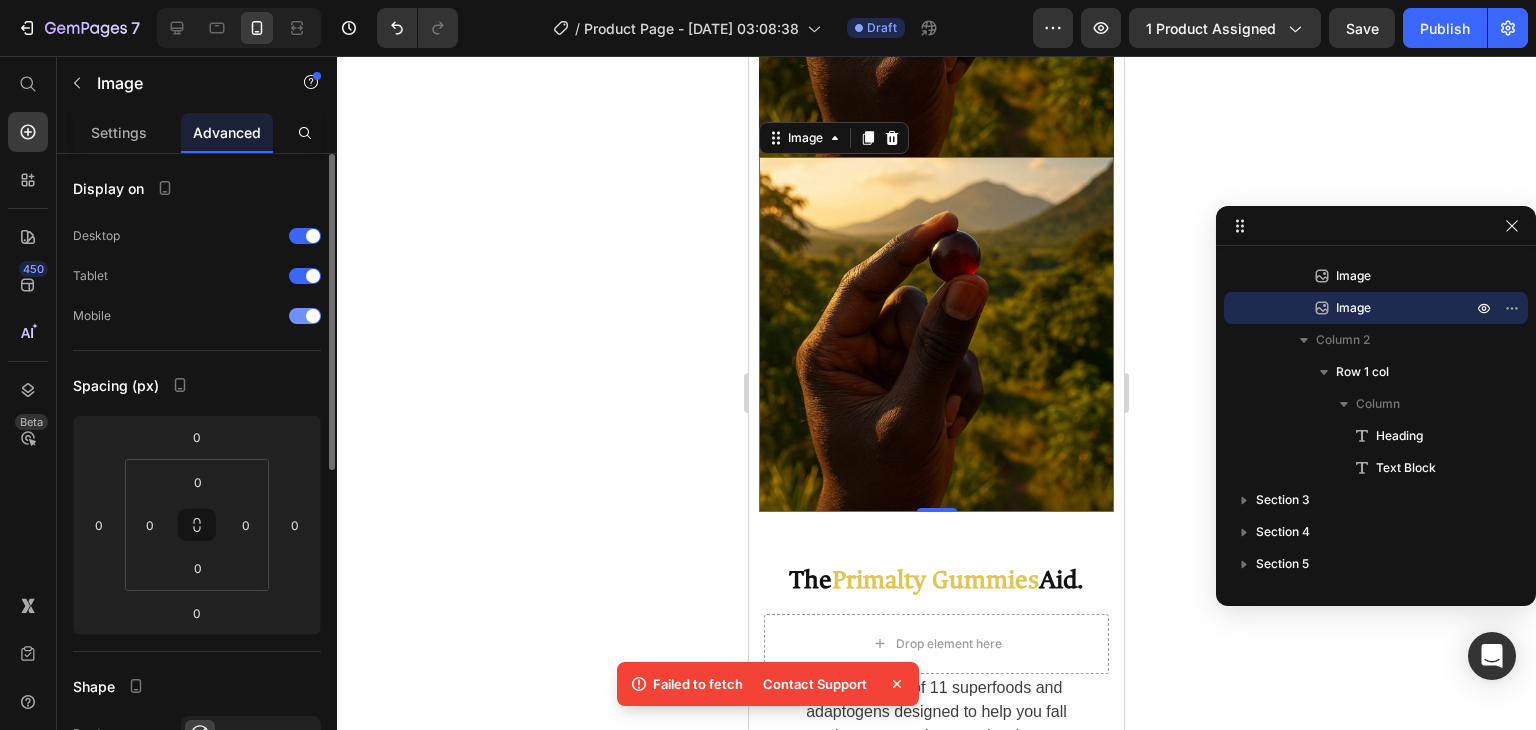 click at bounding box center [305, 316] 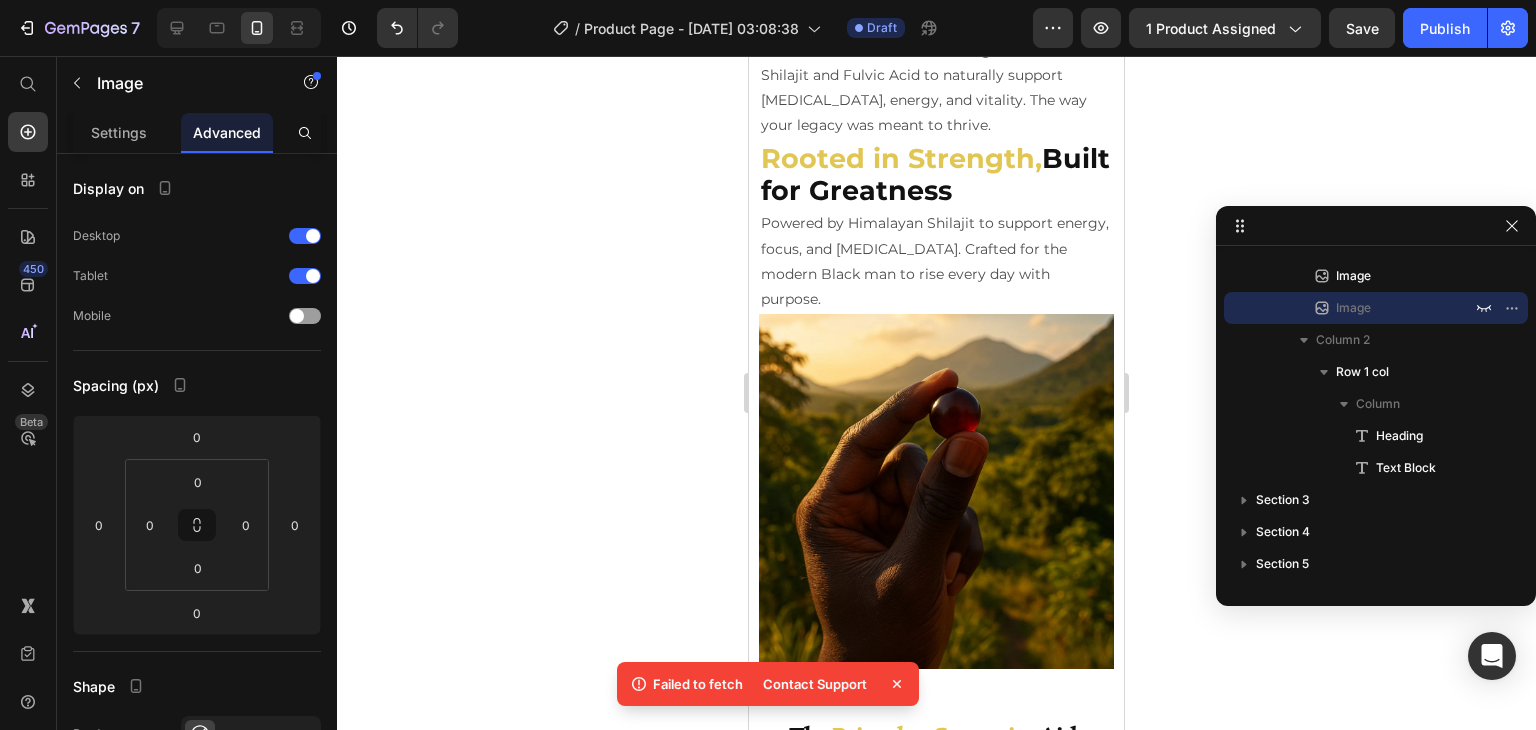 click at bounding box center [936, 491] 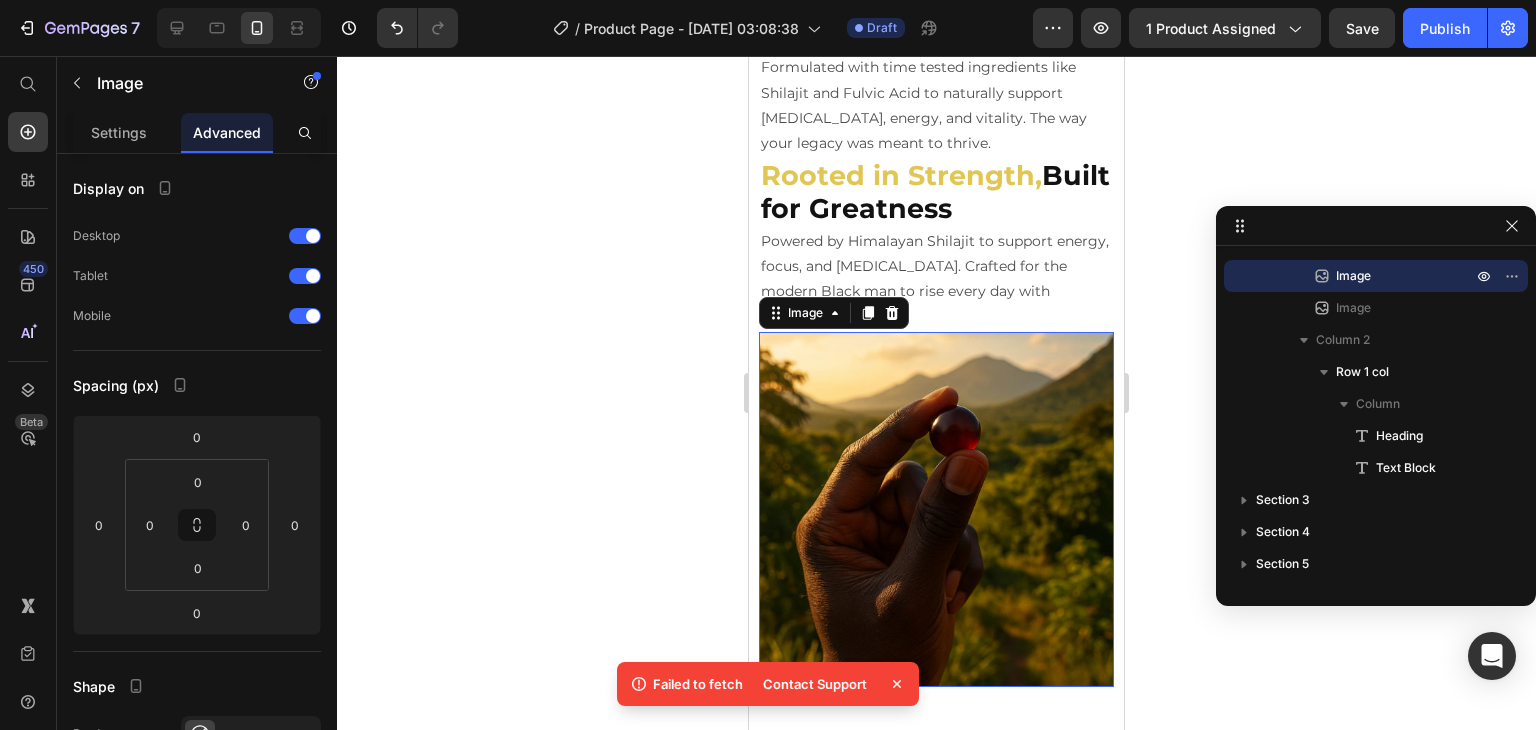 scroll, scrollTop: 1908, scrollLeft: 0, axis: vertical 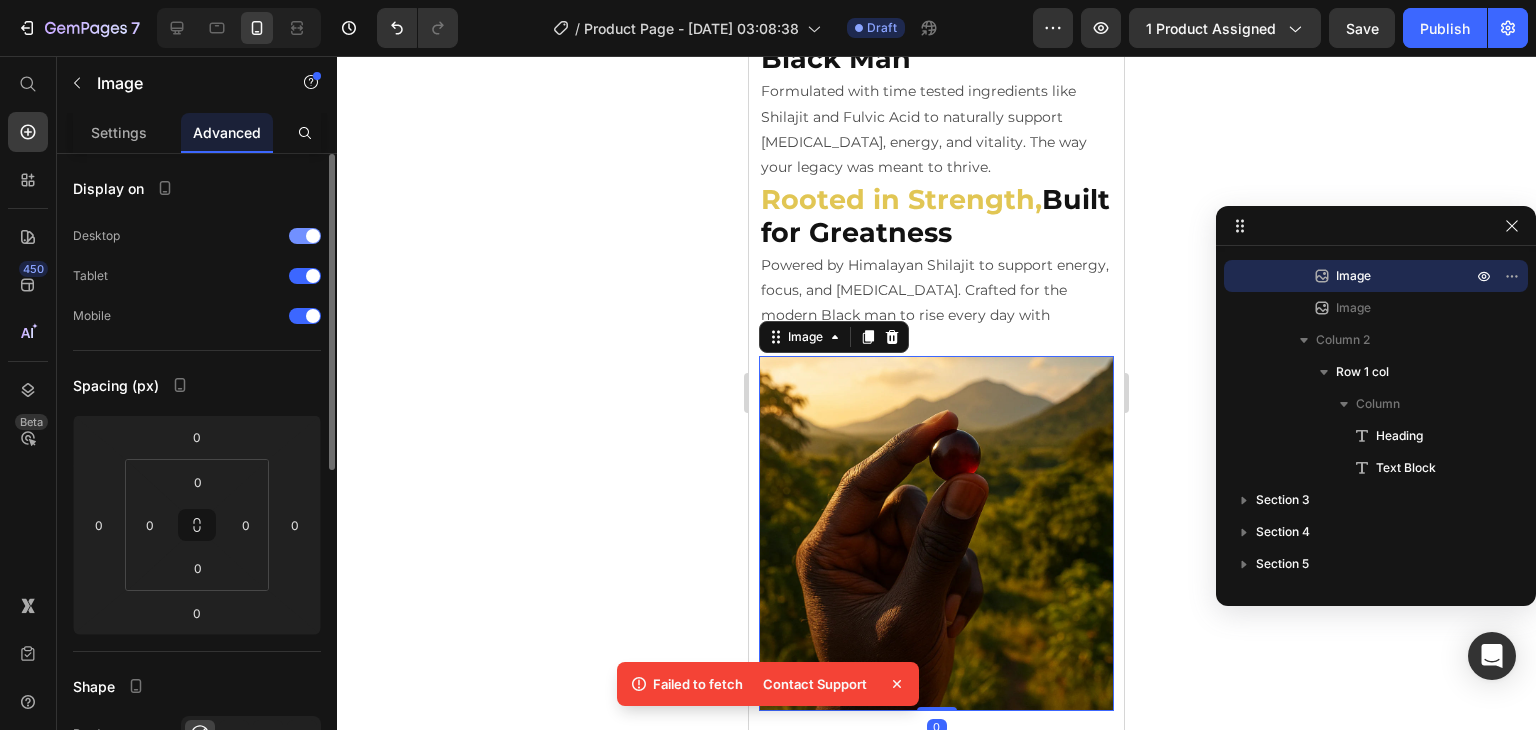 click at bounding box center (313, 236) 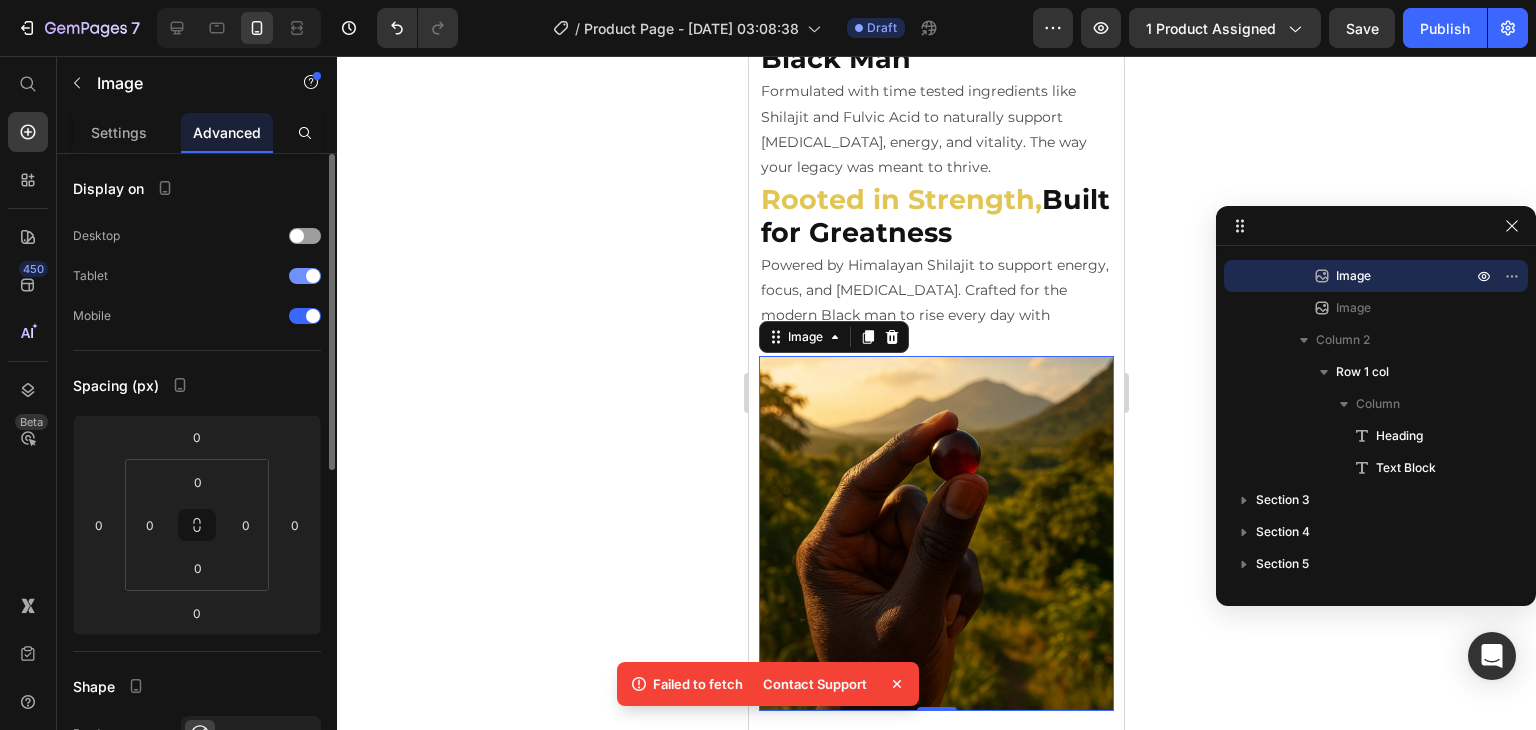click at bounding box center (313, 276) 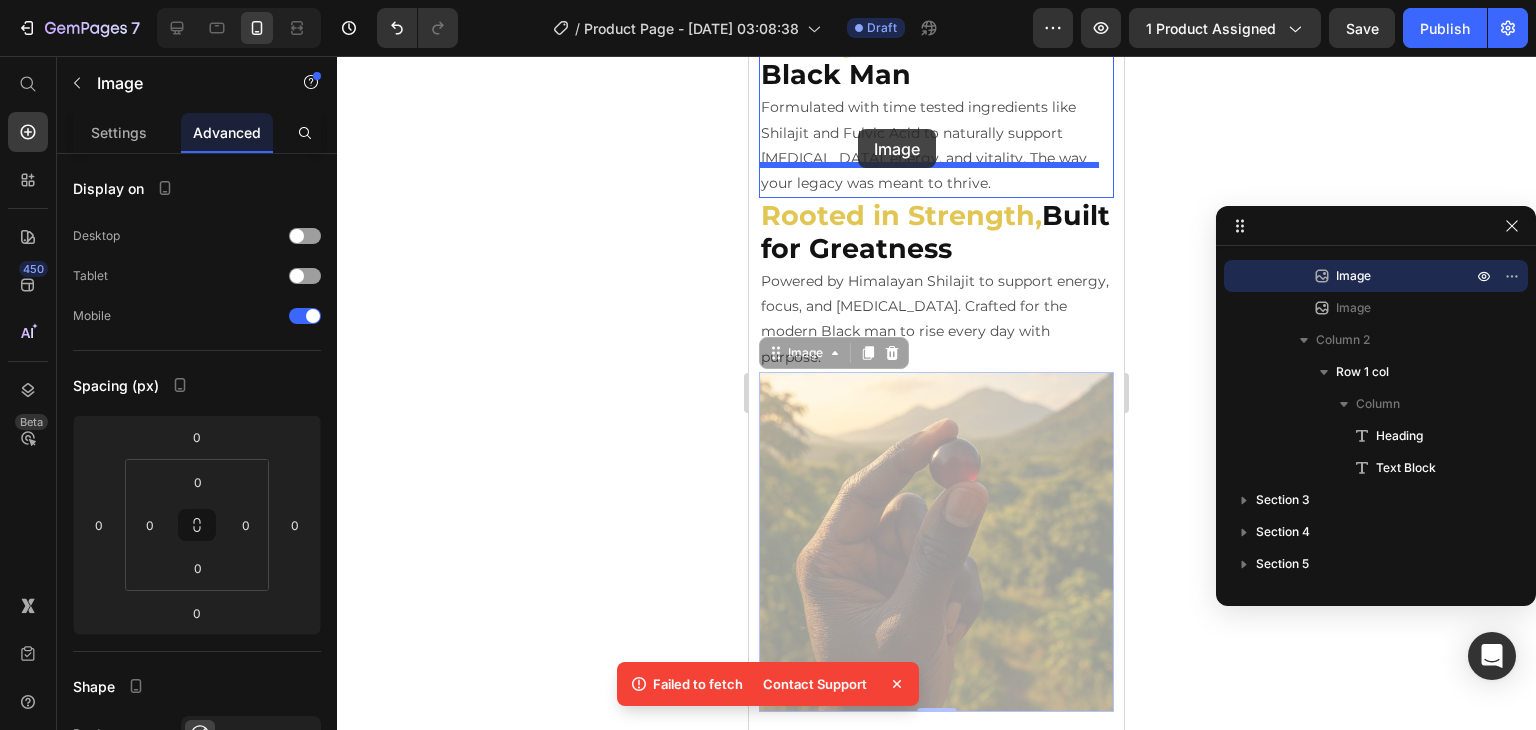 scroll, scrollTop: 1879, scrollLeft: 0, axis: vertical 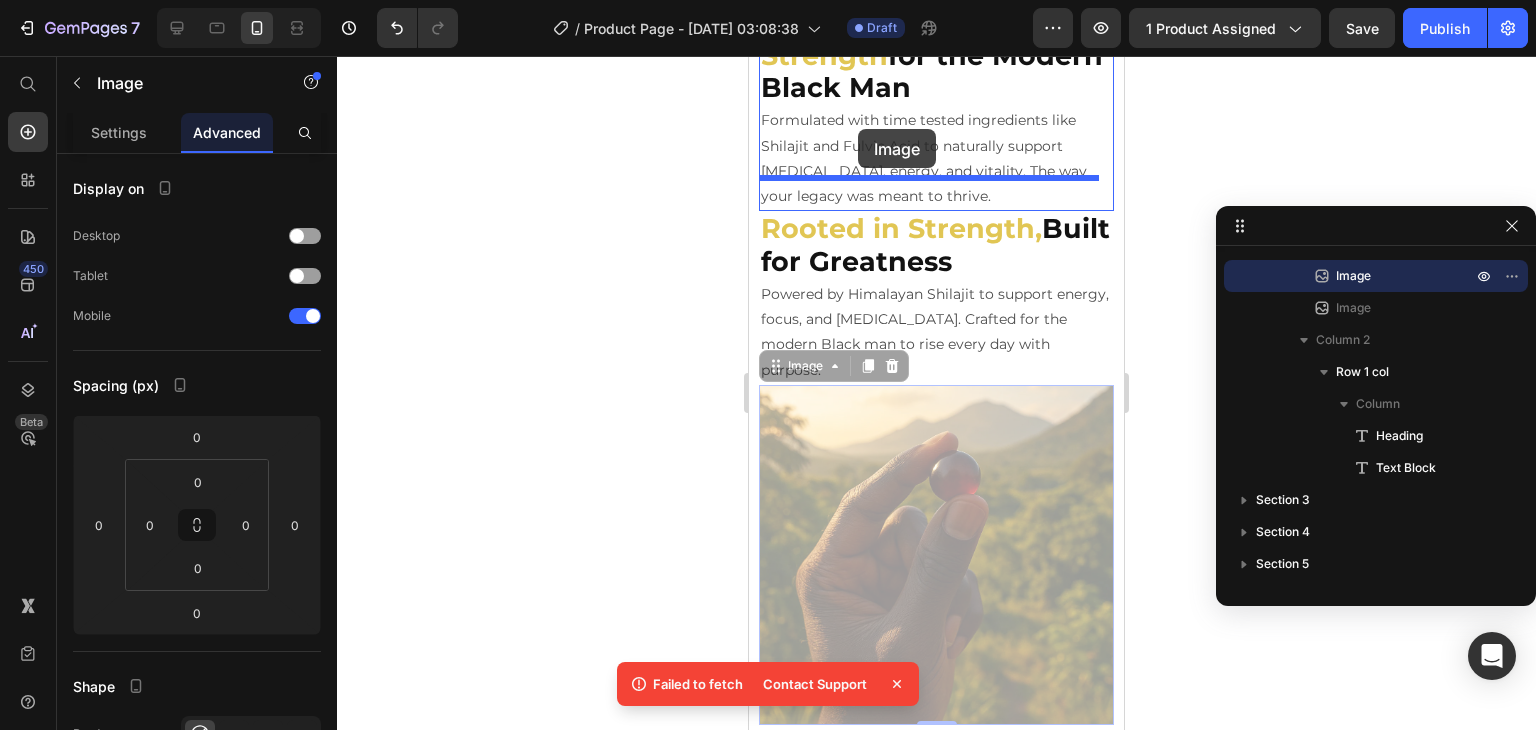 drag, startPoint x: 804, startPoint y: 311, endPoint x: 858, endPoint y: 129, distance: 189.84204 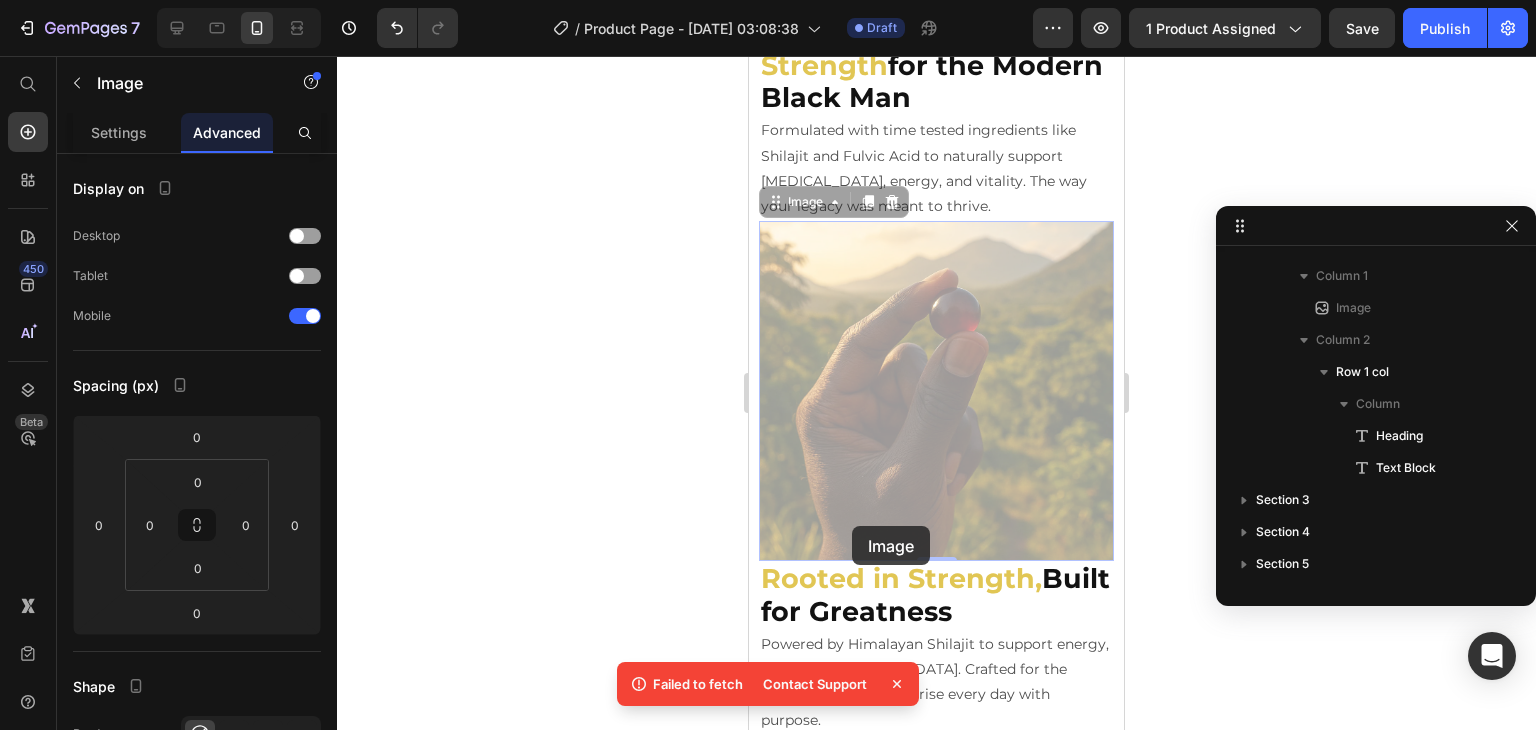 scroll, scrollTop: 1792, scrollLeft: 0, axis: vertical 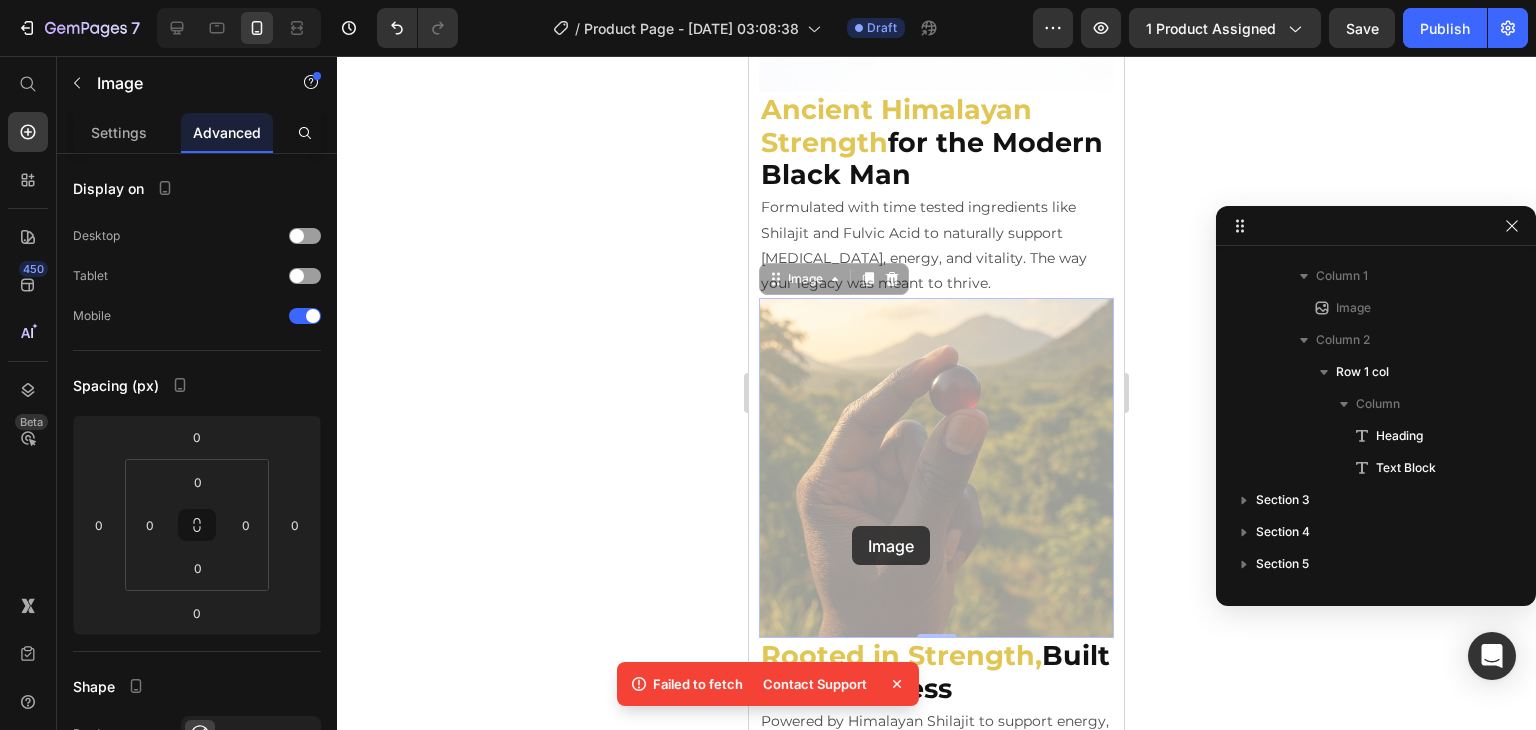 drag, startPoint x: 808, startPoint y: 85, endPoint x: 845, endPoint y: 569, distance: 485.4122 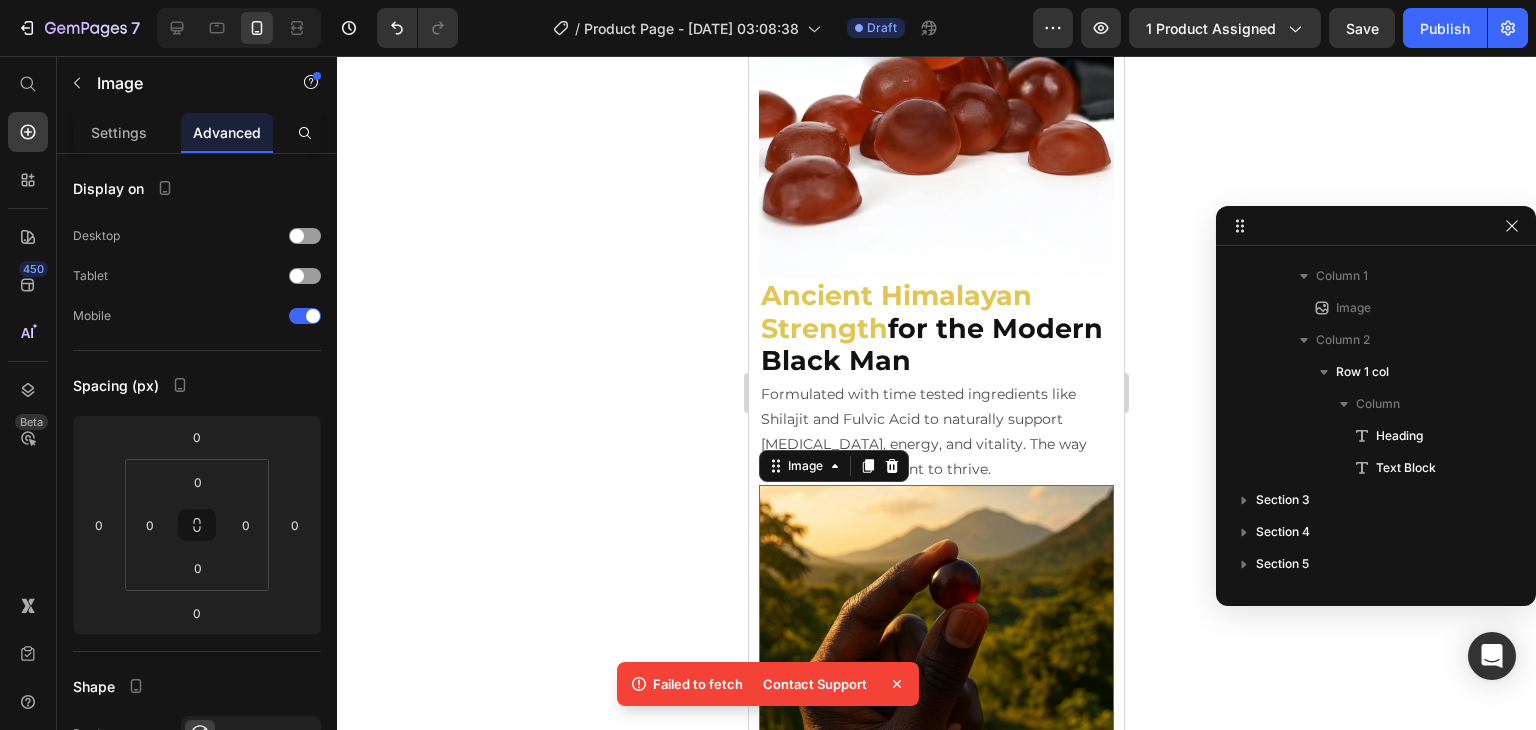 scroll, scrollTop: 2016, scrollLeft: 0, axis: vertical 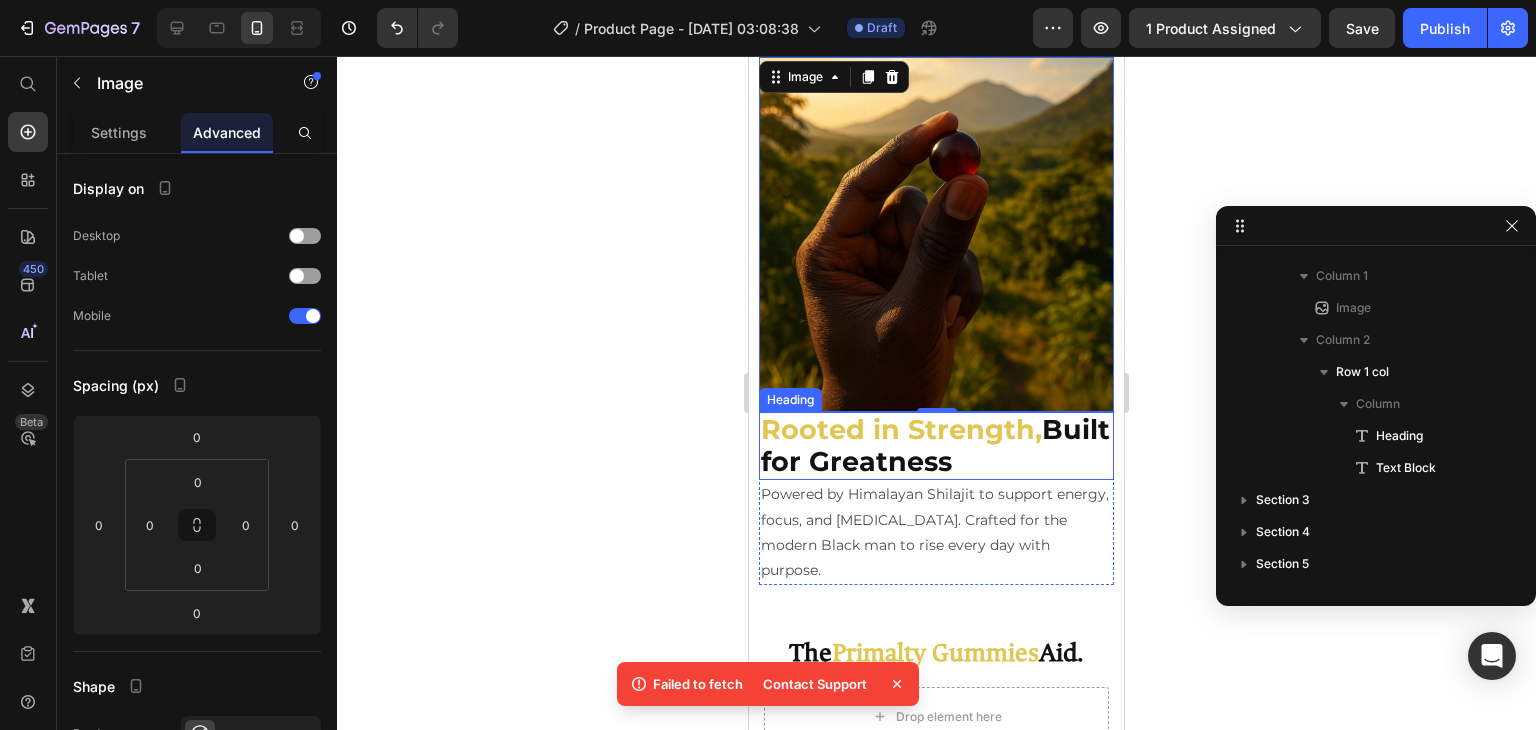 drag, startPoint x: 888, startPoint y: 326, endPoint x: 859, endPoint y: 174, distance: 154.74171 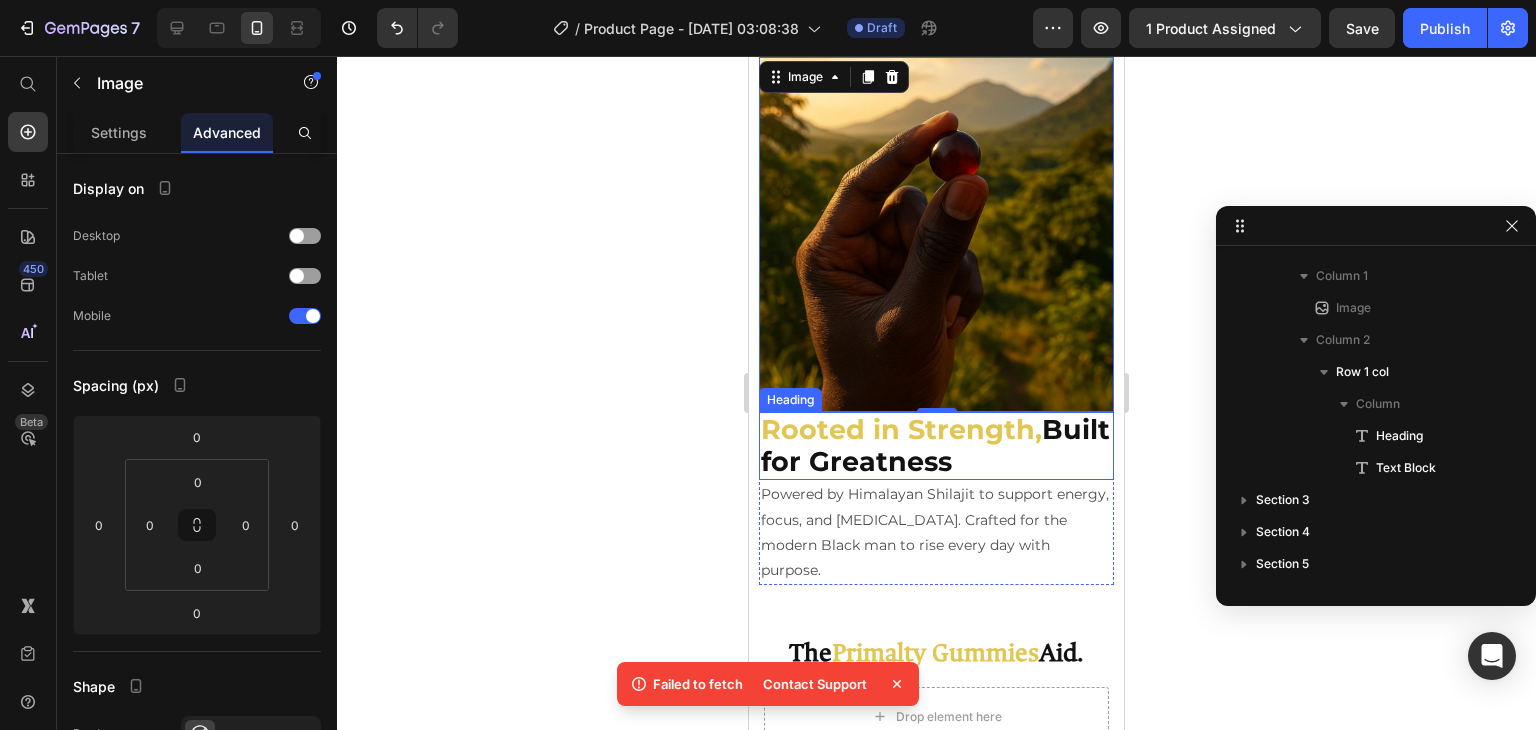 click at bounding box center (936, 234) 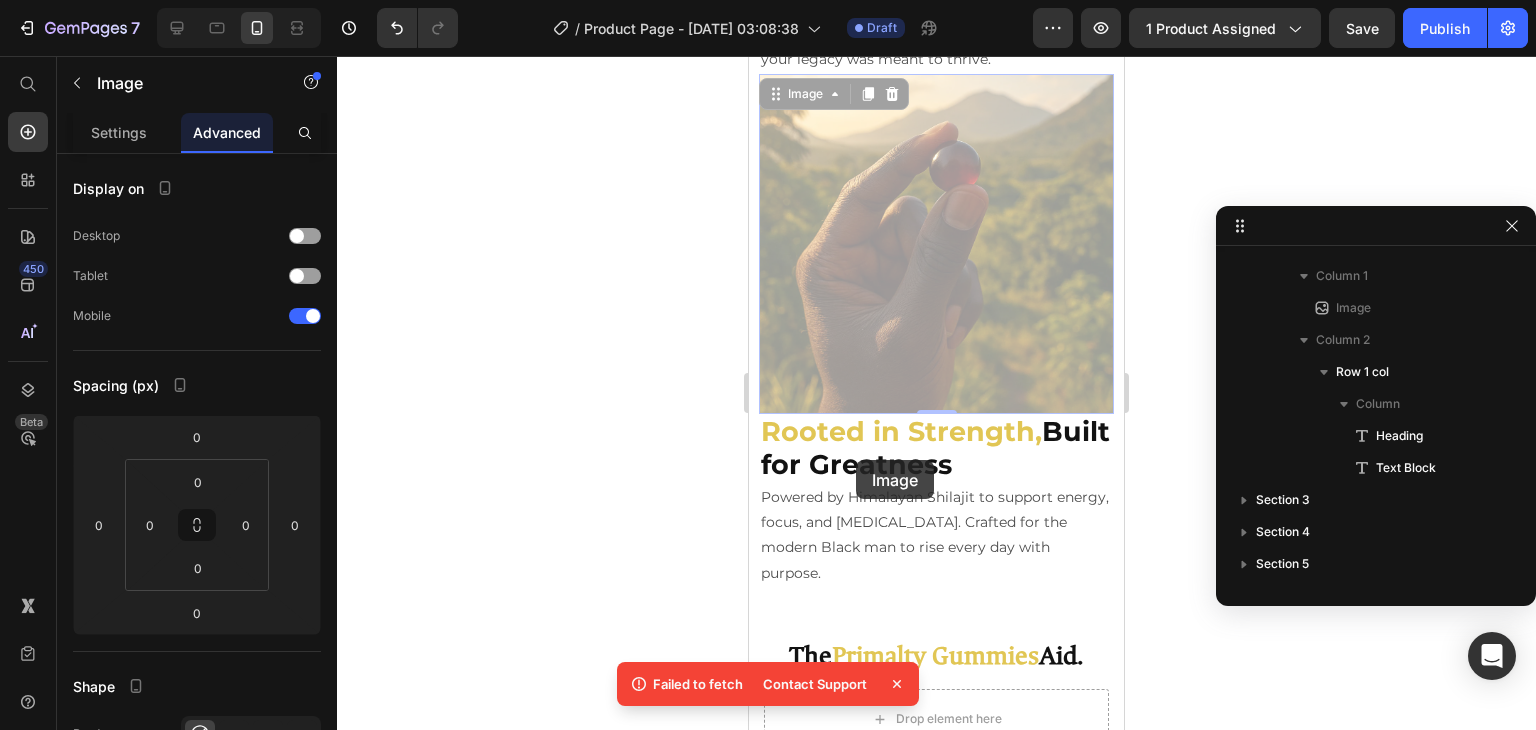 scroll, scrollTop: 1824, scrollLeft: 0, axis: vertical 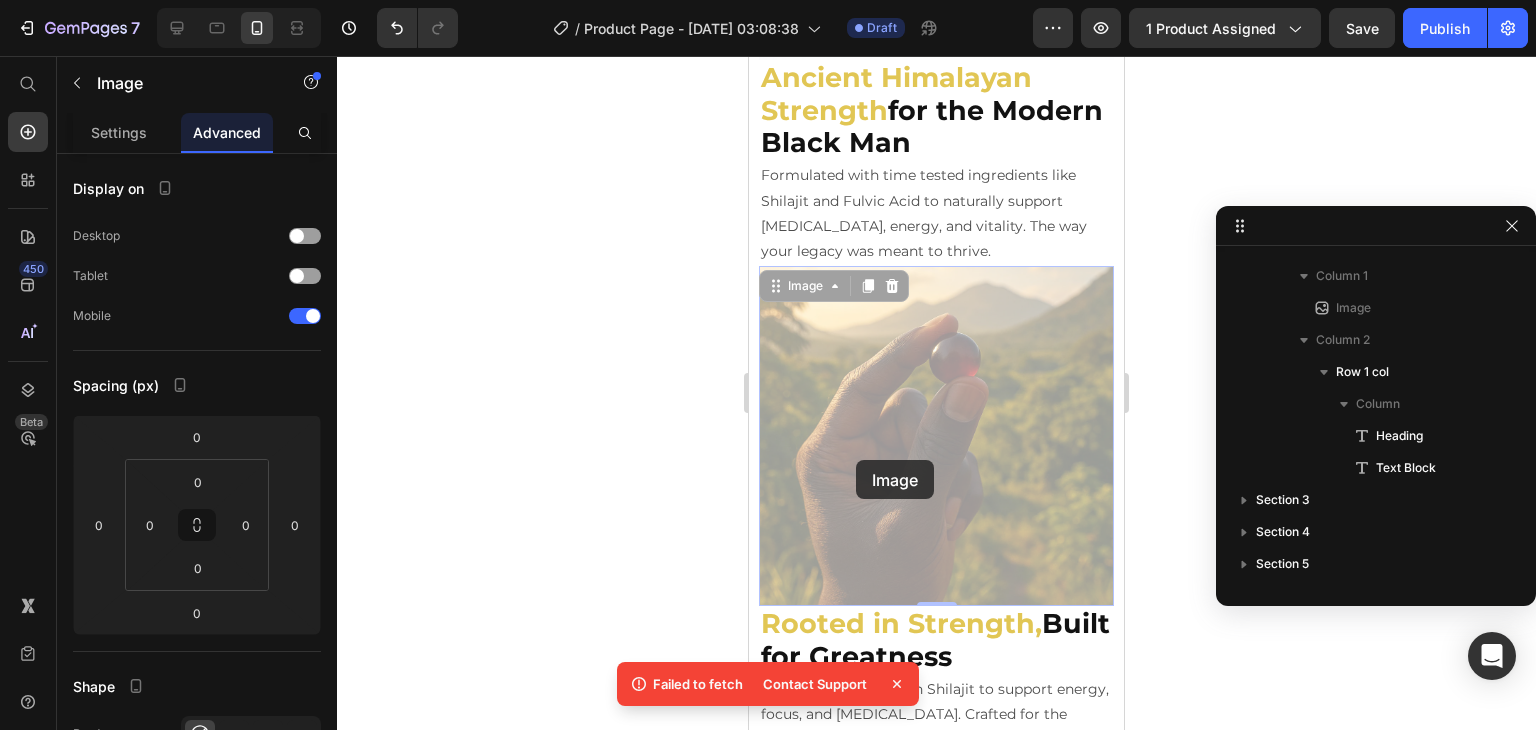 drag, startPoint x: 797, startPoint y: 61, endPoint x: 863, endPoint y: 477, distance: 421.20303 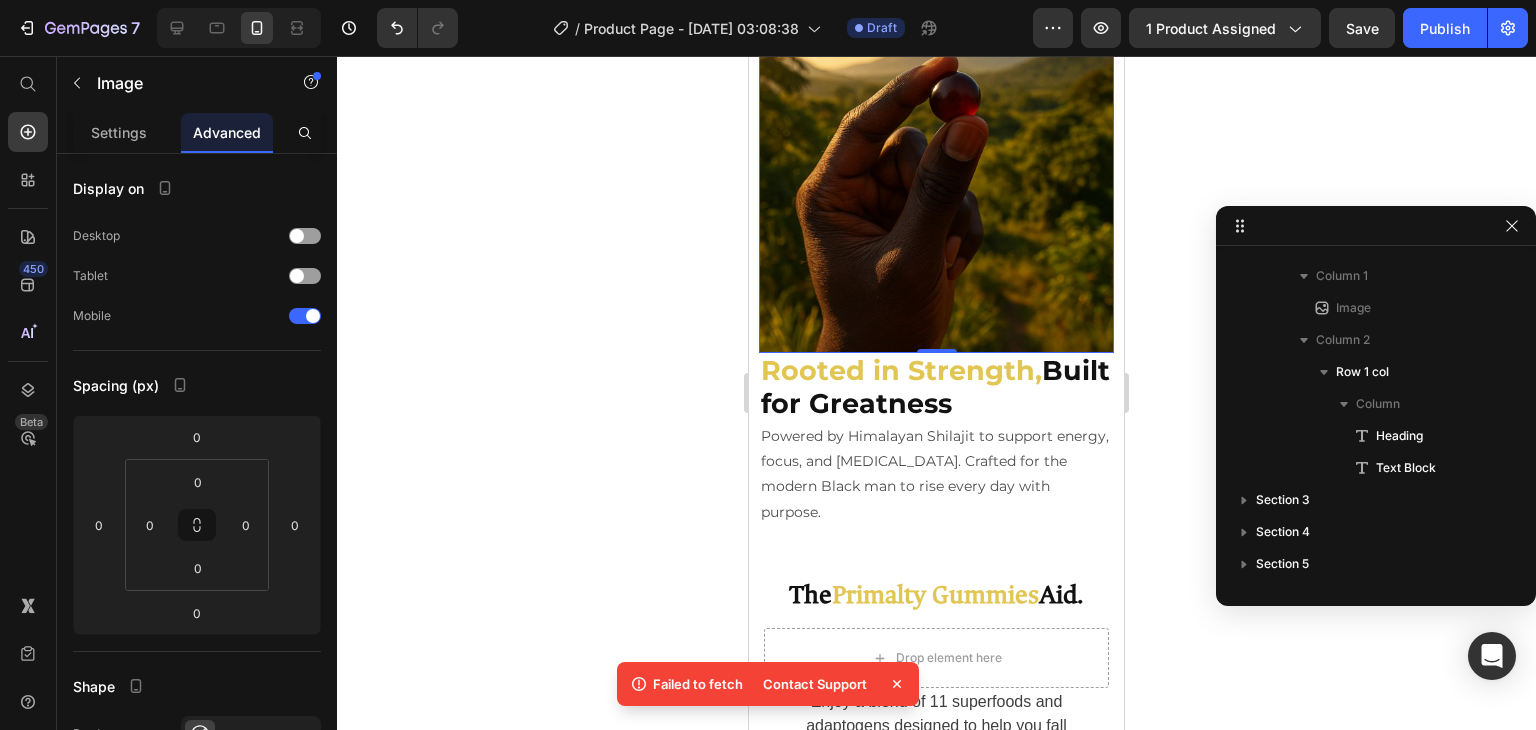 scroll, scrollTop: 1902, scrollLeft: 0, axis: vertical 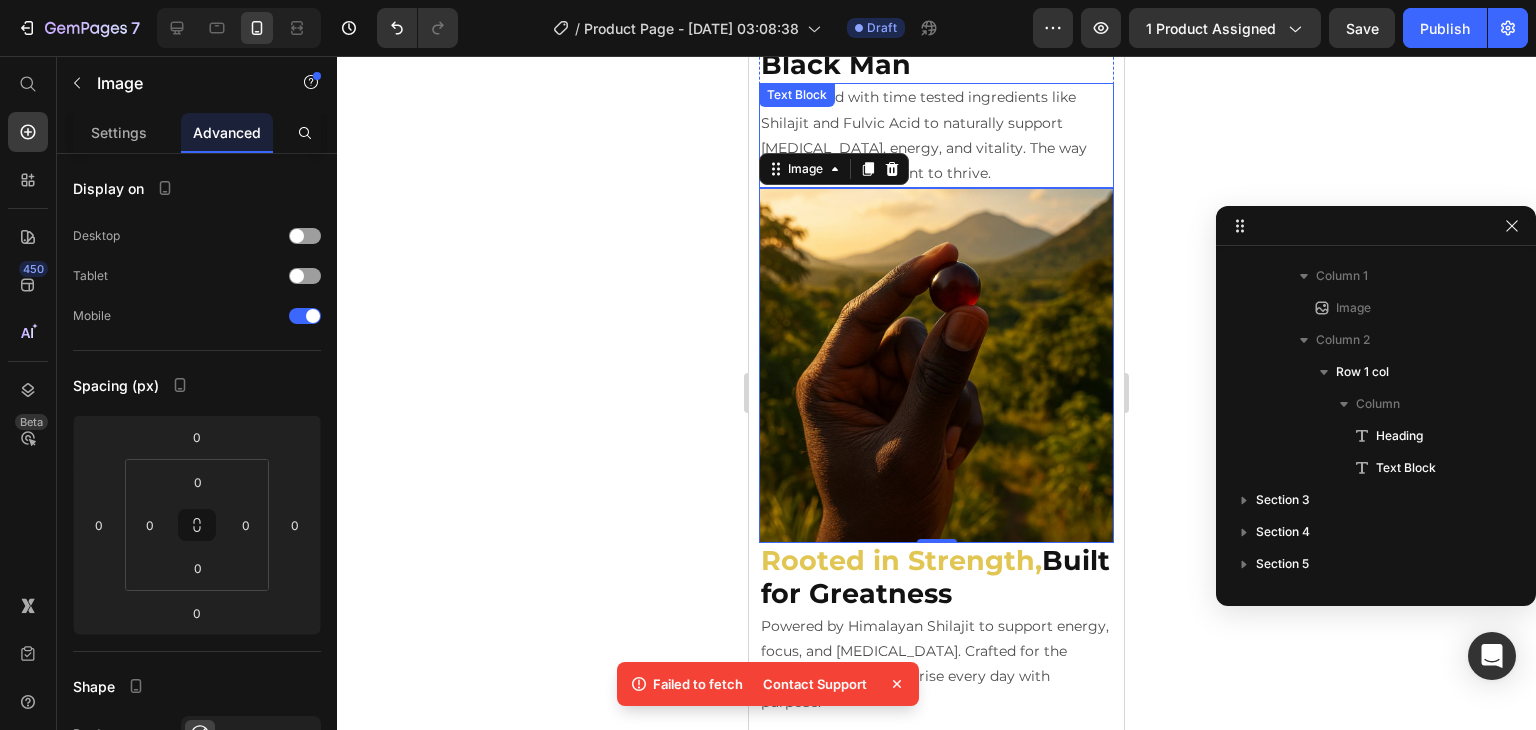 click on "Formulated with time tested ingredients like Shilajit and Fulvic Acid to naturally support testosterone, energy, and vitality. The way your legacy was meant to thrive." at bounding box center [936, 135] 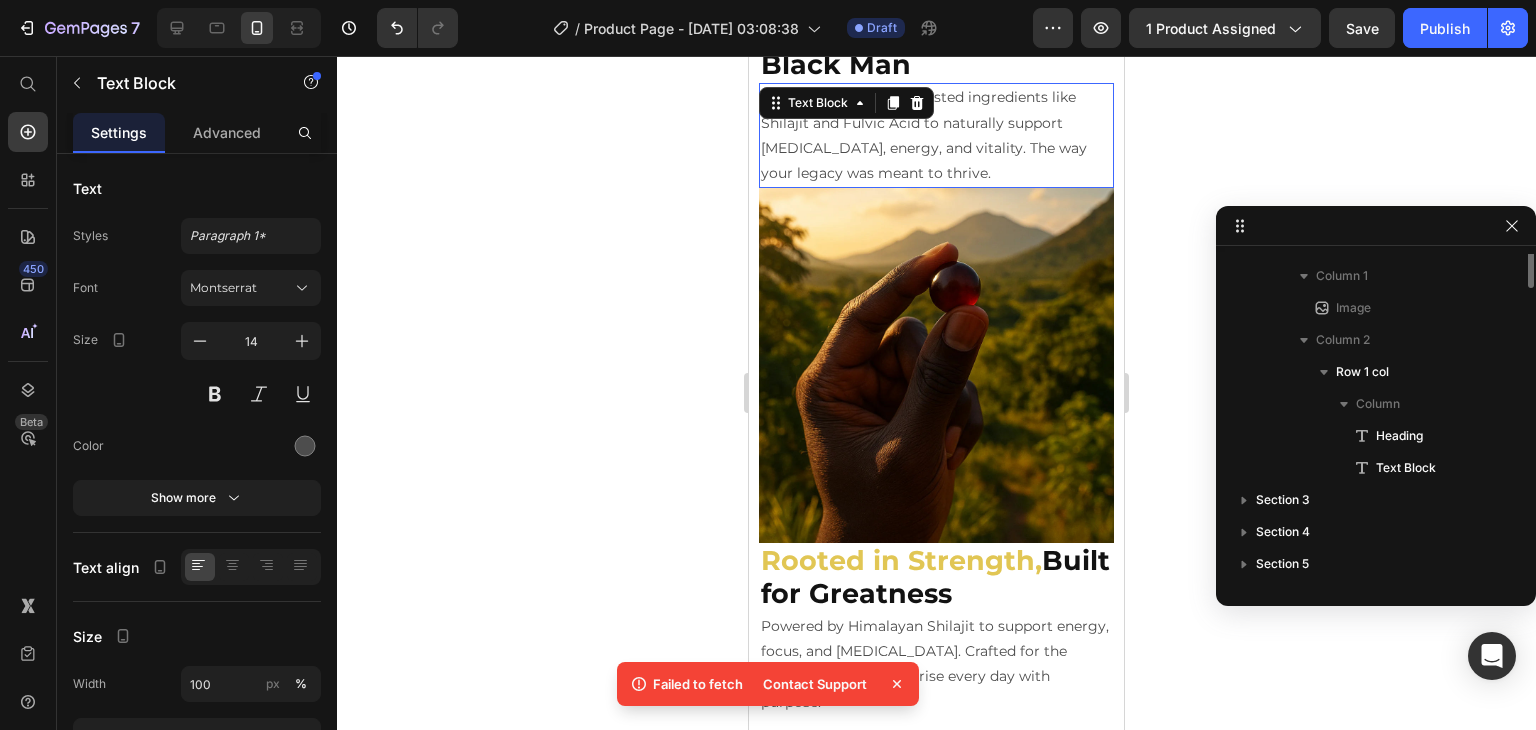 scroll, scrollTop: 922, scrollLeft: 0, axis: vertical 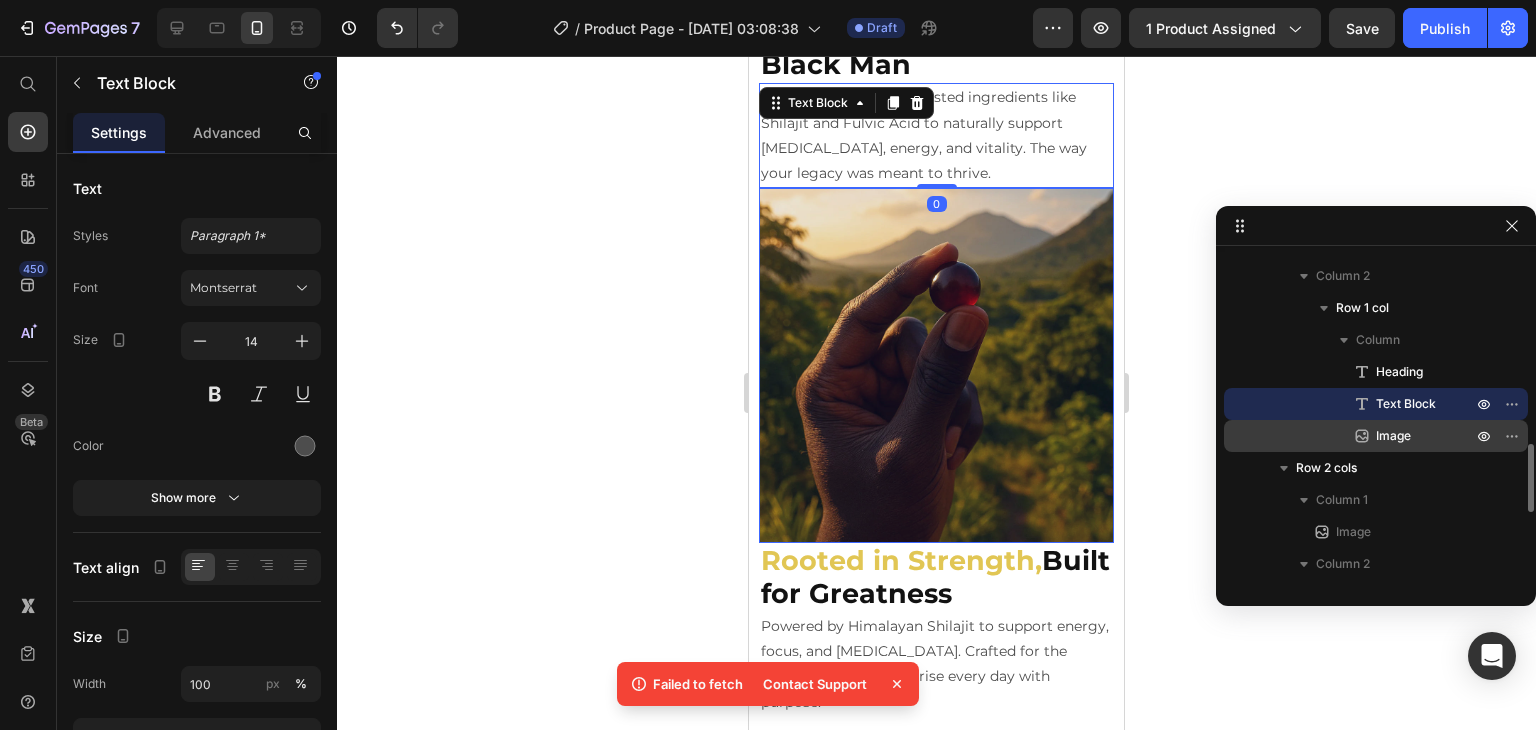 click on "Image" at bounding box center (1376, 436) 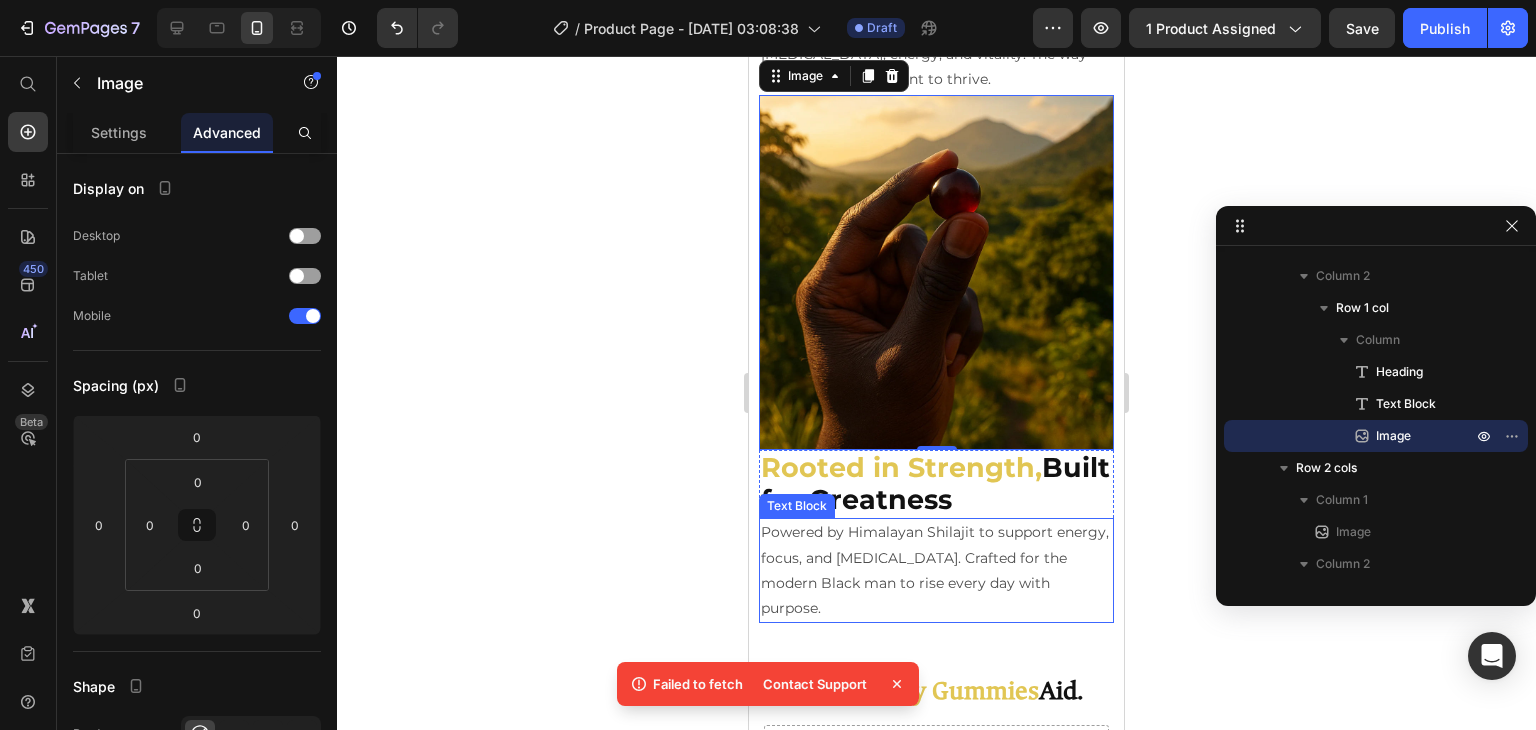 scroll, scrollTop: 1950, scrollLeft: 0, axis: vertical 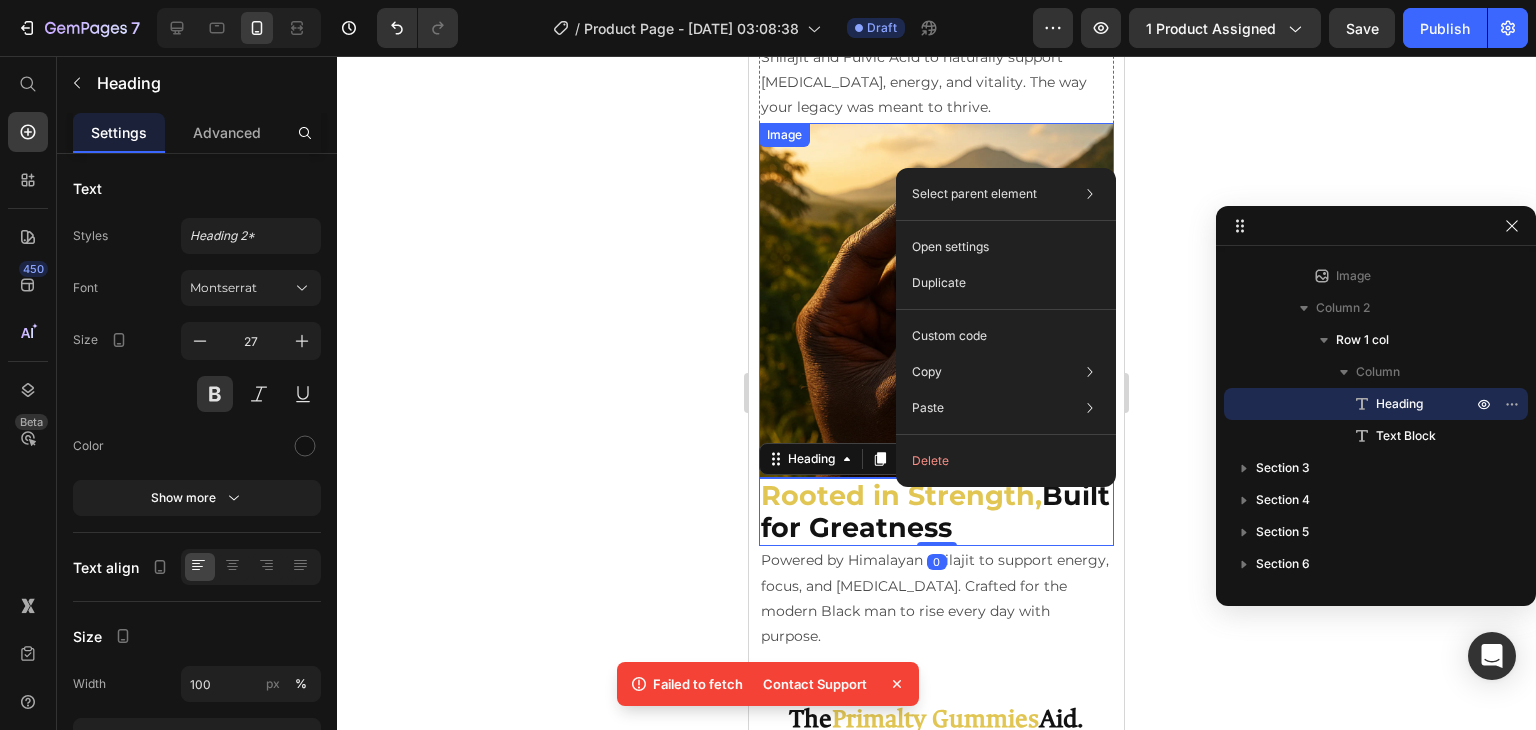 click at bounding box center [936, 300] 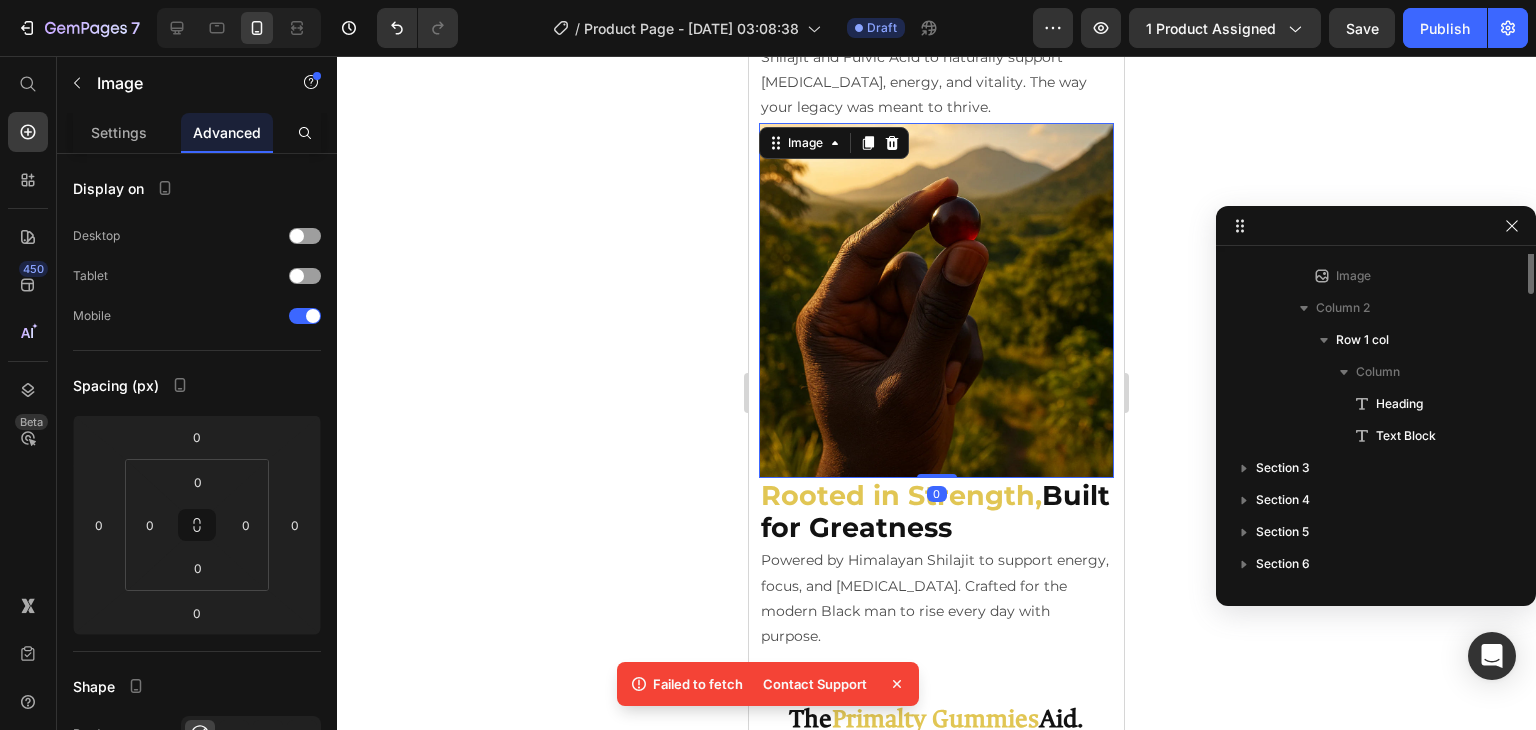 scroll, scrollTop: 954, scrollLeft: 0, axis: vertical 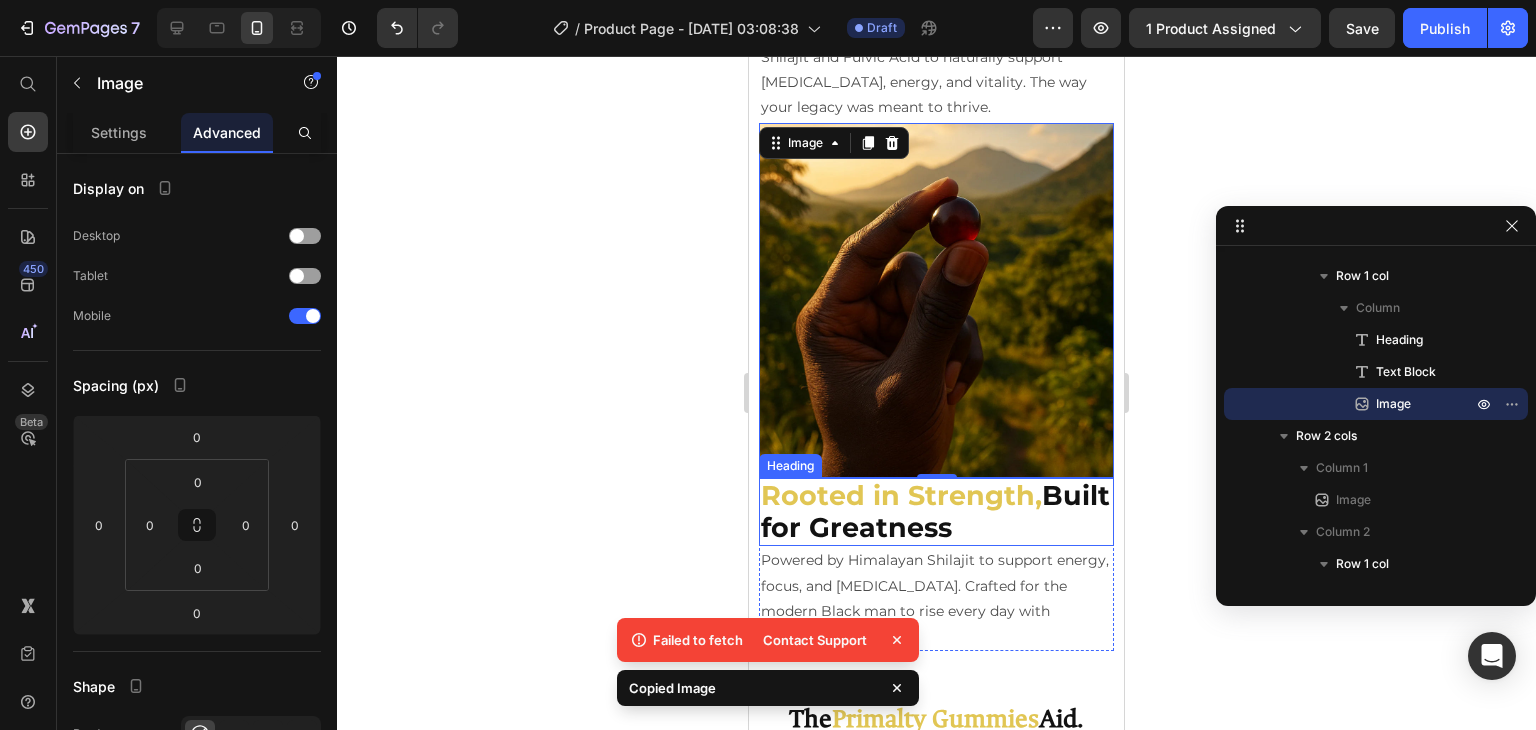 click on "Built for Greatness" at bounding box center [935, 511] 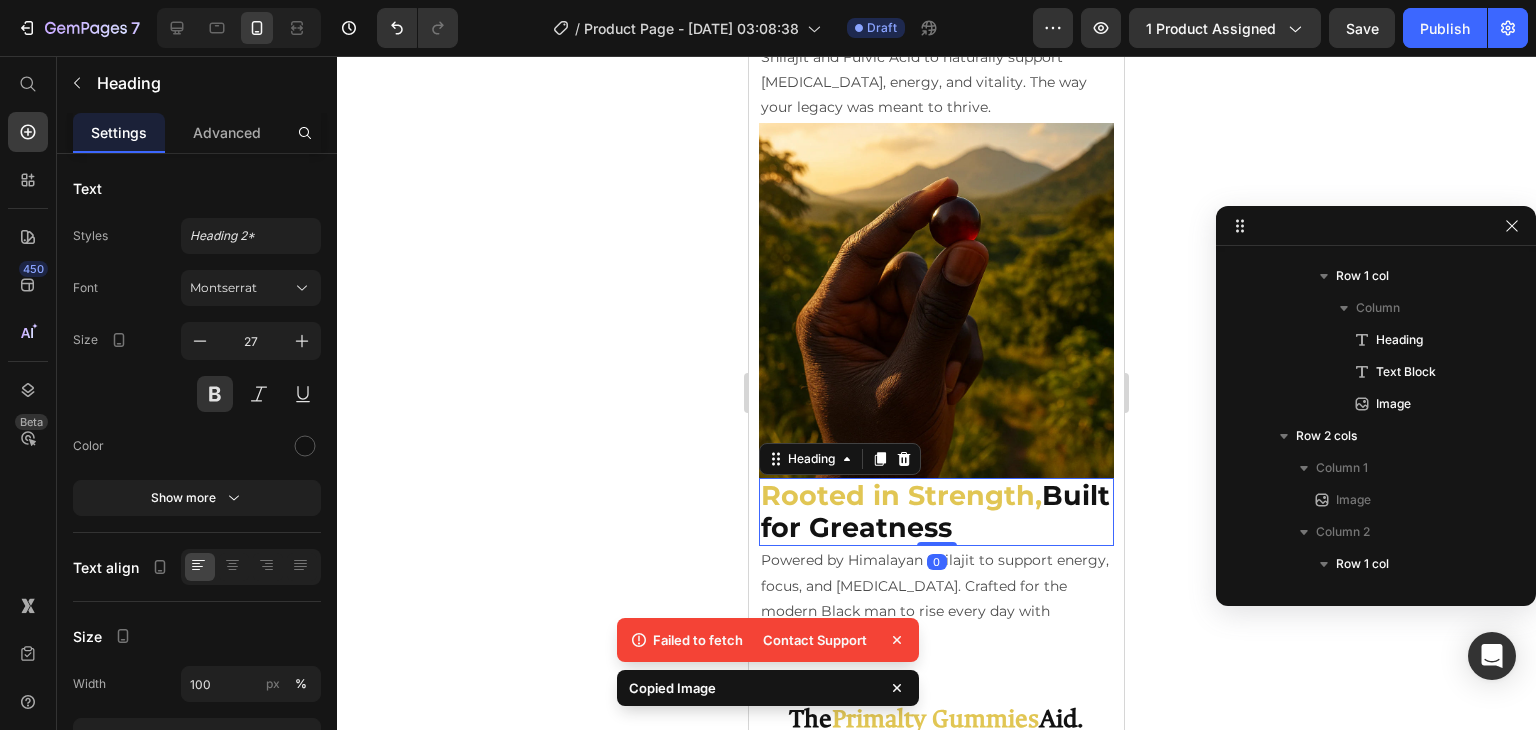 scroll, scrollTop: 1178, scrollLeft: 0, axis: vertical 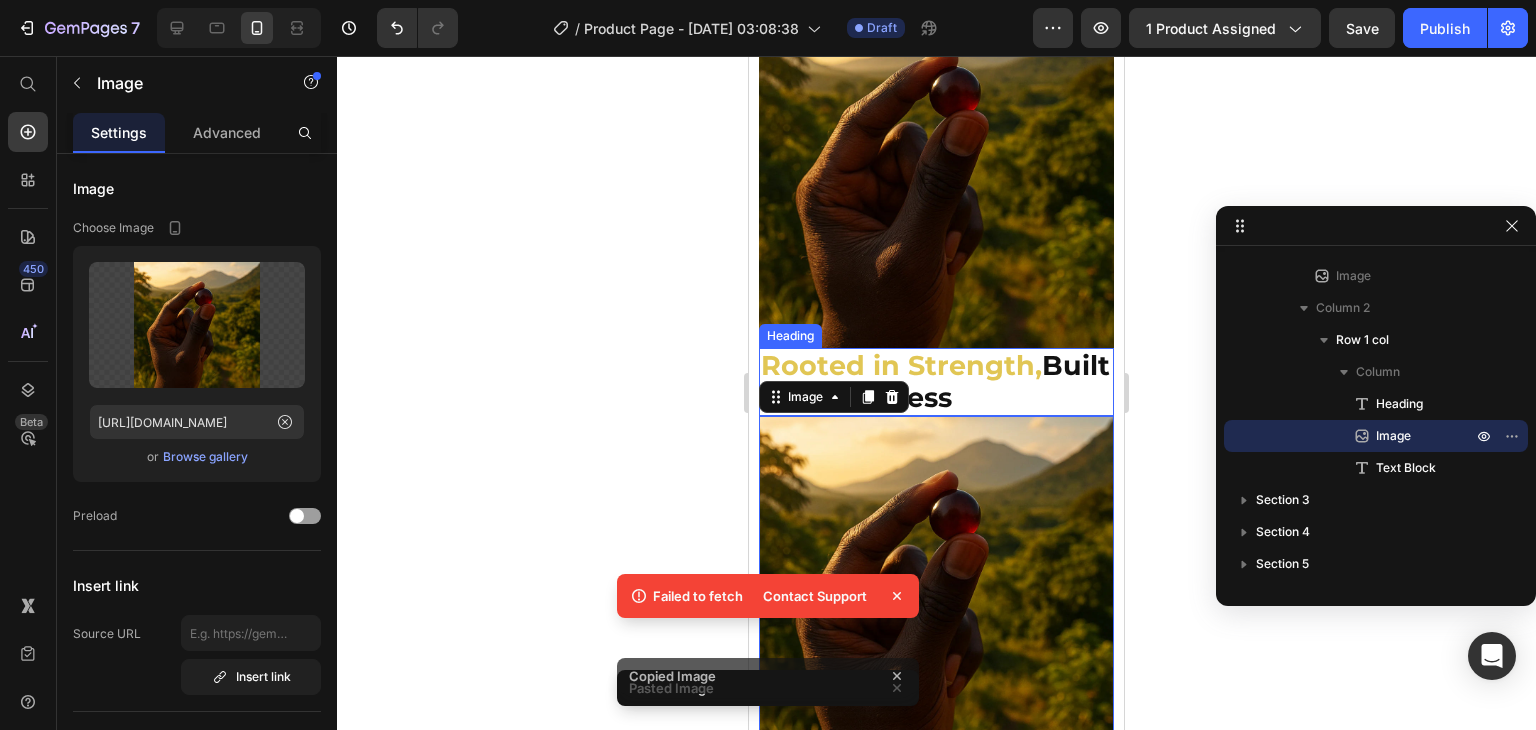 click on "Built for Greatness" at bounding box center [935, 381] 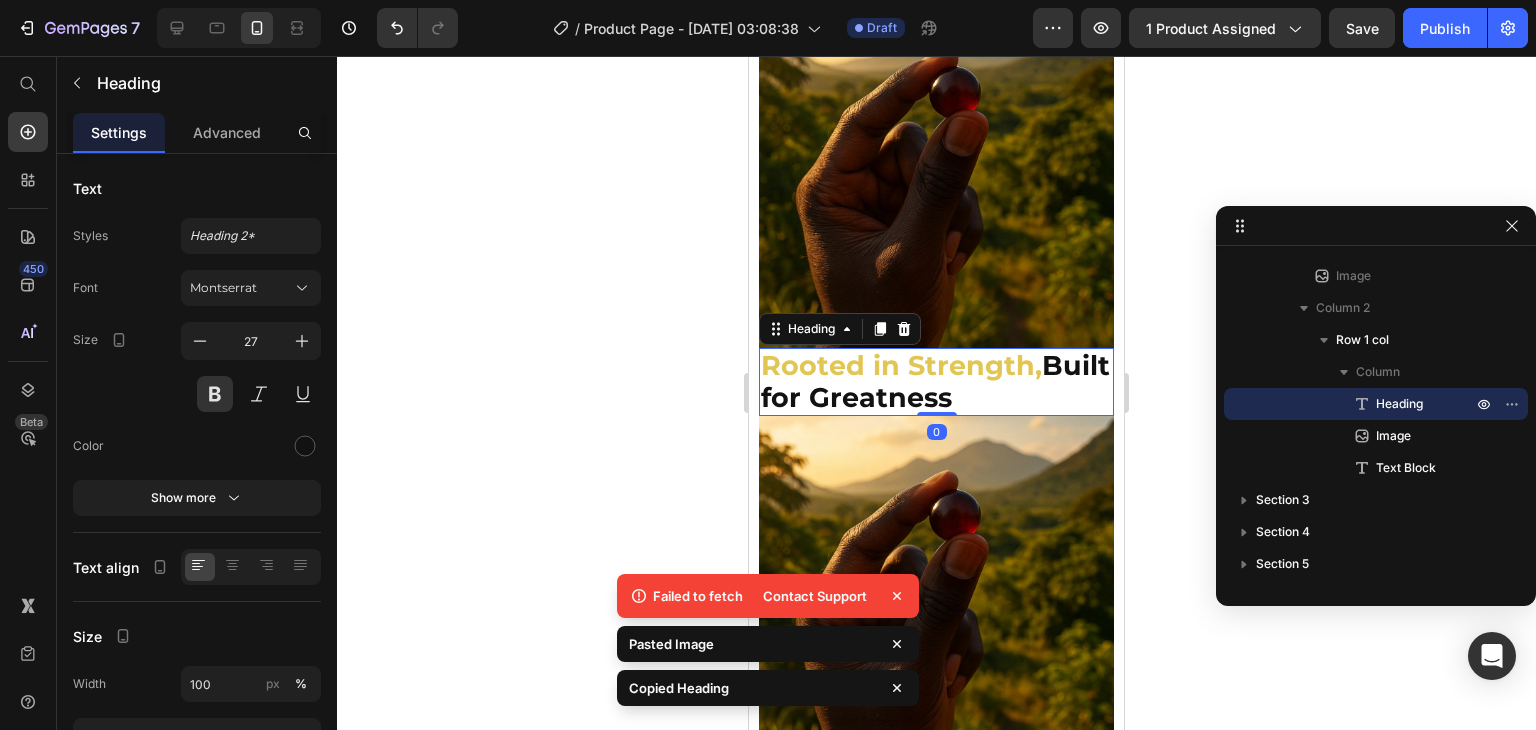 scroll, scrollTop: 2288, scrollLeft: 0, axis: vertical 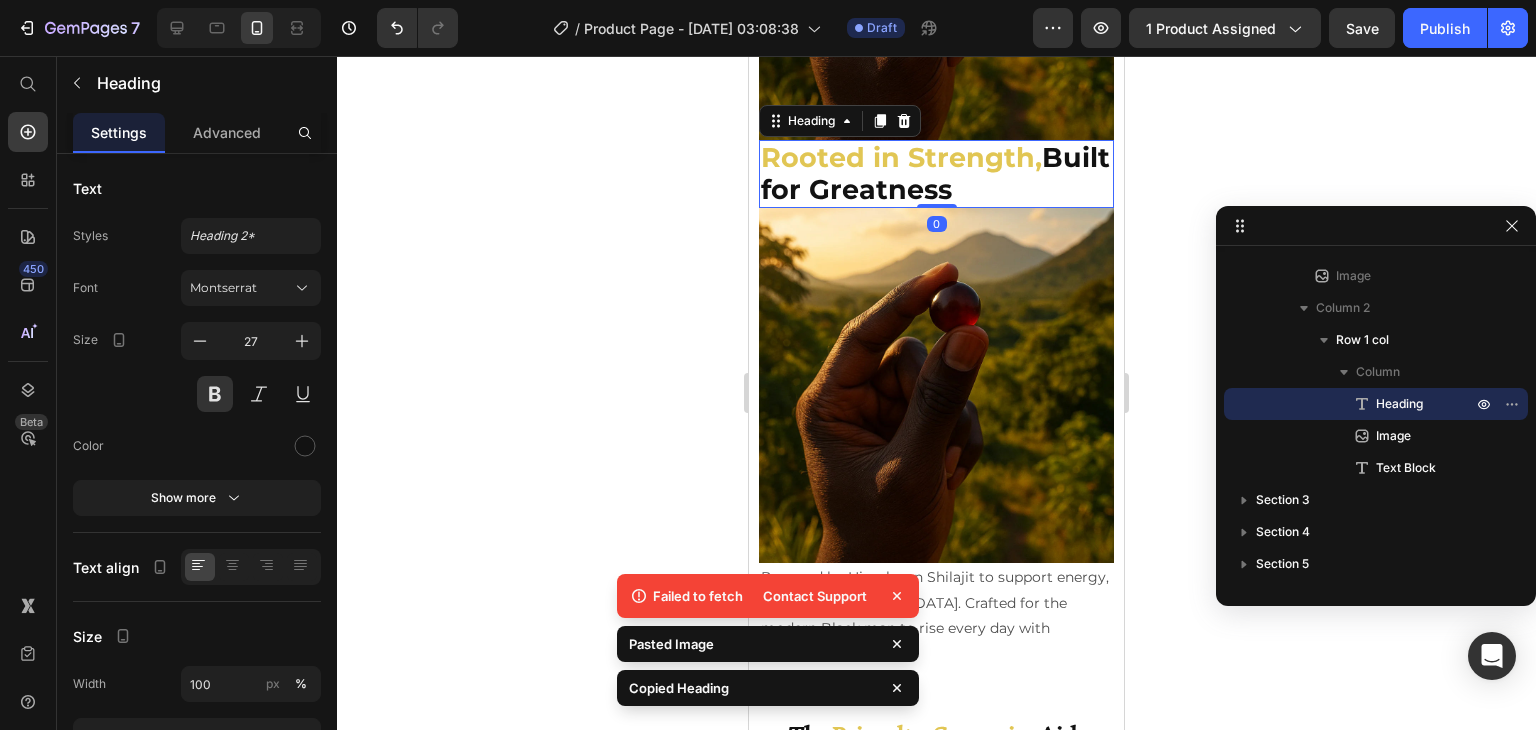 click at bounding box center [936, 385] 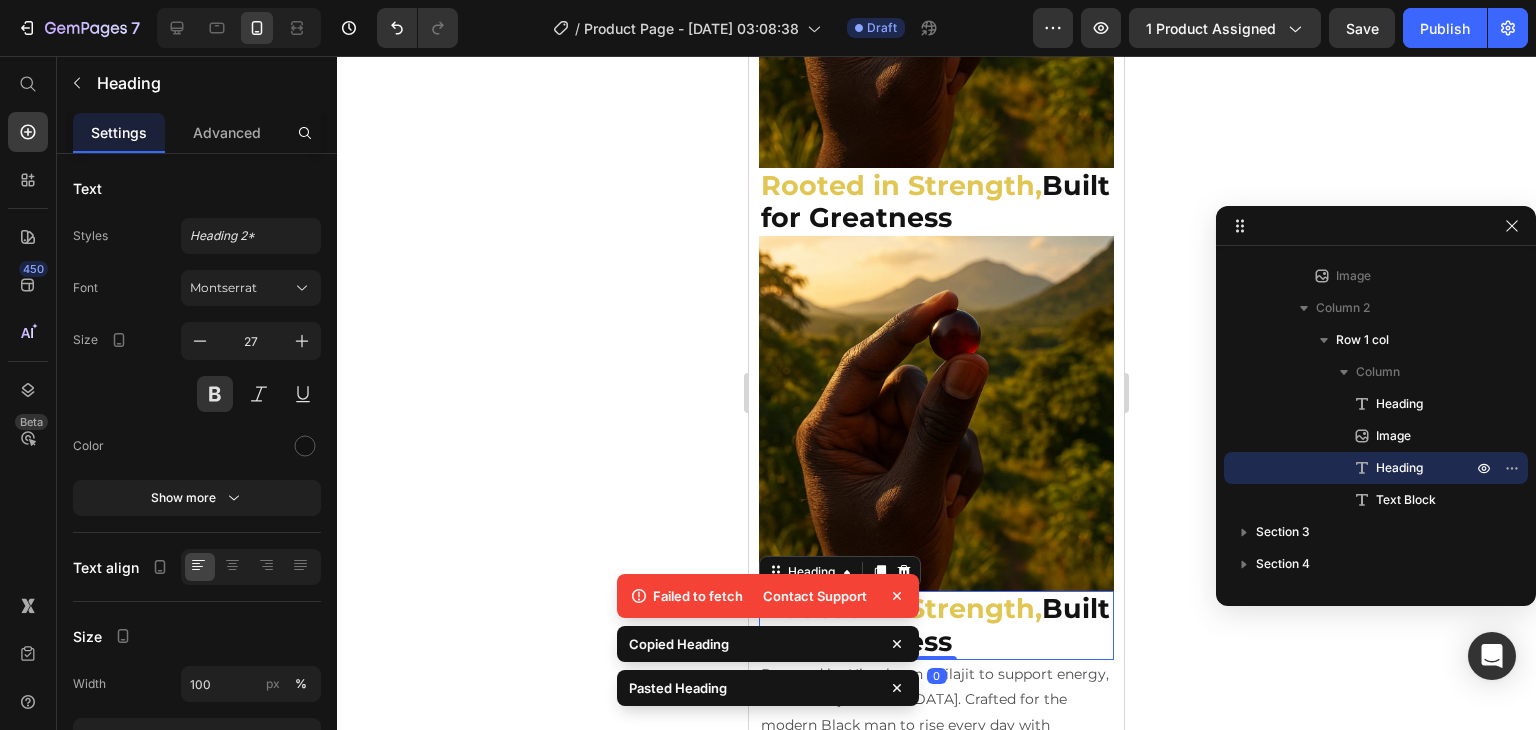 scroll, scrollTop: 2089, scrollLeft: 0, axis: vertical 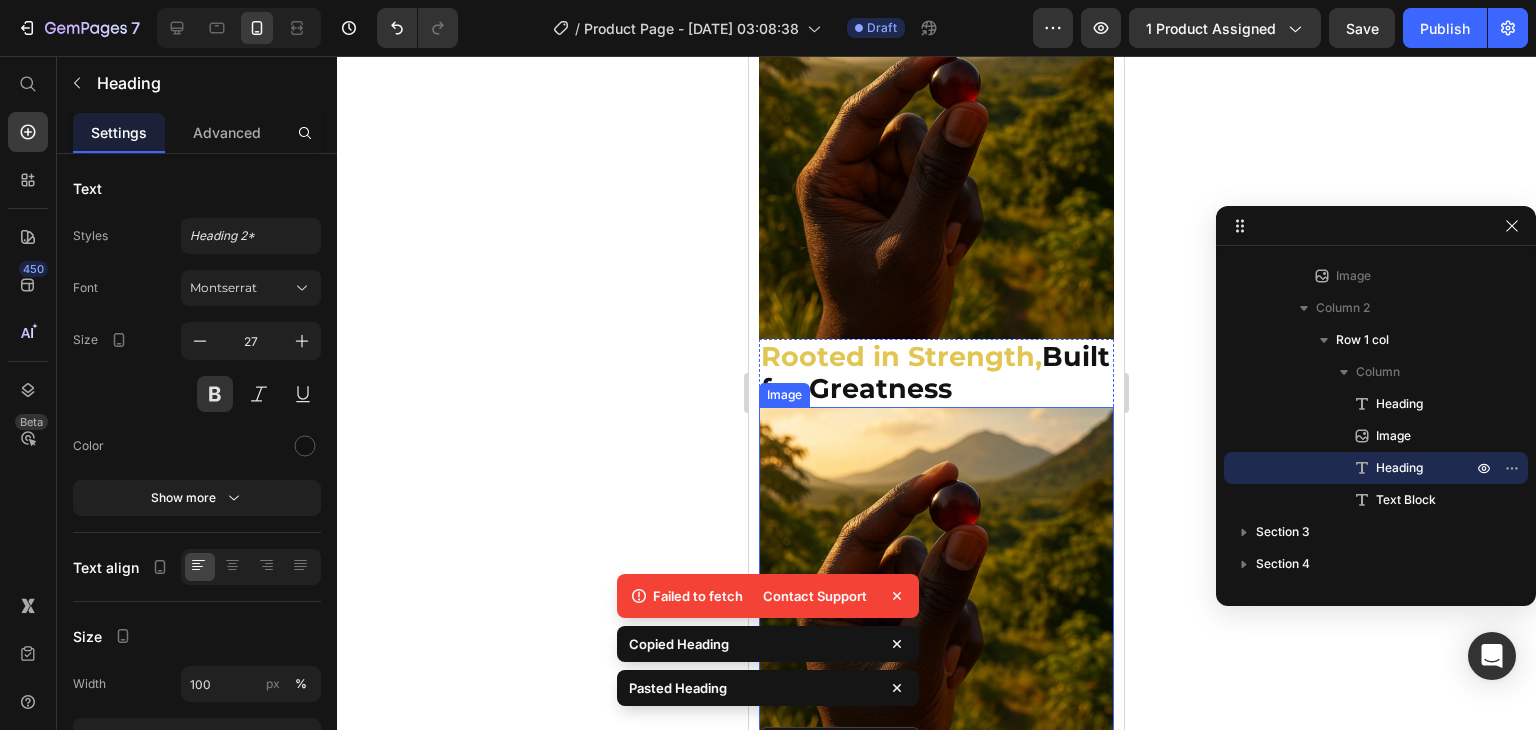 click on "Built for Greatness" at bounding box center [935, 372] 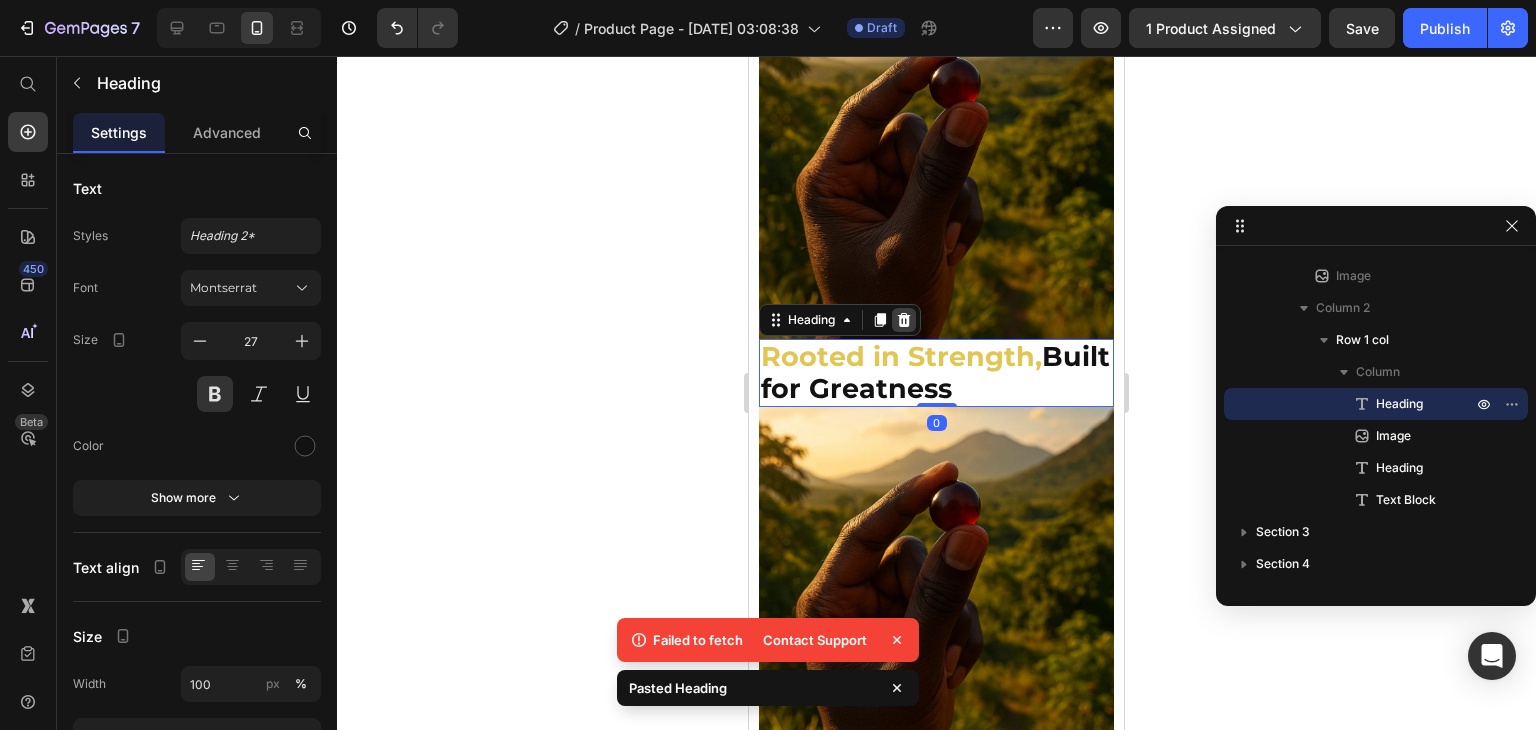 click at bounding box center [904, 320] 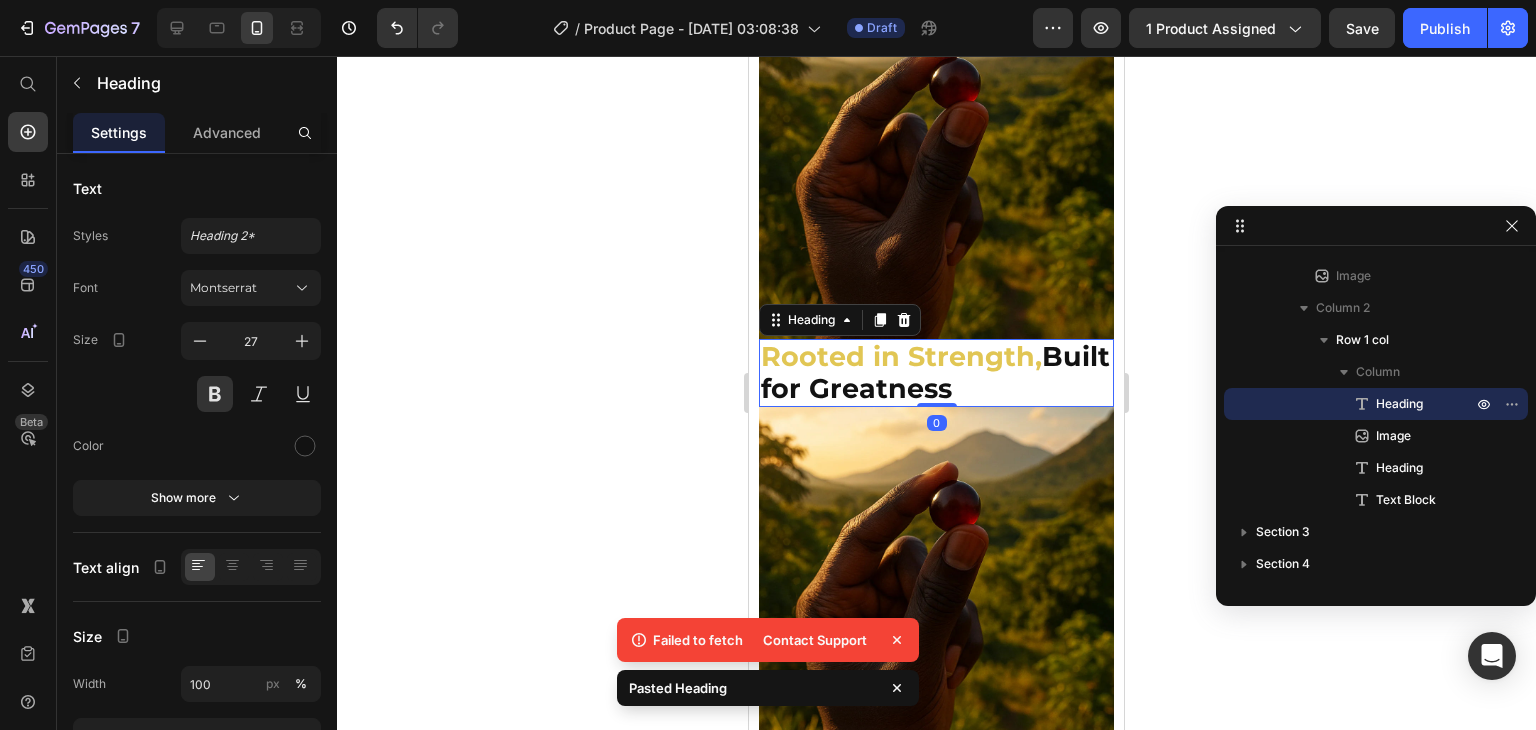 click at bounding box center [936, 161] 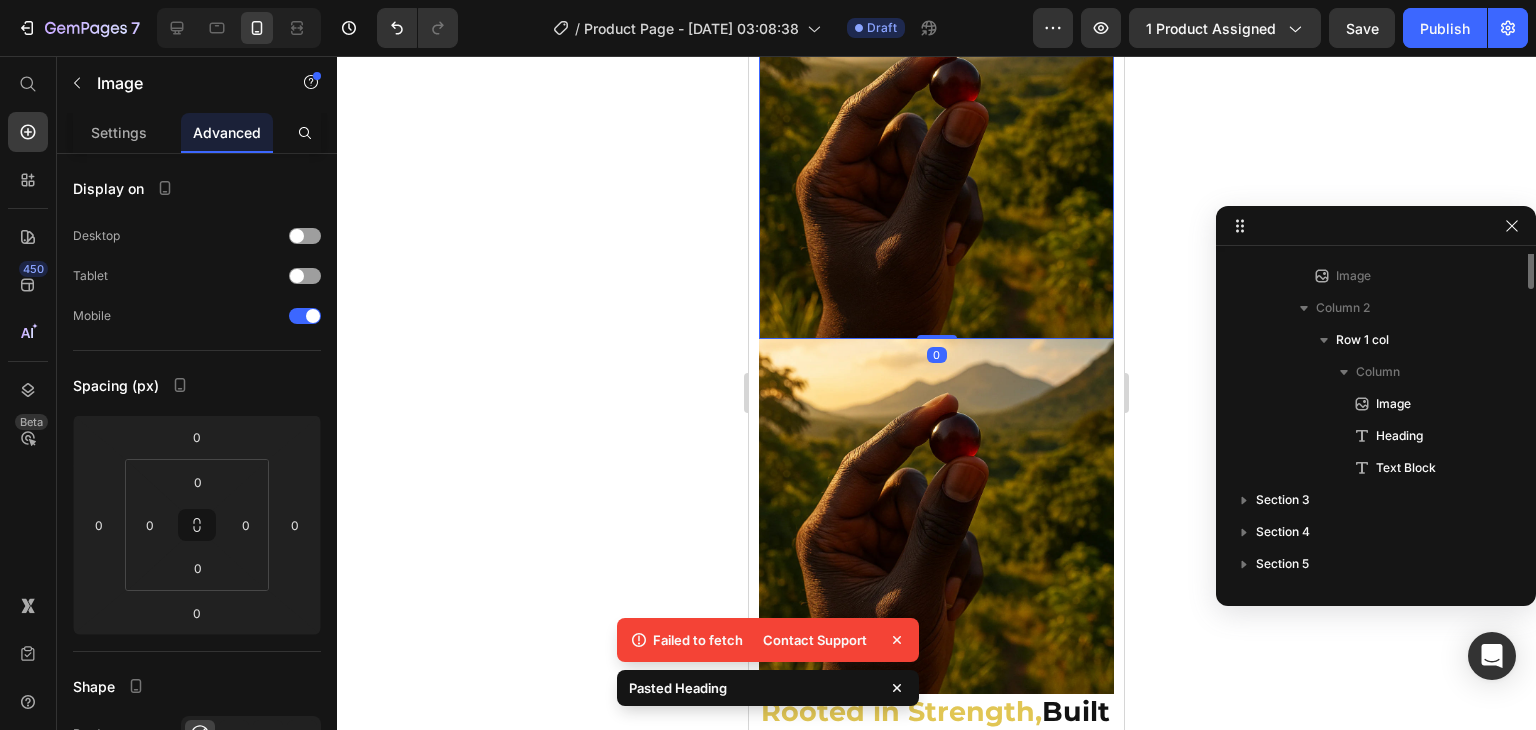scroll, scrollTop: 954, scrollLeft: 0, axis: vertical 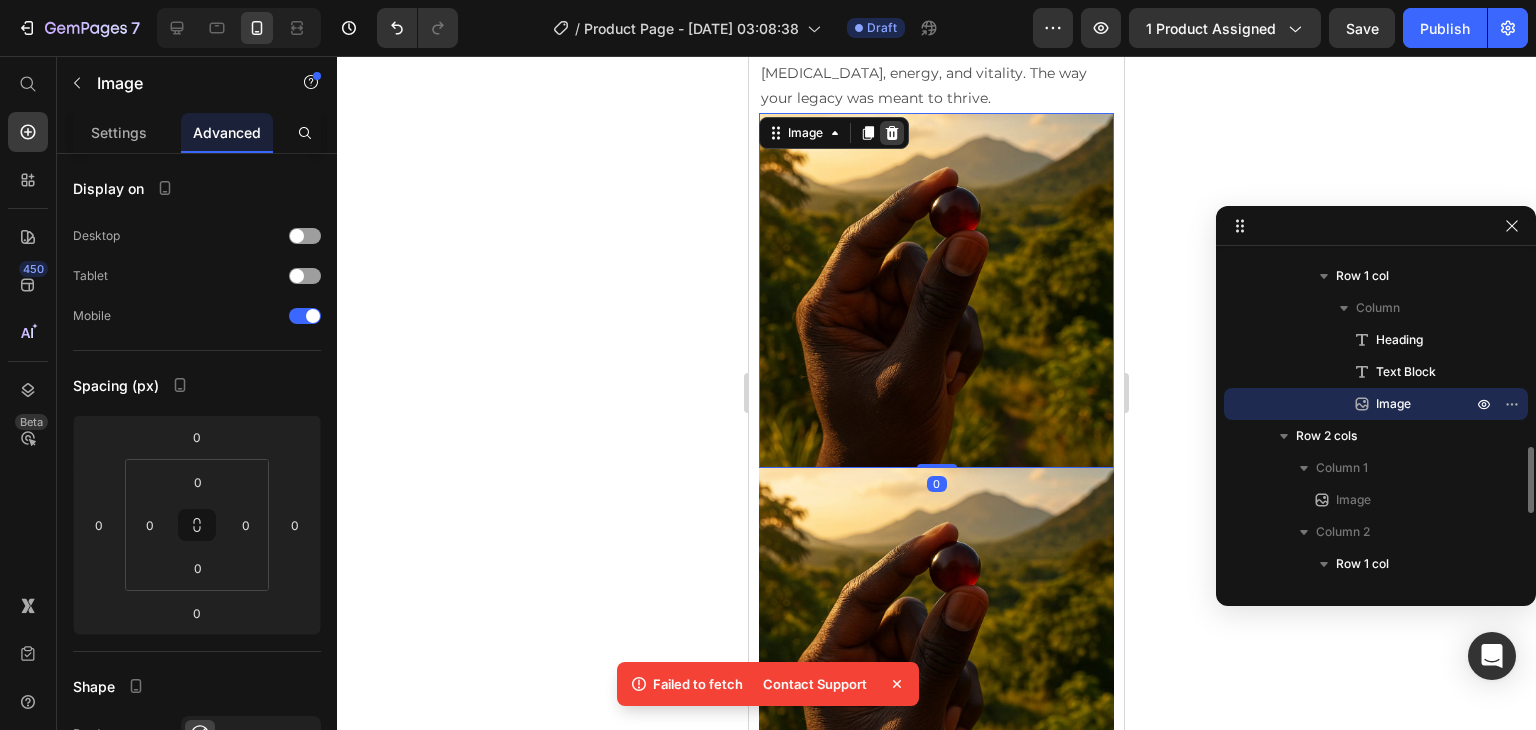 click 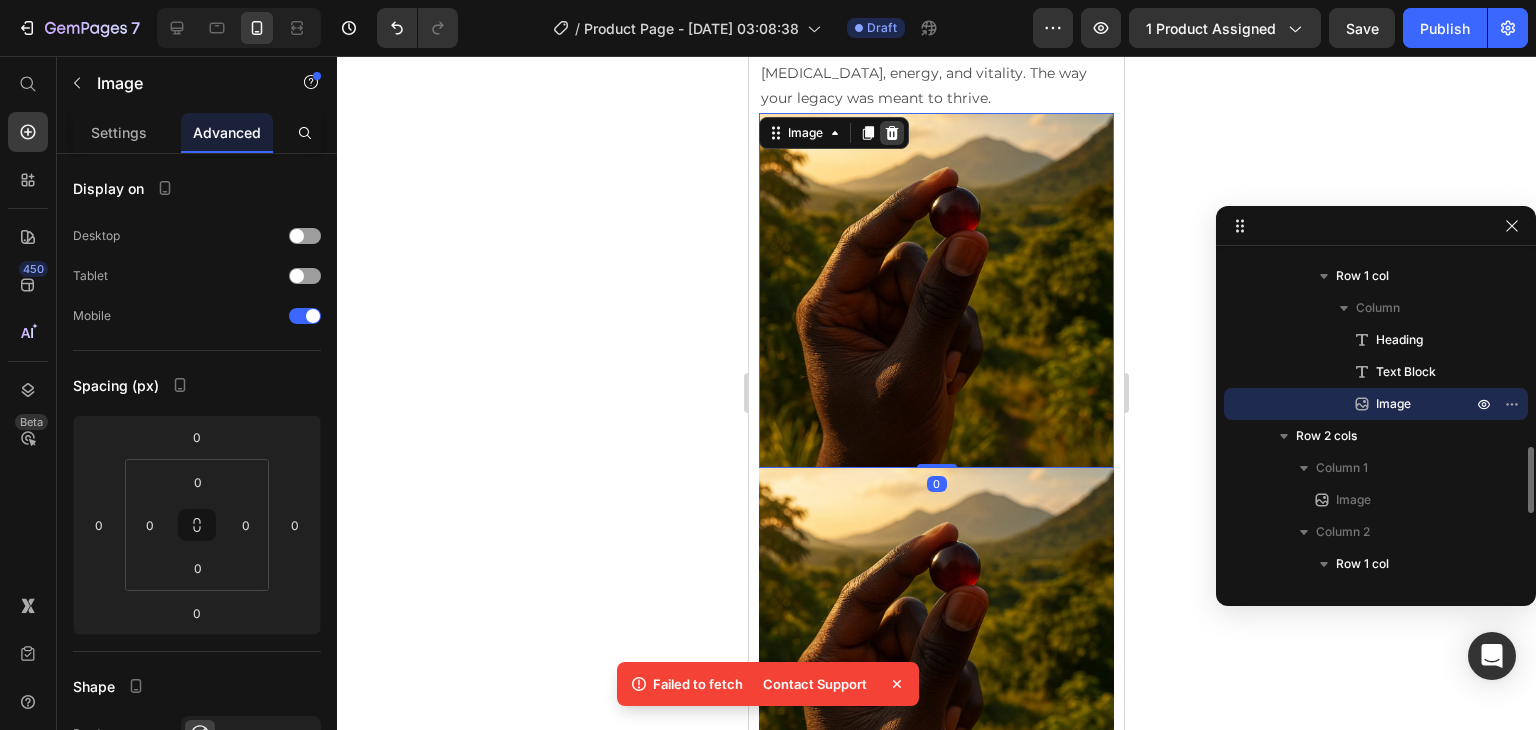 scroll, scrollTop: 1865, scrollLeft: 0, axis: vertical 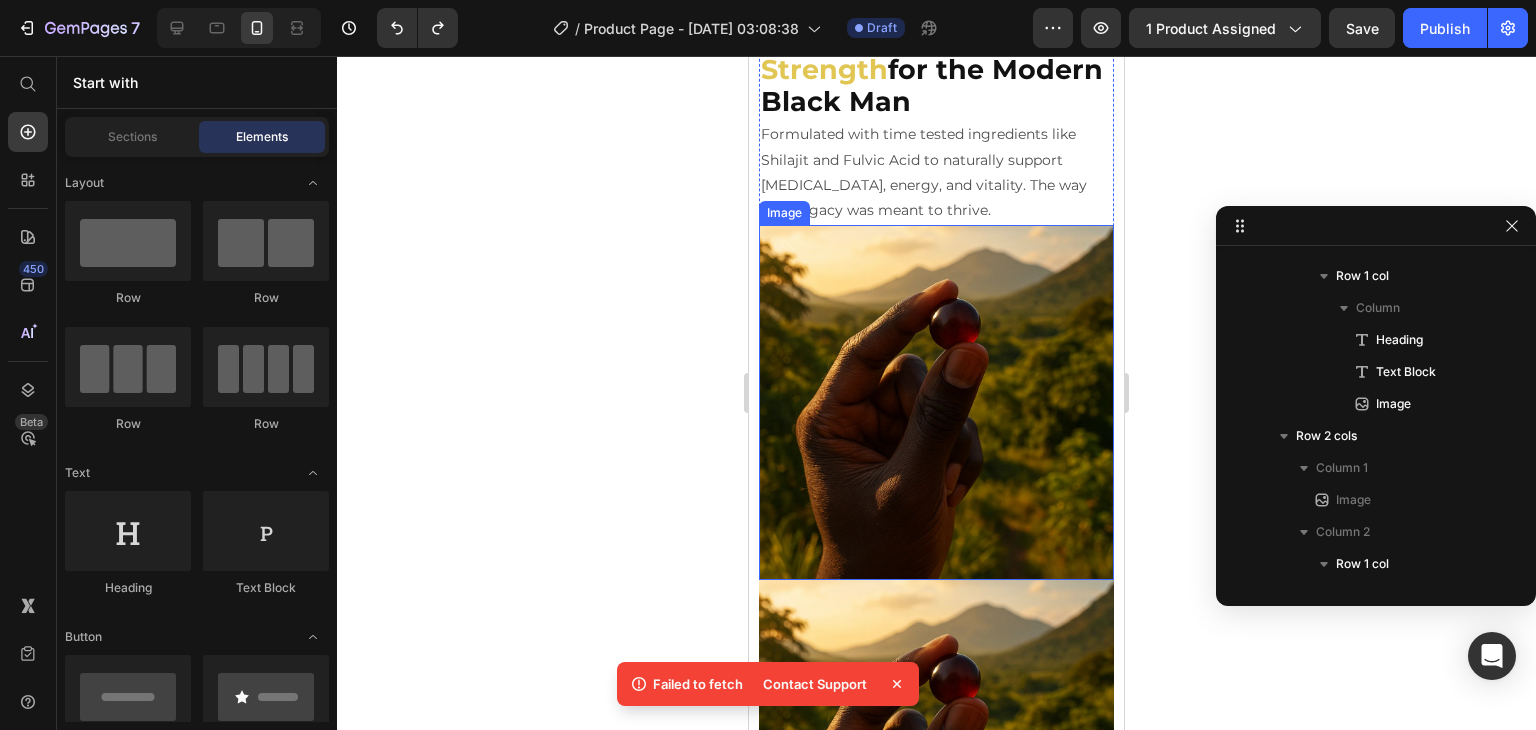 click at bounding box center (936, 402) 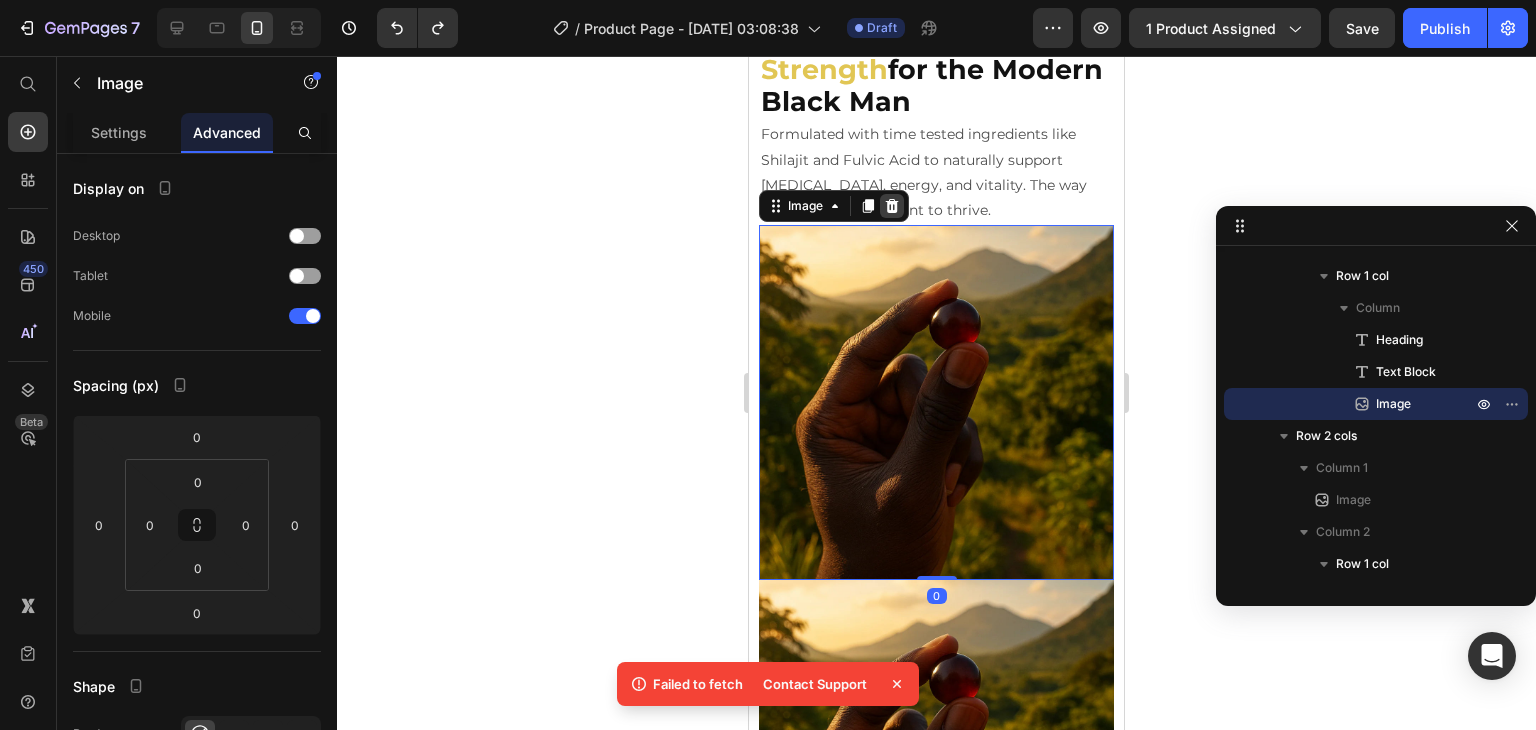 click 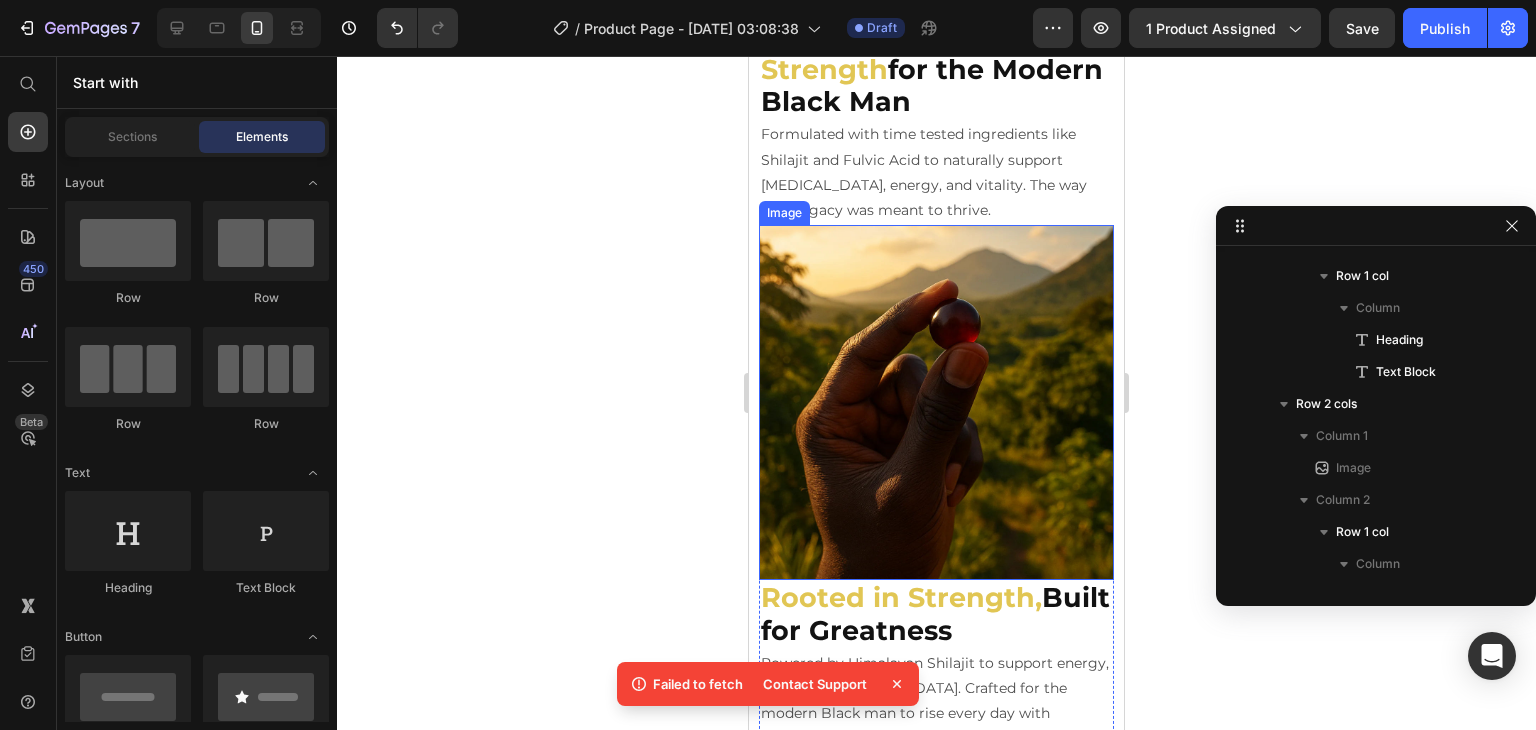 scroll, scrollTop: 1800, scrollLeft: 0, axis: vertical 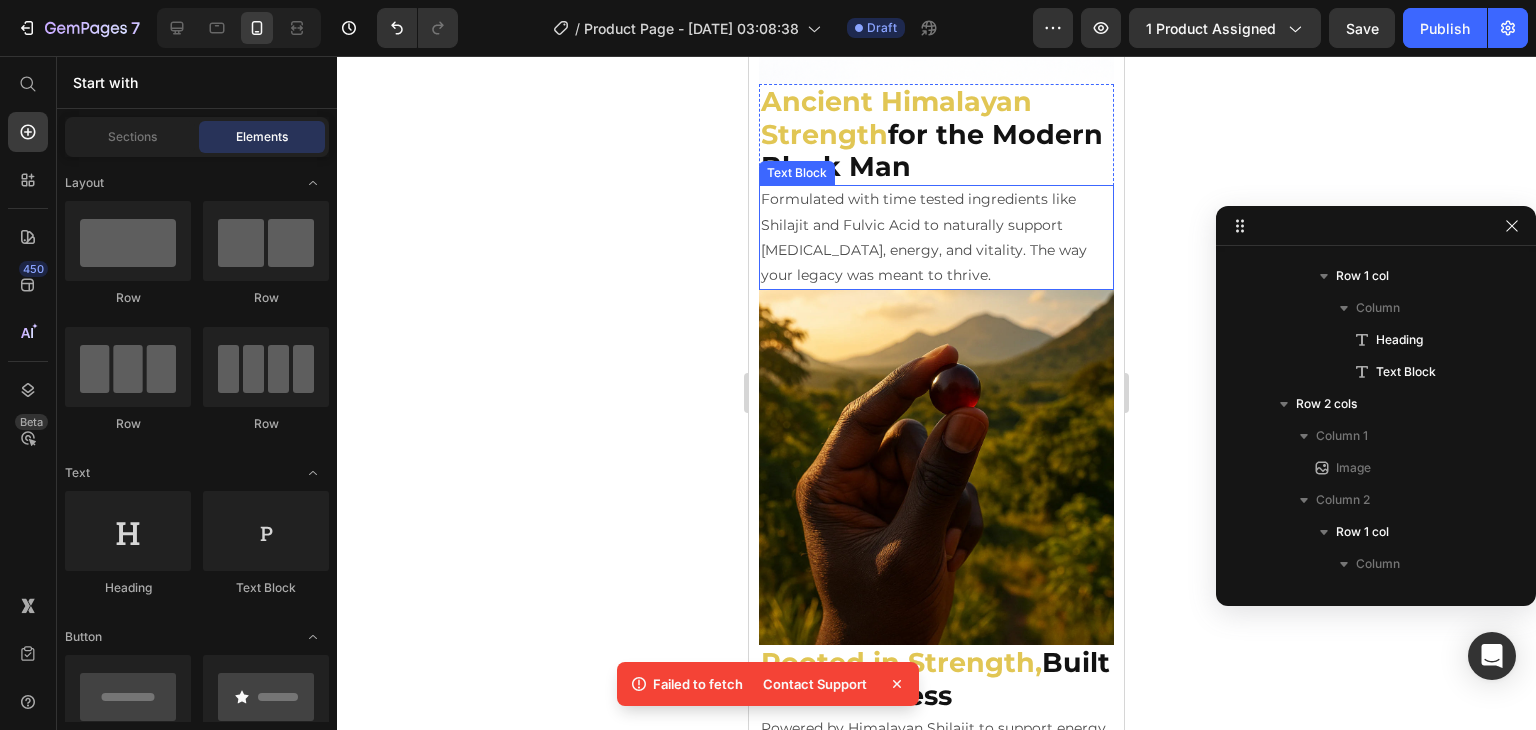 click at bounding box center [936, 467] 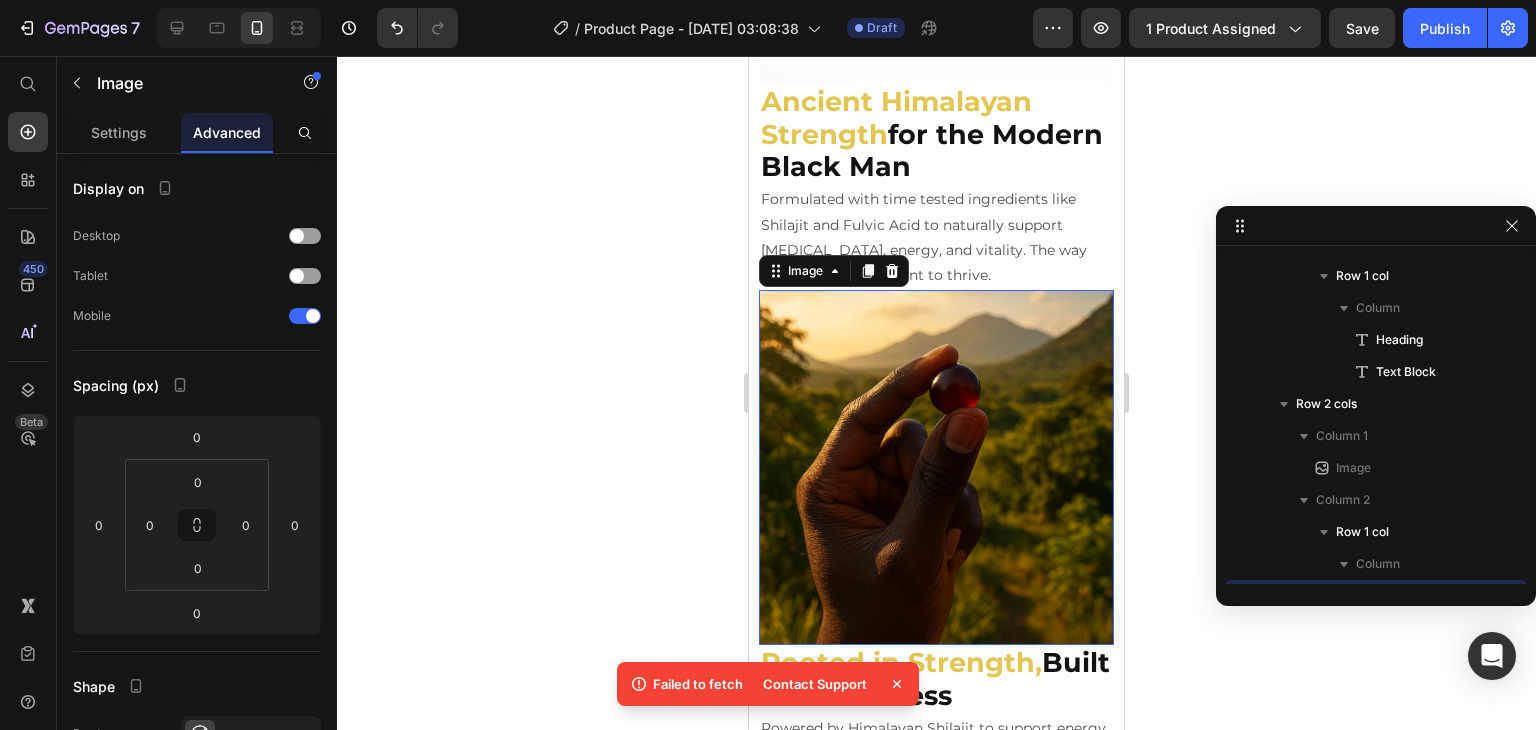 scroll, scrollTop: 1146, scrollLeft: 0, axis: vertical 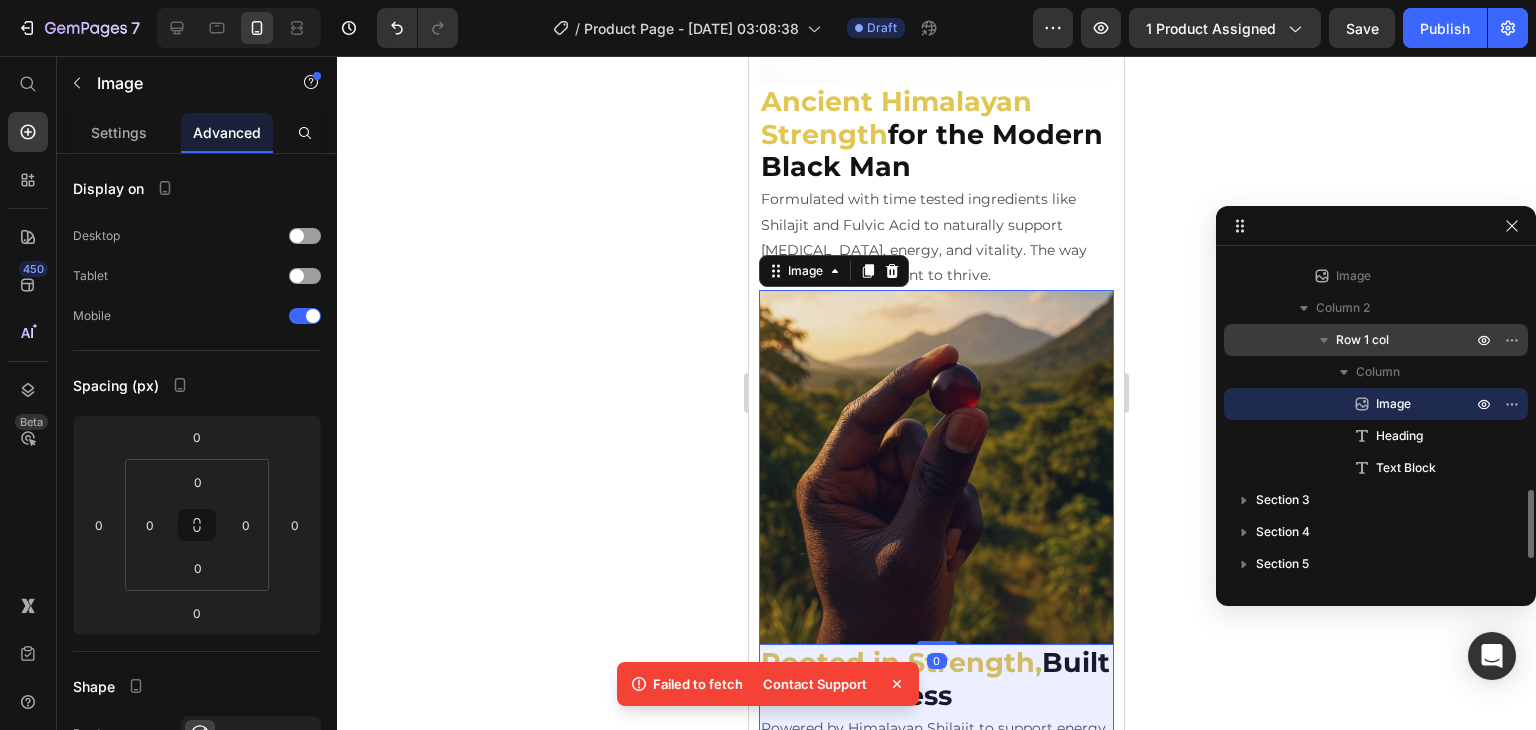 click on "Row 1 col" at bounding box center (1376, 340) 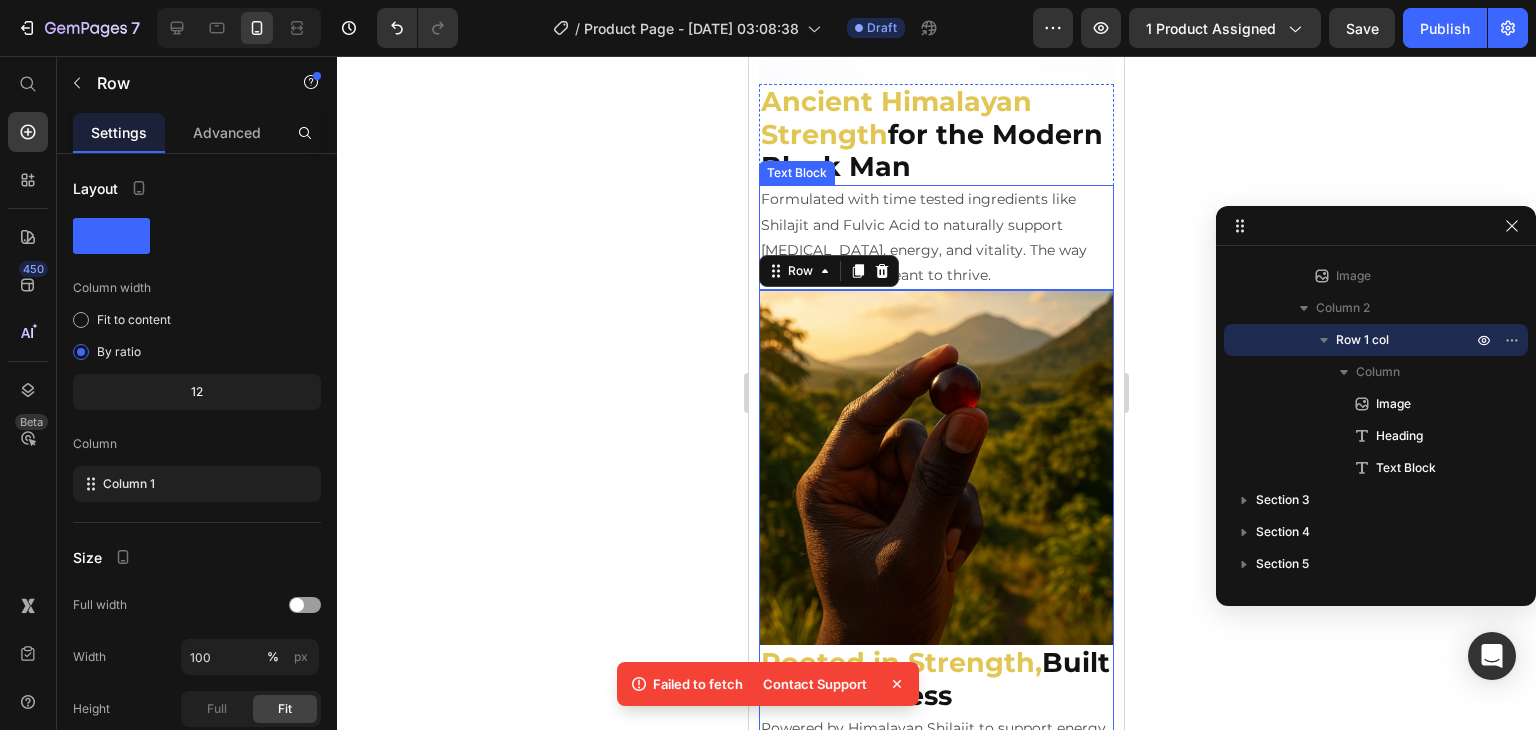 click on "Formulated with time tested ingredients like Shilajit and Fulvic Acid to naturally support testosterone, energy, and vitality. The way your legacy was meant to thrive." at bounding box center [936, 237] 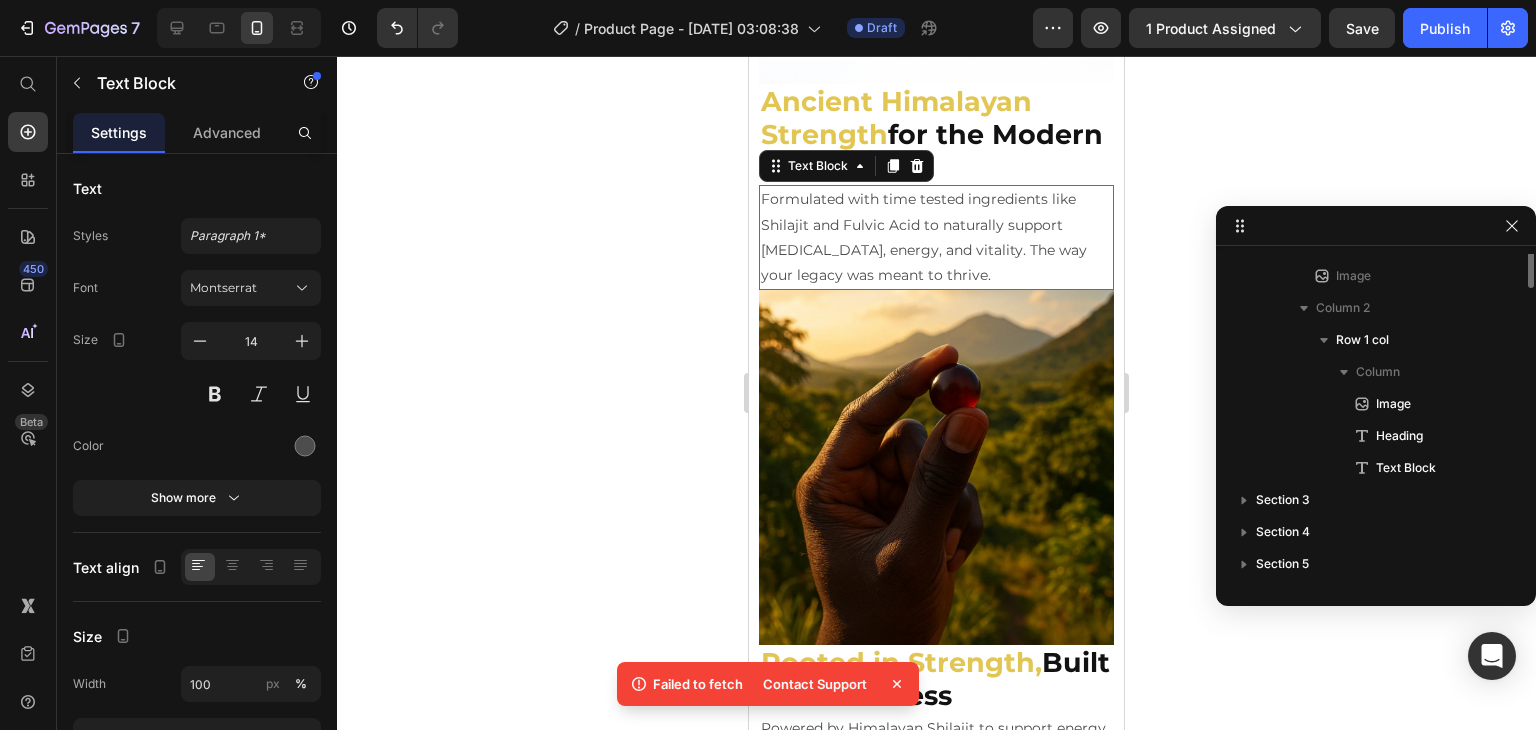 scroll, scrollTop: 922, scrollLeft: 0, axis: vertical 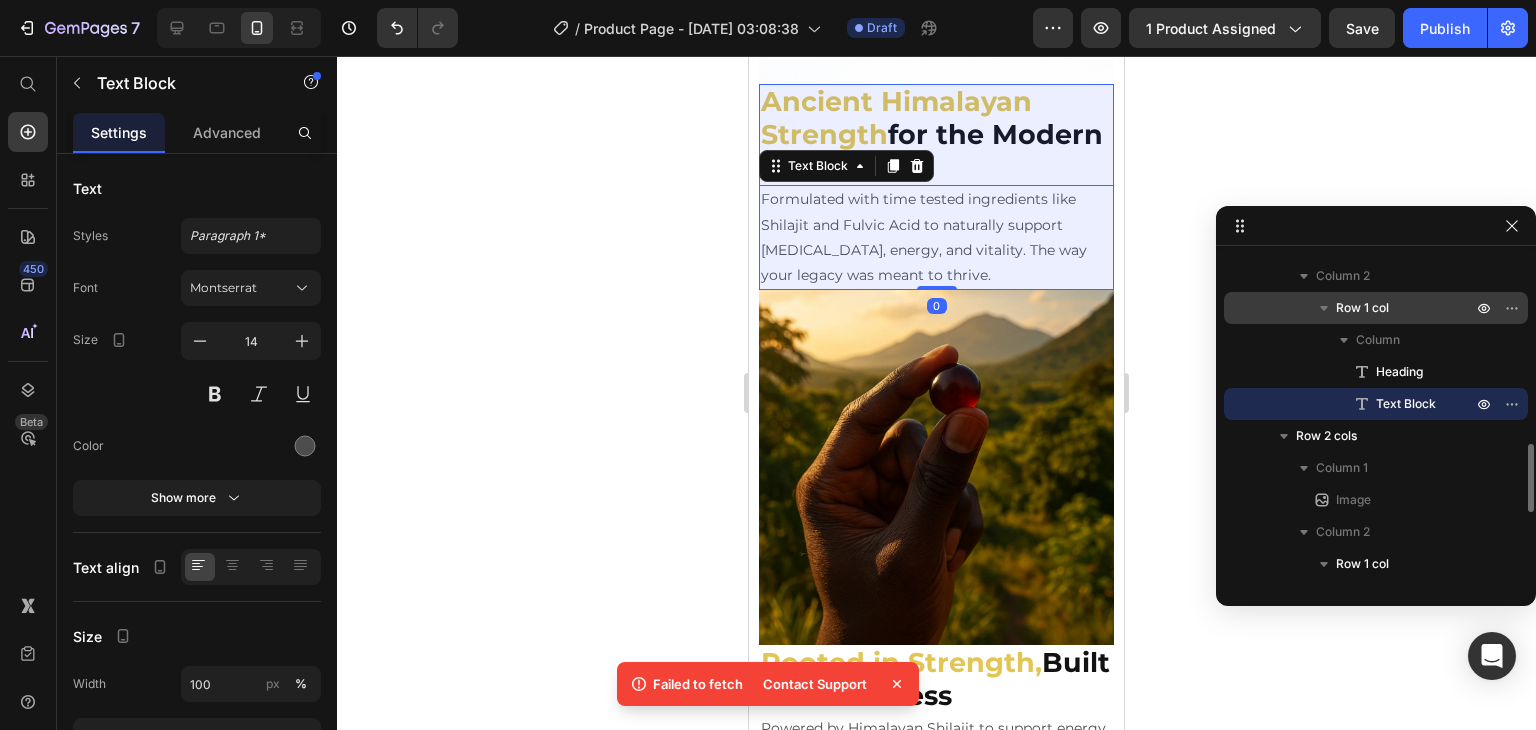 click on "Row 1 col" at bounding box center [1362, 308] 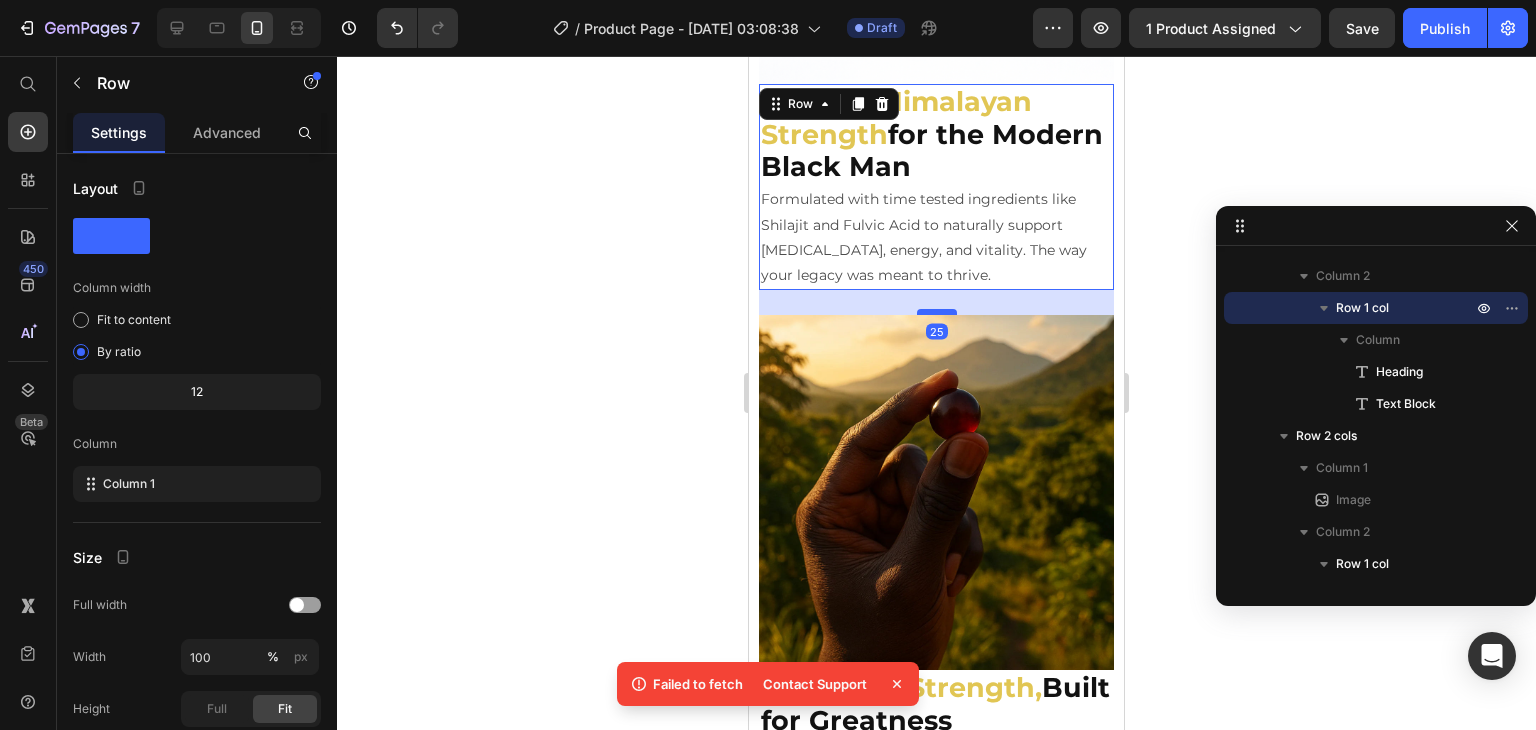 drag, startPoint x: 932, startPoint y: 252, endPoint x: 936, endPoint y: 277, distance: 25.317978 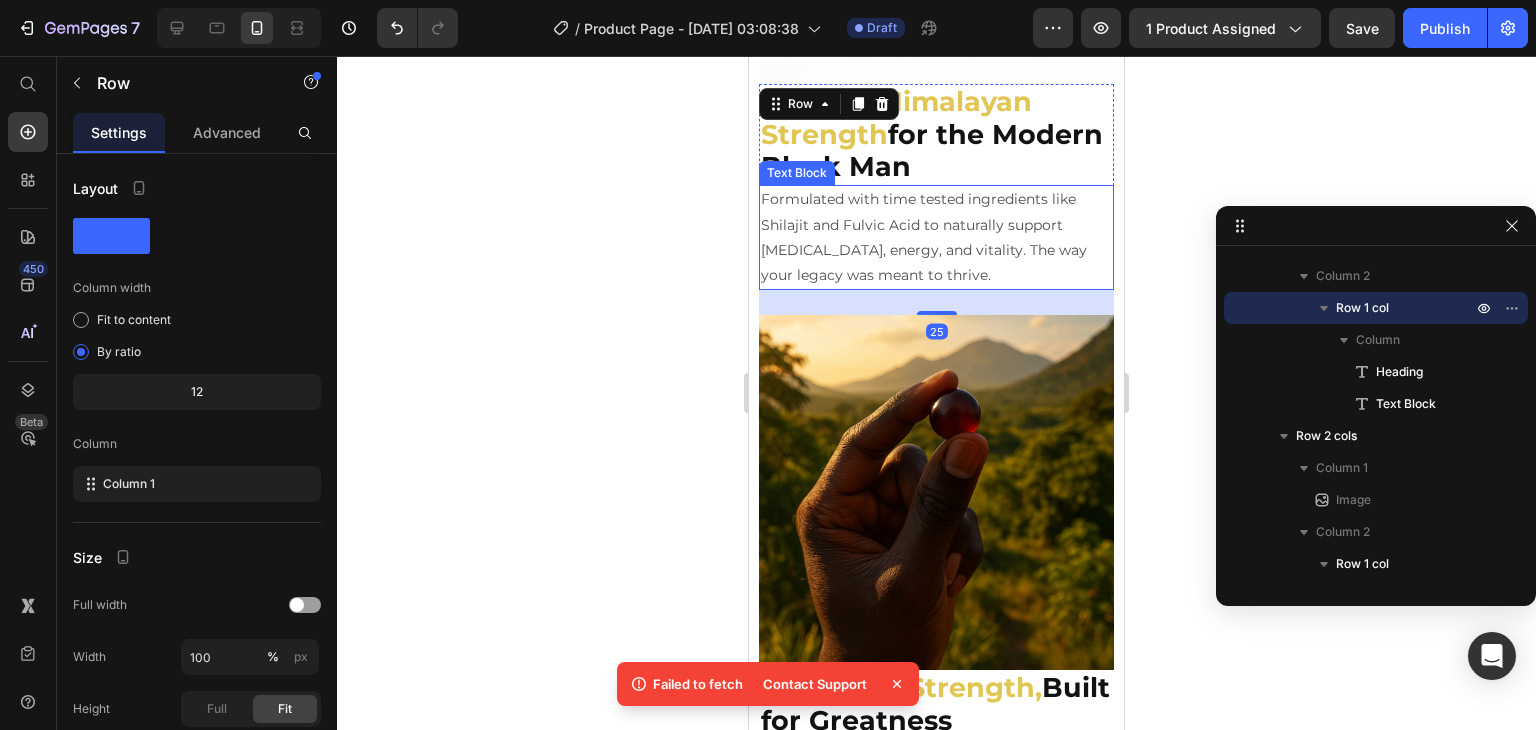 click on "Formulated with time tested ingredients like Shilajit and Fulvic Acid to naturally support testosterone, energy, and vitality. The way your legacy was meant to thrive." at bounding box center (936, 237) 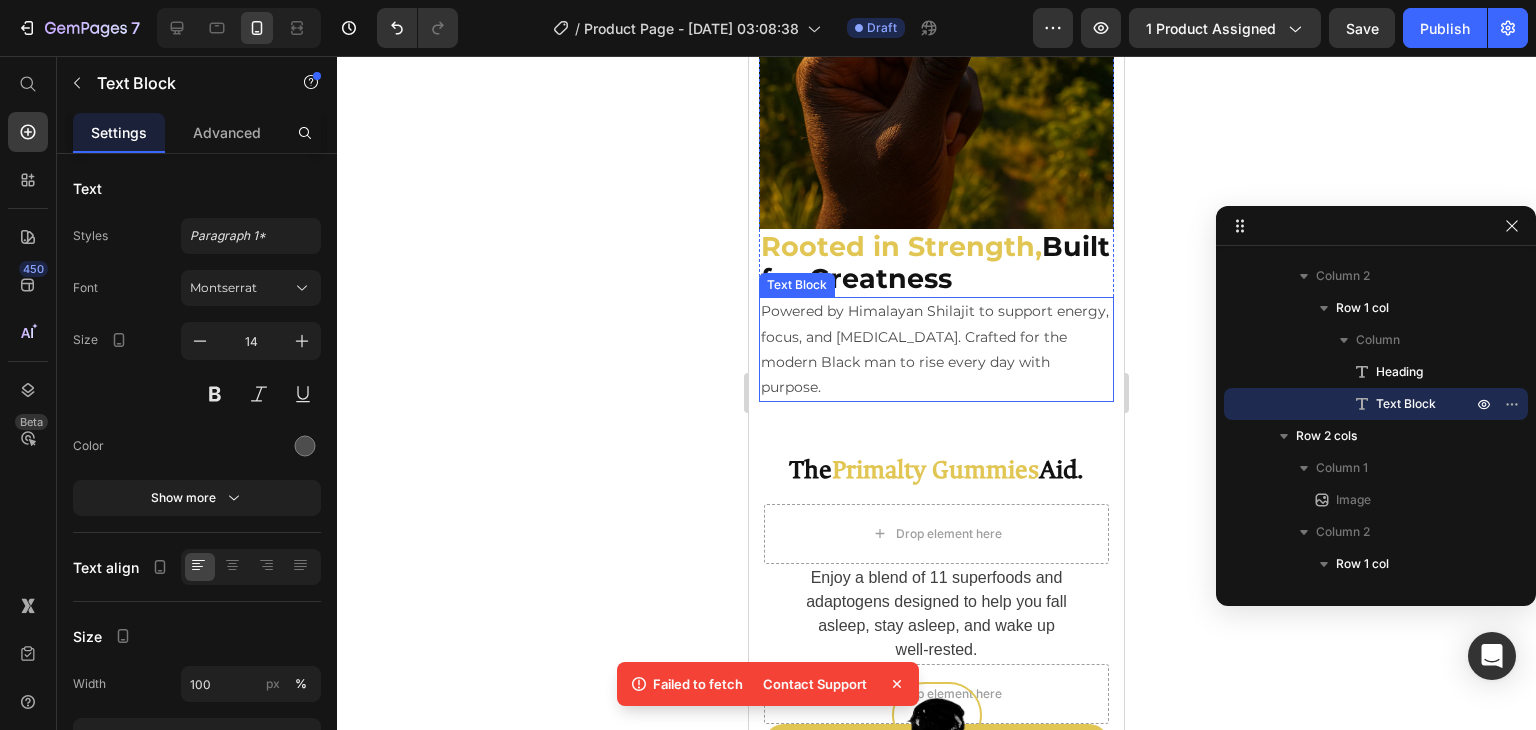 scroll, scrollTop: 2245, scrollLeft: 0, axis: vertical 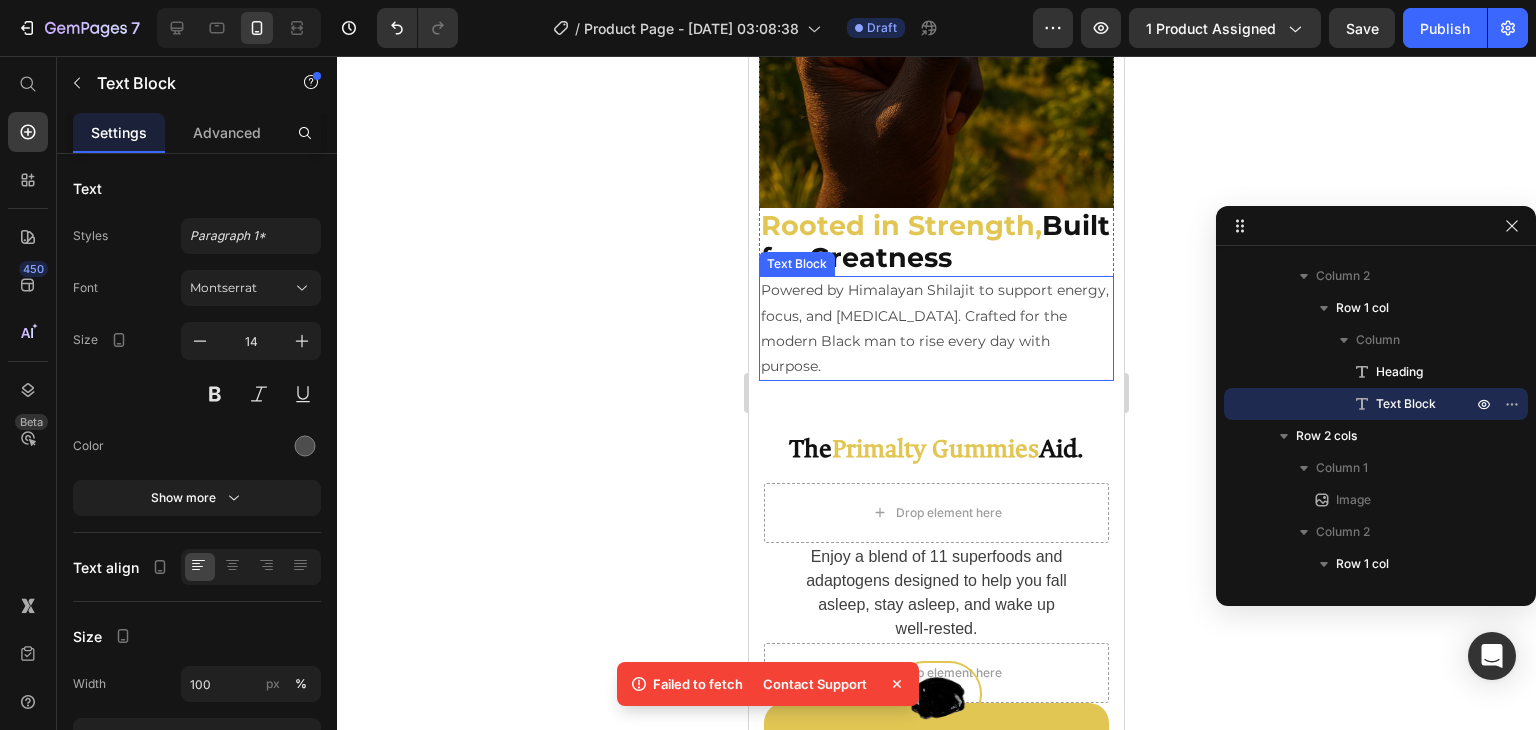 click at bounding box center (936, 30) 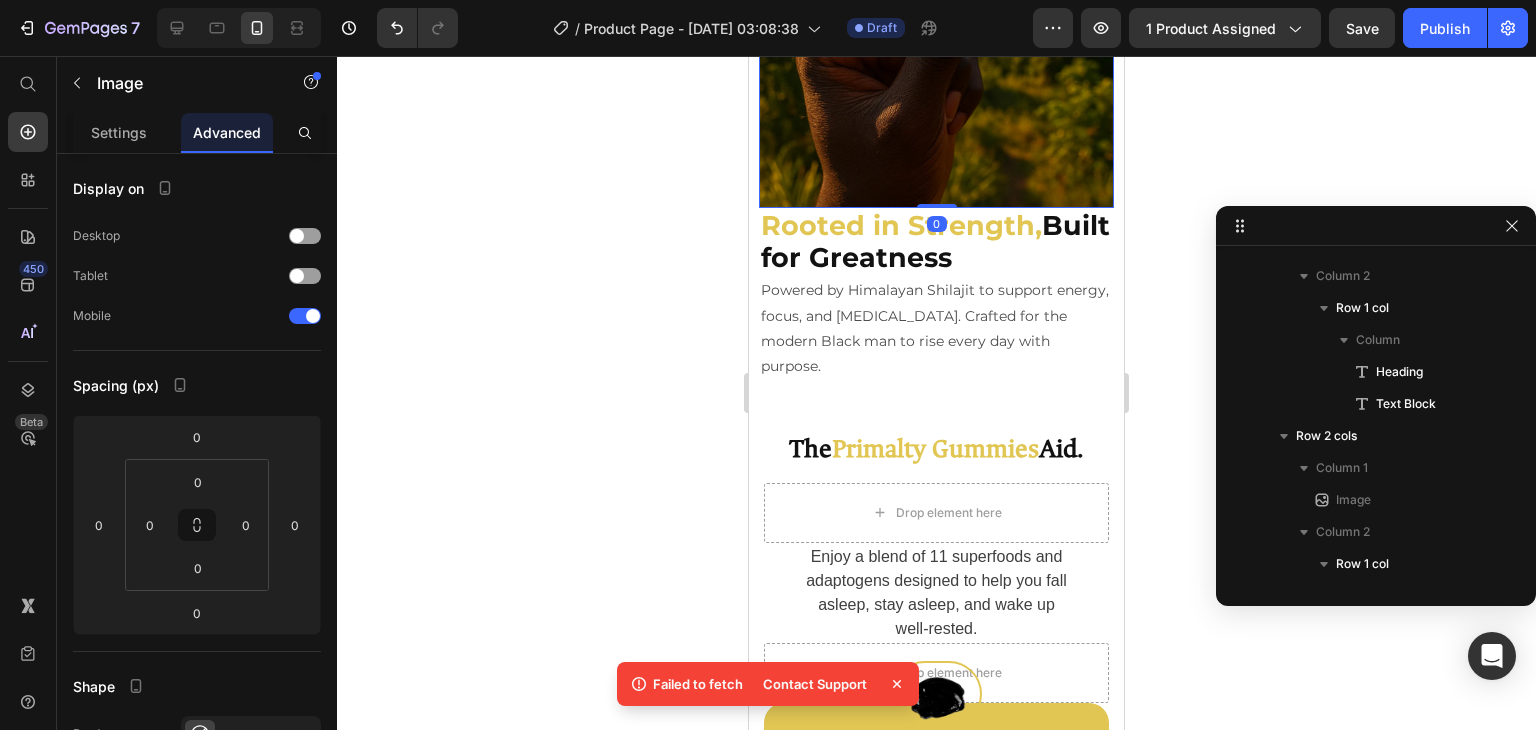 scroll, scrollTop: 1146, scrollLeft: 0, axis: vertical 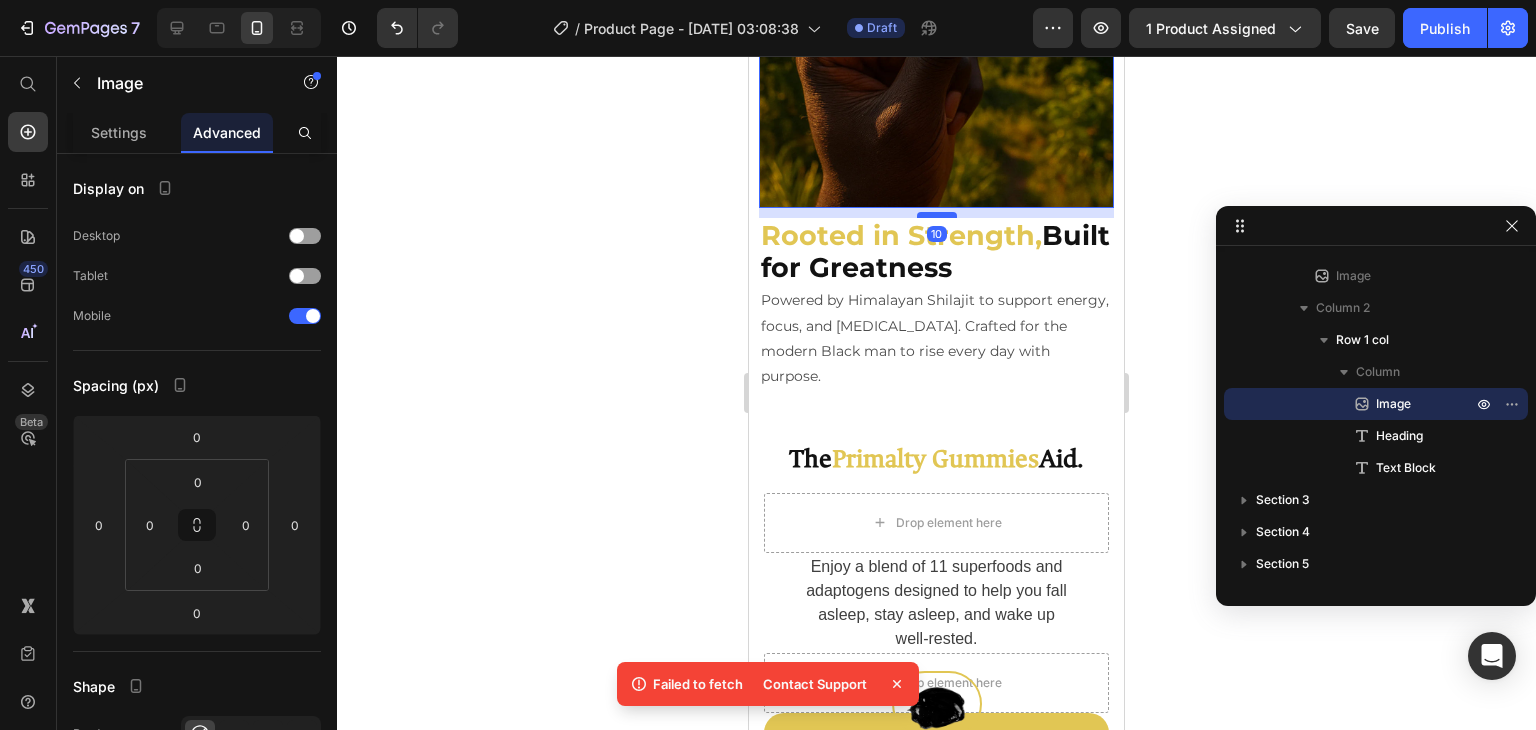 click at bounding box center [937, 215] 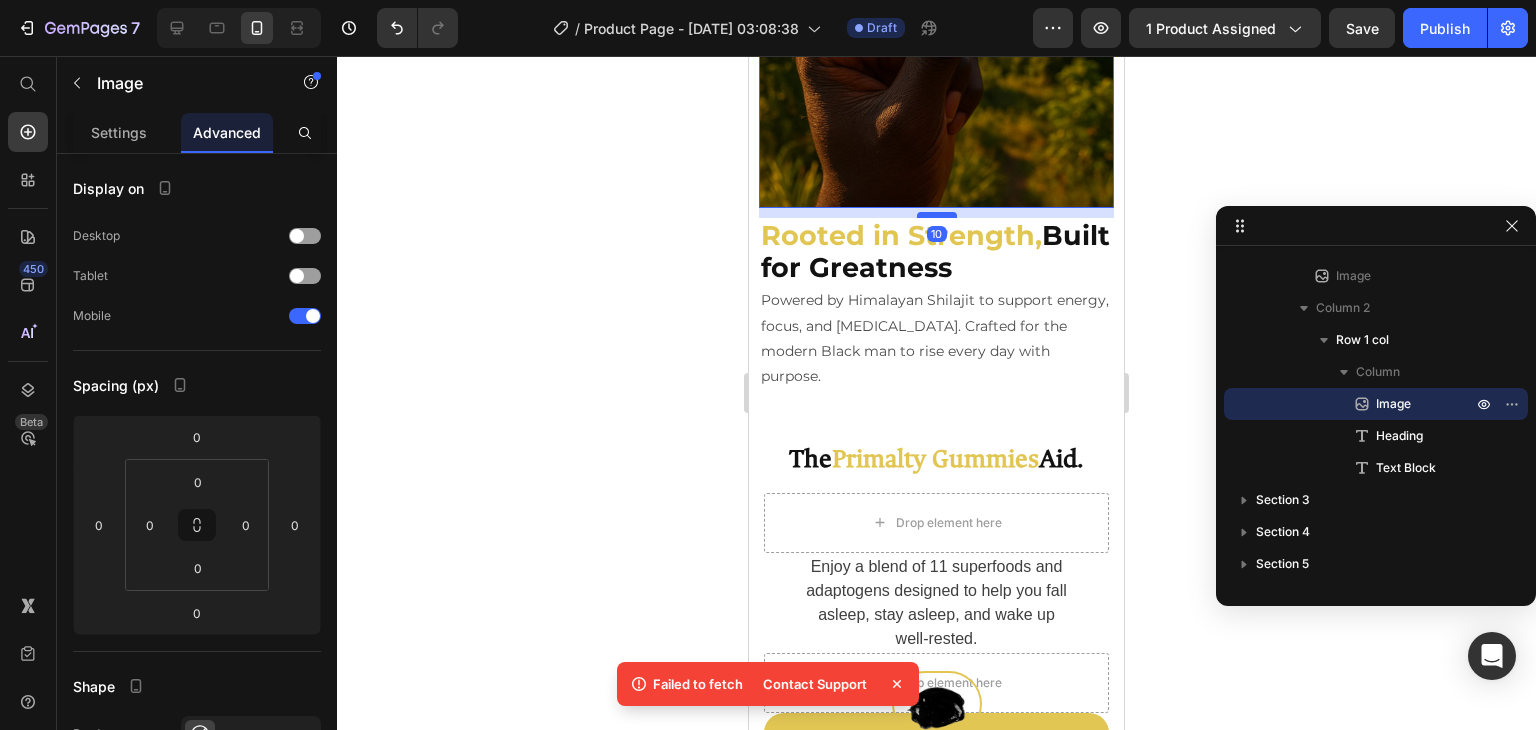 type on "10" 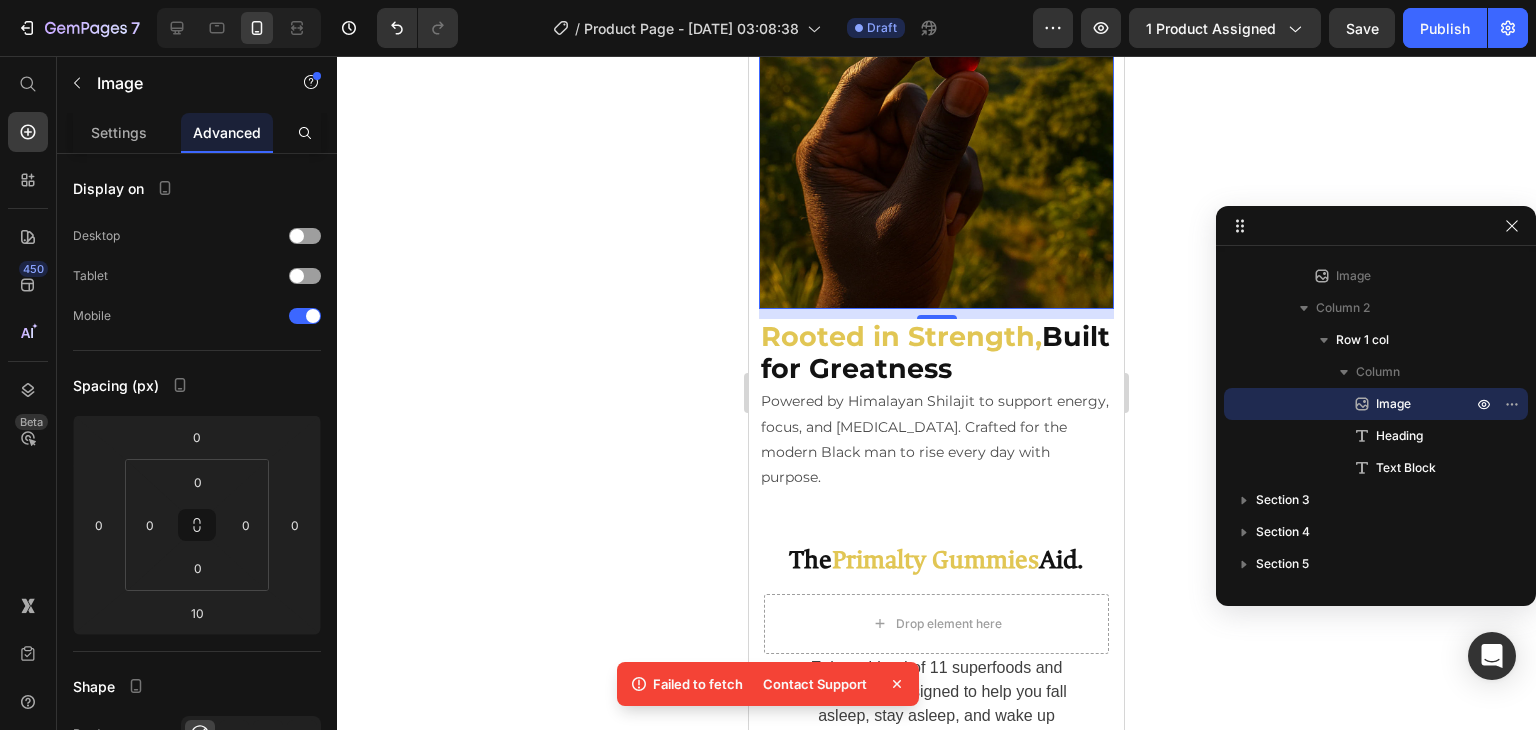 scroll, scrollTop: 2320, scrollLeft: 0, axis: vertical 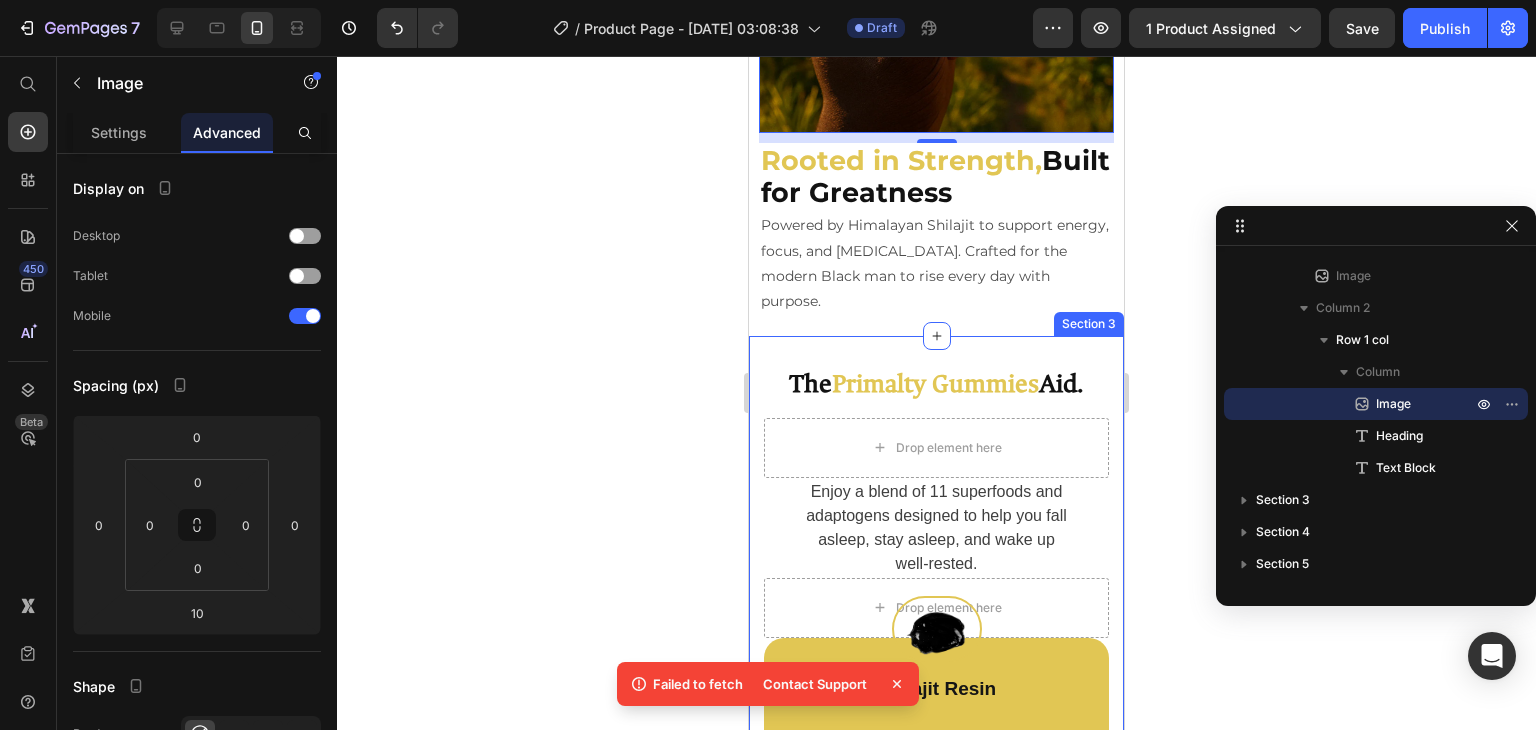 click on "The  Primalty Gummies  Aid. Heading
Drop element here Enjoy a blend of 11 superfoods and adaptogens designed to help you fall asleep, stay asleep, and wake up well-rested. Text Block
Drop element here Row Image Shilajit Resin Text block Boosts  natural testosterone  levels Enhances  energy ,  stamina , and  muscle recovery Rich in  fulvic acid  and  trace minerals  for deep cellular support Supports  mental clarity  and focus Text block ✅ Known as "The Destroyer of Weakness" in ancient Ayurvedic medicine Text Block Row Image Ashwagandha Text block Reduces  stress  and balances  cortisol Improves  mood ,  focus , and  physical endurance Supports healthy  testosterone  production A proven  adaptogen  that helps your body adapt to daily stress Text block ✅ Traditionally used to restore masculine vitality and performance Text Block Row Image Gokshura (Tribulus Terrestris) Text block Enhances  libido  and male reproductive health Supports  testosterone  regulation and  Row" at bounding box center [936, 1286] 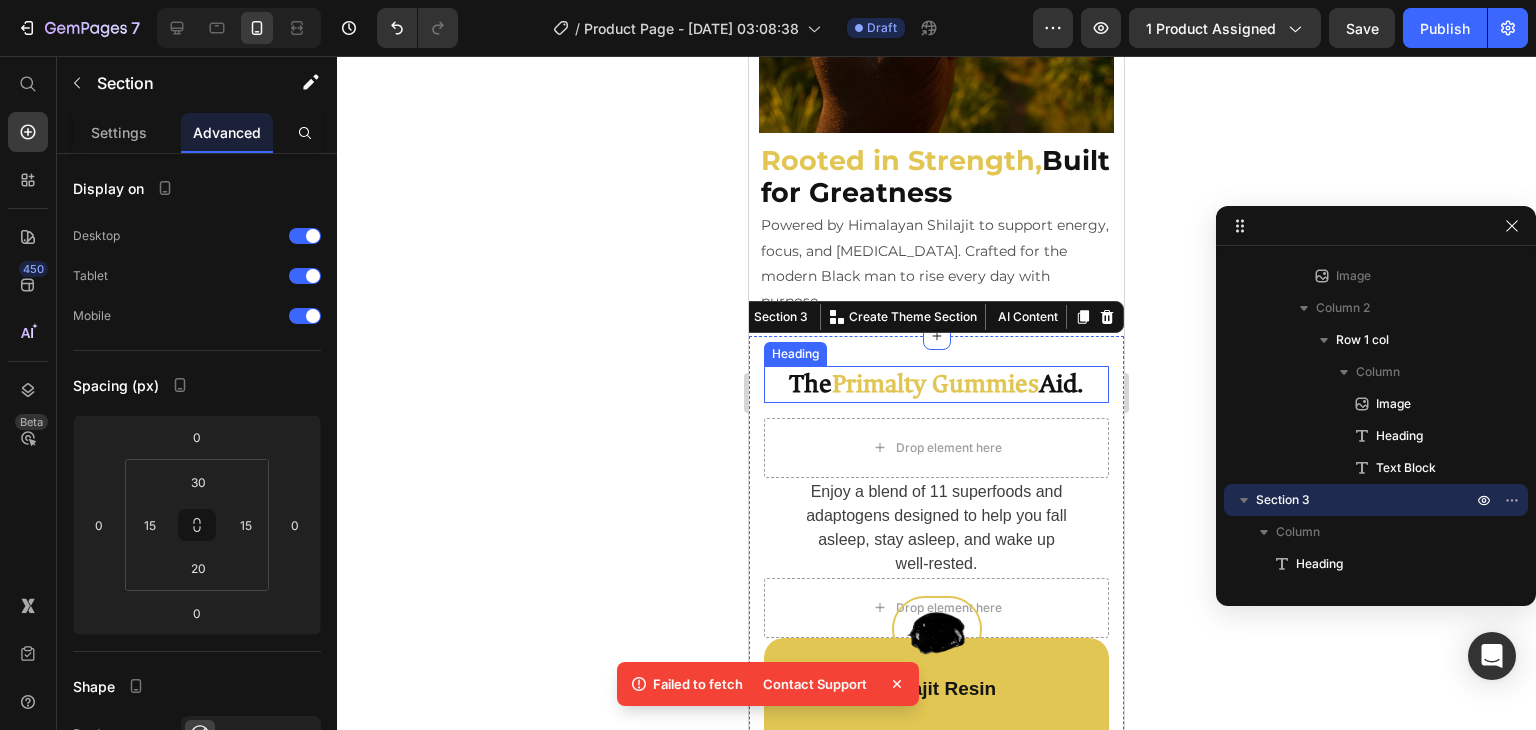 click on "Primalty Gummies" at bounding box center [935, 384] 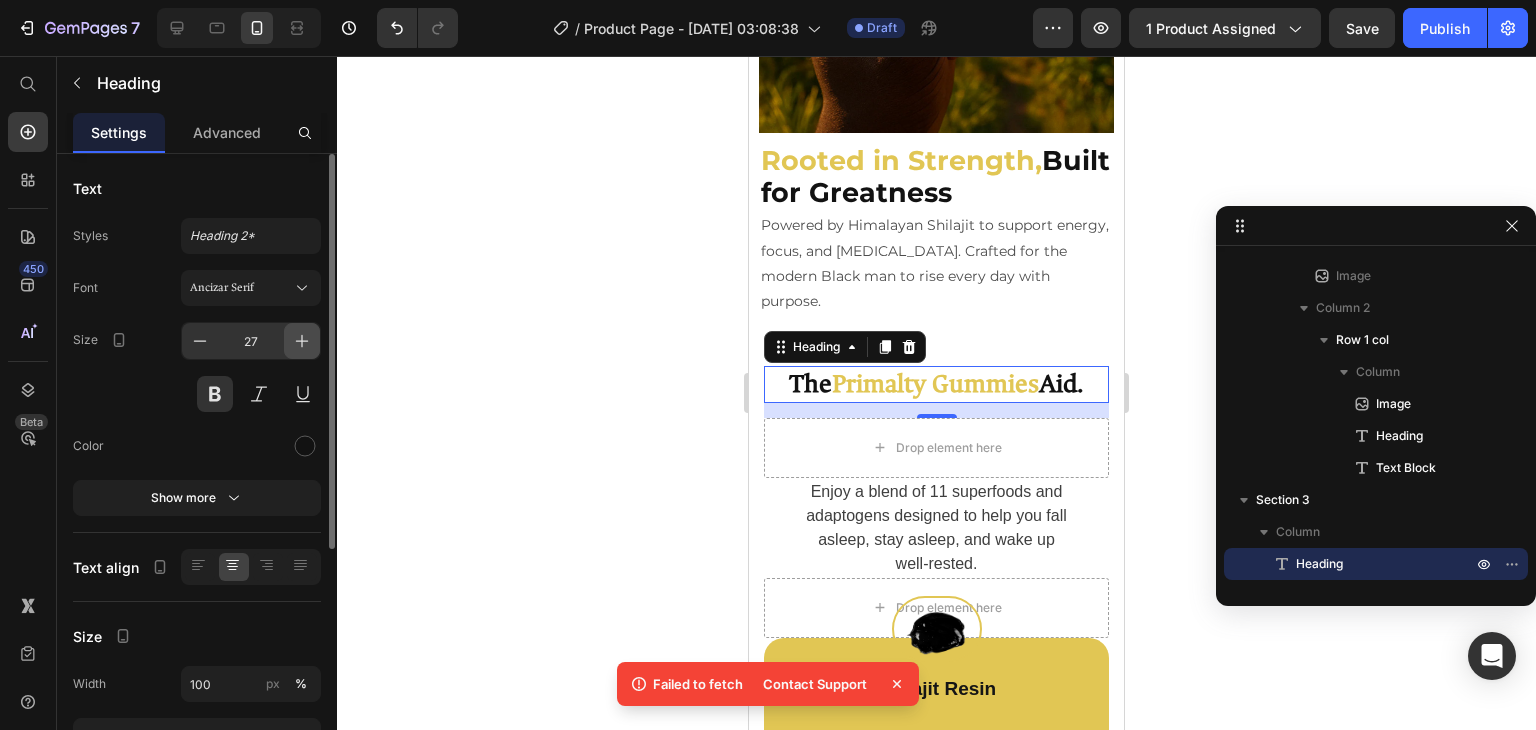 click 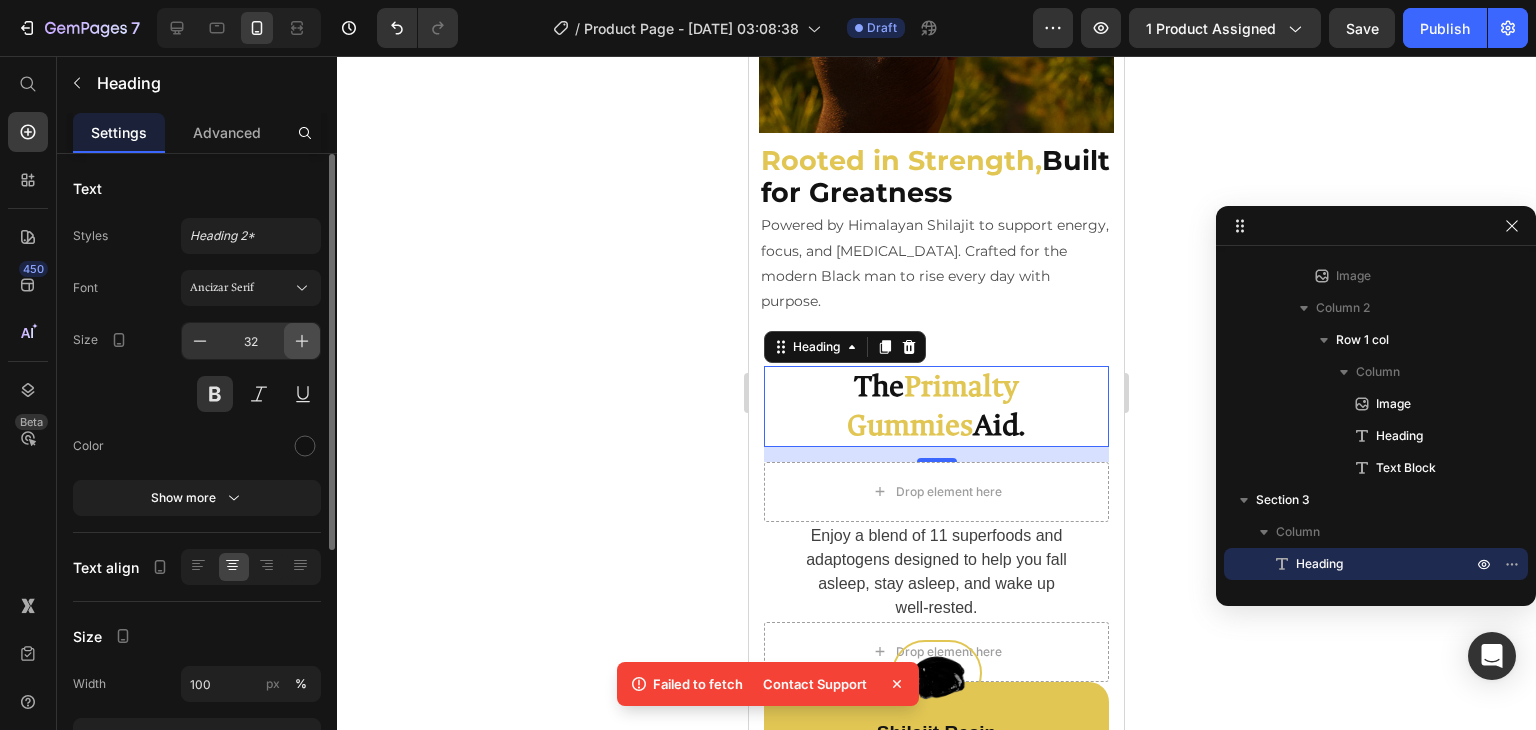 click 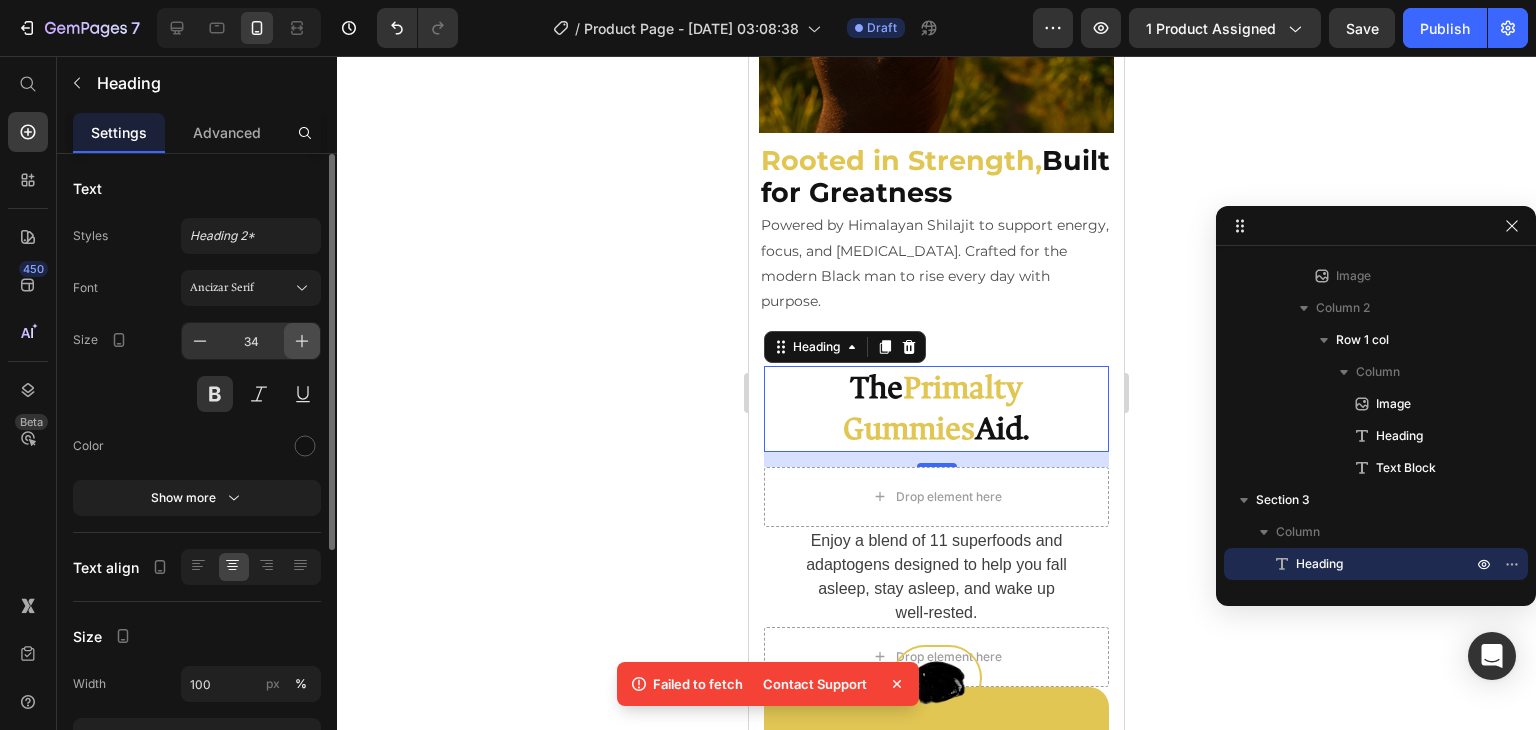 click 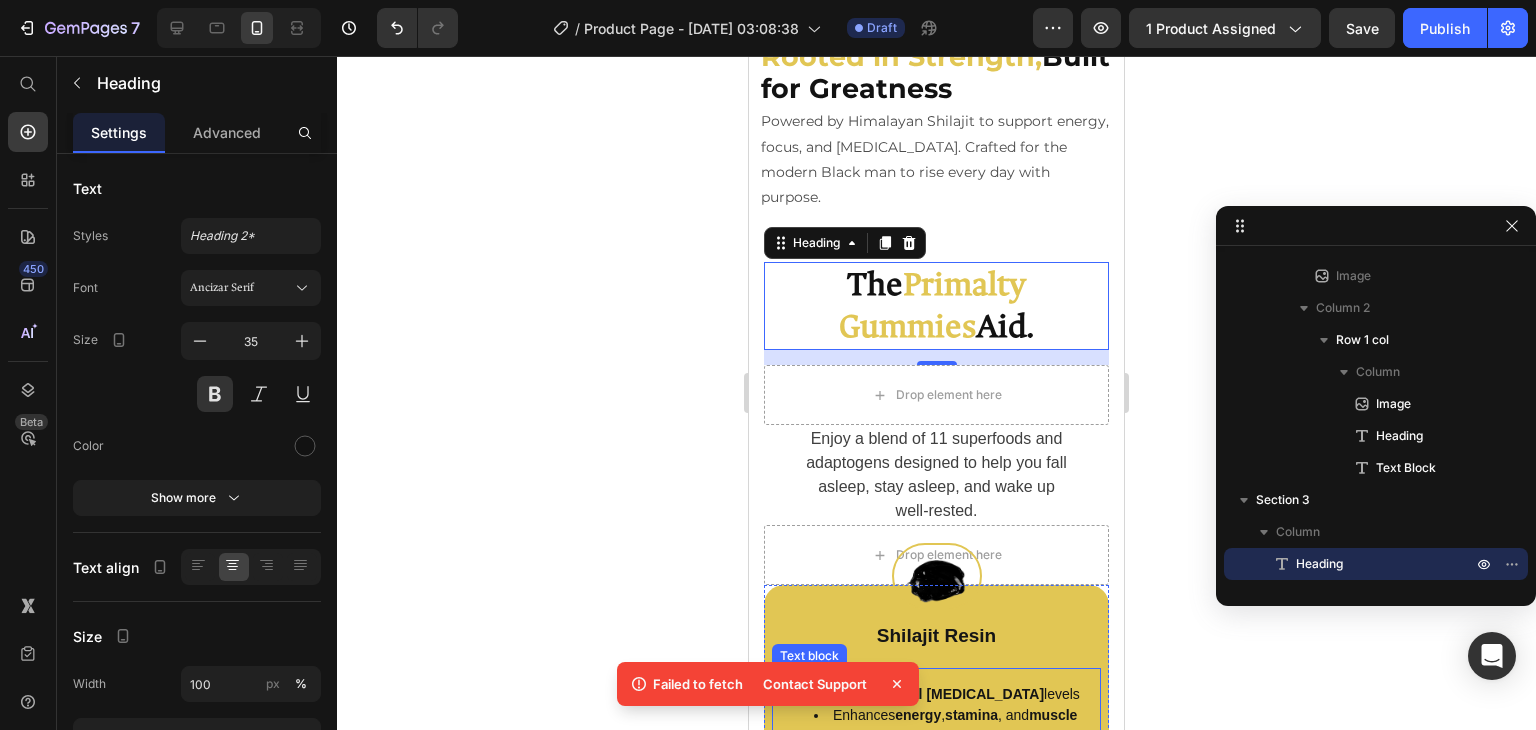 scroll, scrollTop: 2585, scrollLeft: 0, axis: vertical 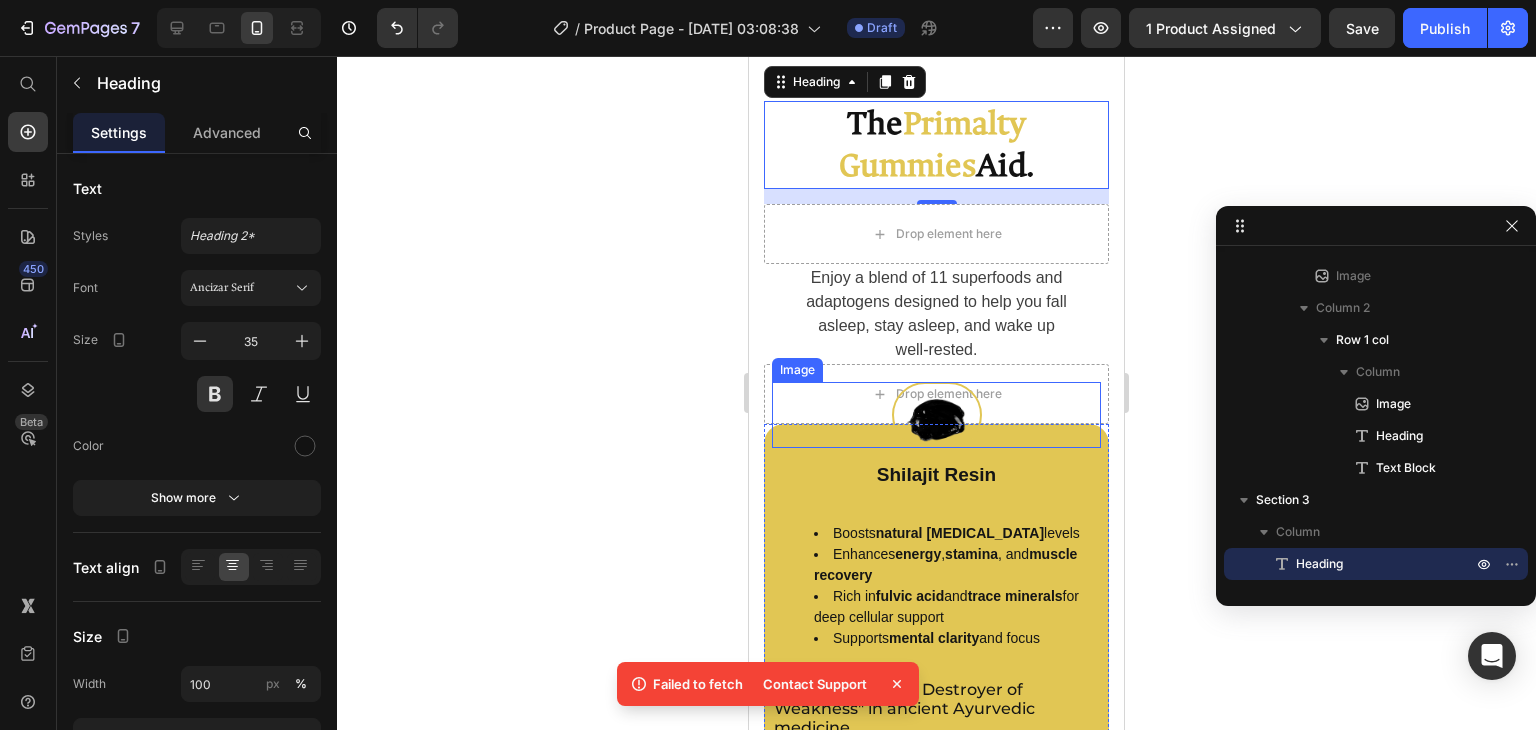 click at bounding box center [936, 415] 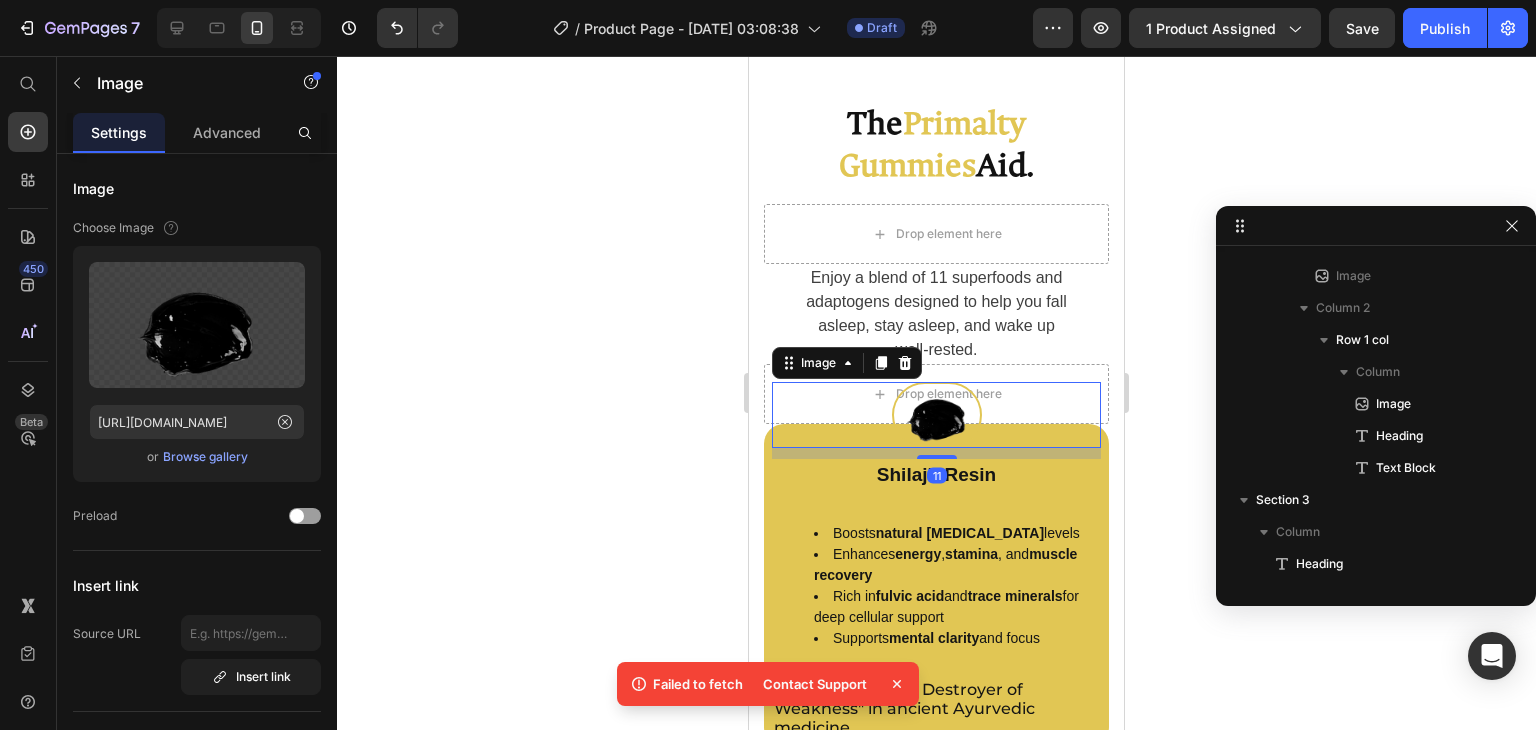 scroll, scrollTop: 1498, scrollLeft: 0, axis: vertical 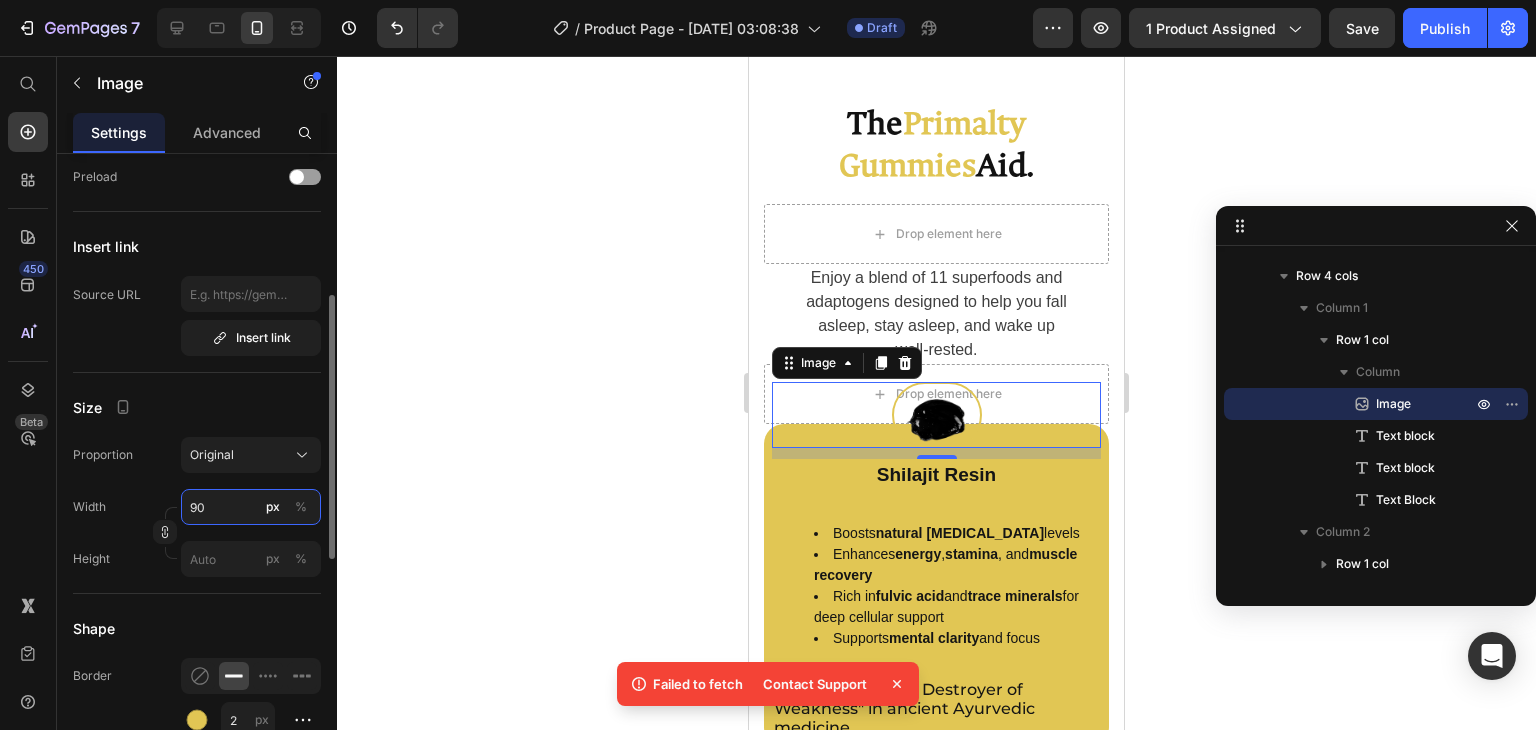 click on "90" at bounding box center (251, 507) 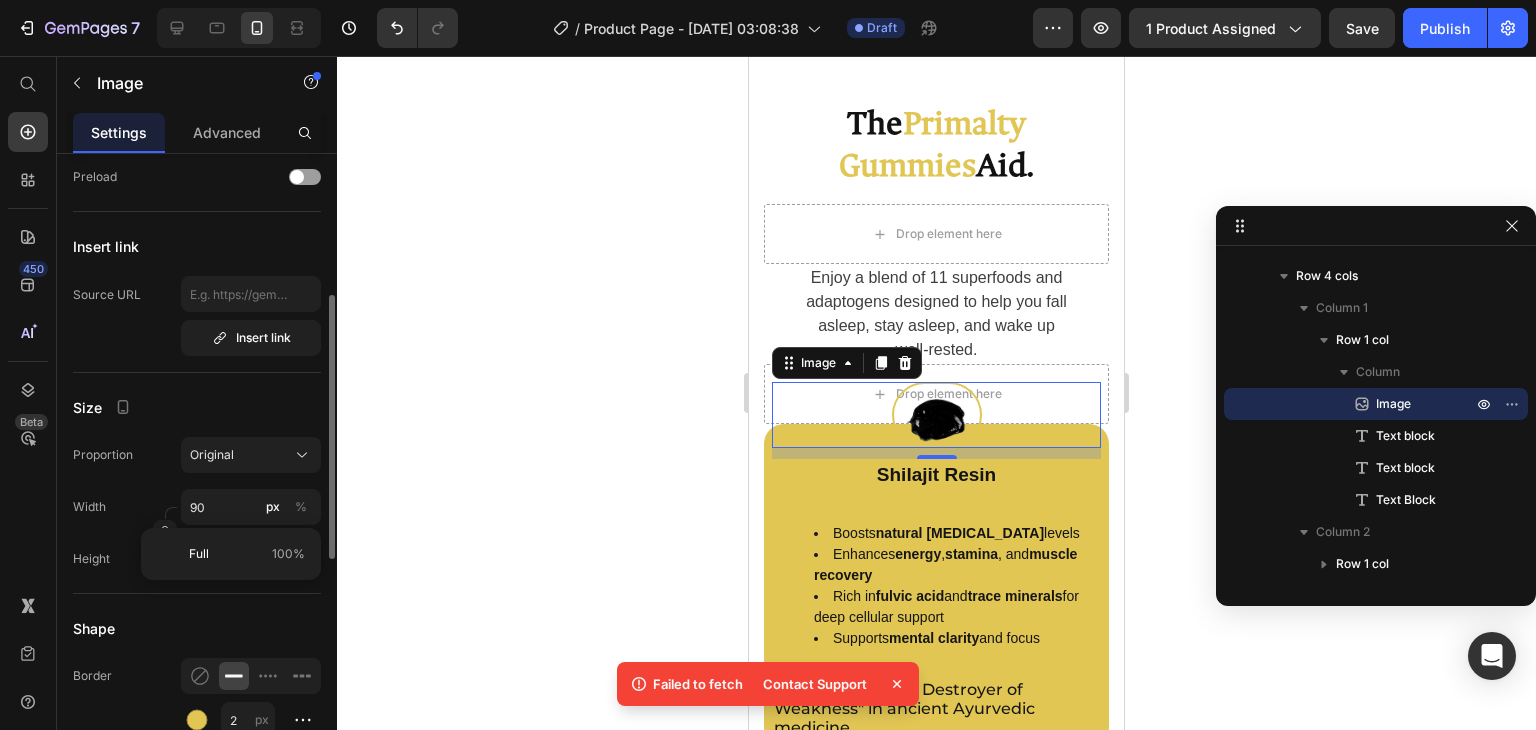 click on "Size Proportion Original Width 90 px % Height px %" 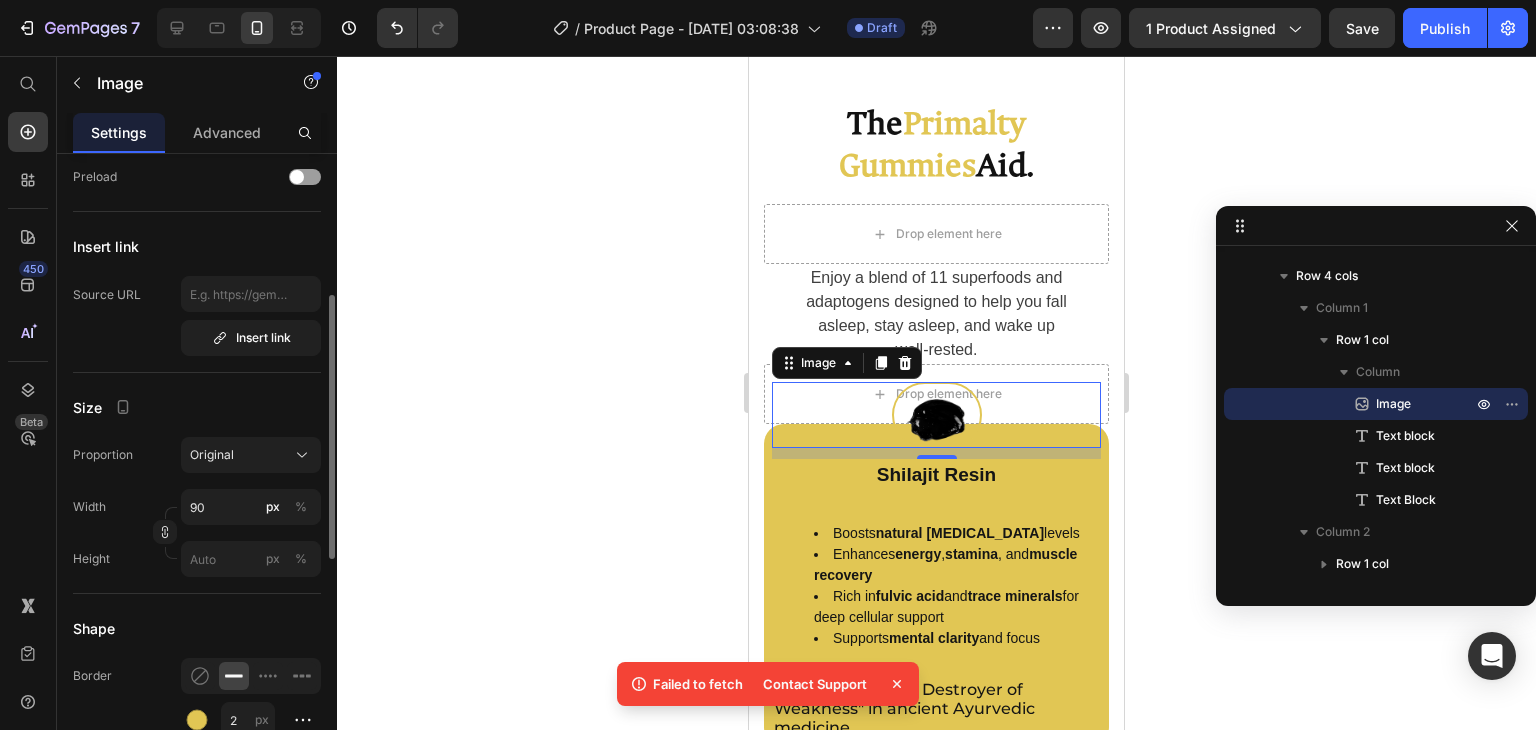 click on "Size Proportion Original Width 90 px % Height px %" 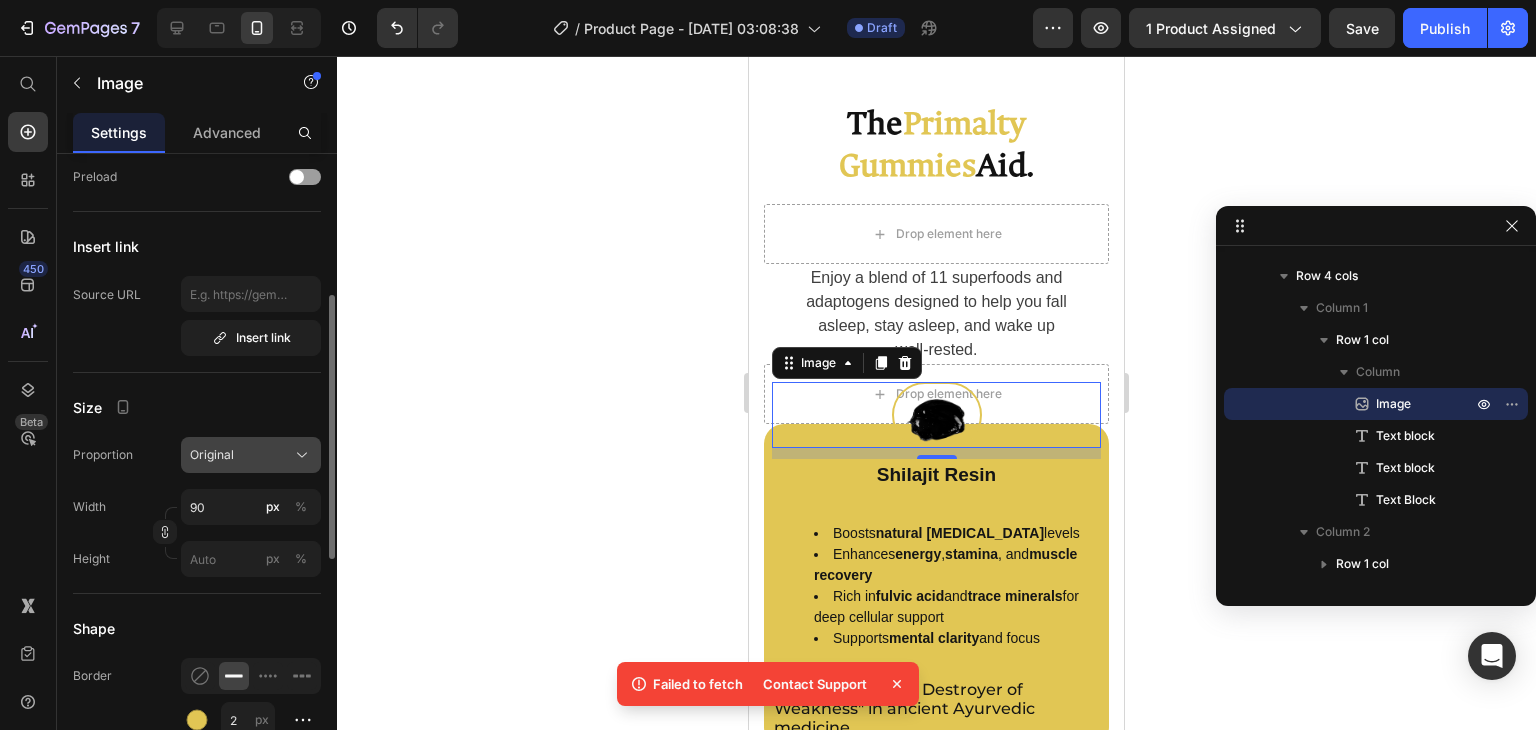 click on "Original" 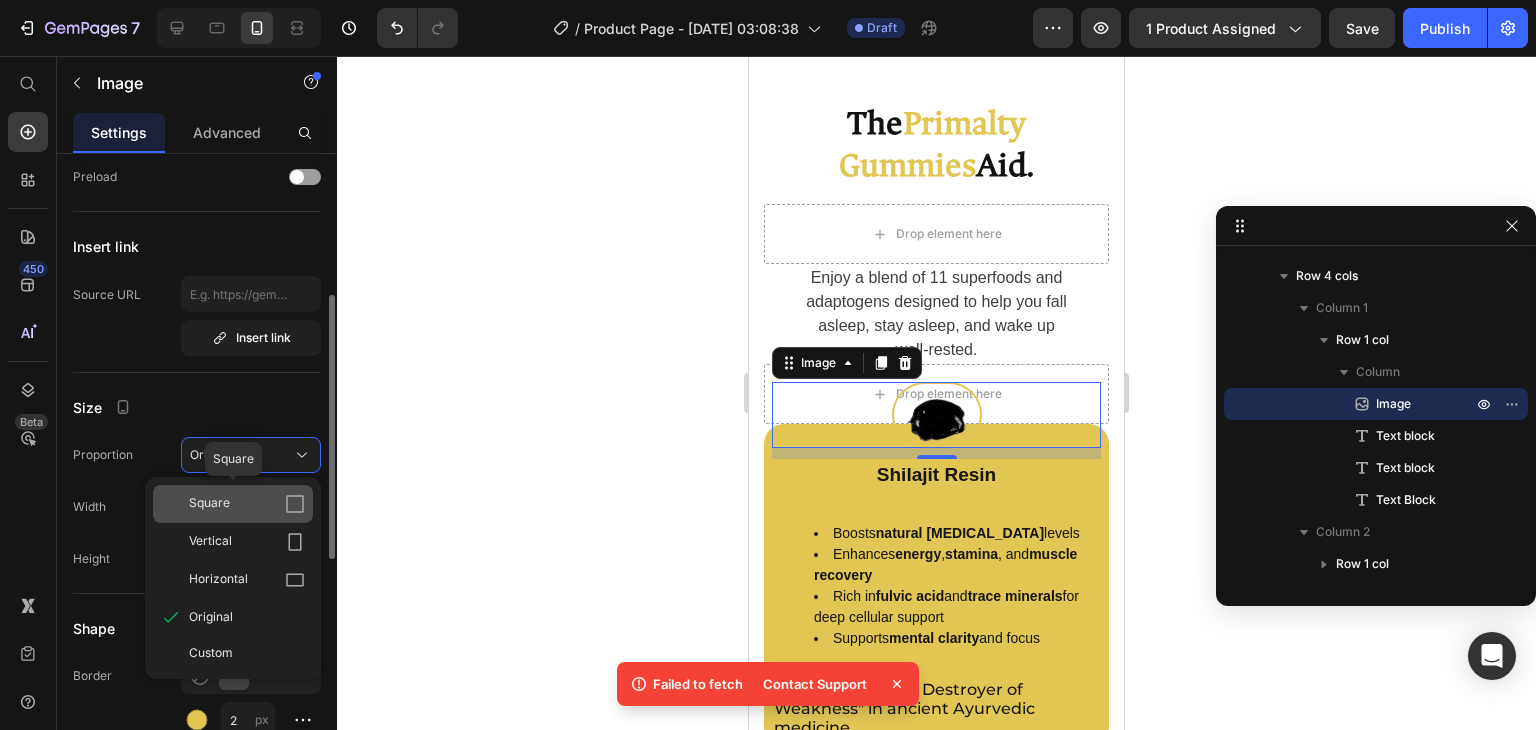 click on "Square" at bounding box center (247, 504) 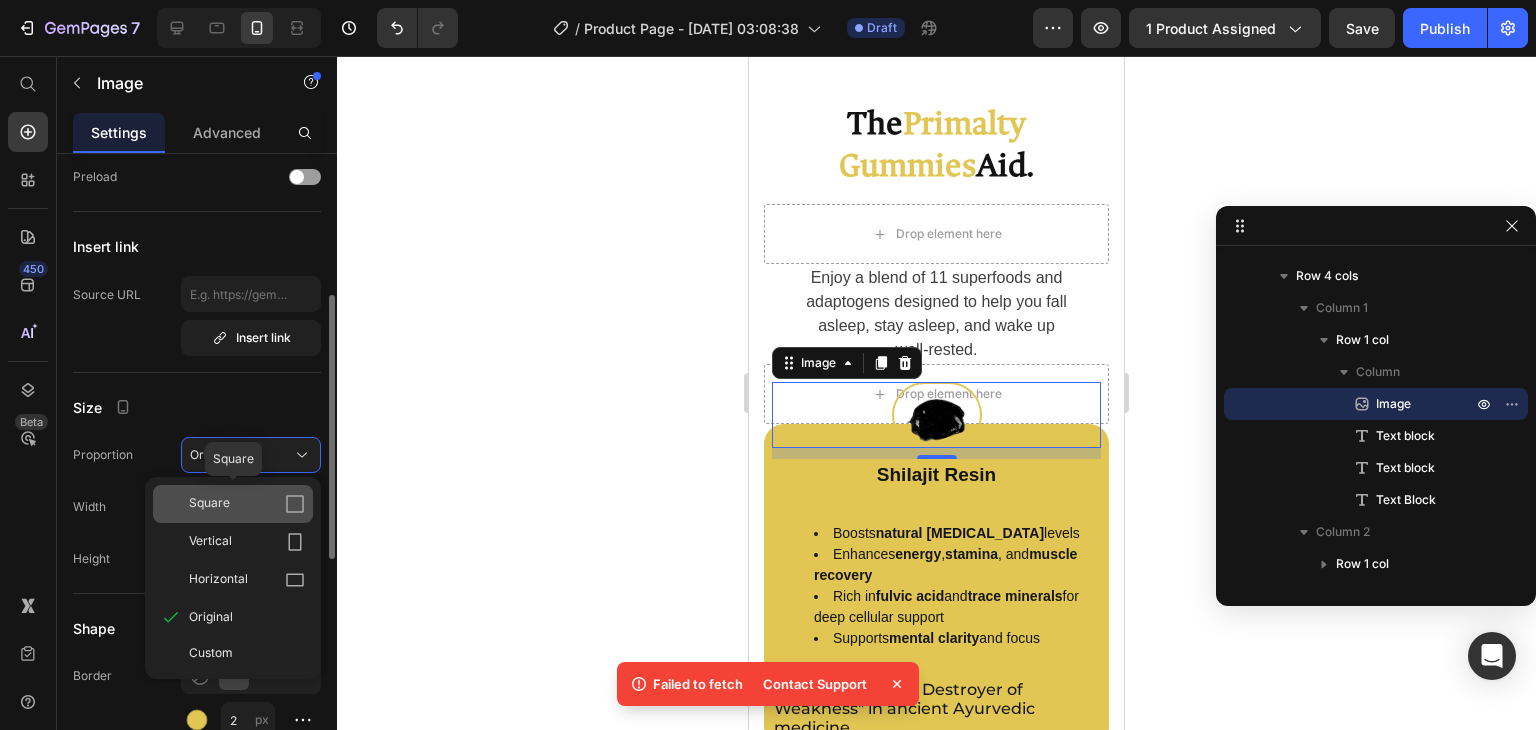 type on "90" 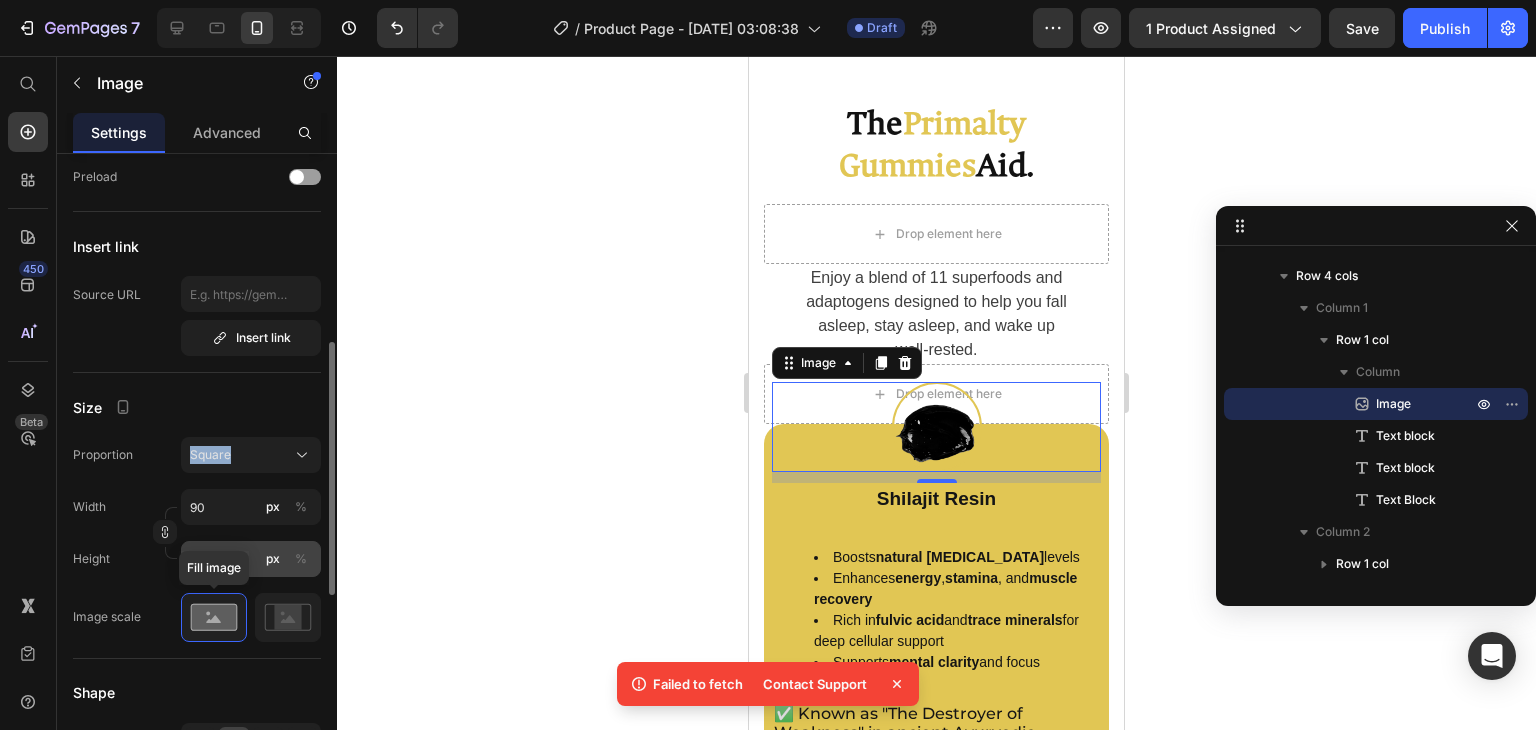 scroll, scrollTop: 376, scrollLeft: 0, axis: vertical 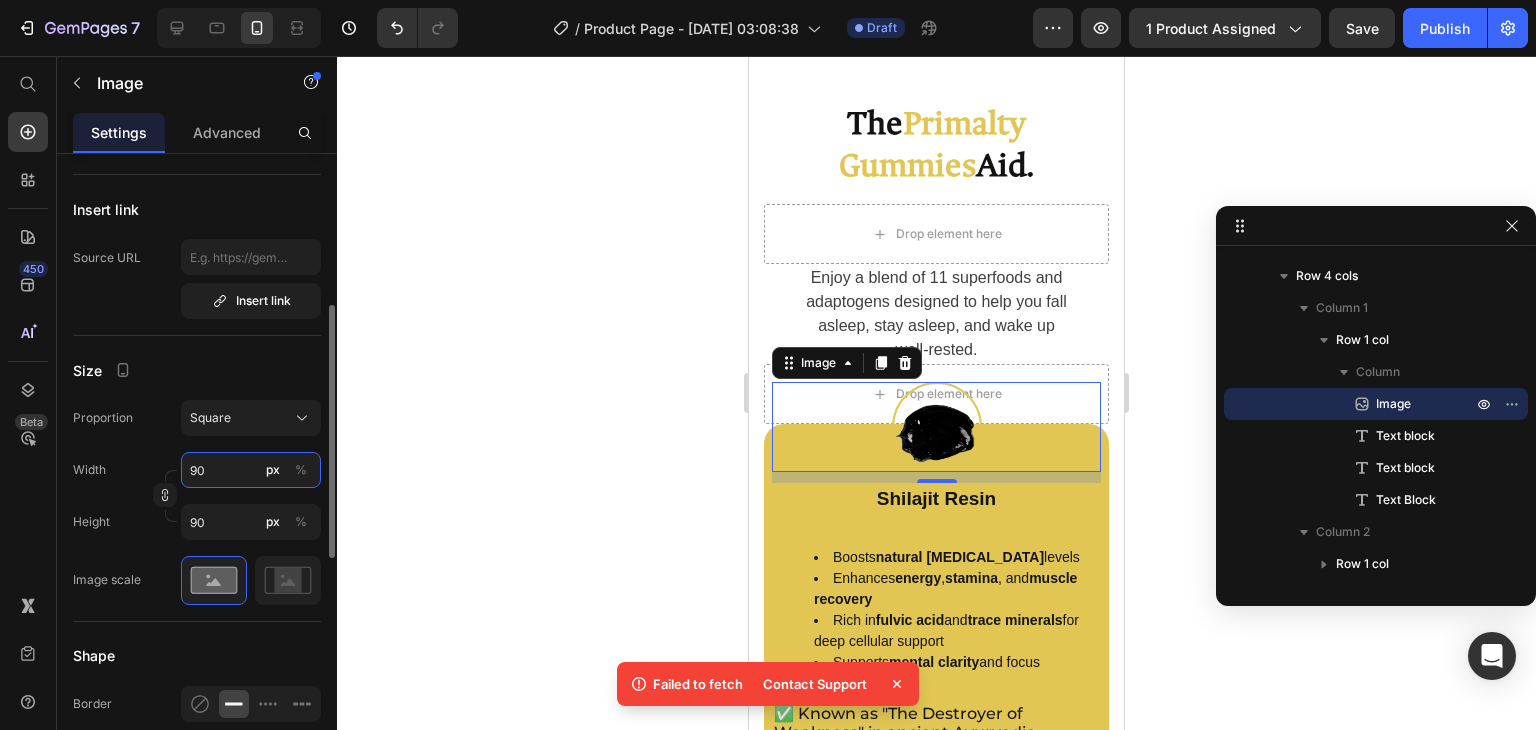 click on "90" at bounding box center [251, 470] 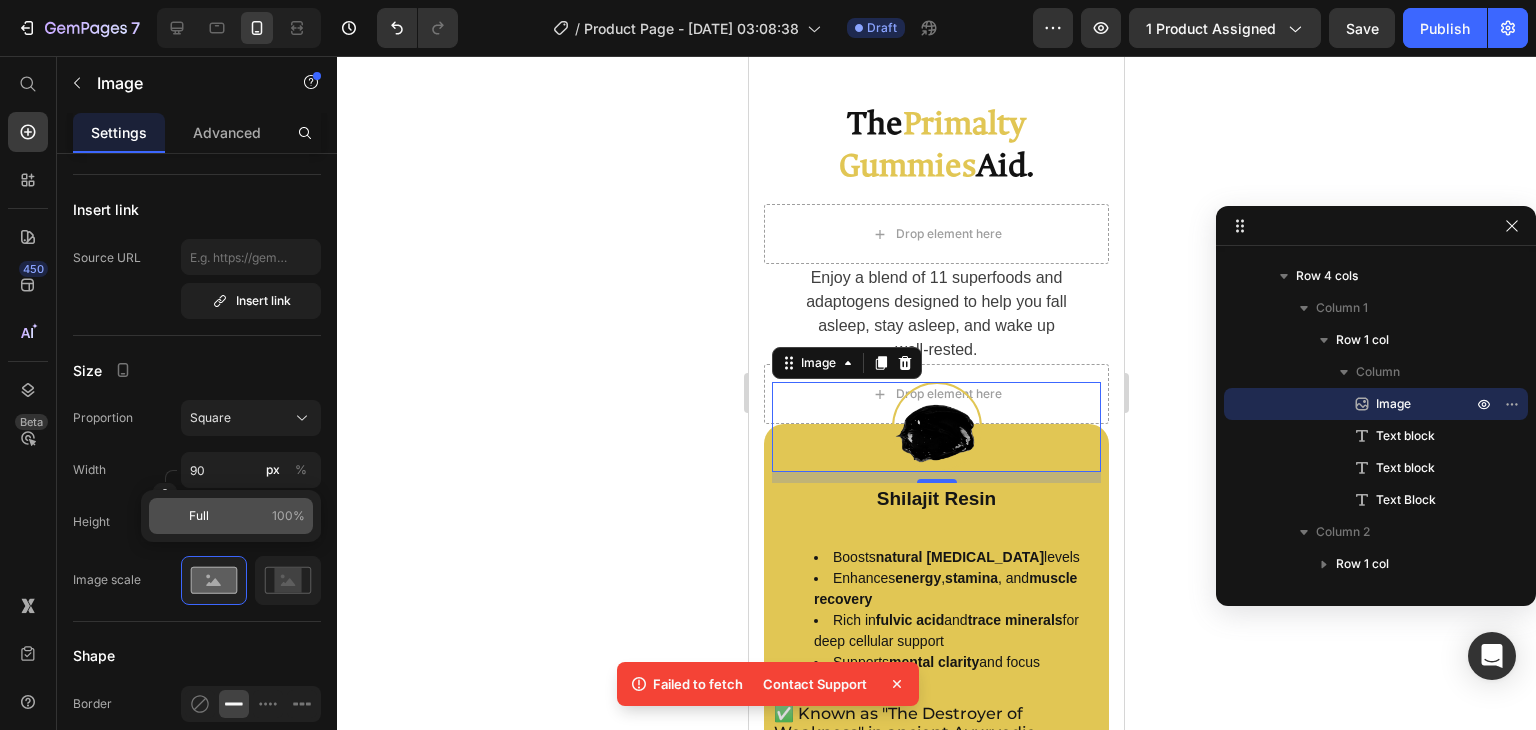 click on "Full 100%" at bounding box center [247, 516] 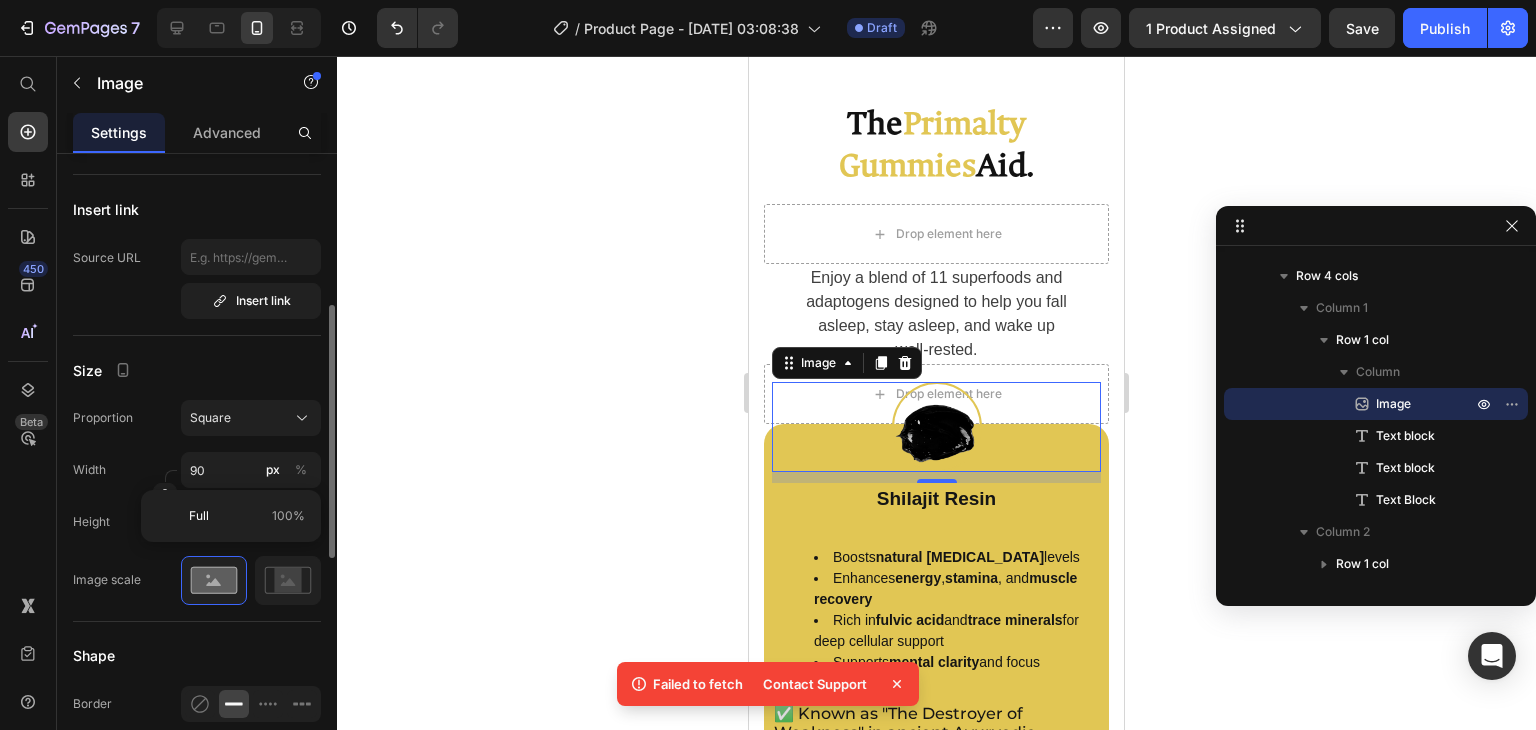type on "100" 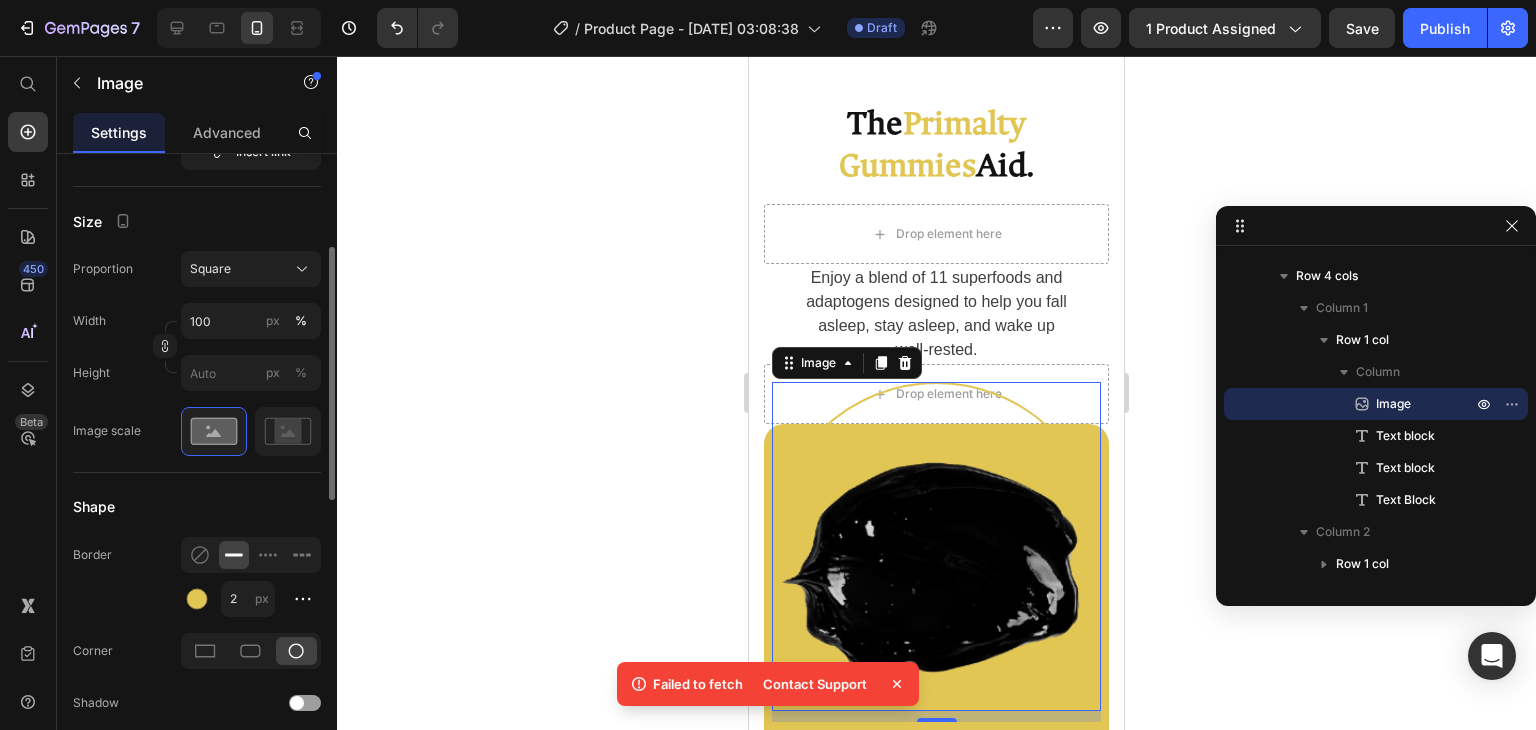 scroll, scrollTop: 441, scrollLeft: 0, axis: vertical 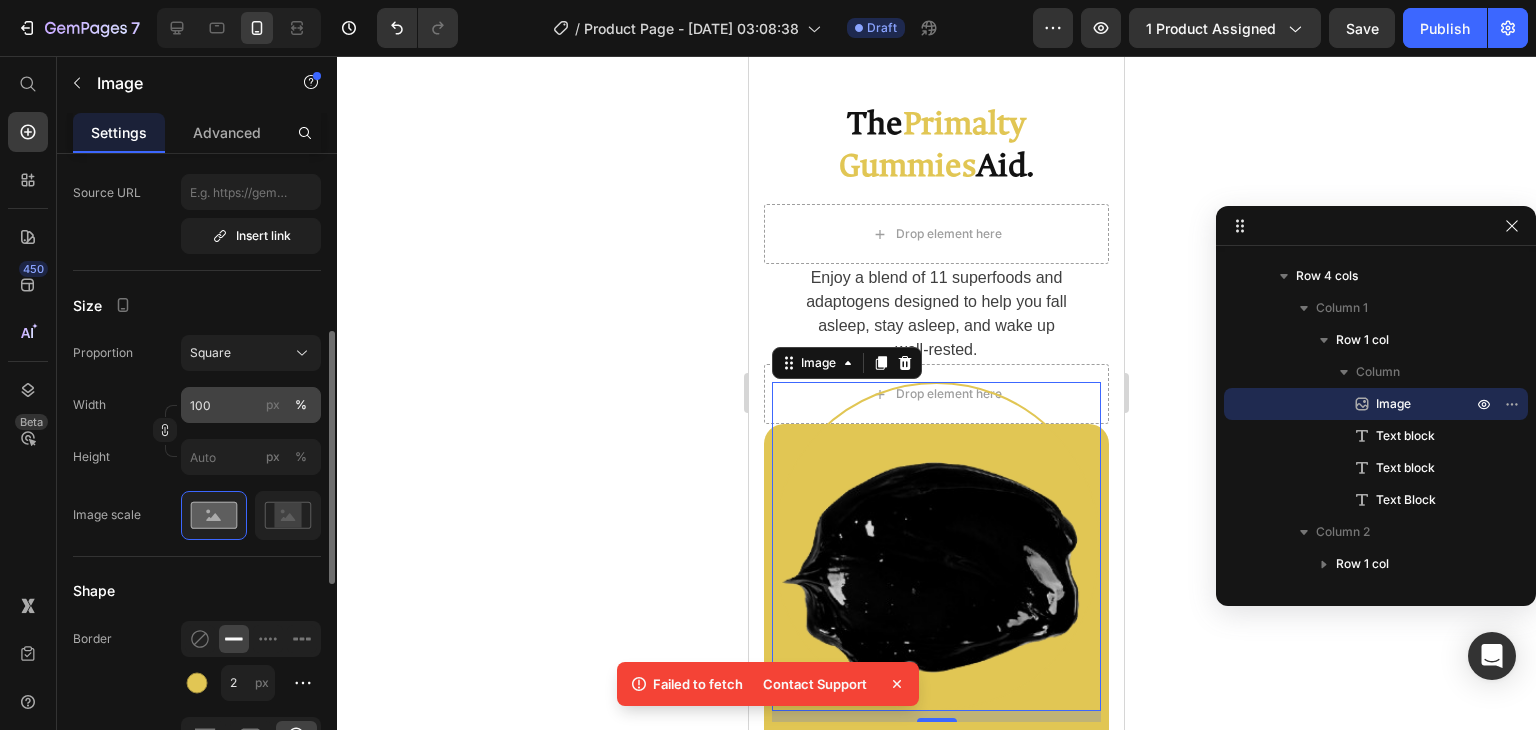 click on "px" 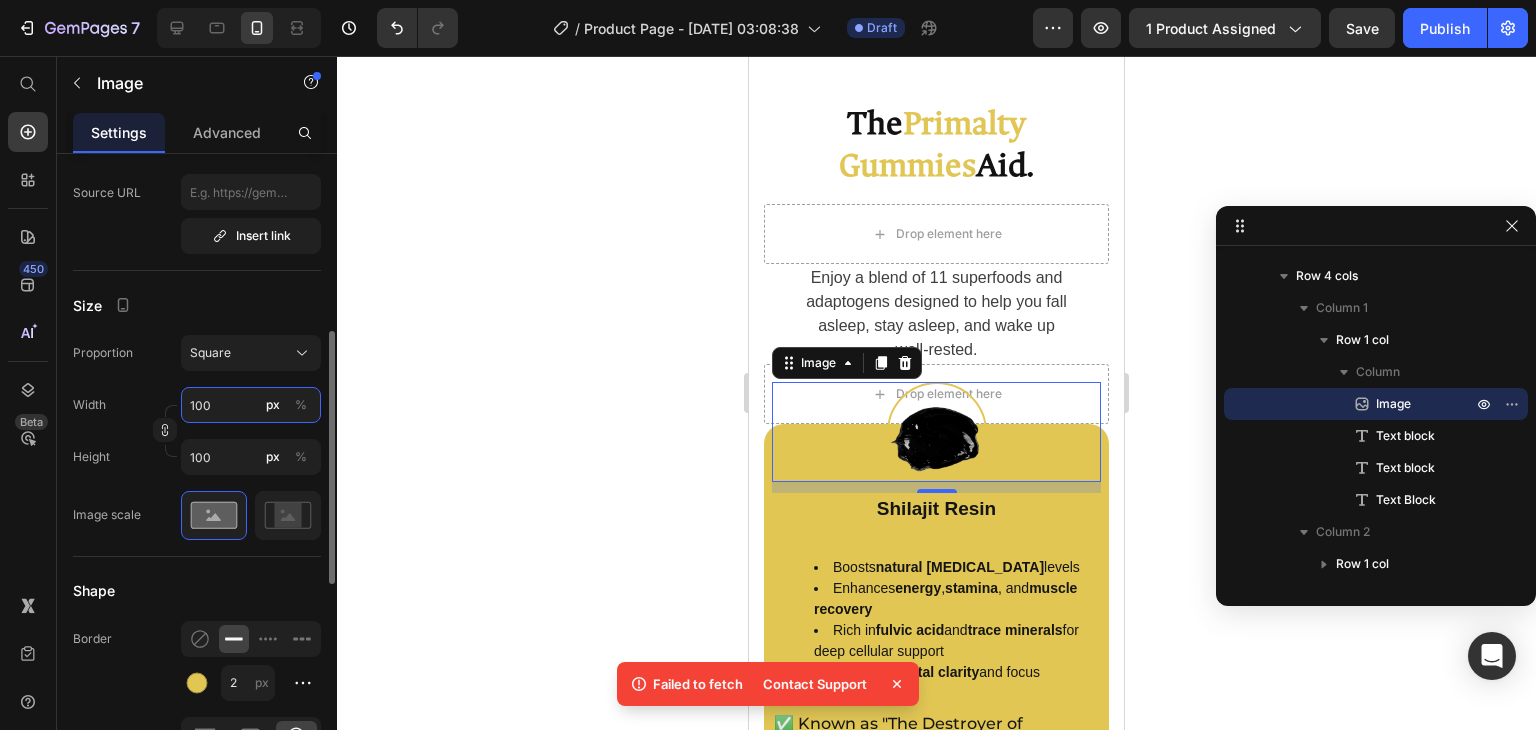 click on "100" at bounding box center [251, 405] 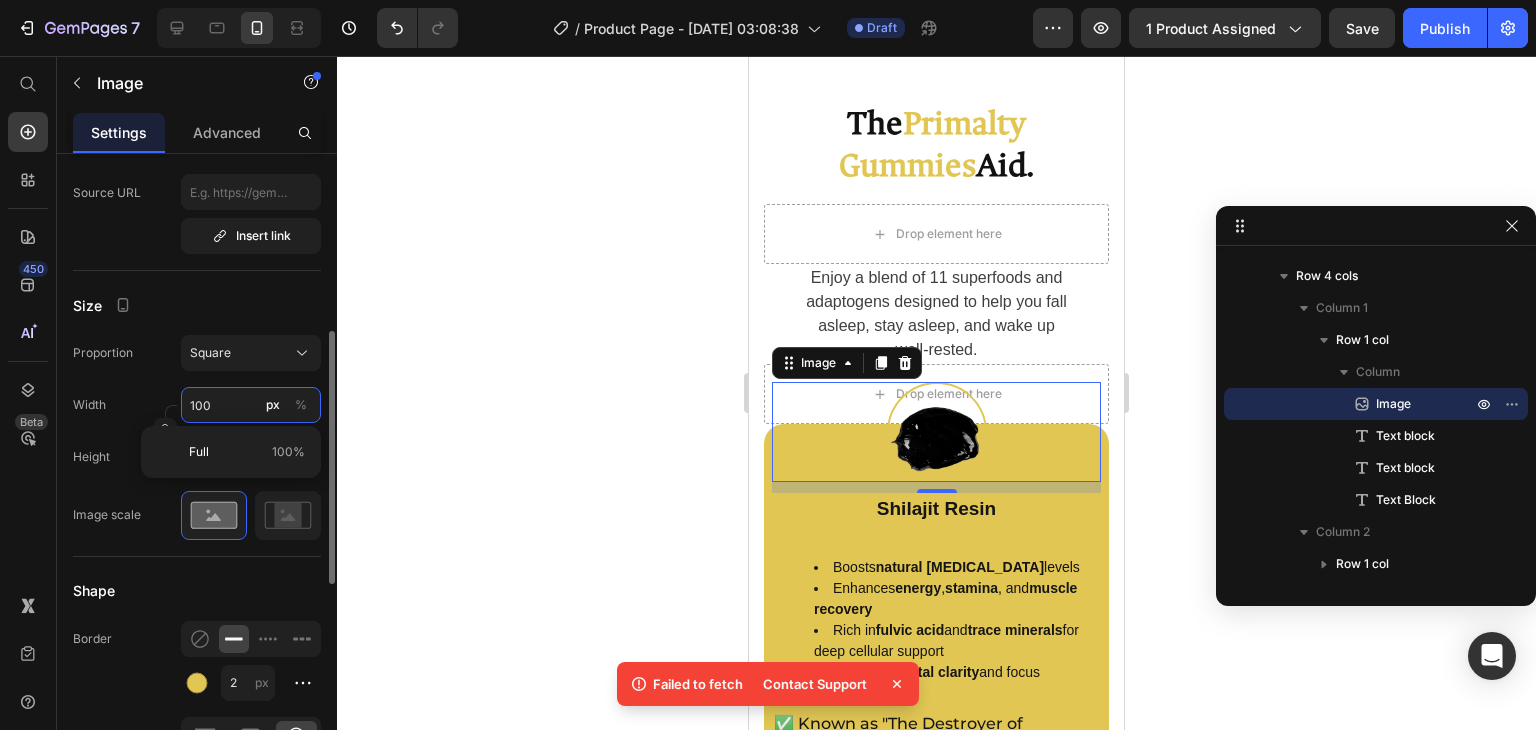 type on "2" 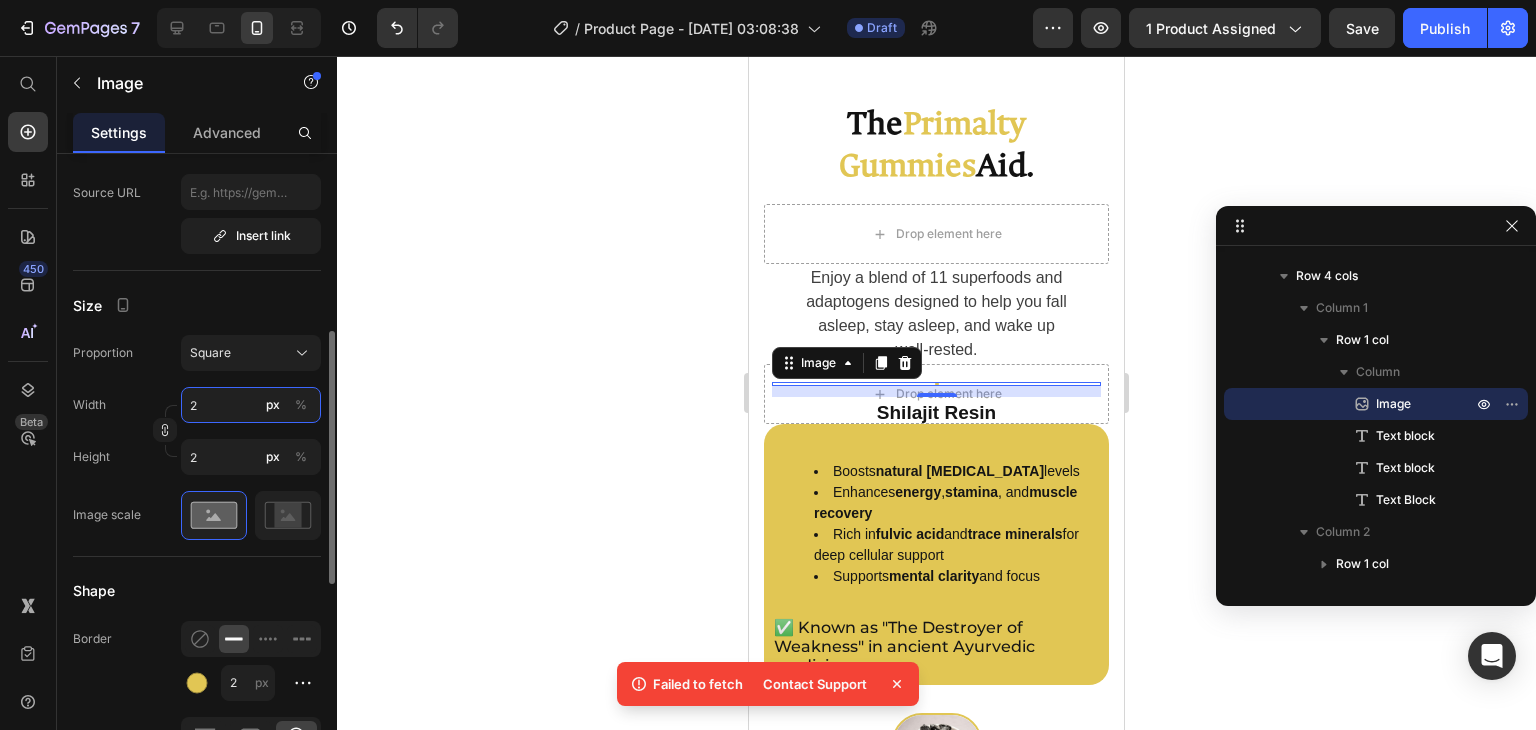 type on "20" 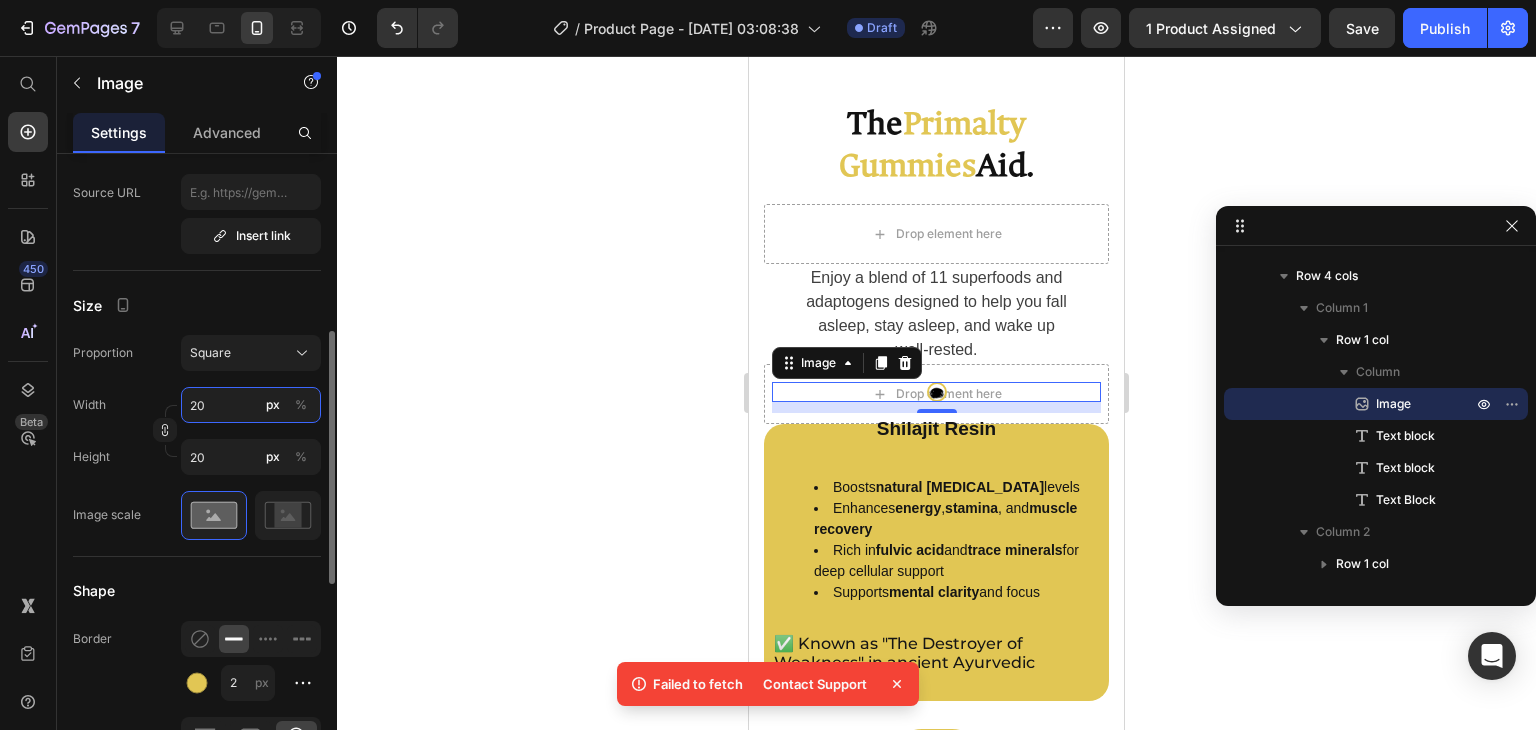 type on "200" 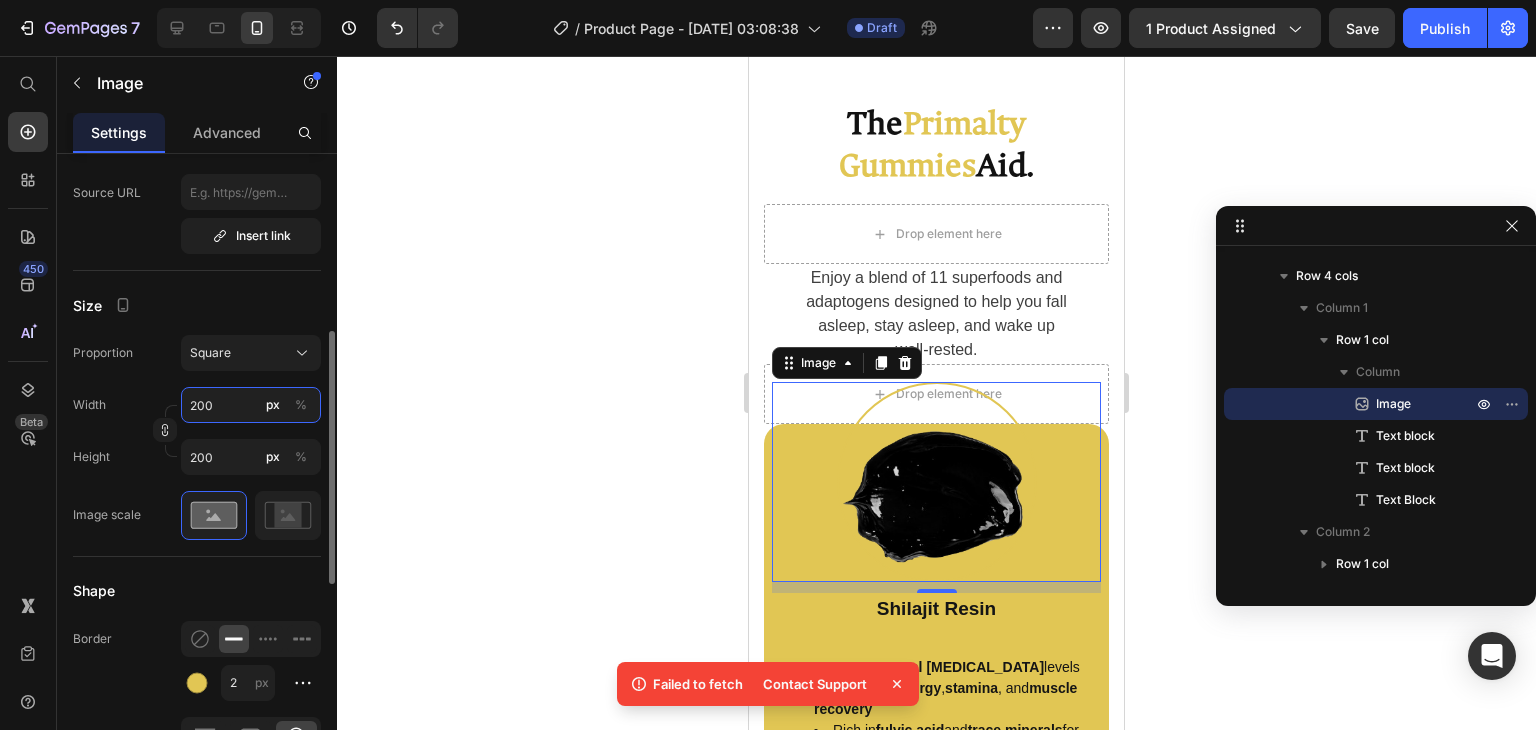 click on "200" at bounding box center [251, 405] 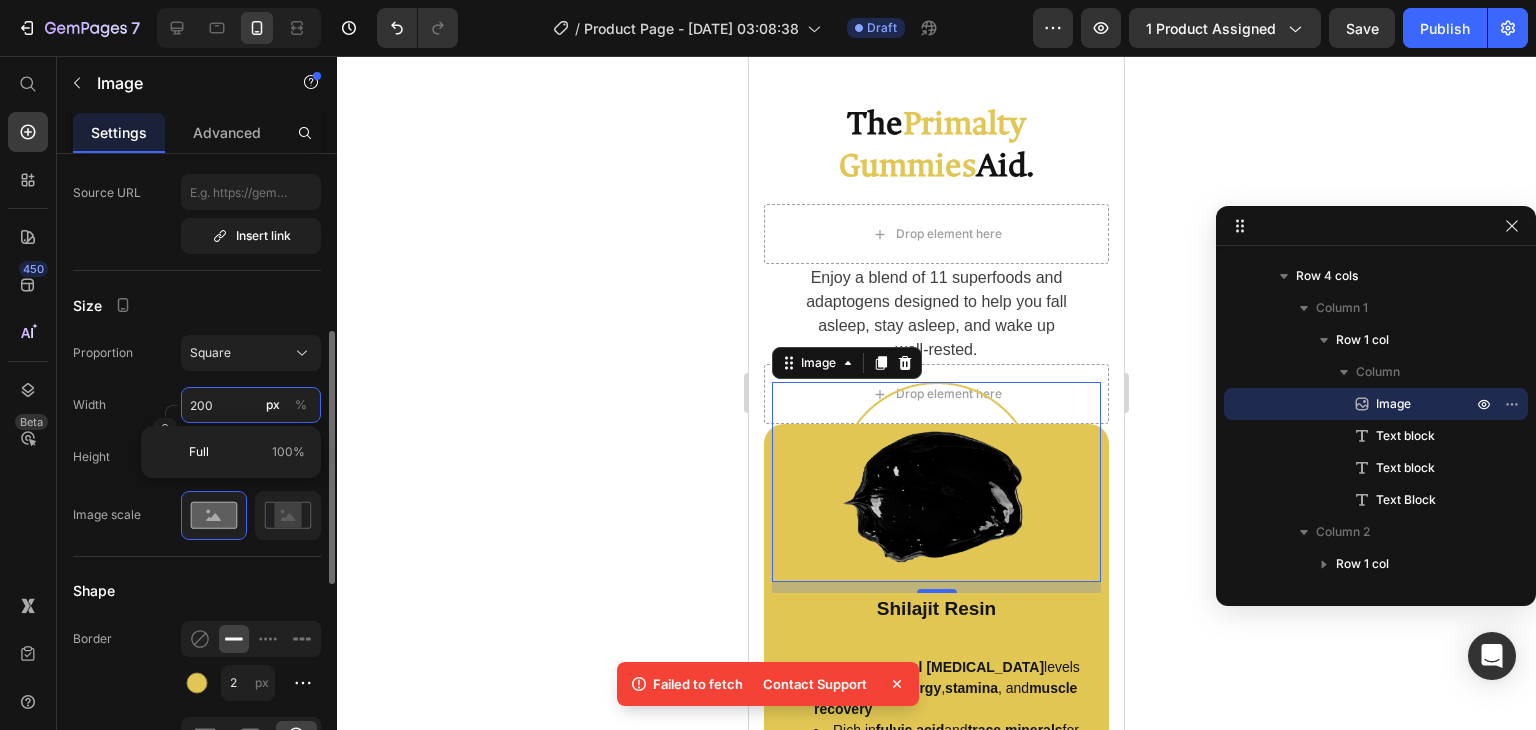 click on "200" at bounding box center [251, 405] 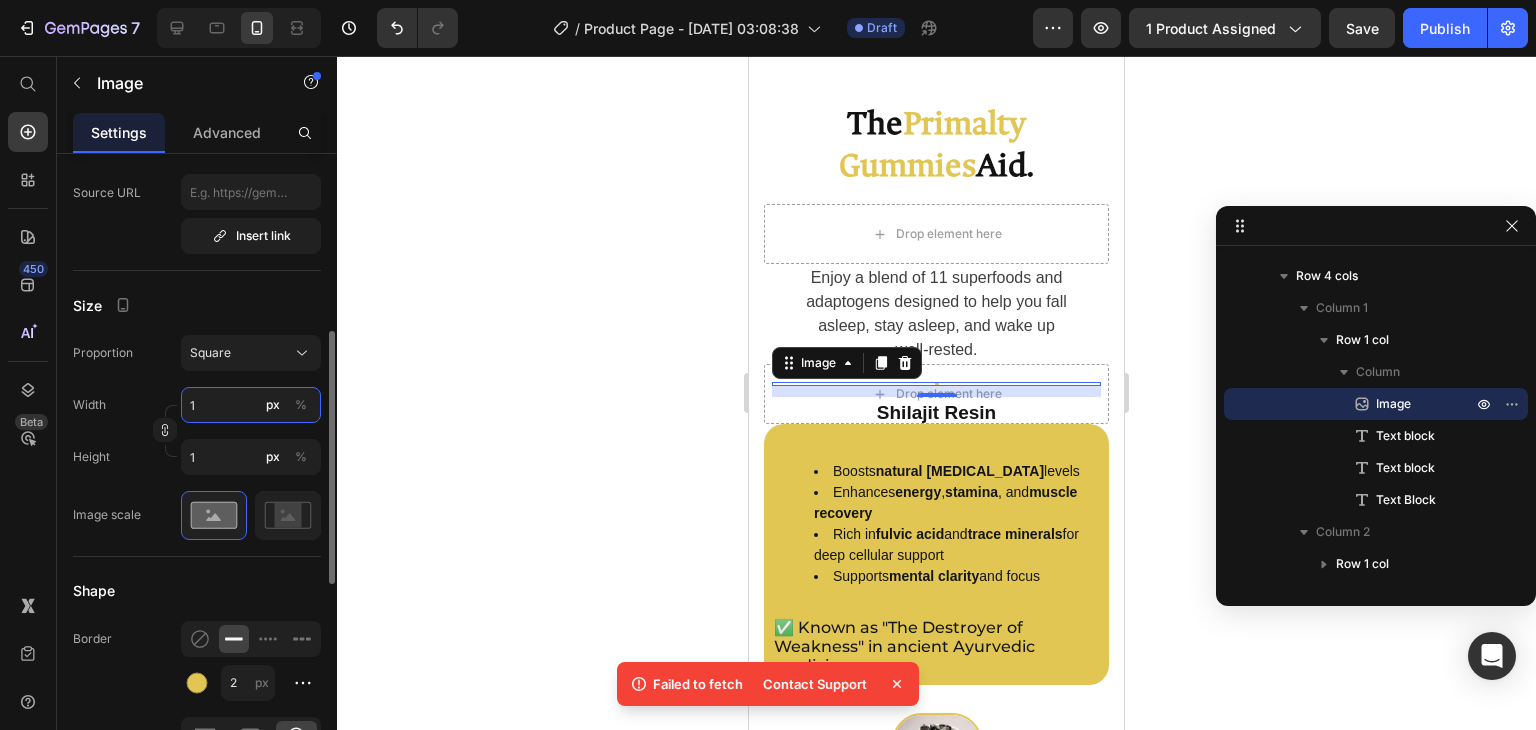 type on "12" 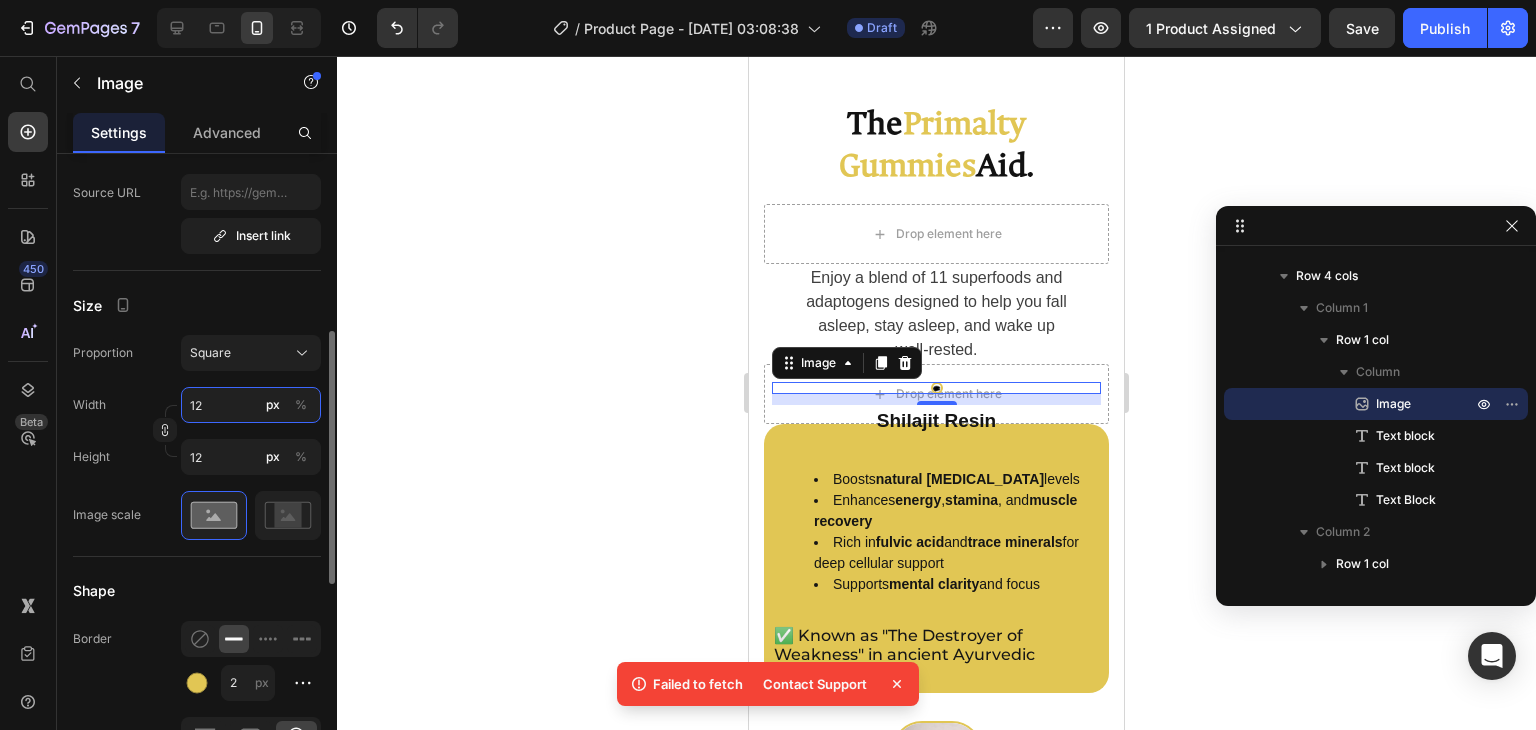 type on "120" 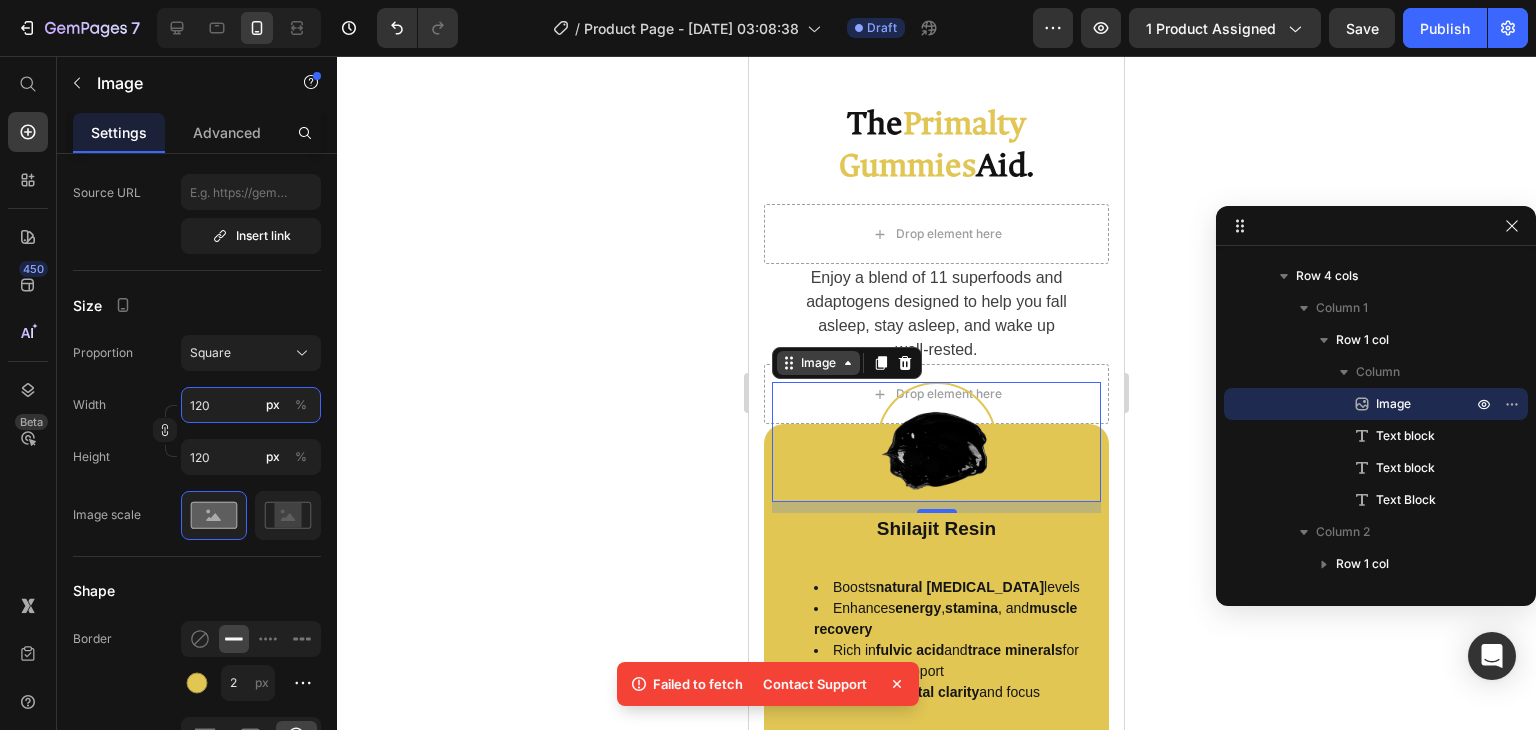 type on "120" 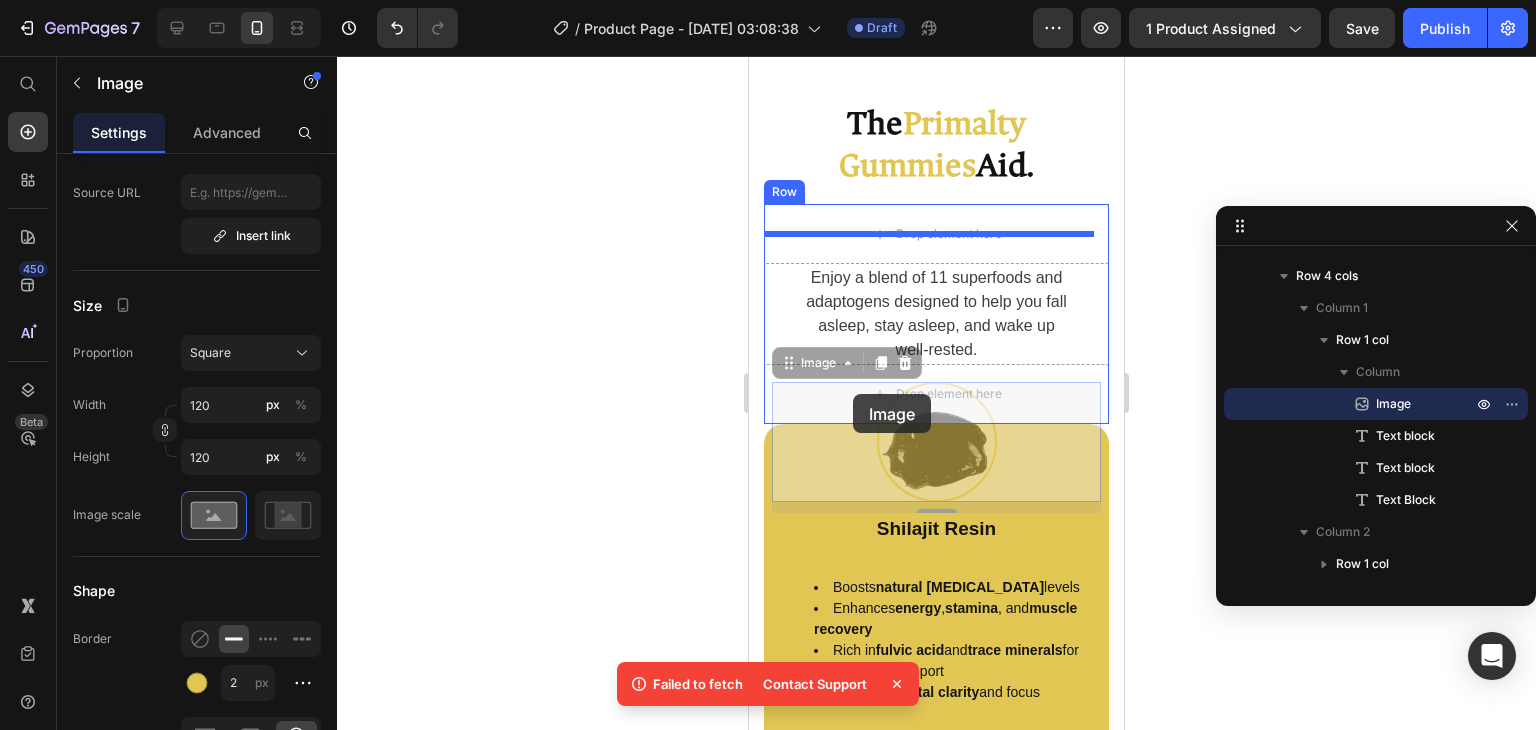 drag, startPoint x: 834, startPoint y: 321, endPoint x: 858, endPoint y: 411, distance: 93.14505 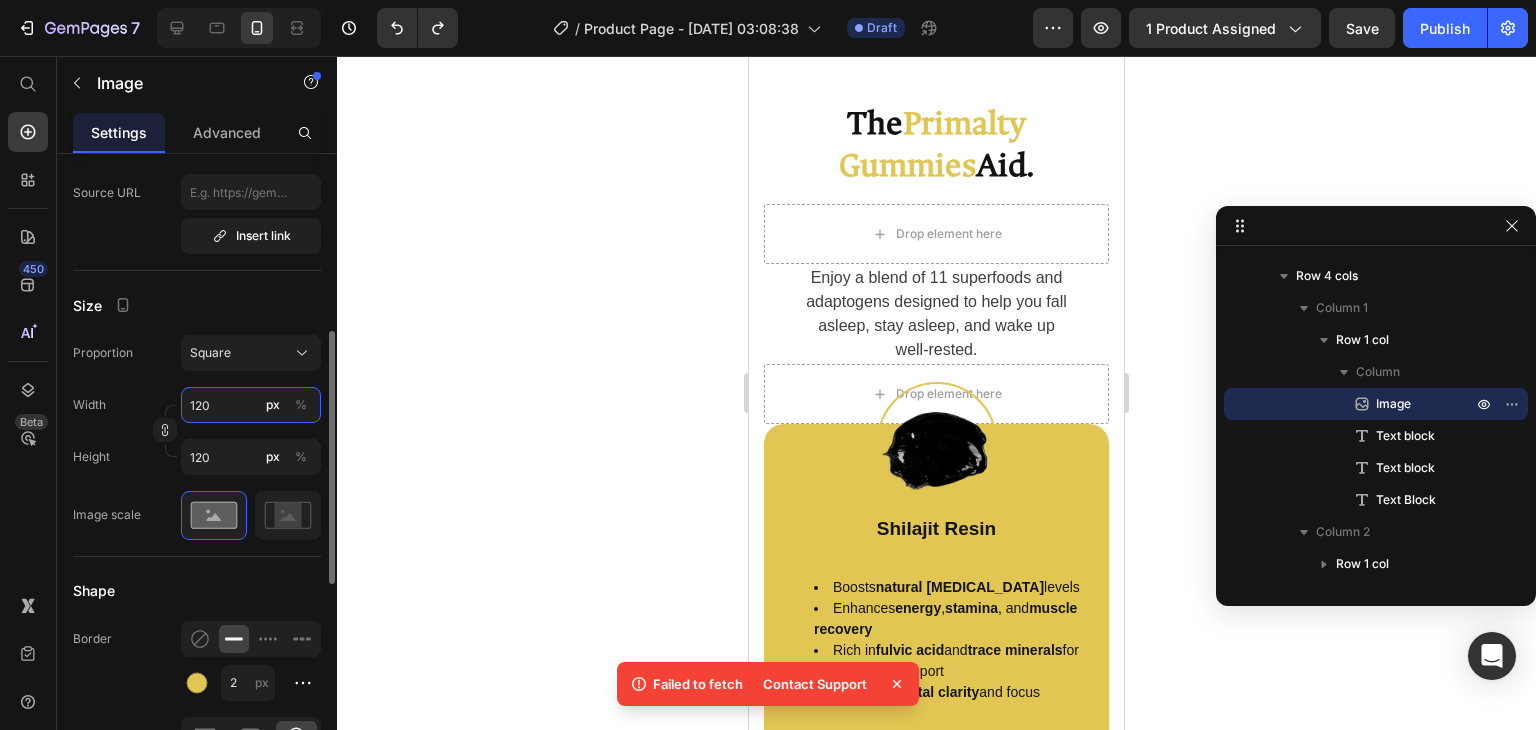 click on "120" at bounding box center (251, 405) 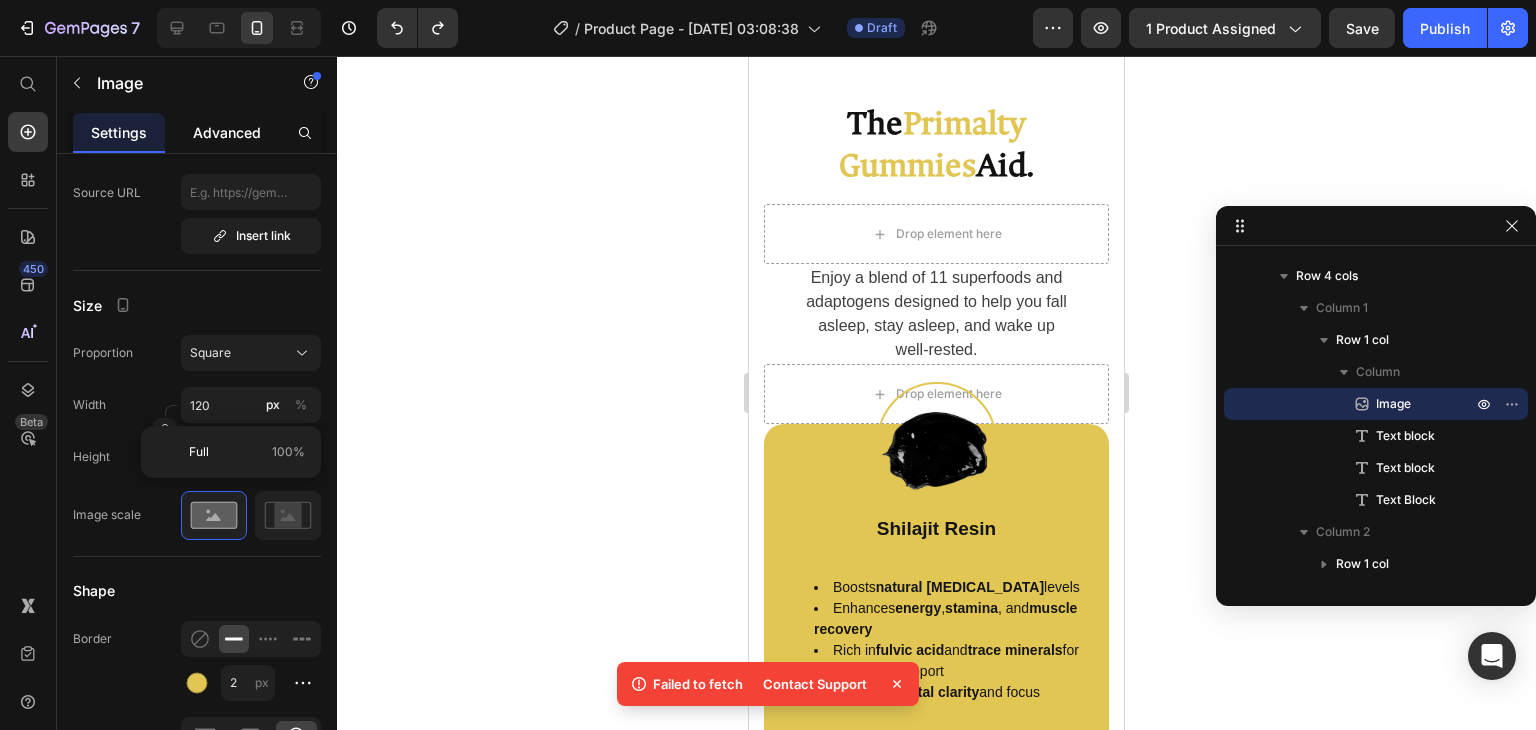 click on "Advanced" at bounding box center (227, 132) 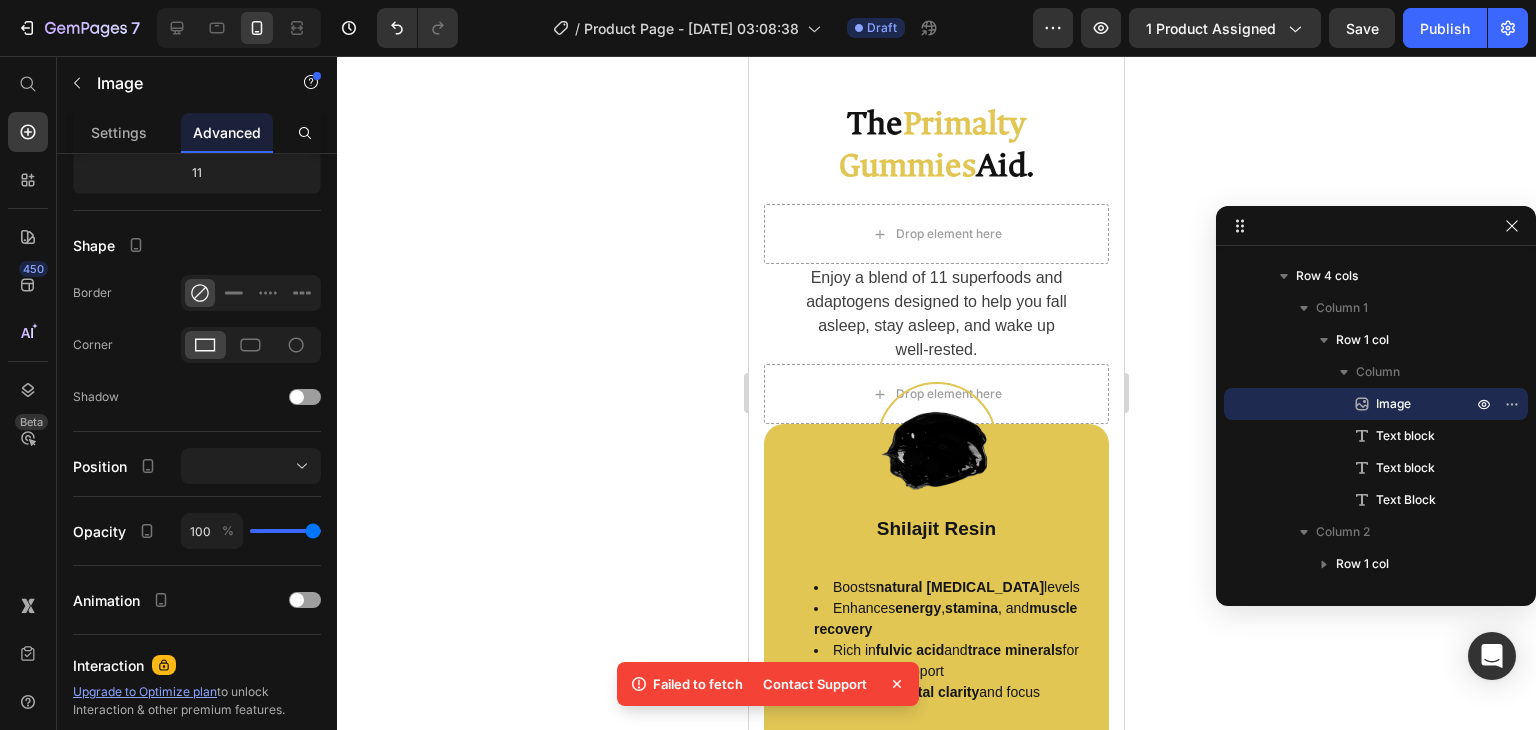 scroll, scrollTop: 0, scrollLeft: 0, axis: both 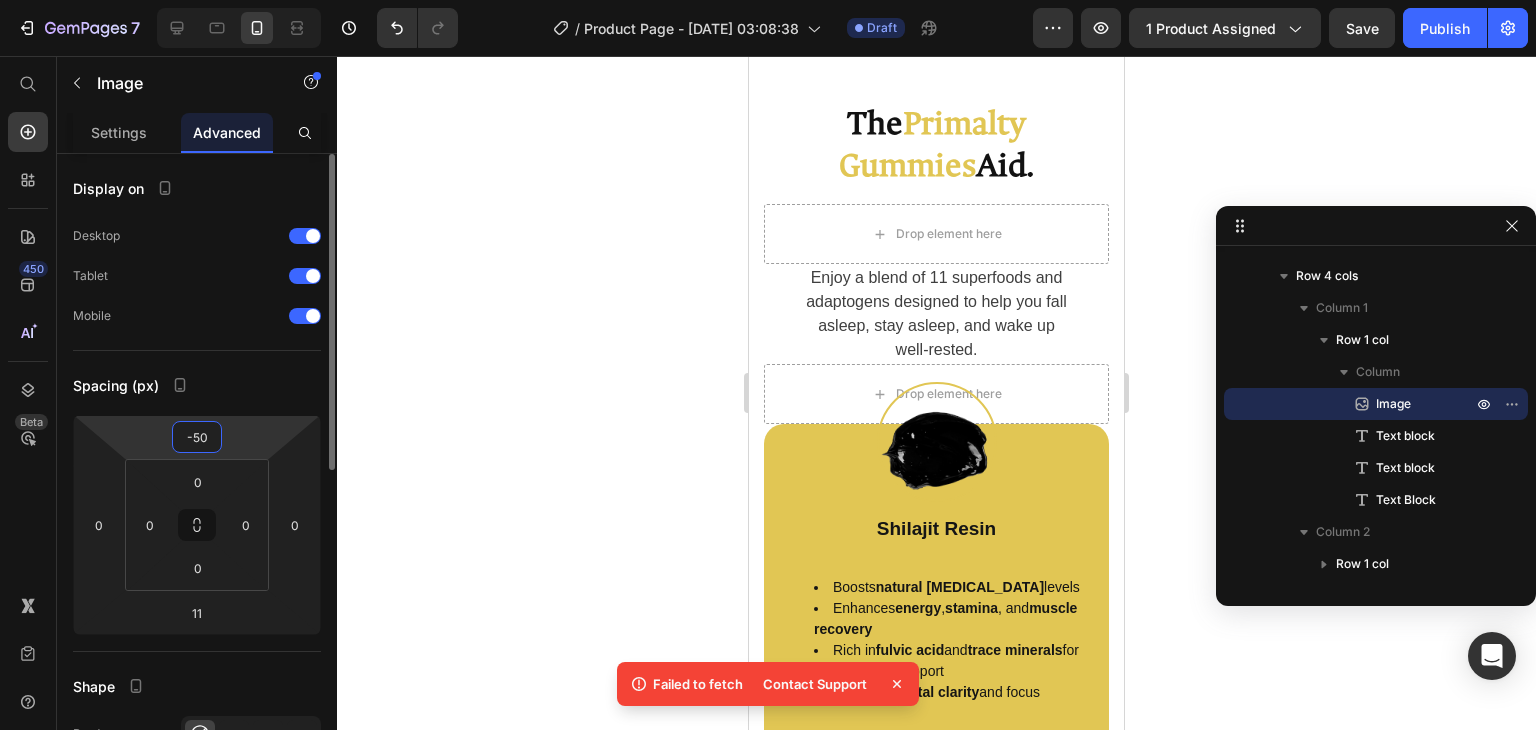 click on "-50" at bounding box center [197, 437] 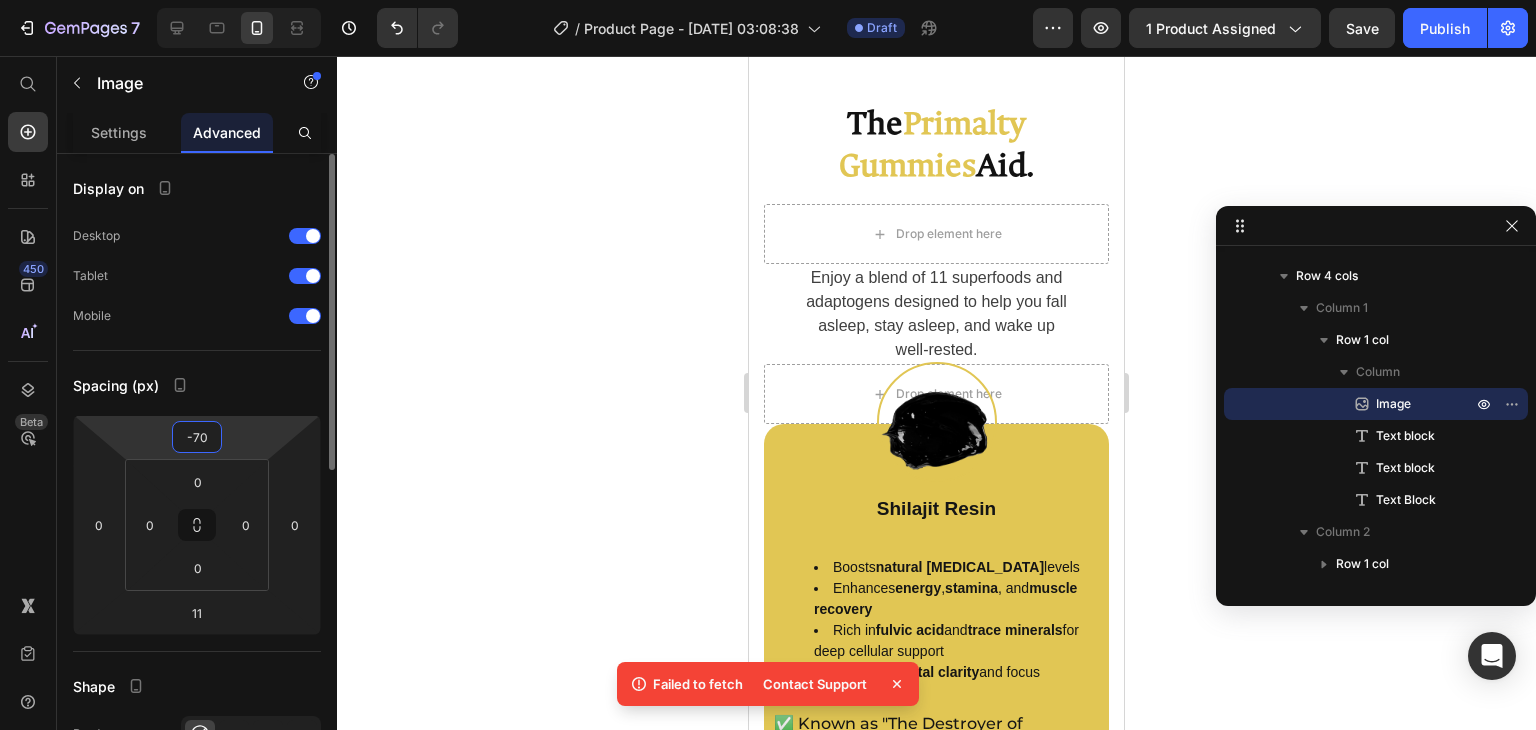 type on "-7" 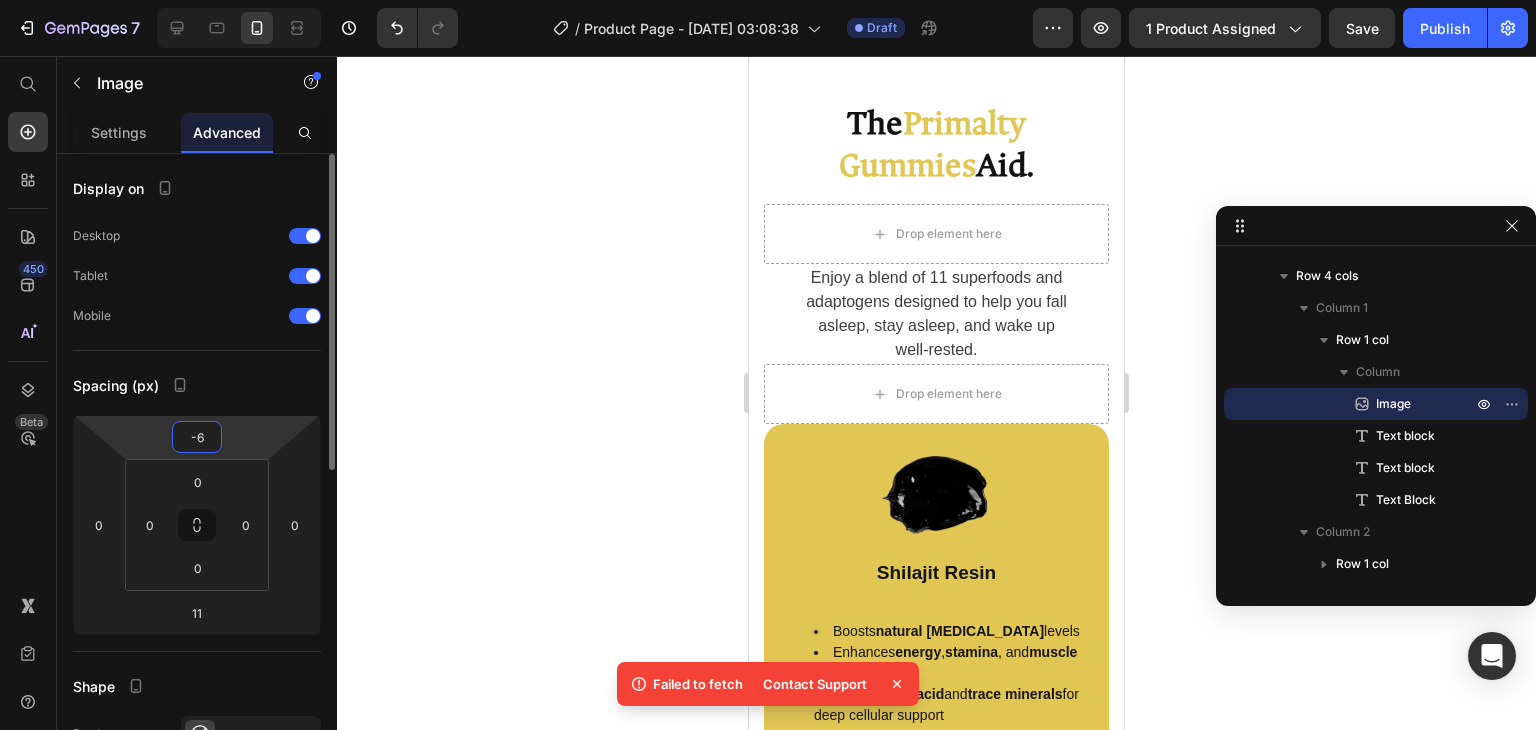 type on "-65" 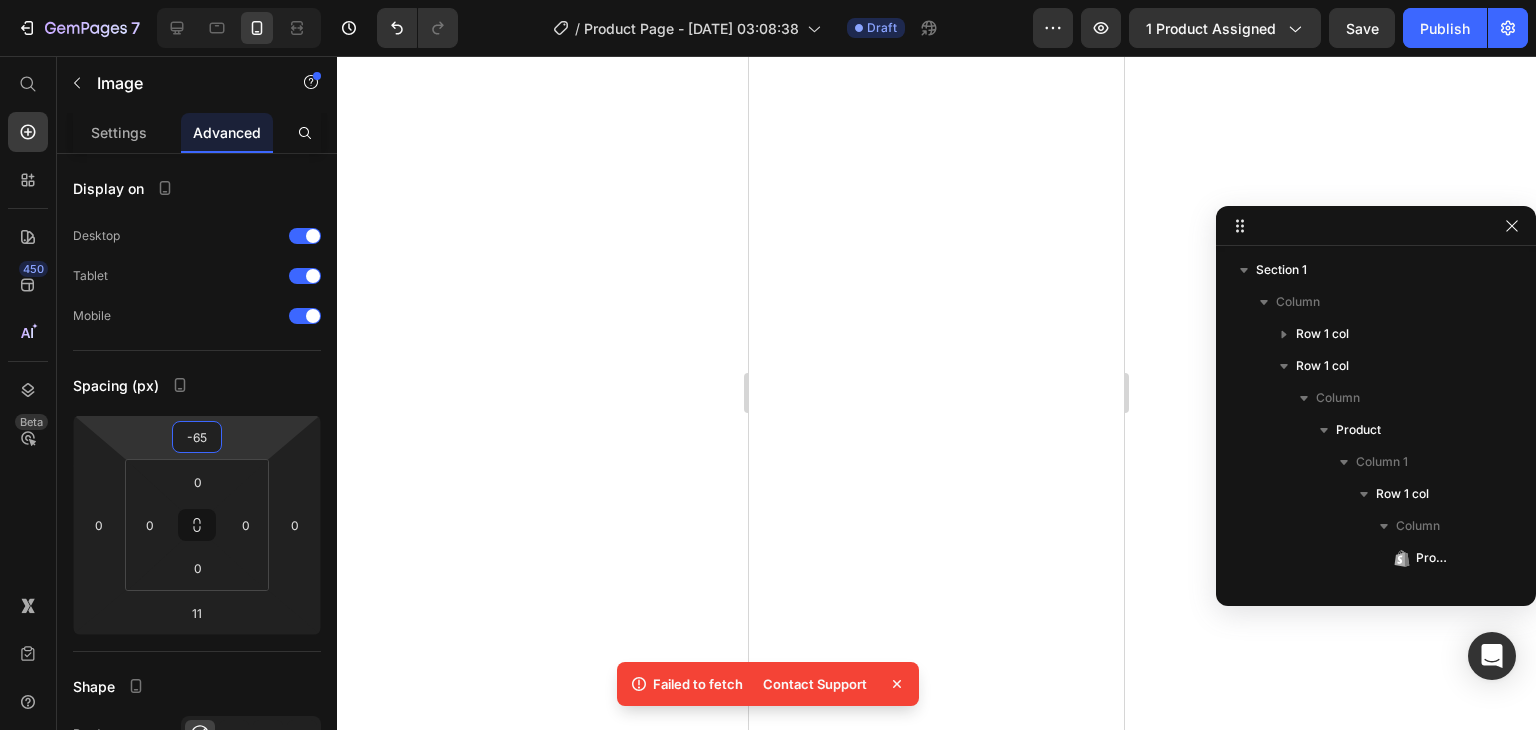 scroll, scrollTop: 0, scrollLeft: 0, axis: both 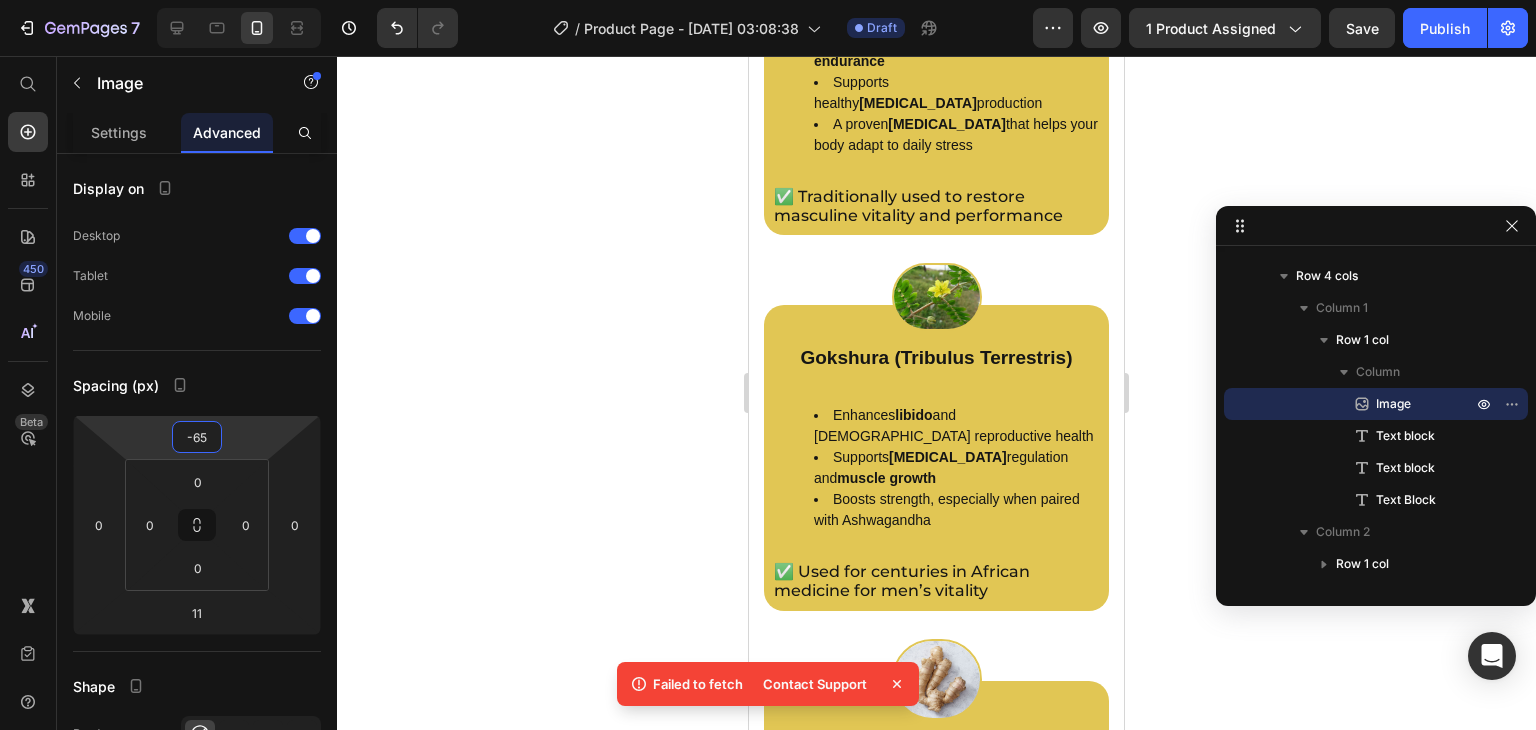 type on "-65" 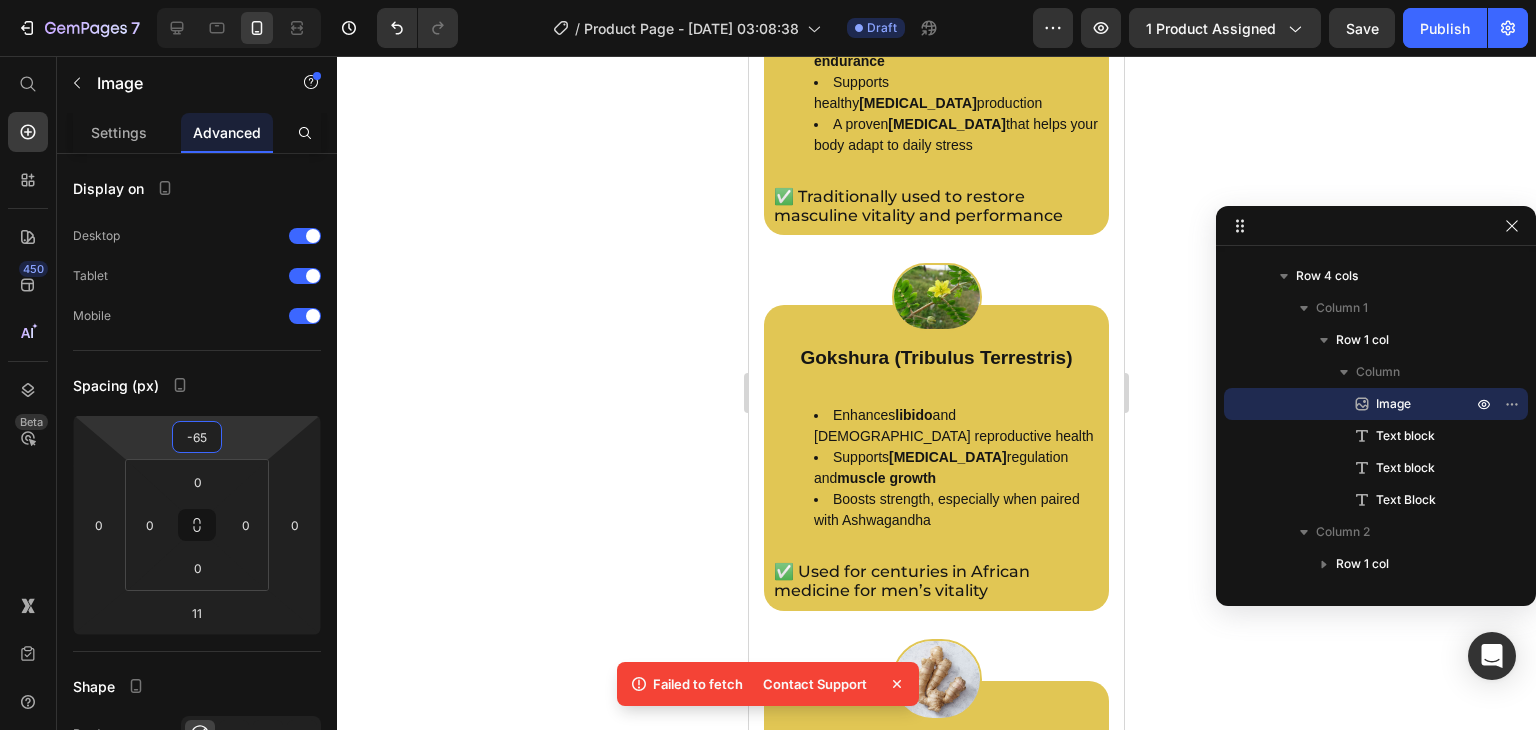 click at bounding box center (936, -534) 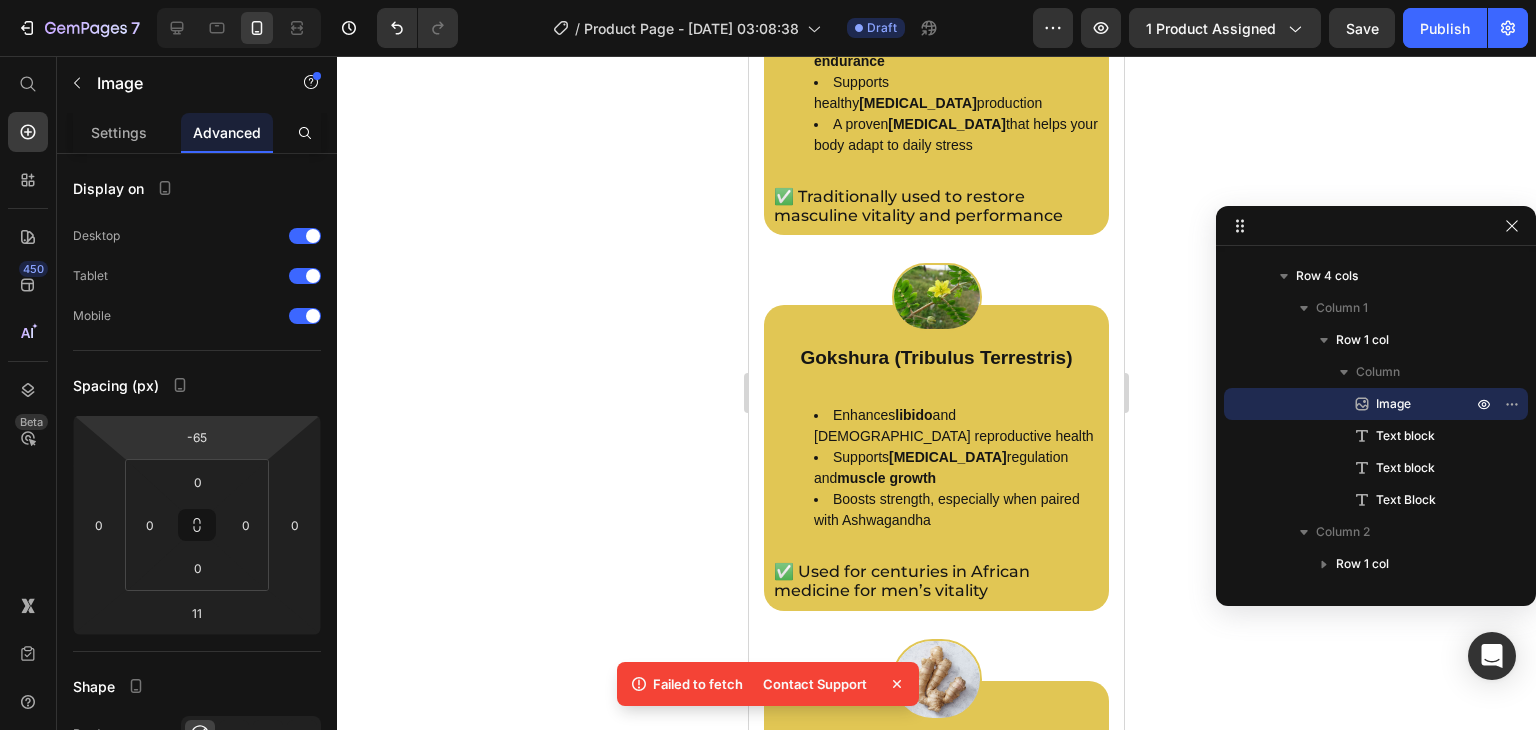 click at bounding box center [936, -534] 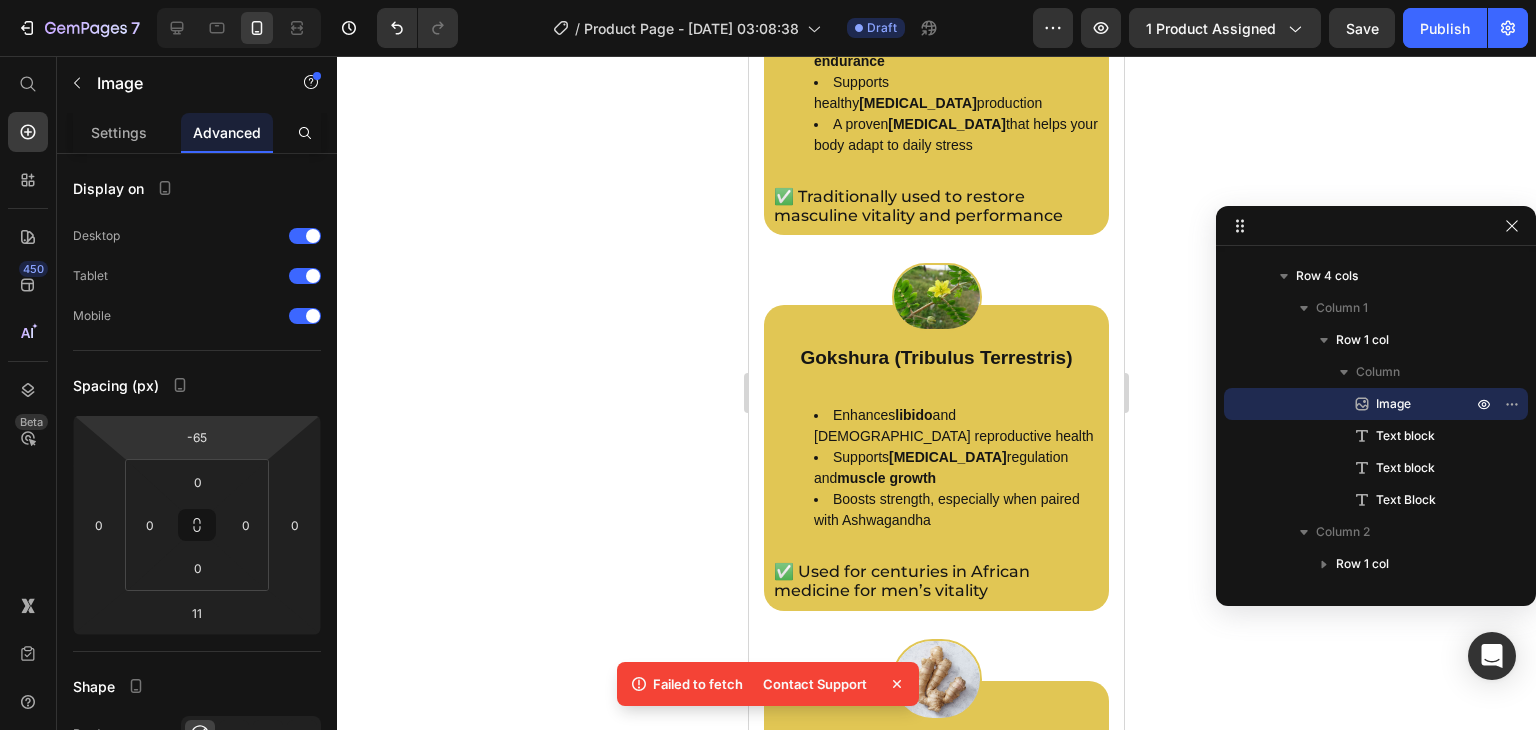 scroll, scrollTop: 2757, scrollLeft: 0, axis: vertical 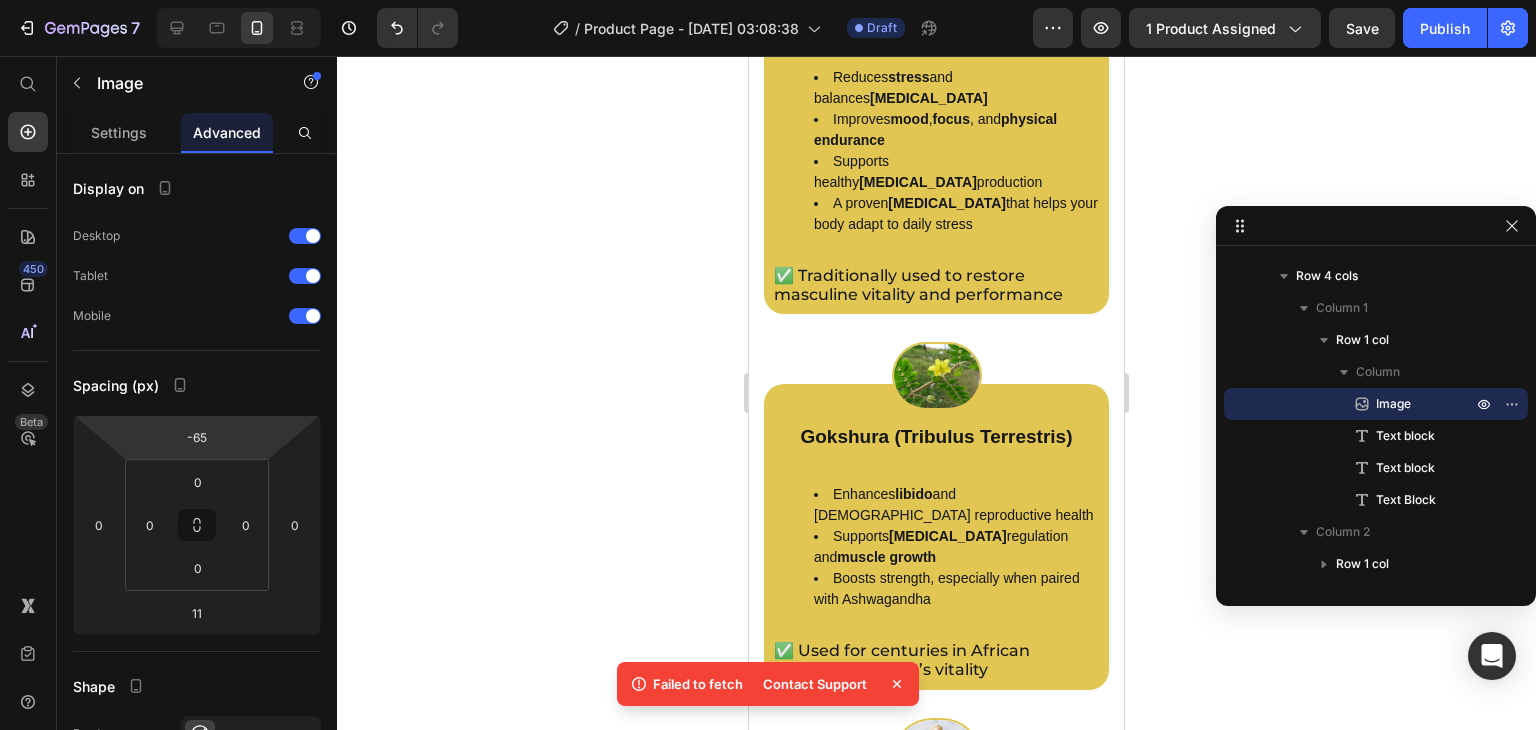 click at bounding box center [936, -455] 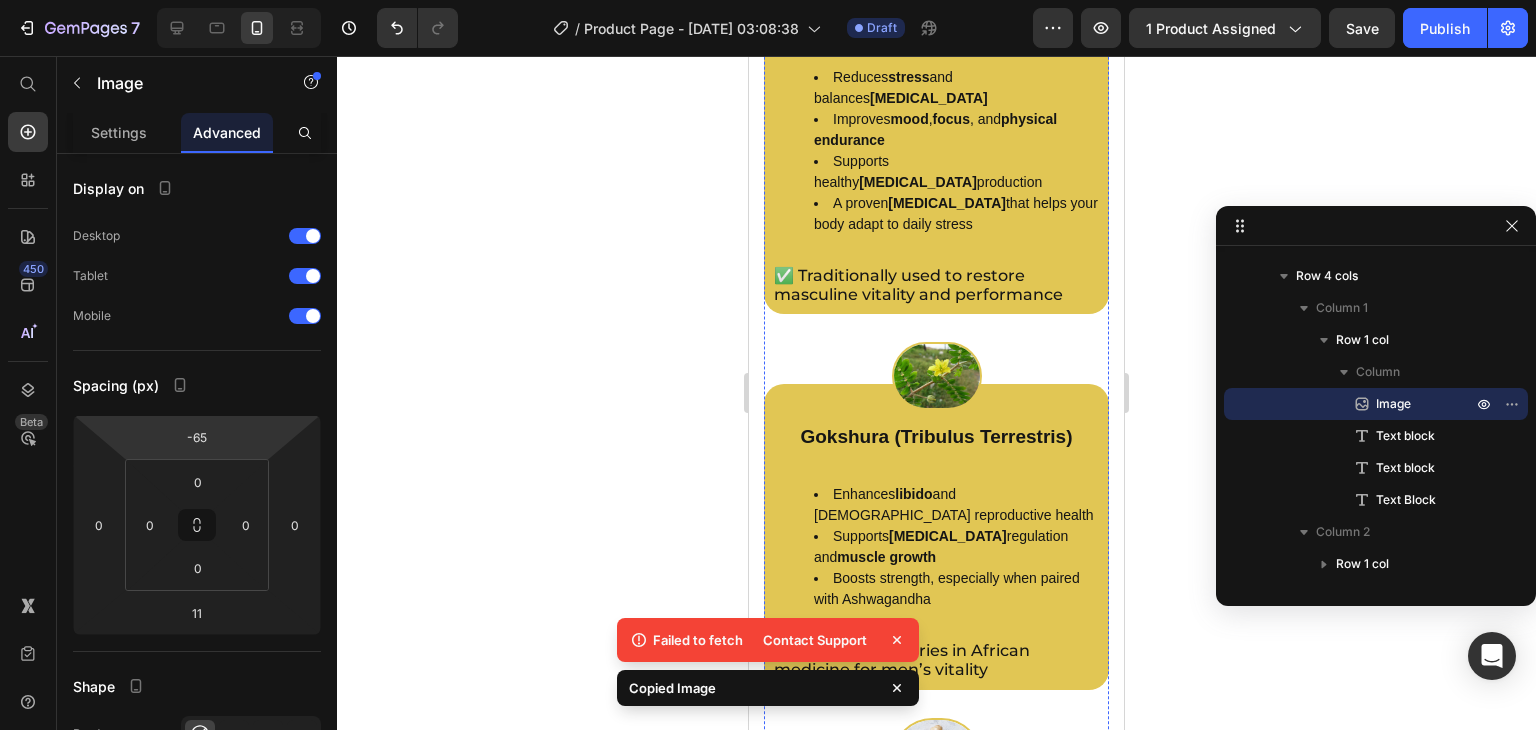 scroll, scrollTop: 3050, scrollLeft: 0, axis: vertical 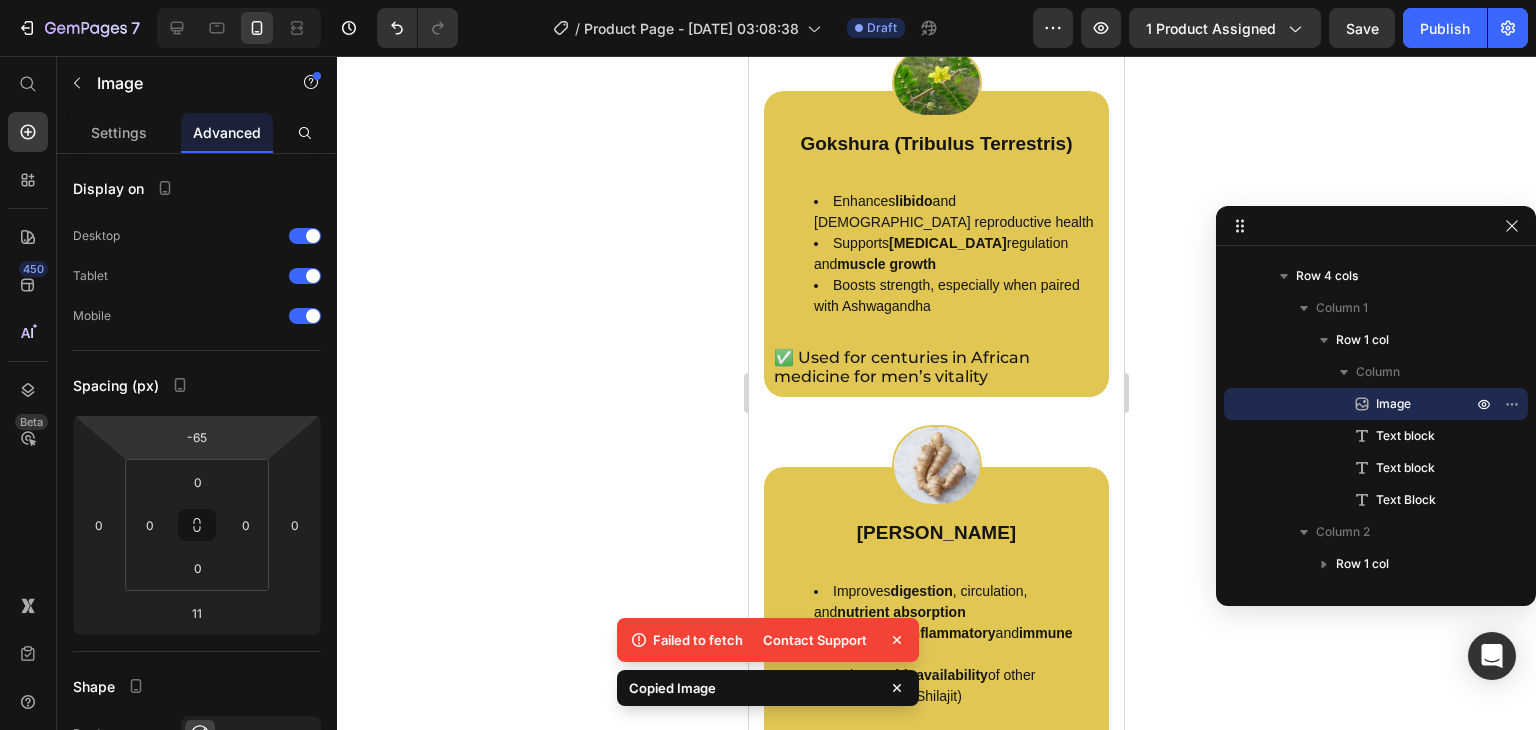 click at bounding box center (936, -331) 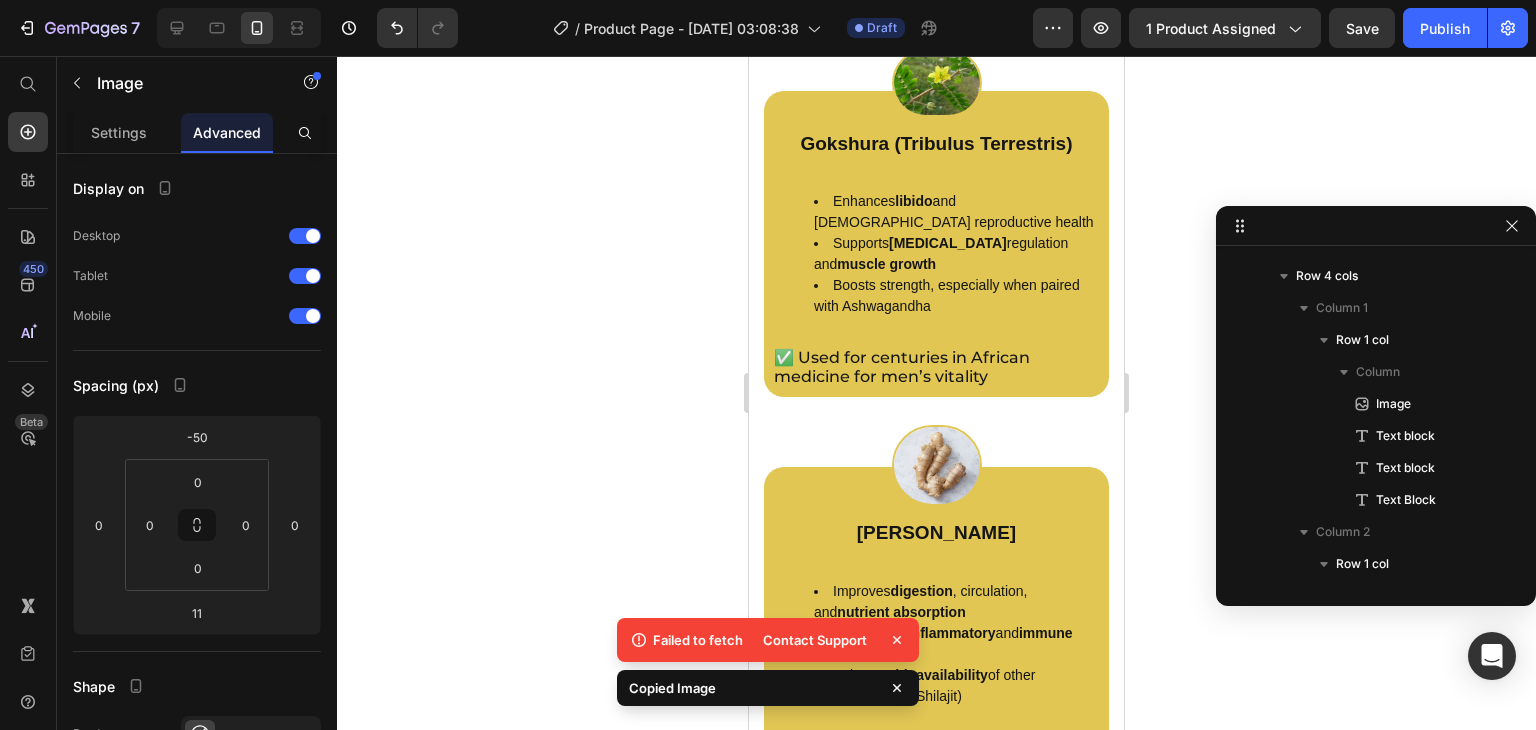 scroll, scrollTop: 1722, scrollLeft: 0, axis: vertical 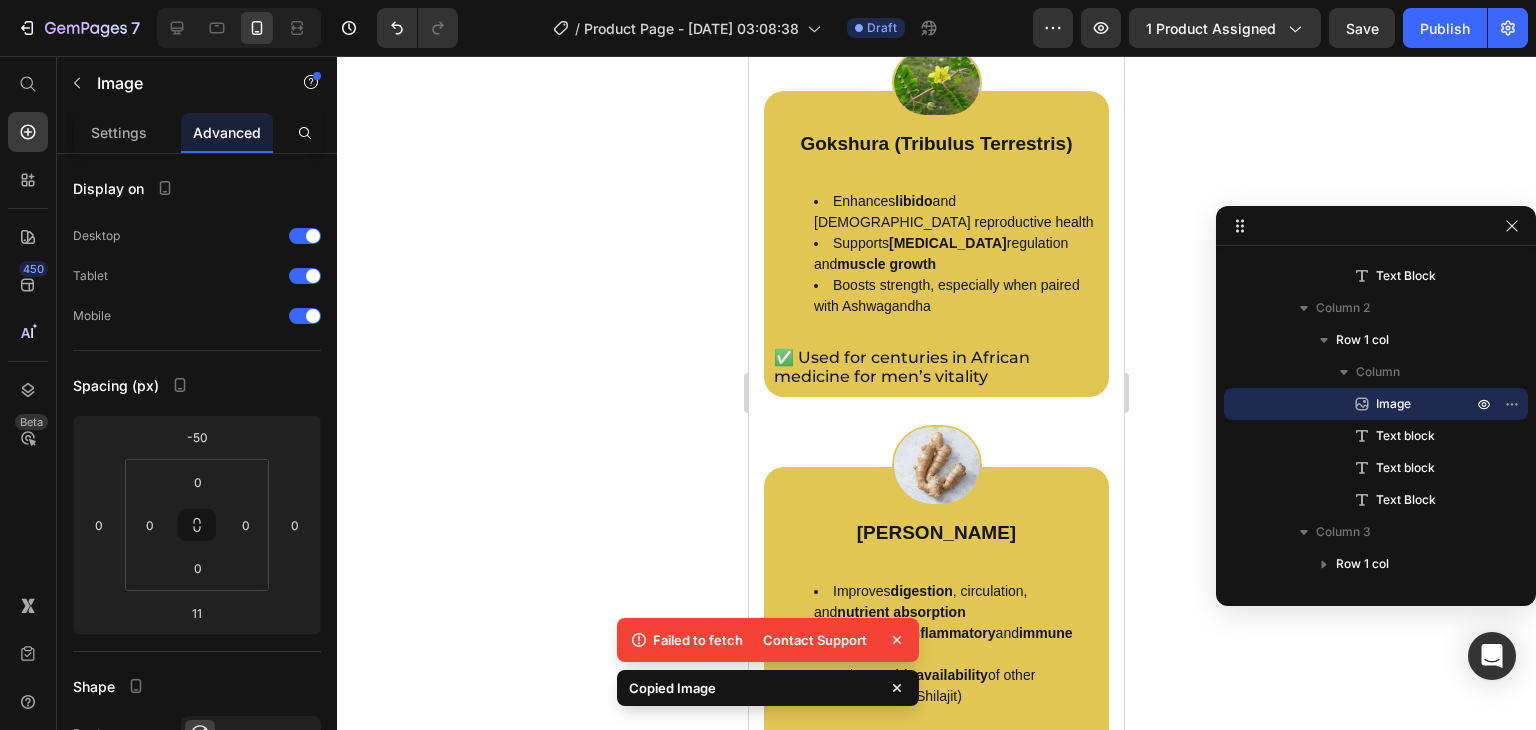 type on "-65" 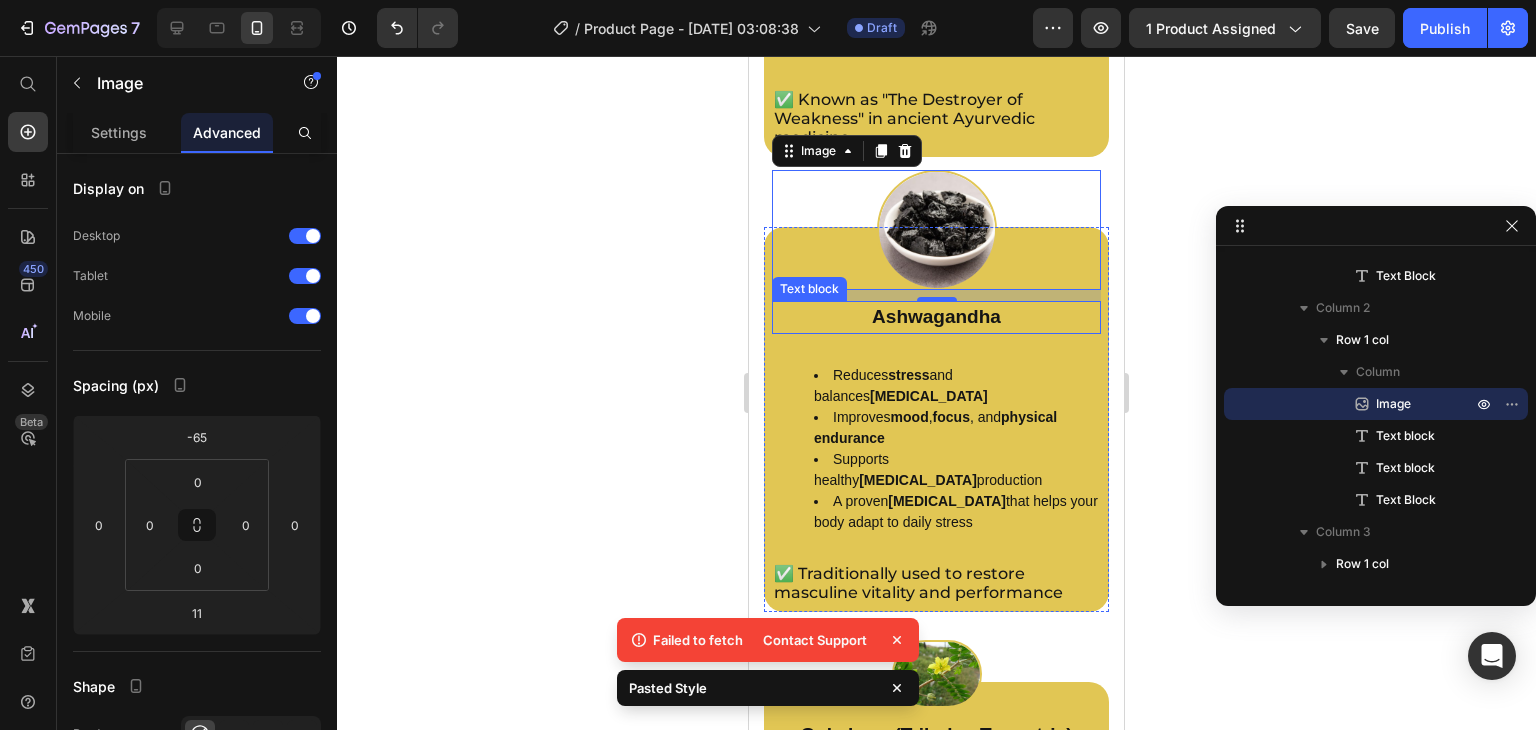 scroll, scrollTop: 3280, scrollLeft: 0, axis: vertical 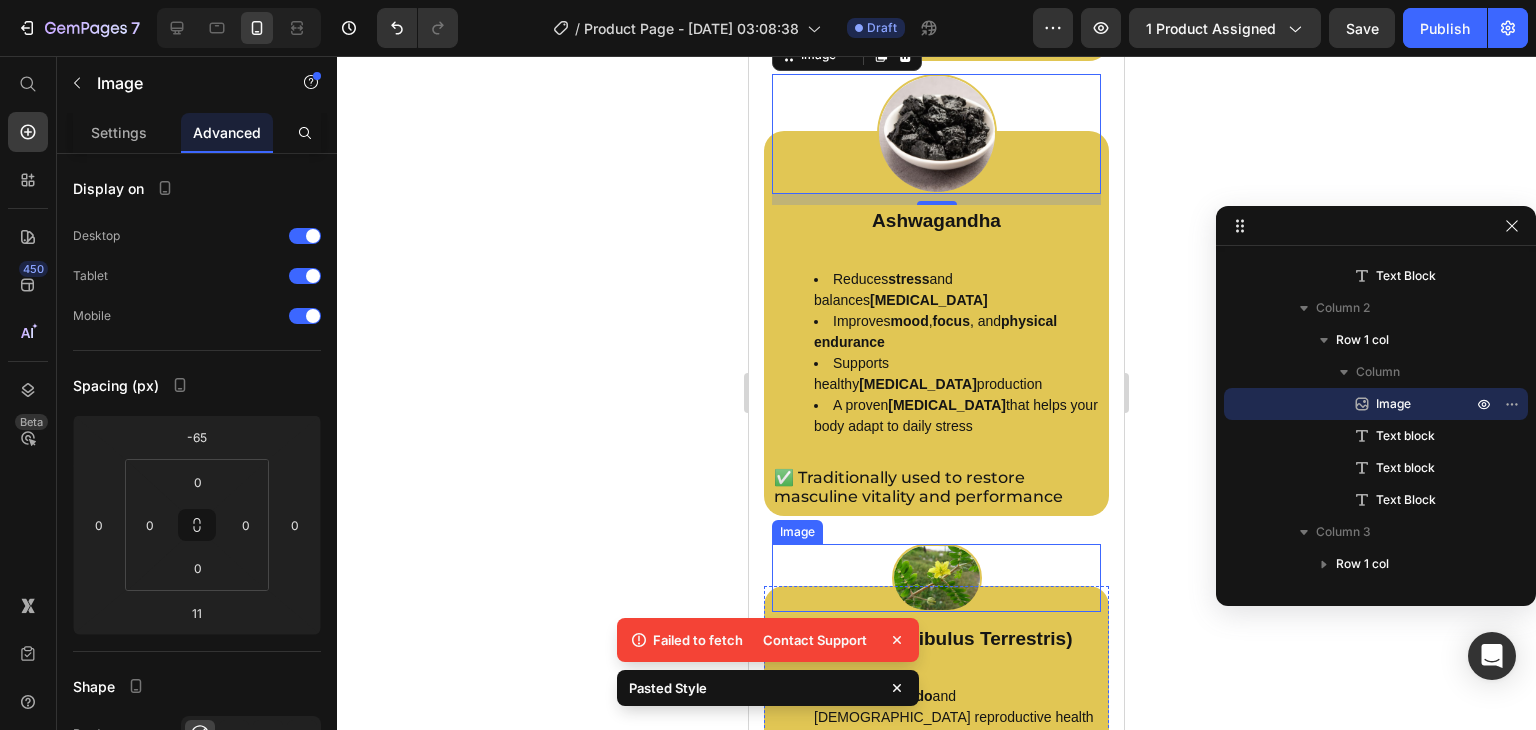 click at bounding box center [936, 578] 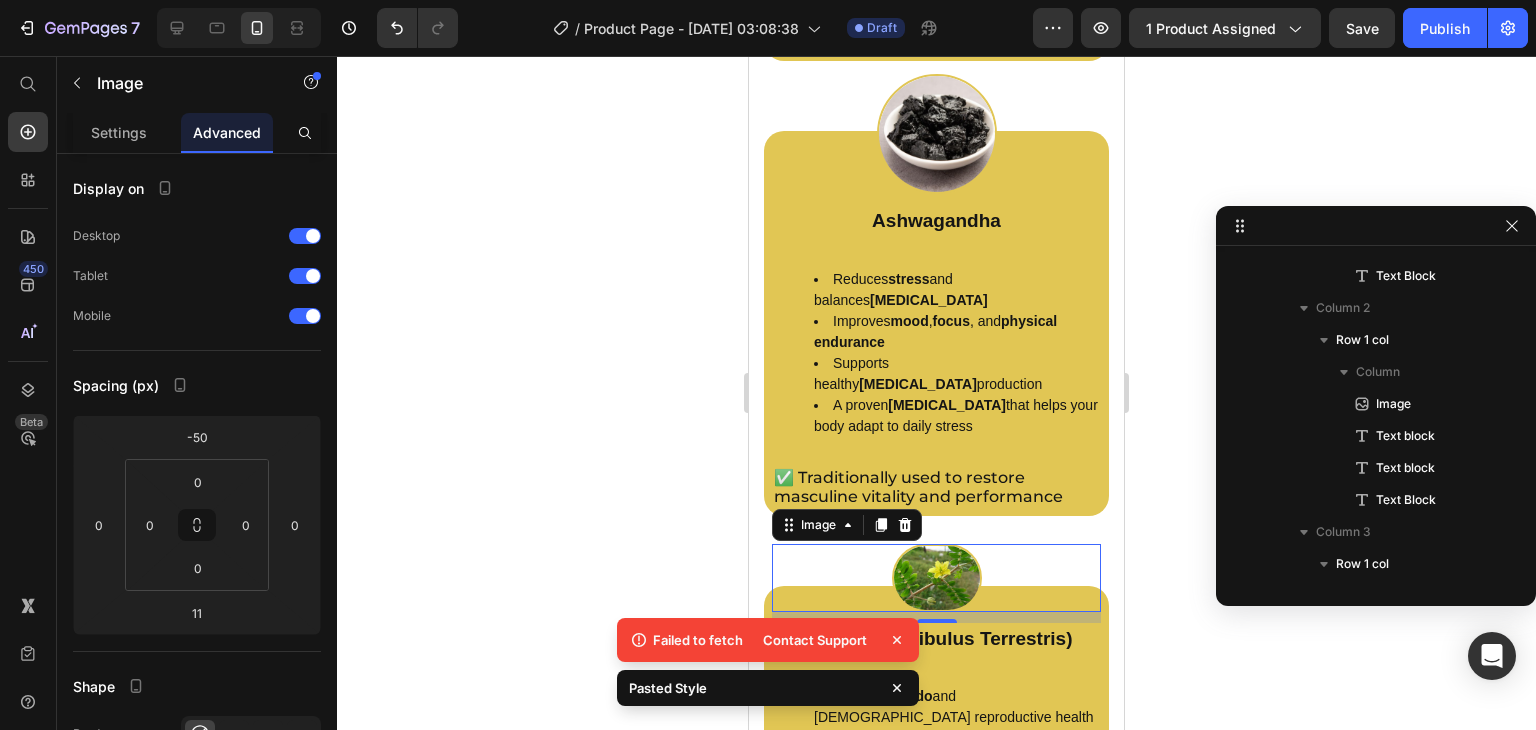 scroll, scrollTop: 1946, scrollLeft: 0, axis: vertical 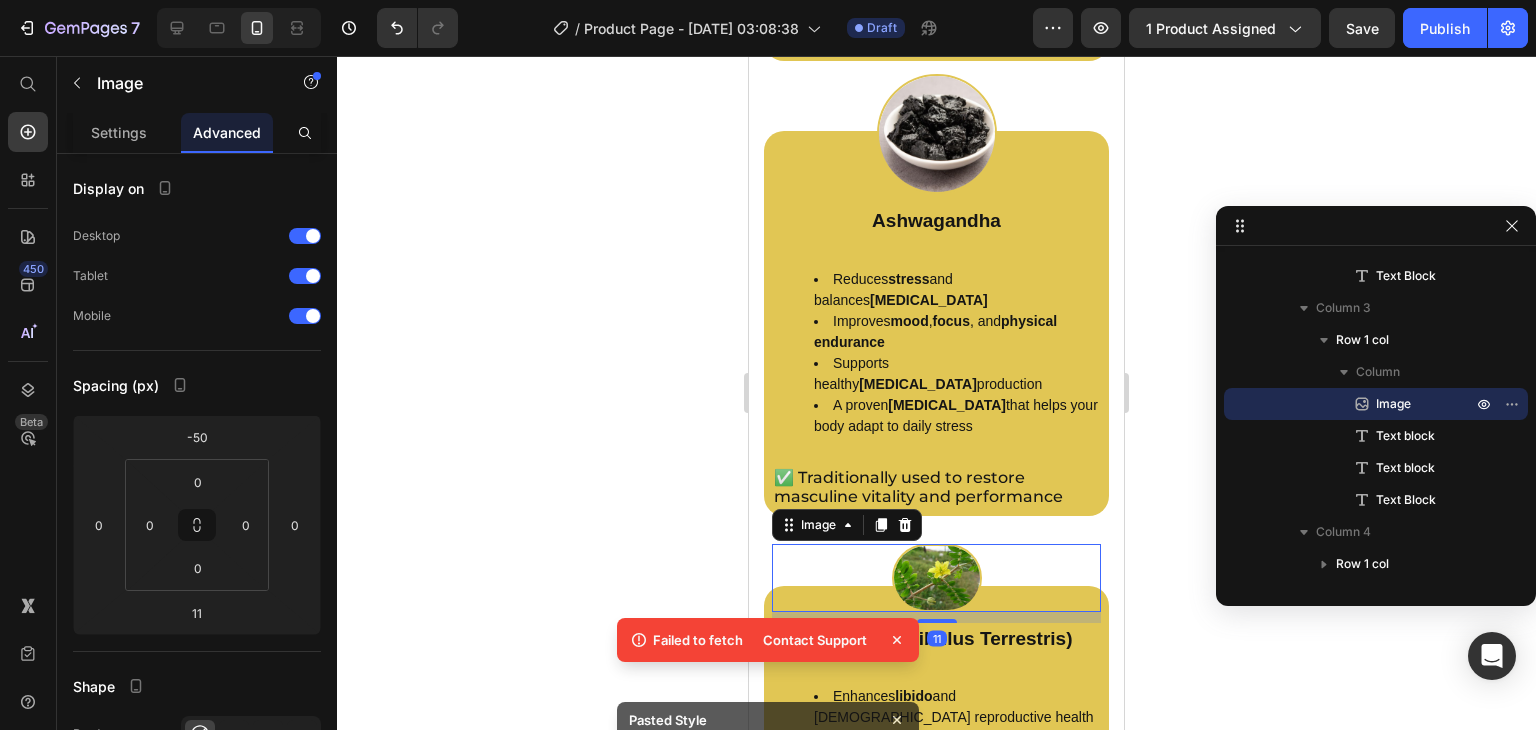 type on "-65" 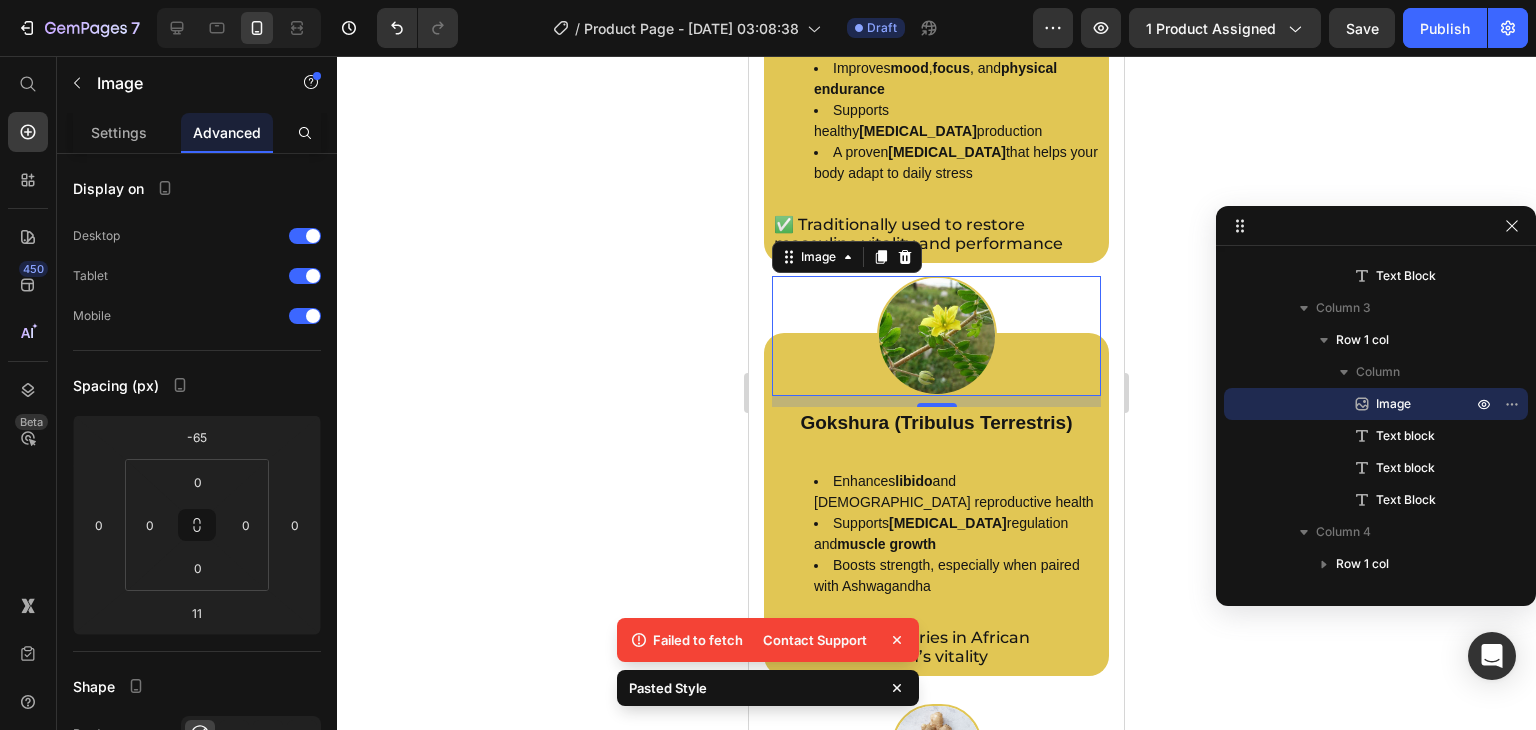 scroll, scrollTop: 3805, scrollLeft: 0, axis: vertical 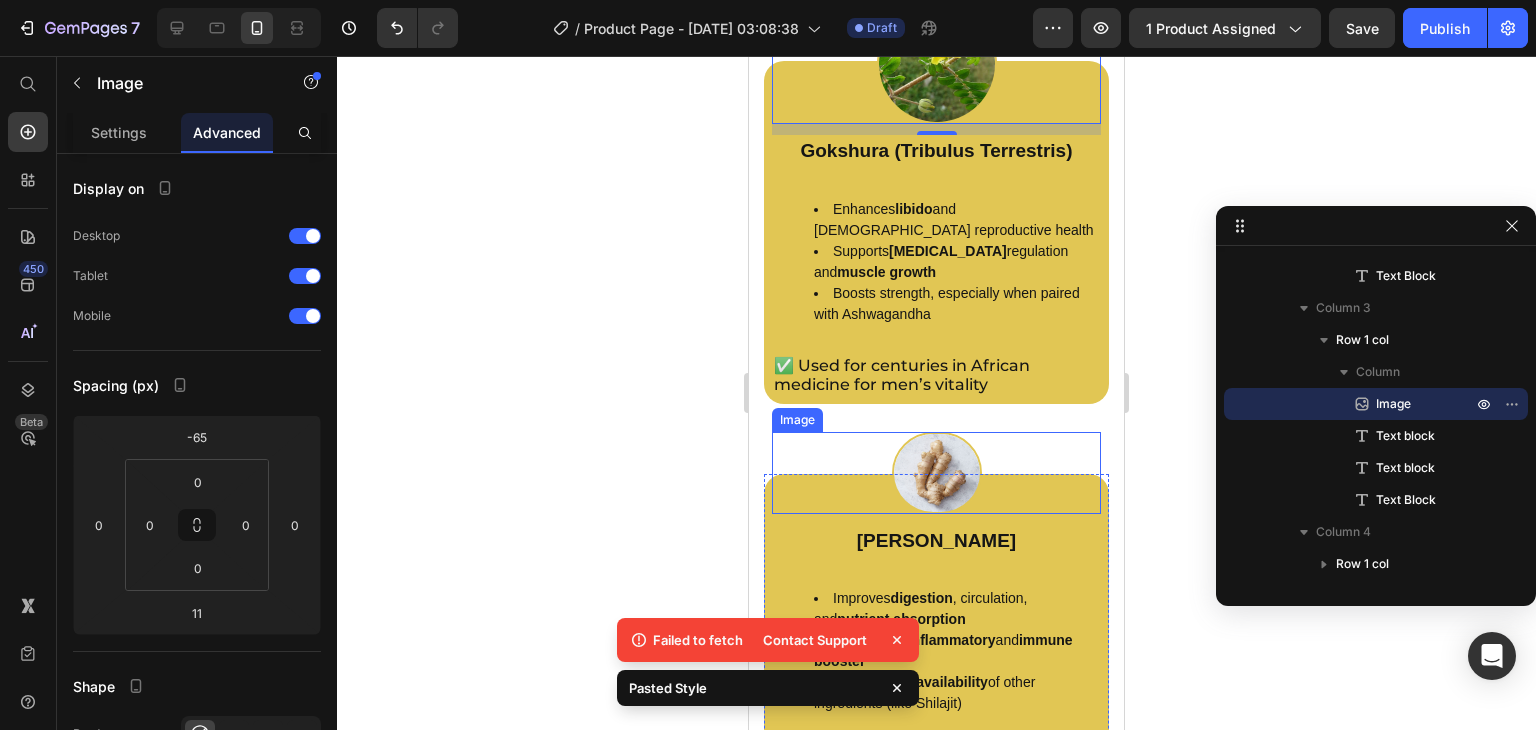 click at bounding box center (936, 473) 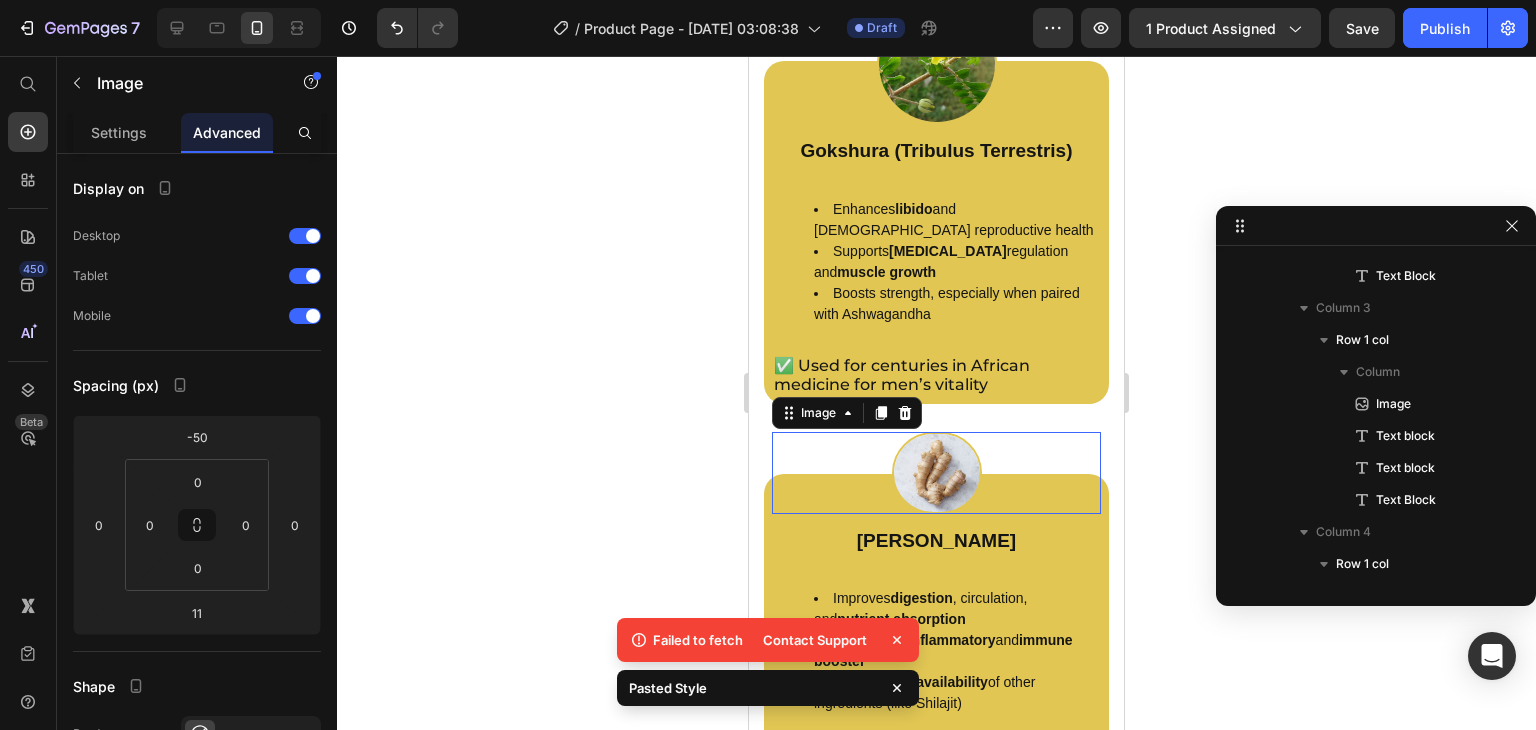 scroll, scrollTop: 2170, scrollLeft: 0, axis: vertical 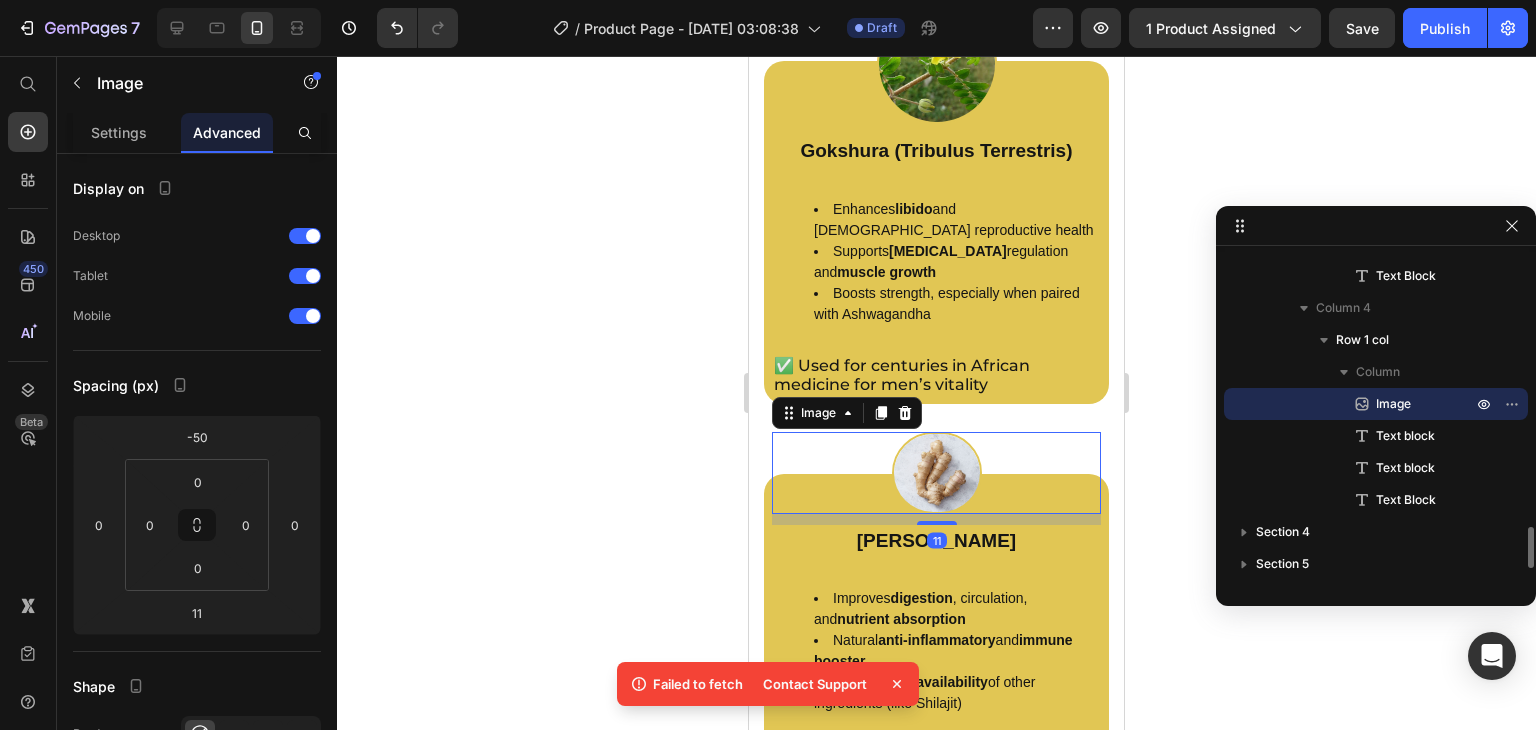 type on "-65" 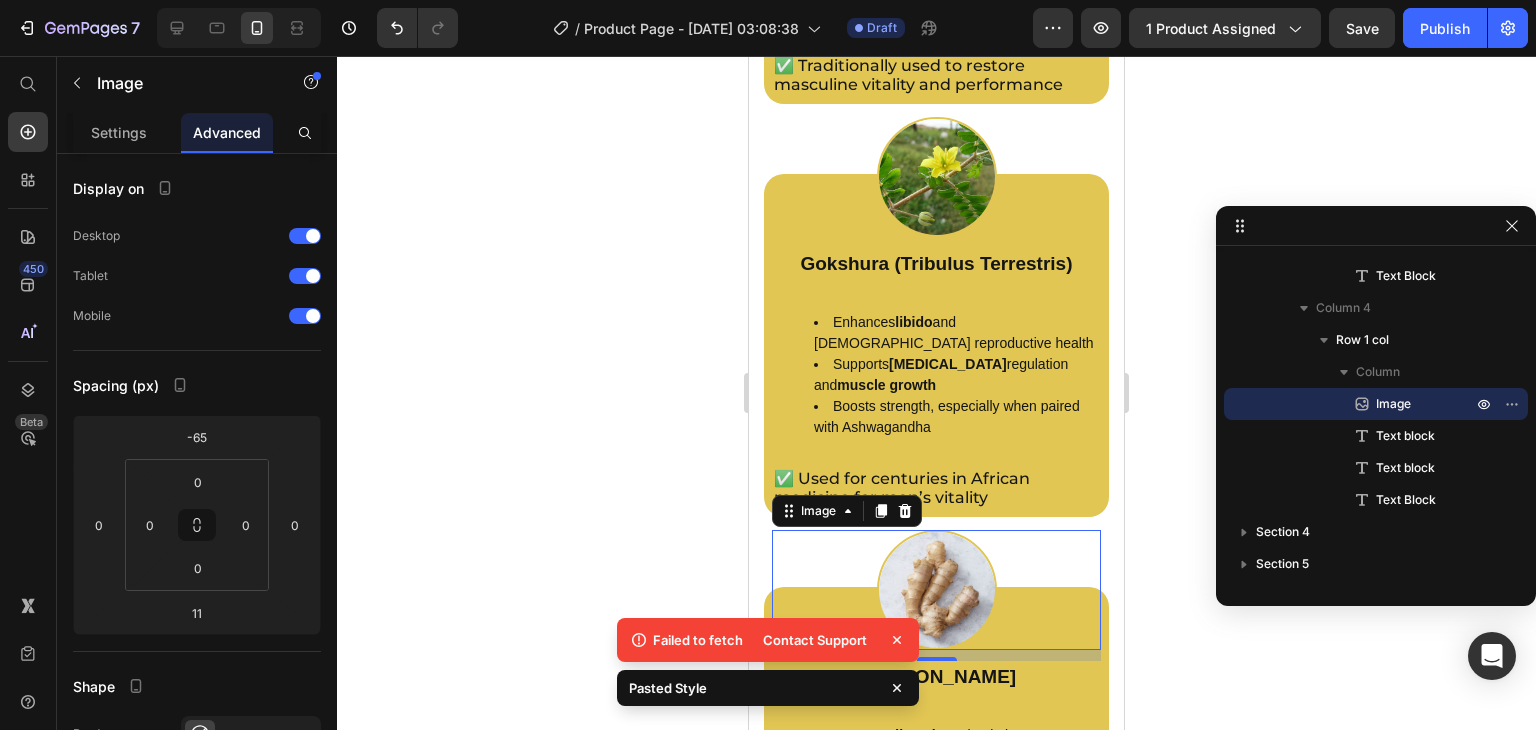 scroll, scrollTop: 3012, scrollLeft: 0, axis: vertical 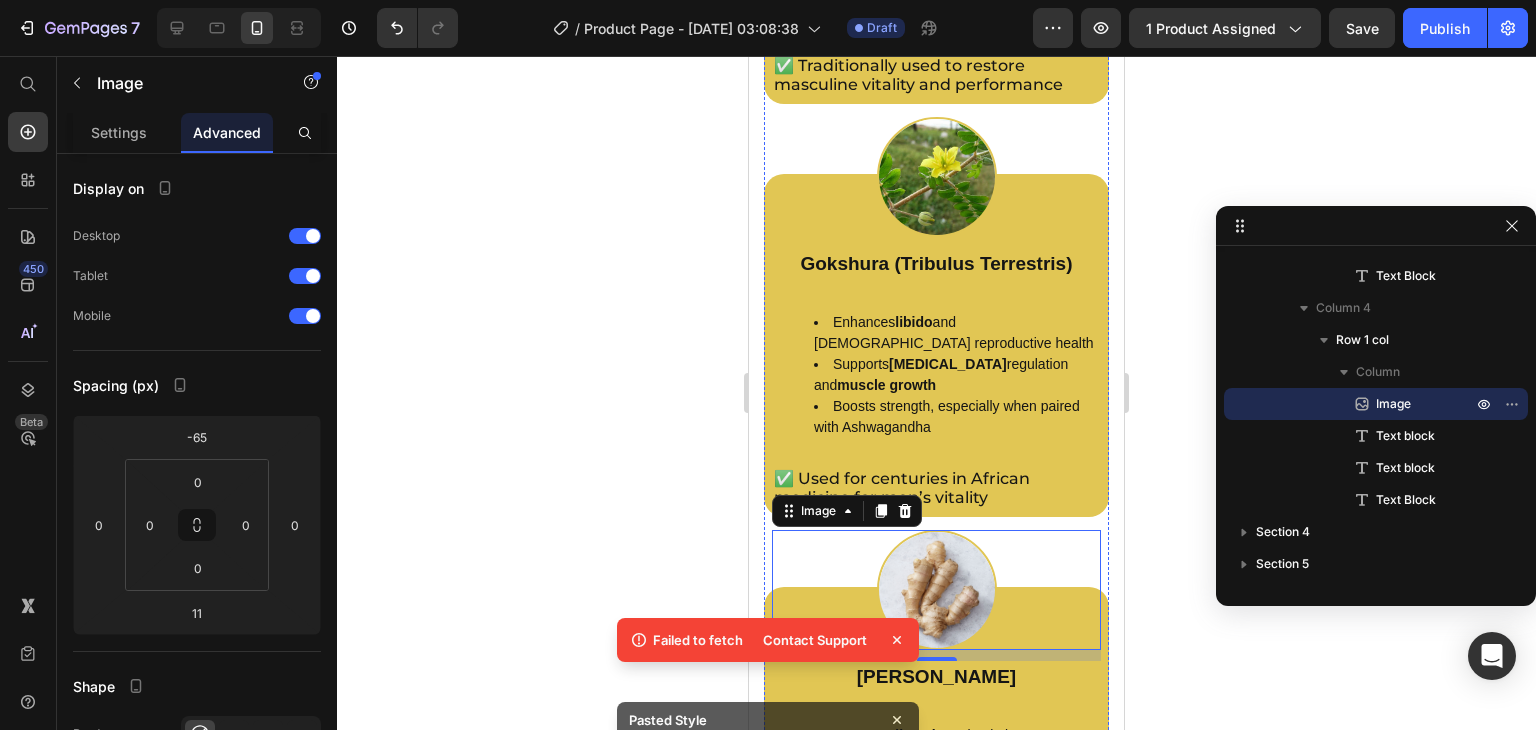 click on "Image Shilajit Resin Text block Boosts  natural testosterone  levels Enhances  energy ,  stamina , and  muscle recovery Rich in  fulvic acid  and  trace minerals  for deep cellular support Supports  mental clarity  and focus Text block ✅ Known as "The Destroyer of Weakness" in ancient Ayurvedic medicine Text Block Row" at bounding box center (936, -532) 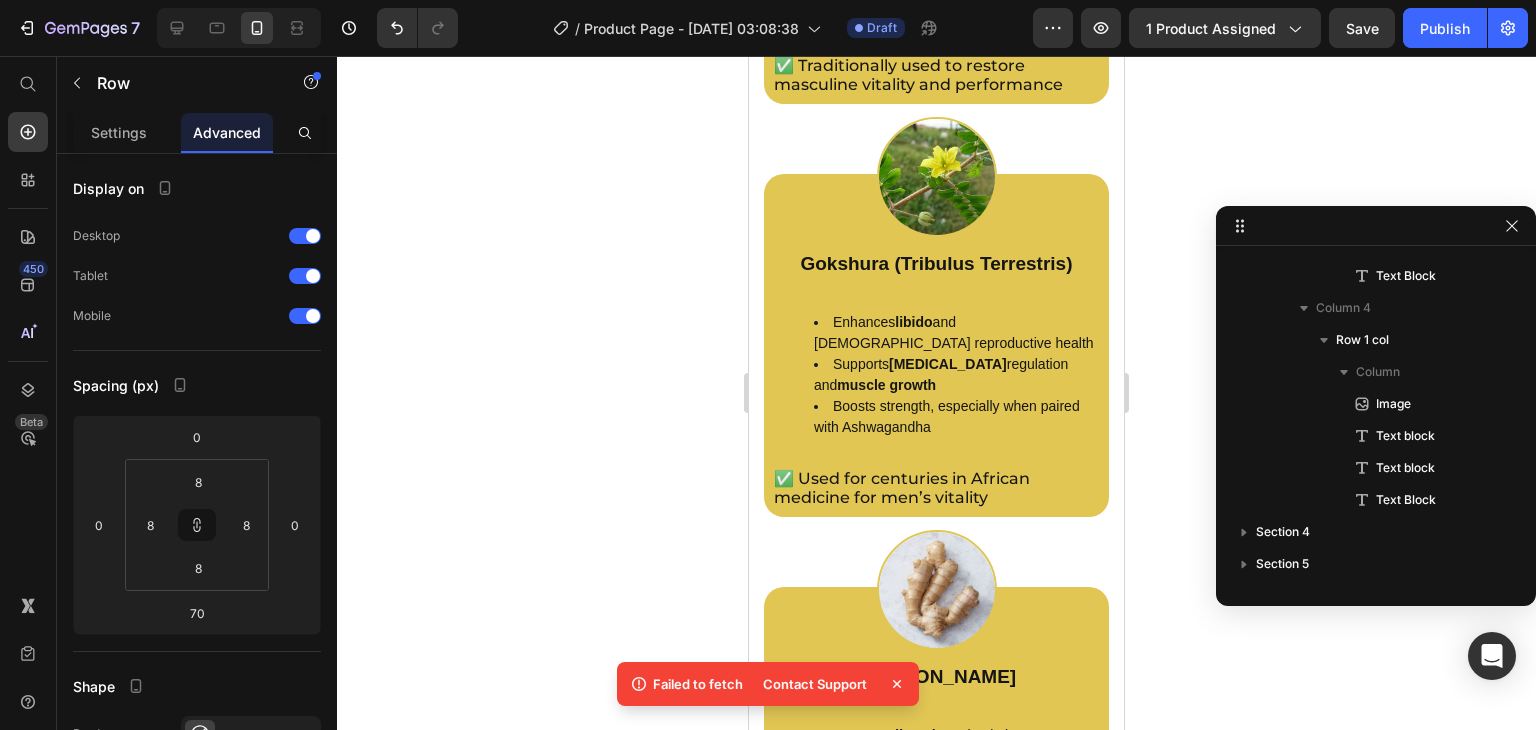 scroll, scrollTop: 1434, scrollLeft: 0, axis: vertical 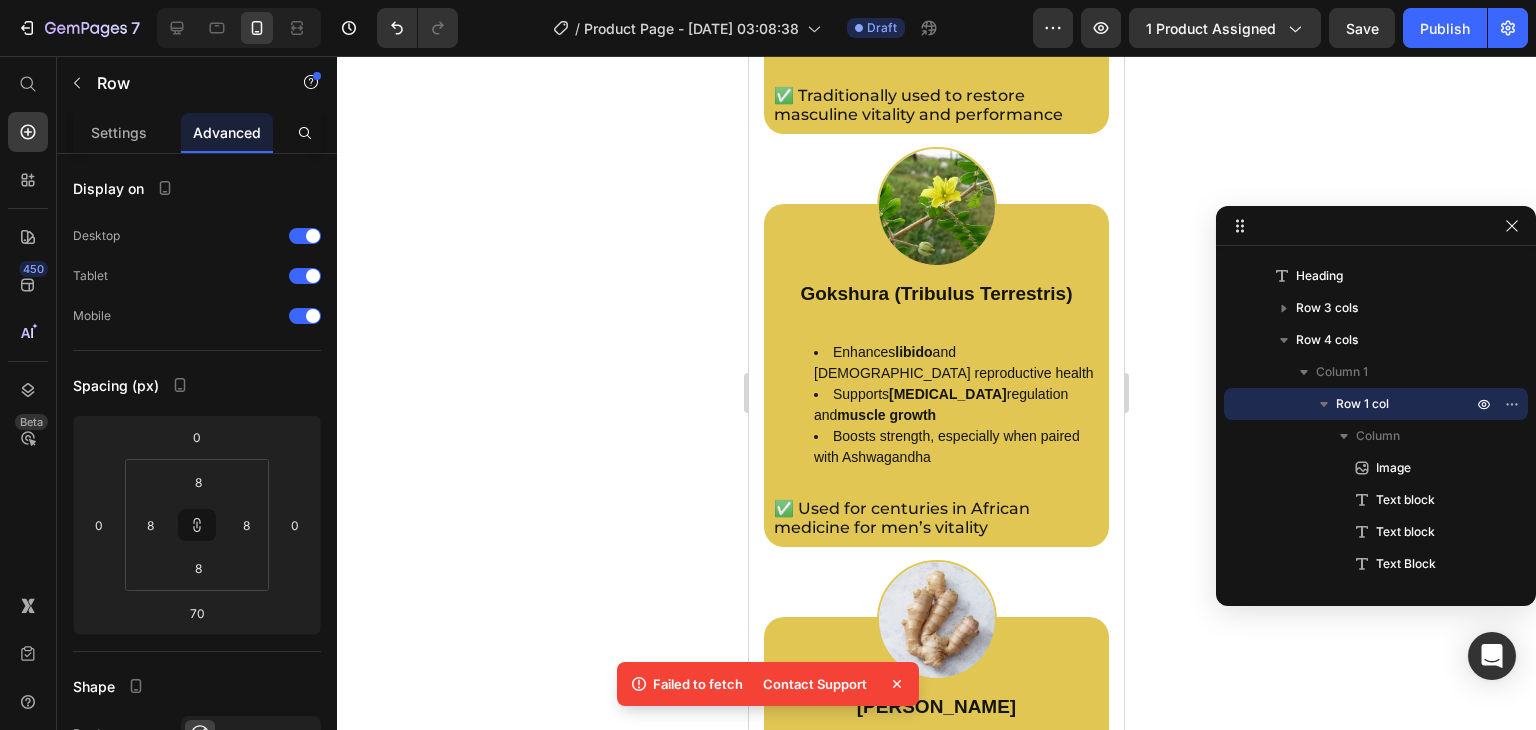 drag, startPoint x: 922, startPoint y: 397, endPoint x: 922, endPoint y: 427, distance: 30 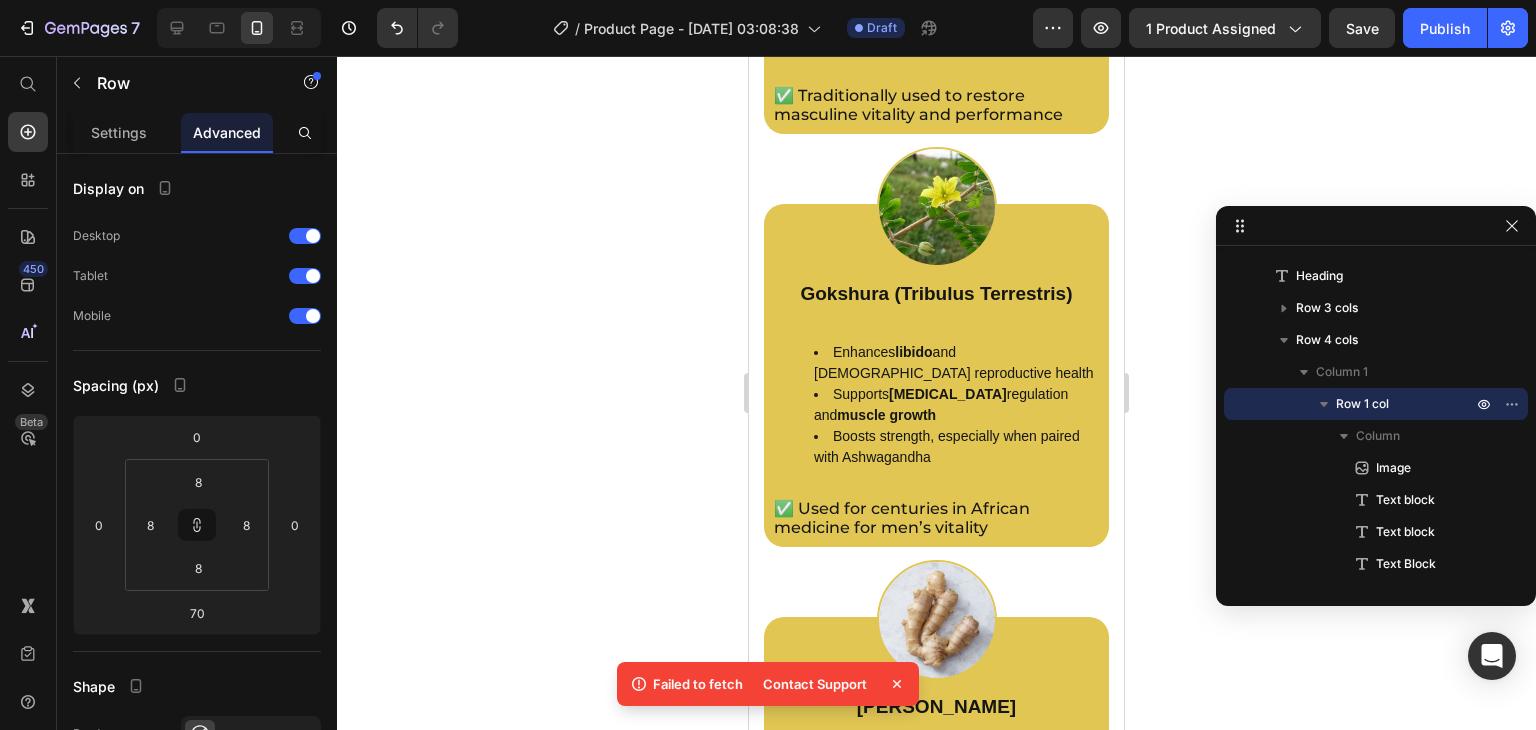 click at bounding box center (937, -254) 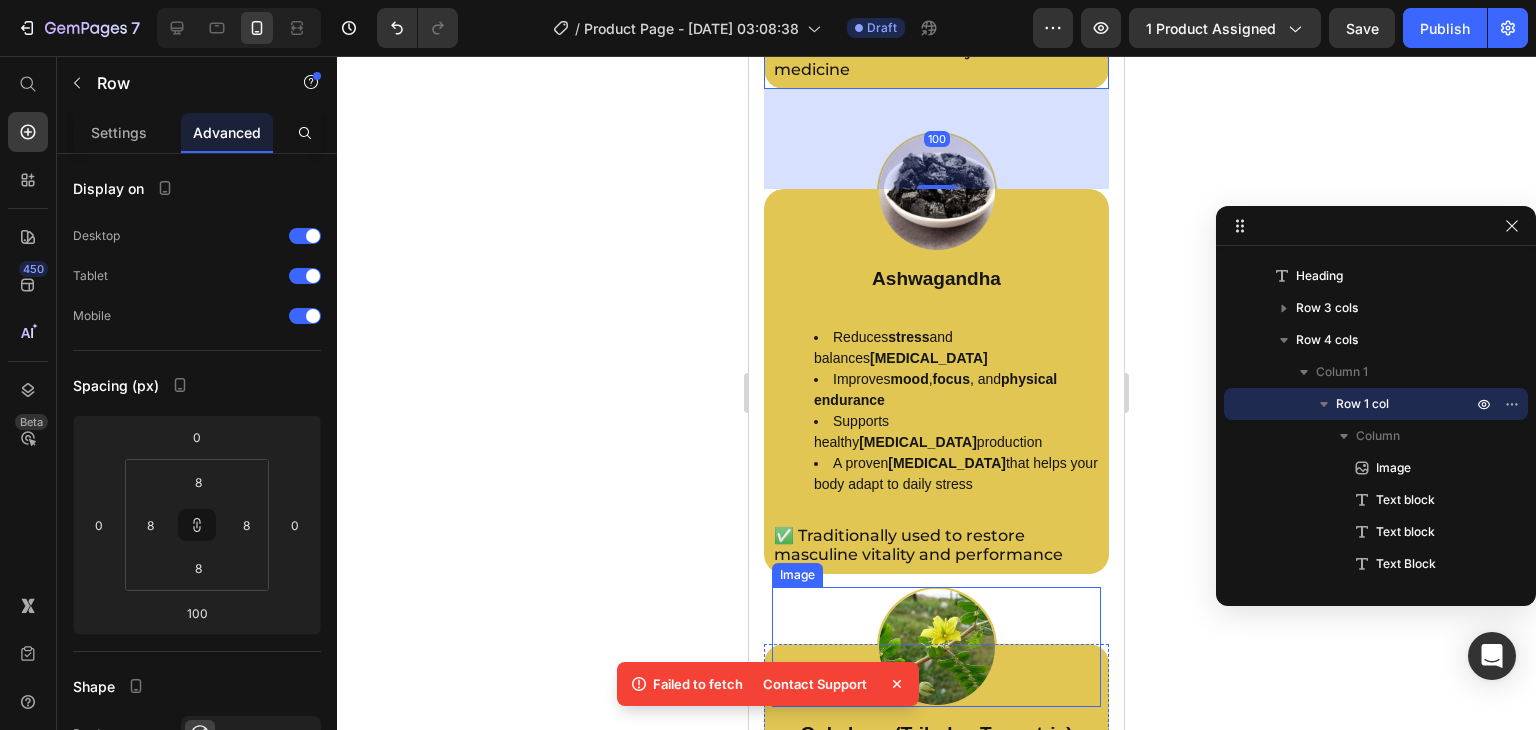 scroll, scrollTop: 3336, scrollLeft: 0, axis: vertical 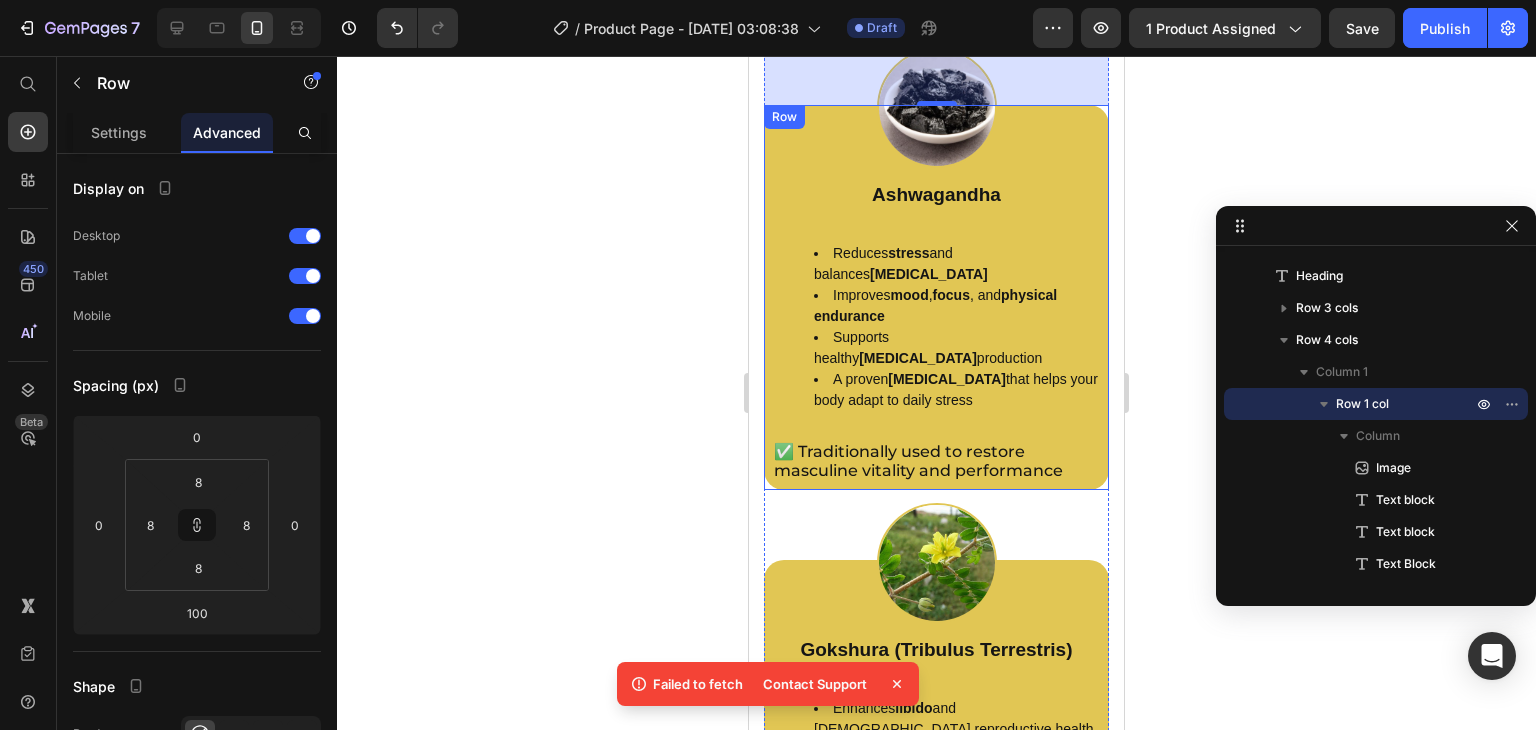 click on "Image Ashwagandha Text block Reduces  stress  and balances  cortisol Improves  mood ,  focus , and  physical endurance Supports healthy  testosterone  production A proven  adaptogen  that helps your body adapt to daily stress Text block ✅ Traditionally used to restore masculine vitality and performance Text Block Row" at bounding box center [936, 297] 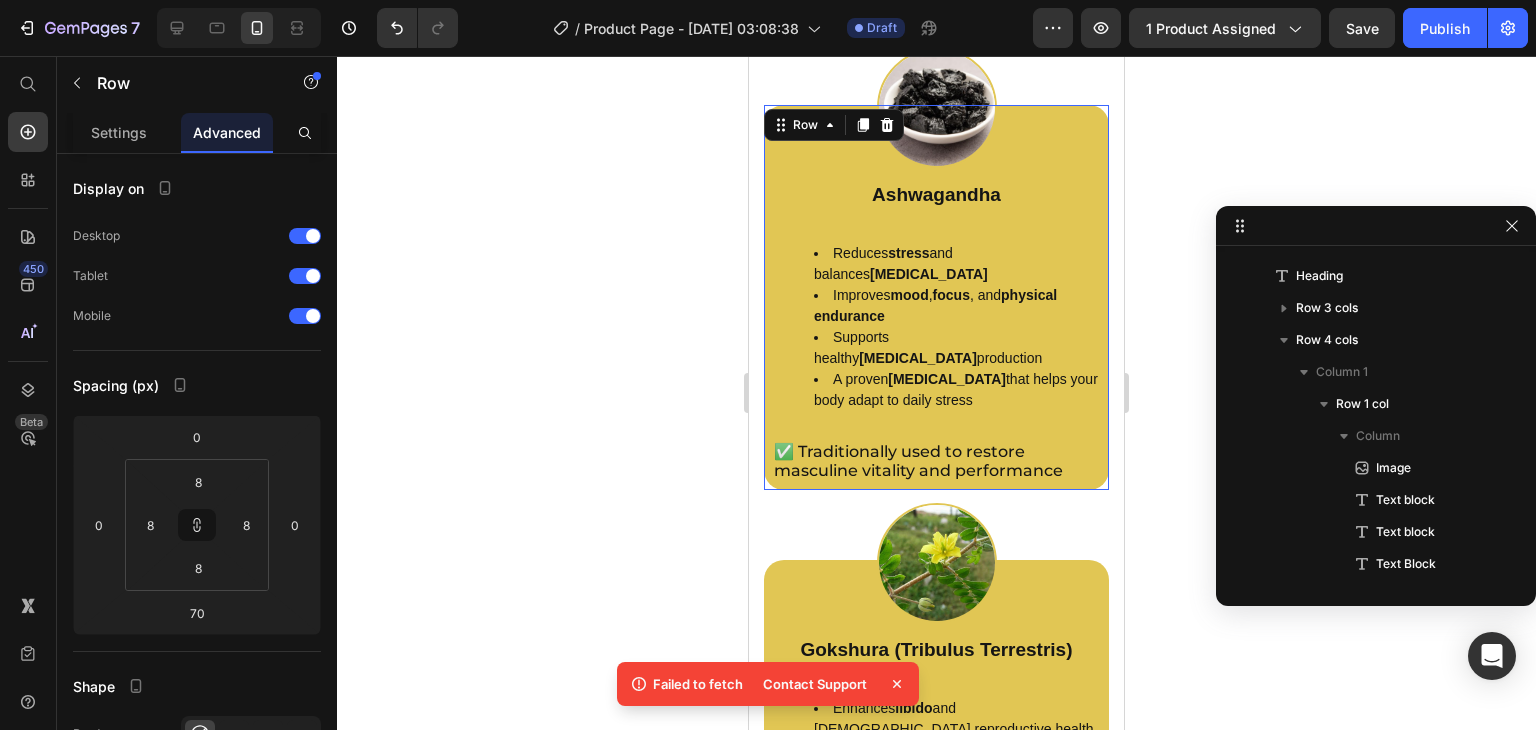 scroll, scrollTop: 1658, scrollLeft: 0, axis: vertical 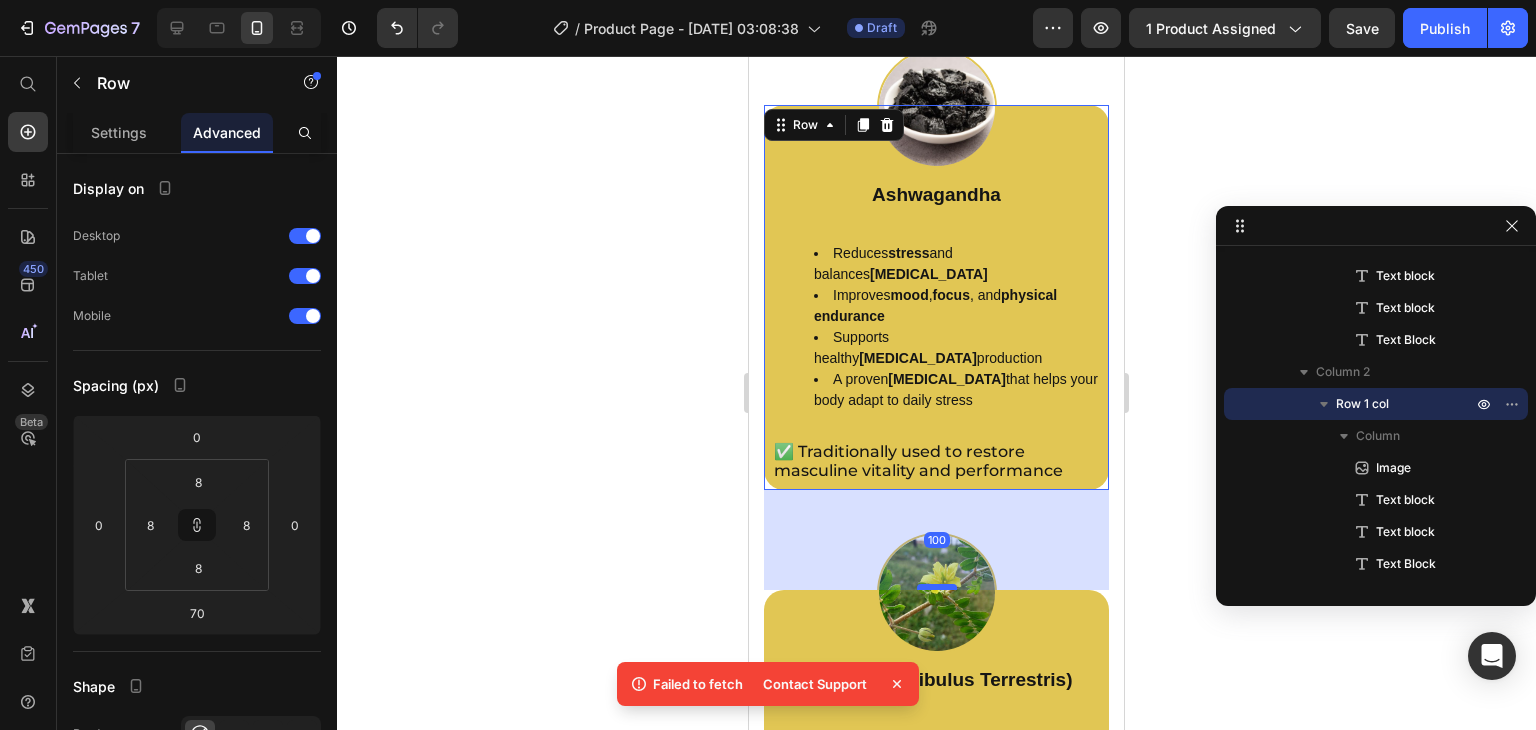drag, startPoint x: 932, startPoint y: 534, endPoint x: 933, endPoint y: 564, distance: 30.016663 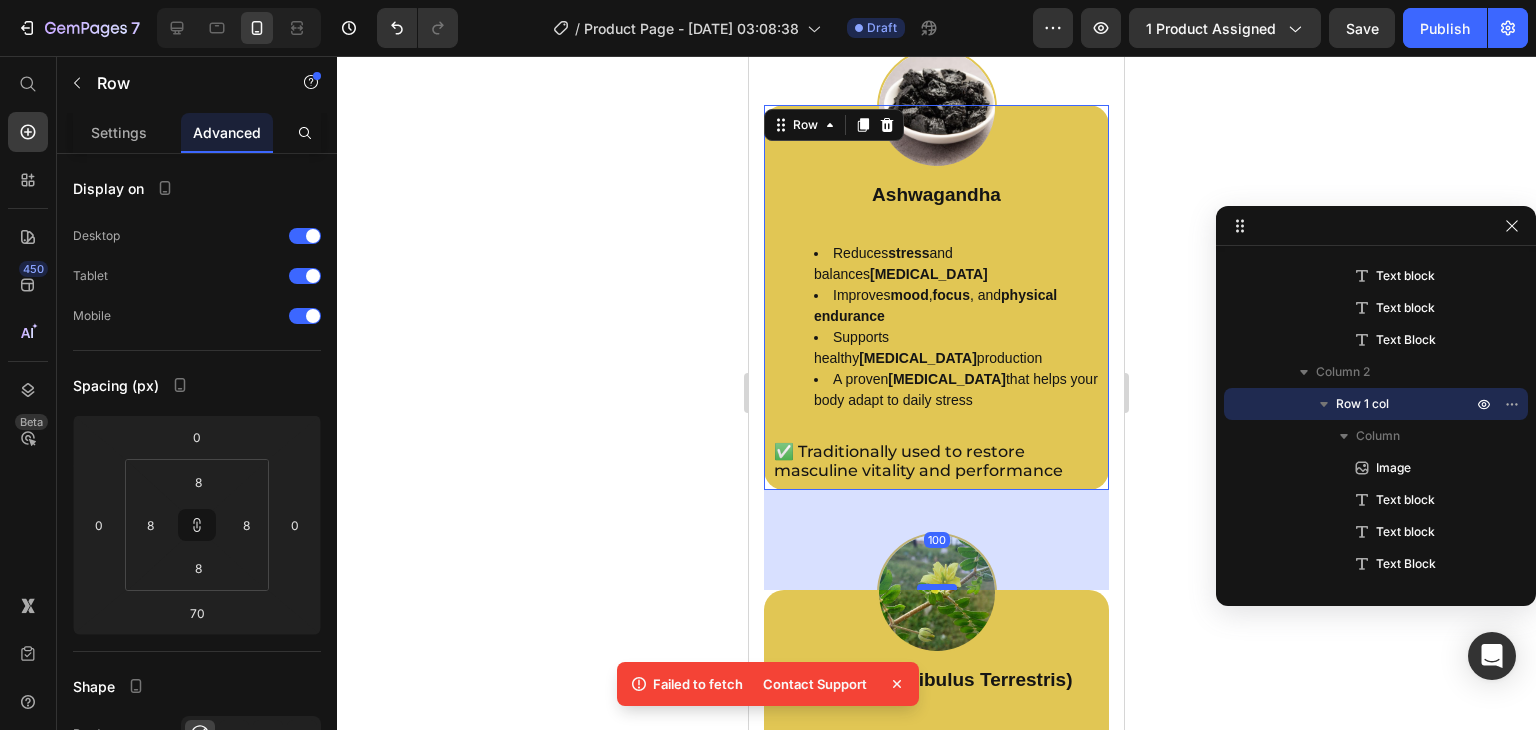 click at bounding box center (937, 587) 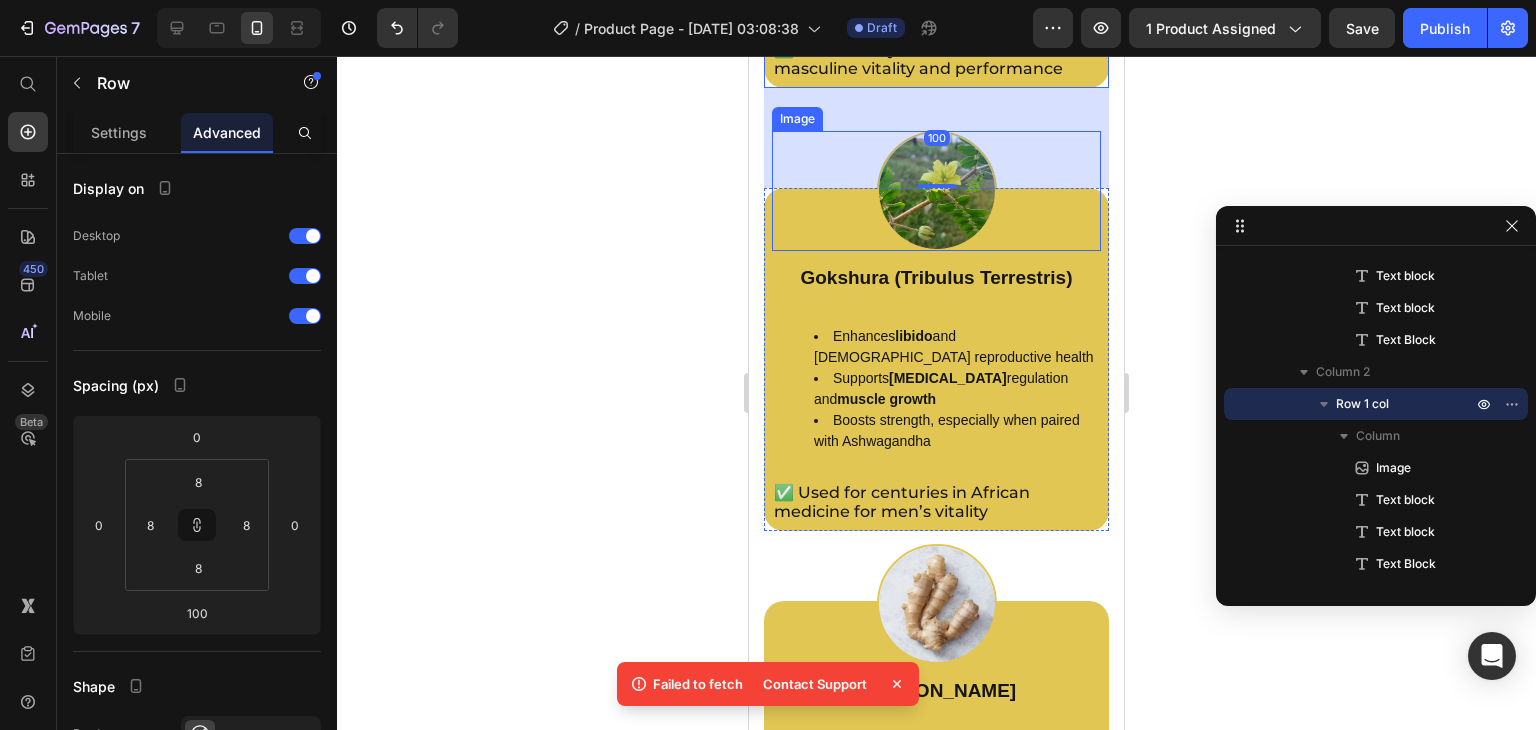 scroll, scrollTop: 3748, scrollLeft: 0, axis: vertical 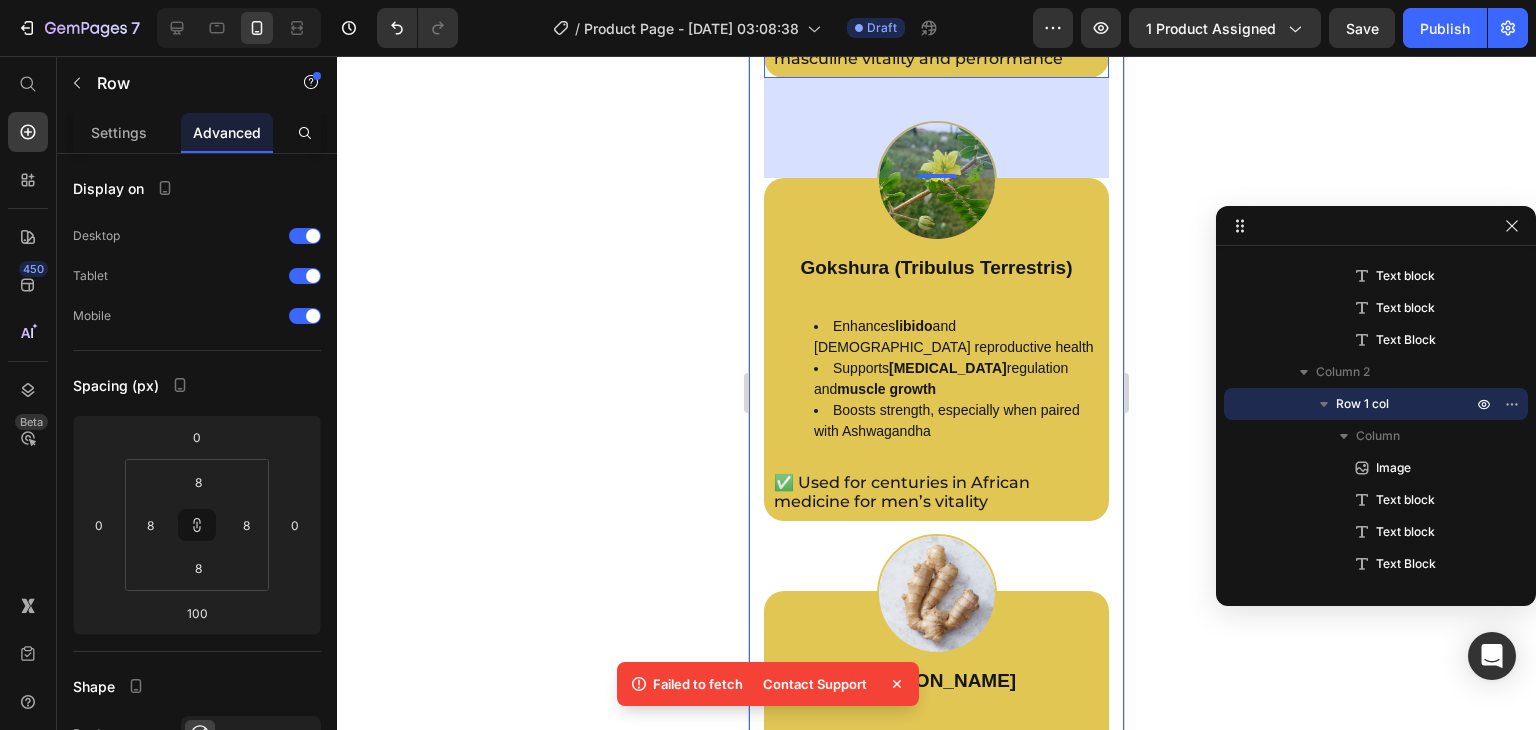 click on "The  Primalty Gummies  Aid. Heading
Drop element here Enjoy a blend of 11 superfoods and adaptogens designed to help you fall asleep, stay asleep, and wake up well-rested. Text Block
Drop element here Row Image Shilajit Resin Text block Boosts  natural testosterone  levels Enhances  energy ,  stamina , and  muscle recovery Rich in  fulvic acid  and  trace minerals  for deep cellular support Supports  mental clarity  and focus Text block ✅ Known as "The Destroyer of Weakness" in ancient Ayurvedic medicine Text Block Row Image Ashwagandha Text block Reduces  stress  and balances  cortisol Improves  mood ,  focus , and  physical endurance Supports healthy  testosterone  production A proven  adaptogen  that helps your body adapt to daily stress Text block ✅ Traditionally used to restore masculine vitality and performance Text Block Row   100 Image Gokshura (Tribulus Terrestris) Text block Enhances  libido  and male reproductive health Supports  testosterone  regulation and" at bounding box center (936, -44) 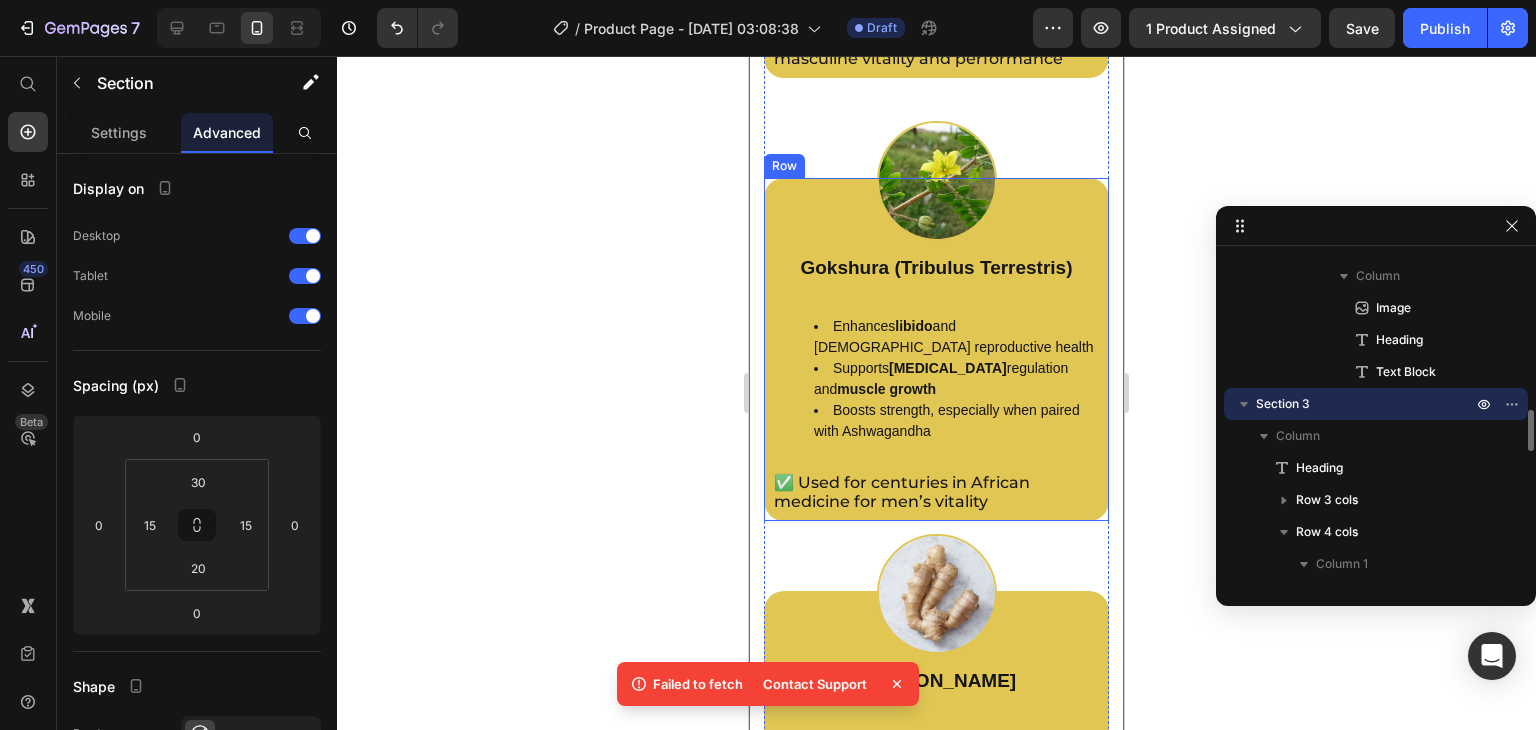 click on "Image Gokshura (Tribulus Terrestris) Text block Enhances  libido  and male reproductive health Supports  testosterone  regulation and  muscle growth Boosts strength, especially when paired with Ashwagandha Text block ✅ Used for centuries in African medicine for men’s vitality Text Block Row" at bounding box center [936, 349] 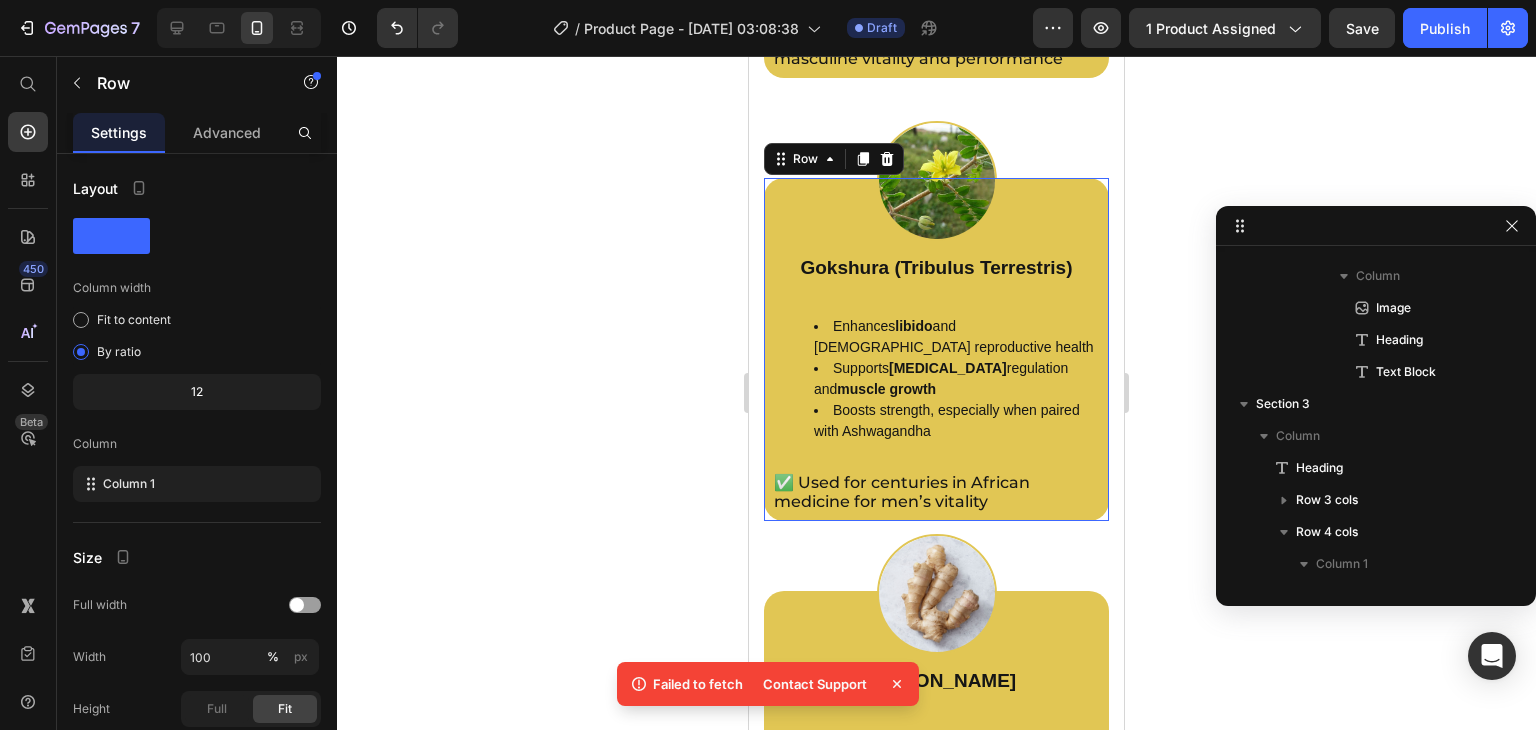 scroll, scrollTop: 1882, scrollLeft: 0, axis: vertical 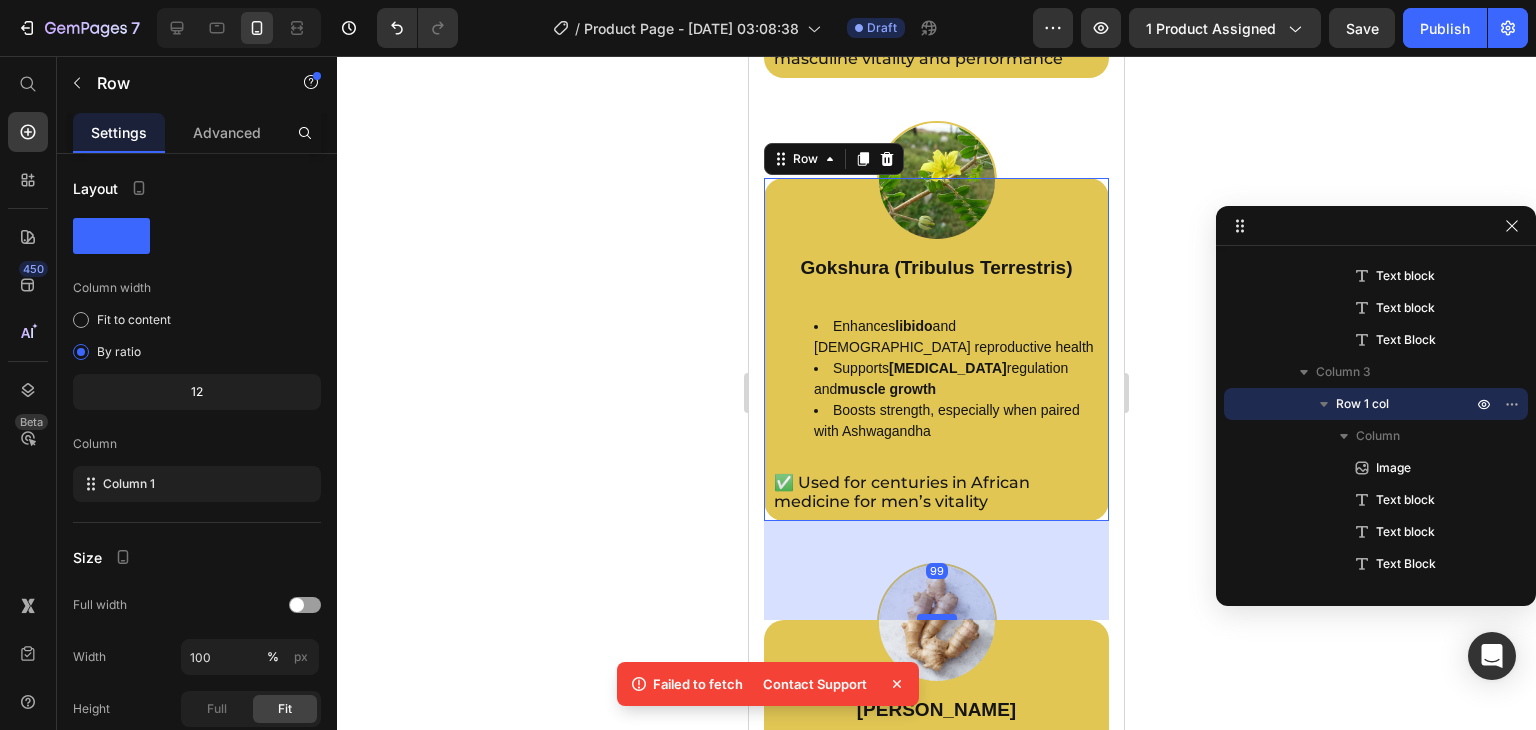 drag, startPoint x: 928, startPoint y: 565, endPoint x: 926, endPoint y: 594, distance: 29.068884 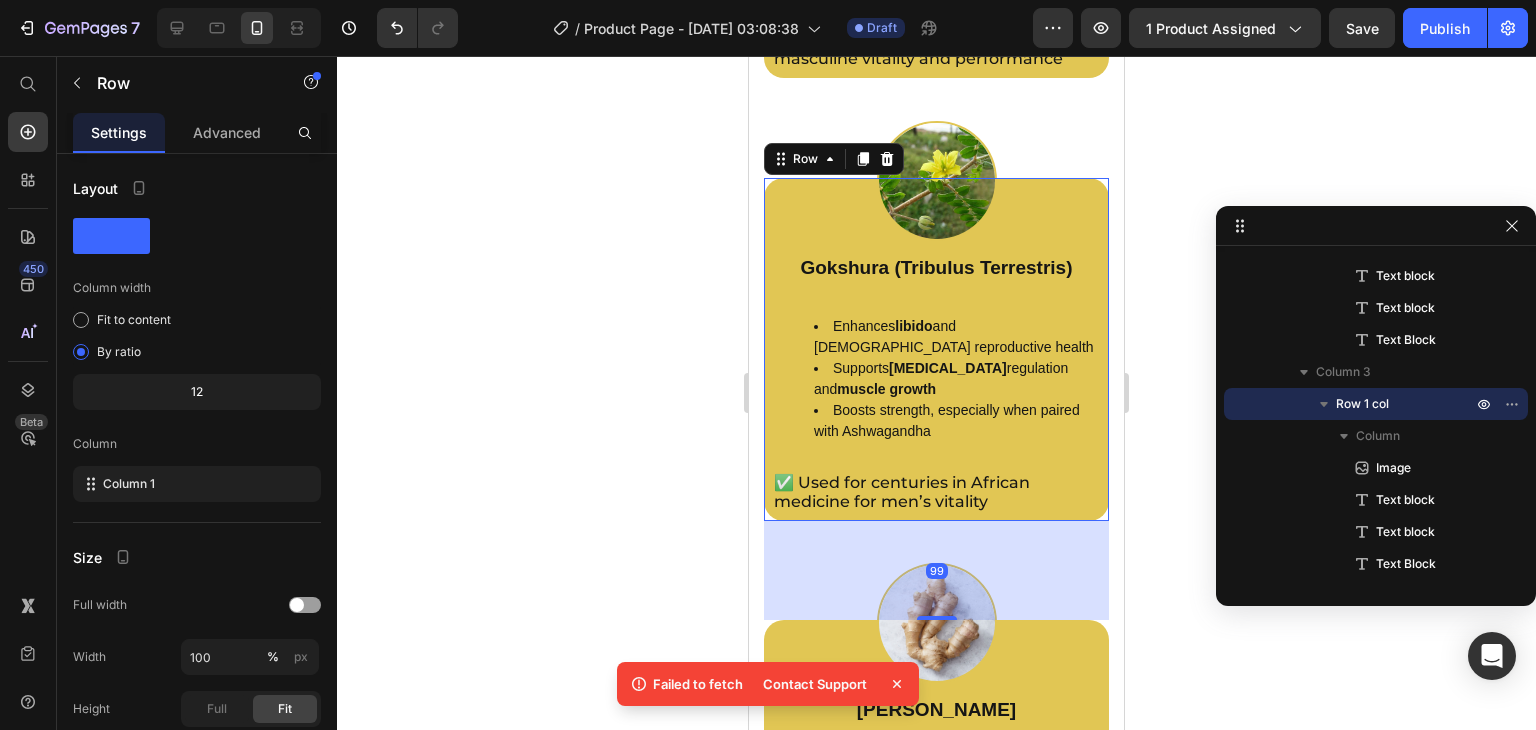scroll, scrollTop: 3670, scrollLeft: 0, axis: vertical 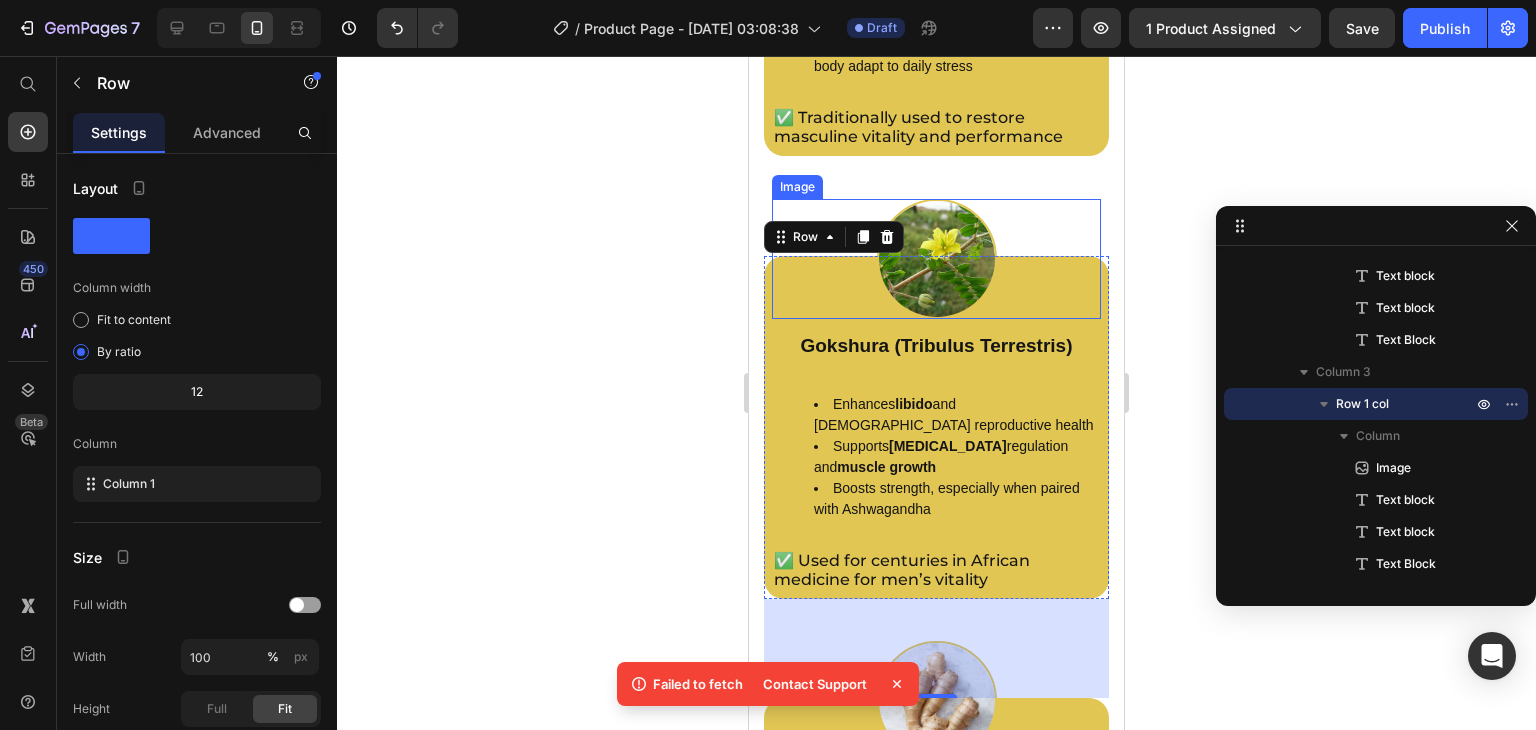 click at bounding box center [936, 259] 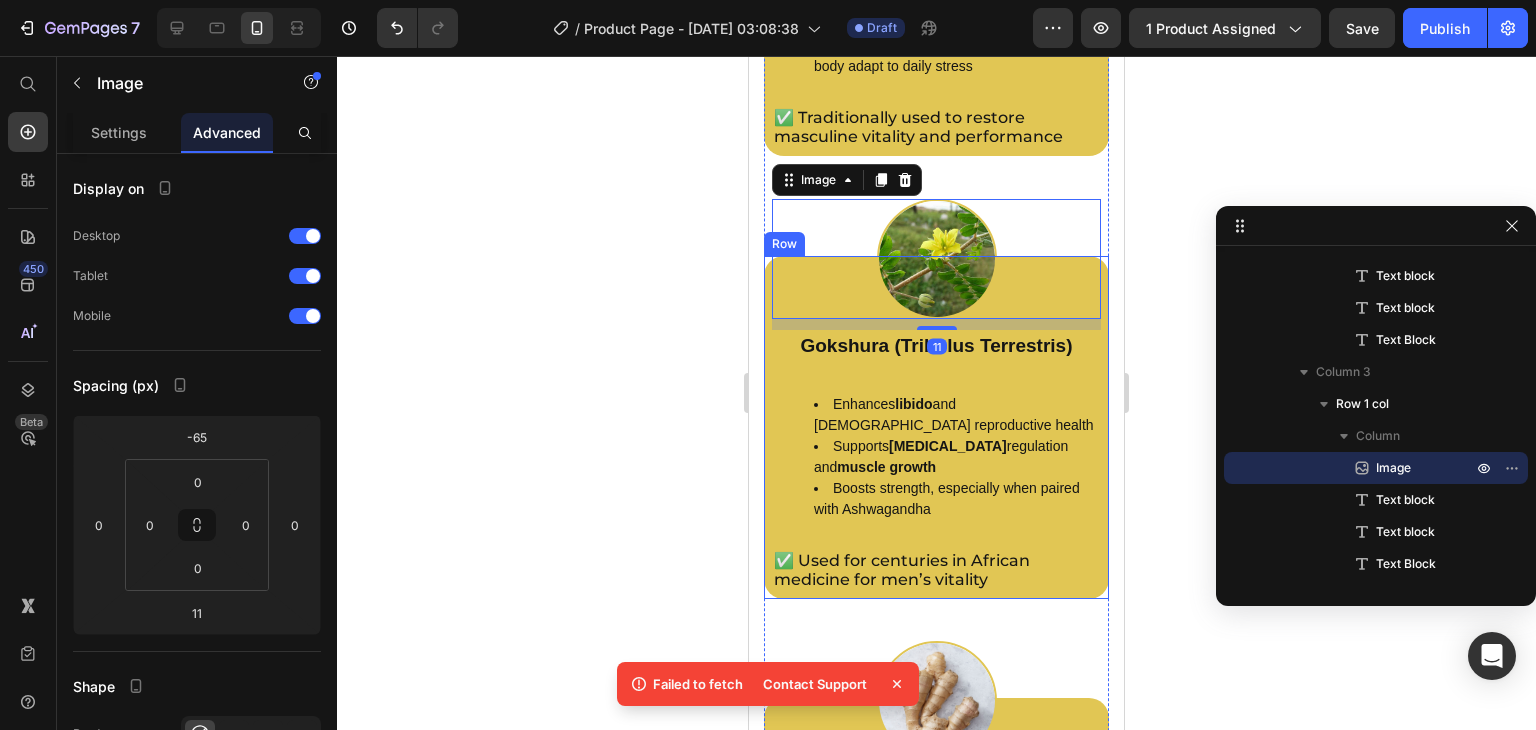 click on "Image   11 Gokshura (Tribulus Terrestris) Text block Enhances  libido  and male reproductive health Supports  testosterone  regulation and  muscle growth Boosts strength, especially when paired with Ashwagandha Text block ✅ Used for centuries in African medicine for men’s vitality Text Block Row" at bounding box center (936, 427) 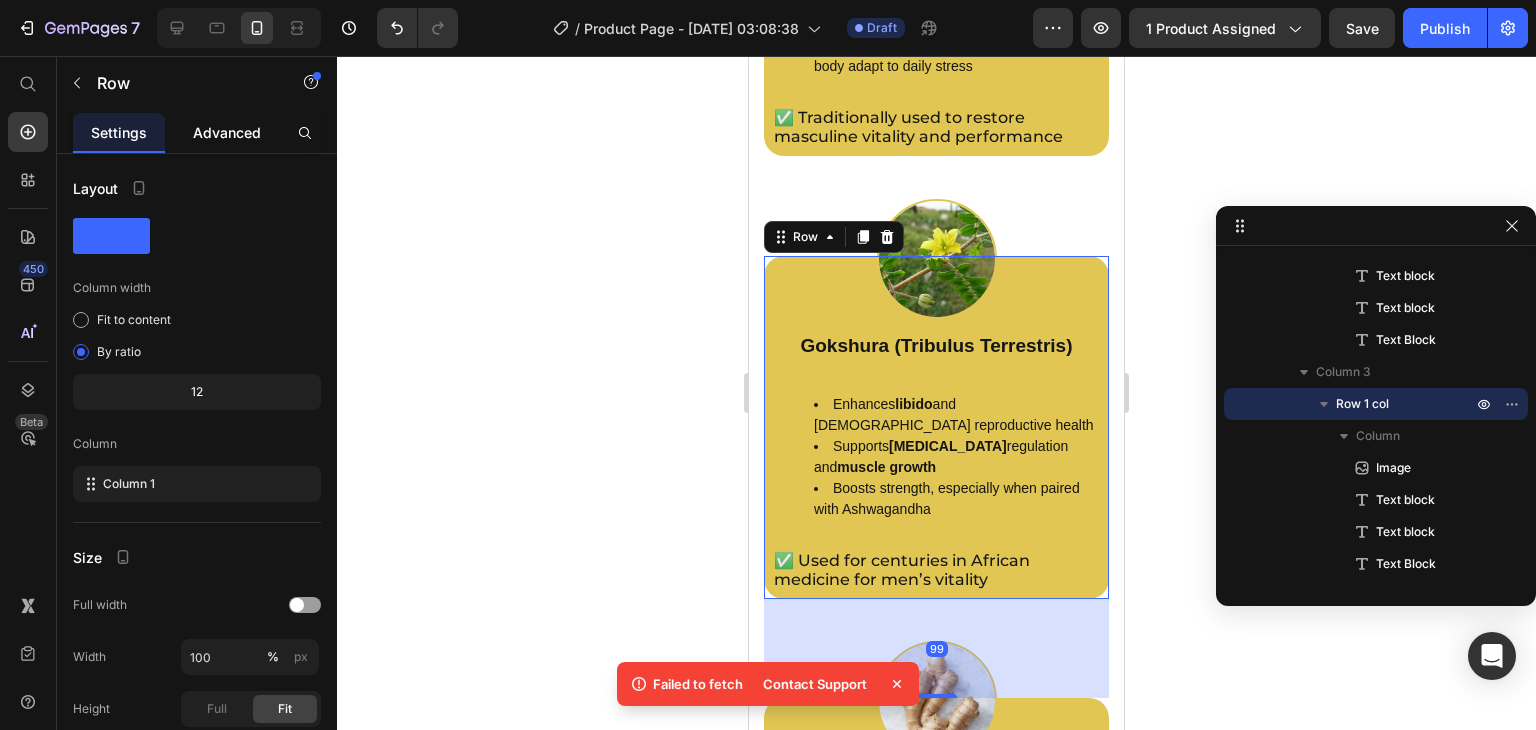 click on "Advanced" at bounding box center [227, 132] 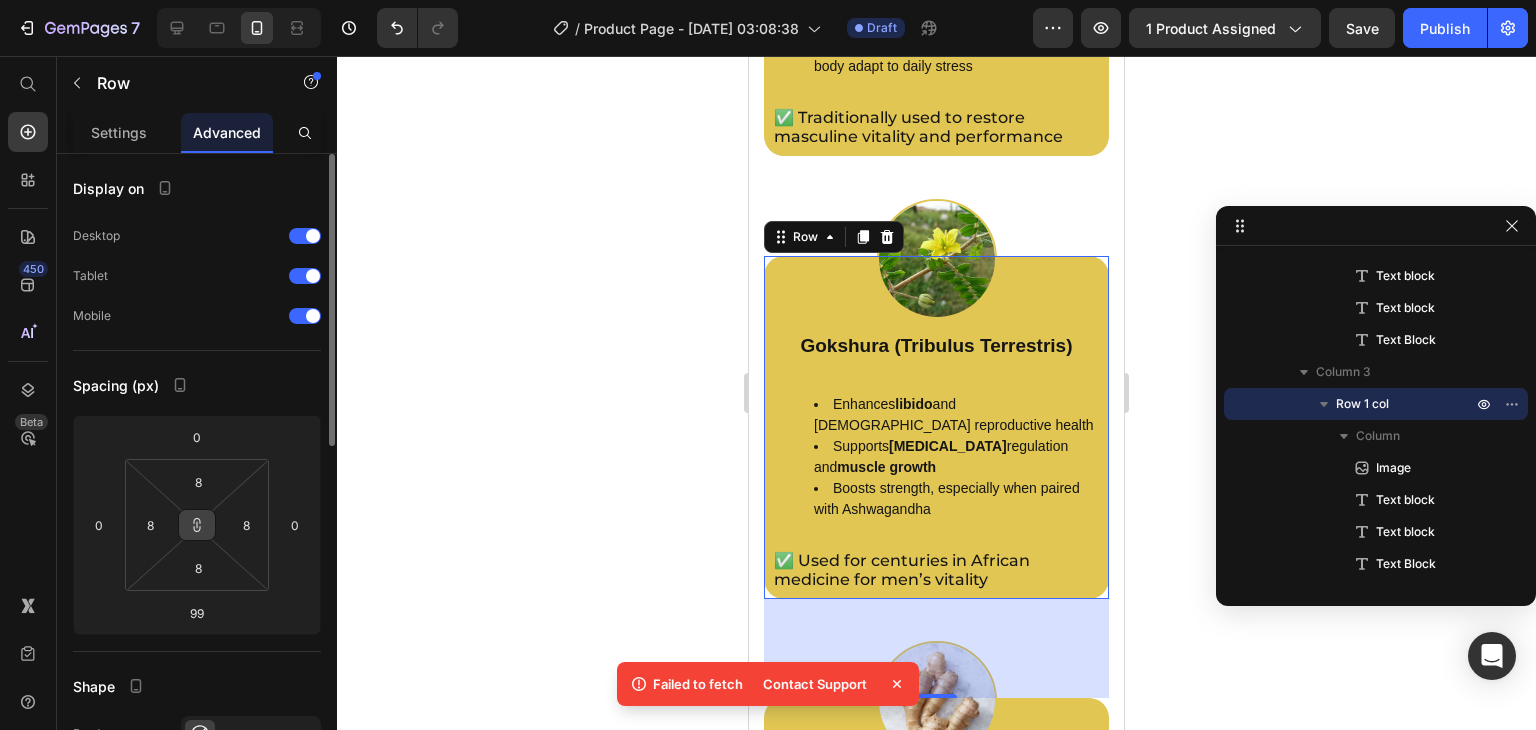 click at bounding box center (197, 525) 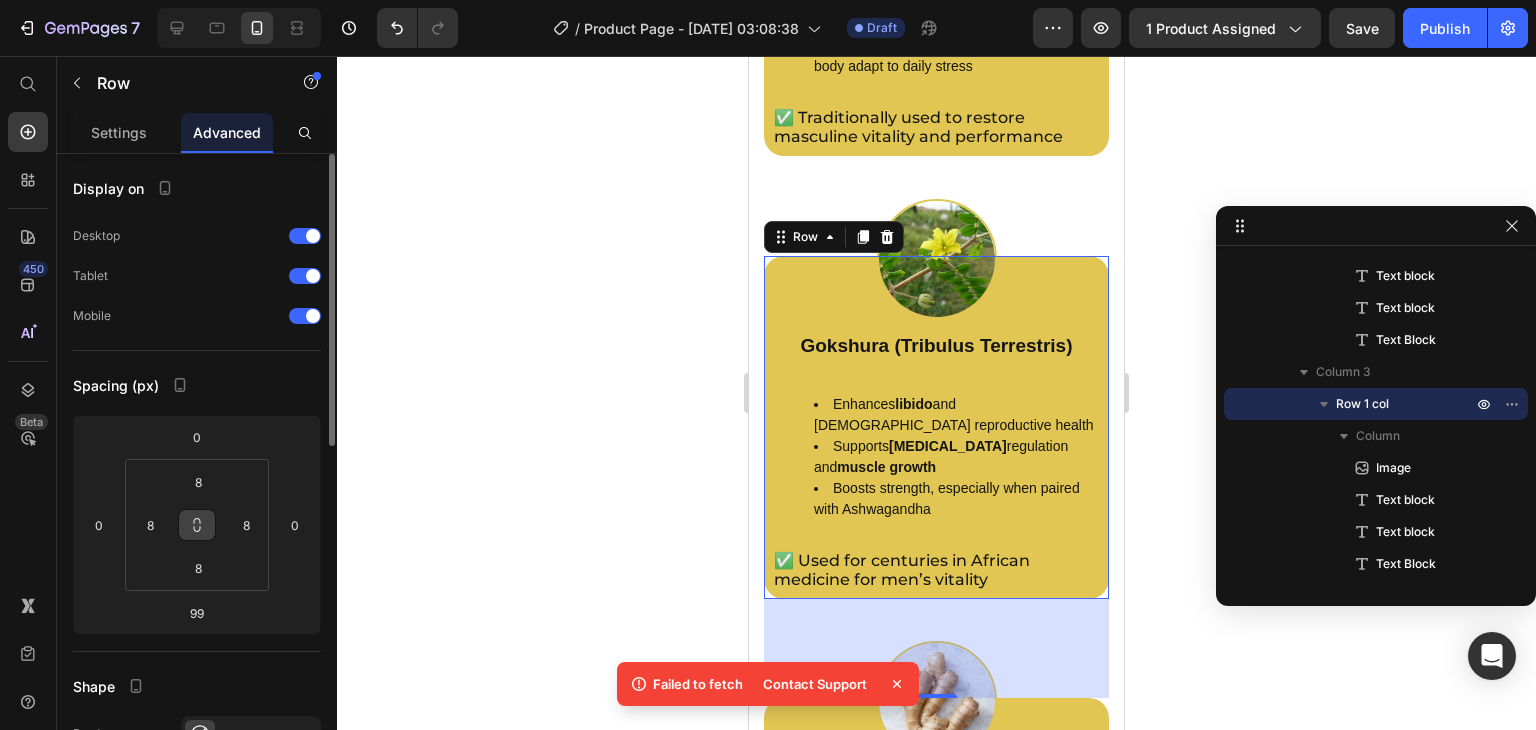 click 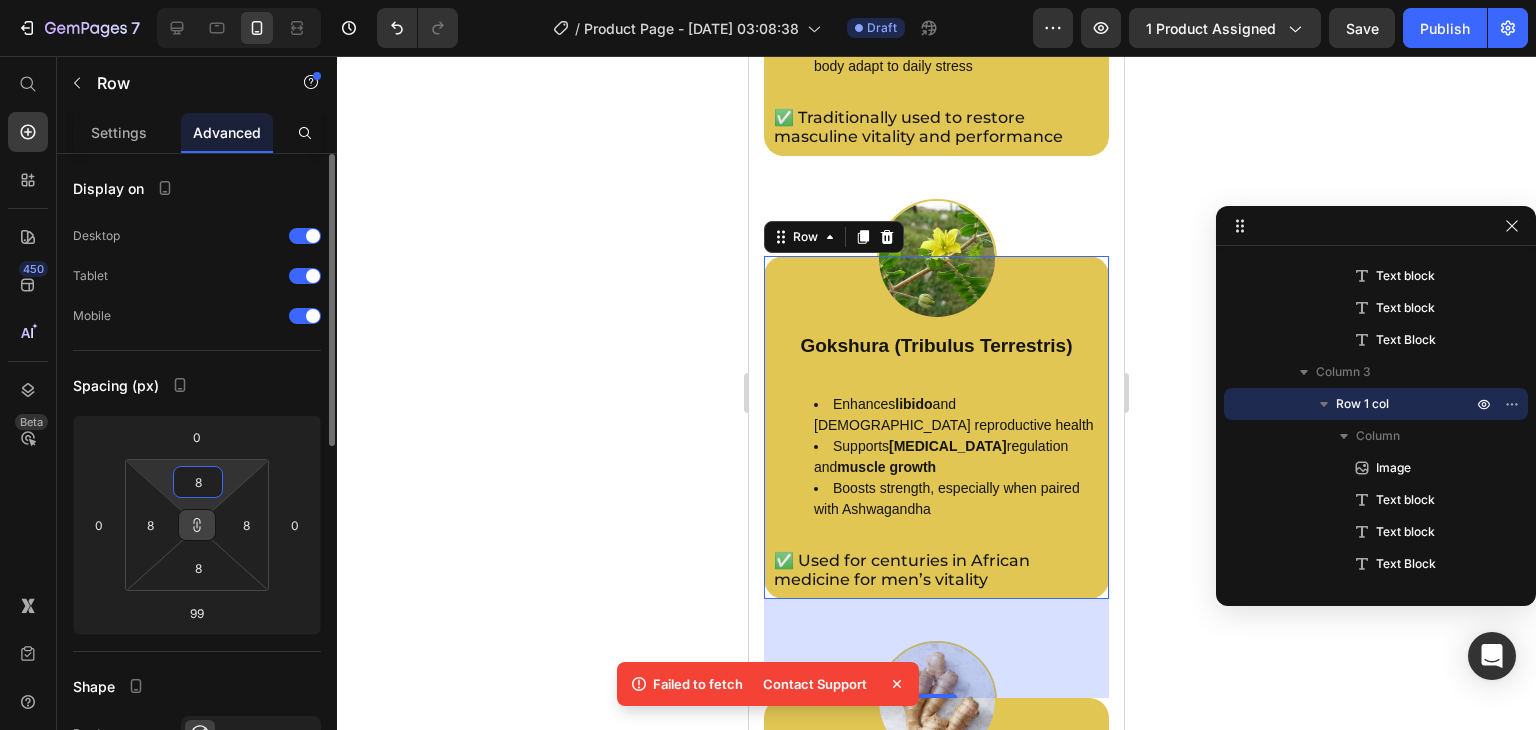 click on "8" at bounding box center [198, 482] 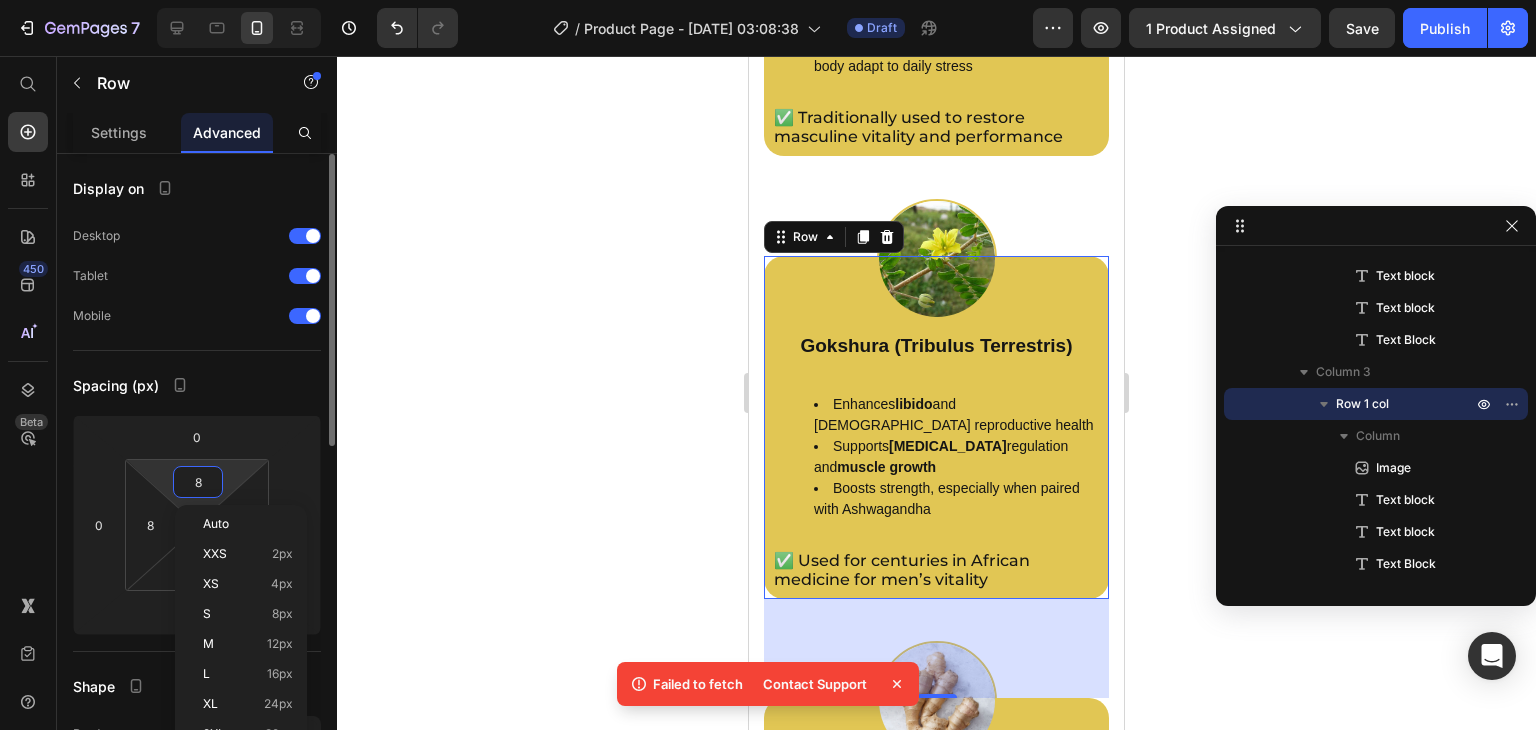type on "1" 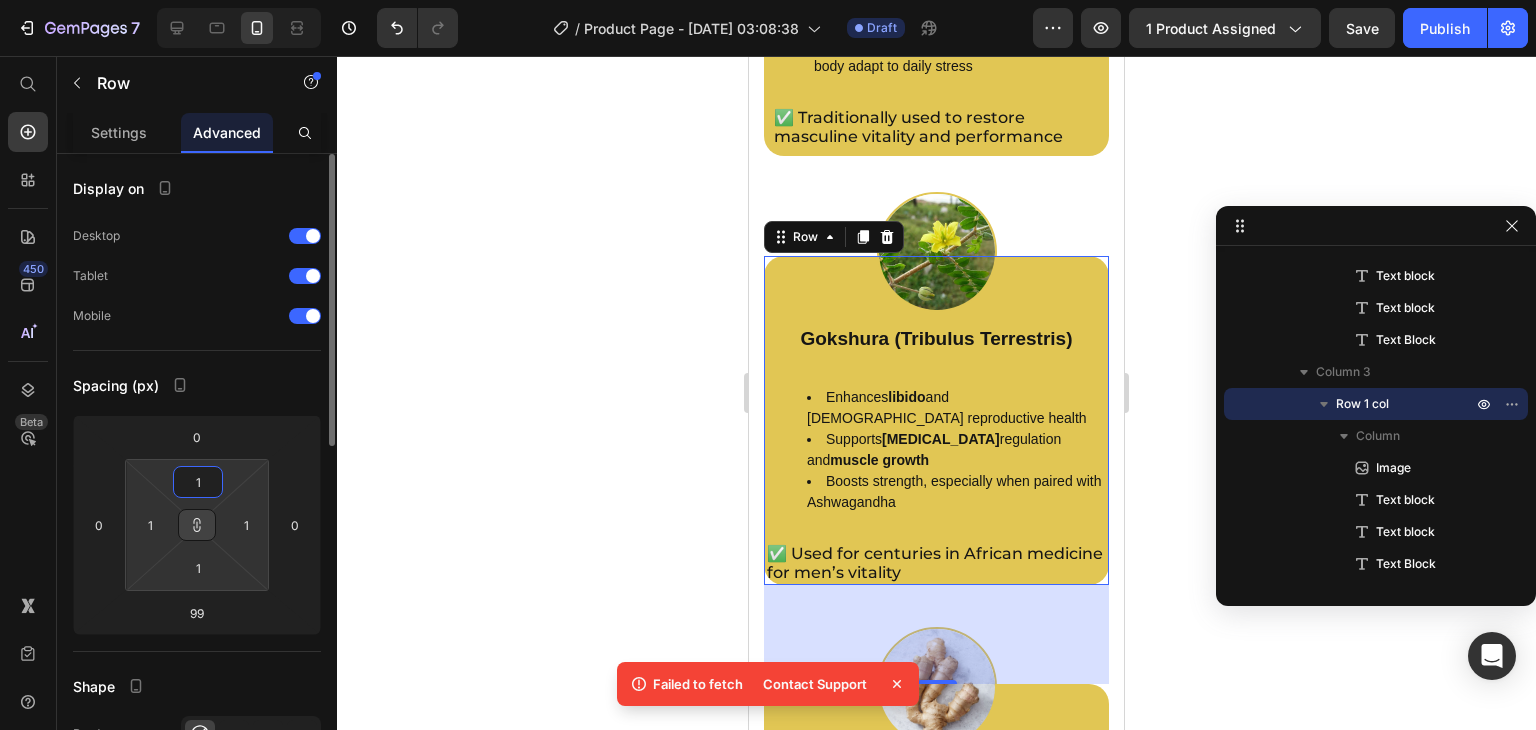 type on "12" 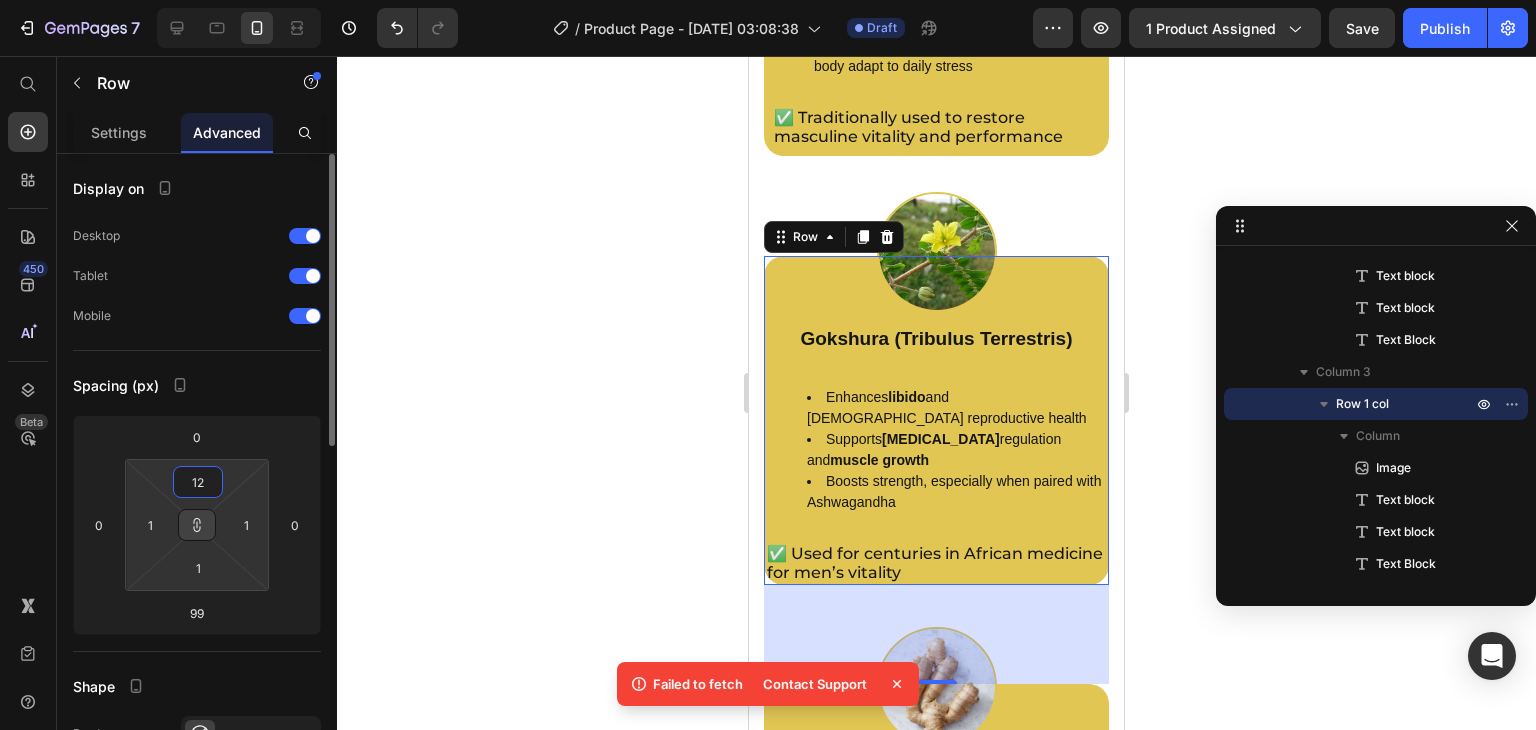 type on "12" 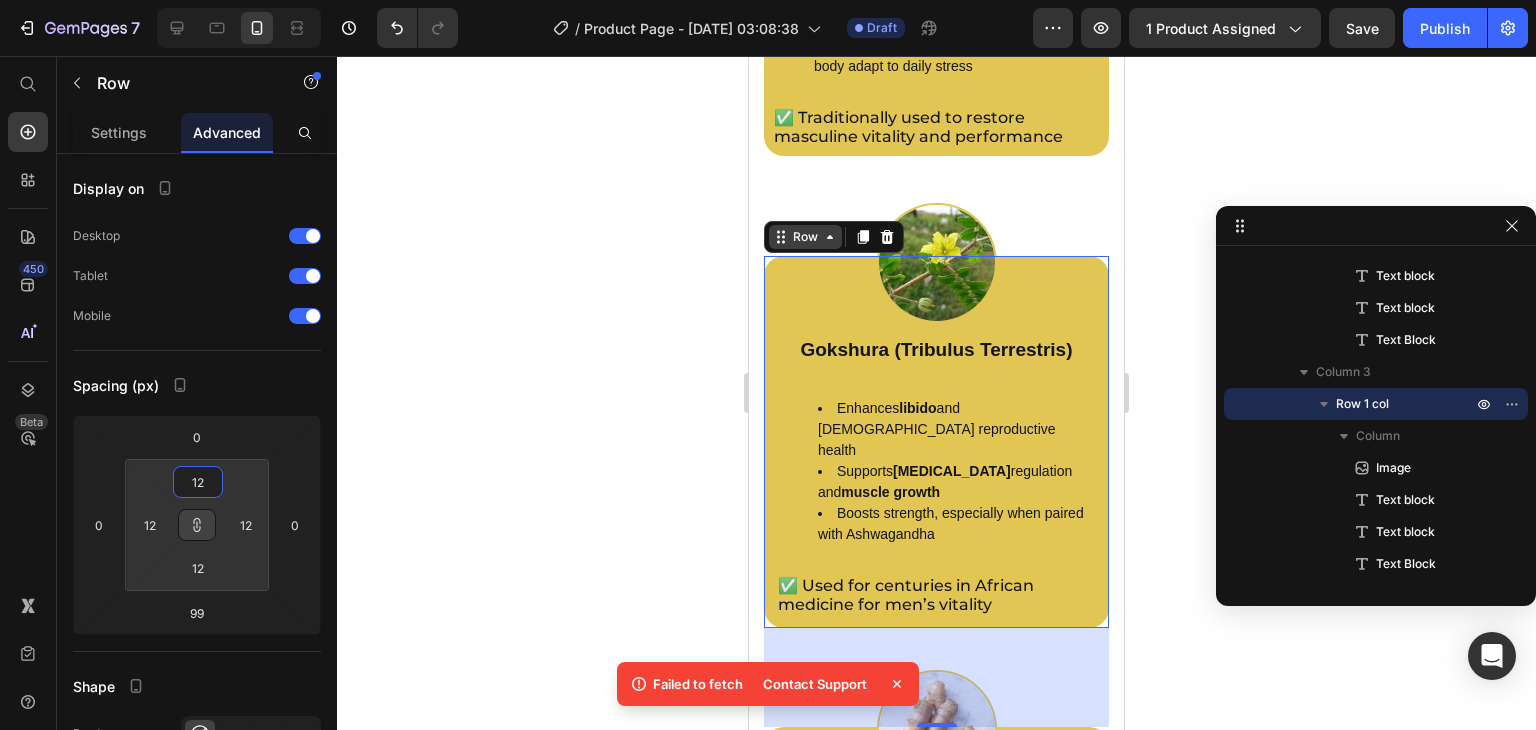 type on "12" 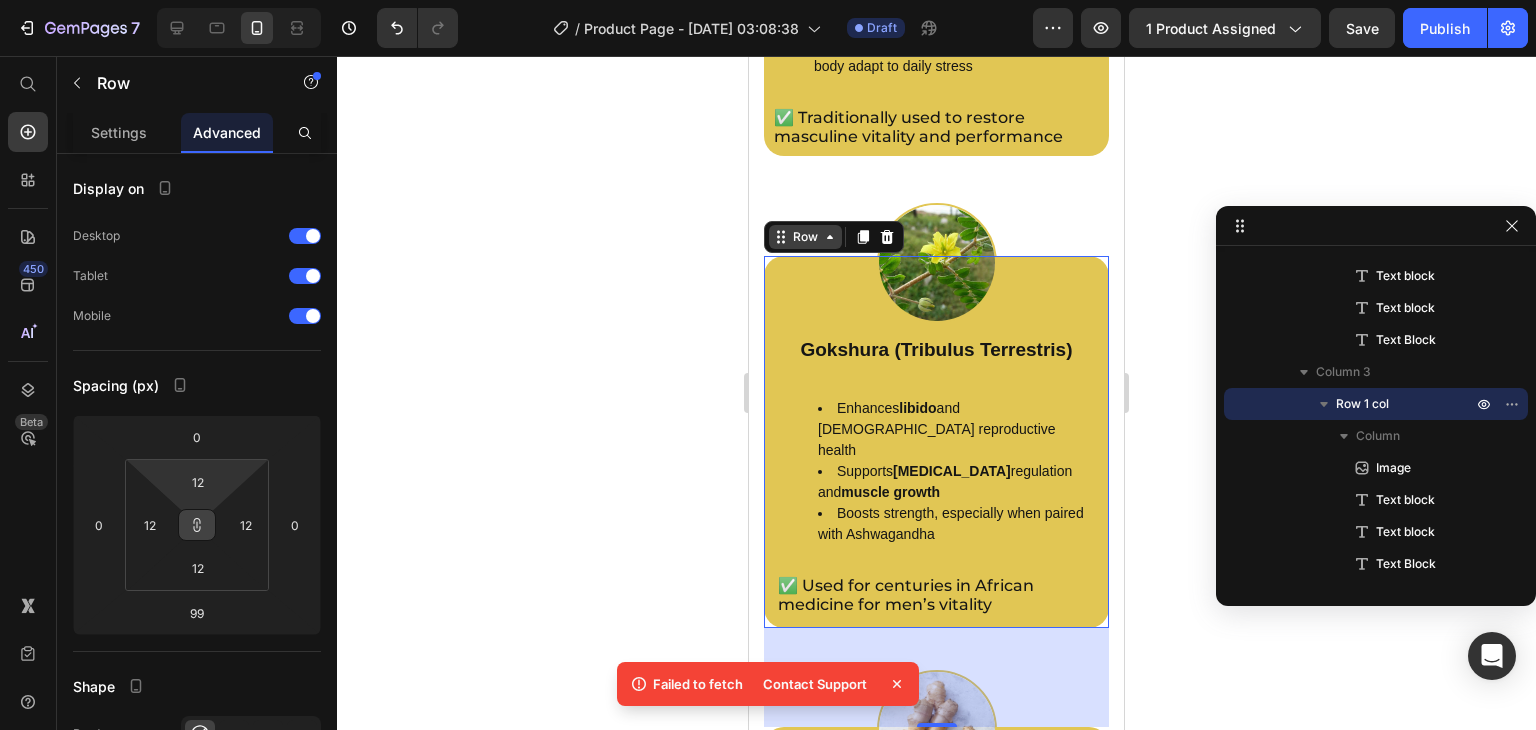 click 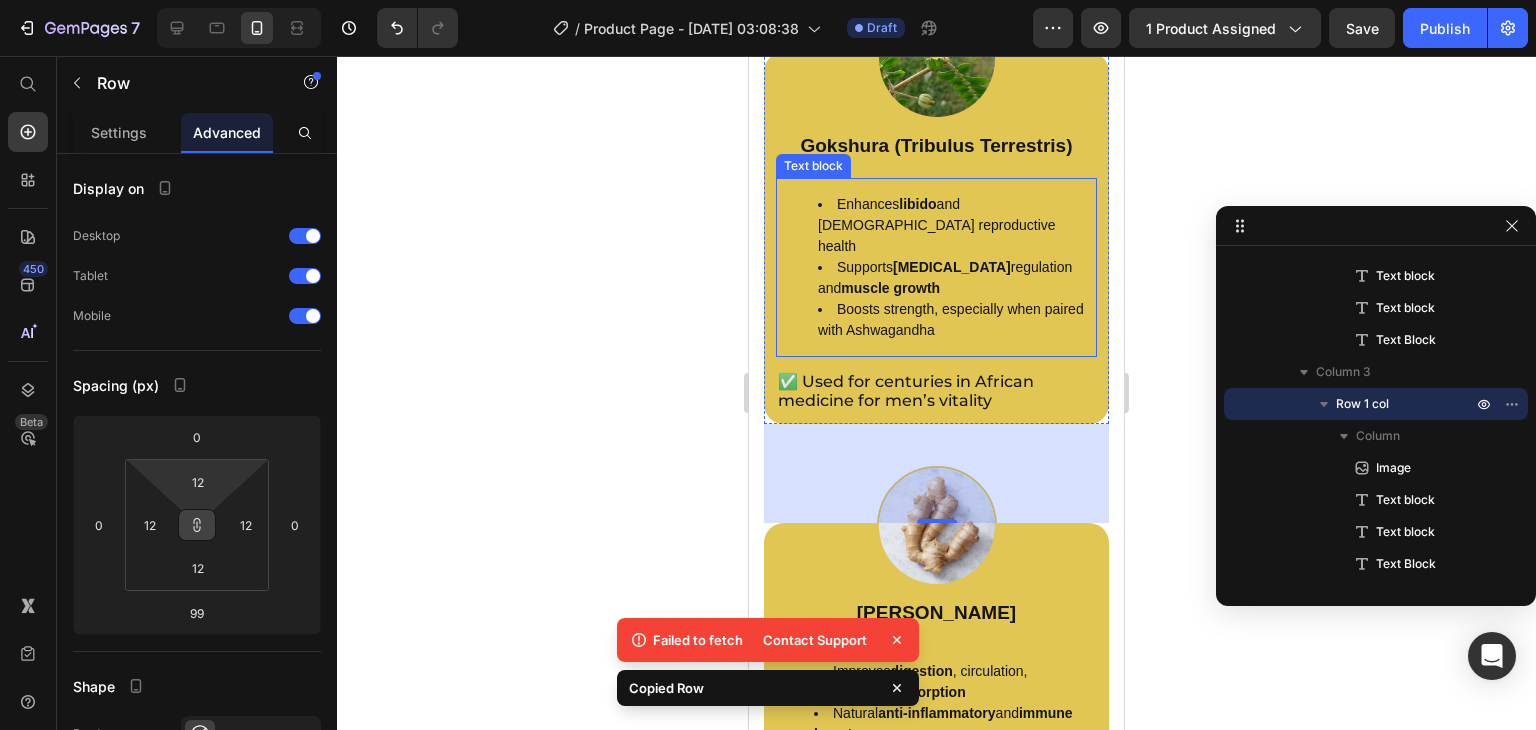 scroll, scrollTop: 4064, scrollLeft: 0, axis: vertical 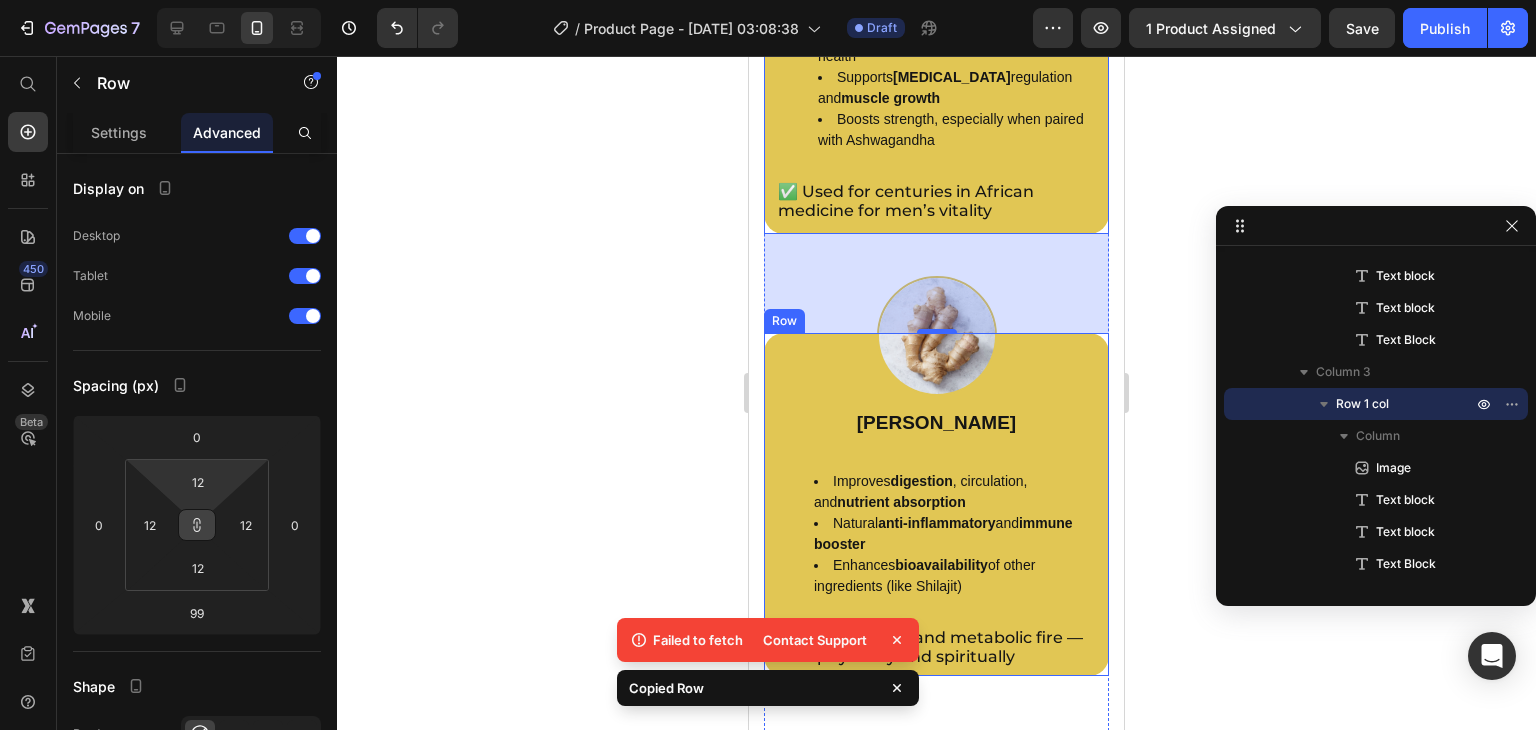 click on "Image Ginger Root Text block Improves  digestion , circulation, and  nutrient absorption Natural  anti-inflammatory  and  immune booster Enhances  bioavailability  of other ingredients (like Shilajit) Text block ✅ Adds warmth and metabolic fire — both physically and spiritually Text Block Row" at bounding box center (936, 504) 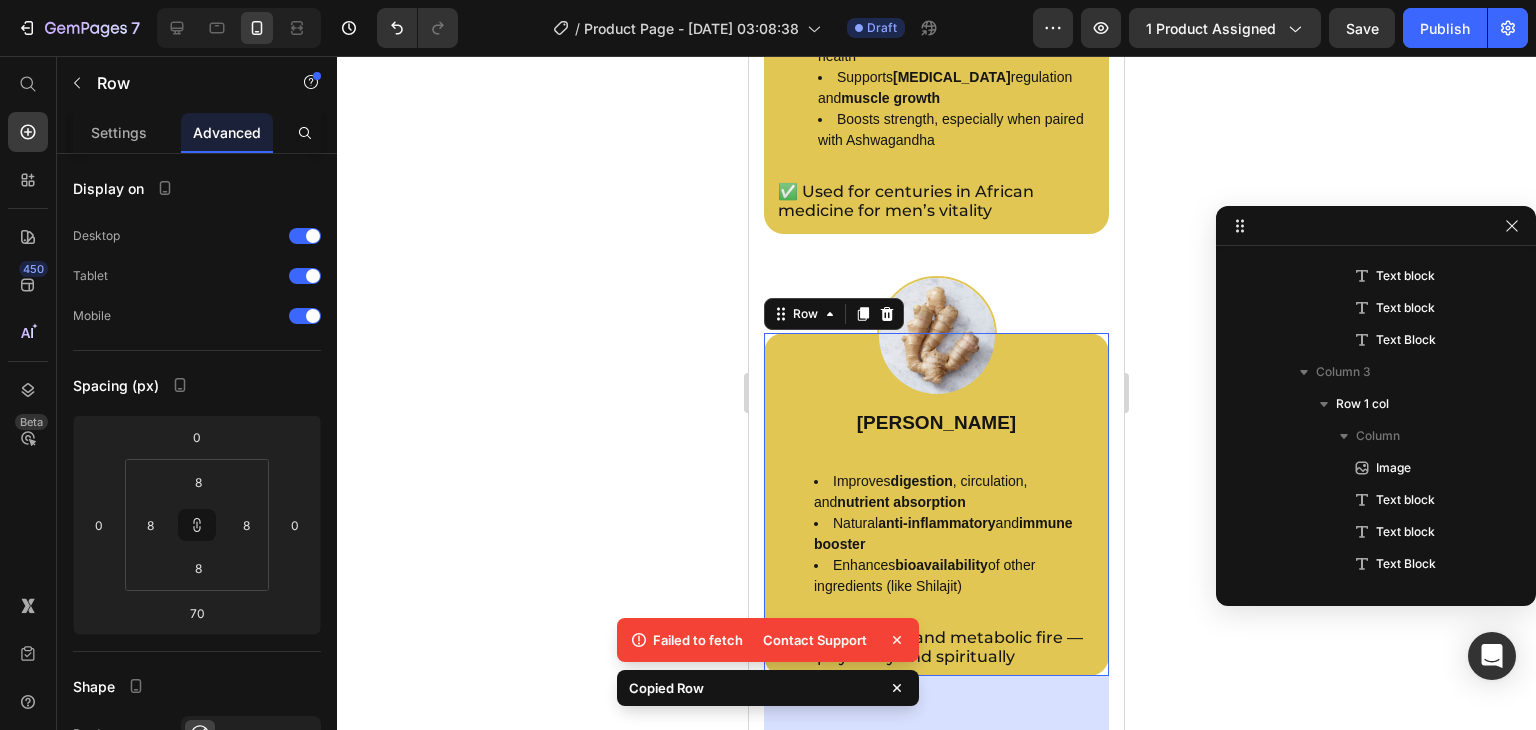 scroll, scrollTop: 2106, scrollLeft: 0, axis: vertical 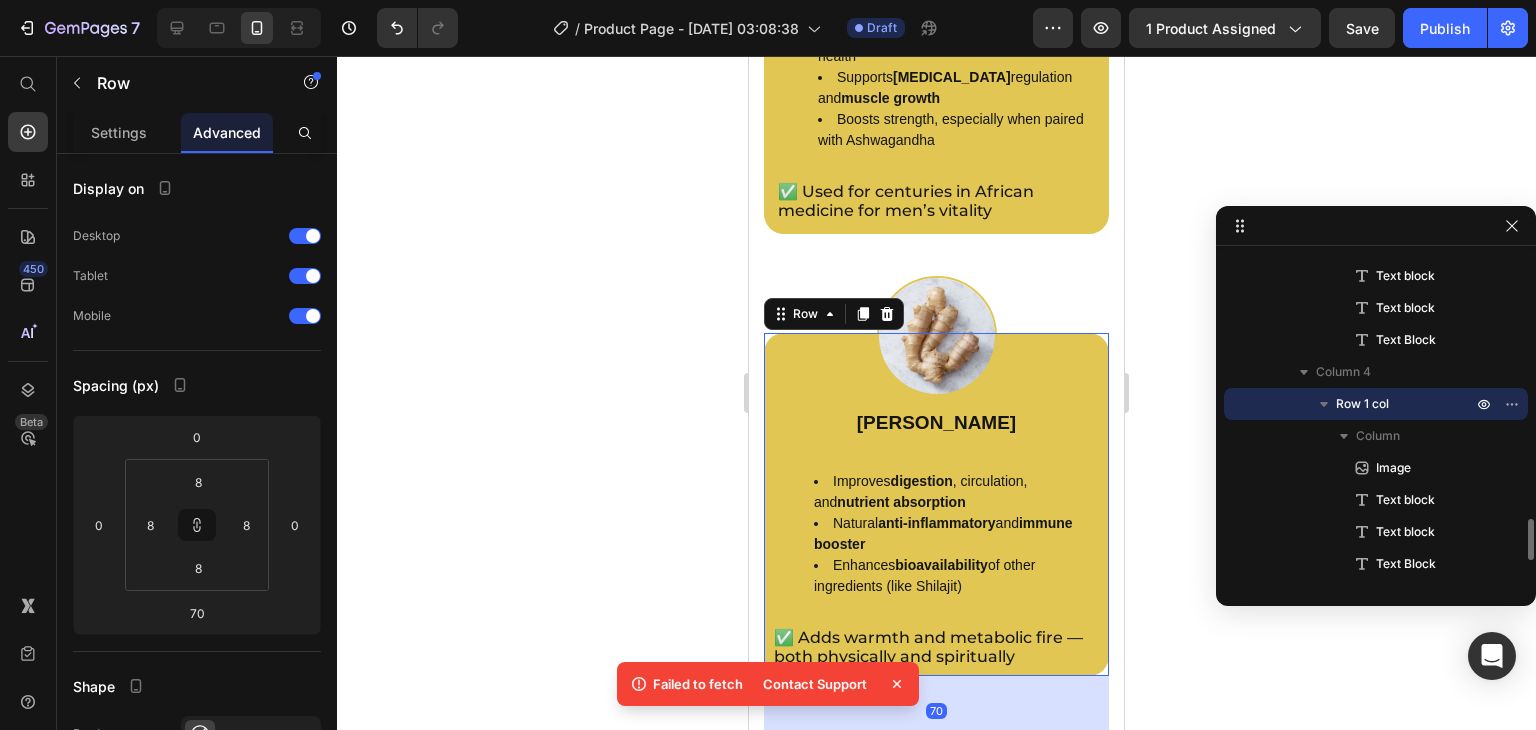 type on "99" 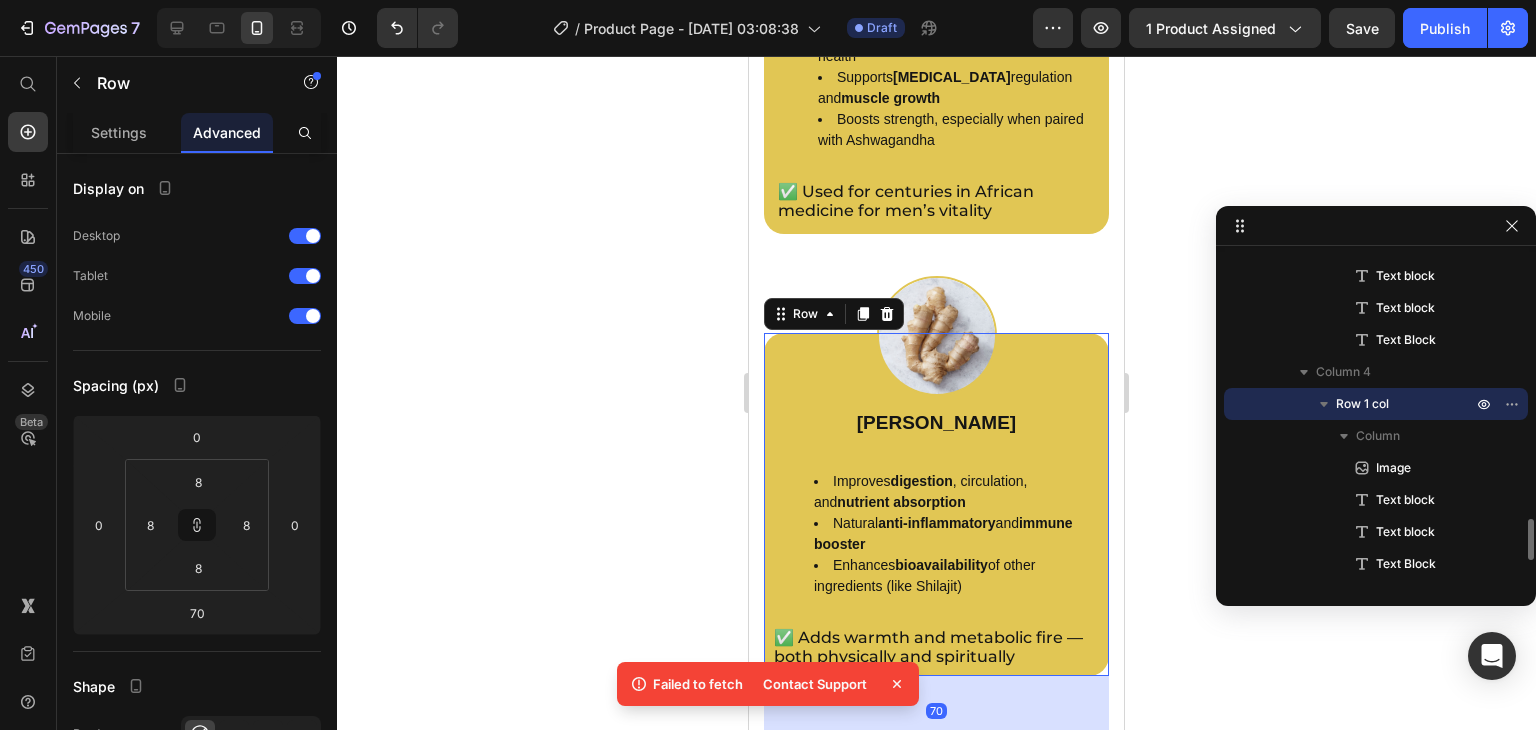 type on "12" 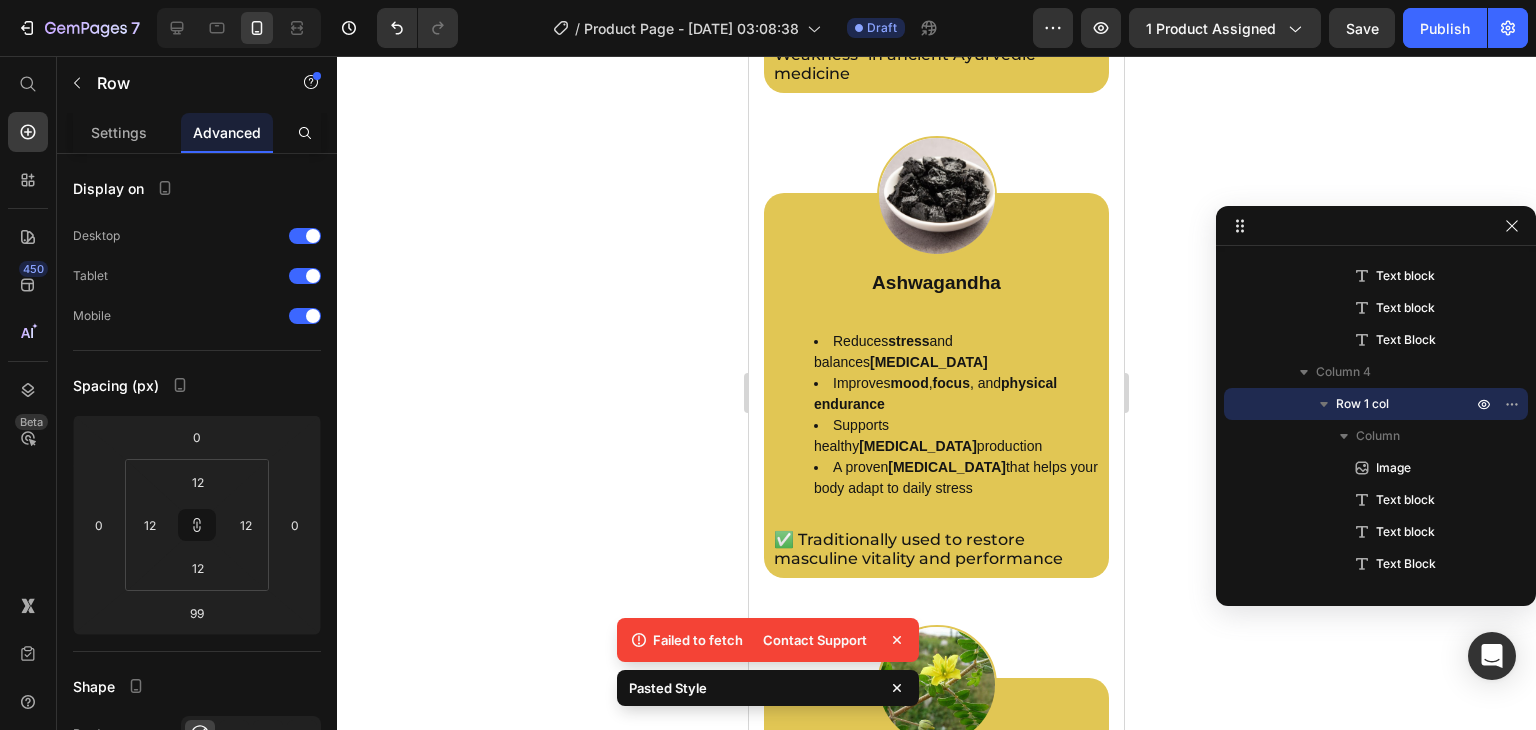 scroll, scrollTop: 3208, scrollLeft: 0, axis: vertical 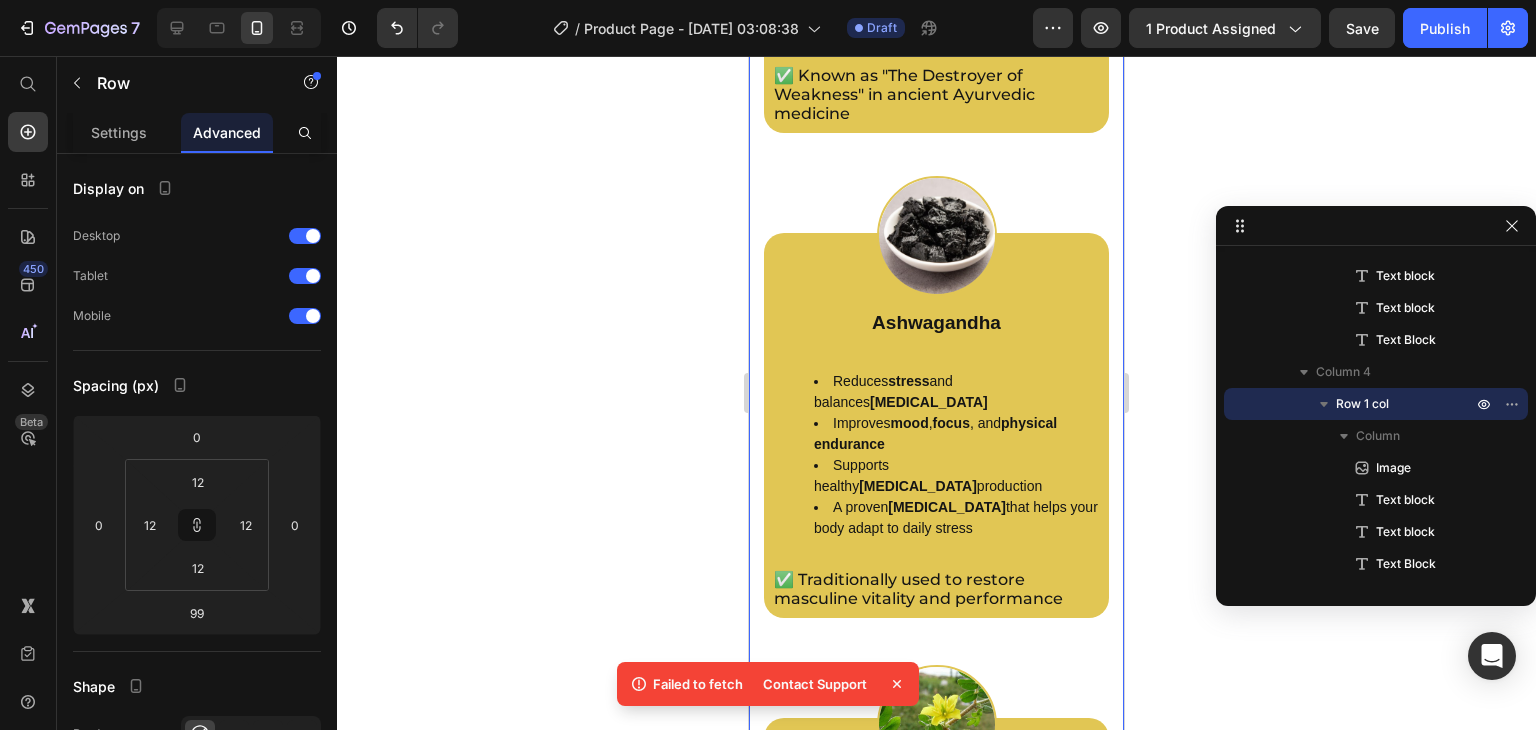 click on "Image Ashwagandha Text block Reduces  stress  and balances  cortisol Improves  mood ,  focus , and  physical endurance Supports healthy  testosterone  production A proven  adaptogen  that helps your body adapt to daily stress Text block ✅ Traditionally used to restore masculine vitality and performance Text Block Row" at bounding box center (936, 425) 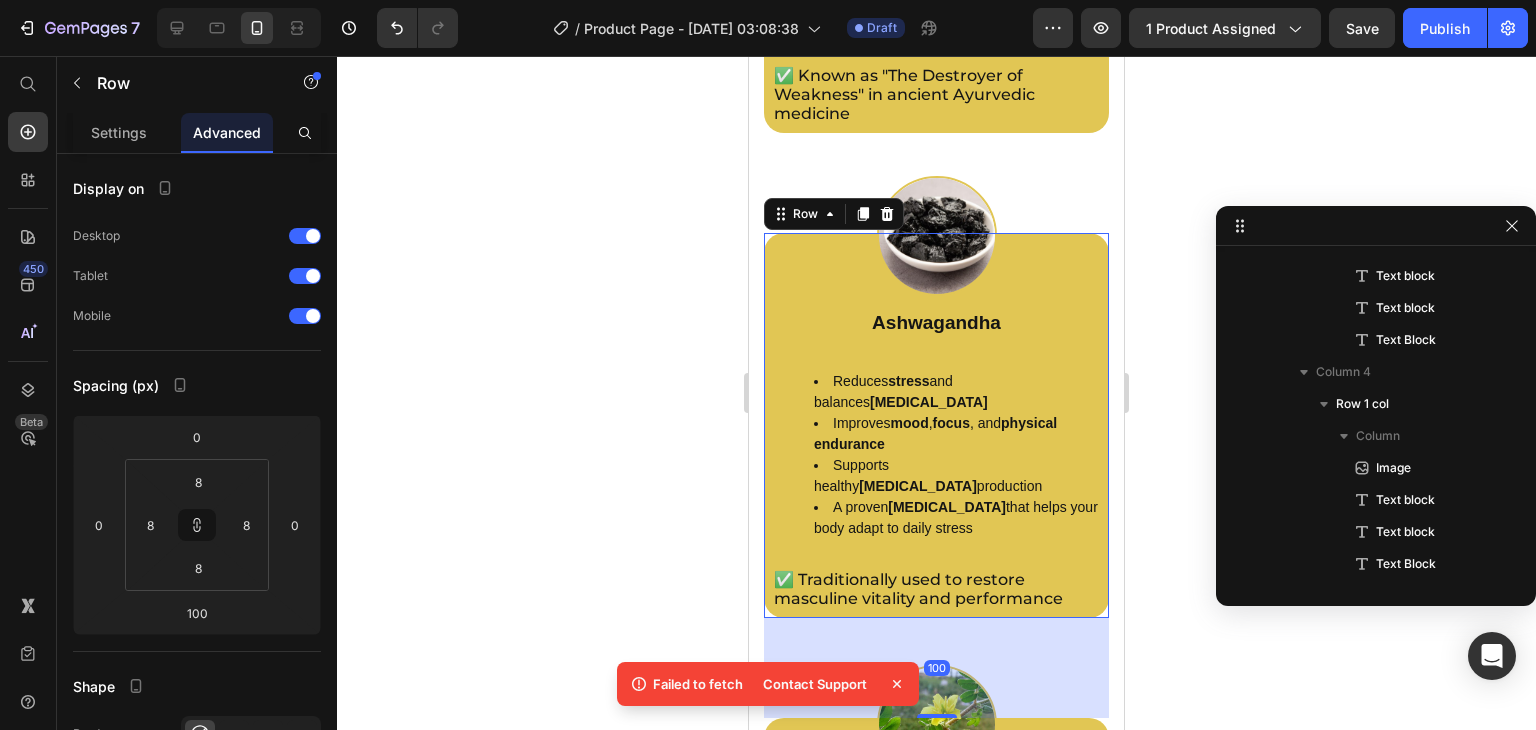 scroll, scrollTop: 1658, scrollLeft: 0, axis: vertical 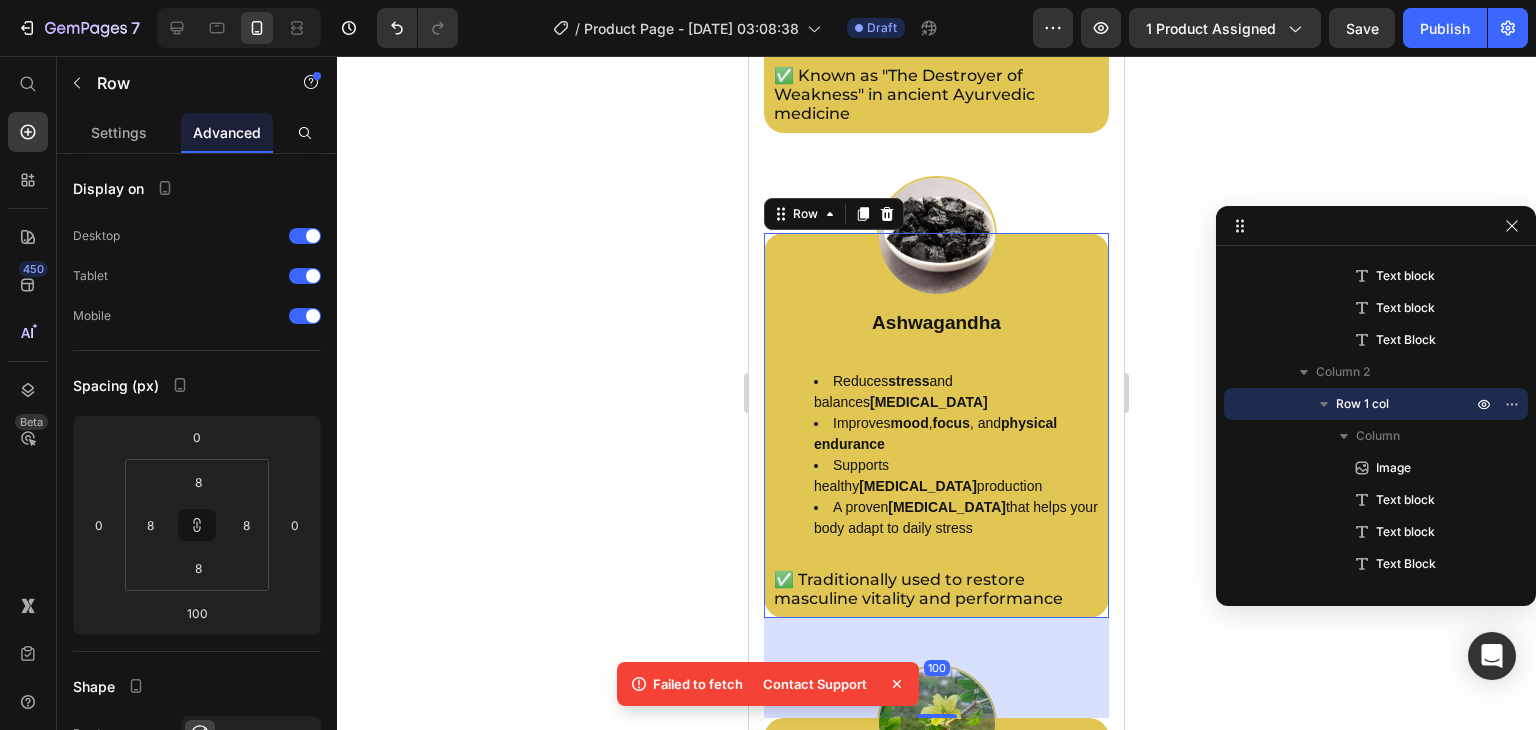 type on "99" 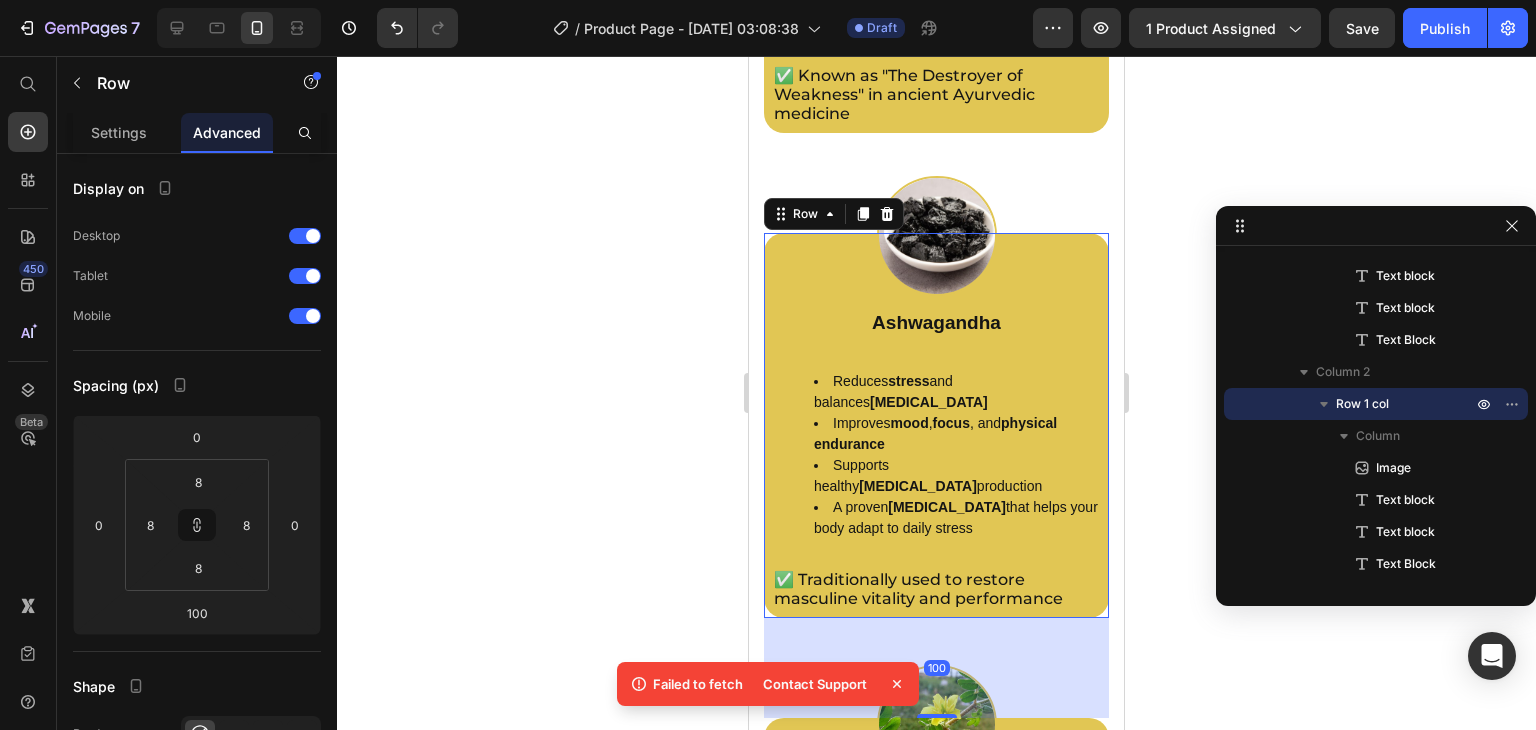 type on "12" 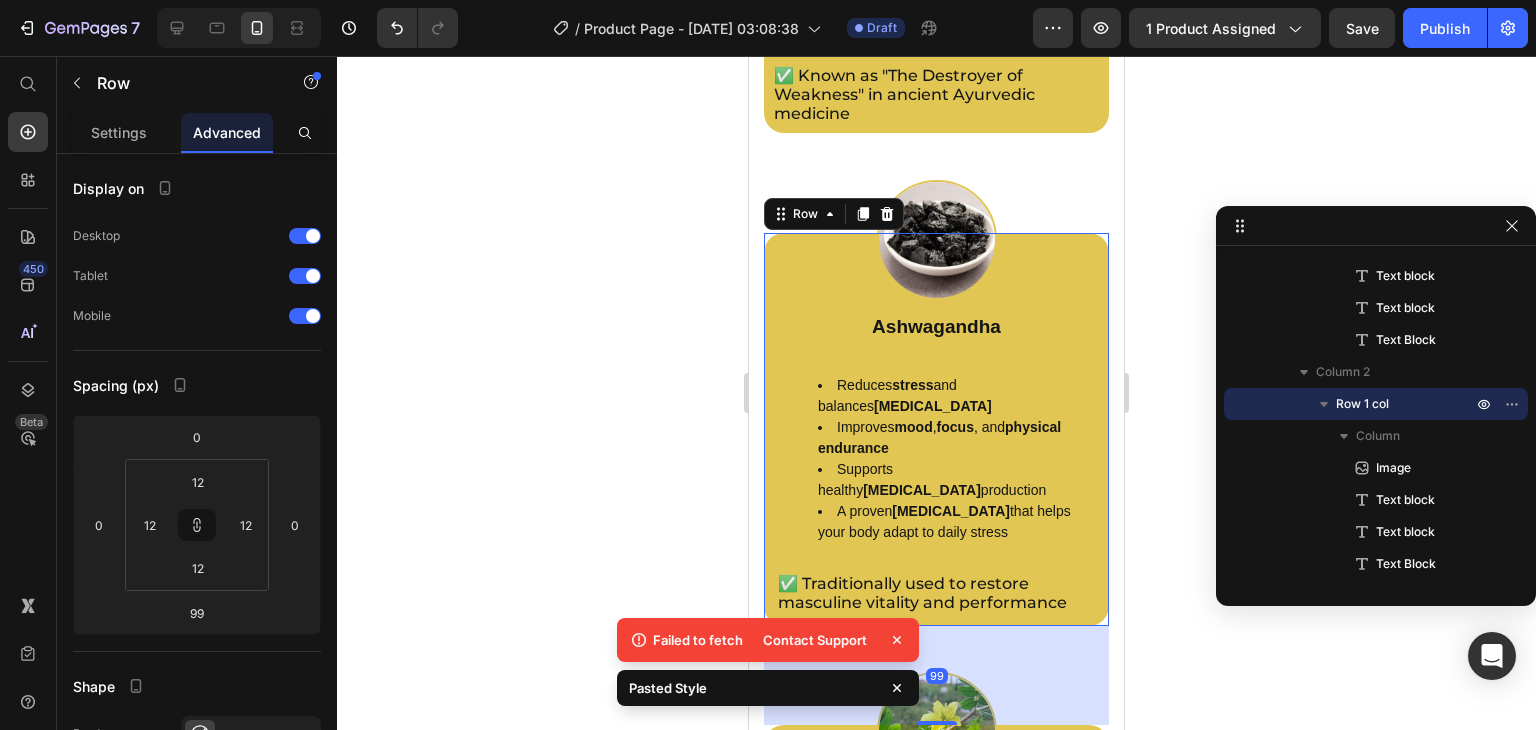 scroll, scrollTop: 2934, scrollLeft: 0, axis: vertical 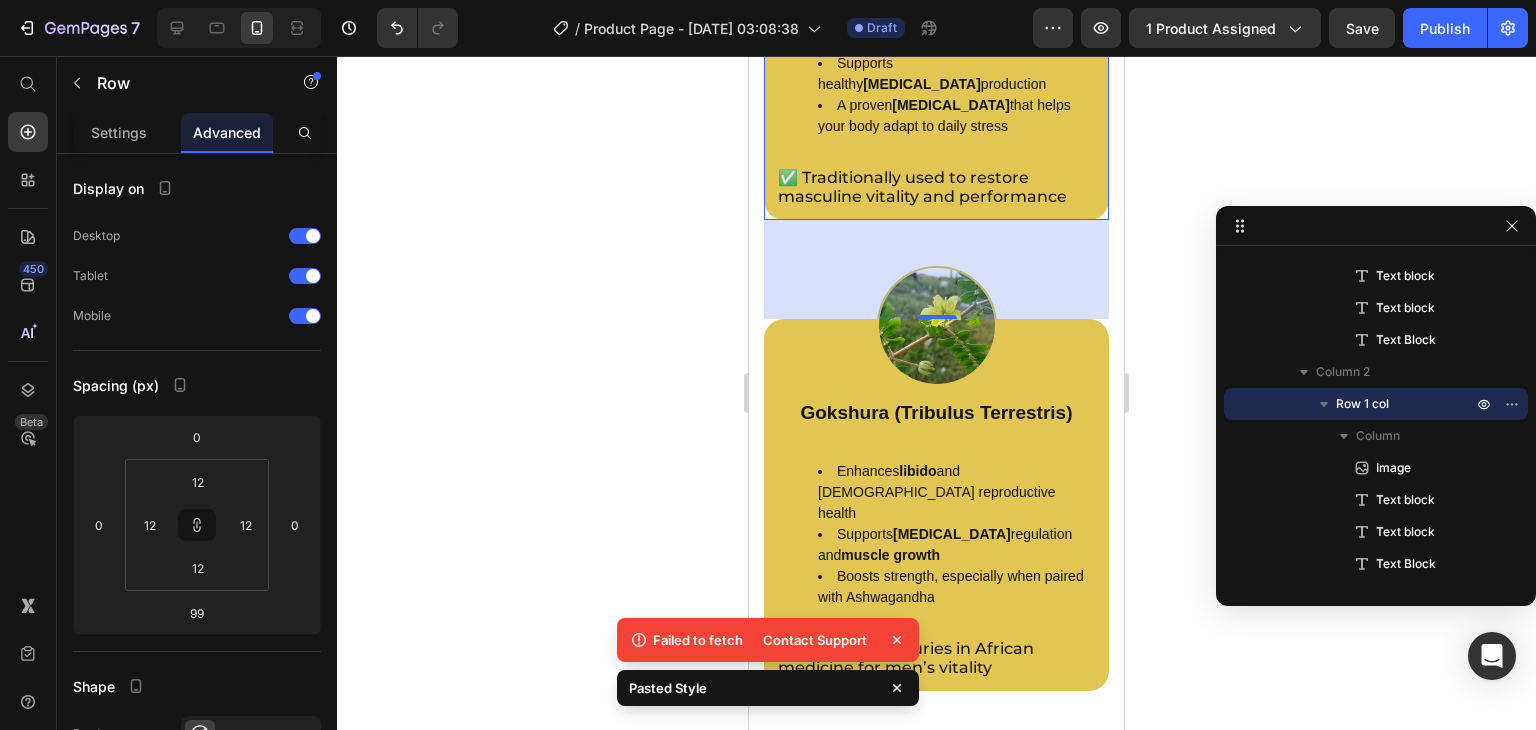 click on "Boosts  natural testosterone  levels Enhances  energy ,  stamina , and  muscle recovery Rich in  fulvic acid  and  trace minerals  for deep cellular support Supports  mental clarity  and focus" at bounding box center (936, -434) 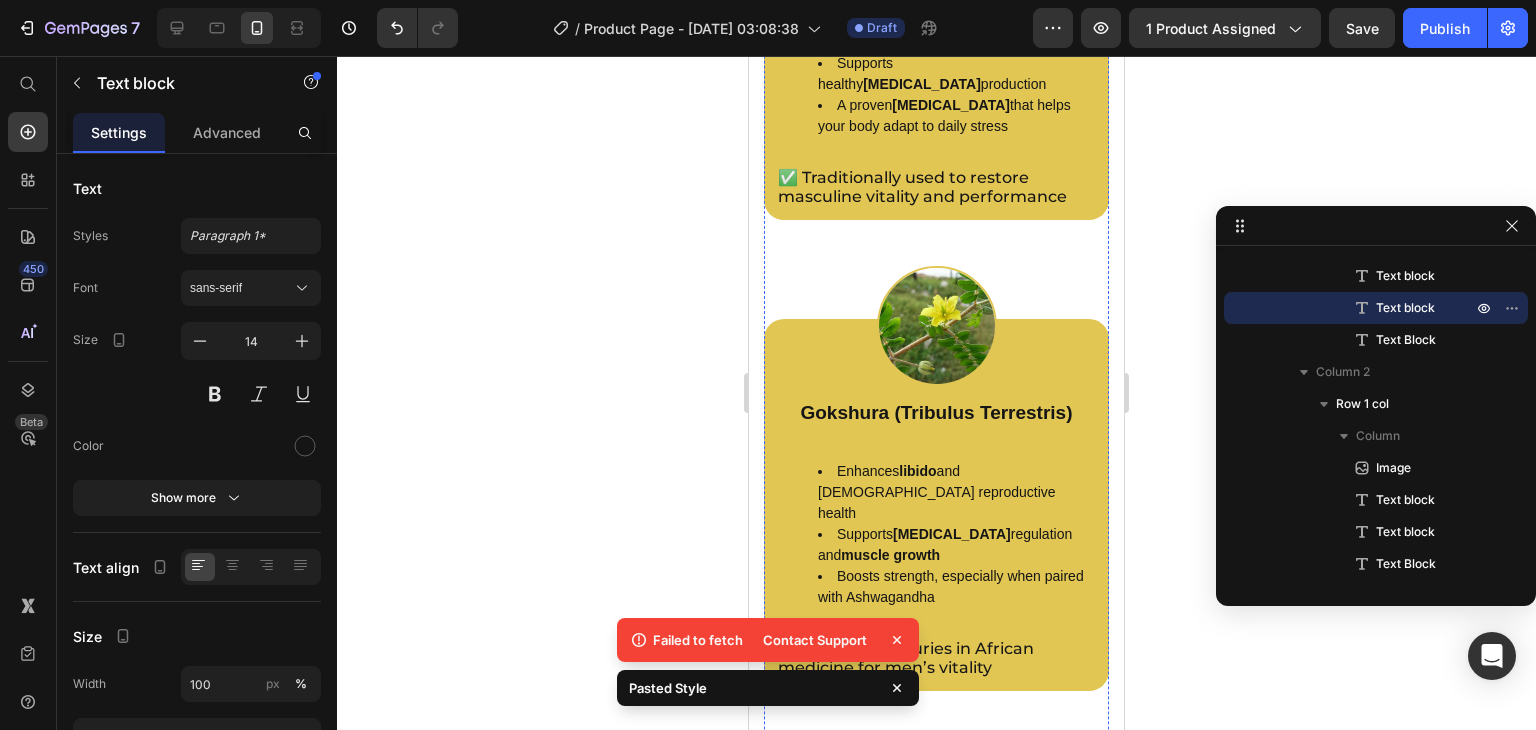 click on "Image Shilajit Resin Text block Boosts  natural testosterone  levels Enhances  energy ,  stamina , and  muscle recovery Rich in  fulvic acid  and  trace minerals  for deep cellular support Supports  mental clarity  and focus Text block   13 ✅ Known as "The Destroyer of Weakness" in ancient Ayurvedic medicine Text Block Row" at bounding box center (936, -454) 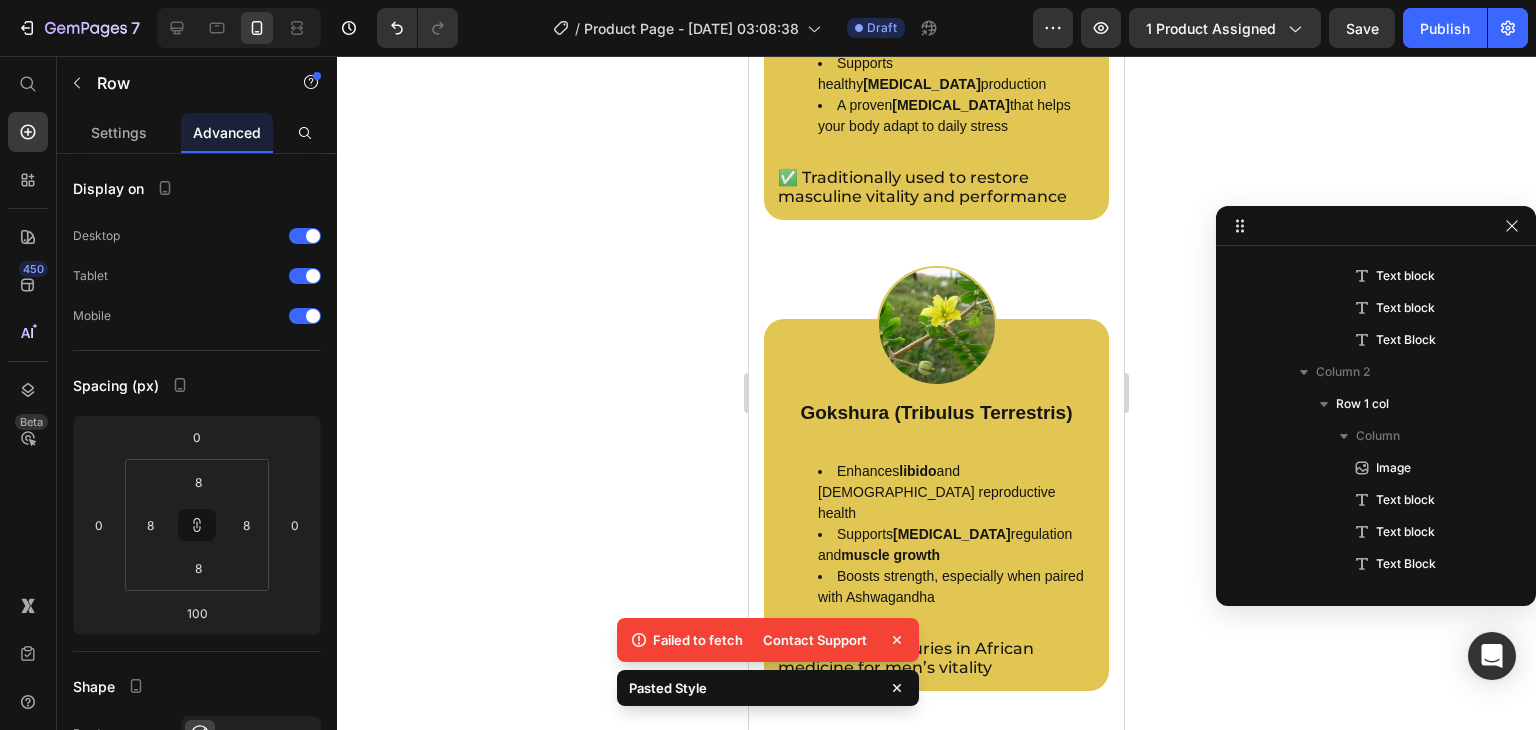 scroll, scrollTop: 1434, scrollLeft: 0, axis: vertical 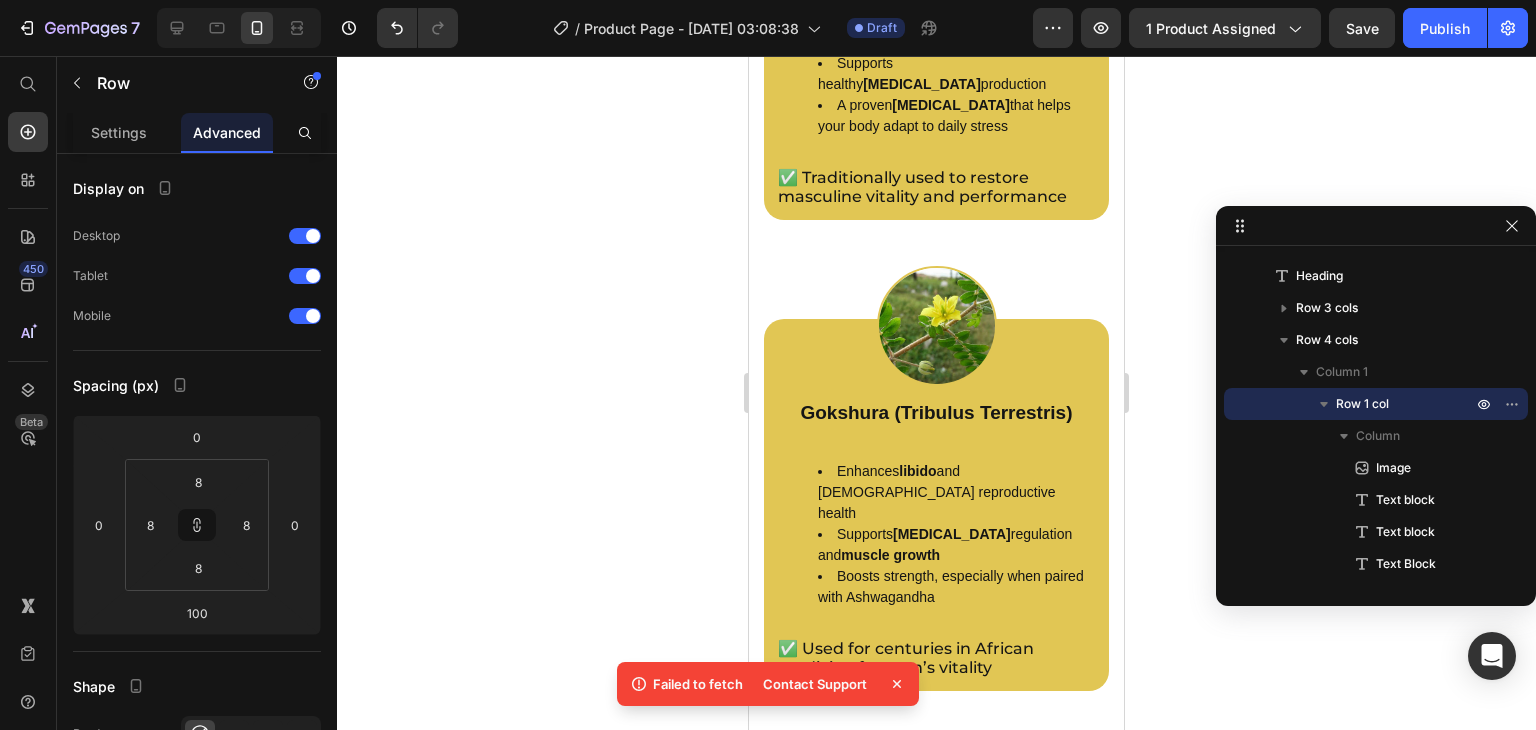 type on "99" 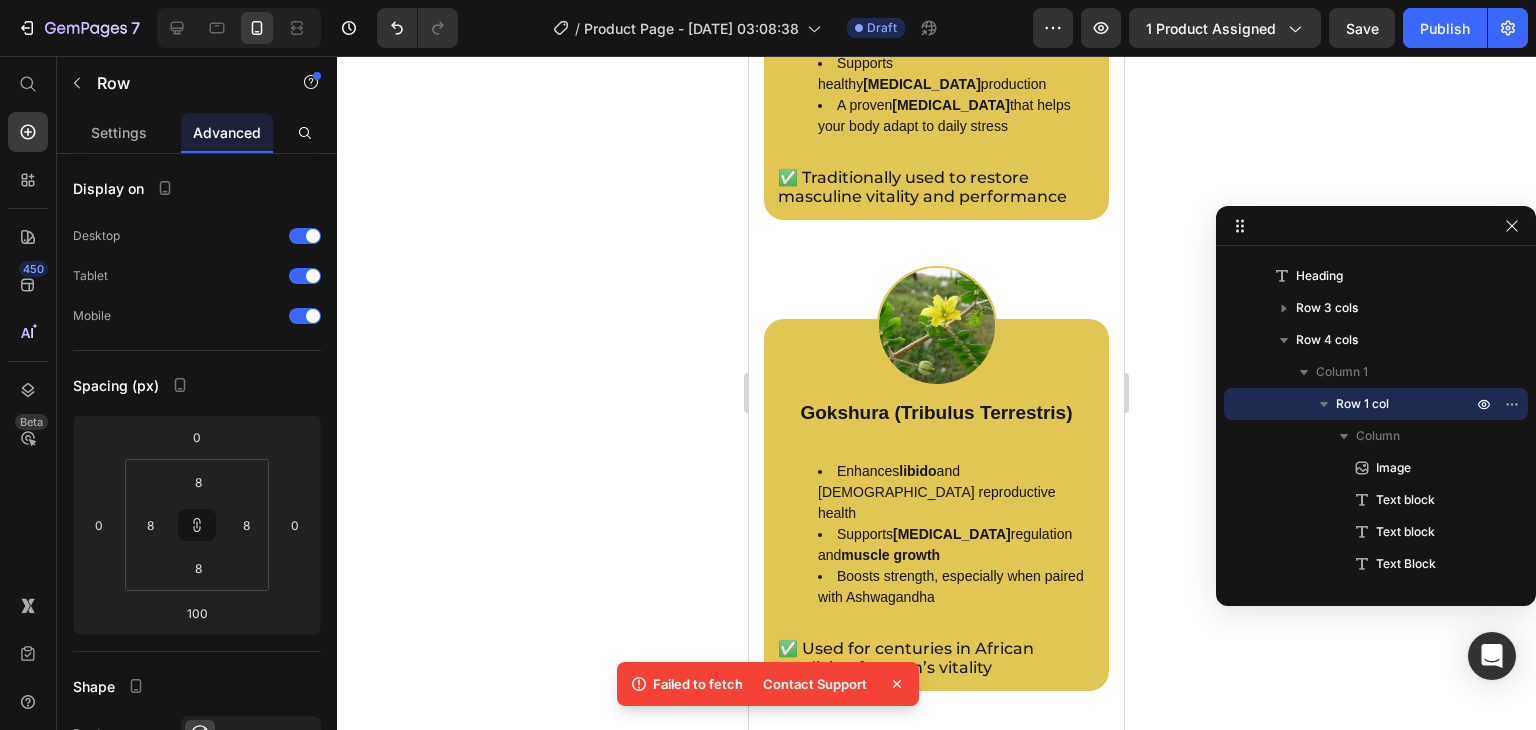 type on "12" 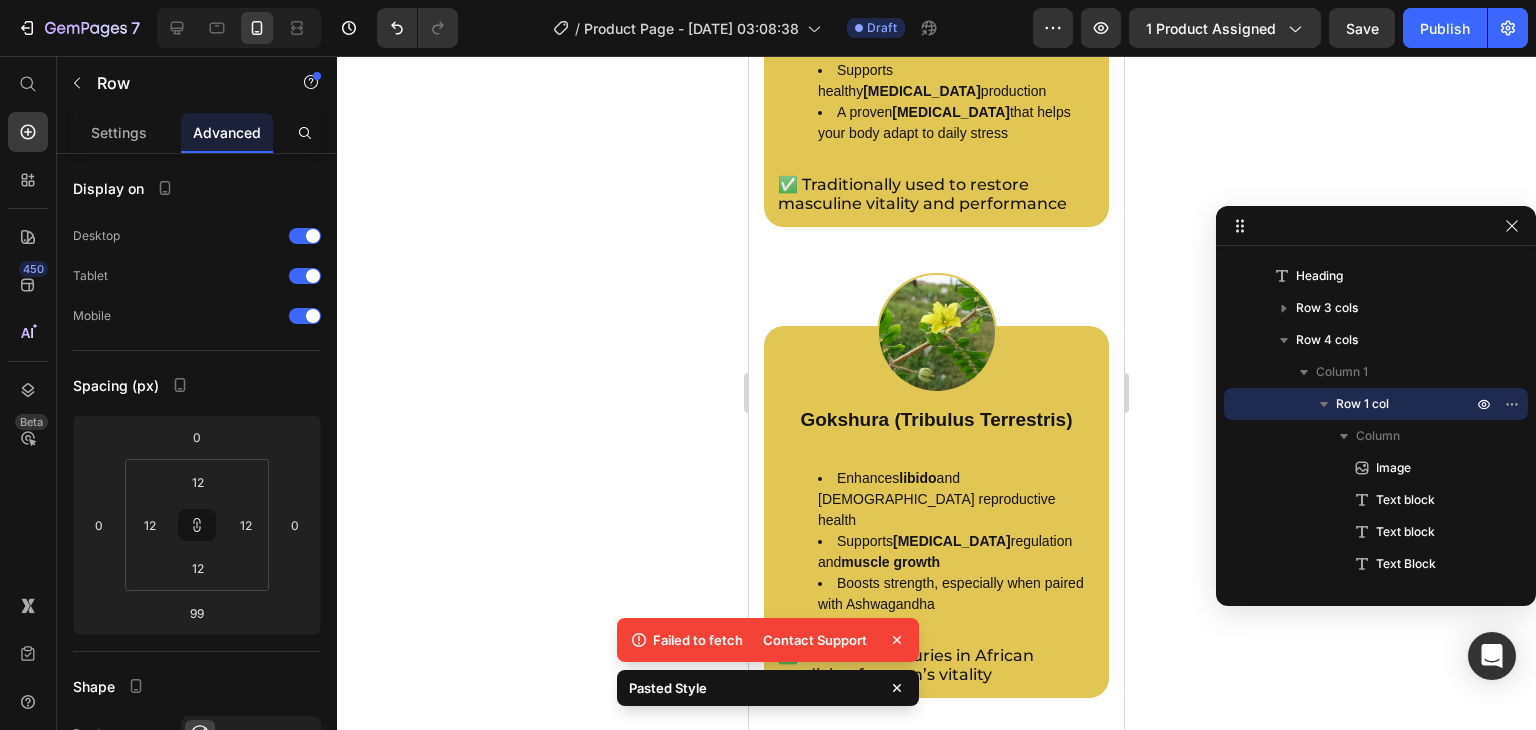 scroll, scrollTop: 2890, scrollLeft: 0, axis: vertical 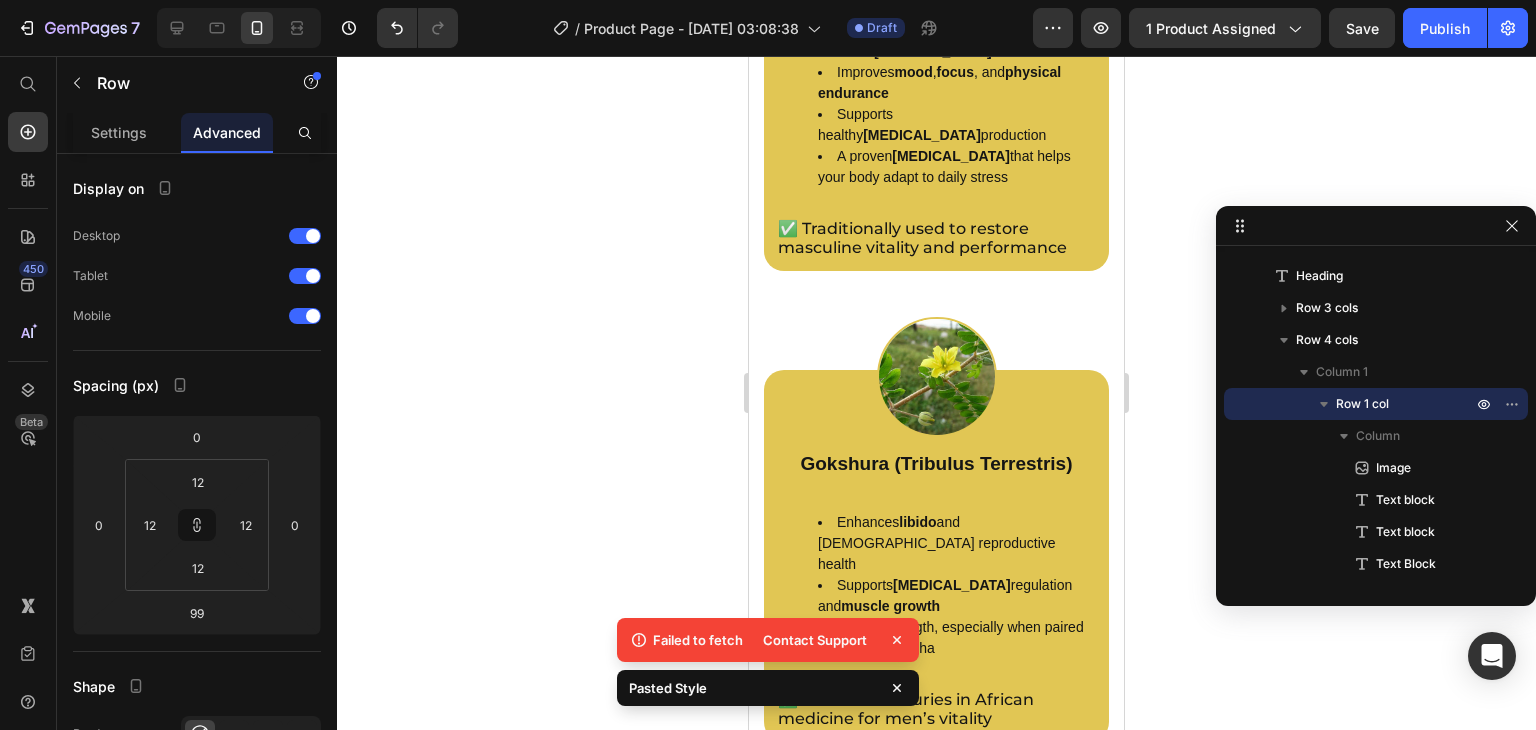 click on "natural testosterone" at bounding box center [964, -439] 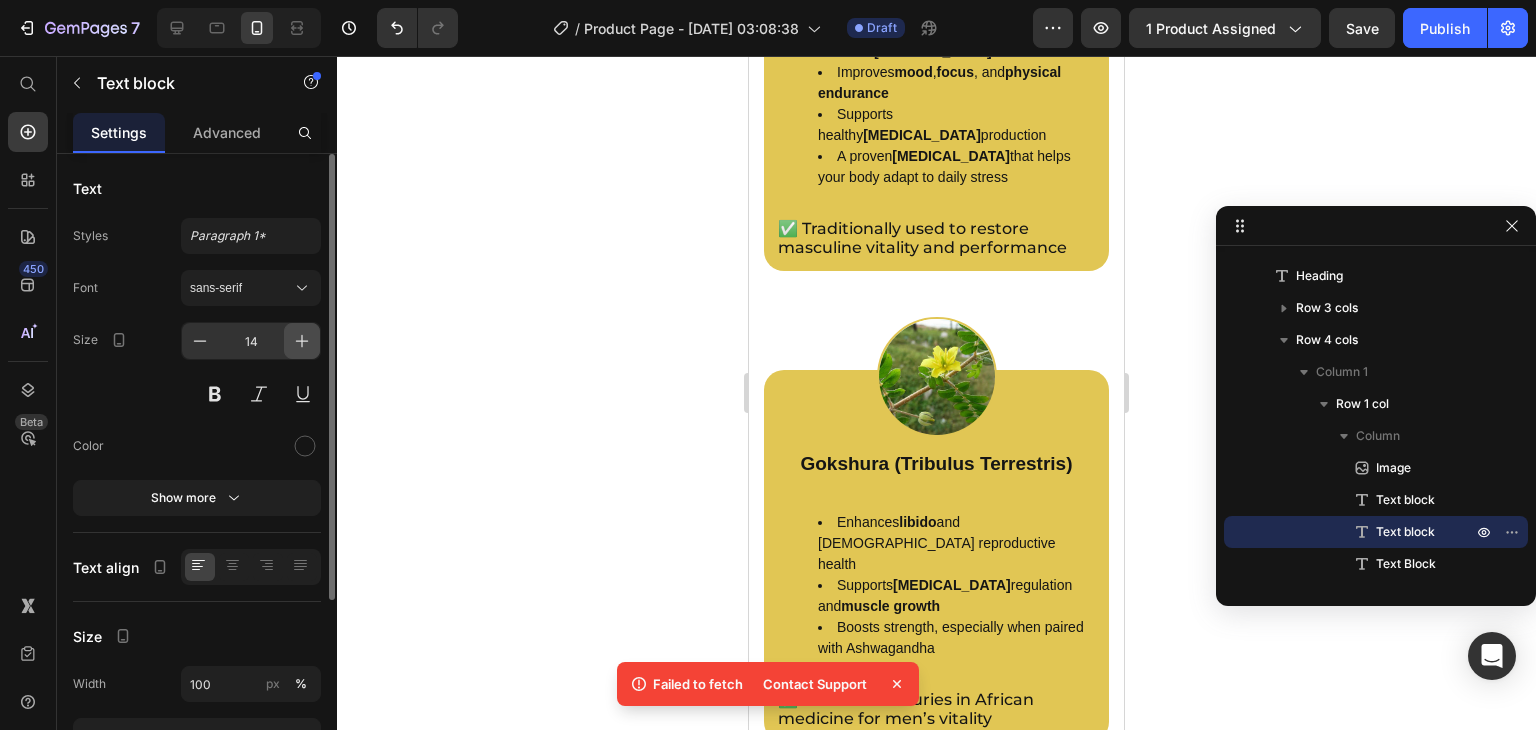 click at bounding box center (302, 341) 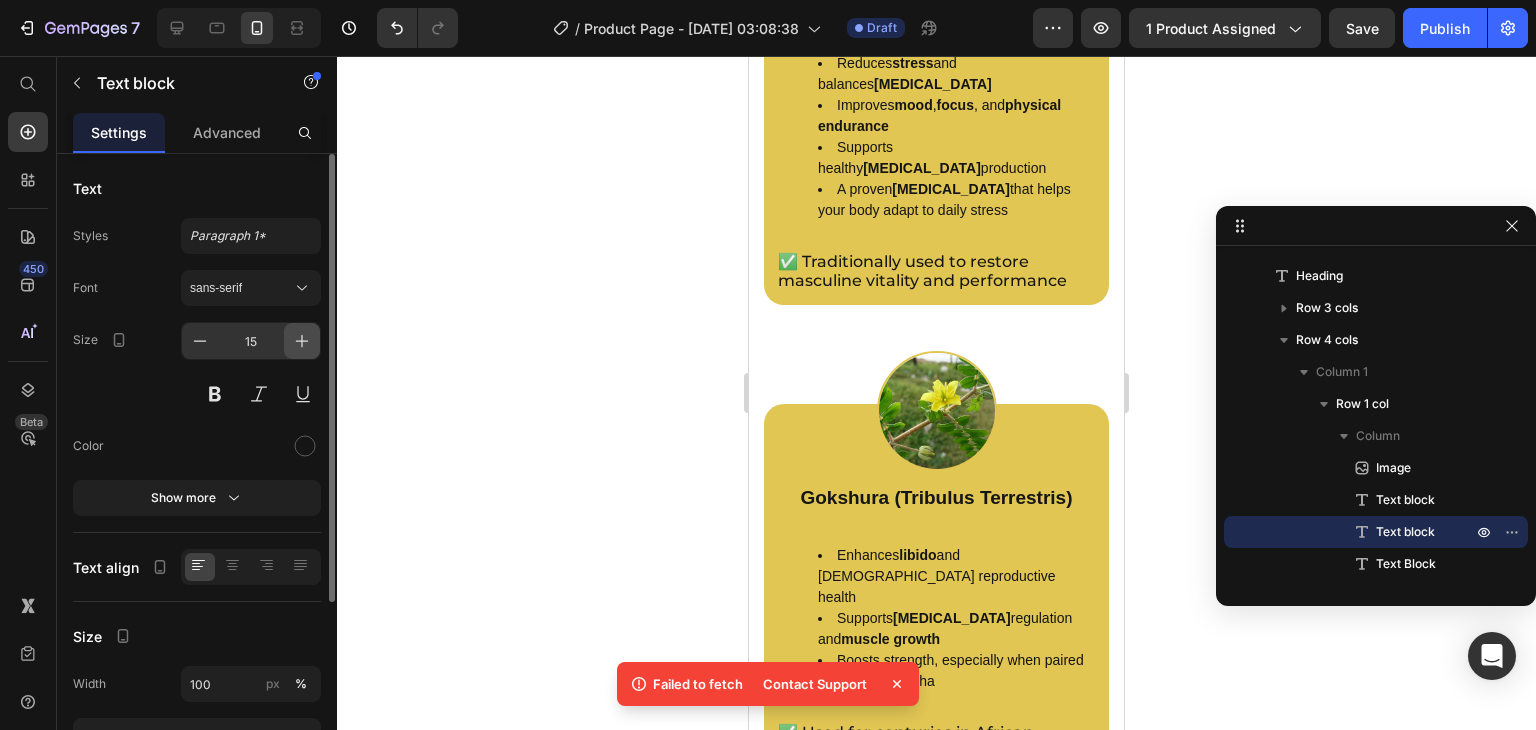 click at bounding box center (302, 341) 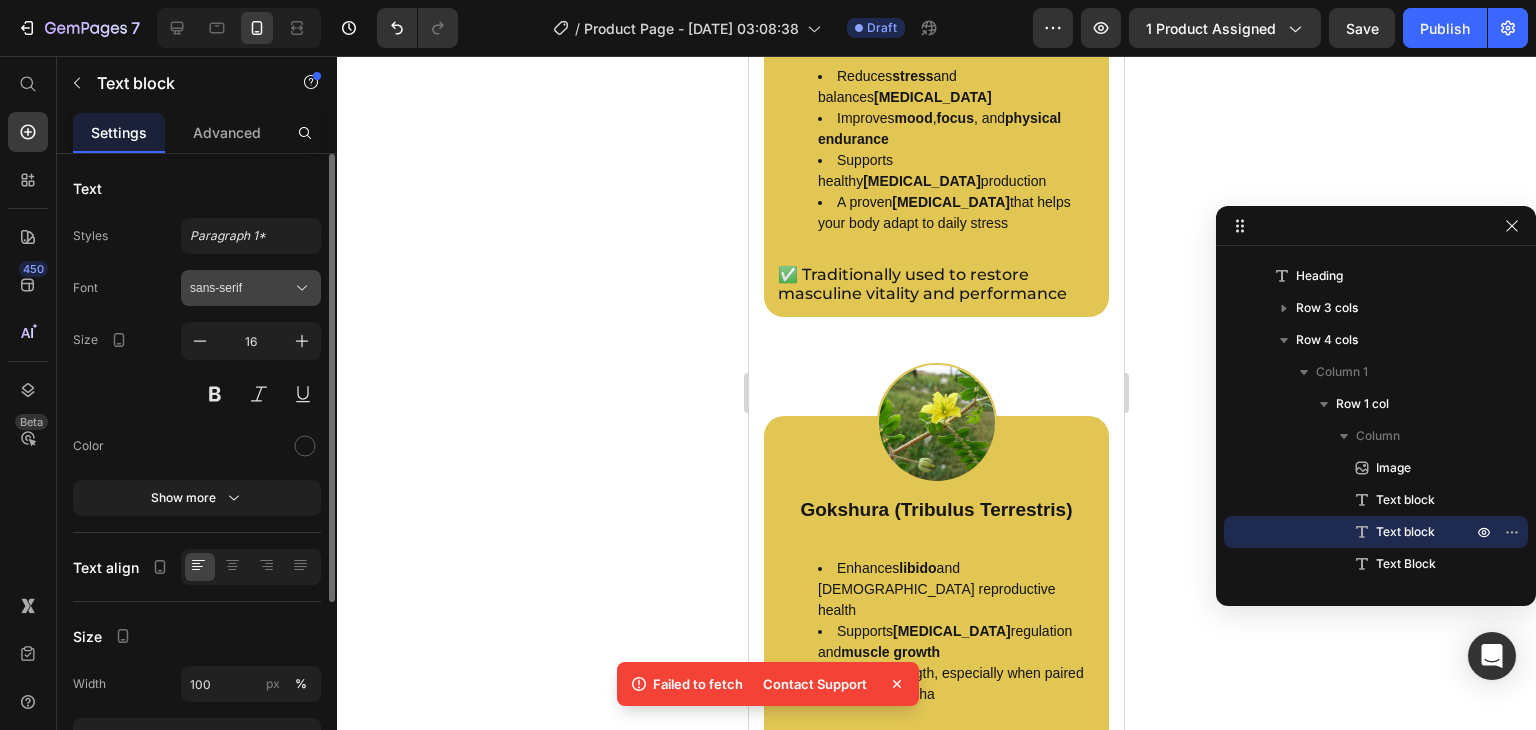 click 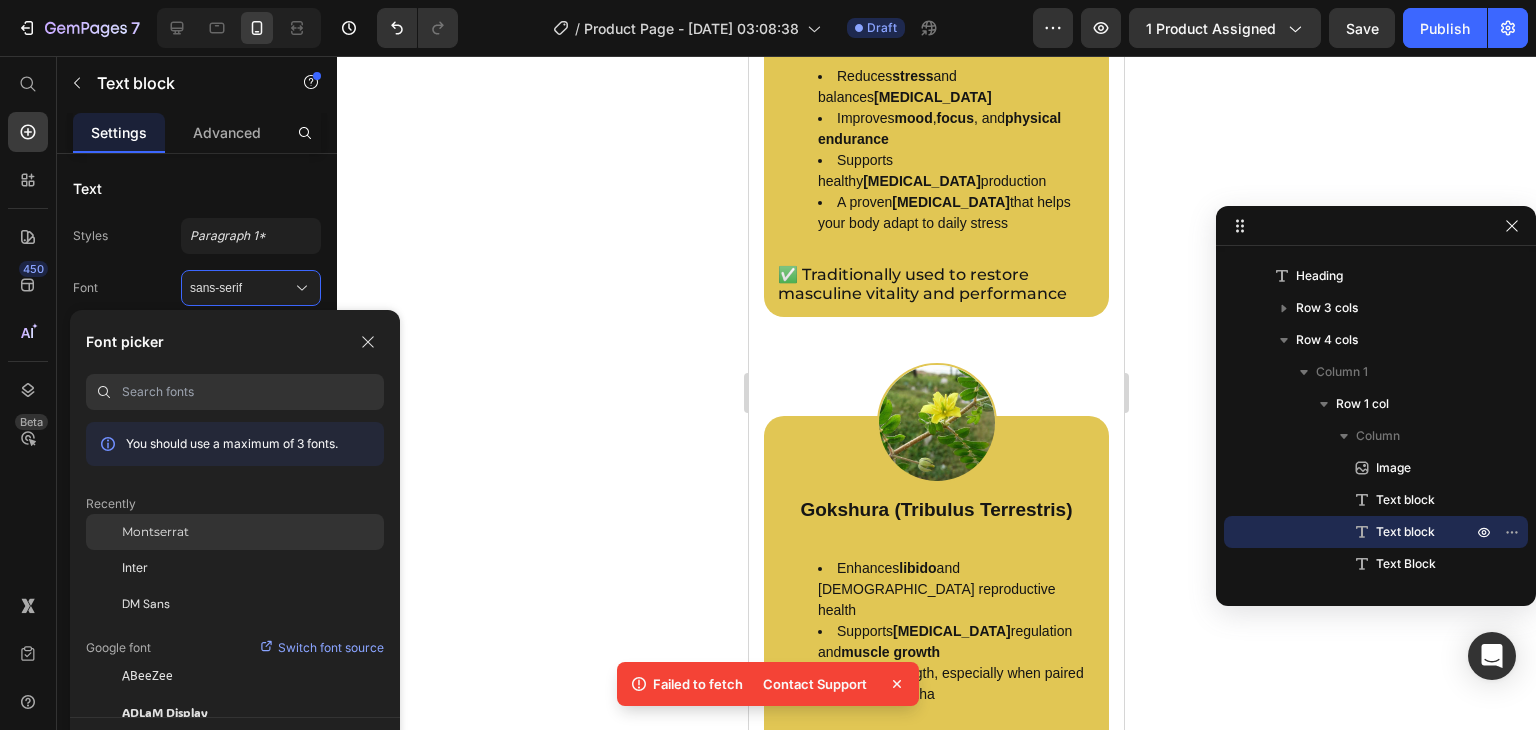 click on "Montserrat" 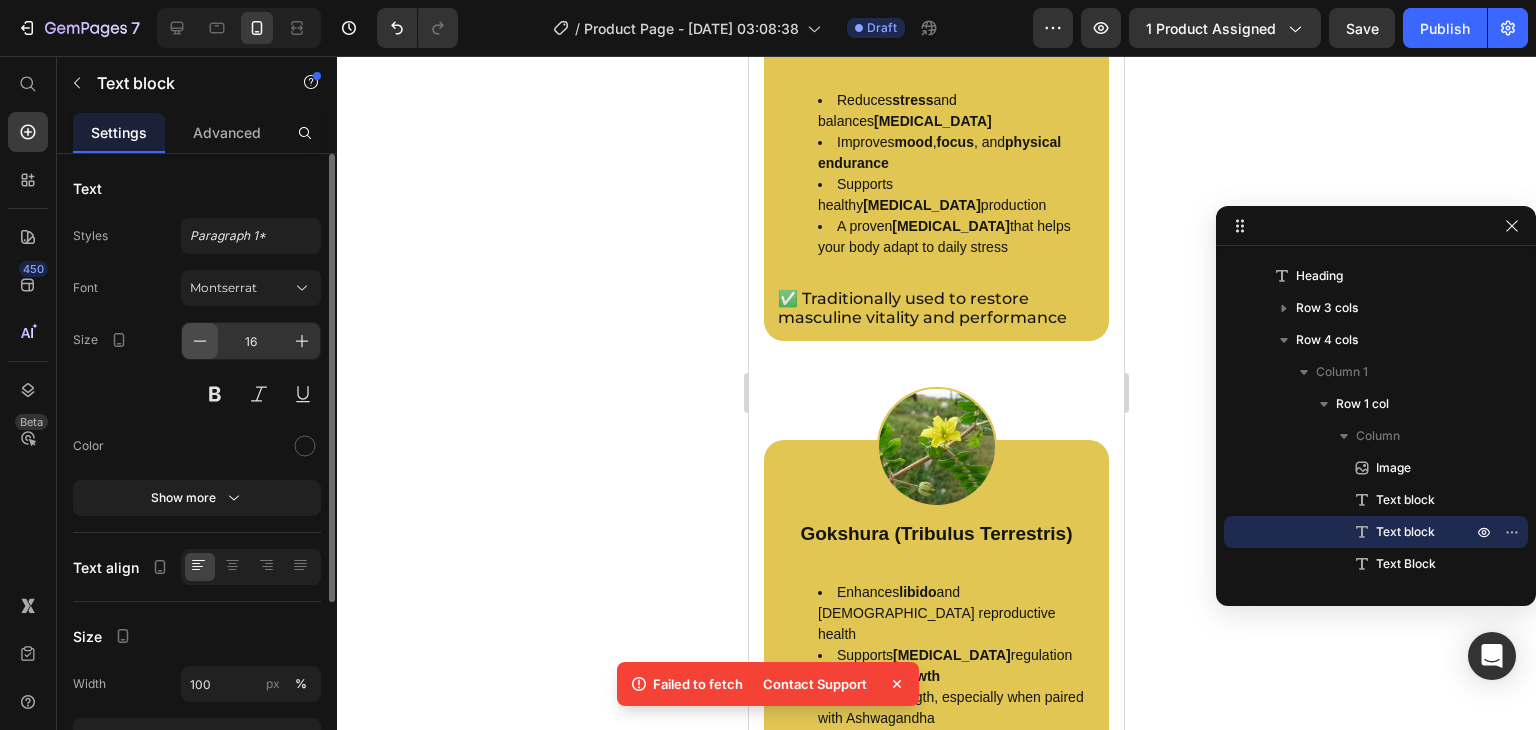 click 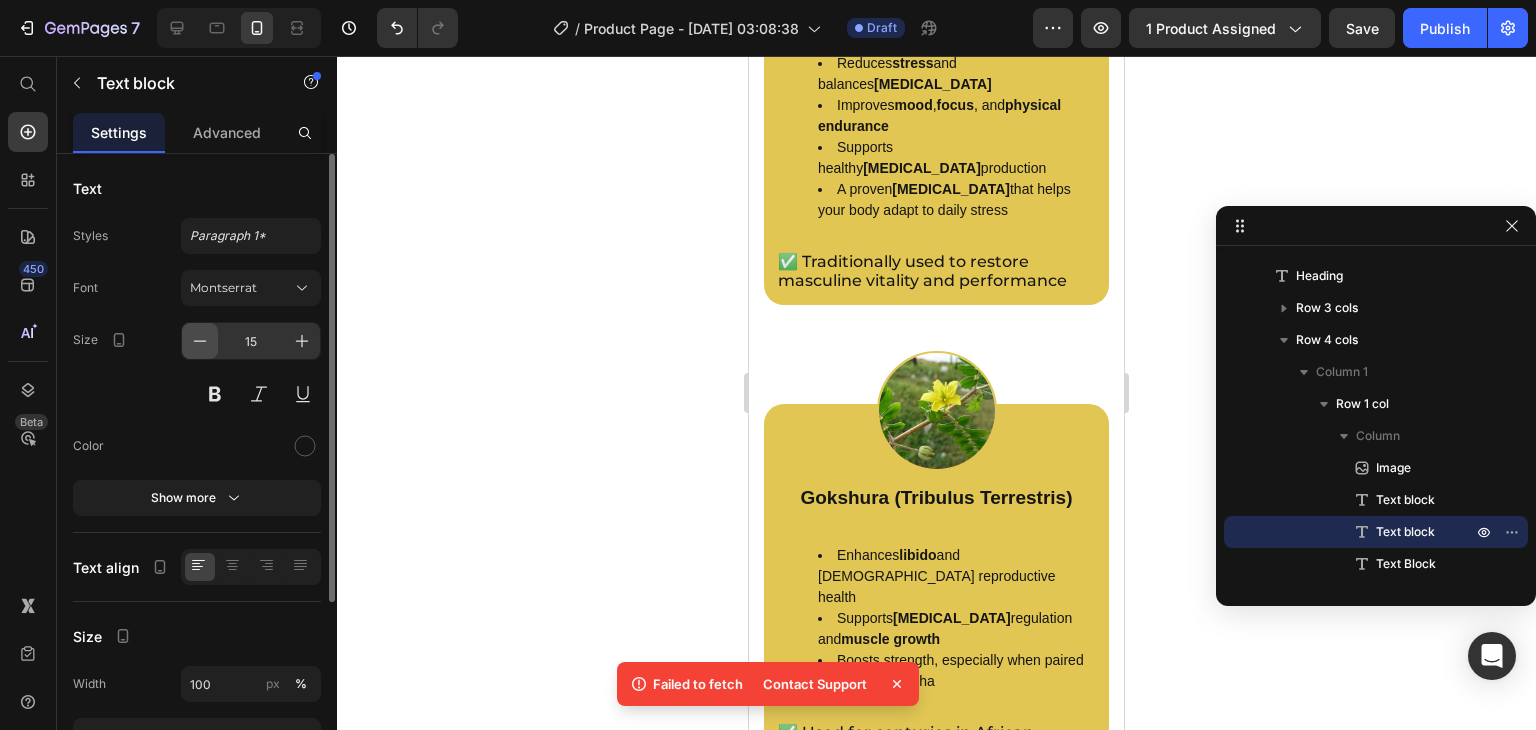 click 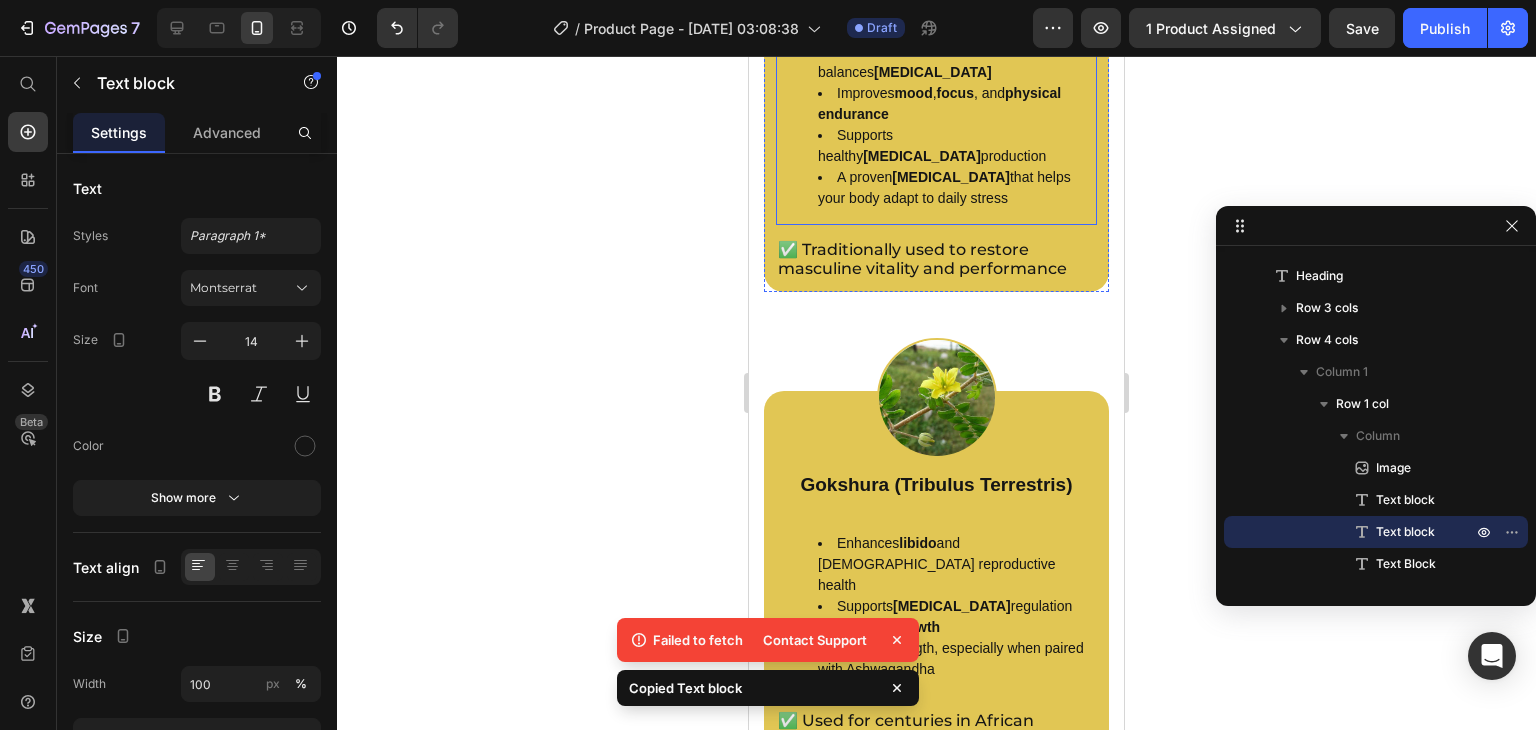 scroll, scrollTop: 3374, scrollLeft: 0, axis: vertical 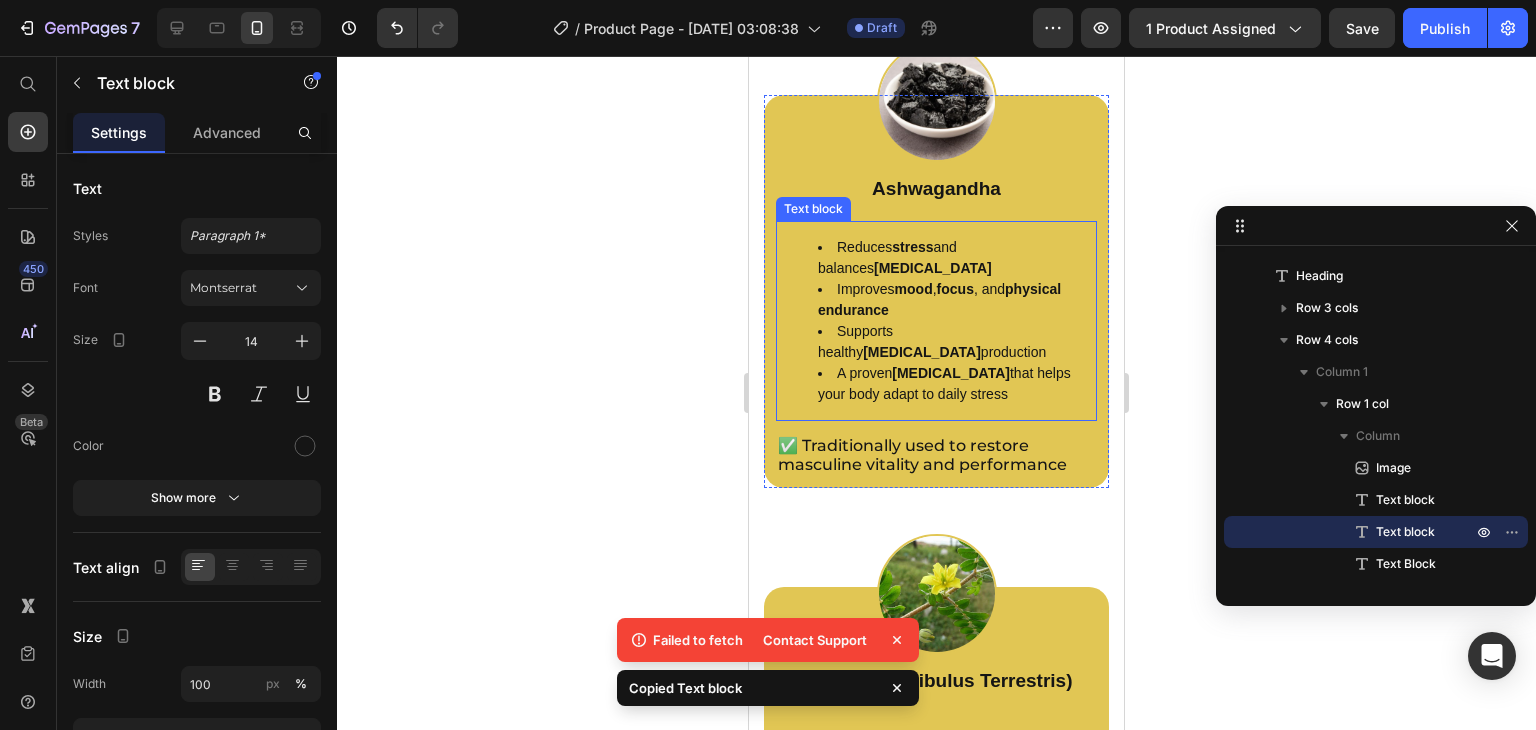 click on "Improves  mood ,  focus , and  physical endurance" at bounding box center (956, 300) 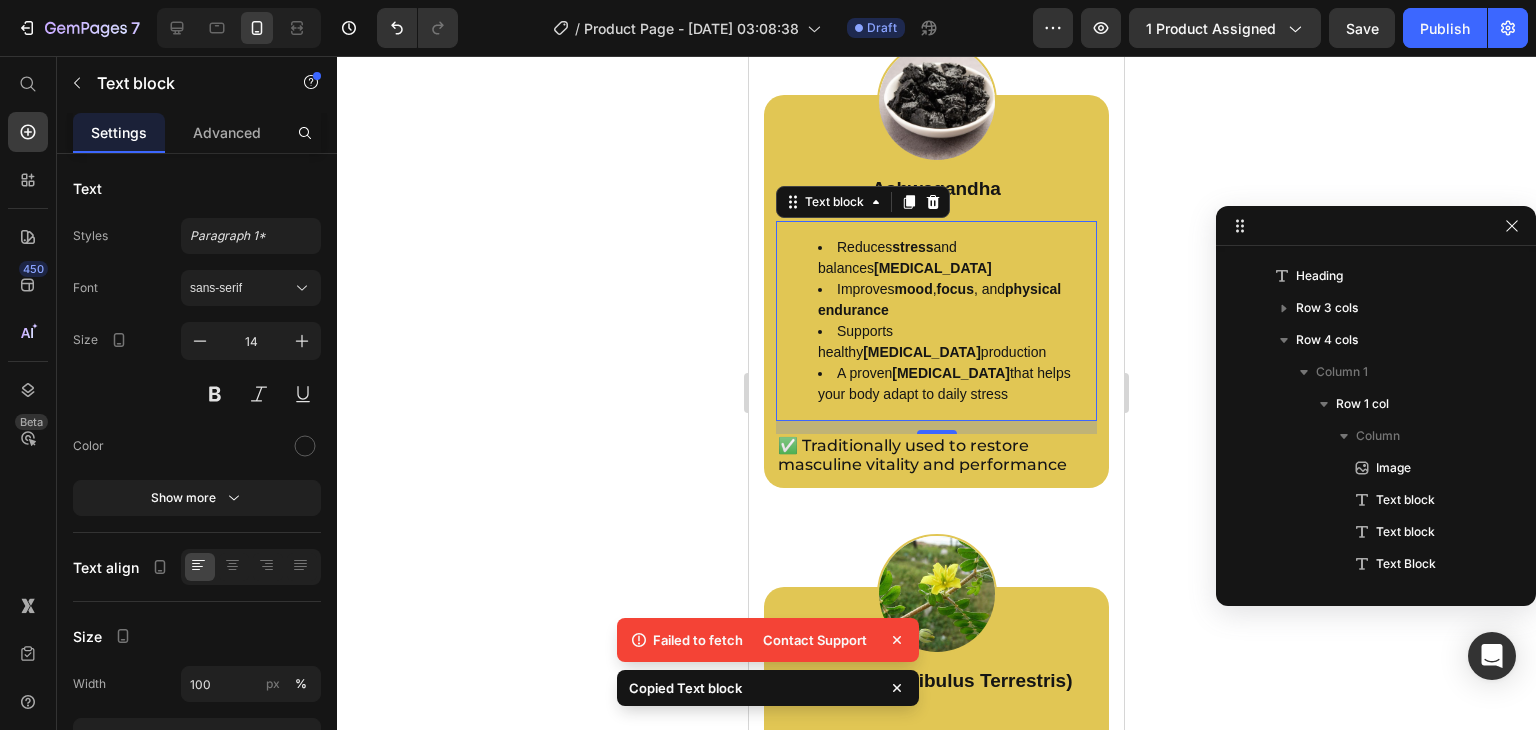 scroll, scrollTop: 1786, scrollLeft: 0, axis: vertical 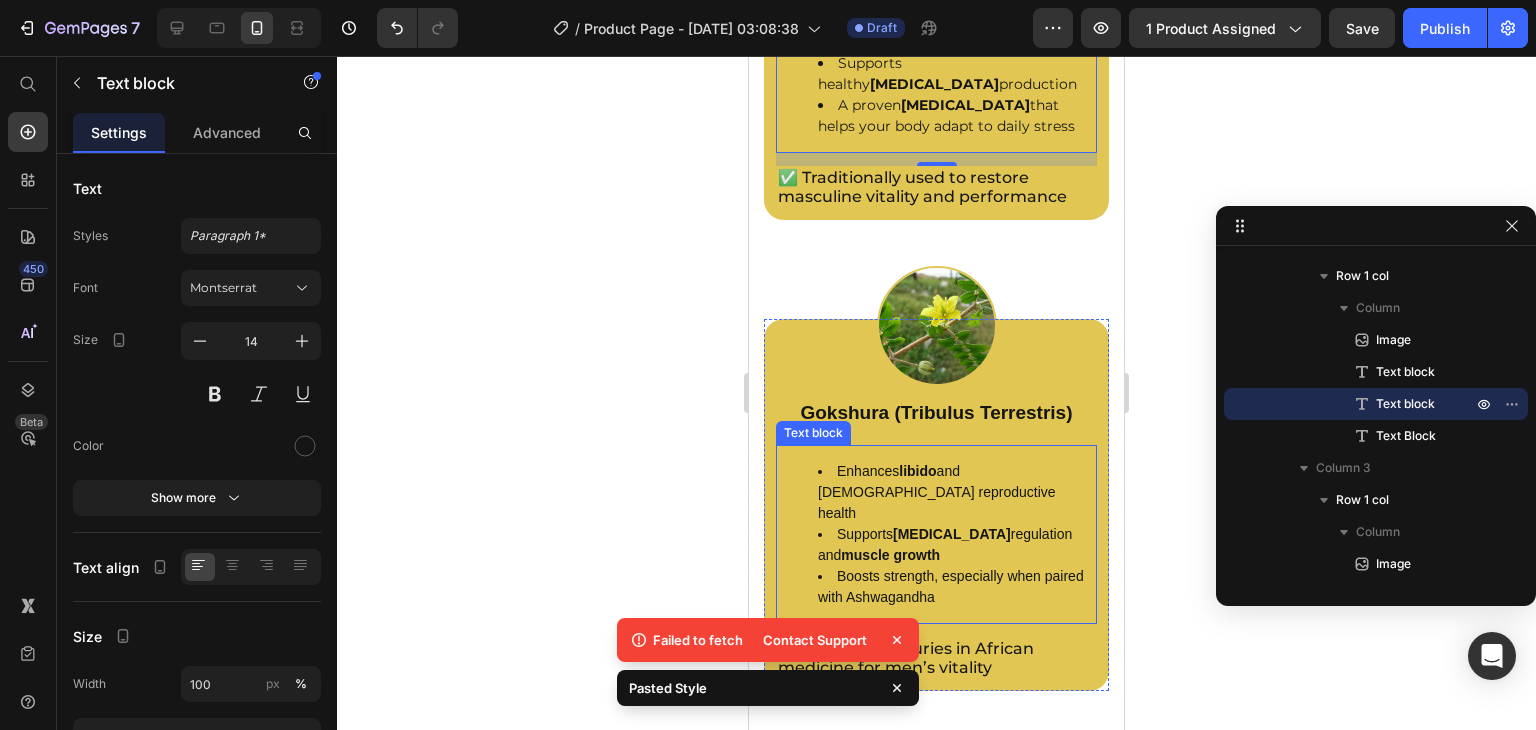 click on "Enhances  libido  and male reproductive health Supports  testosterone  regulation and  muscle growth Boosts strength, especially when paired with Ashwagandha" at bounding box center [936, 534] 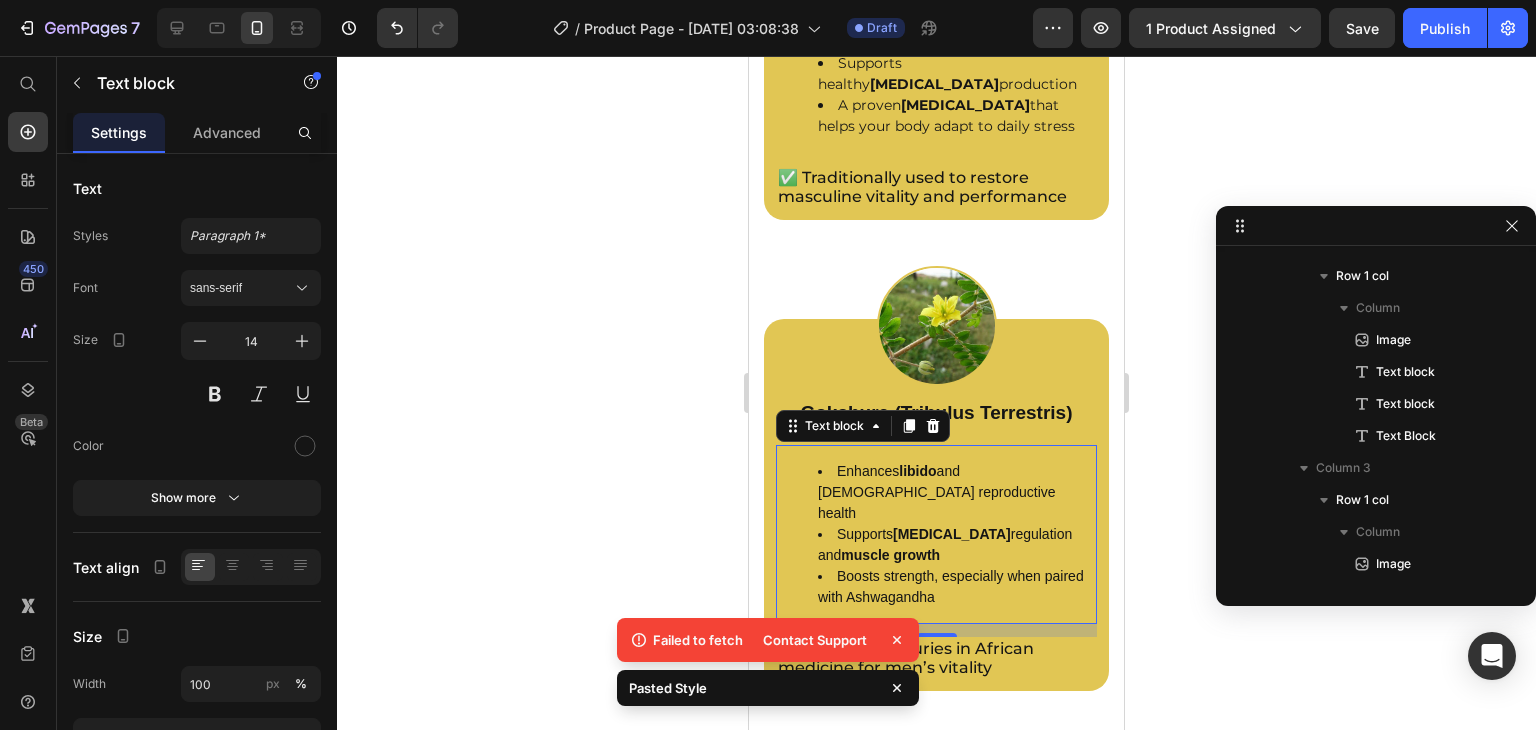 scroll, scrollTop: 2010, scrollLeft: 0, axis: vertical 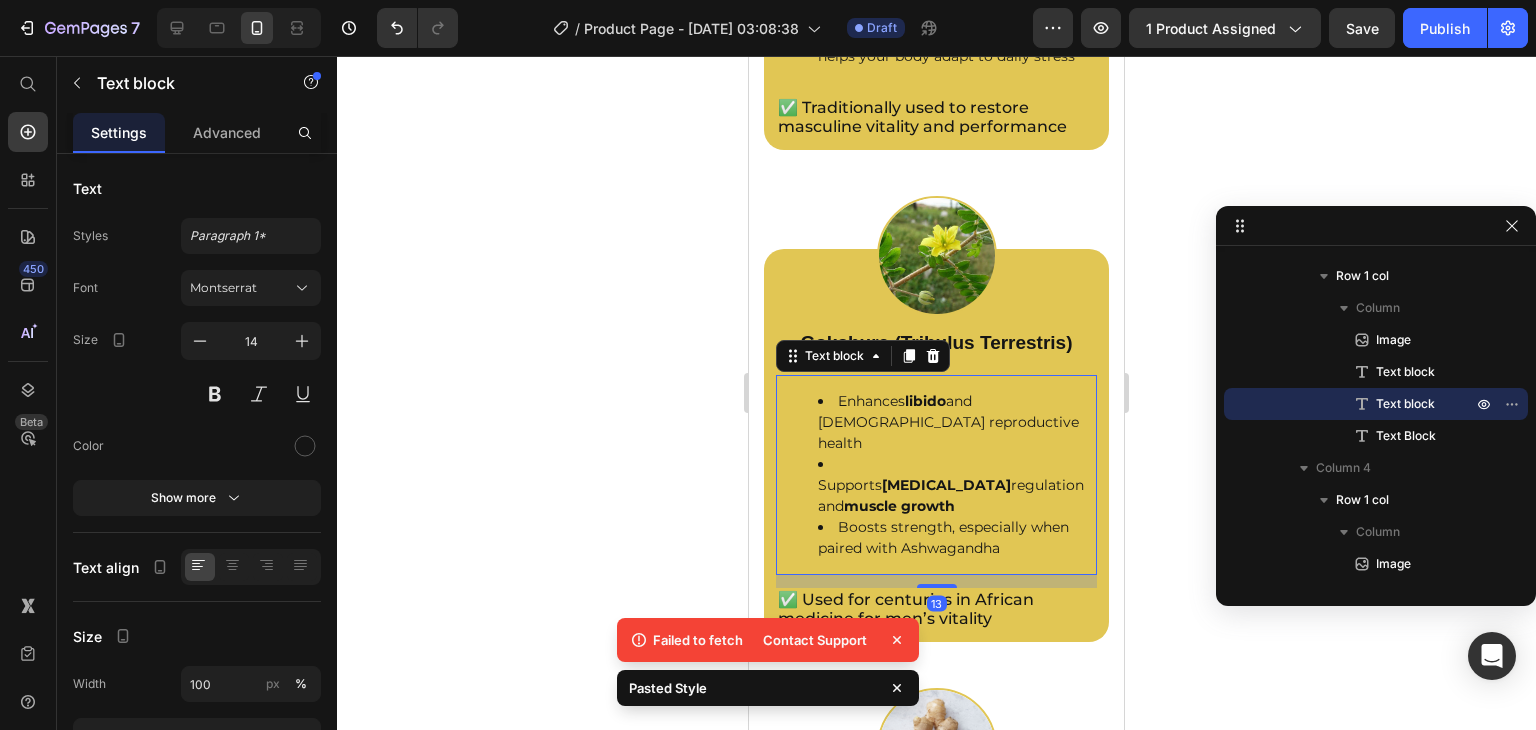 click on "✅ Used for centuries in African medicine for men’s vitality" at bounding box center (936, 609) 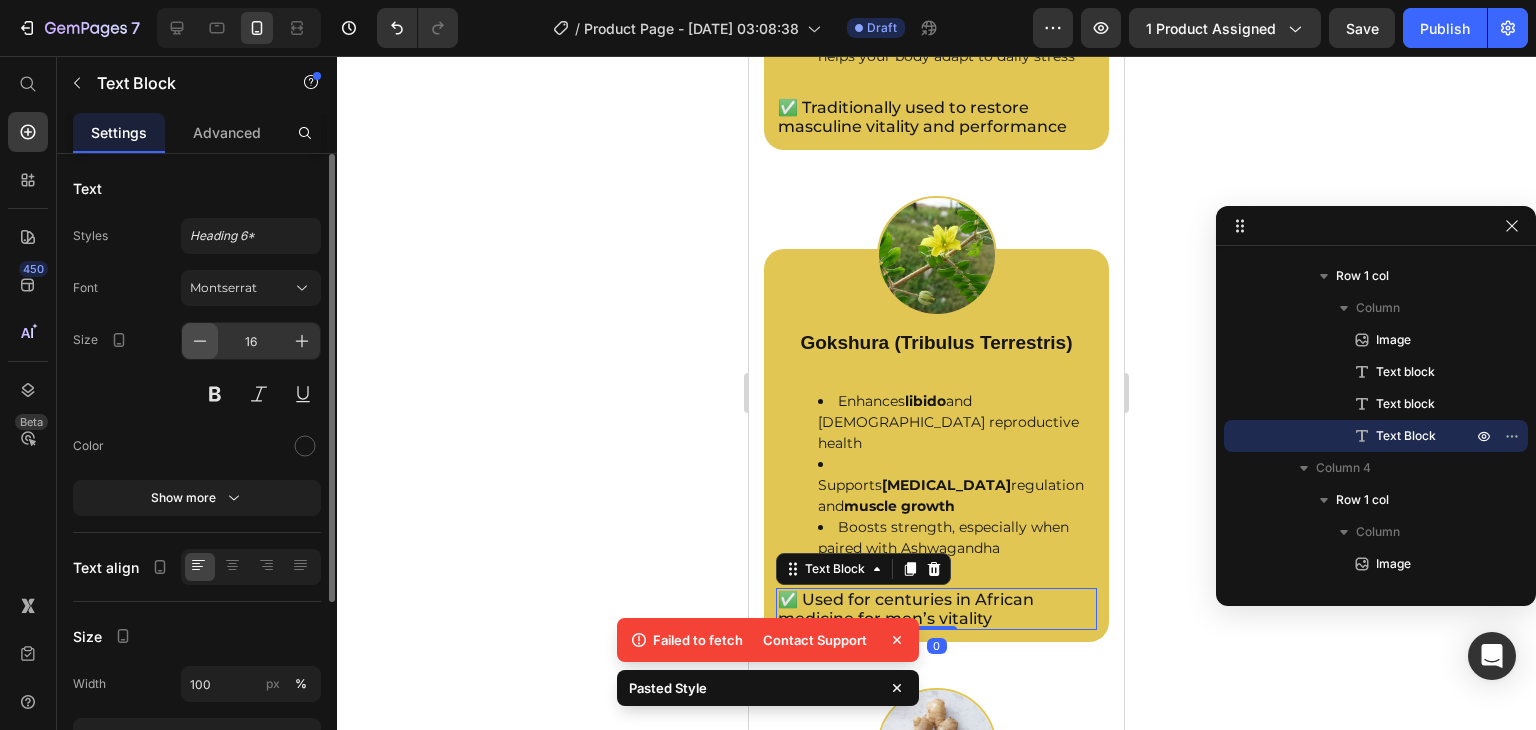 click at bounding box center (200, 341) 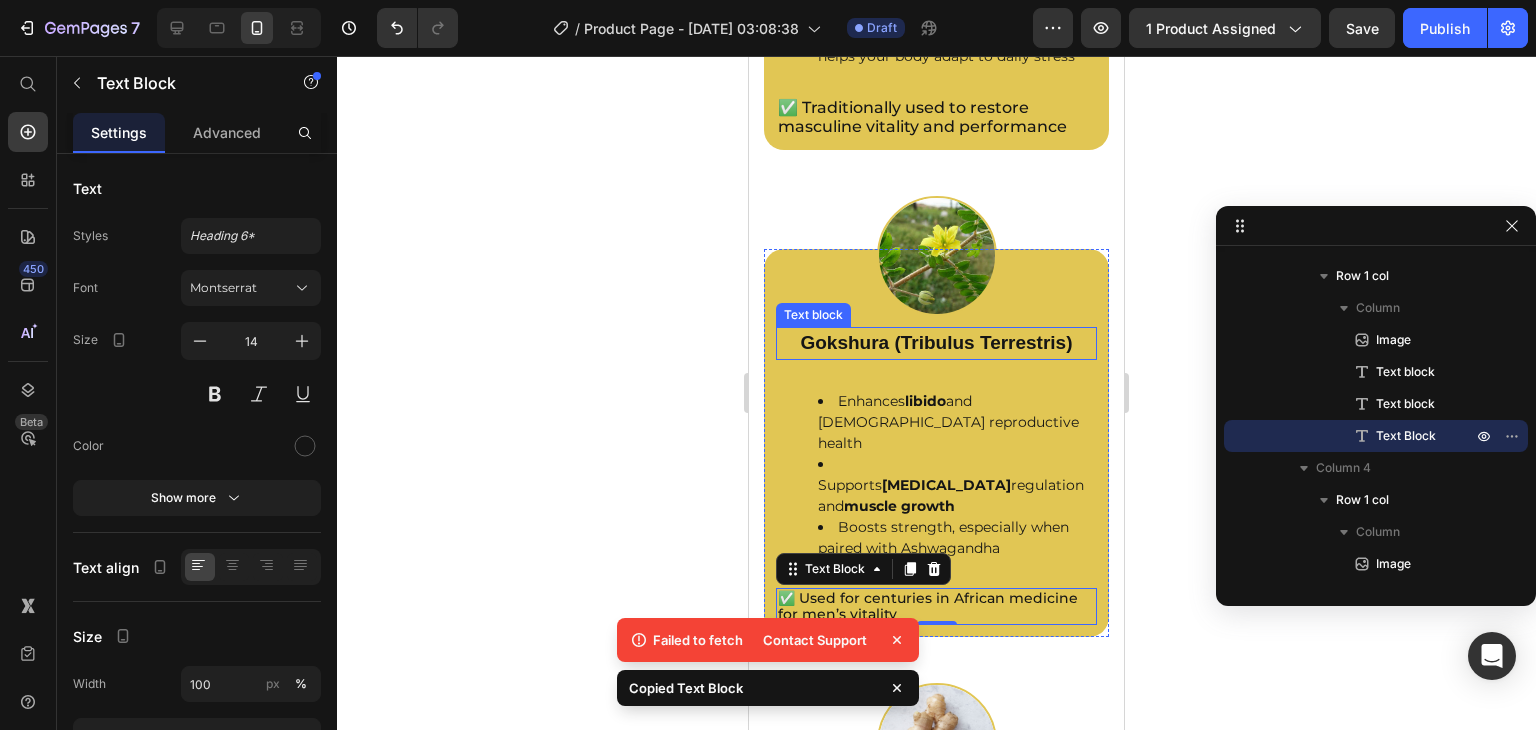scroll, scrollTop: 3558, scrollLeft: 0, axis: vertical 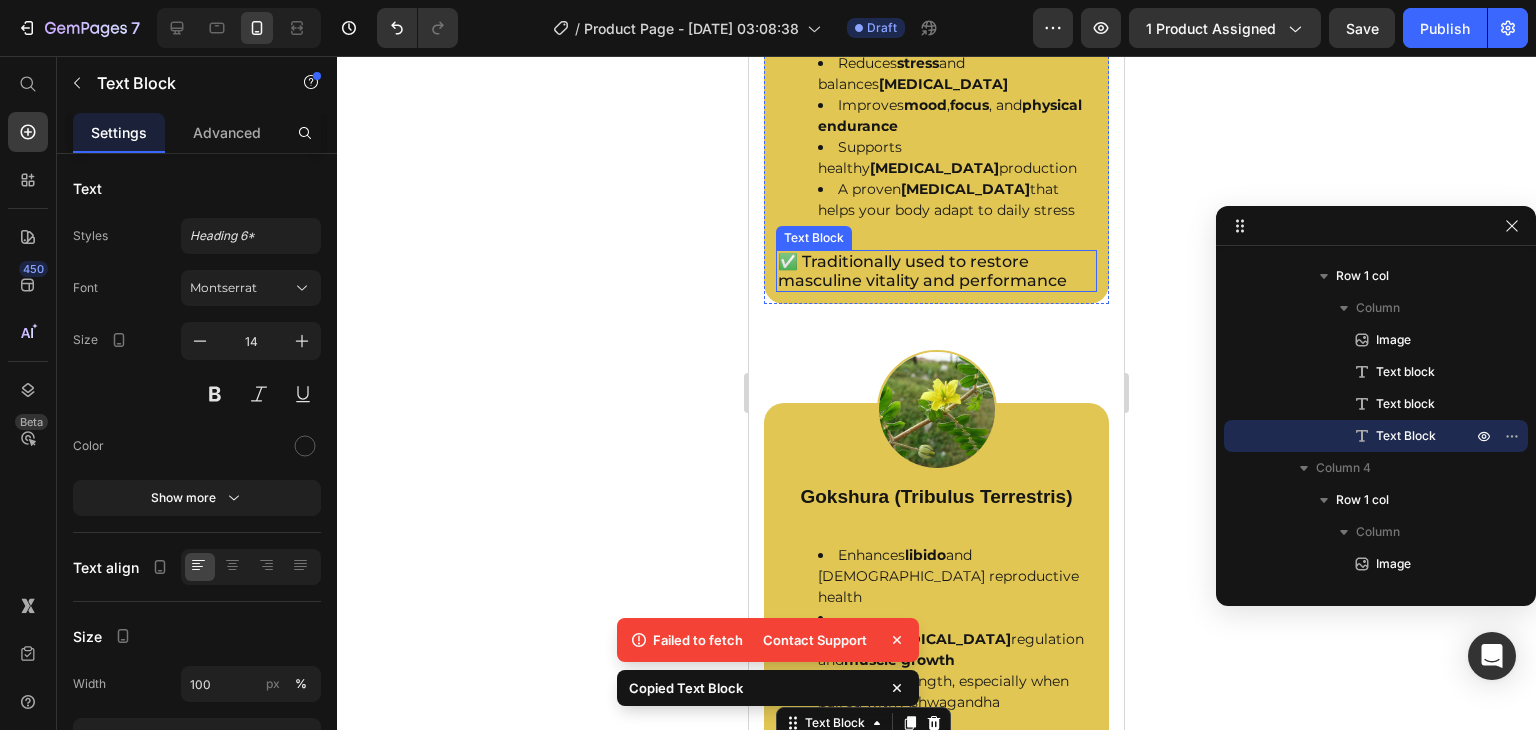 click on "✅ Traditionally used to restore masculine vitality and performance" at bounding box center (936, 271) 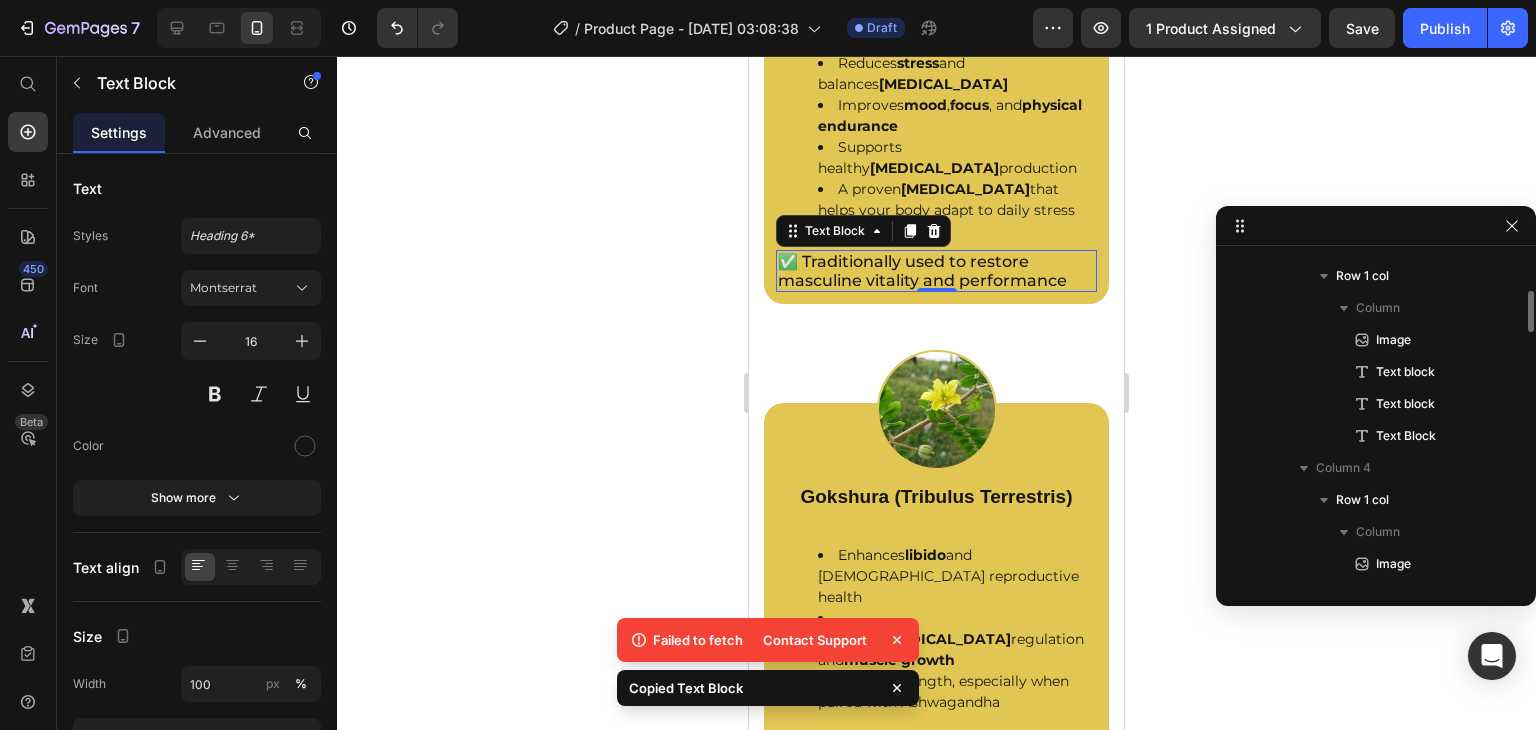 scroll, scrollTop: 1818, scrollLeft: 0, axis: vertical 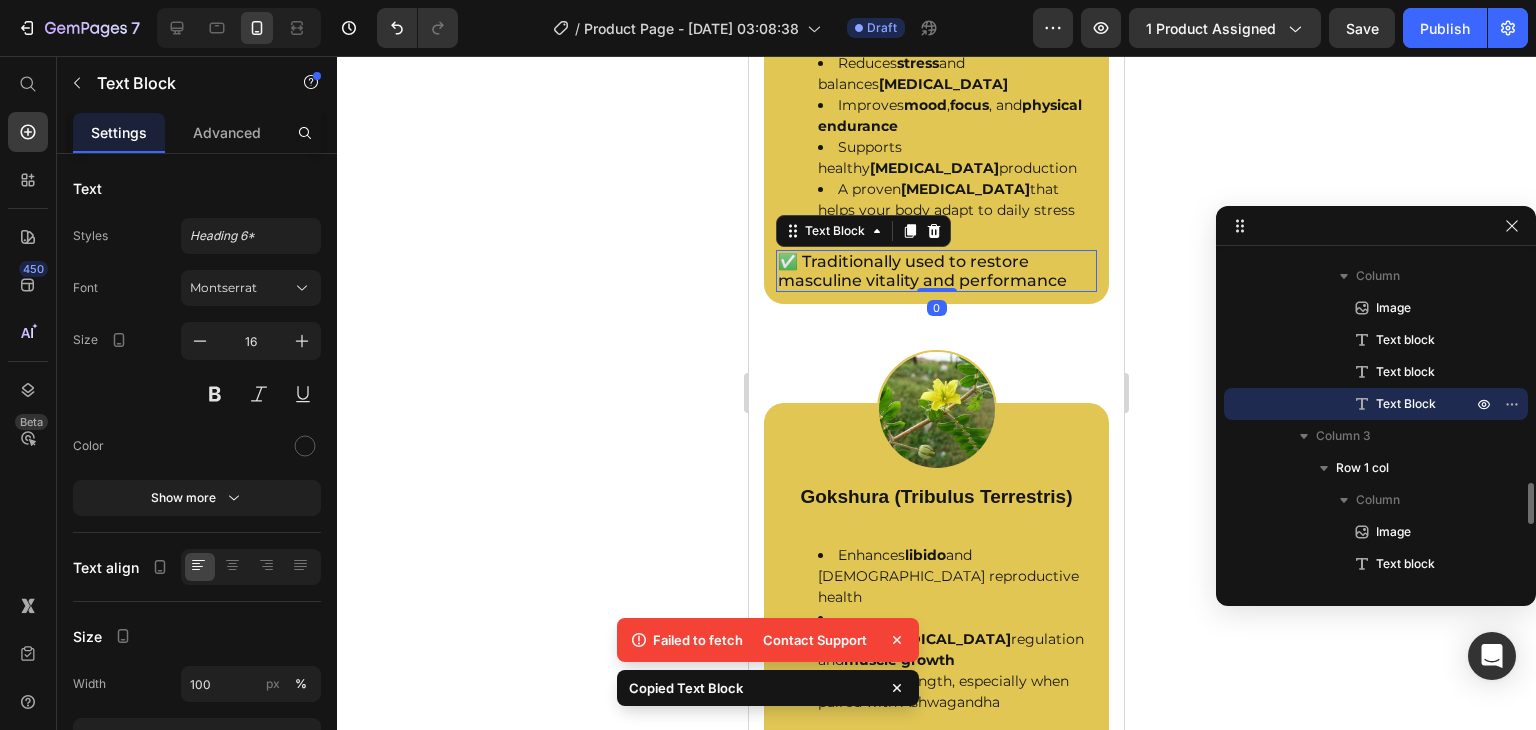 type on "14" 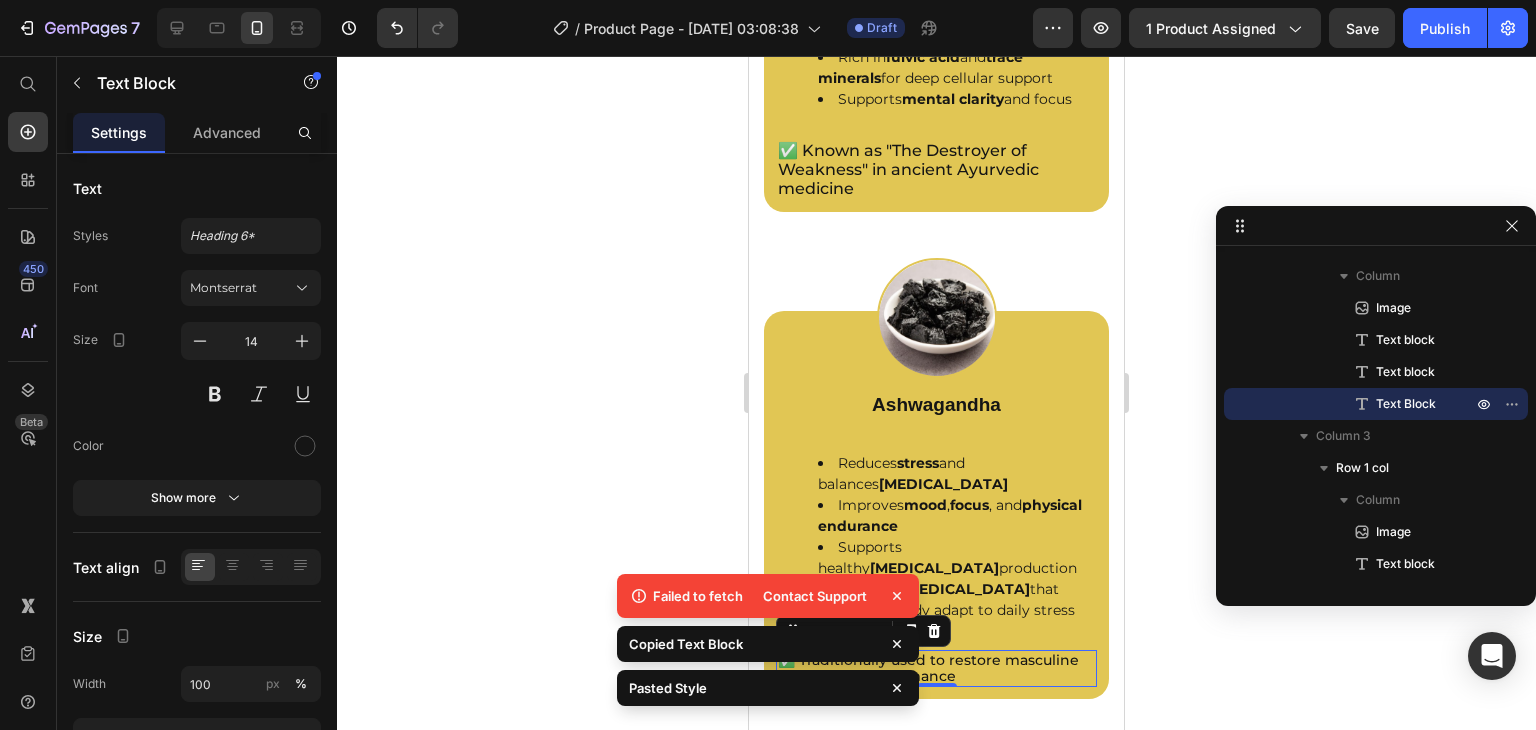 scroll, scrollTop: 3069, scrollLeft: 0, axis: vertical 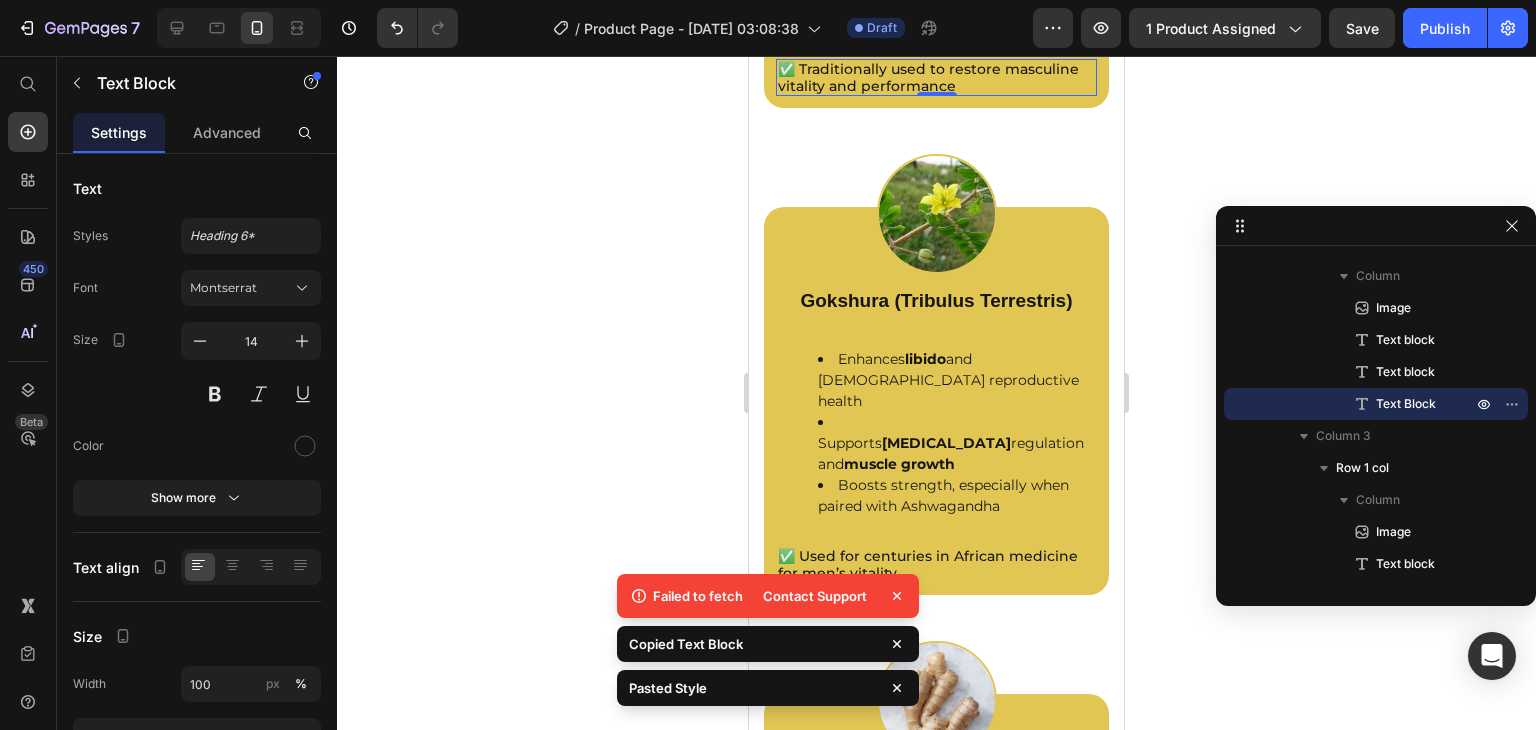 click on "✅ Known as "The Destroyer of Weakness" in ancient Ayurvedic medicine" at bounding box center (936, -421) 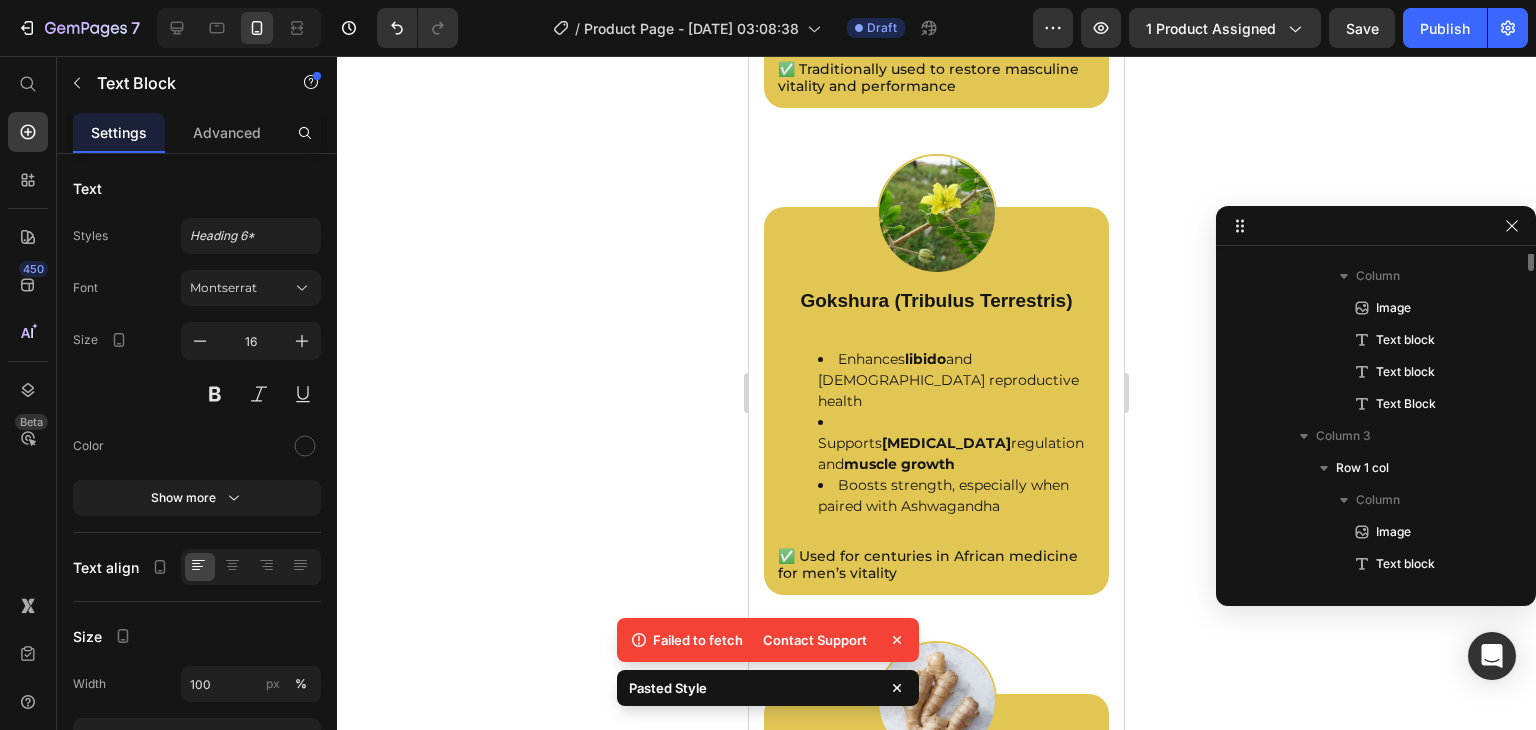 scroll, scrollTop: 1594, scrollLeft: 0, axis: vertical 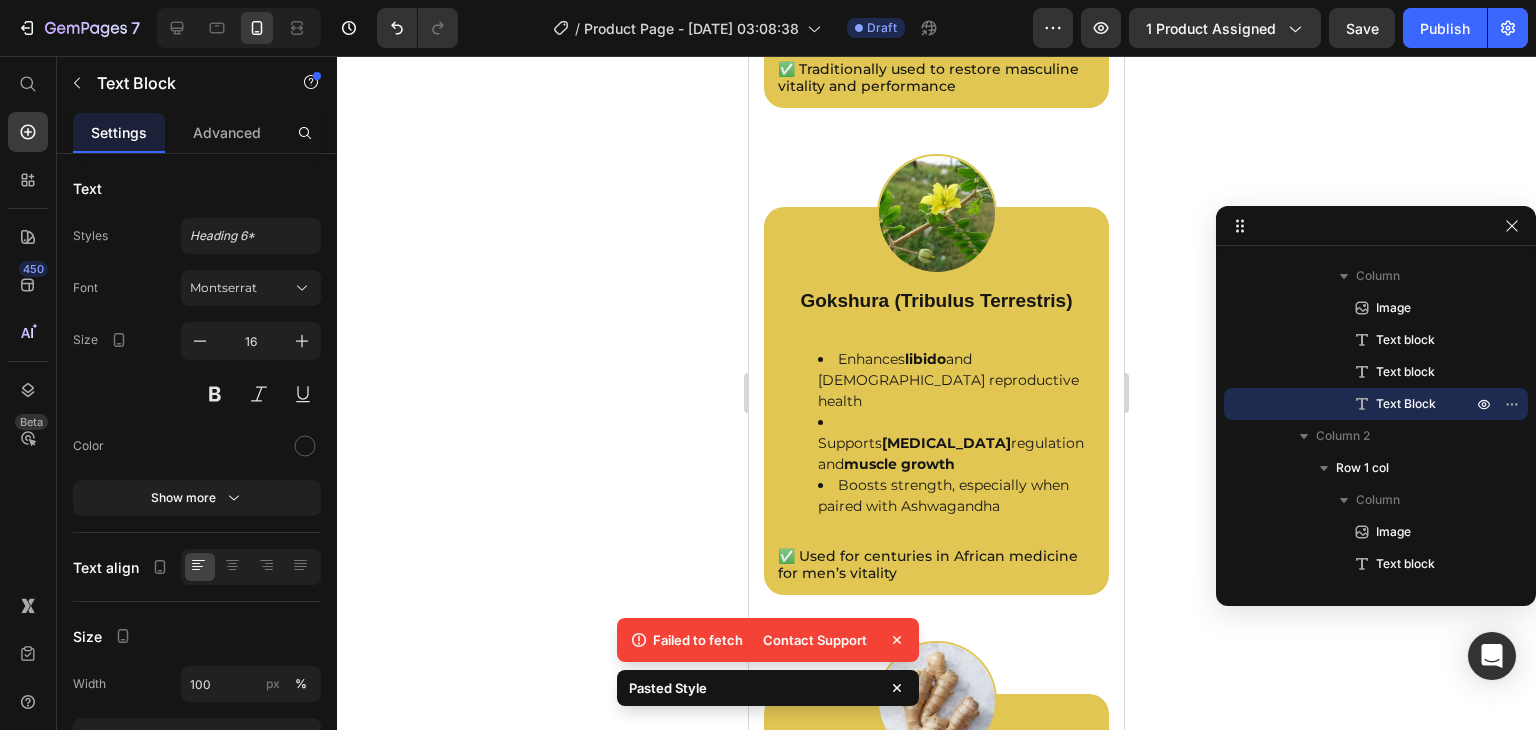 type on "14" 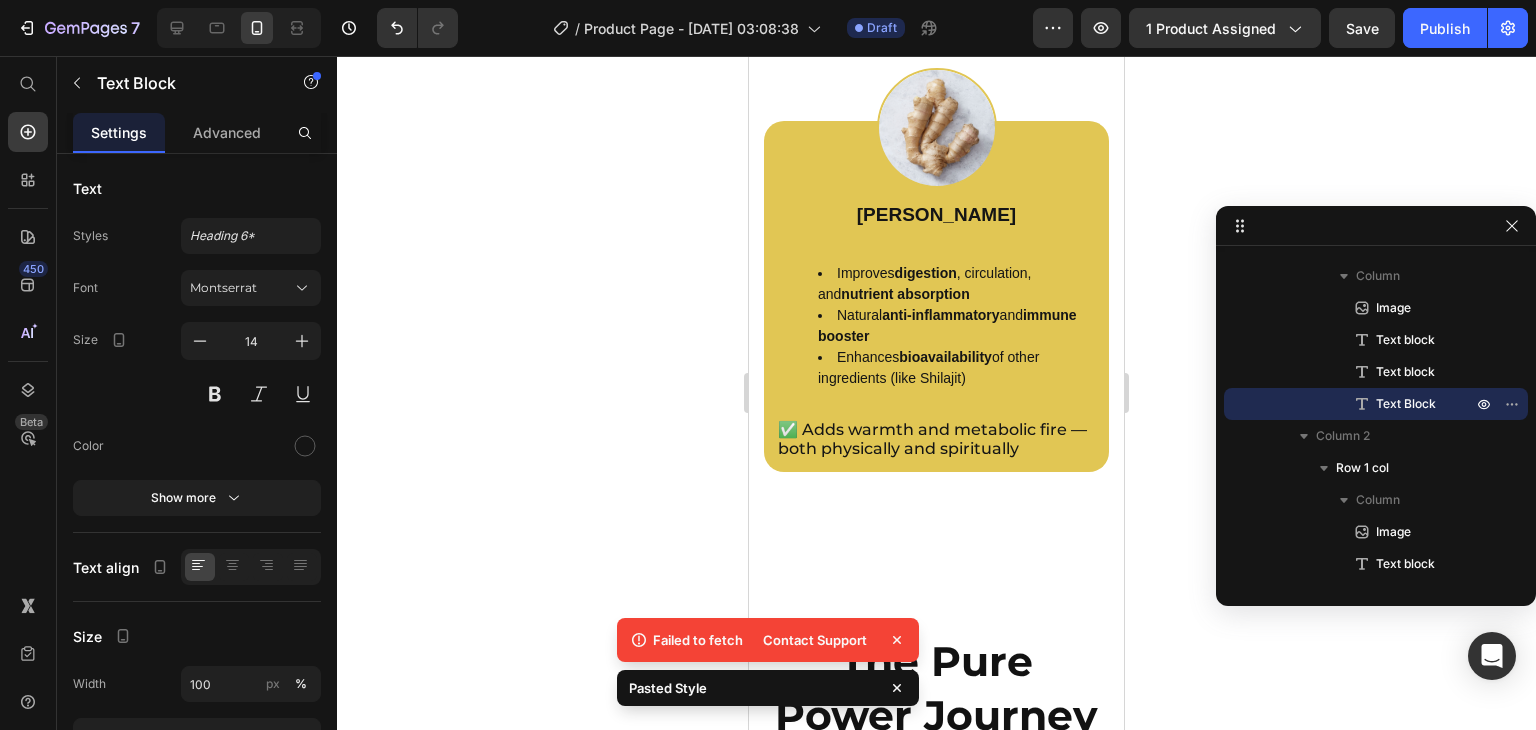 scroll, scrollTop: 4300, scrollLeft: 0, axis: vertical 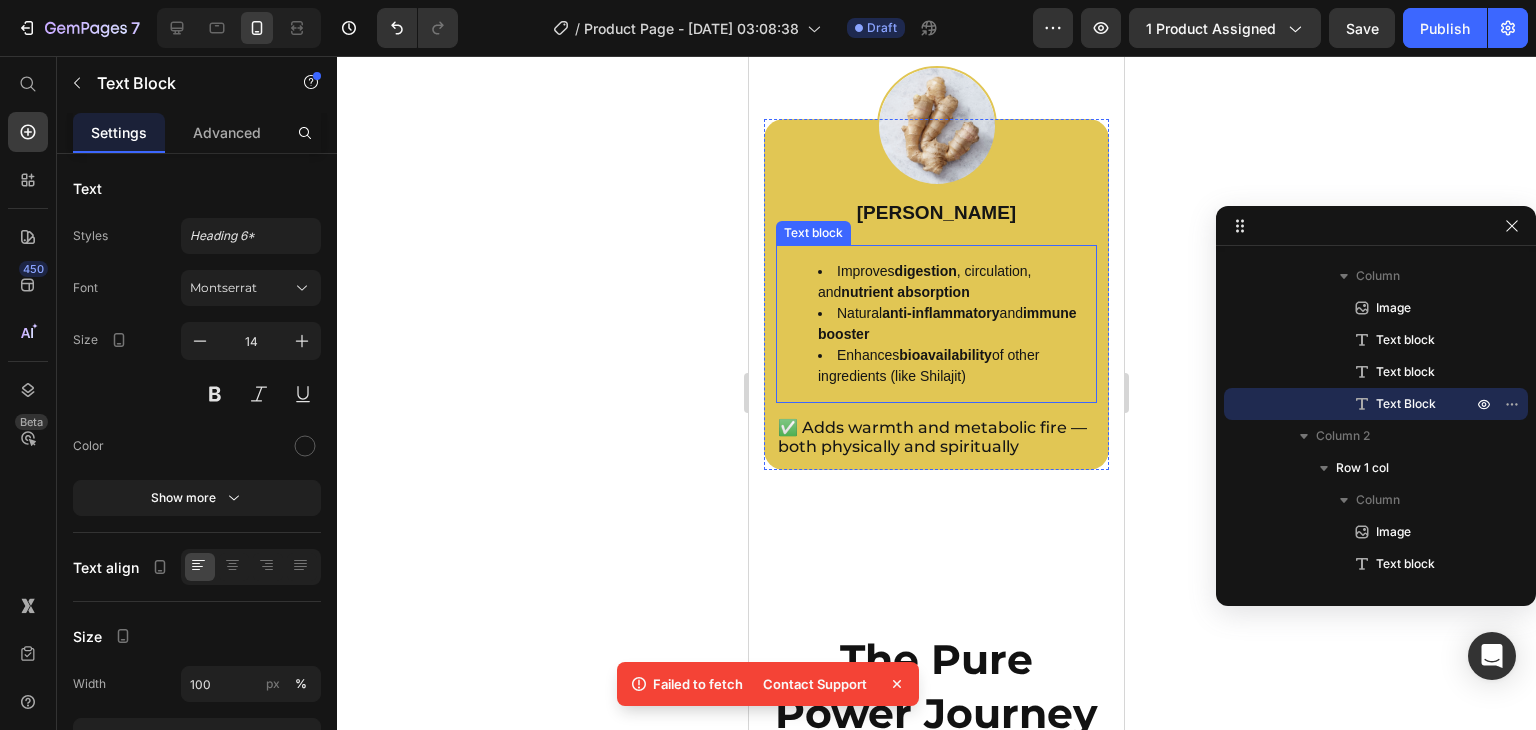 click on "✅ Adds warmth and metabolic fire — both physically and spiritually" at bounding box center (936, 437) 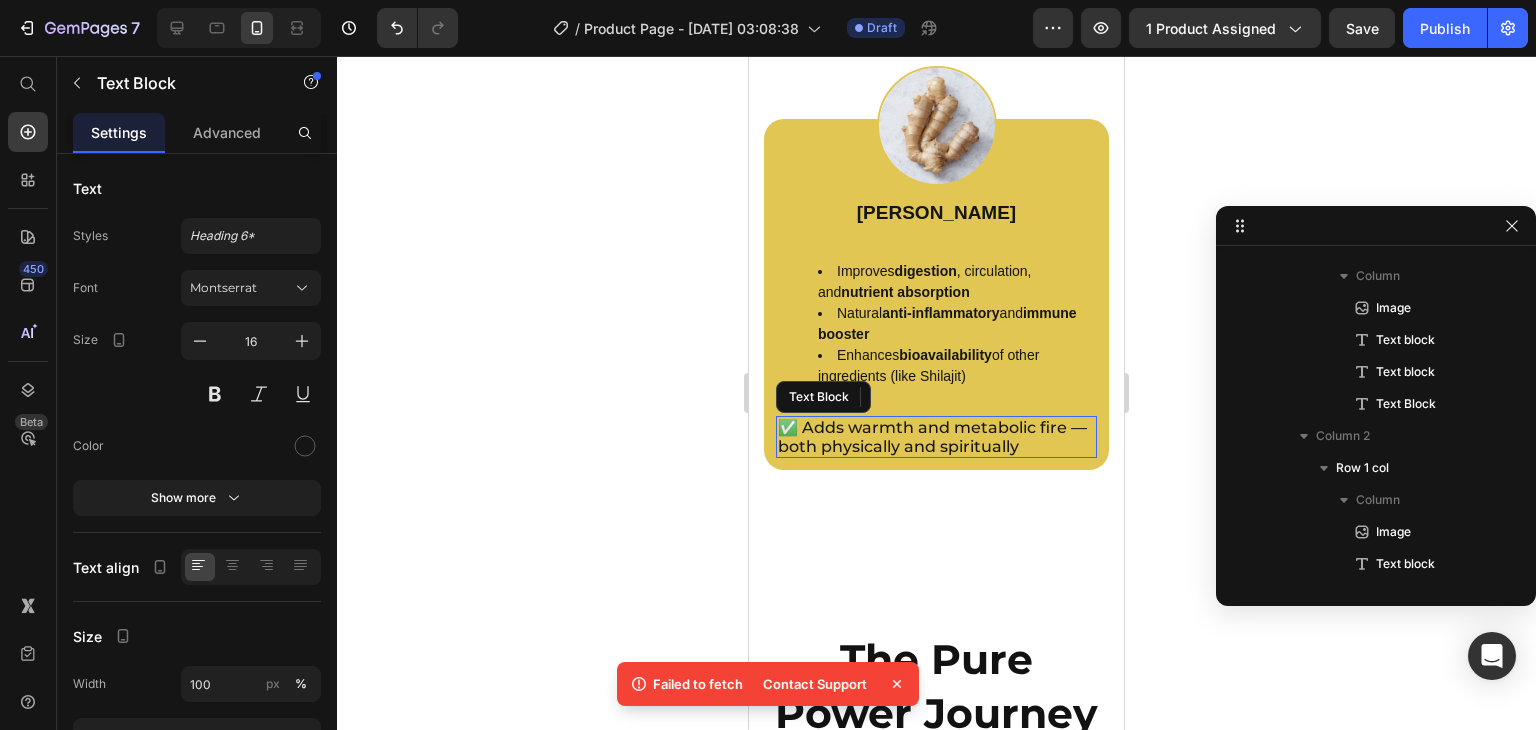scroll, scrollTop: 2266, scrollLeft: 0, axis: vertical 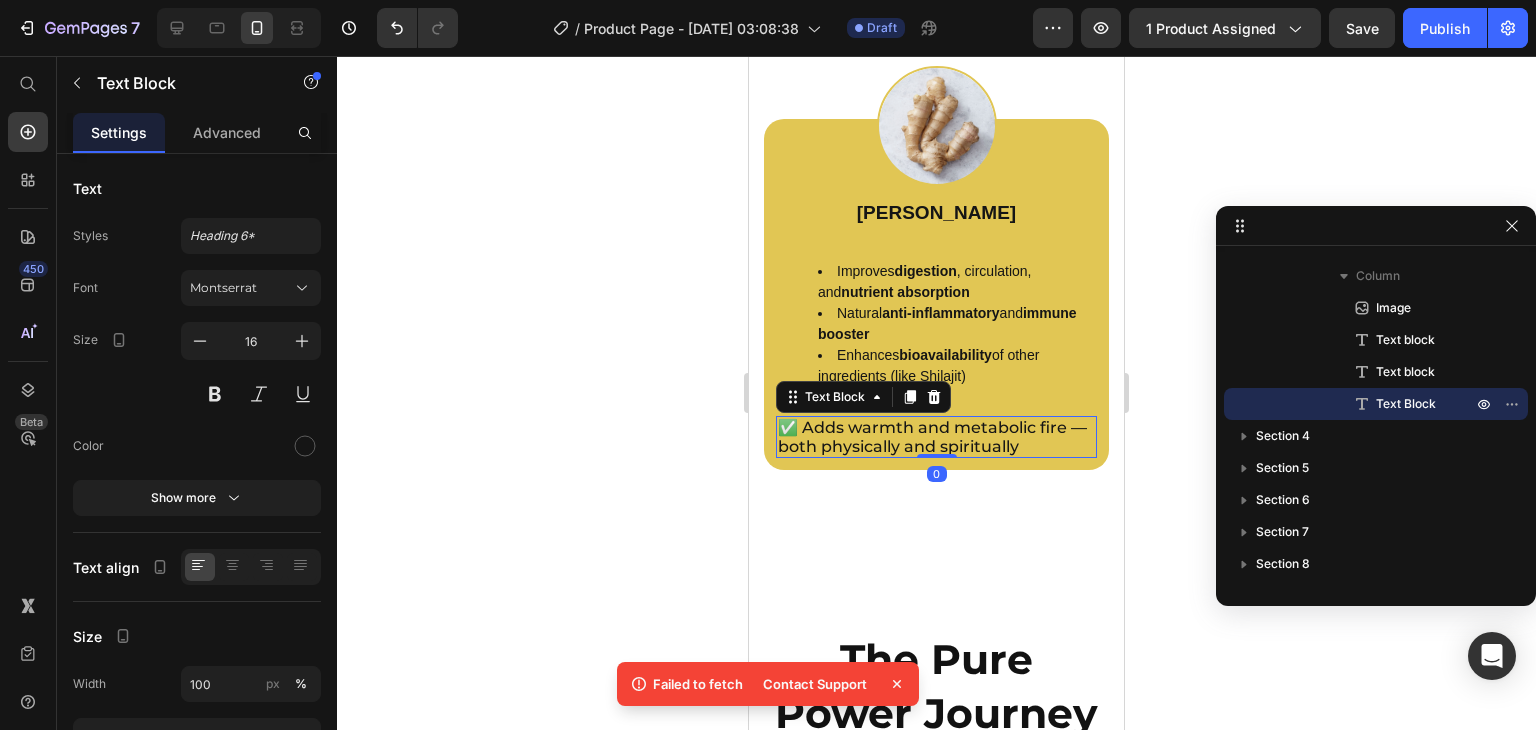 type on "14" 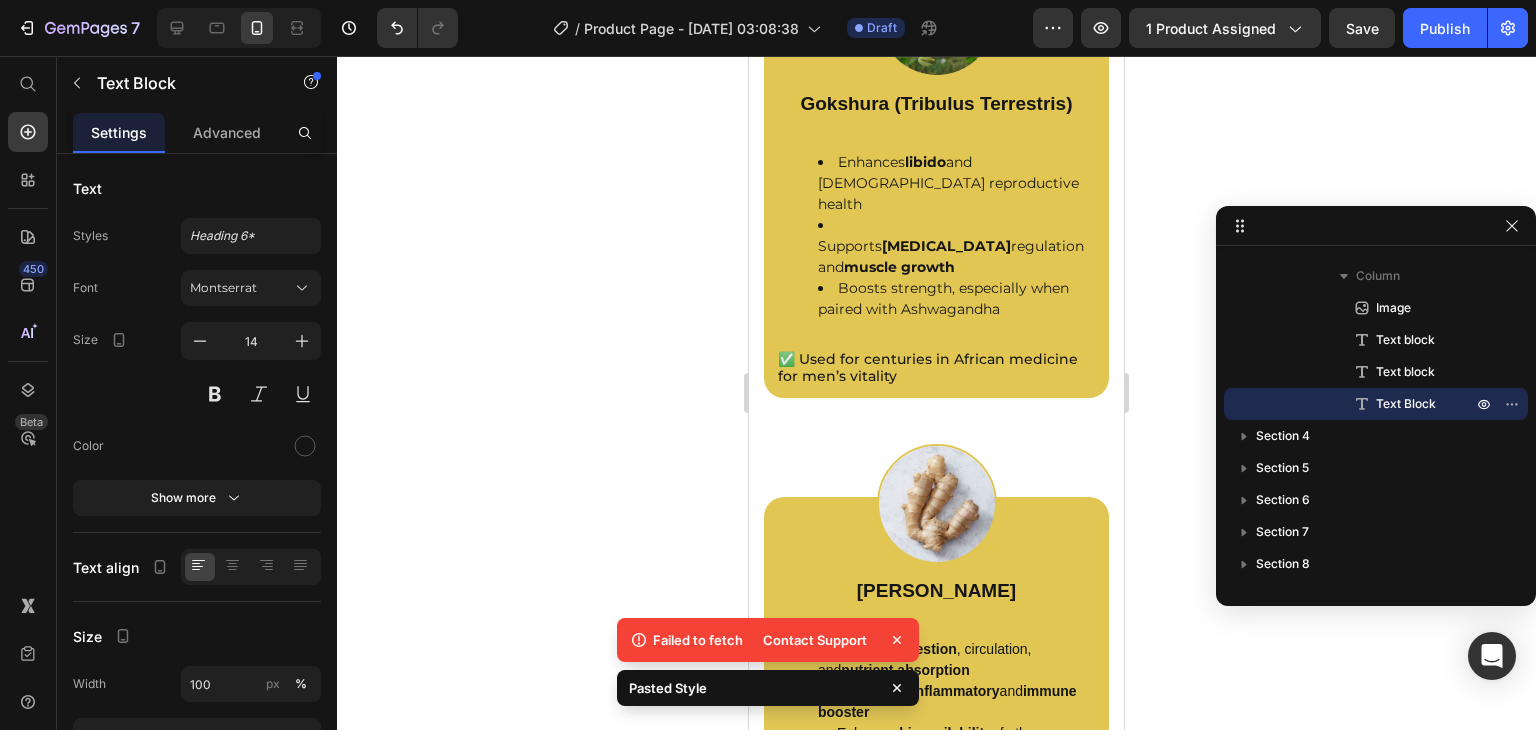 scroll, scrollTop: 3916, scrollLeft: 0, axis: vertical 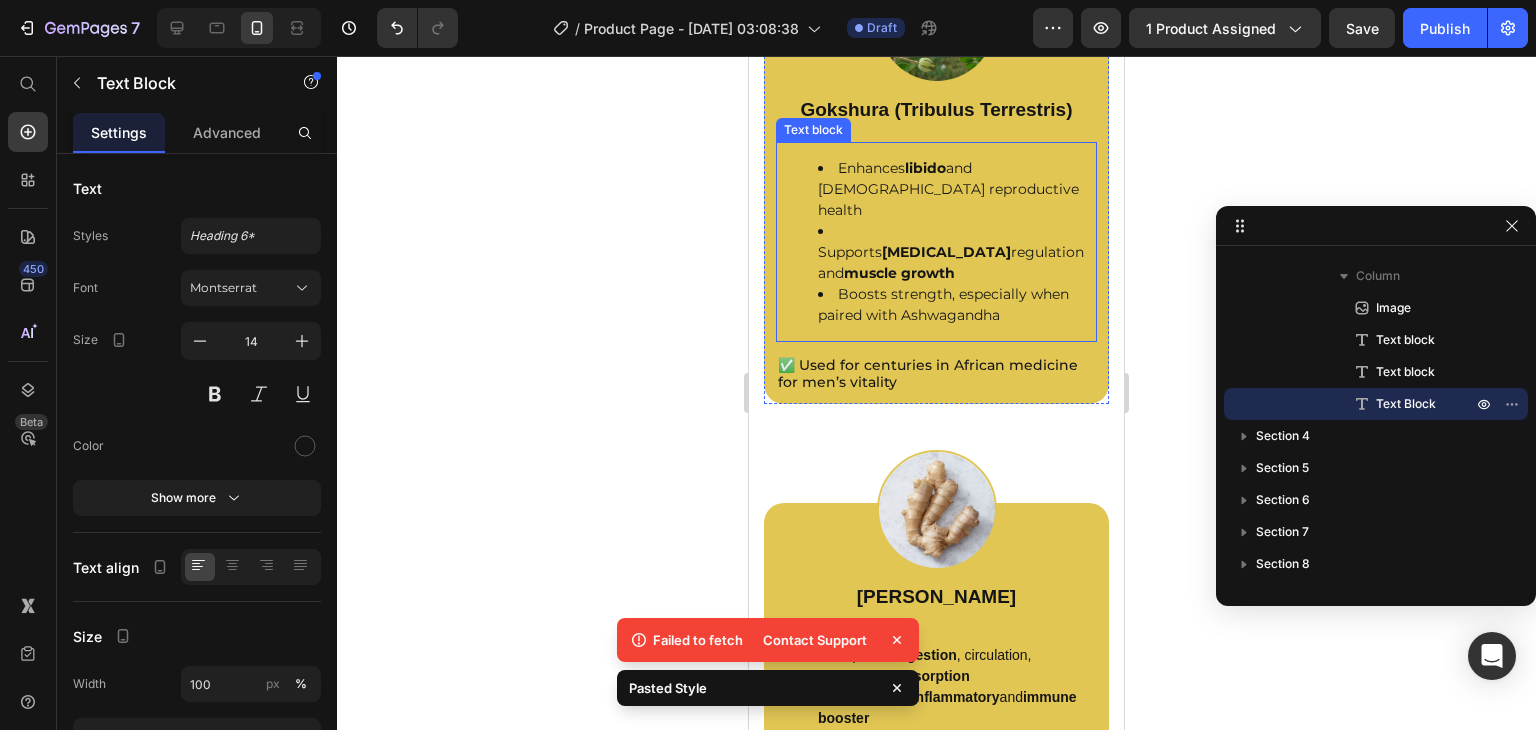 click on "muscle growth" at bounding box center (899, 273) 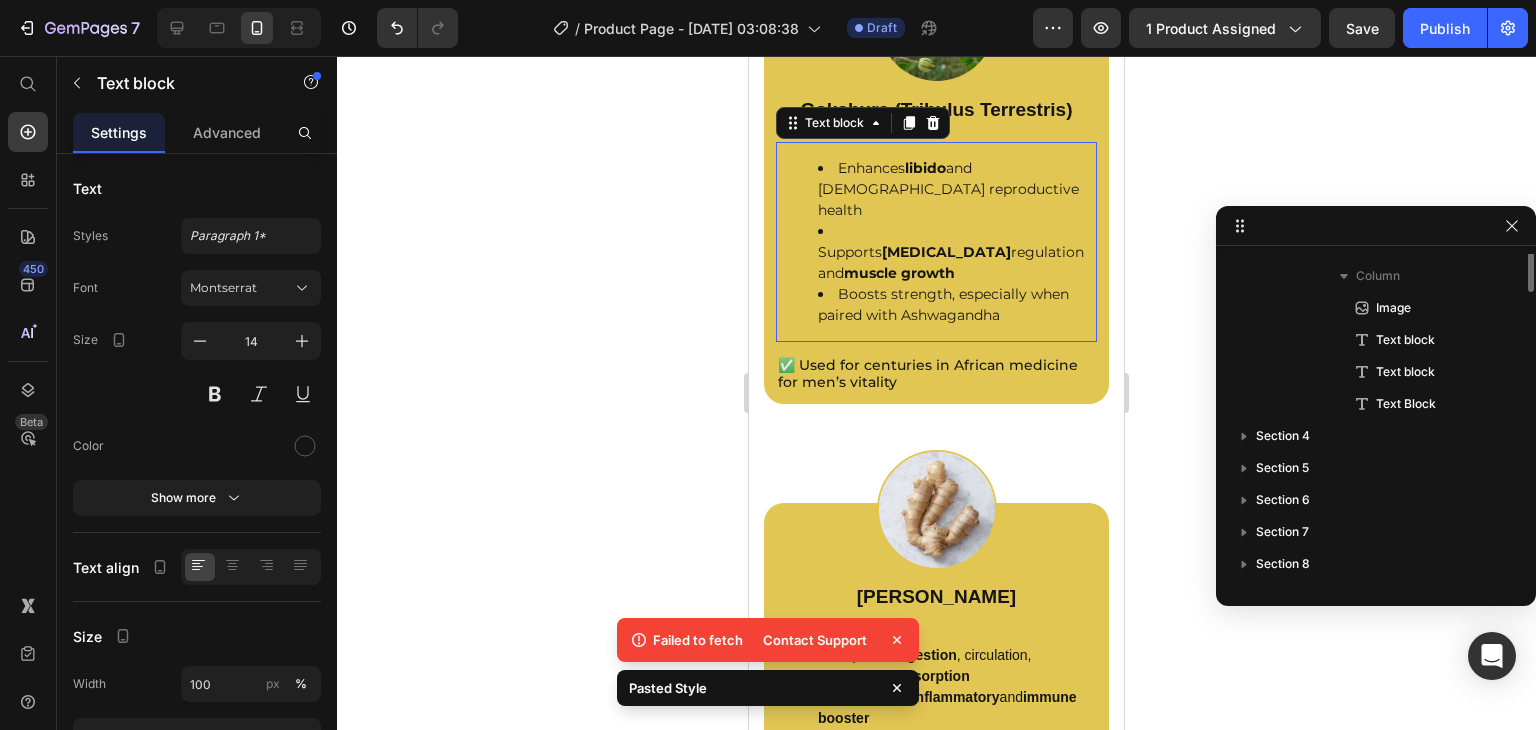 scroll, scrollTop: 2010, scrollLeft: 0, axis: vertical 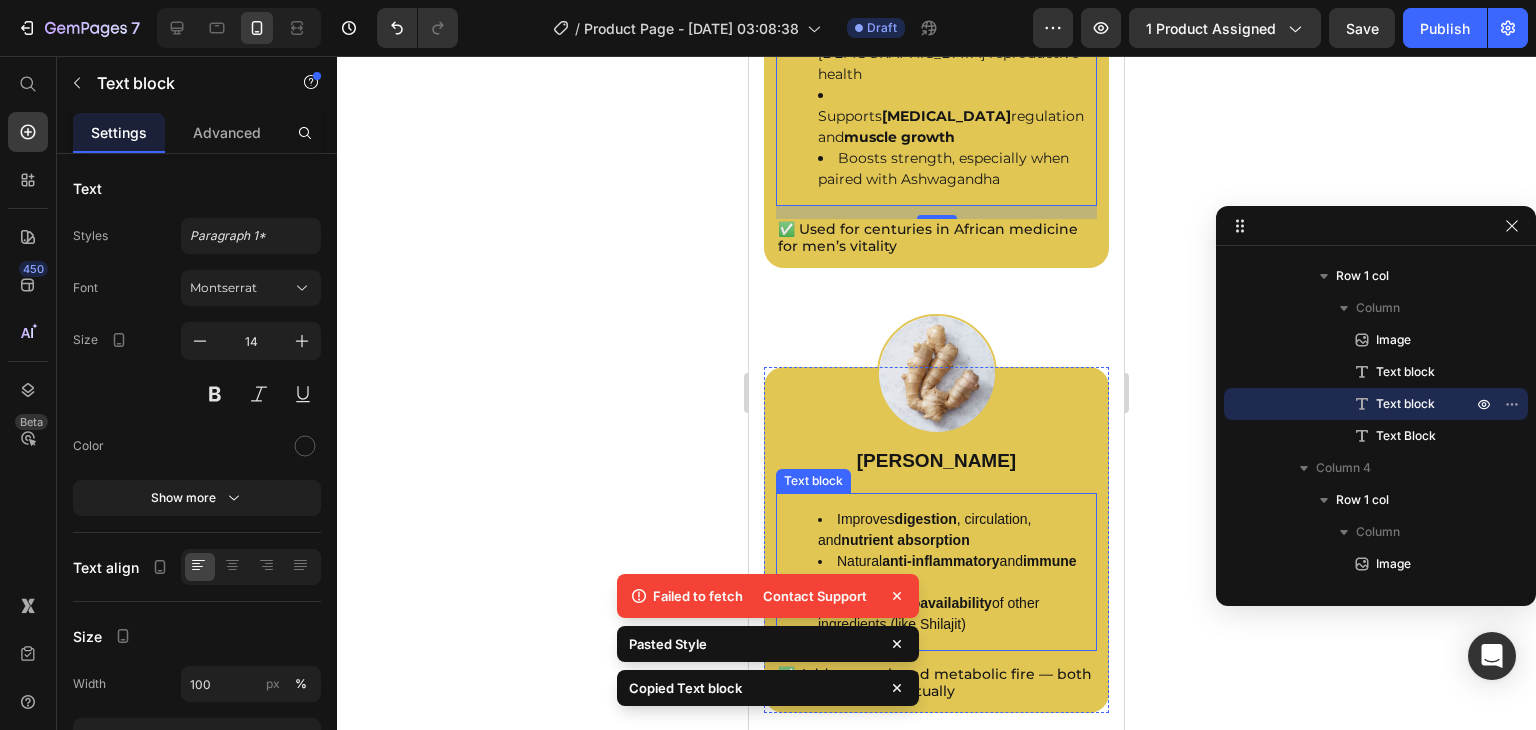 click on "Improves  digestion , circulation, and  nutrient absorption" at bounding box center (956, 530) 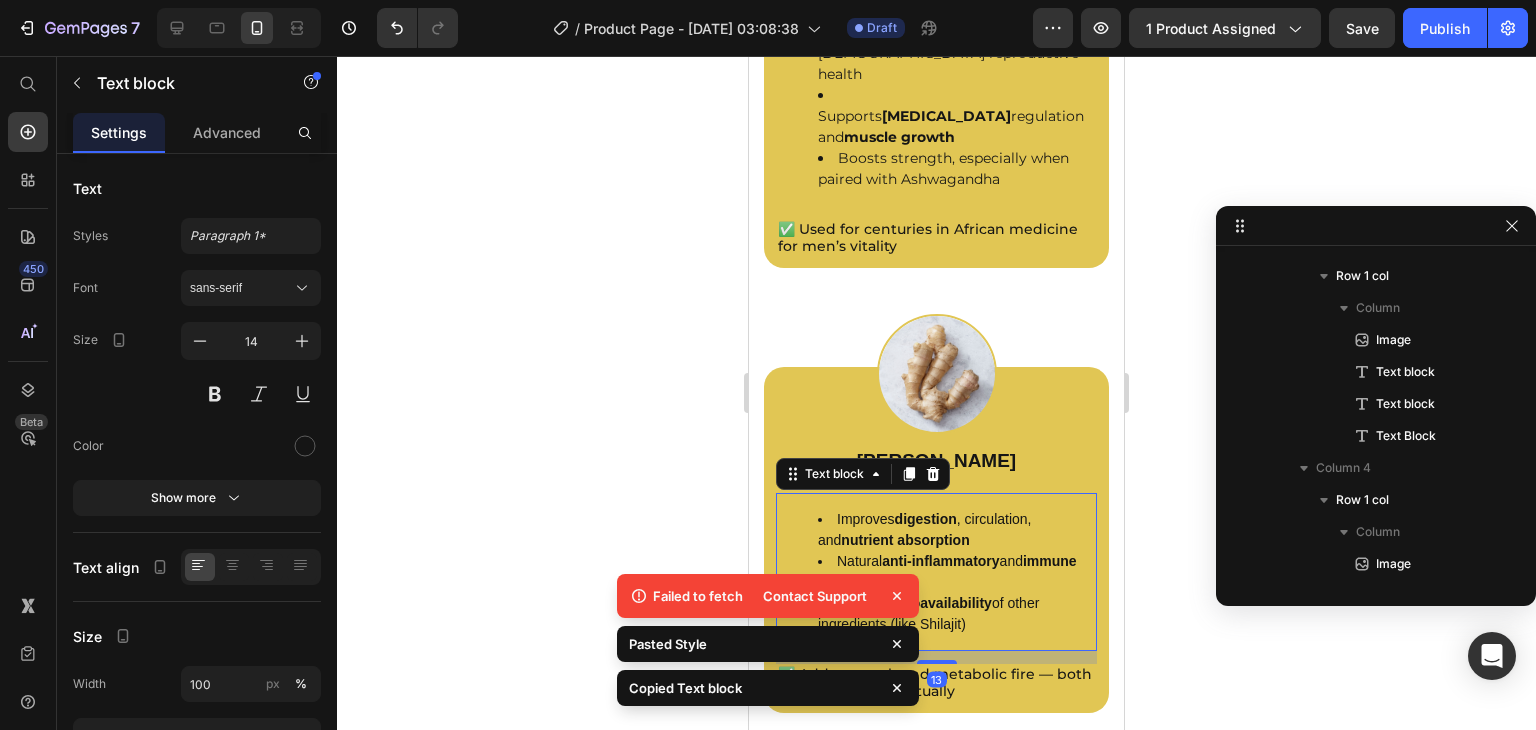 scroll, scrollTop: 2234, scrollLeft: 0, axis: vertical 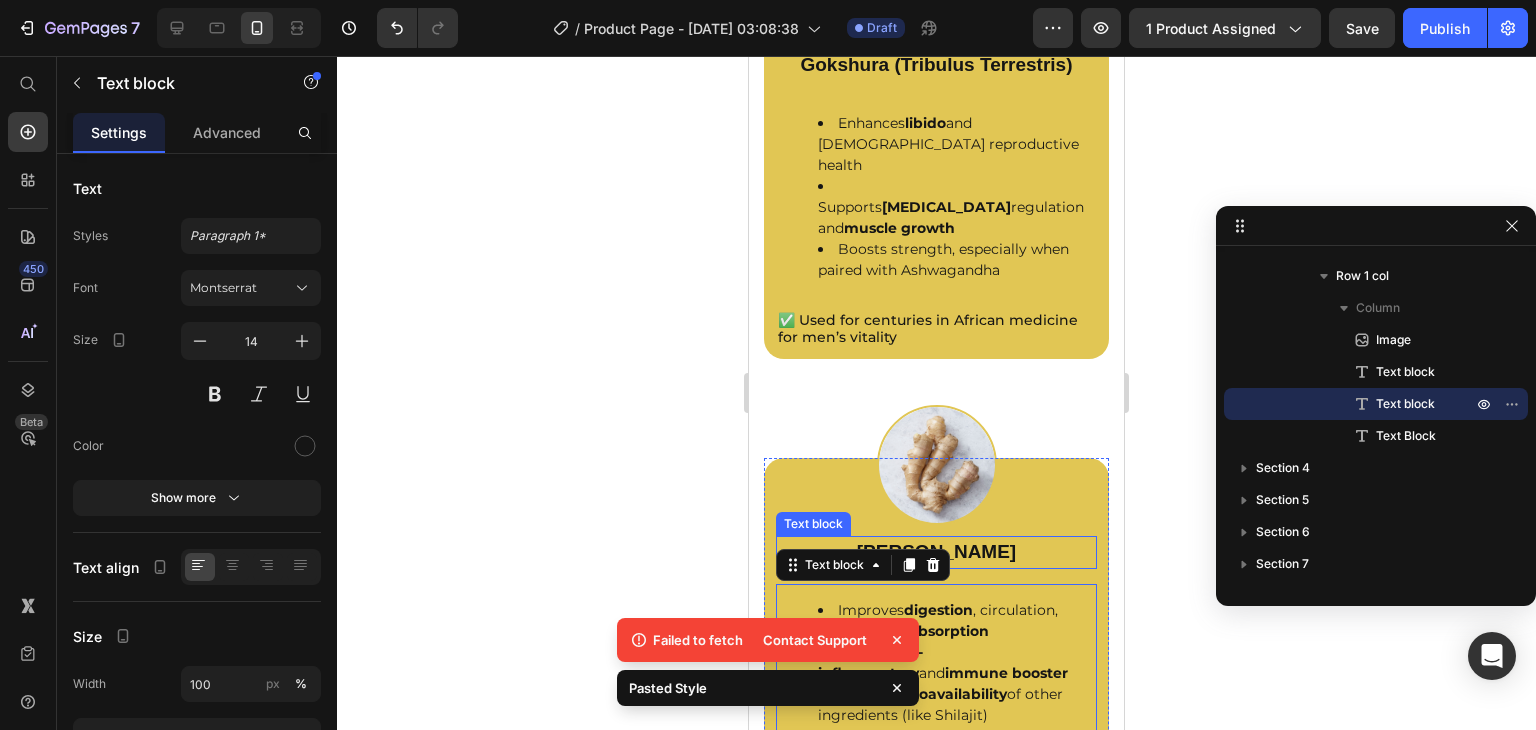 click on "Ginger Root" at bounding box center (936, 552) 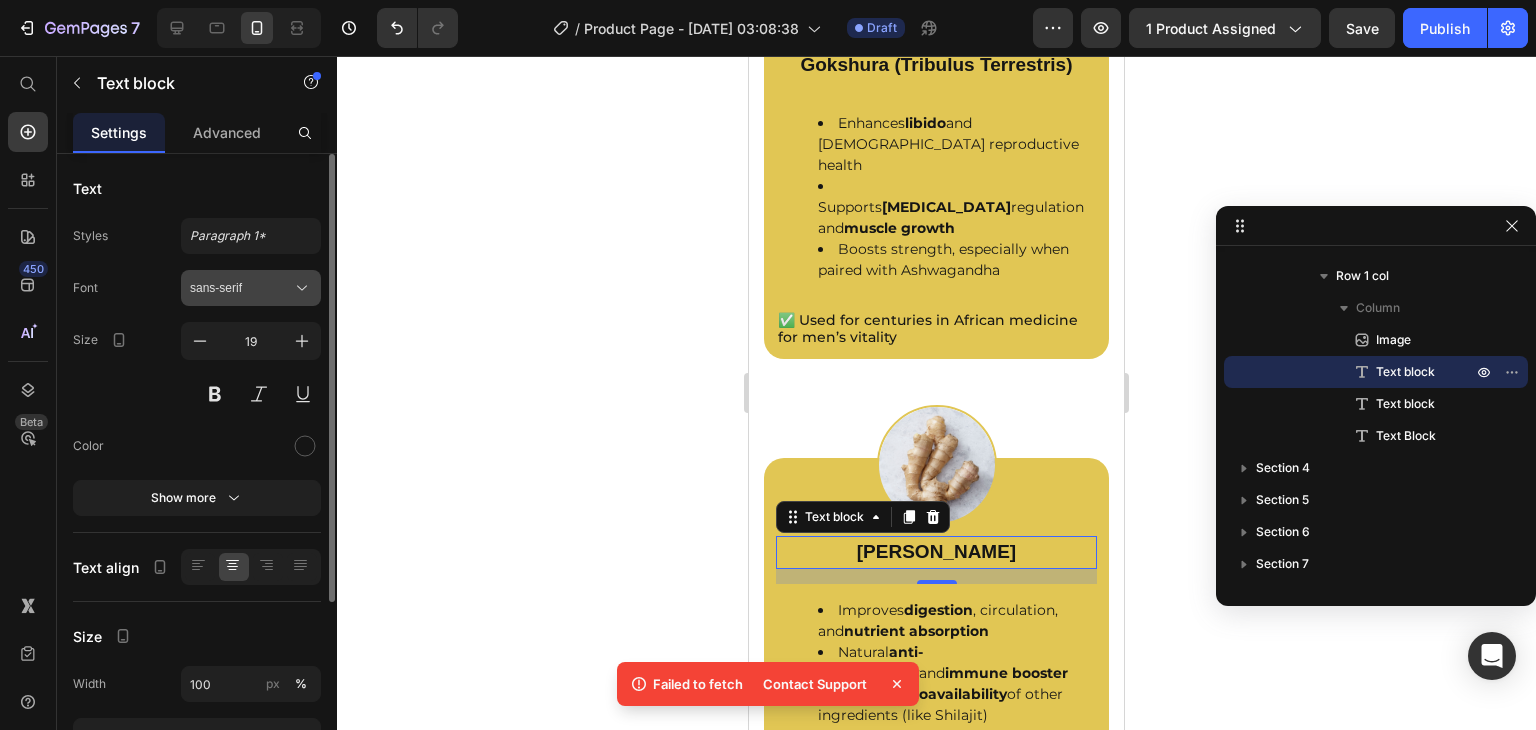 click 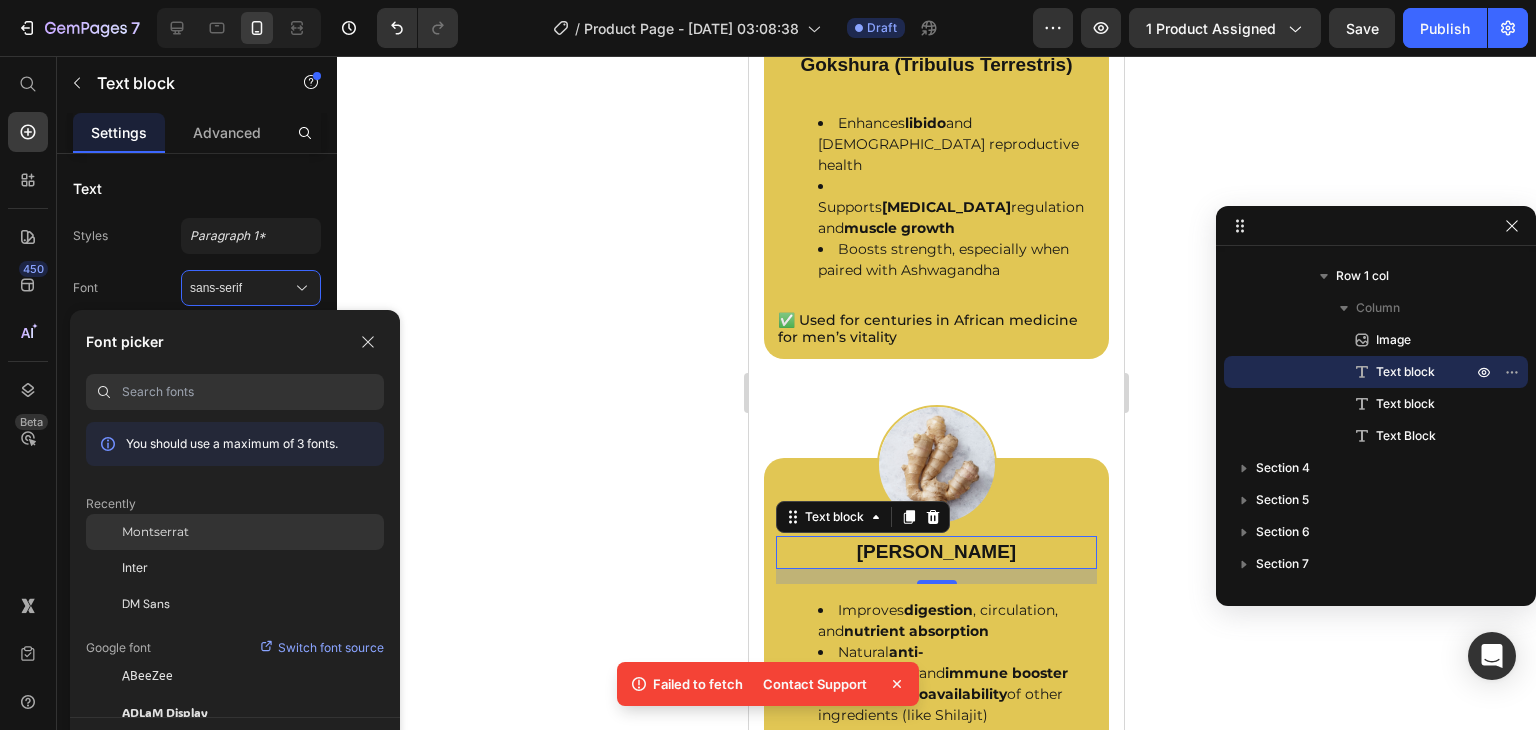 click on "Montserrat" at bounding box center [155, 532] 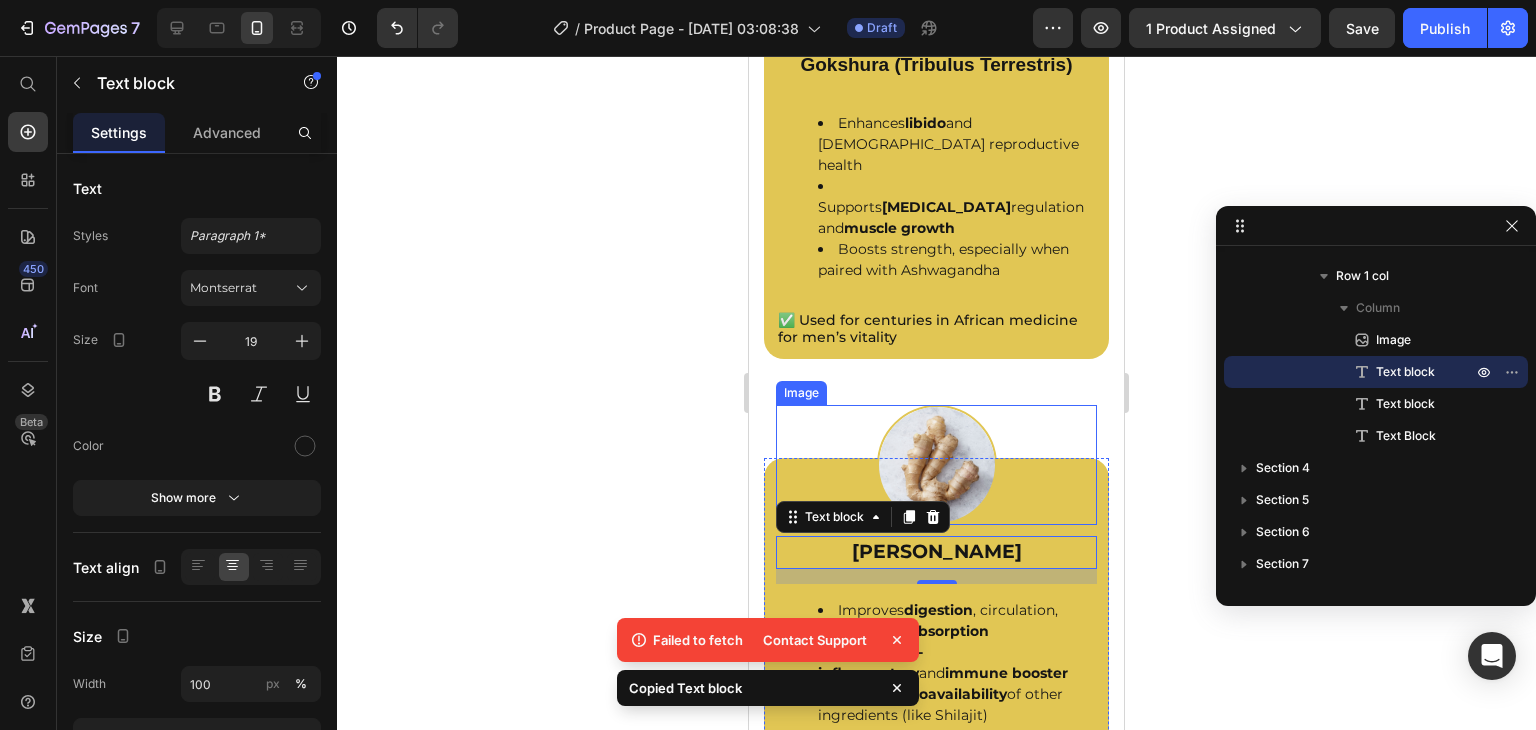 scroll, scrollTop: 3745, scrollLeft: 0, axis: vertical 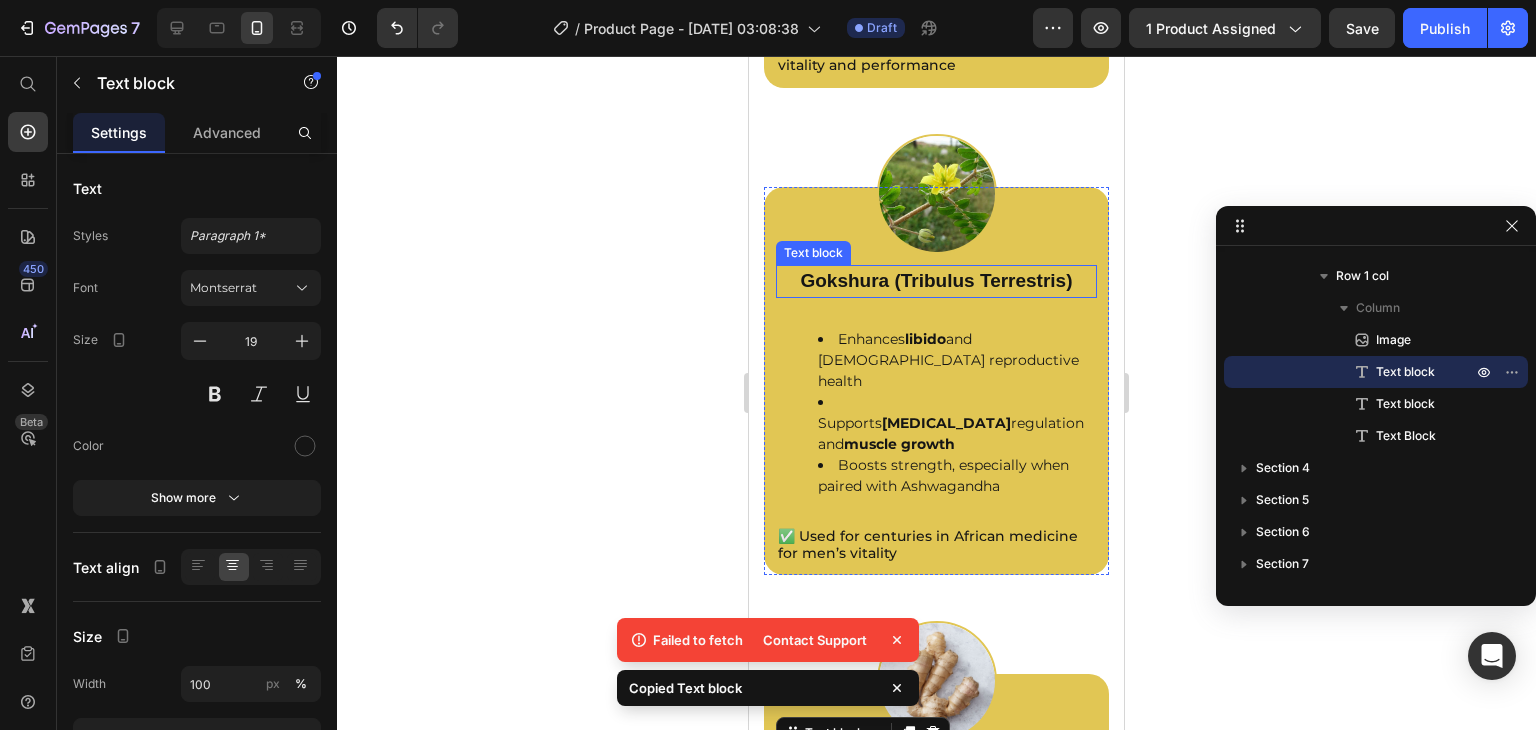 click on "Gokshura (Tribulus Terrestris)" at bounding box center [936, 281] 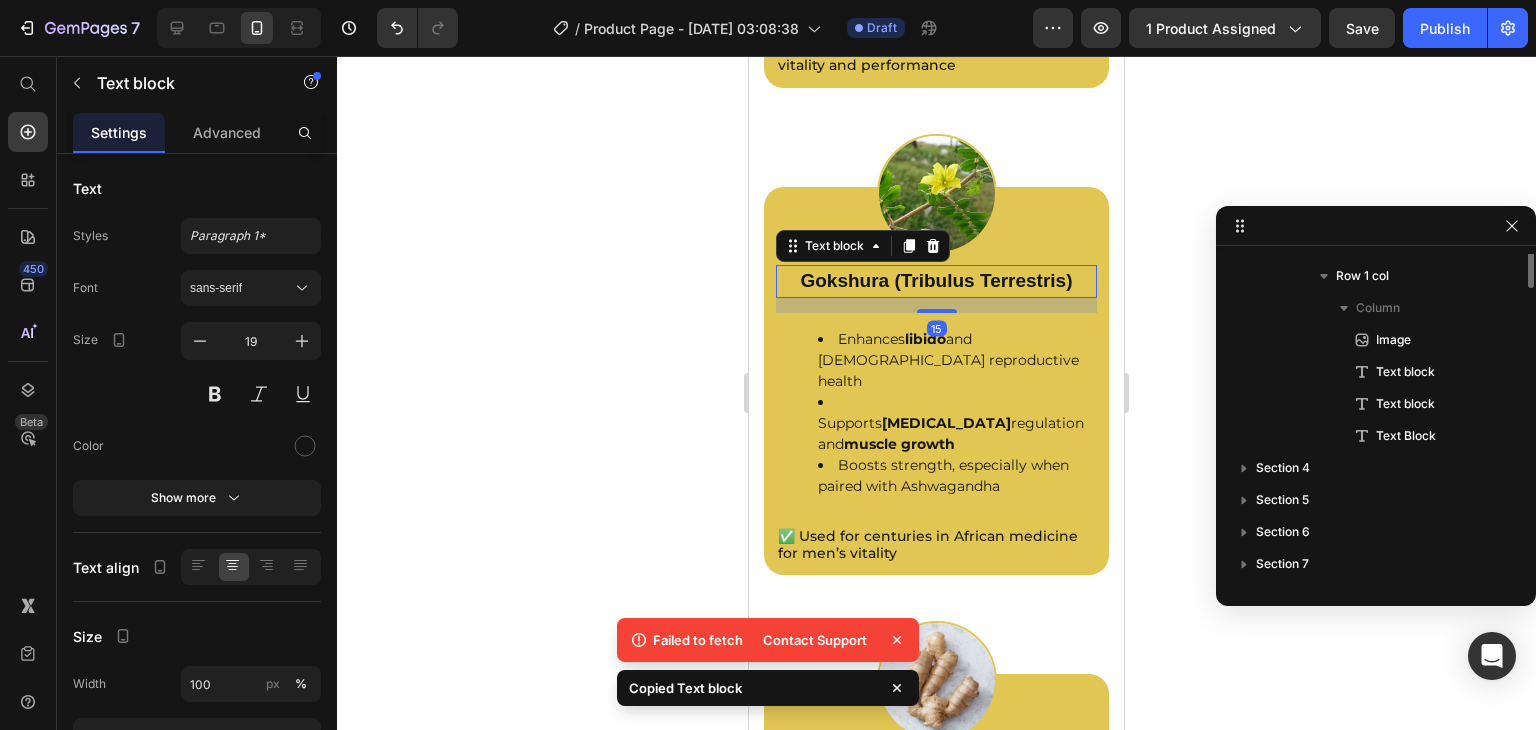 scroll, scrollTop: 1978, scrollLeft: 0, axis: vertical 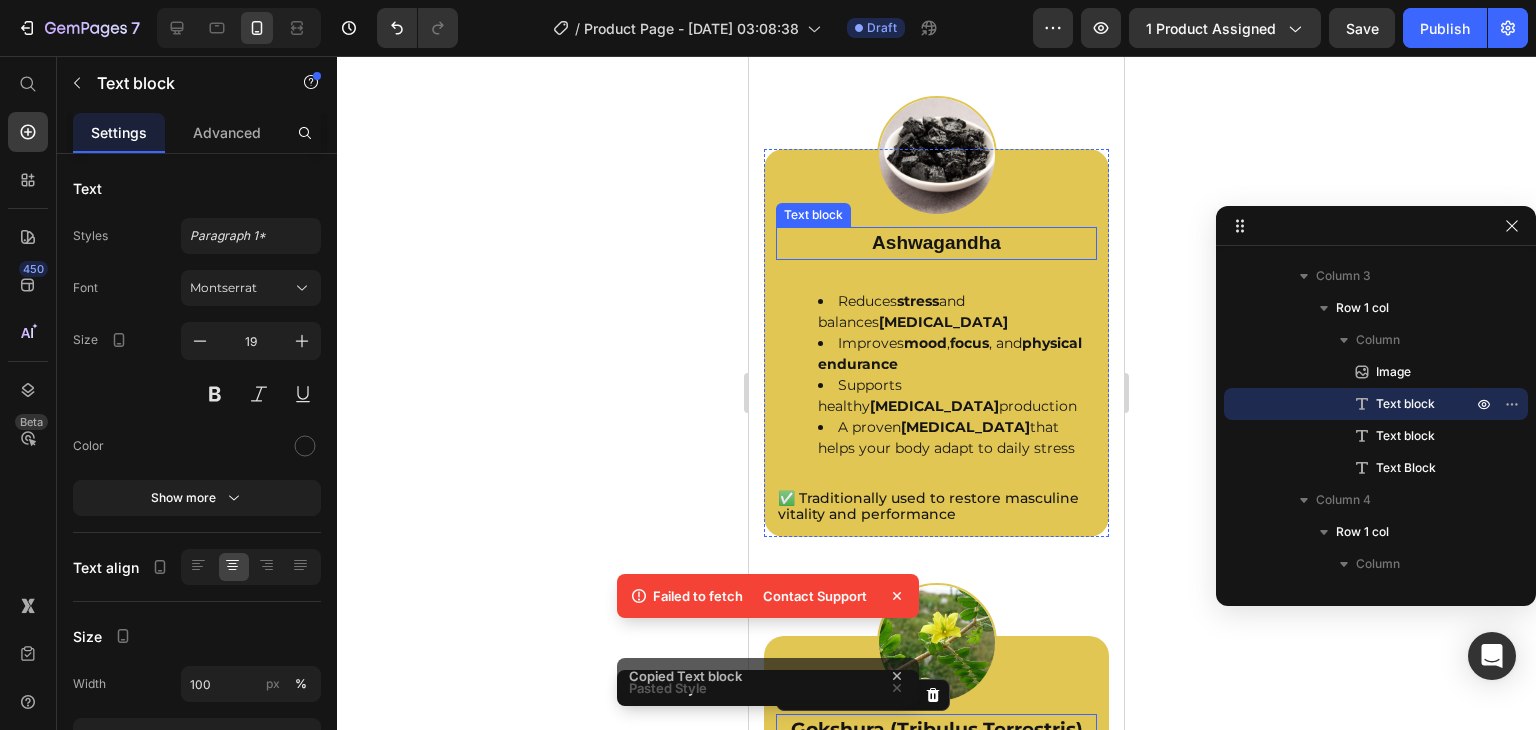 click on "Image Ashwagandha Text block Reduces  stress  and balances  cortisol Improves  mood ,  focus , and  physical endurance Supports healthy  testosterone  production A proven  adaptogen  that helps your body adapt to daily stress Text block ✅ Traditionally used to restore masculine vitality and performance Text Block" at bounding box center [936, 343] 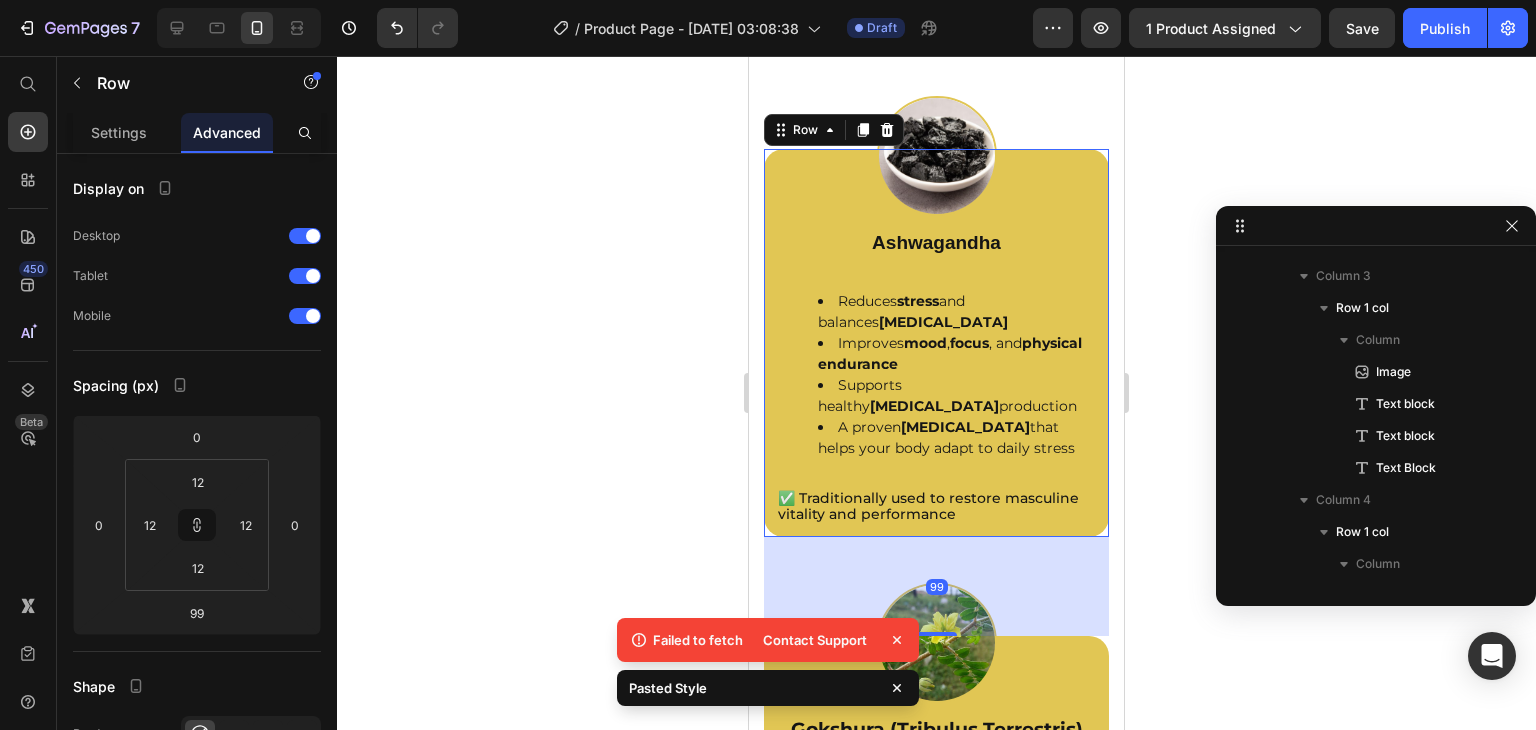 scroll, scrollTop: 1658, scrollLeft: 0, axis: vertical 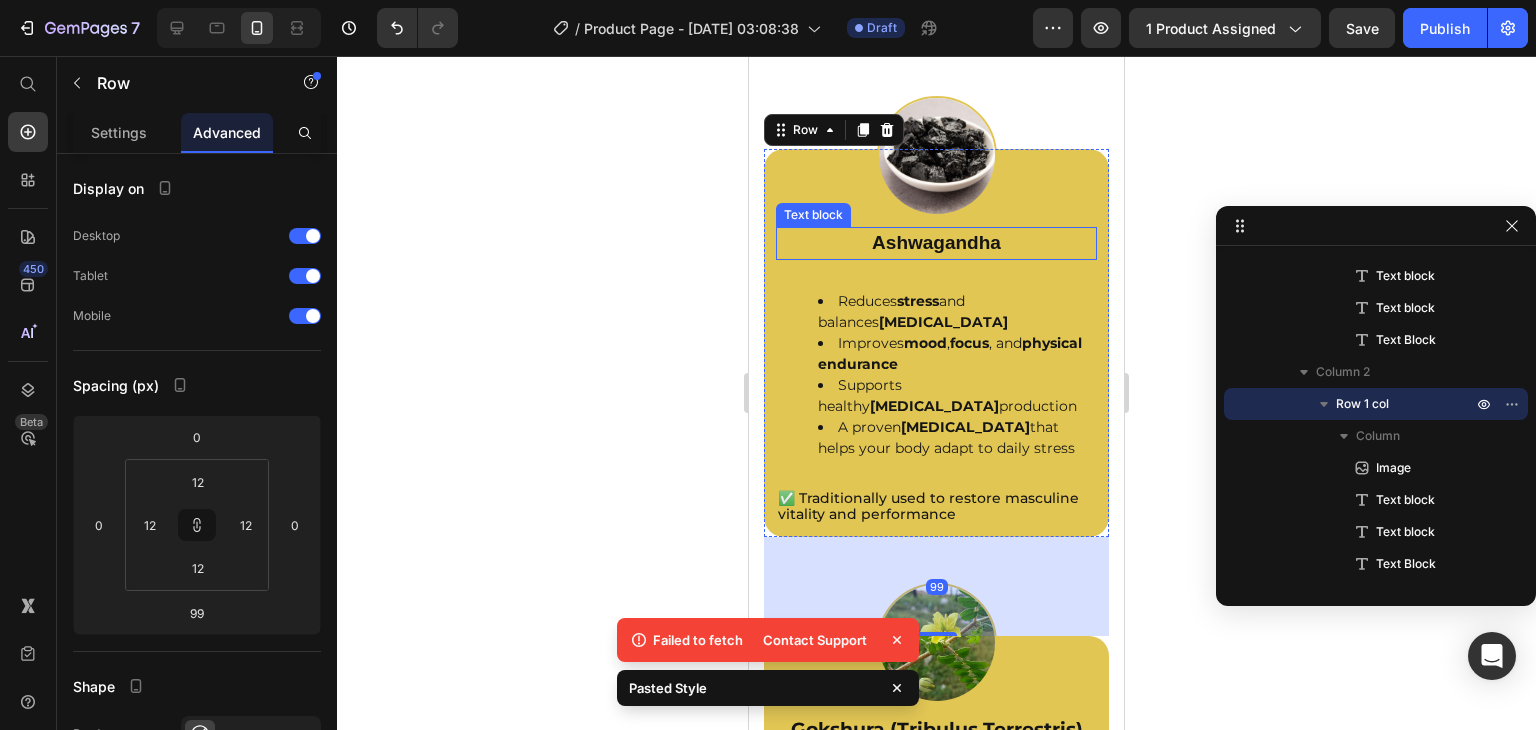 click on "Ashwagandha" at bounding box center (936, 243) 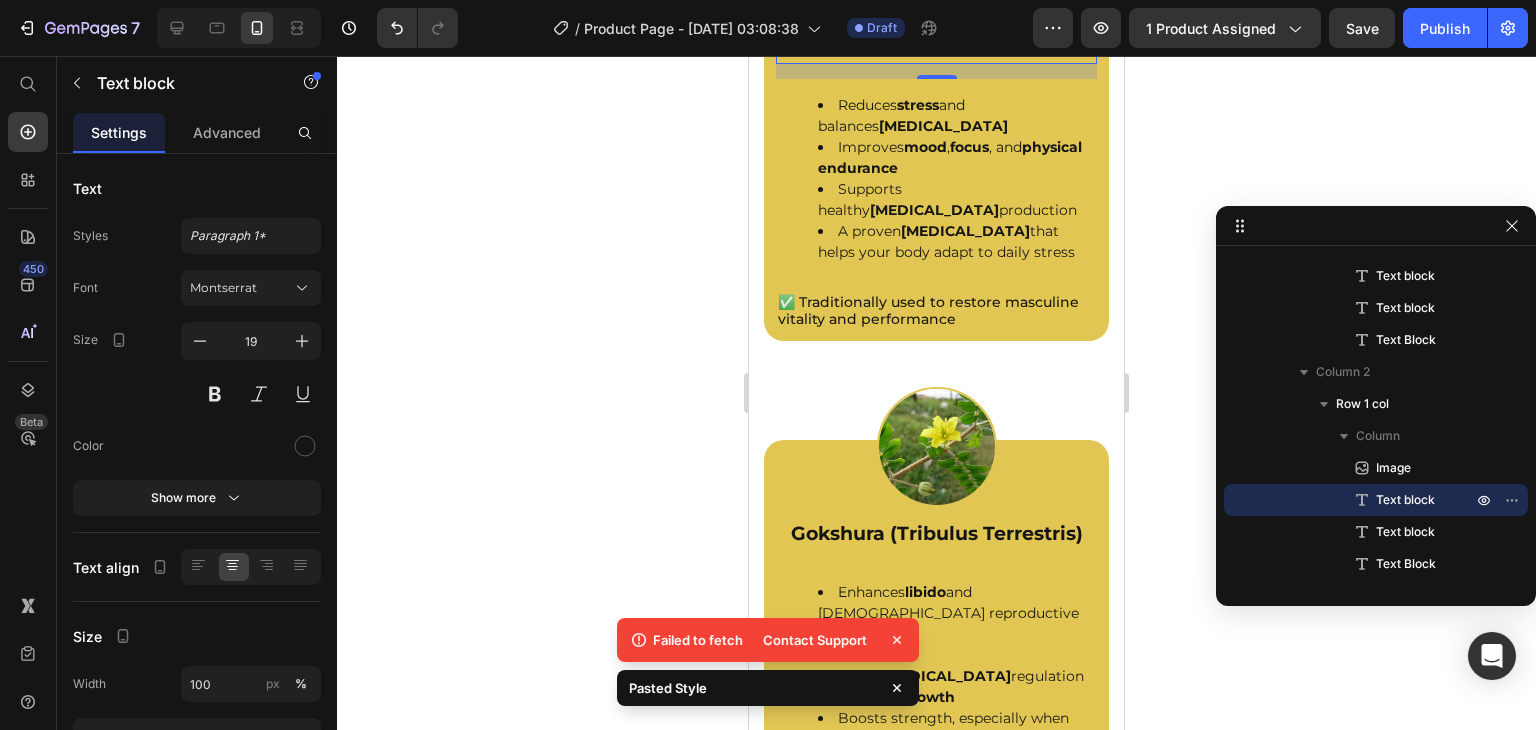 scroll, scrollTop: 2777, scrollLeft: 0, axis: vertical 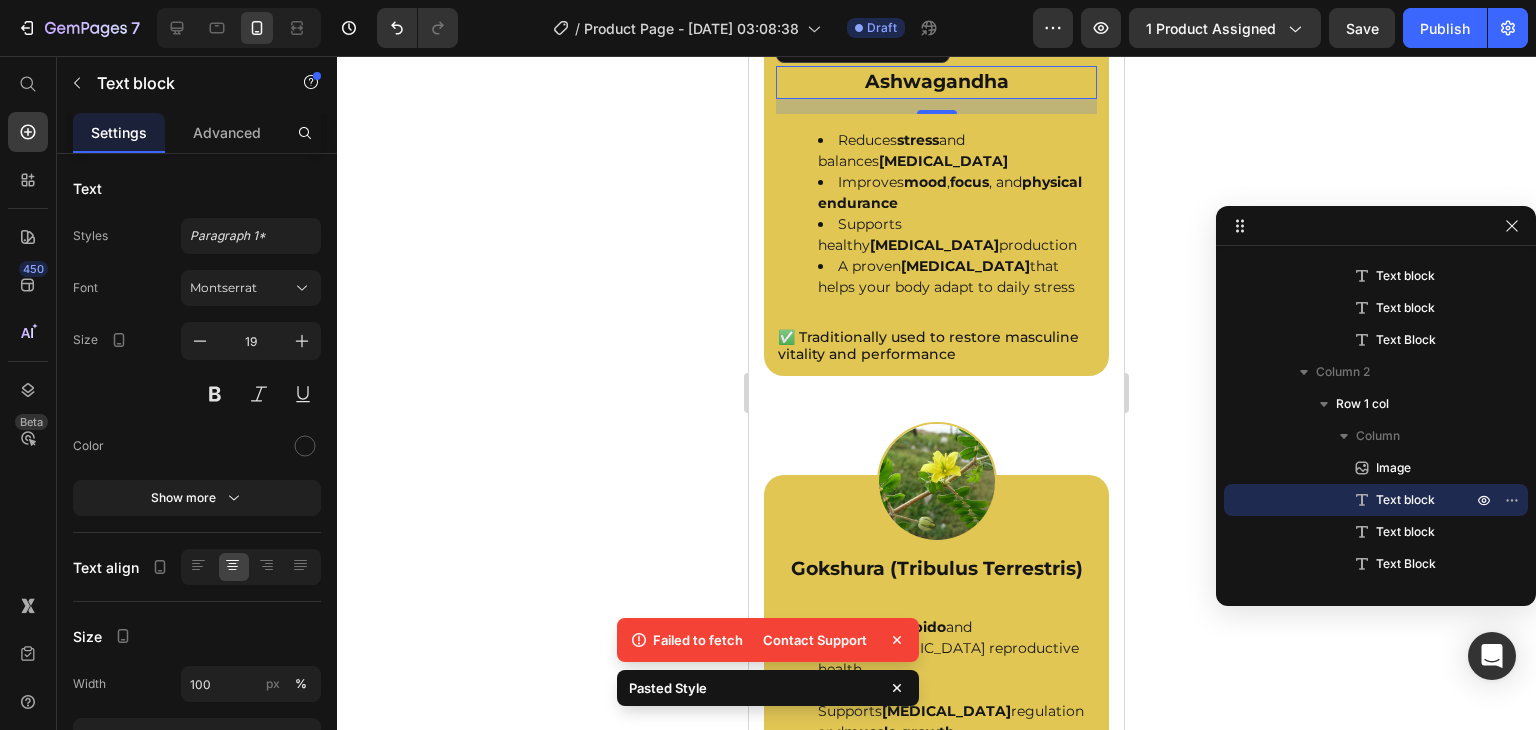 click on "Shilajit Resin" at bounding box center [936, -384] 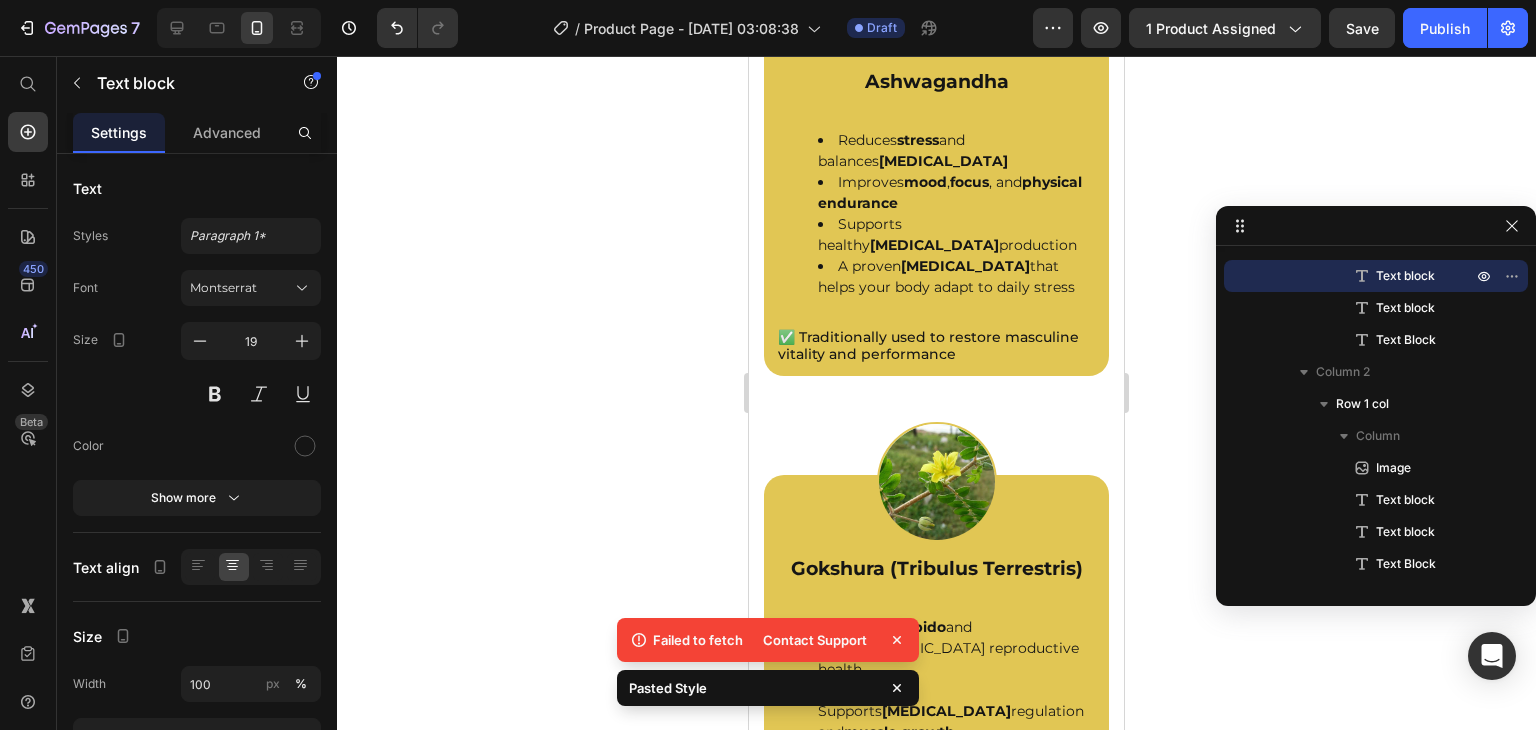 click 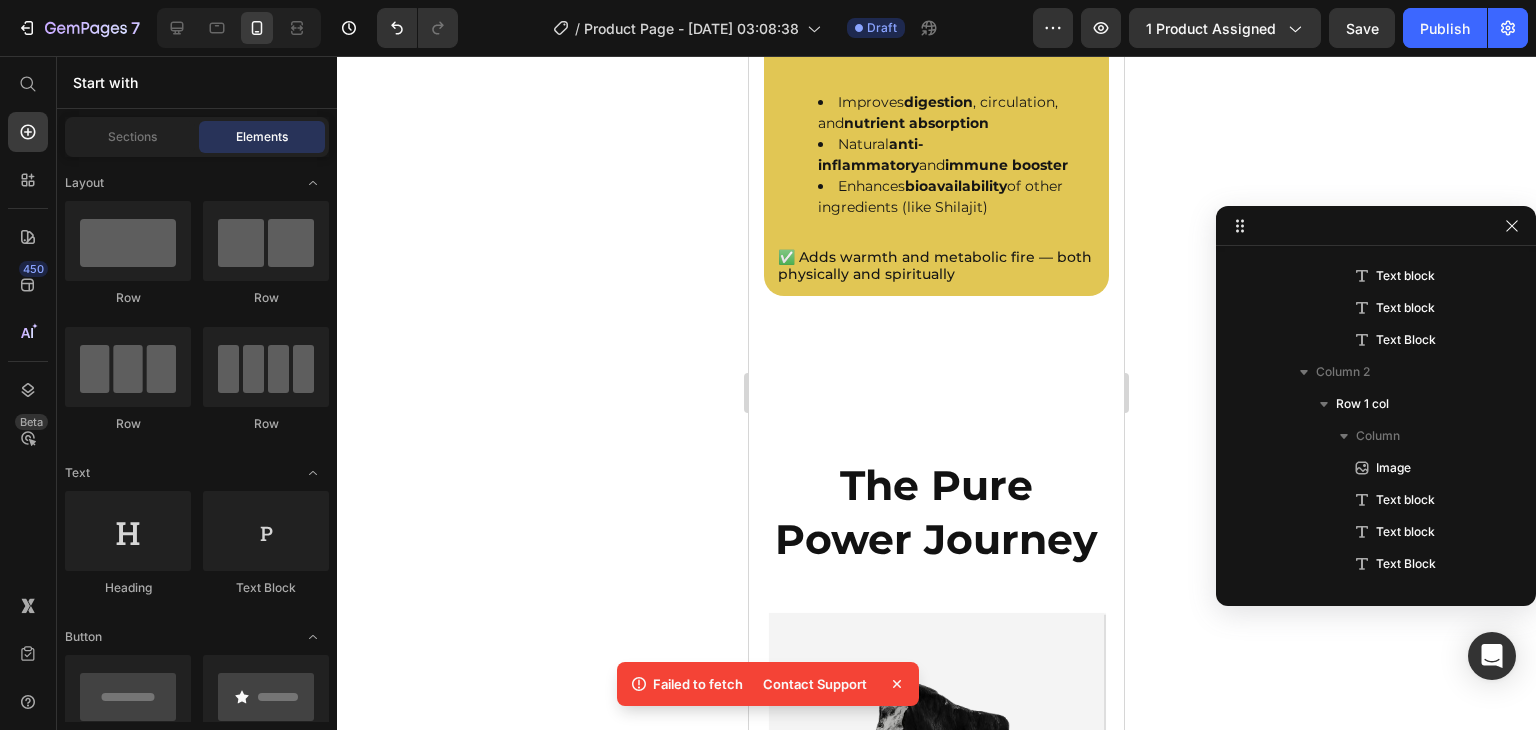 scroll, scrollTop: 4572, scrollLeft: 0, axis: vertical 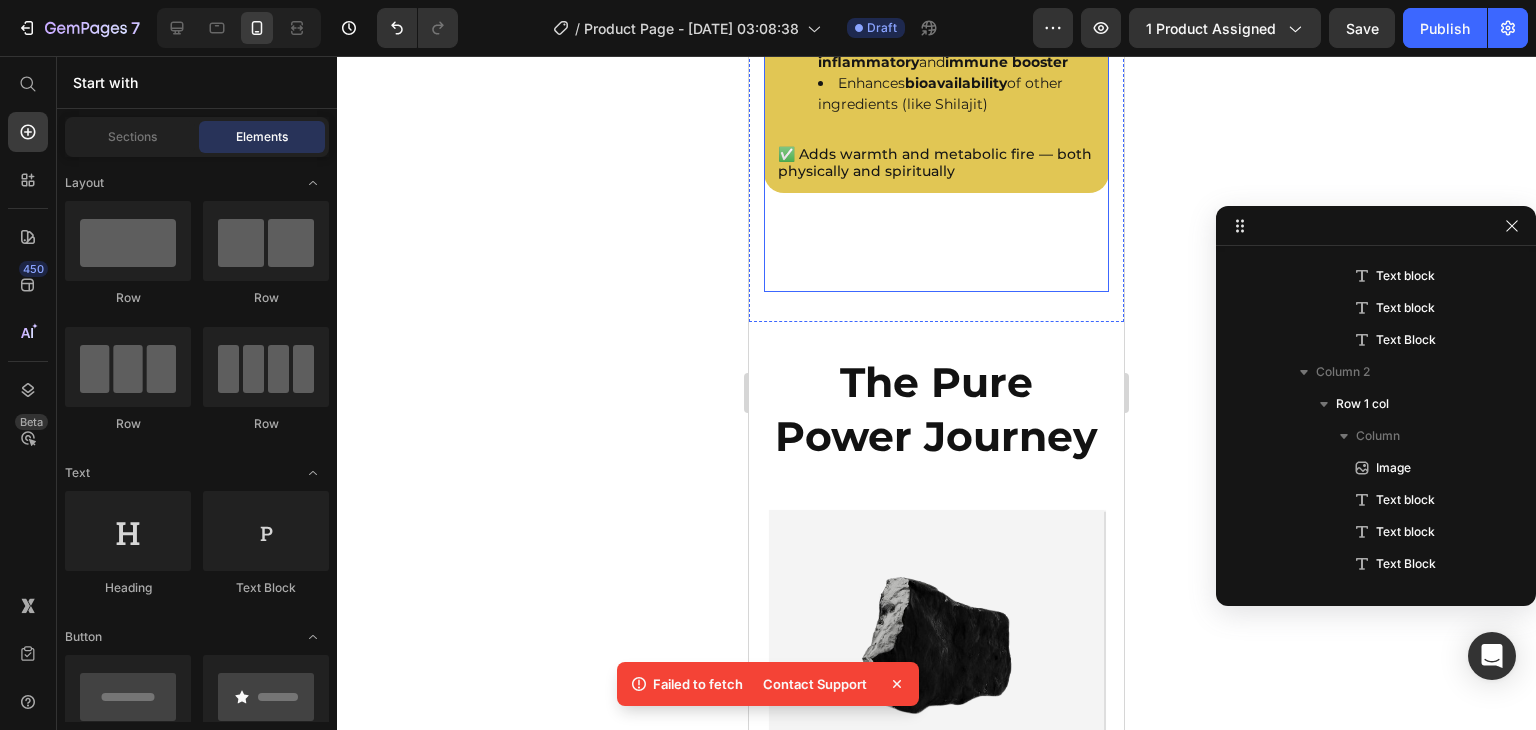 click on "Image Ginger Root Text block Improves  digestion , circulation, and  nutrient absorption Natural  anti-inflammatory  and  immune booster Enhances  bioavailability  of other ingredients (like Shilajit) Text block ✅ Adds warmth and metabolic fire — both physically and spiritually Text Block Row" at bounding box center (936, 69) 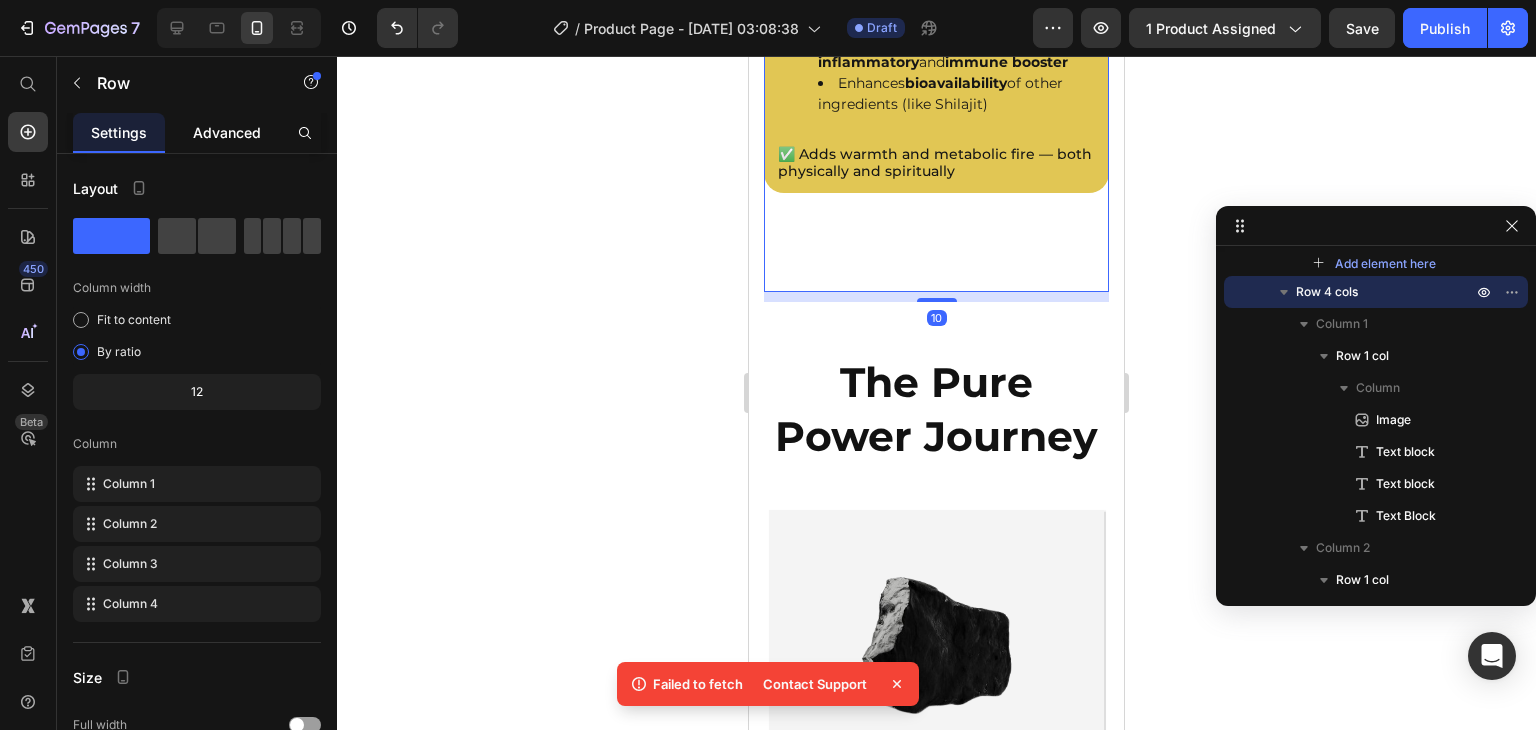 click on "Advanced" at bounding box center [227, 132] 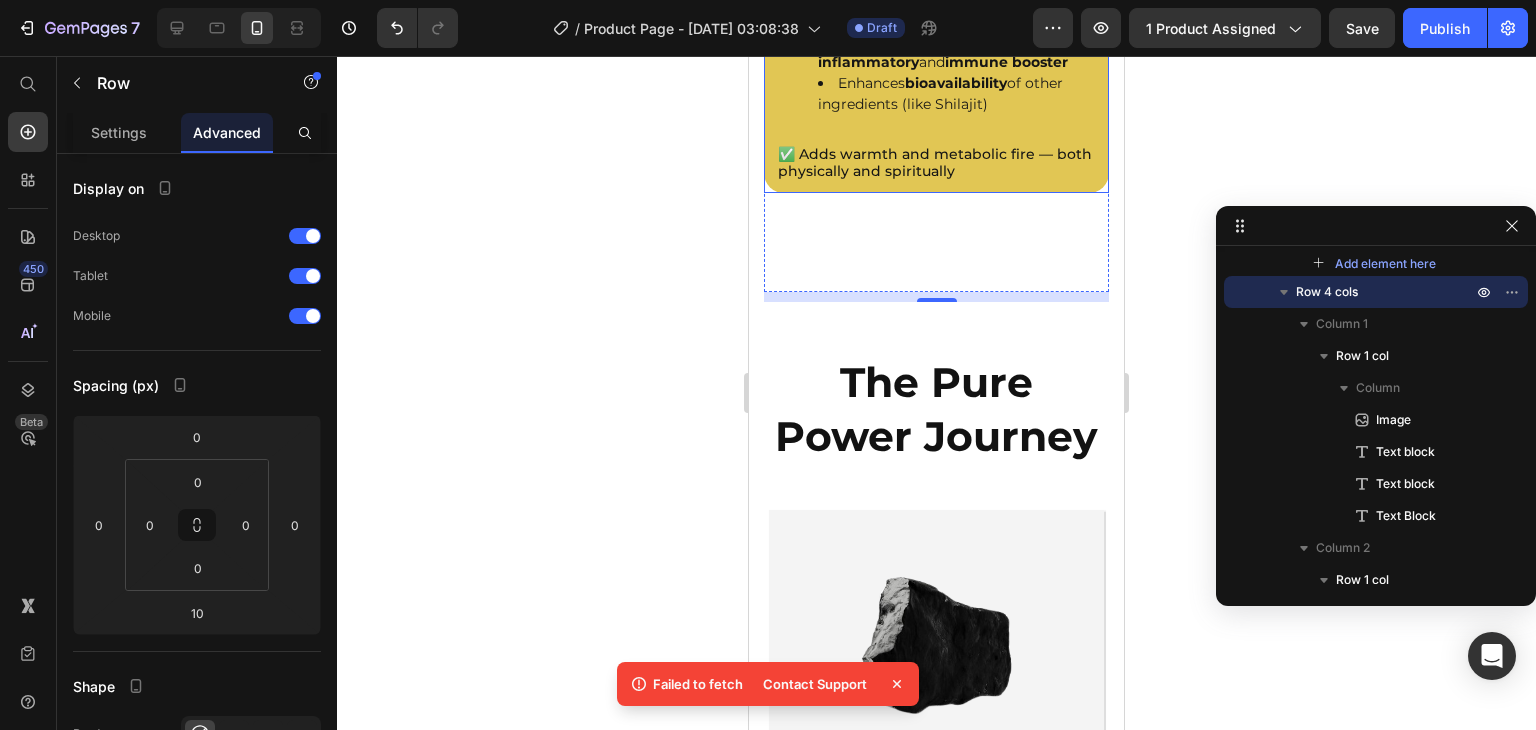 click on "Image Ginger Root Text block Improves  digestion , circulation, and  nutrient absorption Natural  anti-inflammatory  and  immune booster Enhances  bioavailability  of other ingredients (like Shilajit) Text block ✅ Adds warmth and metabolic fire — both physically and spiritually Text Block Row" at bounding box center (936, 20) 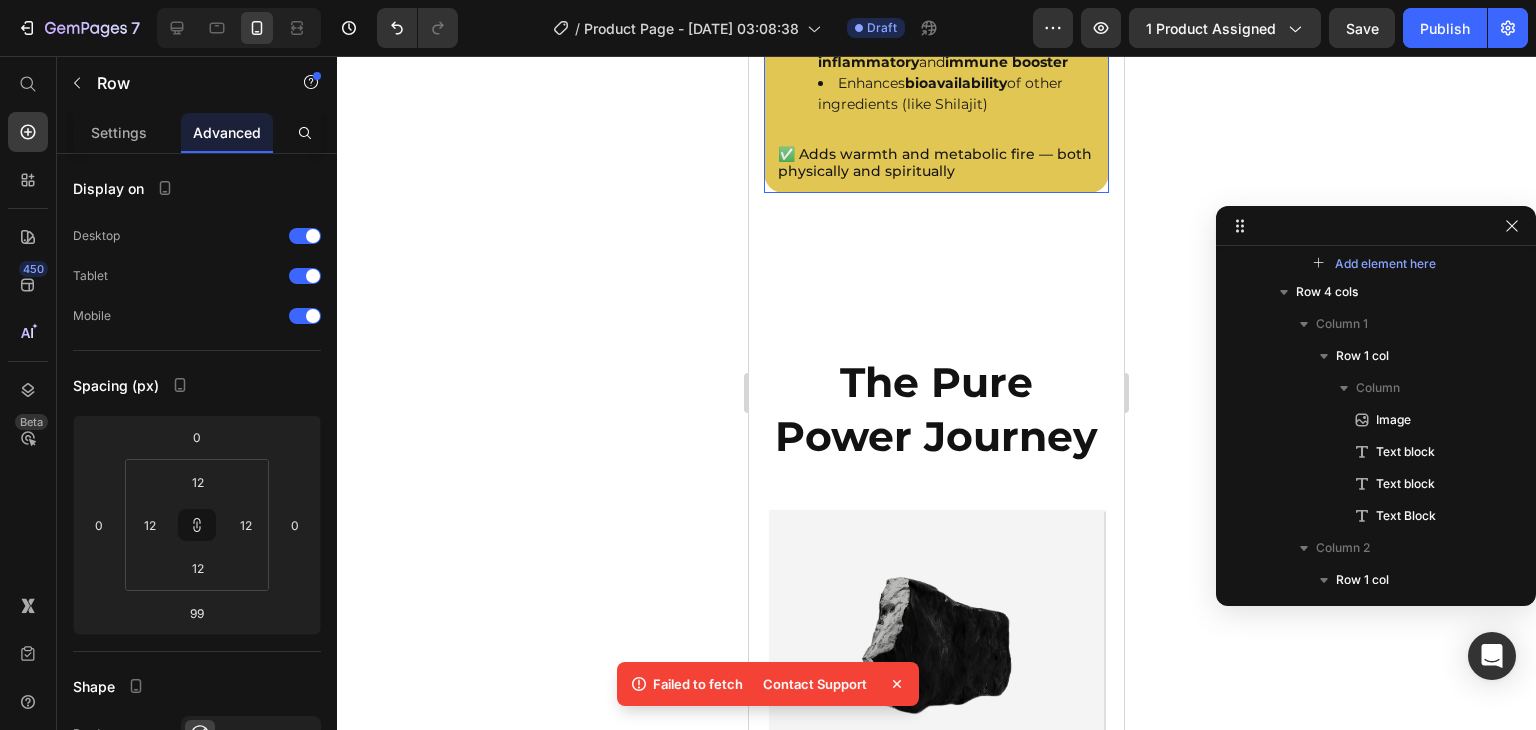 scroll, scrollTop: 2282, scrollLeft: 0, axis: vertical 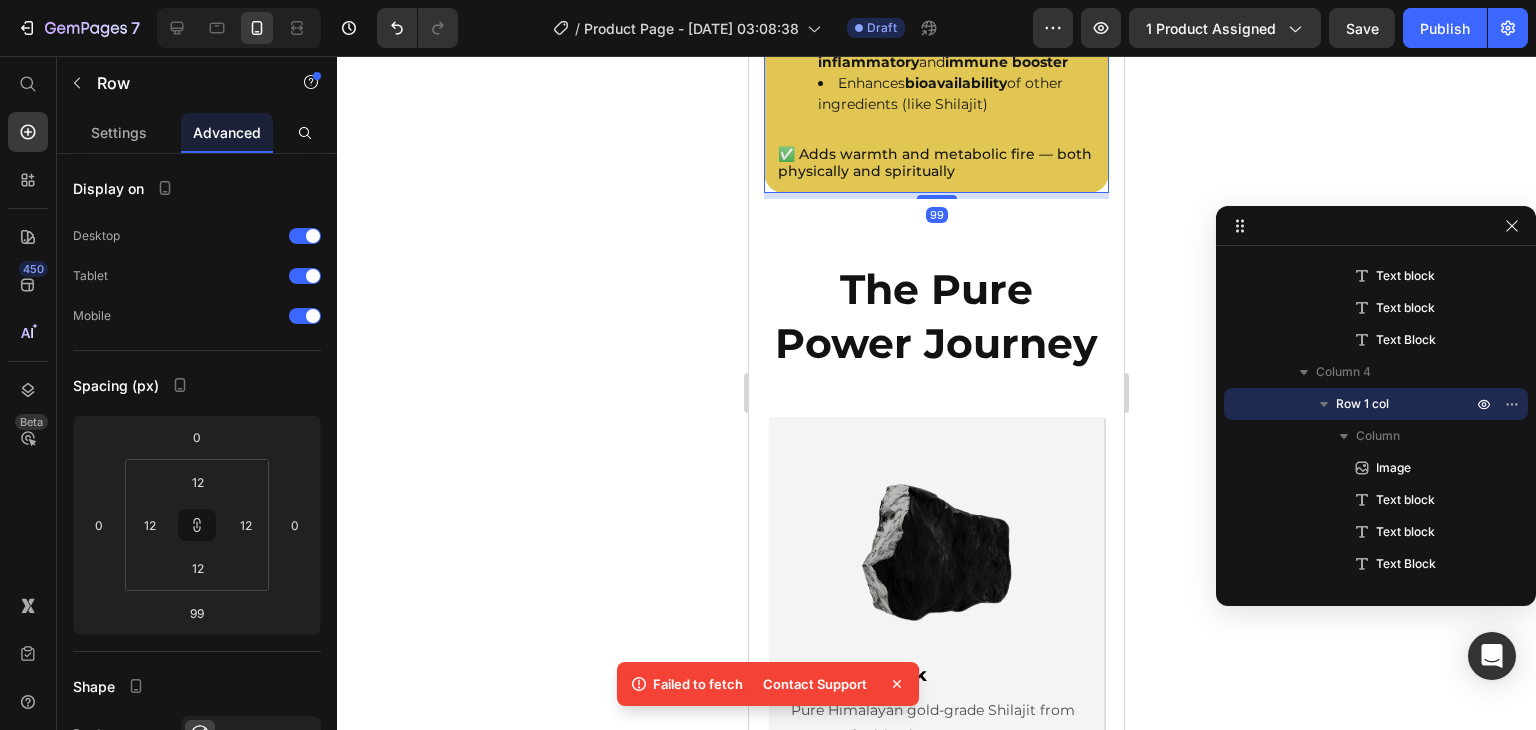 drag, startPoint x: 926, startPoint y: 245, endPoint x: 933, endPoint y: 173, distance: 72.33948 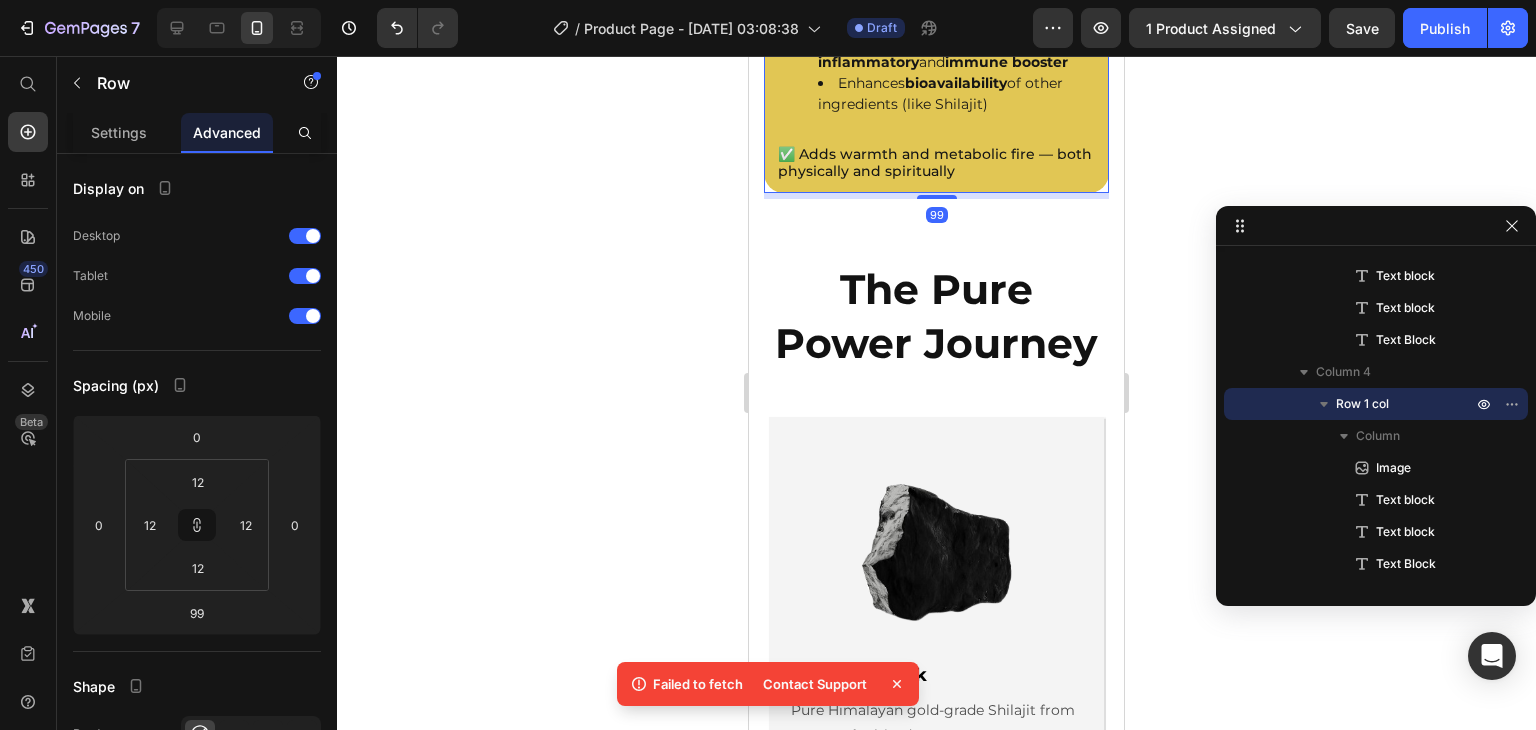 click on "Image Ginger Root Text block Improves  digestion , circulation, and  nutrient absorption Natural  anti-inflammatory  and  immune booster Enhances  bioavailability  of other ingredients (like Shilajit) Text block ✅ Adds warmth and metabolic fire — both physically and spiritually Text Block Row   99" at bounding box center [936, 20] 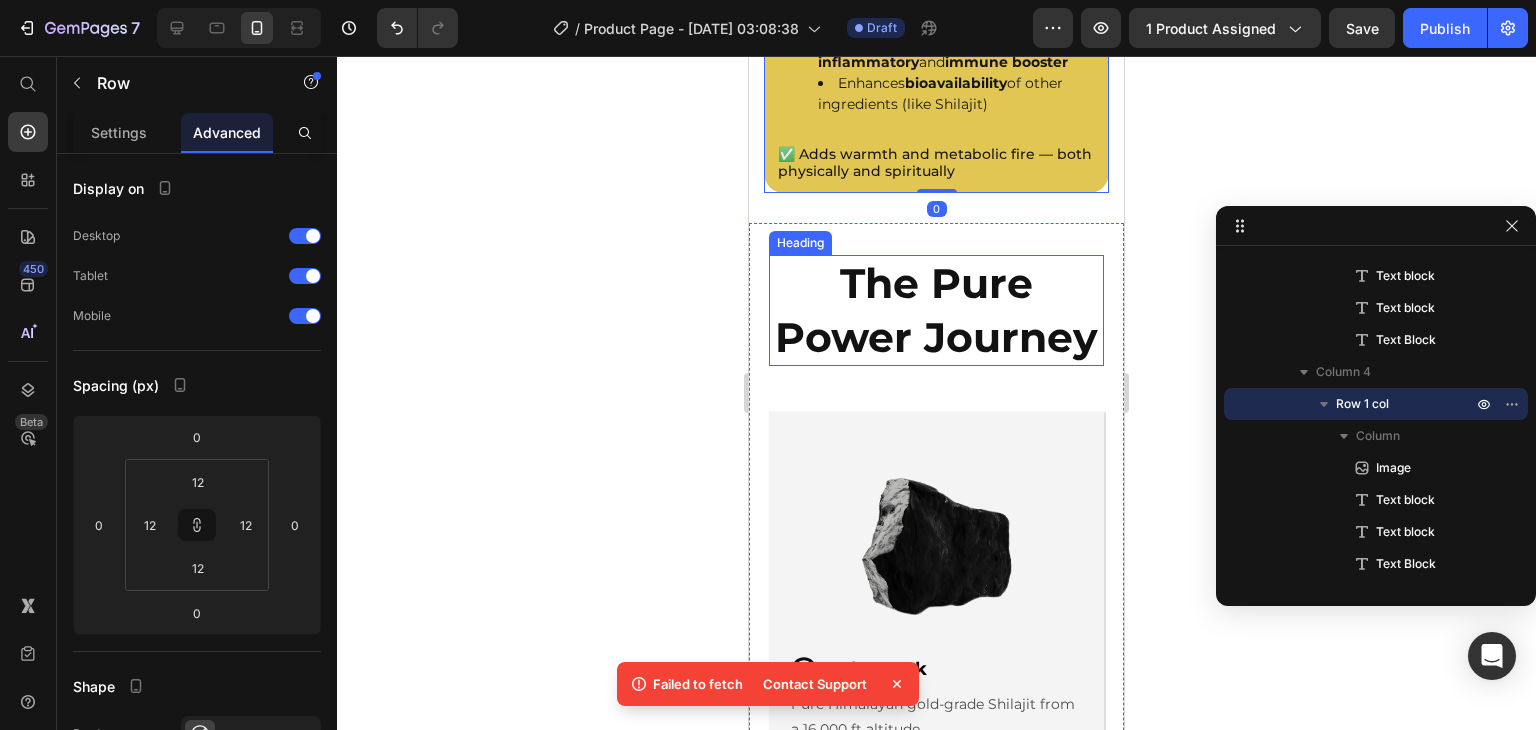 click on "The Pure Power Journey" at bounding box center (936, 309) 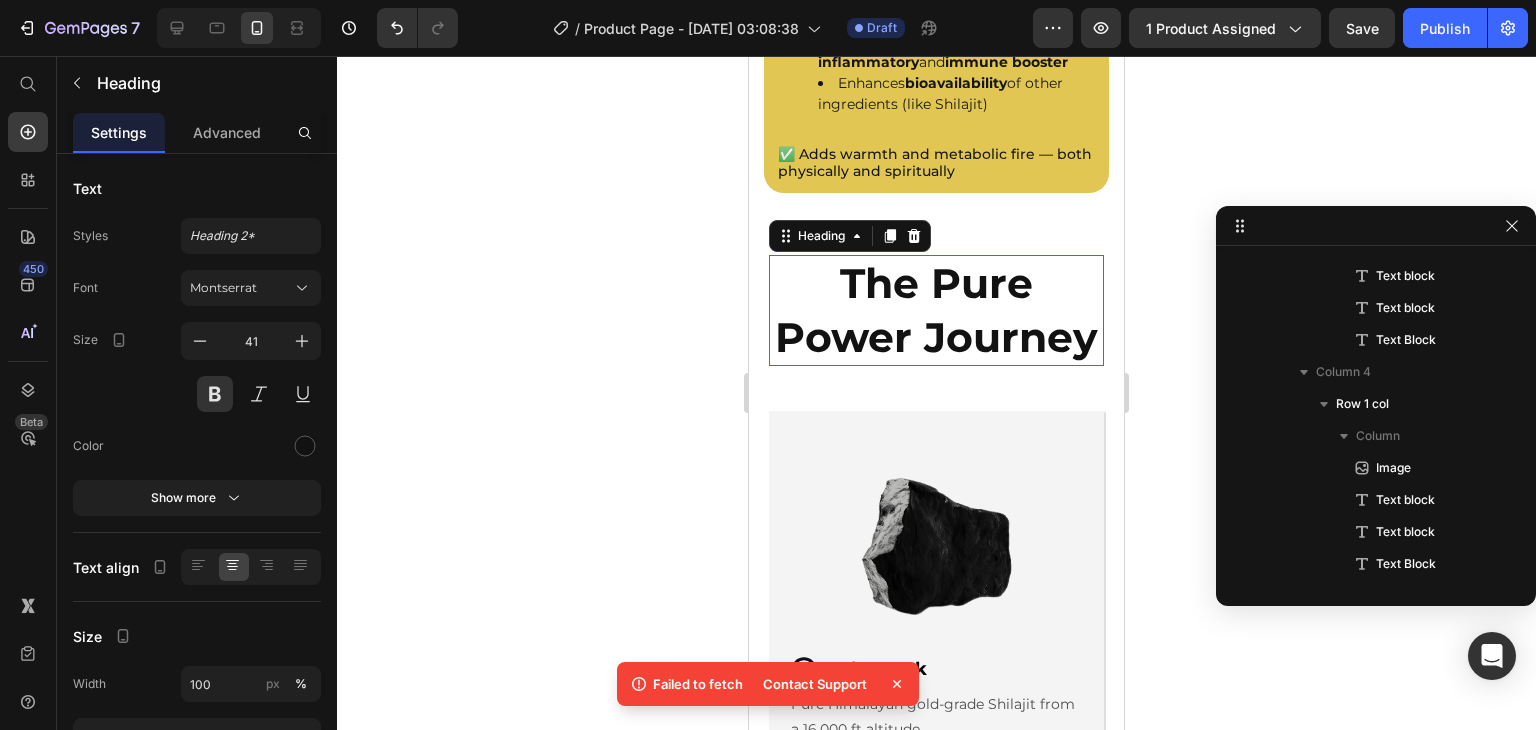 scroll, scrollTop: 2538, scrollLeft: 0, axis: vertical 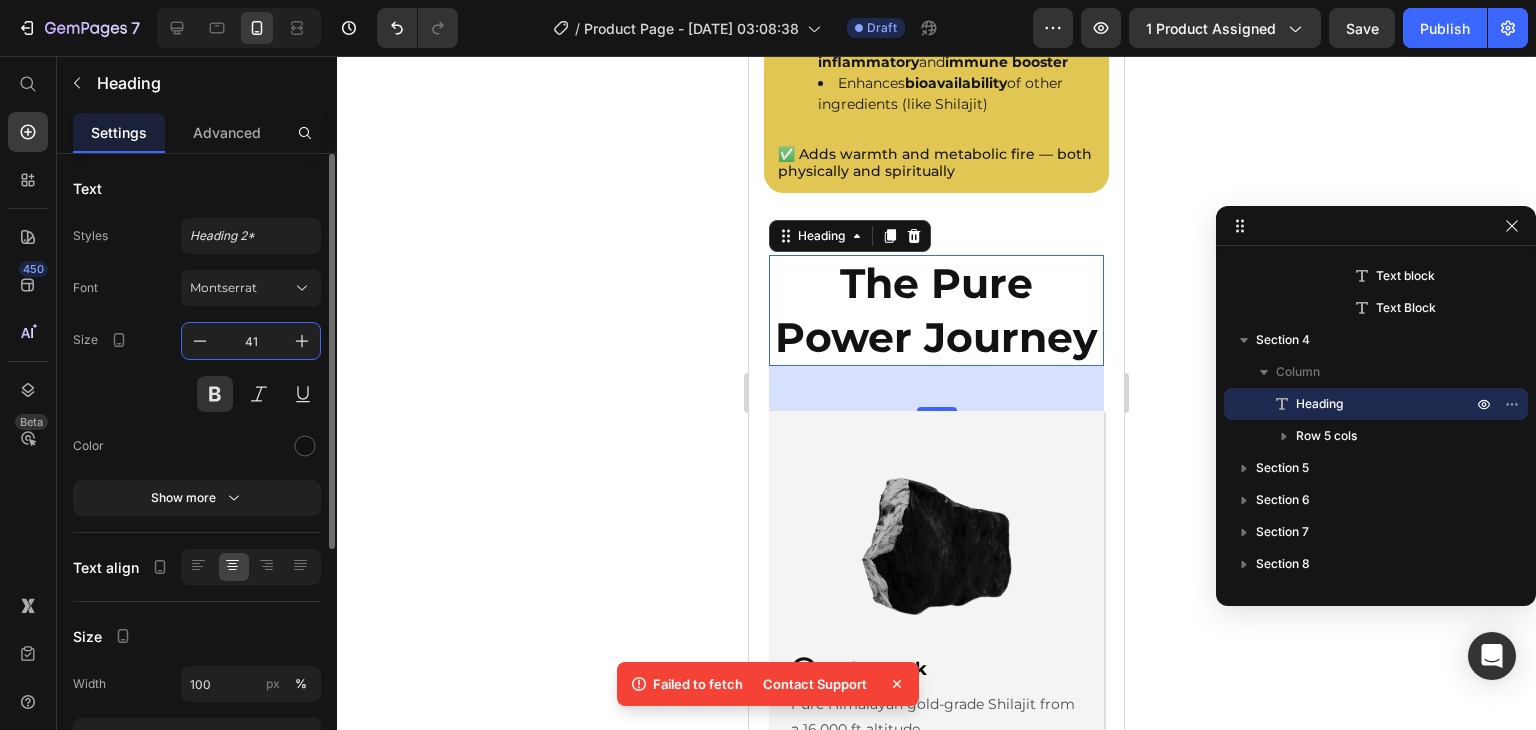 click on "41" at bounding box center [251, 341] 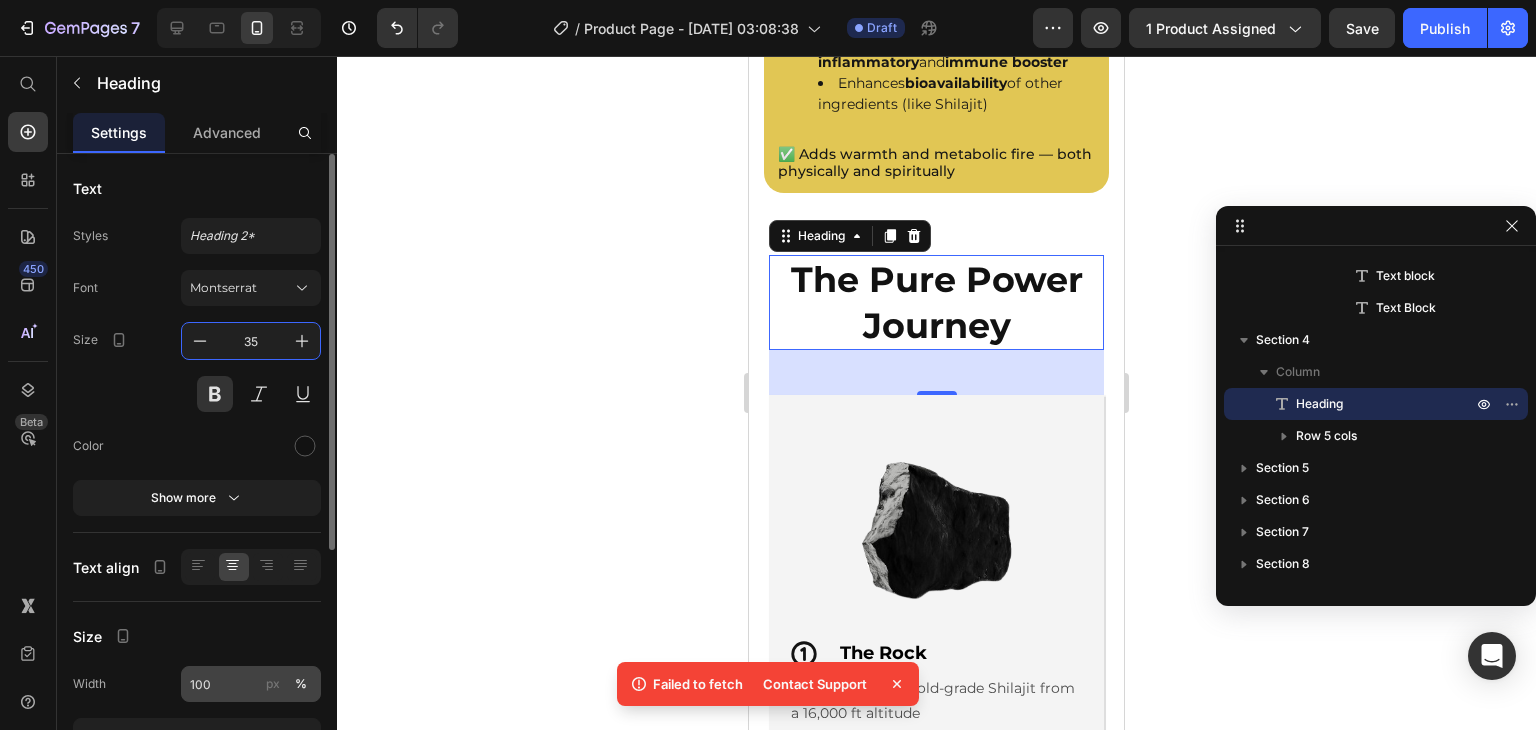 type on "35" 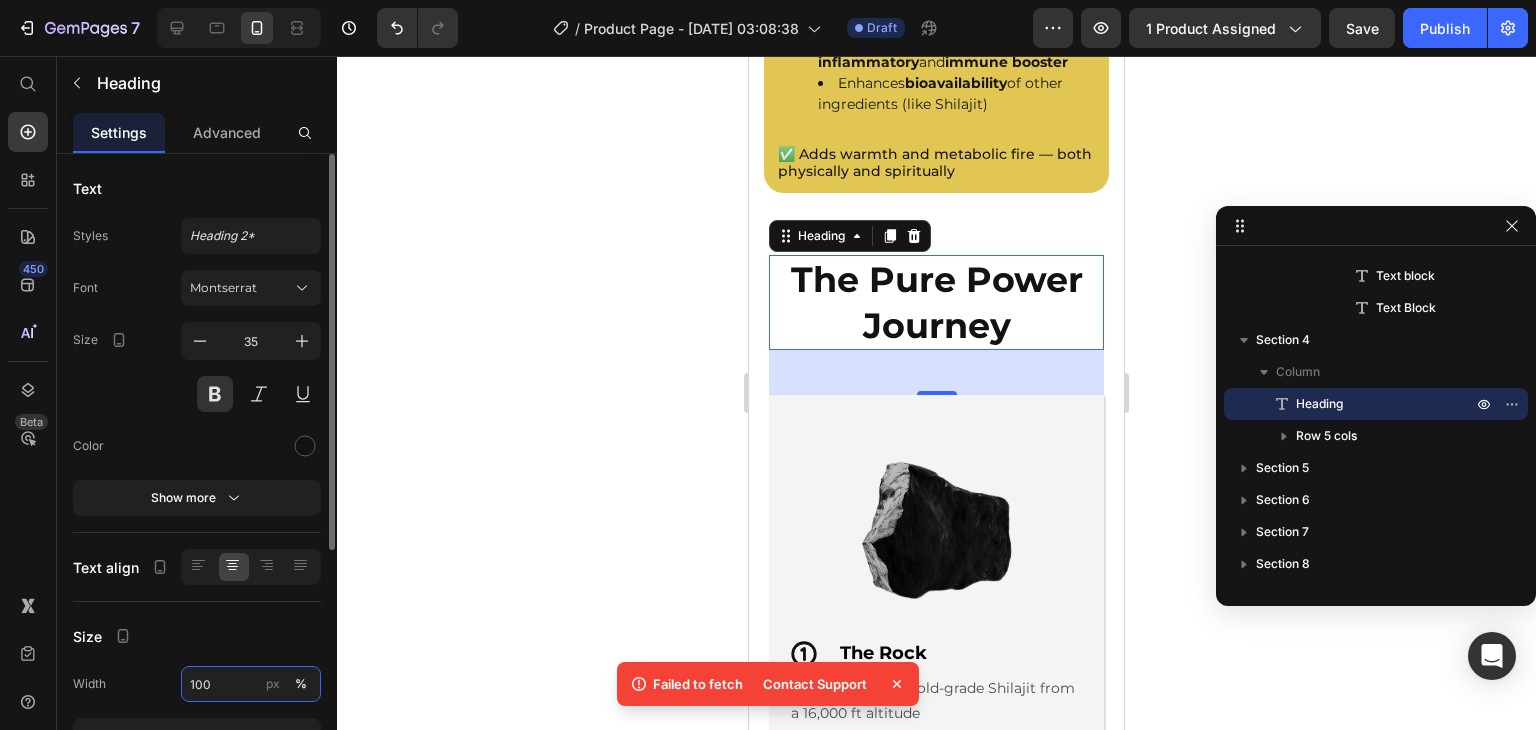click on "100" at bounding box center (251, 684) 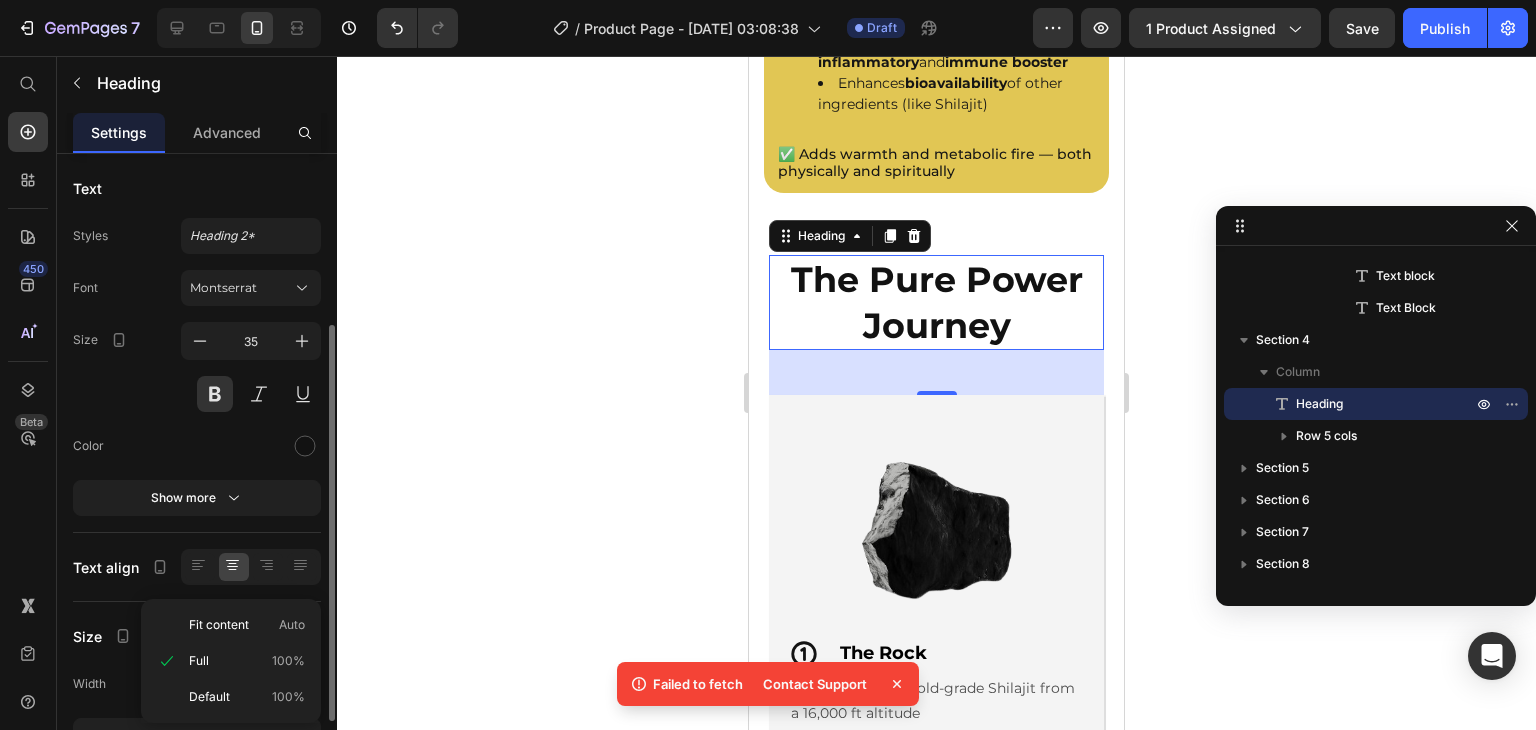 scroll, scrollTop: 105, scrollLeft: 0, axis: vertical 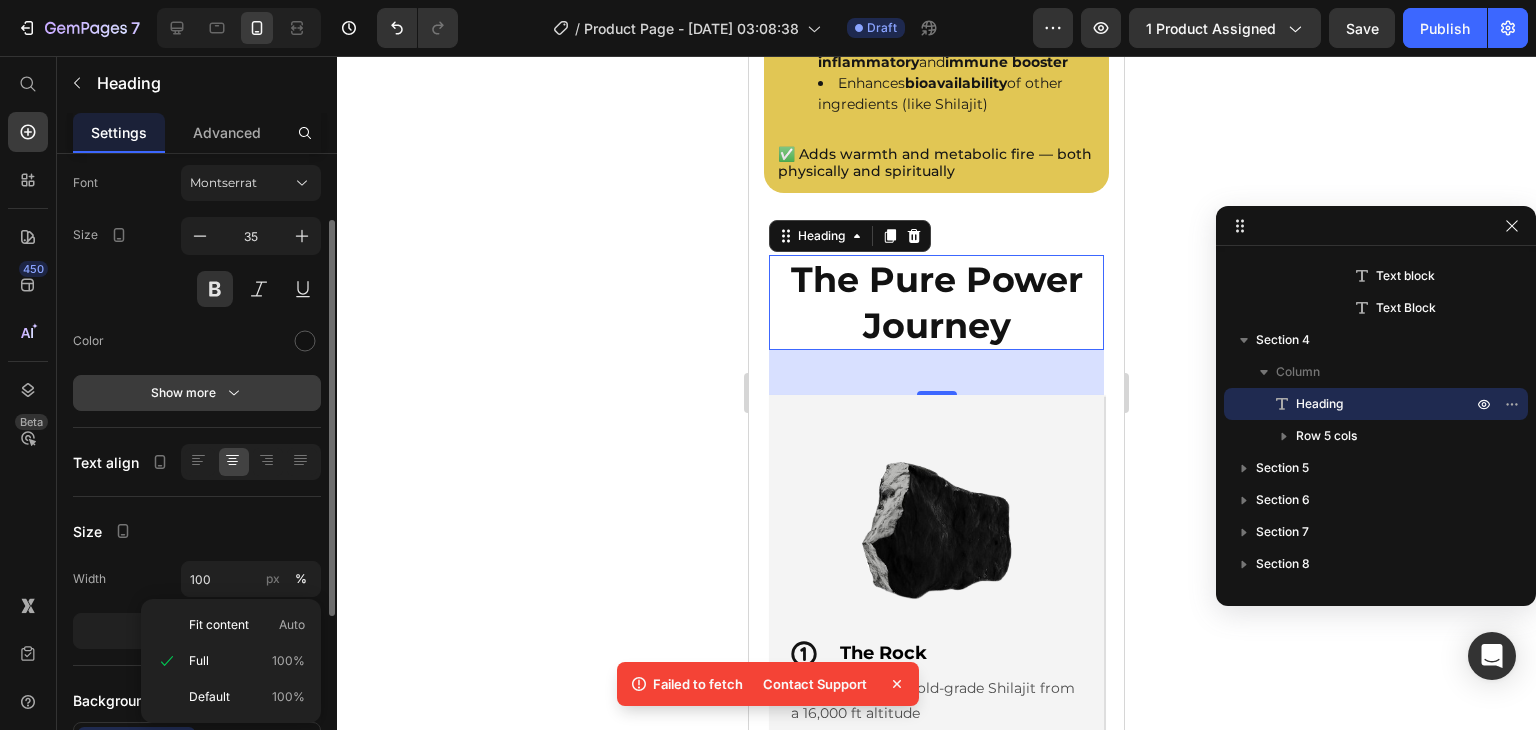 click on "Show more" at bounding box center (197, 393) 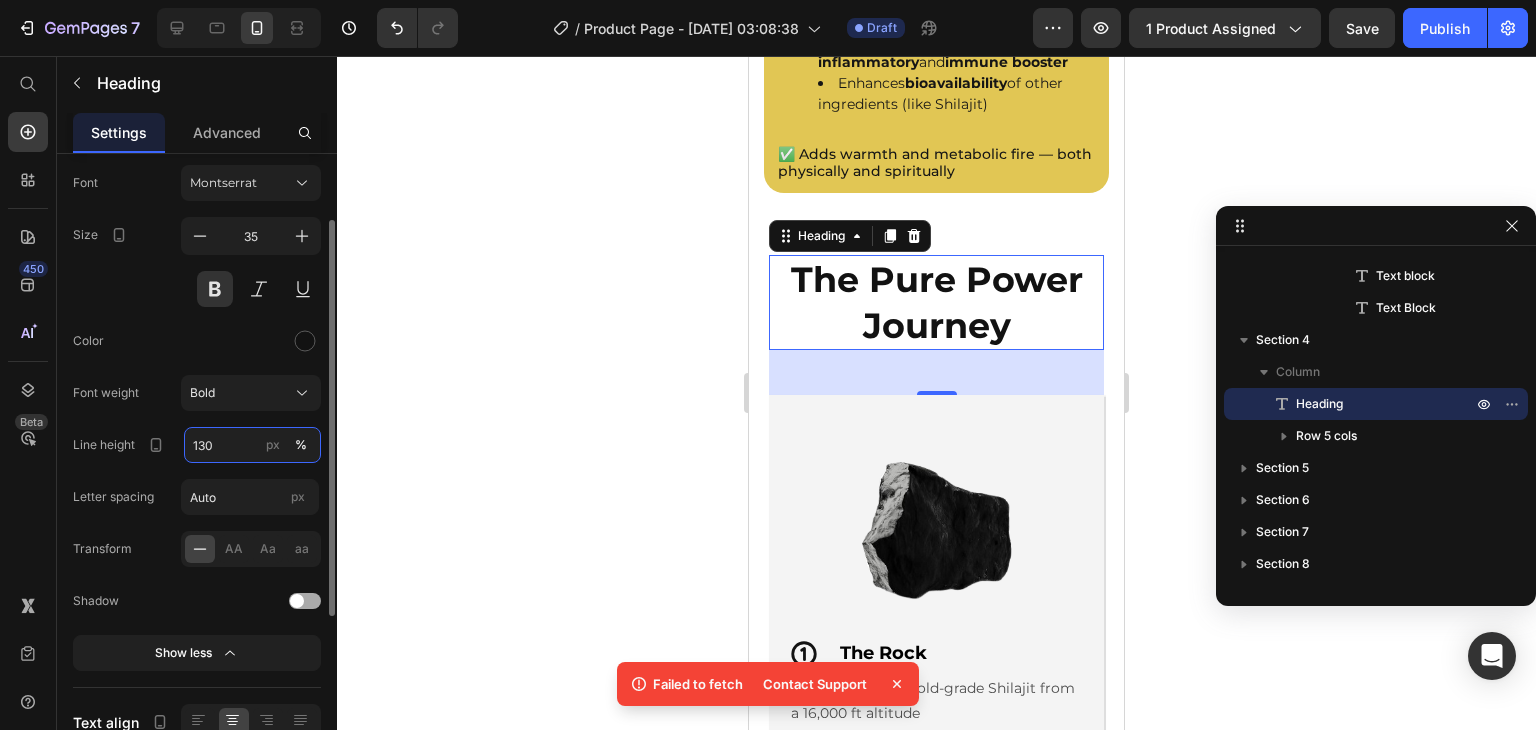 click on "130" at bounding box center [252, 445] 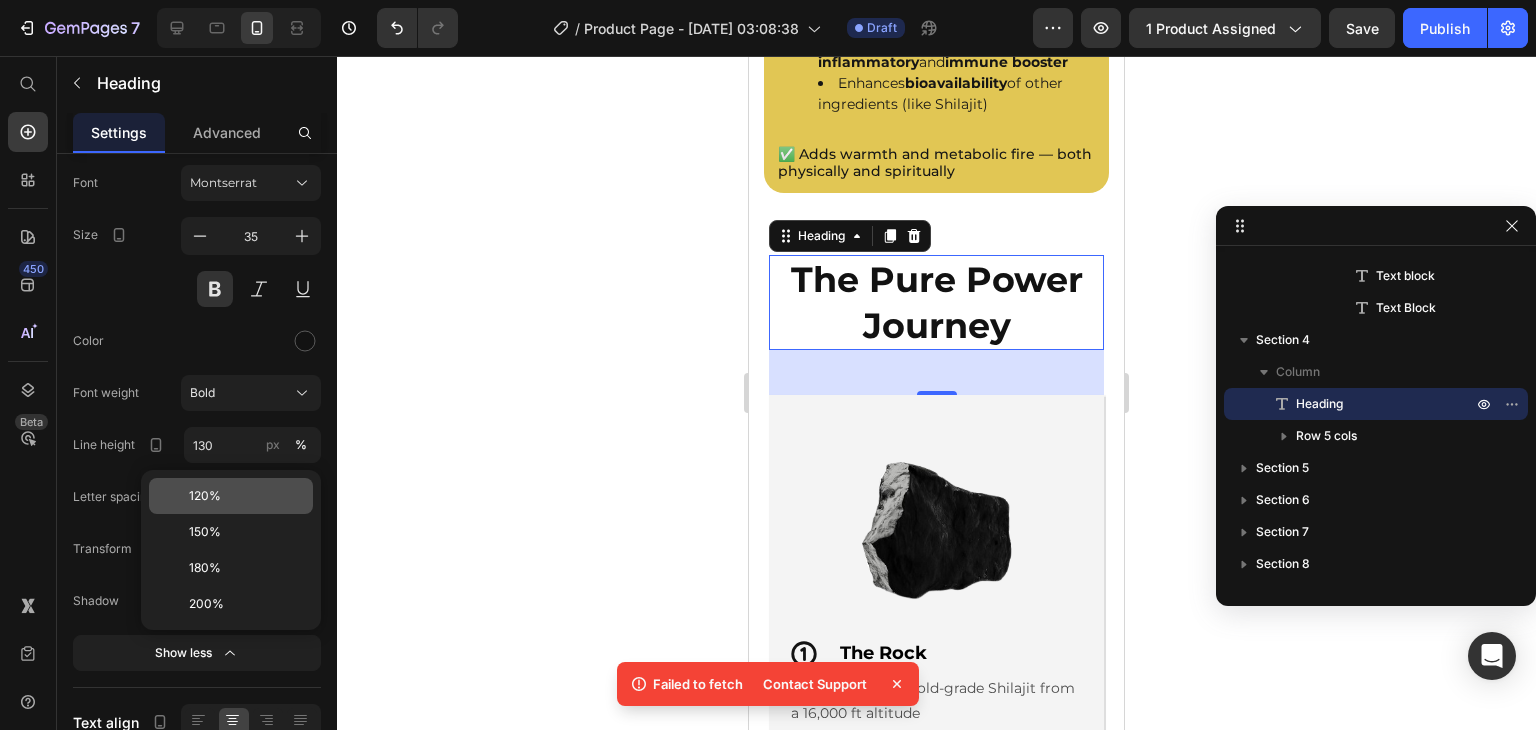 click on "120%" 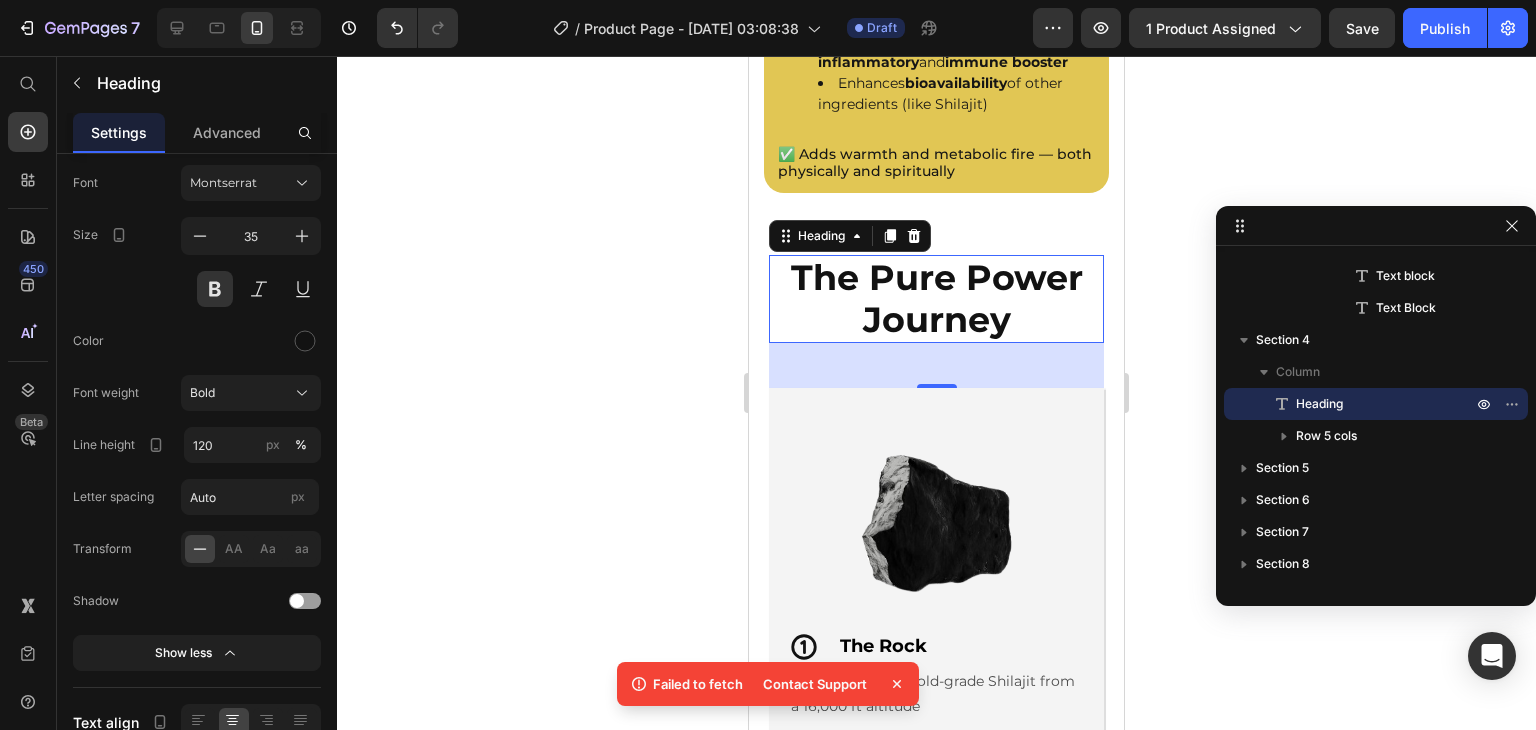 click on "45" at bounding box center (936, 365) 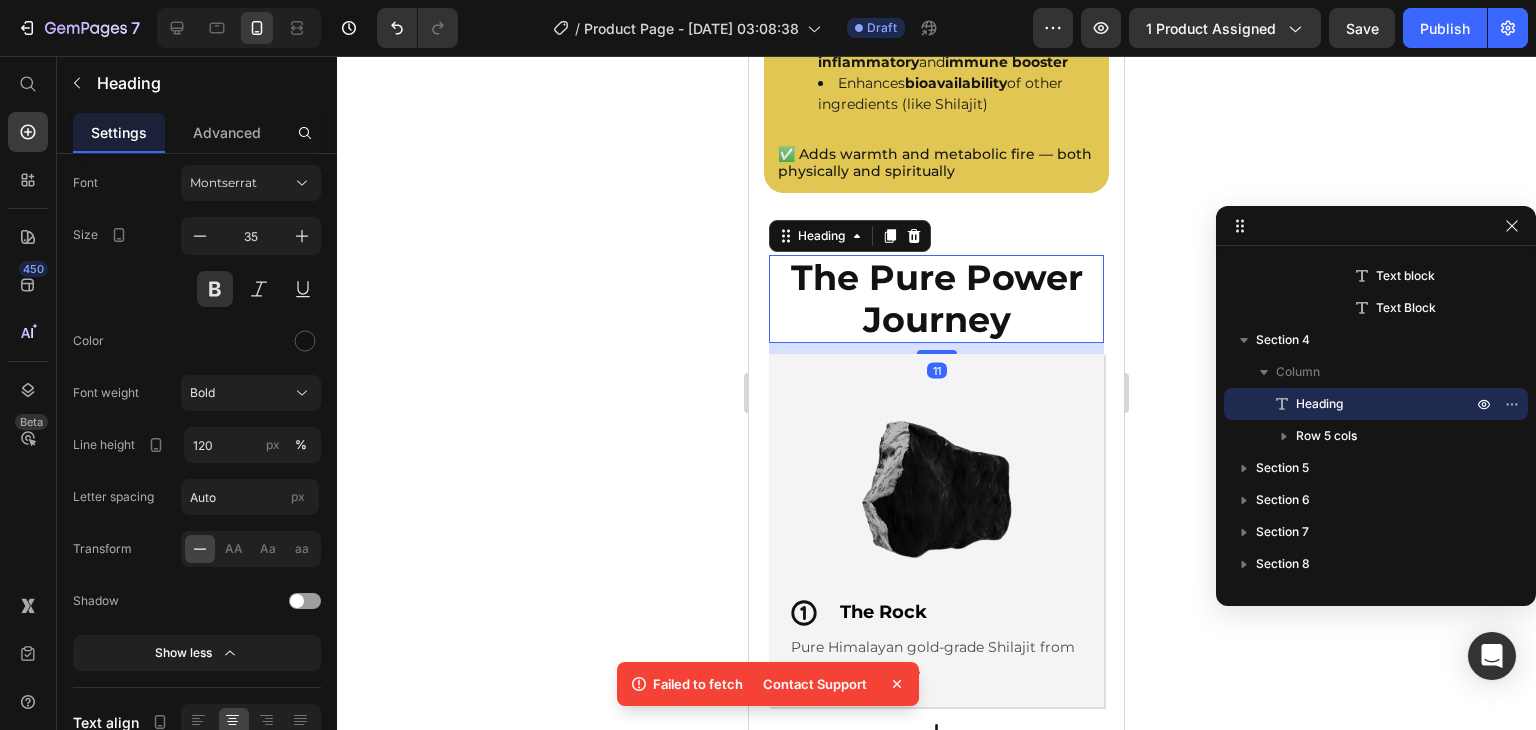 drag, startPoint x: 924, startPoint y: 339, endPoint x: 925, endPoint y: 301, distance: 38.013157 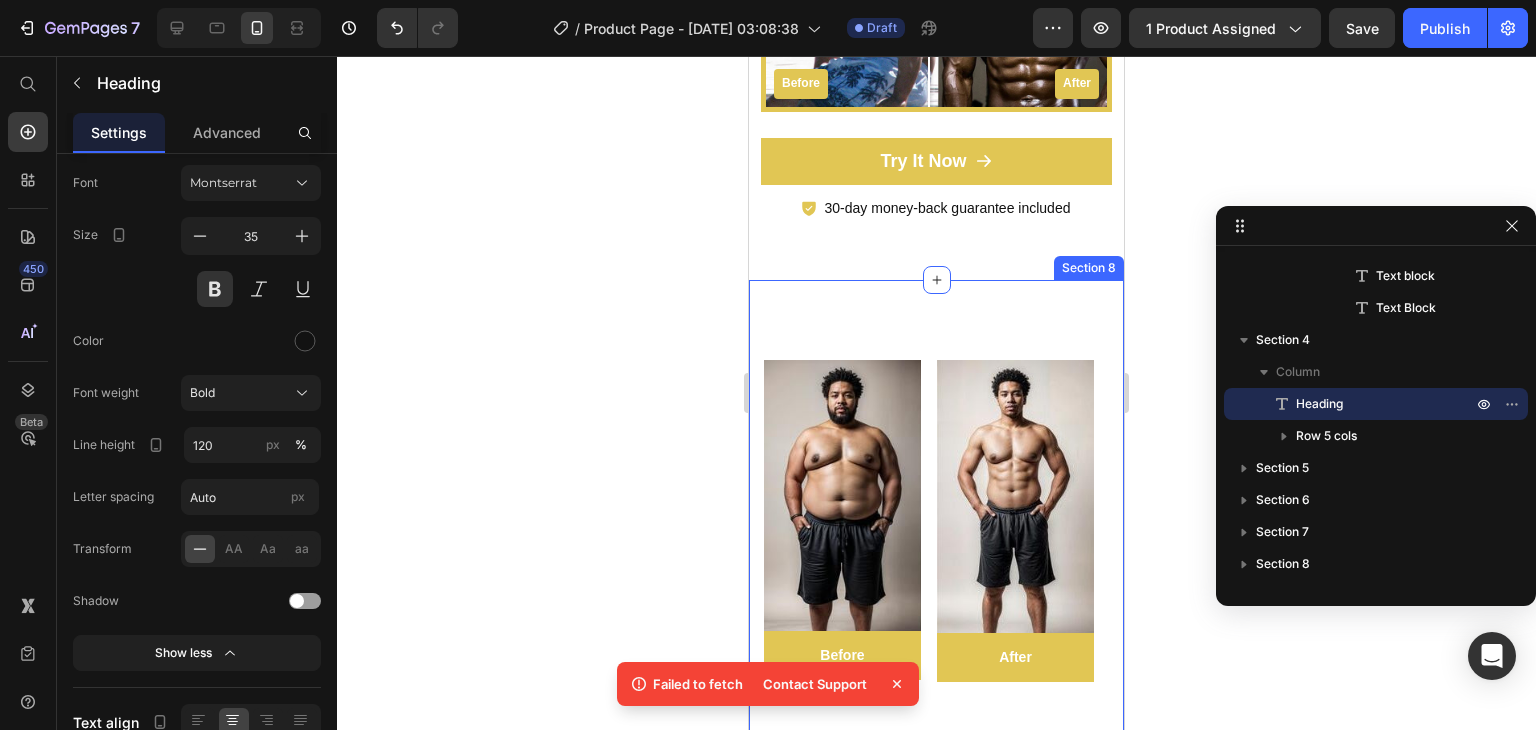 scroll, scrollTop: 7461, scrollLeft: 0, axis: vertical 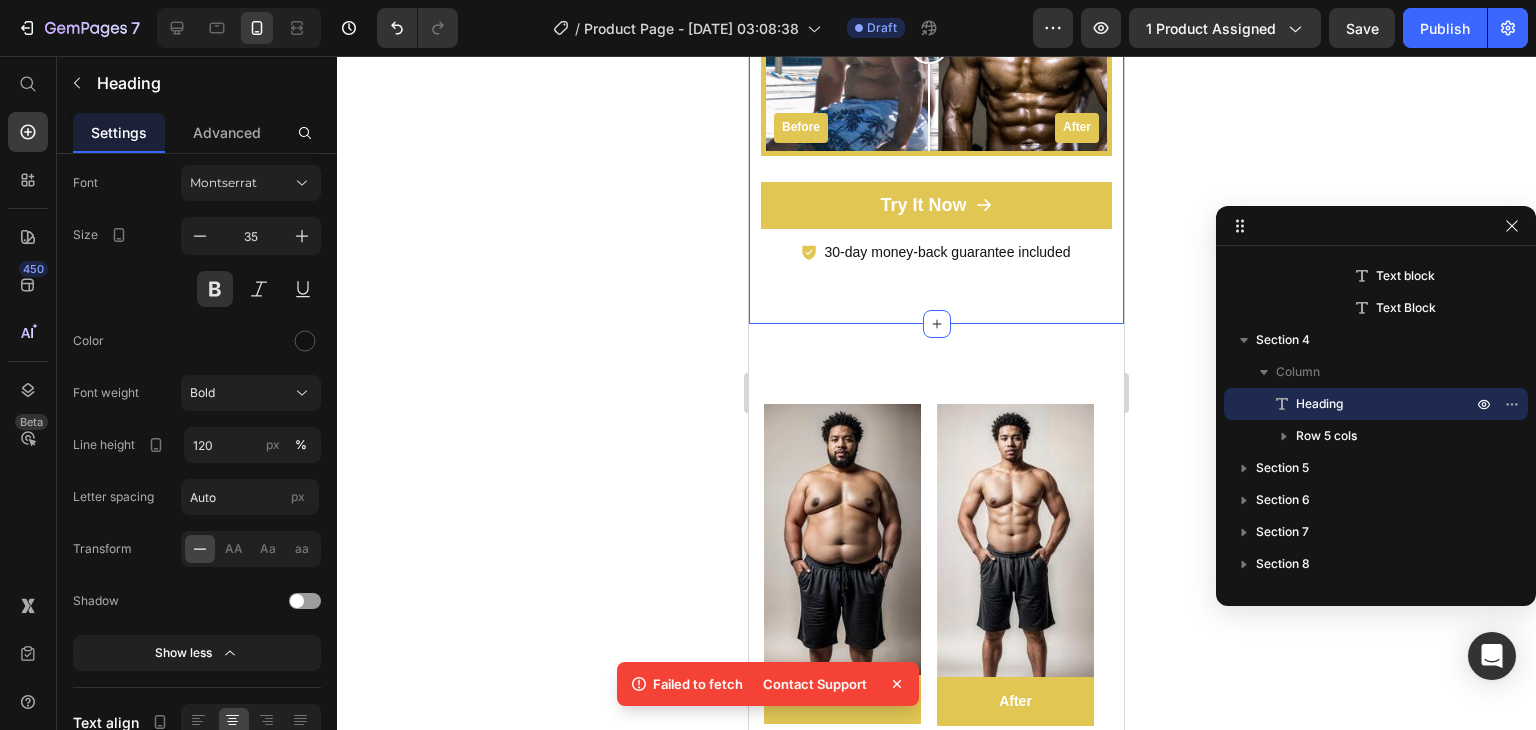 click on "Results Backed by Real Users Heading Real users report more energy, better focus, and lasting strength, all from a daily gummy. Text block Row Image of users reported improved  daily energy Text block Row Image felt a boost in  focus and clarity Text block Row Image noticed improved  stamina and recovery Text block Row Before After Image Comparison Row Row
Try It Now Button
30-day money-back guarantee included  Item List Row Row Row Section 7" at bounding box center [936, -111] 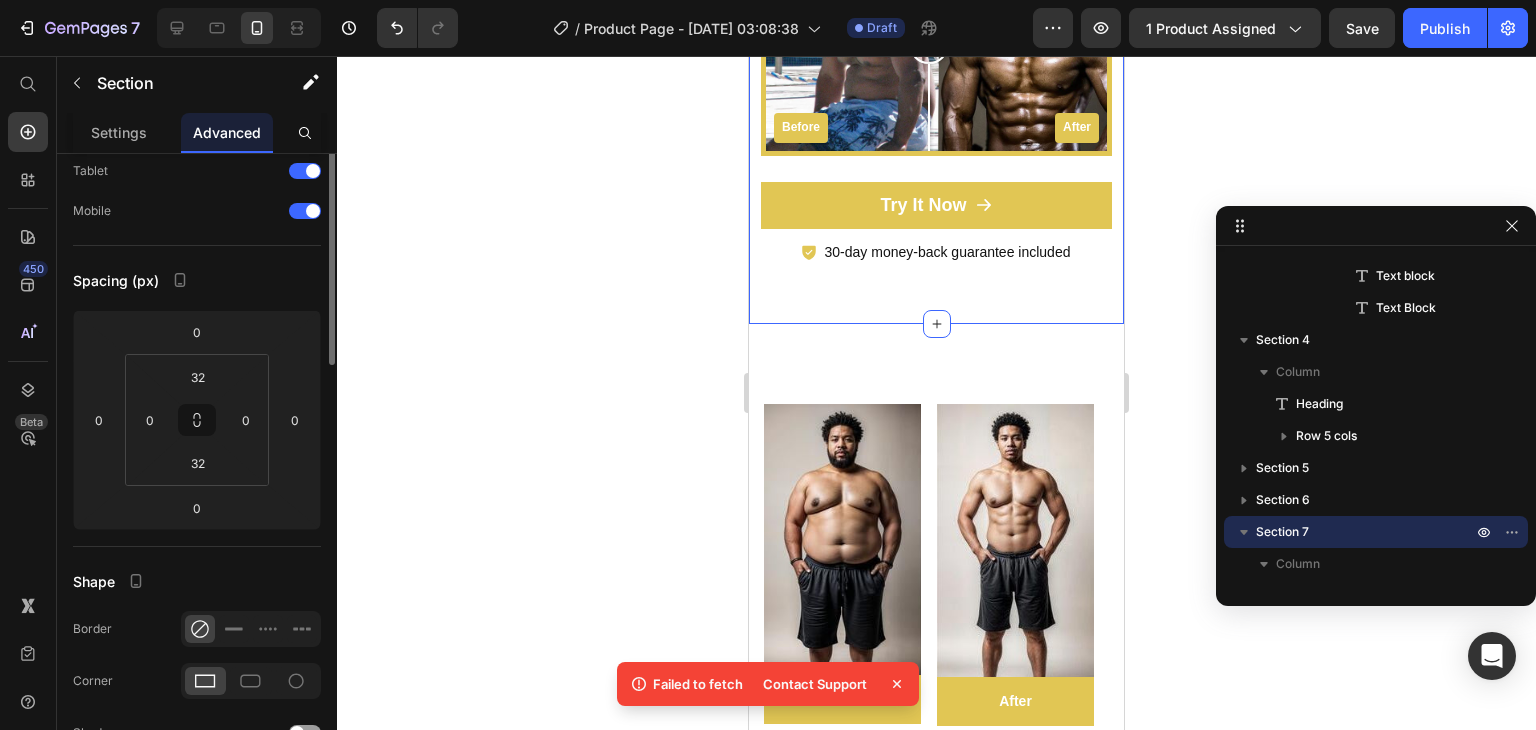 scroll, scrollTop: 0, scrollLeft: 0, axis: both 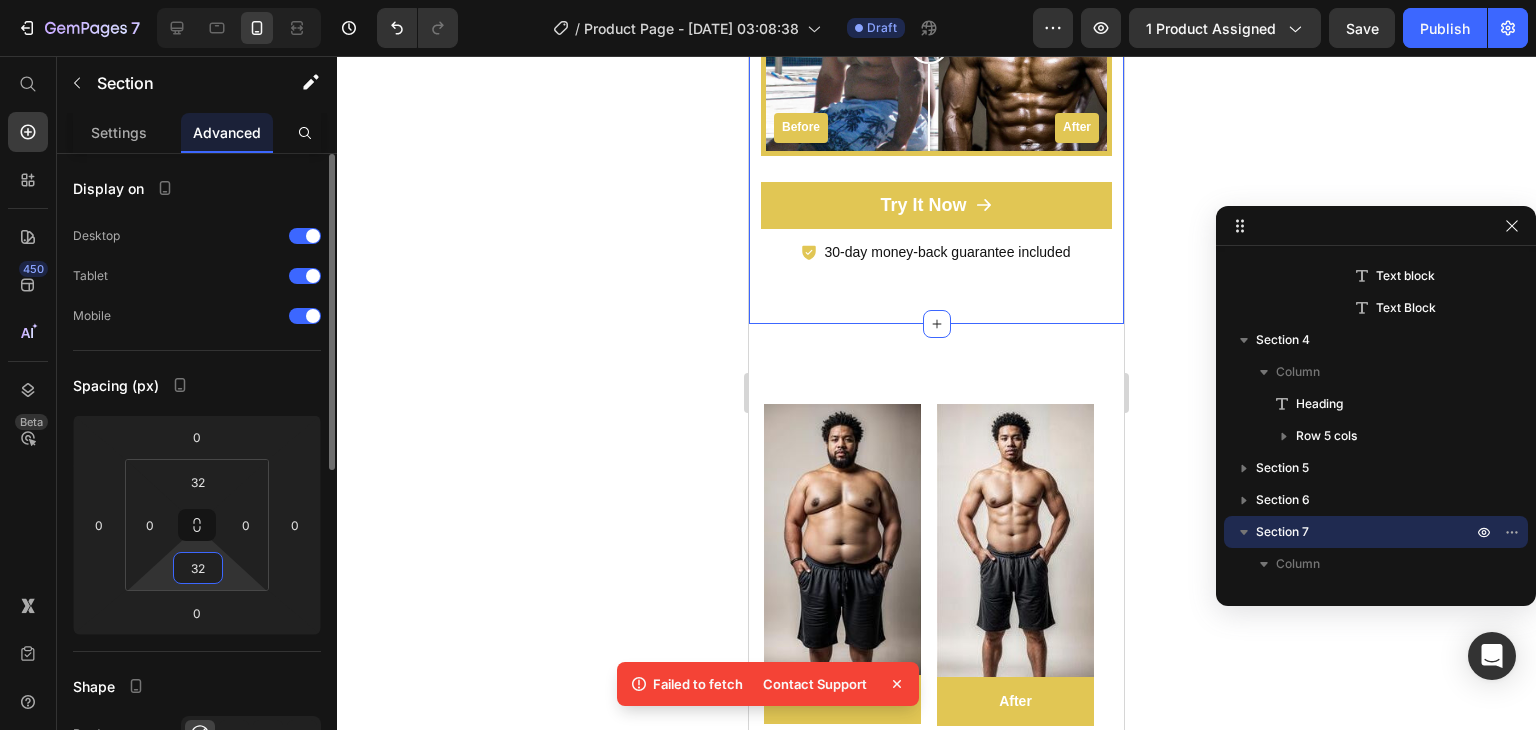 click on "32" at bounding box center [198, 568] 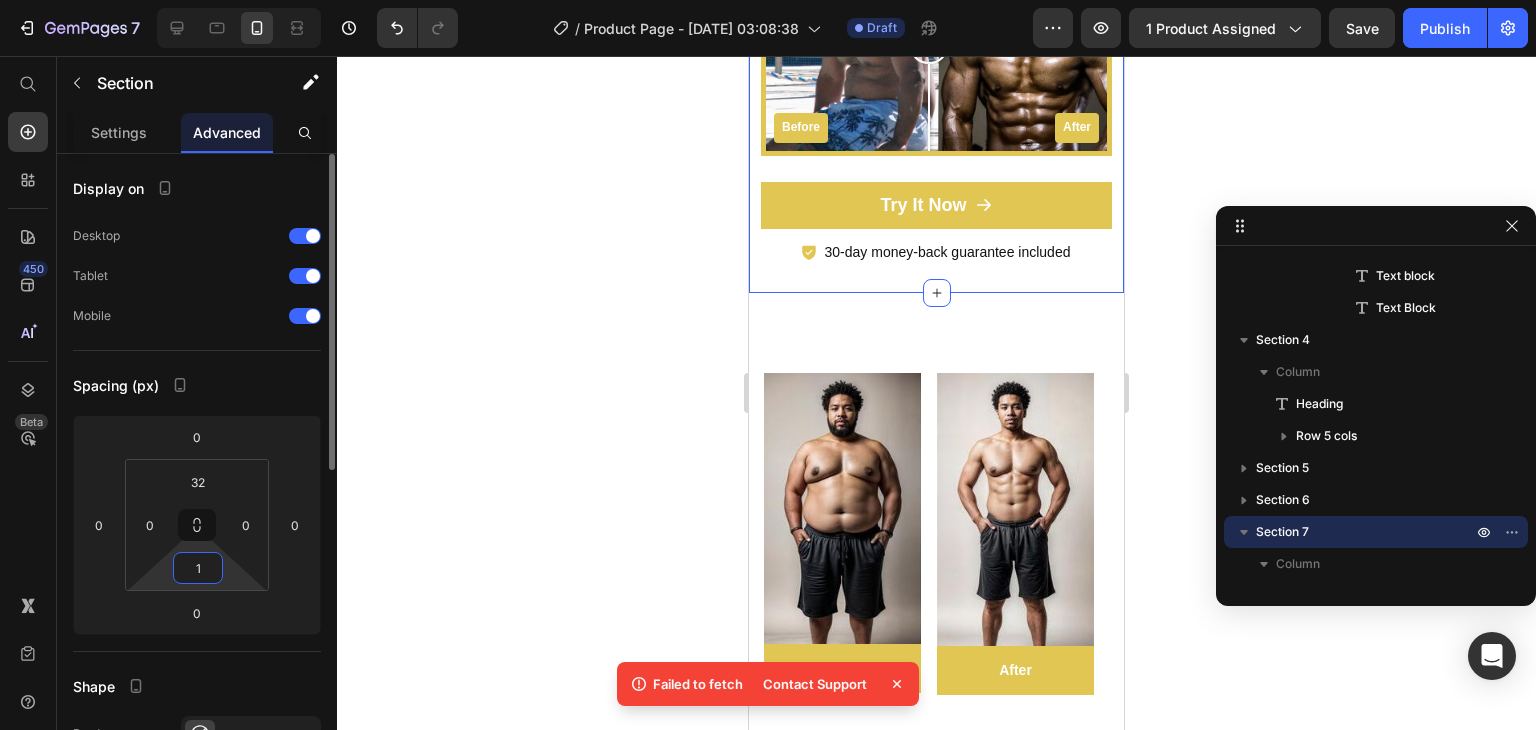 type on "15" 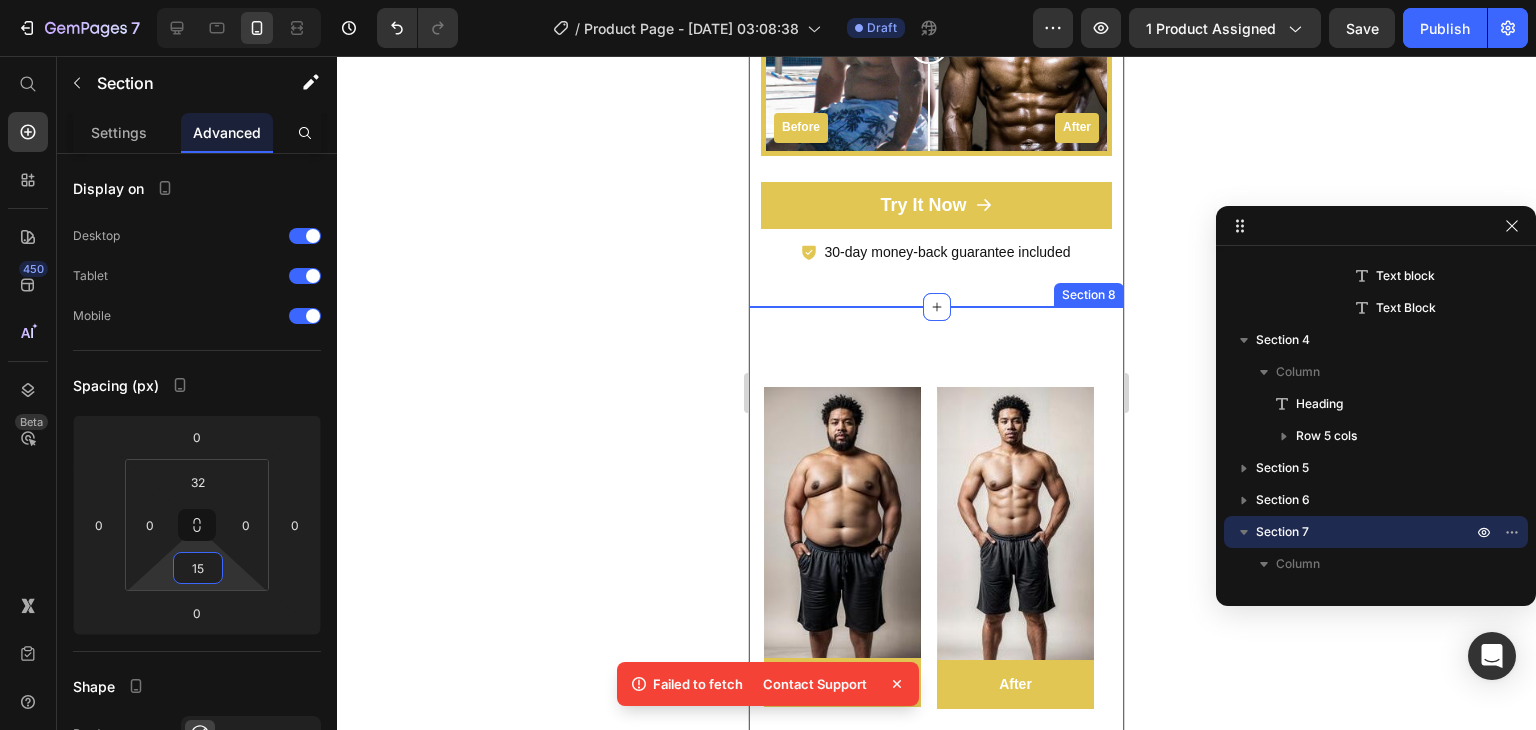 click on "Image Before Text block Row Row Image After Text block Row Row Row                Icon                Icon                Icon                Icon
Icon Icon List Hoz More energy, better mood. Heading I noticed more energy within a week and better focus during workouts. Clean ingredients that actually work without making me feel wired. Text block Ryan S .   Text block Row Image Row Before Text block Row Image After Text block Row Row Row                Icon                Icon                Icon                Icon
Icon Icon List Hoz This fits into my routine perfectly.  Heading I take two every morning and feel sharper, calmer, and more productive. Even my sleep has improved. Text block Davis R. Text block Row Image Before Text block Row Row Image After Text block Row Row Row                Icon                Icon                Icon                Icon
Icon Icon List Hoz Takes time, but it works Heading Text block Darius M. Text block Row Image Before Row ." at bounding box center (936, 724) 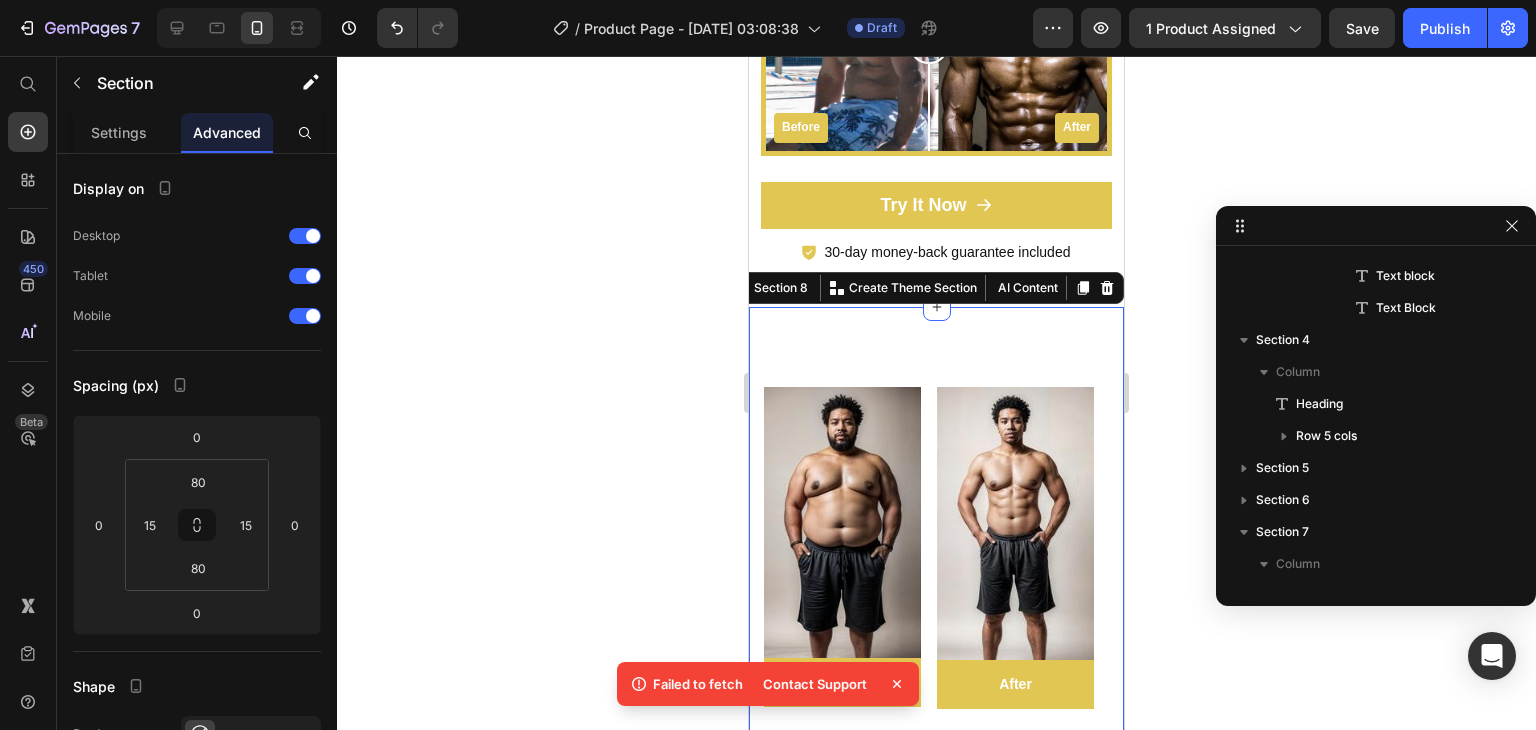 scroll, scrollTop: 2693, scrollLeft: 0, axis: vertical 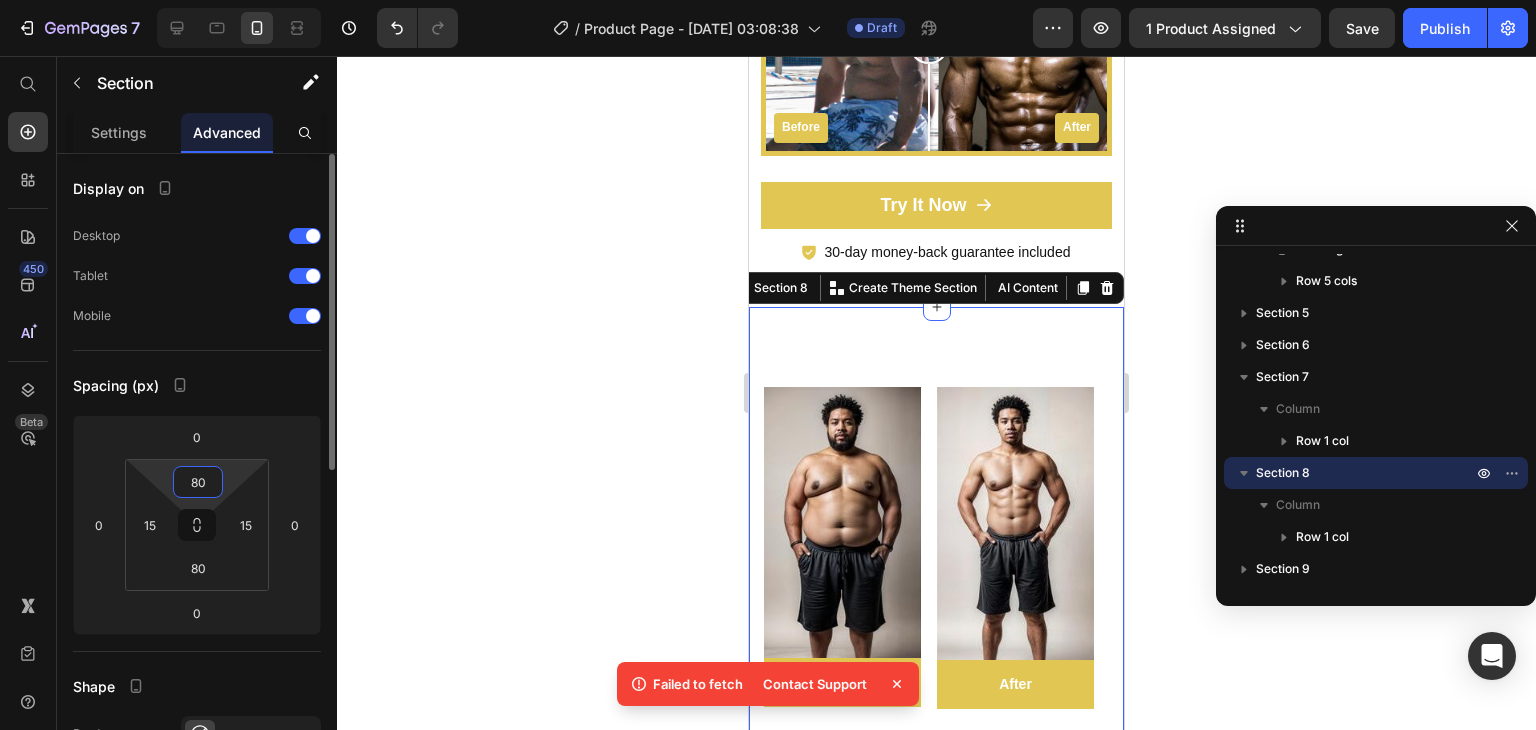 click on "80" at bounding box center (198, 482) 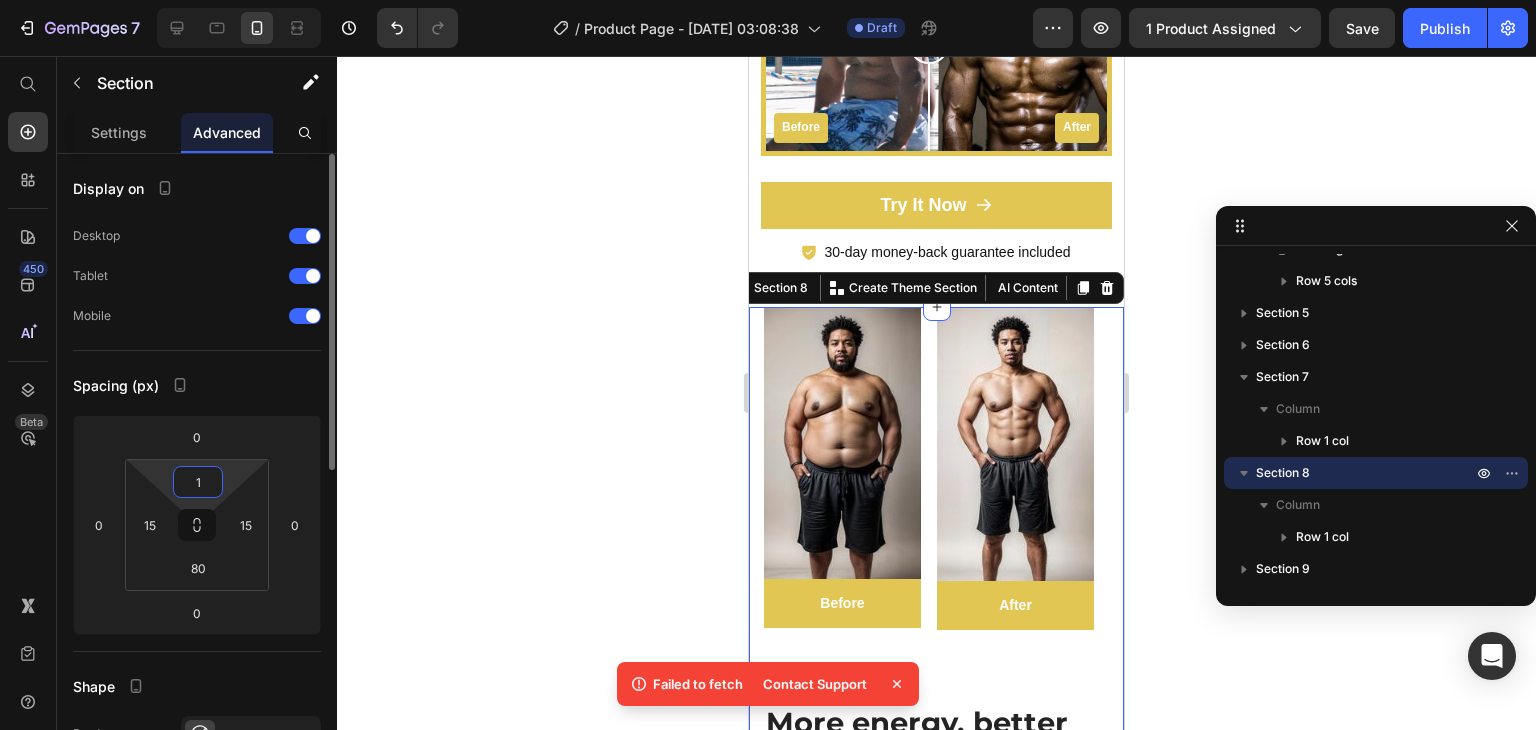 type on "15" 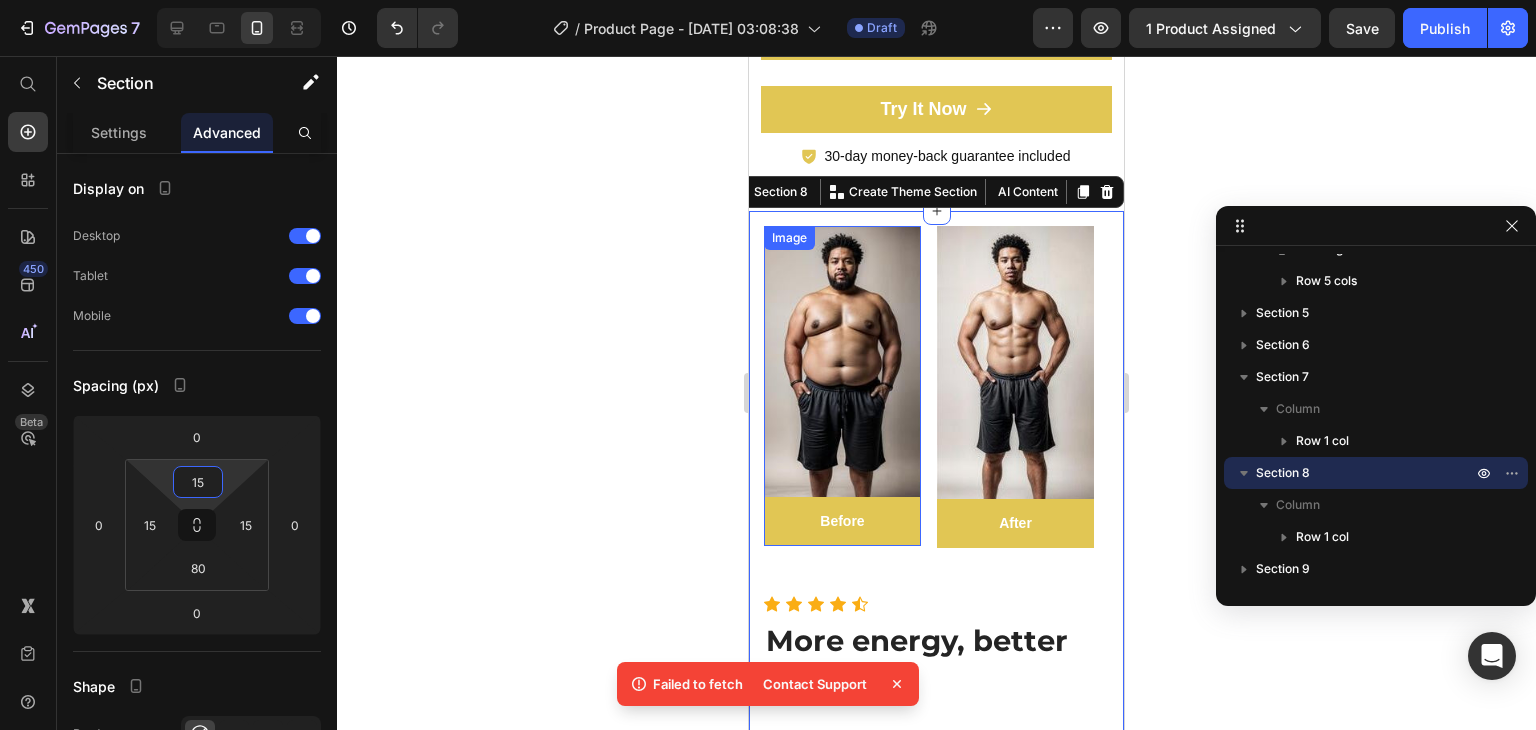 scroll, scrollTop: 7662, scrollLeft: 0, axis: vertical 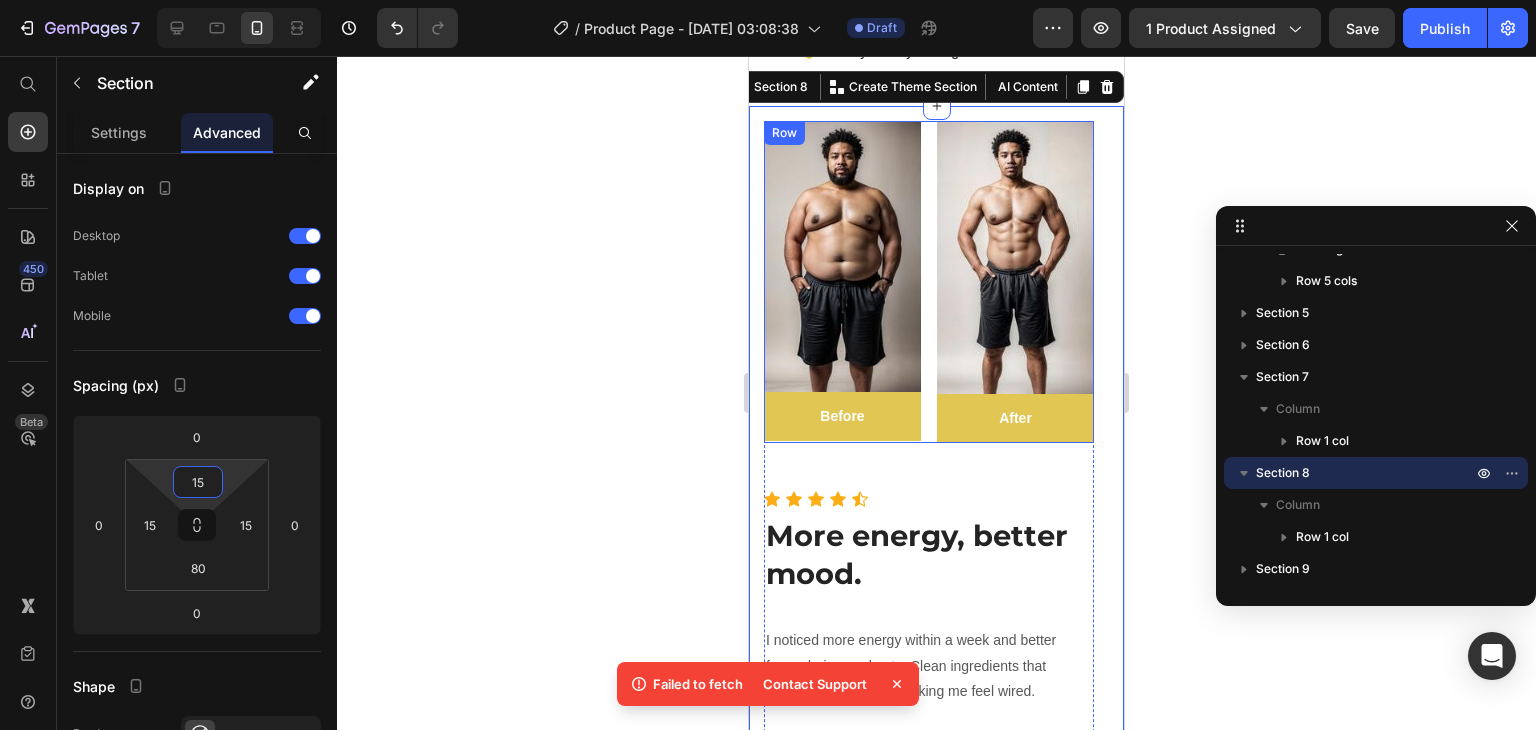click on "Image Before Text block Row Row Image After Text block Row Row Row" at bounding box center [929, 282] 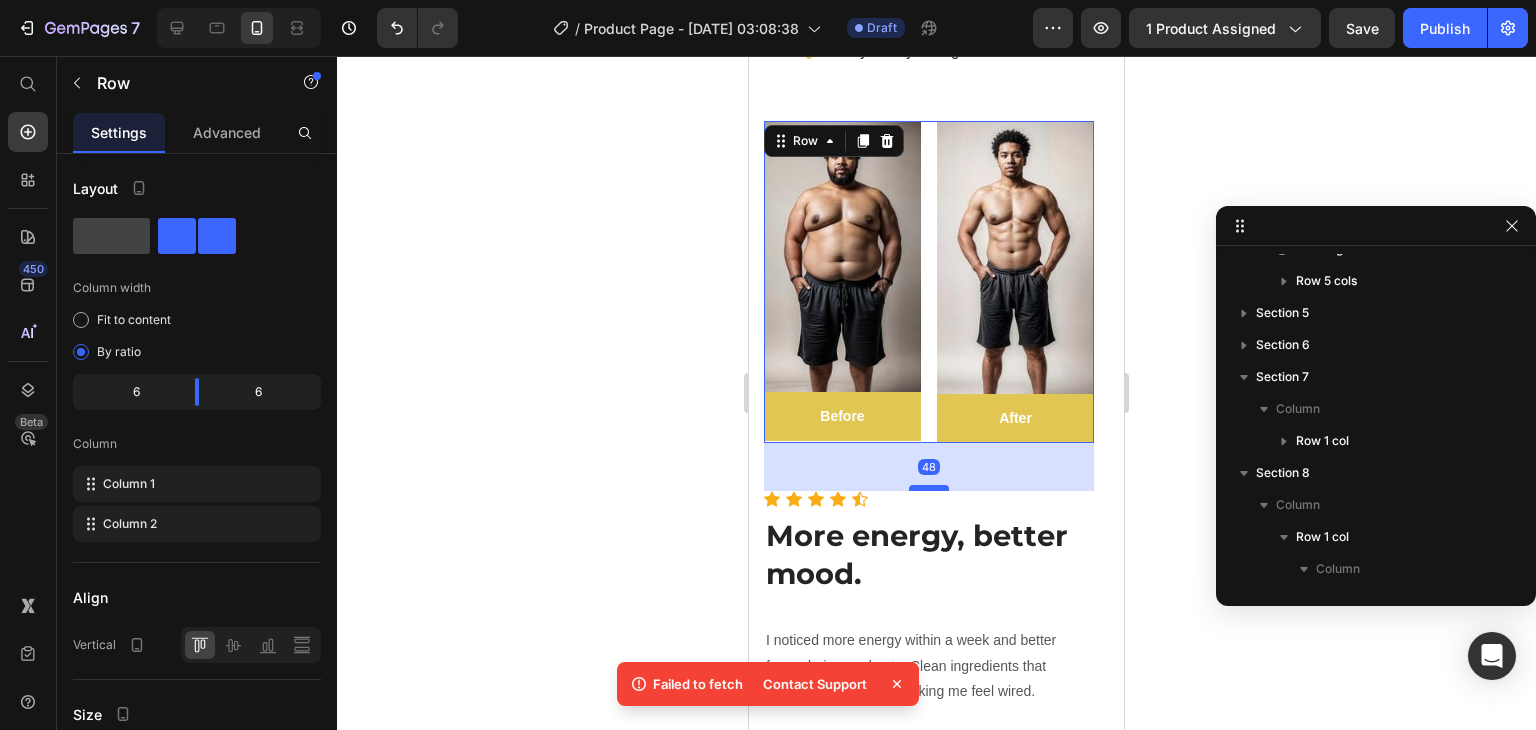 scroll, scrollTop: 3018, scrollLeft: 0, axis: vertical 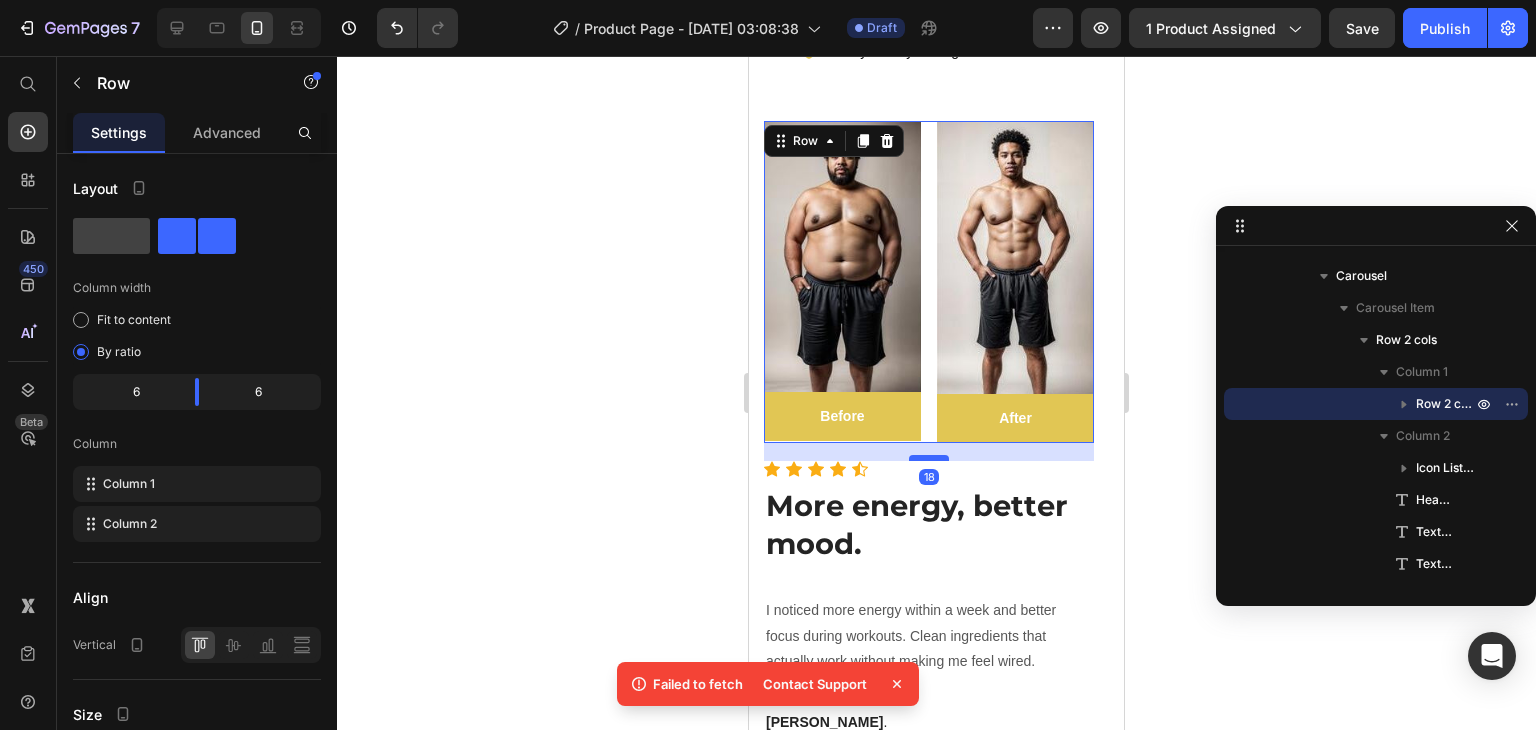 drag, startPoint x: 919, startPoint y: 467, endPoint x: 914, endPoint y: 437, distance: 30.413813 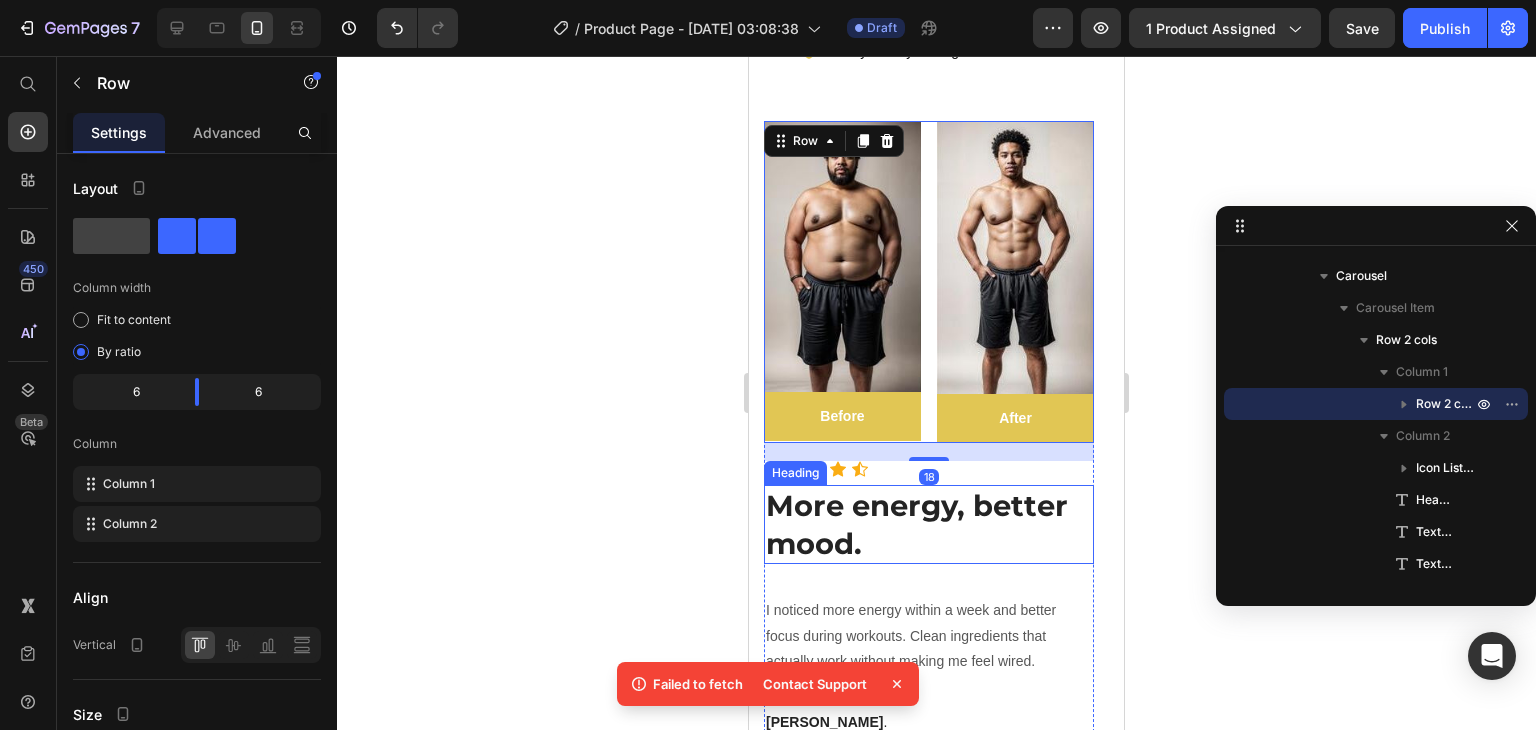 click on "More energy, better mood." at bounding box center [929, 524] 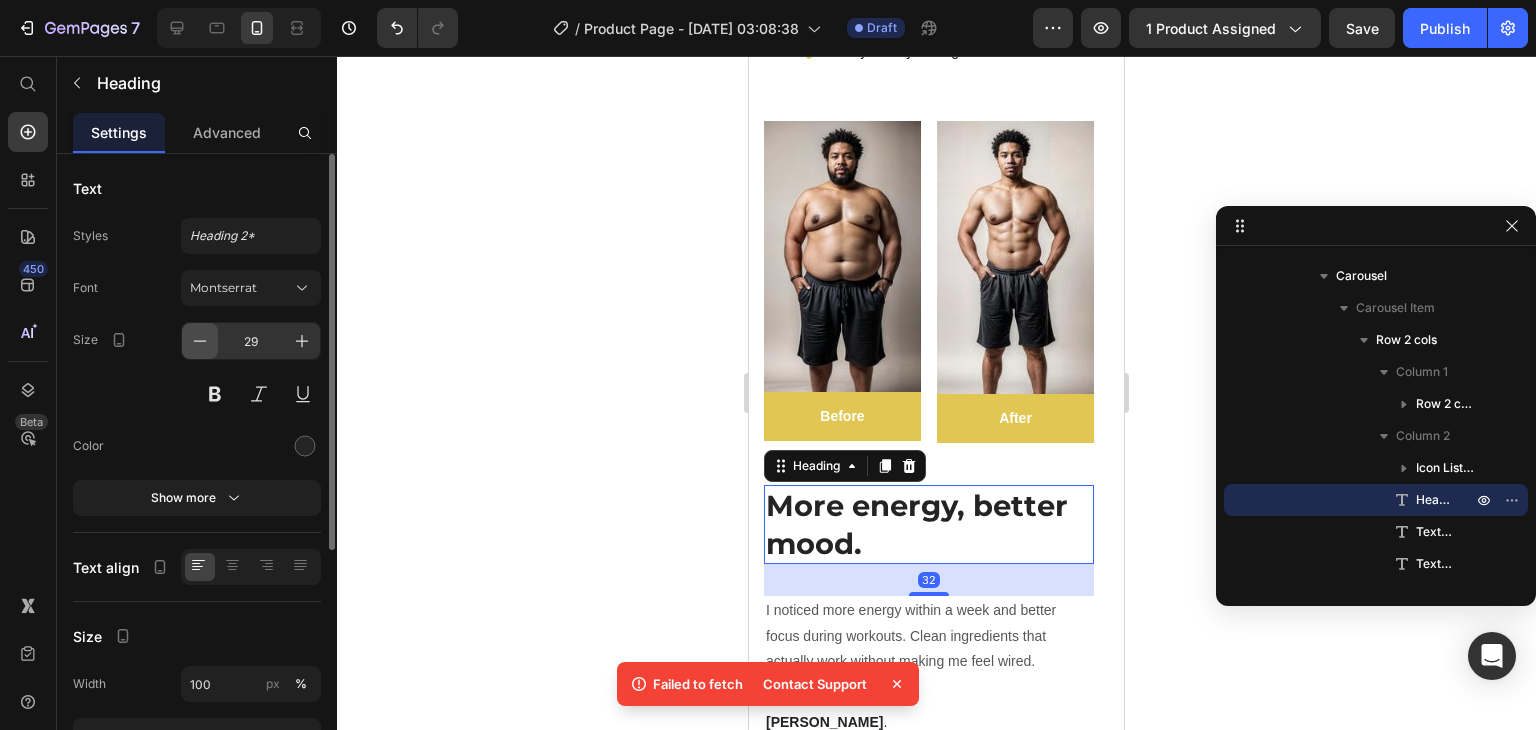 click at bounding box center [200, 341] 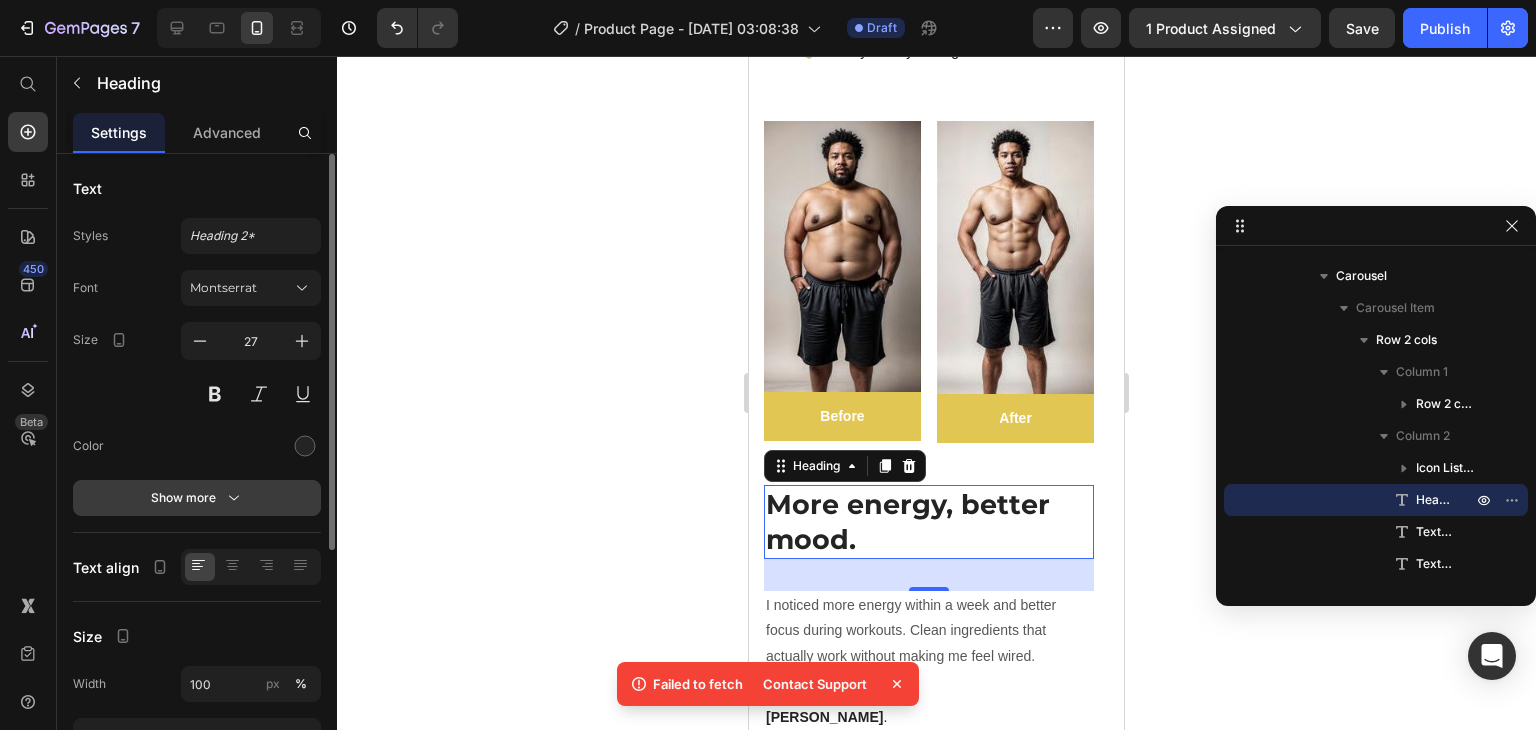 click 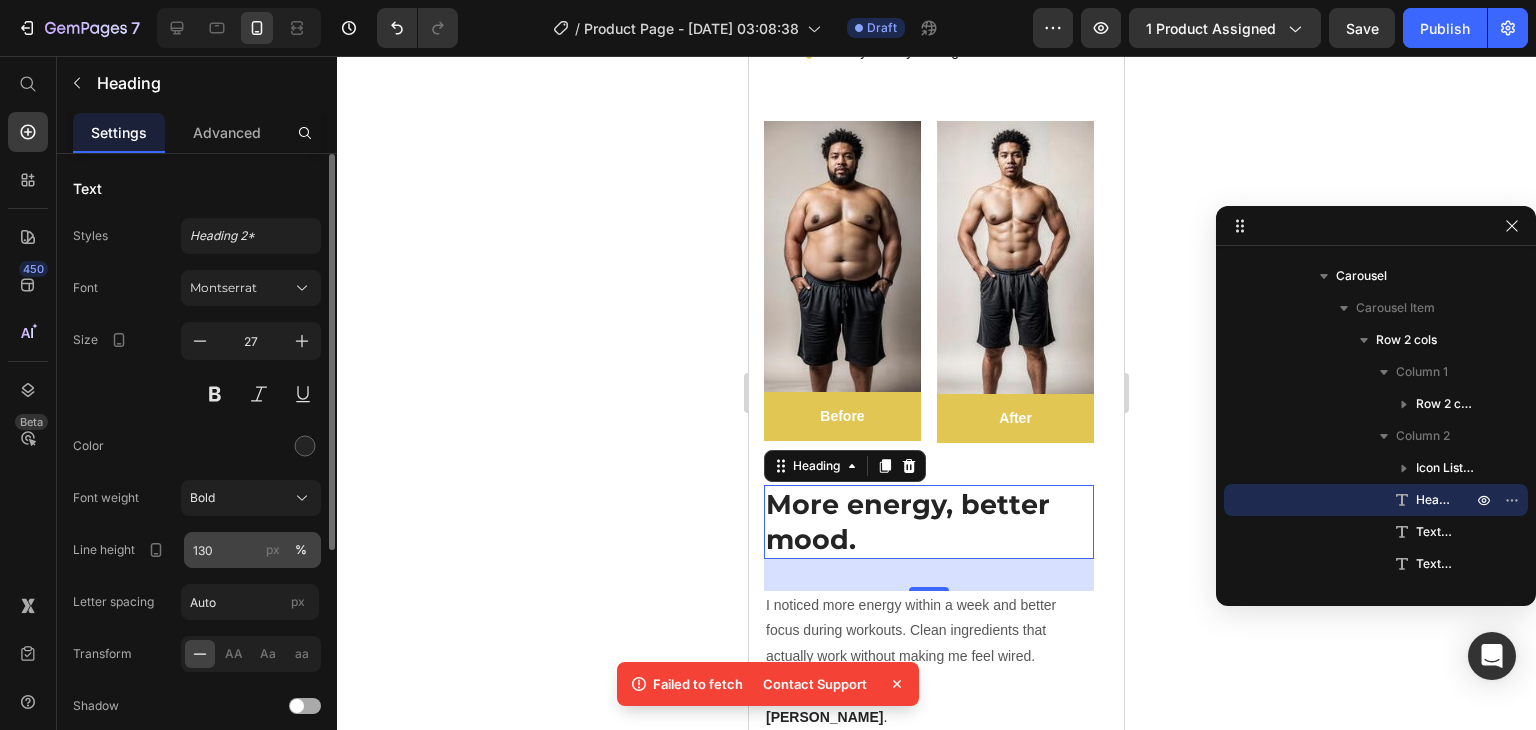 click on "px %" at bounding box center (287, 550) 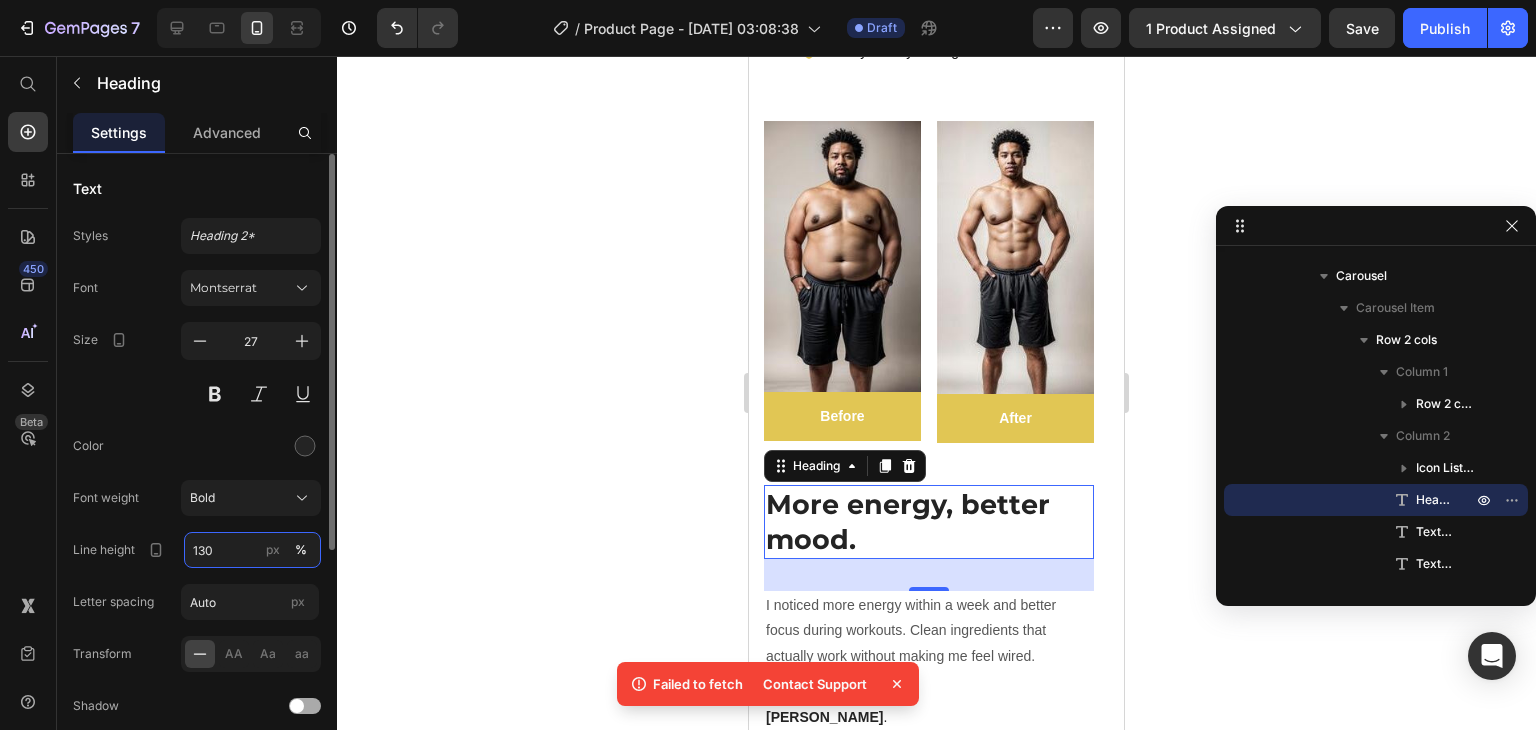 click on "130" at bounding box center [252, 550] 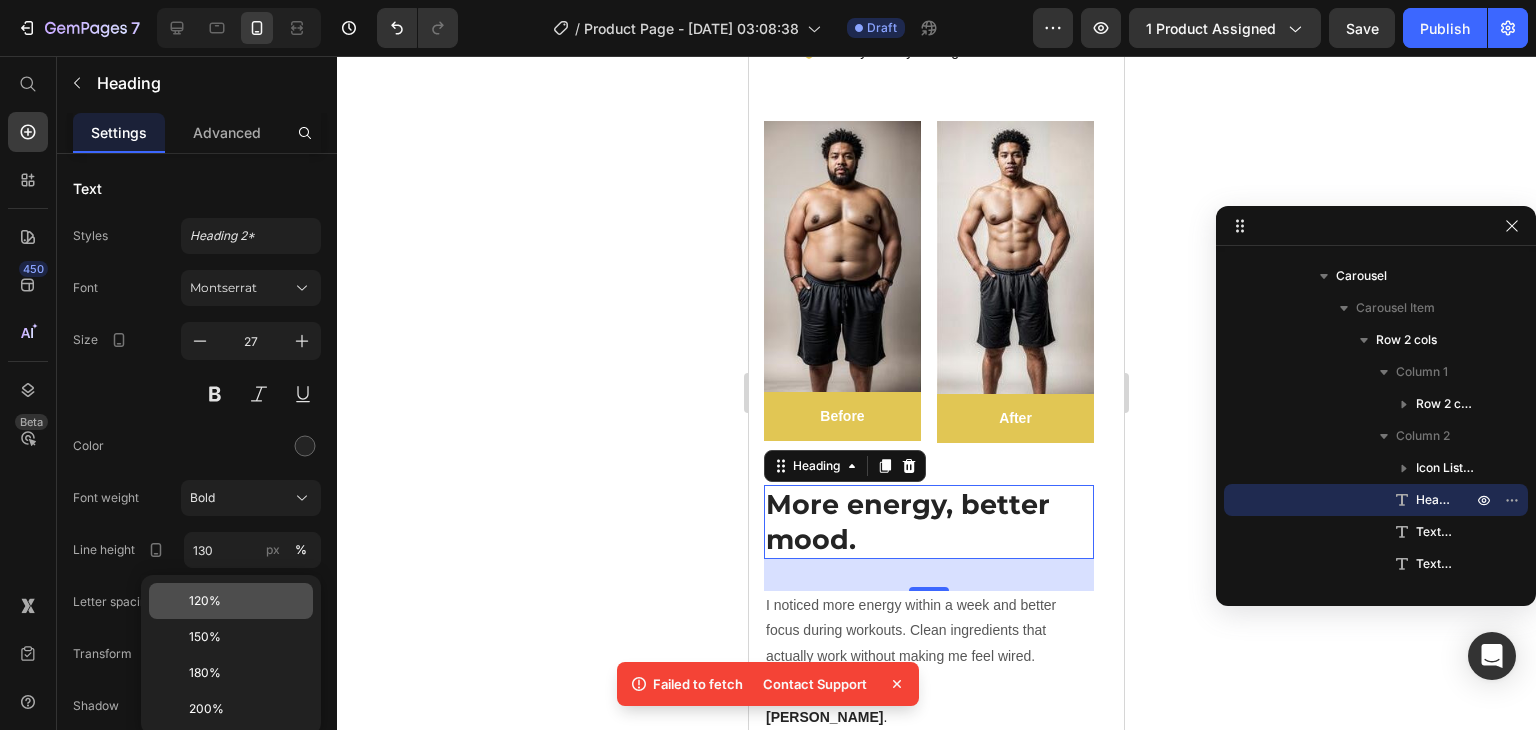 click on "120%" at bounding box center (205, 601) 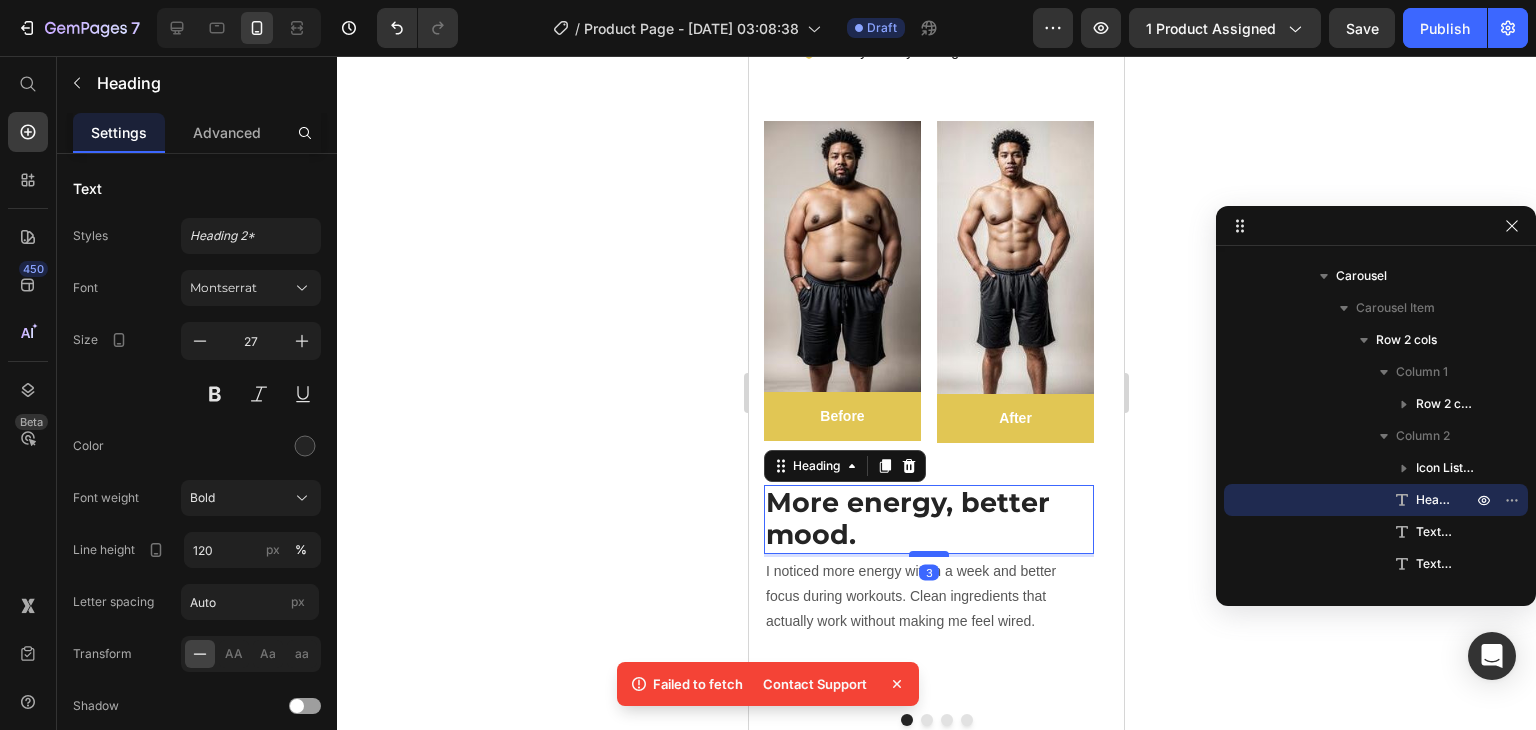 drag, startPoint x: 932, startPoint y: 562, endPoint x: 920, endPoint y: 541, distance: 24.186773 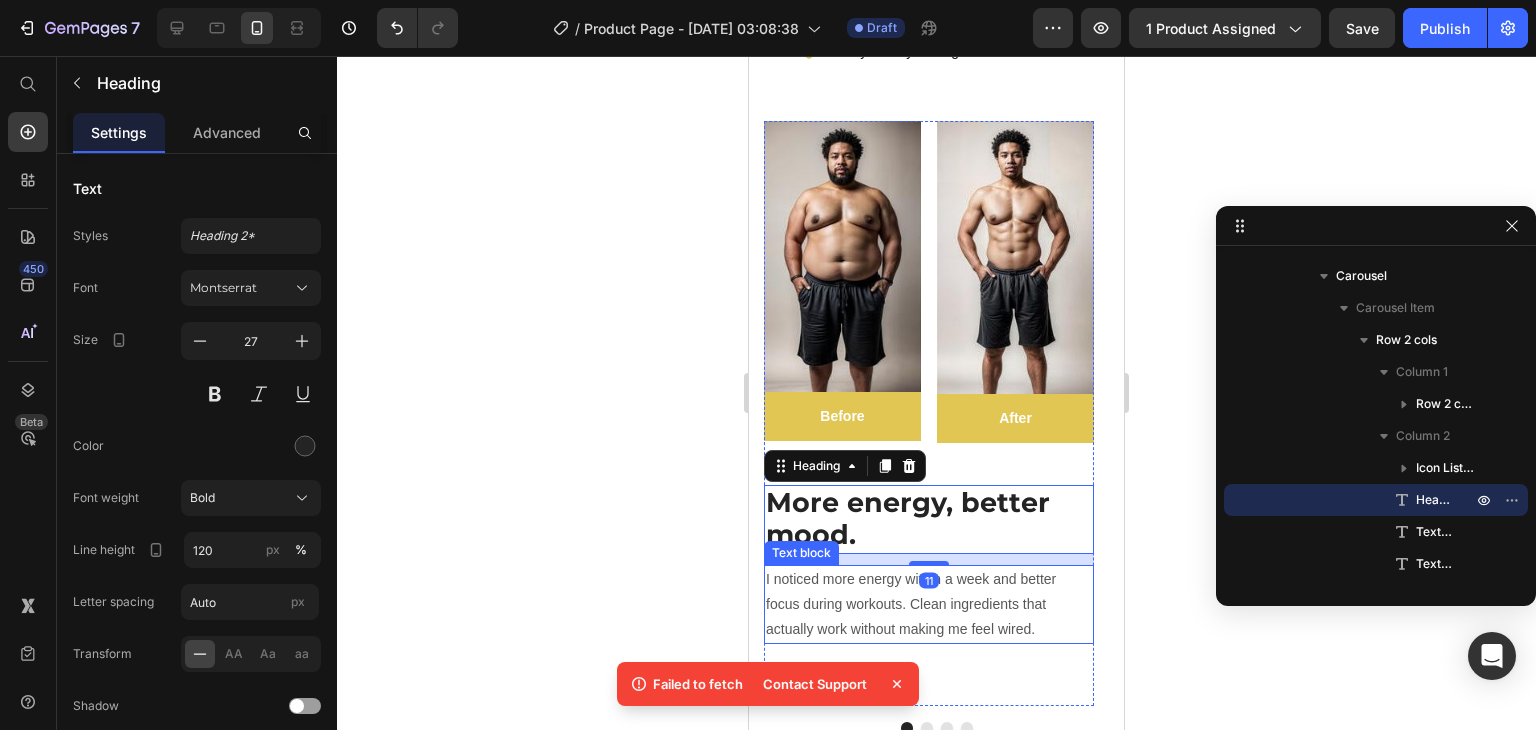 click on "I noticed more energy within a week and better focus during workouts. Clean ingredients that actually work without making me feel wired." at bounding box center (929, 605) 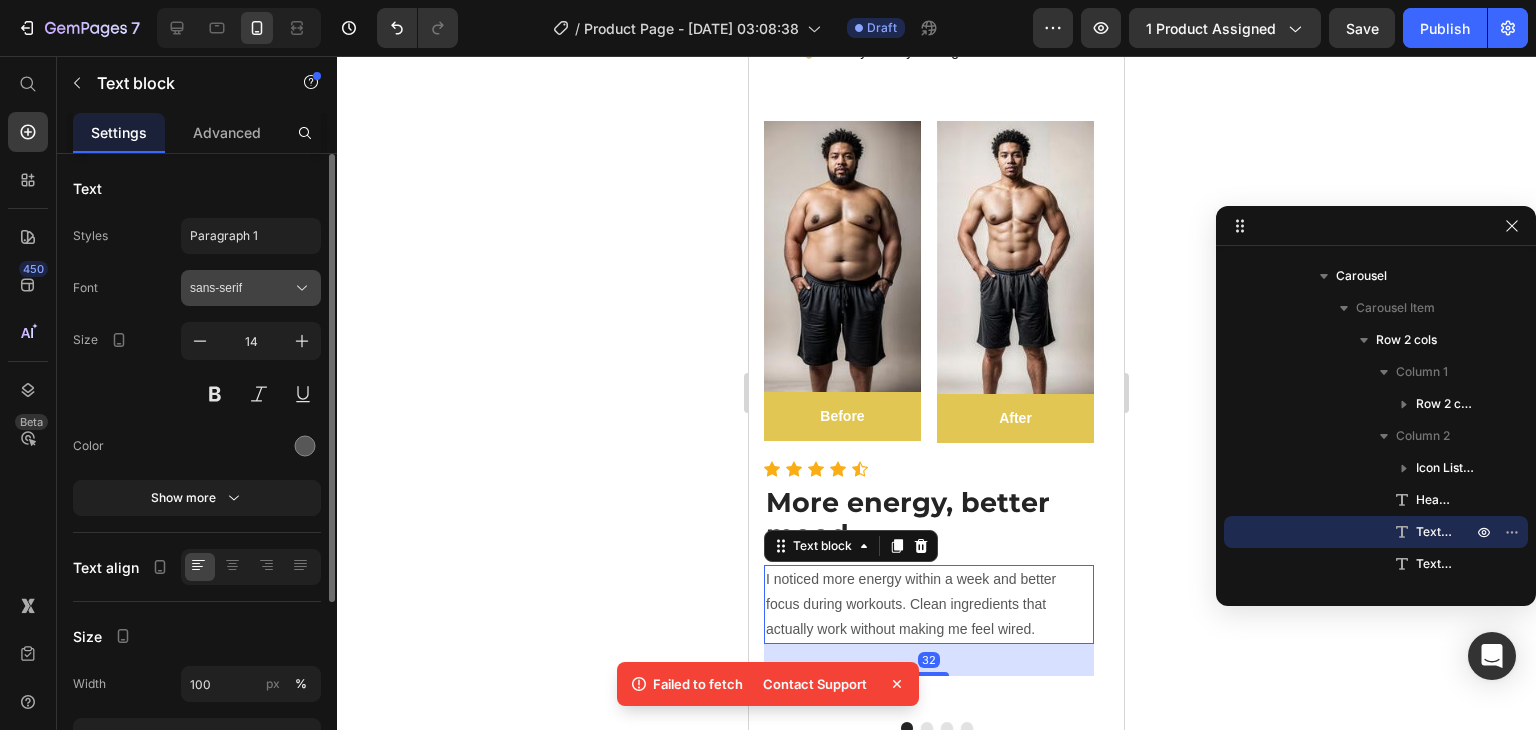 click on "sans-serif" at bounding box center [251, 288] 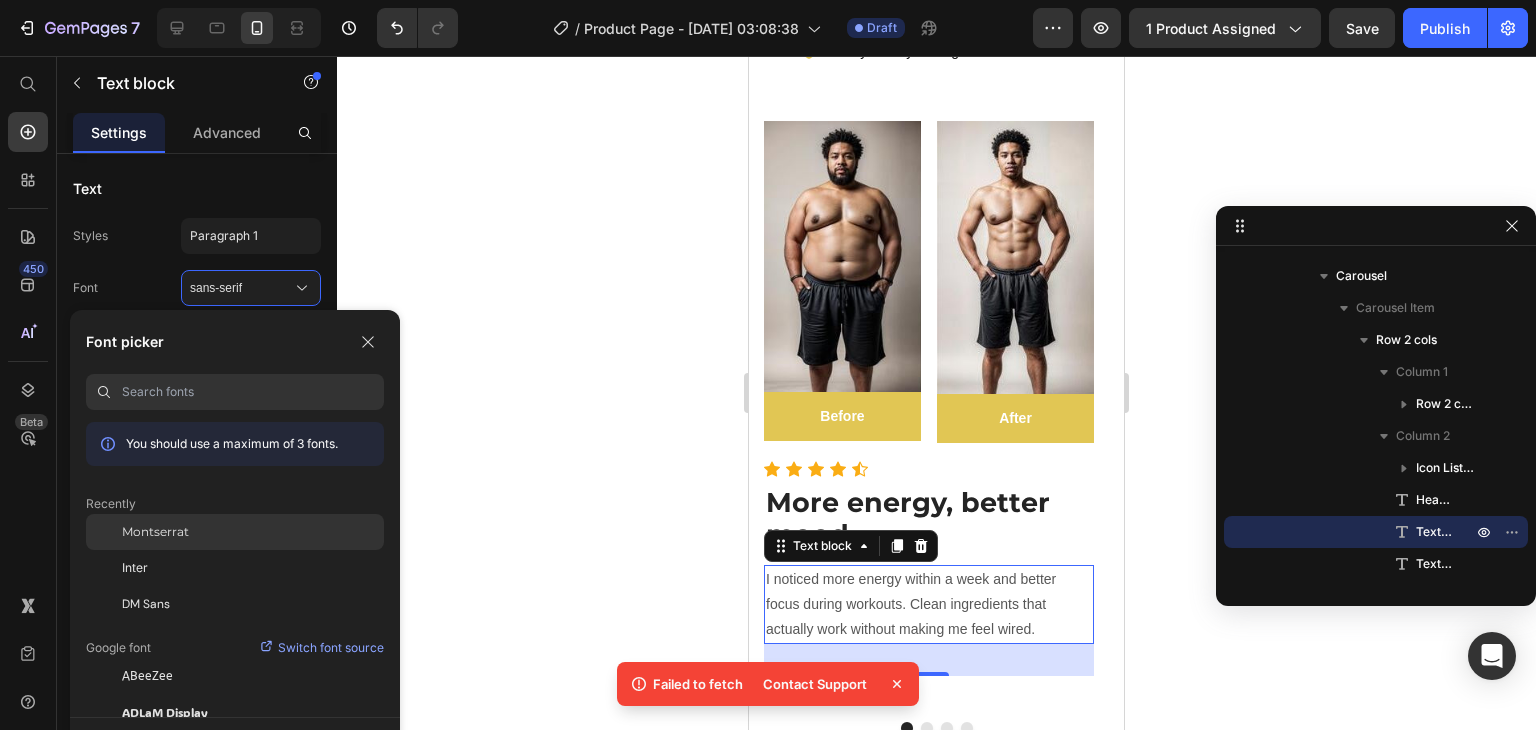 click on "Montserrat" 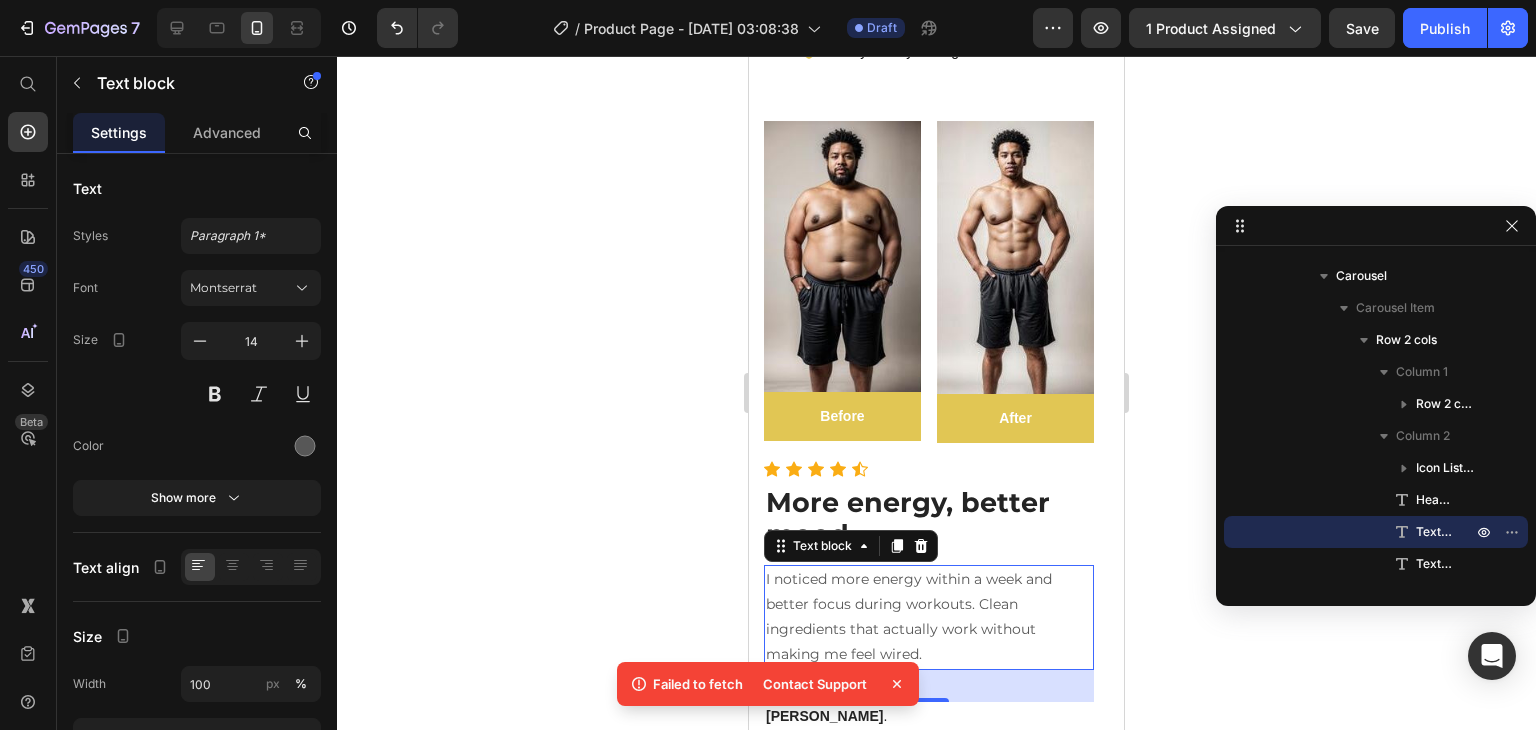 scroll, scrollTop: 7786, scrollLeft: 0, axis: vertical 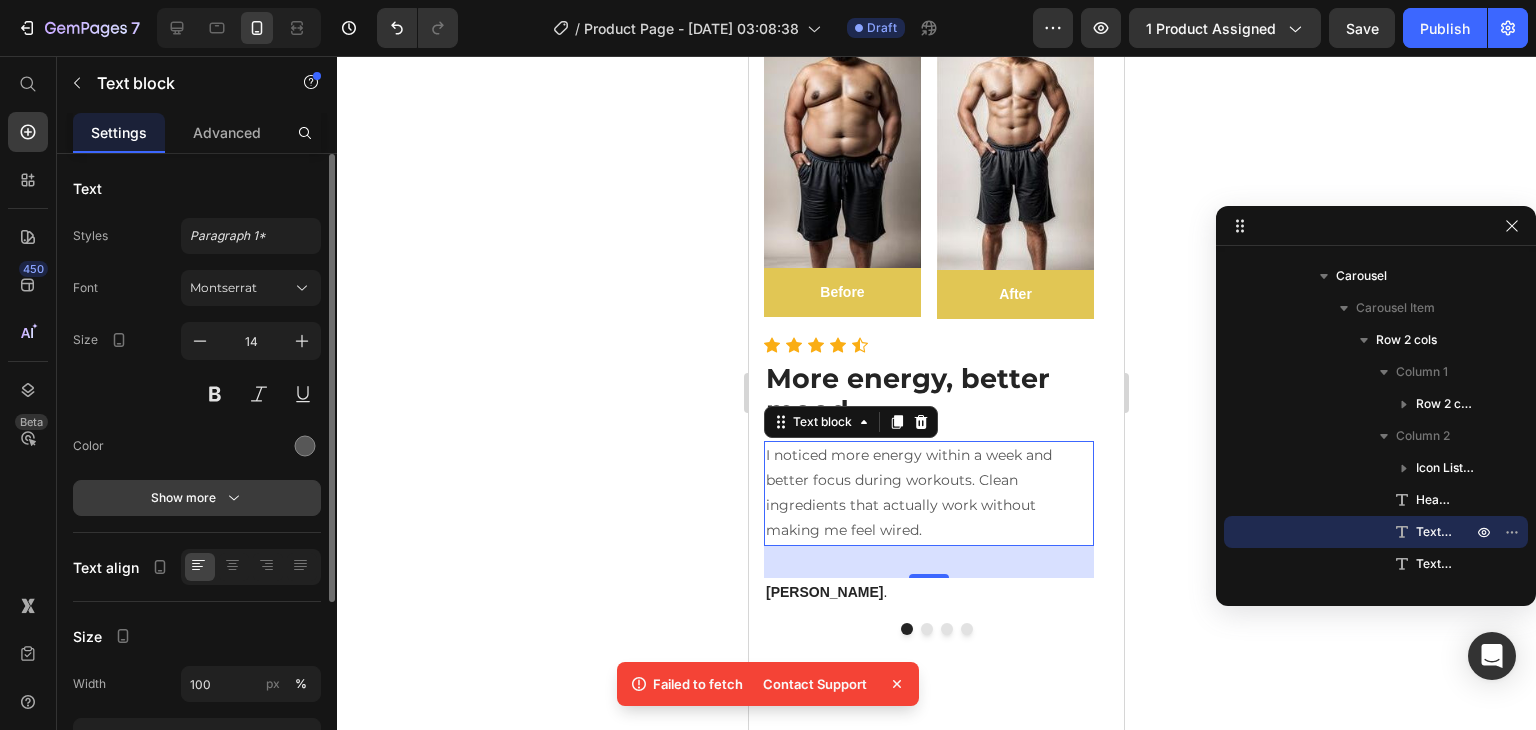click 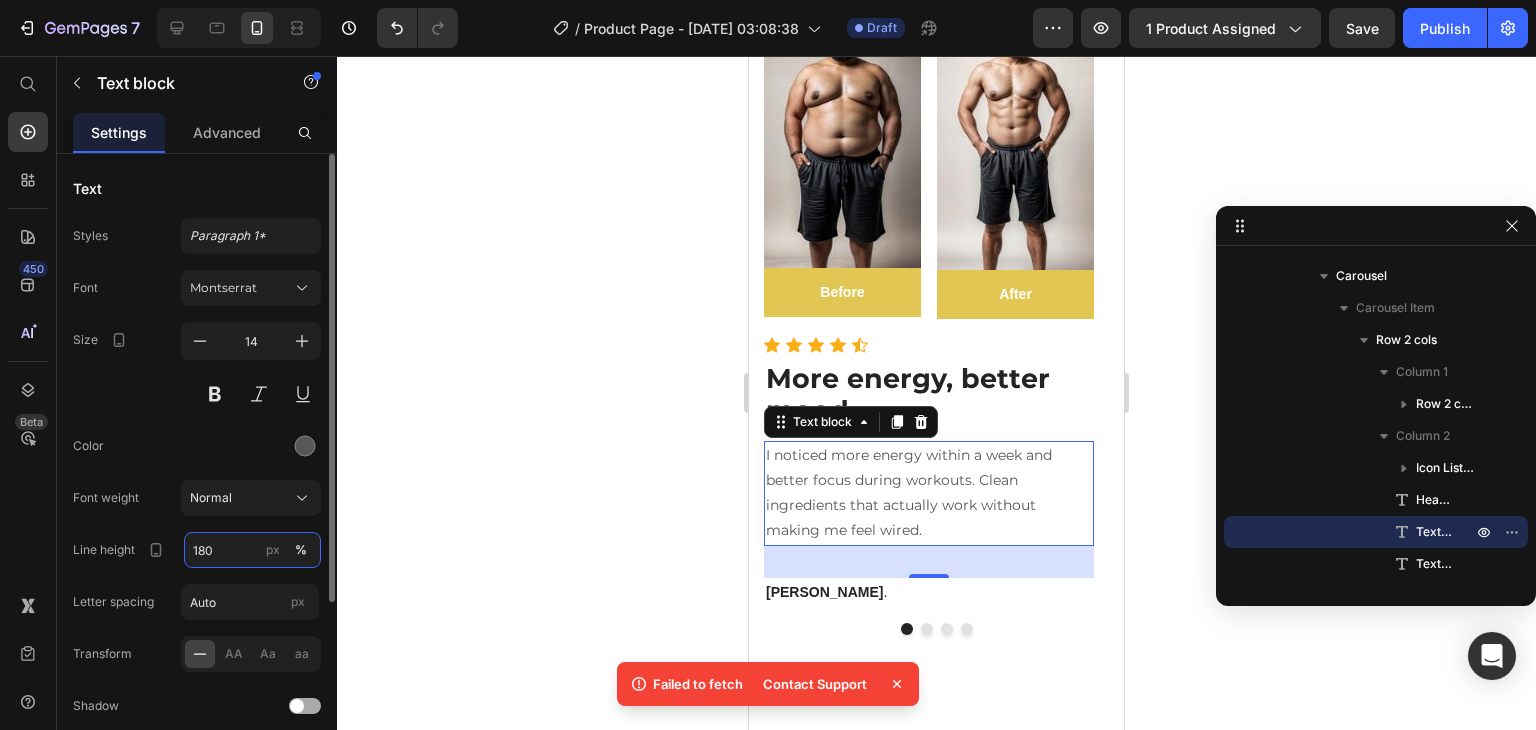 click on "180" at bounding box center [252, 550] 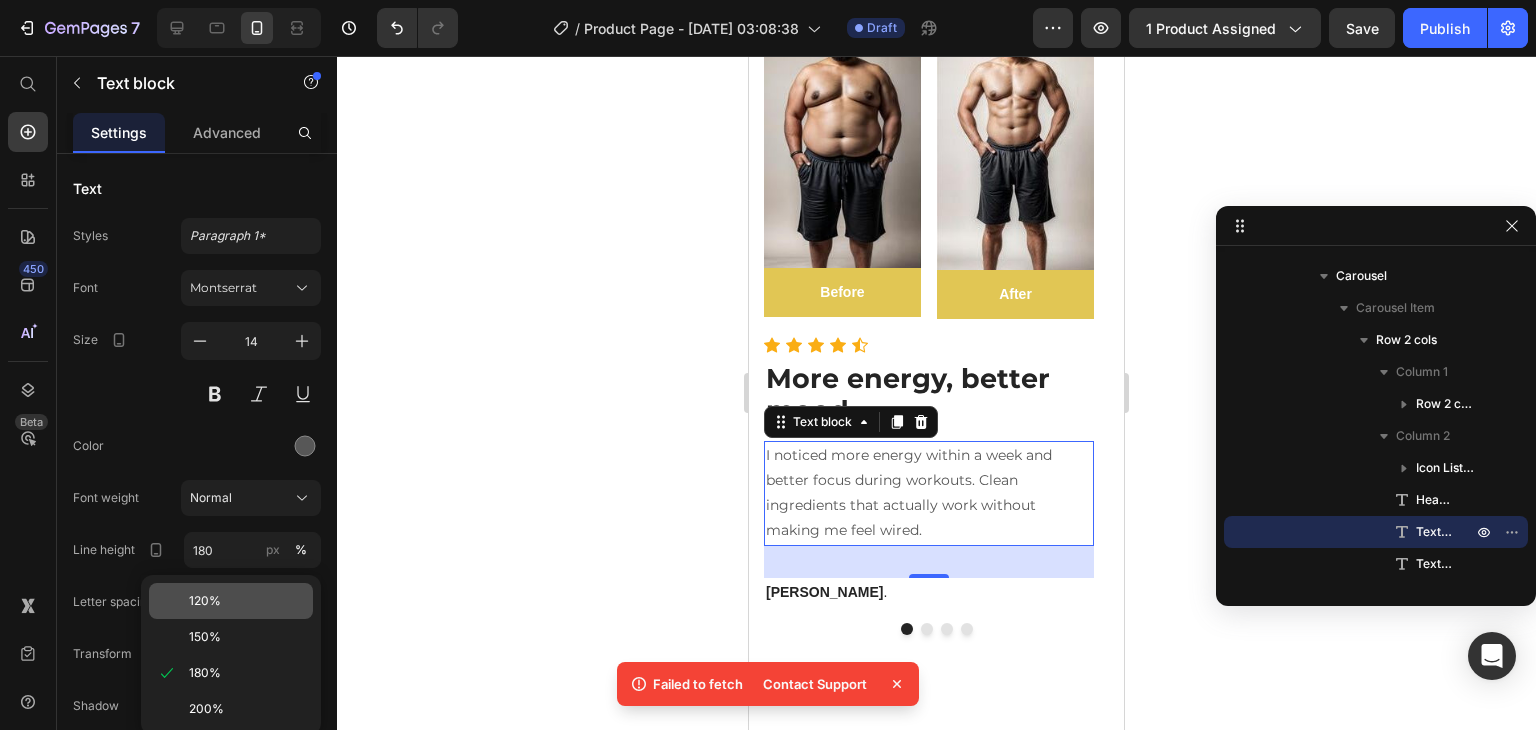 click on "120%" at bounding box center (205, 601) 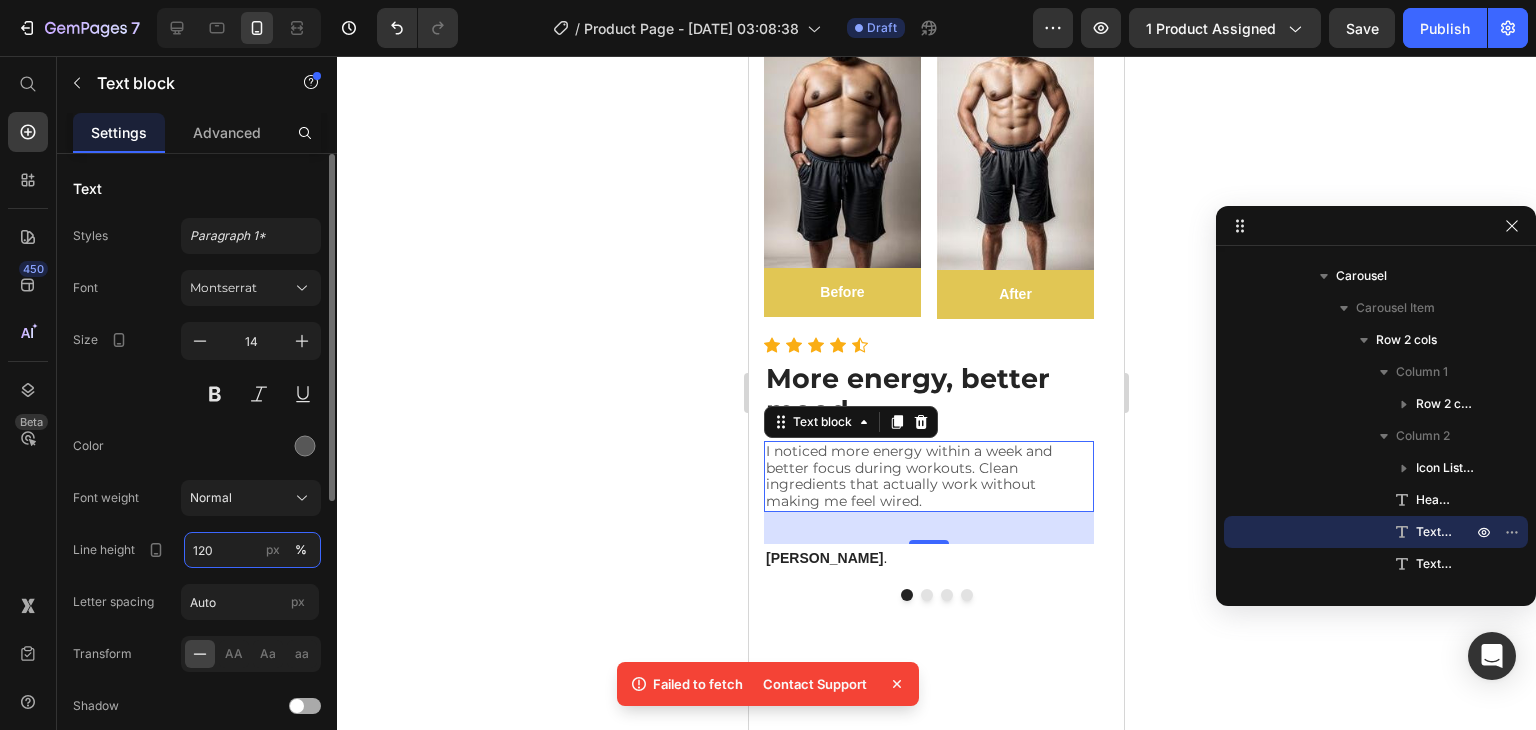 click on "120" at bounding box center [252, 550] 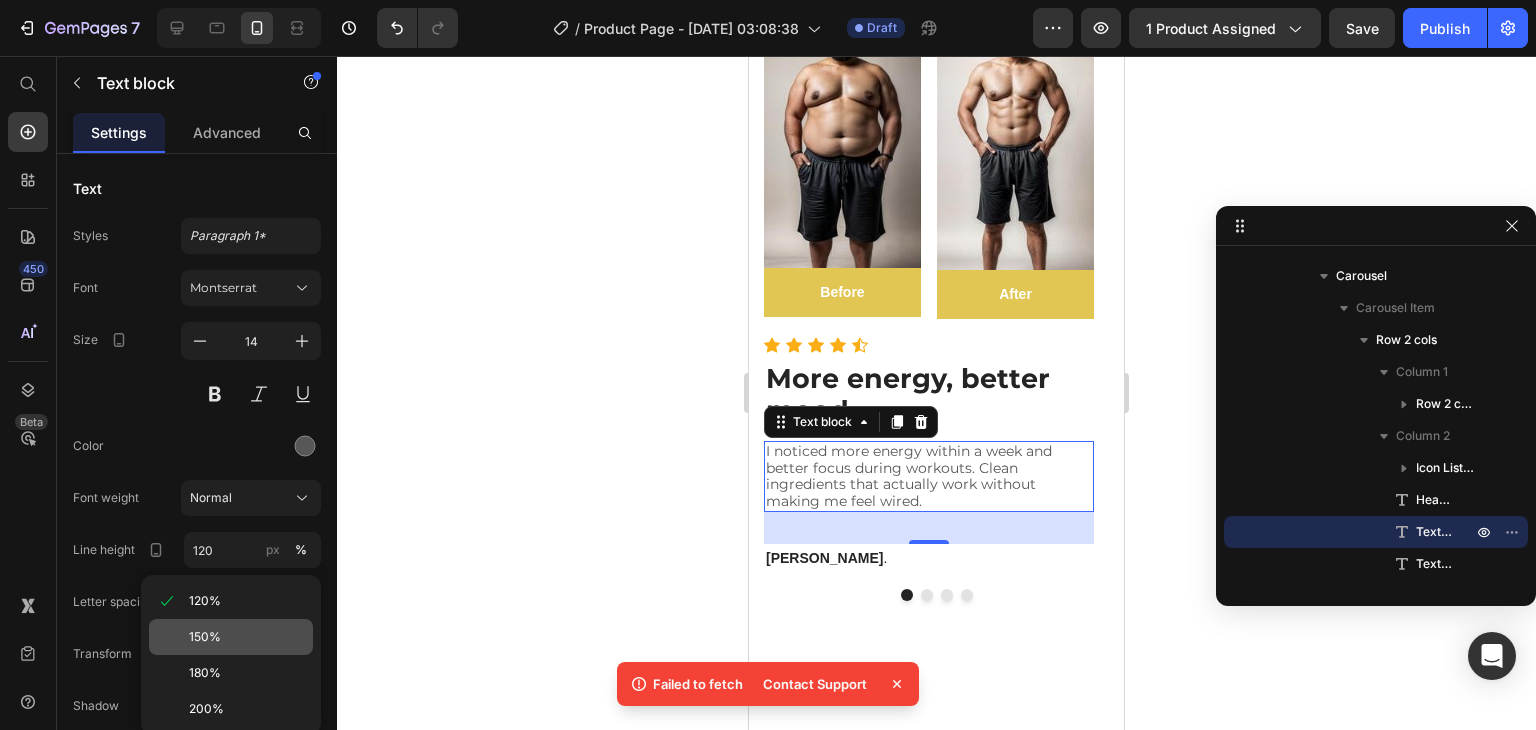 click on "150%" 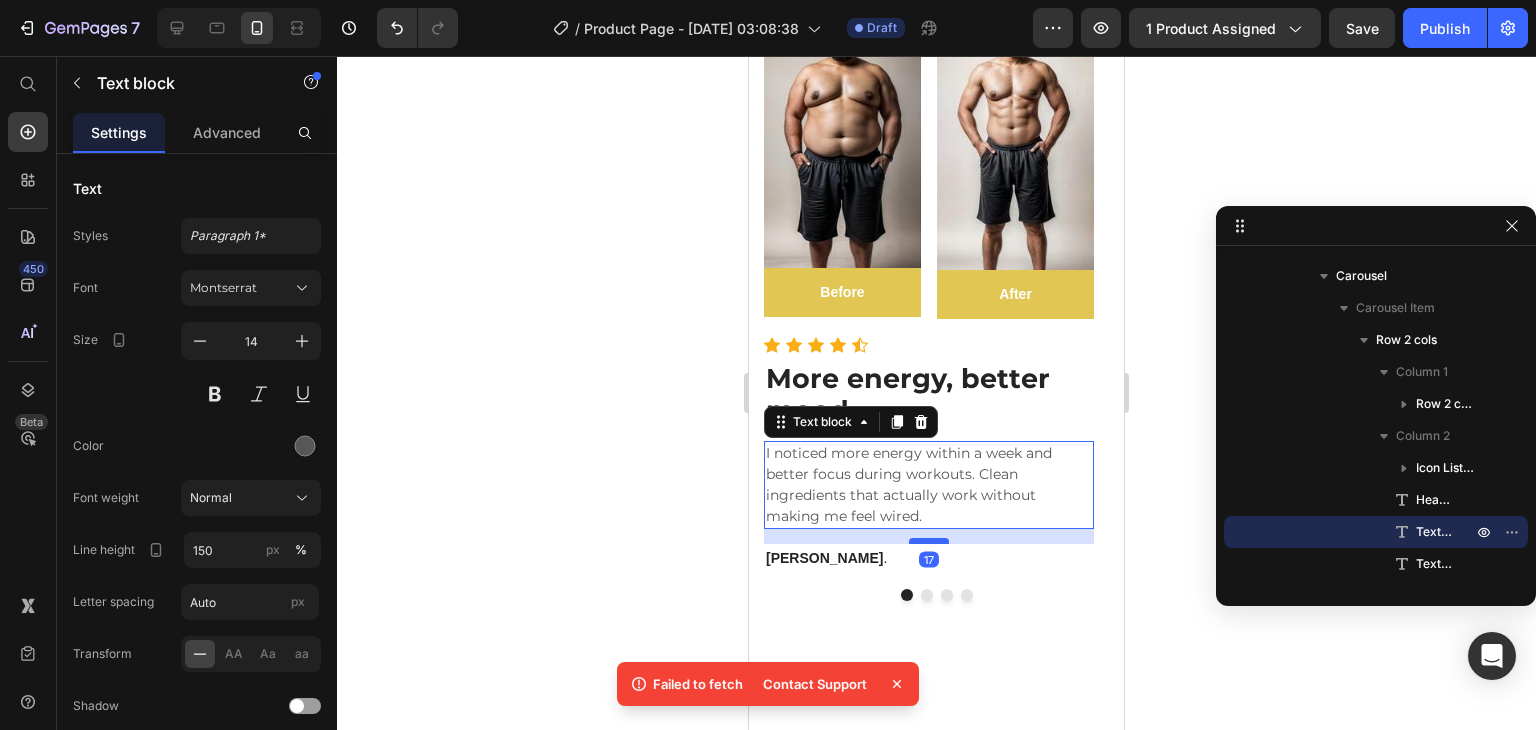 drag, startPoint x: 917, startPoint y: 536, endPoint x: 919, endPoint y: 518, distance: 18.110771 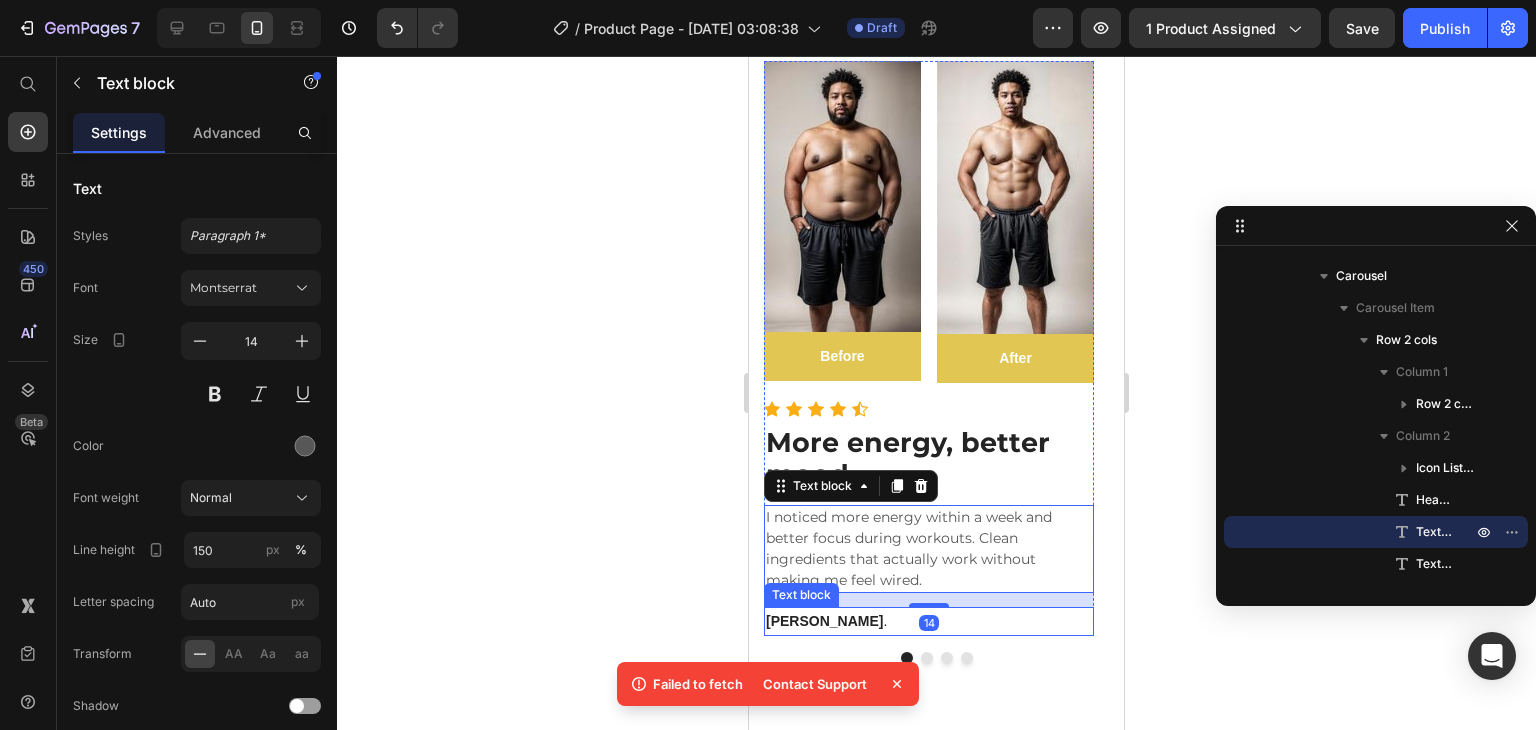 scroll, scrollTop: 7796, scrollLeft: 0, axis: vertical 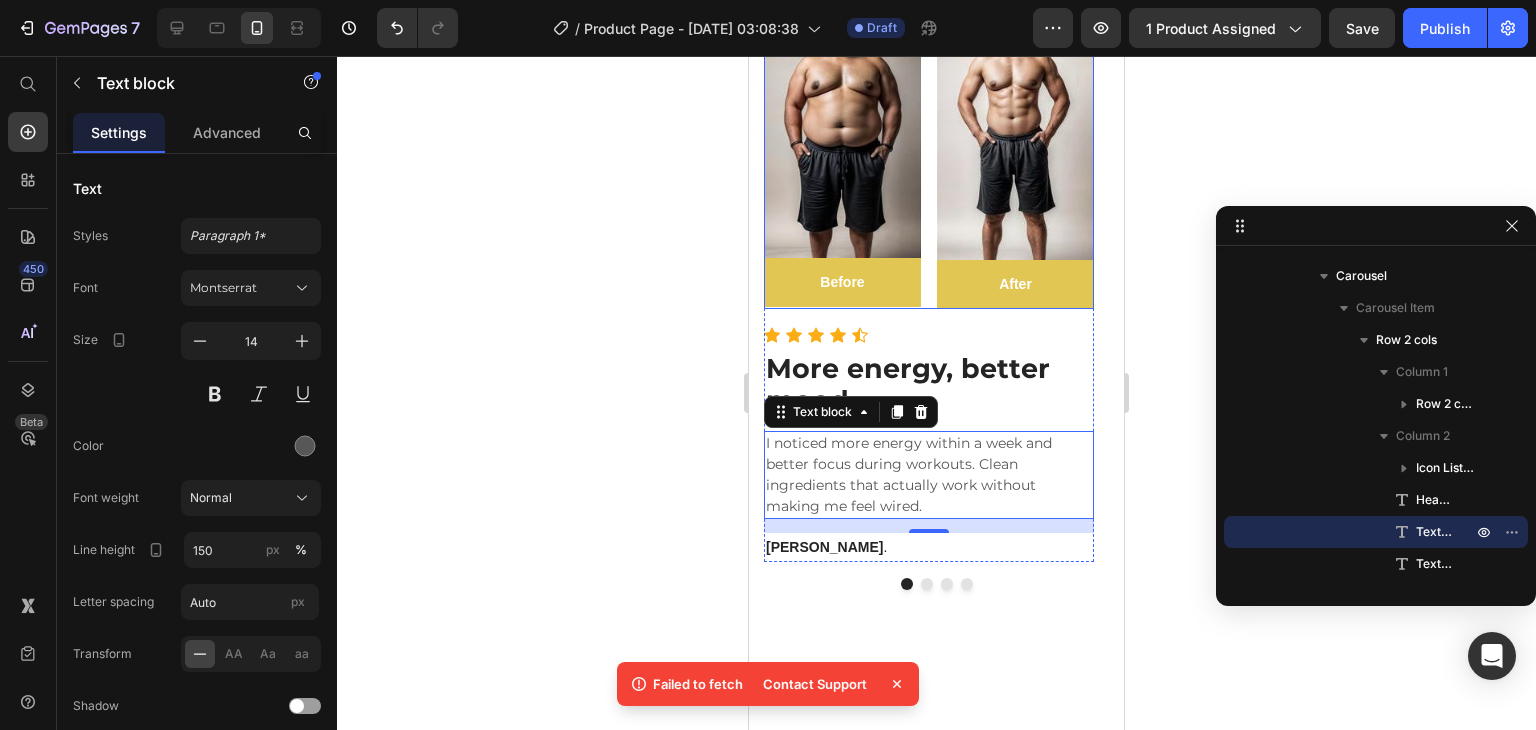 click on "Image Before Text block Row Row Image After Text block Row Row Row" at bounding box center (929, 148) 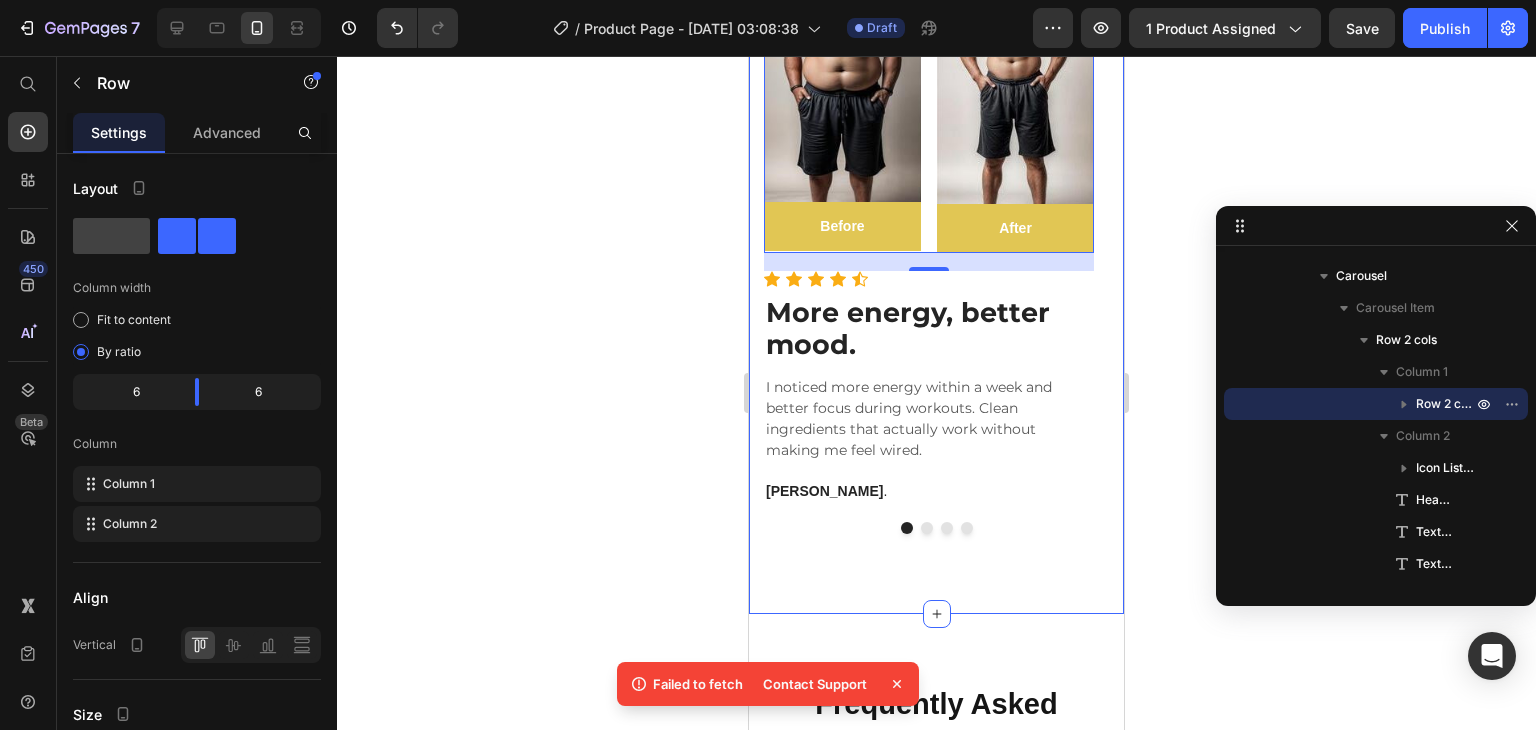 scroll, scrollTop: 7904, scrollLeft: 0, axis: vertical 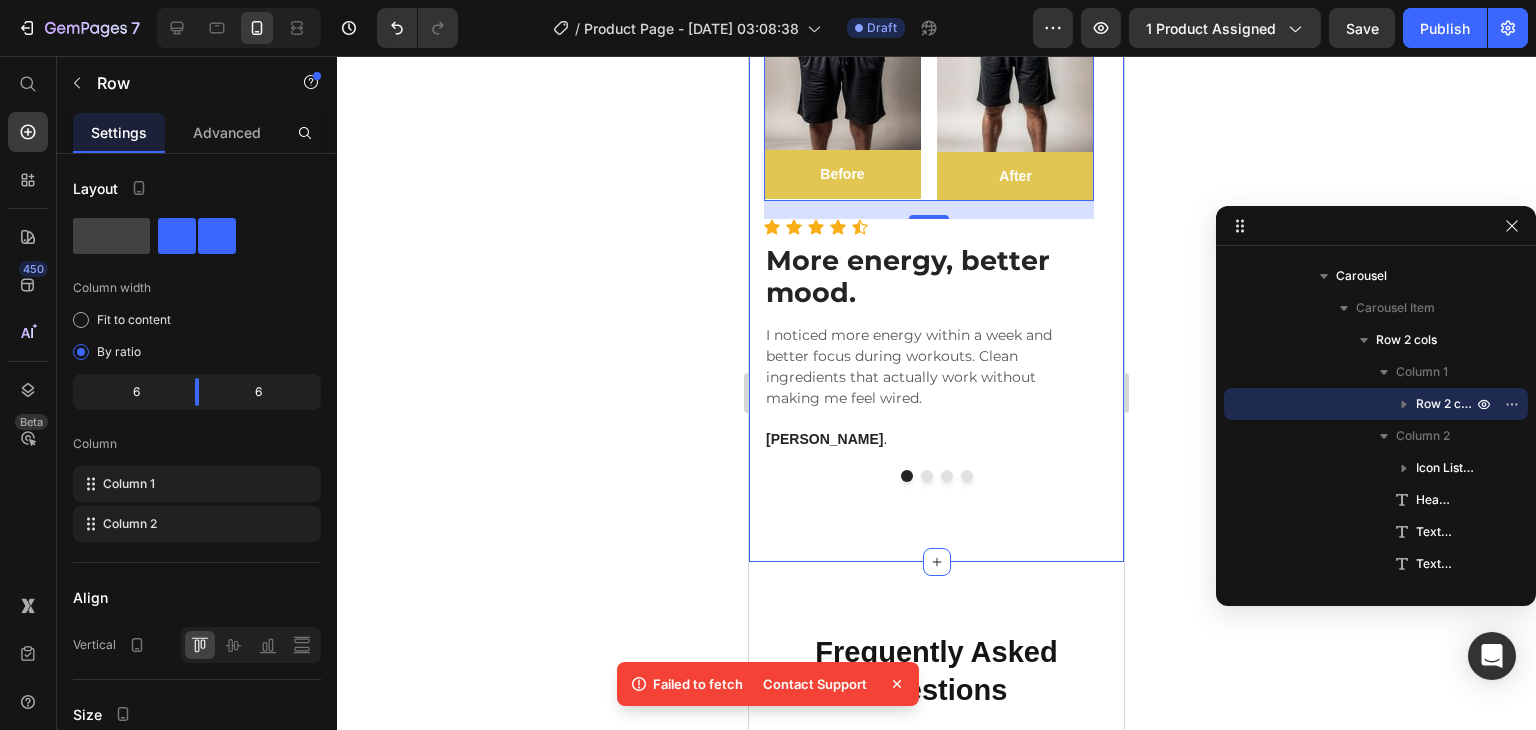 click on "Image Before Text block Row Row Image After Text block Row Row Row   18                Icon                Icon                Icon                Icon
Icon Icon List Hoz More energy, better mood. Heading I noticed more energy within a week and better focus during workouts. Clean ingredients that actually work without making me feel wired. Text block Ryan S .   Text block Row Image Row Before Text block Row Image After Text block Row Row Row                Icon                Icon                Icon                Icon
Icon Icon List Hoz This fits into my routine perfectly.  Heading I take two every morning and feel sharper, calmer, and more productive. Even my sleep has improved. Text block Davis R. Text block Row Image Before Text block Row Row Image After Text block Row Row Row                Icon                Icon                Icon                Icon
Icon Icon List Hoz Takes time, but it works Heading Text block Darius M. Text block Row Image Before" at bounding box center (936, 213) 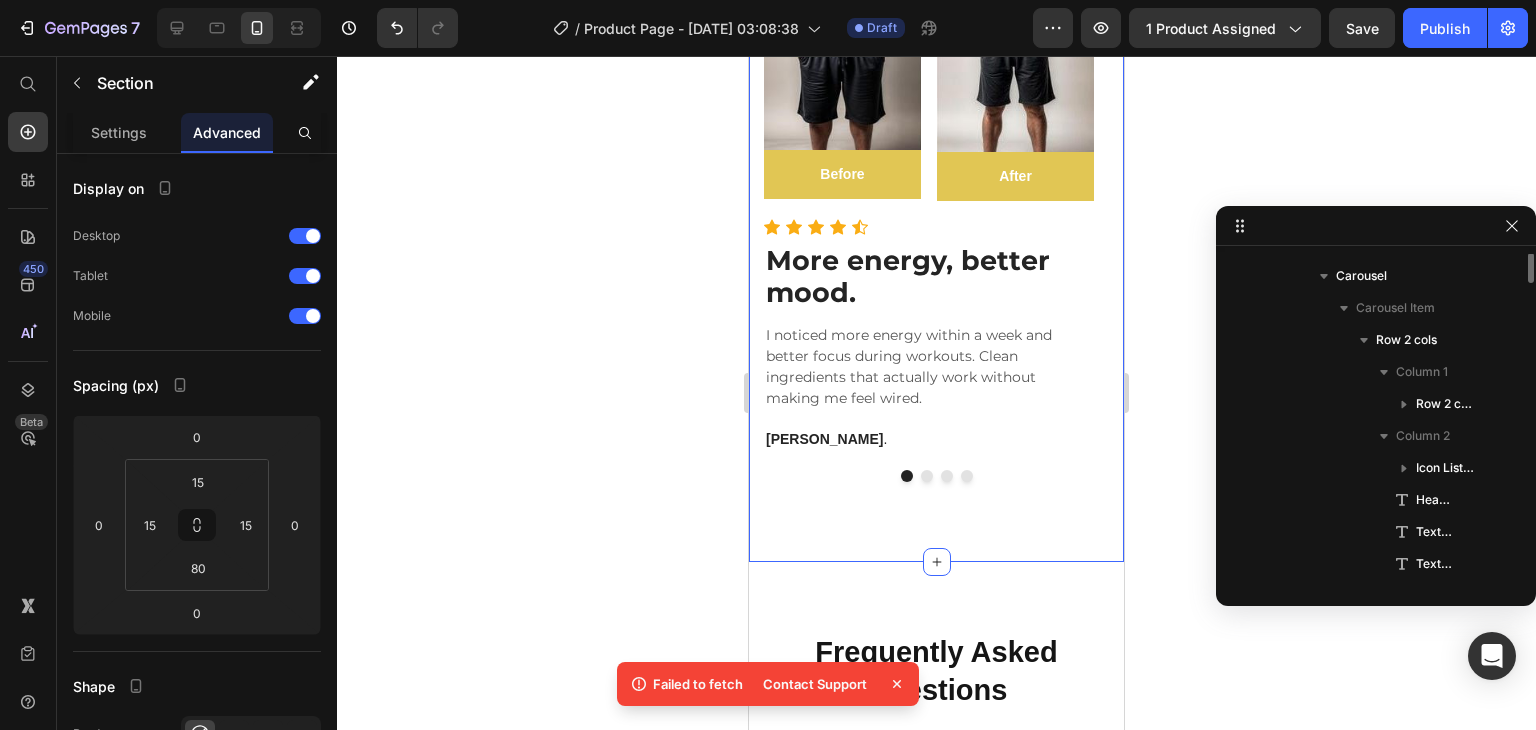 scroll, scrollTop: 2762, scrollLeft: 0, axis: vertical 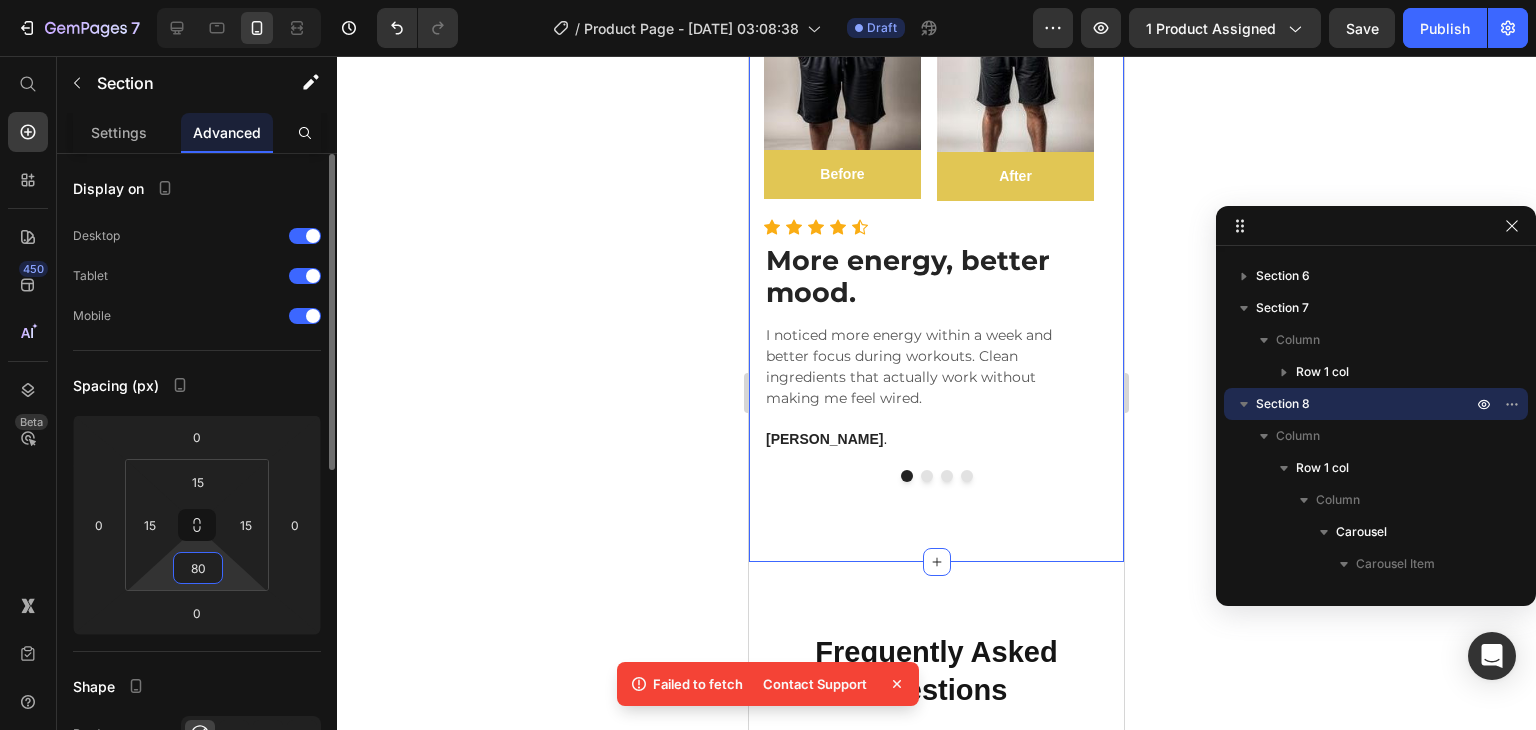 click on "80" at bounding box center [198, 568] 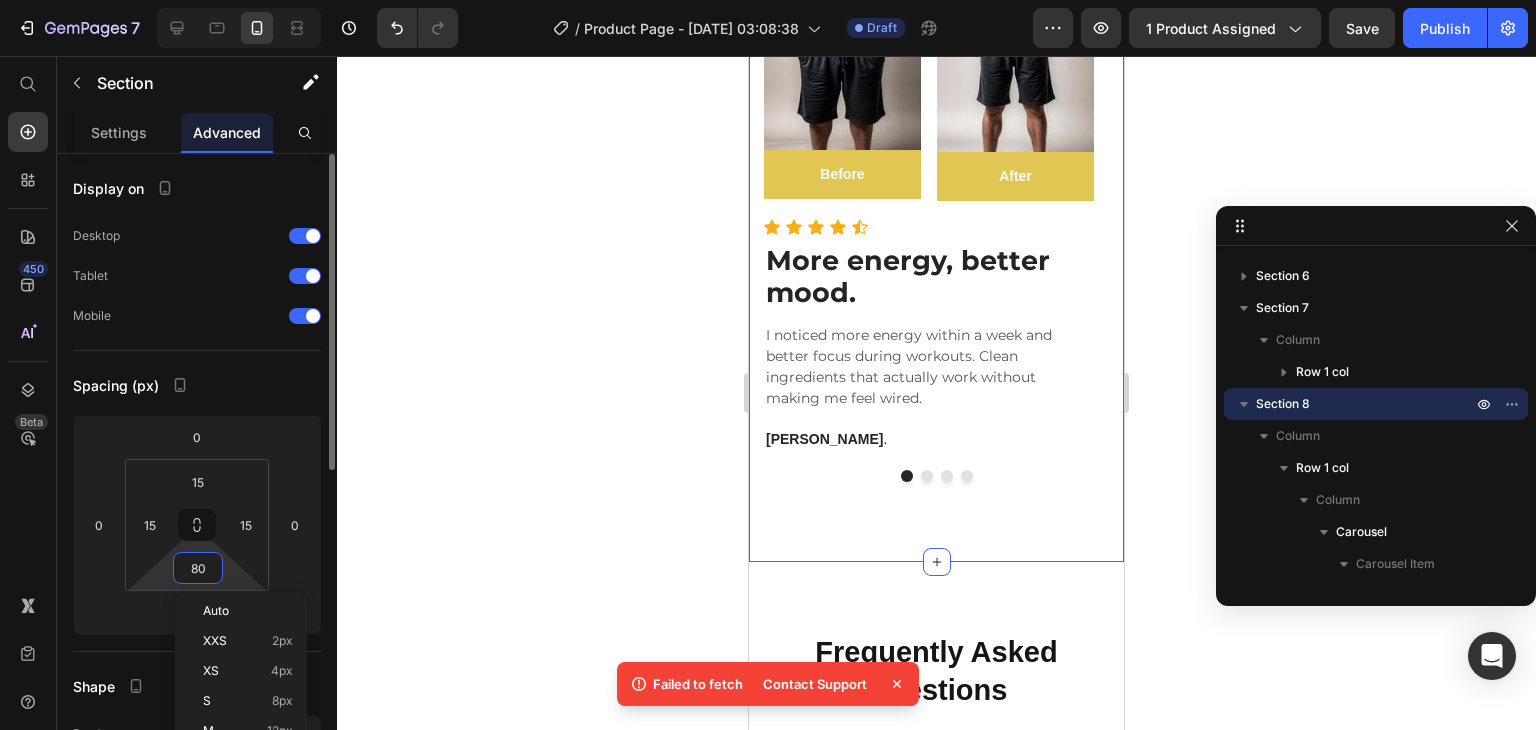 type on "0" 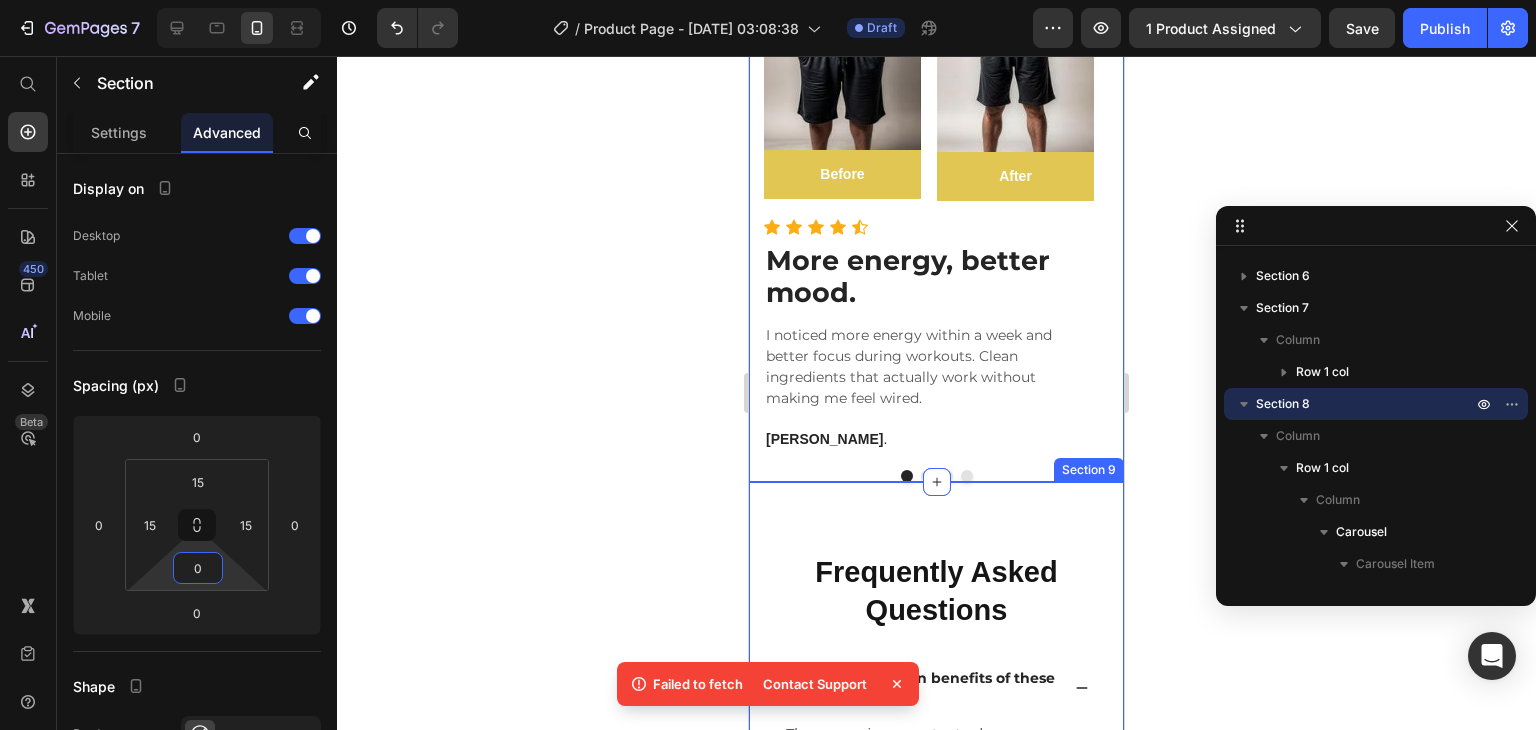 click on "Frequently Asked Questions Heading
What are the main benefits of these gummies? These gummies support natural testosterone levels, improve energy, boost stamina, aid muscle recovery, and promote focus and mental clarity. They’re formulated with time-tested ingredients like Shilajit, Ashwagandha, and Gokshura to support overall male wellness. Text Block
How long does it take to see results?
How should I take these gummies?
Are there any side effects?
Is this product safe and lab-tested? Accordion Row Image Row Image                Title Line 🎁  BUY MORE, SAVE MORE Text Block                Title Line Row UP TO 50% OFF  FOR A LIMITED TIME ONLY! Heading This limited-time deal is in high demand and stock keeps selling out. Text Block Get 50% OFF Button Sell-Out Risk:  High   |  FREE  shipping Text Block Row Try it today with a 3-Day Money Back Guarantee! Text Block Row Row Row Section 9" at bounding box center [936, 1221] 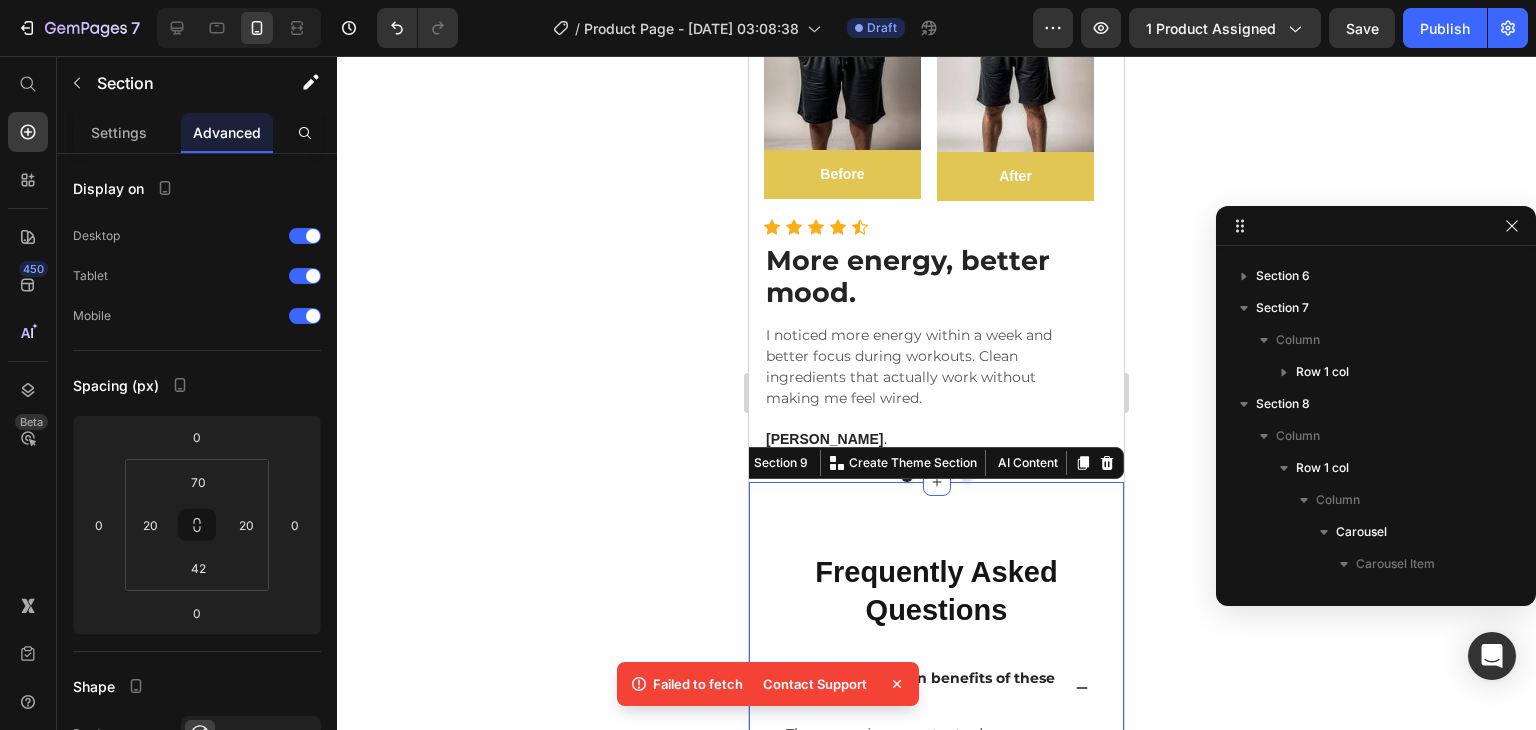 scroll, scrollTop: 3333, scrollLeft: 0, axis: vertical 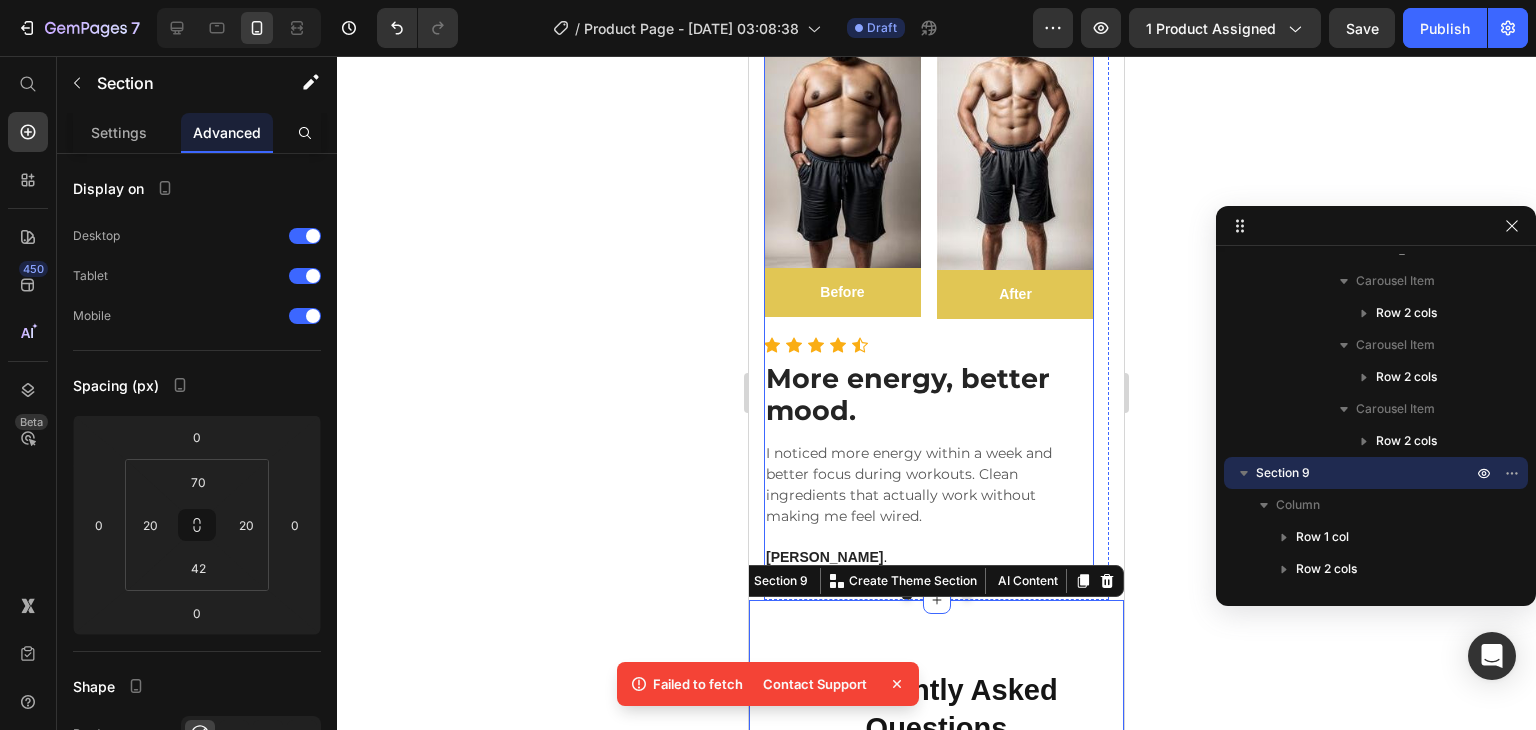 click on "Image Before Text block Row Row Image After Text block Row Row Row" at bounding box center [929, 167] 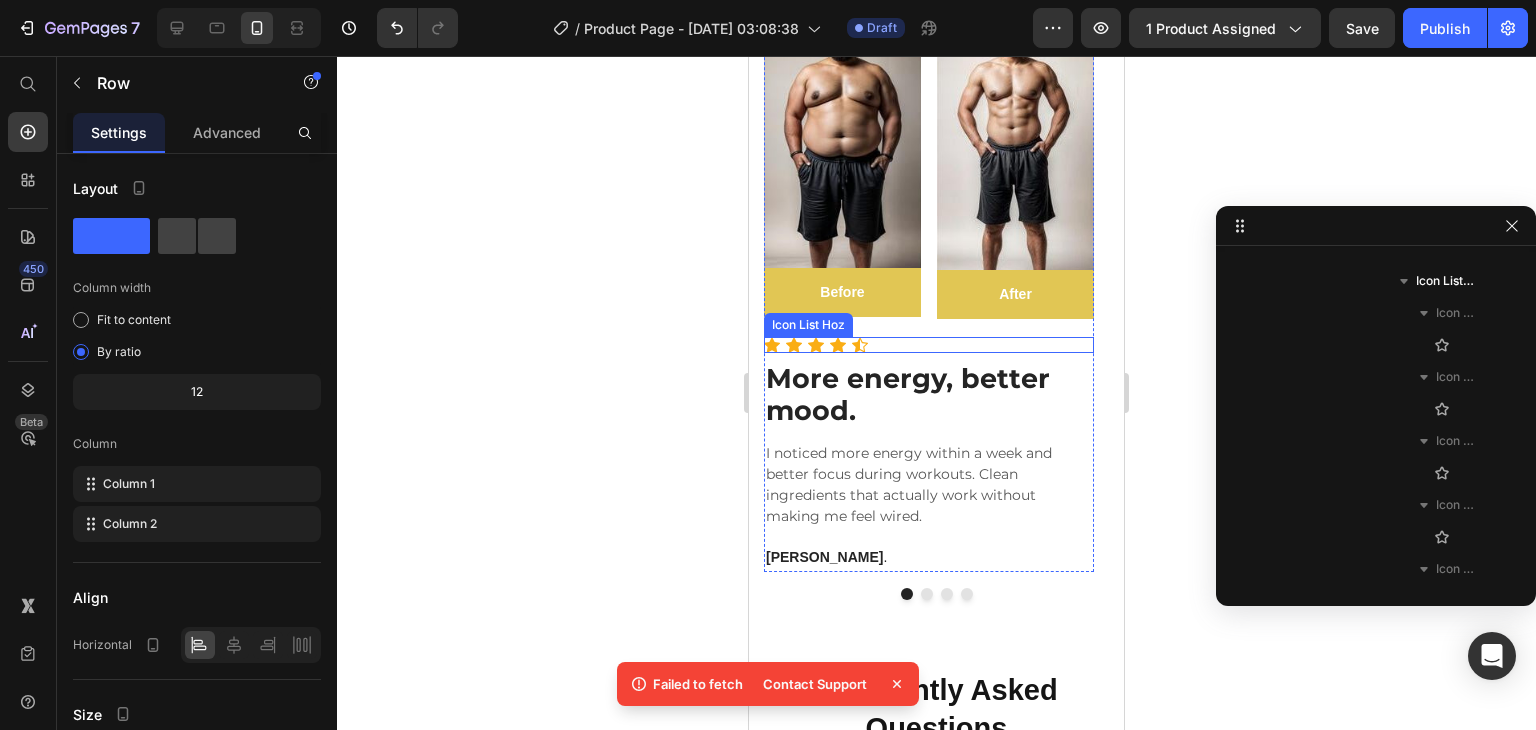 scroll, scrollTop: 2954, scrollLeft: 0, axis: vertical 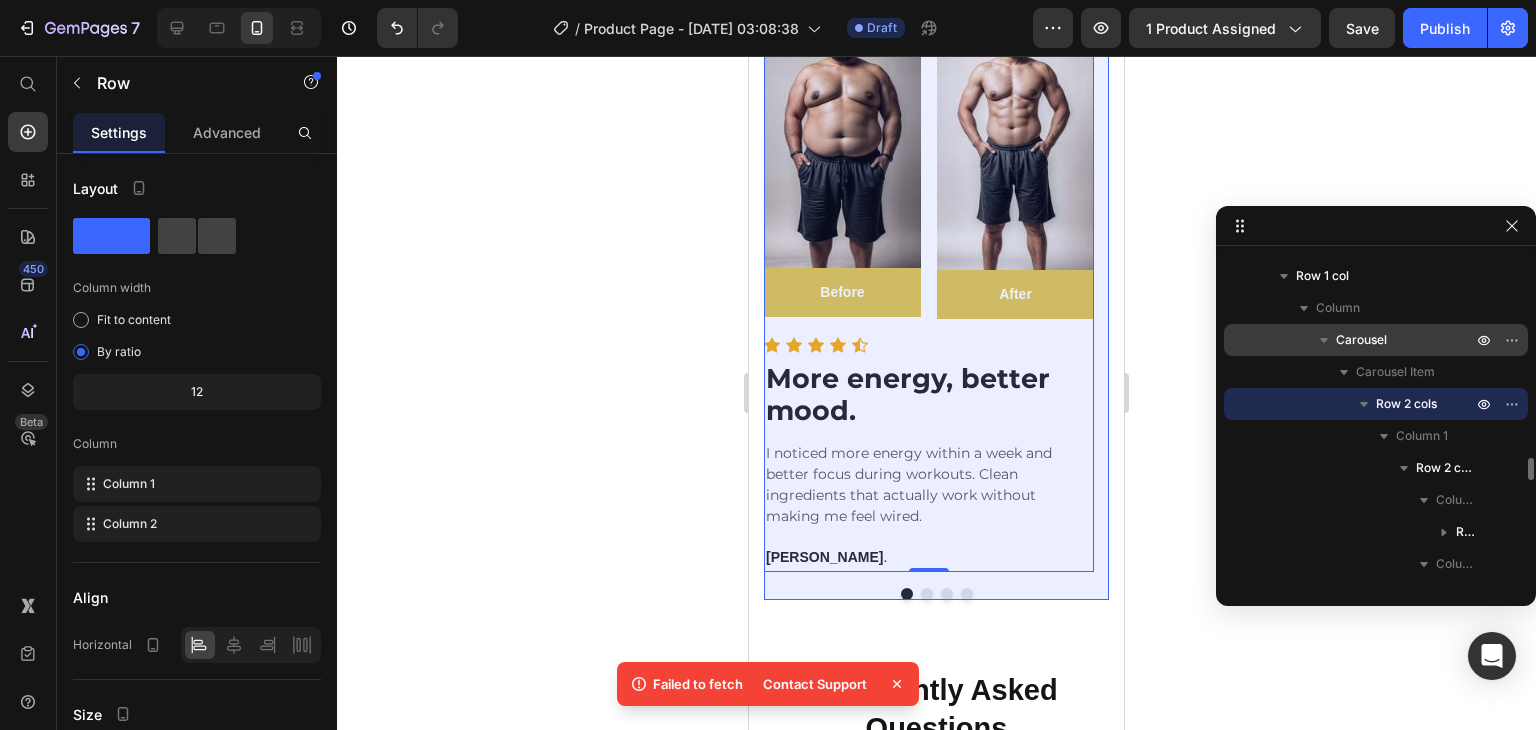 drag, startPoint x: 1288, startPoint y: 351, endPoint x: 91, endPoint y: 203, distance: 1206.1149 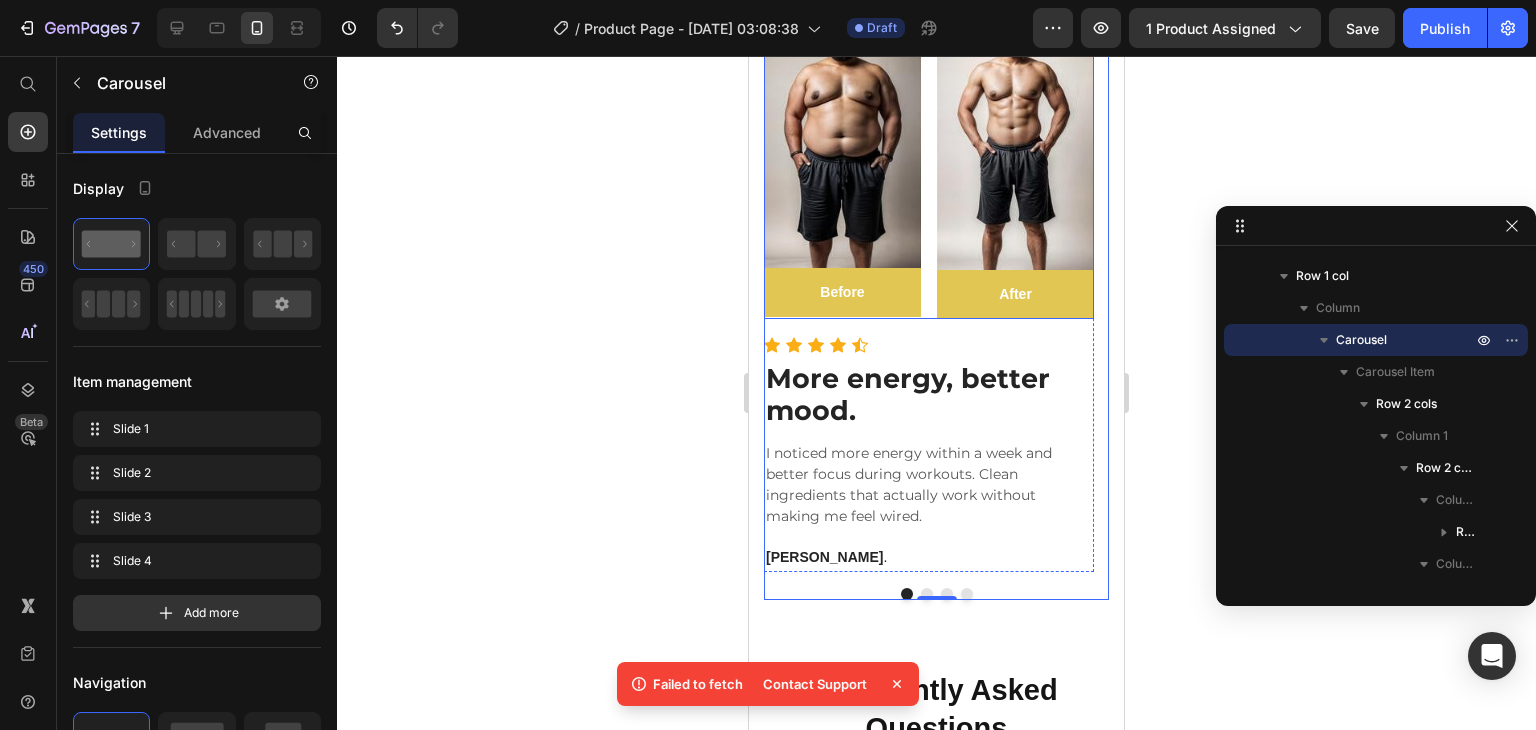 click on "Image Before Text block Row Row Image After Text block Row Row Row" at bounding box center (929, 158) 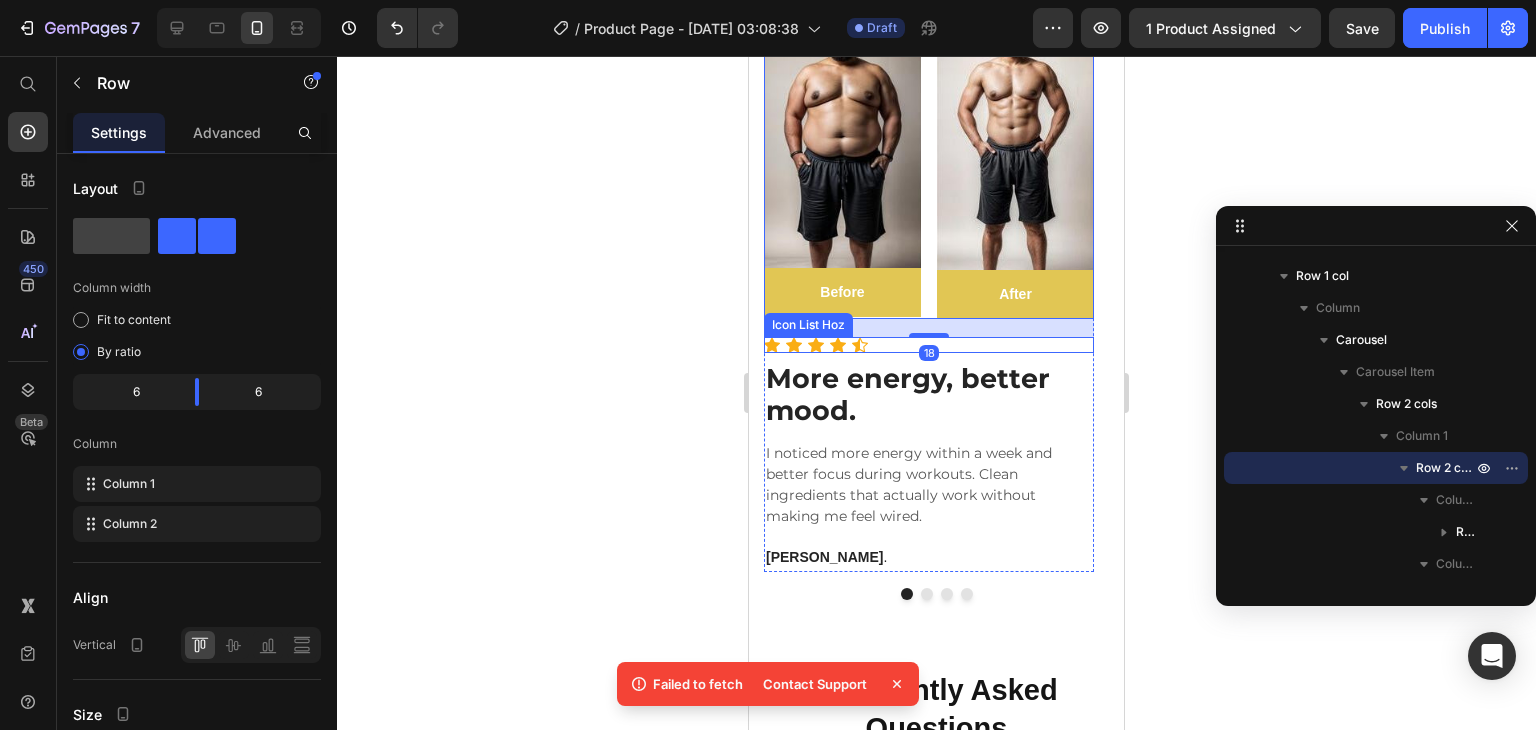click on "Icon                Icon                Icon                Icon
Icon" at bounding box center [929, 345] 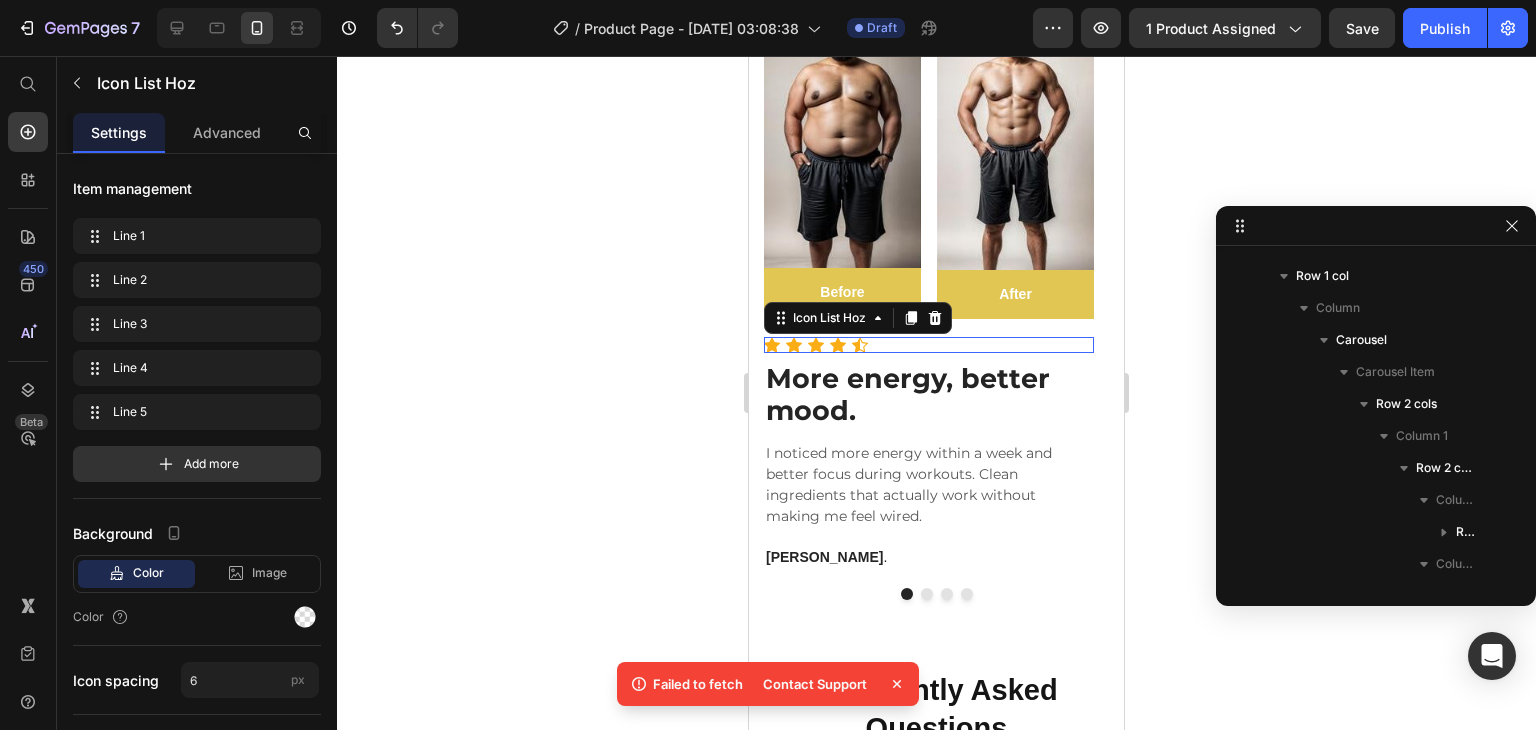 scroll, scrollTop: 3210, scrollLeft: 0, axis: vertical 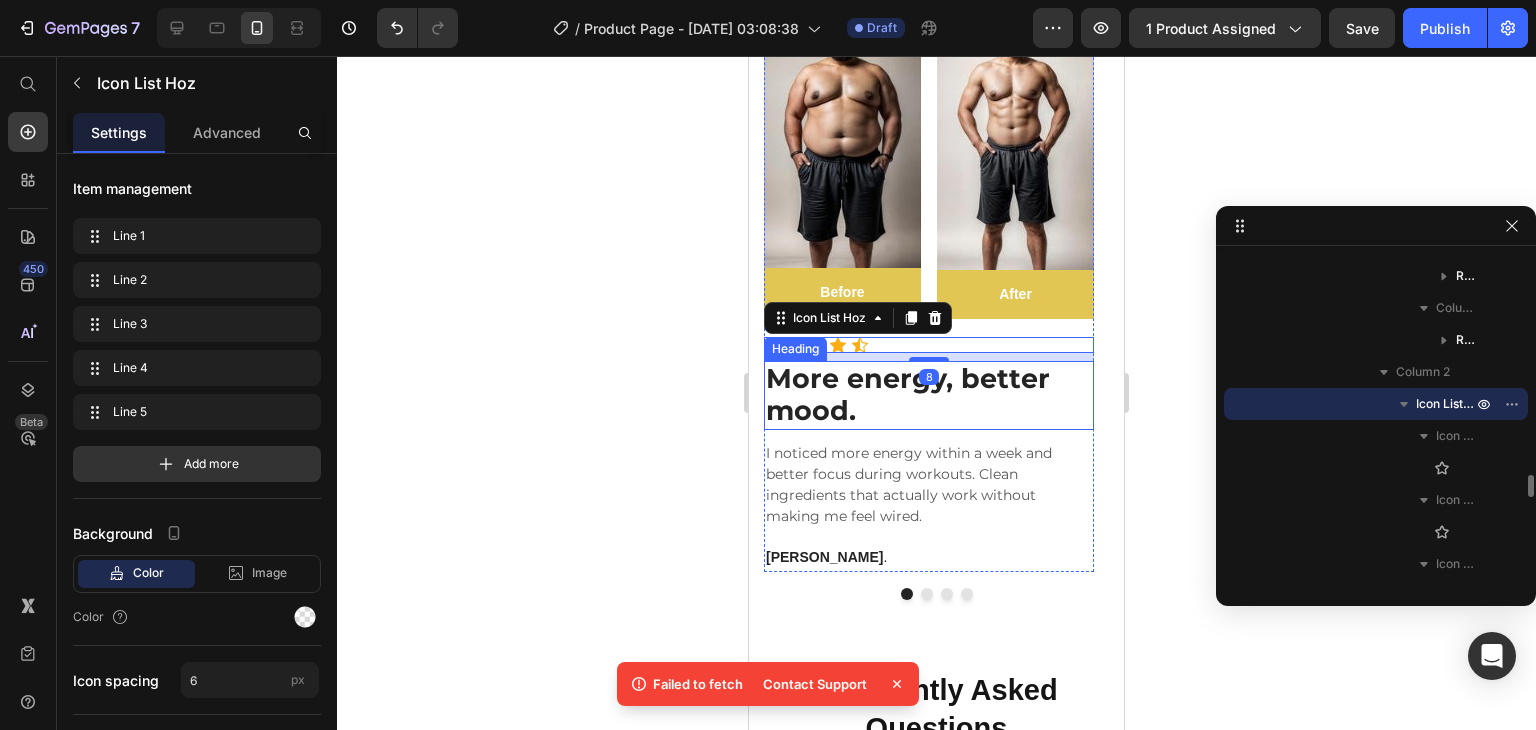 click on "More energy, better mood." at bounding box center [929, 395] 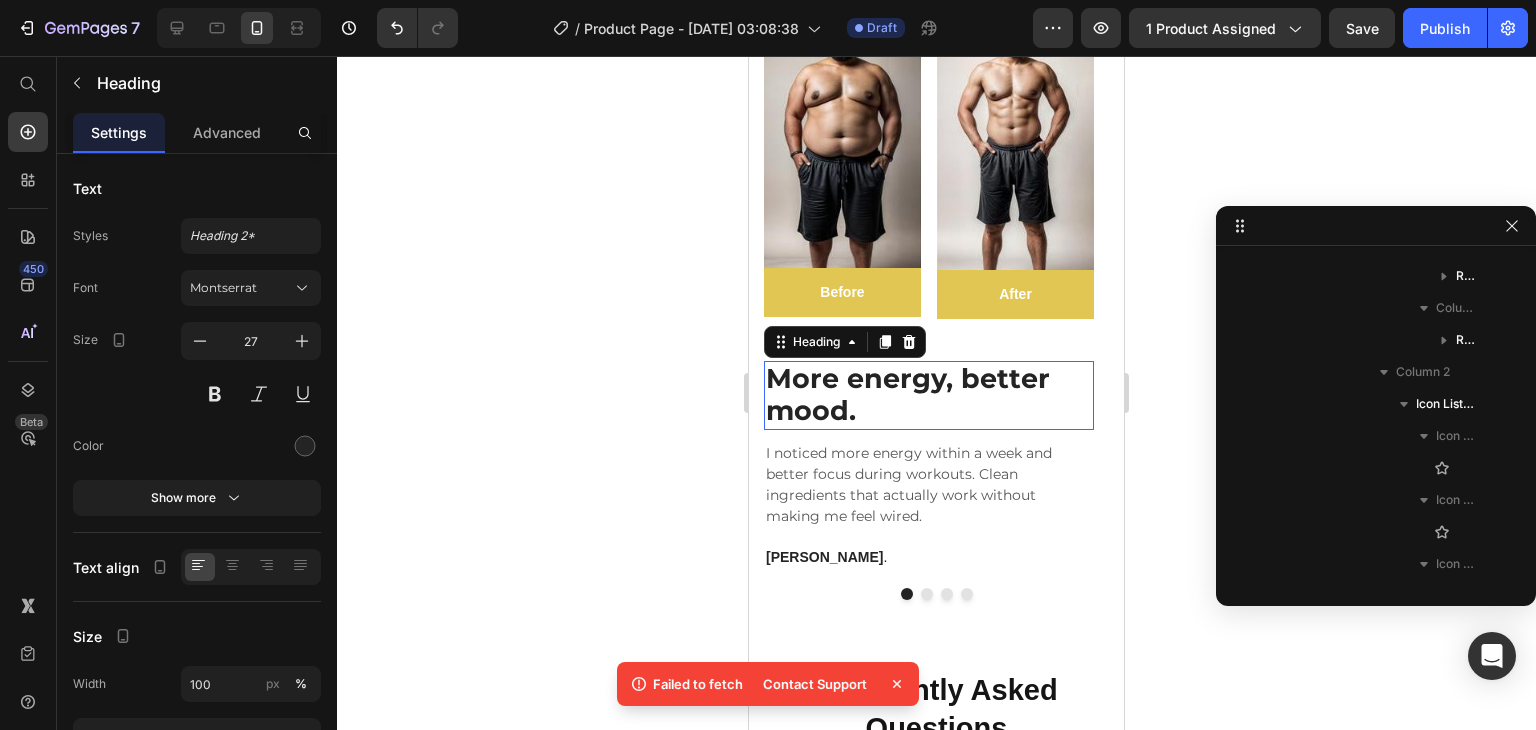 scroll, scrollTop: 3562, scrollLeft: 0, axis: vertical 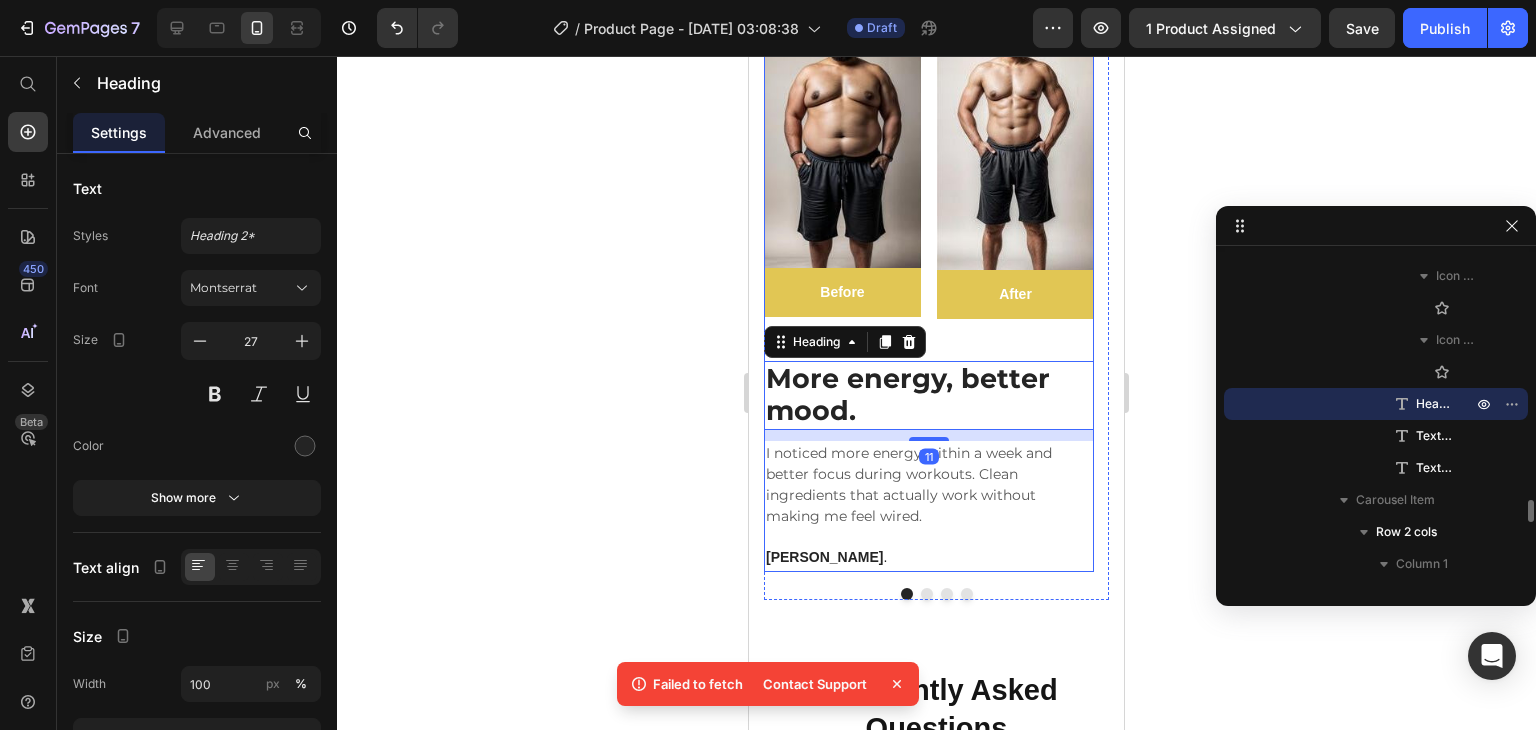 click on "Icon                Icon                Icon                Icon
Icon Icon List Hoz More energy, better mood. Heading   11 I noticed more energy within a week and better focus during workouts. Clean ingredients that actually work without making me feel wired. Text block Ryan S .   Text block" at bounding box center (929, 454) 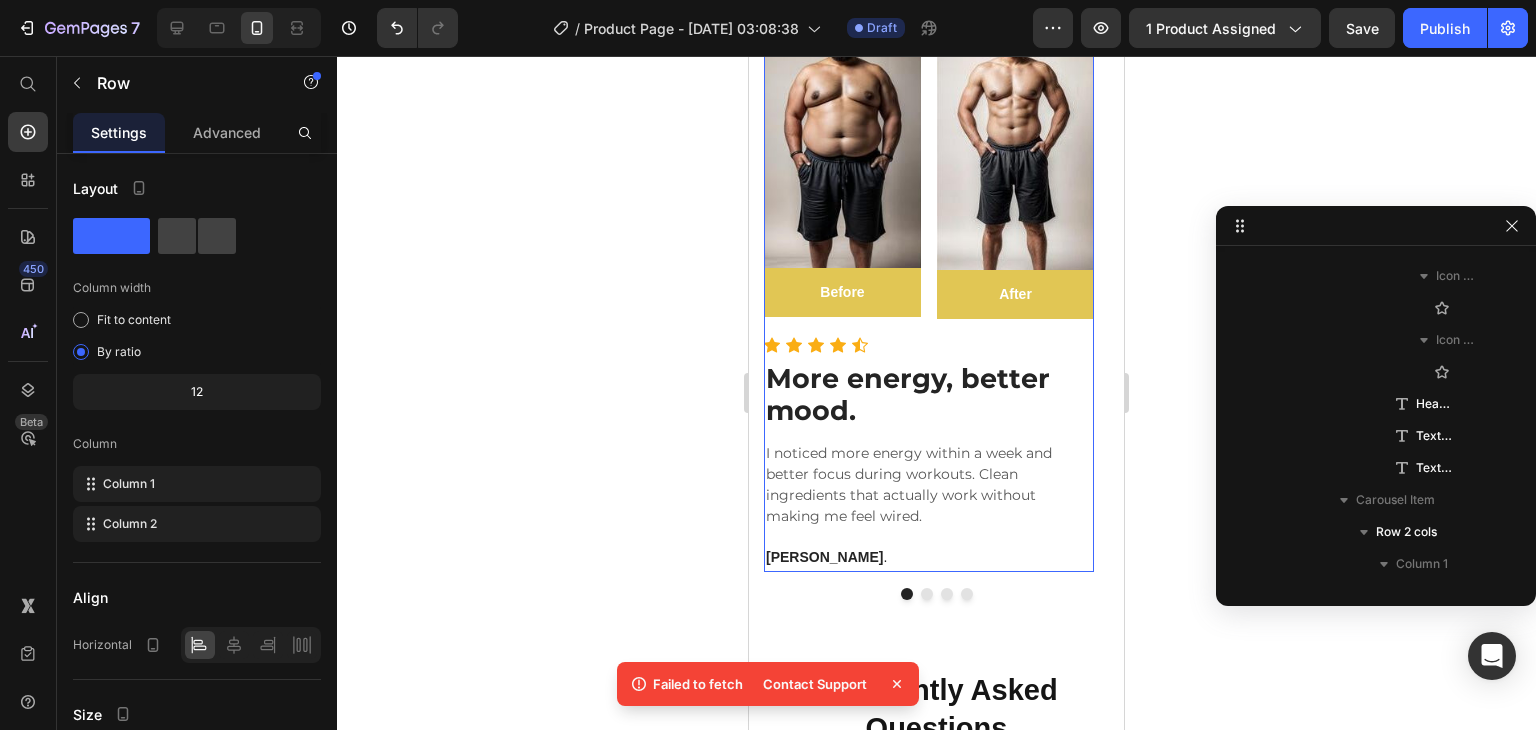 scroll, scrollTop: 2954, scrollLeft: 0, axis: vertical 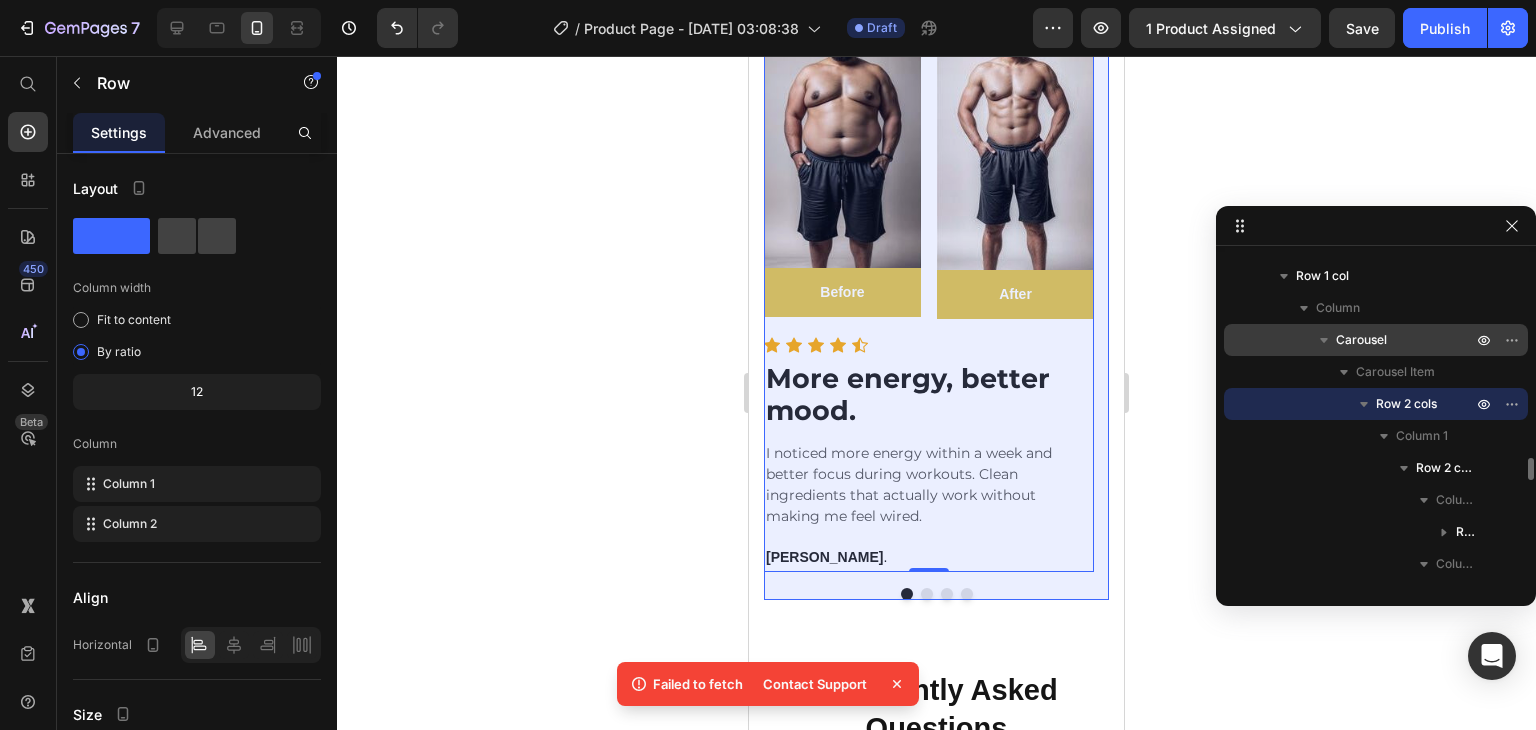 click on "Carousel" at bounding box center (1376, 340) 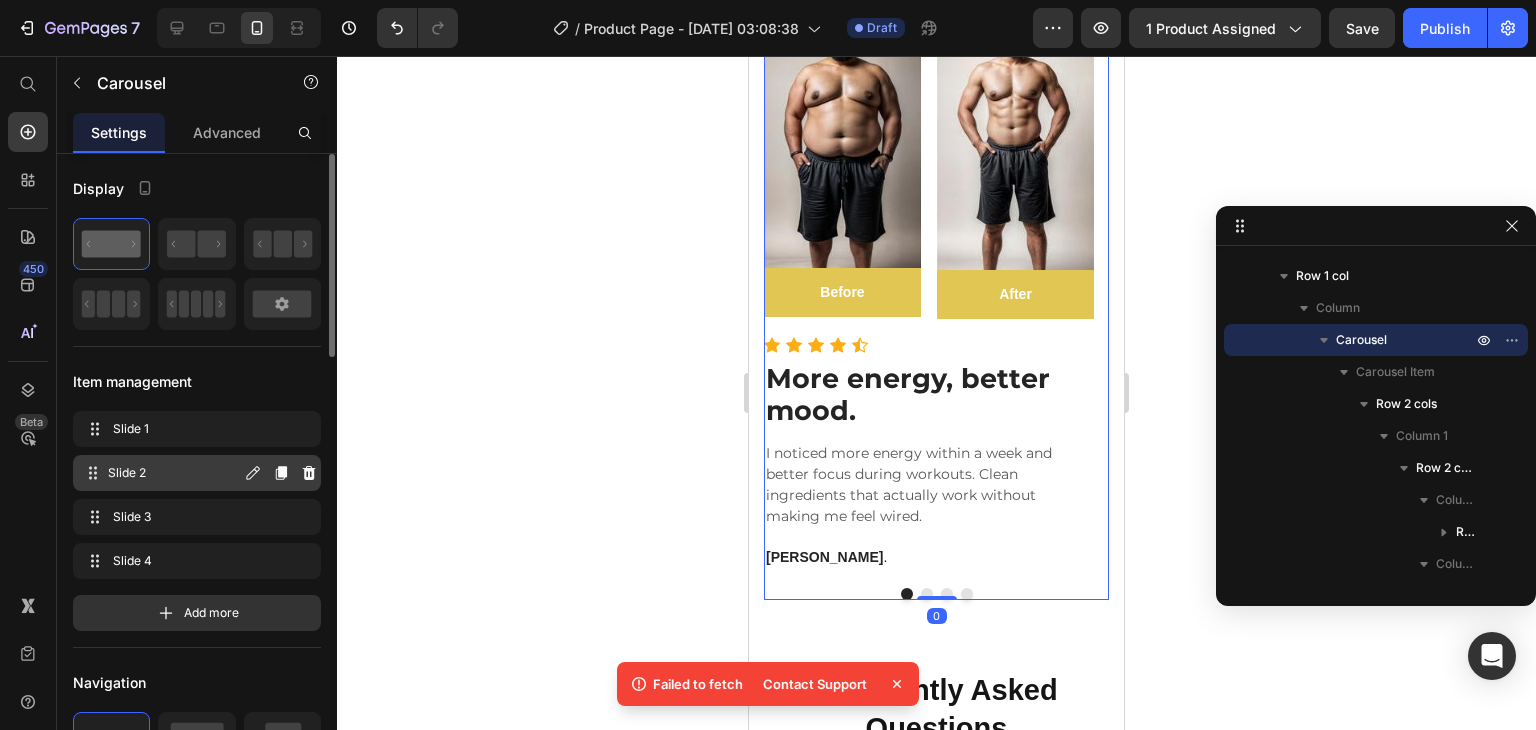 click on "Slide 2 Slide 2" at bounding box center [161, 473] 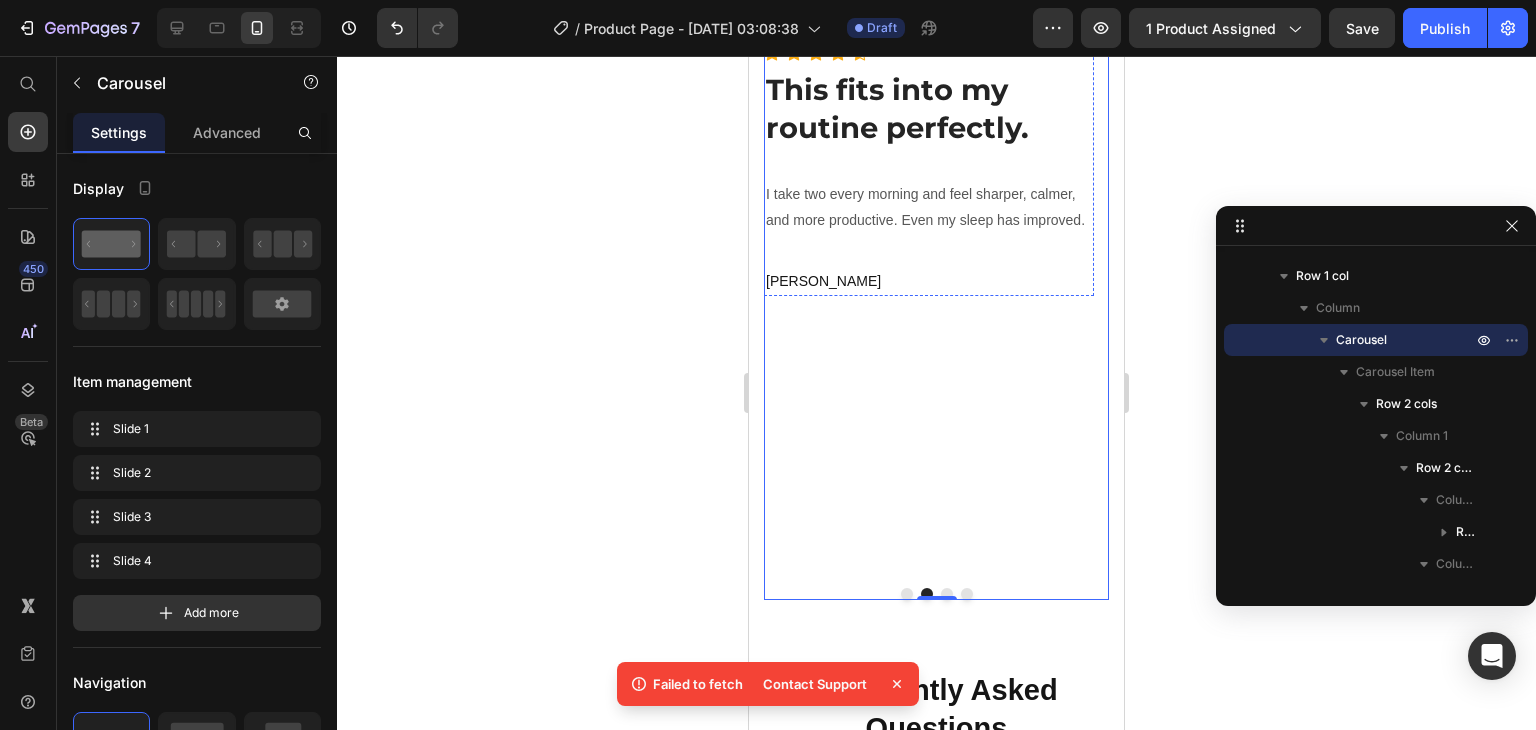 click on "Image Row Before Text block Row Image After Text block Row Row Row" at bounding box center (929, -3) 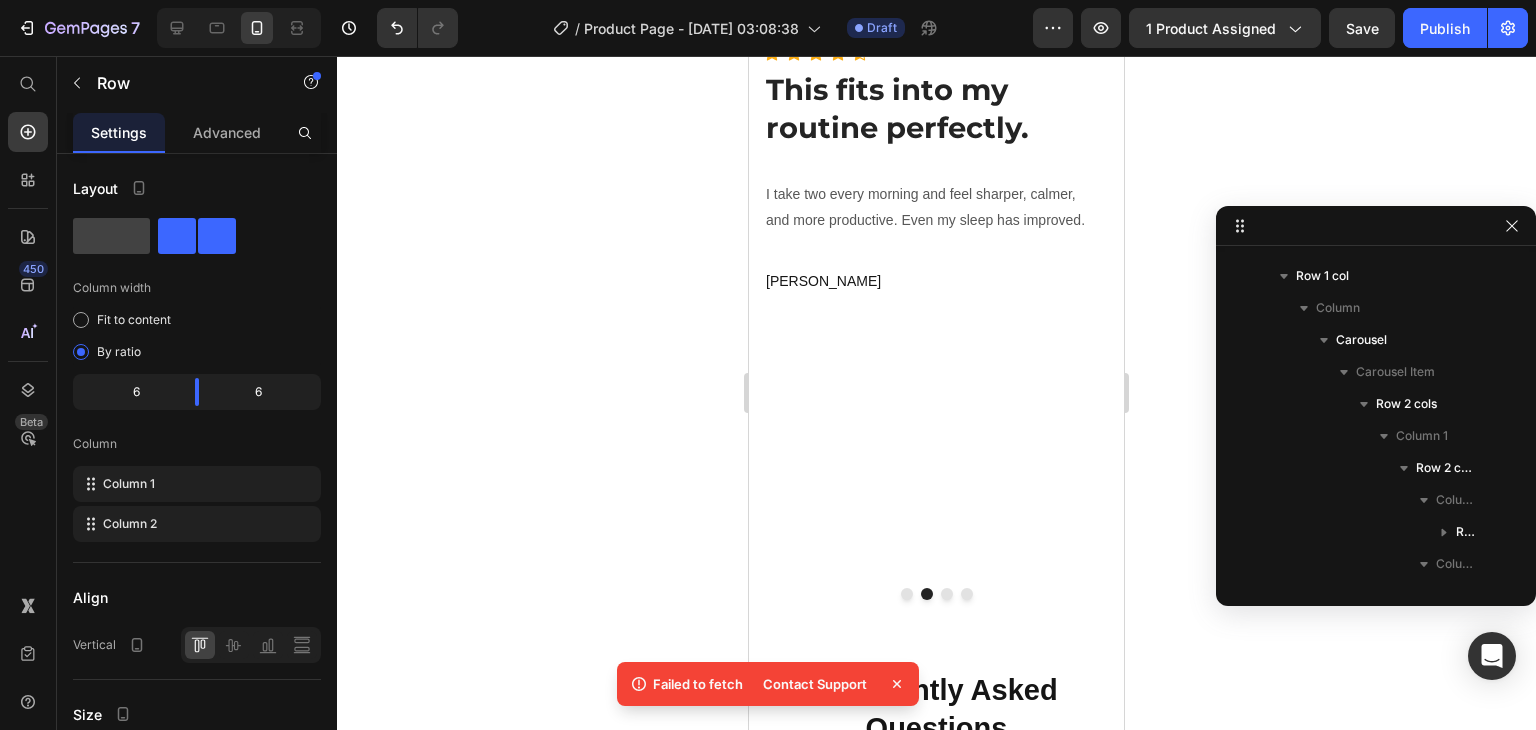 scroll, scrollTop: 3754, scrollLeft: 0, axis: vertical 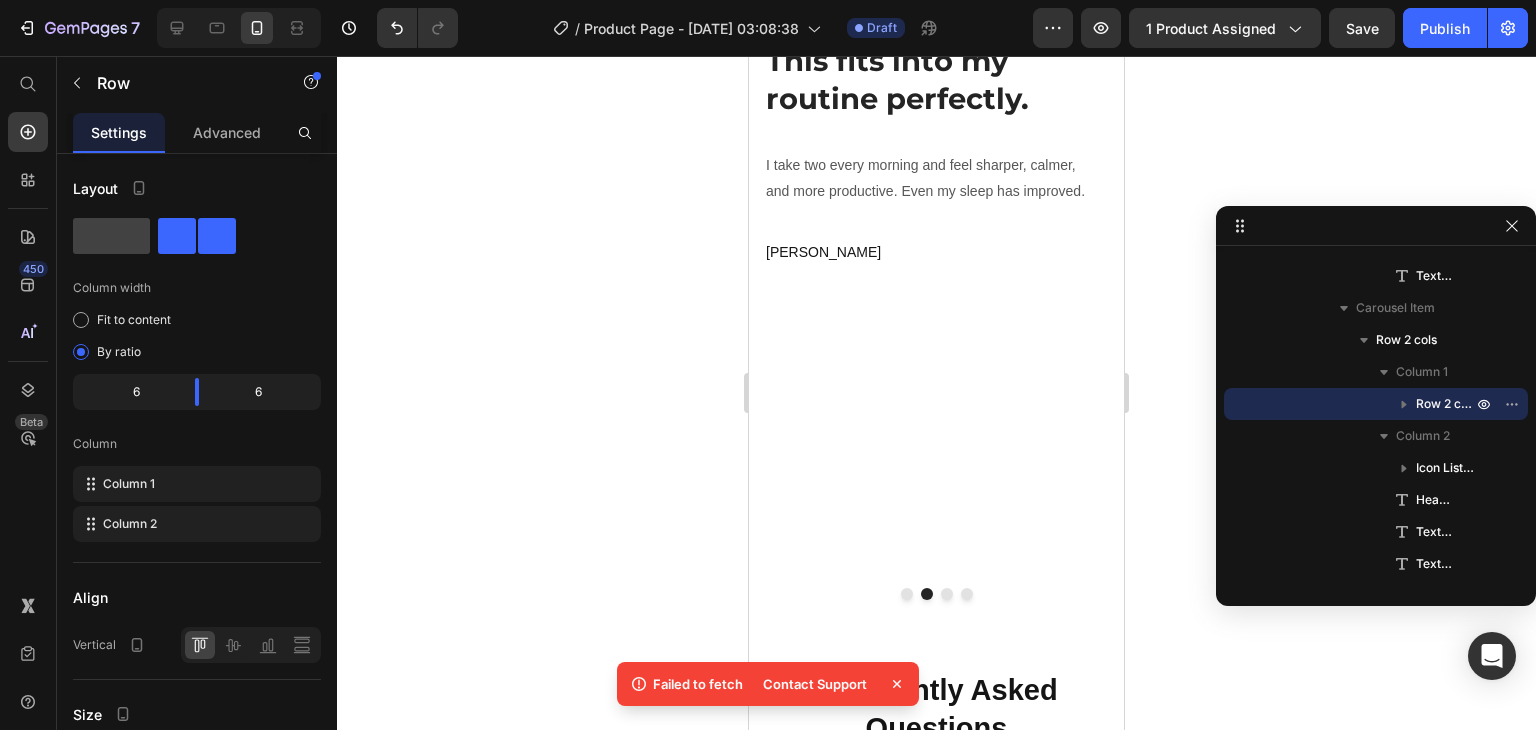 drag, startPoint x: 935, startPoint y: 285, endPoint x: 920, endPoint y: 273, distance: 19.209373 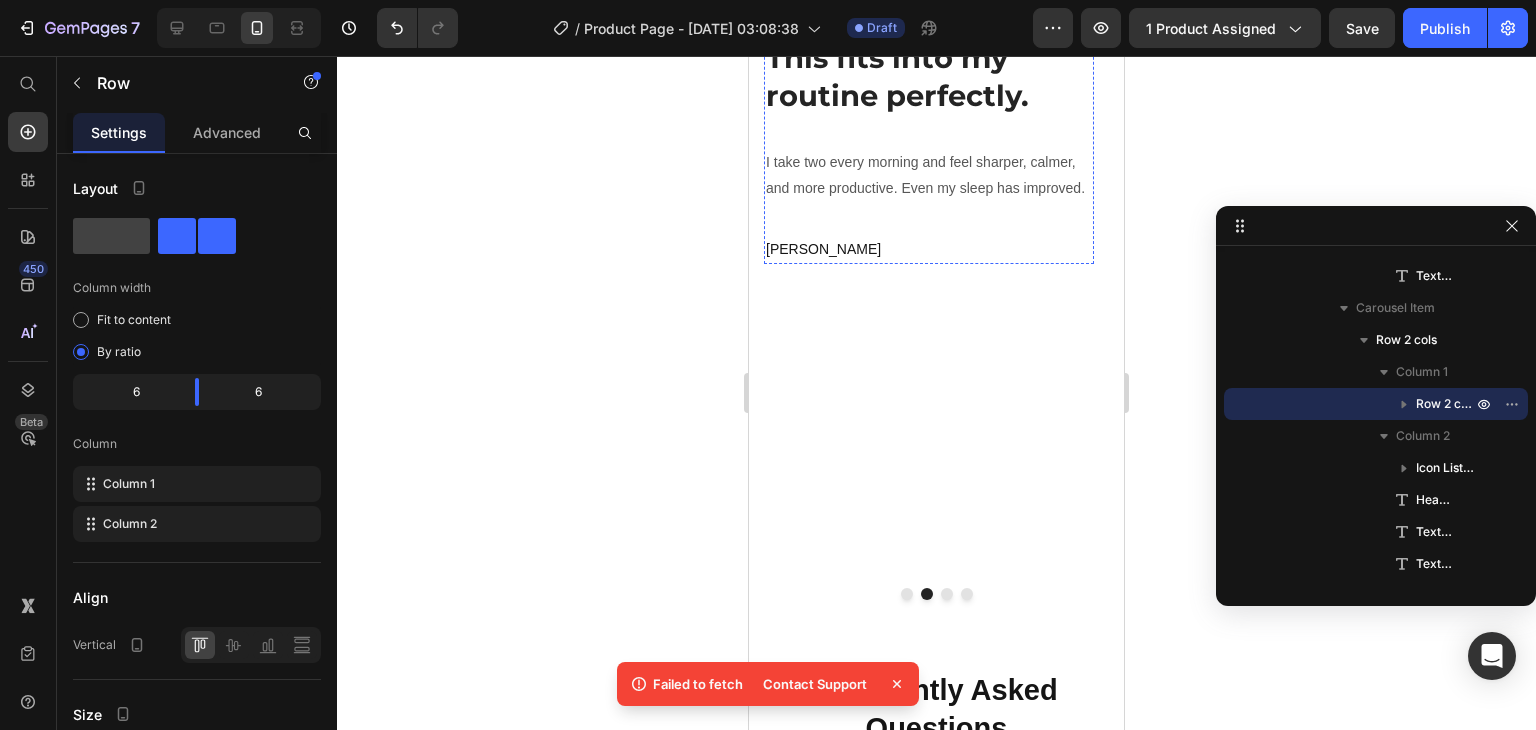 click on "Icon                Icon                Icon                Icon
Icon" at bounding box center [929, 21] 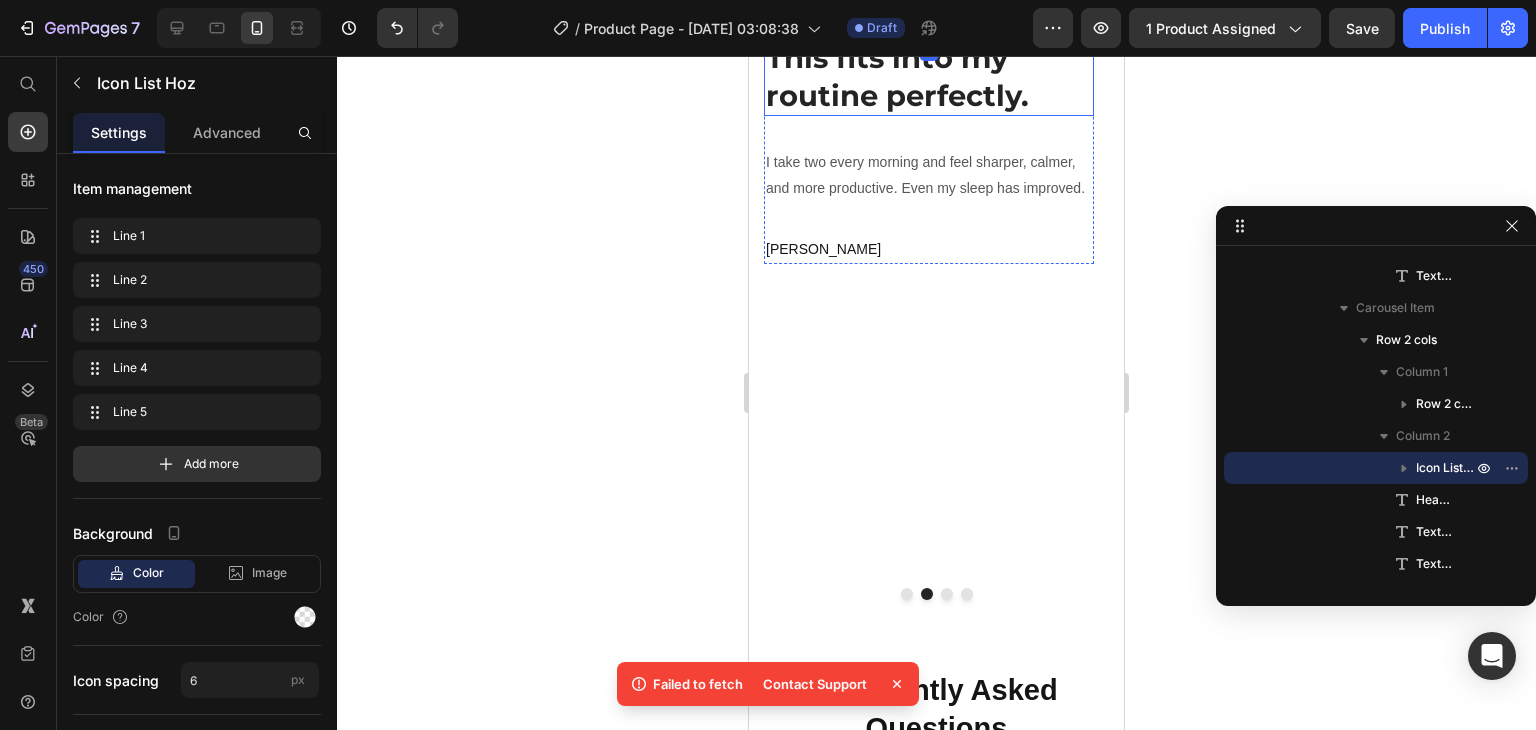 click on "This fits into my routine perfectly." at bounding box center [897, 76] 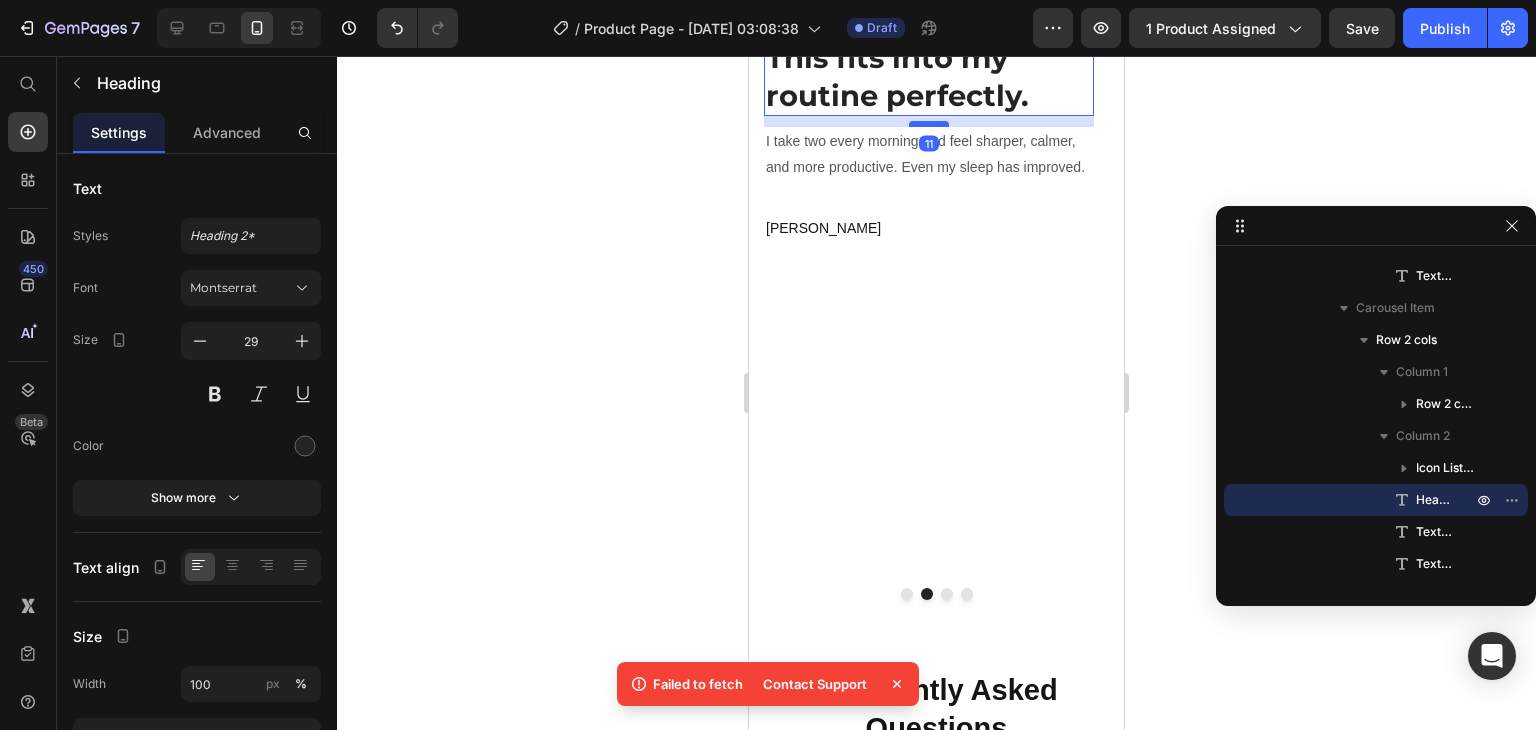 drag, startPoint x: 921, startPoint y: 386, endPoint x: 920, endPoint y: 365, distance: 21.023796 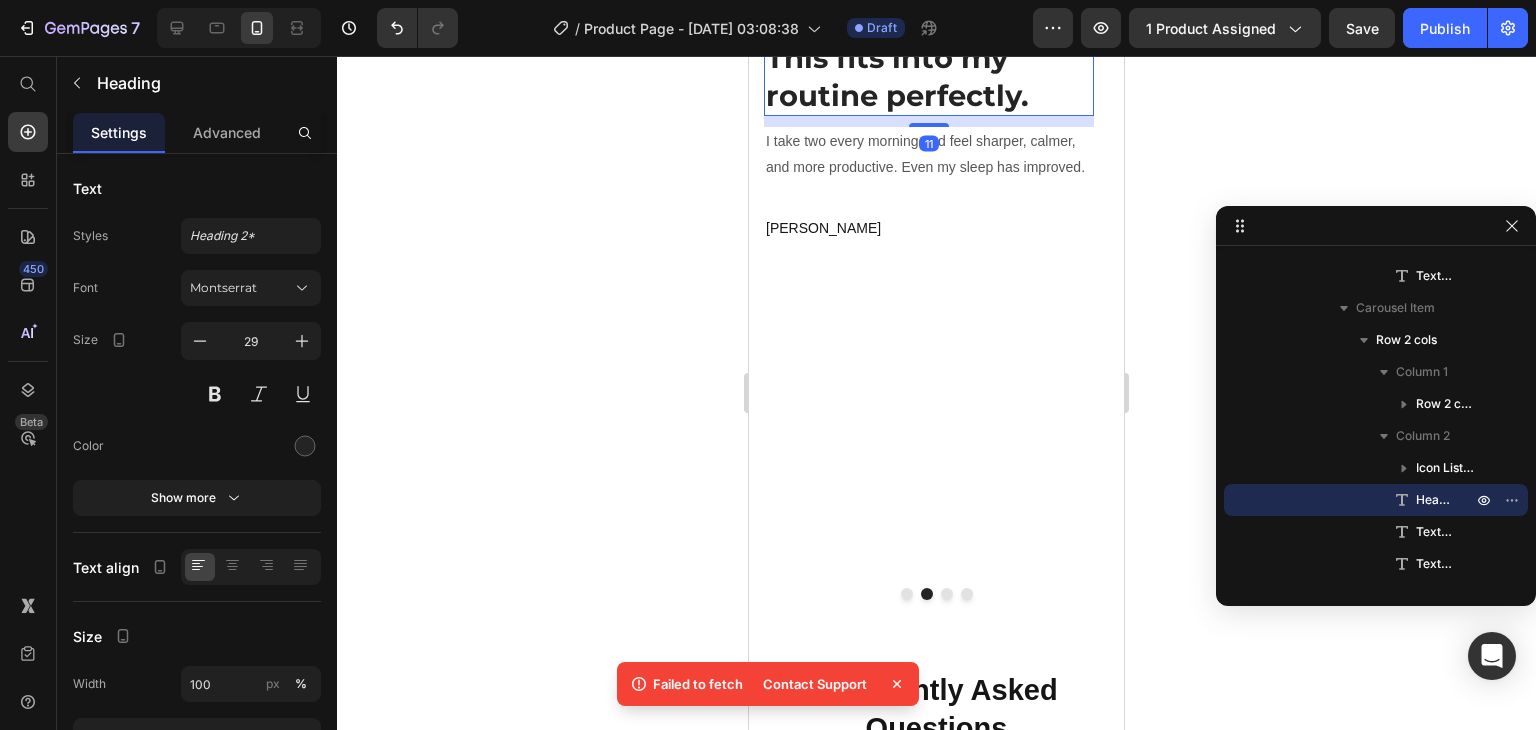 click on "I take two every morning and feel sharper, calmer, and more productive. Even my sleep has improved." at bounding box center (929, 154) 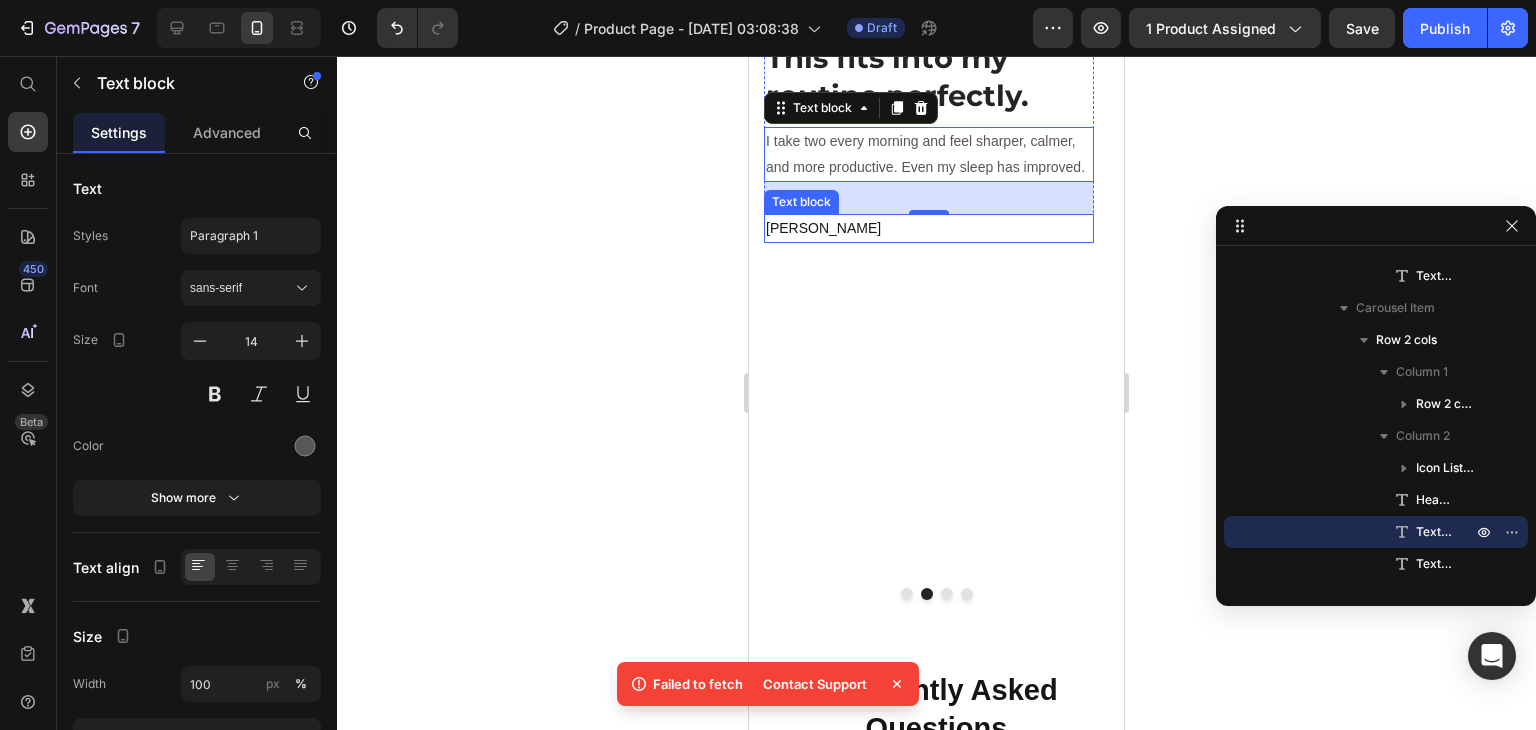 click on "Image Row Before Text block Row Image After Text block Row Row Row                Icon                Icon                Icon                Icon
Icon Icon List Hoz This fits into my routine perfectly.  Heading I take two every morning and feel sharper, calmer, and more productive. Even my sleep has improved. Text block   32 Davis R. Text block Row" at bounding box center (929, 284) 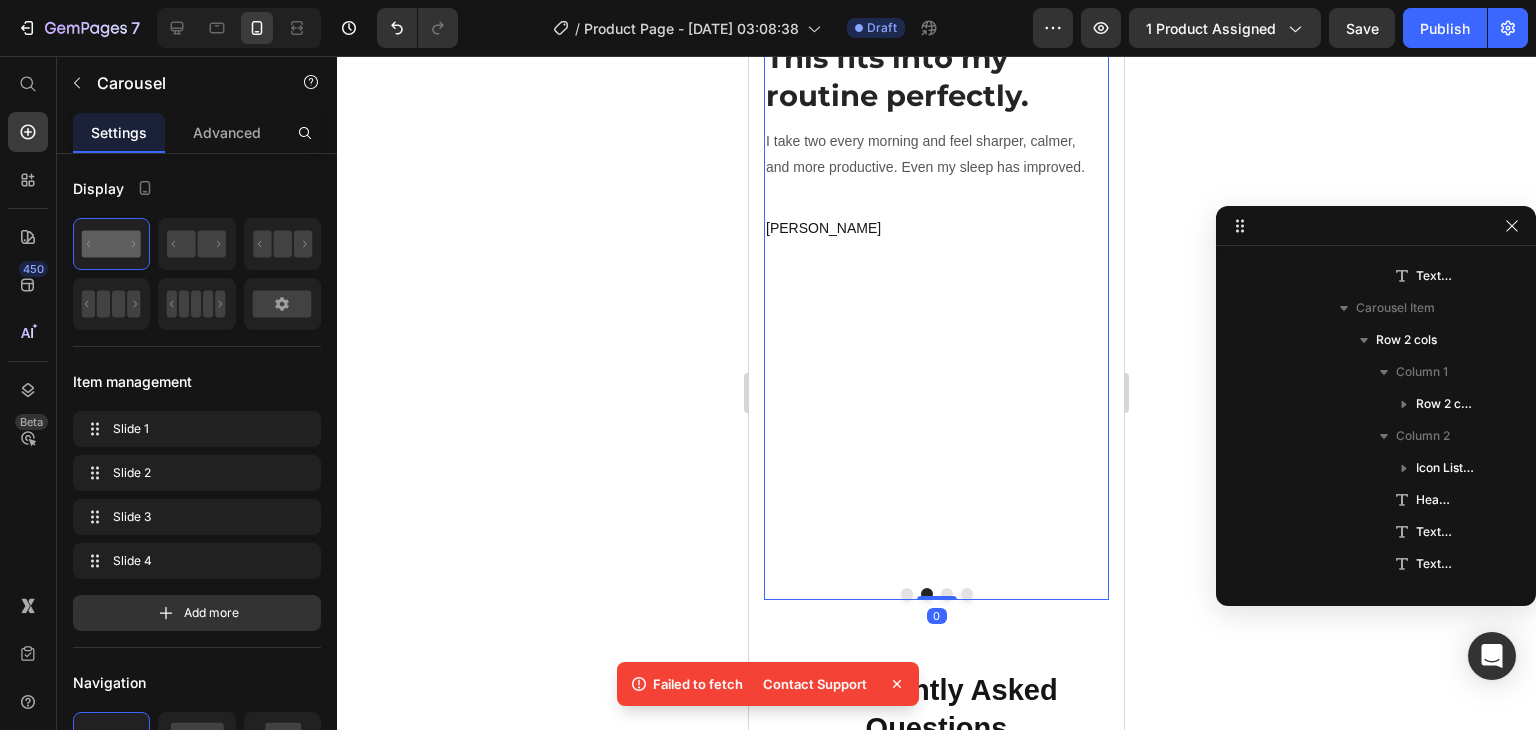 scroll, scrollTop: 2890, scrollLeft: 0, axis: vertical 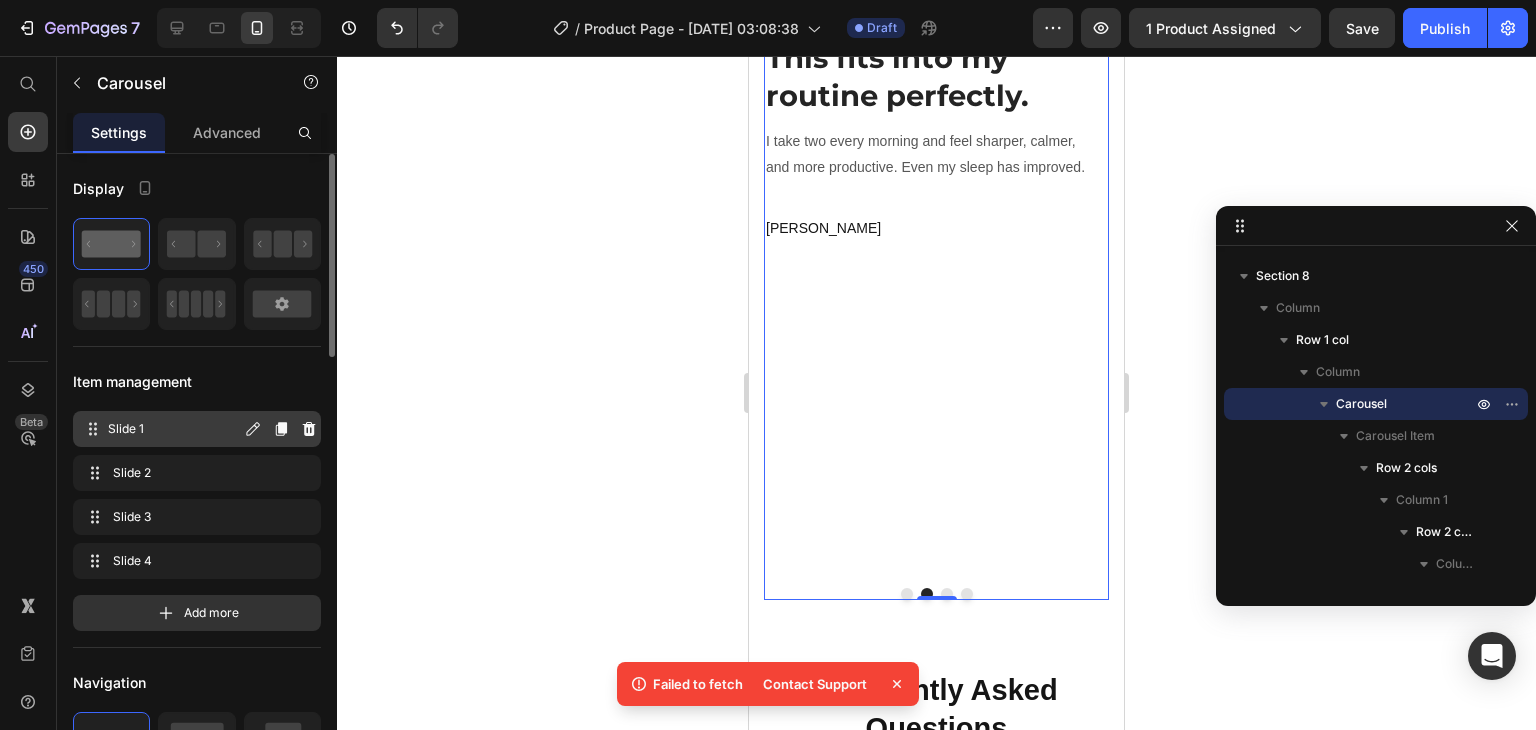 click on "Slide 1" at bounding box center (174, 429) 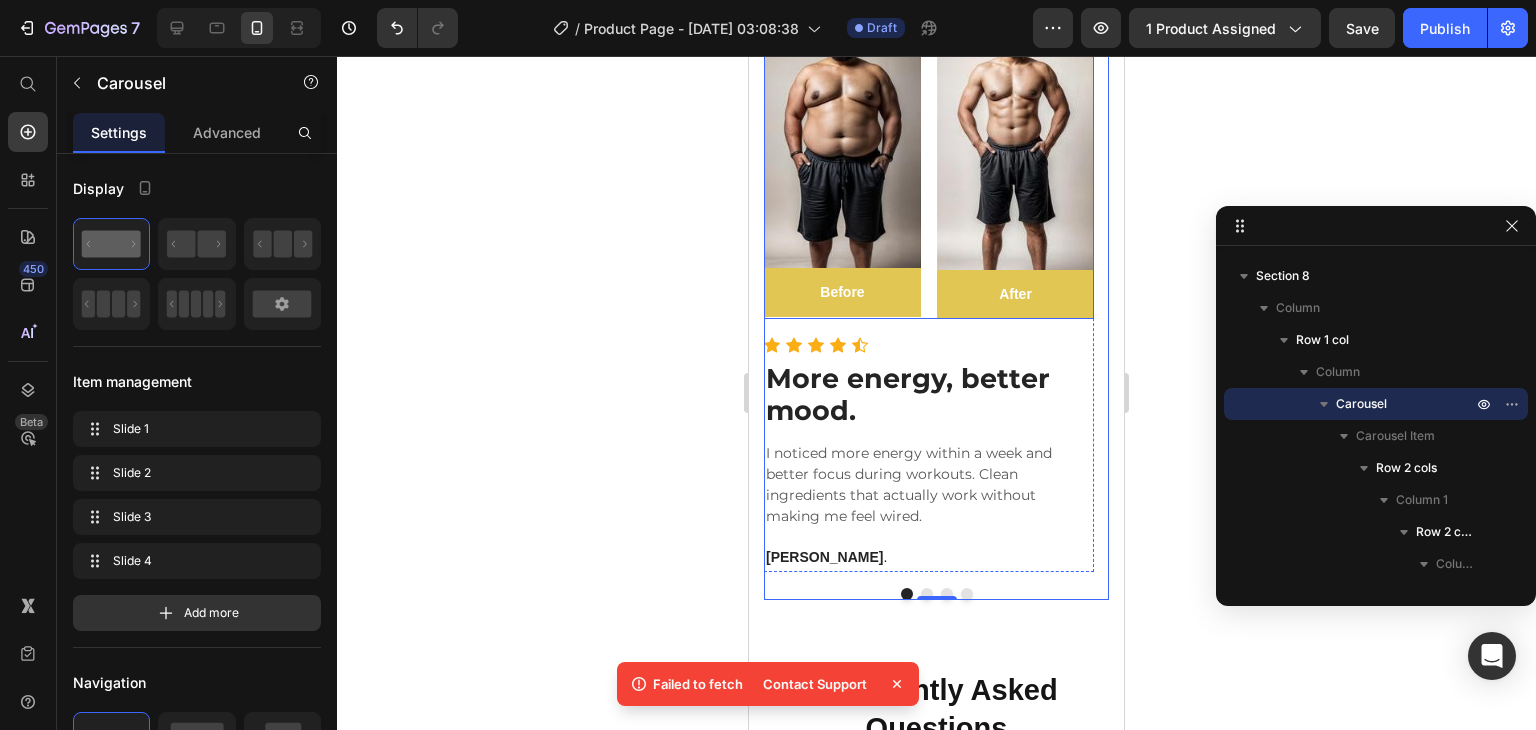 click on "Image Before Text block Row Row Image After Text block Row Row Row" at bounding box center (929, 158) 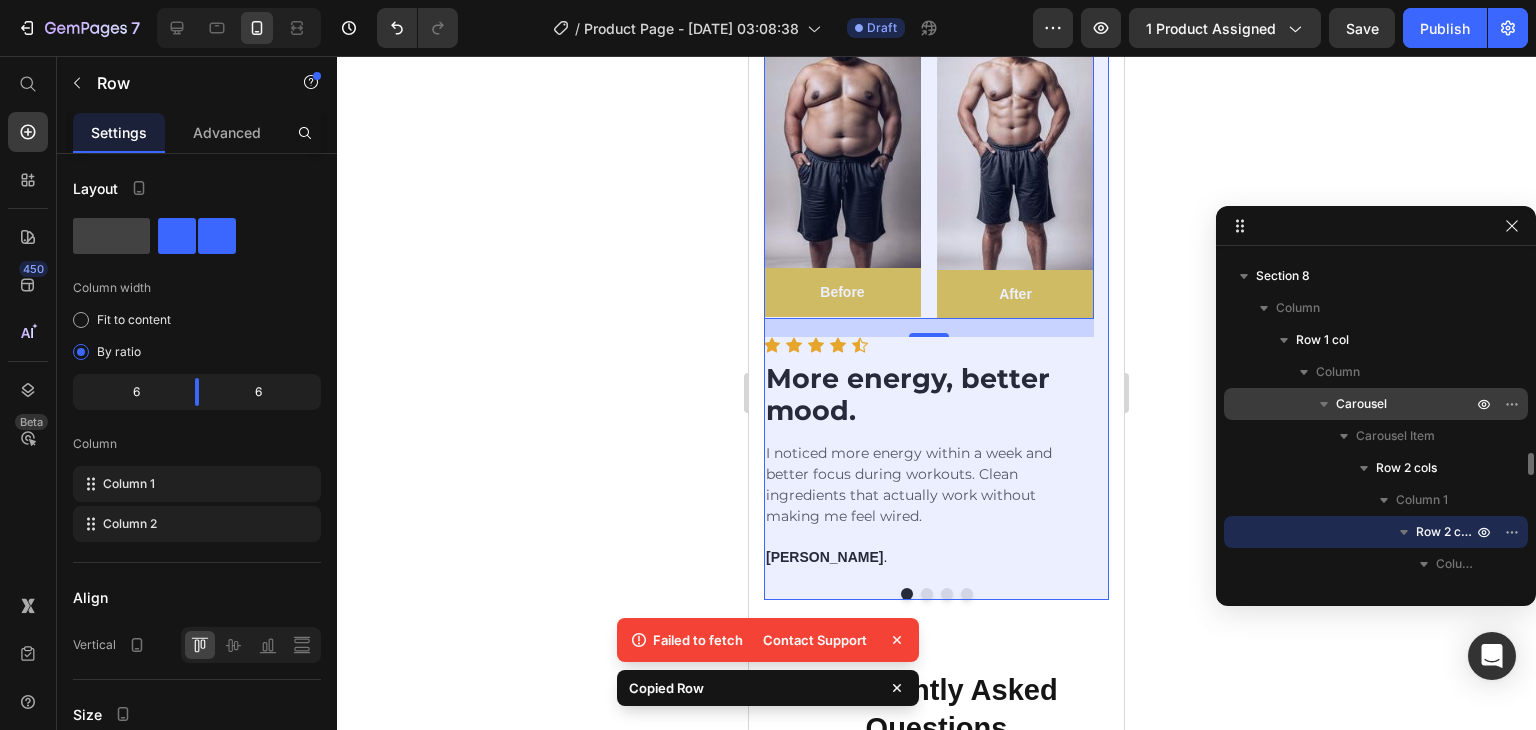 click on "Carousel" at bounding box center [1361, 404] 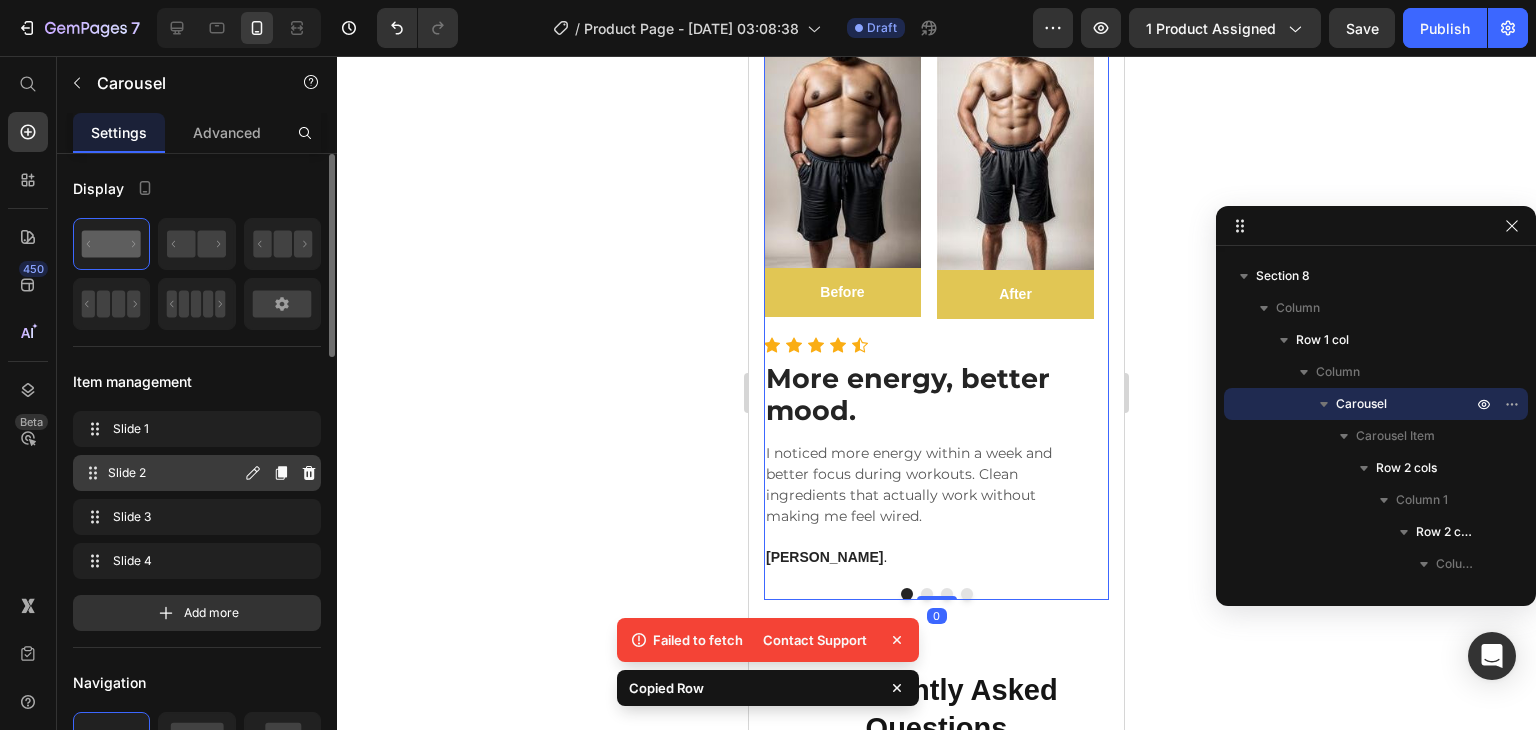 drag, startPoint x: 179, startPoint y: 479, endPoint x: 39, endPoint y: 367, distance: 179.28748 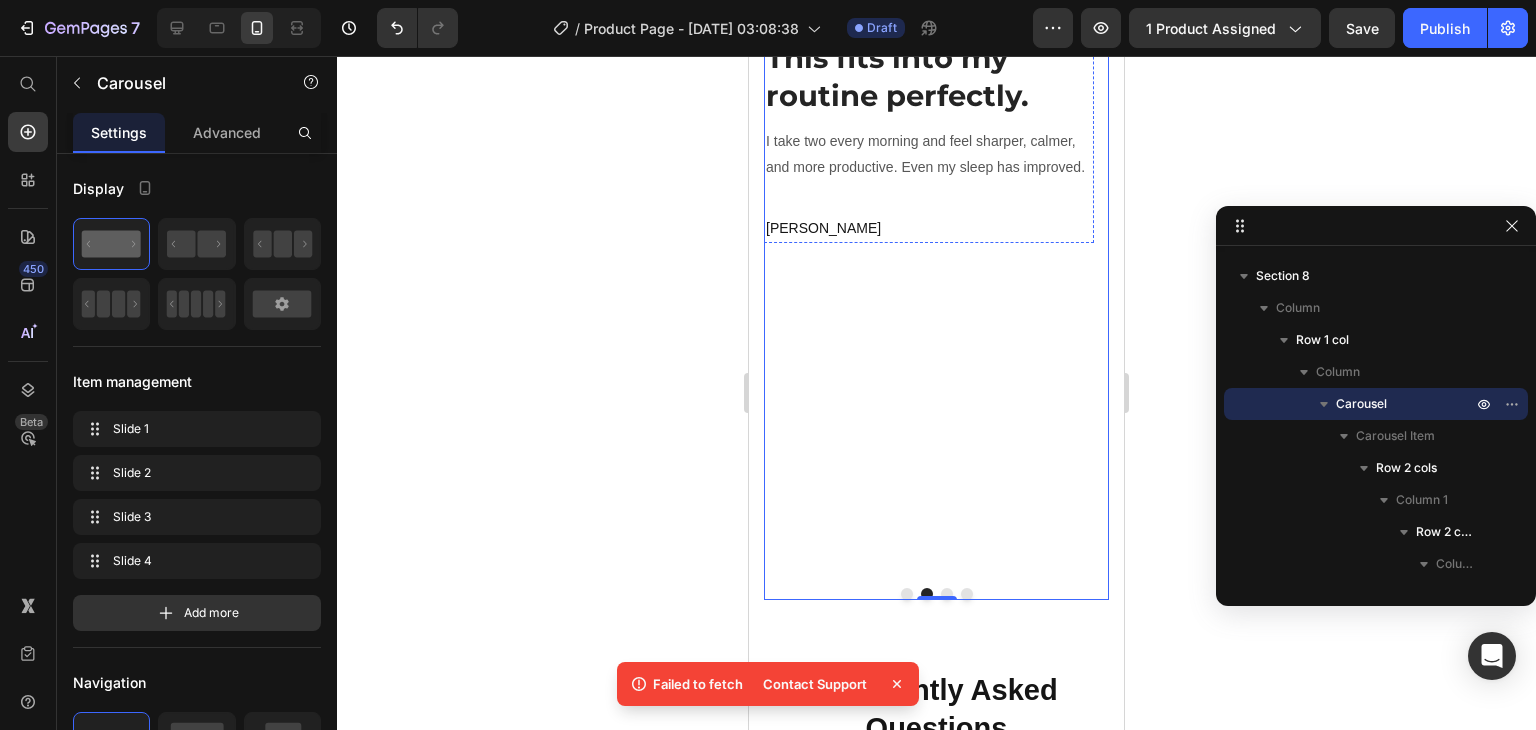 click on "Image Row Before Text block Row Image After Text block Row Row Row" at bounding box center (929, -3) 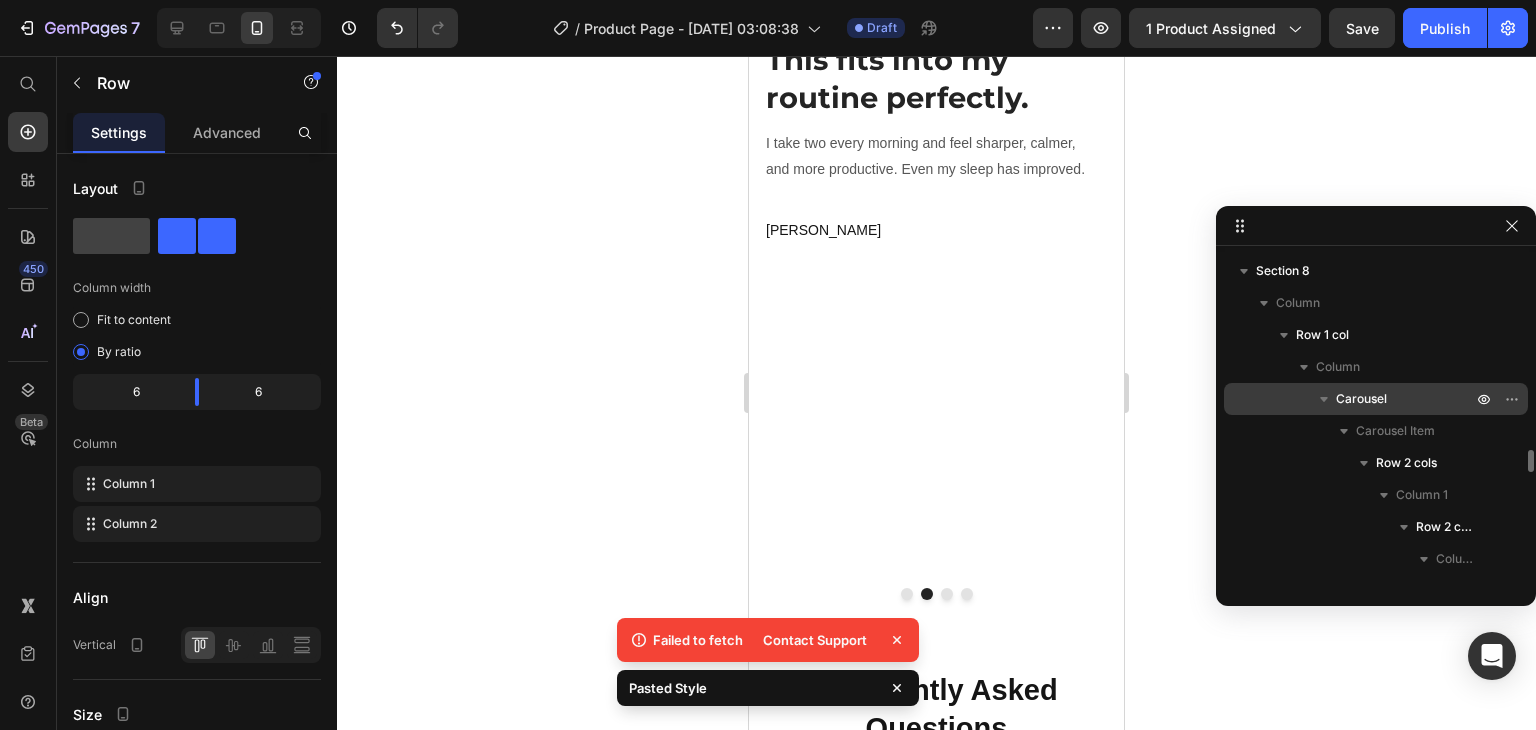 scroll, scrollTop: 2892, scrollLeft: 0, axis: vertical 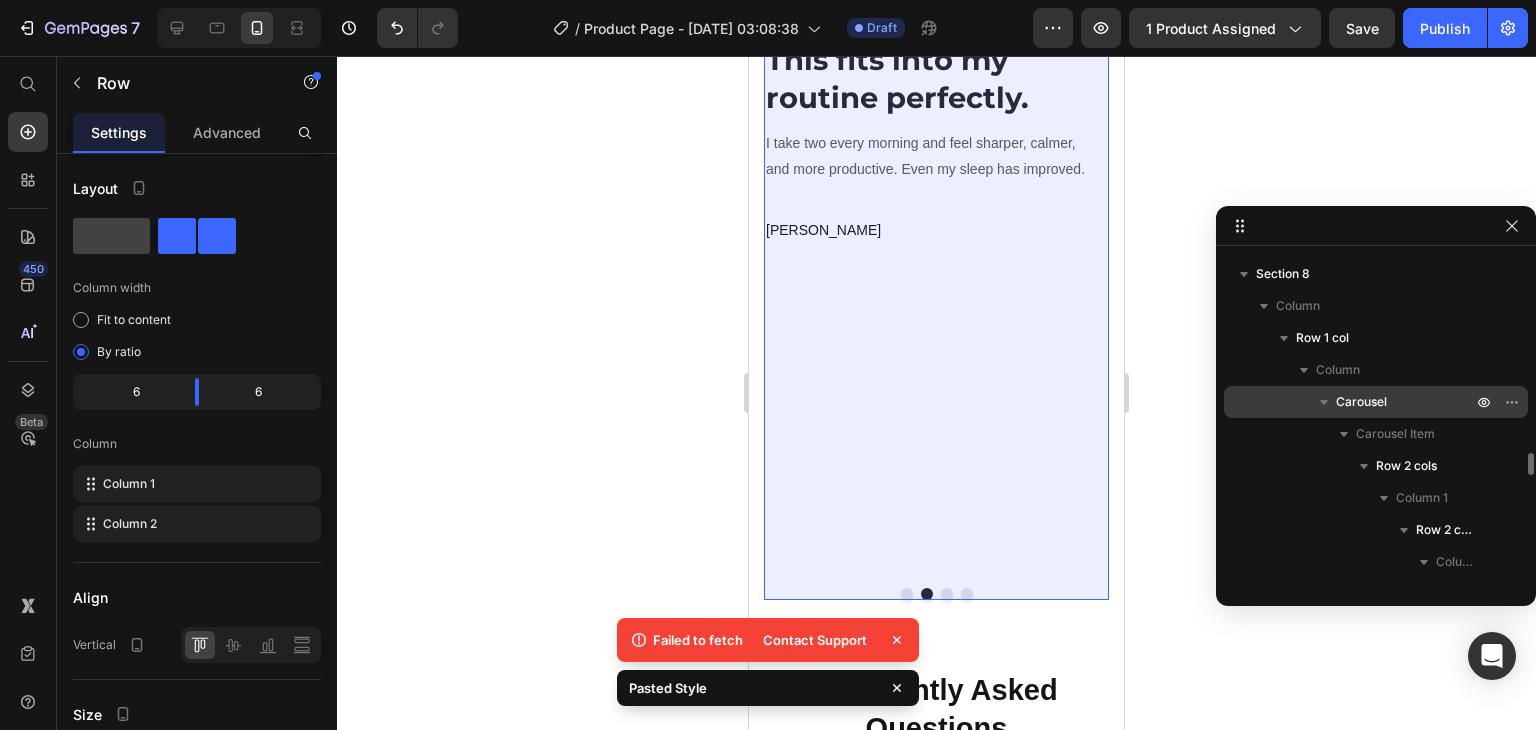 click on "Carousel" at bounding box center (1376, 402) 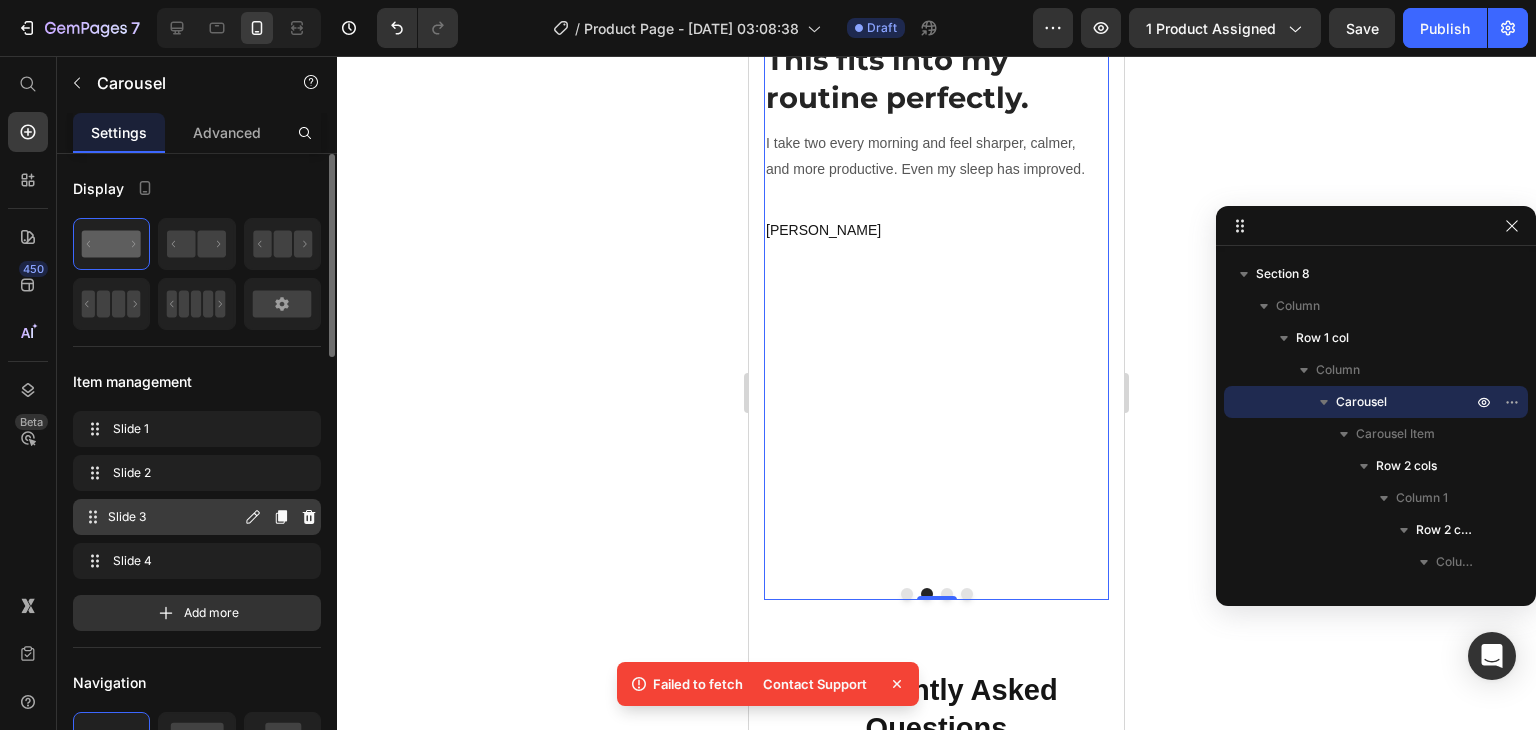 click on "Slide 3" at bounding box center (174, 517) 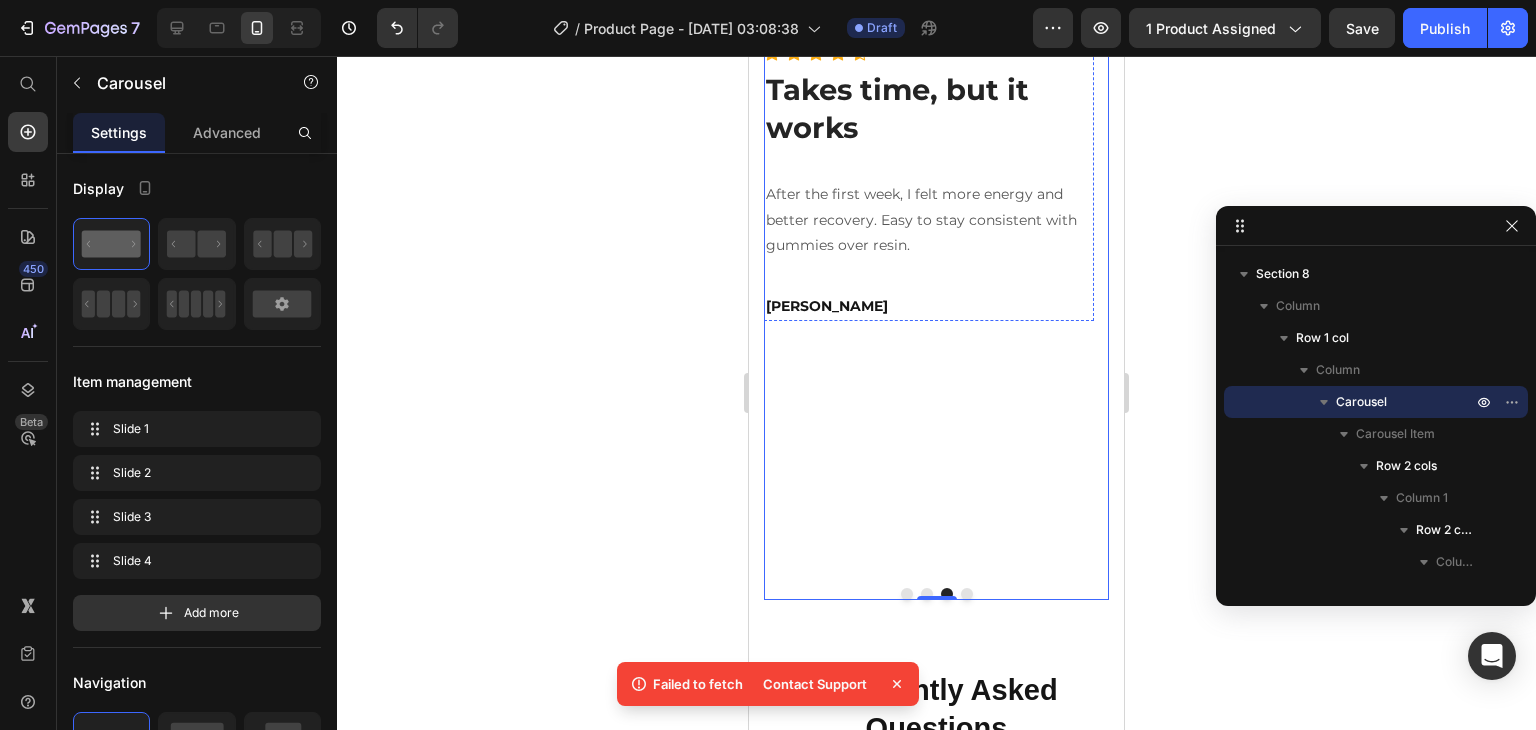 click on "Image Before Text block Row Row Image After Text block Row Row Row" at bounding box center [929, -3] 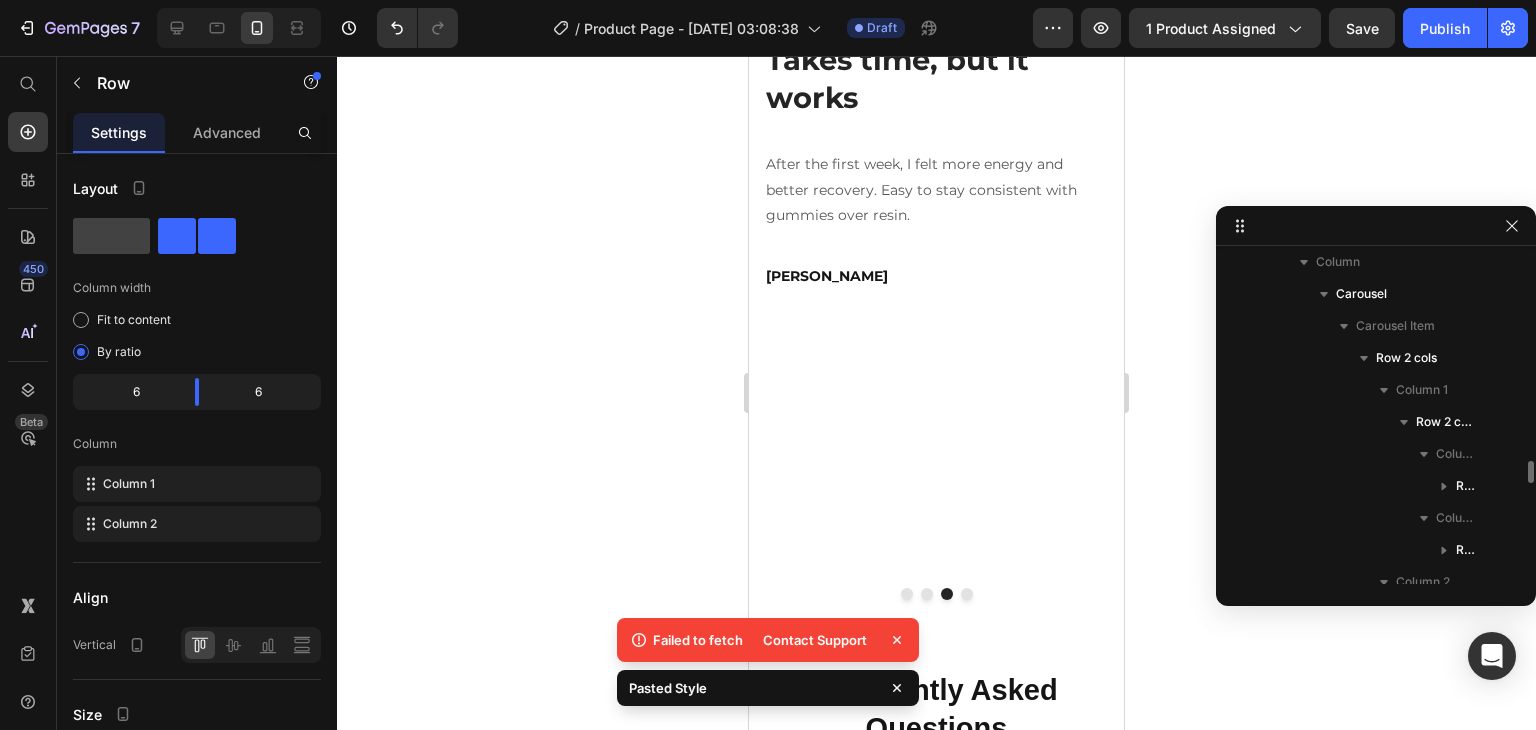 scroll, scrollTop: 2964, scrollLeft: 0, axis: vertical 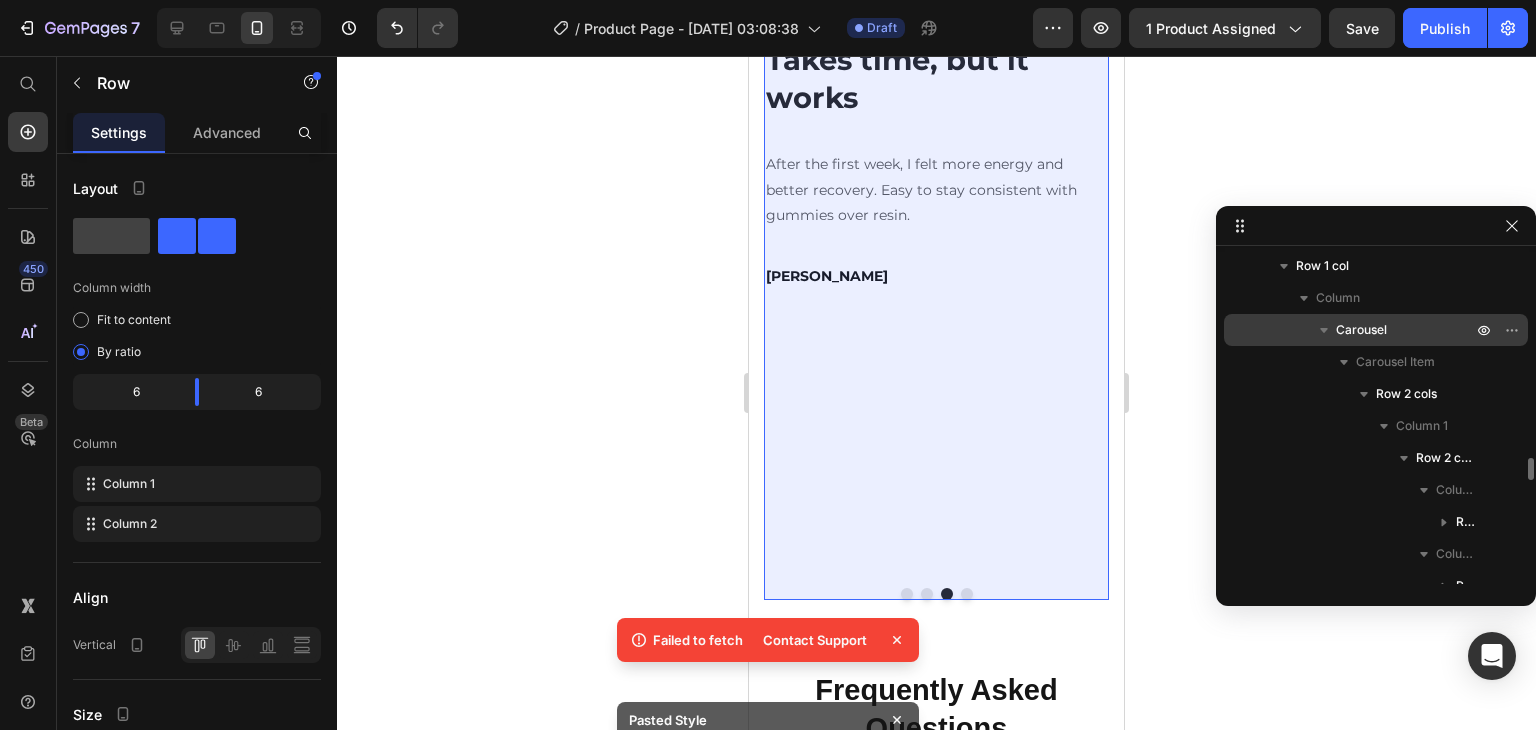 click on "Carousel" at bounding box center [1361, 330] 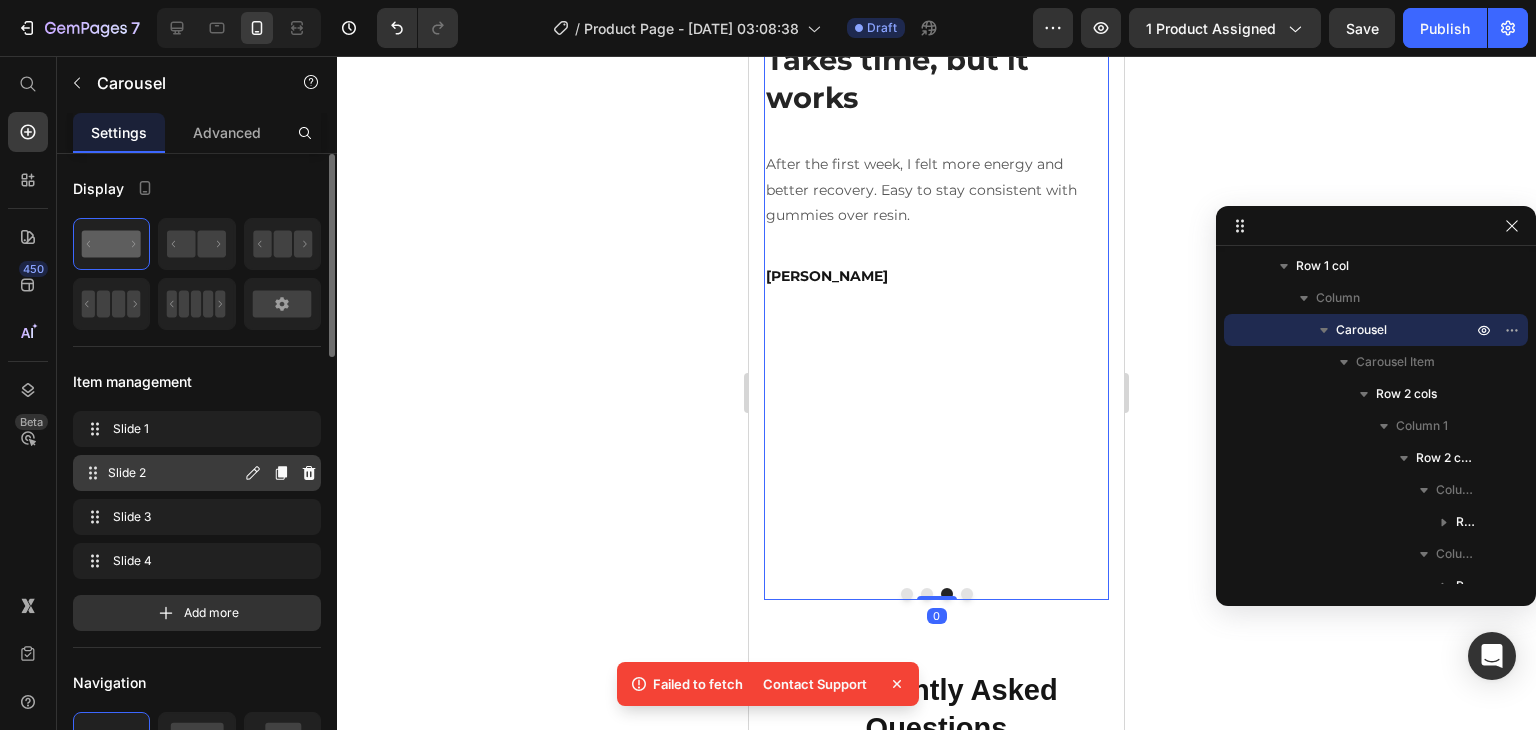 click on "Slide 2 Slide 2" at bounding box center [197, 473] 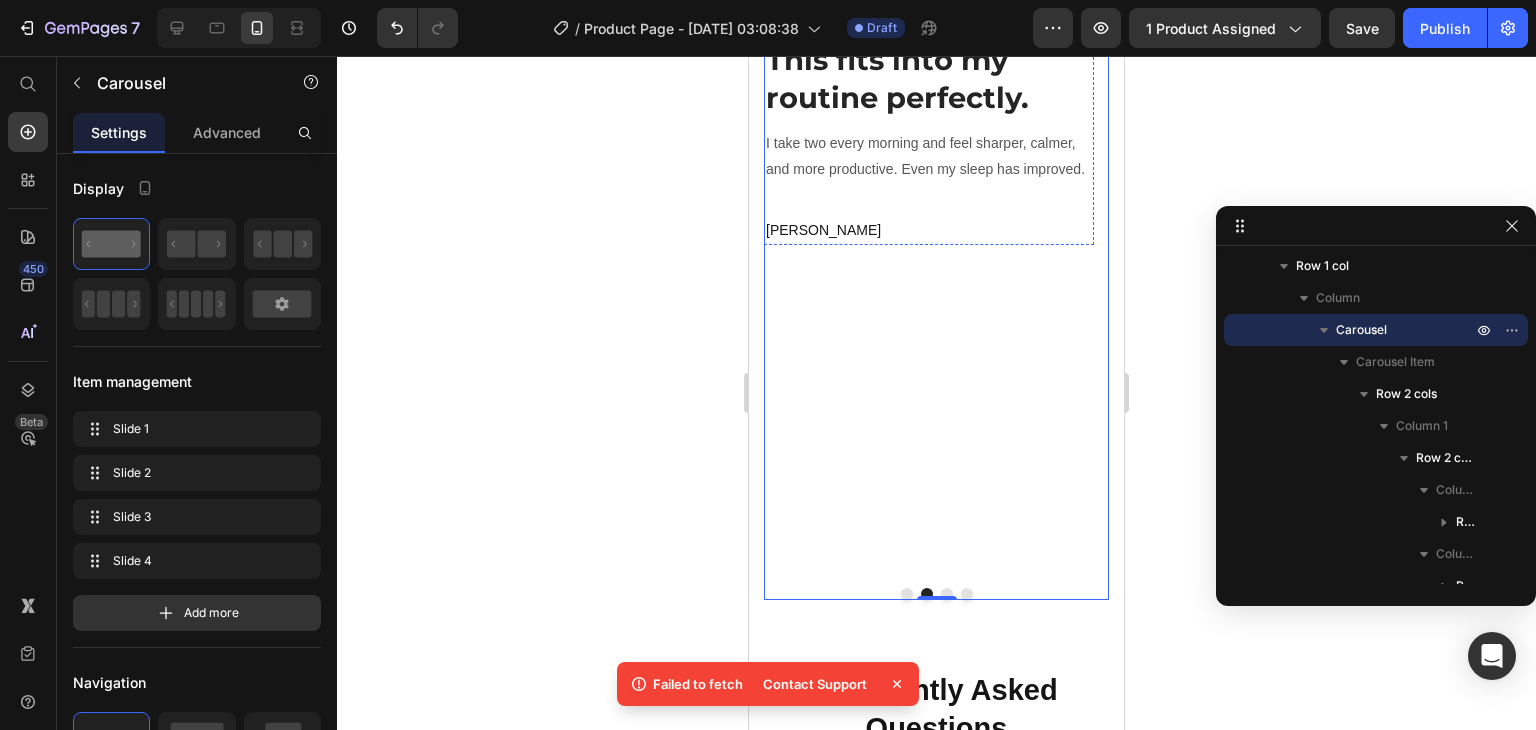 click on "Icon                Icon                Icon                Icon
Icon" at bounding box center [929, 23] 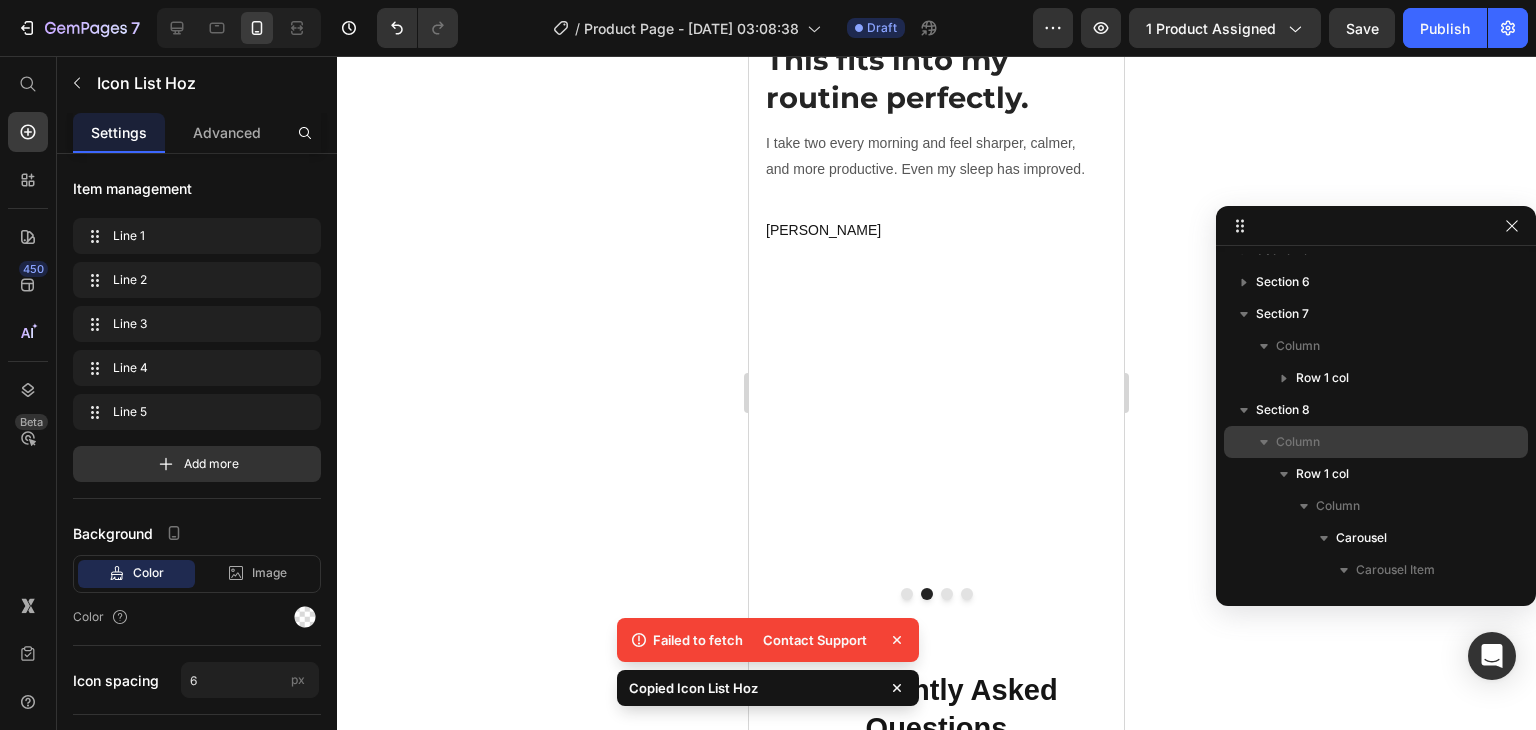 scroll, scrollTop: 2912, scrollLeft: 0, axis: vertical 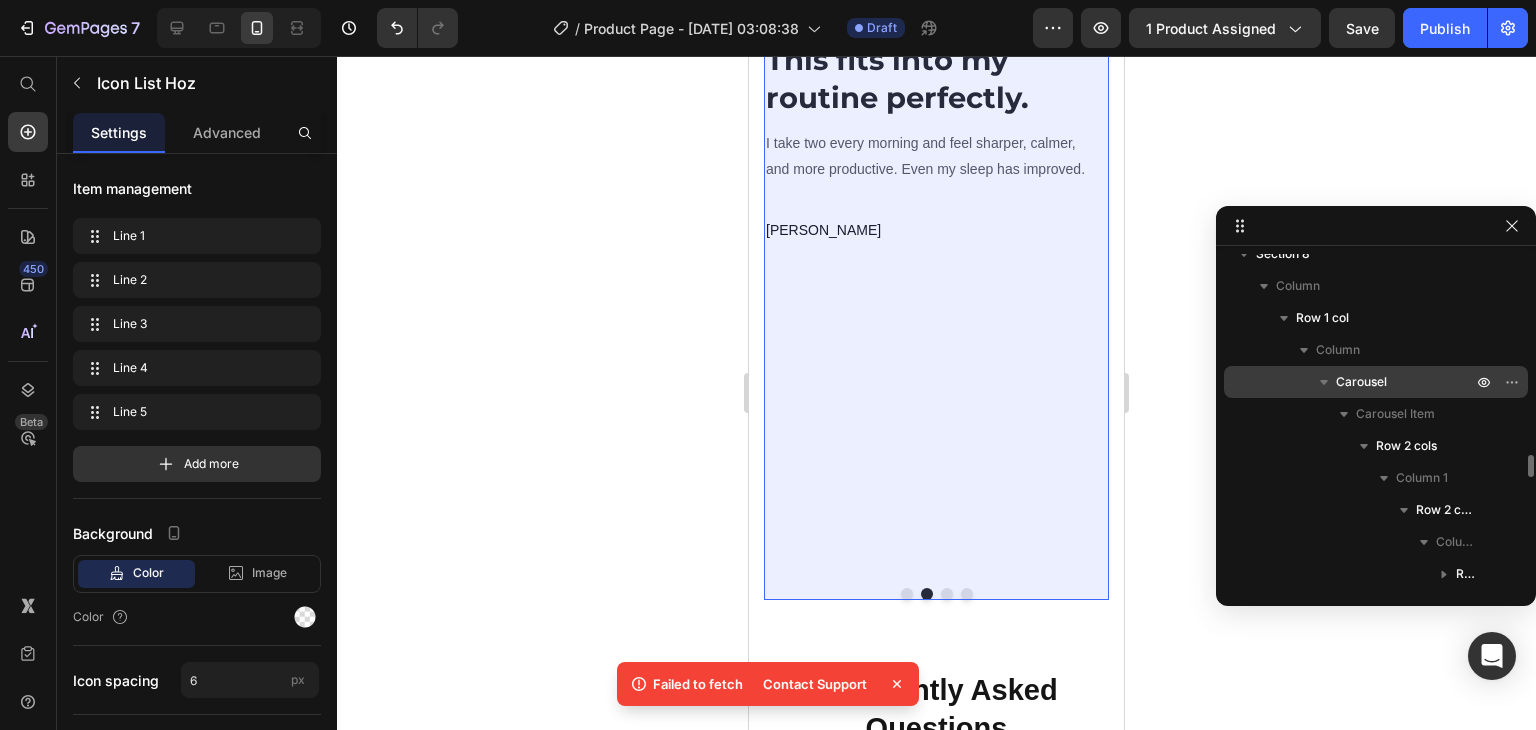 click 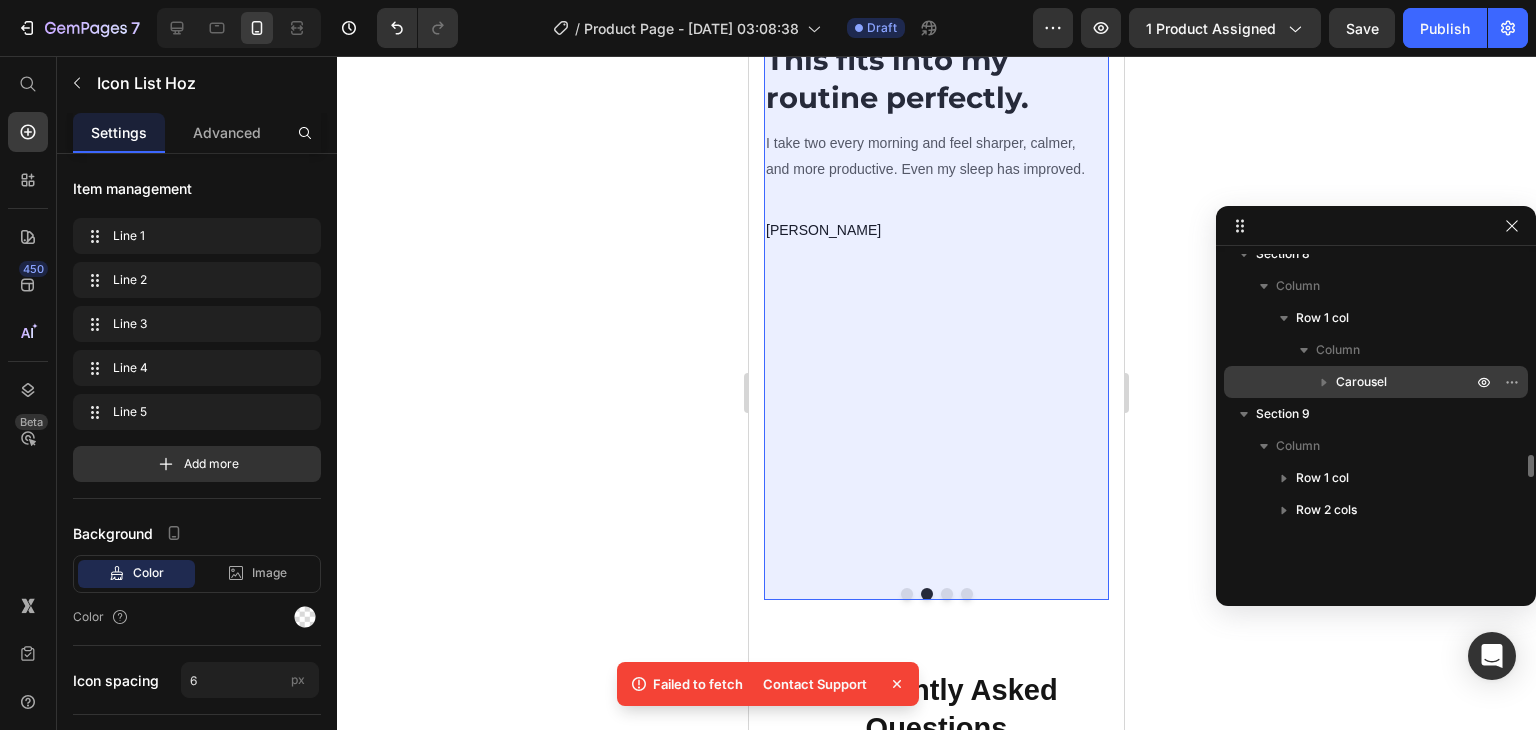 click on "Carousel" at bounding box center [1376, 382] 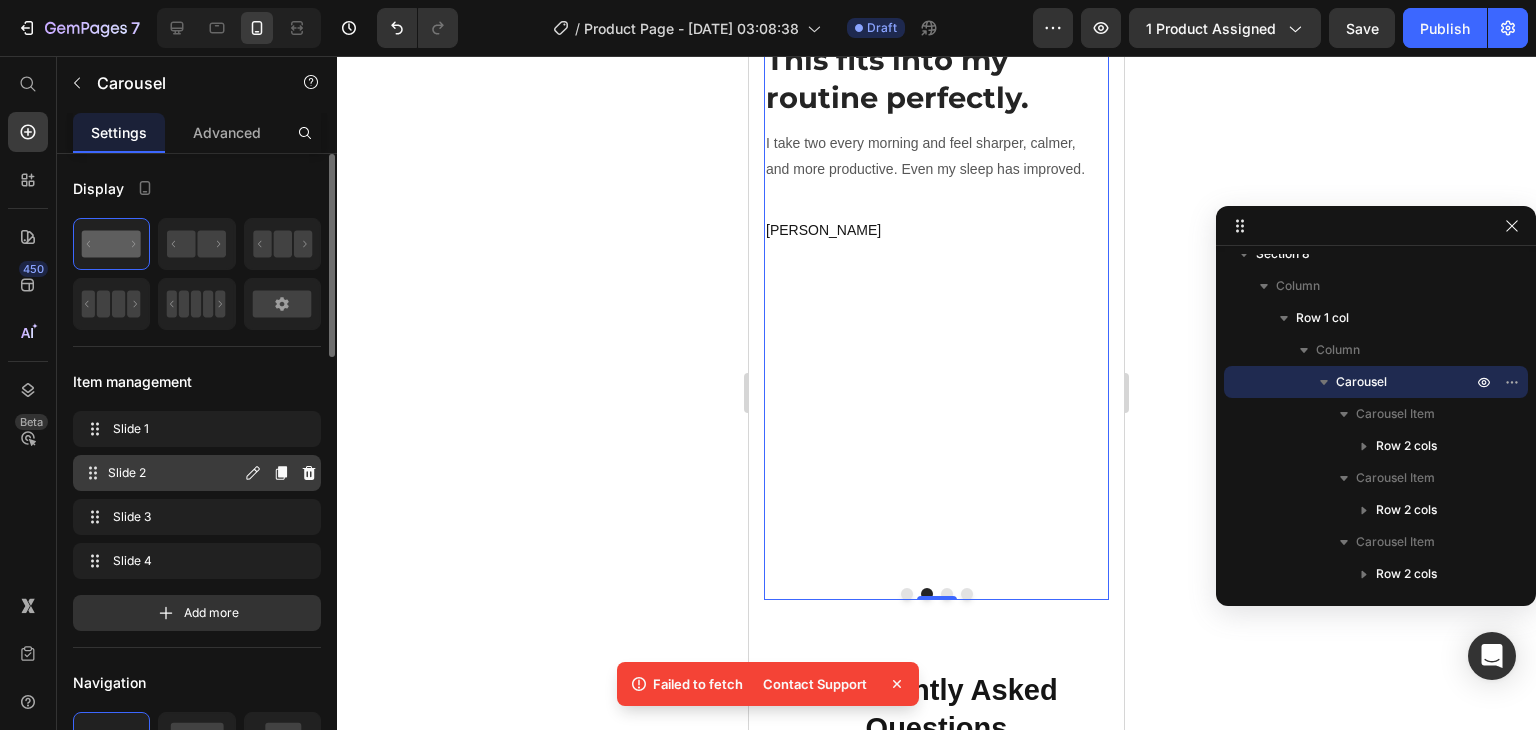 click on "Slide 2" at bounding box center [174, 473] 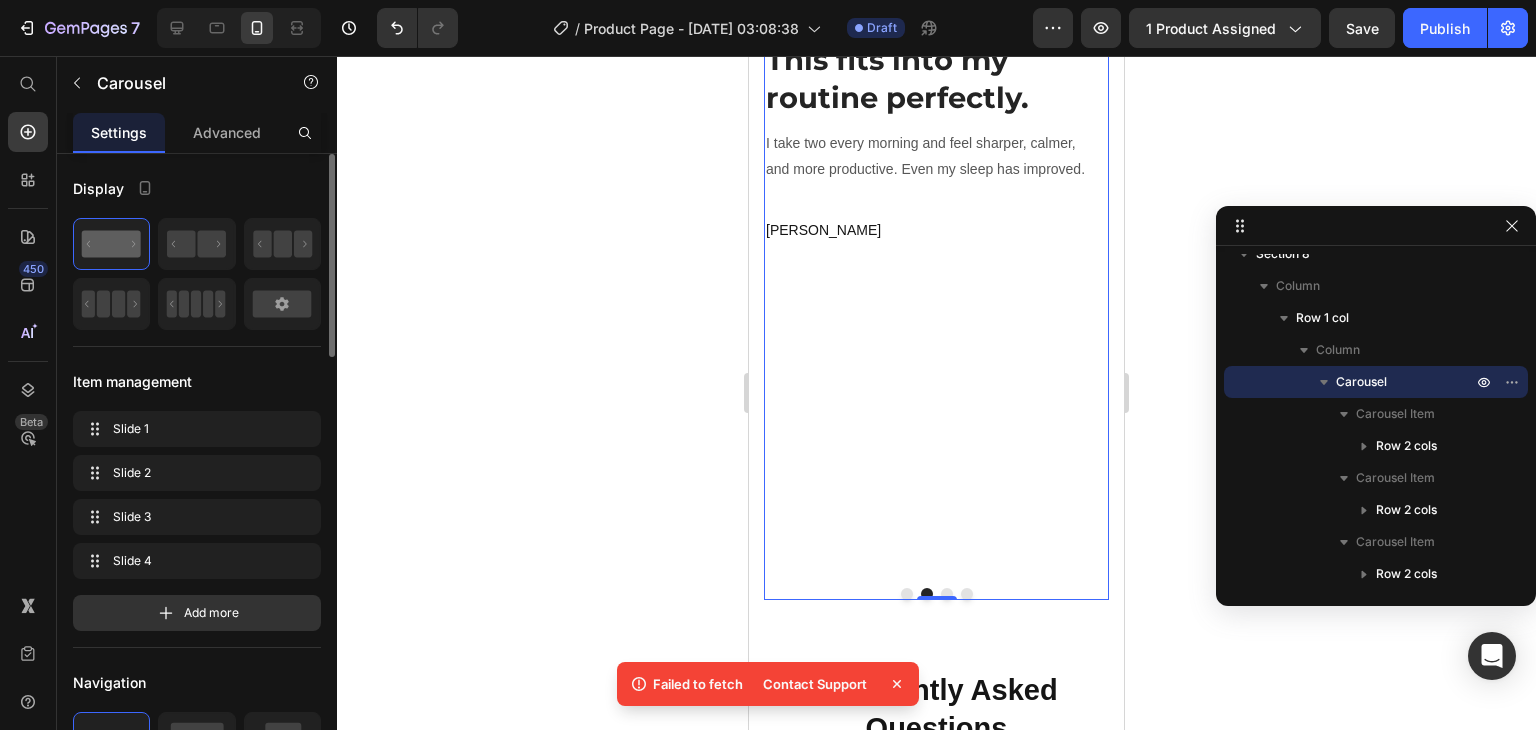 click on "Slide 1 Slide 1 Slide 2 Slide 2 Slide 3 Slide 3 Slide 4 Slide 4" at bounding box center (197, 495) 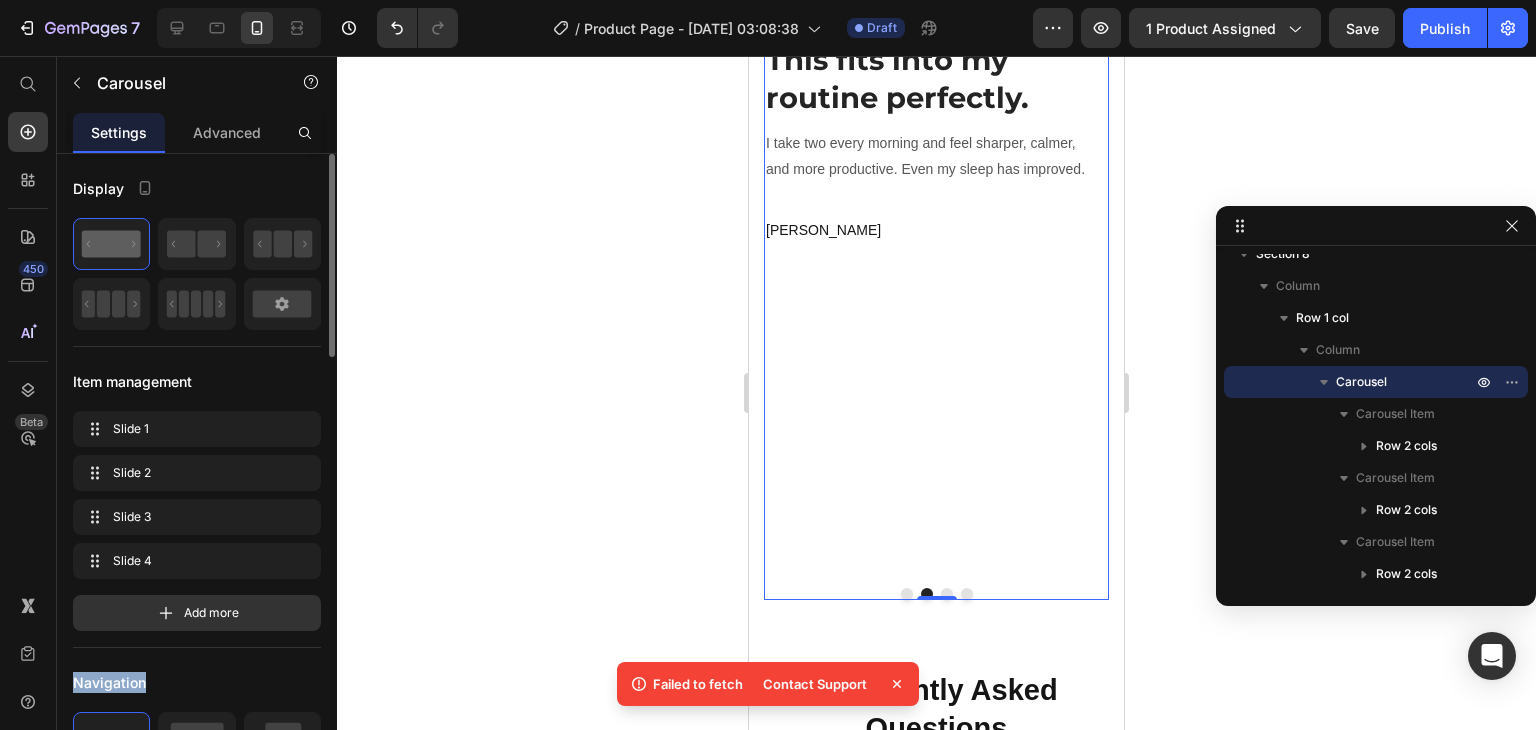 click on "Slide 1 Slide 1 Slide 2 Slide 2 Slide 3 Slide 3 Slide 4 Slide 4" at bounding box center (197, 495) 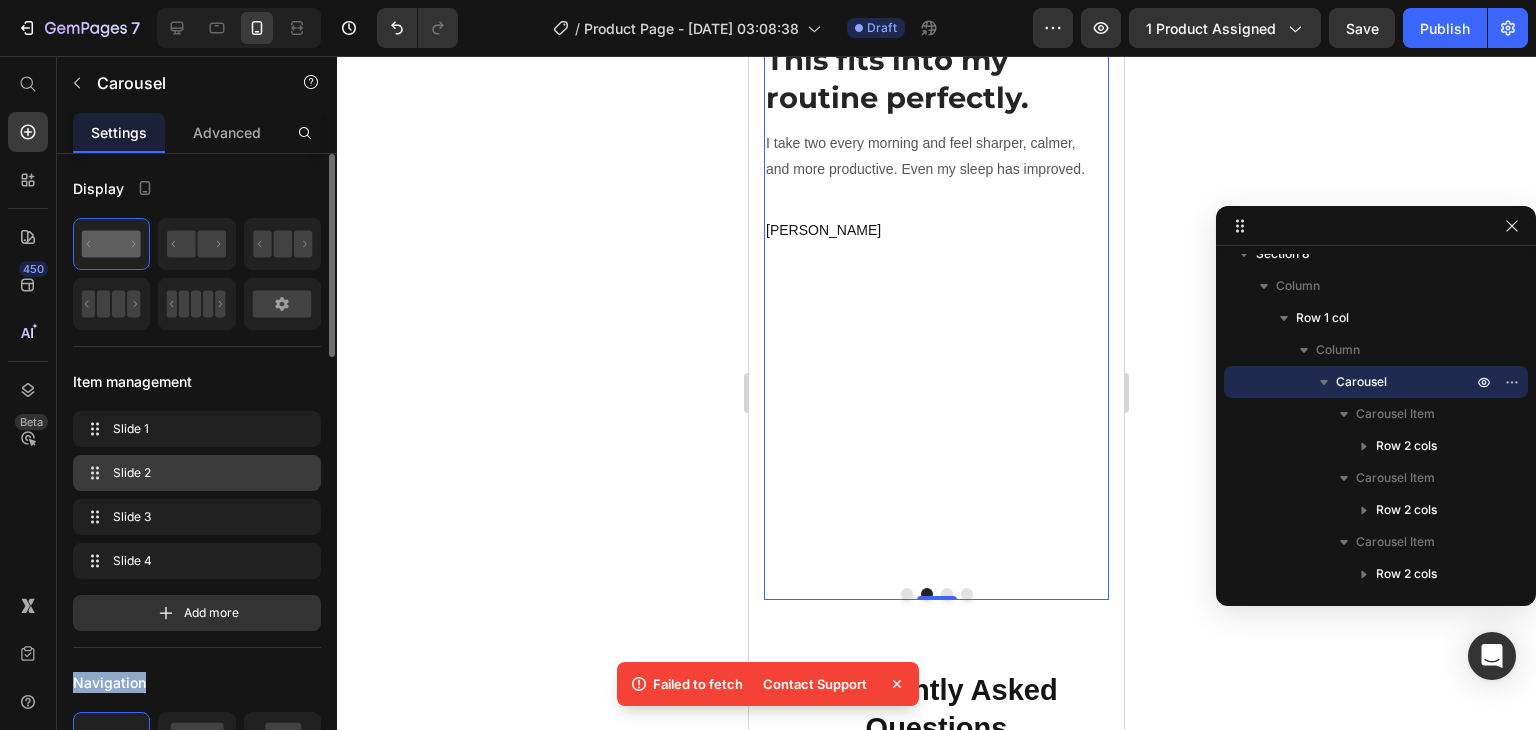 click on "Slide 1 Slide 1 Slide 2 Slide 2 Slide 3 Slide 3 Slide 4 Slide 4" at bounding box center (197, 495) 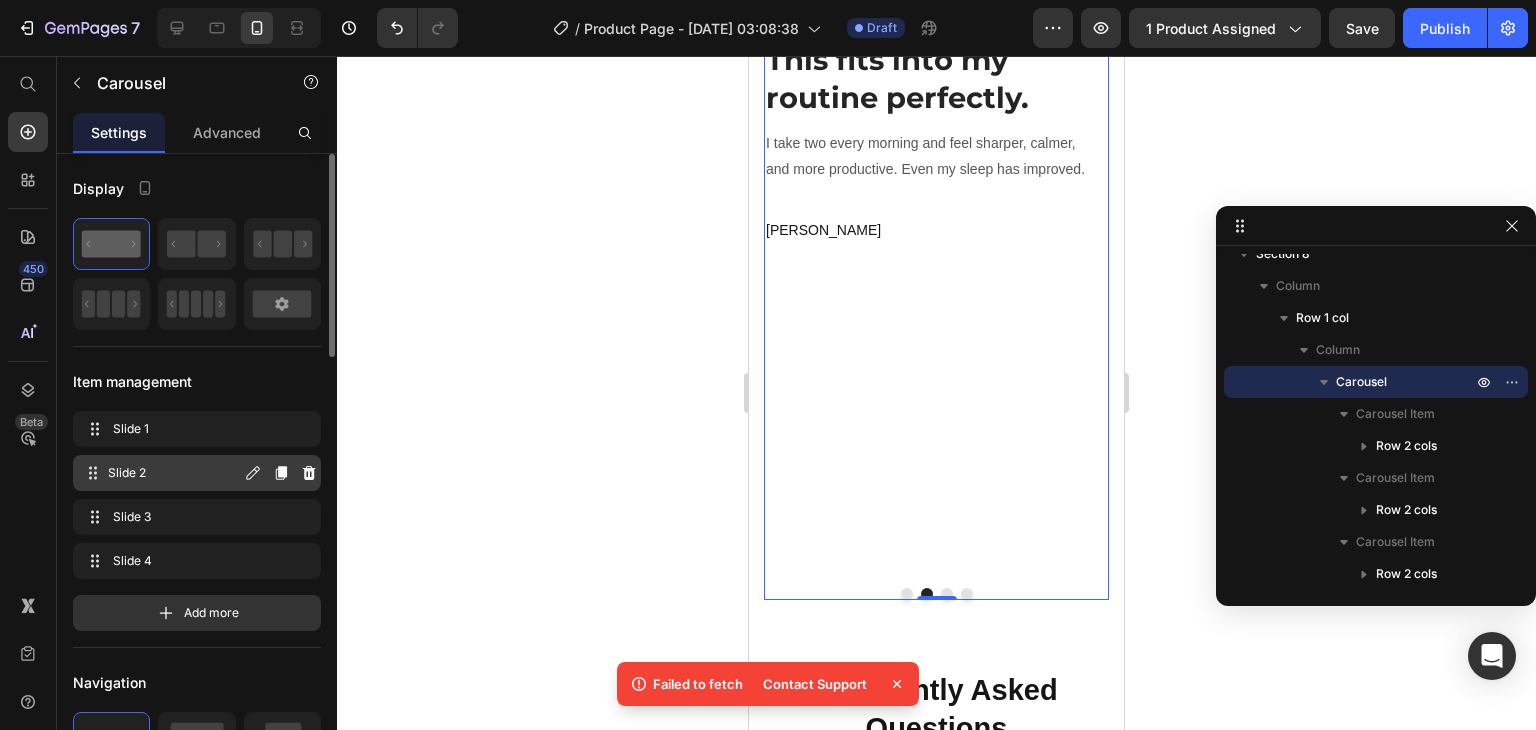 click on "Slide 2 Slide 2" at bounding box center [197, 473] 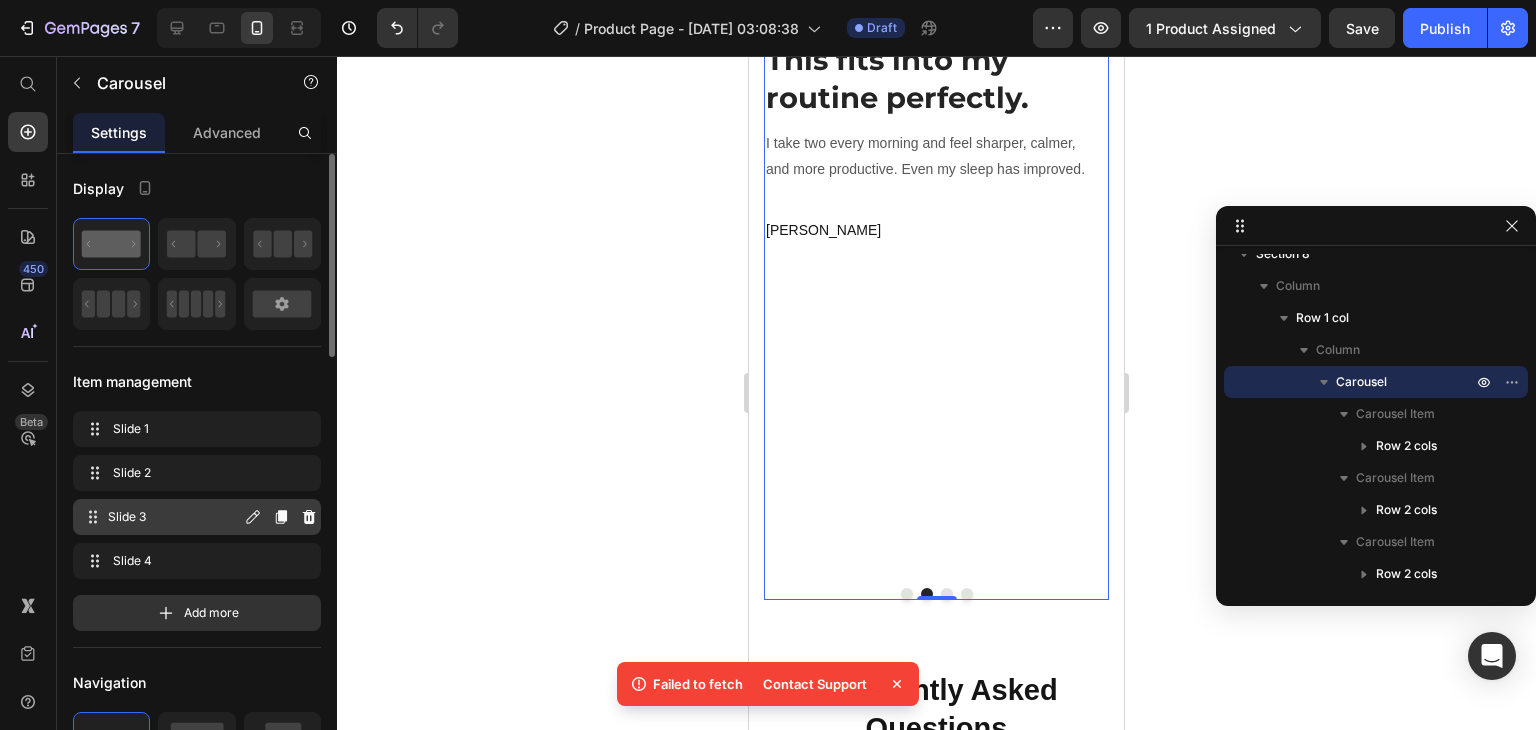 click on "Slide 3" at bounding box center [174, 517] 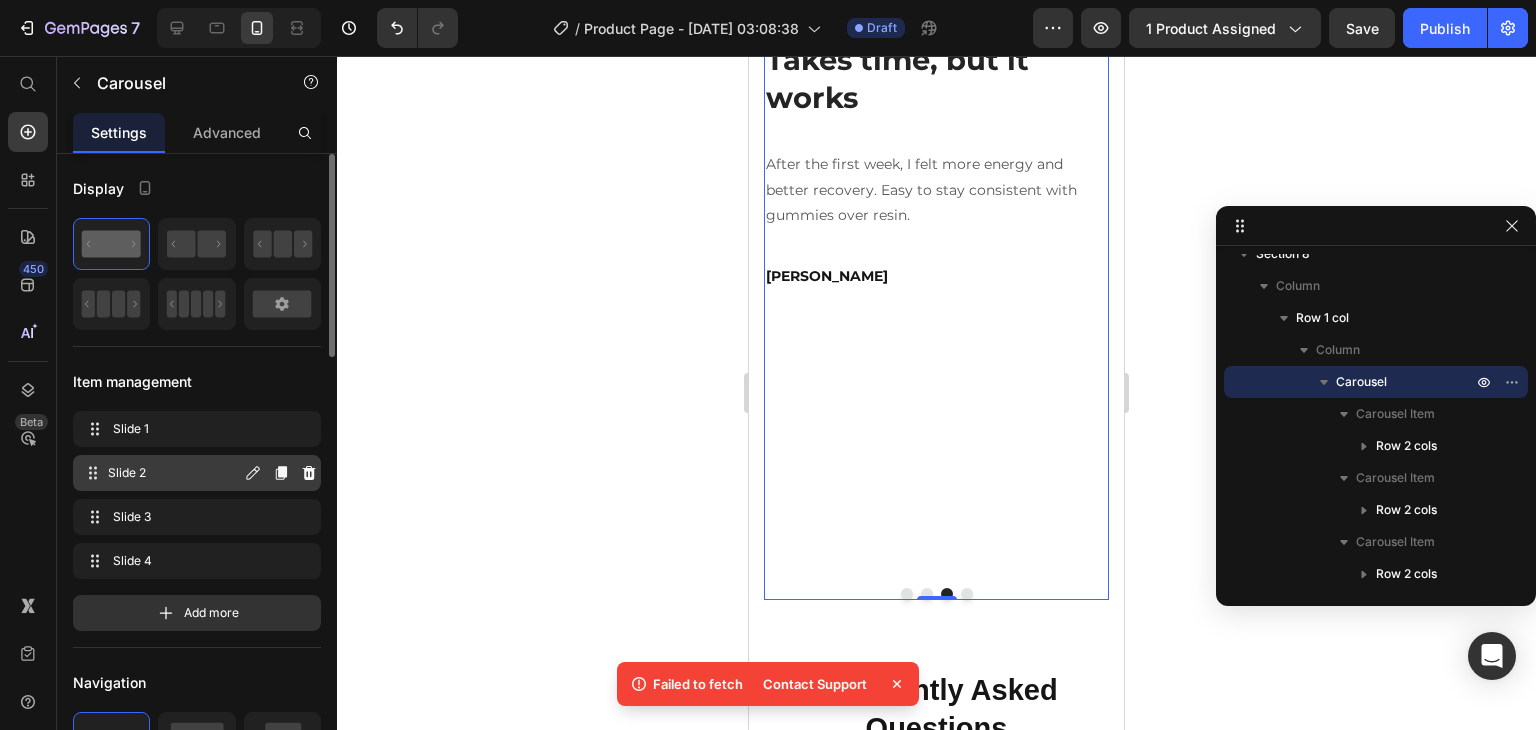 click on "Slide 2" at bounding box center [174, 473] 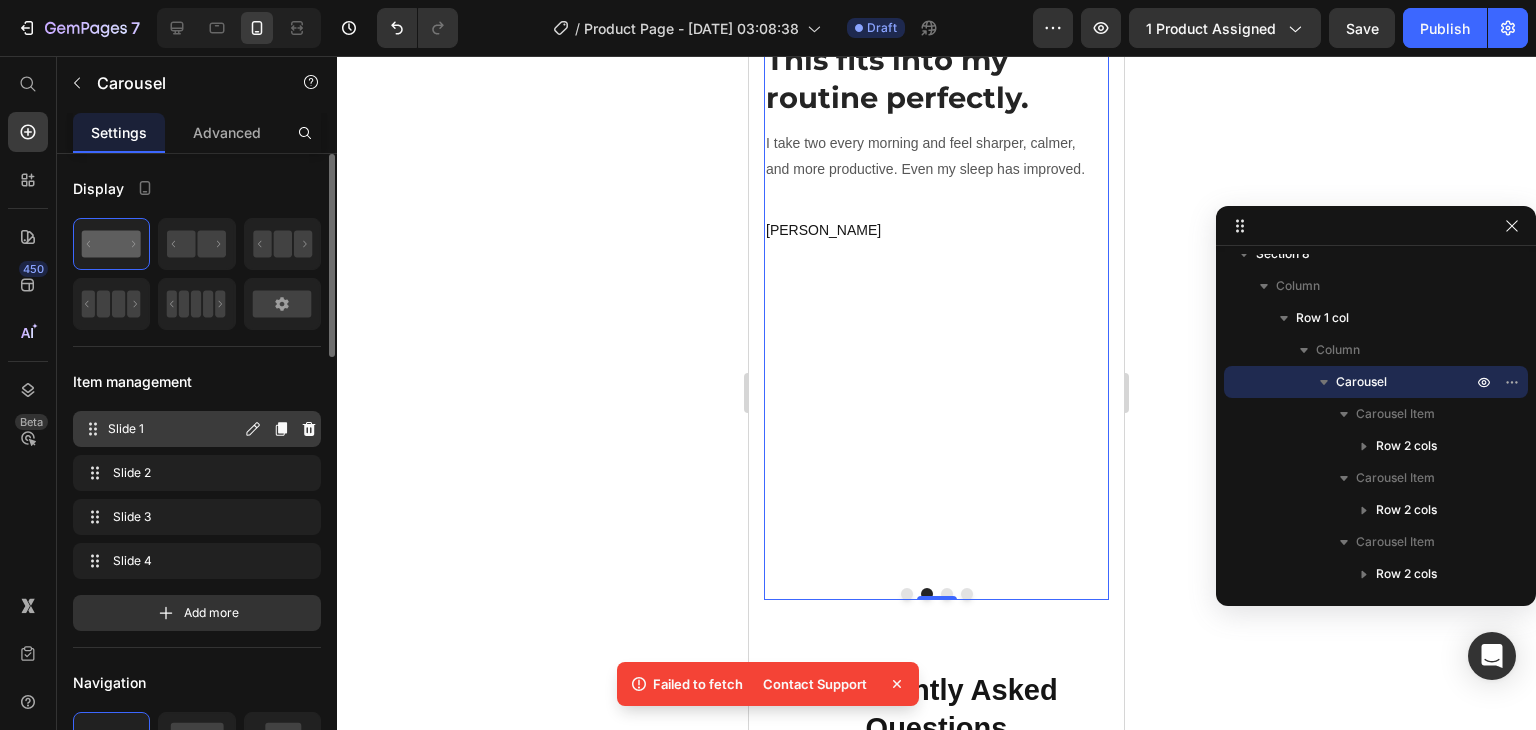 click on "Slide 1 Slide 1" at bounding box center [161, 429] 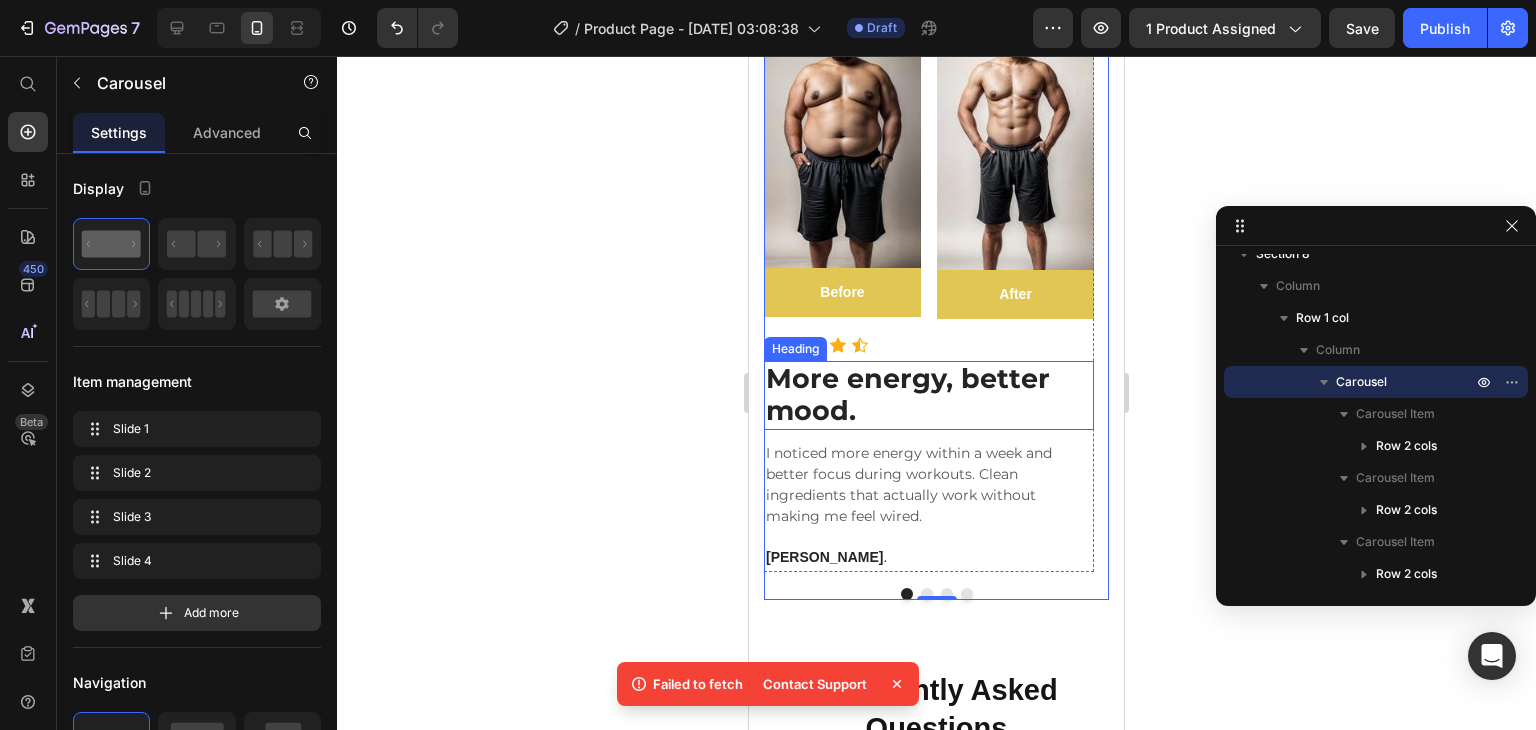 click on "More energy, better mood." at bounding box center [929, 395] 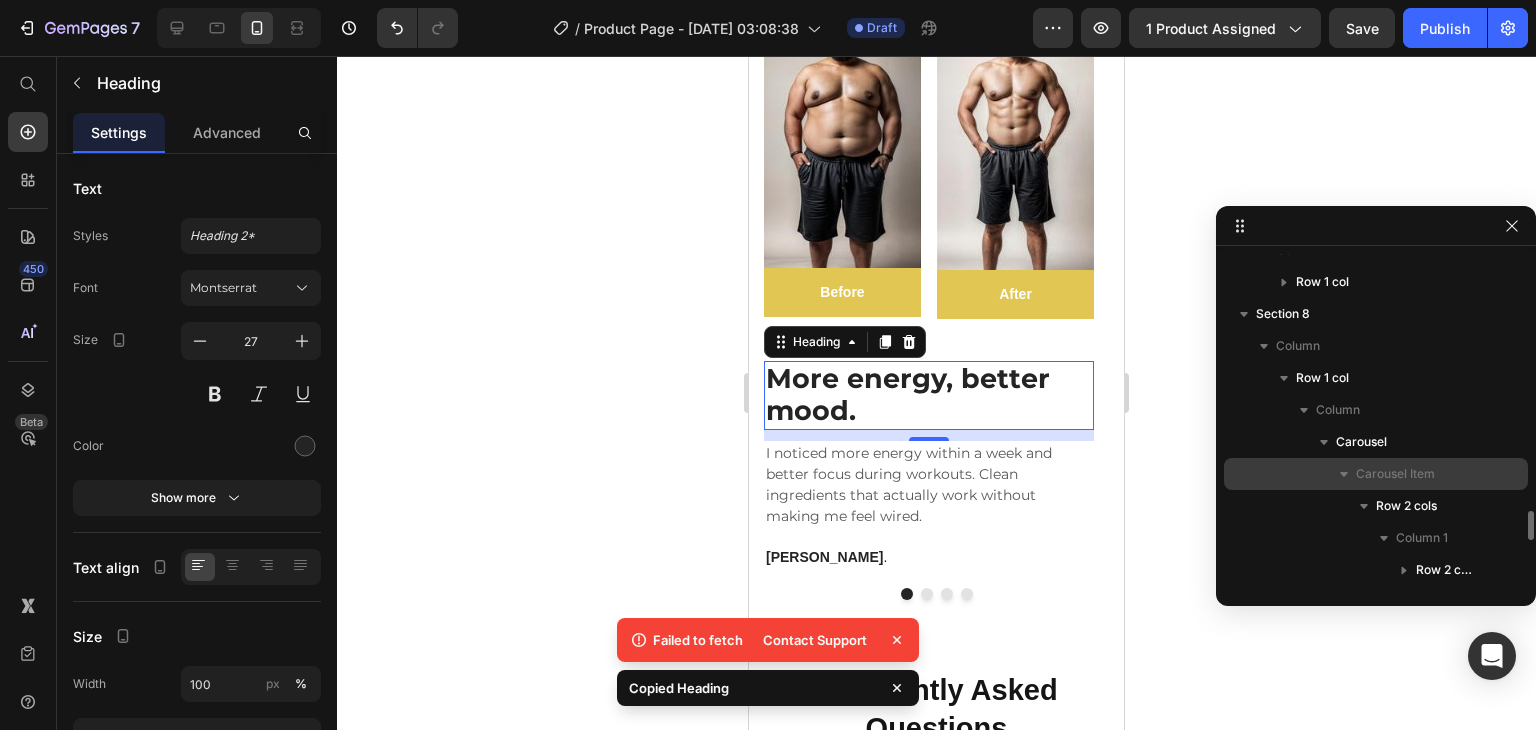 scroll, scrollTop: 2852, scrollLeft: 0, axis: vertical 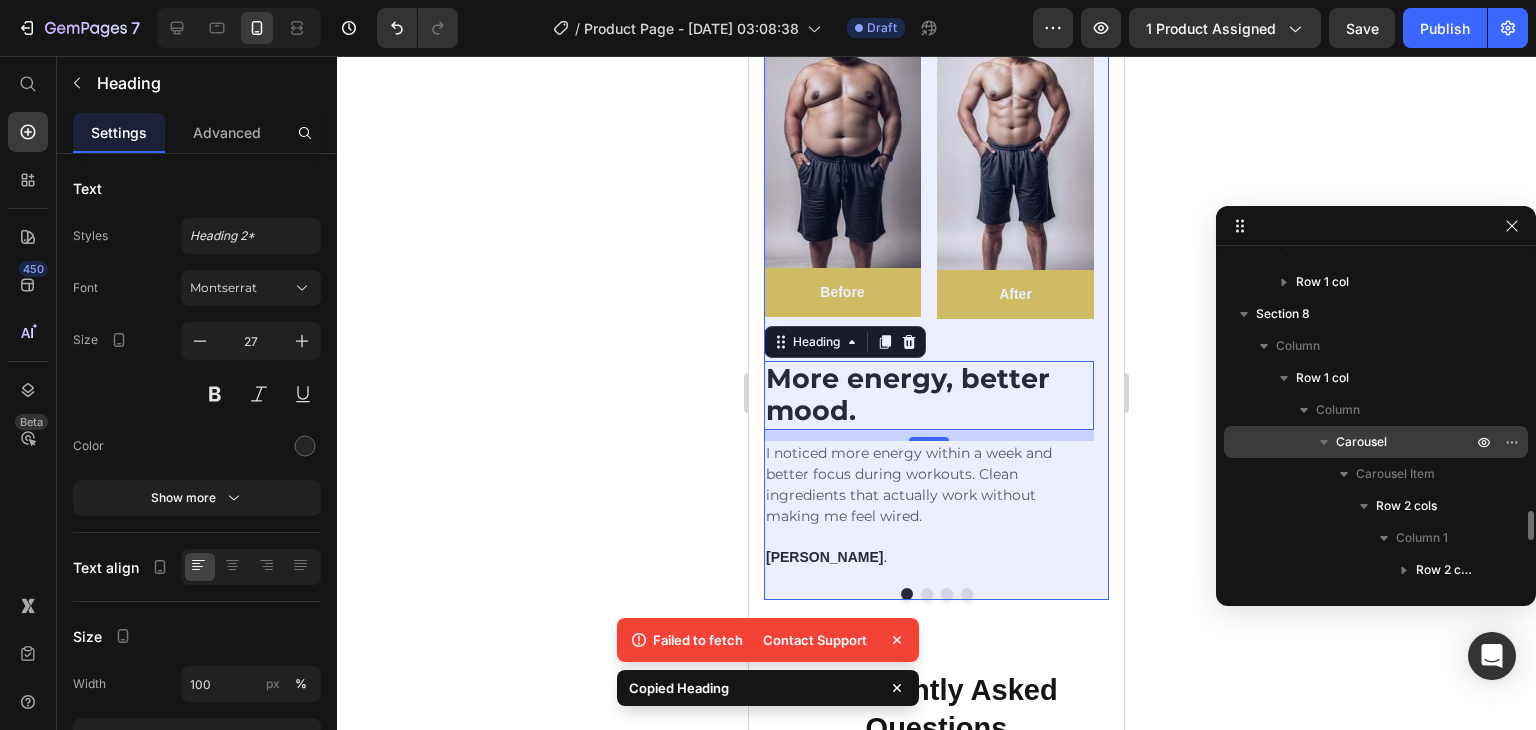 click 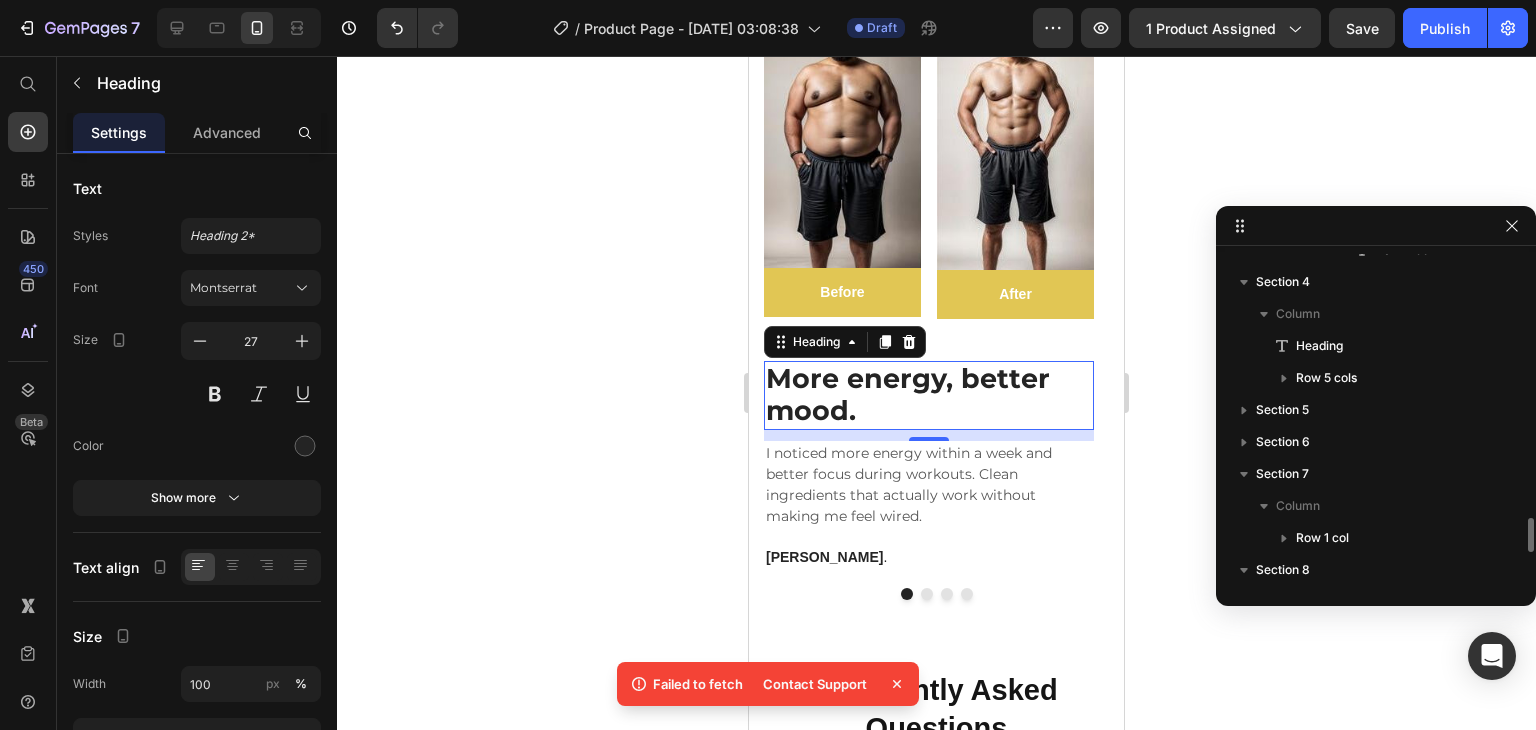 scroll, scrollTop: 2853, scrollLeft: 0, axis: vertical 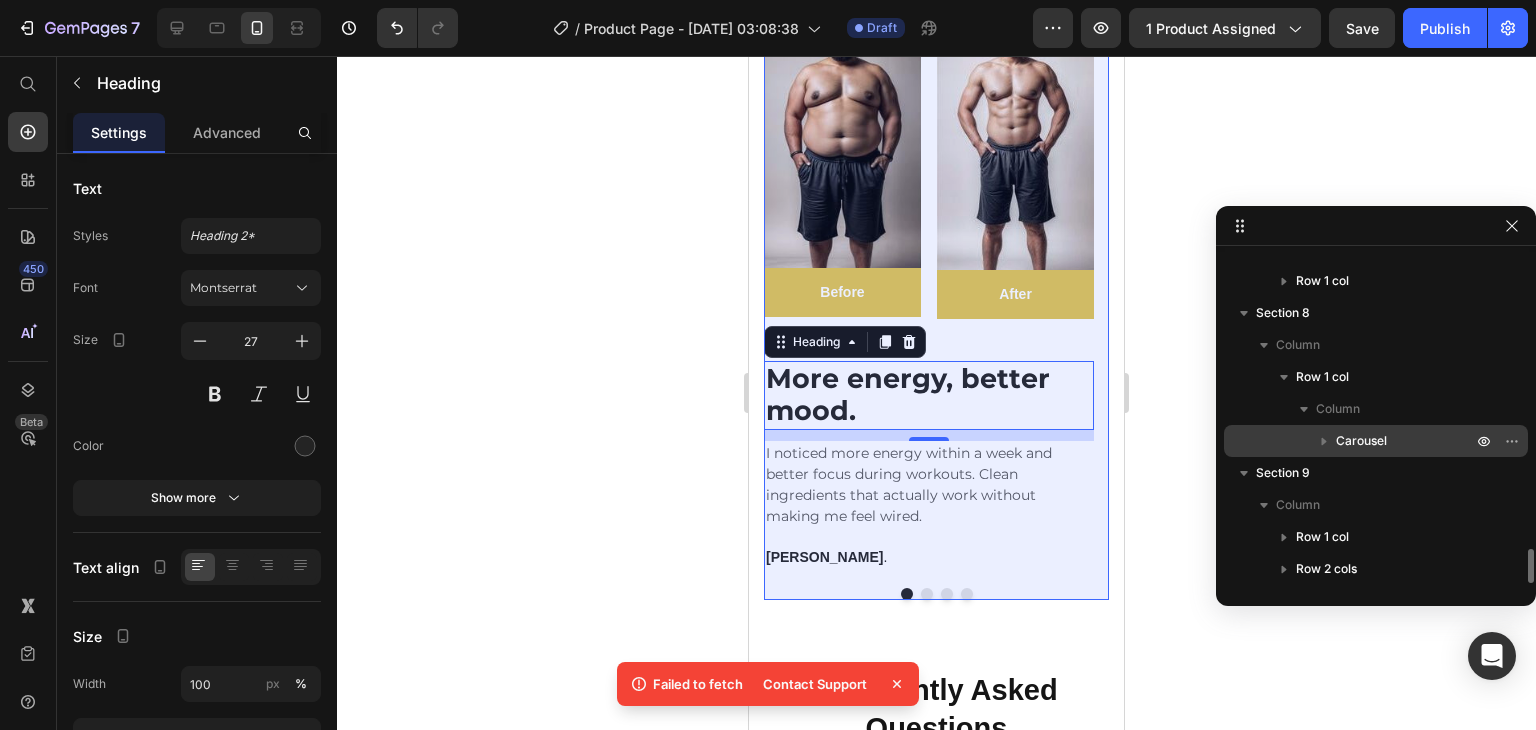 click on "Carousel" at bounding box center (1376, 441) 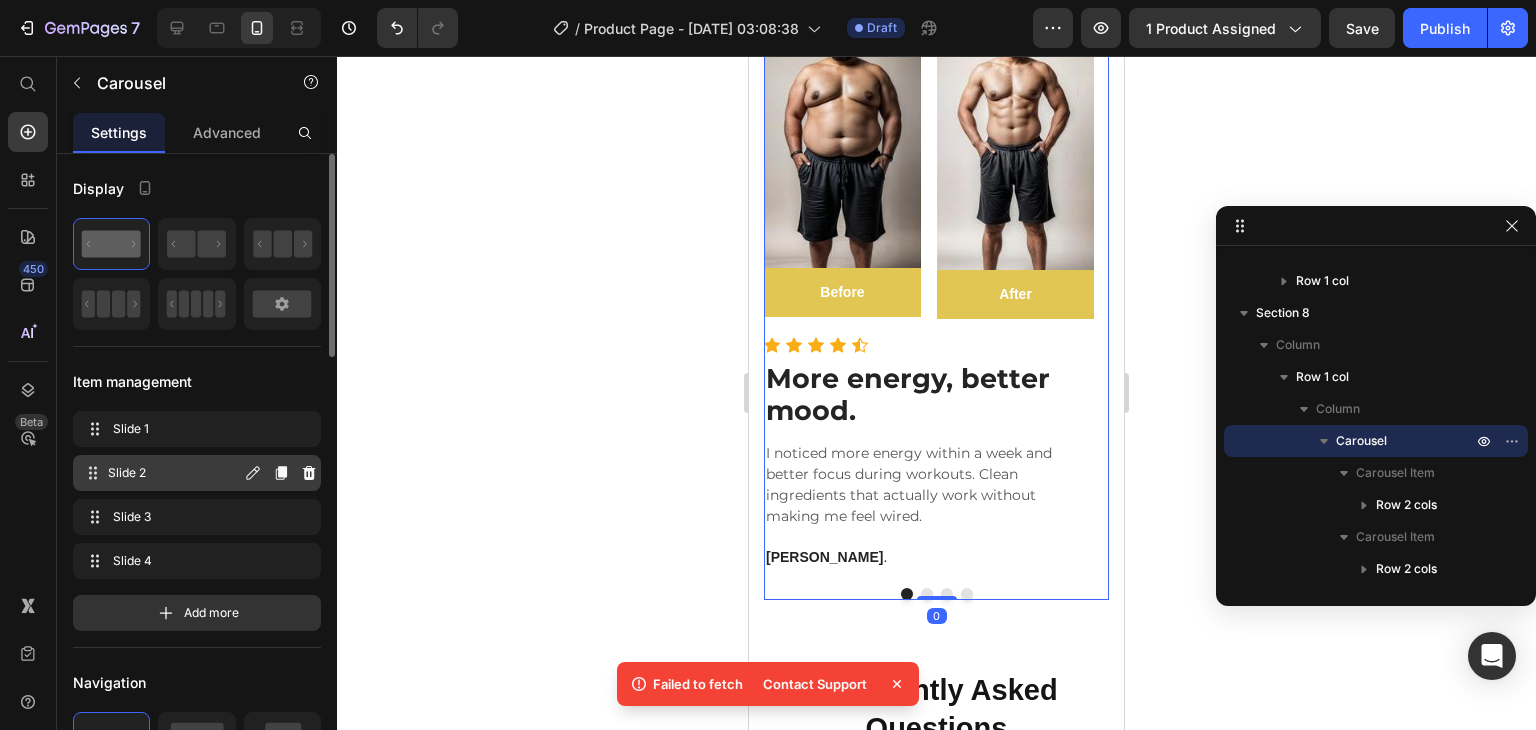 click on "Slide 2" at bounding box center (174, 473) 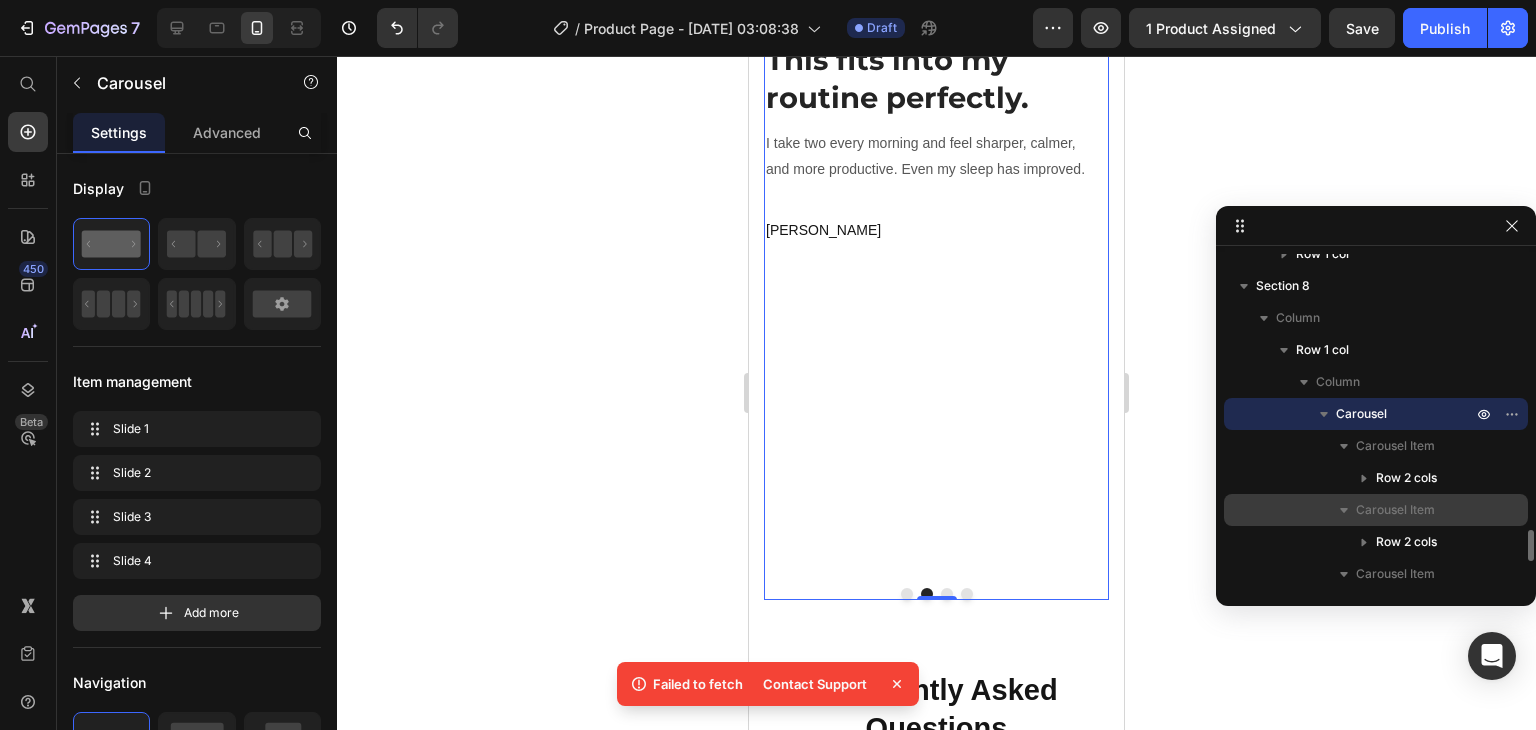 scroll, scrollTop: 2917, scrollLeft: 0, axis: vertical 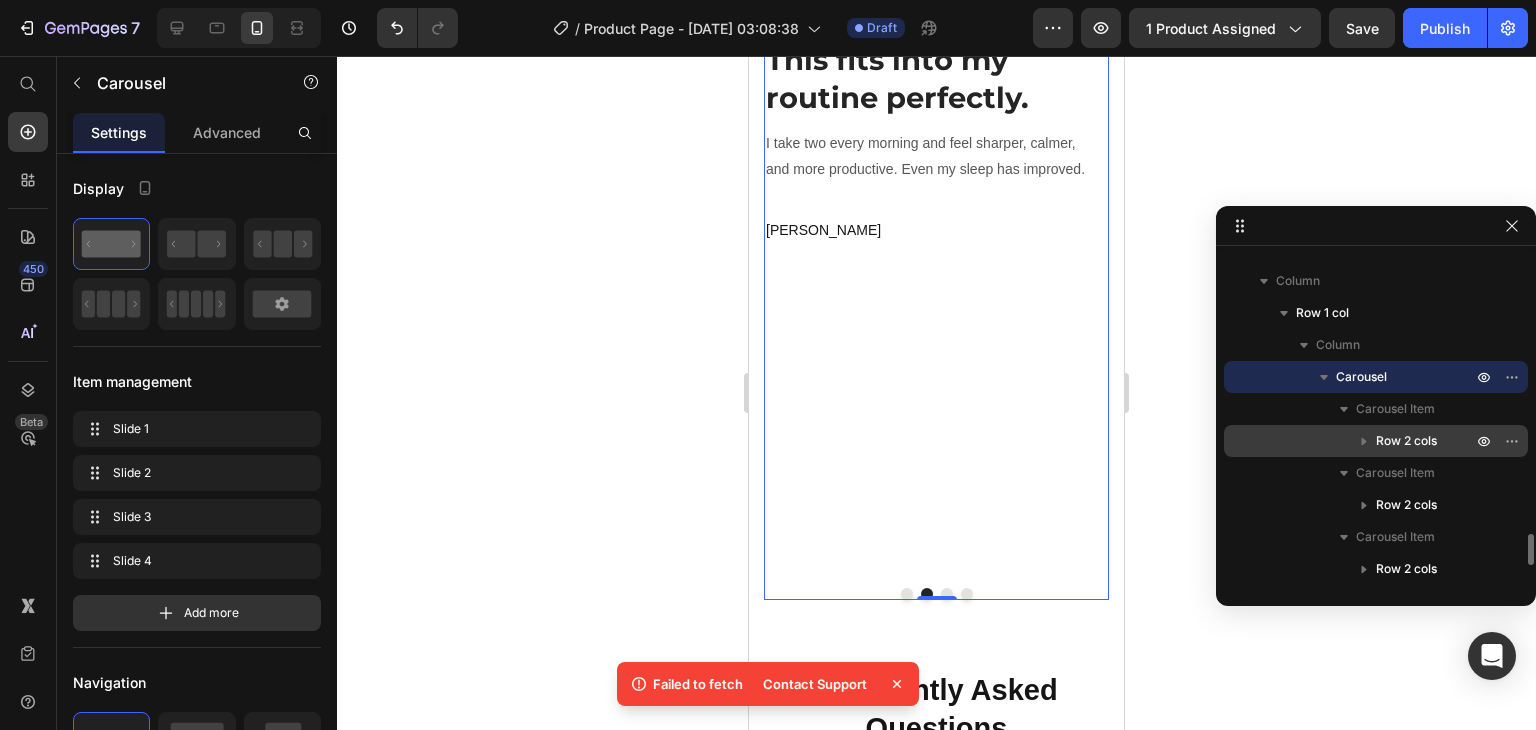 click on "Row 2 cols" at bounding box center (1376, 441) 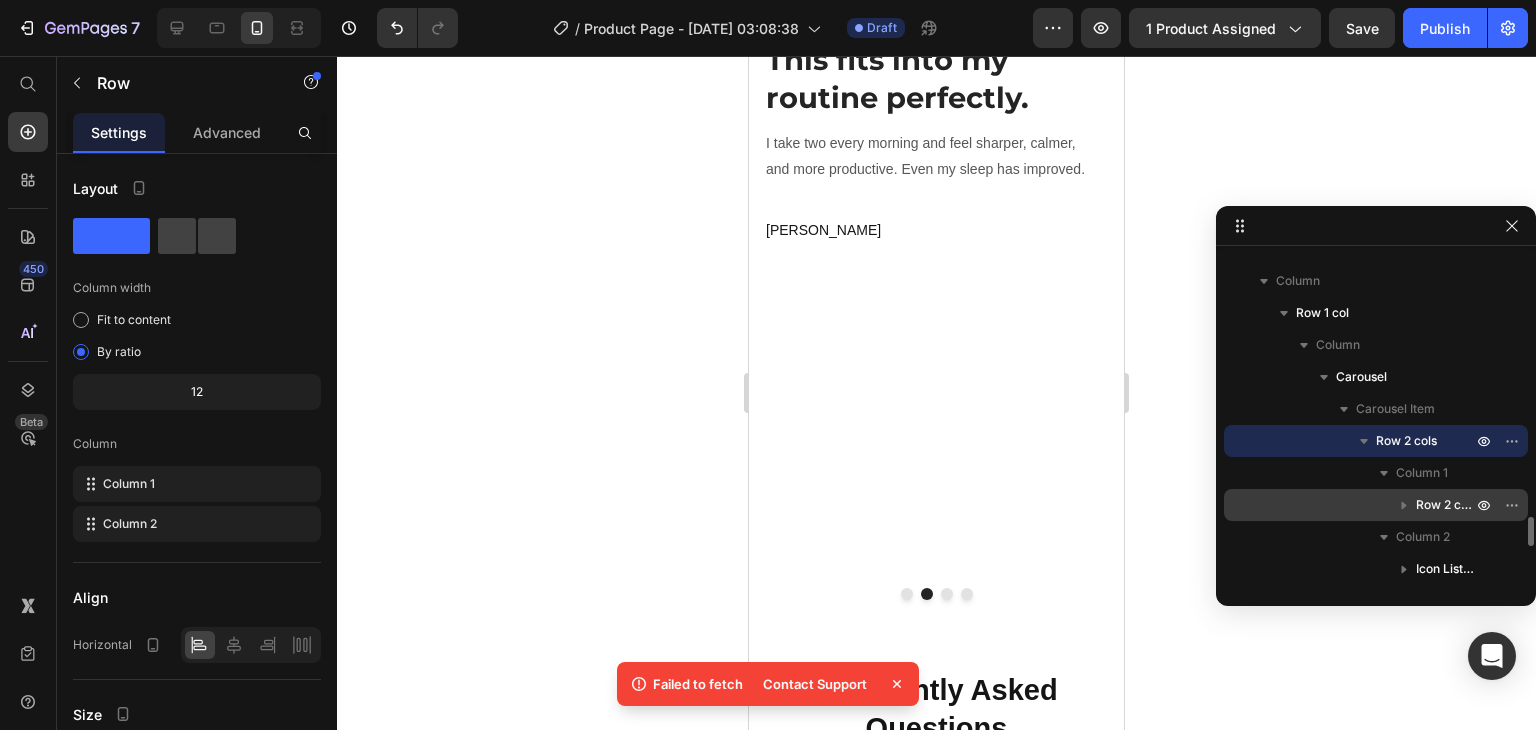 click on "Row 2 cols" at bounding box center (1376, 505) 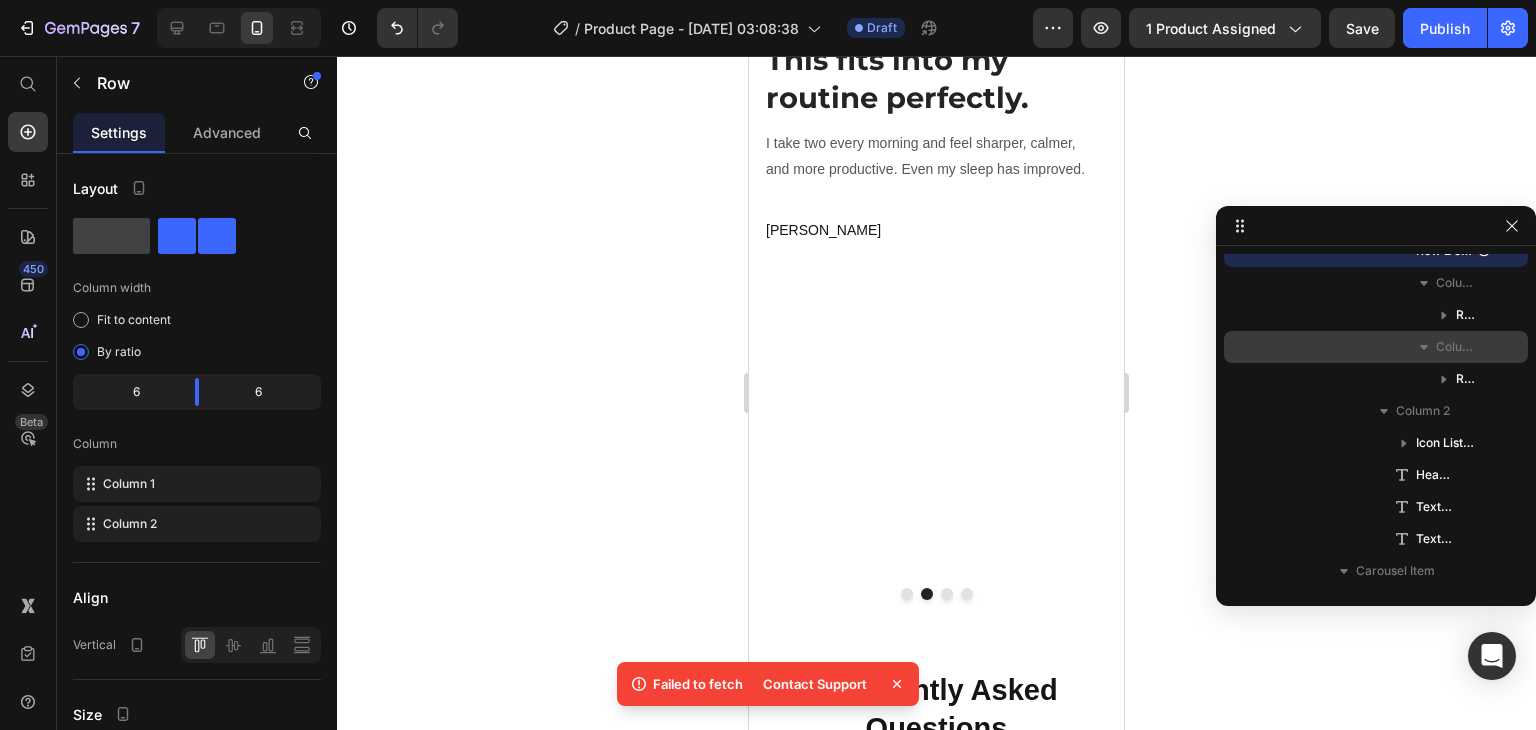 scroll, scrollTop: 3278, scrollLeft: 0, axis: vertical 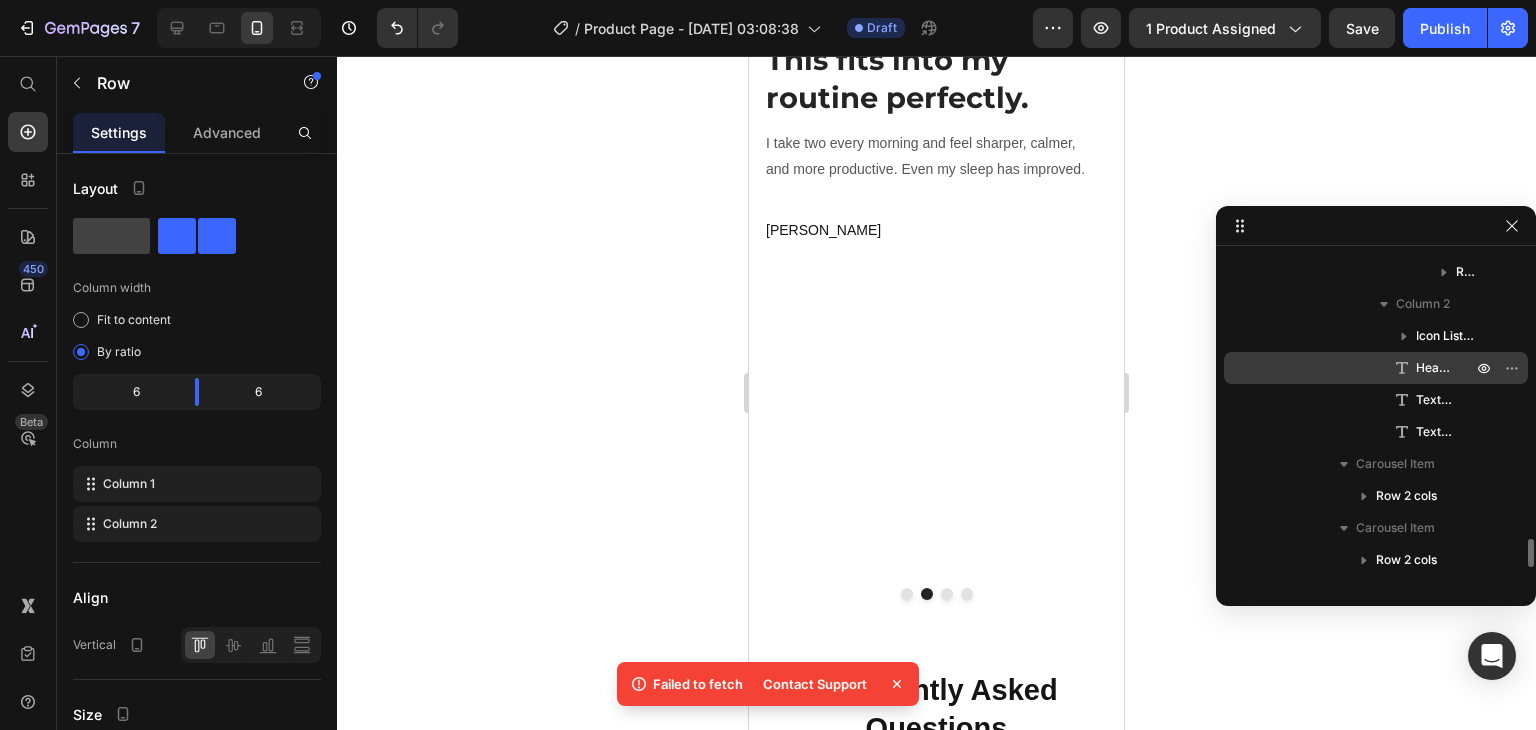 click on "Heading" at bounding box center [1376, 368] 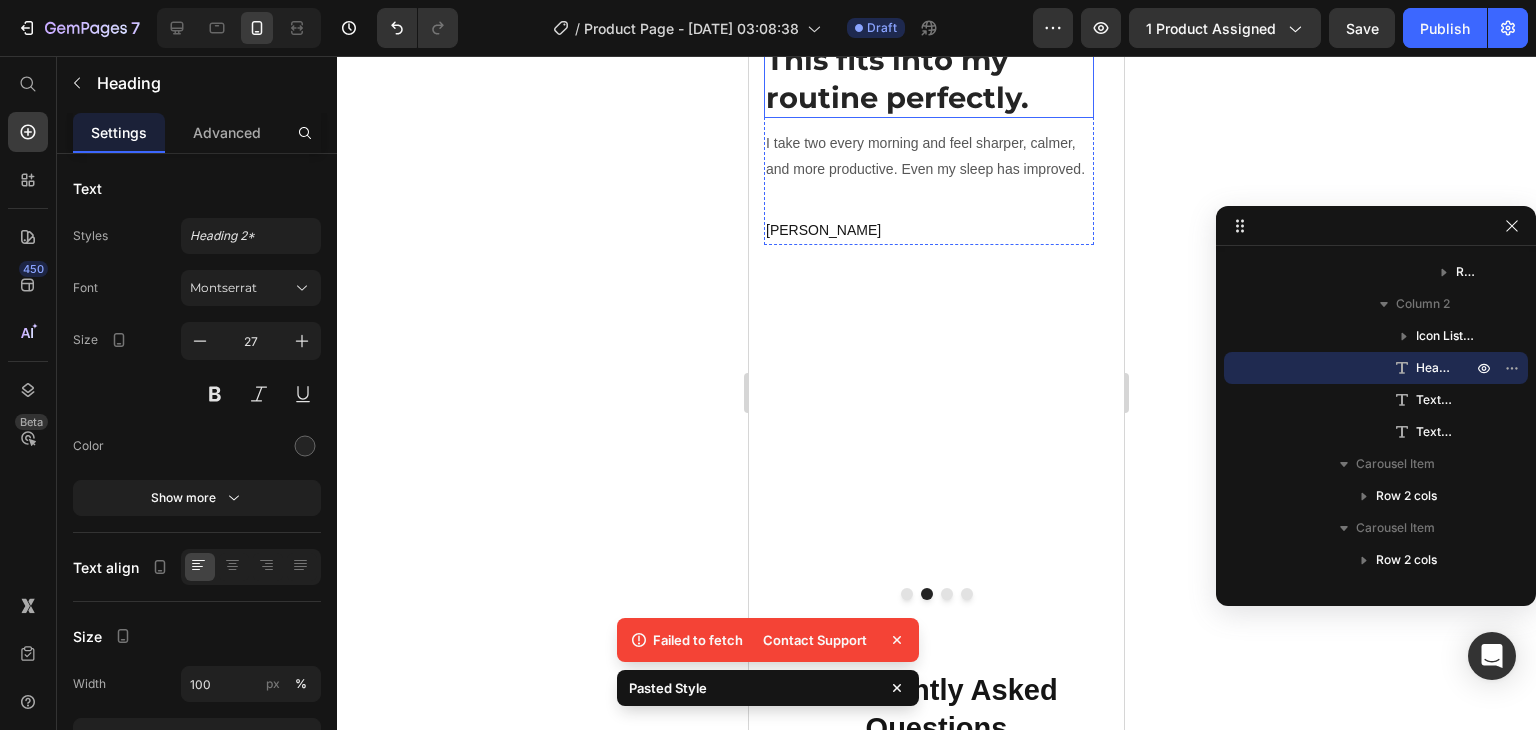 click on "This fits into my routine perfectly." at bounding box center (897, 78) 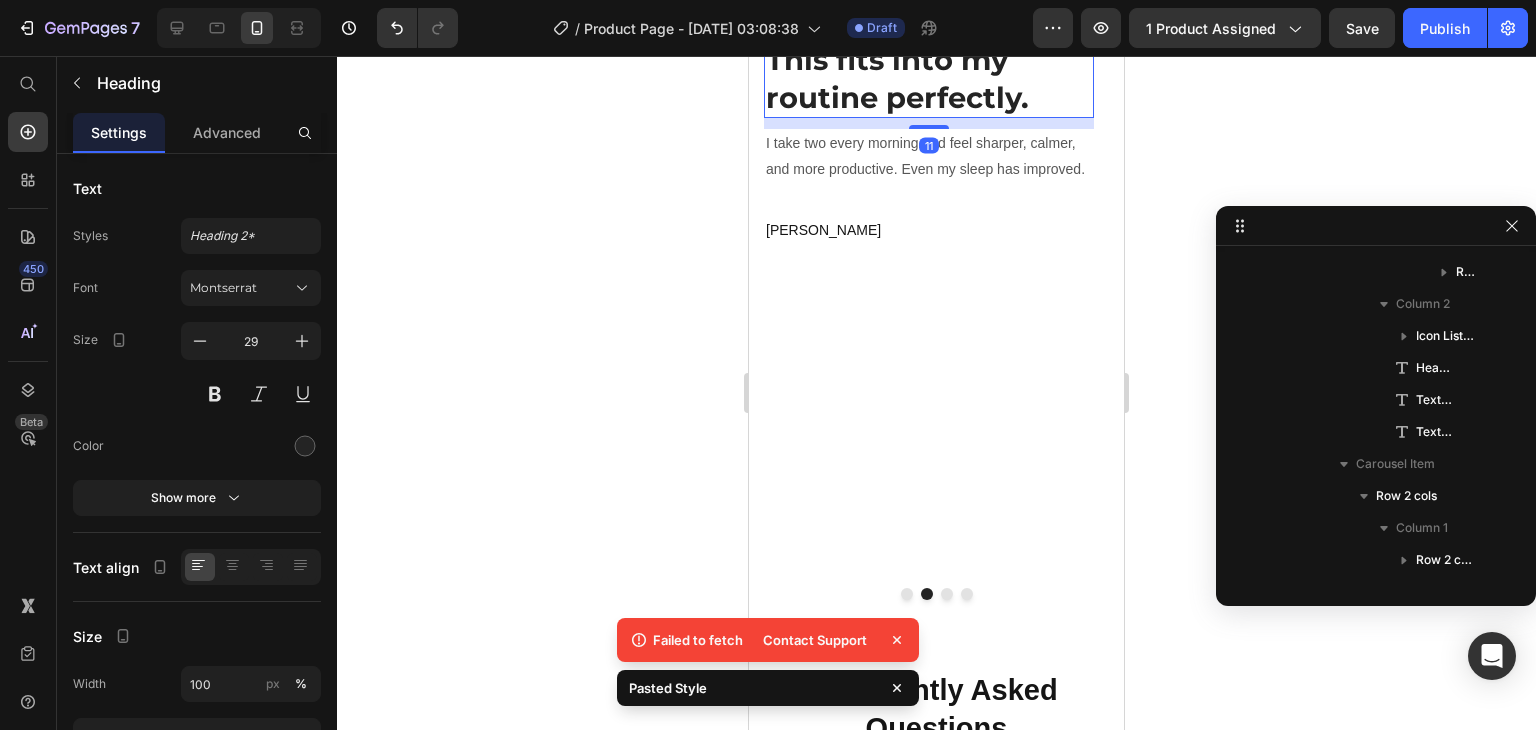 scroll, scrollTop: 3530, scrollLeft: 0, axis: vertical 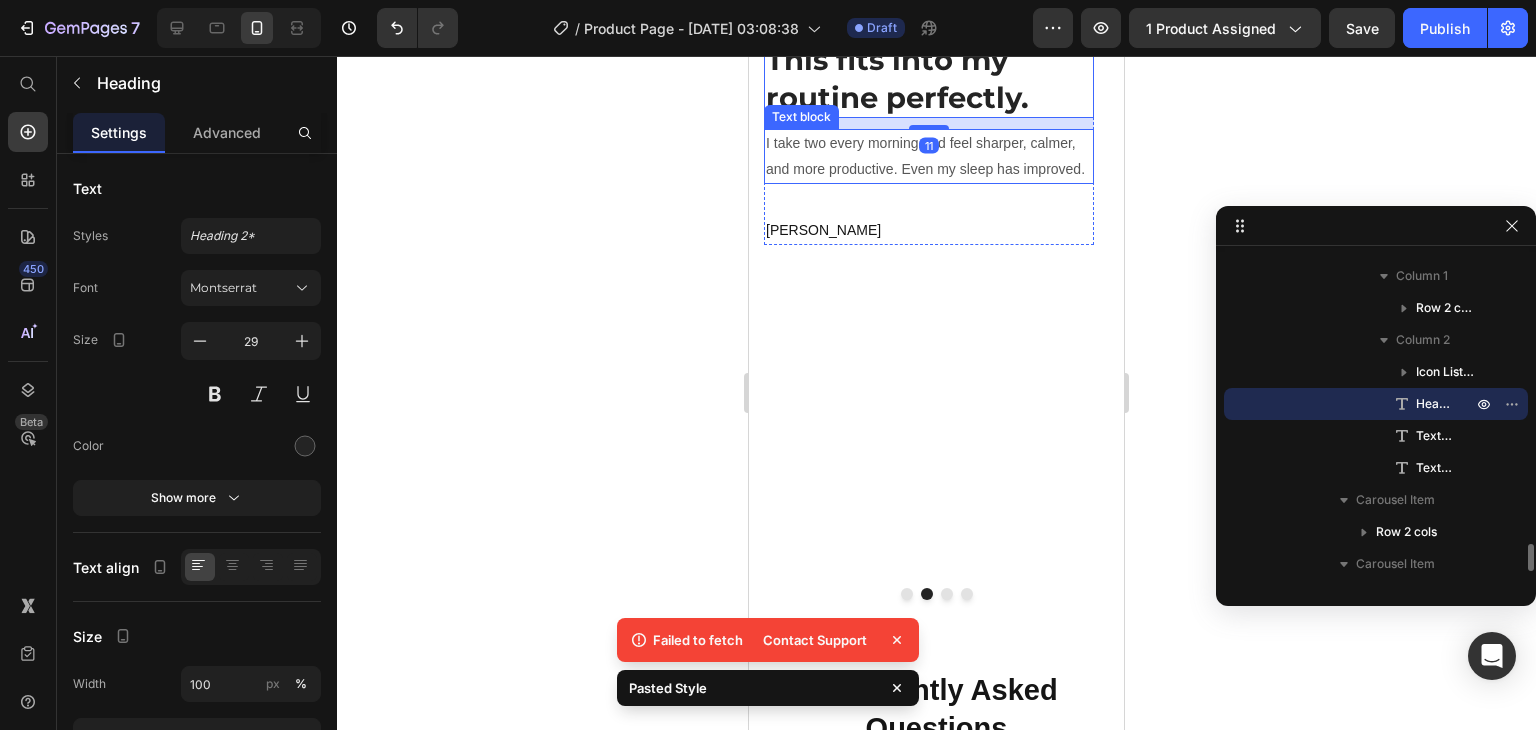 click on "I take two every morning and feel sharper, calmer, and more productive. Even my sleep has improved." at bounding box center (929, 156) 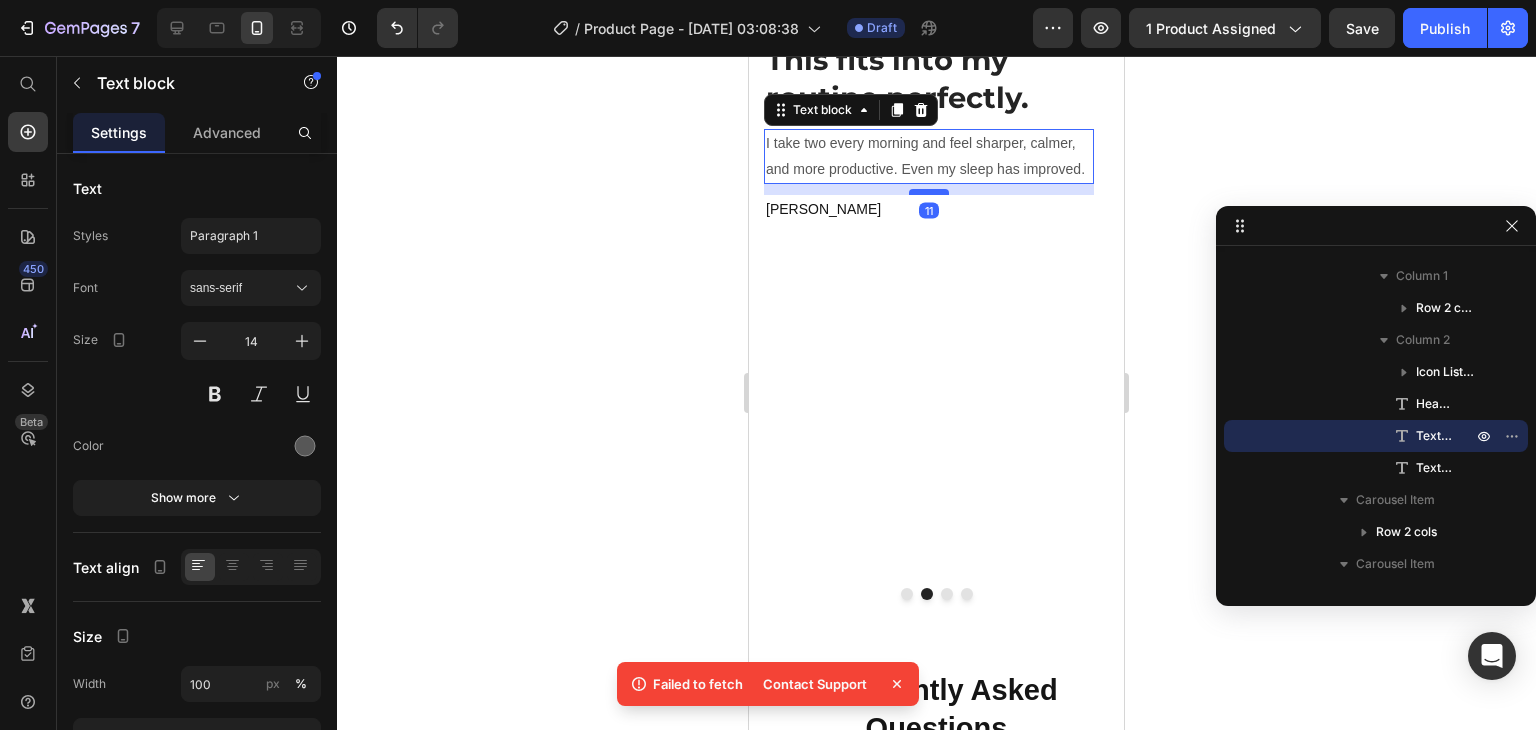 drag, startPoint x: 922, startPoint y: 452, endPoint x: 923, endPoint y: 431, distance: 21.023796 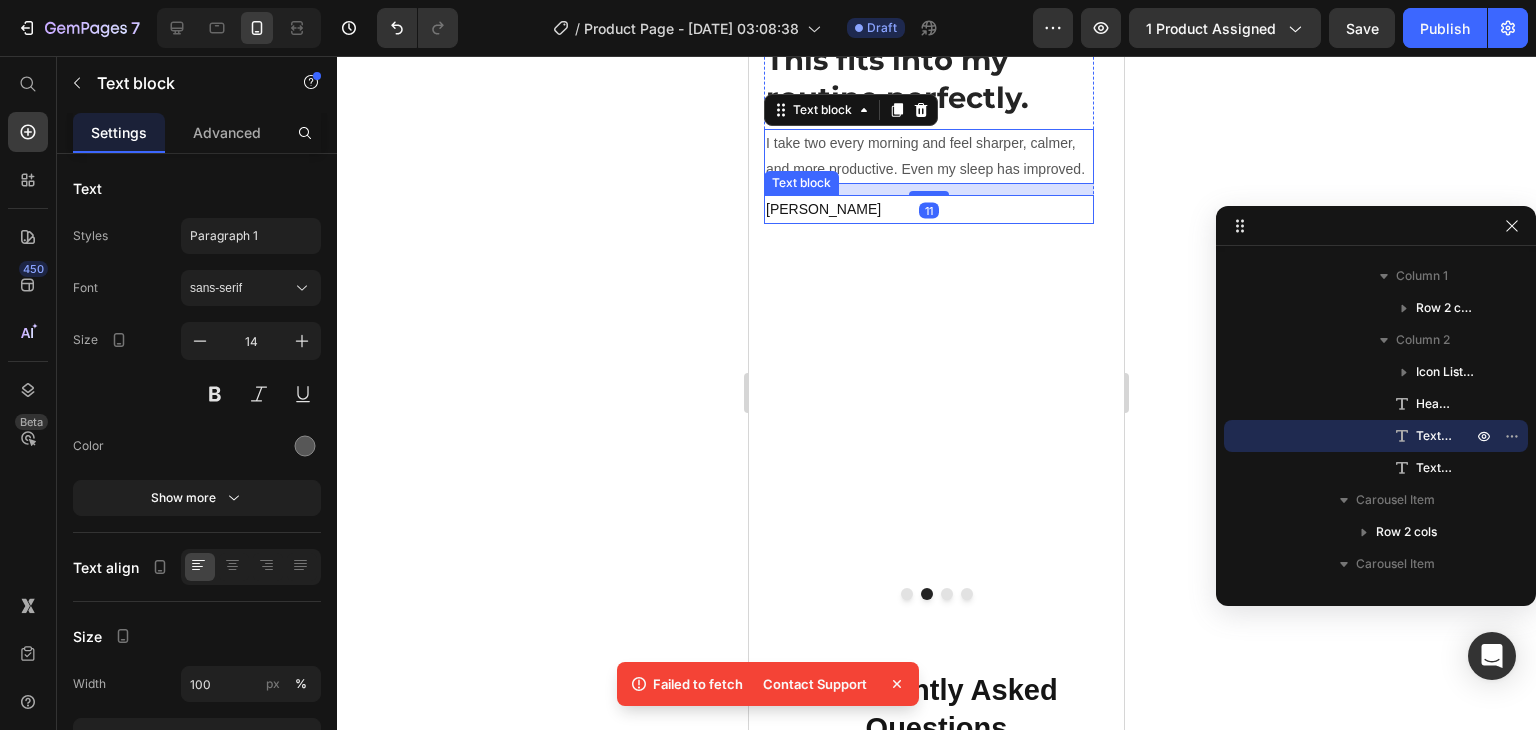 click on "Davis R." at bounding box center [929, 209] 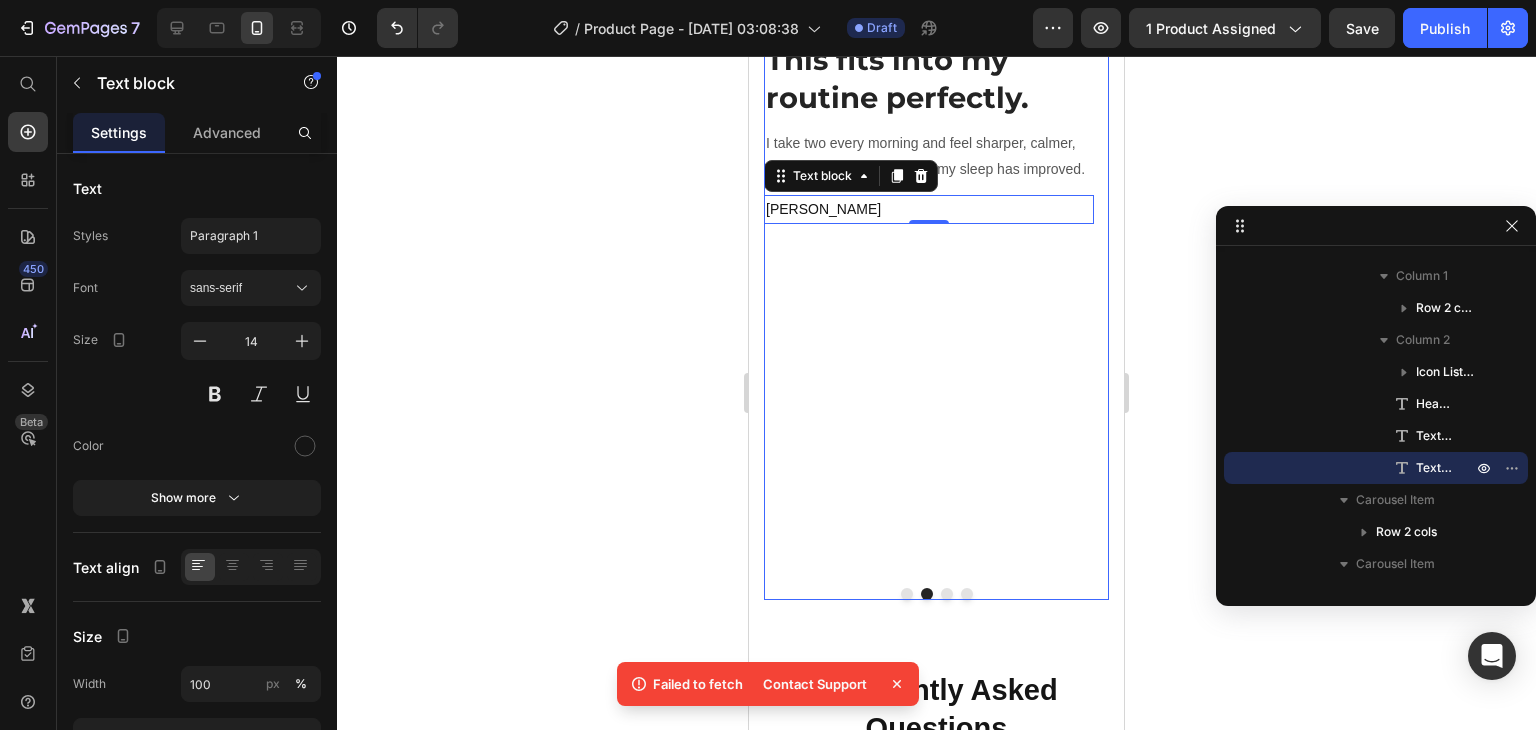 click on "Image Row Before Text block Row Image After Text block Row Row Row                Icon                Icon                Icon                Icon
Icon Icon List Hoz This fits into my routine perfectly.  Heading I take two every morning and feel sharper, calmer, and more productive. Even my sleep has improved. Text block Davis R. Text block   0 Row" at bounding box center (929, 284) 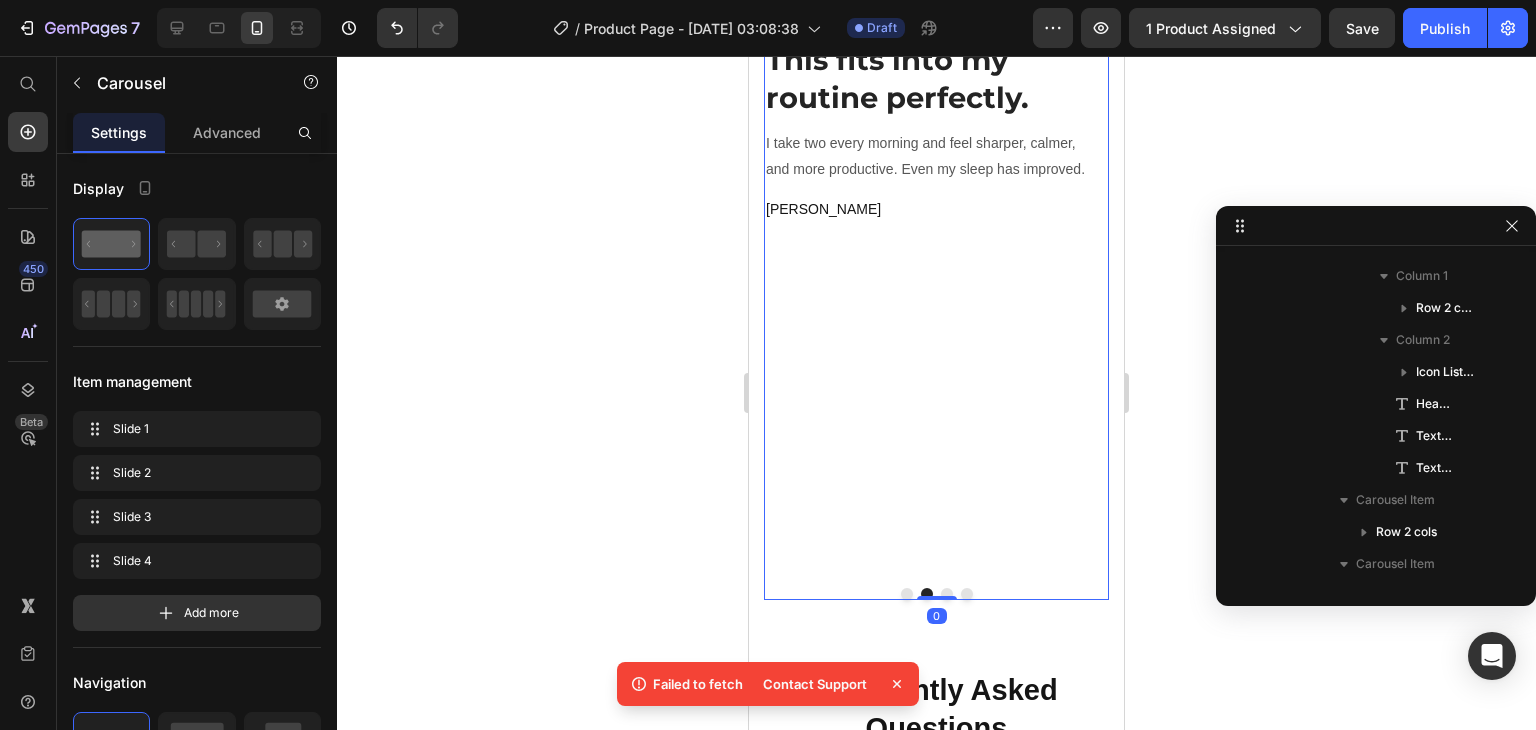 scroll, scrollTop: 2890, scrollLeft: 0, axis: vertical 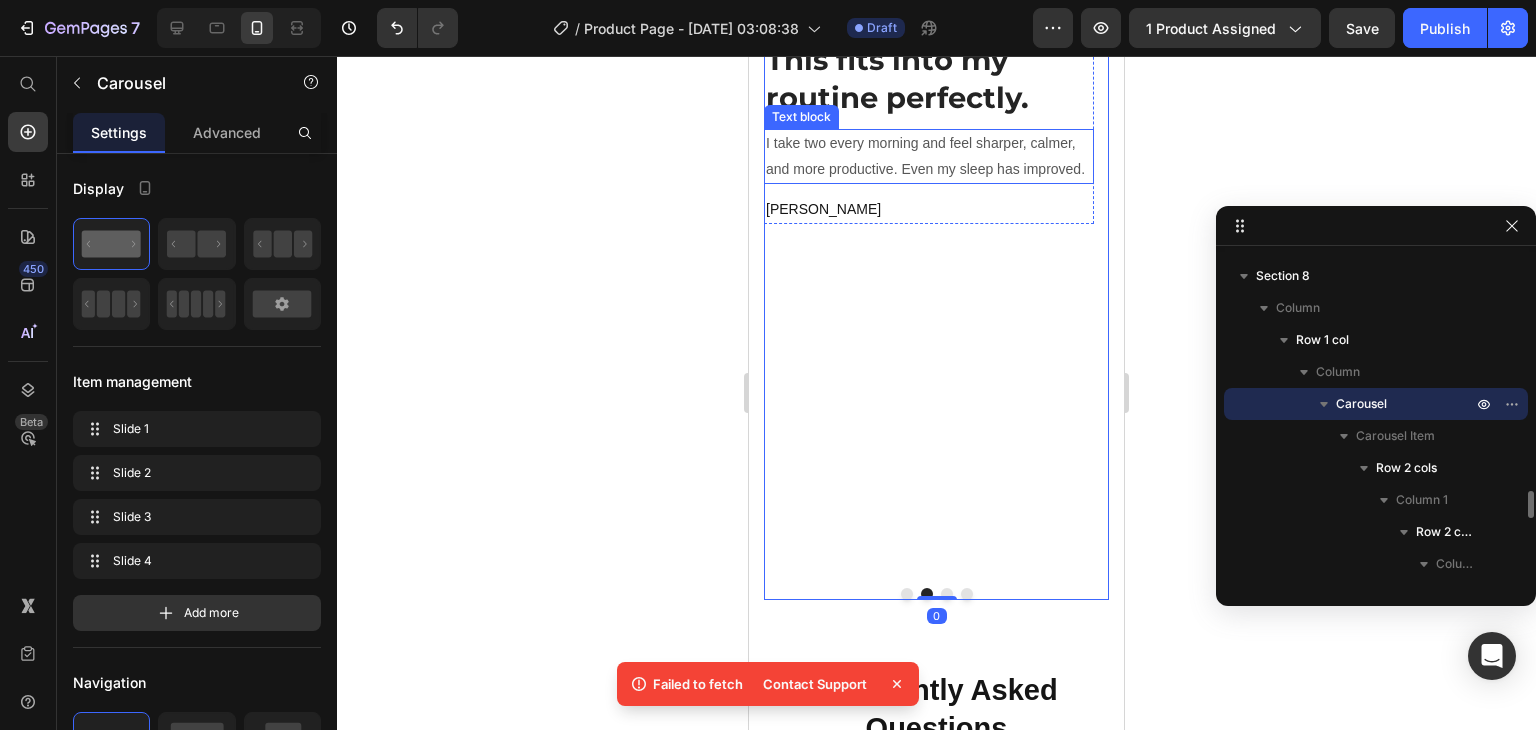 click on "I take two every morning and feel sharper, calmer, and more productive. Even my sleep has improved." at bounding box center [929, 156] 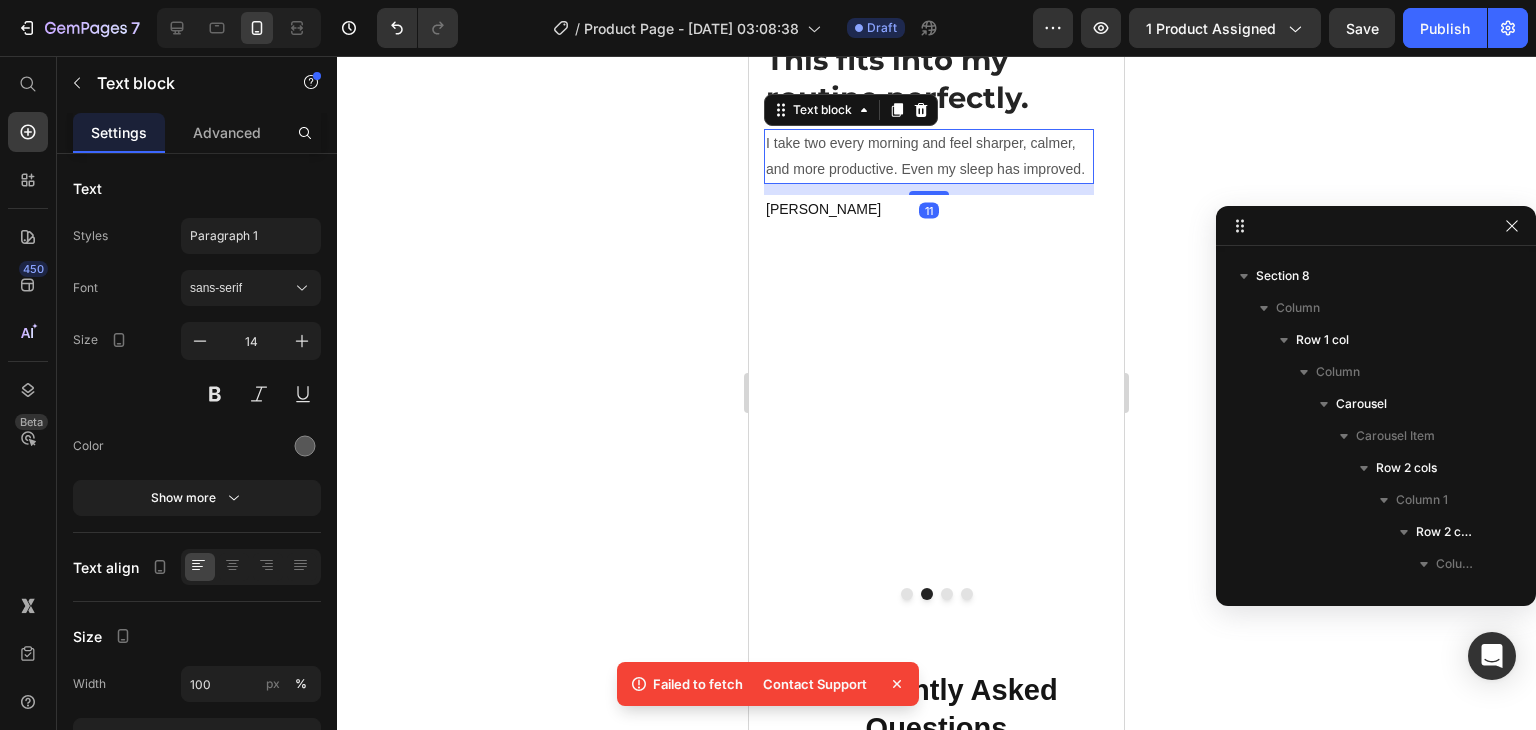 scroll, scrollTop: 3562, scrollLeft: 0, axis: vertical 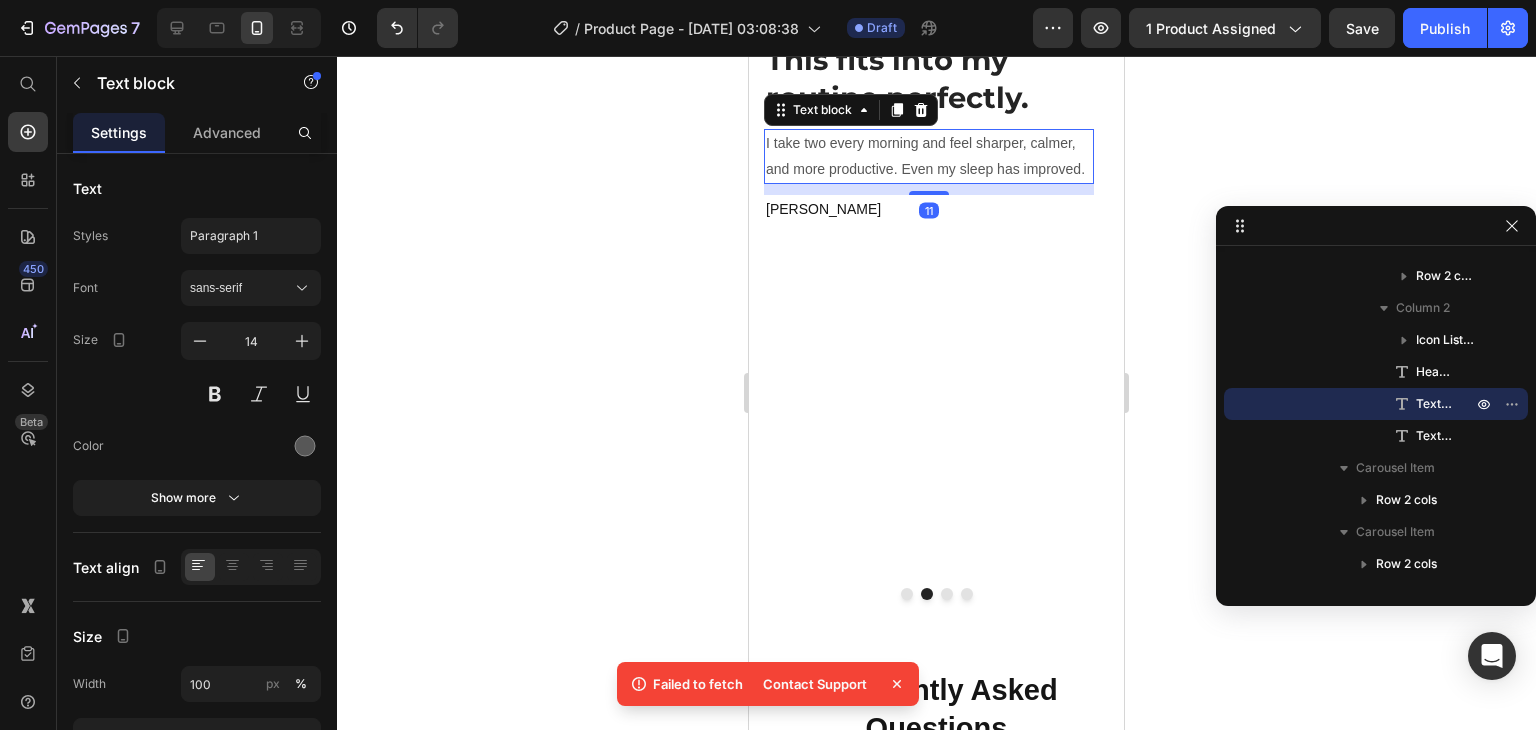 click on "Davis R." at bounding box center [929, 209] 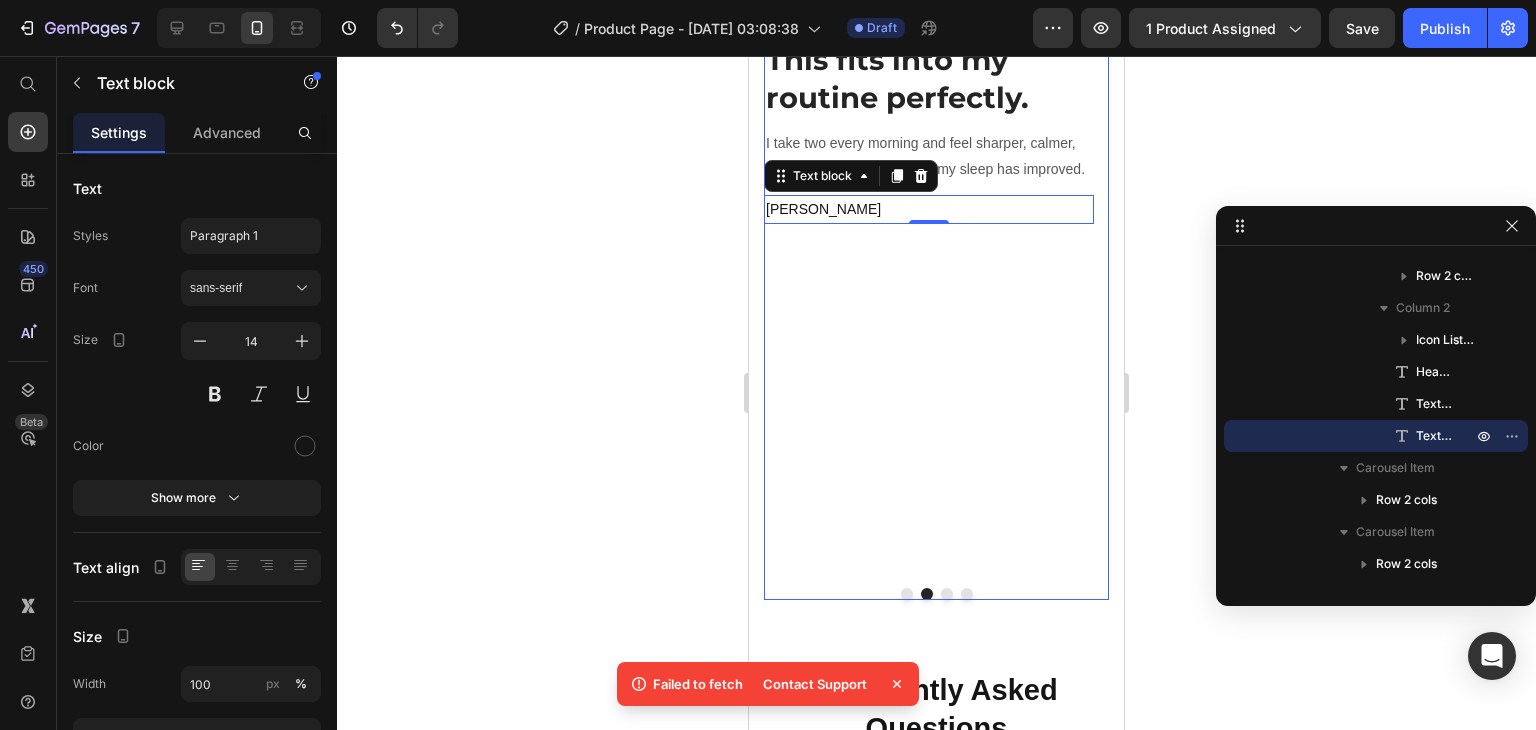 click on "Image Row Before Text block Row Image After Text block Row Row Row                Icon                Icon                Icon                Icon
Icon Icon List Hoz This fits into my routine perfectly.  Heading I take two every morning and feel sharper, calmer, and more productive. Even my sleep has improved. Text block Davis R. Text block   0 Row" at bounding box center (929, 284) 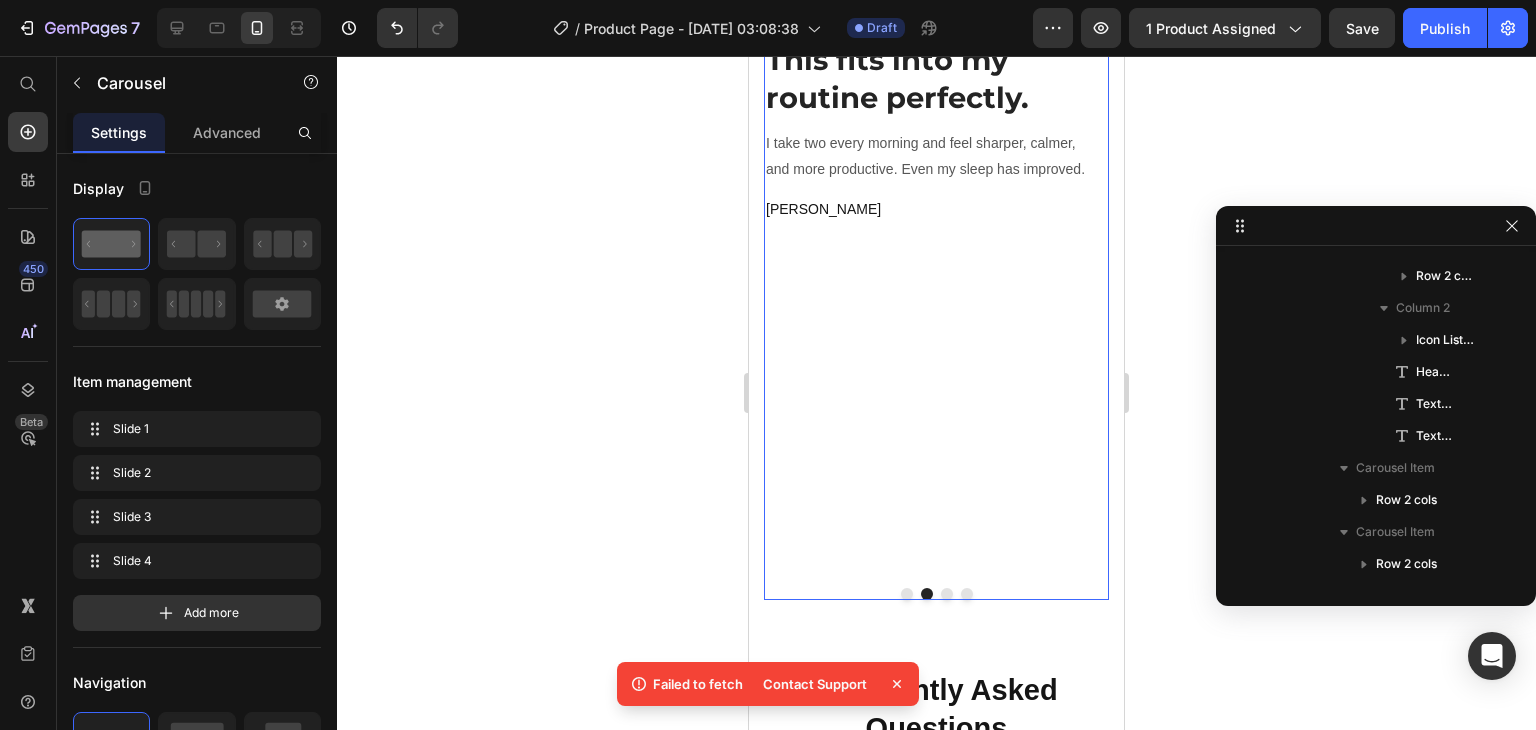 scroll, scrollTop: 2890, scrollLeft: 0, axis: vertical 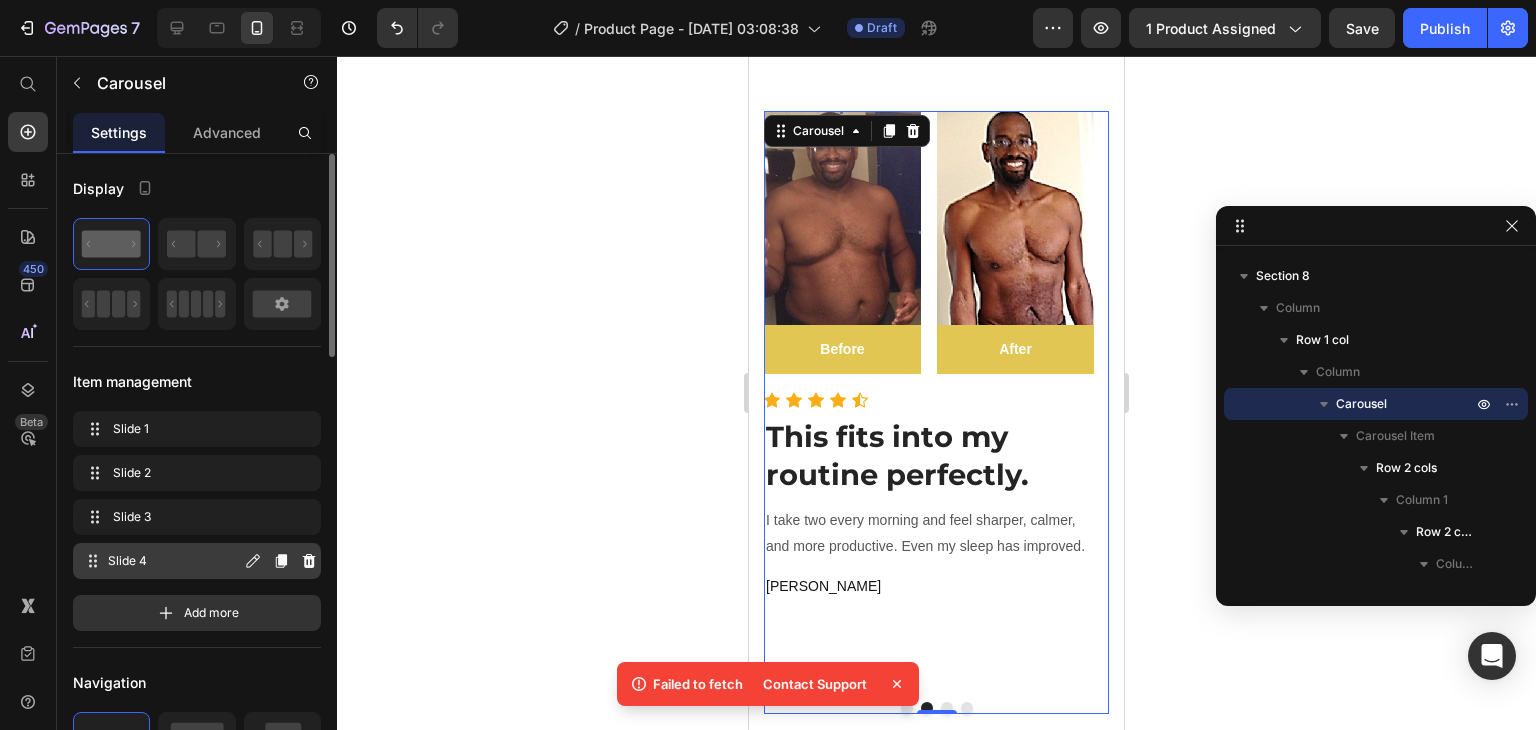 click 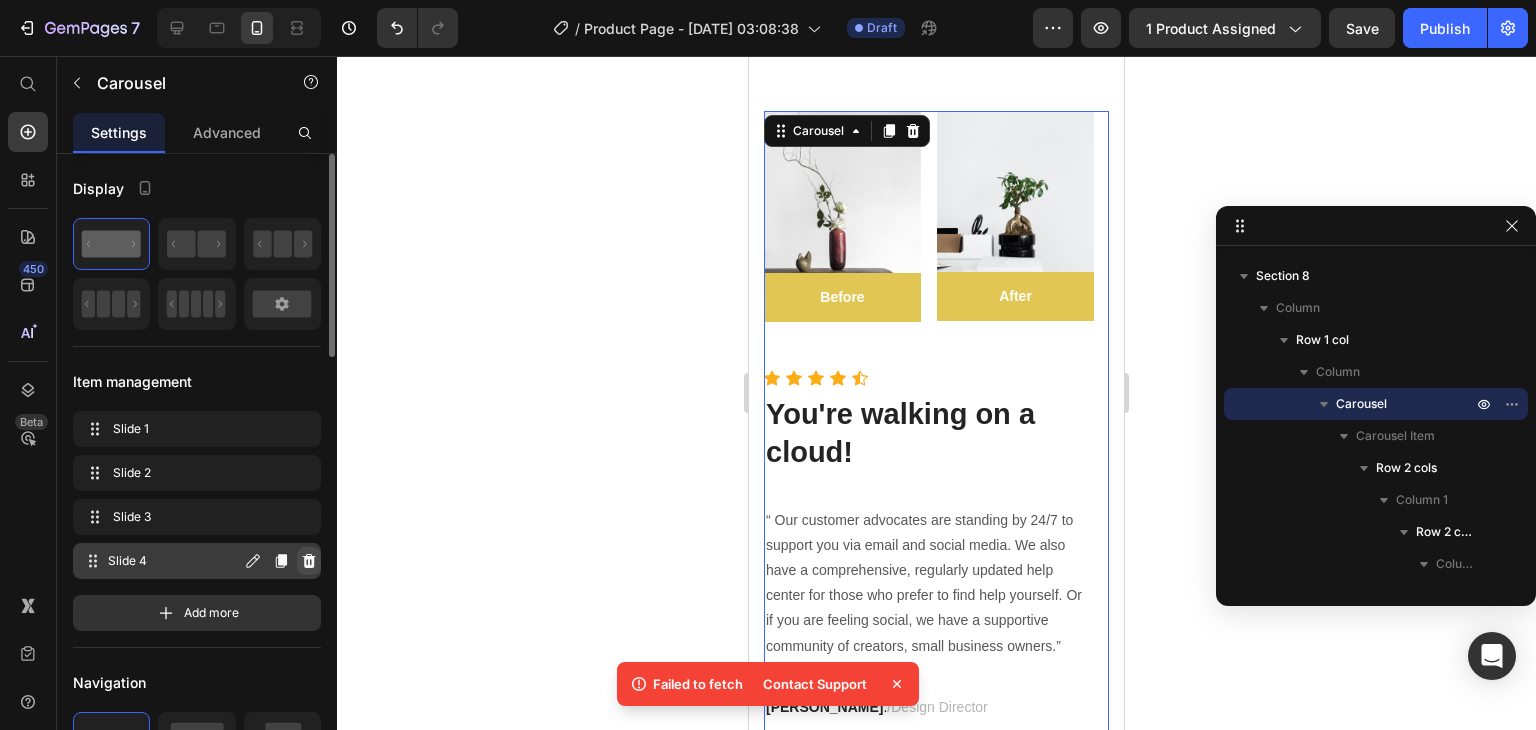 click 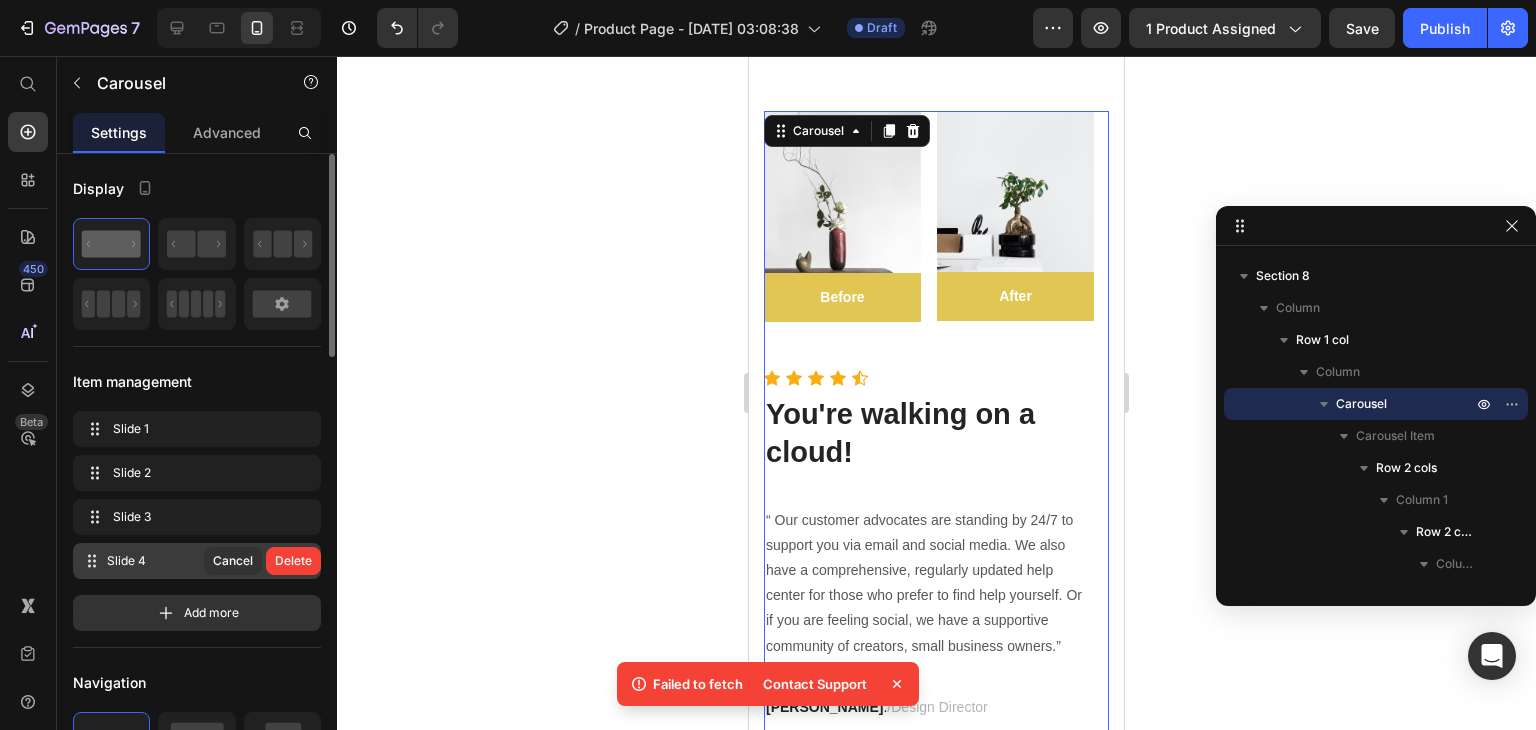 click on "Delete" at bounding box center [293, 561] 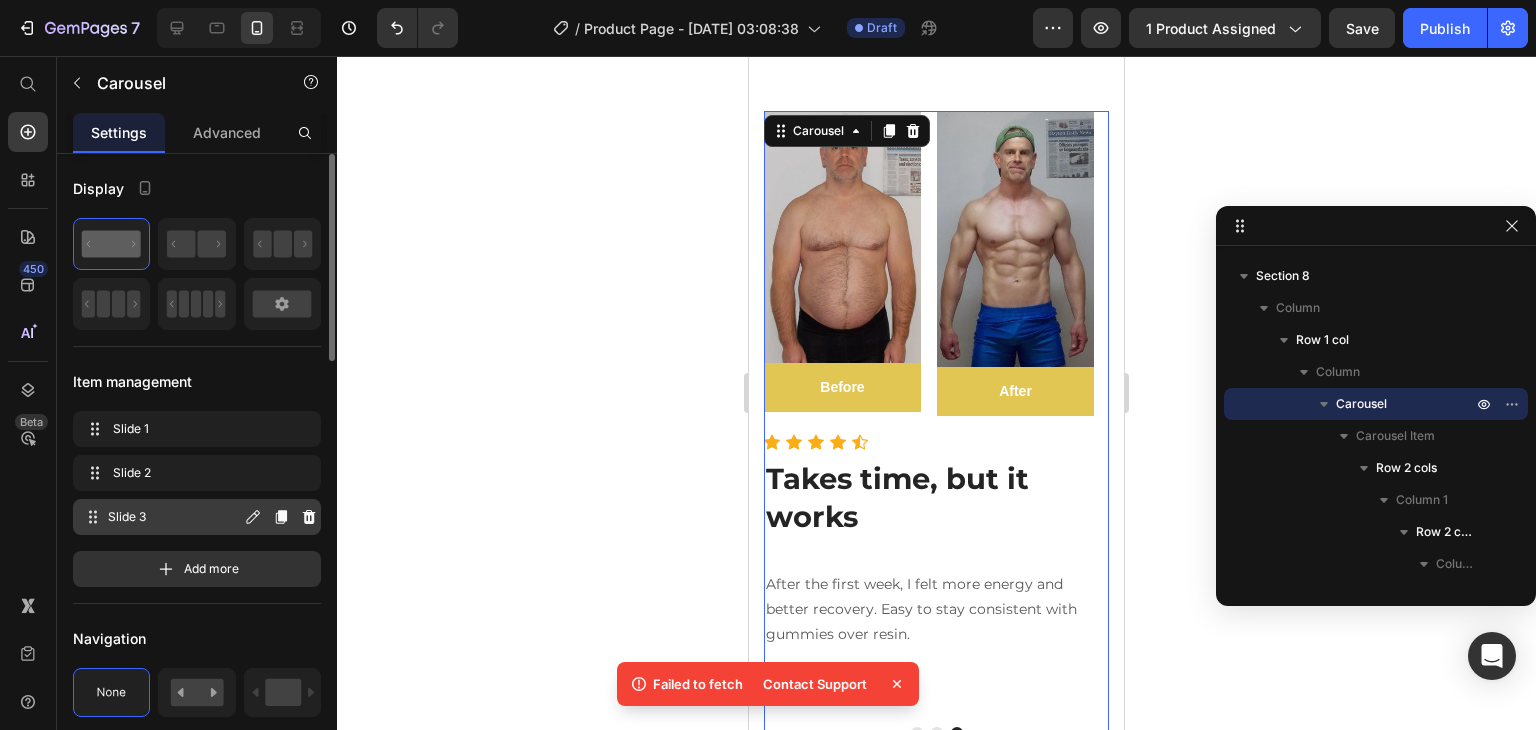 click on "Slide 3" at bounding box center [174, 517] 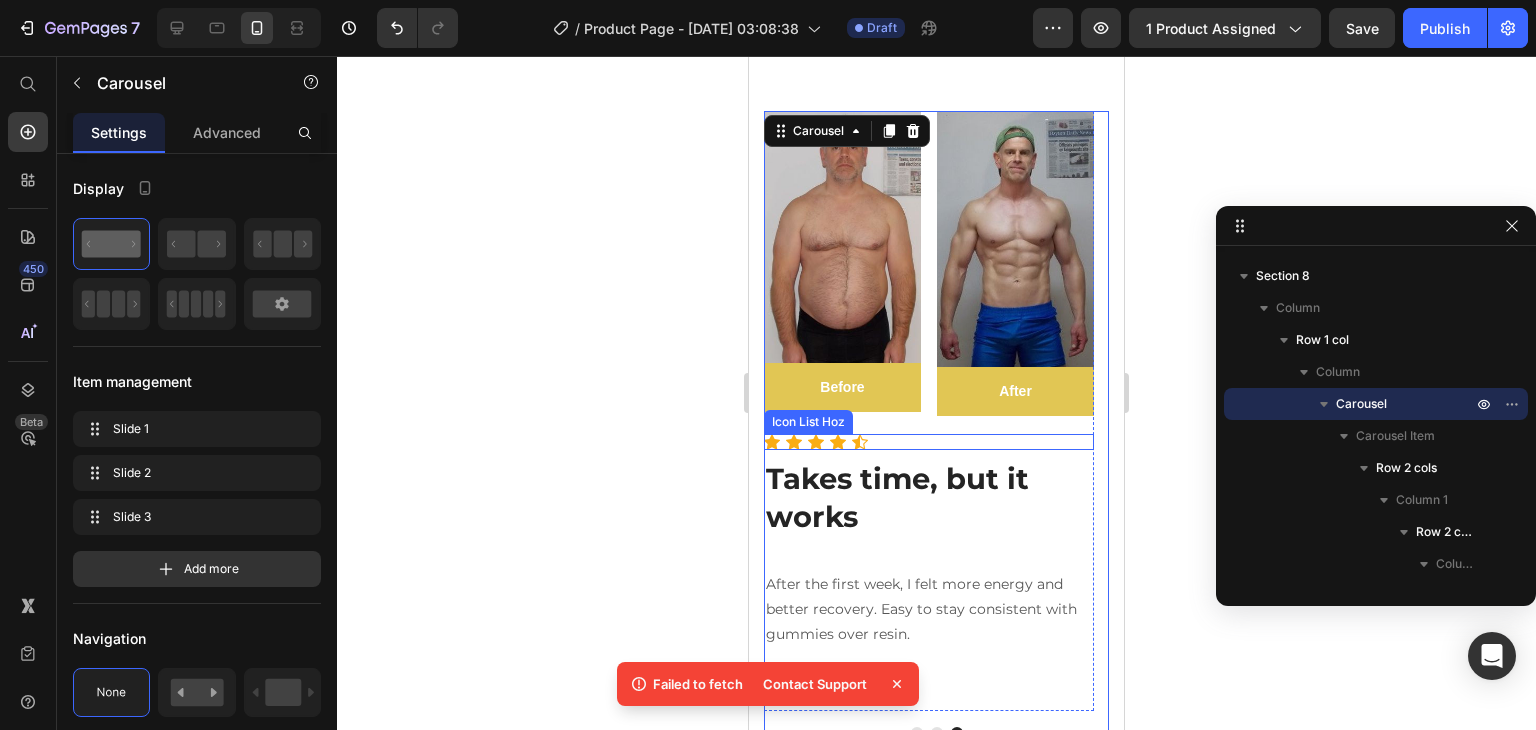click on "Icon                Icon                Icon                Icon
Icon" at bounding box center (929, 442) 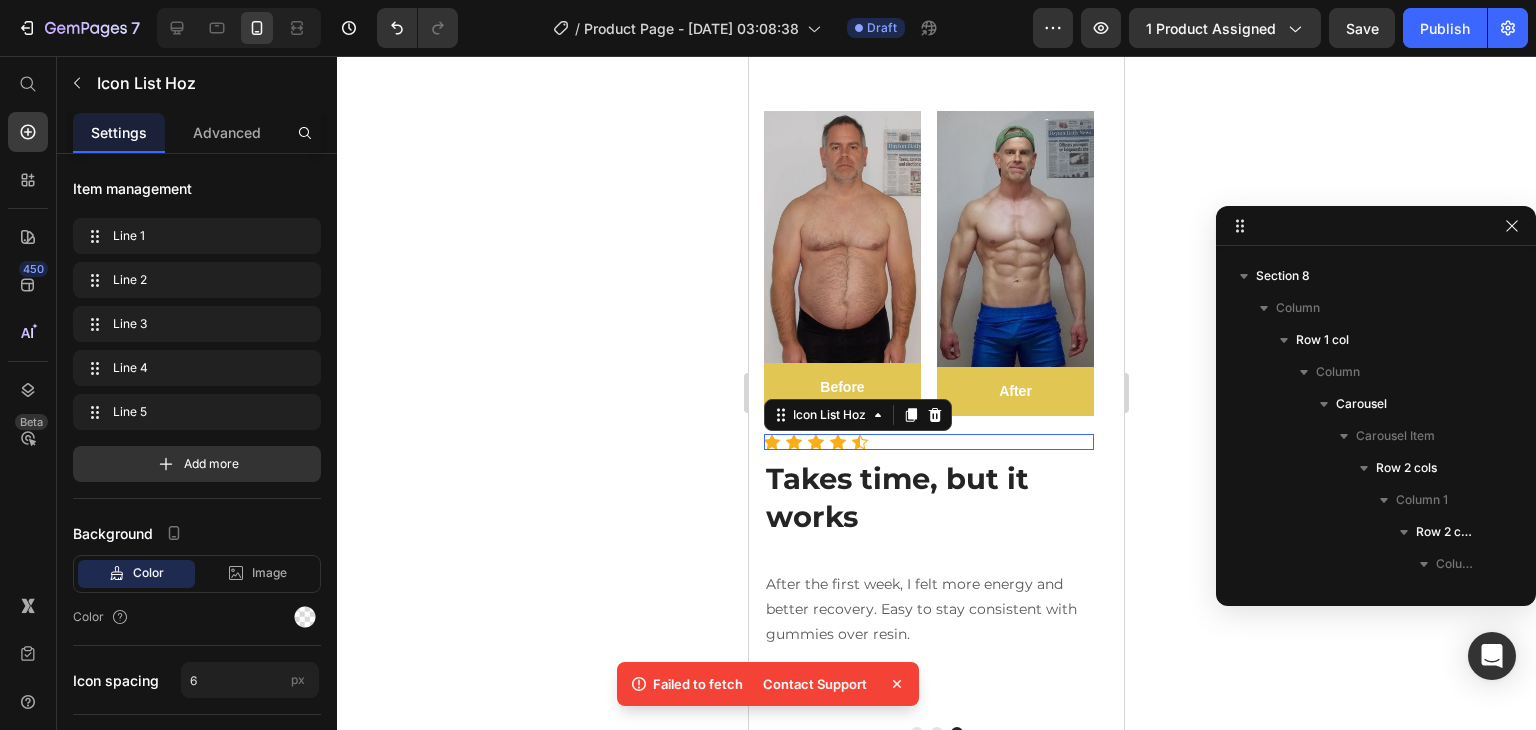 scroll, scrollTop: 3786, scrollLeft: 0, axis: vertical 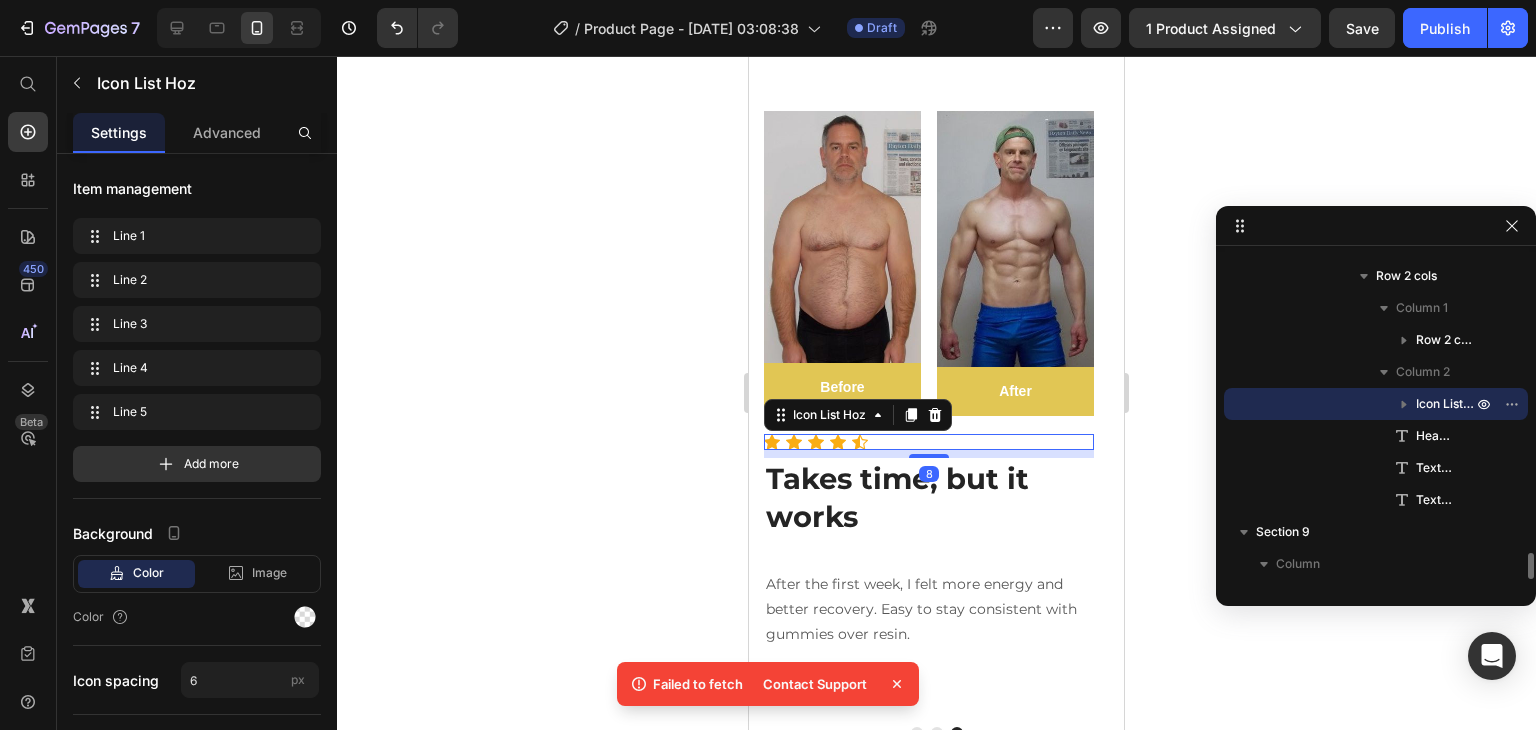click on "Takes time, but it works" at bounding box center (897, 497) 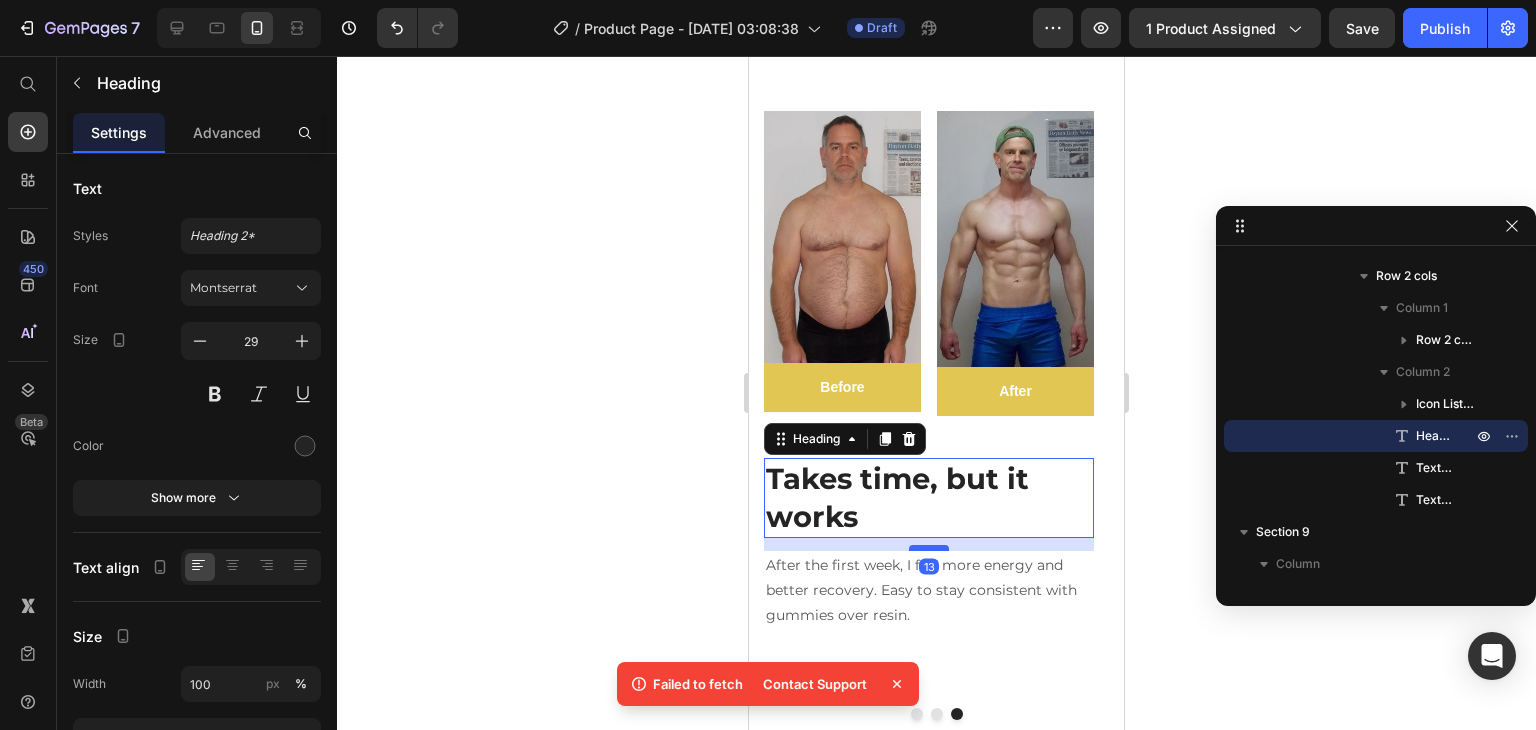 drag, startPoint x: 932, startPoint y: 545, endPoint x: 920, endPoint y: 516, distance: 31.38471 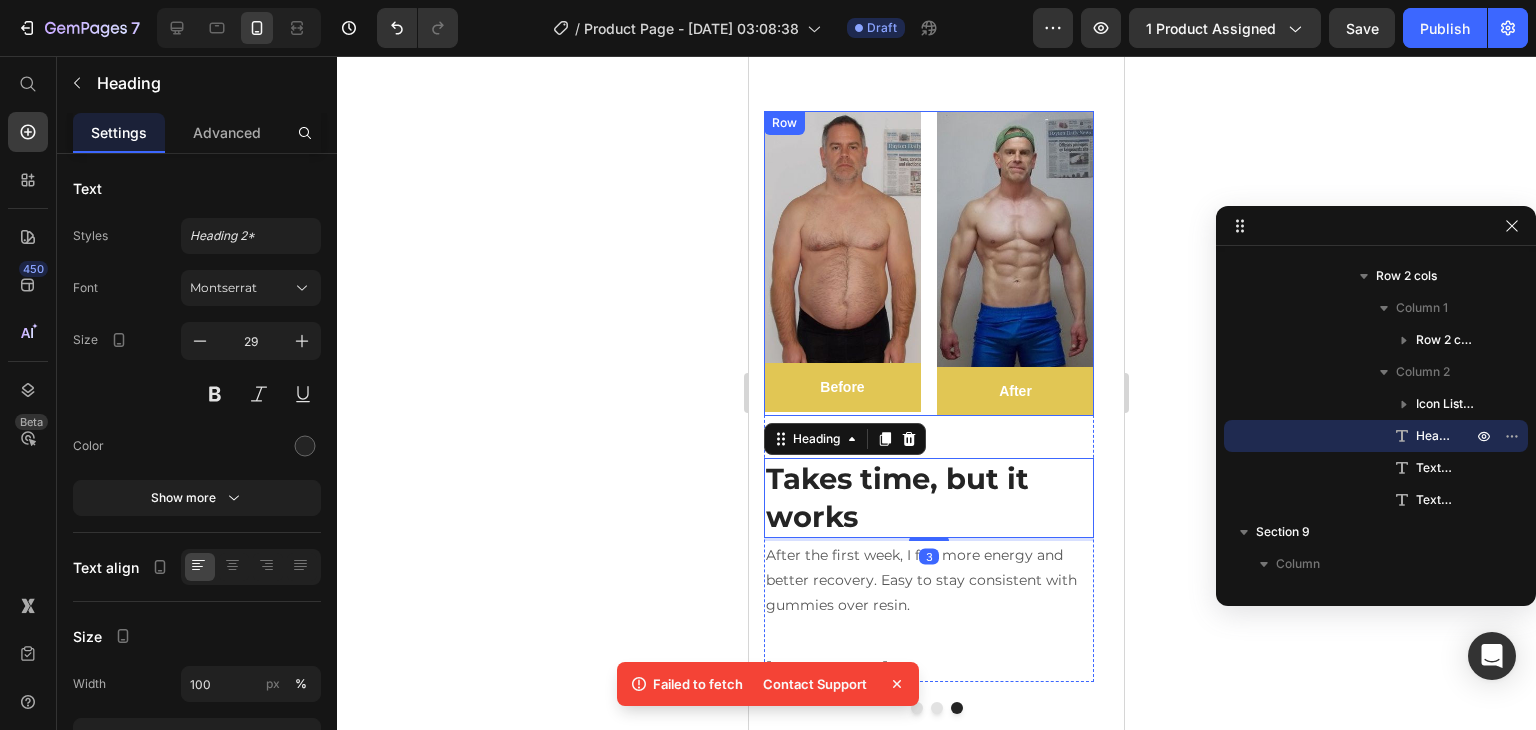 click on "Image Before Text block Row Row Image After Text block Row Row Row" at bounding box center (929, 264) 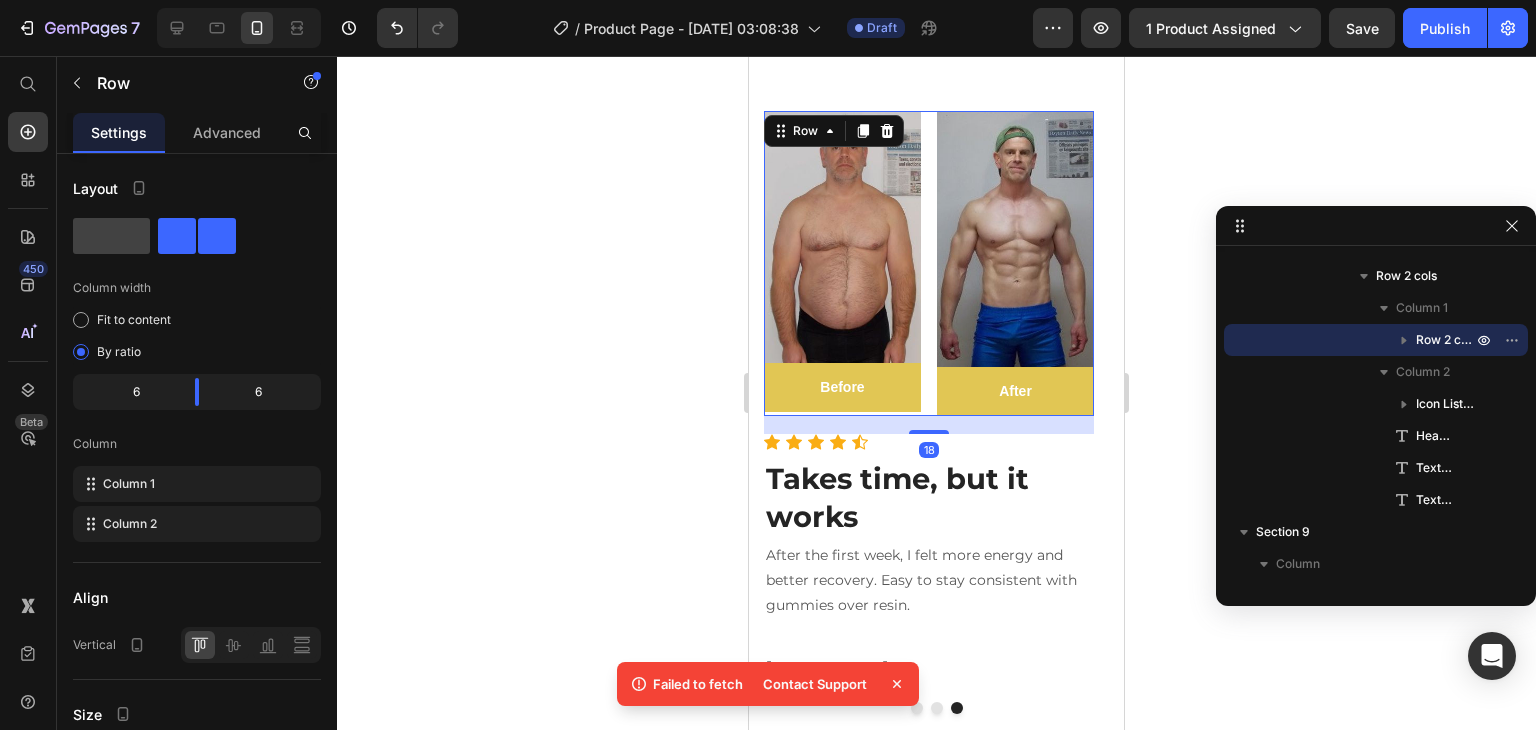 scroll, scrollTop: 7556, scrollLeft: 0, axis: vertical 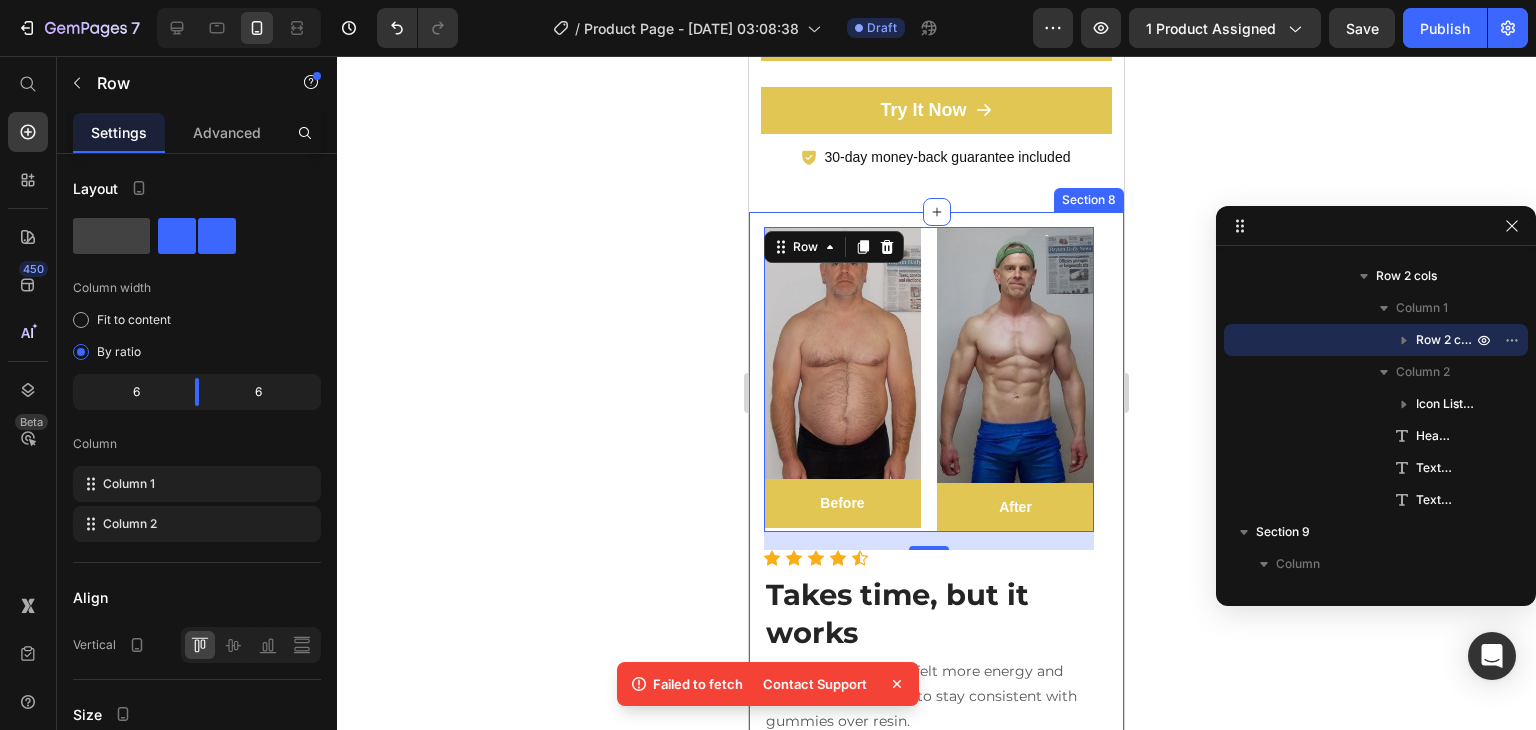 click on "Image Before Text block Row Row Image After Text block Row Row Row                Icon                Icon                Icon                Icon
Icon Icon List Hoz More energy, better mood. Heading I noticed more energy within a week and better focus during workouts. Clean ingredients that actually work without making me feel wired. Text block Ryan S .   Text block Row Image Row Before Text block Row Image After Text block Row Row Row                Icon                Icon                Icon                Icon
Icon Icon List Hoz This fits into my routine perfectly.  Heading I take two every morning and feel sharper, calmer, and more productive. Even my sleep has improved. Text block Davis R. Text block Row Image Before Text block Row Row Image After Text block Row Row Row   18                Icon                Icon                Icon                Icon
Icon Icon List Hoz Takes time, but it works Heading Text block Darius M. Text block Row Carousel Row" at bounding box center [936, 521] 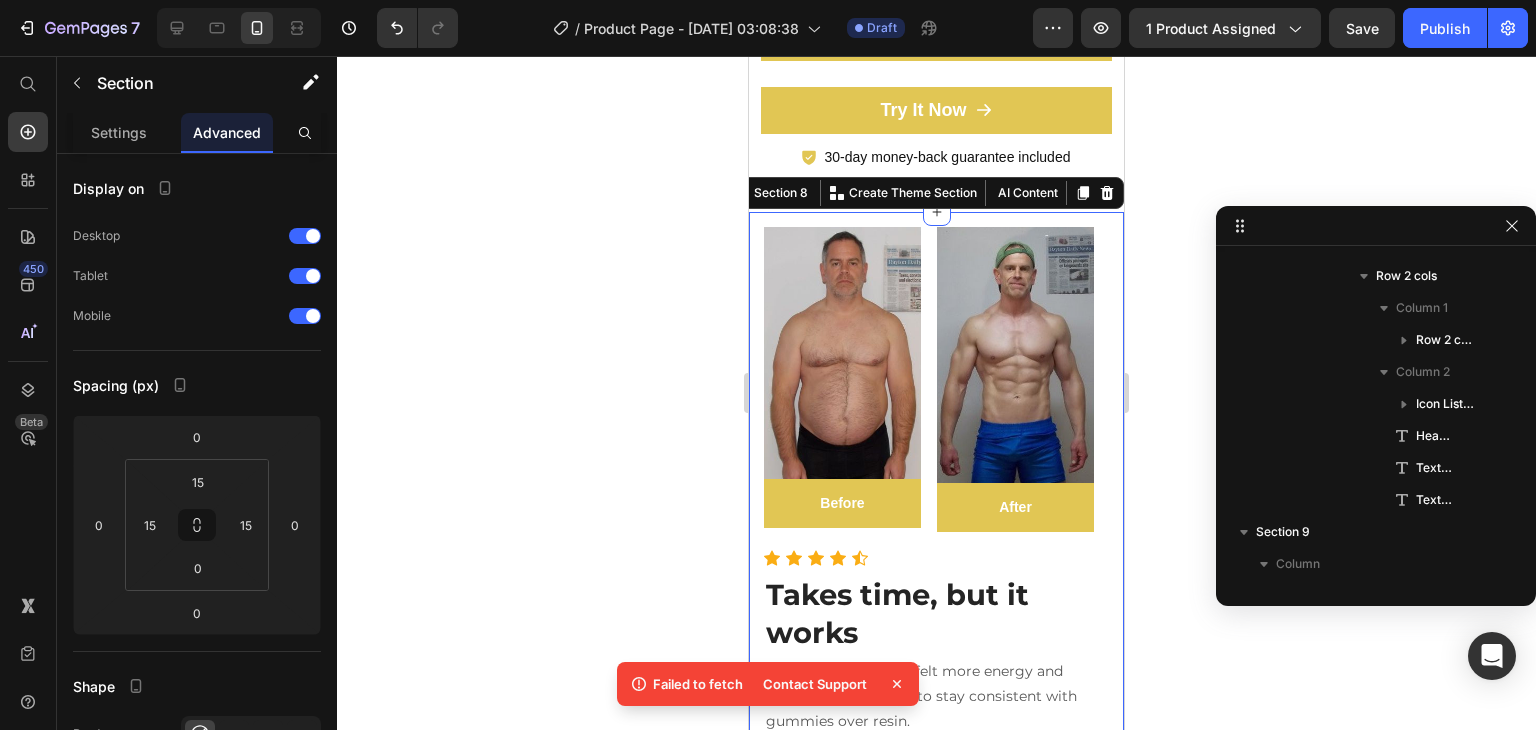 scroll, scrollTop: 2762, scrollLeft: 0, axis: vertical 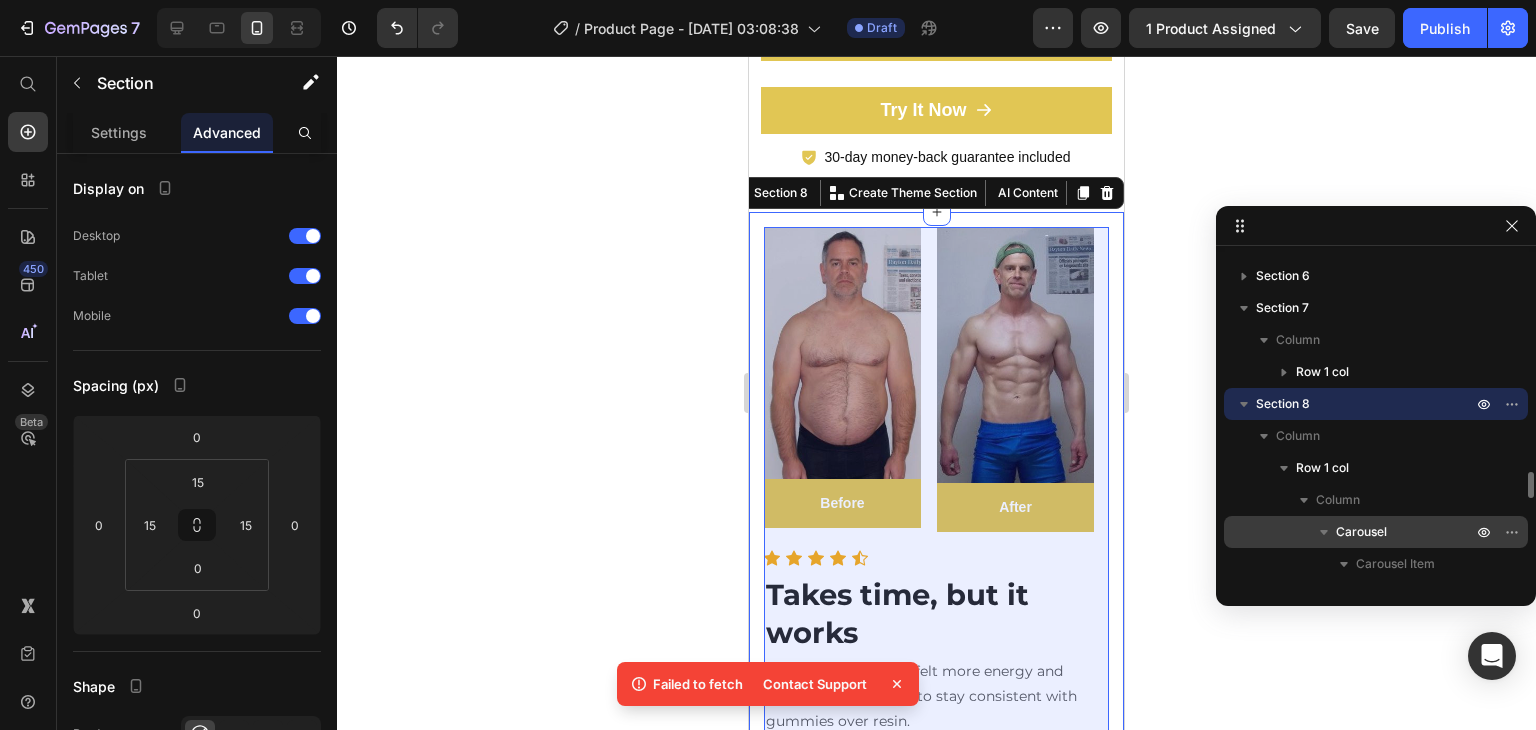 click 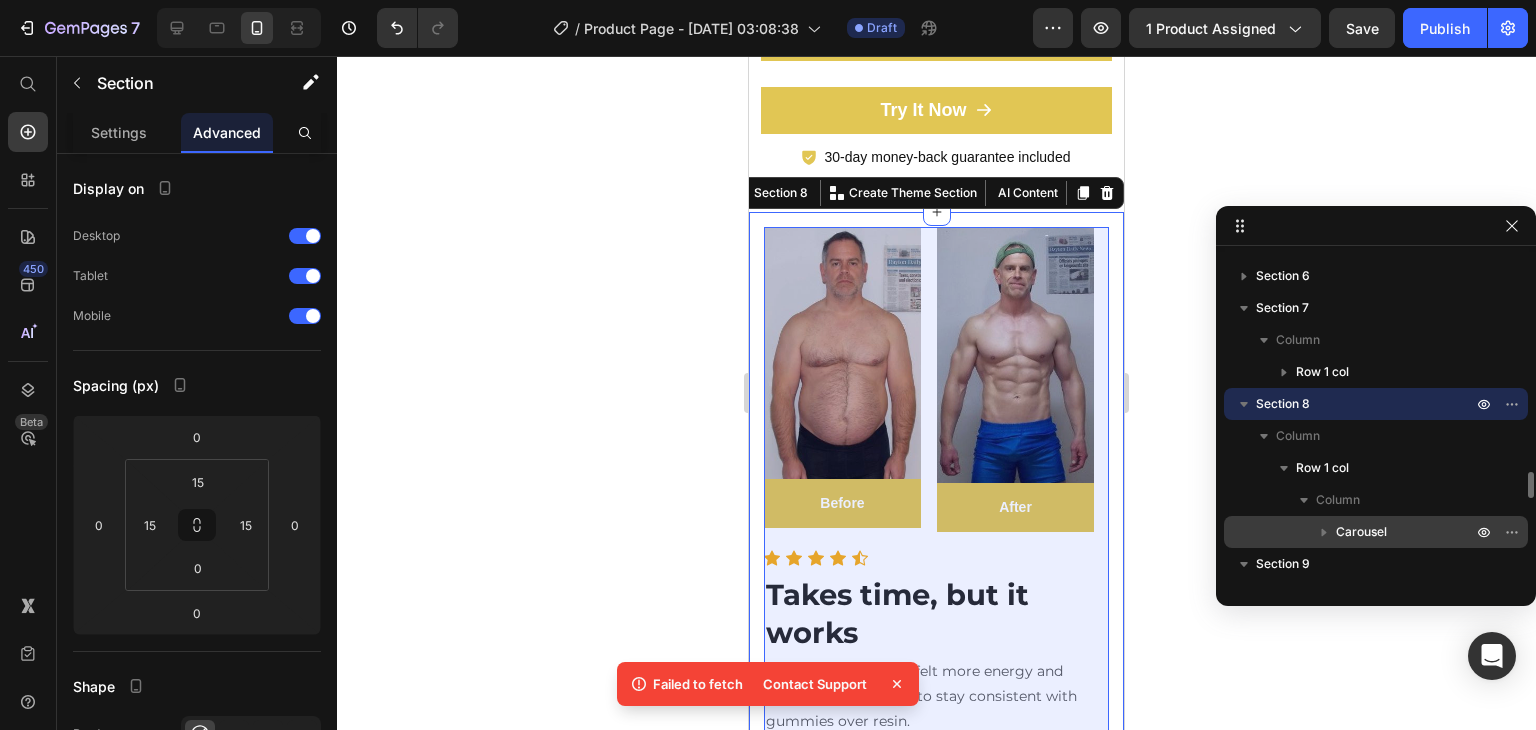 click on "Carousel" at bounding box center [1376, 532] 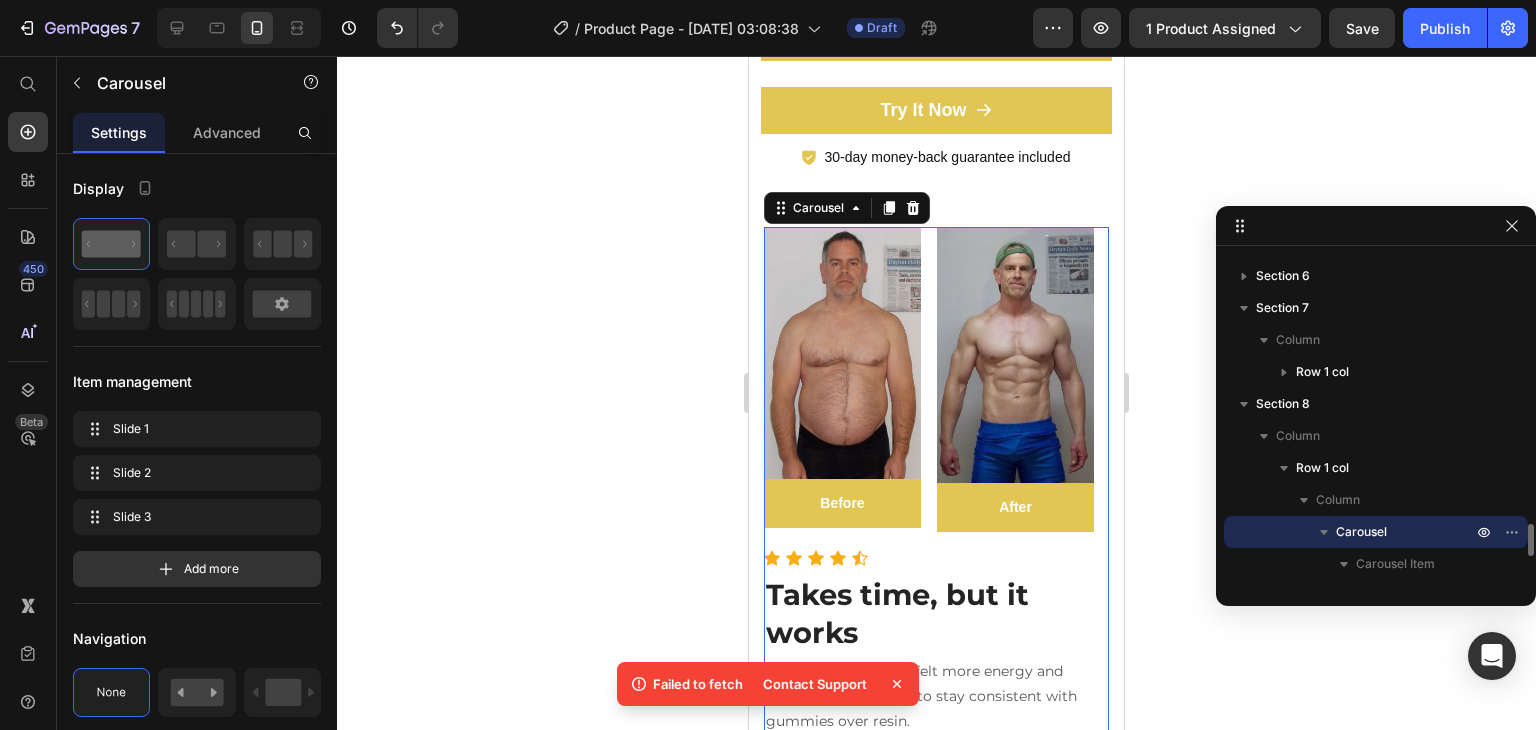 click on "Carousel" at bounding box center [1376, 532] 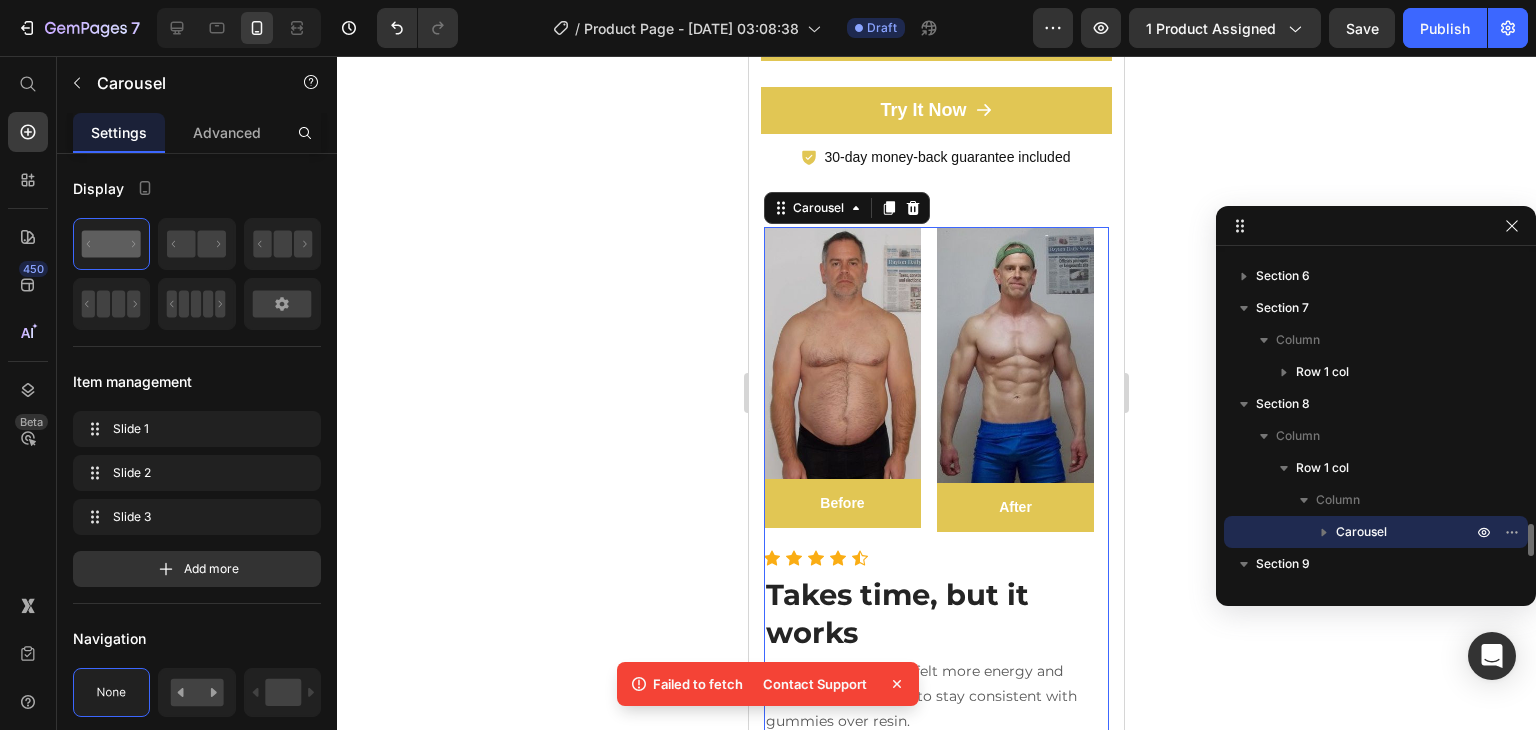 click on "Carousel" at bounding box center [1376, 532] 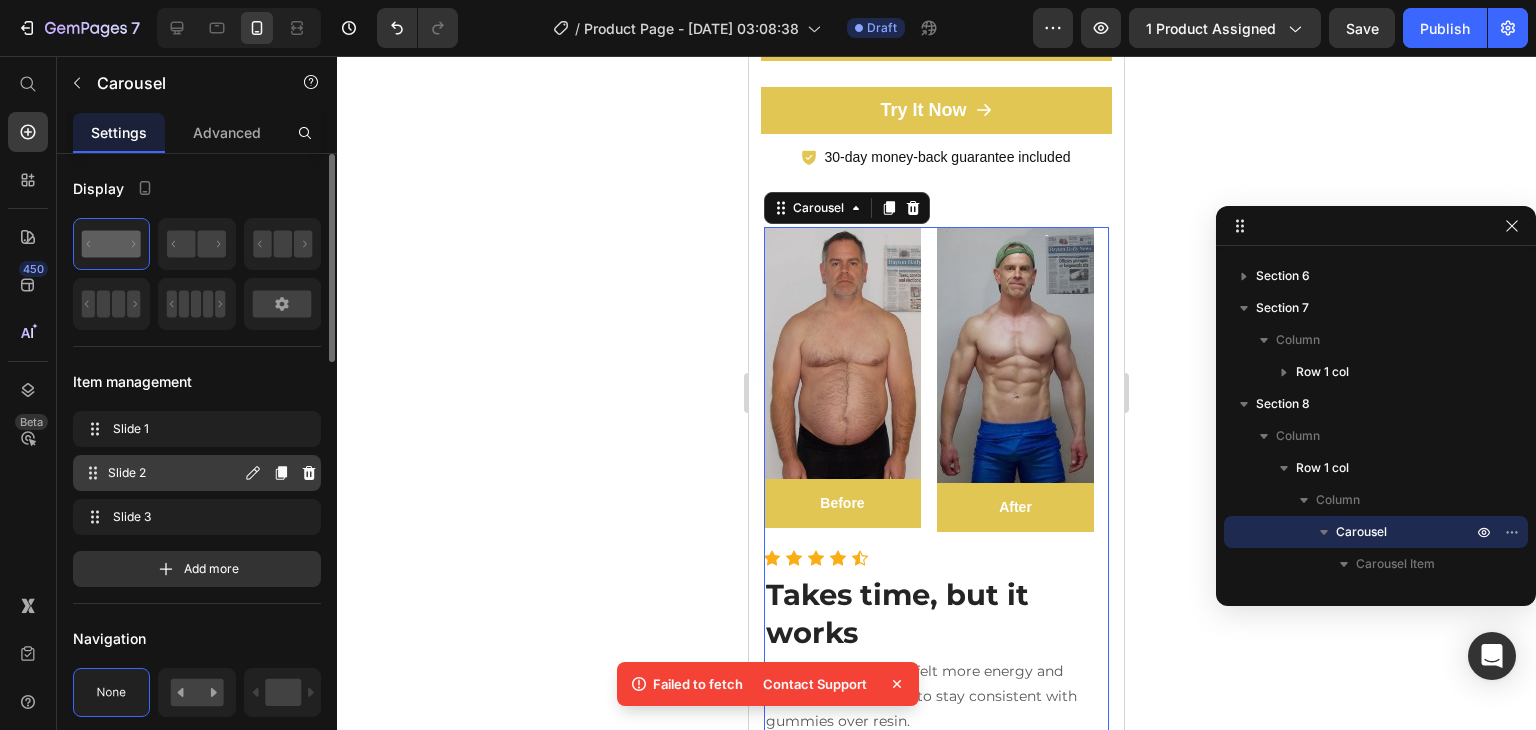 click on "Slide 2" at bounding box center [174, 473] 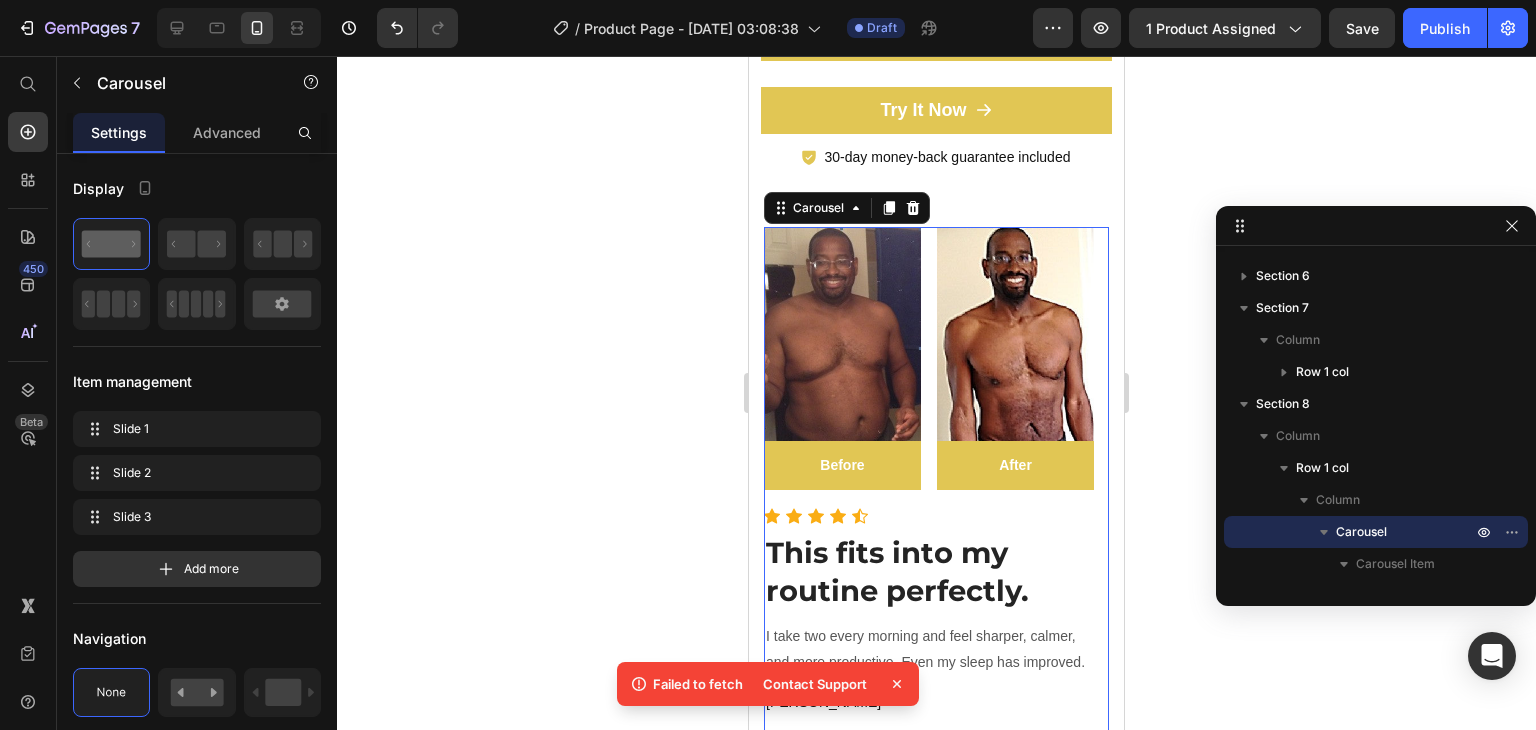 click on "This fits into my routine perfectly." at bounding box center [897, 571] 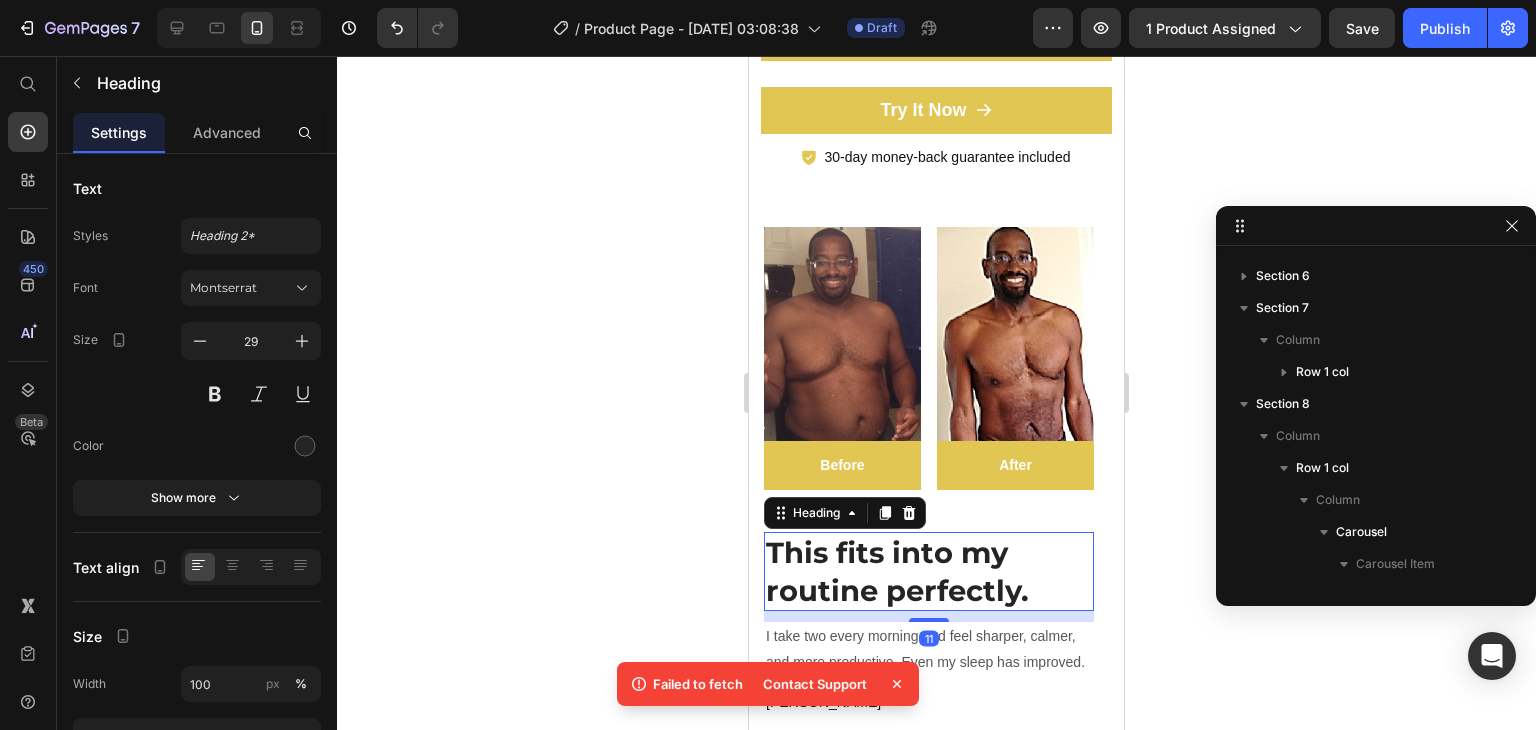 scroll, scrollTop: 3178, scrollLeft: 0, axis: vertical 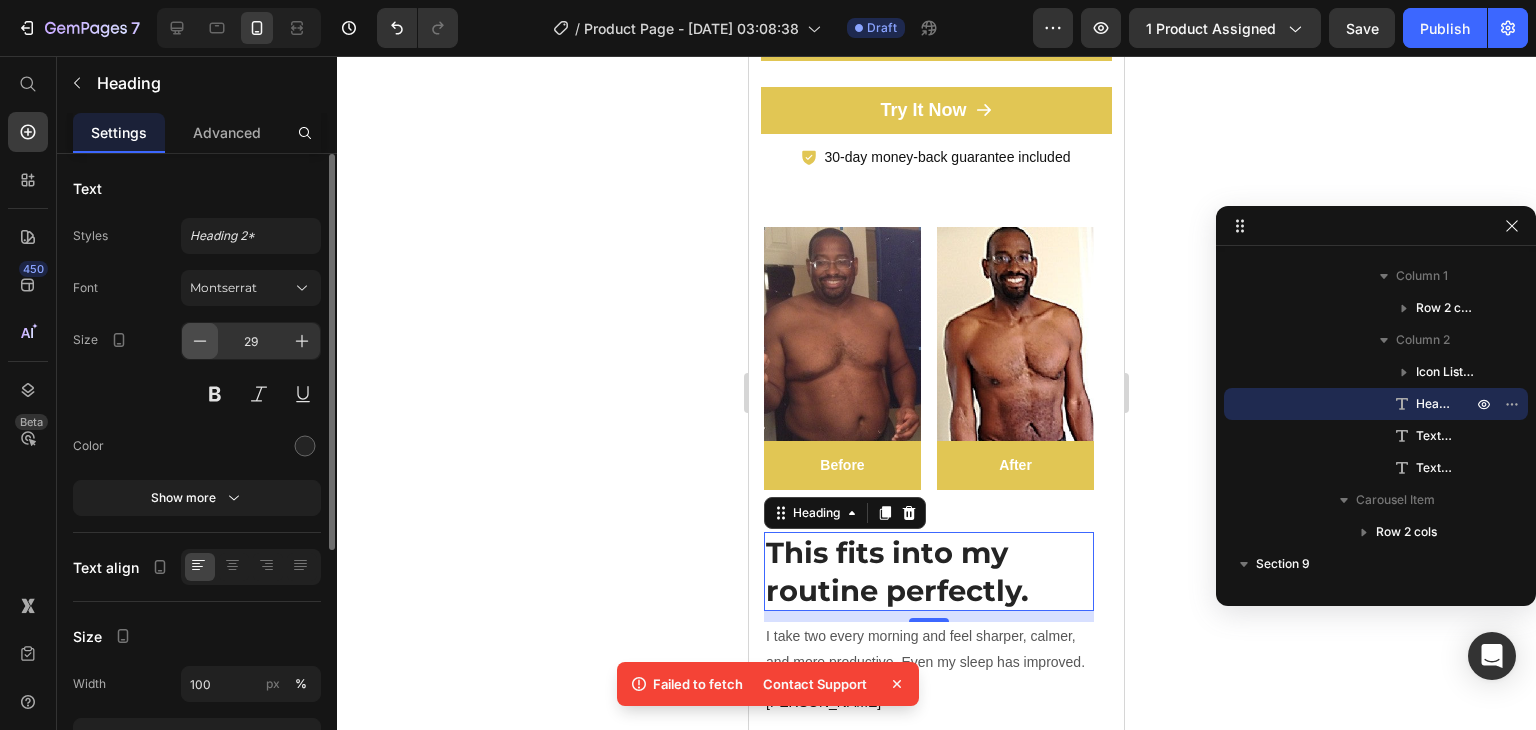 click 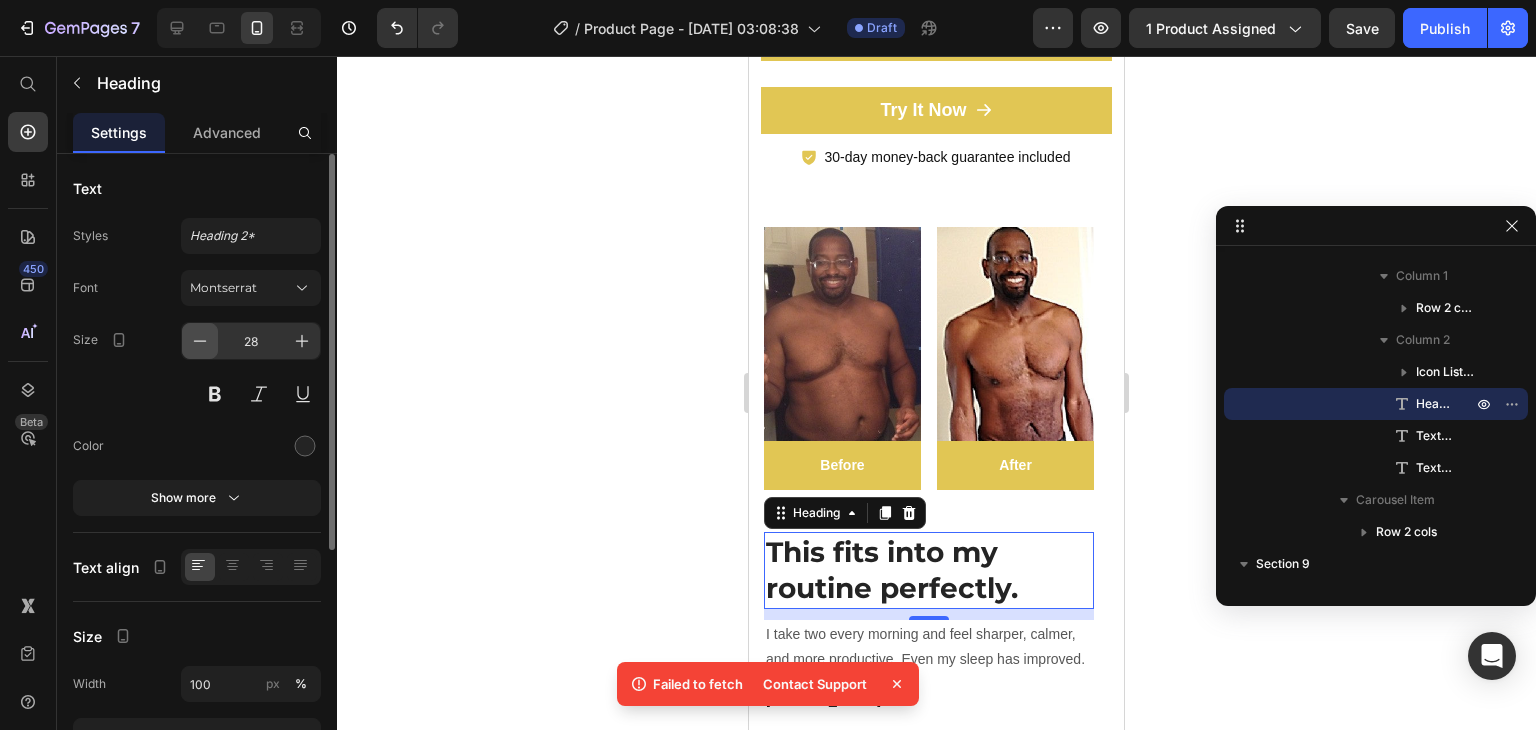 click 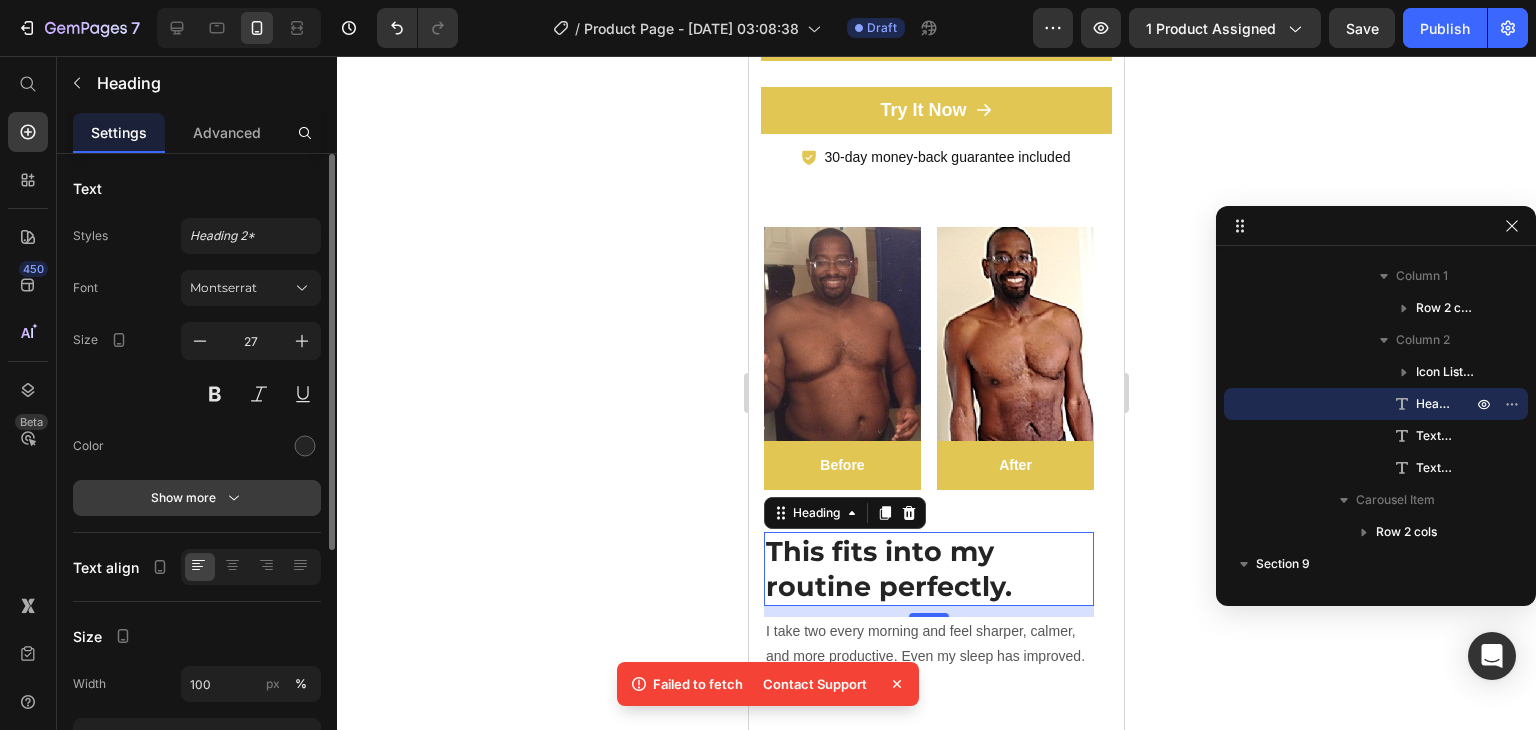 click 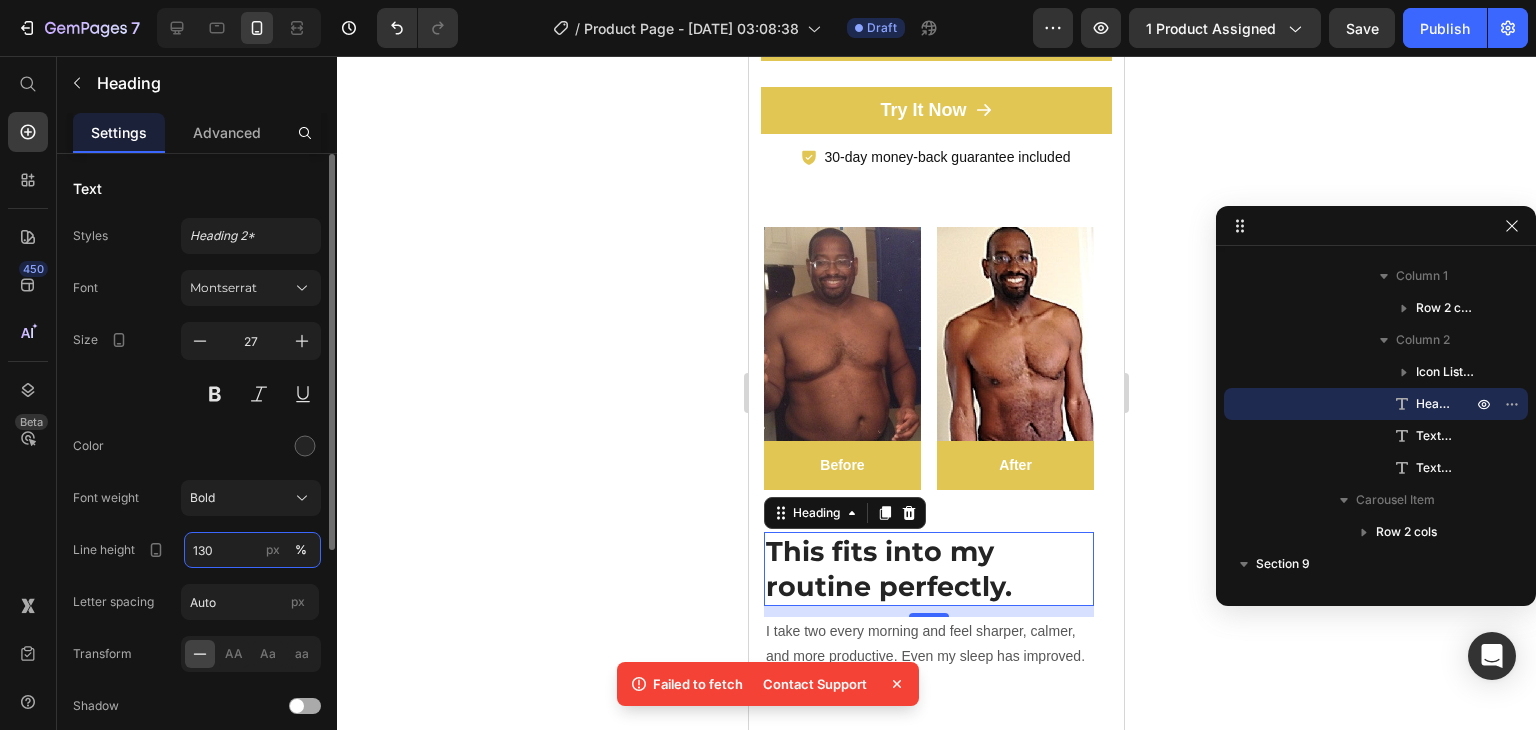 click on "130" at bounding box center (252, 550) 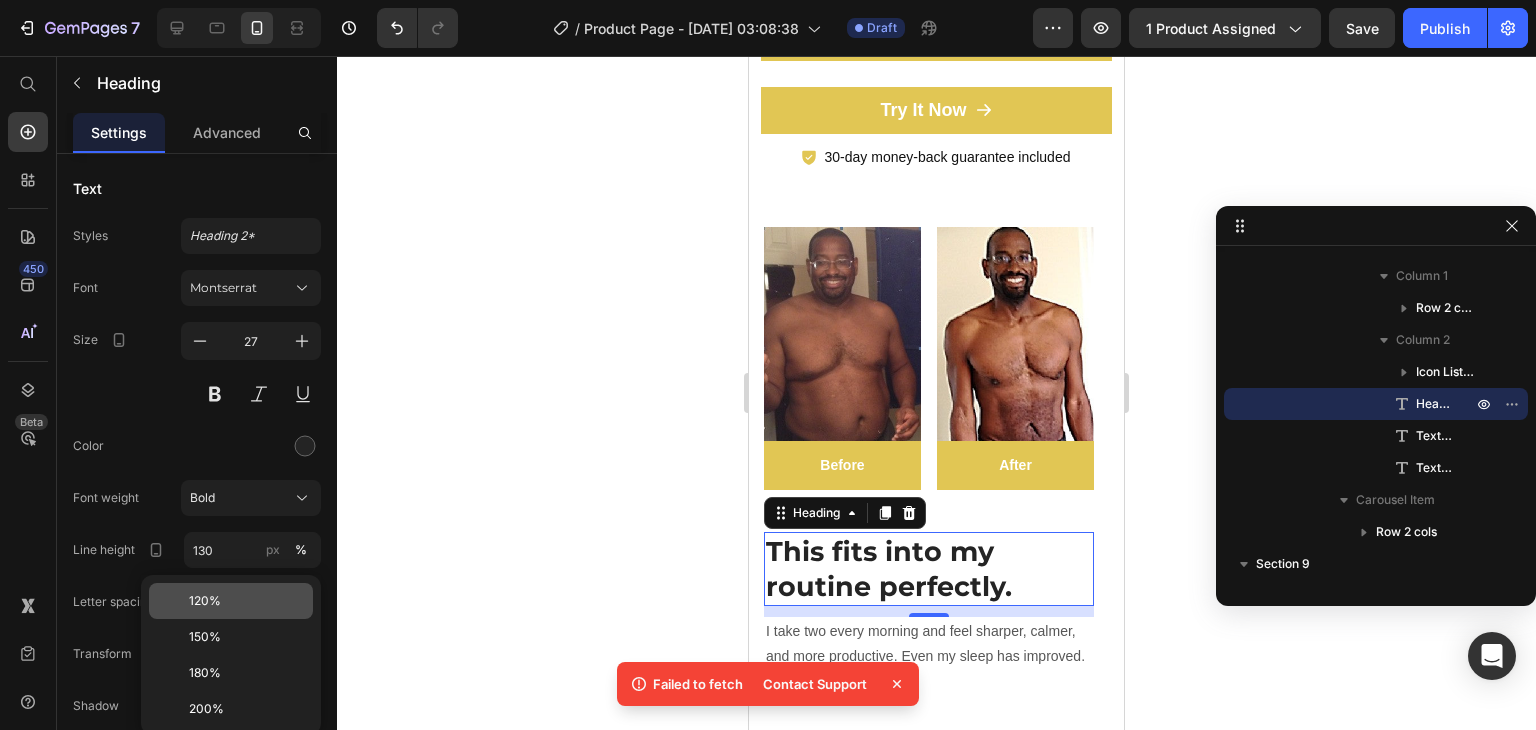 click on "120%" at bounding box center (205, 601) 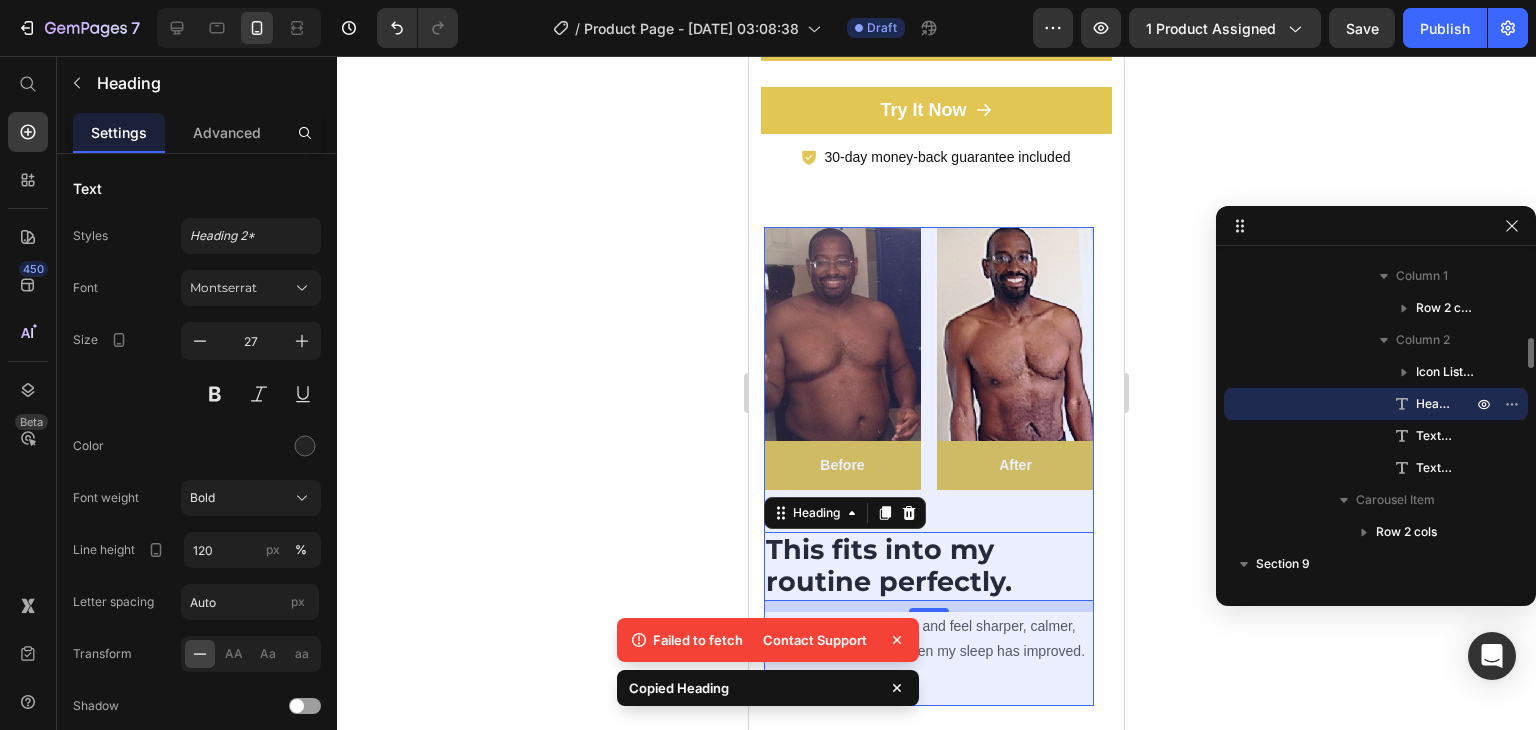 scroll, scrollTop: 2984, scrollLeft: 0, axis: vertical 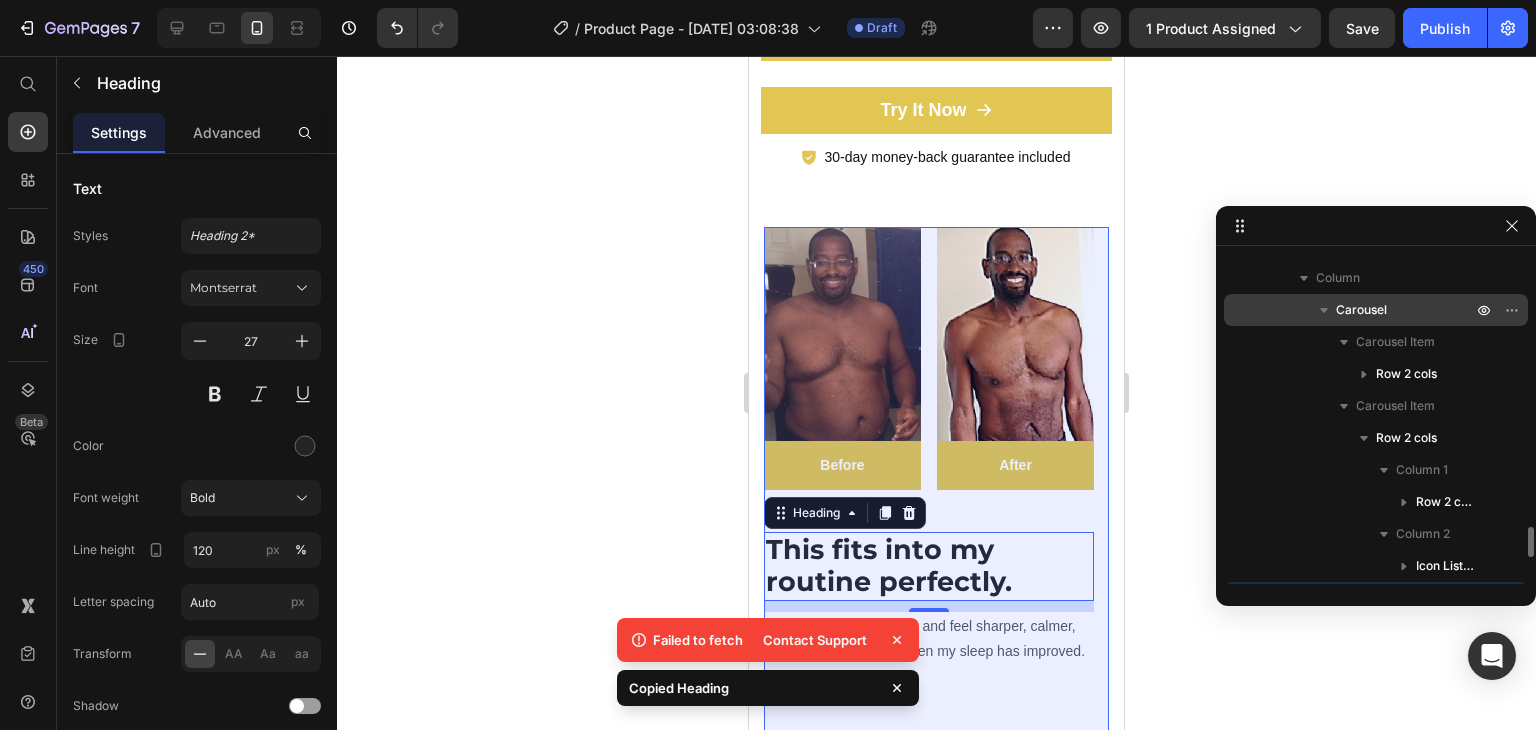 drag, startPoint x: 1396, startPoint y: 324, endPoint x: 99, endPoint y: 549, distance: 1316.3716 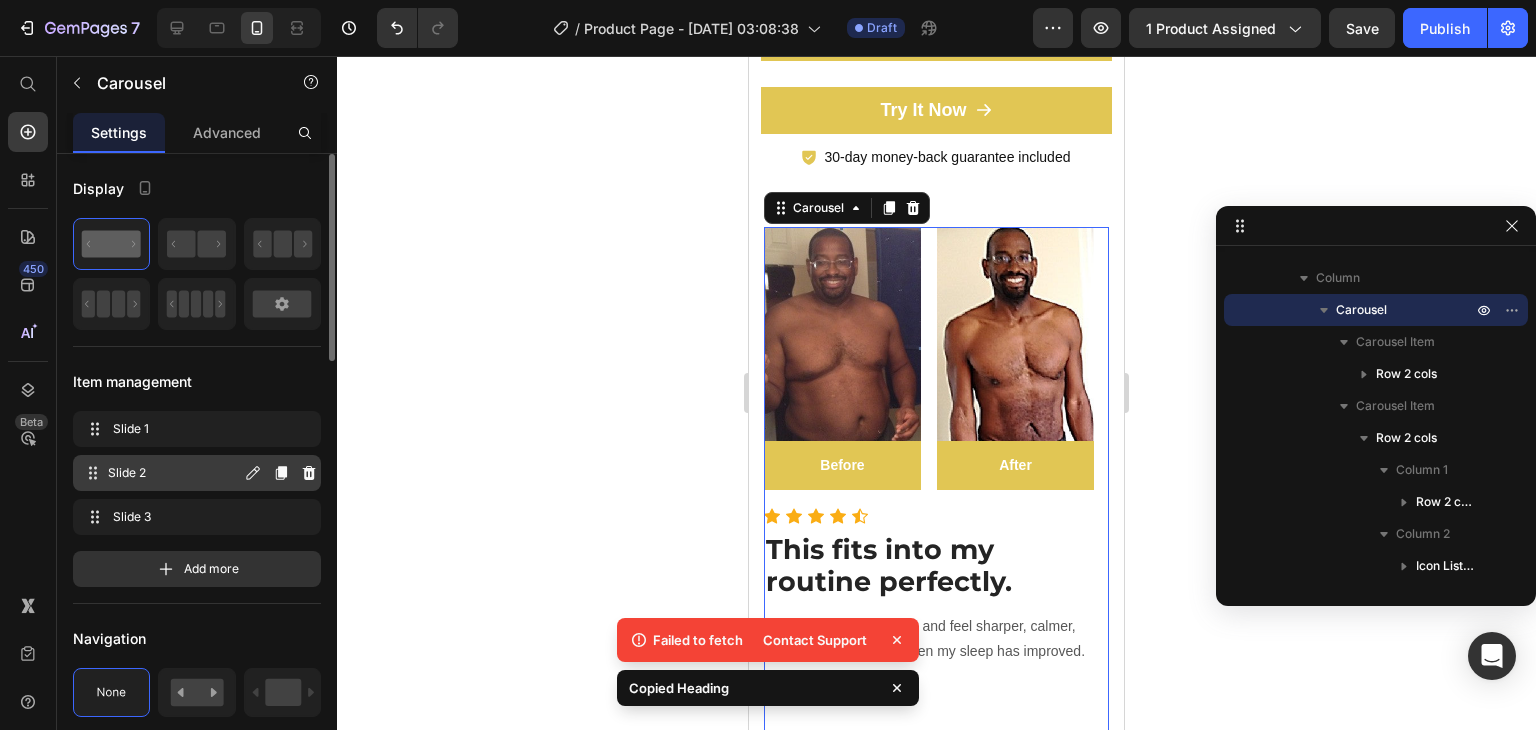 click on "Slide 2" at bounding box center (174, 473) 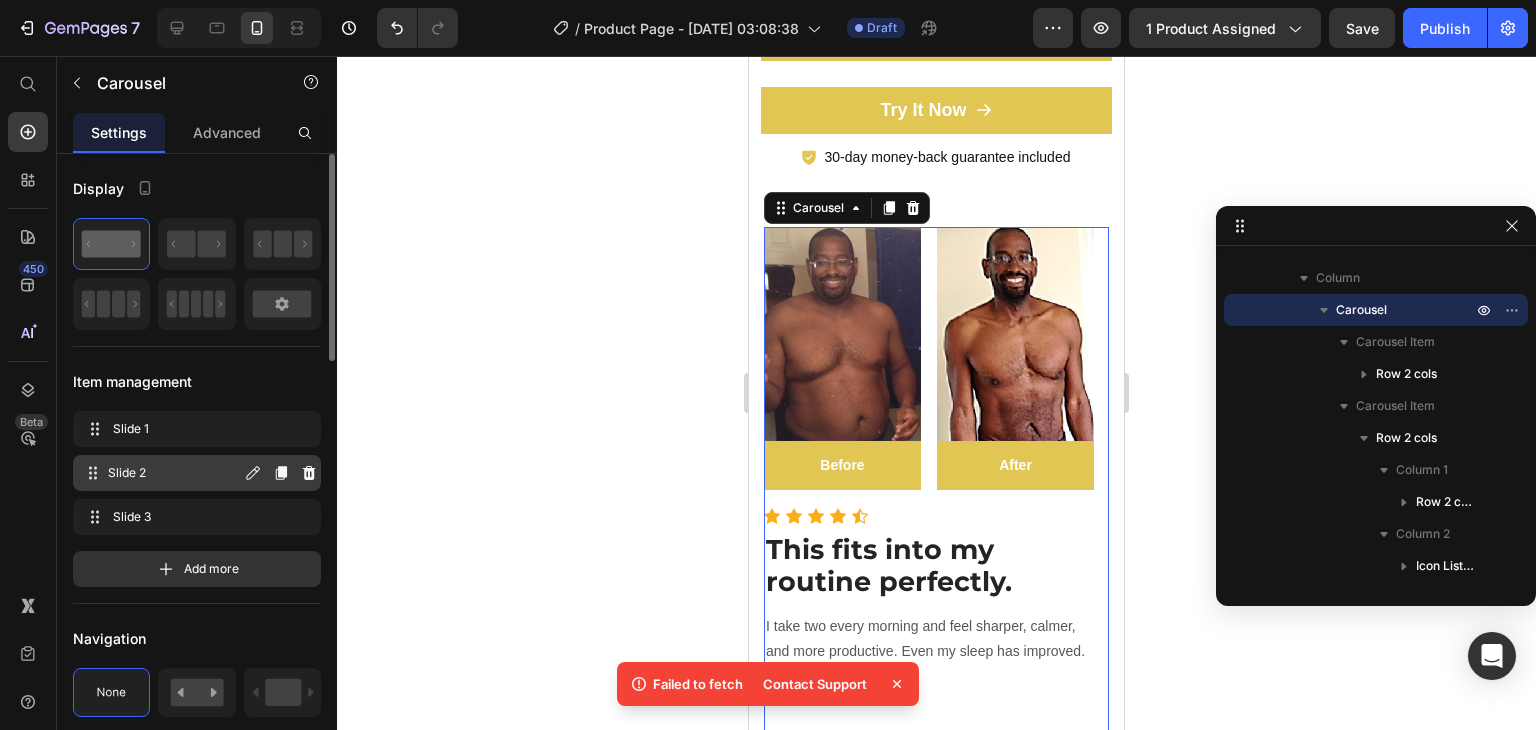 click on "Slide 2" at bounding box center (174, 473) 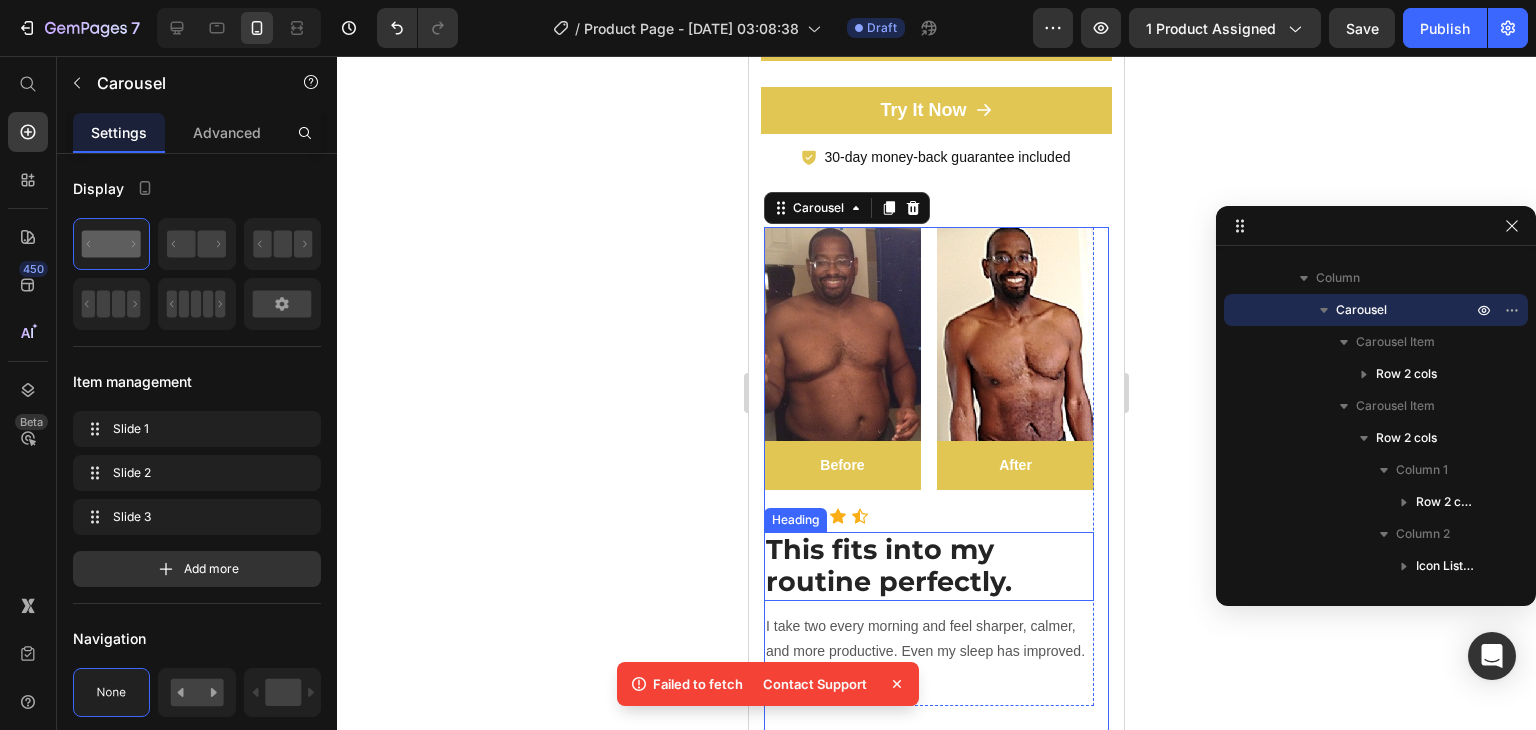 scroll, scrollTop: 7638, scrollLeft: 0, axis: vertical 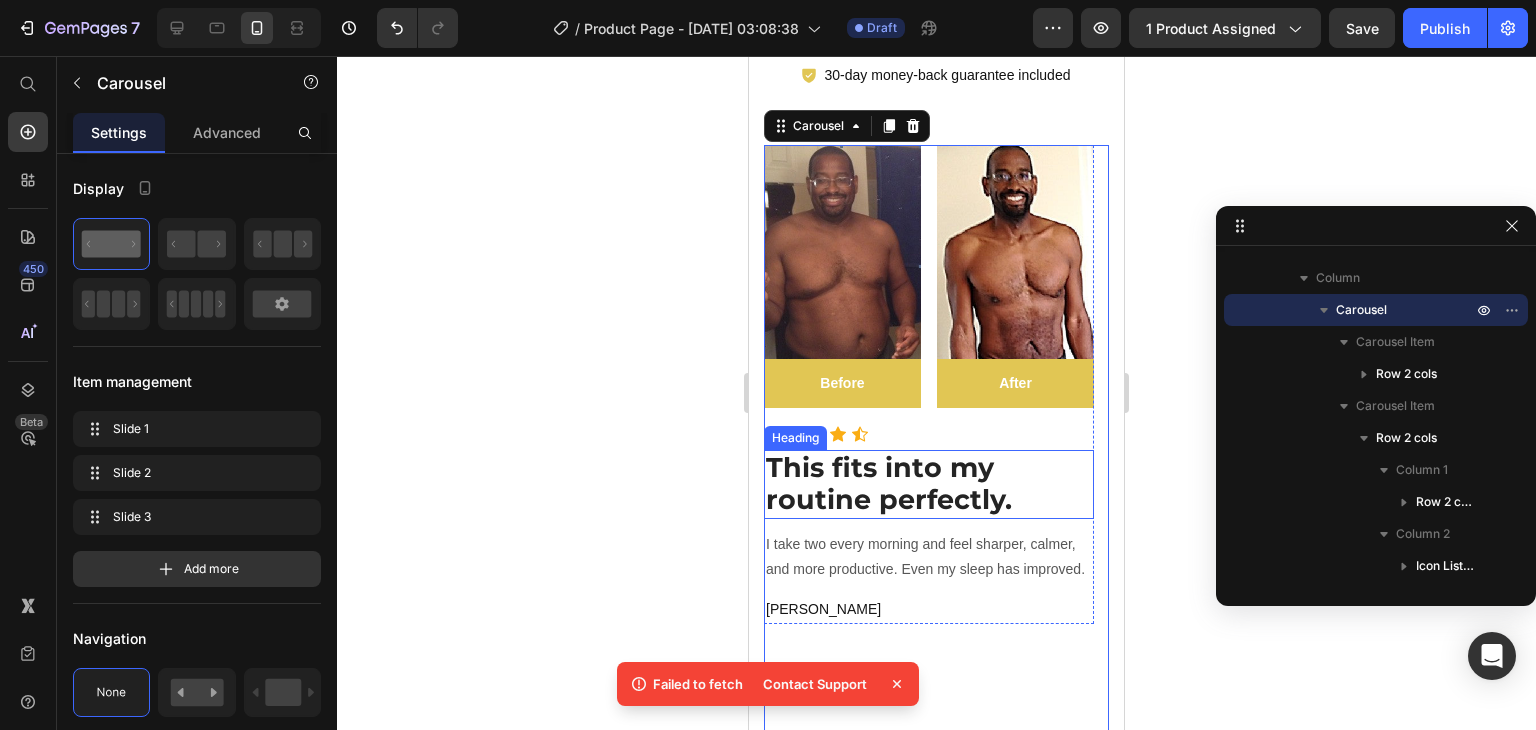 click on "This fits into my routine perfectly." at bounding box center (889, 483) 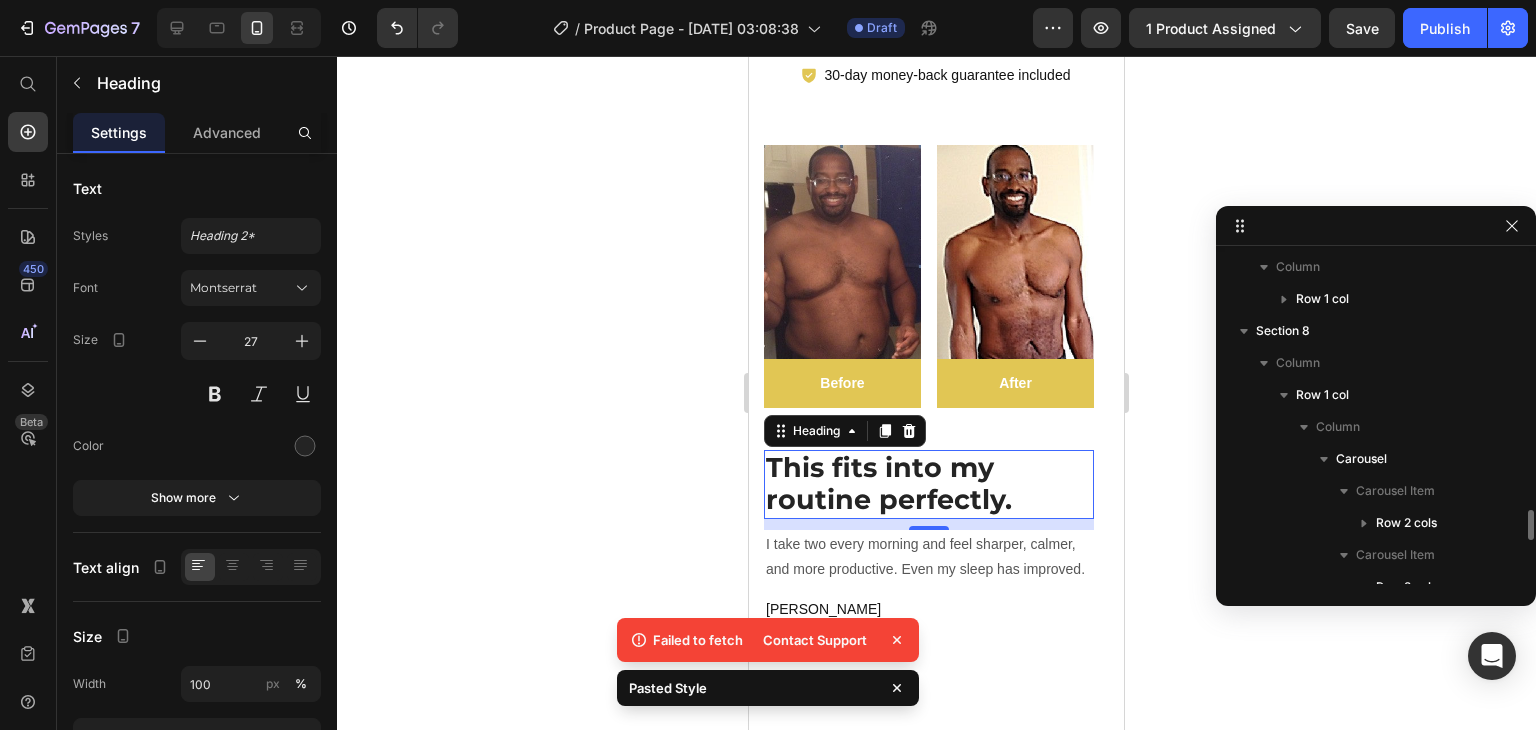 scroll, scrollTop: 2831, scrollLeft: 0, axis: vertical 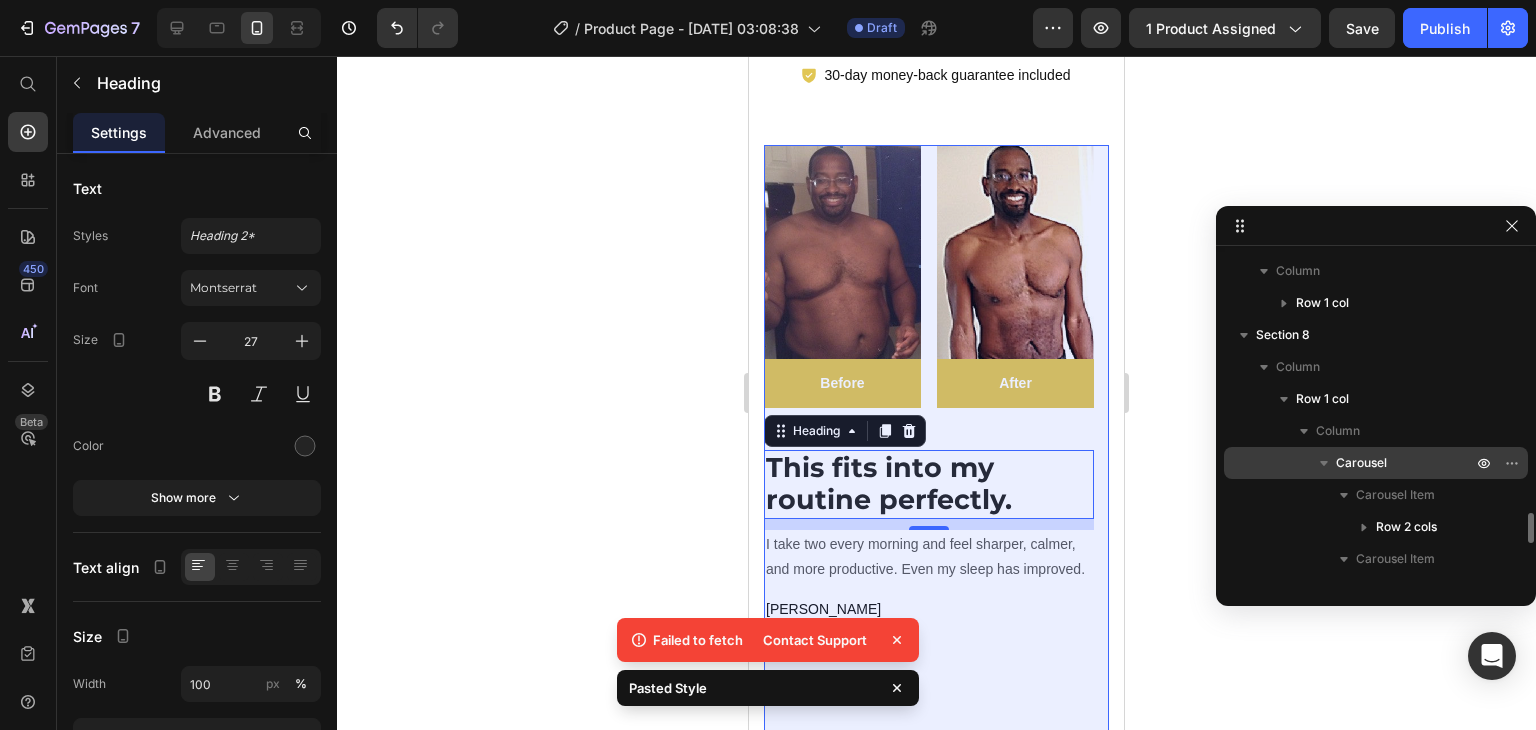 drag, startPoint x: 1379, startPoint y: 461, endPoint x: 84, endPoint y: 408, distance: 1296.0841 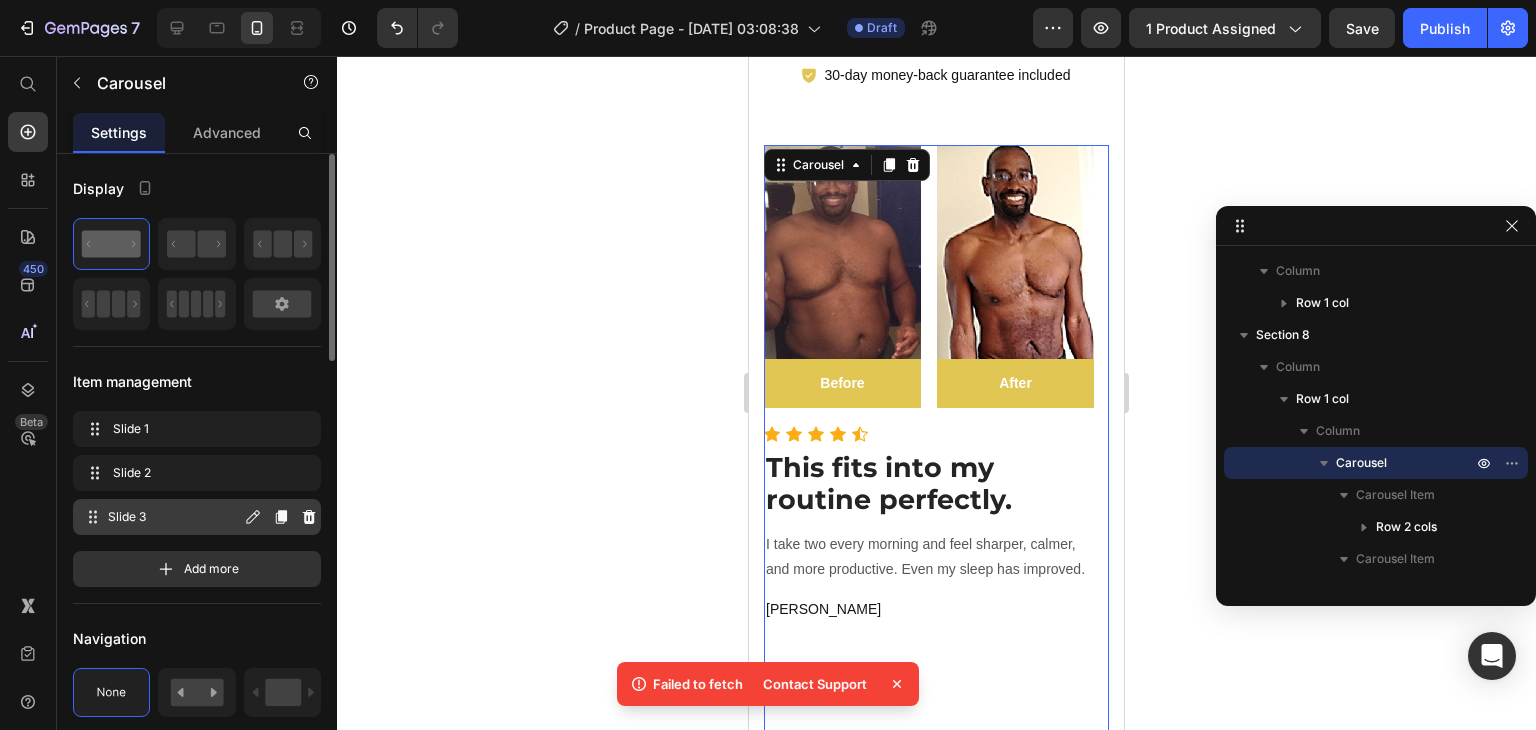 click on "Slide 3 Slide 3" at bounding box center (161, 517) 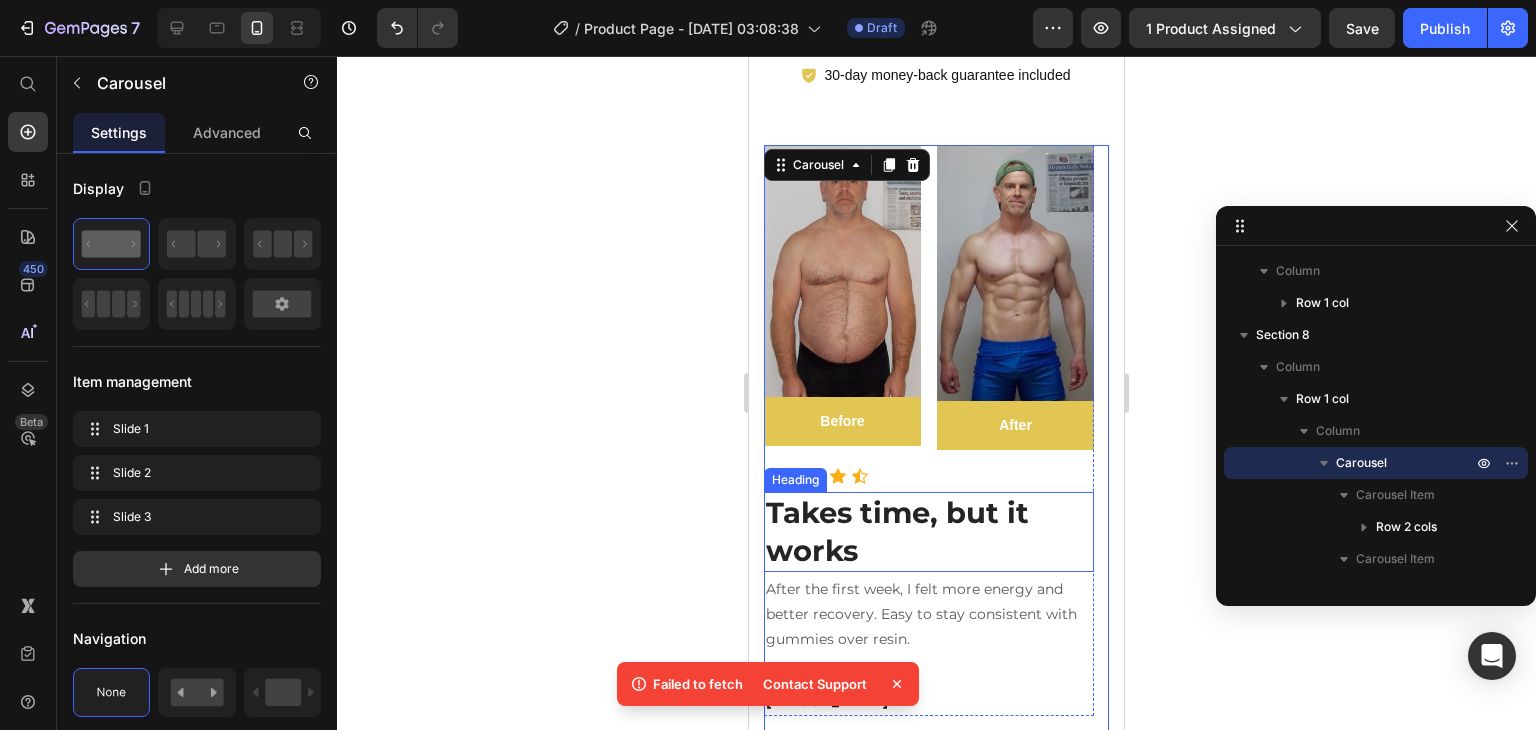 click on "Takes time, but it works" at bounding box center [929, 531] 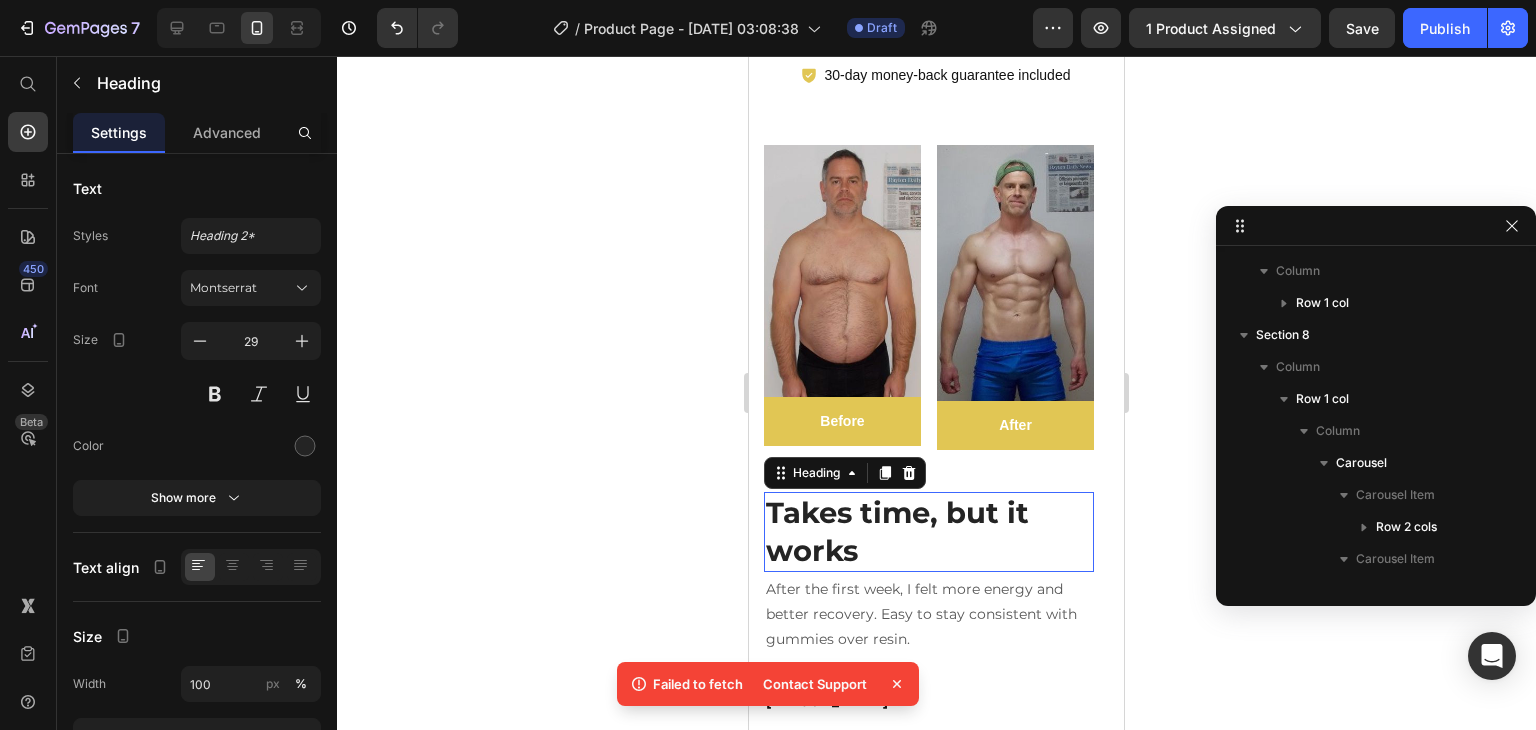 scroll, scrollTop: 3466, scrollLeft: 0, axis: vertical 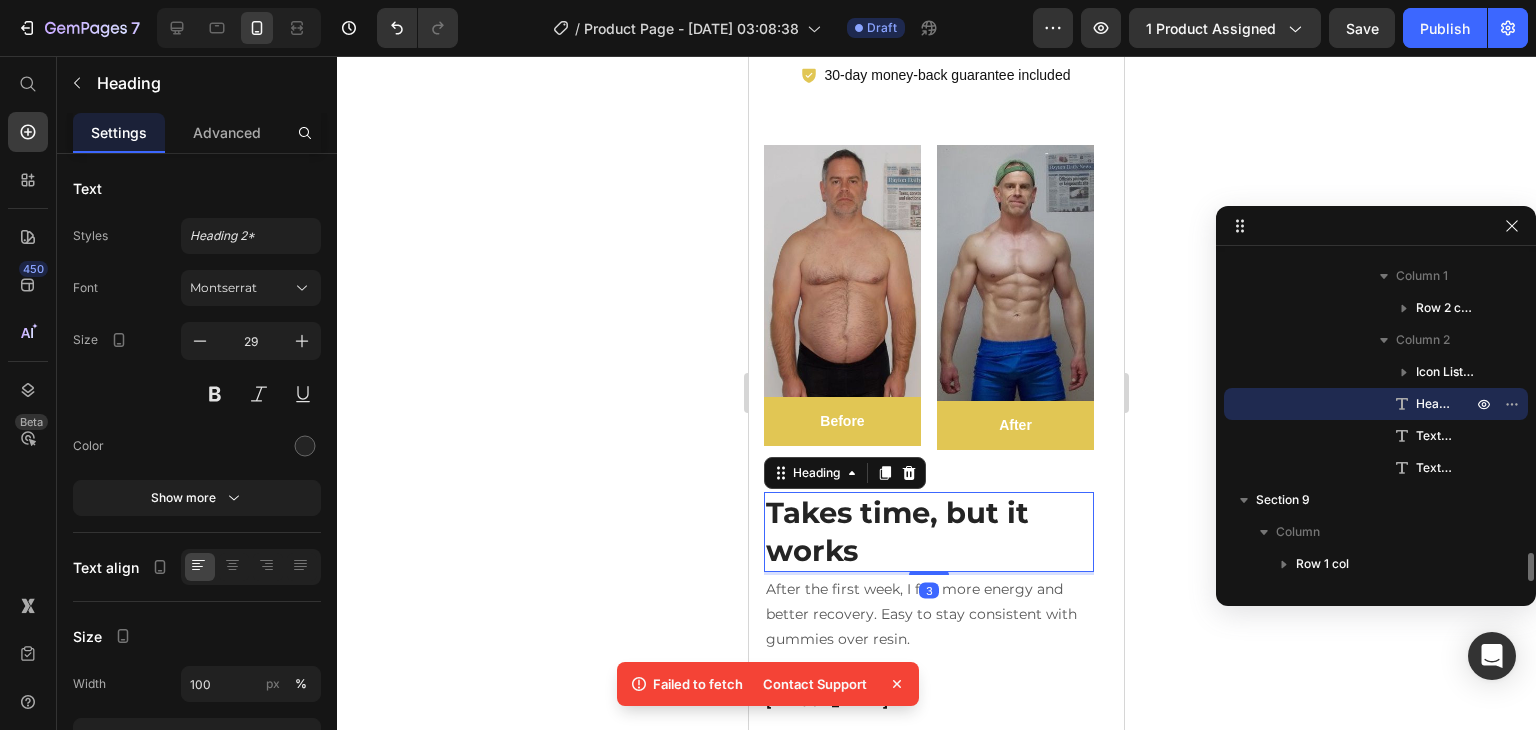 type on "27" 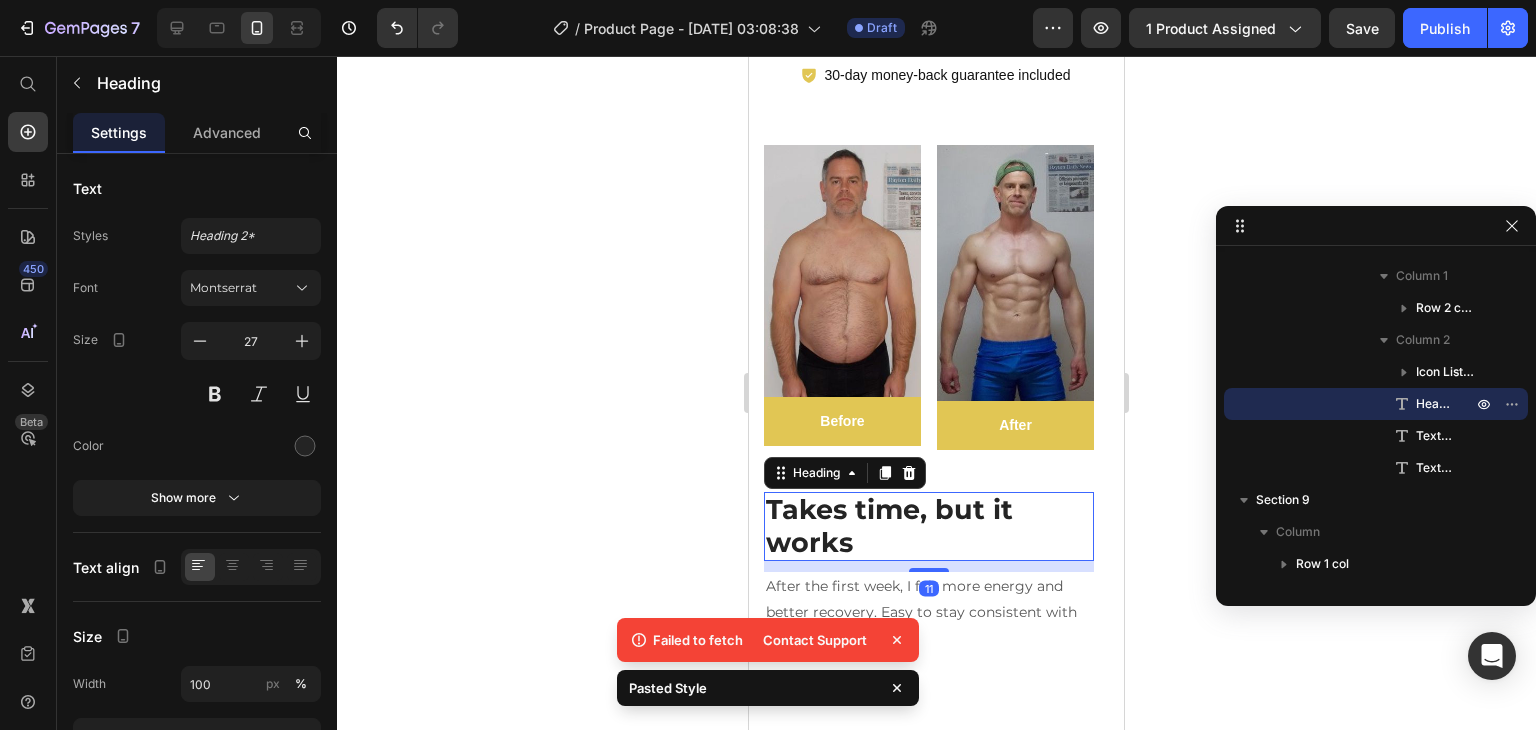 scroll, scrollTop: 7728, scrollLeft: 0, axis: vertical 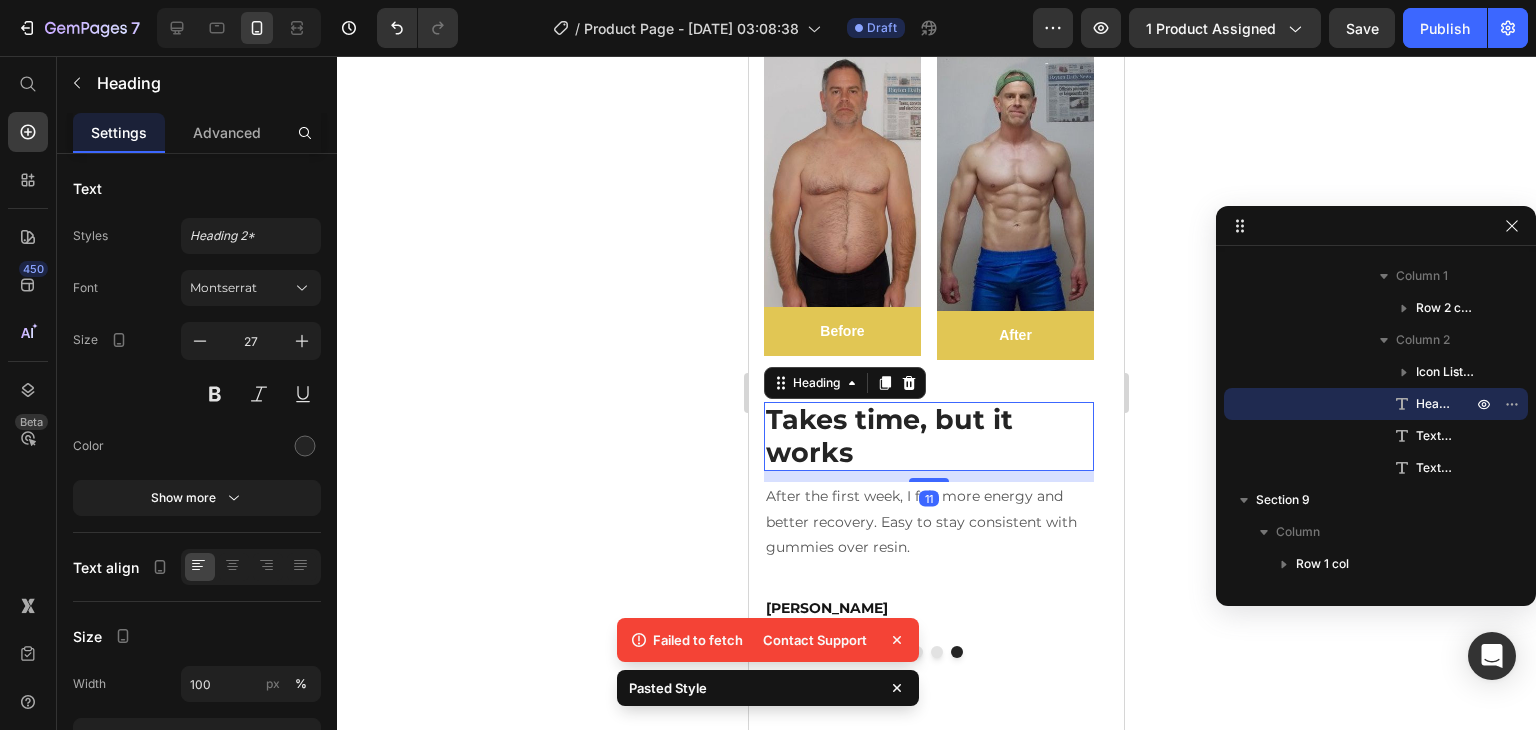 click on "After the first week, I felt more energy and better recovery. Easy to stay consistent with gummies over resin." at bounding box center [929, 522] 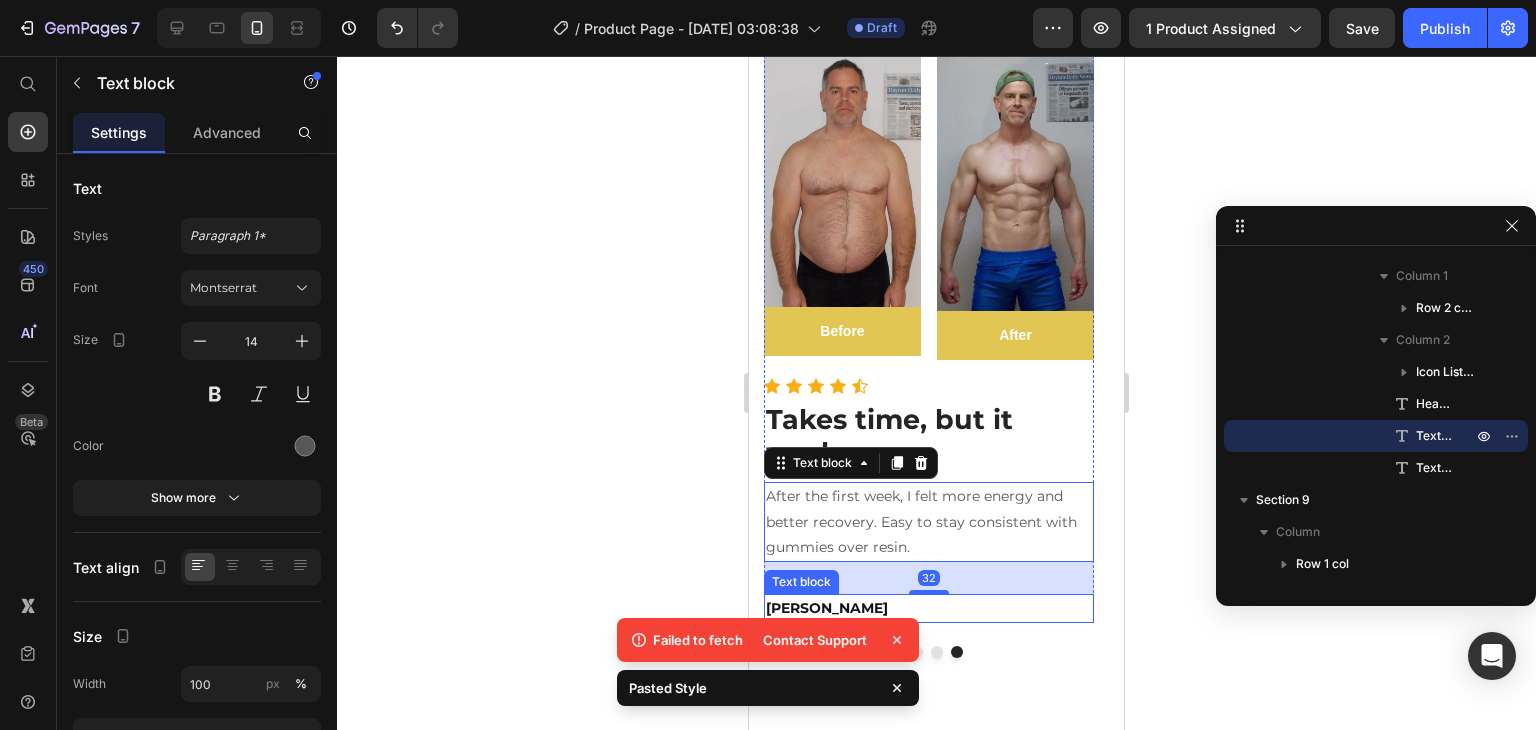 scroll, scrollTop: 7796, scrollLeft: 0, axis: vertical 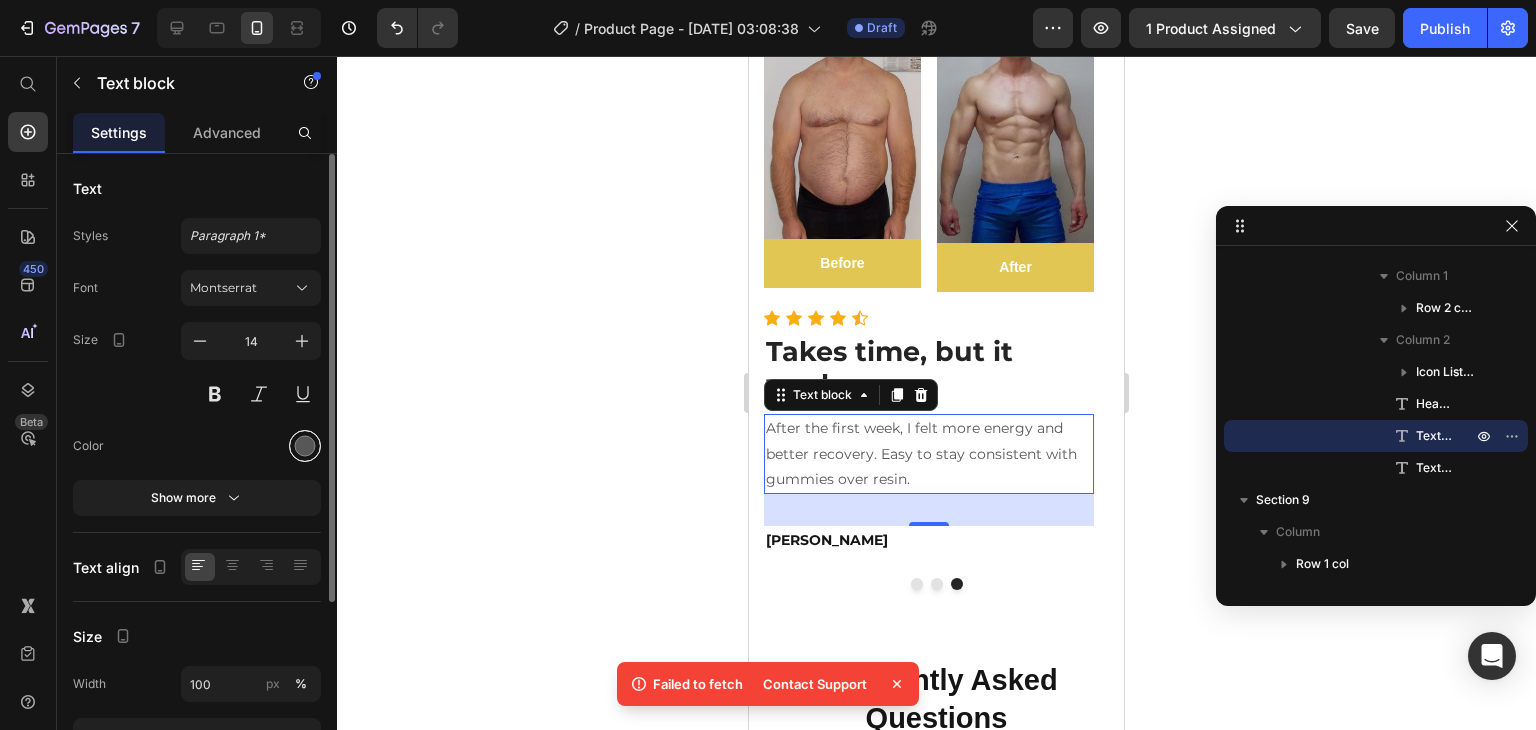 click at bounding box center (305, 446) 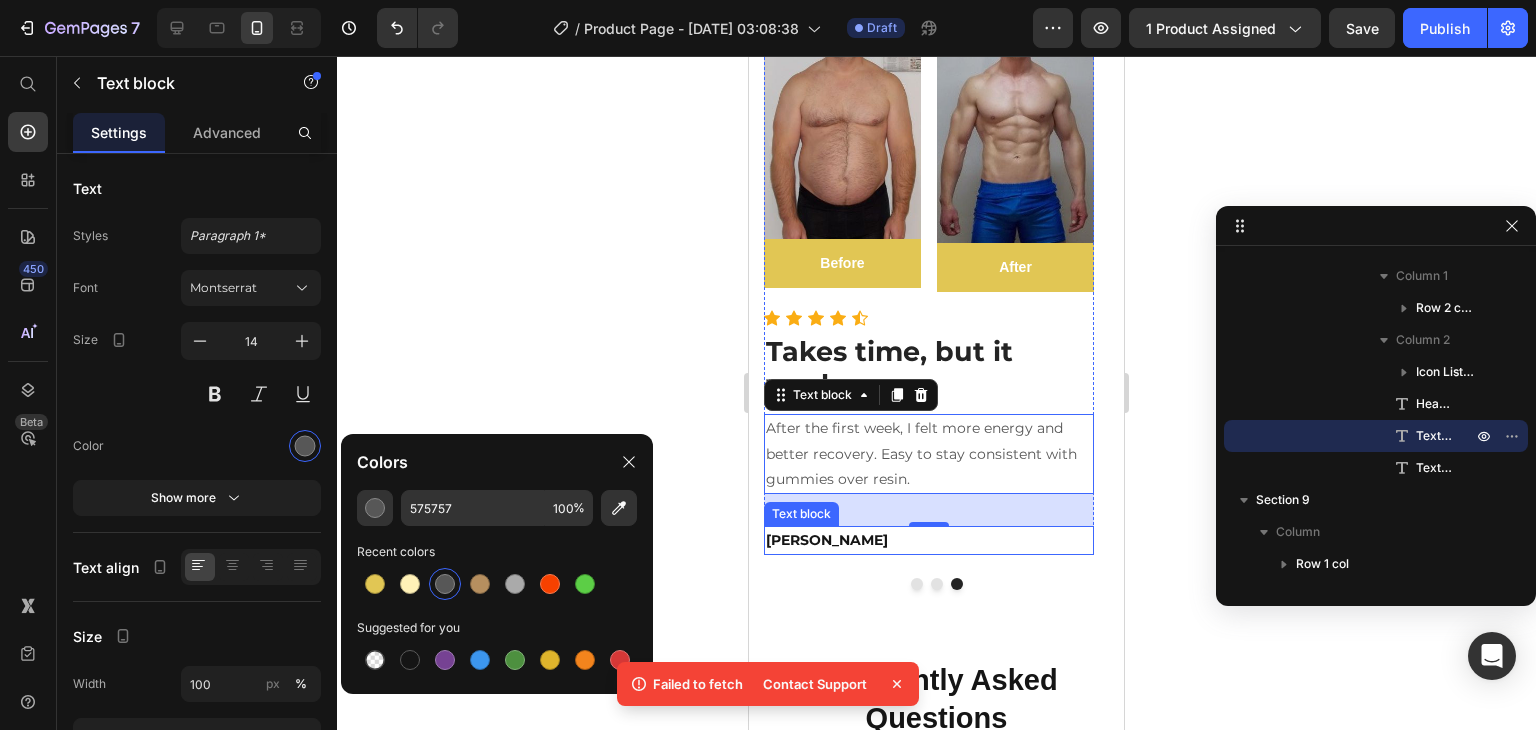 scroll, scrollTop: 8001, scrollLeft: 0, axis: vertical 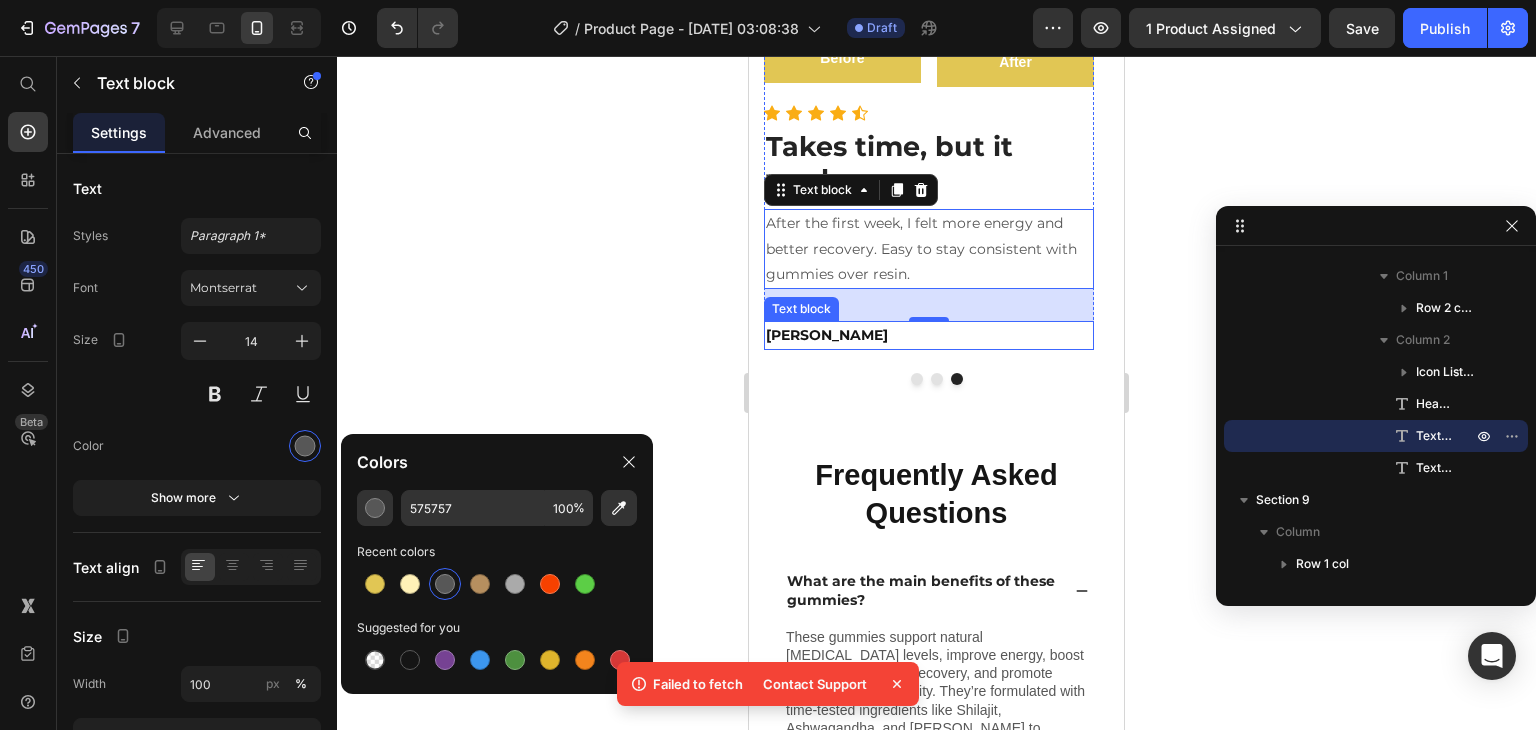 click on "Frequently Asked Questions Heading
What are the main benefits of these gummies? These gummies support natural testosterone levels, improve energy, boost stamina, aid muscle recovery, and promote focus and mental clarity. They’re formulated with time-tested ingredients like Shilajit, Ashwagandha, and Gokshura to support overall male wellness. Text Block
How long does it take to see results?
How should I take these gummies?
Are there any side effects?
Is this product safe and lab-tested? Accordion Row Image Row Image                Title Line 🎁  BUY MORE, SAVE MORE Text Block                Title Line Row UP TO 50% OFF  FOR A LIMITED TIME ONLY! Heading This limited-time deal is in high demand and stock keeps selling out. Text Block Get 50% OFF Button Sell-Out Risk:  High   |  FREE  shipping Text Block Row Try it today with a 3-Day Money Back Guarantee! Text Block Row Row Row Section 9" at bounding box center (936, 1124) 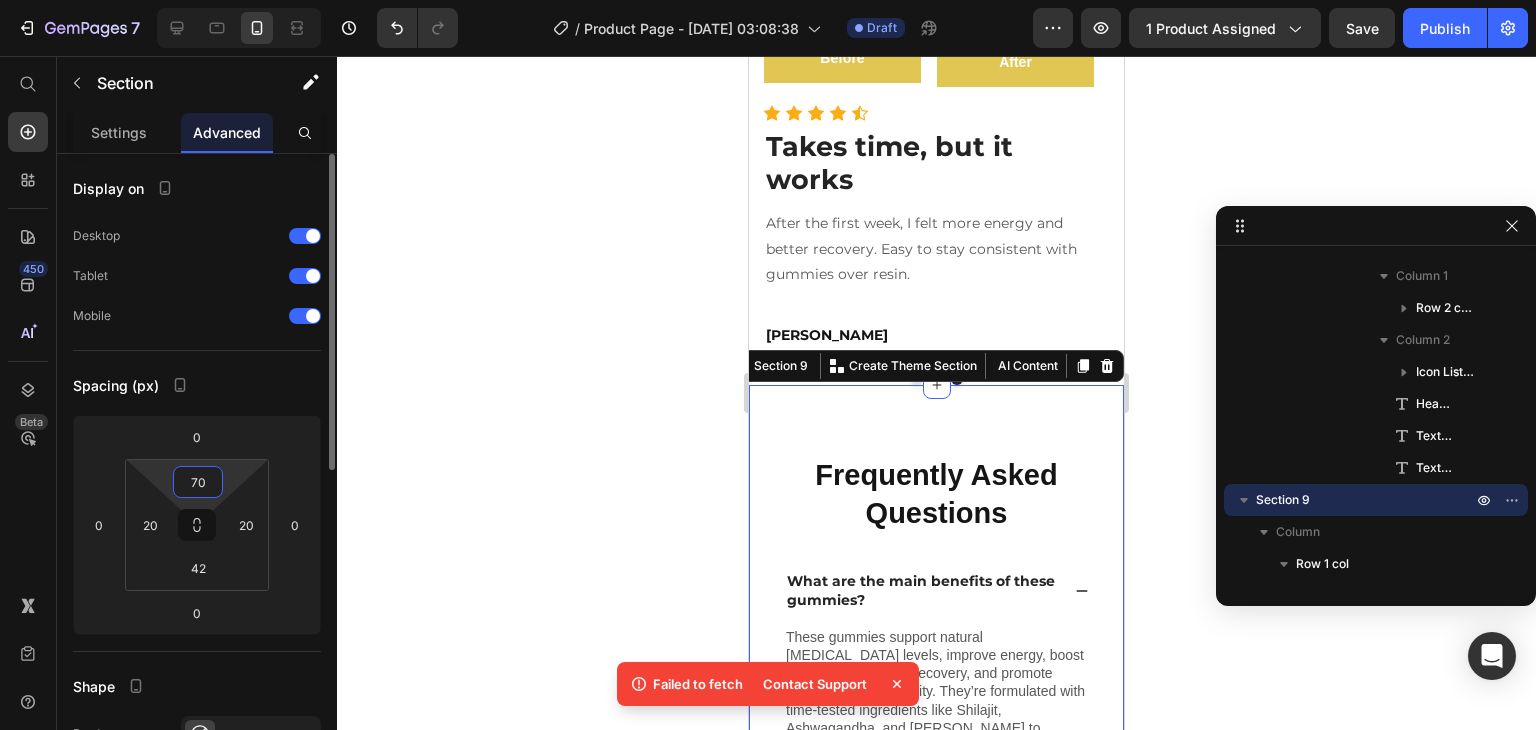 click on "70" at bounding box center (198, 482) 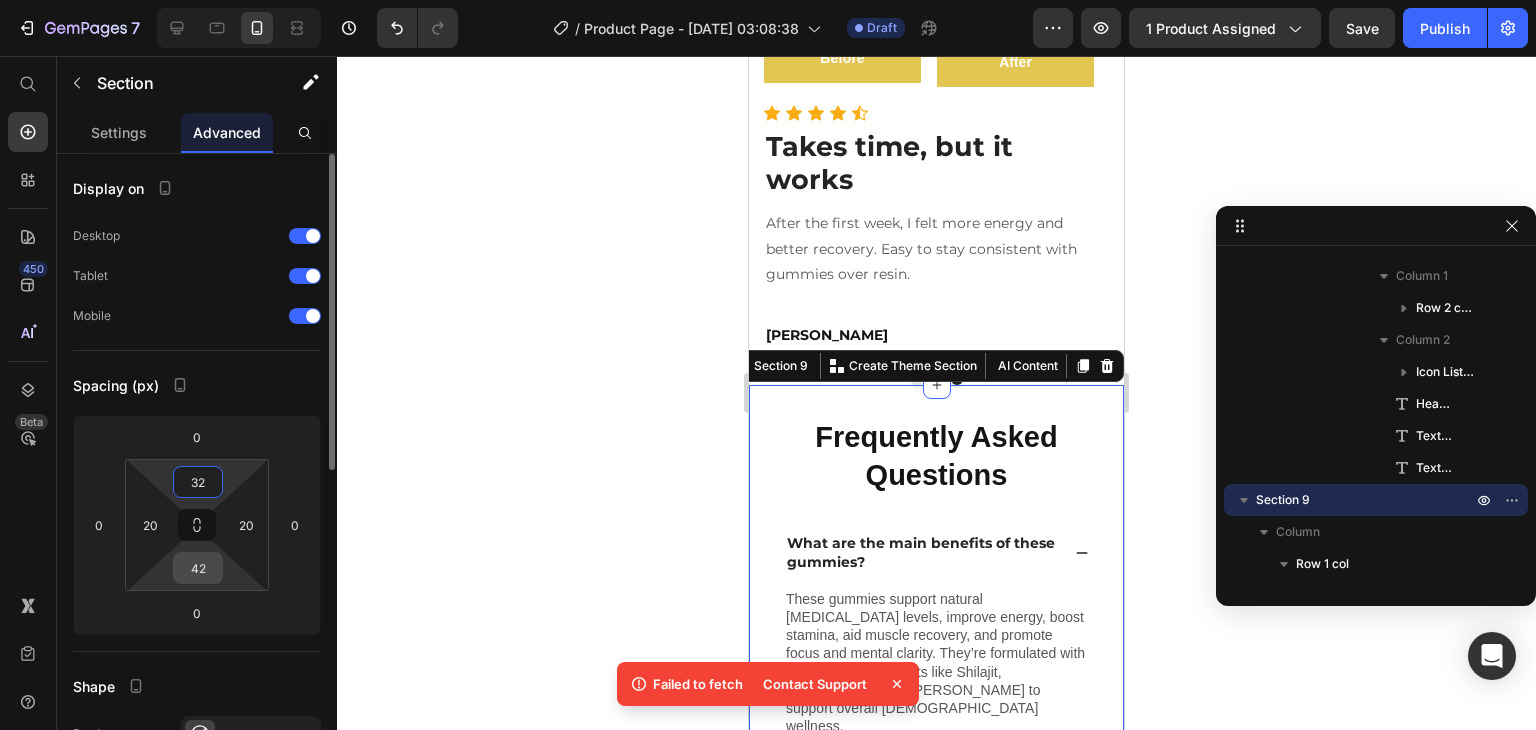 type on "32" 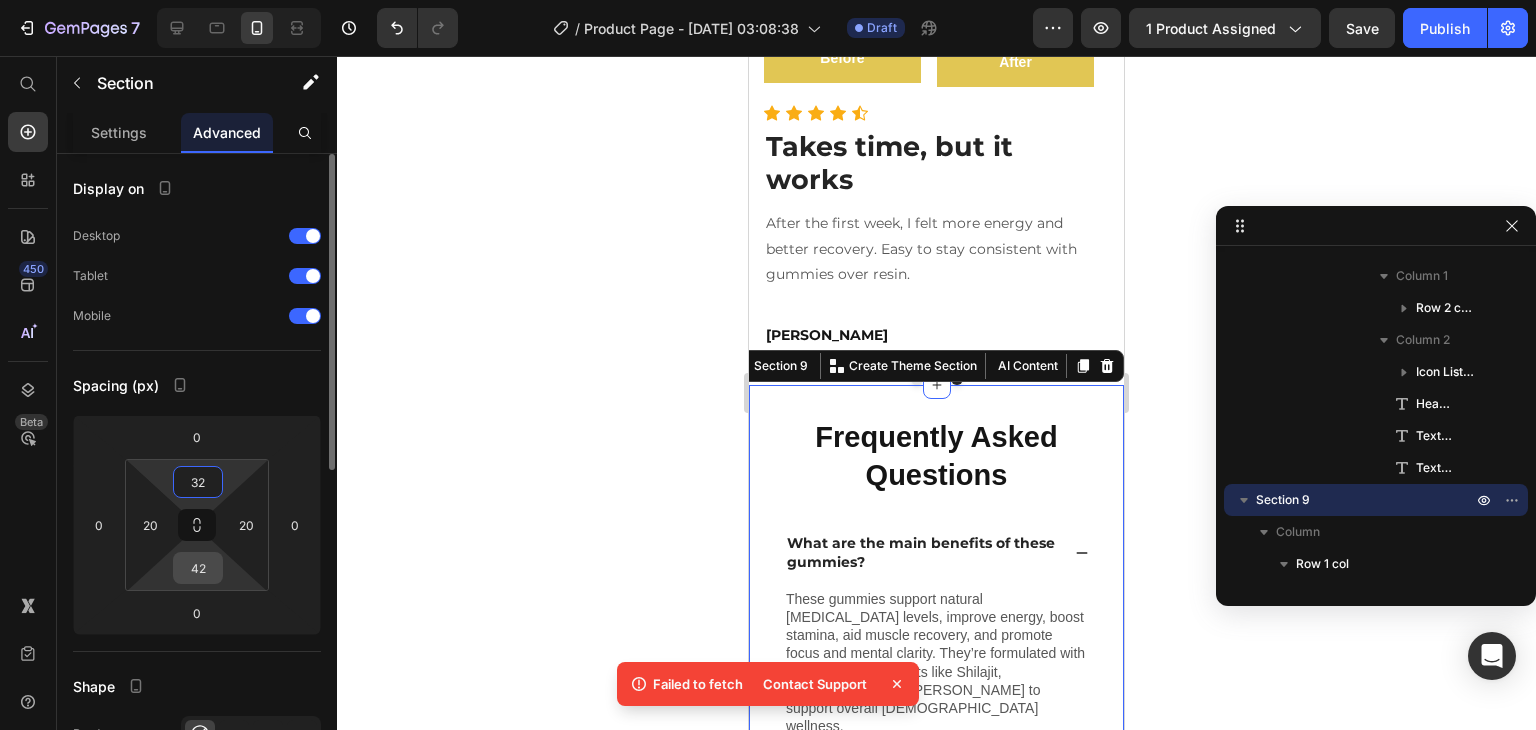 click on "42" at bounding box center (198, 568) 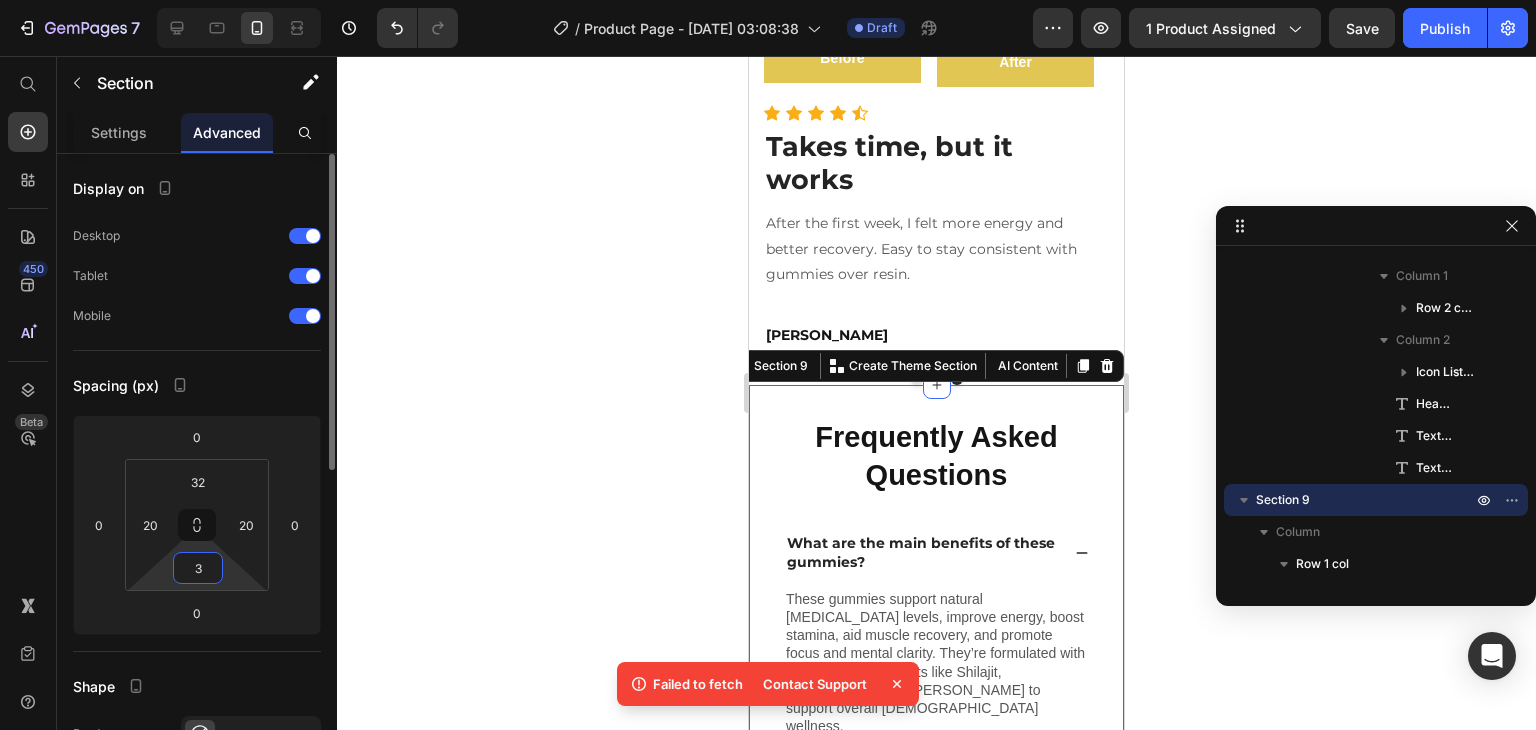 type on "32" 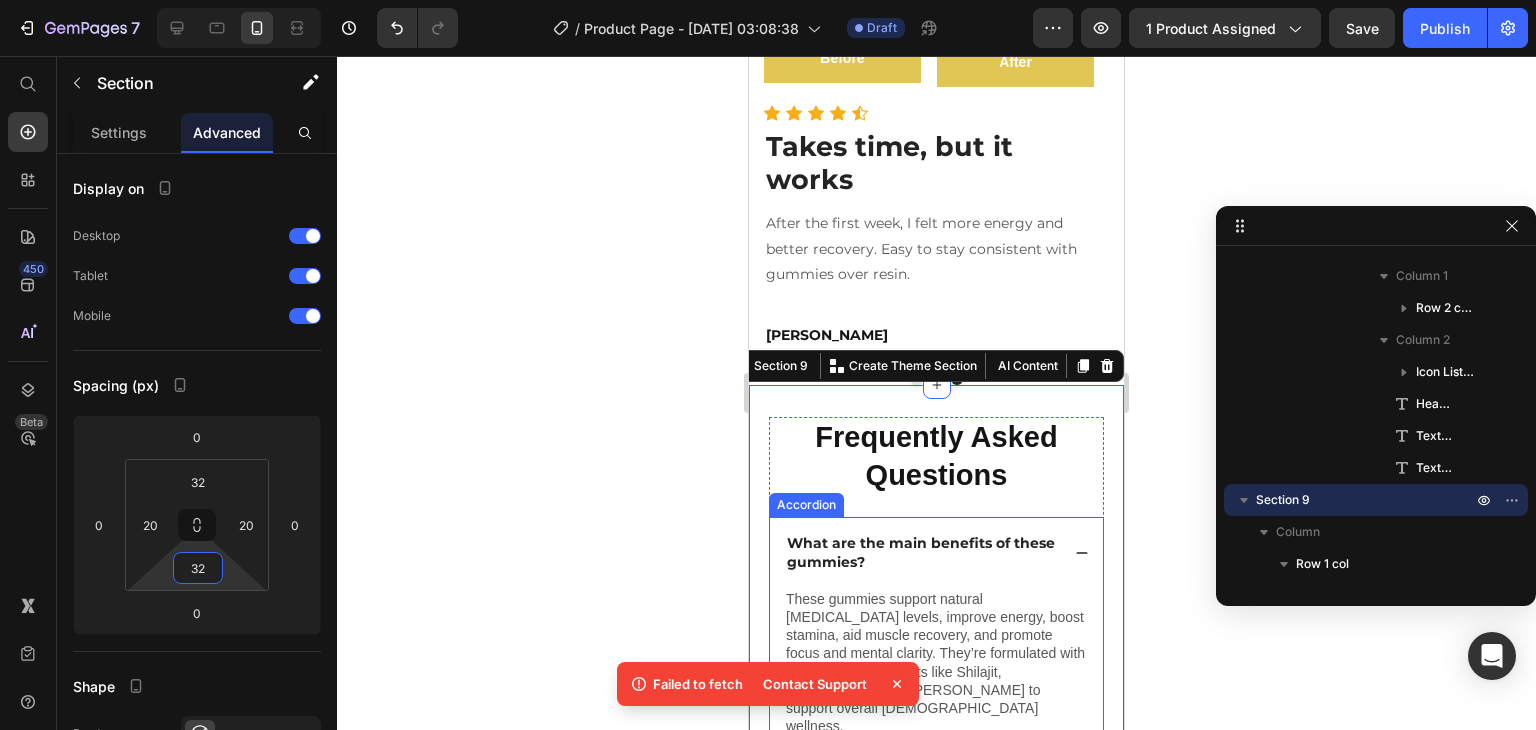 click on "Frequently Asked Questions" at bounding box center [936, 456] 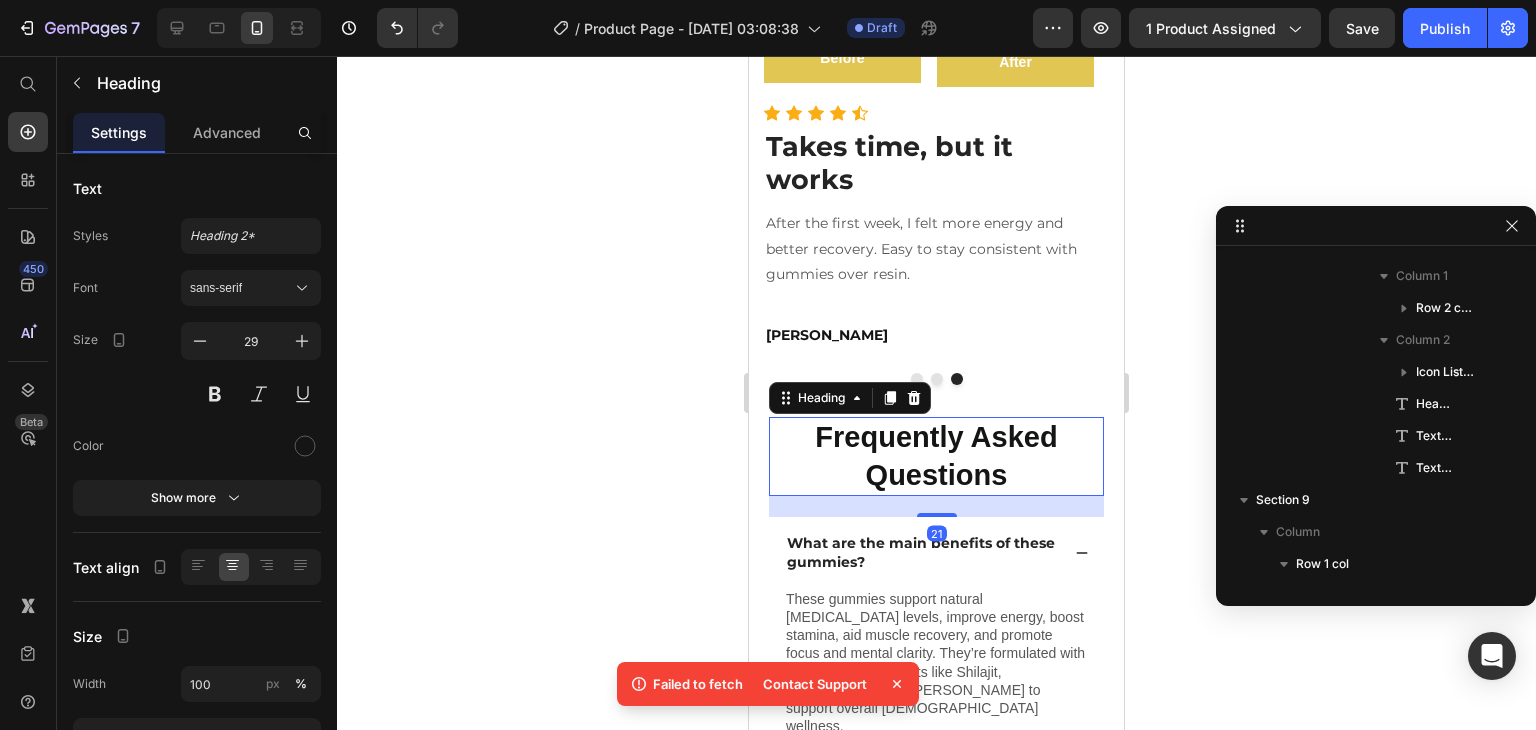 scroll, scrollTop: 3690, scrollLeft: 0, axis: vertical 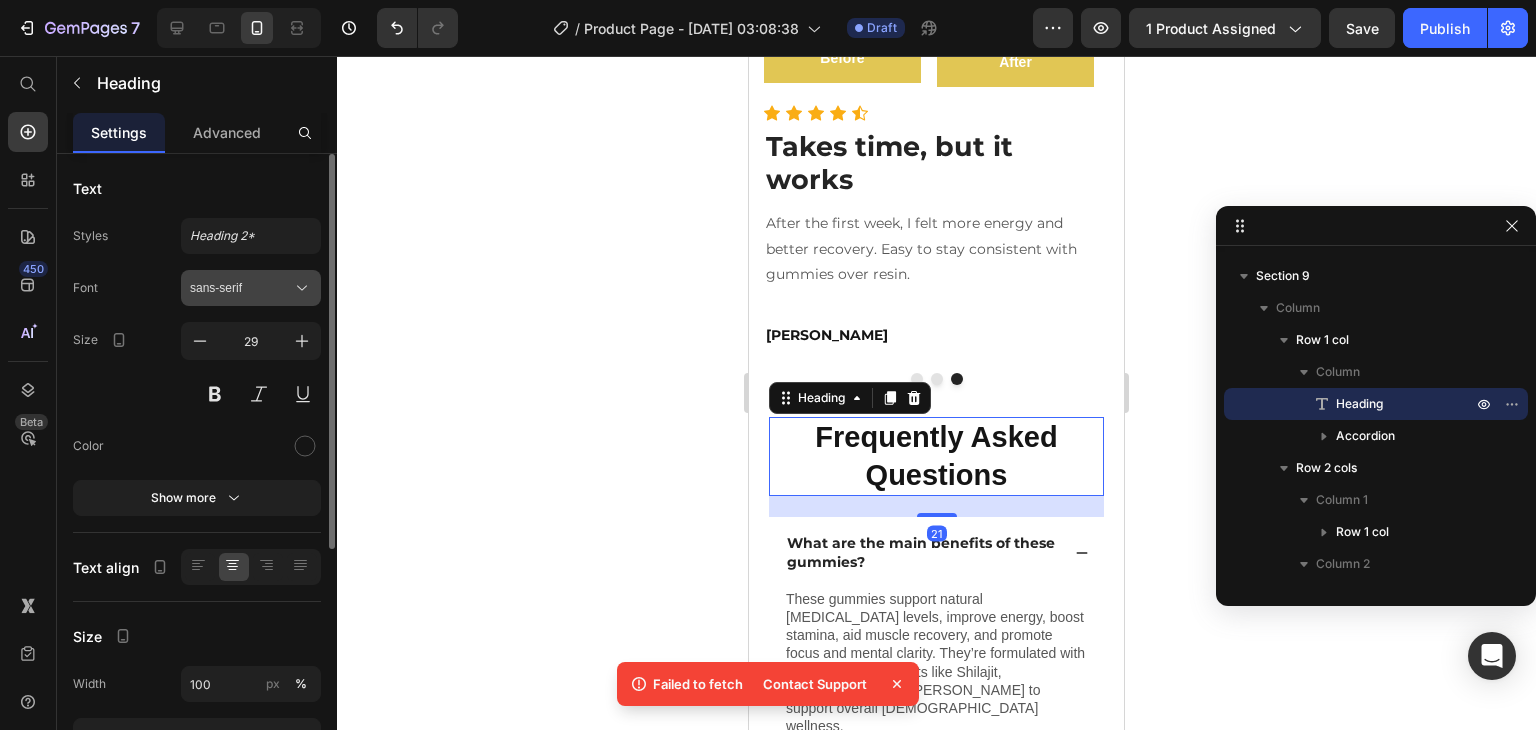 click on "sans-serif" at bounding box center [241, 288] 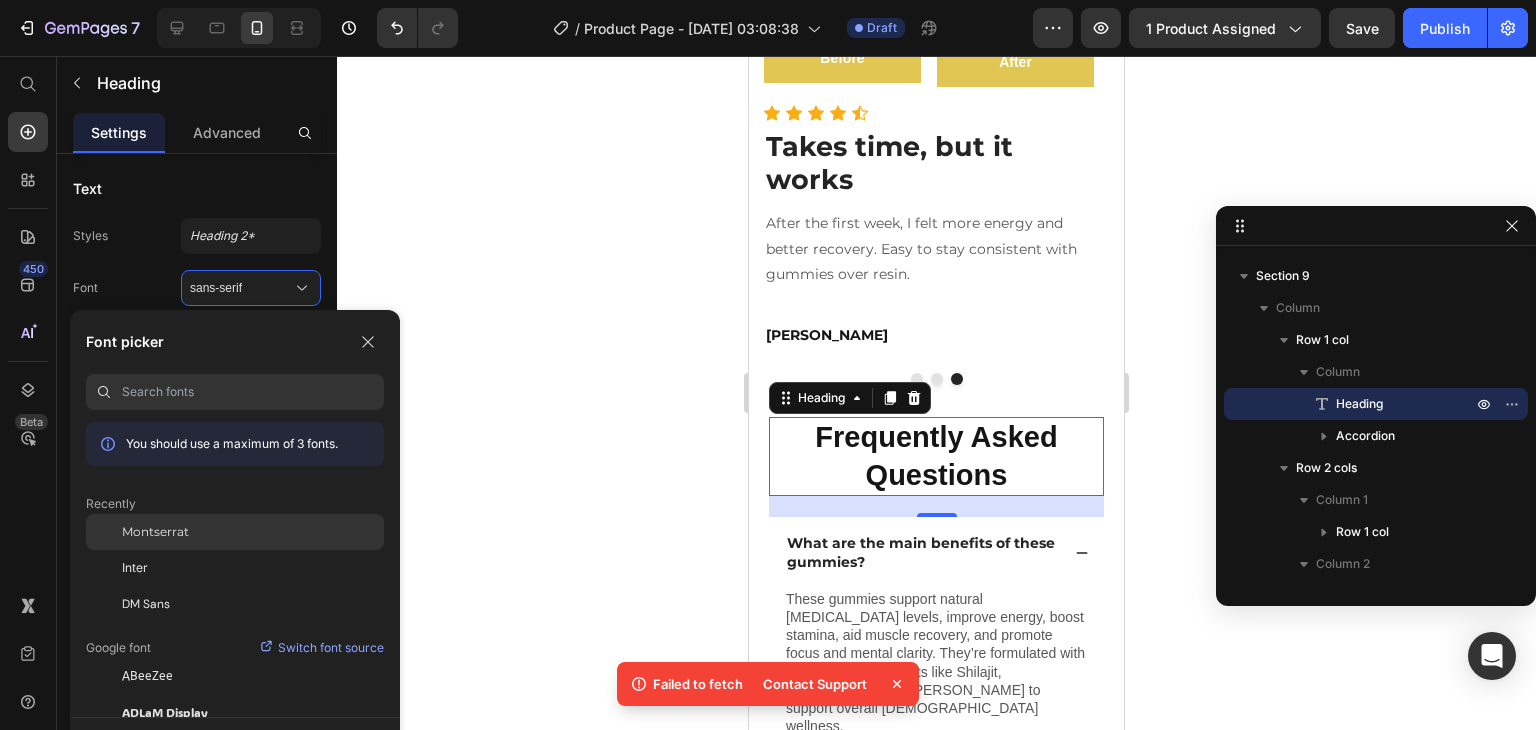 click on "Montserrat" 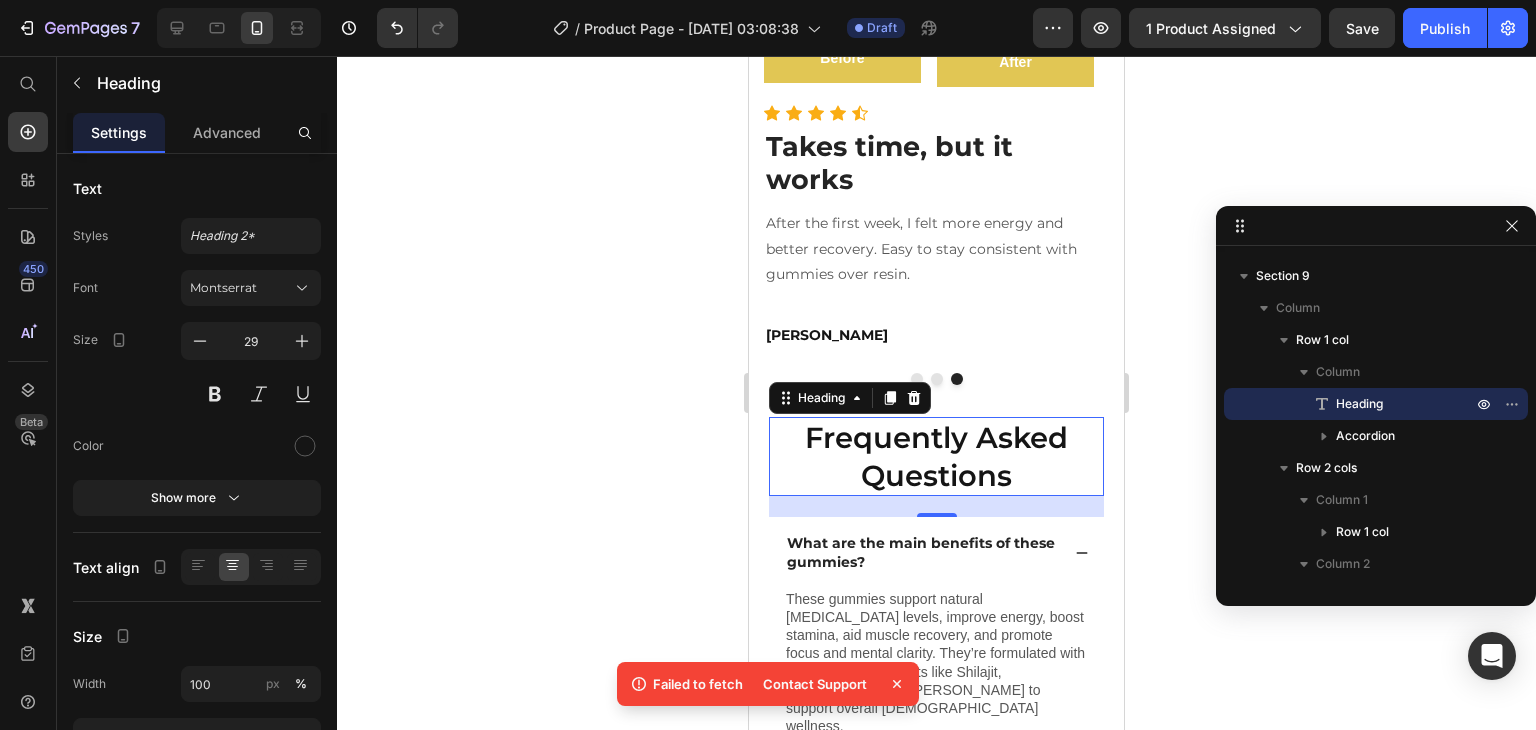 scroll, scrollTop: 8146, scrollLeft: 0, axis: vertical 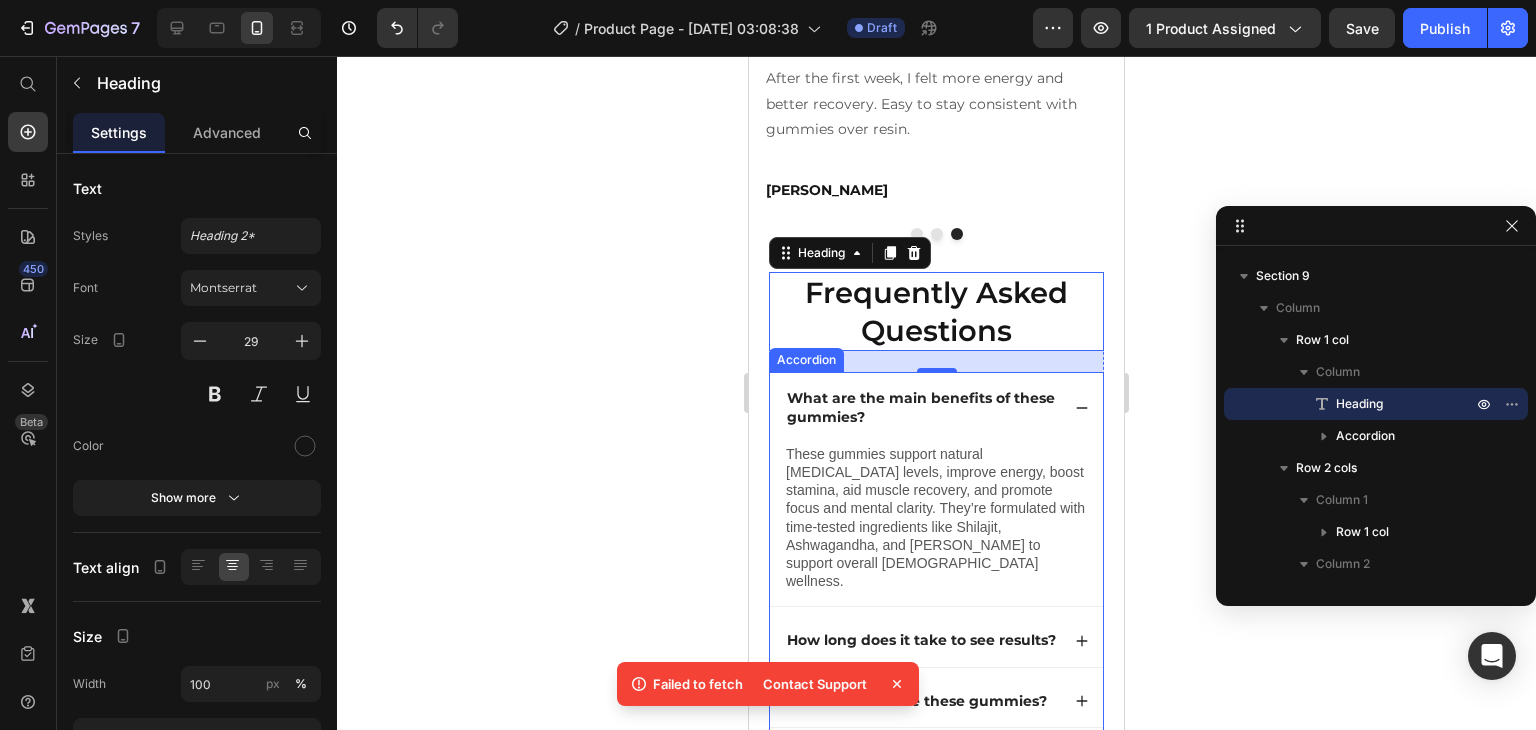 click on "What are the main benefits of these gummies?" at bounding box center (936, 407) 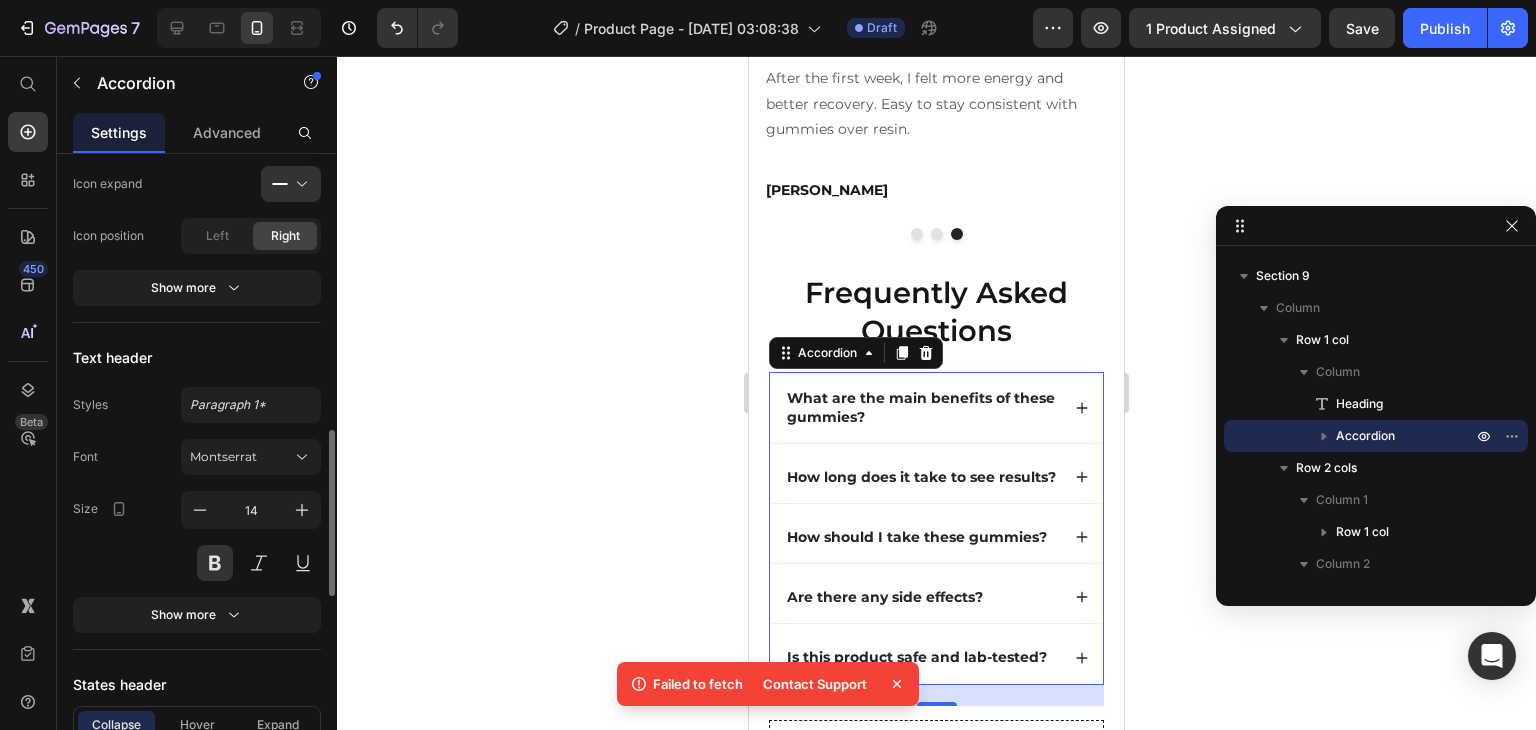 scroll, scrollTop: 908, scrollLeft: 0, axis: vertical 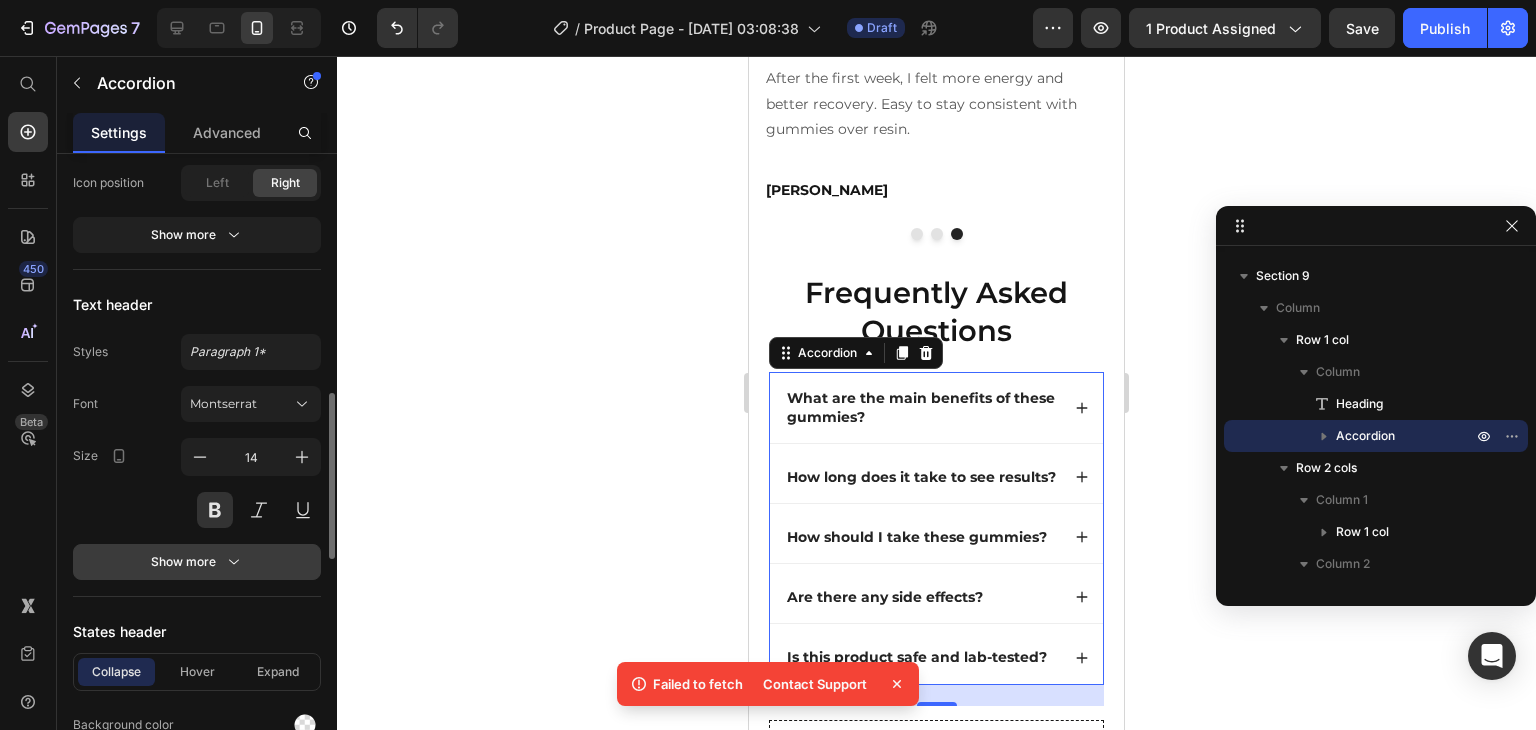 click 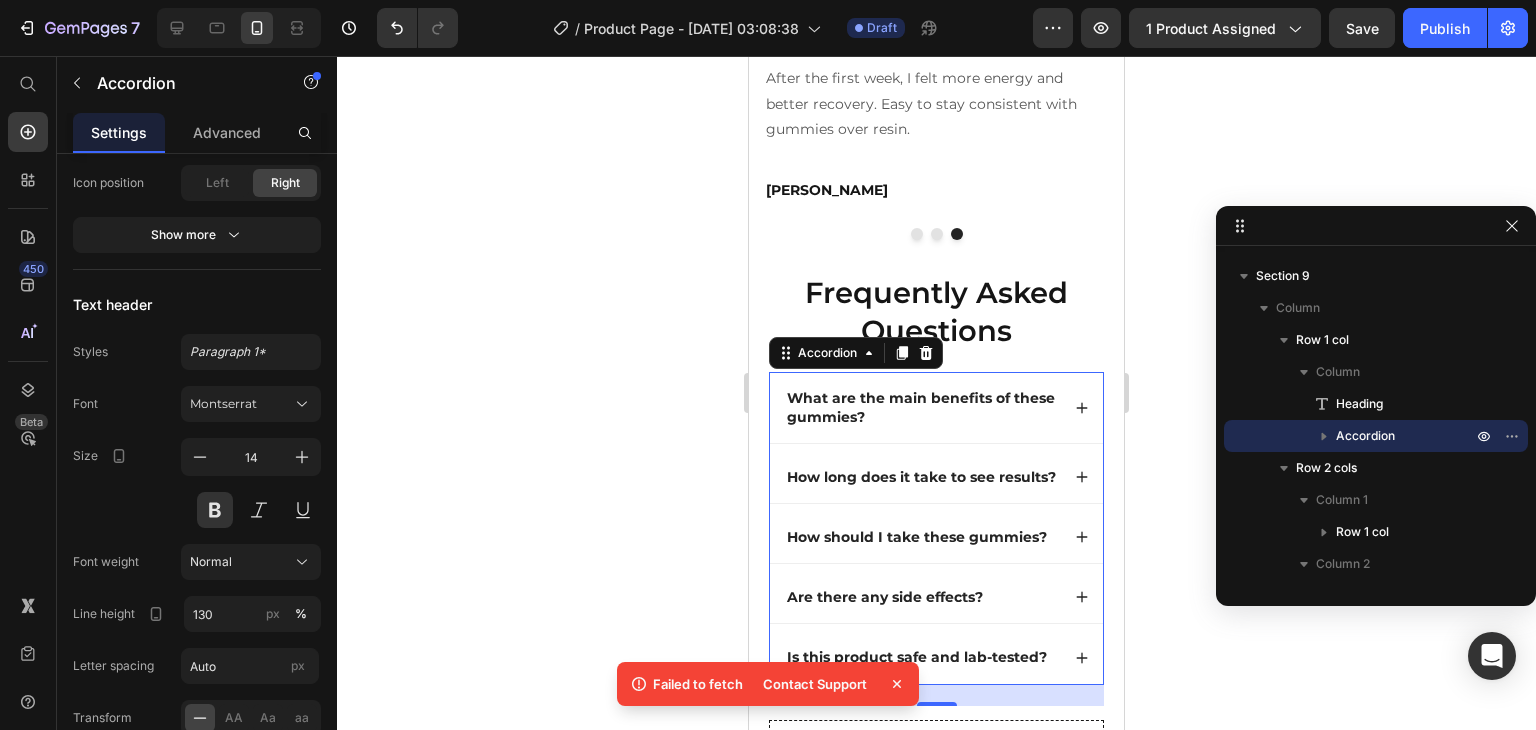 click on "What are the main benefits of these gummies?" at bounding box center [936, 407] 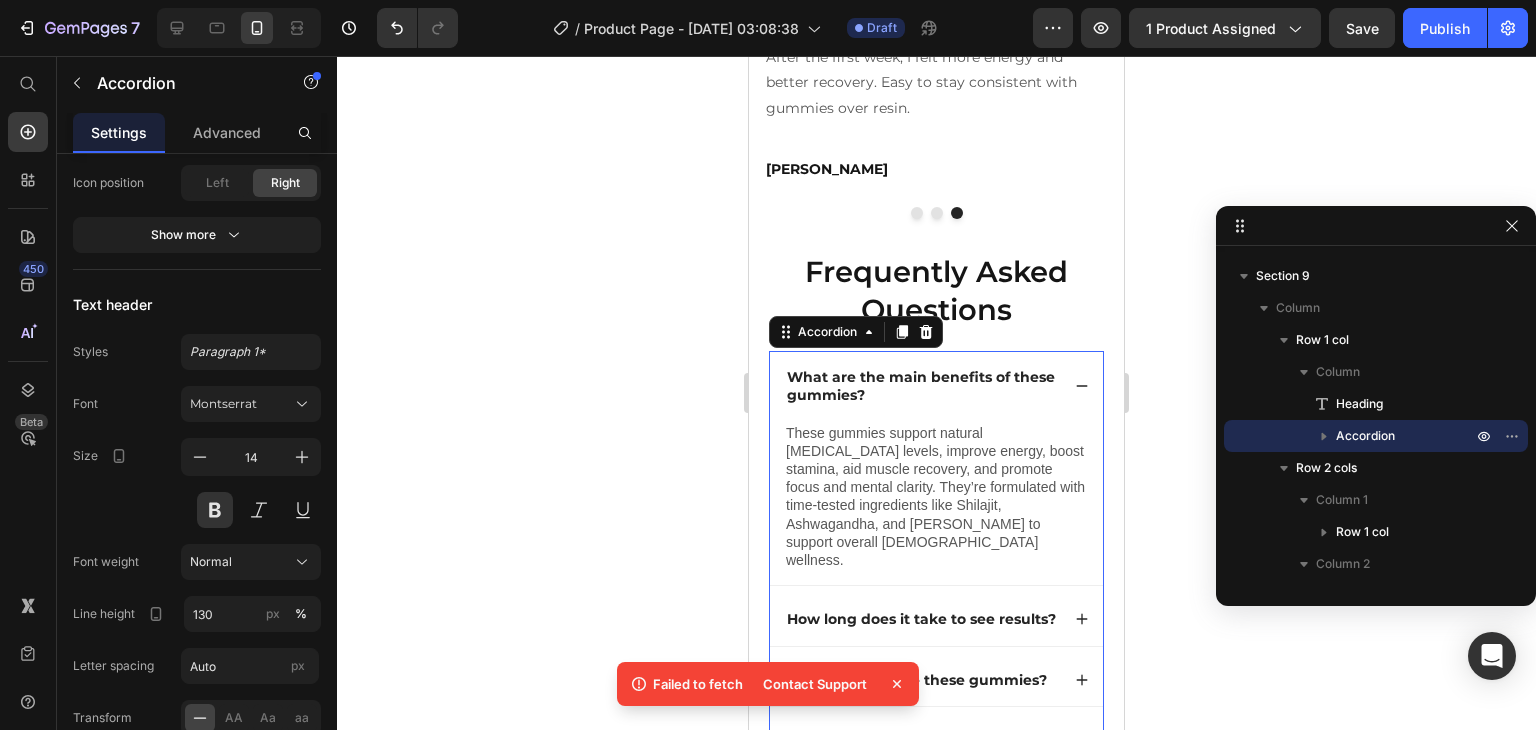 scroll, scrollTop: 8388, scrollLeft: 0, axis: vertical 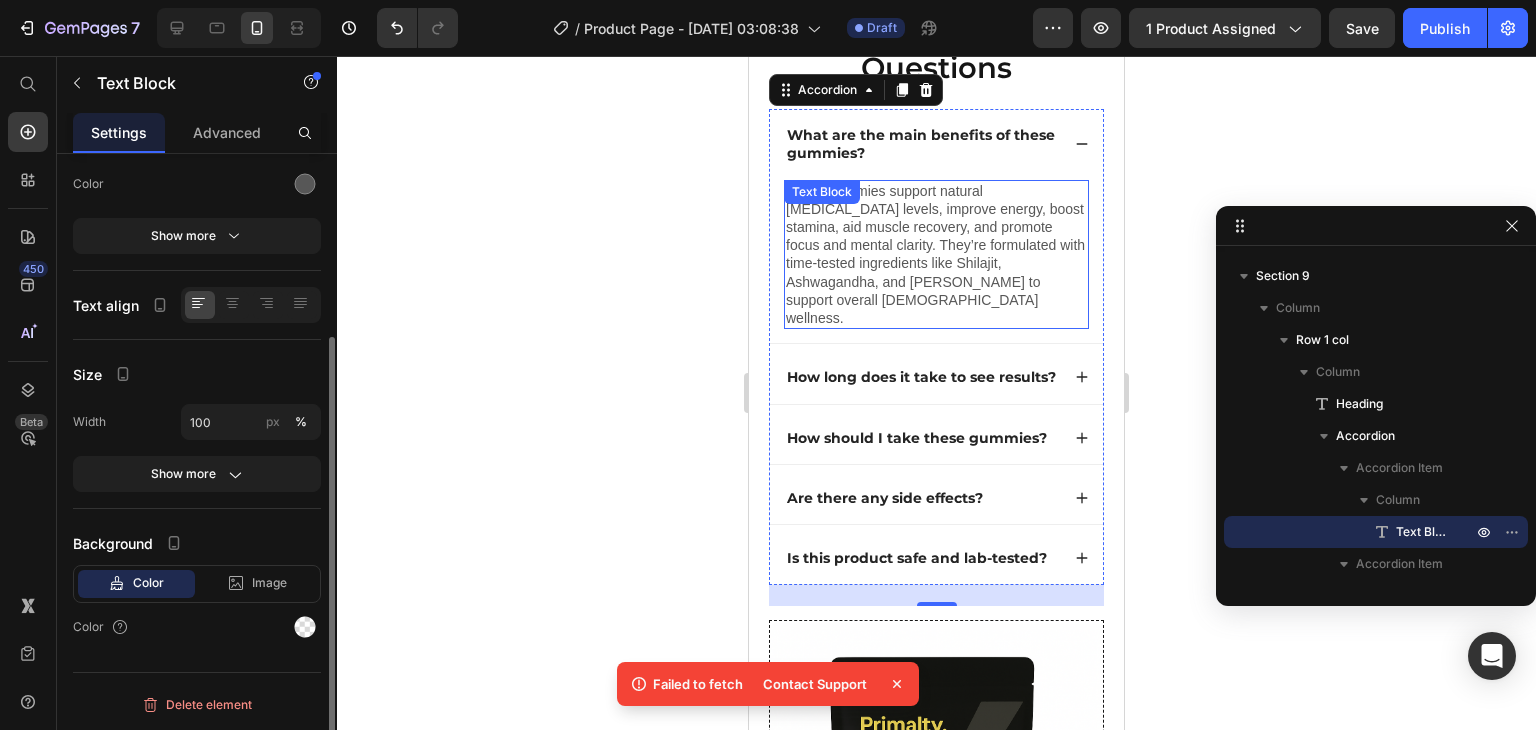 click on "These gummies support natural testosterone levels, improve energy, boost stamina, aid muscle recovery, and promote focus and mental clarity. They’re formulated with time-tested ingredients like Shilajit, Ashwagandha, and Gokshura to support overall male wellness." at bounding box center [936, 255] 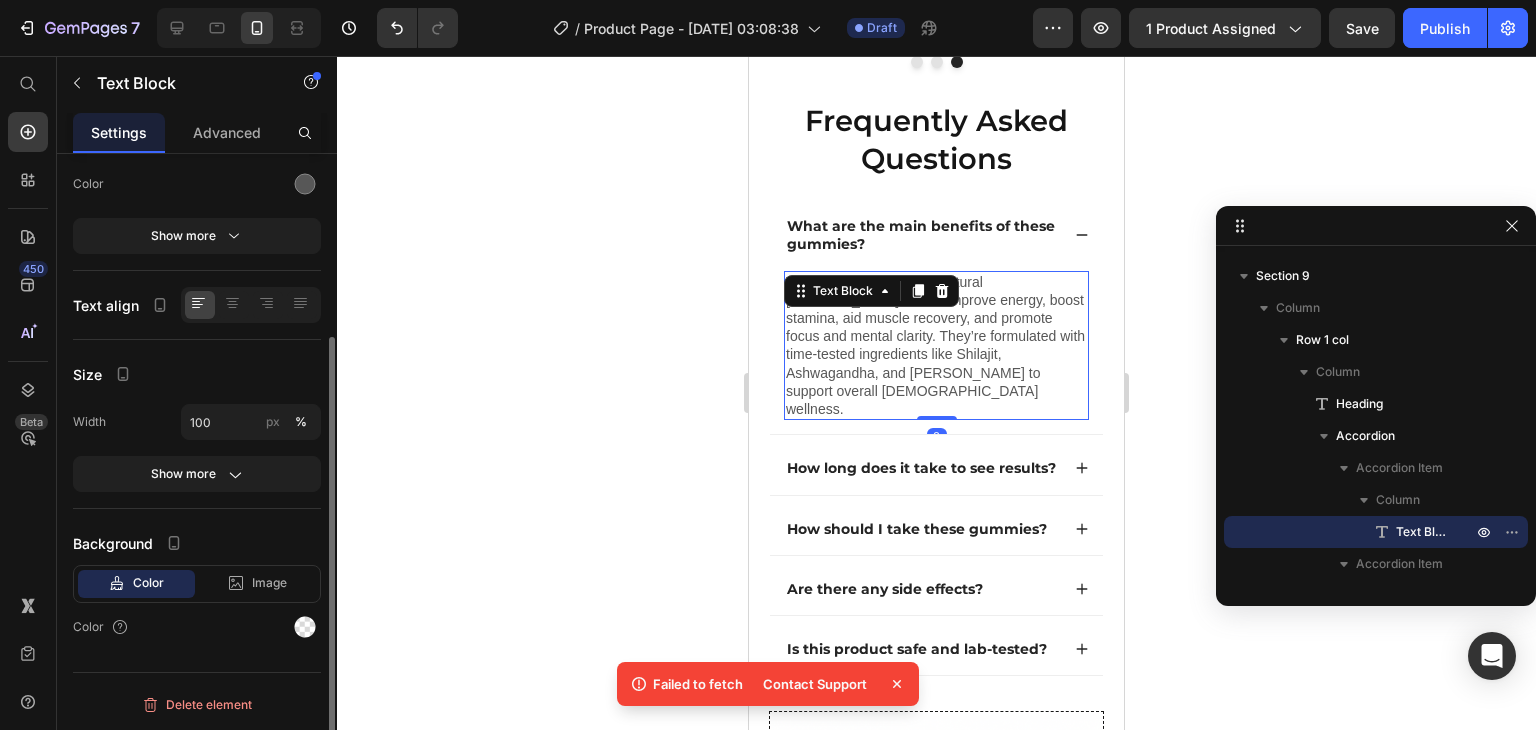 scroll, scrollTop: 0, scrollLeft: 0, axis: both 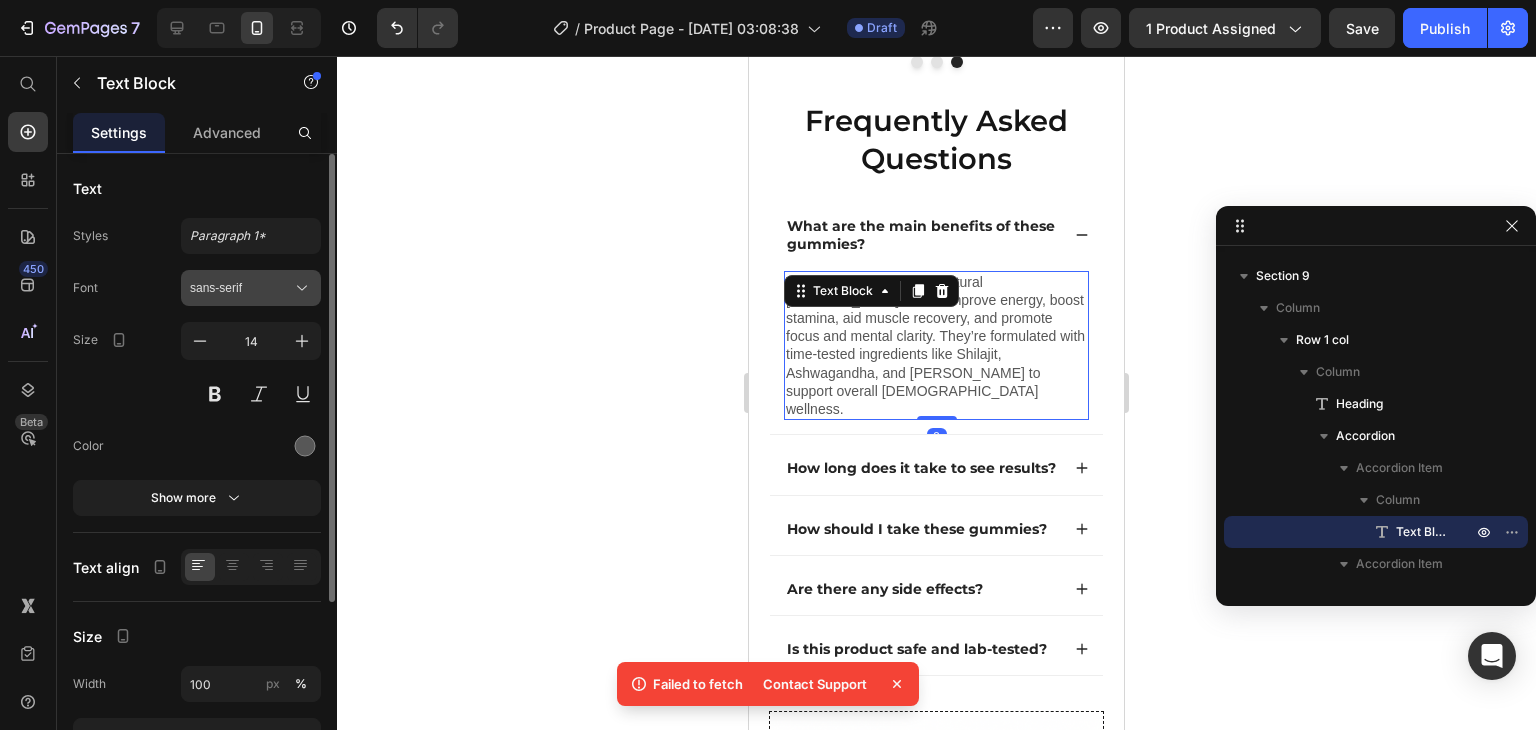 click on "sans-serif" at bounding box center [241, 288] 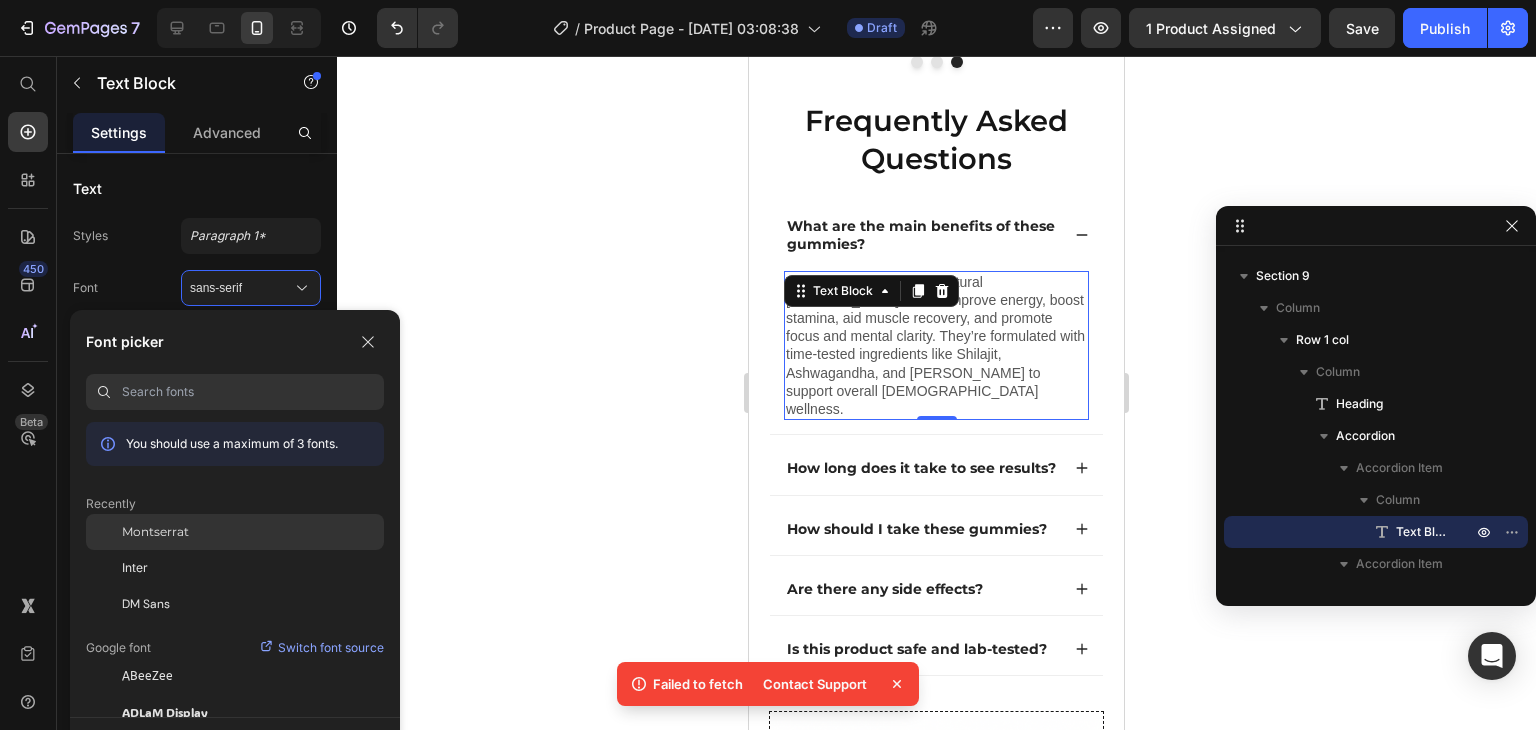 click on "Montserrat" 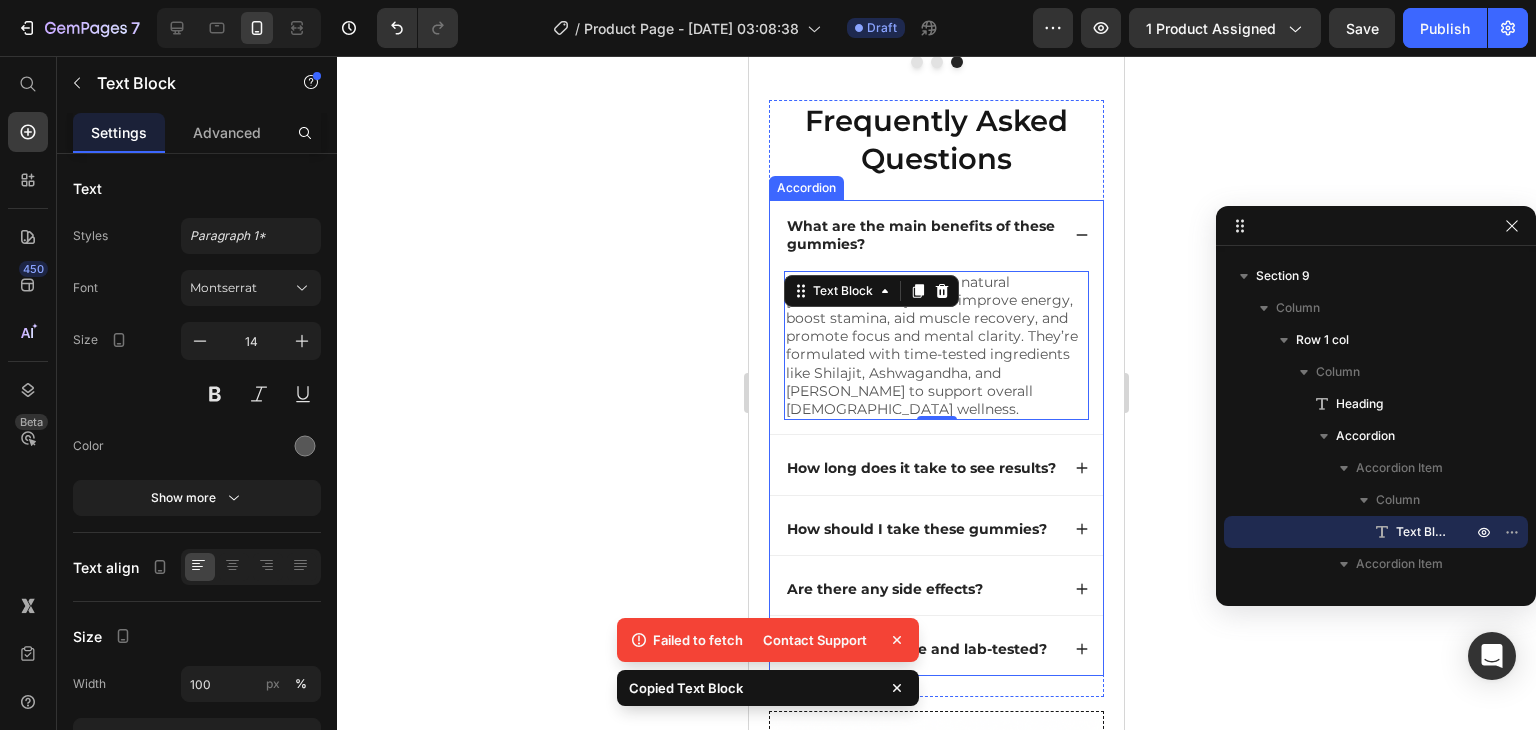 click 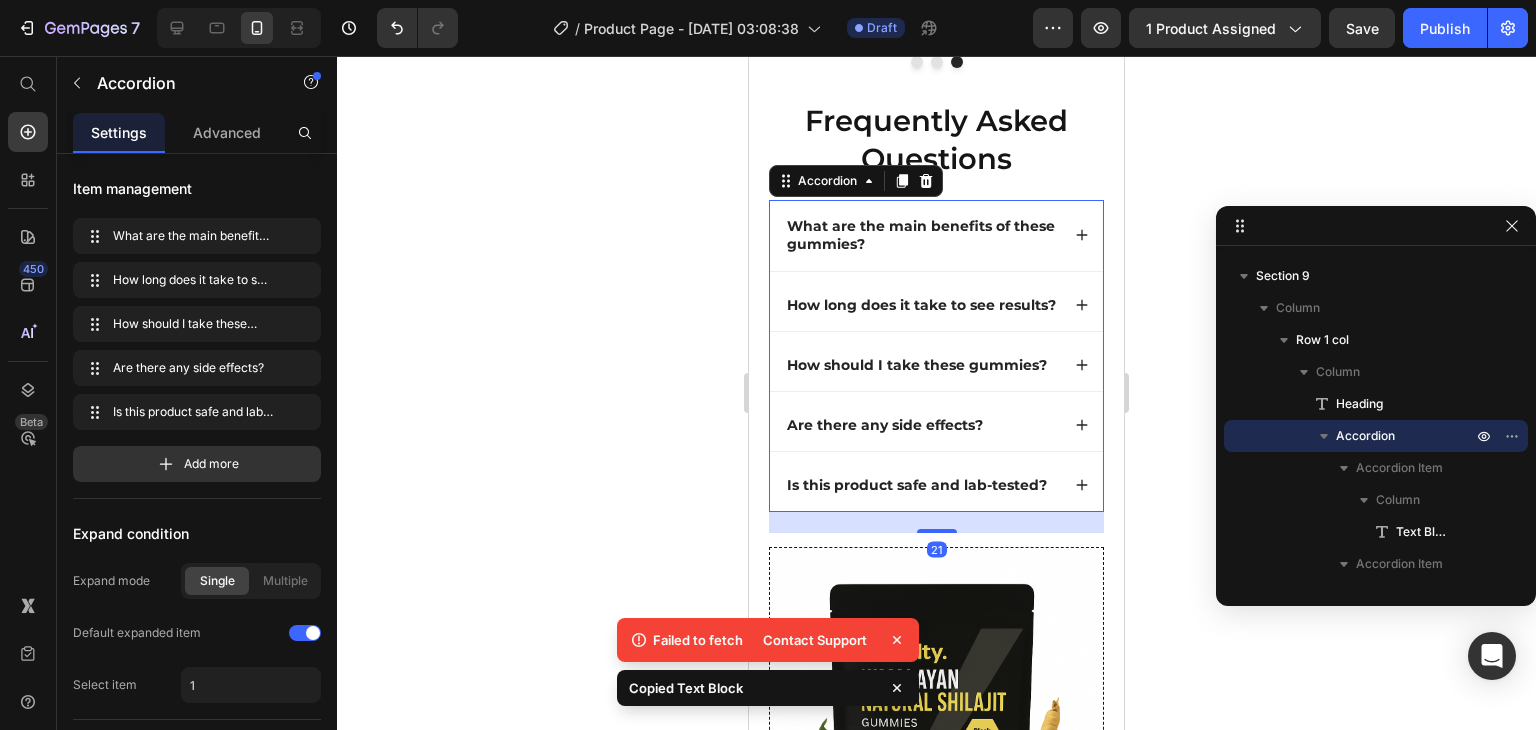 scroll, scrollTop: 8208, scrollLeft: 0, axis: vertical 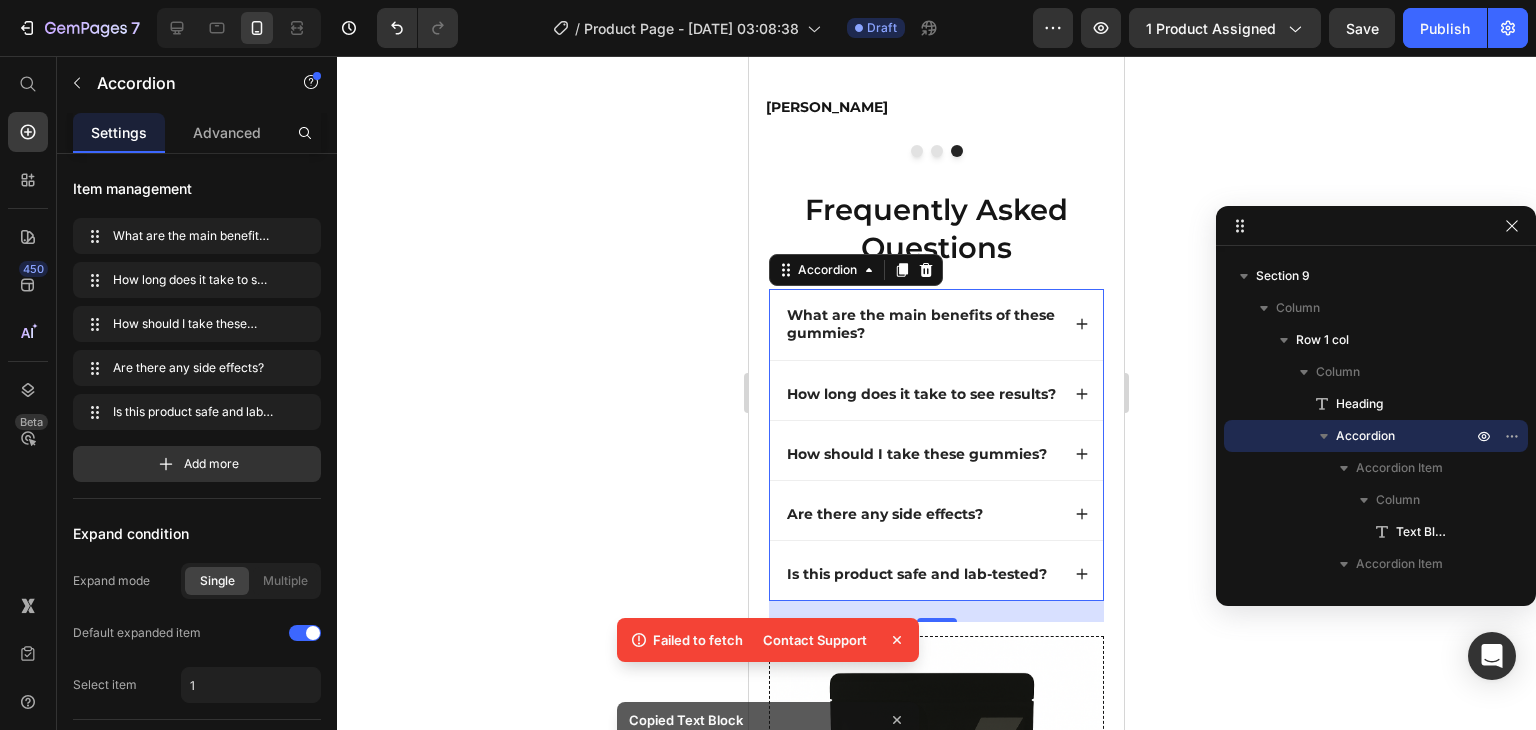 click 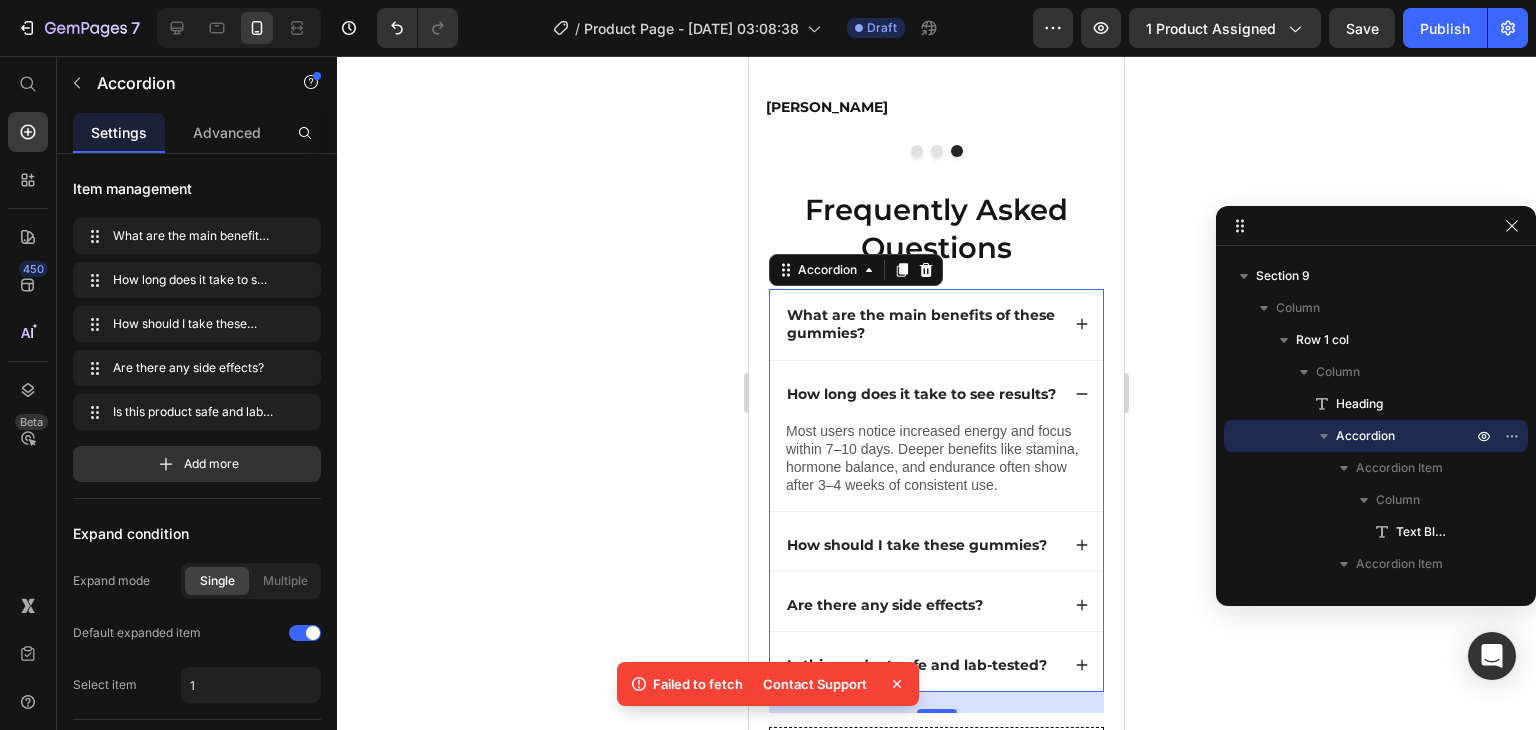 click 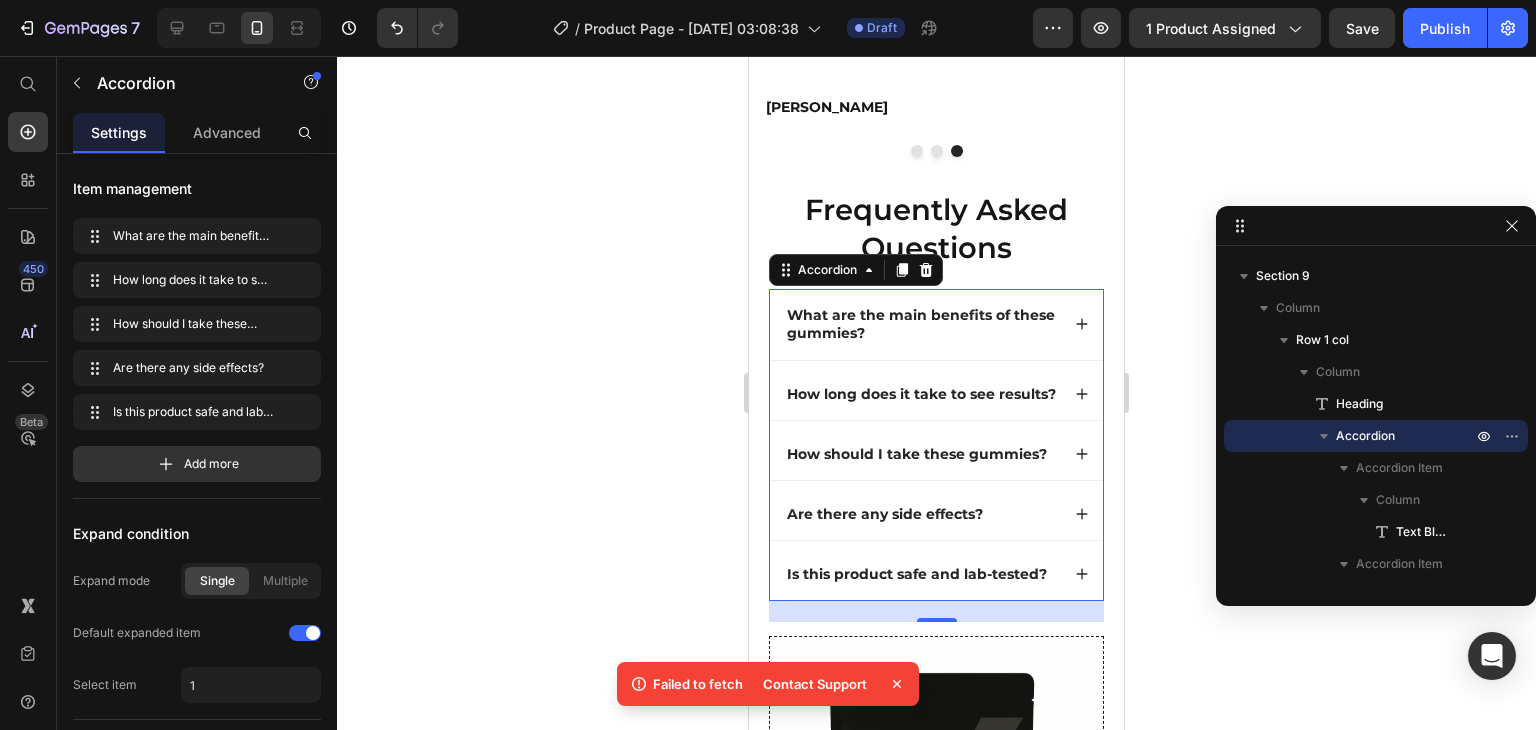 click 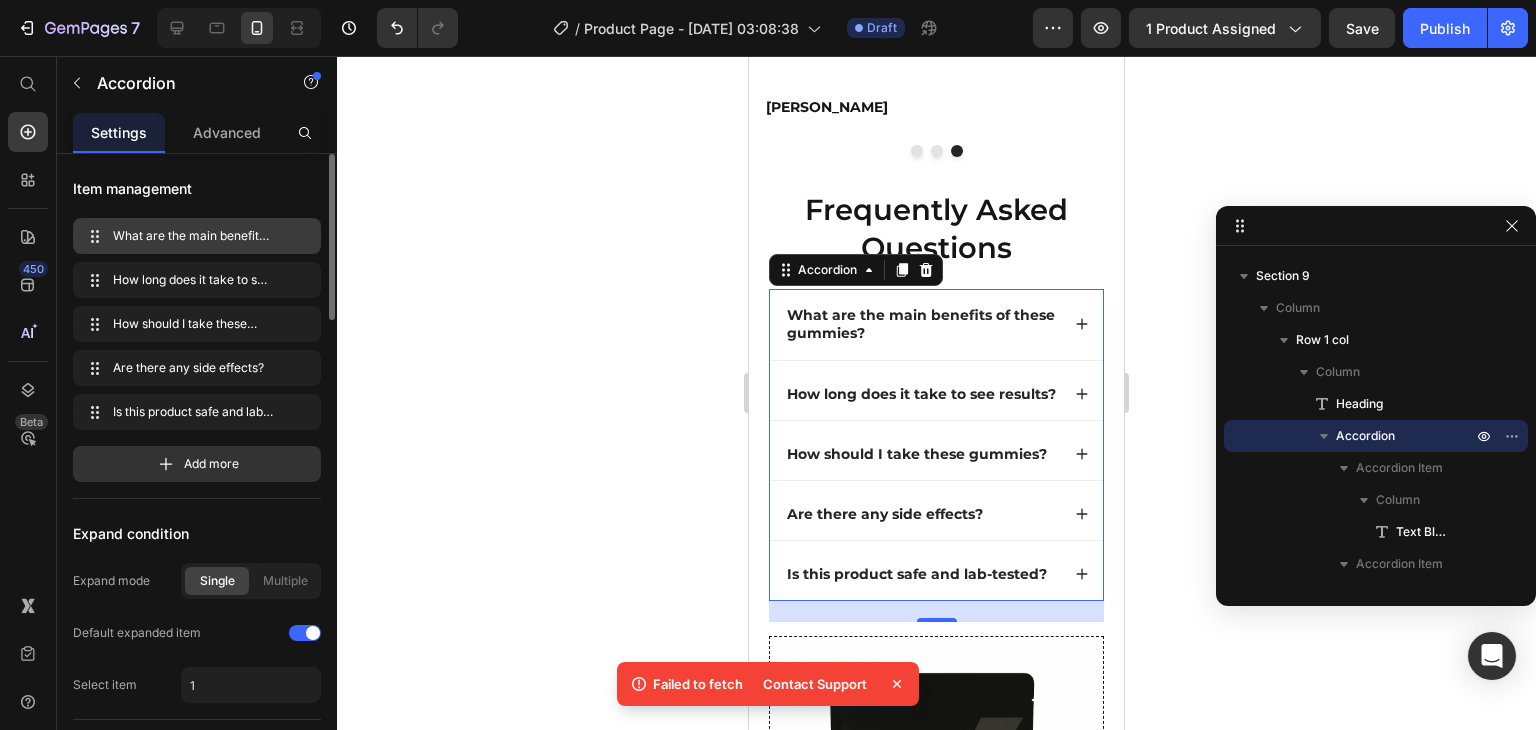 scroll, scrollTop: 8289, scrollLeft: 0, axis: vertical 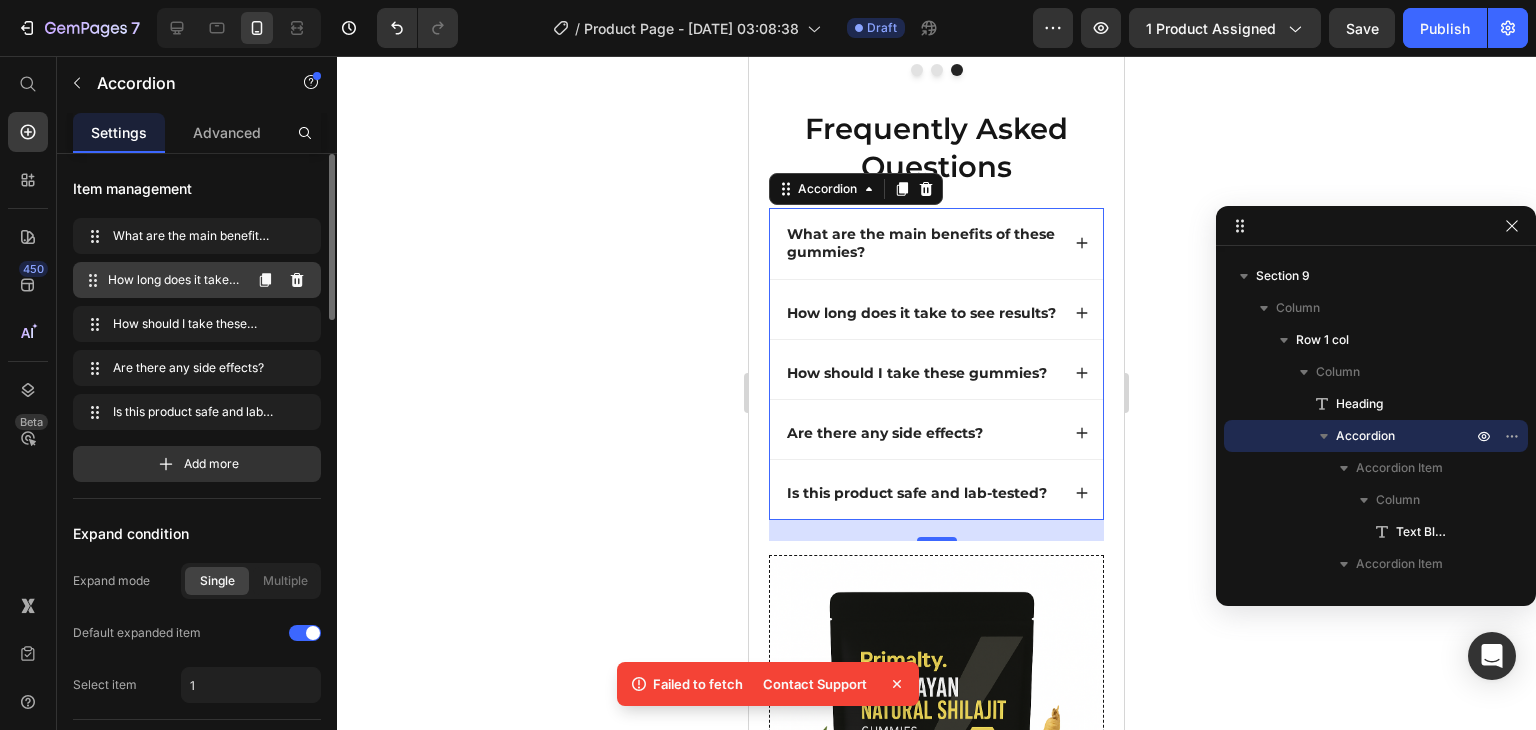 click on "How long does it take to see results? How long does it take to see results?" at bounding box center (161, 280) 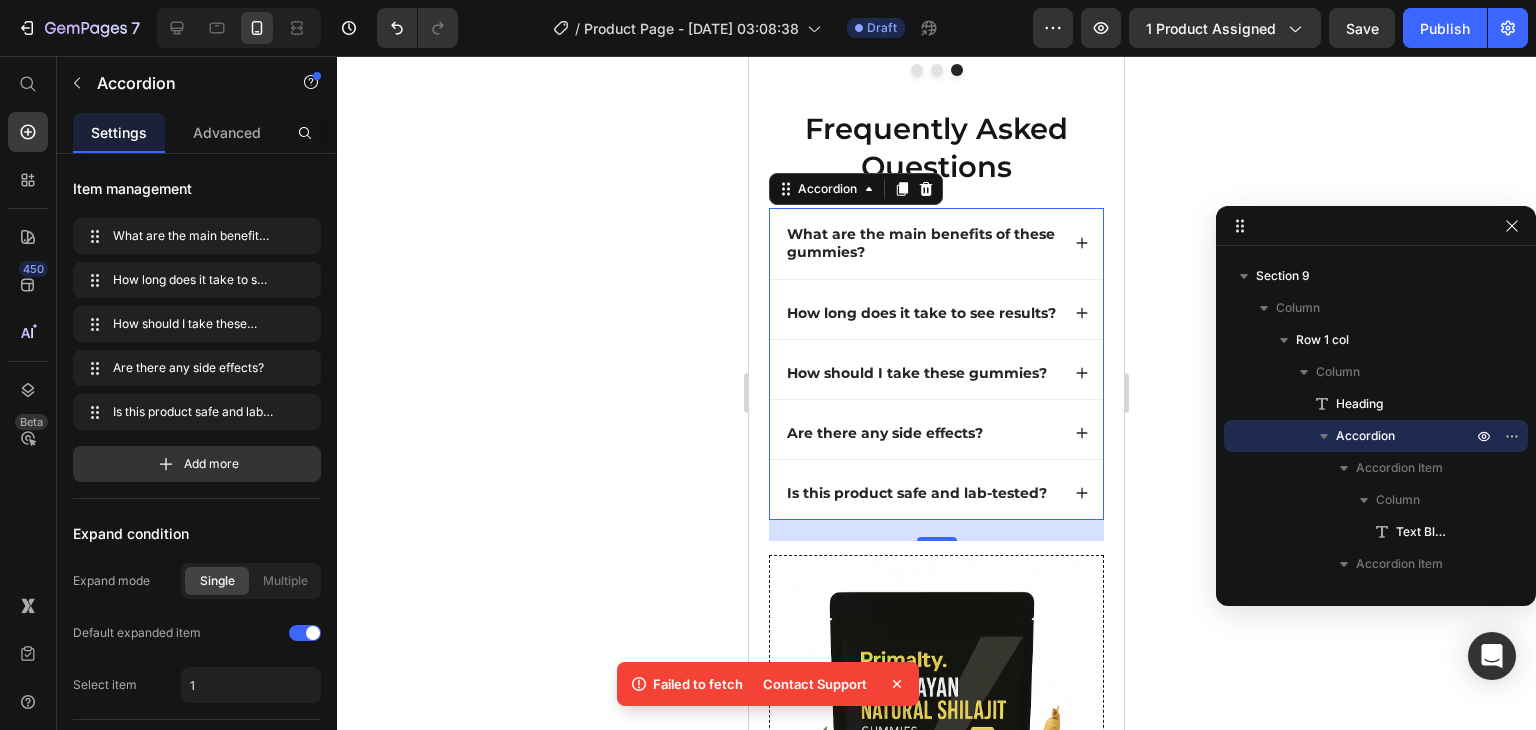 click 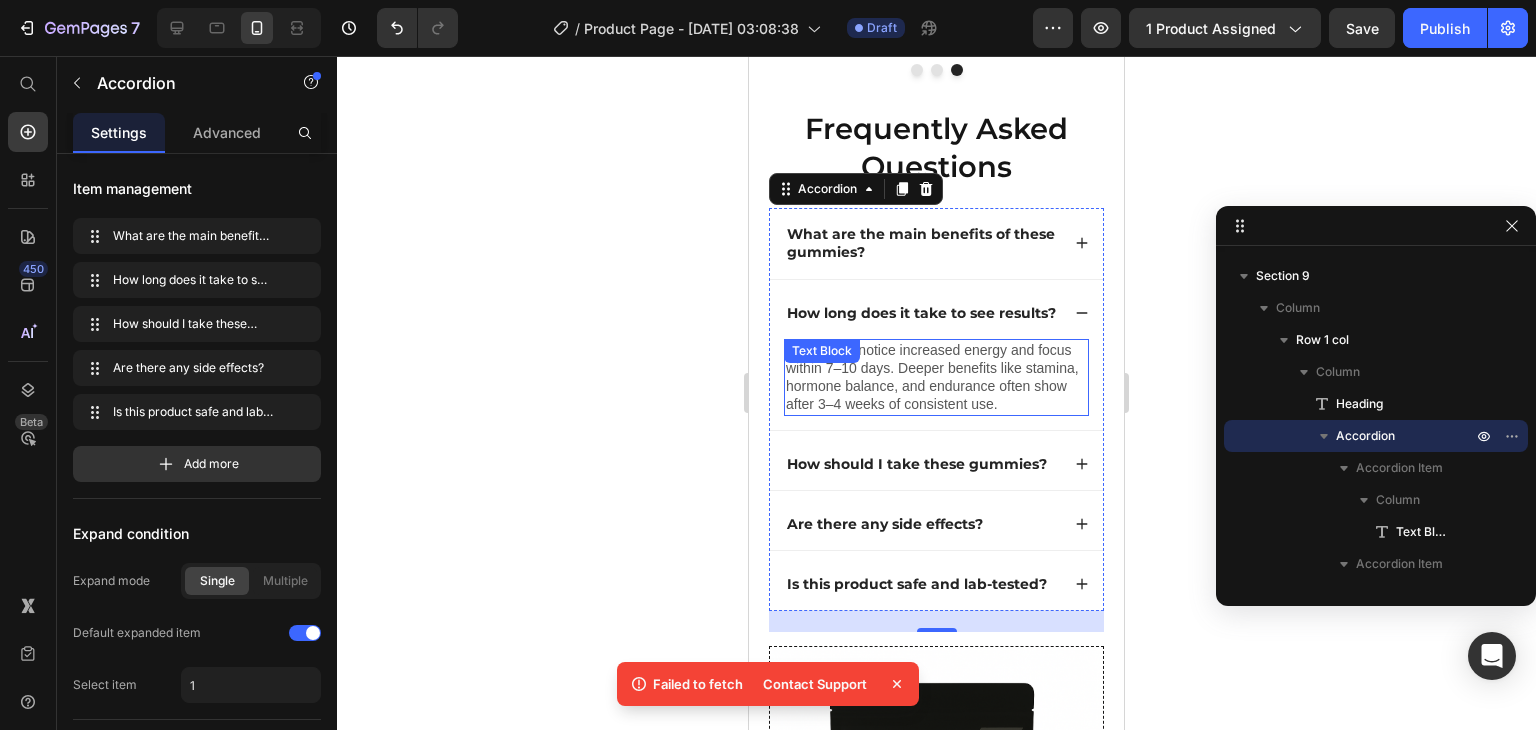 click on "Most users notice increased energy and focus within 7–10 days. Deeper benefits like stamina, hormone balance, and endurance often show after 3–4 weeks of consistent use. Text Block" at bounding box center [936, 377] 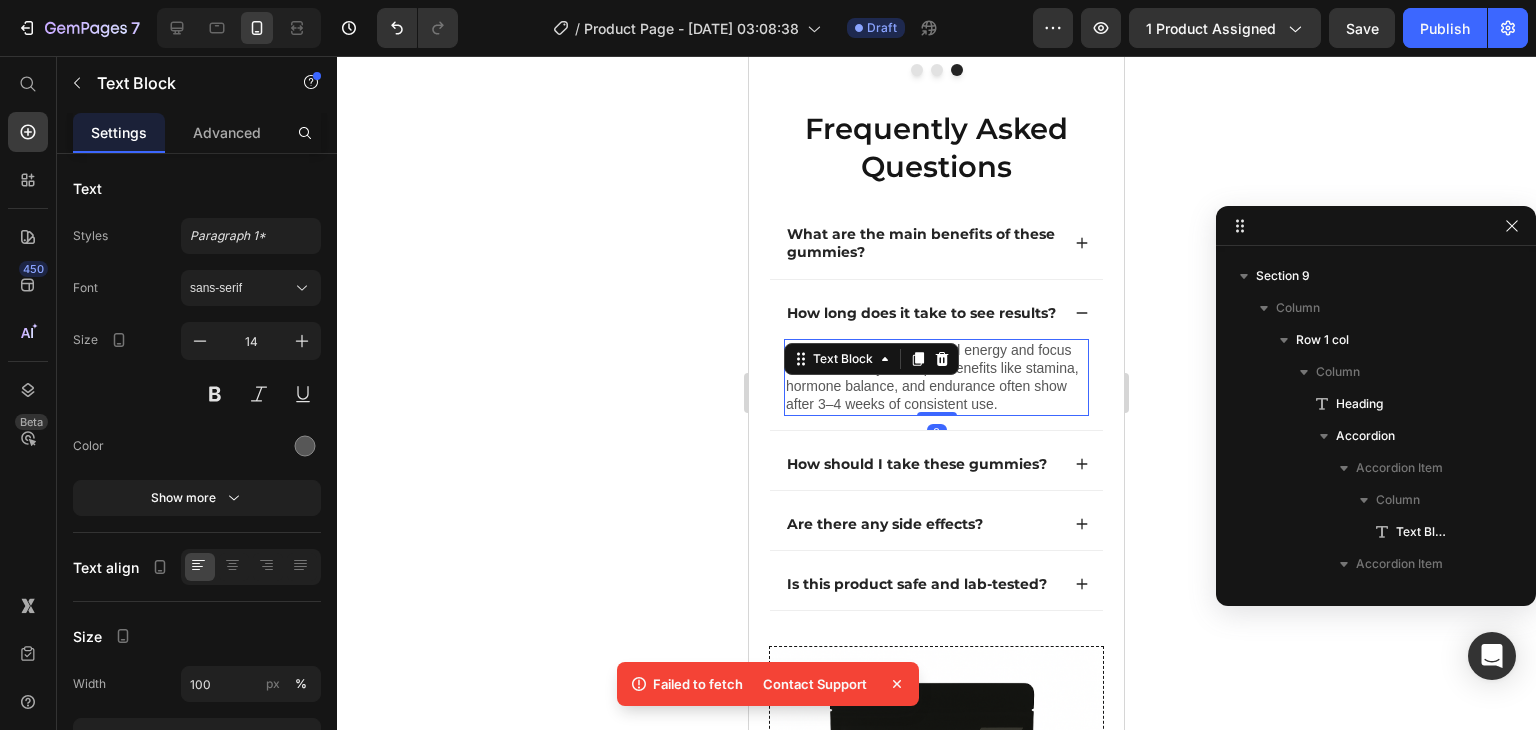 scroll, scrollTop: 3914, scrollLeft: 0, axis: vertical 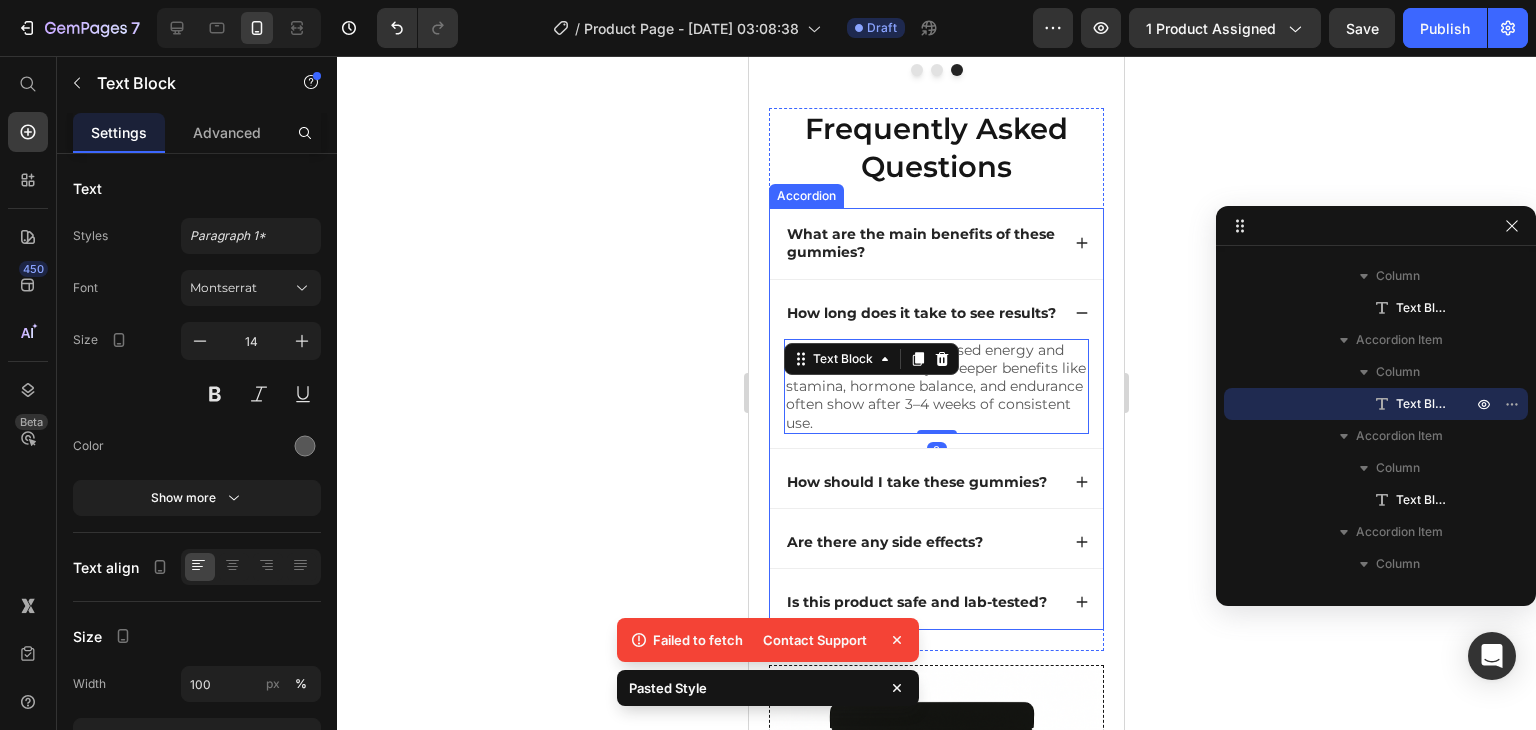 click 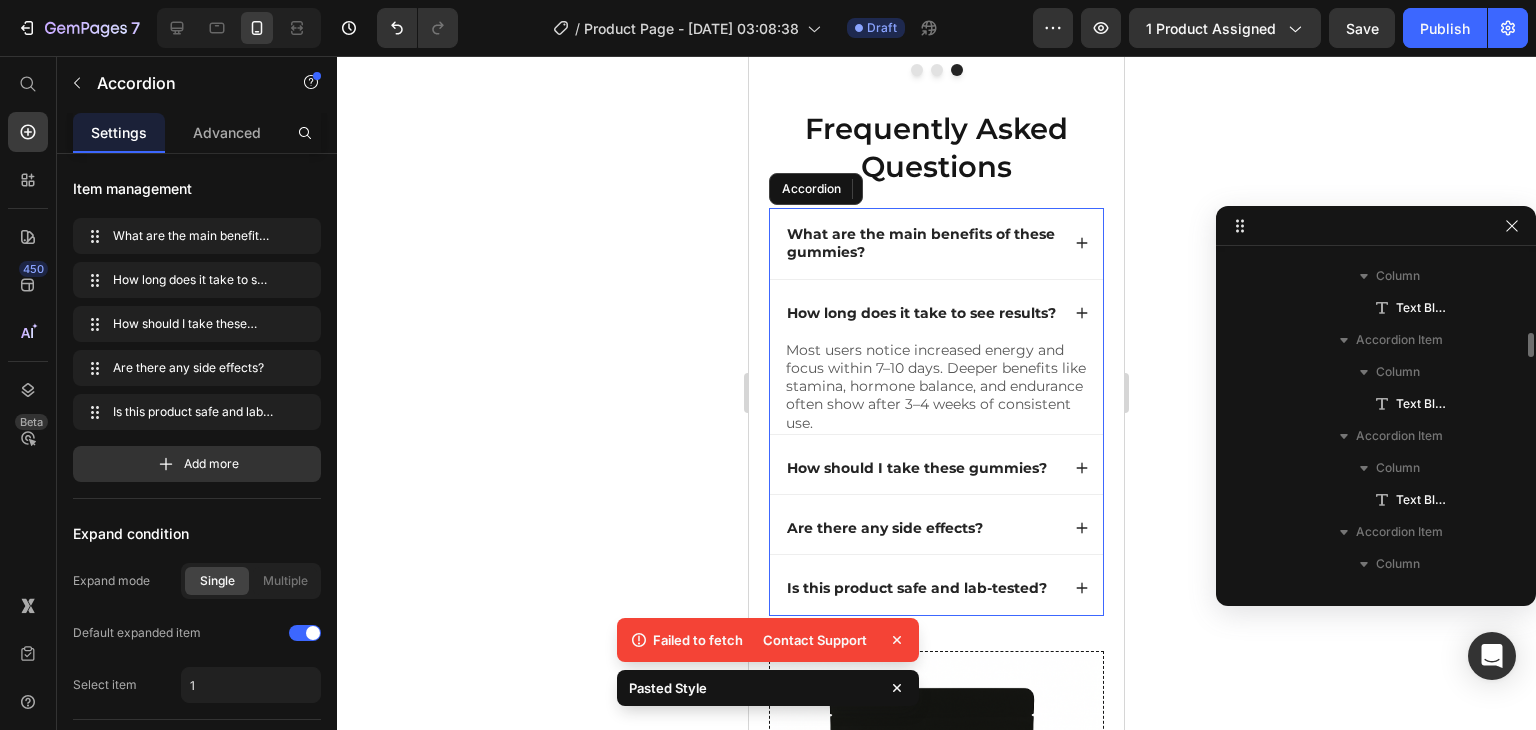 click 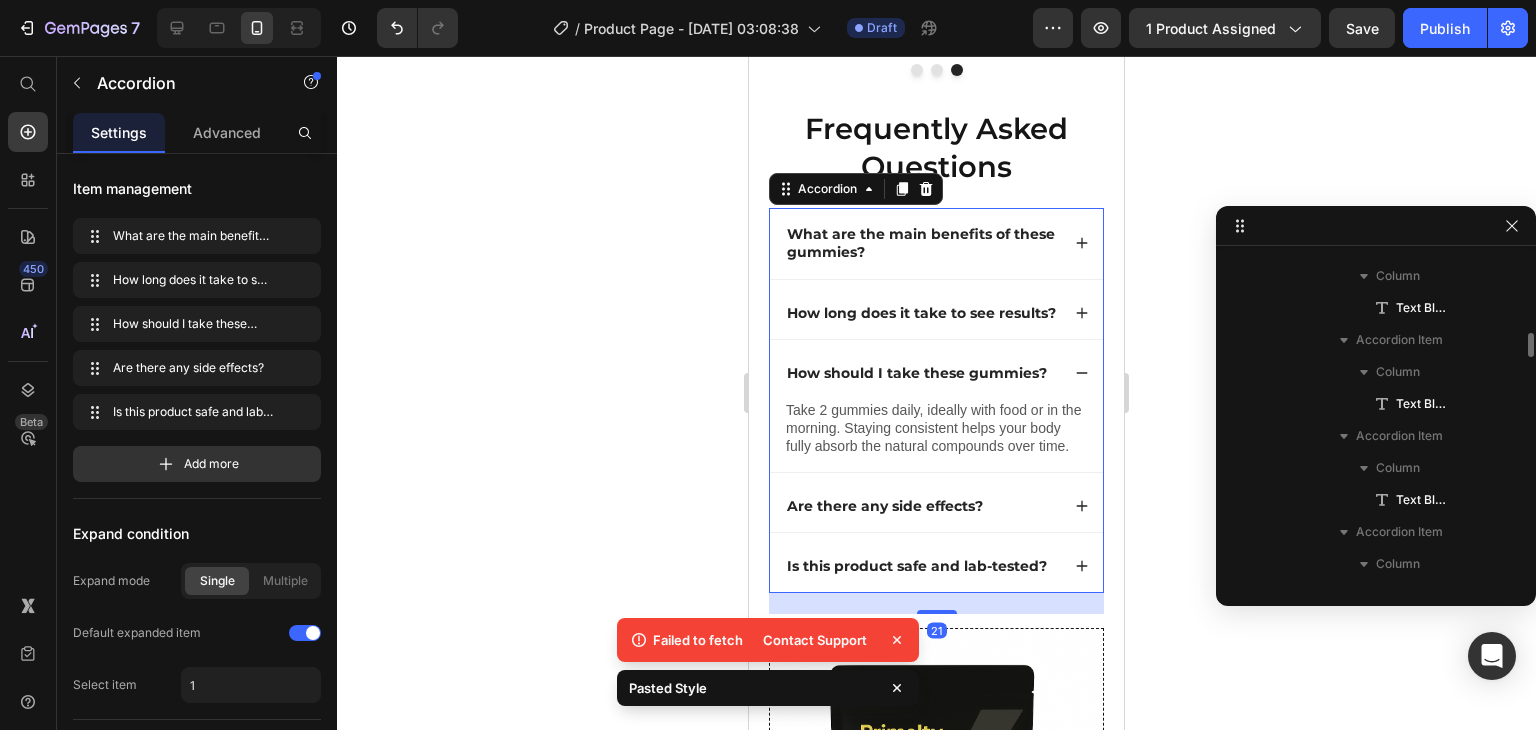 scroll, scrollTop: 3722, scrollLeft: 0, axis: vertical 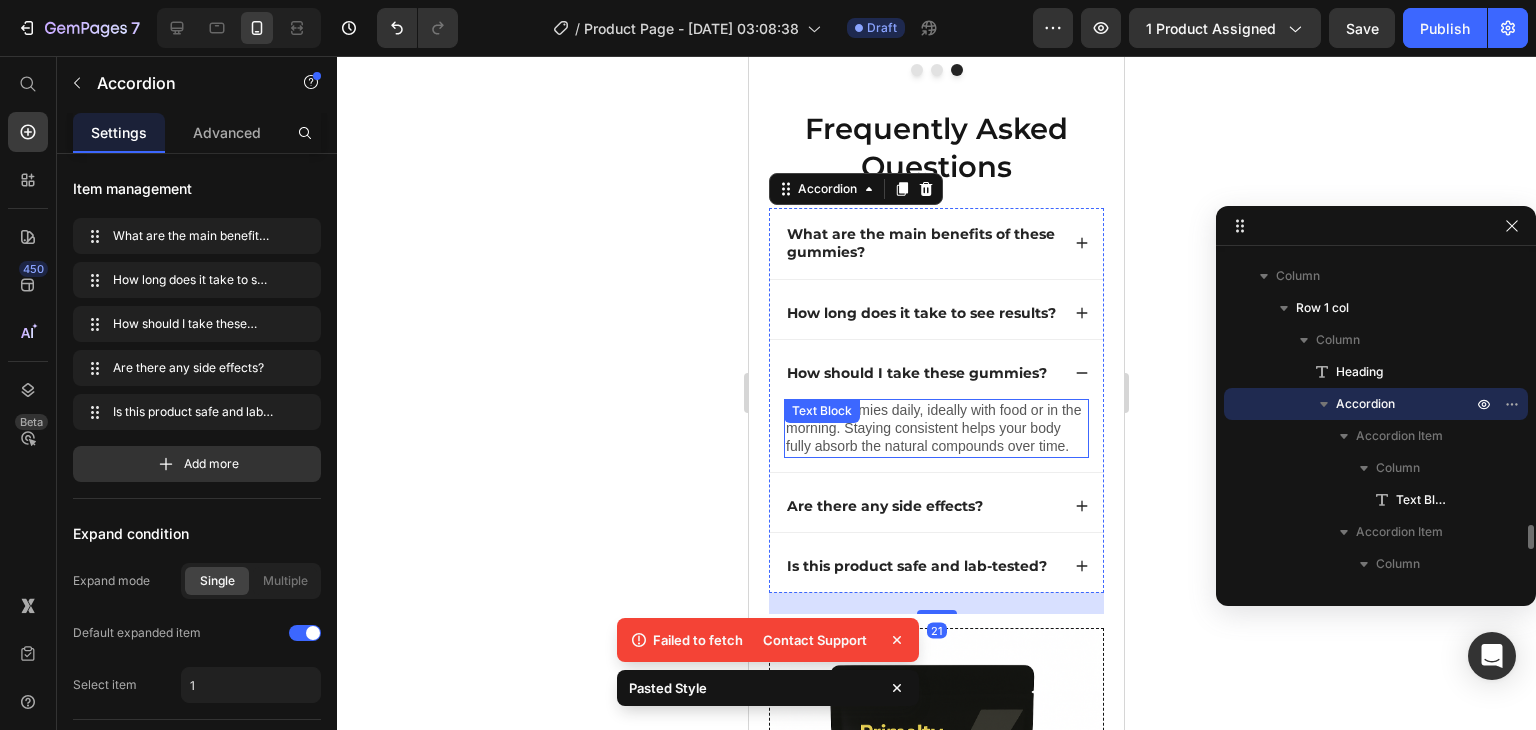 click on "Take 2 gummies daily, ideally with food or in the morning. Staying consistent helps your body fully absorb the natural compounds over time." at bounding box center (936, 428) 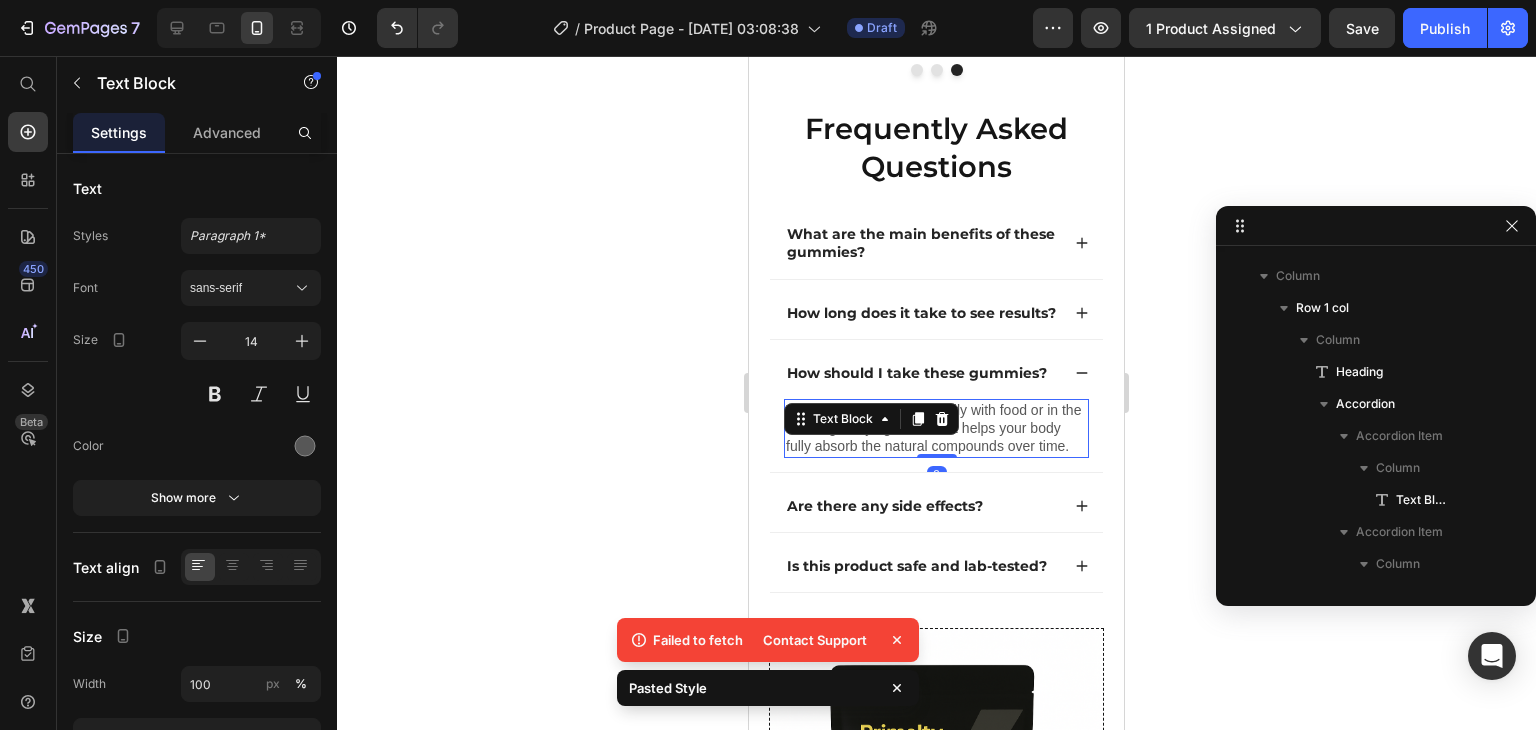 scroll, scrollTop: 4010, scrollLeft: 0, axis: vertical 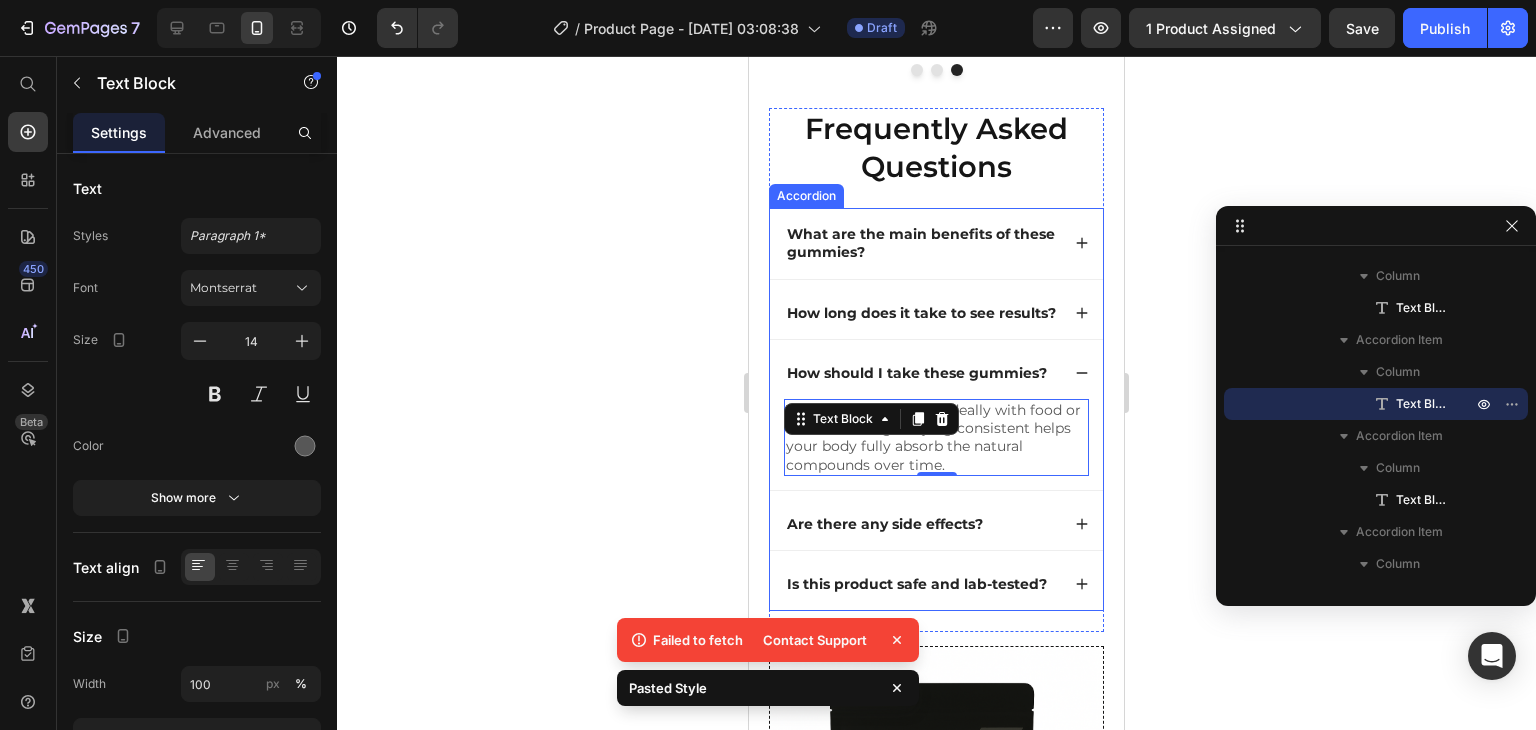 click 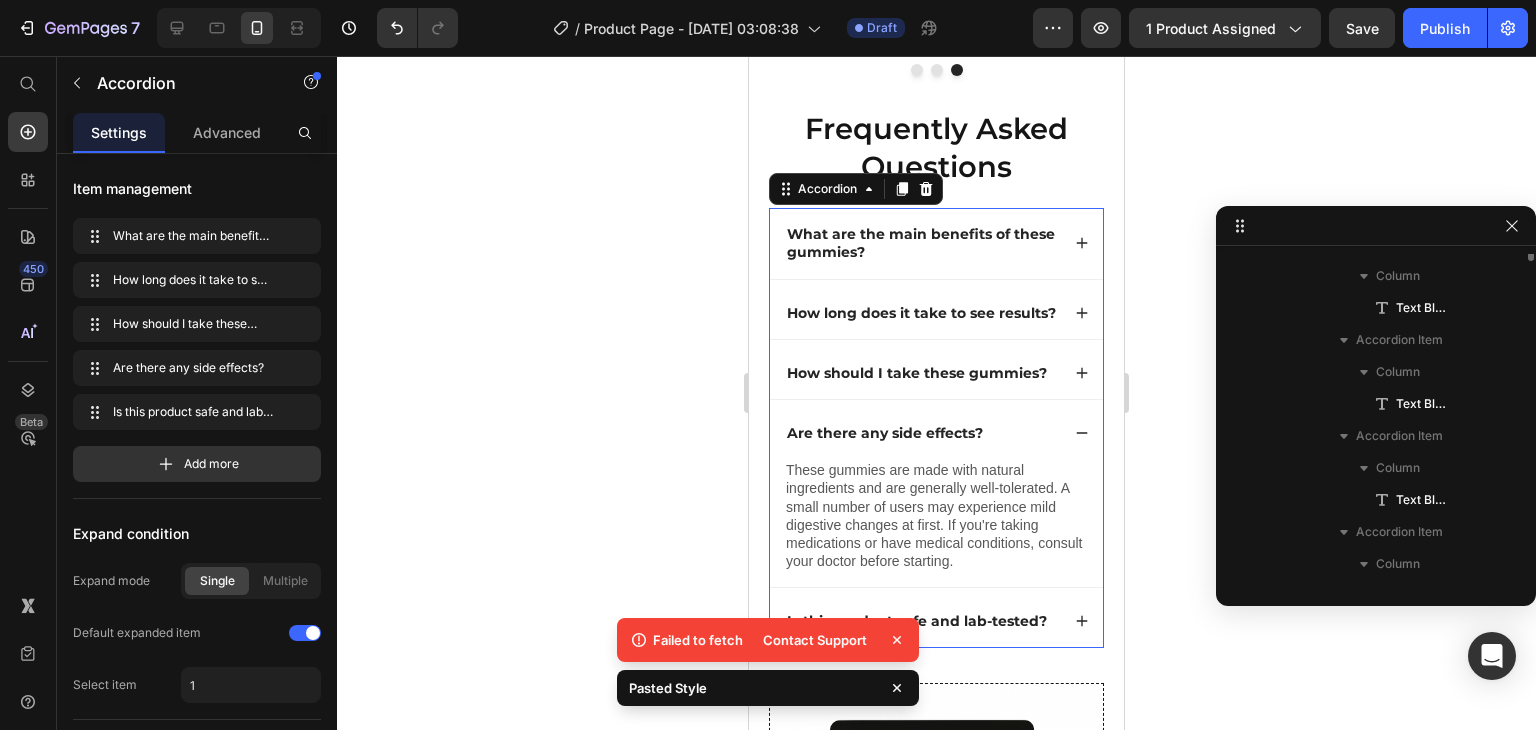 scroll, scrollTop: 3722, scrollLeft: 0, axis: vertical 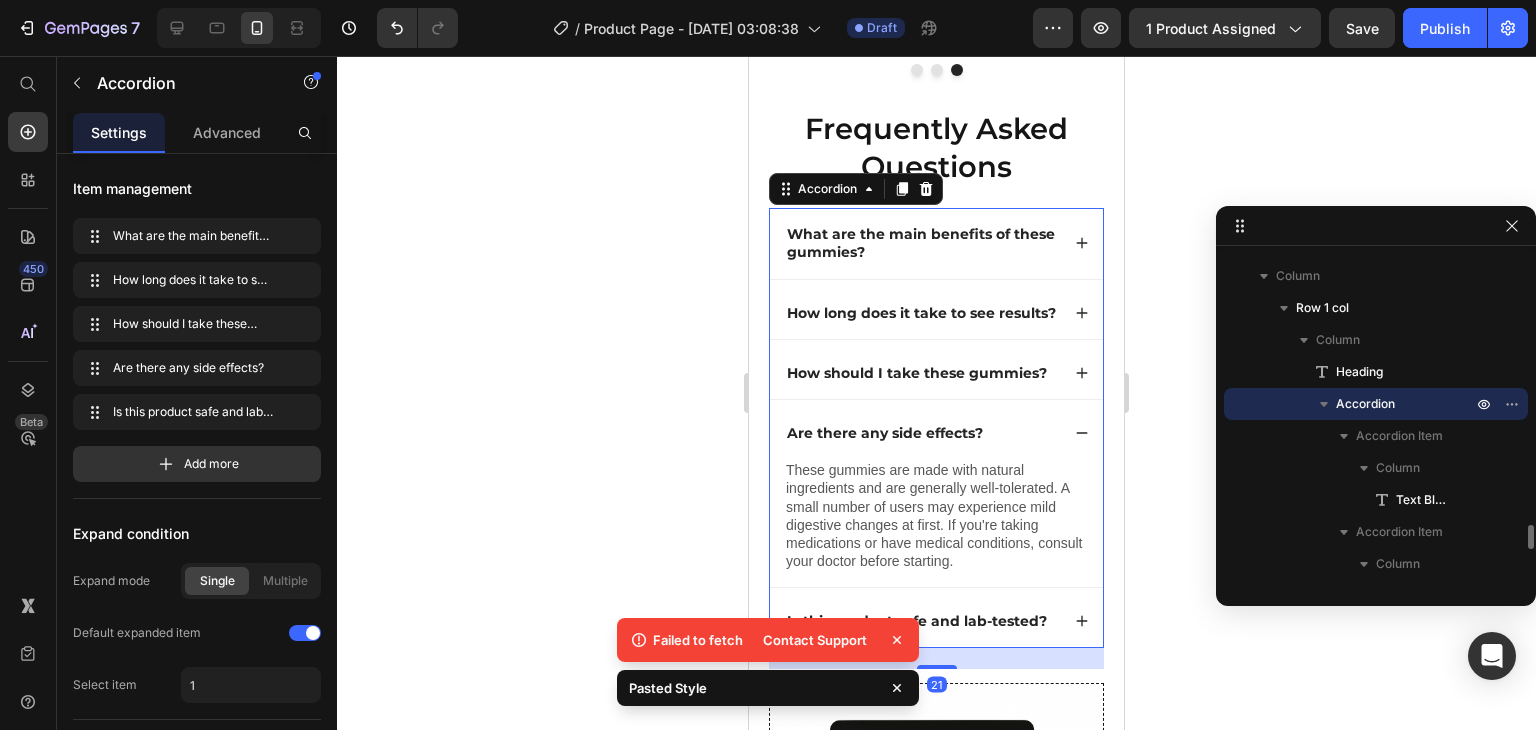 click on "These gummies are made with natural ingredients and are generally well-tolerated. A small number of users may experience mild digestive changes at first. If you're taking medications or have medical conditions, consult your doctor before starting." at bounding box center (936, 515) 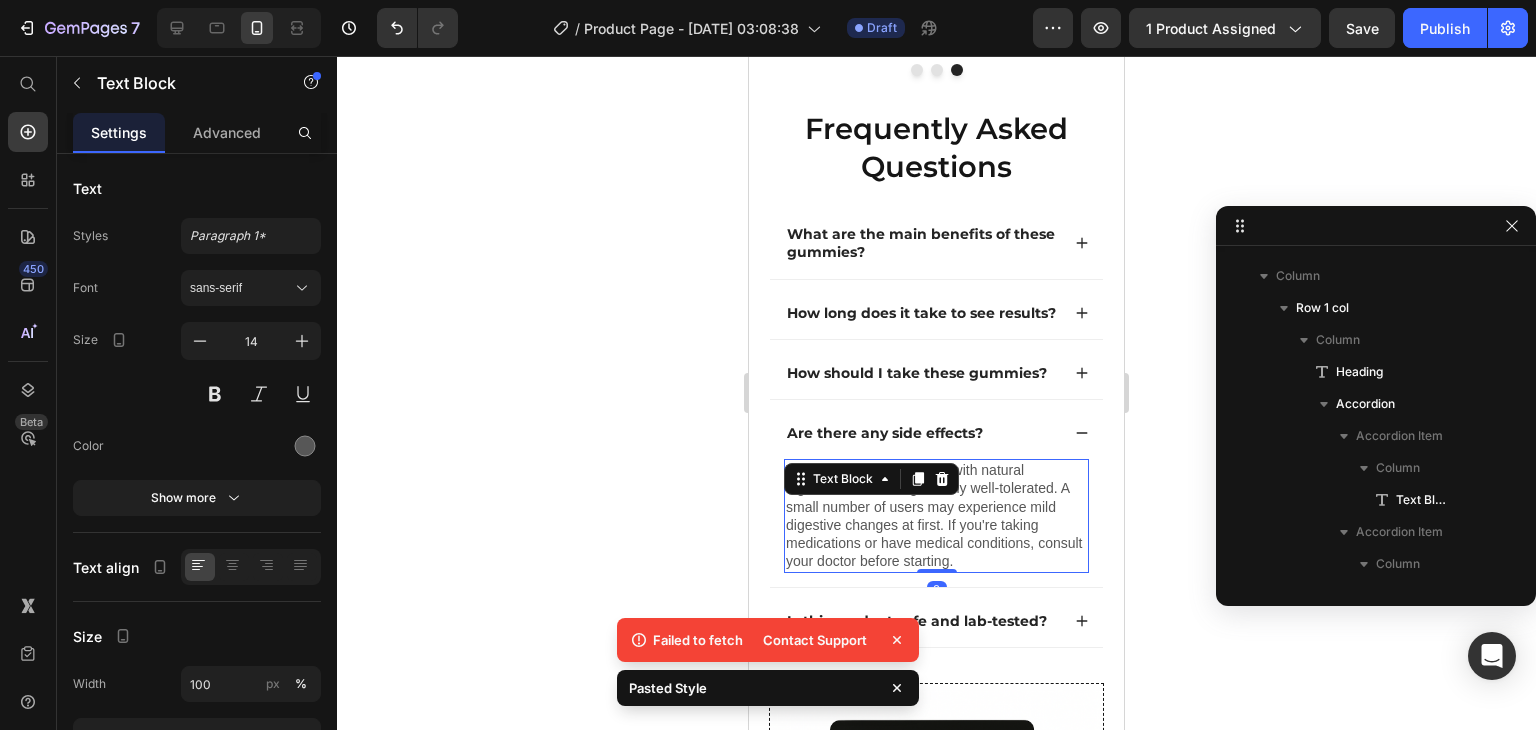 scroll, scrollTop: 4106, scrollLeft: 0, axis: vertical 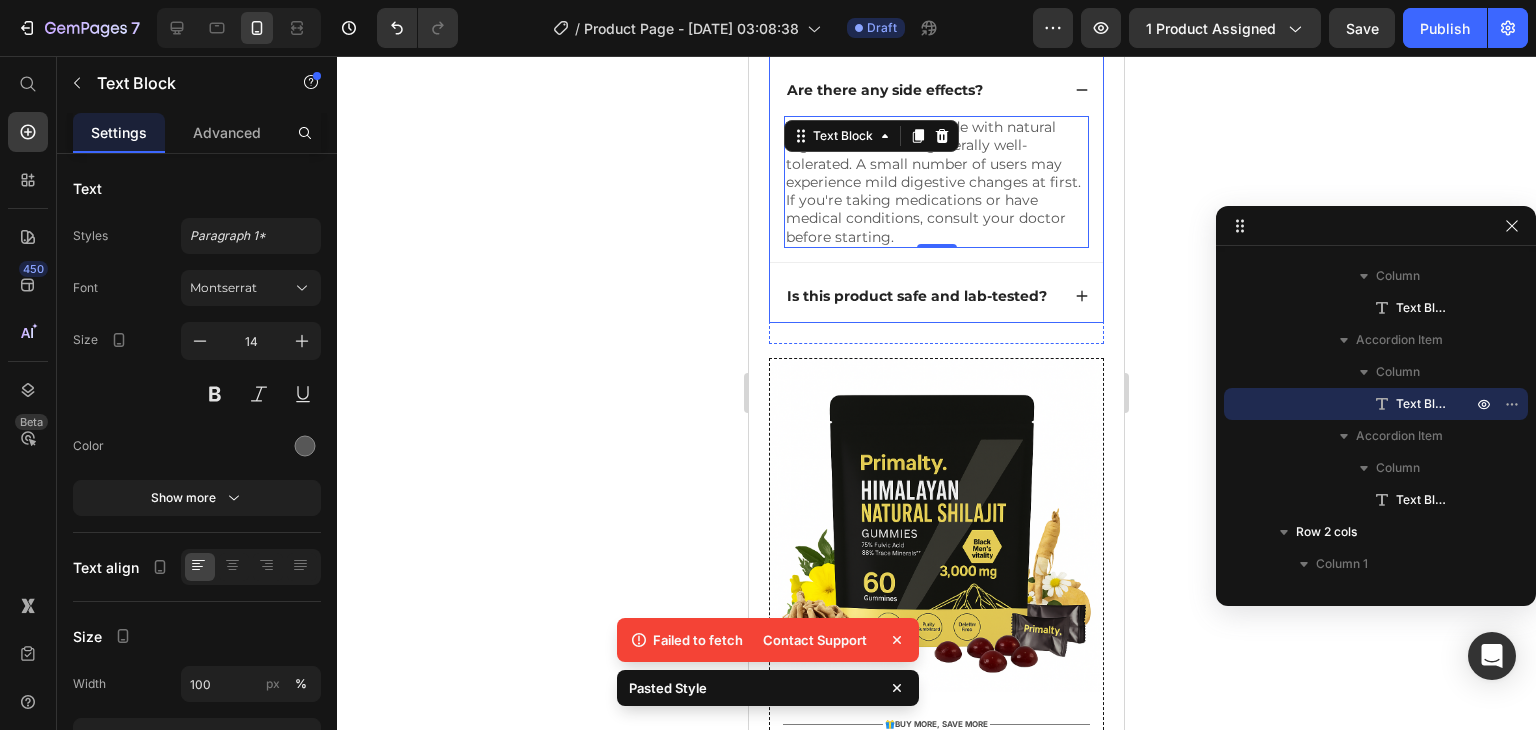 click 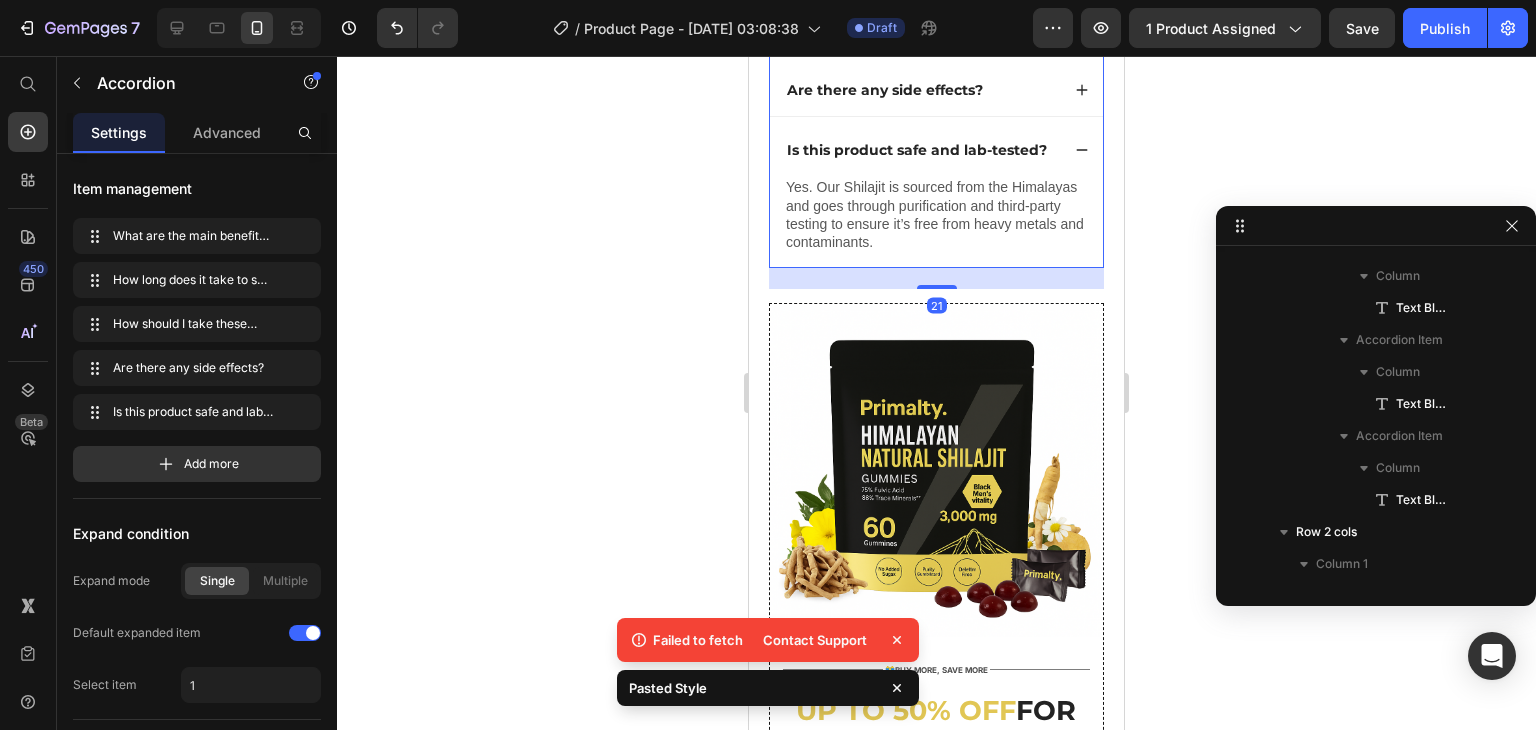 scroll, scrollTop: 3722, scrollLeft: 0, axis: vertical 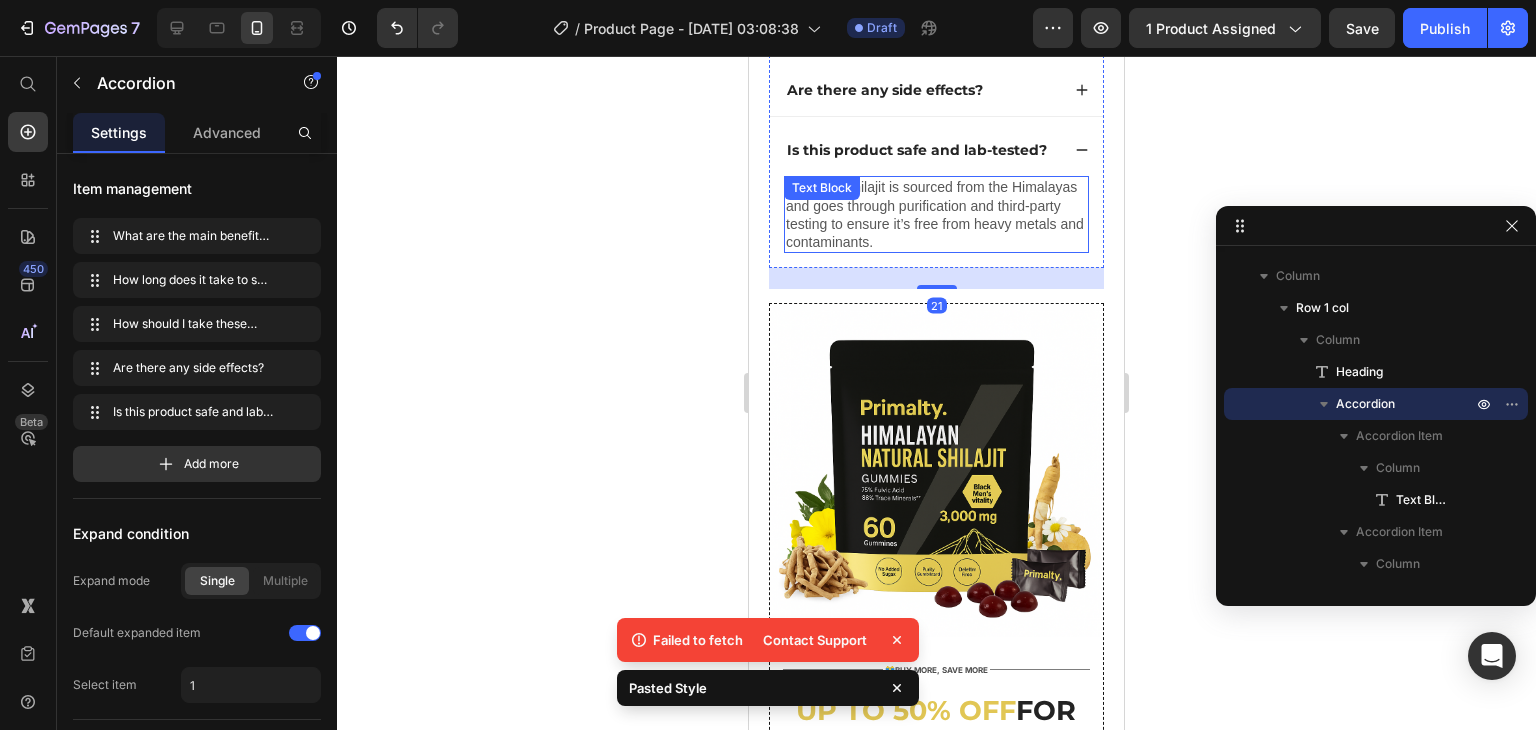 click on "Yes. Our Shilajit is sourced from the Himalayas and goes through purification and third-party testing to ensure it’s free from heavy metals and contaminants." at bounding box center [936, 214] 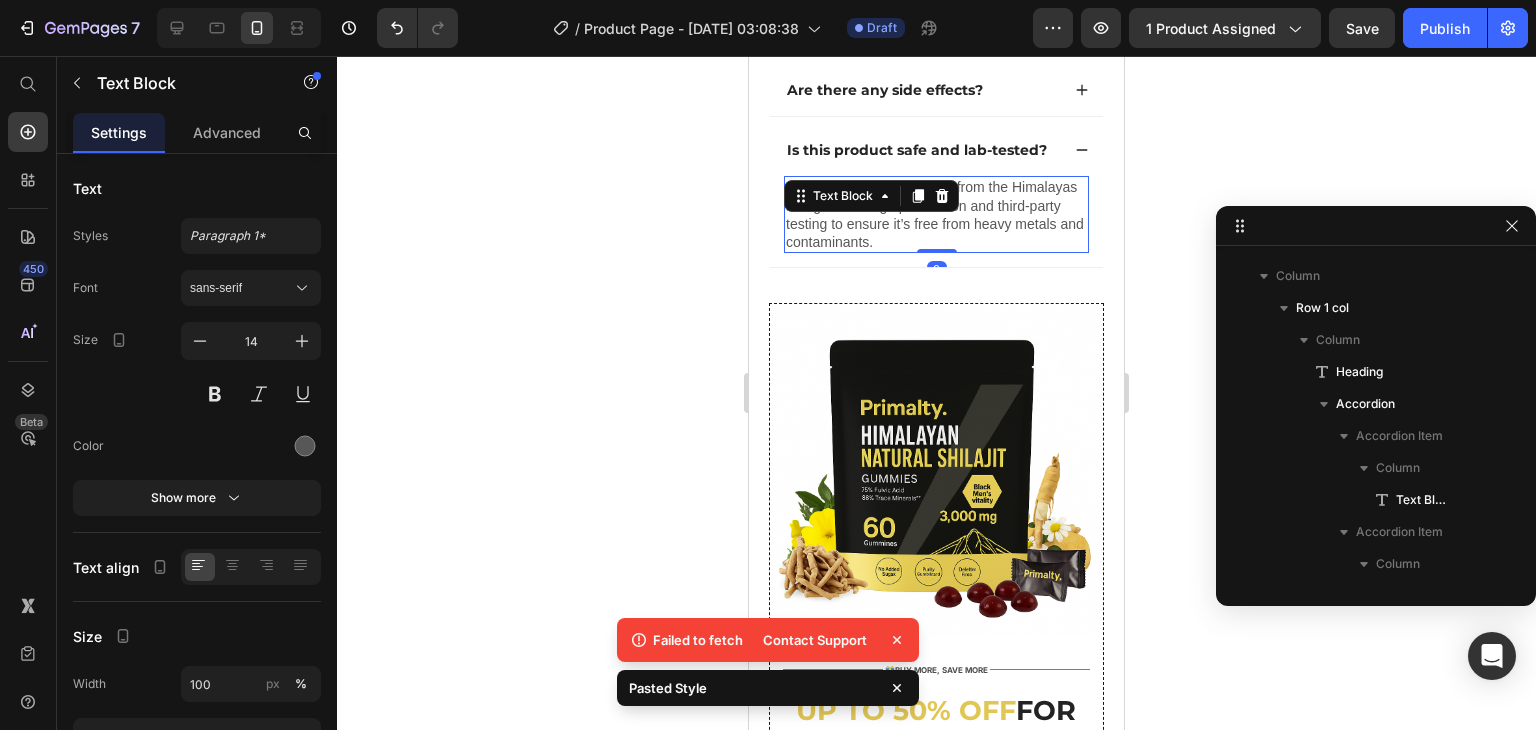 scroll, scrollTop: 4197, scrollLeft: 0, axis: vertical 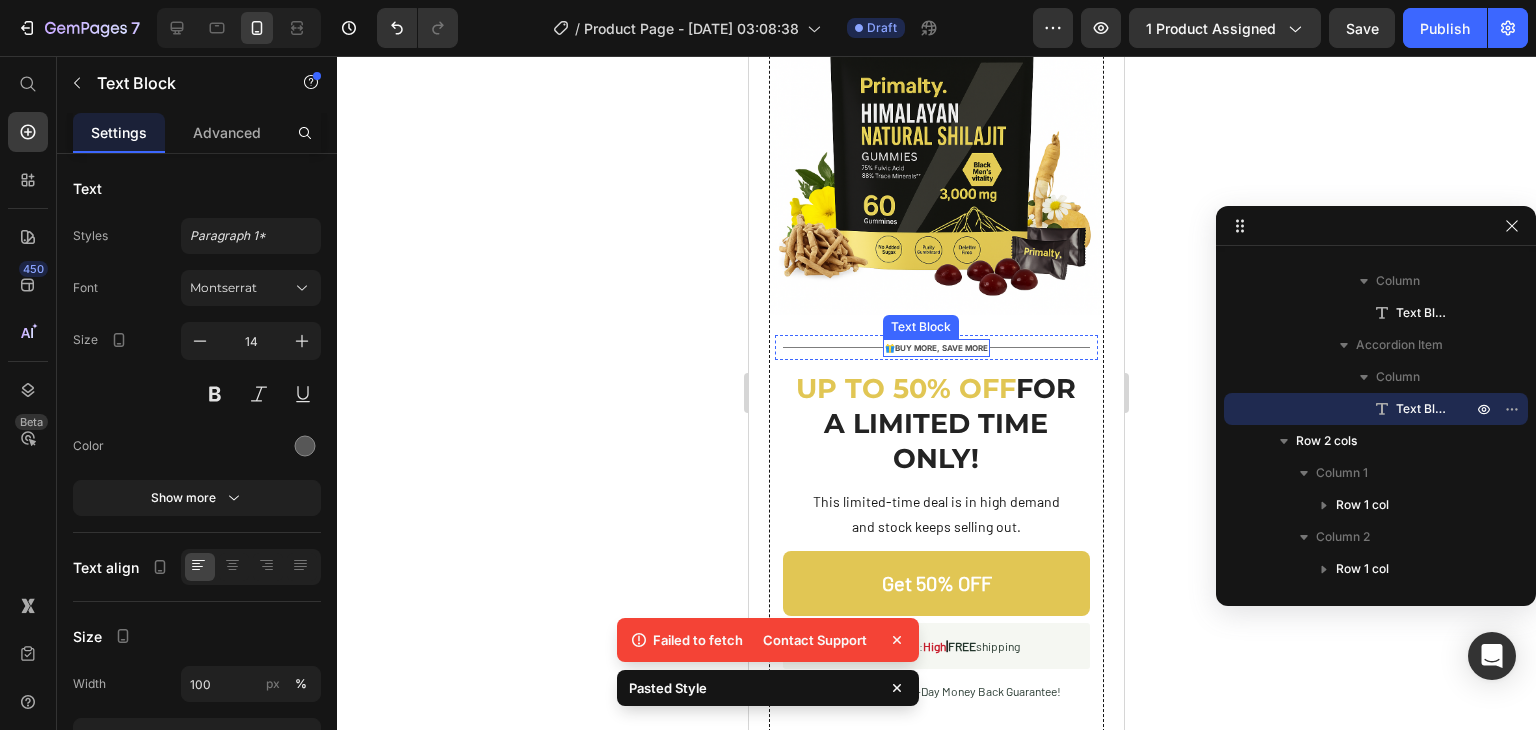 click on "BUY MORE, SAVE MORE" at bounding box center (941, 348) 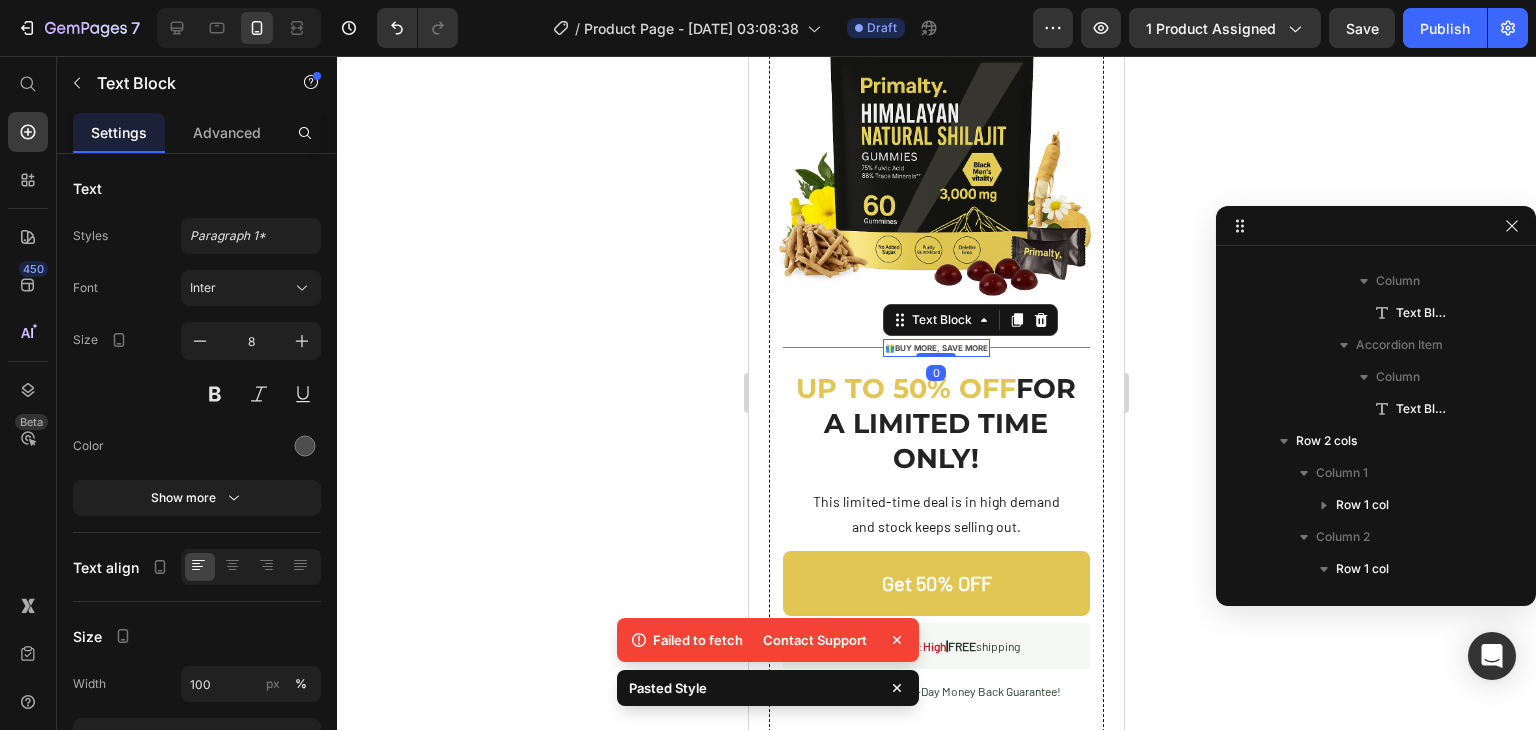 scroll, scrollTop: 4650, scrollLeft: 0, axis: vertical 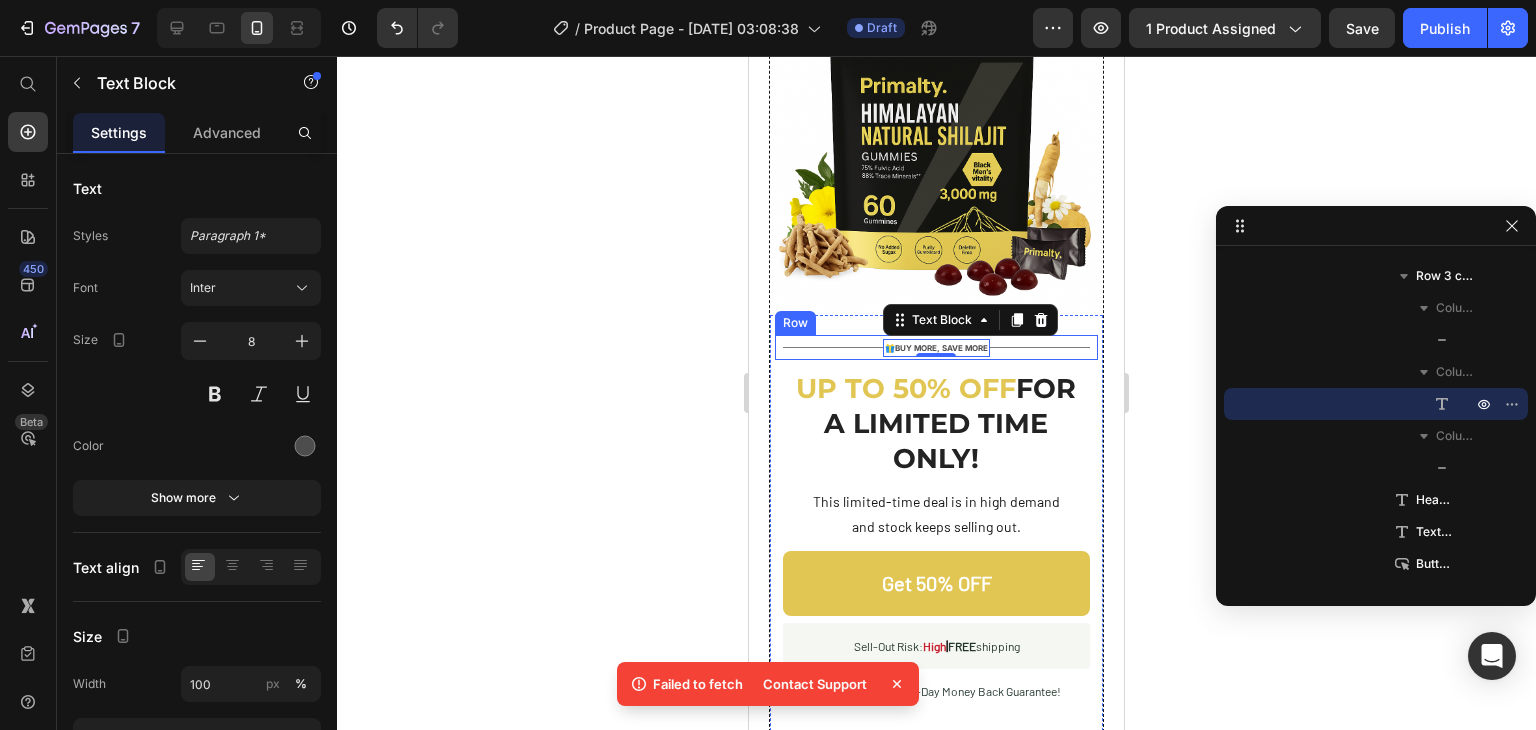 click on "Title Line" at bounding box center (829, 347) 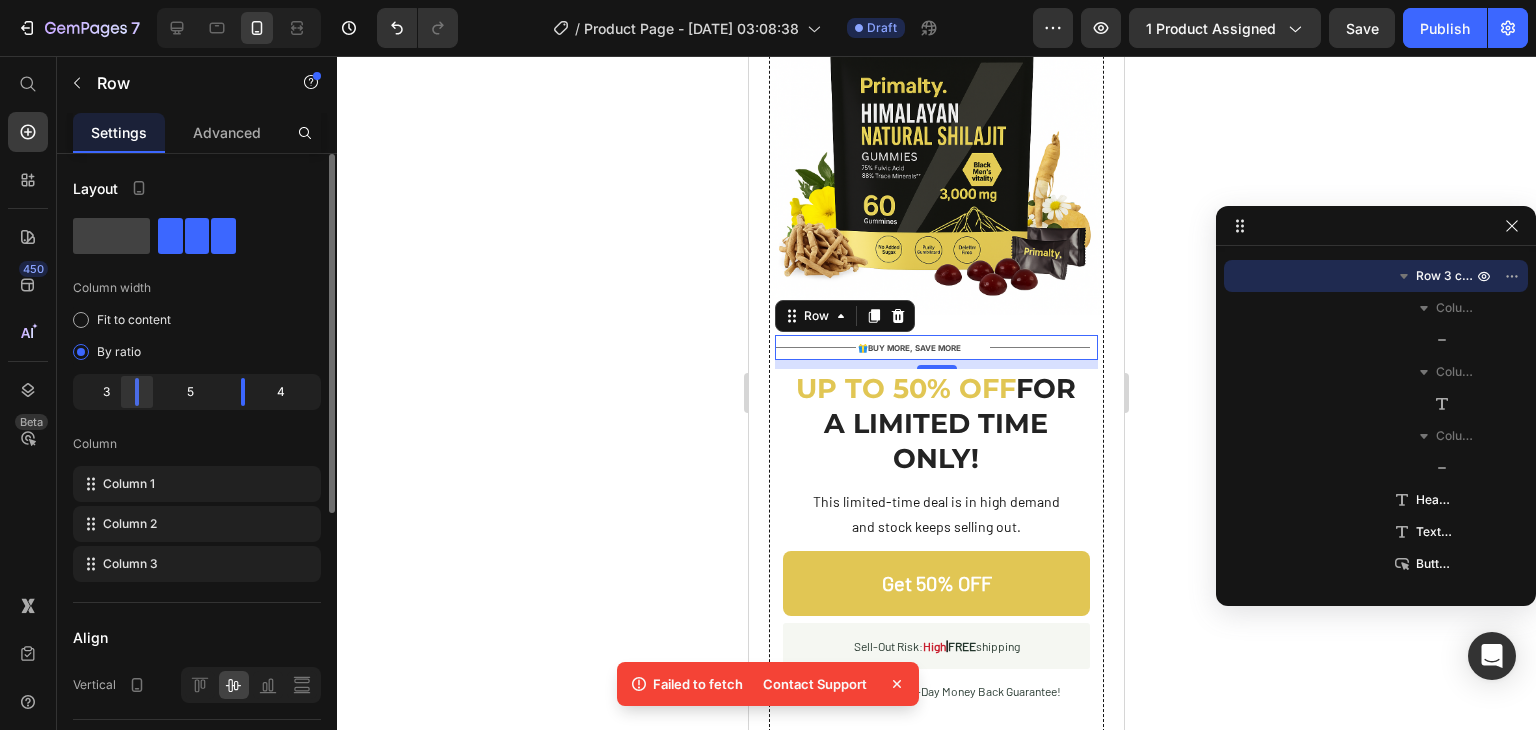 click 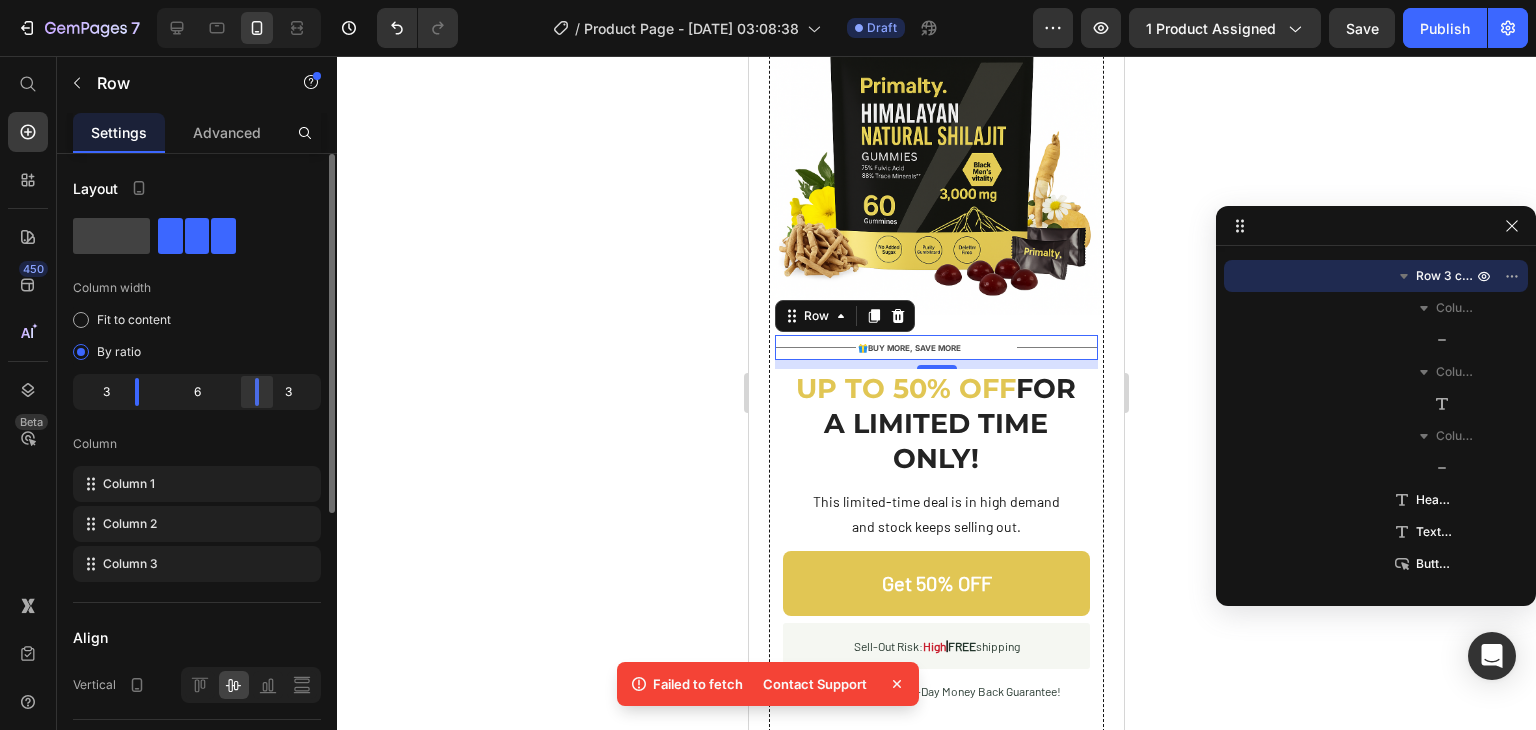 drag, startPoint x: 241, startPoint y: 387, endPoint x: 258, endPoint y: 387, distance: 17 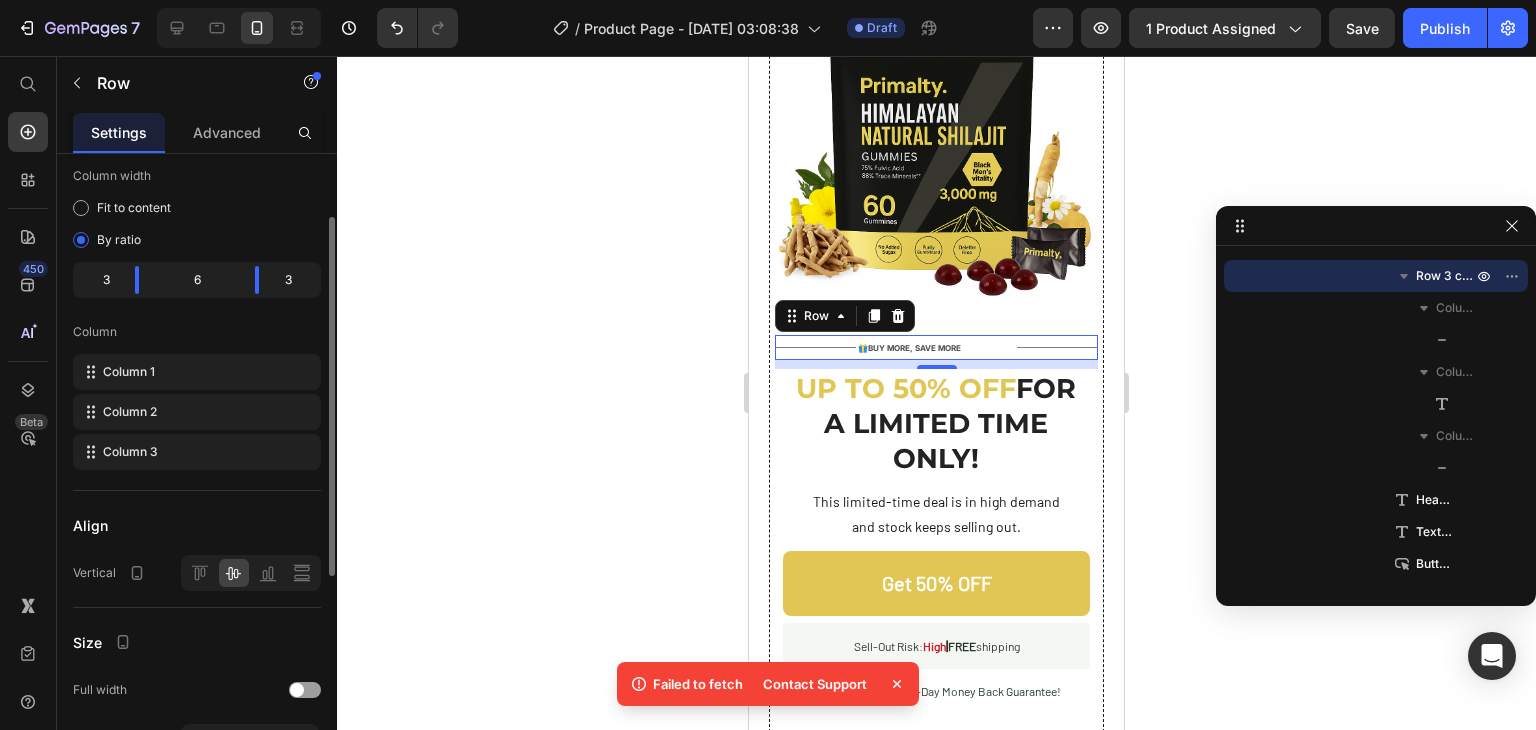 scroll, scrollTop: 113, scrollLeft: 0, axis: vertical 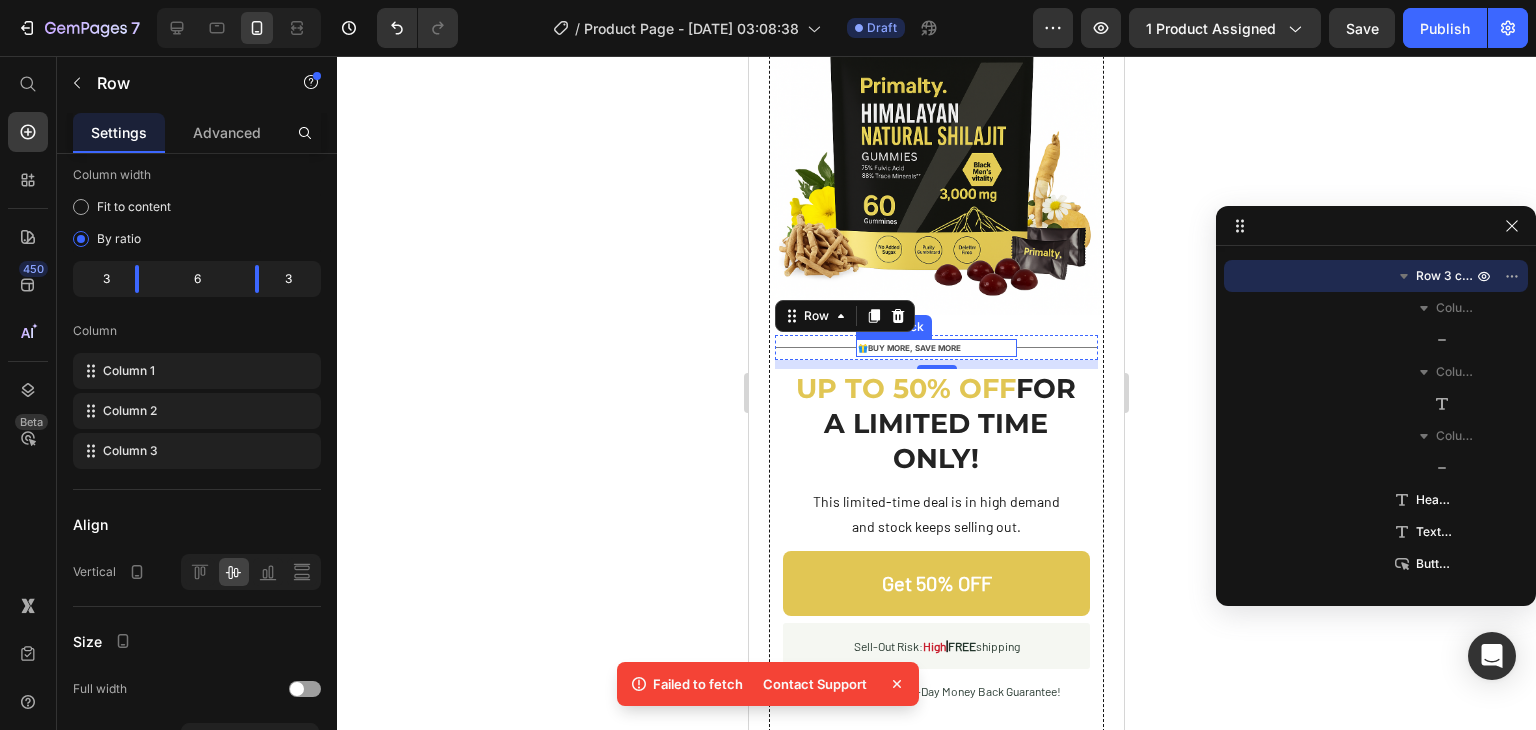 click on "🎁  BUY MORE, SAVE MORE" at bounding box center (937, 348) 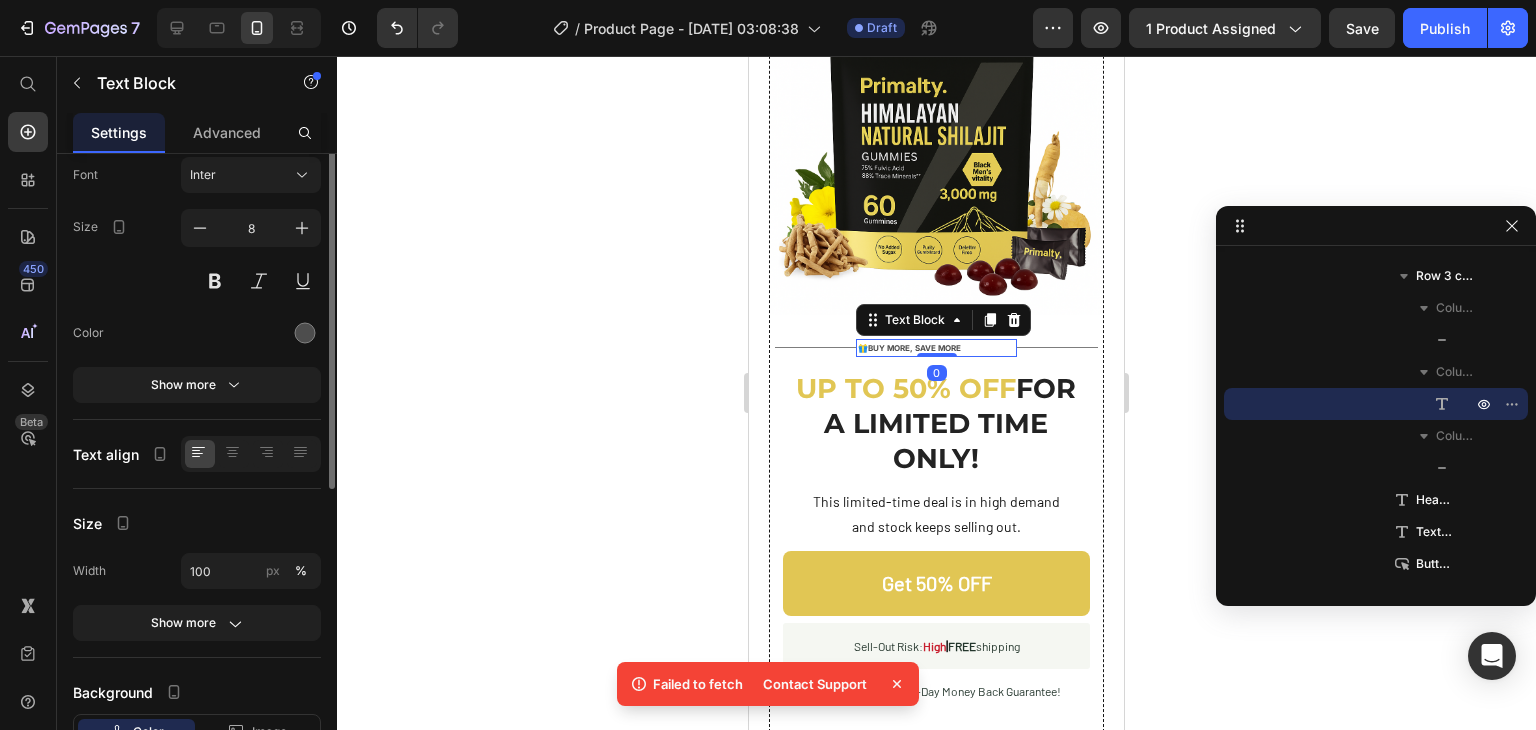 scroll, scrollTop: 0, scrollLeft: 0, axis: both 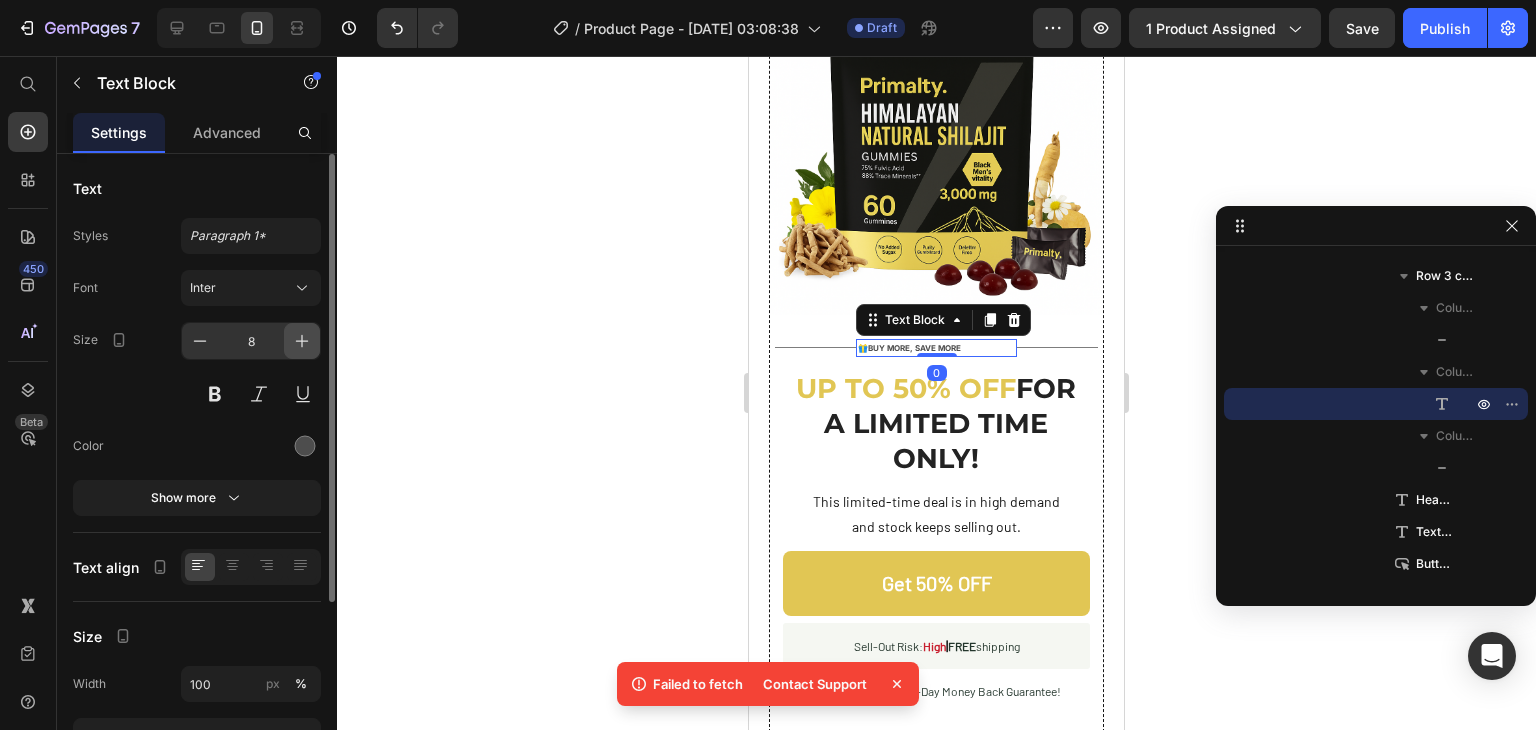 click 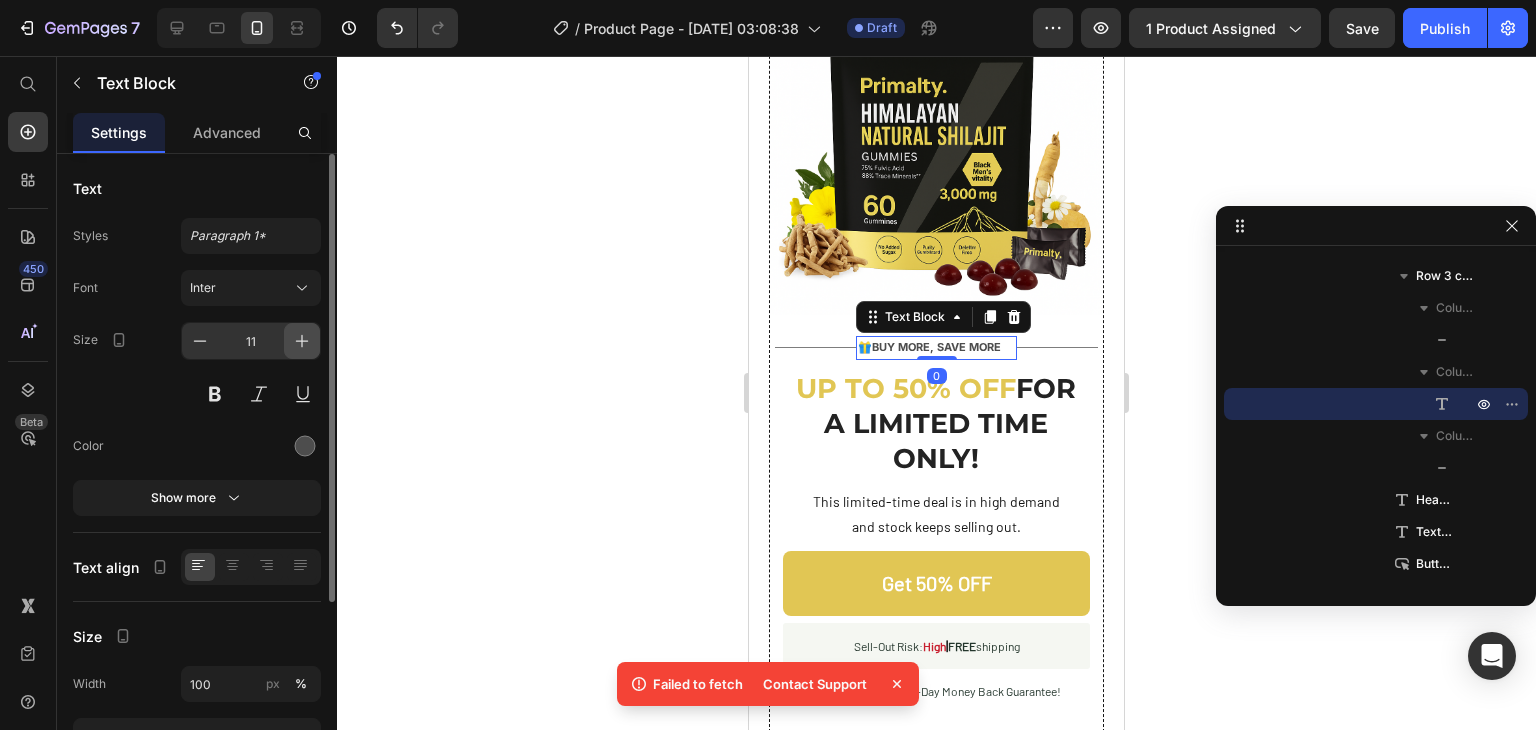 click 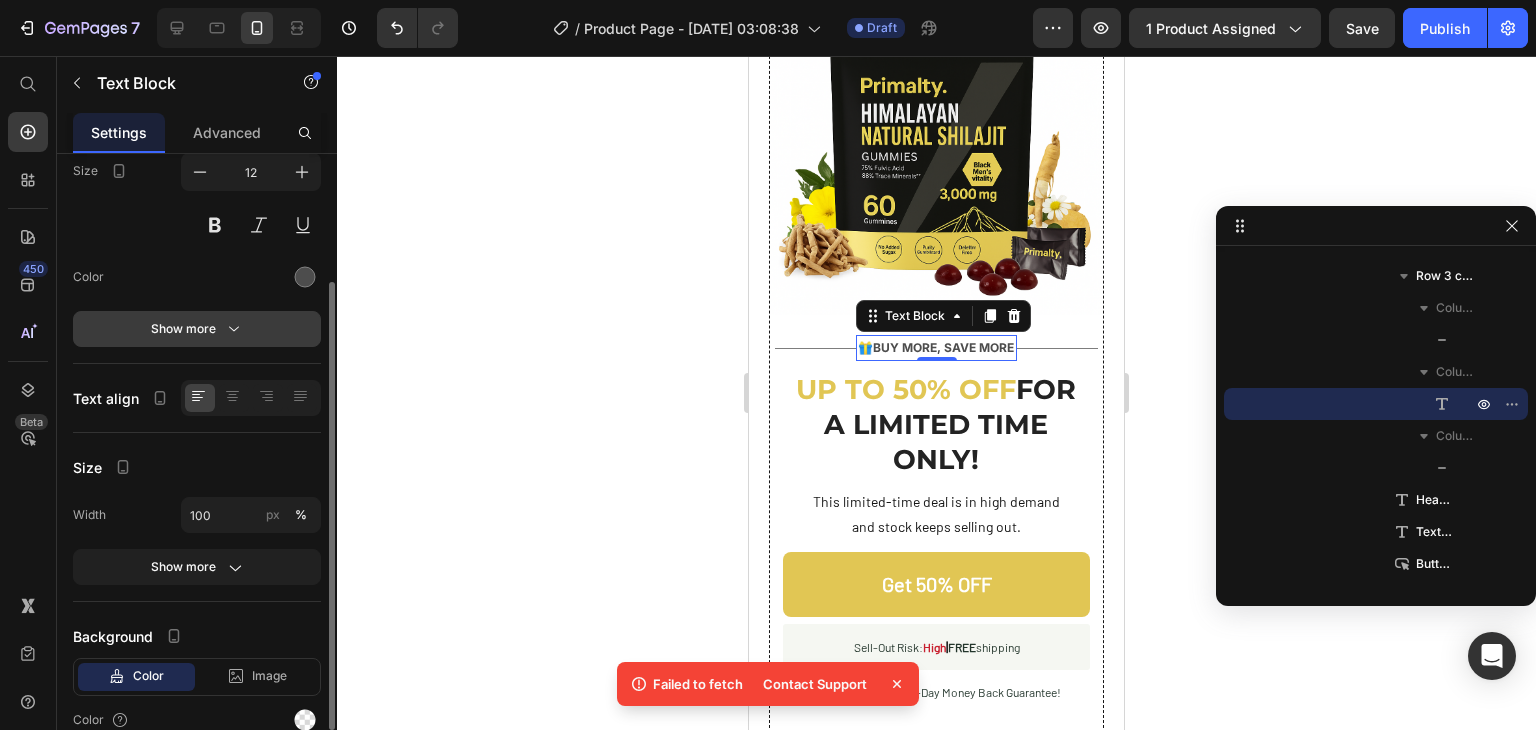 scroll, scrollTop: 176, scrollLeft: 0, axis: vertical 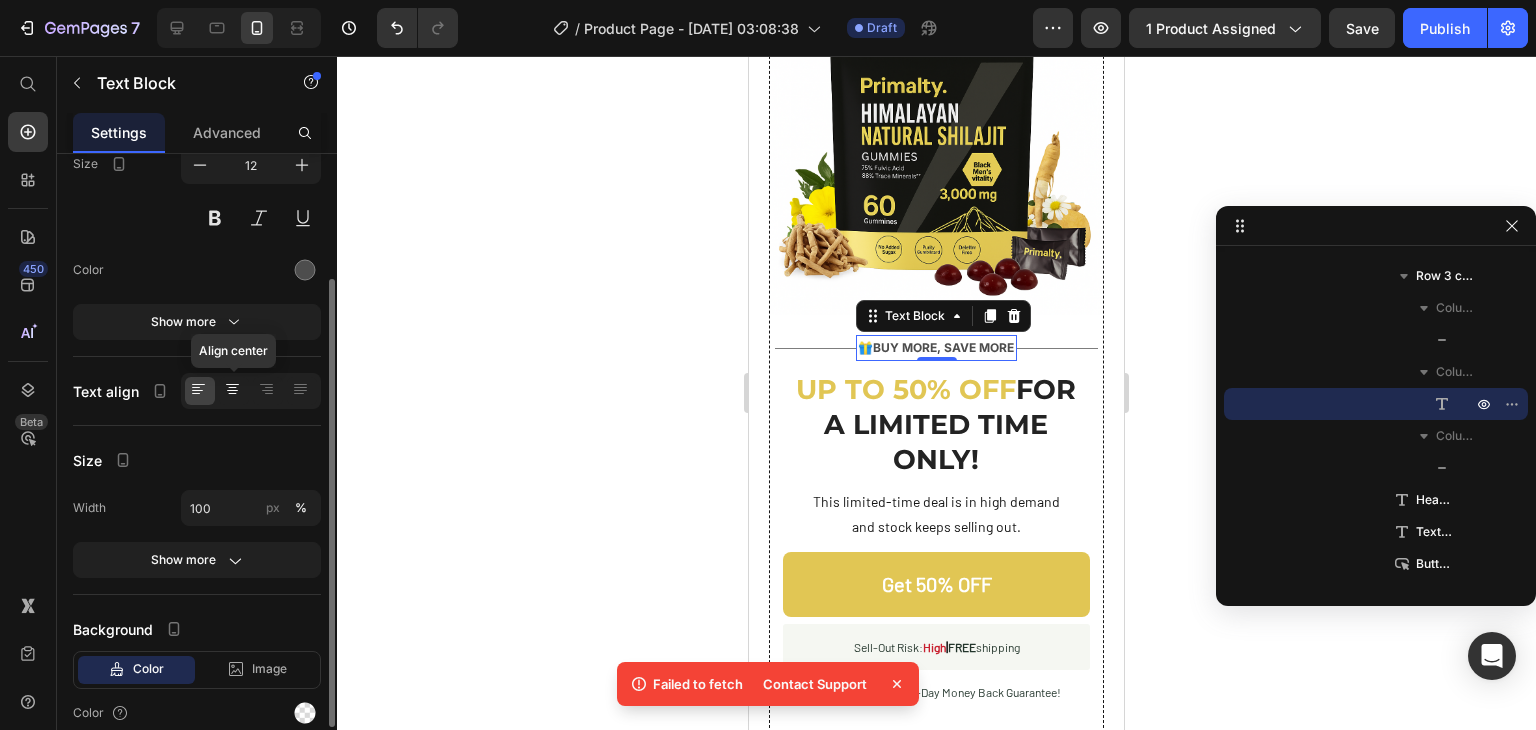 click 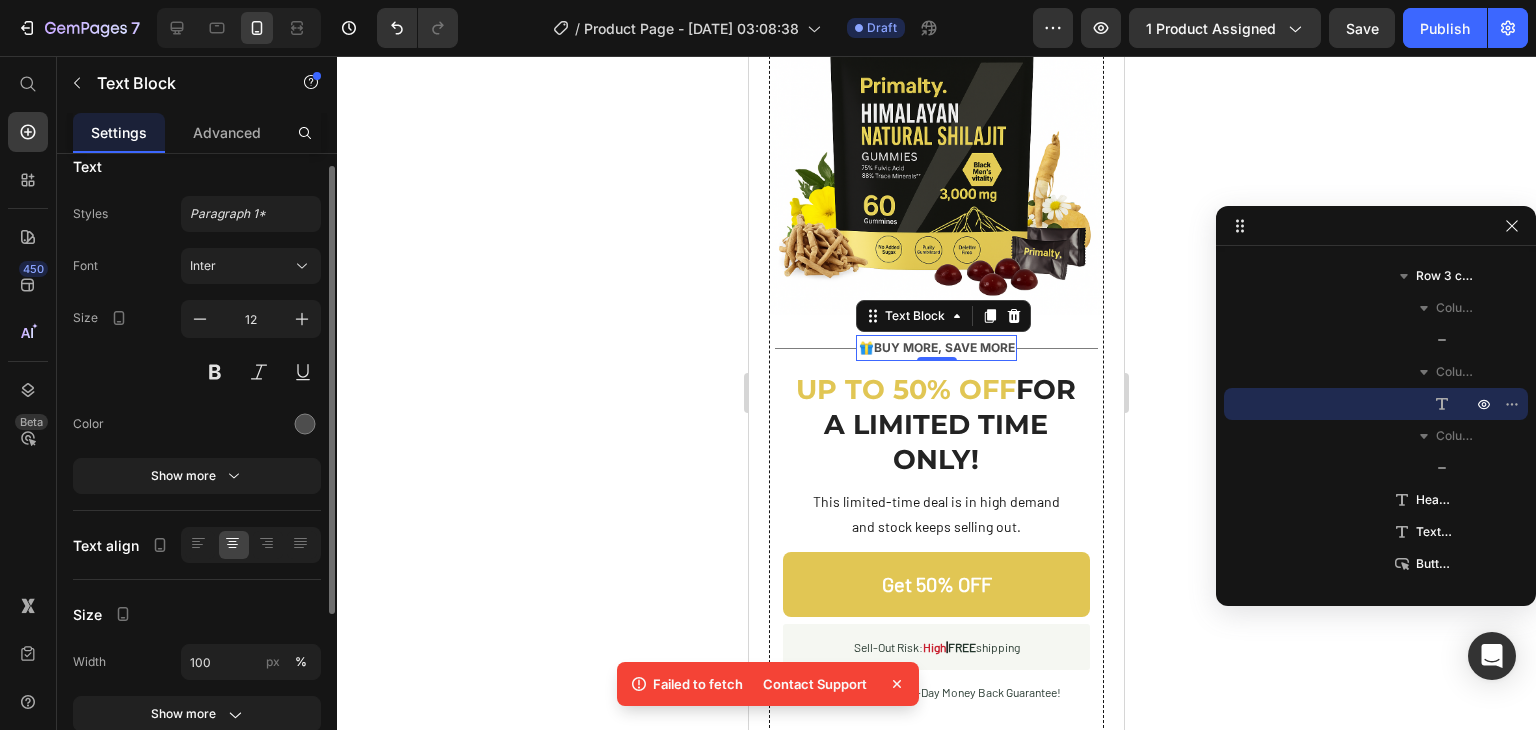 scroll, scrollTop: 20, scrollLeft: 0, axis: vertical 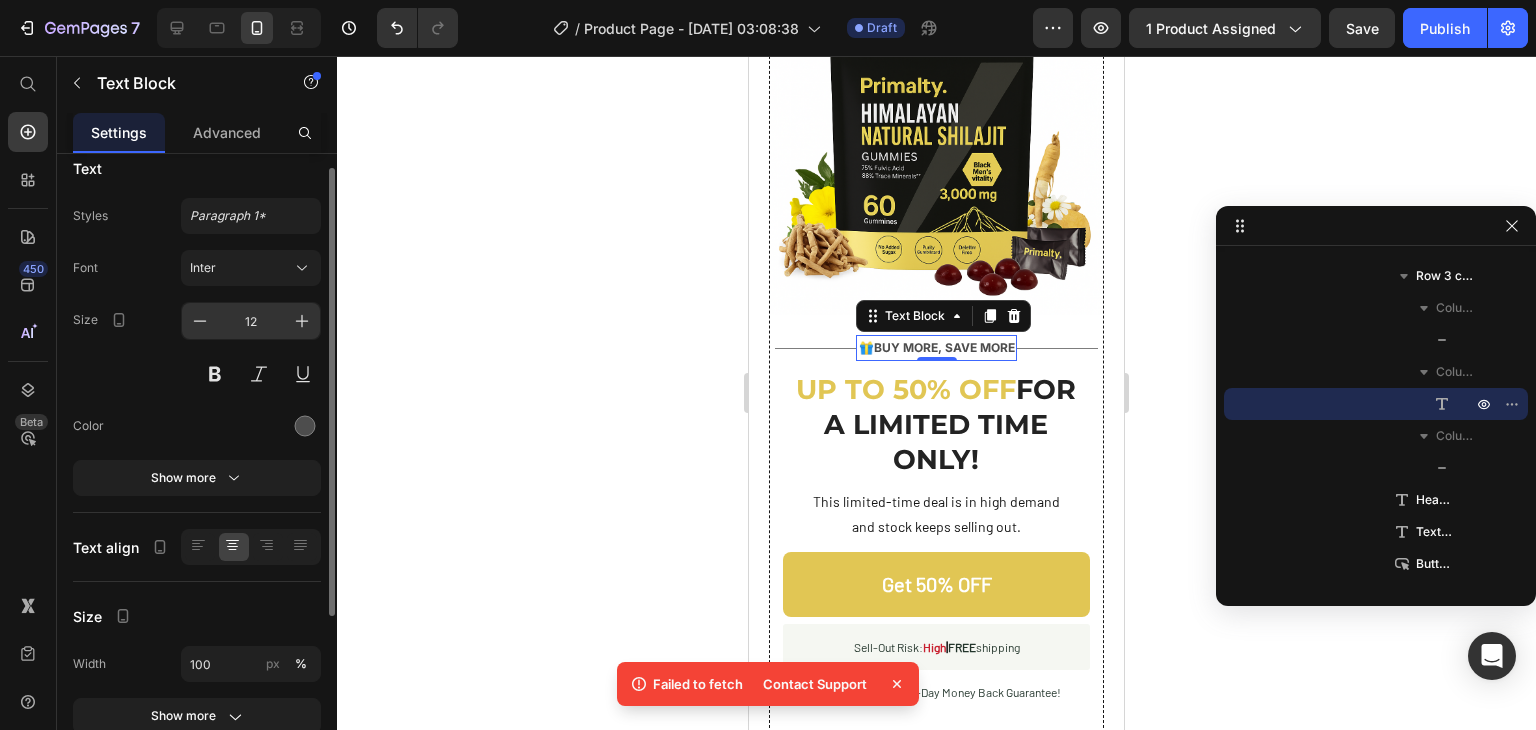 click at bounding box center (200, 321) 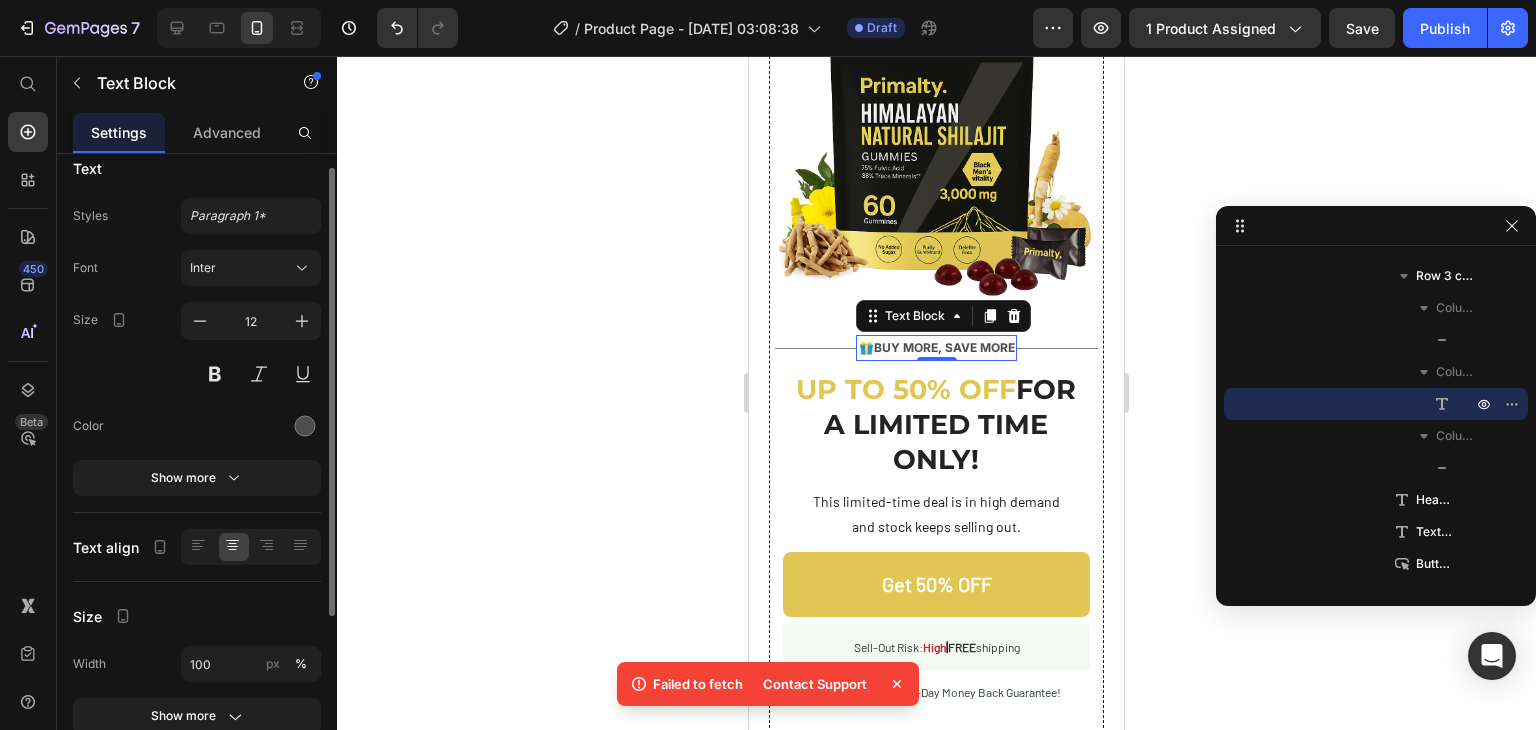 type on "11" 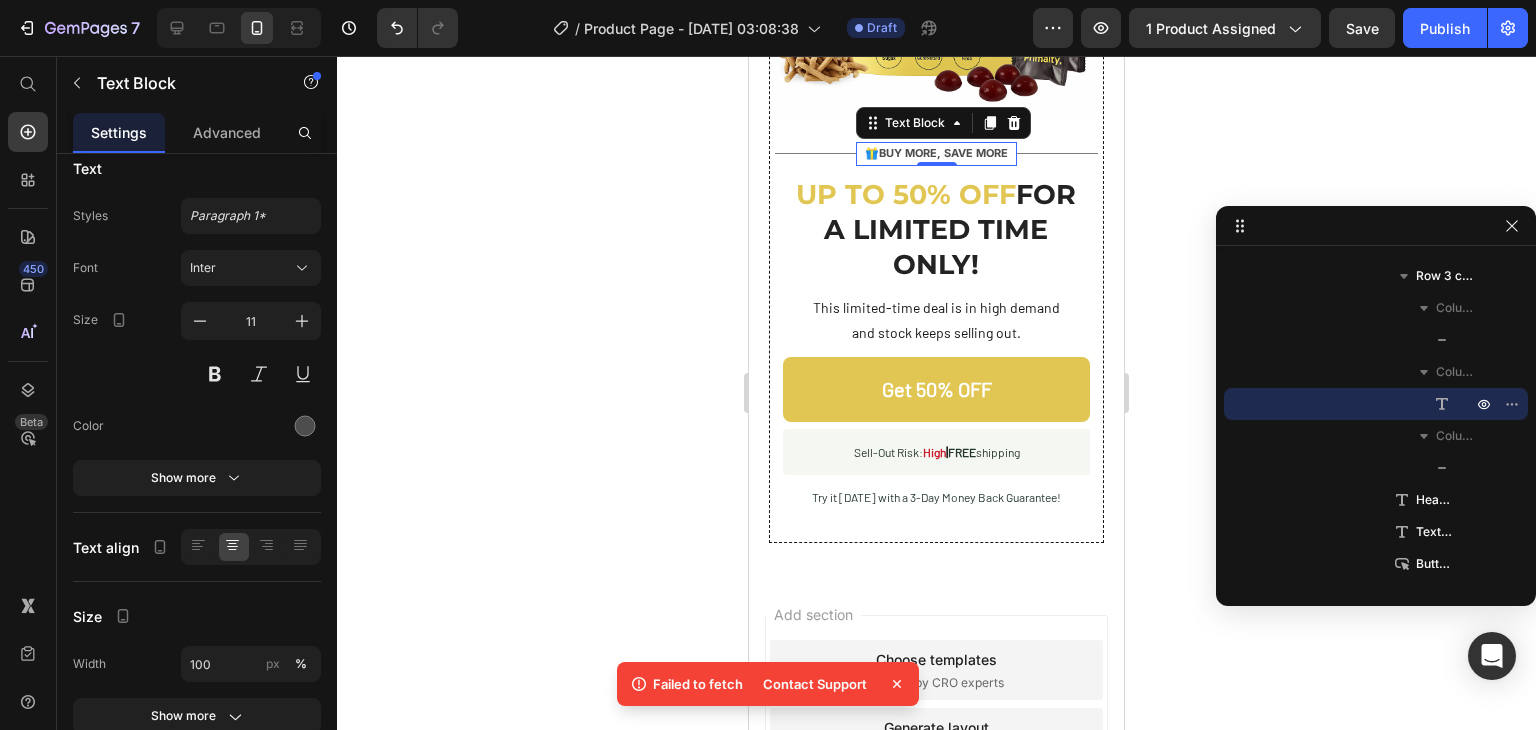 scroll, scrollTop: 9149, scrollLeft: 0, axis: vertical 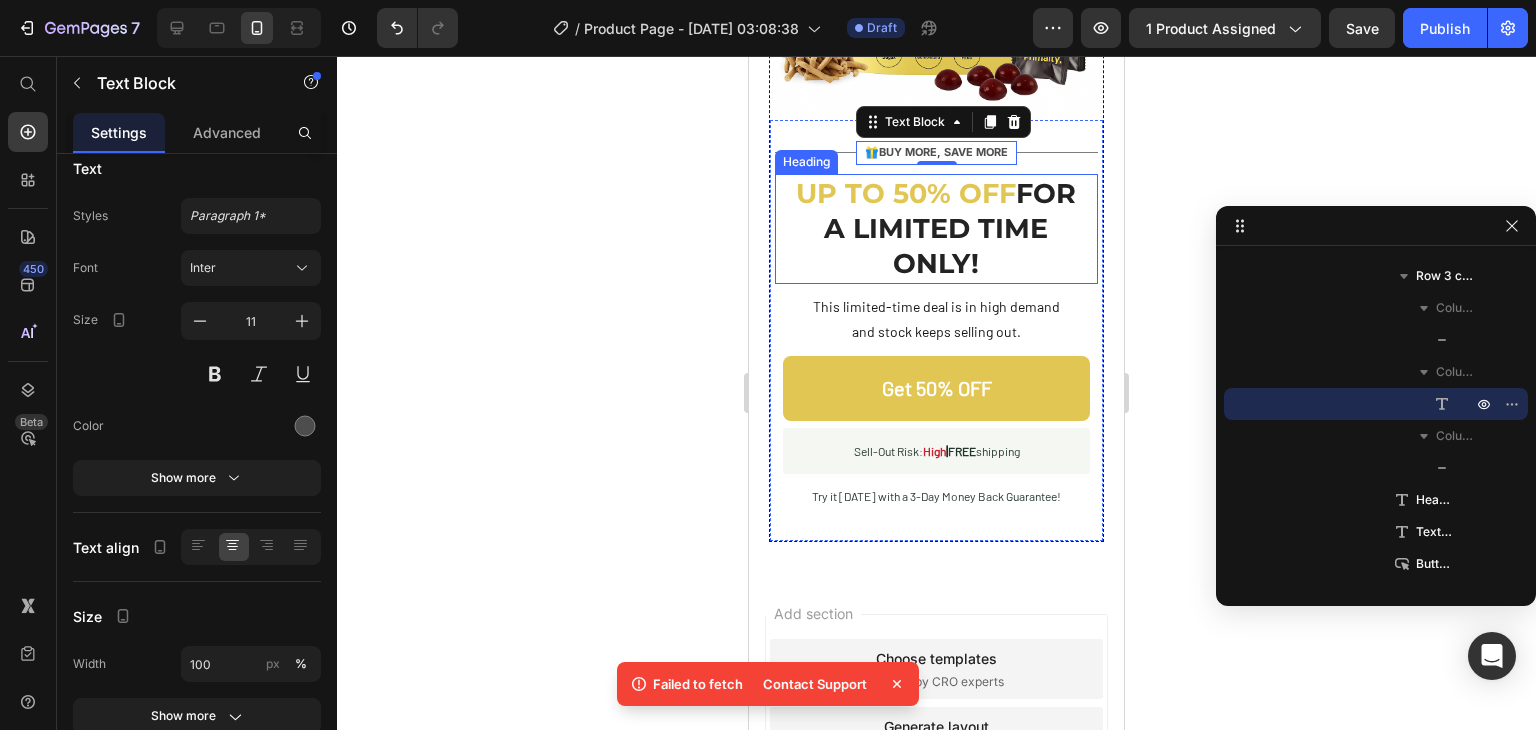 click on "FOR A LIMITED TIME ONLY!" at bounding box center [950, 228] 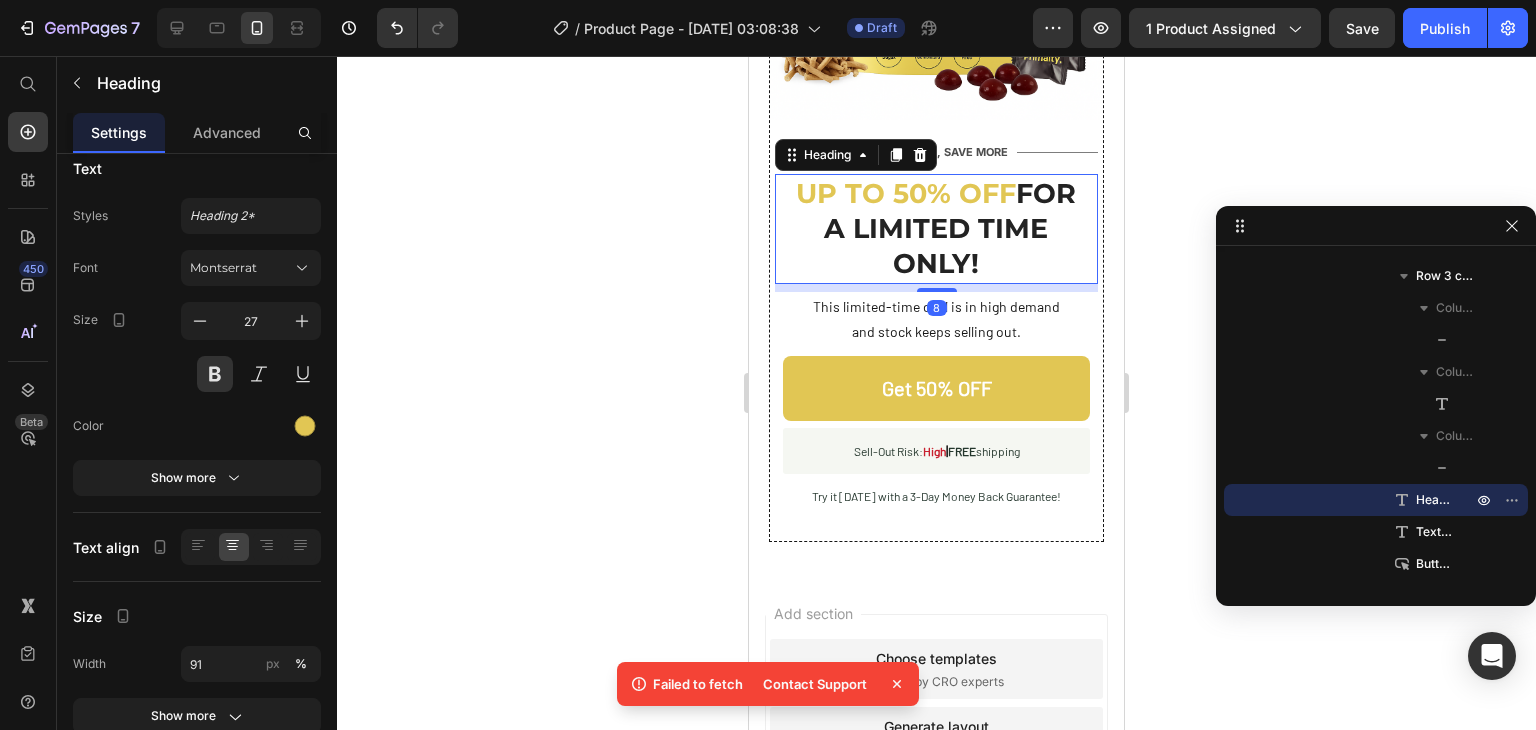 scroll, scrollTop: 0, scrollLeft: 0, axis: both 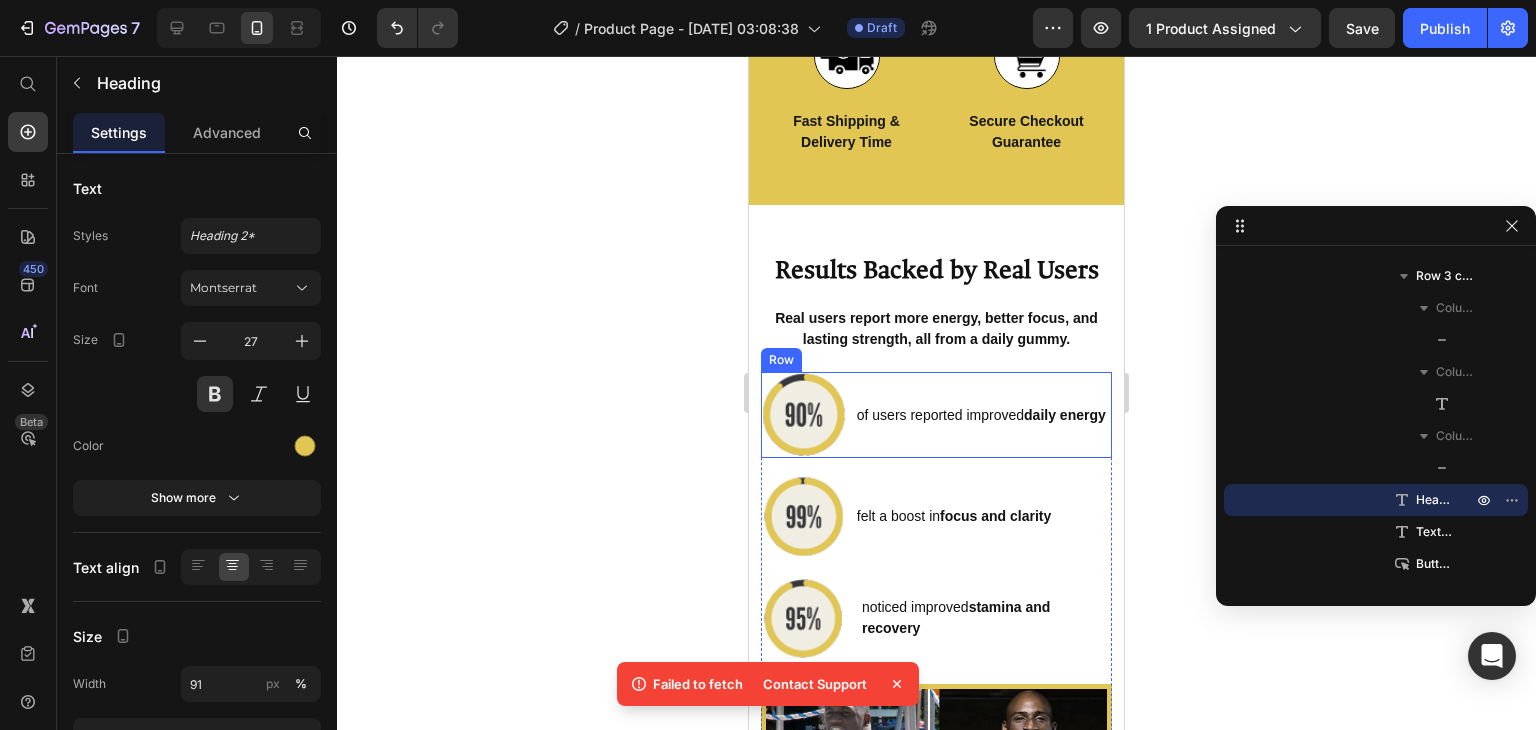 click on "Results Backed by Real Users Heading Real users report more energy, better focus, and lasting strength, all from a daily gummy. Text block Row Image of users reported improved  daily energy Text block Row Image felt a boost in  focus and clarity Text block Row Image noticed improved  stamina and recovery Text block Row Before After Image Comparison Row Row
Try It Now Button
30-day money-back guarantee included  Item List Row Row Row Section 7" at bounding box center (936, 631) 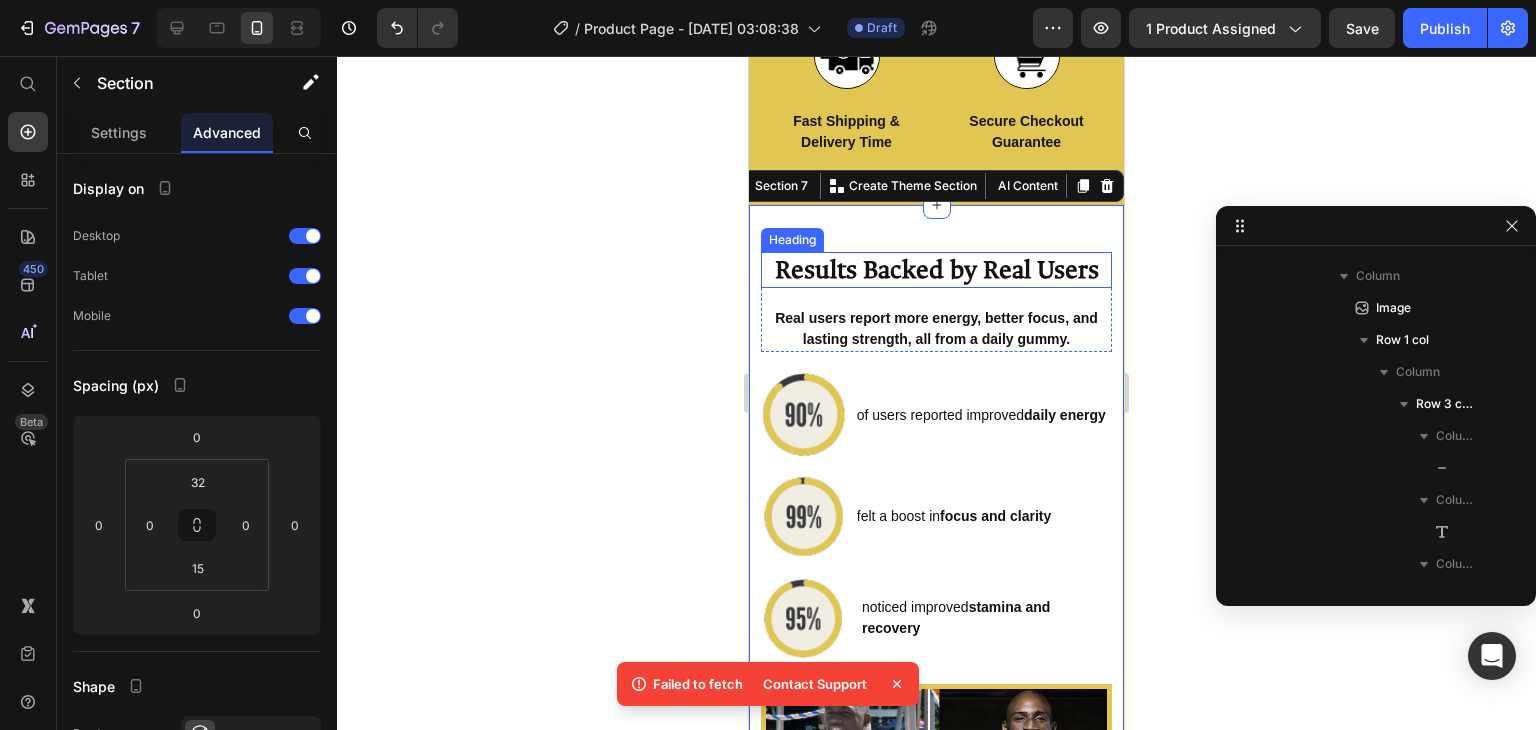 scroll, scrollTop: 2666, scrollLeft: 0, axis: vertical 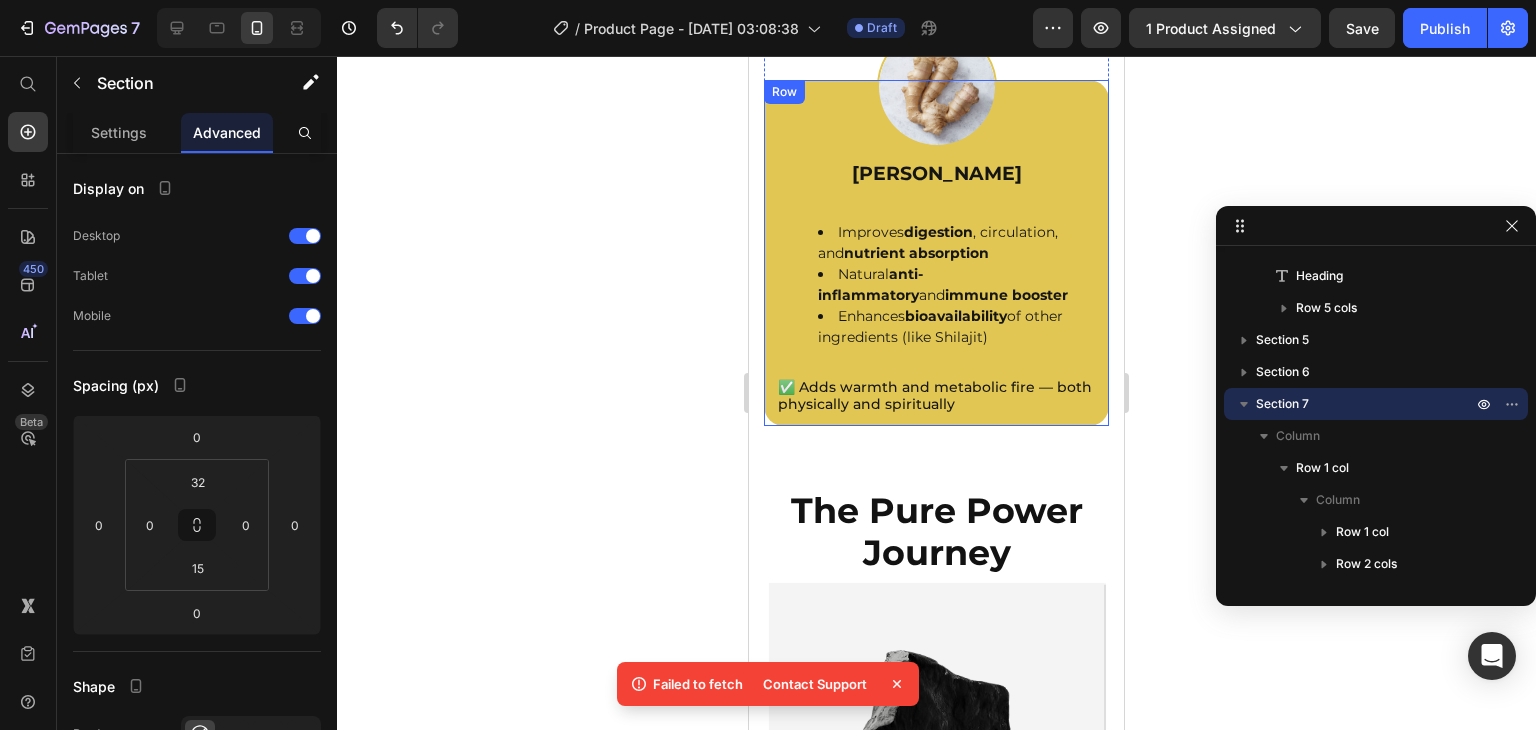 click on "The Pure Power Journey Heading Image
Icon The Rock Heading Row Pure Himalayan gold-grade Shilajit from a 16,000 ft altitude Text Block Row Image
Icon The Resin Heading Row For every 10 kgs collected, 1 kg pure resin is distilled Text Block Row
Icon Image
Icon Gummy Heading Row Made with no-added-sugar and pure Shilajit resin Text Block Row
Icon
Icon
Icon Row Section 4" at bounding box center (936, 901) 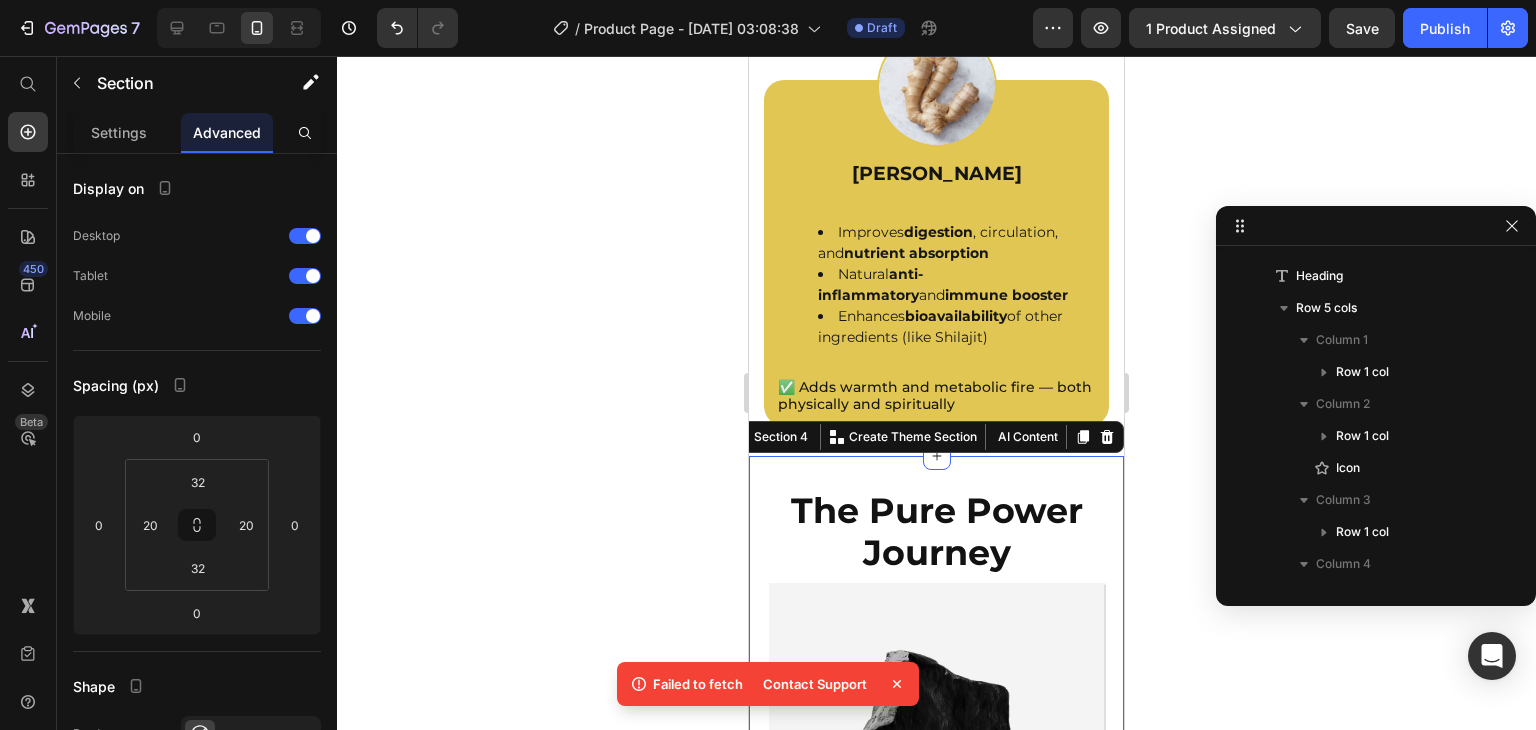 scroll, scrollTop: 2474, scrollLeft: 0, axis: vertical 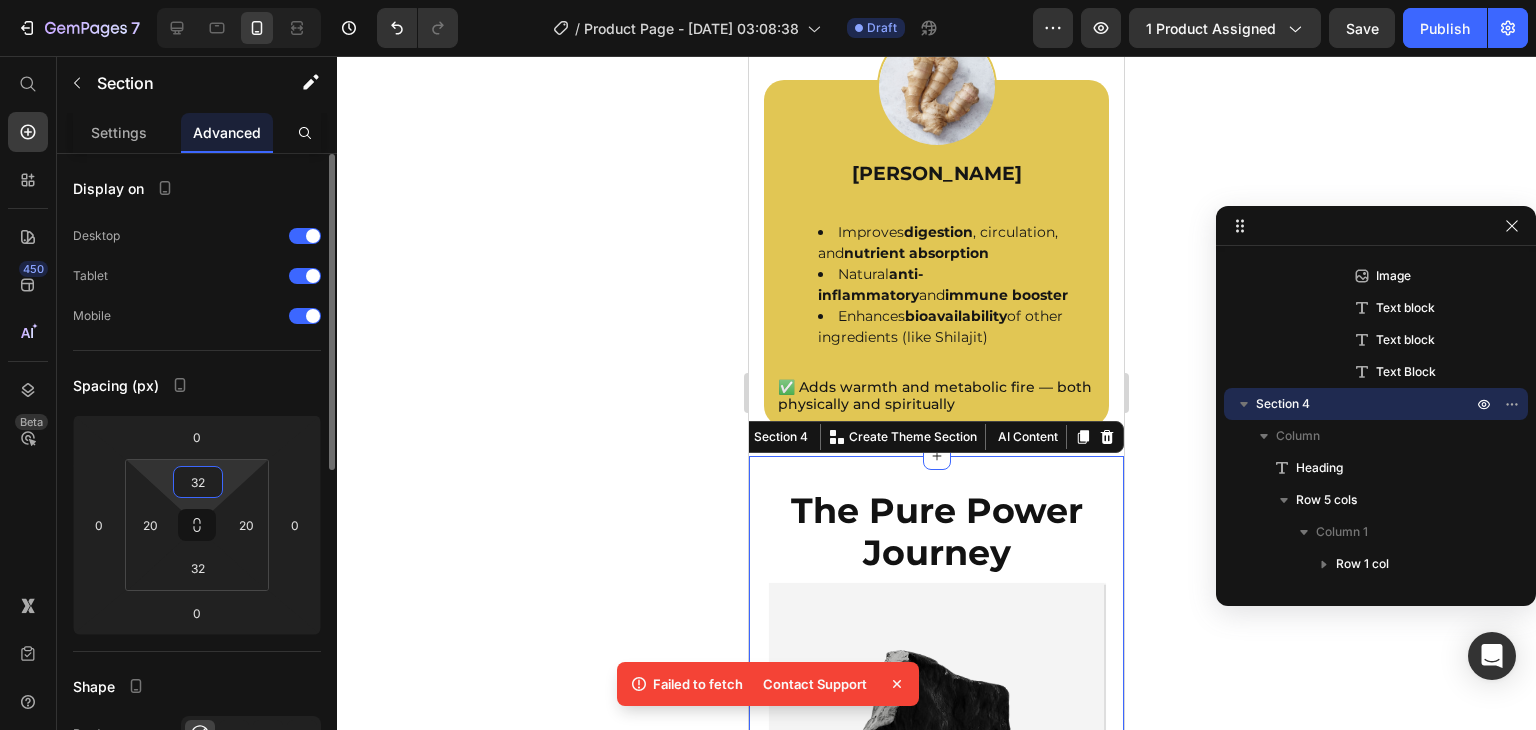 click on "32" at bounding box center [198, 482] 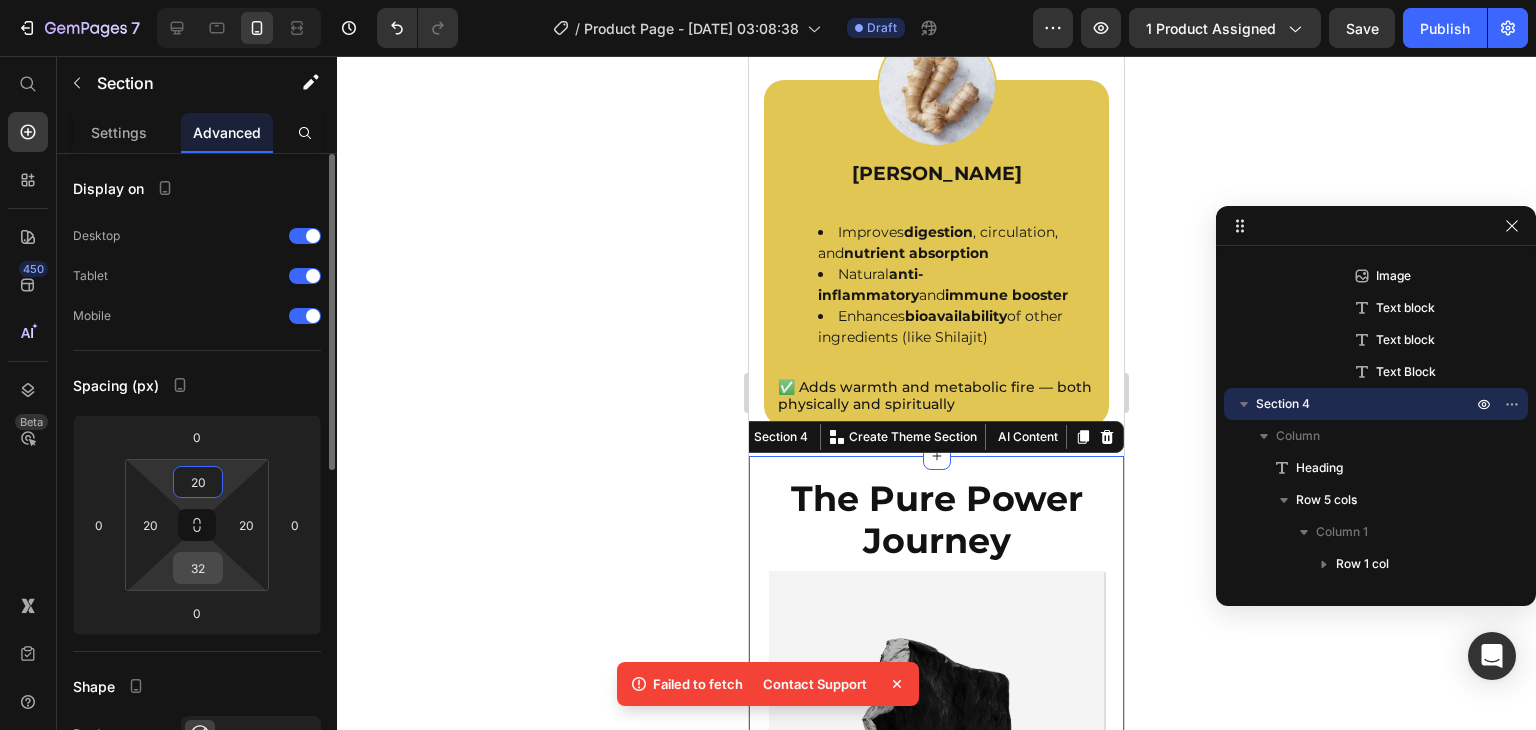 type on "20" 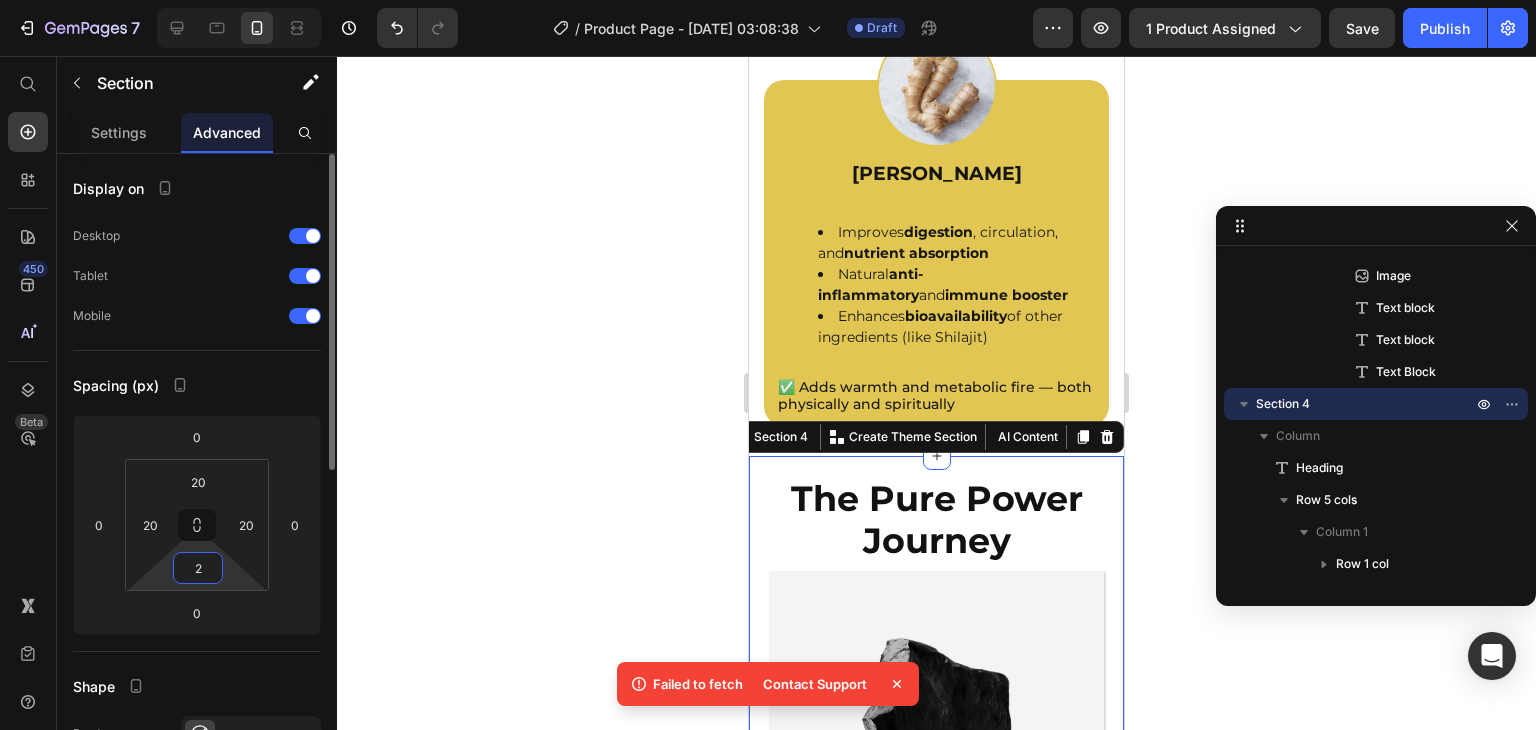 type on "20" 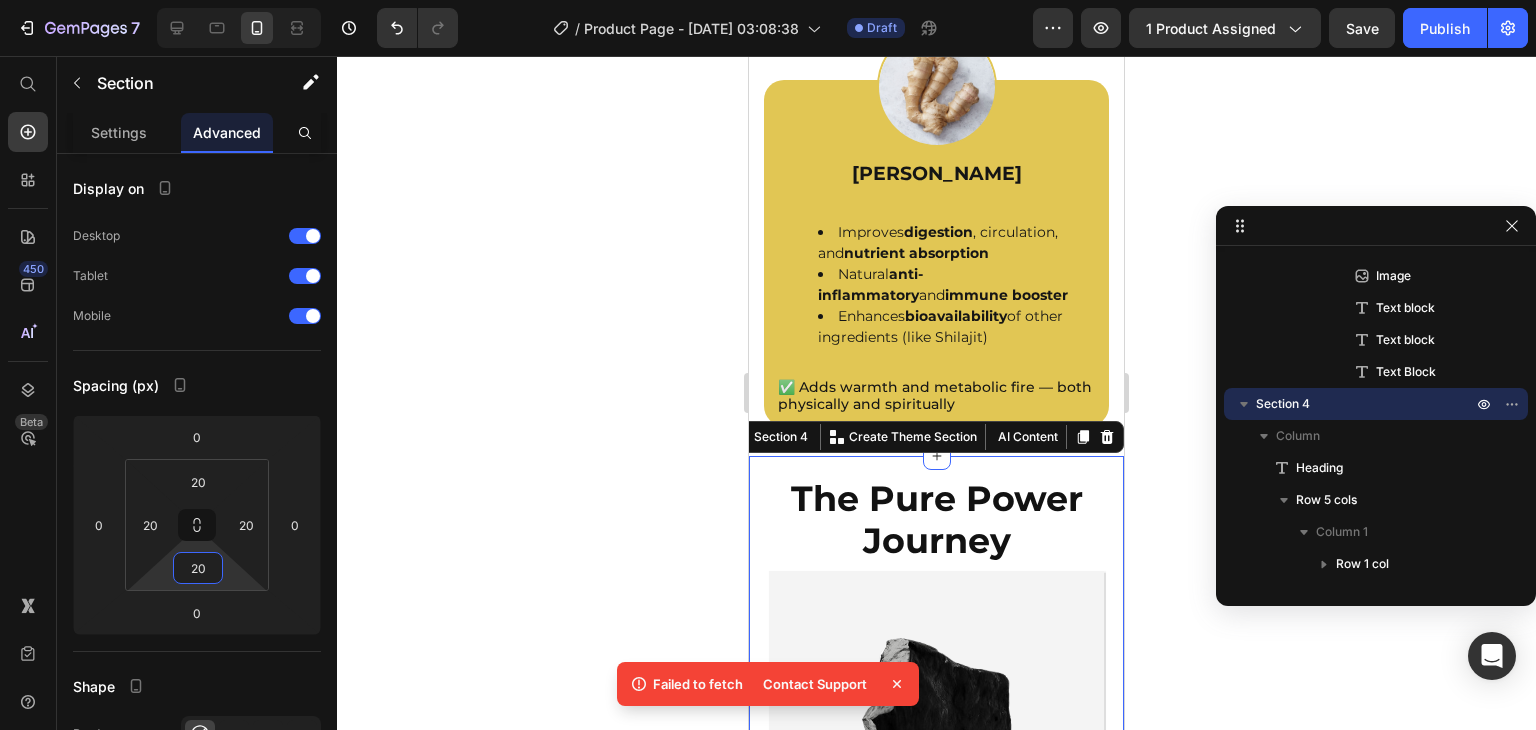 scroll, scrollTop: 4282, scrollLeft: 0, axis: vertical 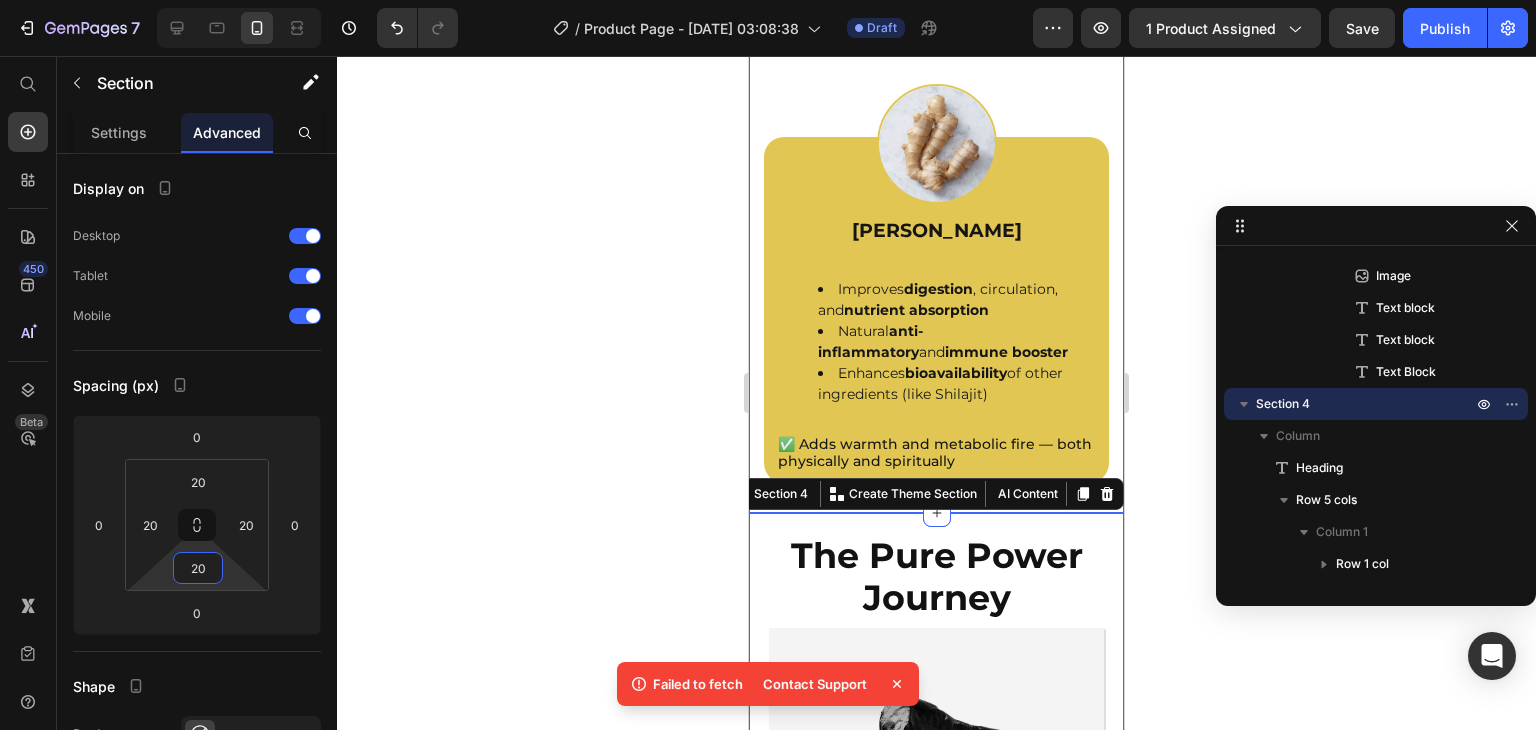 click on "The  Primalty Gummies  Aid. Heading
Drop element here Enjoy a blend of 11 superfoods and adaptogens designed to help you fall asleep, stay asleep, and wake up well-rested. Text Block
Drop element here Row Image Shilajit Resin Text block Boosts  natural testosterone  levels Enhances  energy ,  stamina , and  muscle recovery Rich in  fulvic acid  and  trace minerals  for deep cellular support Supports  mental clarity  and focus Text block ✅ Known as "The Destroyer of Weakness" in ancient Ayurvedic medicine Text Block Row Image Ashwagandha Text block Reduces  stress  and balances  cortisol Improves  mood ,  focus , and  physical endurance Supports healthy  testosterone  production A proven  adaptogen  that helps your body adapt to daily stress Text block ✅ Traditionally used to restore masculine vitality and performance Text Block Row Image Gokshura (Tribulus Terrestris) Text block Enhances  libido  and male reproductive health Supports  testosterone  regulation and  Row" at bounding box center (936, -572) 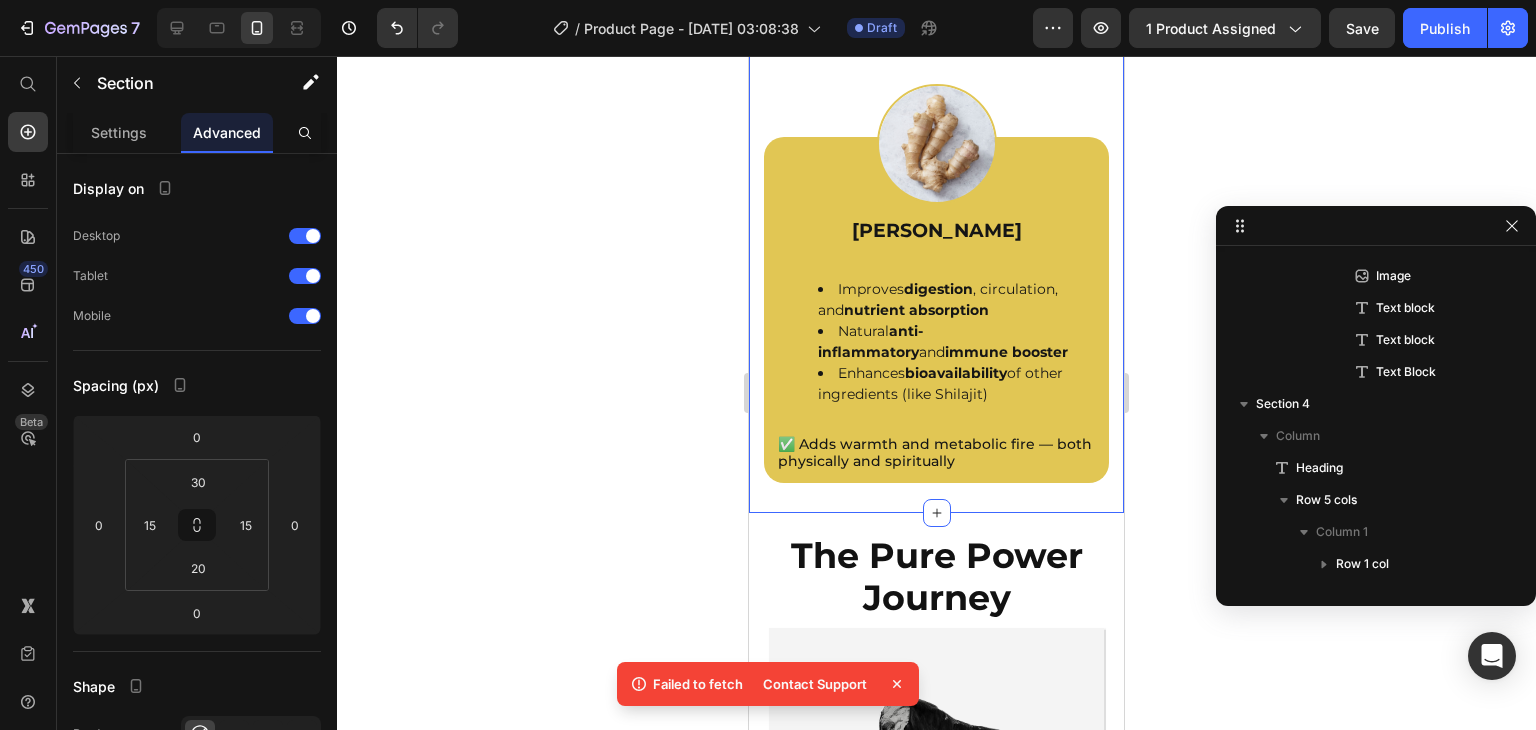 scroll, scrollTop: 1242, scrollLeft: 0, axis: vertical 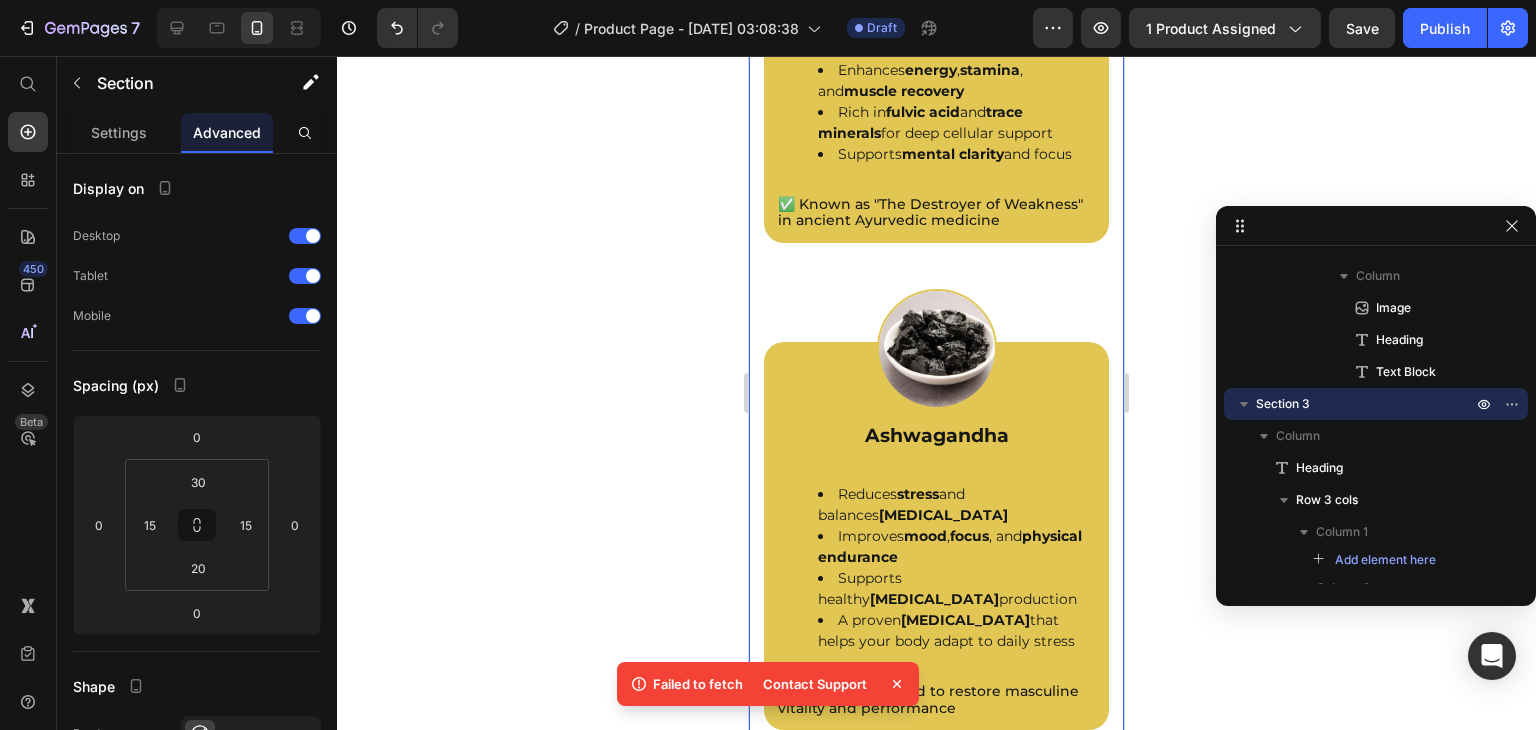 click on "Primalty Gummies" at bounding box center [933, -404] 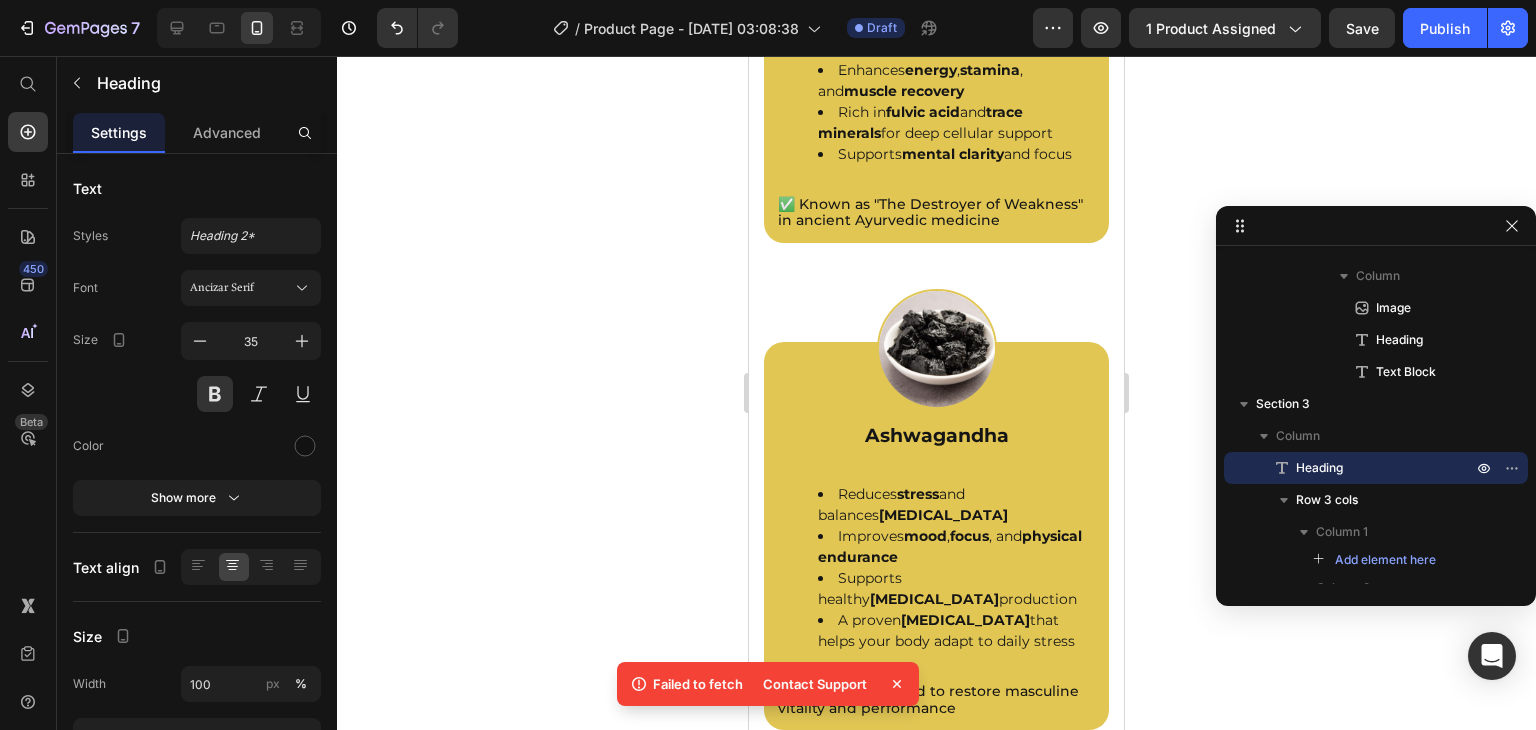 scroll, scrollTop: 2314, scrollLeft: 0, axis: vertical 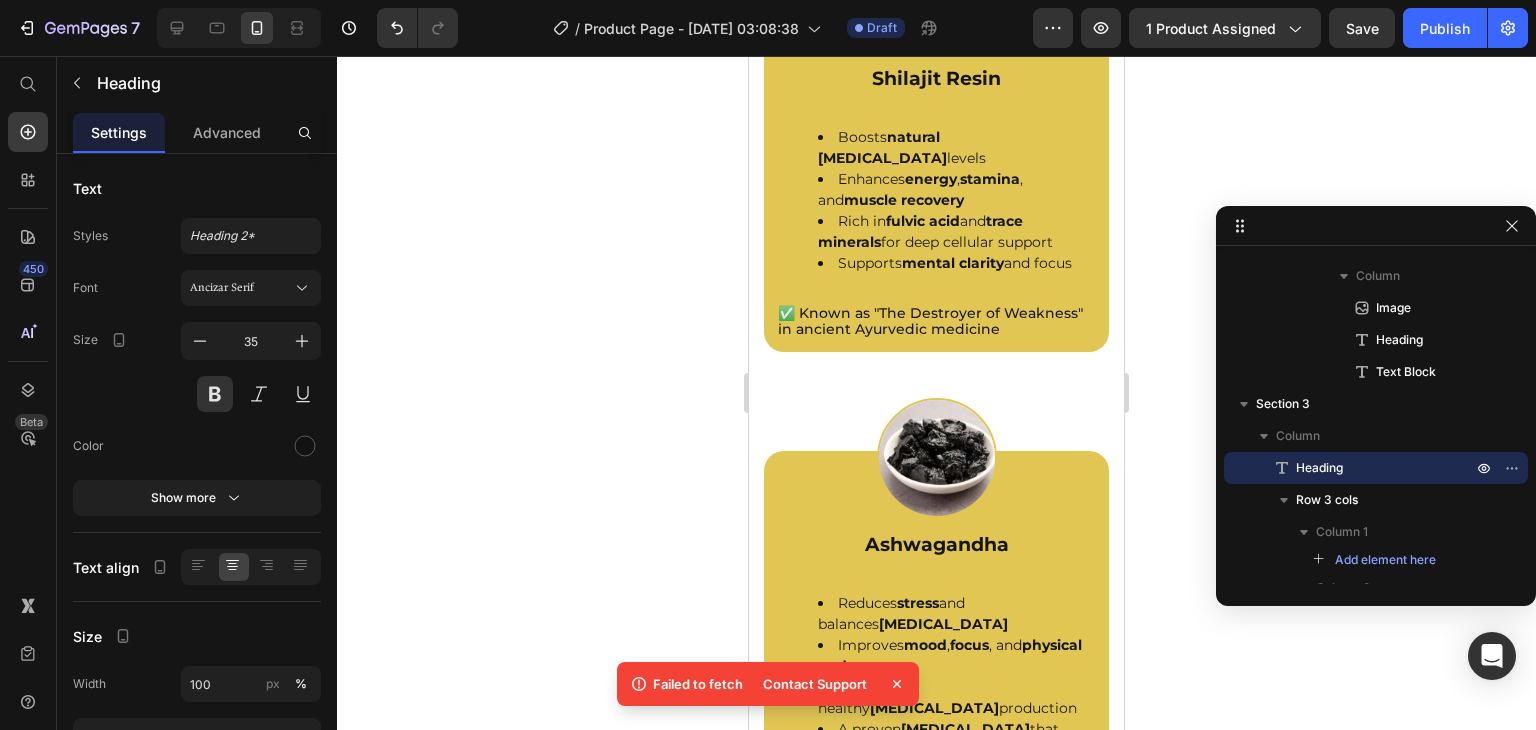 click on "Enjoy a blend of 11 superfoods and adaptogens designed to help you fall asleep, stay asleep, and wake up well-rested." at bounding box center (937, -125) 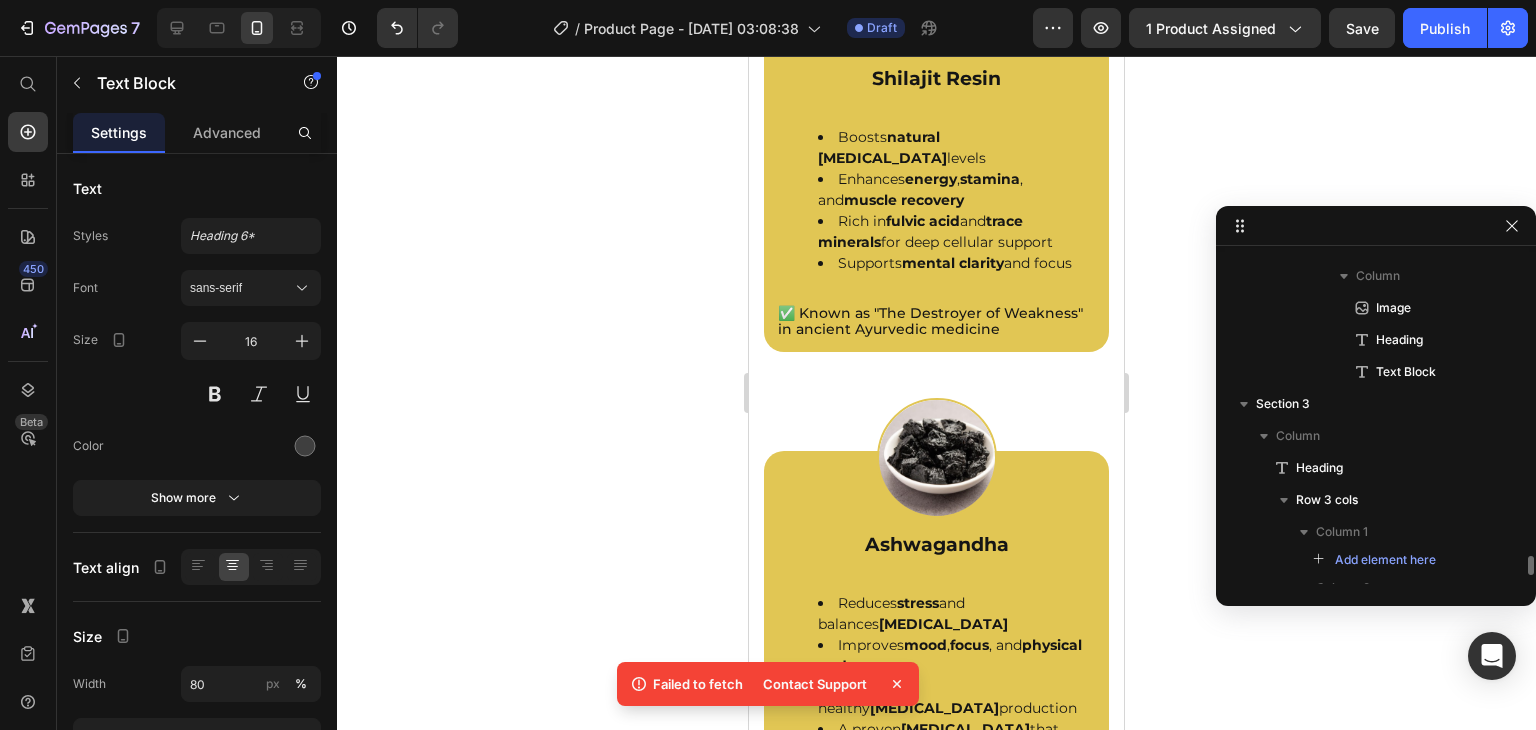 scroll, scrollTop: 1458, scrollLeft: 0, axis: vertical 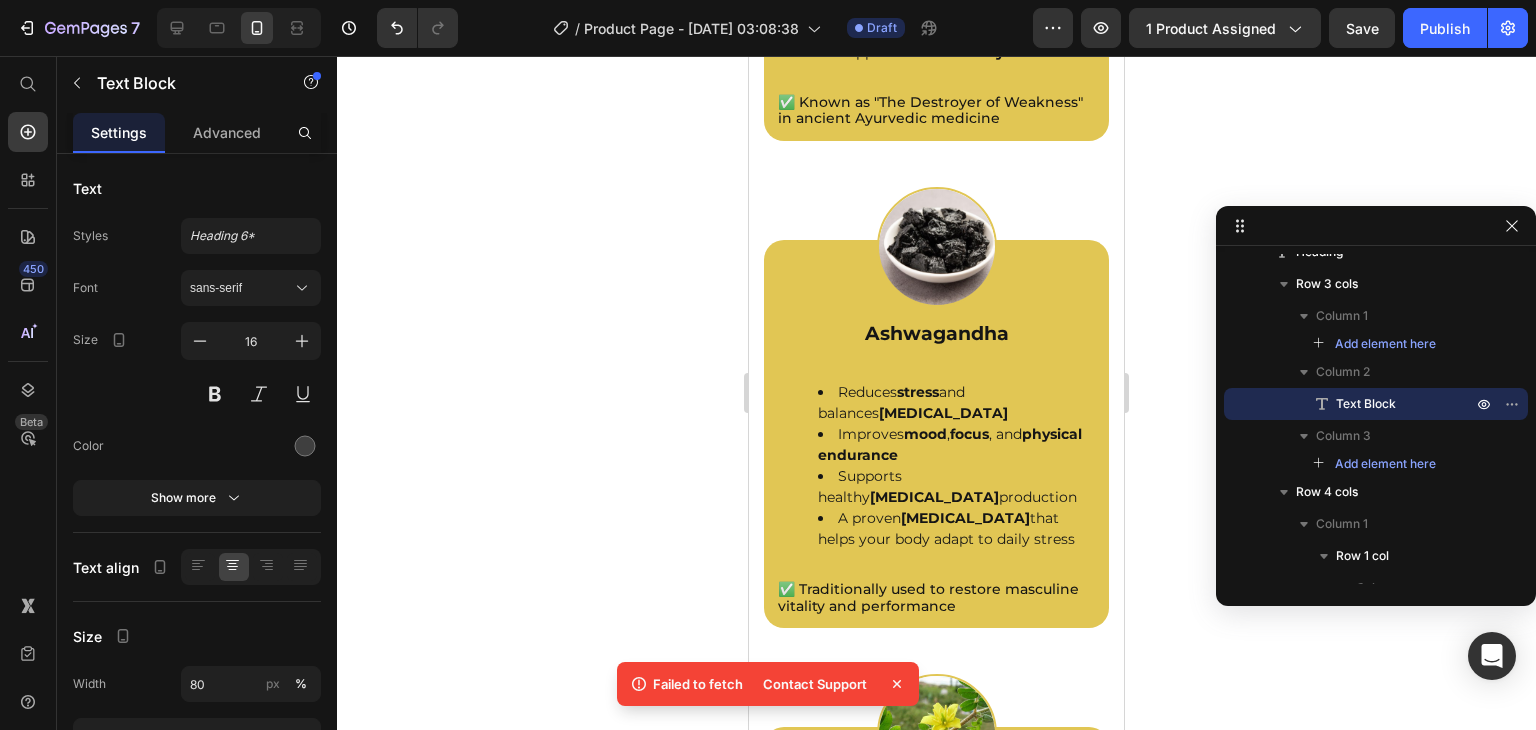 drag, startPoint x: 923, startPoint y: 368, endPoint x: 914, endPoint y: 390, distance: 23.769728 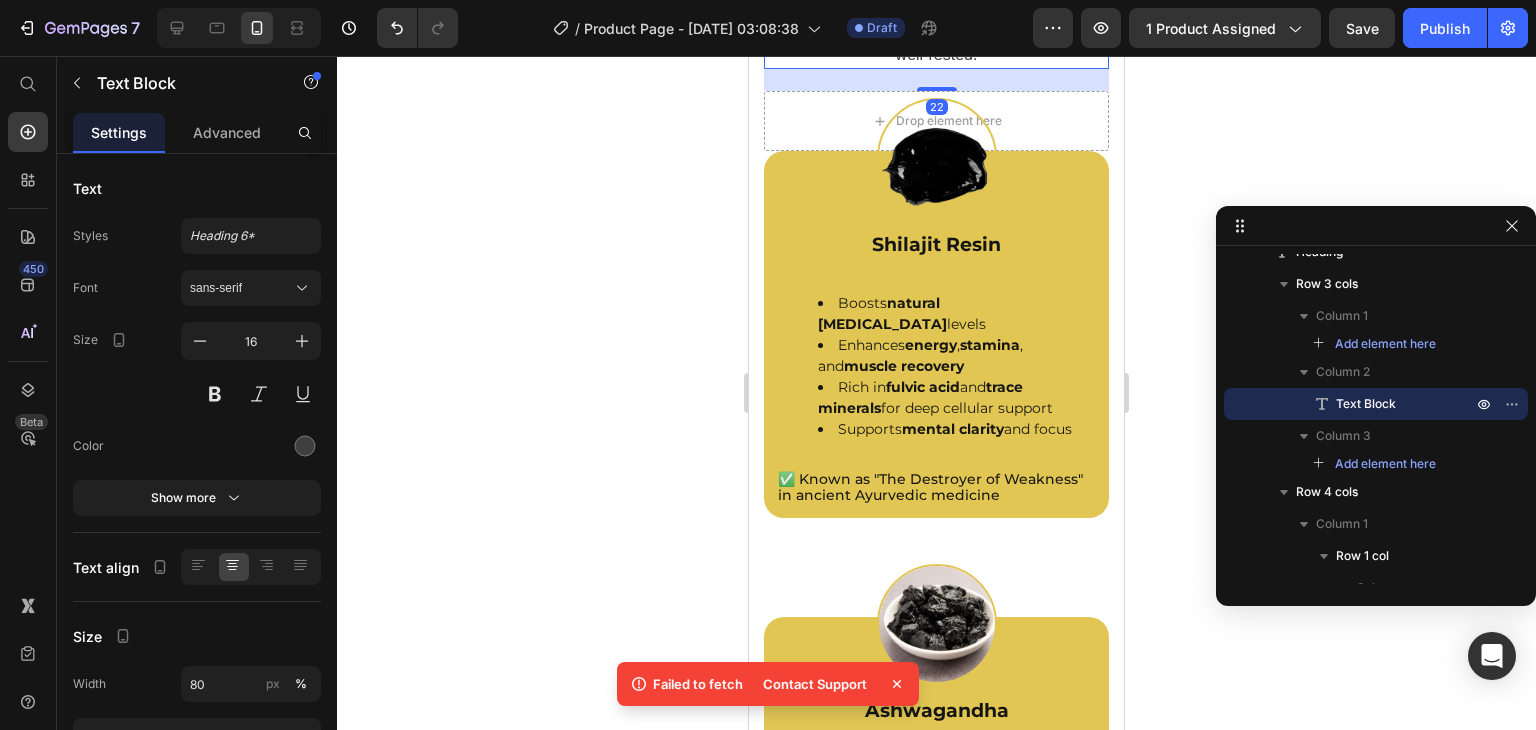 click on "Image Ancient Himalayan Strength  for the Modern Black Man Heading Formulated with time tested ingredients like Shilajit and Fulvic Acid to naturally support testosterone, energy, and vitality. The way your legacy was meant to thrive. Text Block Row Row Image Image Rooted in Strength,  Built for Greatness Heading Powered by Himalayan Shilajit to support energy, focus, and testosterone. Crafted for the modern Black man to rise every day with purpose. Text Block Row Row Section 2" at bounding box center (936, -452) 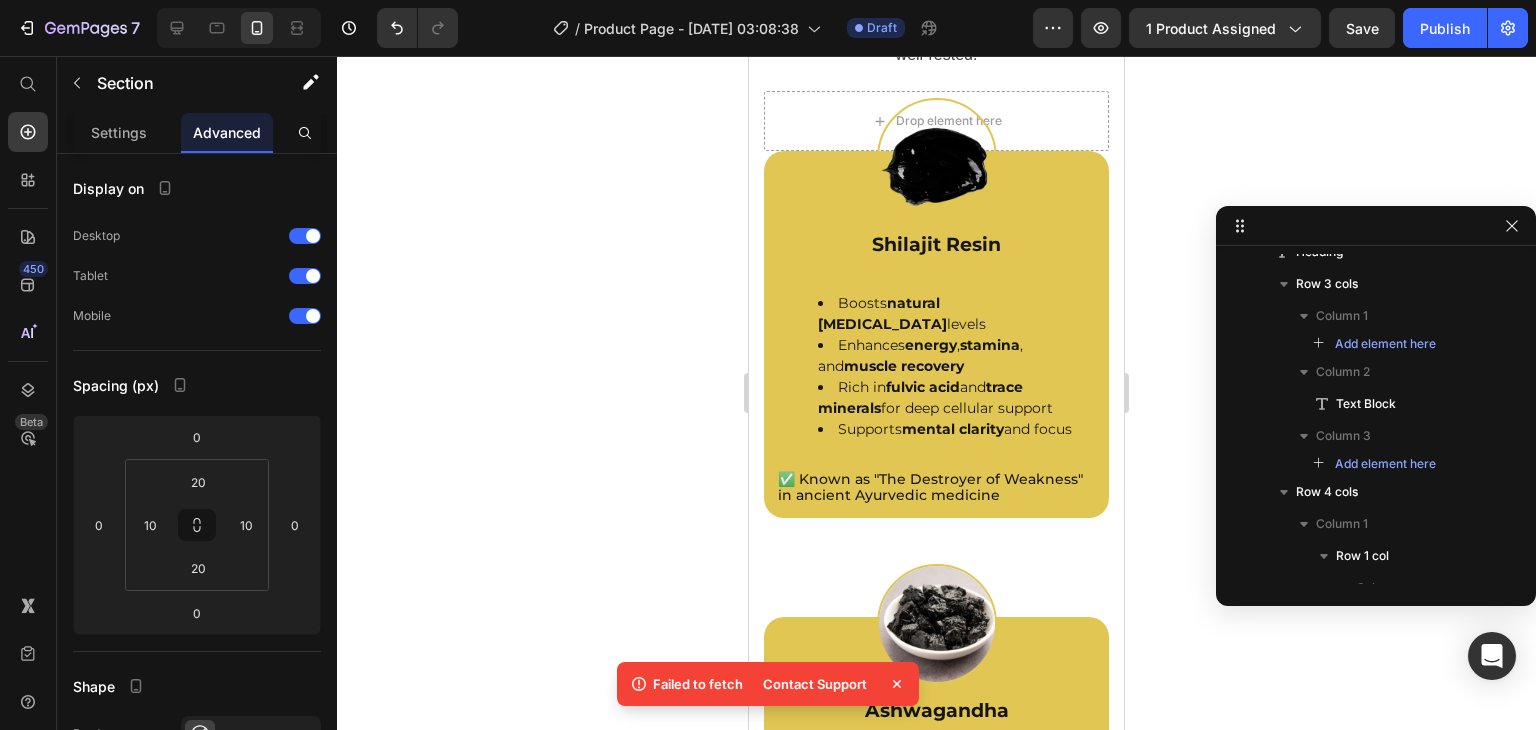 scroll, scrollTop: 2169, scrollLeft: 0, axis: vertical 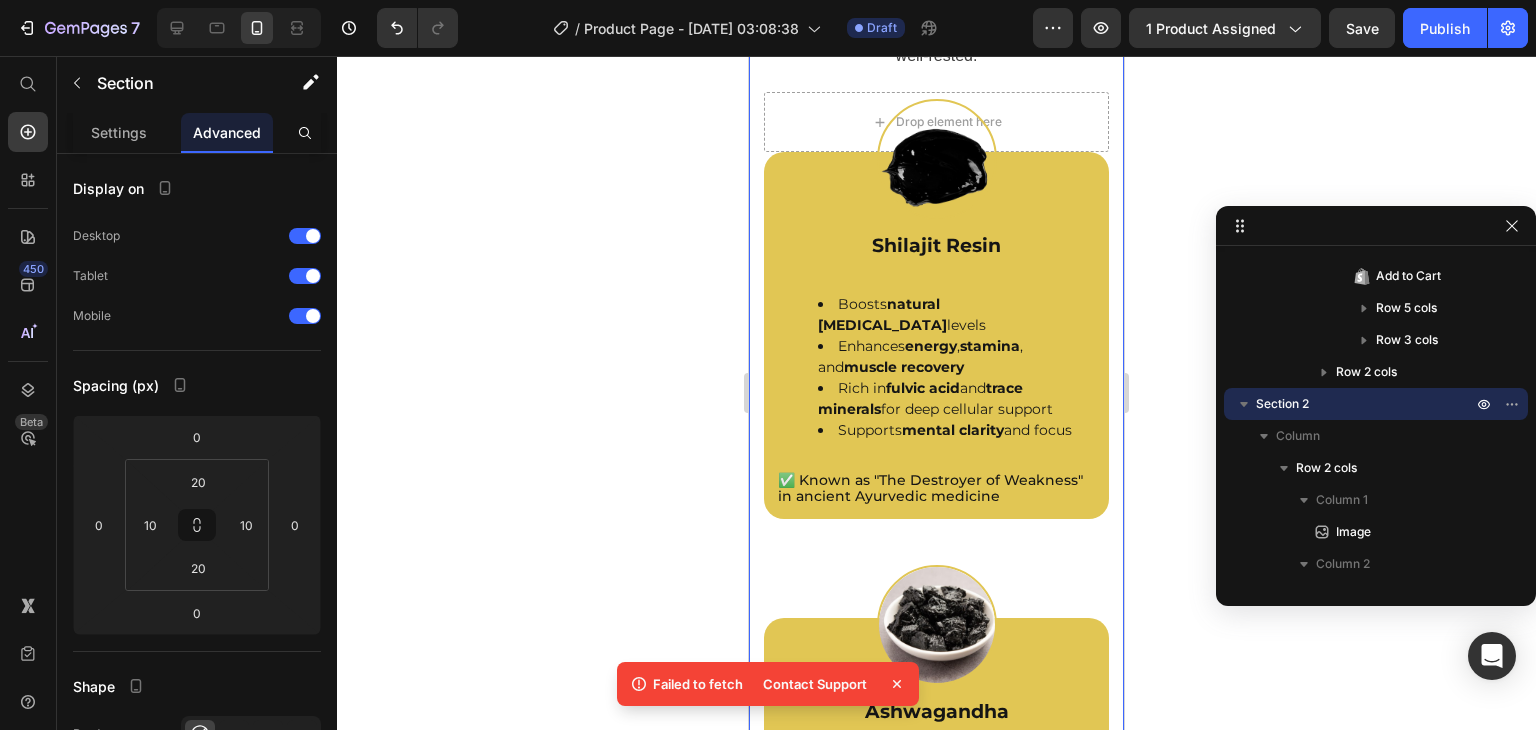 click on "The  Primalty Gummies  Aid. Heading
Drop element here Enjoy a blend of 11 superfoods and adaptogens designed to help you fall asleep, stay asleep, and wake up well-rested. Text Block
Drop element here Row Image Shilajit Resin Text block Boosts  natural testosterone  levels Enhances  energy ,  stamina , and  muscle recovery Rich in  fulvic acid  and  trace minerals  for deep cellular support Supports  mental clarity  and focus Text block ✅ Known as "The Destroyer of Weakness" in ancient Ayurvedic medicine Text Block Row Image Ashwagandha Text block Reduces  stress  and balances  cortisol Improves  mood ,  focus , and  physical endurance Supports healthy  testosterone  production A proven  adaptogen  that helps your body adapt to daily stress Text block ✅ Traditionally used to restore masculine vitality and performance Text Block Row Image Gokshura (Tribulus Terrestris) Text block Enhances  libido  and male reproductive health Supports  testosterone  regulation and  Row" at bounding box center (936, 872) 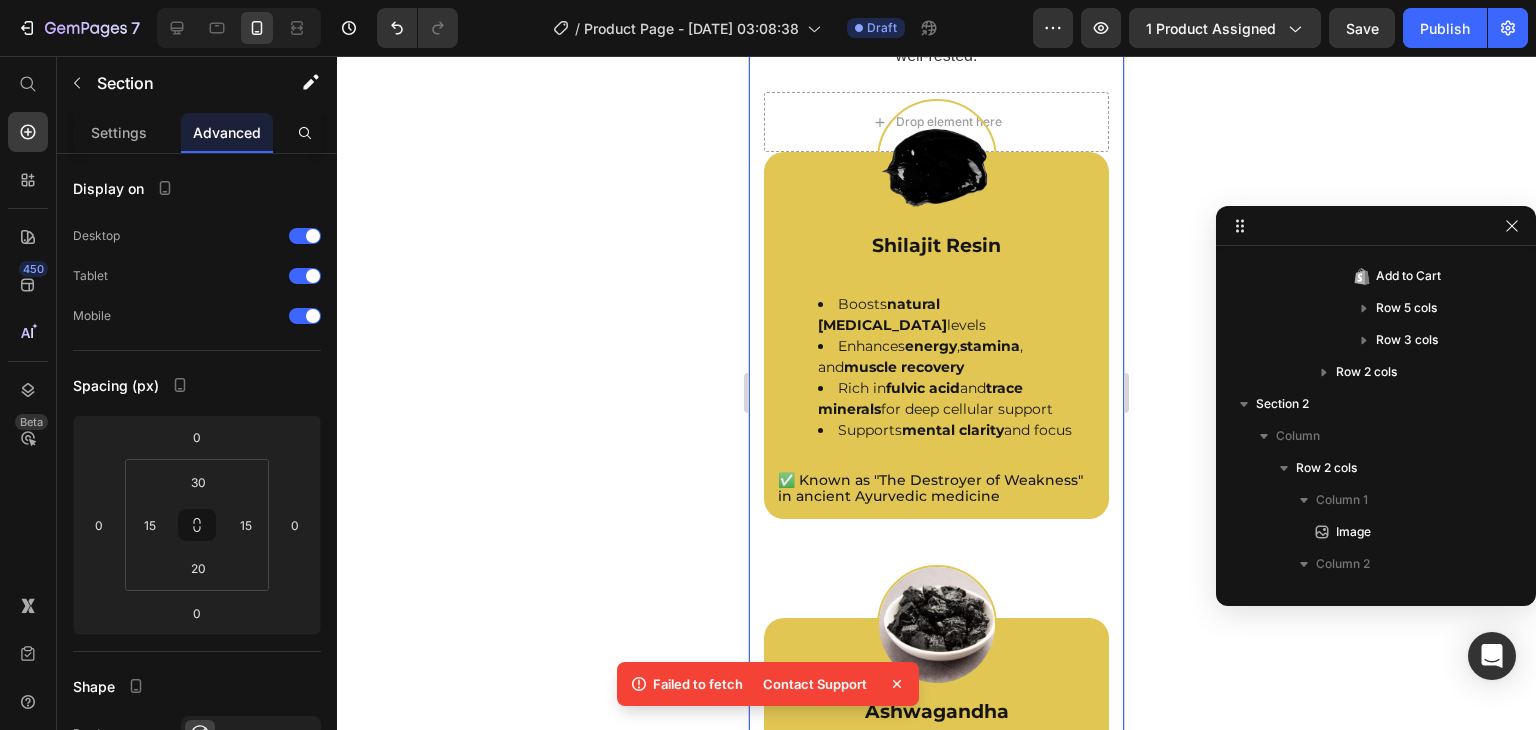 scroll, scrollTop: 1242, scrollLeft: 0, axis: vertical 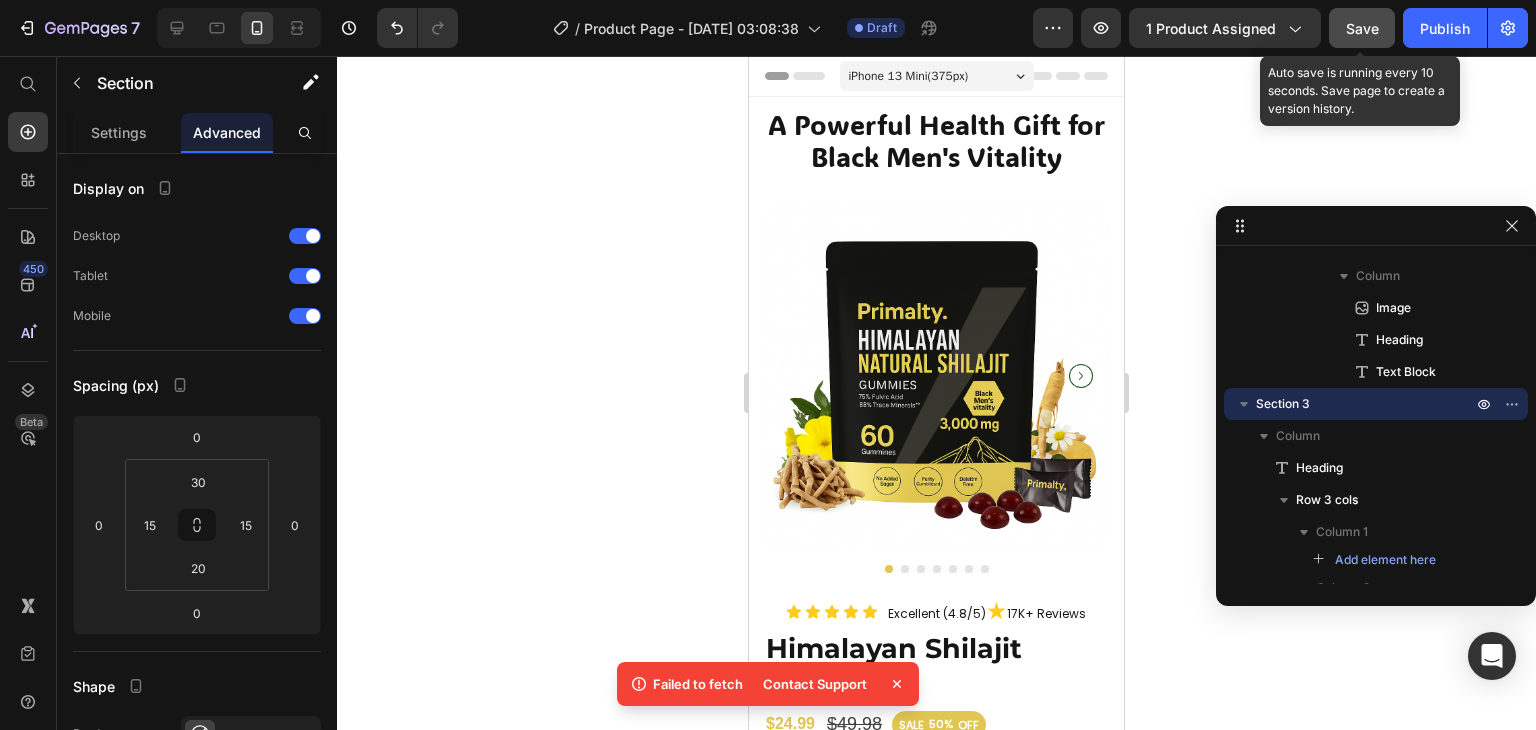 click on "Save" at bounding box center (1362, 28) 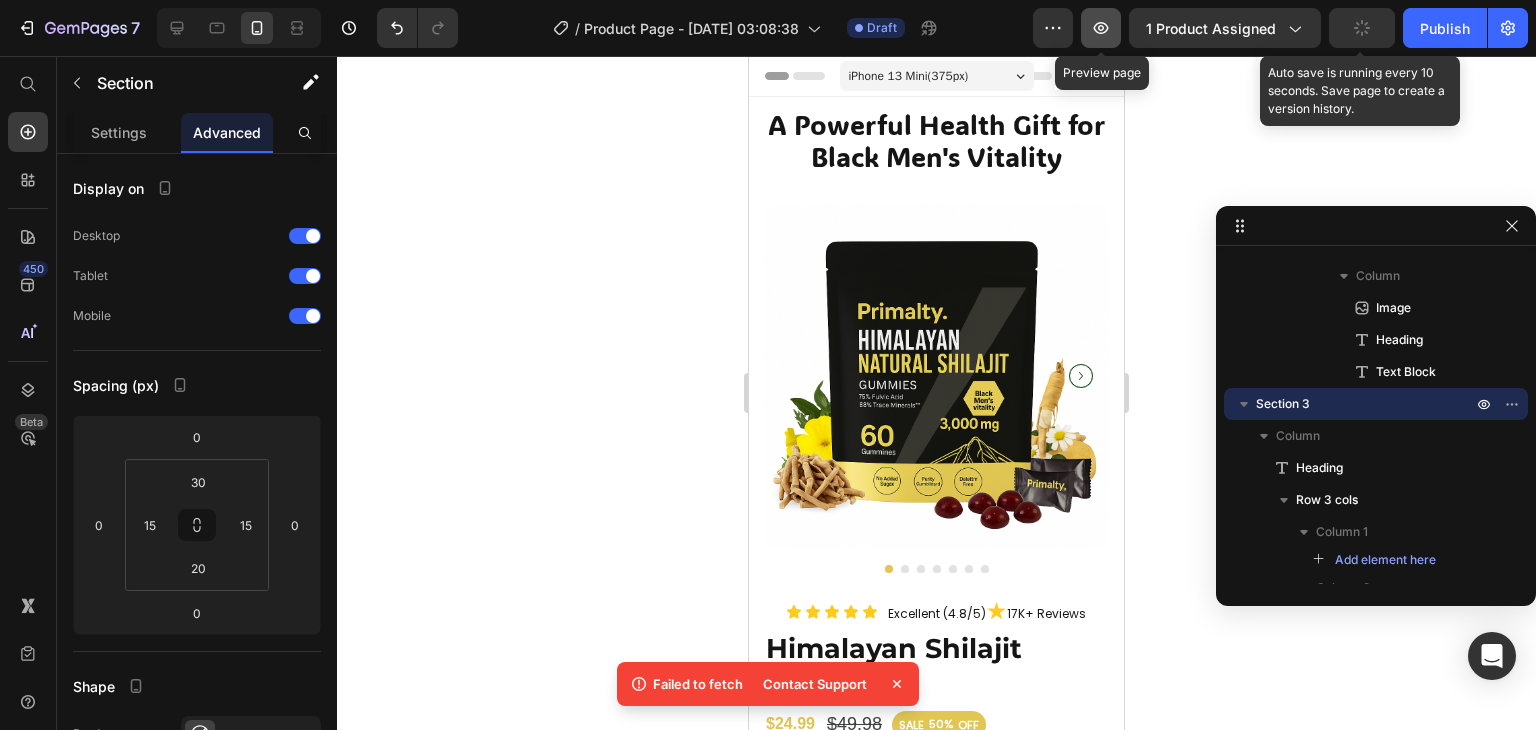 click 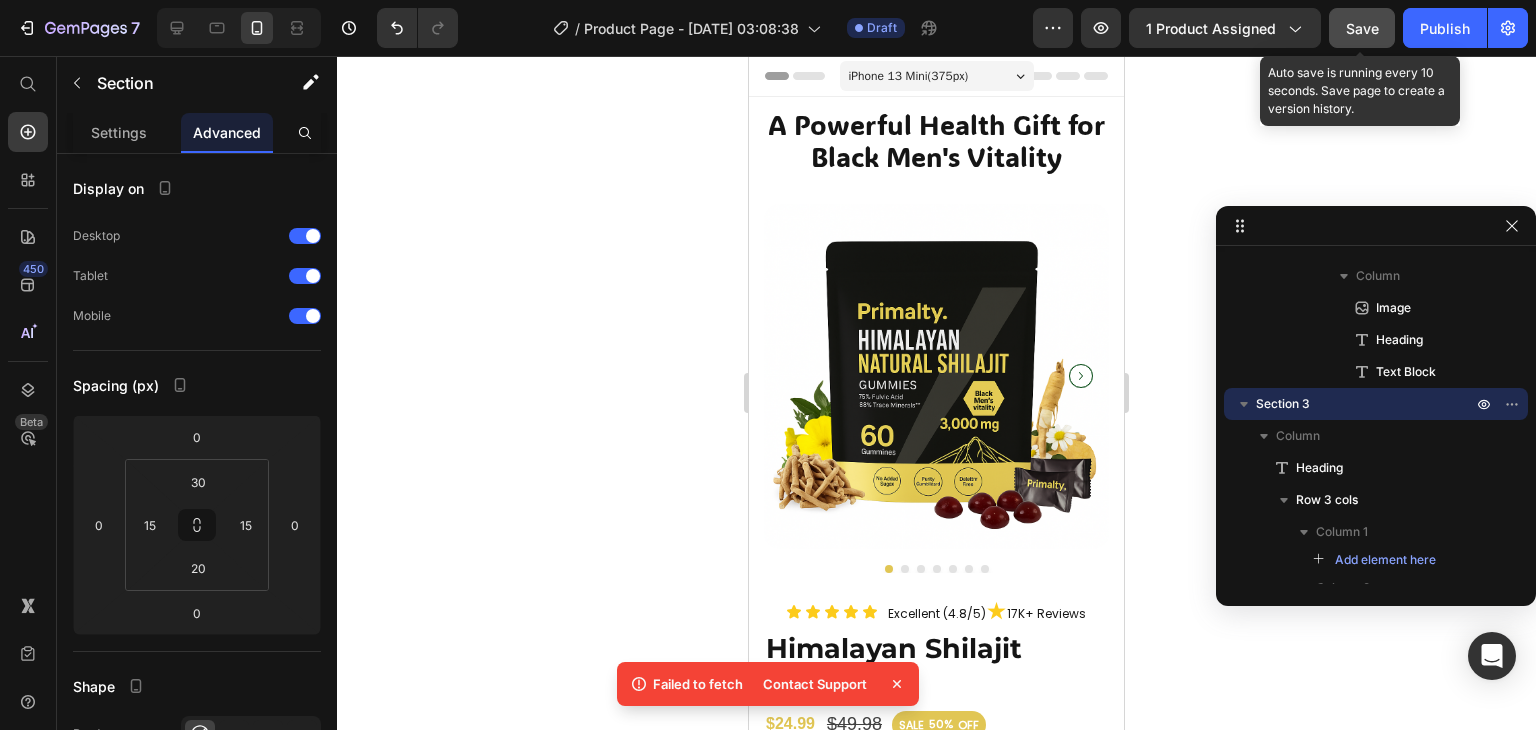 click on "Save" at bounding box center (1362, 28) 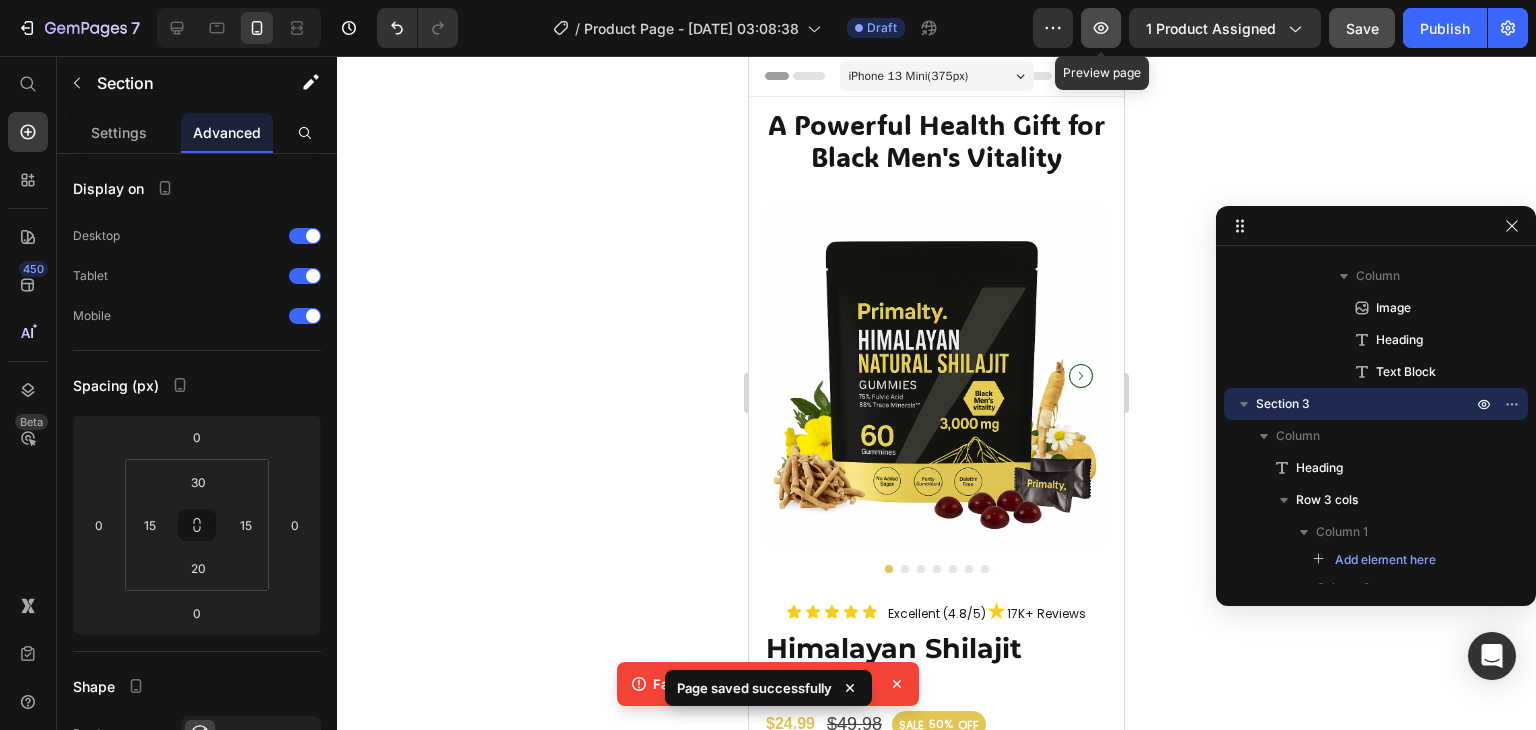 click 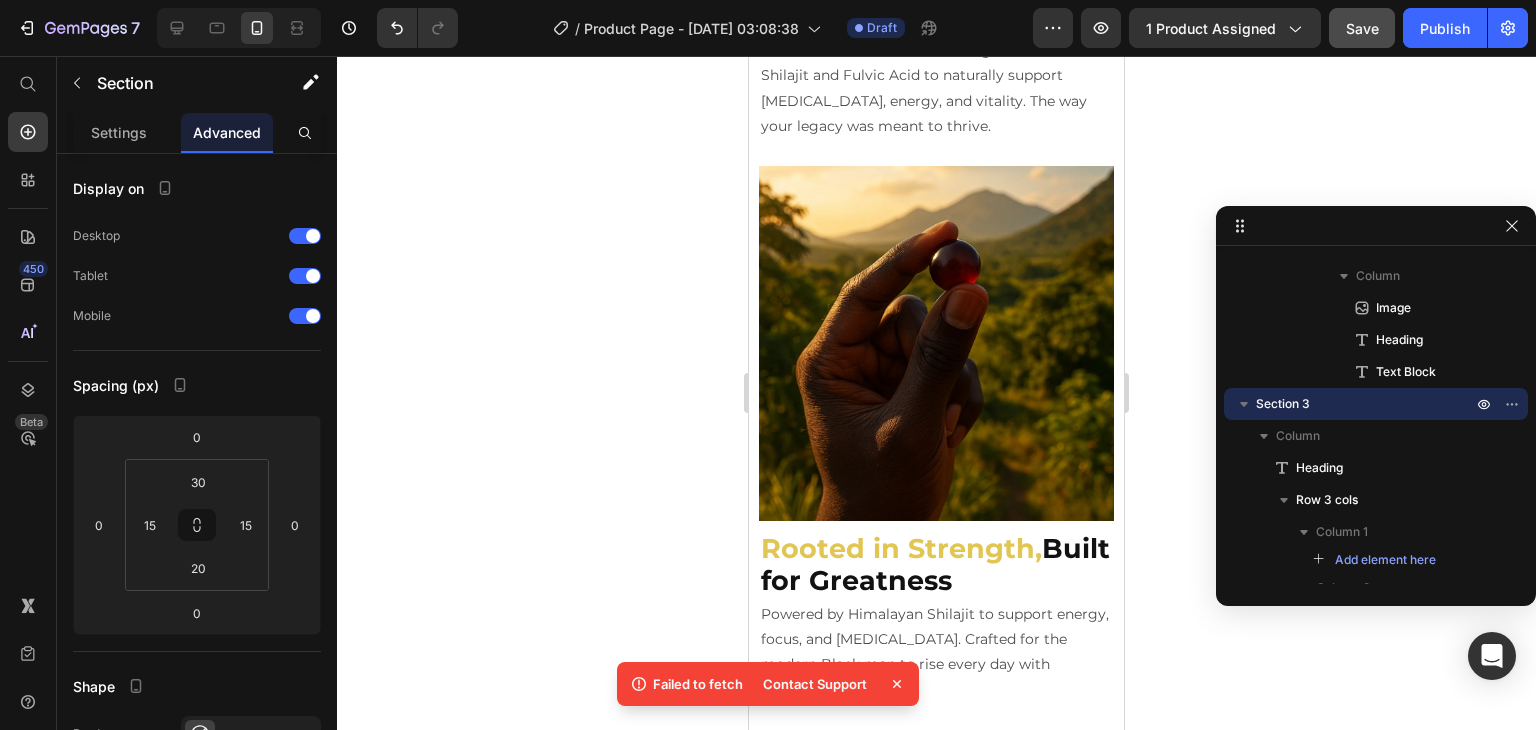 scroll, scrollTop: 1539, scrollLeft: 0, axis: vertical 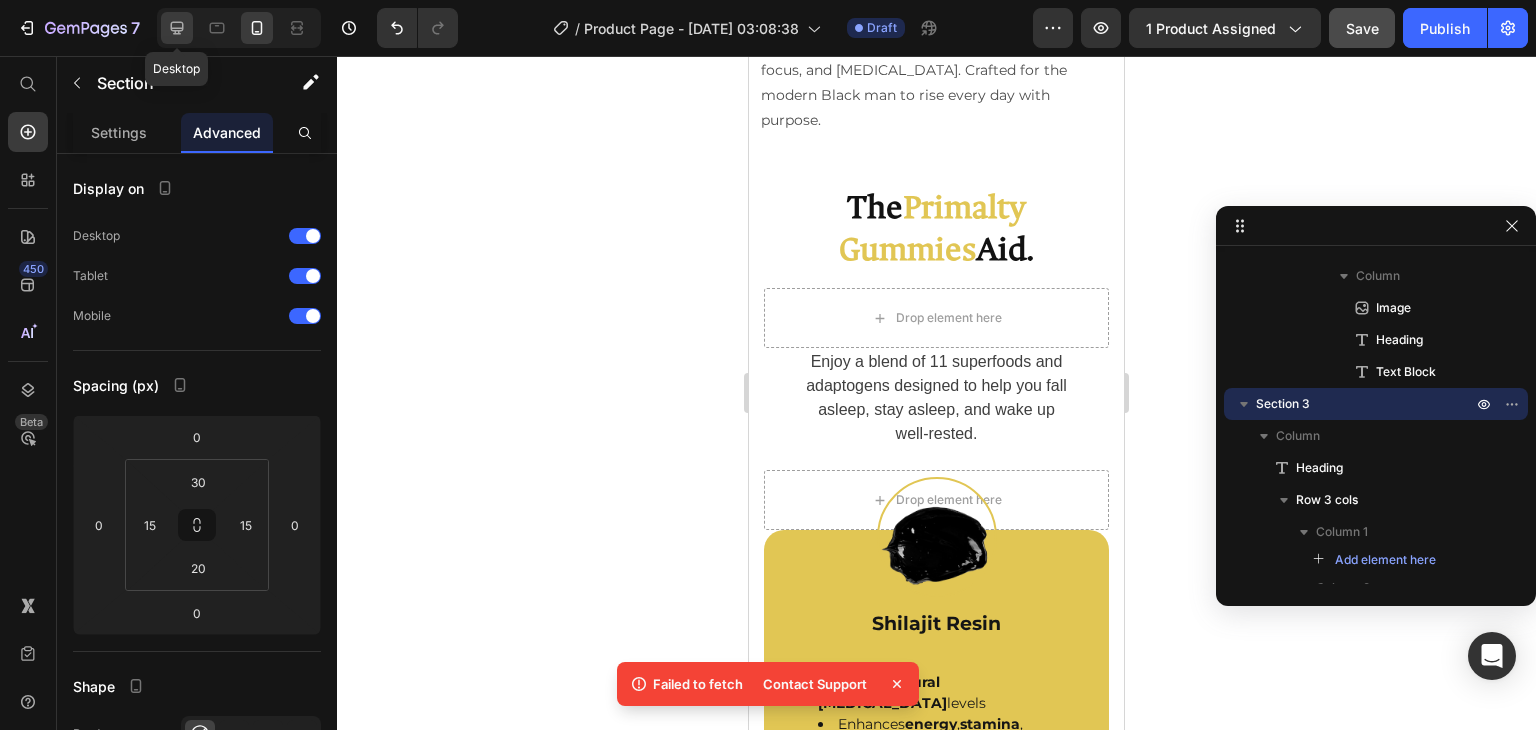 click 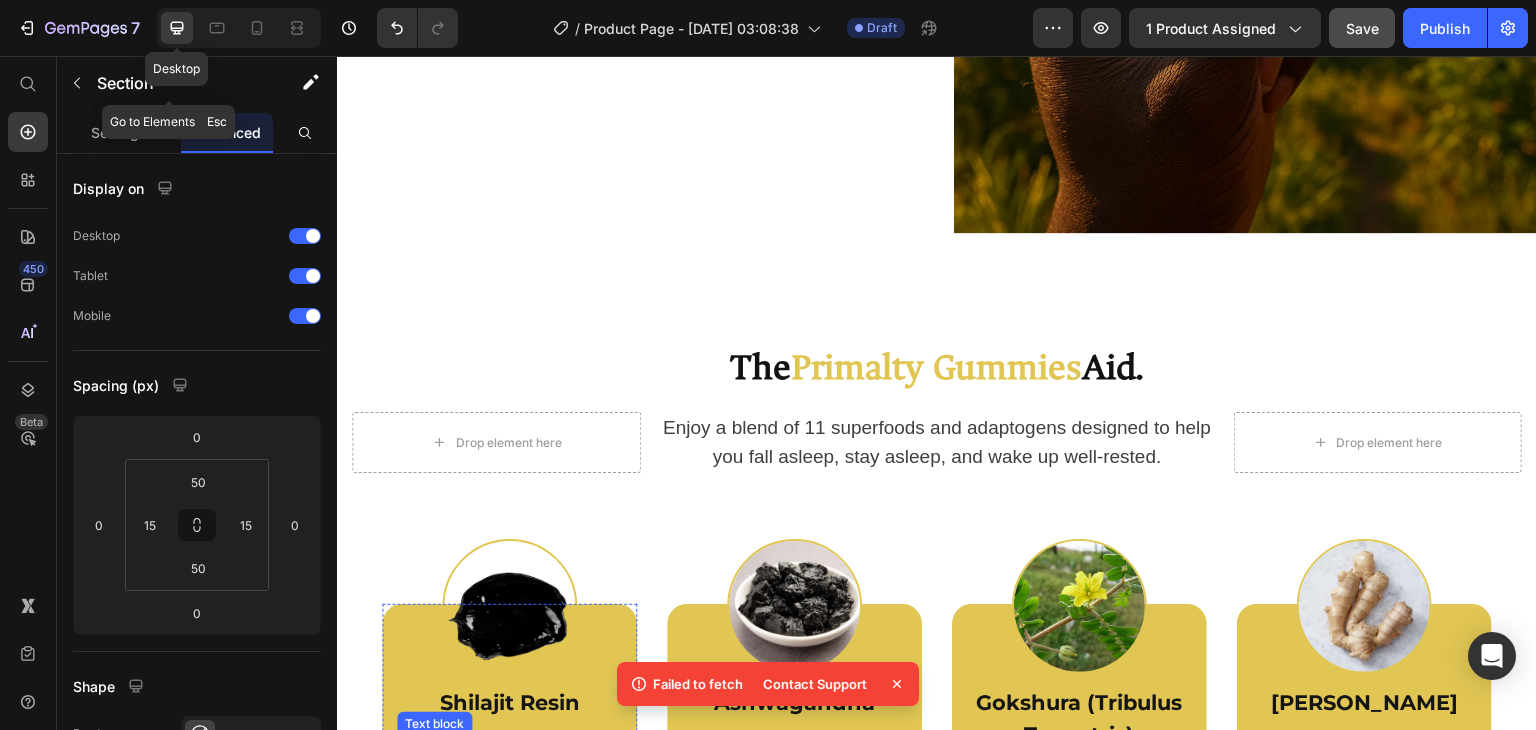 scroll, scrollTop: 3044, scrollLeft: 0, axis: vertical 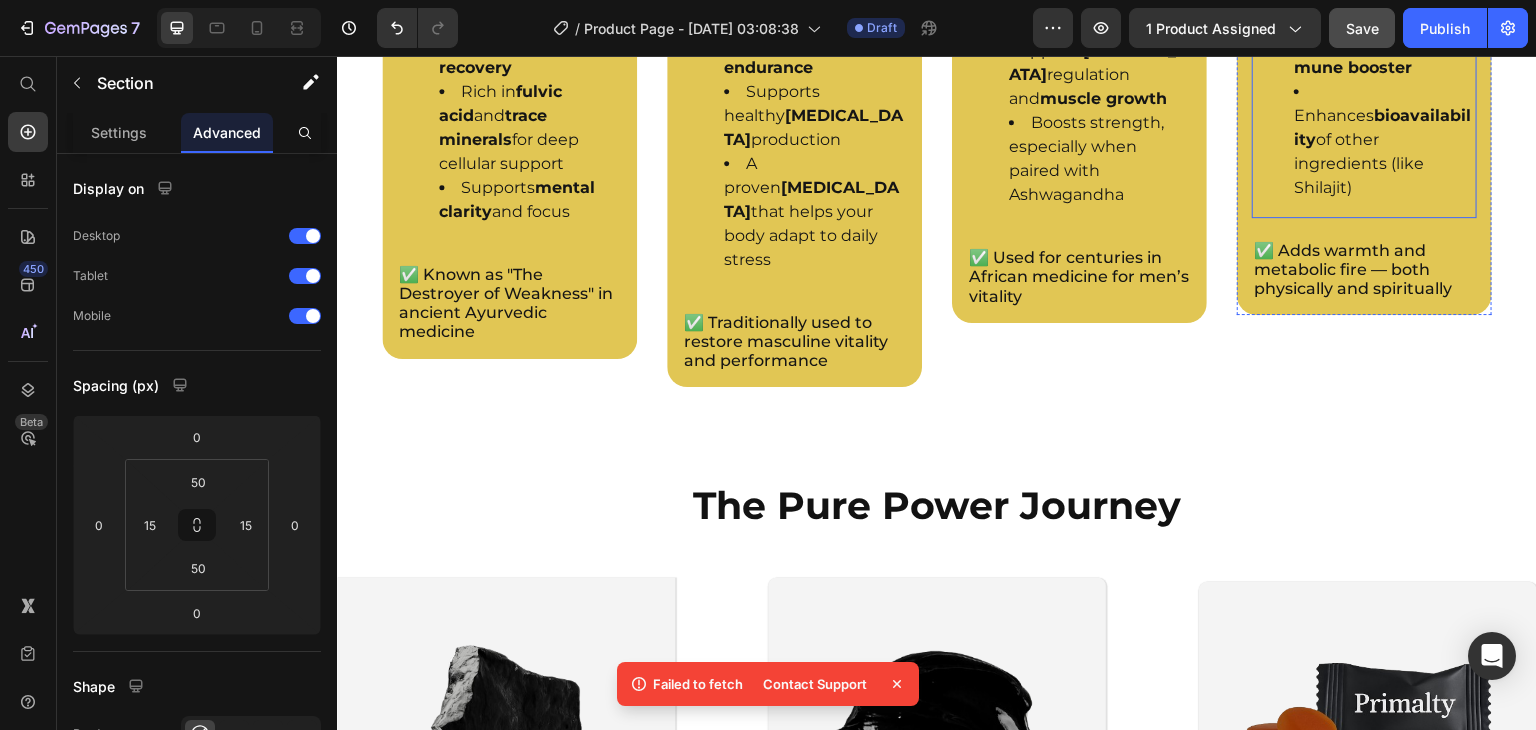click on "Enhances  bioavailability  of other ingredients (like Shilajit)" at bounding box center [1384, 140] 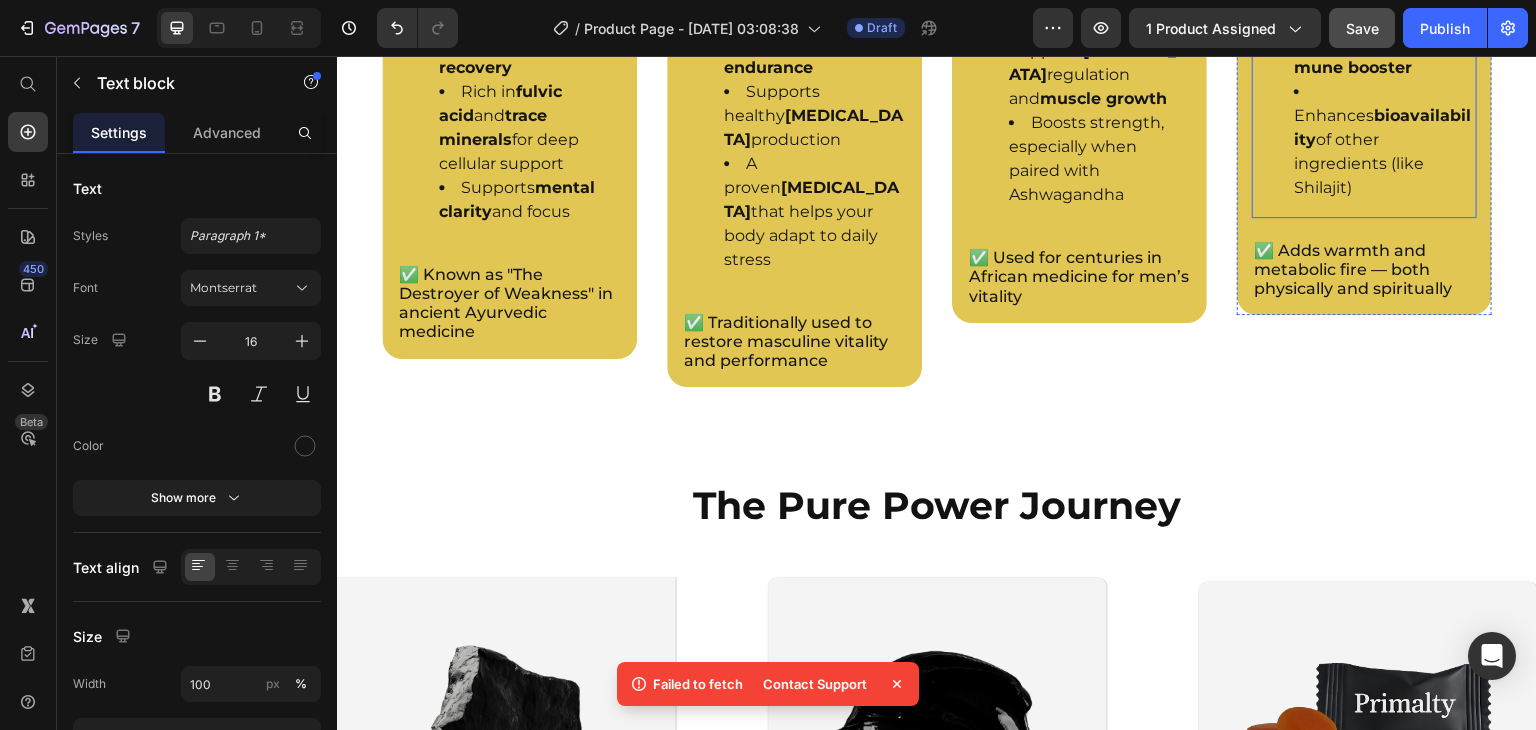 scroll, scrollTop: 3172, scrollLeft: 0, axis: vertical 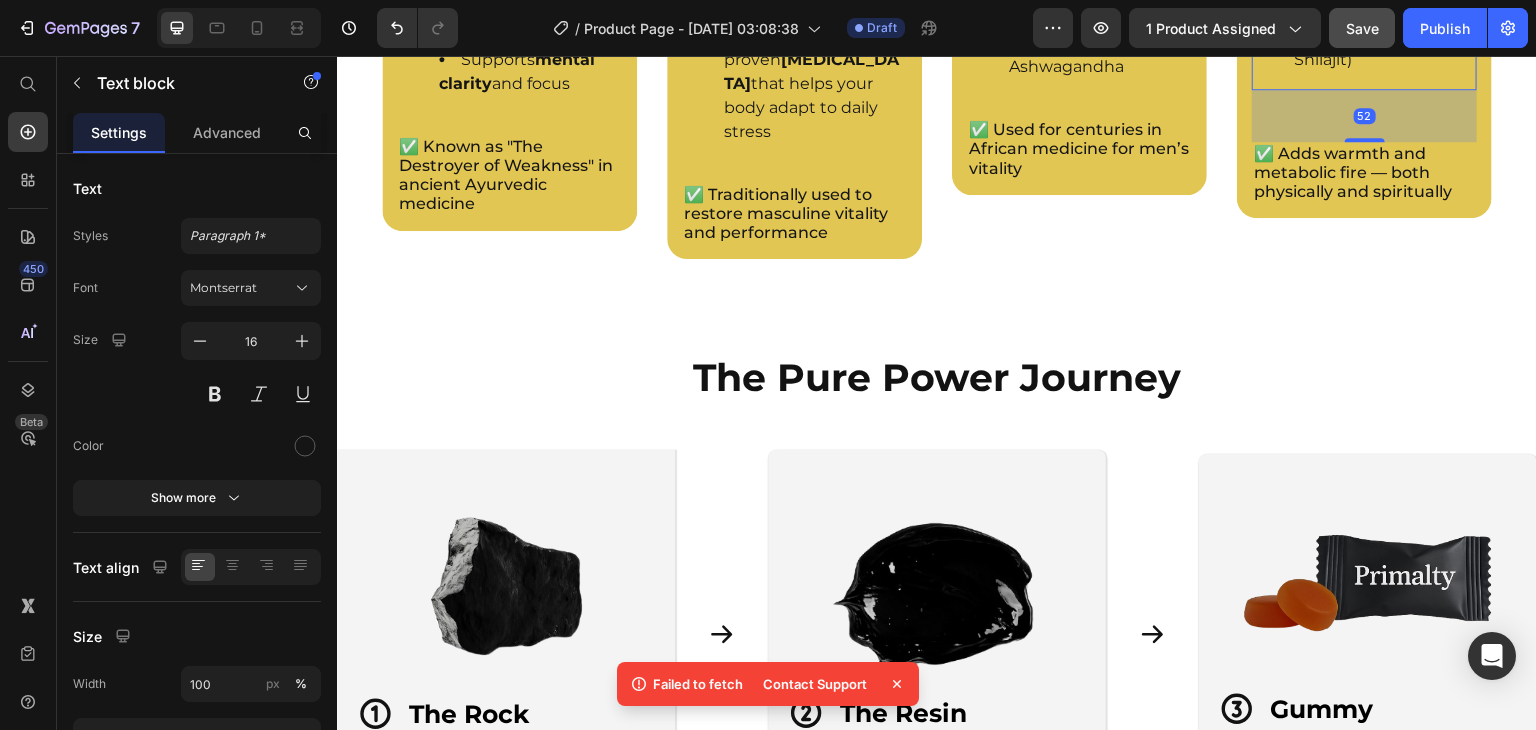 drag, startPoint x: 1350, startPoint y: 406, endPoint x: 1334, endPoint y: 437, distance: 34.88553 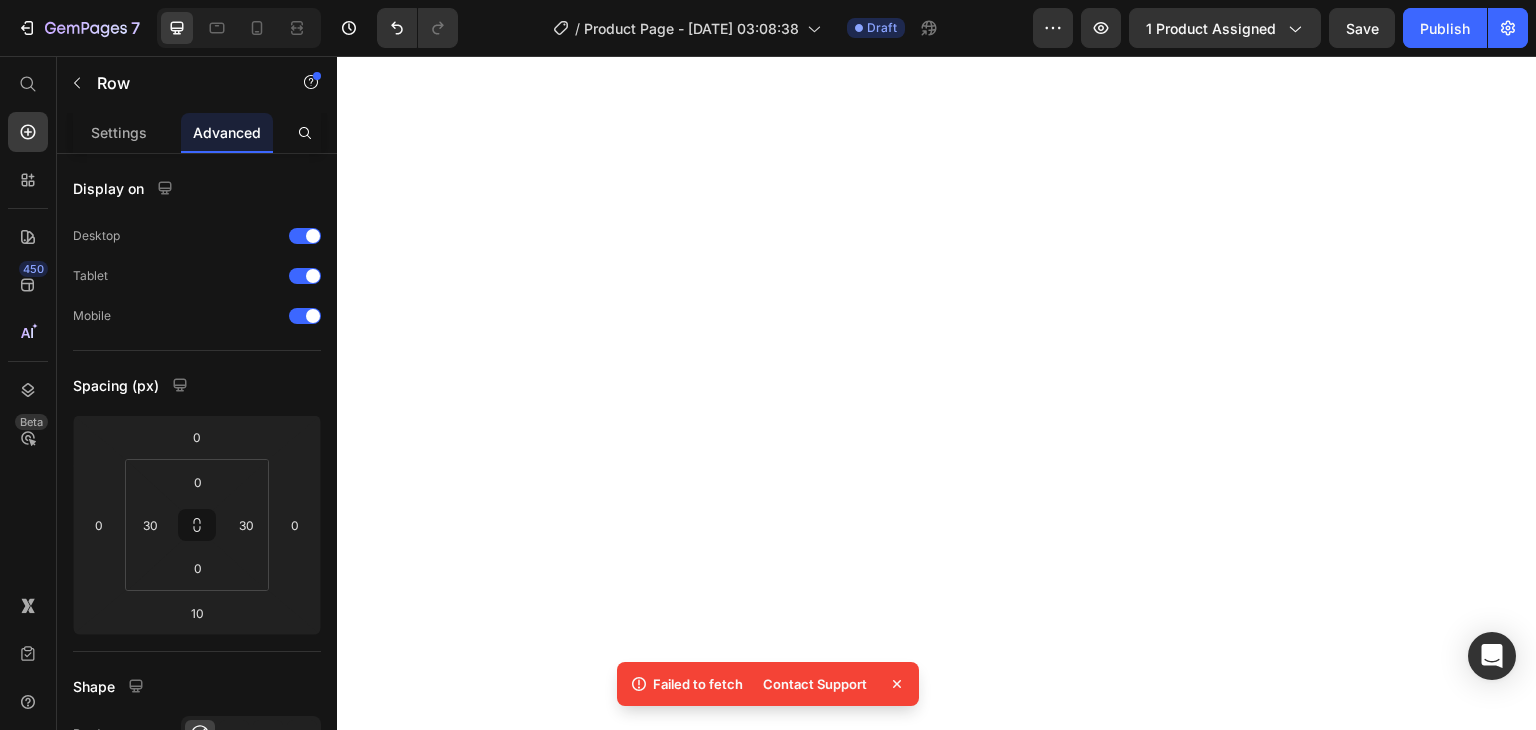 scroll, scrollTop: 0, scrollLeft: 0, axis: both 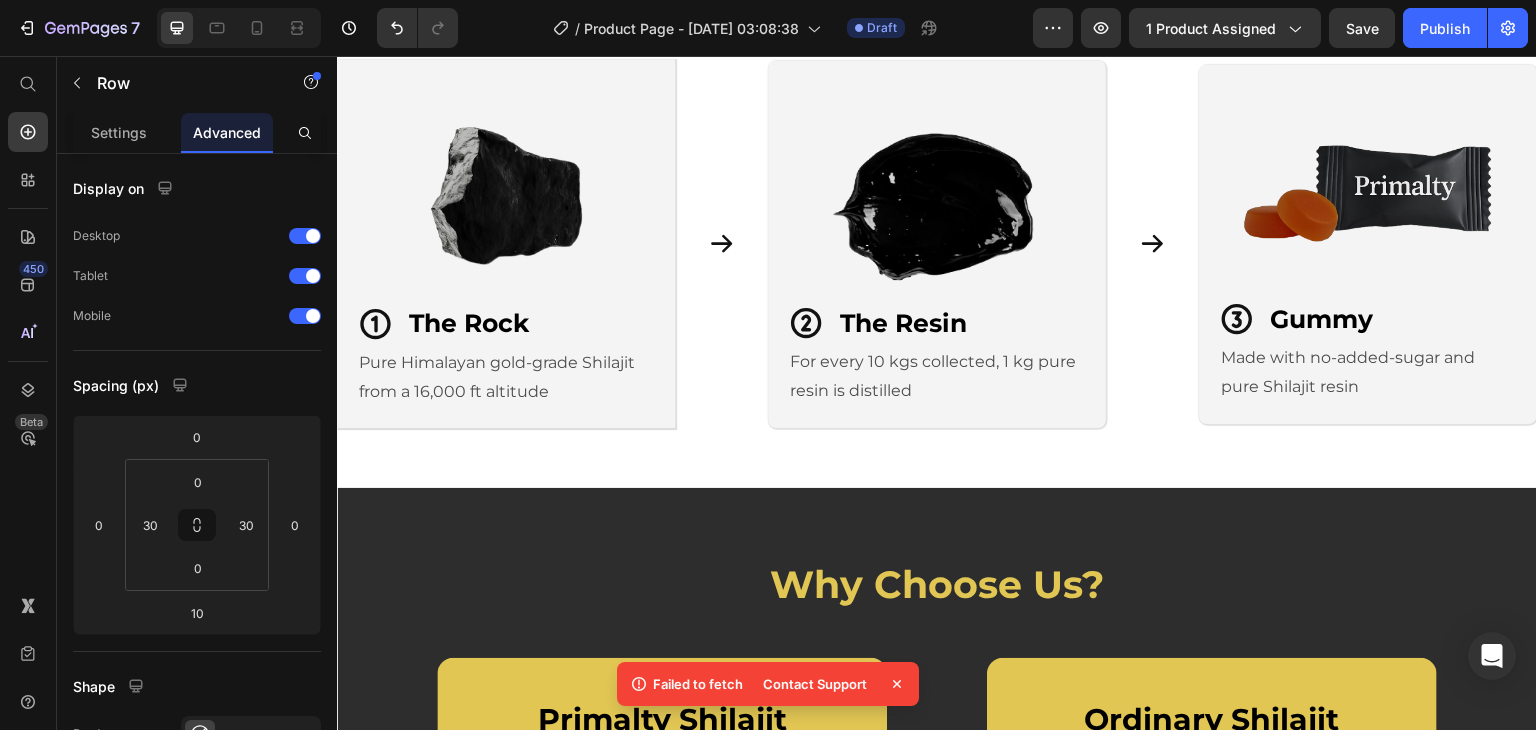 click on "Enhances  libido  and male reproductive health Supports  testosterone  regulation and  muscle growth Boosts strength, especially when paired with Ashwagandha" at bounding box center [1079, -443] 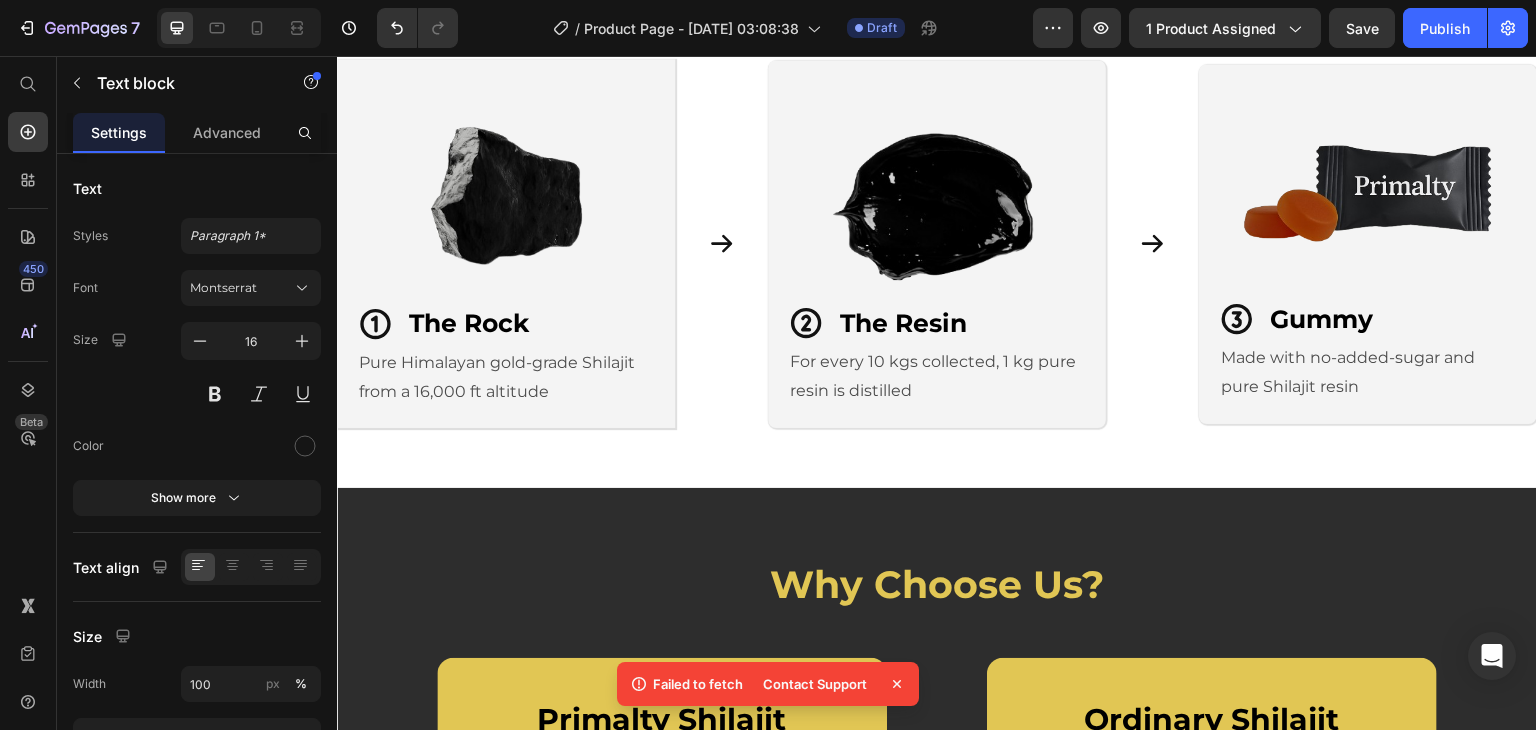 drag, startPoint x: 1073, startPoint y: 439, endPoint x: 955, endPoint y: 418, distance: 119.85408 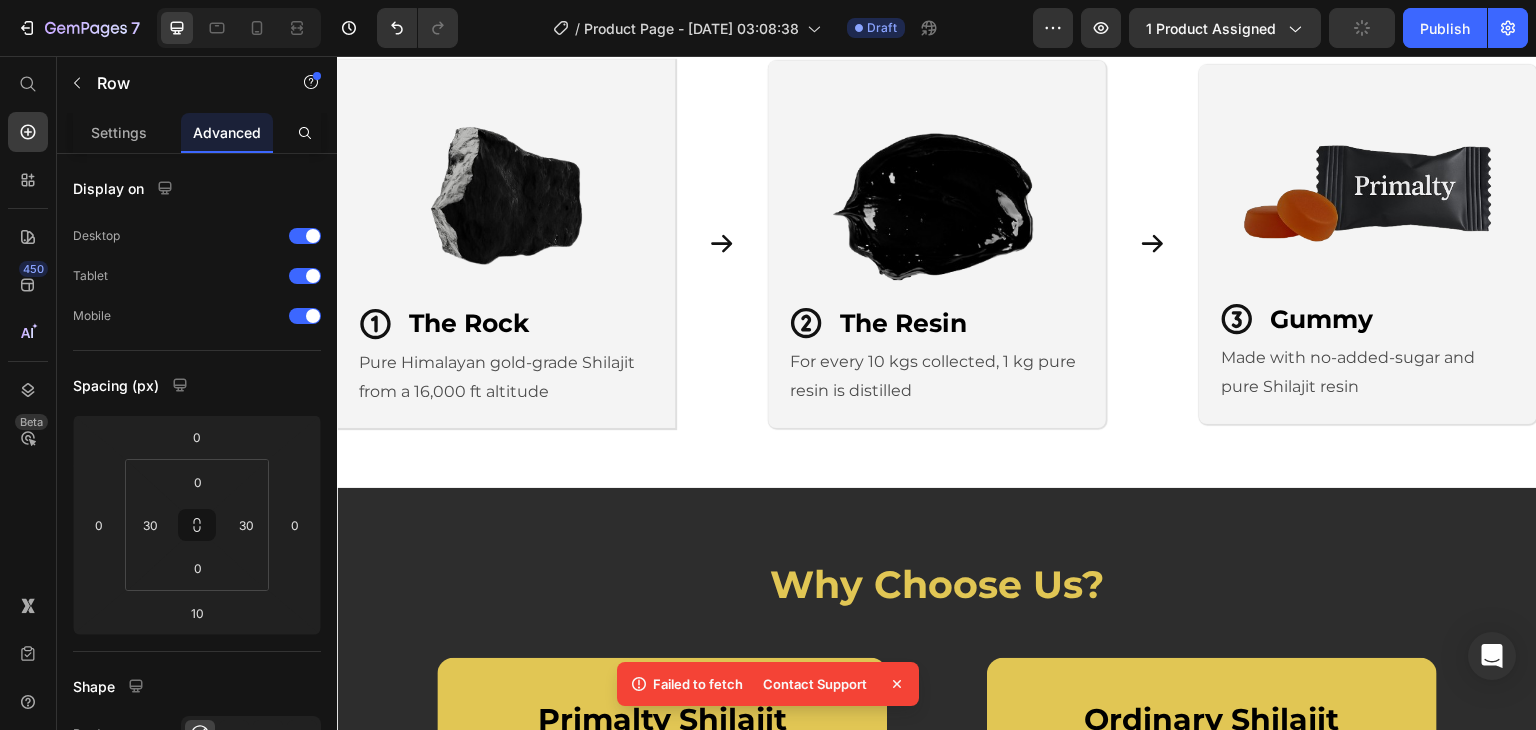 click on "Image Ashwagandha Text block Reduces  stress  and balances  cortisol Improves  mood ,  focus , and  physical endurance Supports healthy  testosterone  production A proven  adaptogen  that helps your body adapt to daily stress Text block ✅ Traditionally used to restore masculine vitality and performance Text Block Row" at bounding box center [794, -444] 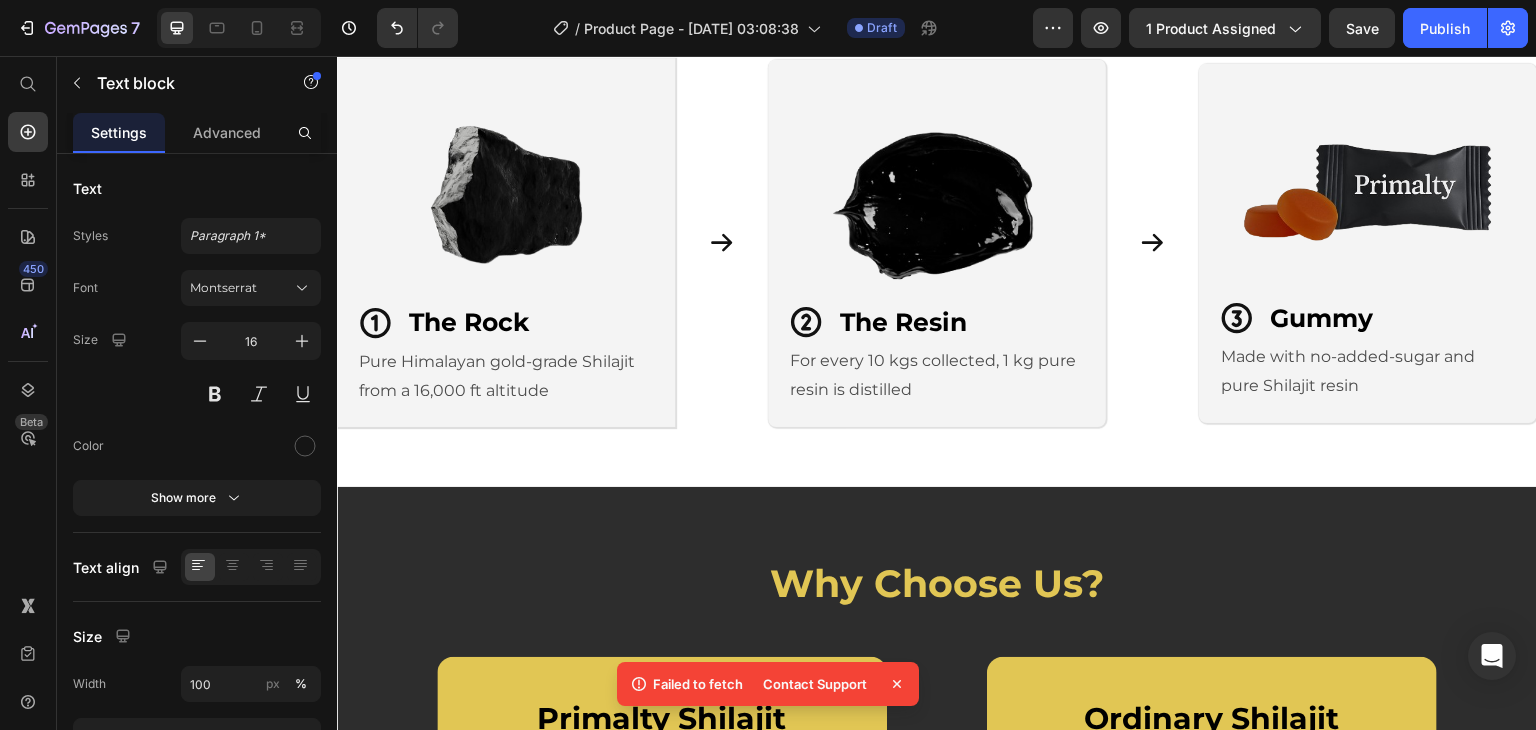 click at bounding box center [795, -212] 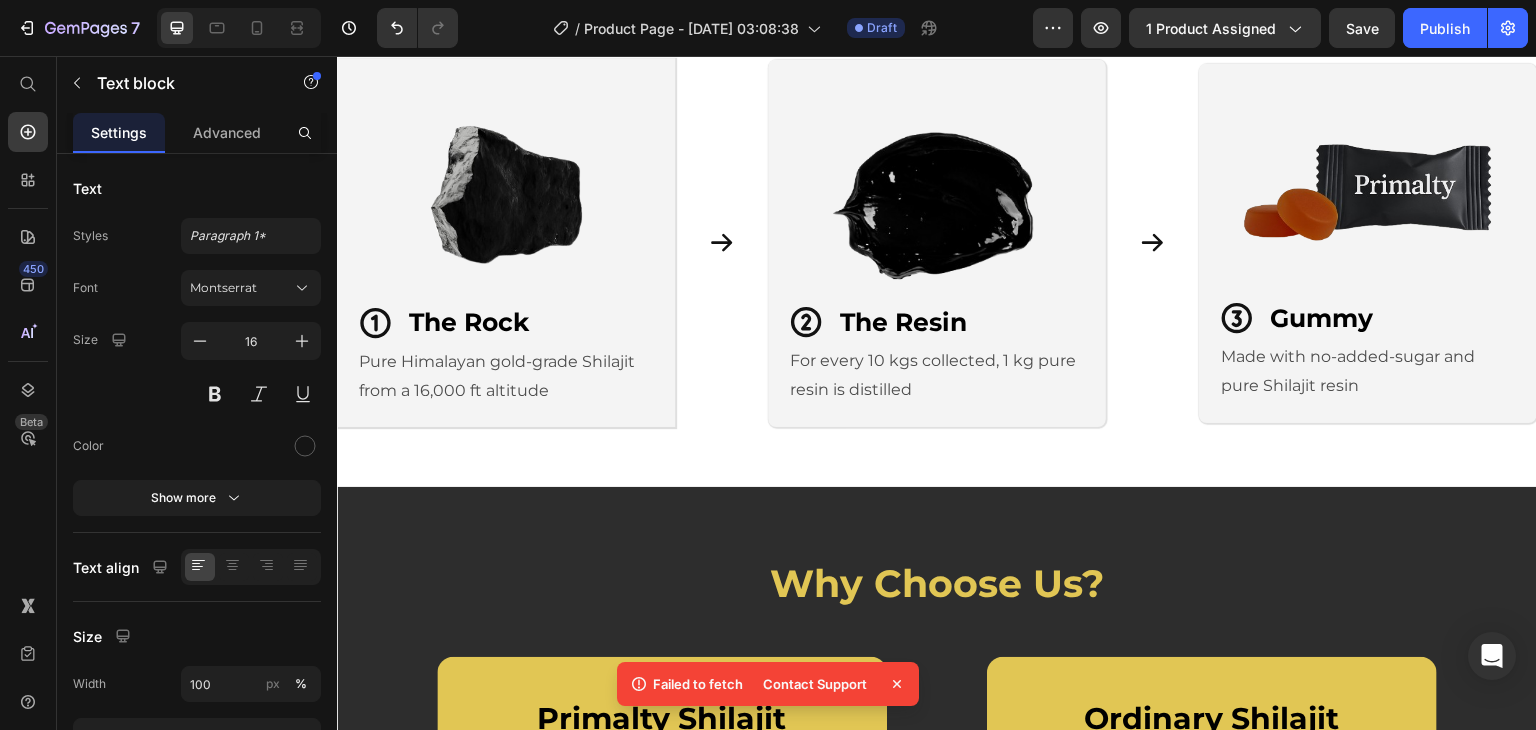 click on "16" at bounding box center (1079, -293) 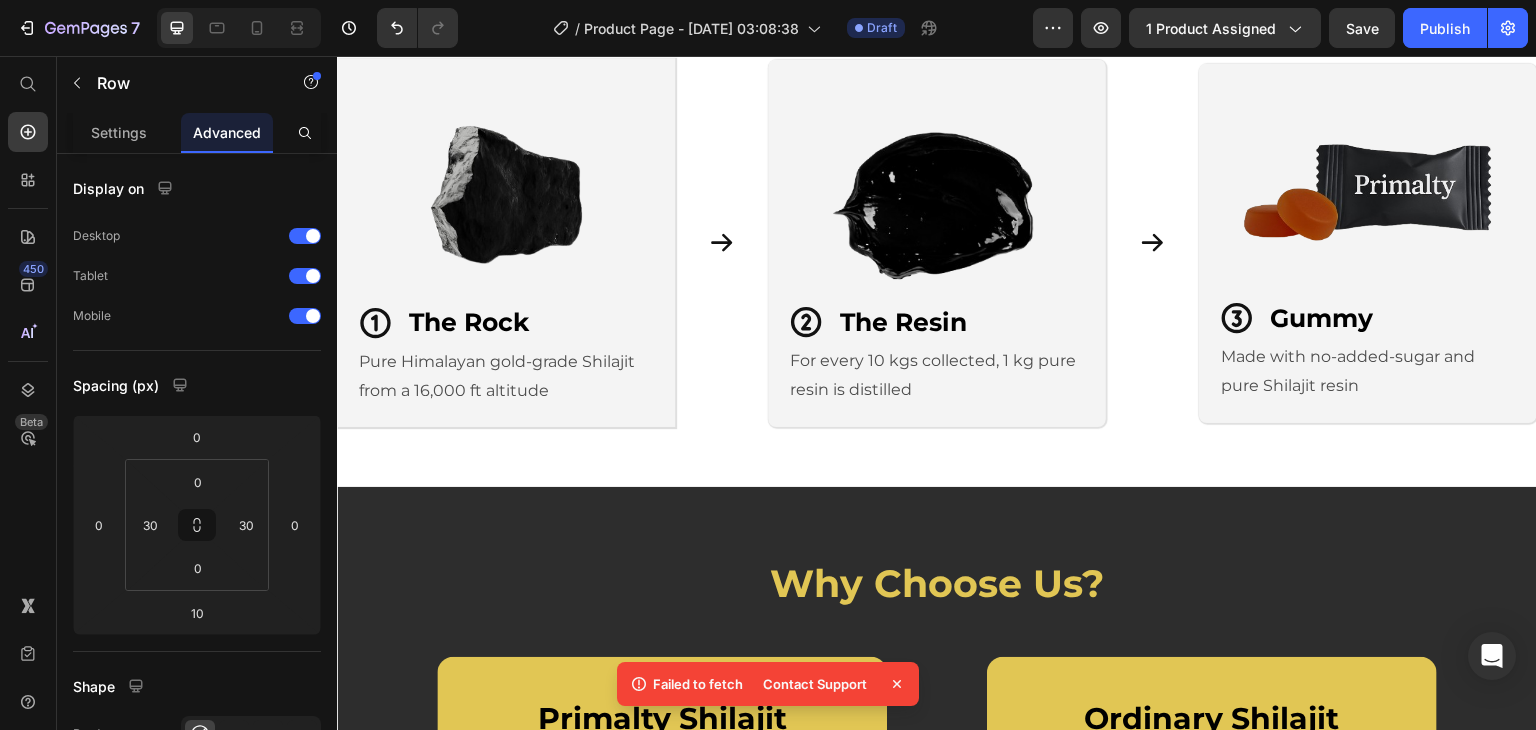 click on "Enhances  libido  and male reproductive health Supports  testosterone  regulation and  muscle growth Boosts strength, especially when paired with Ashwagandha" at bounding box center [1079, -443] 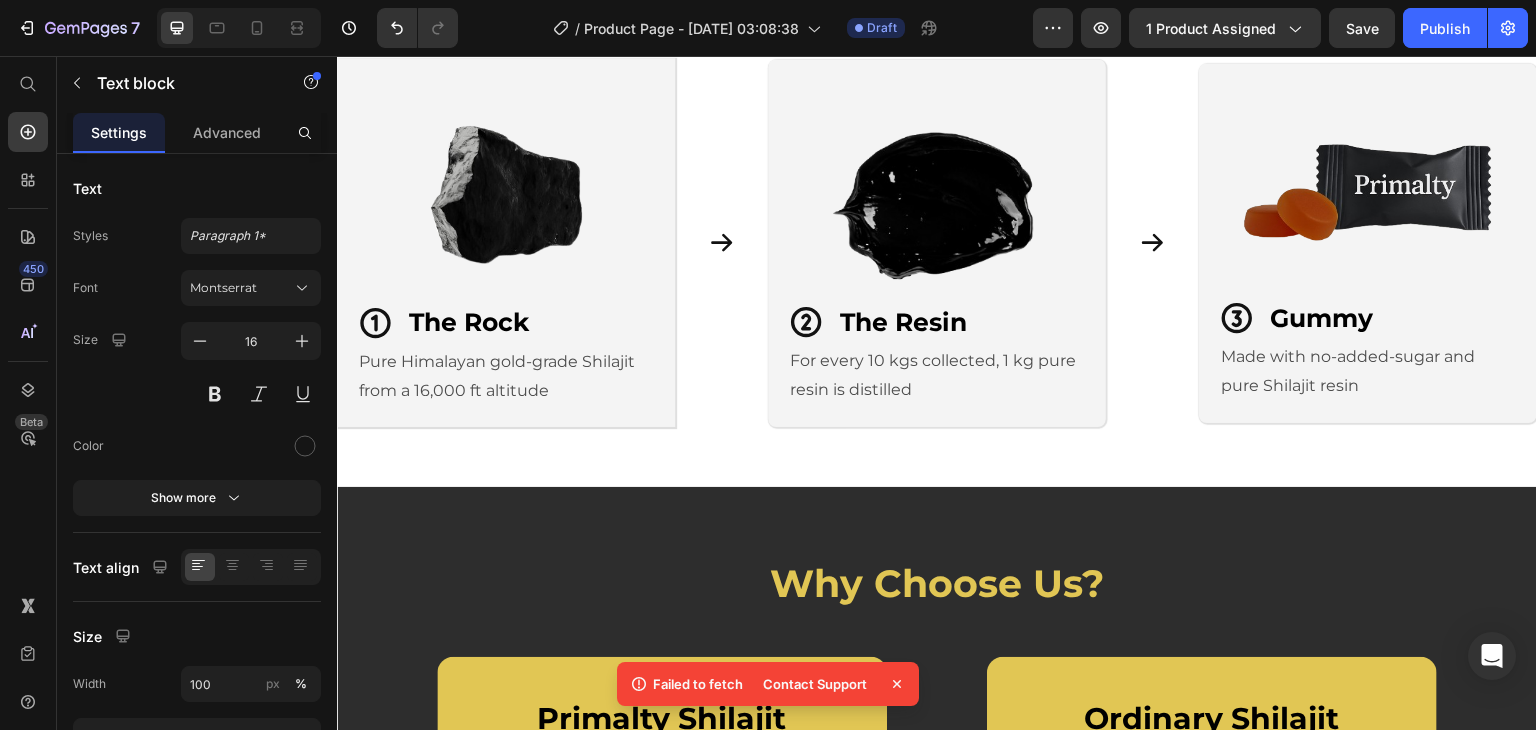 click on "✅ Used for centuries in African medicine for men’s vitality" at bounding box center [1079, -246] 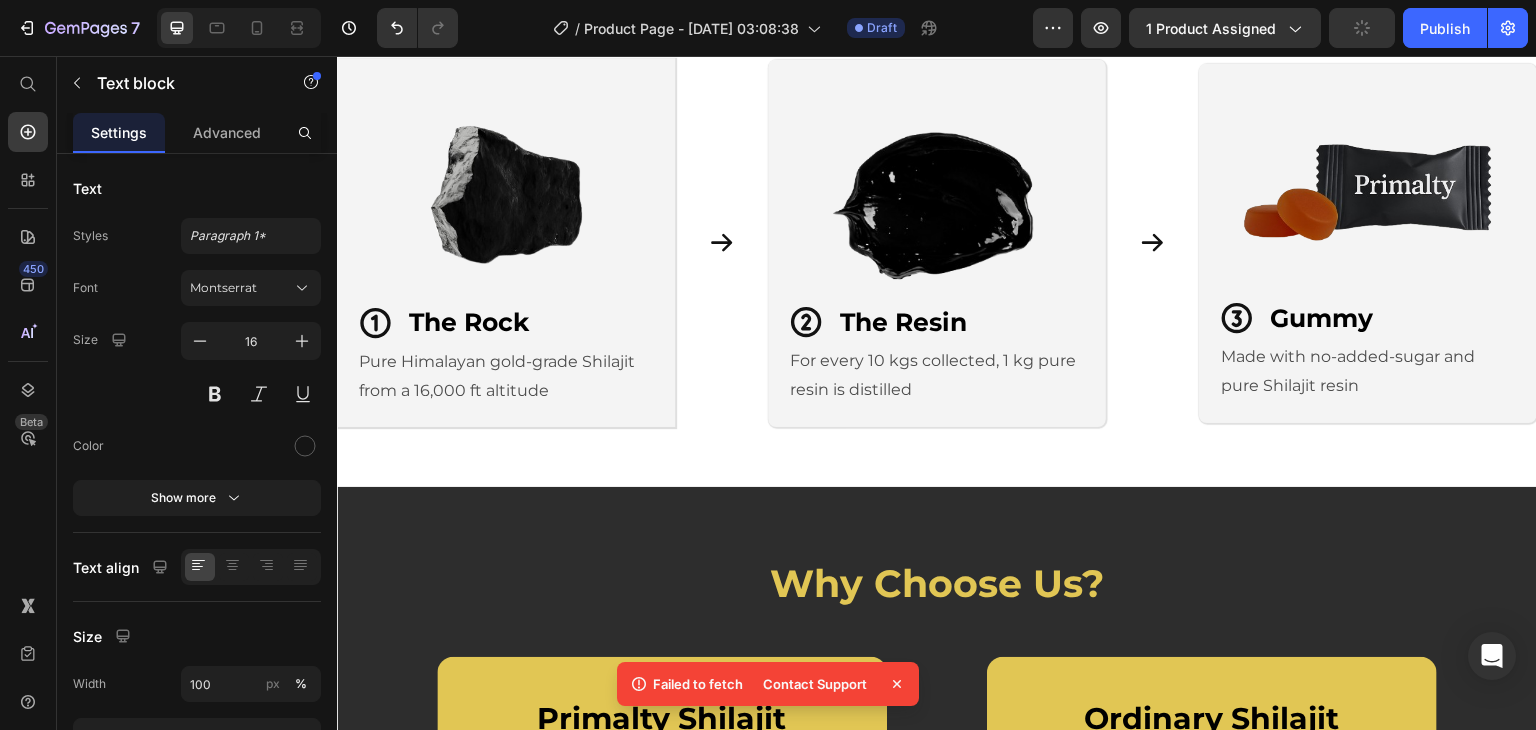 click on "Boosts strength, especially when paired with Ashwagandha" at bounding box center [1099, -359] 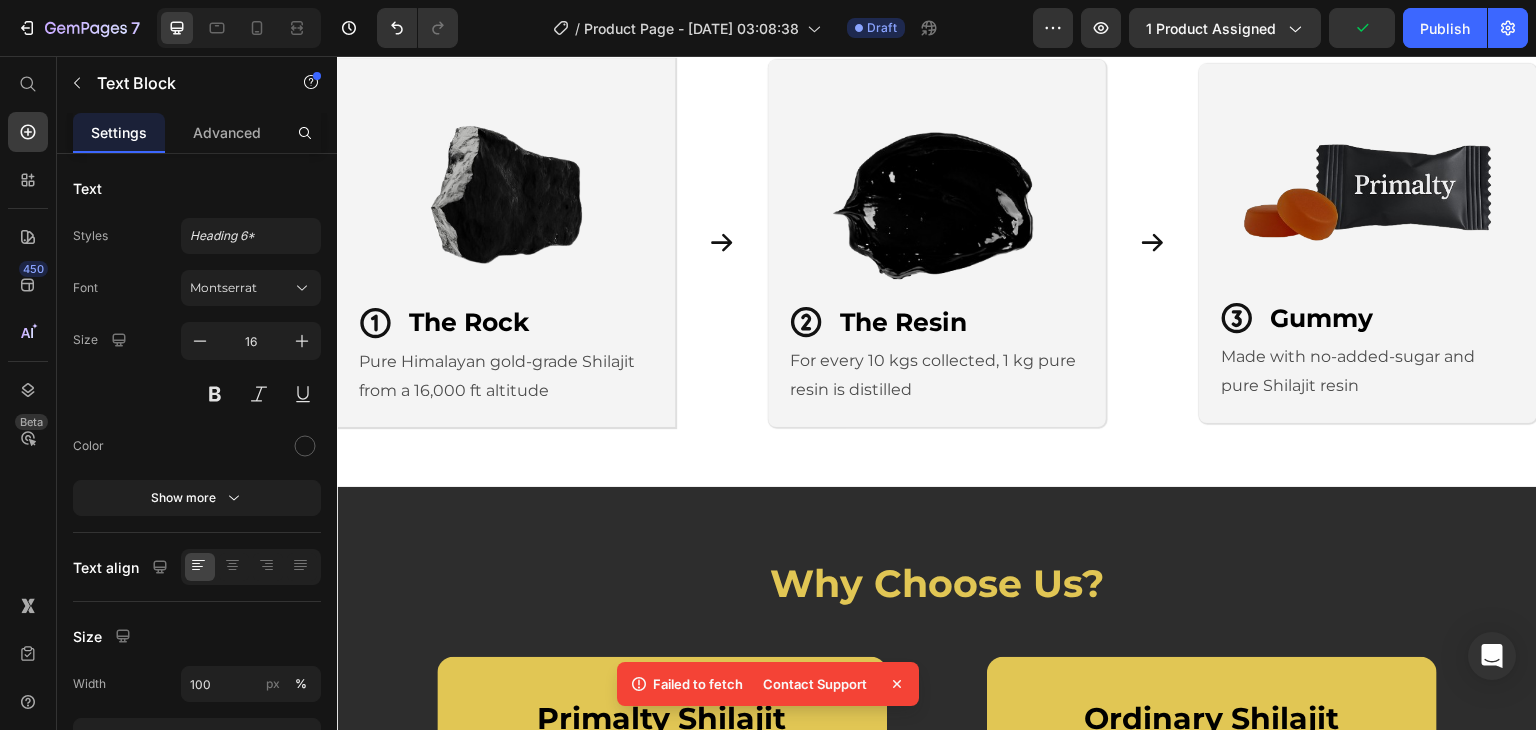 click on "Enhances  libido  and male reproductive health Supports  testosterone  regulation and  muscle growth Boosts strength, especially when paired with Ashwagandha" at bounding box center [1079, -443] 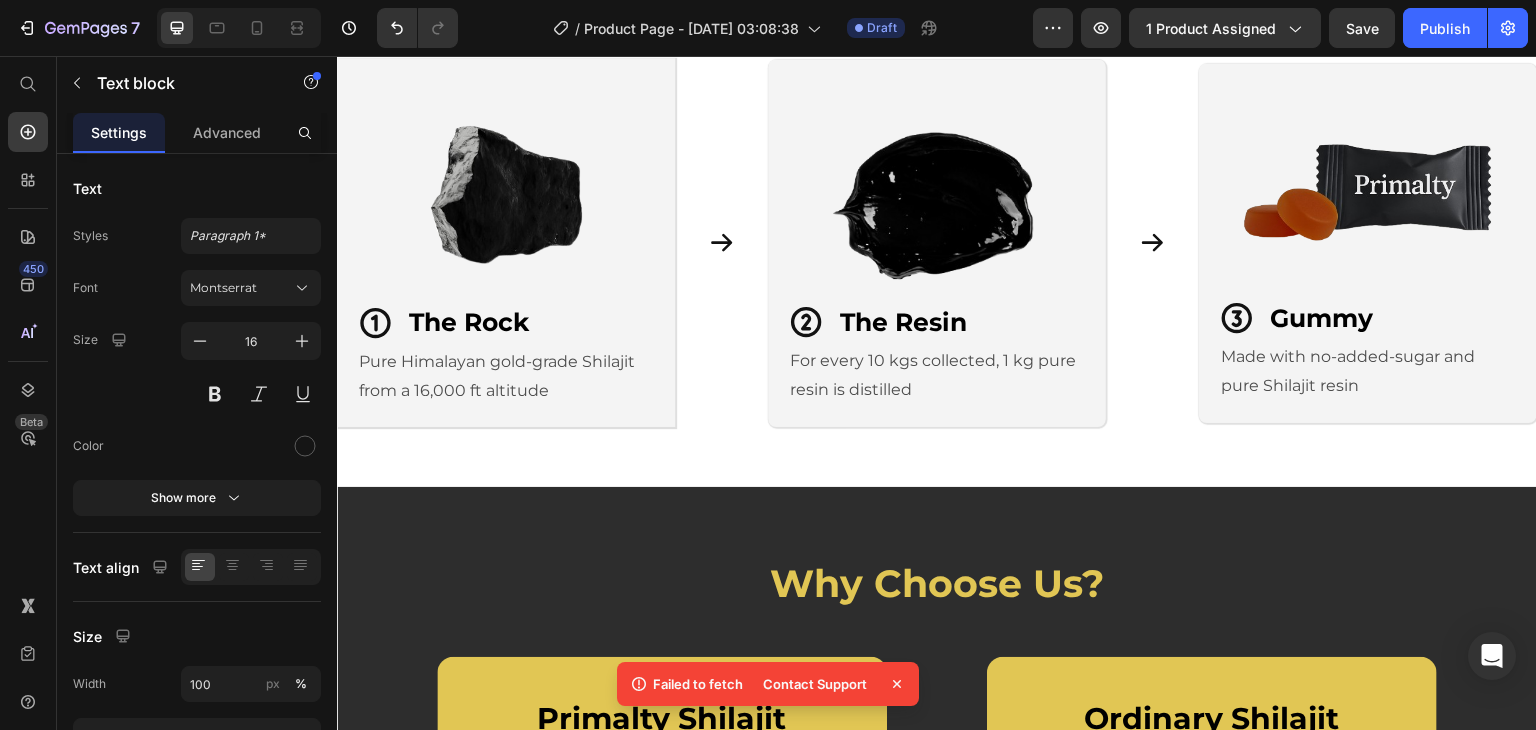 click at bounding box center [1080, -281] 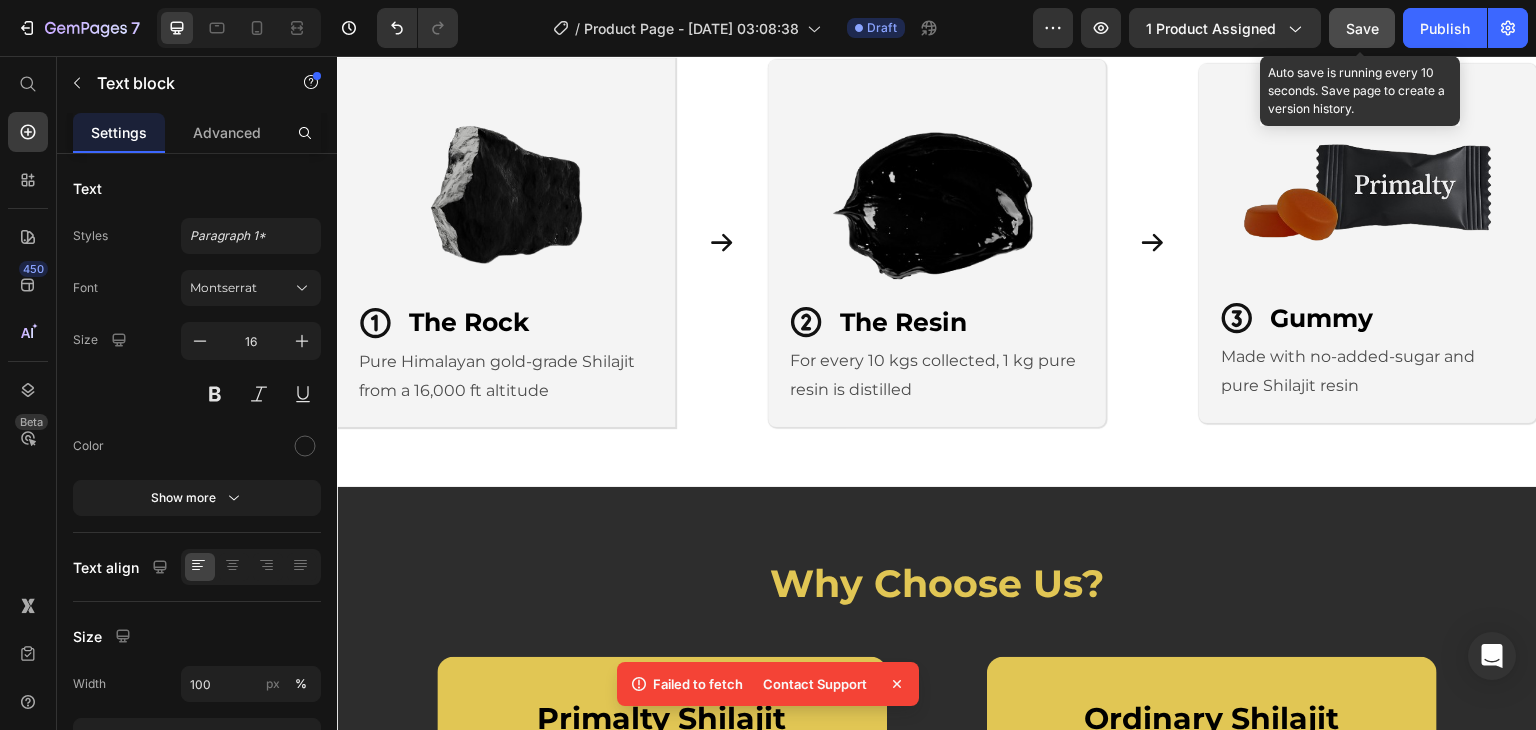 click on "Save" 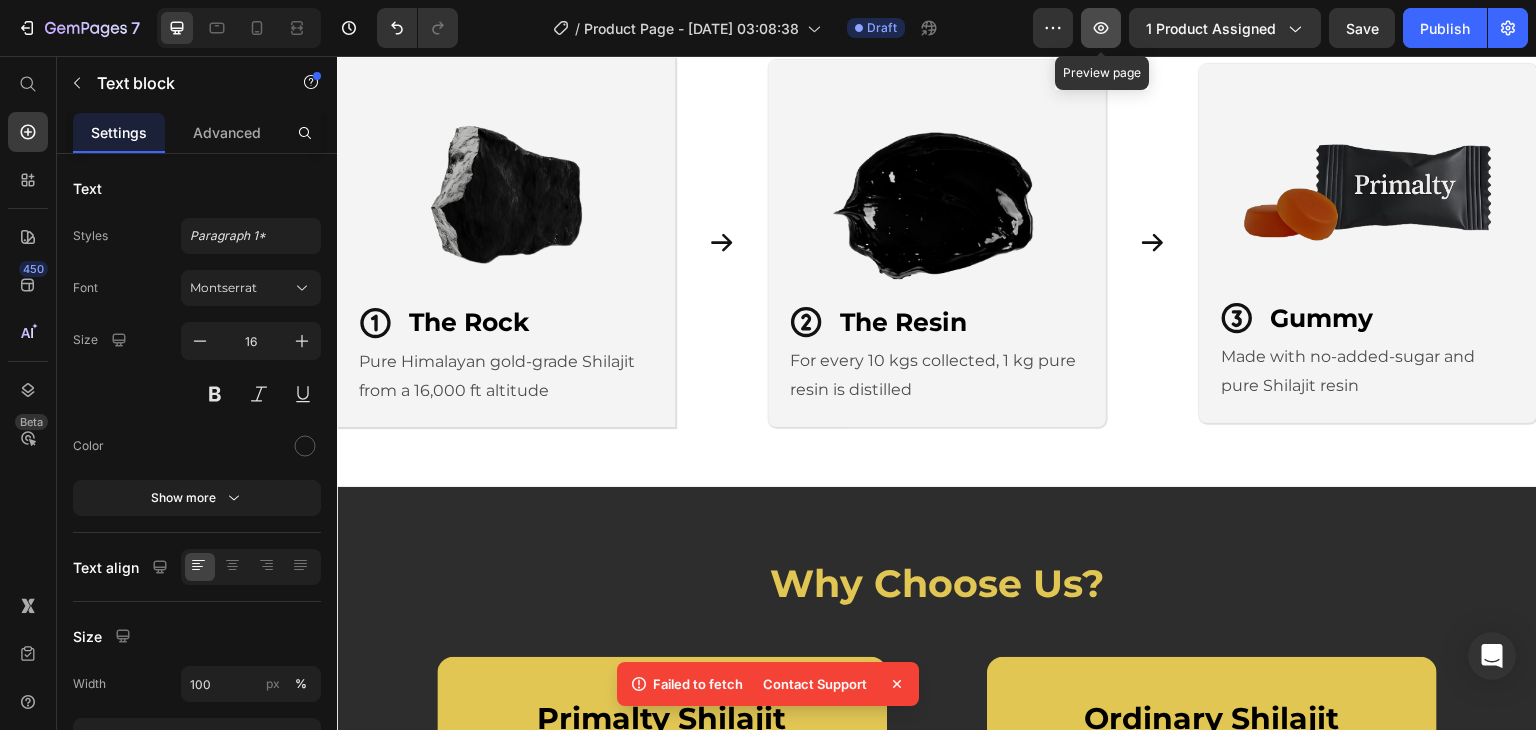click 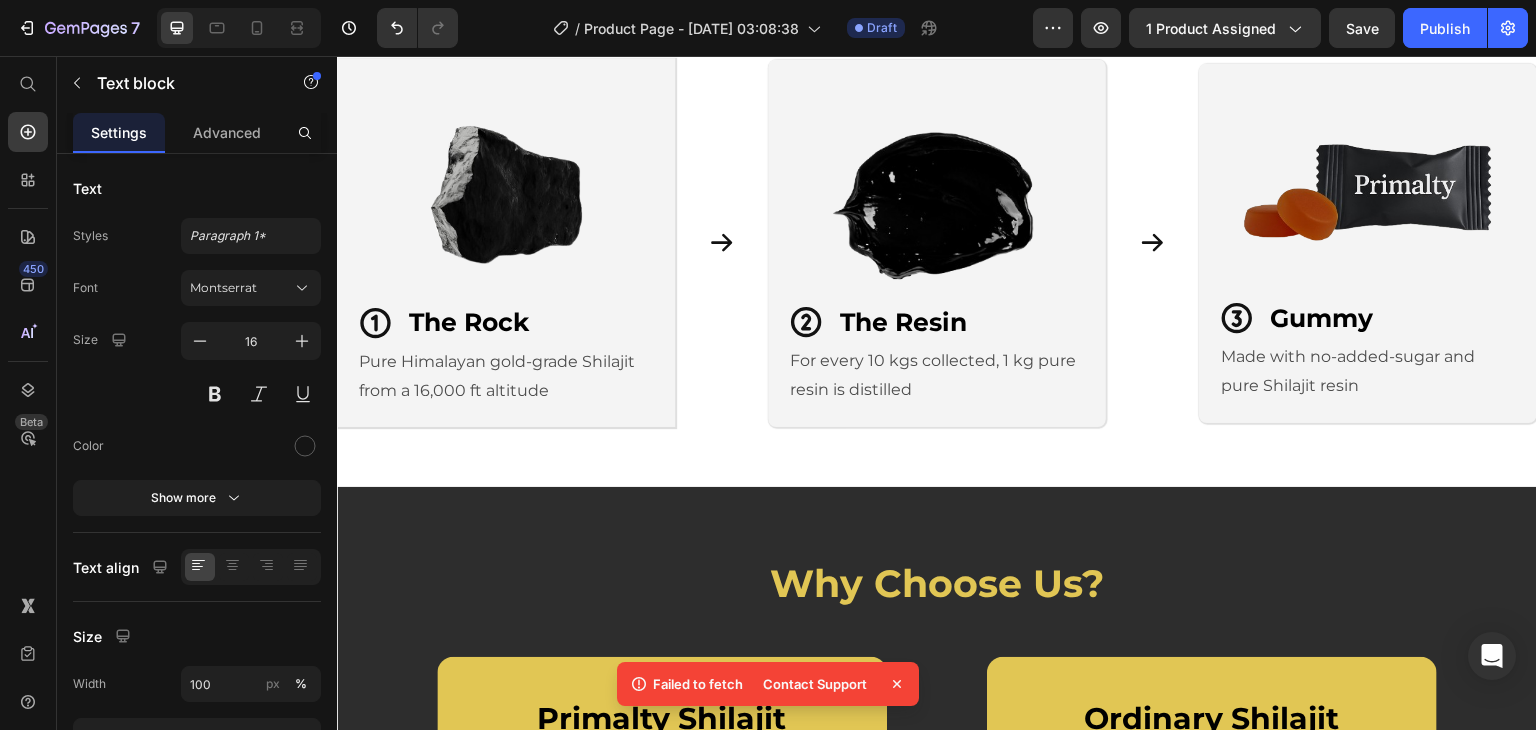 click at bounding box center [1365, -249] 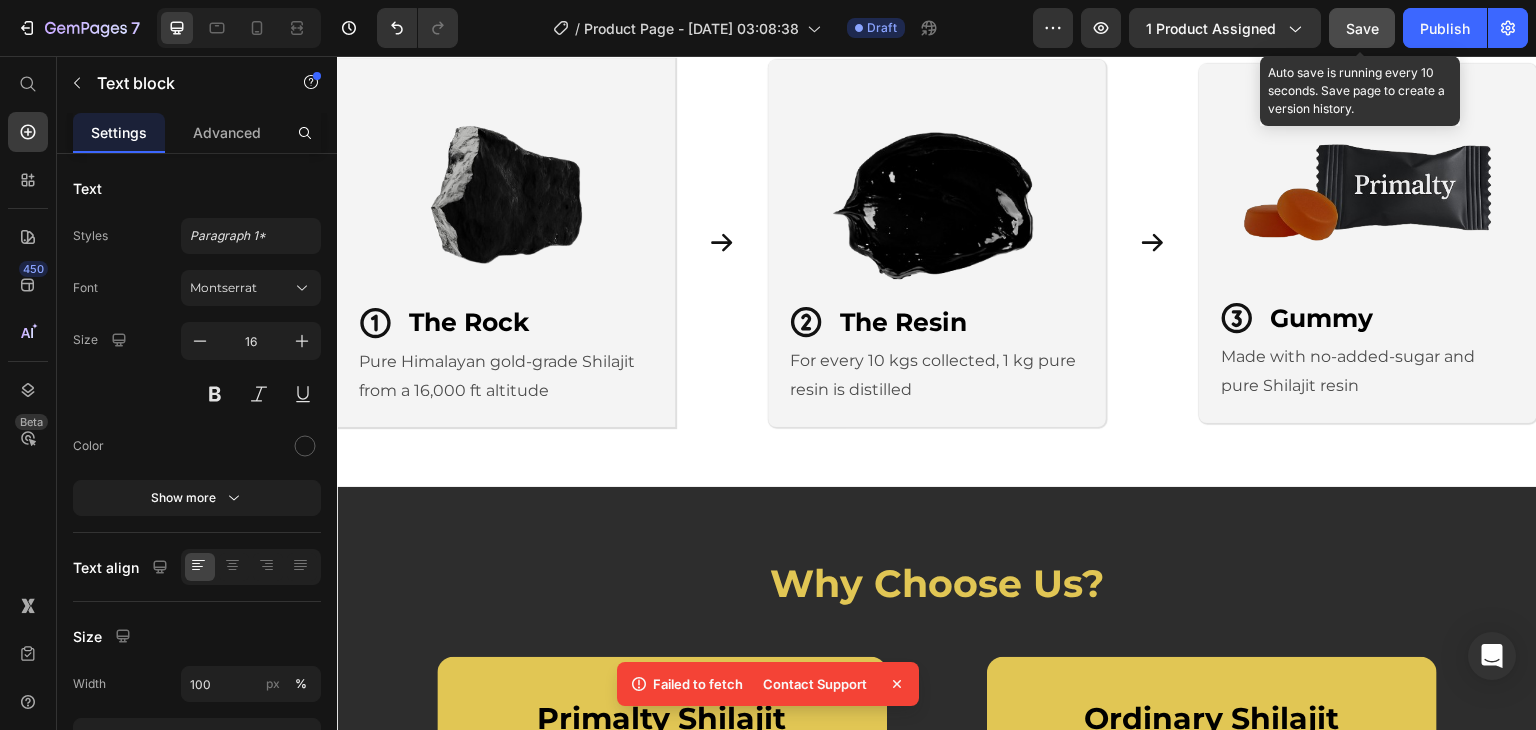 click on "Save" 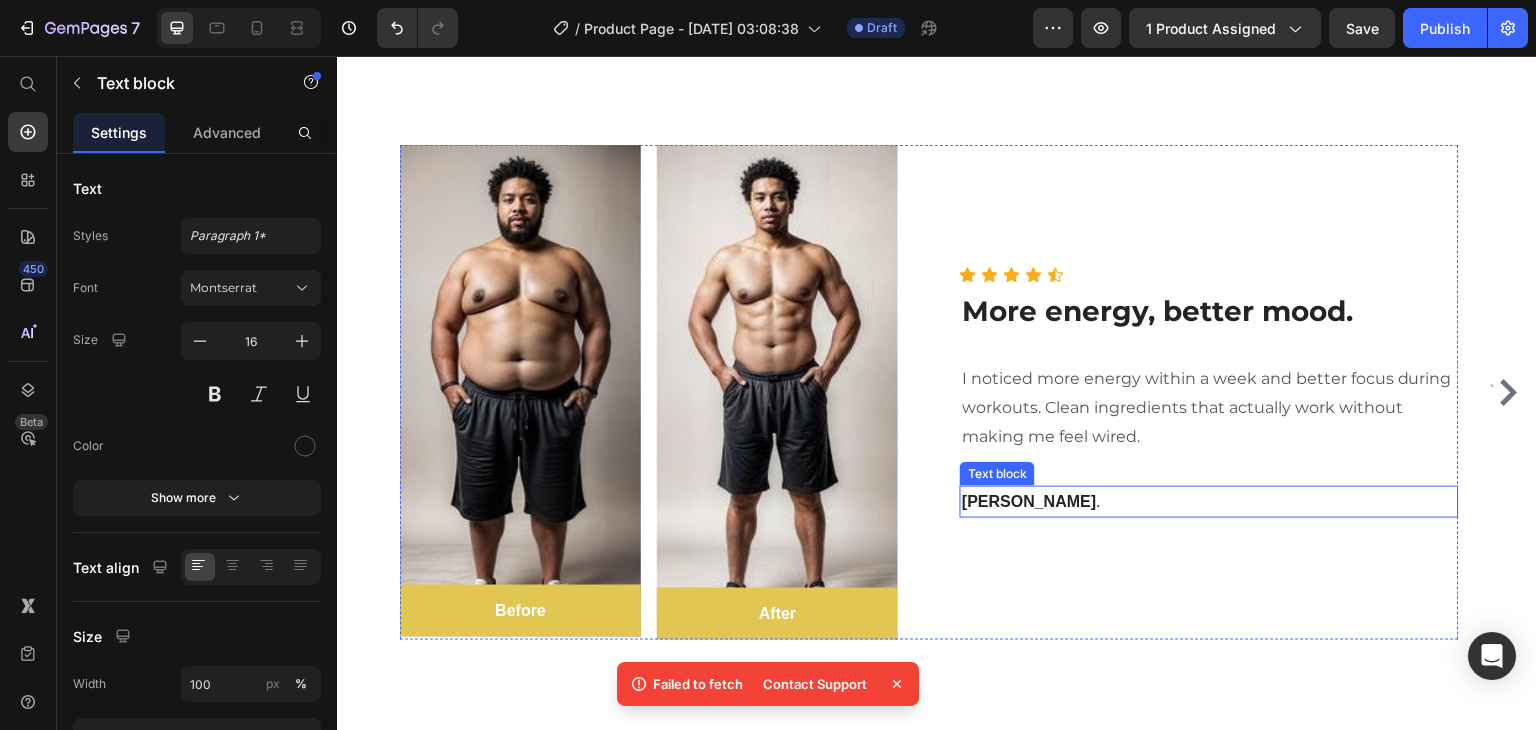 scroll, scrollTop: 6115, scrollLeft: 0, axis: vertical 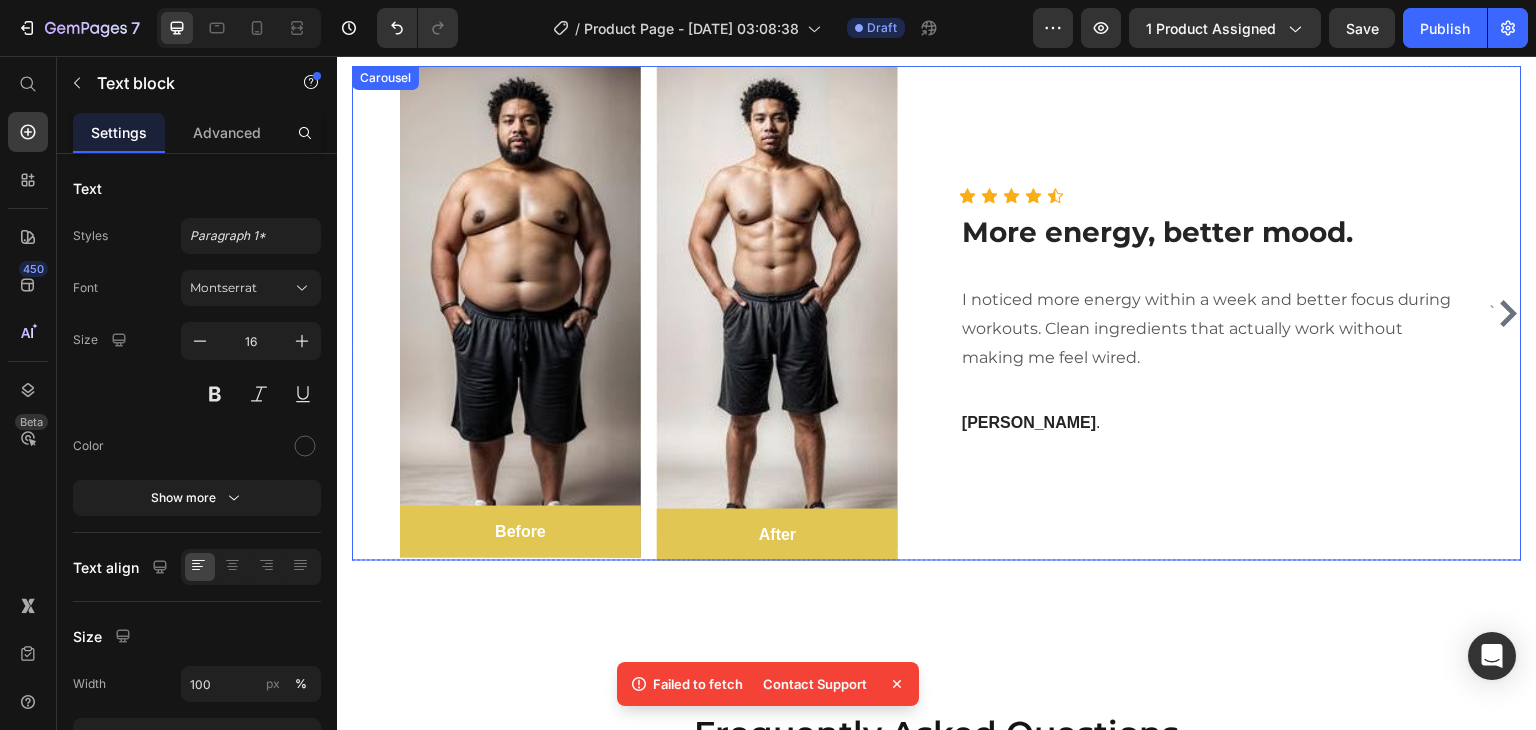 click on "`" at bounding box center (1506, 314) 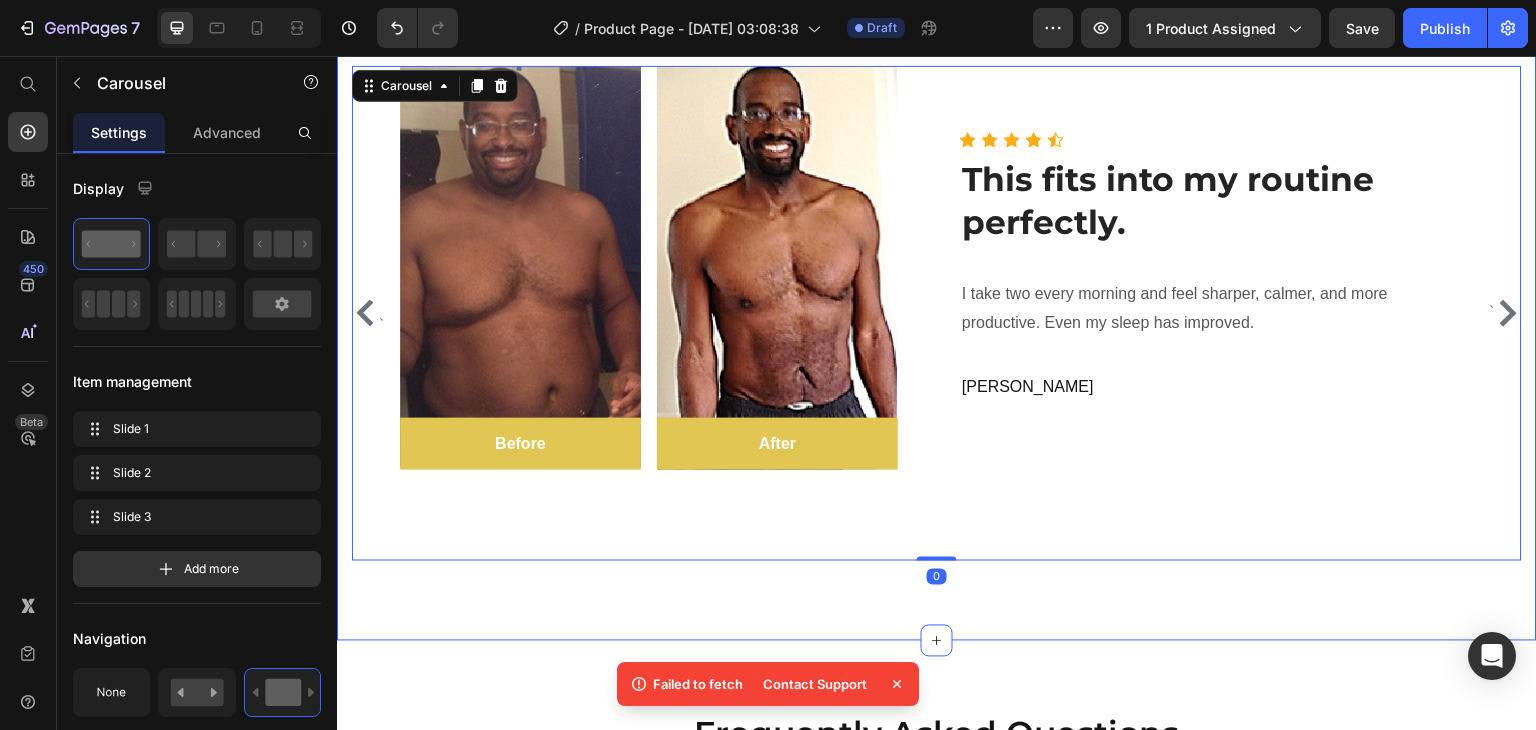 click 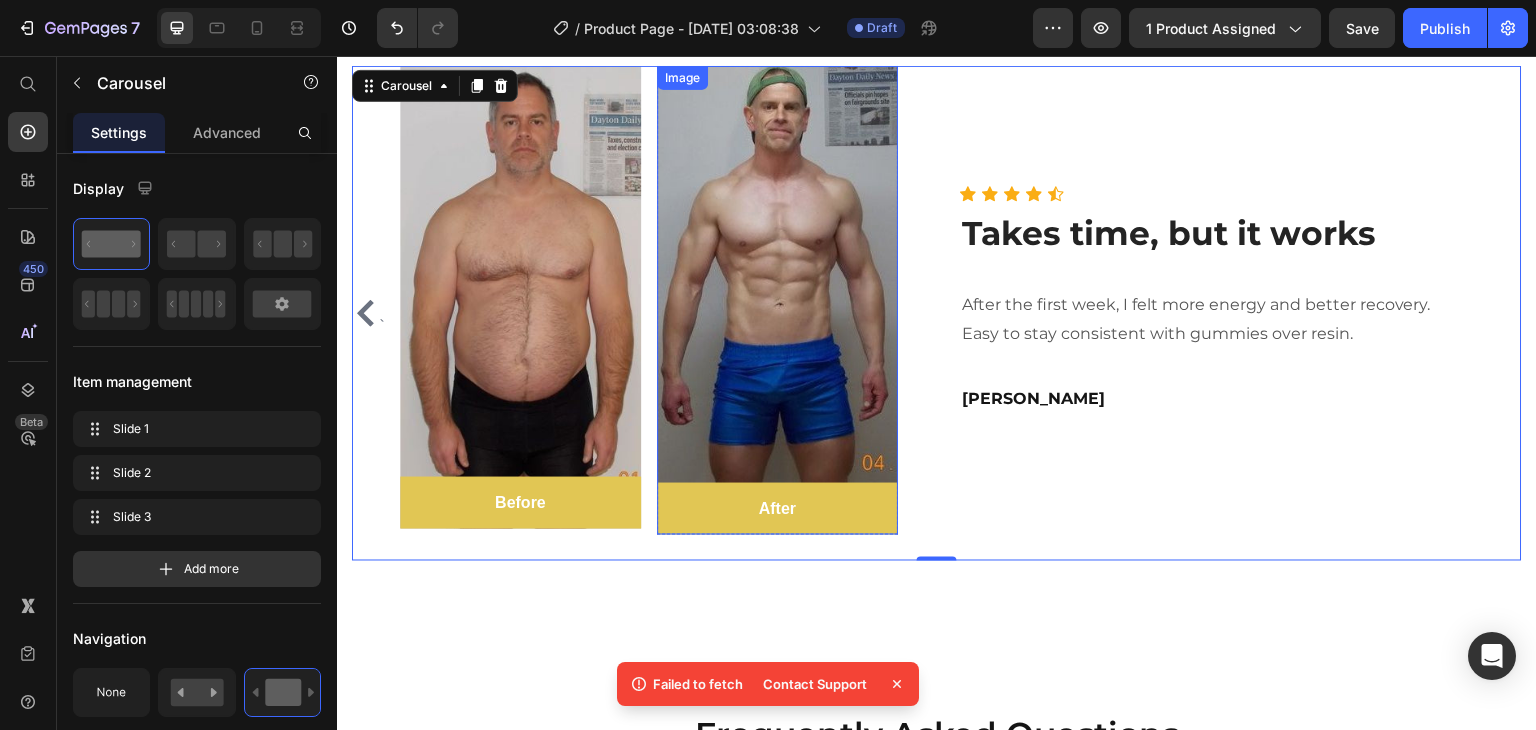 click at bounding box center [777, 300] 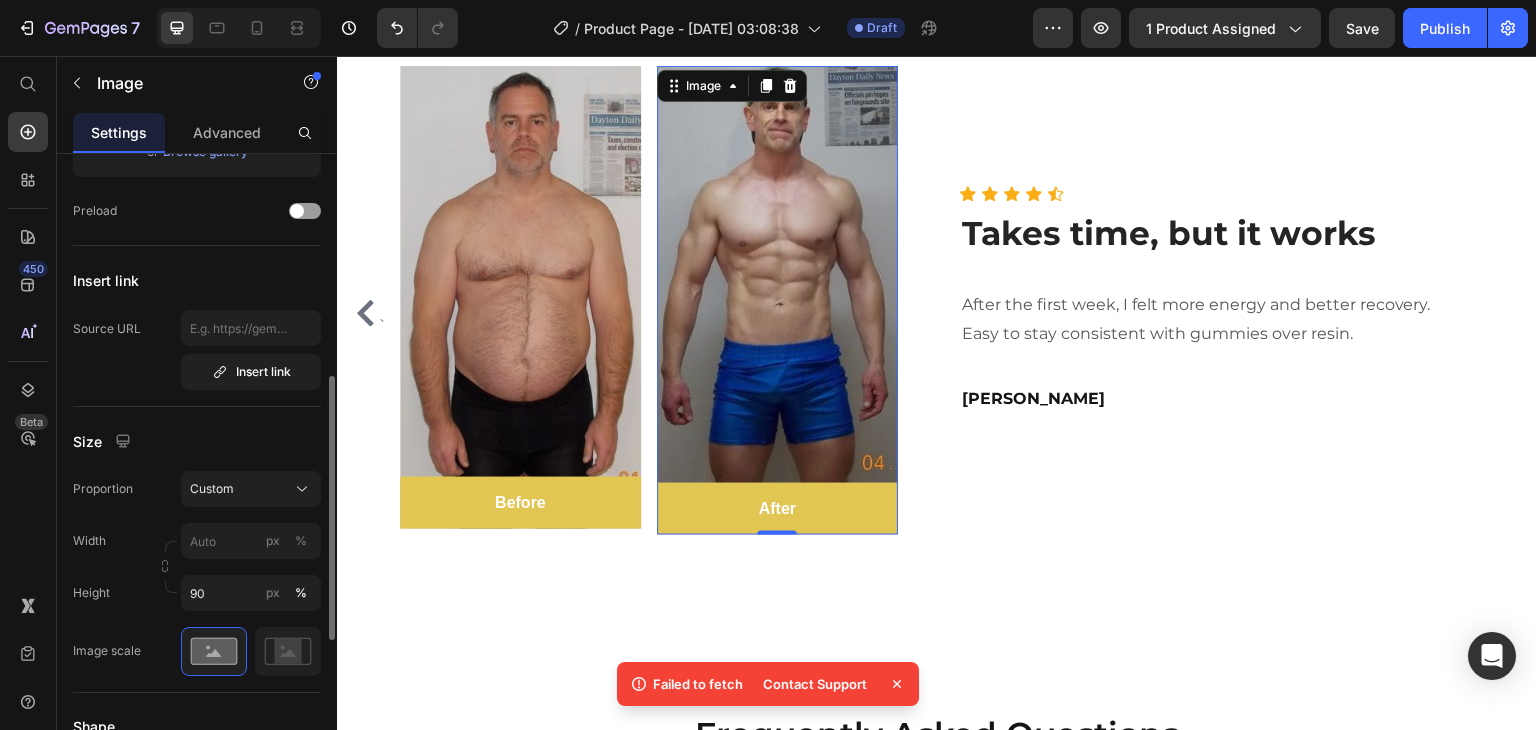 scroll, scrollTop: 377, scrollLeft: 0, axis: vertical 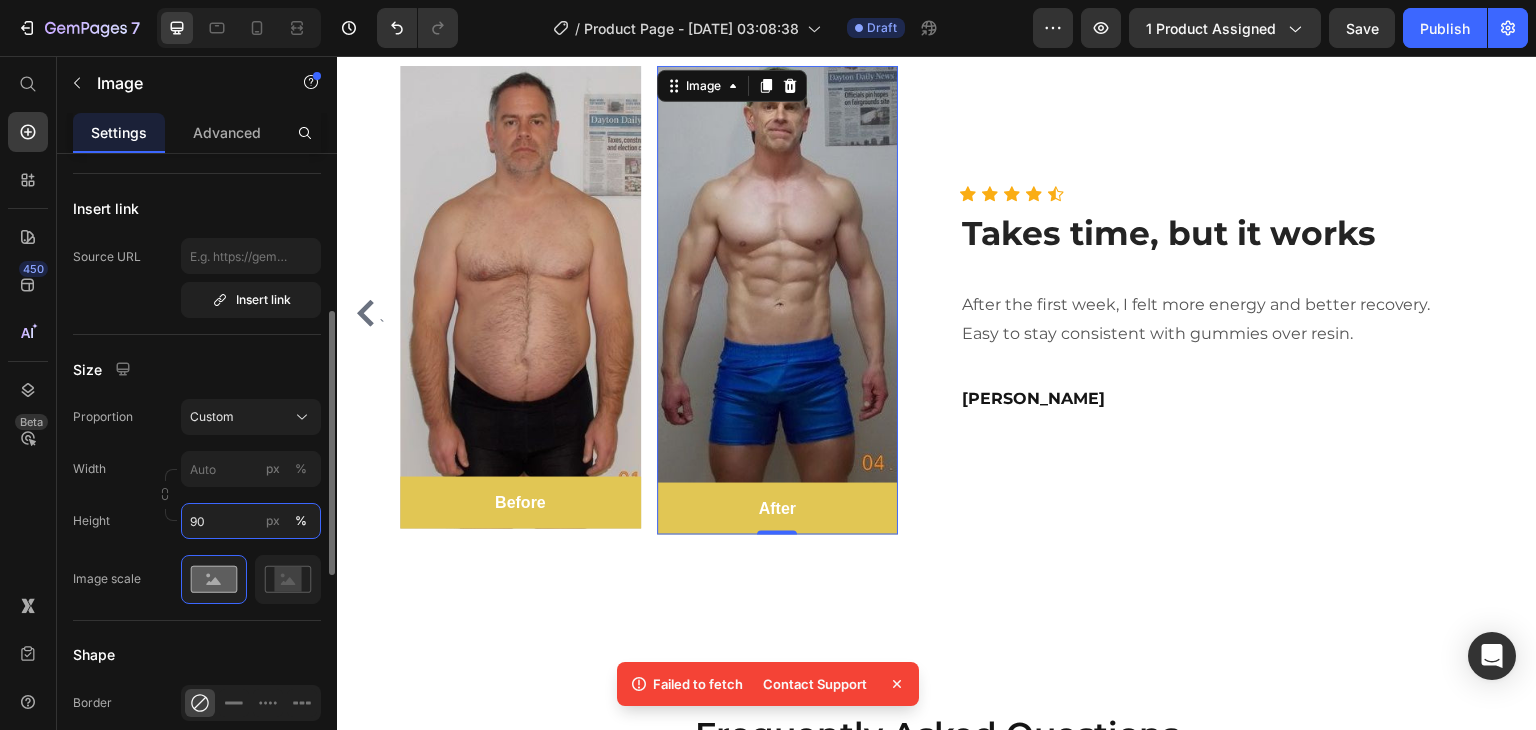click on "90" at bounding box center (251, 521) 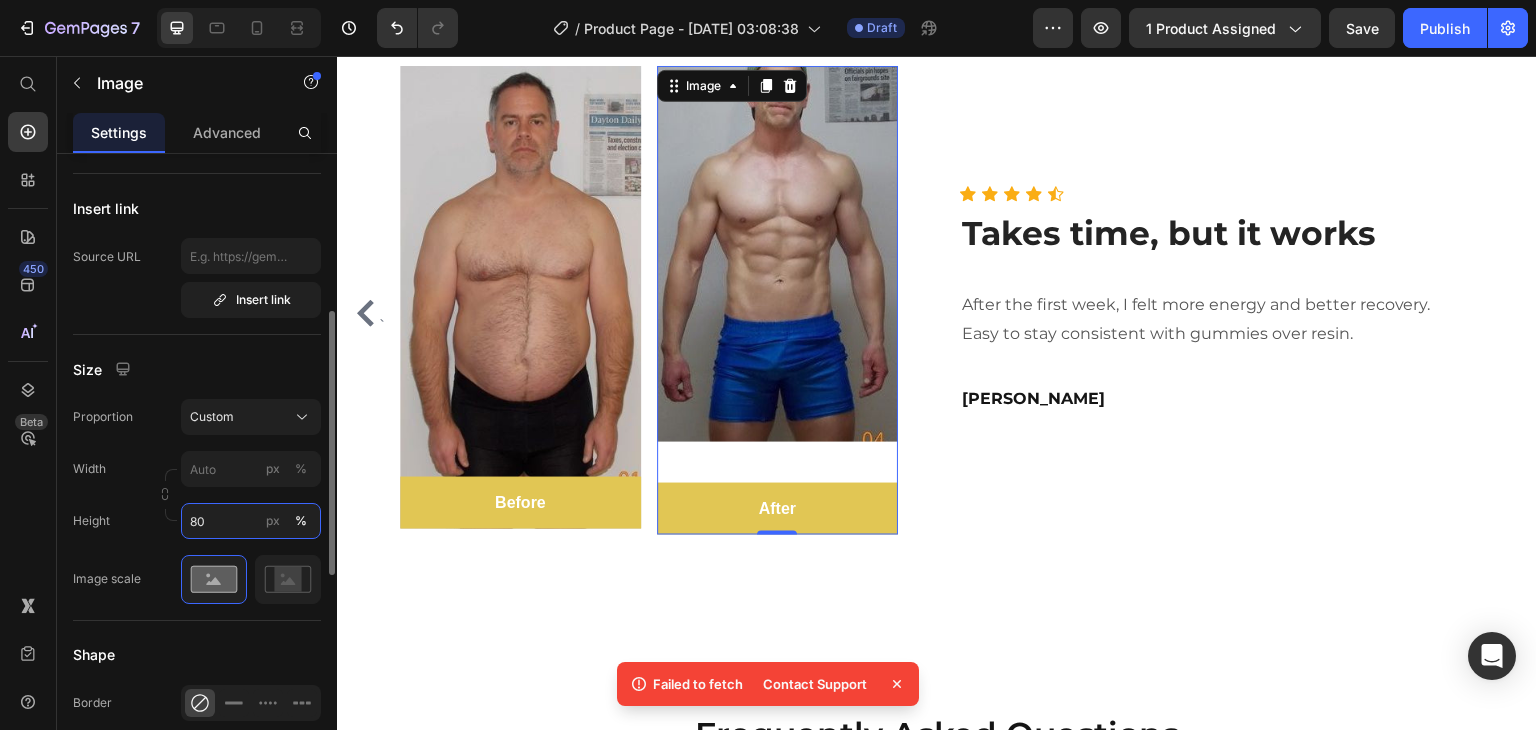 click on "80" at bounding box center [251, 521] 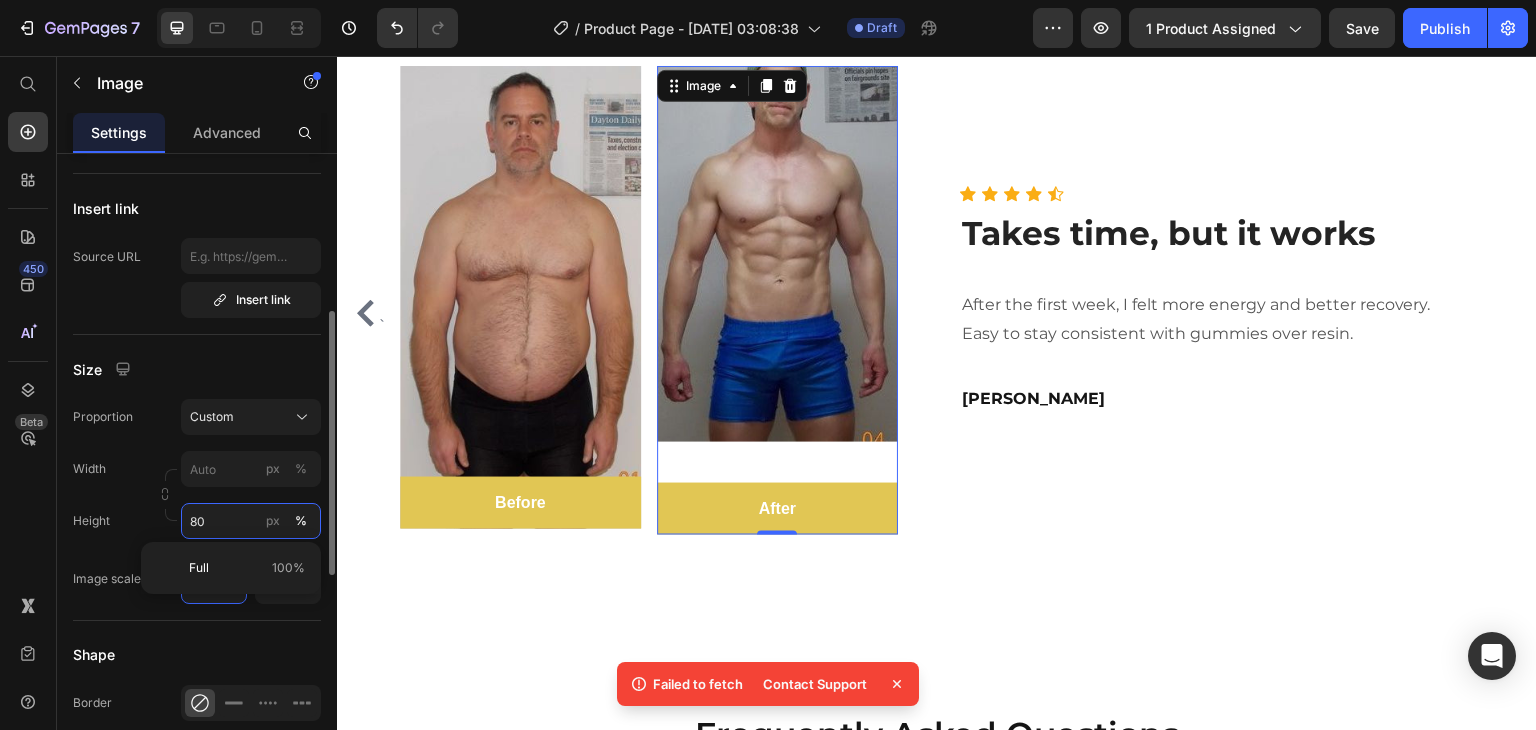 click on "80" at bounding box center (251, 521) 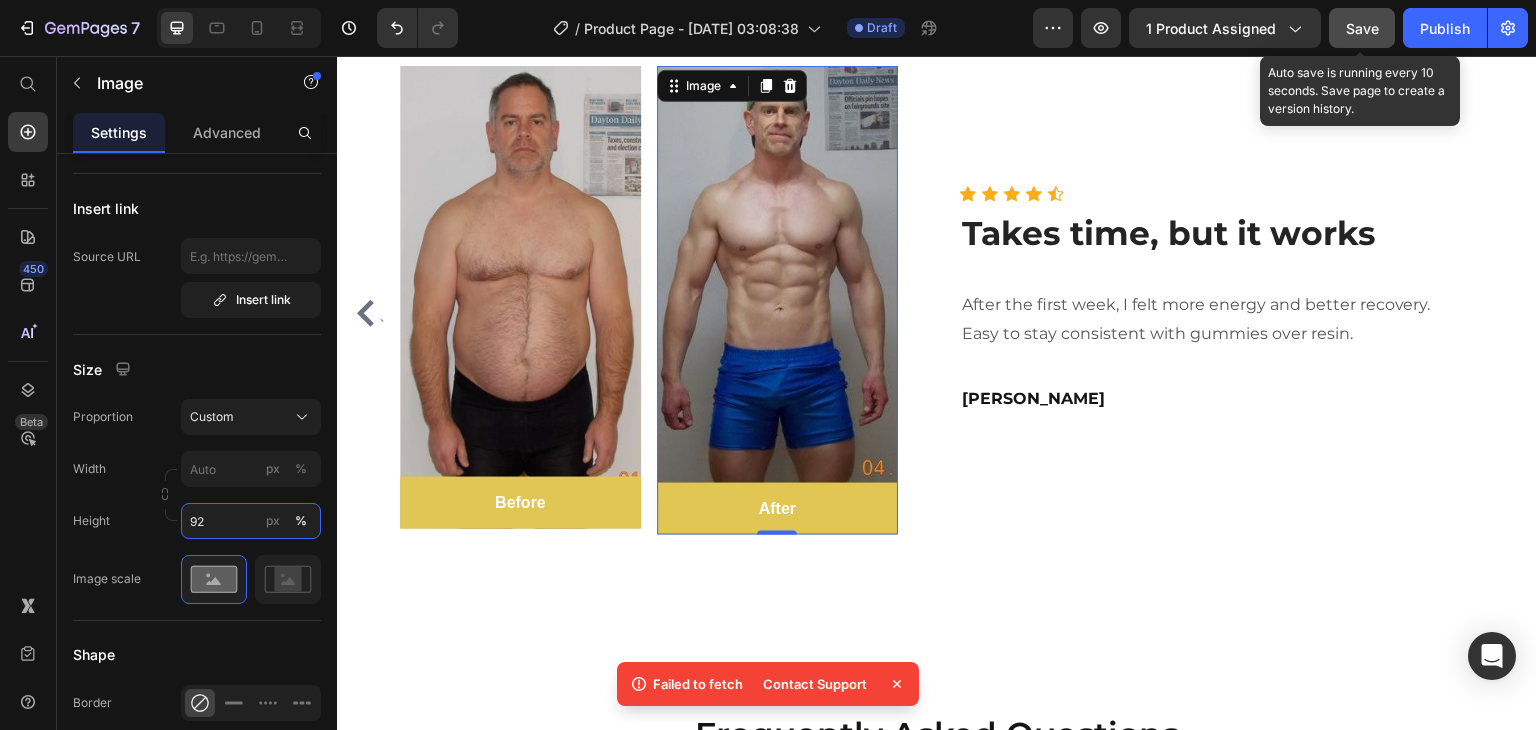 type on "92" 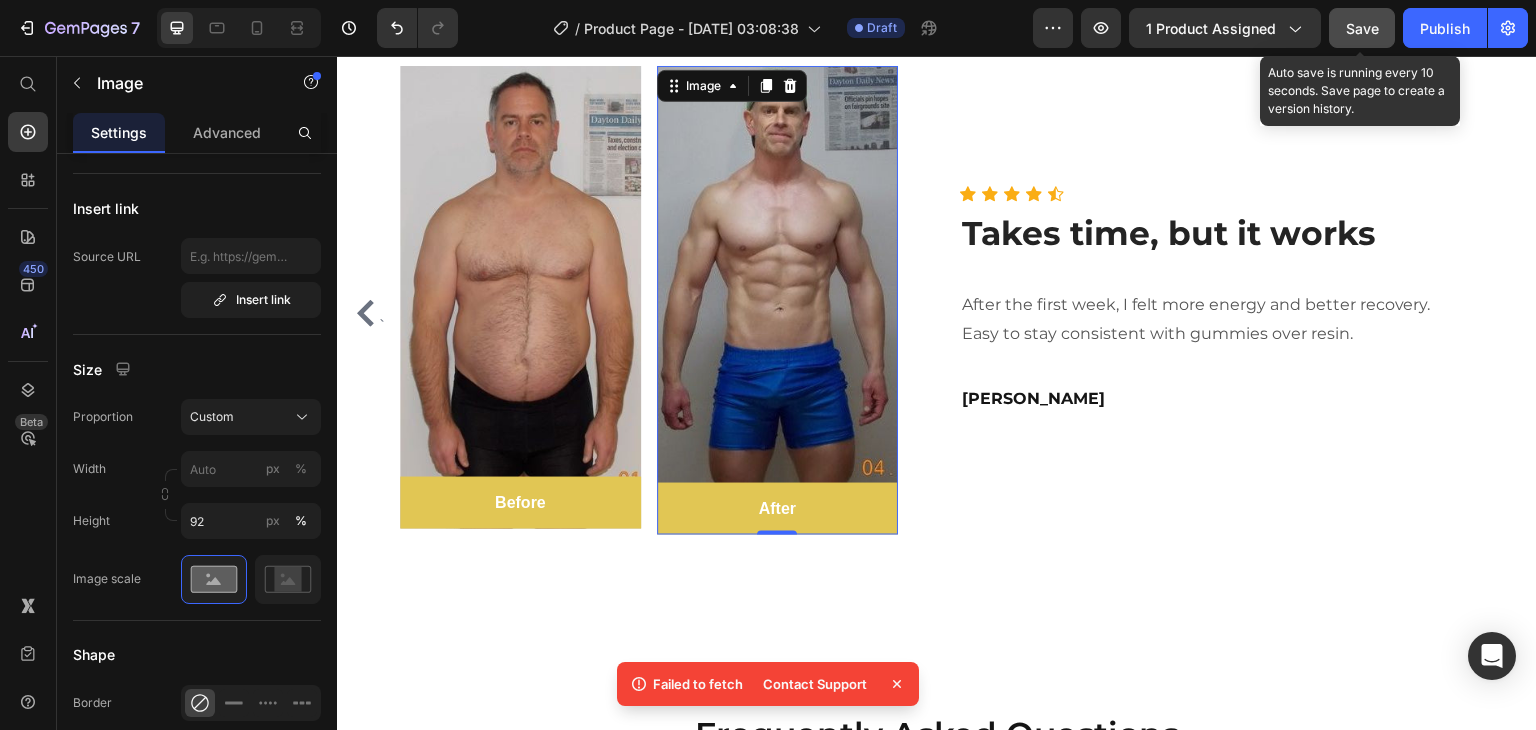 click on "Save" at bounding box center (1362, 28) 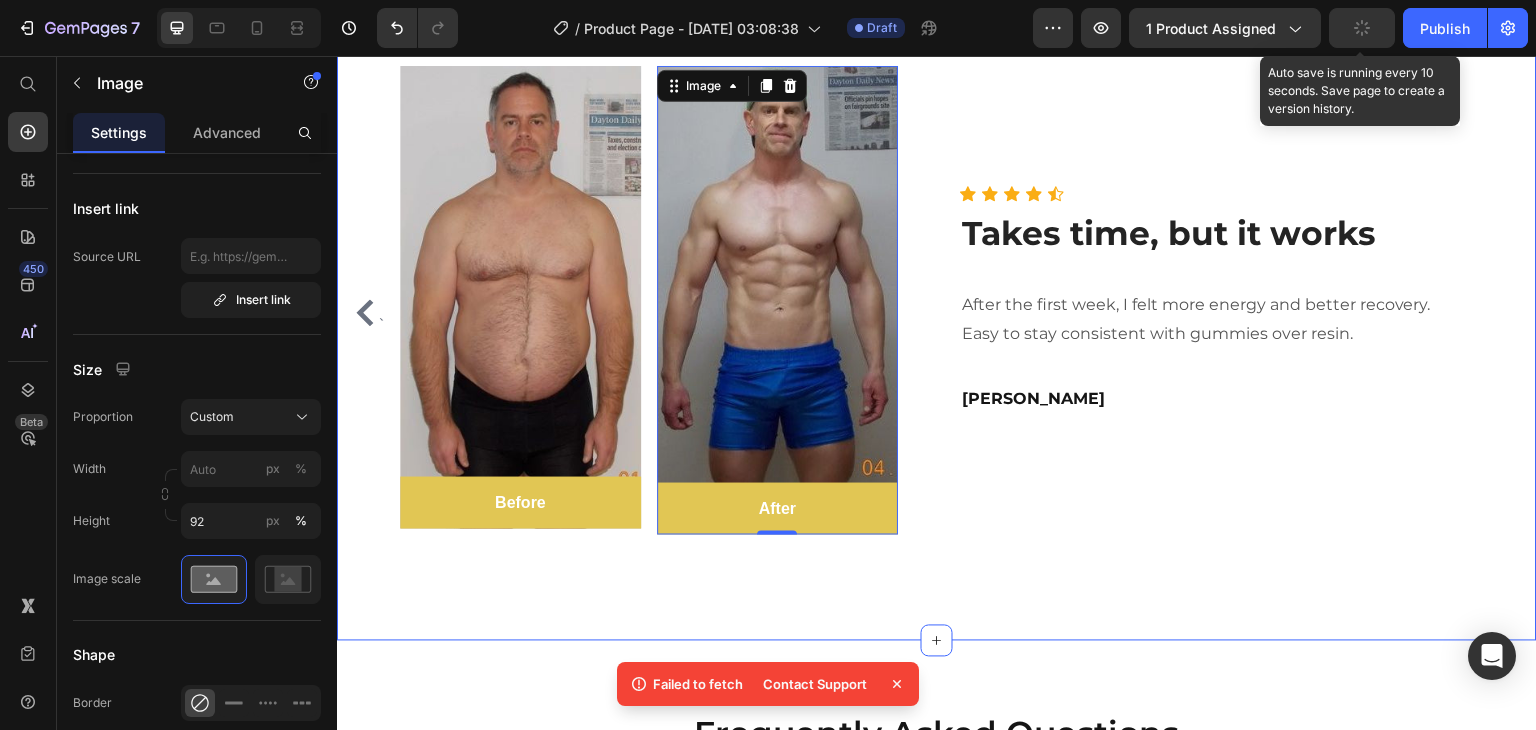click at bounding box center (520, 297) 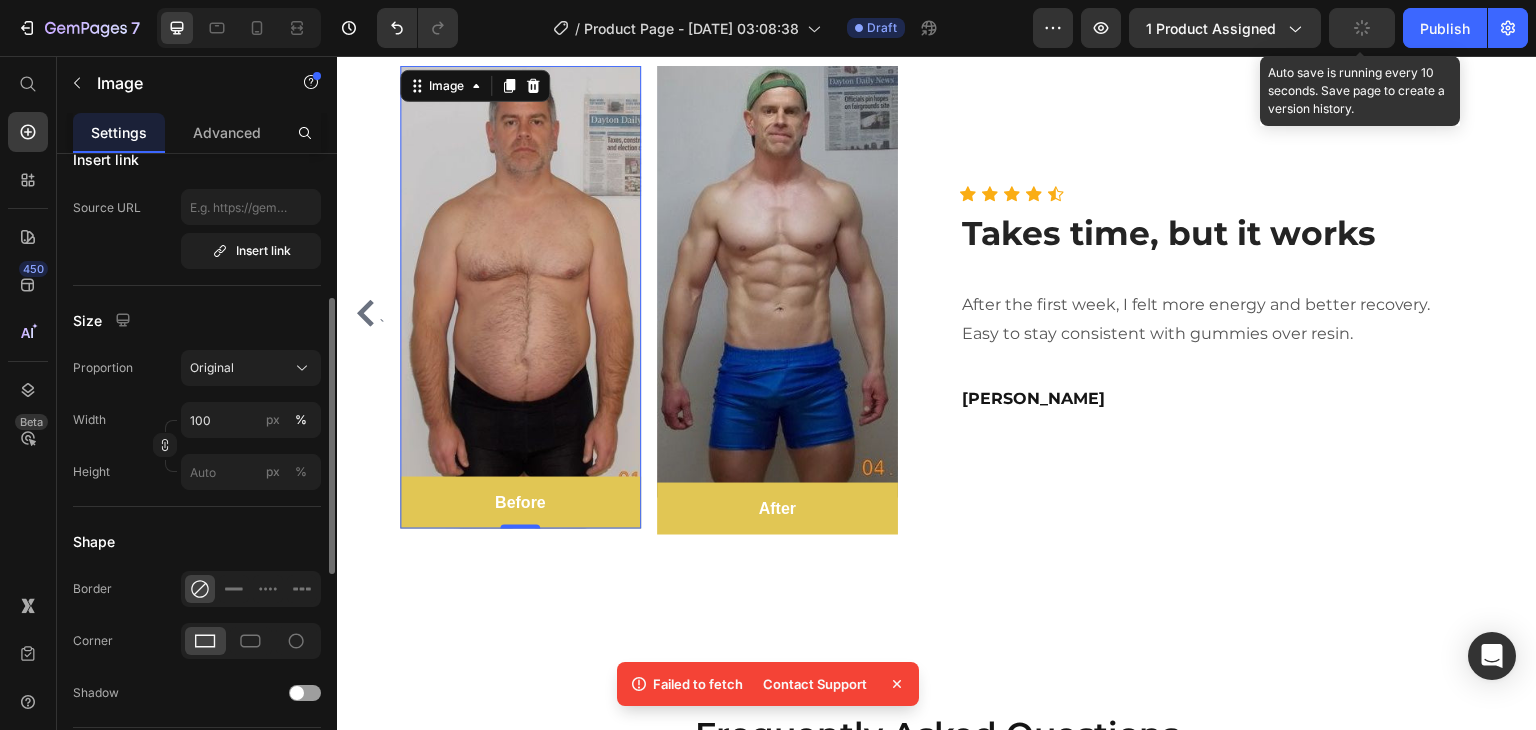 click on "Image Choose Image Upload Image https://cdn.shopify.com/s/files/1/0933/9620/5841/files/gempages_567820463212856257-d34b21ac-bf35-4e02-9cb1-1c43c1c2a2be.jpg  or   Browse gallery  Preload Insert link Source URL  Insert link  Size Proportion Original Width 100 px % Height px % Shape Border Corner Shadow Align SEO Alt text Alt Image Image title Image Title" at bounding box center [197, 404] 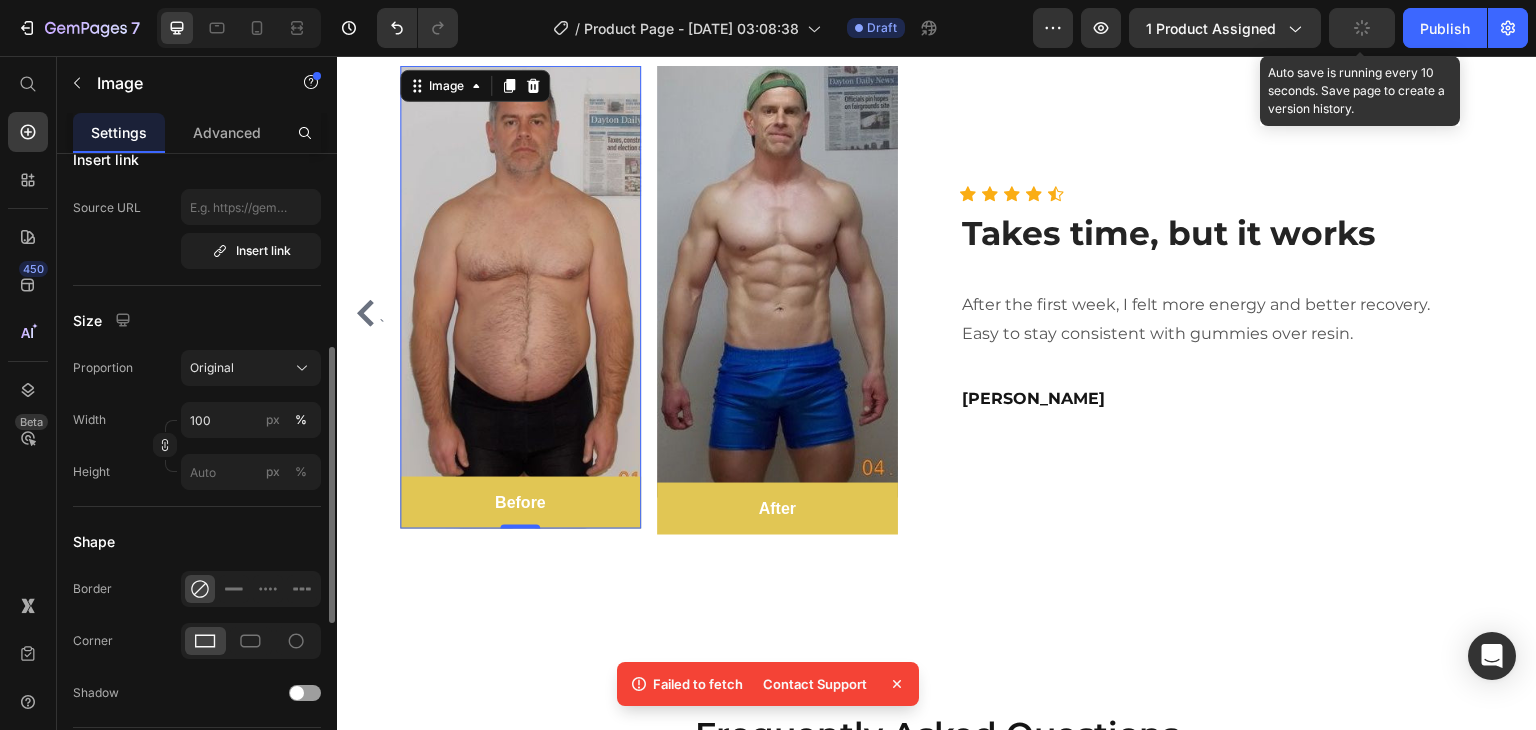 scroll, scrollTop: 431, scrollLeft: 0, axis: vertical 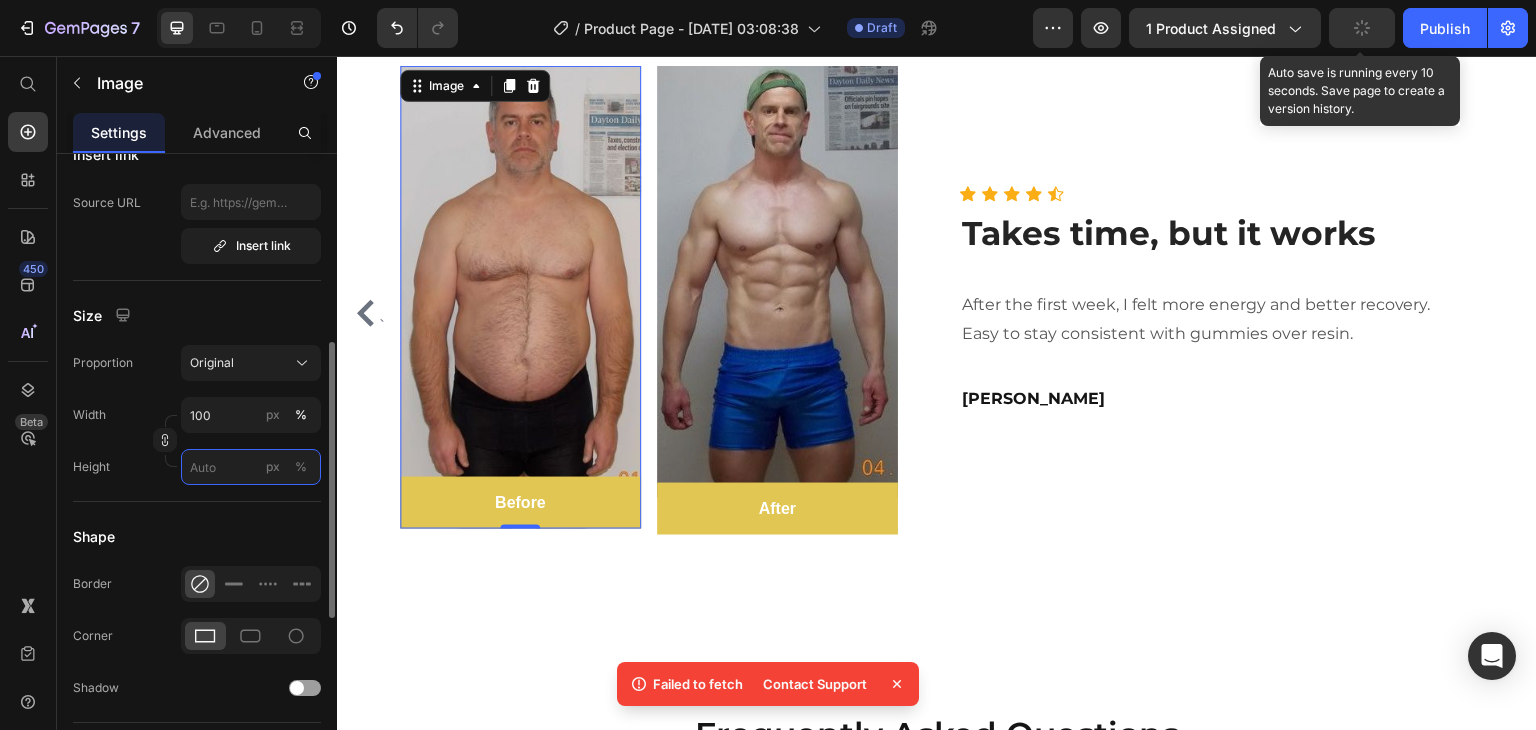 click on "px %" at bounding box center [251, 467] 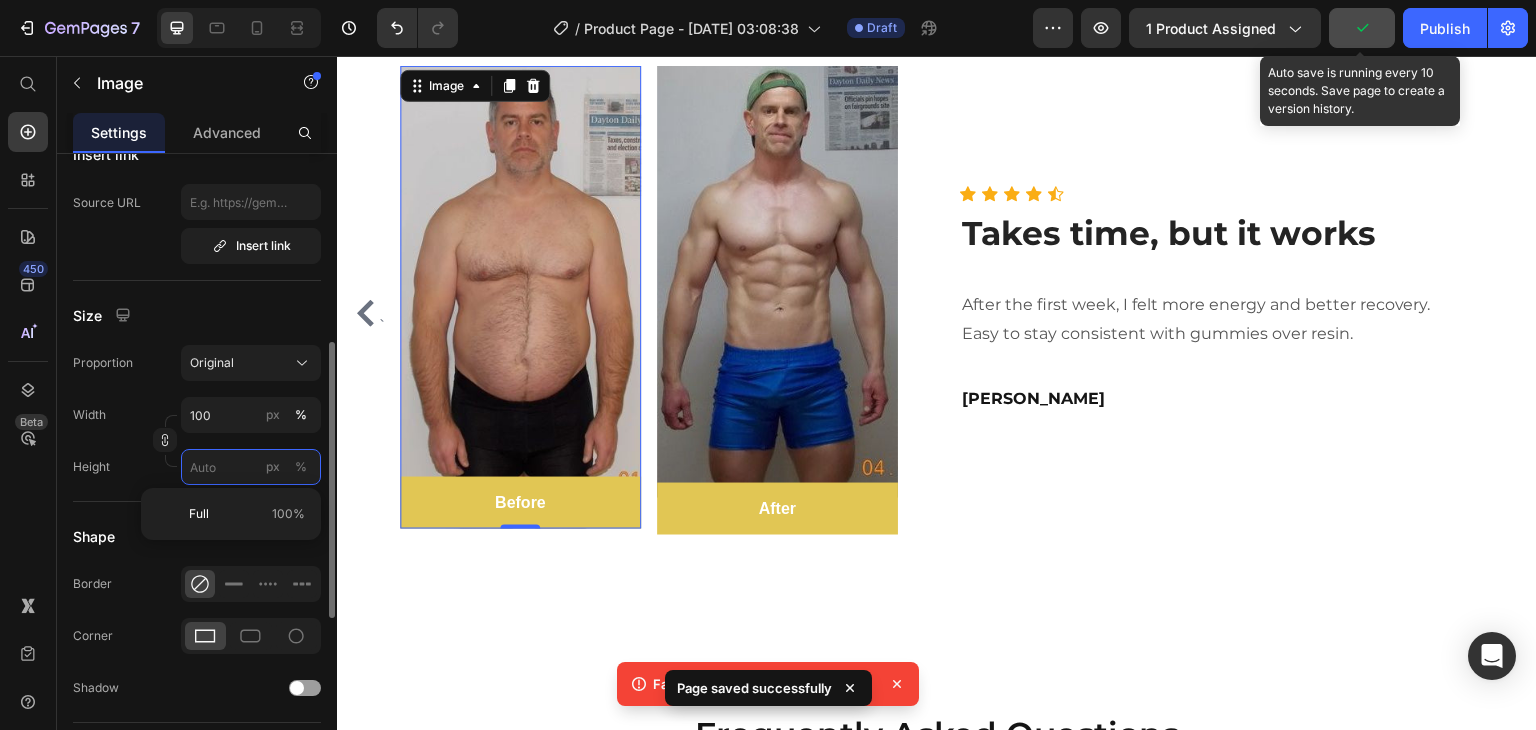 type 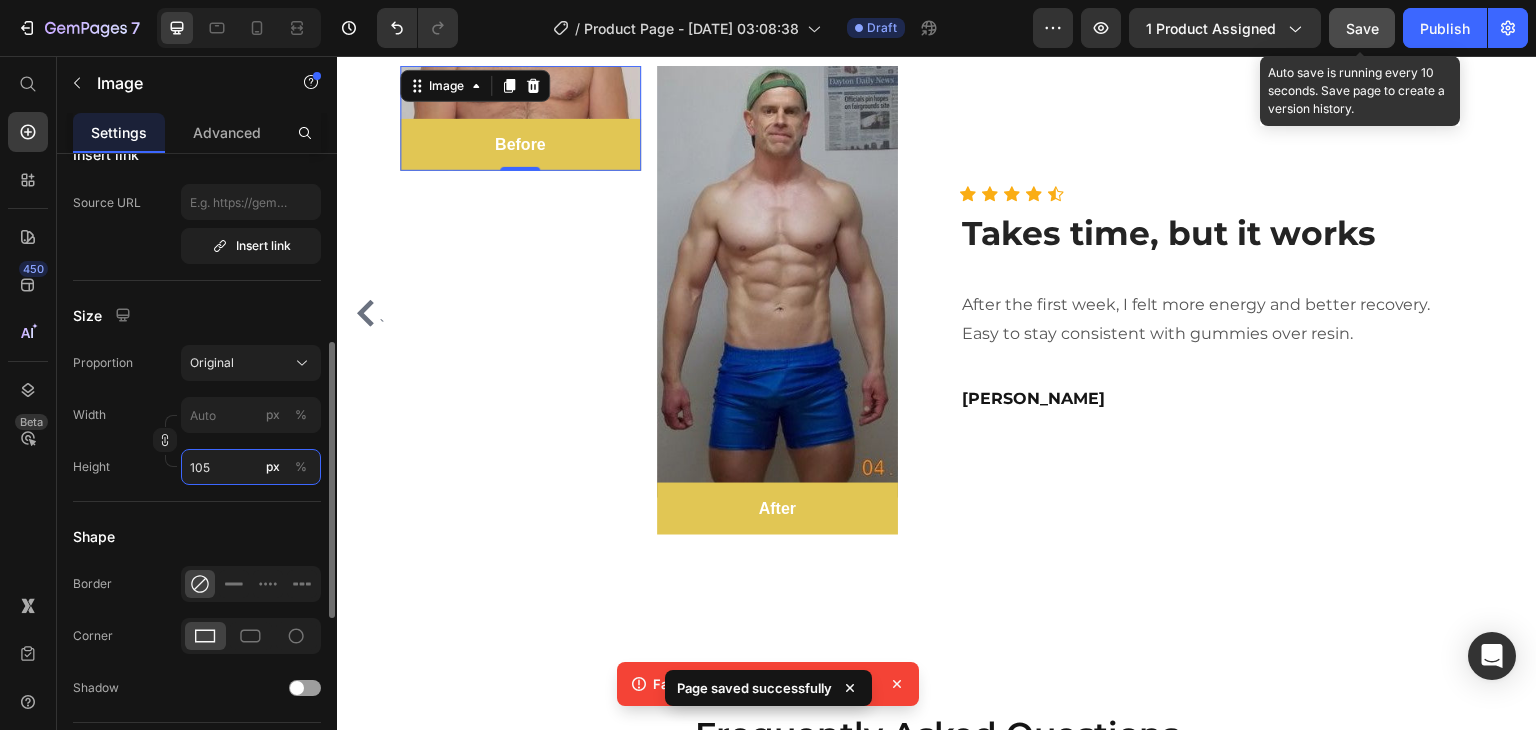 type on "105" 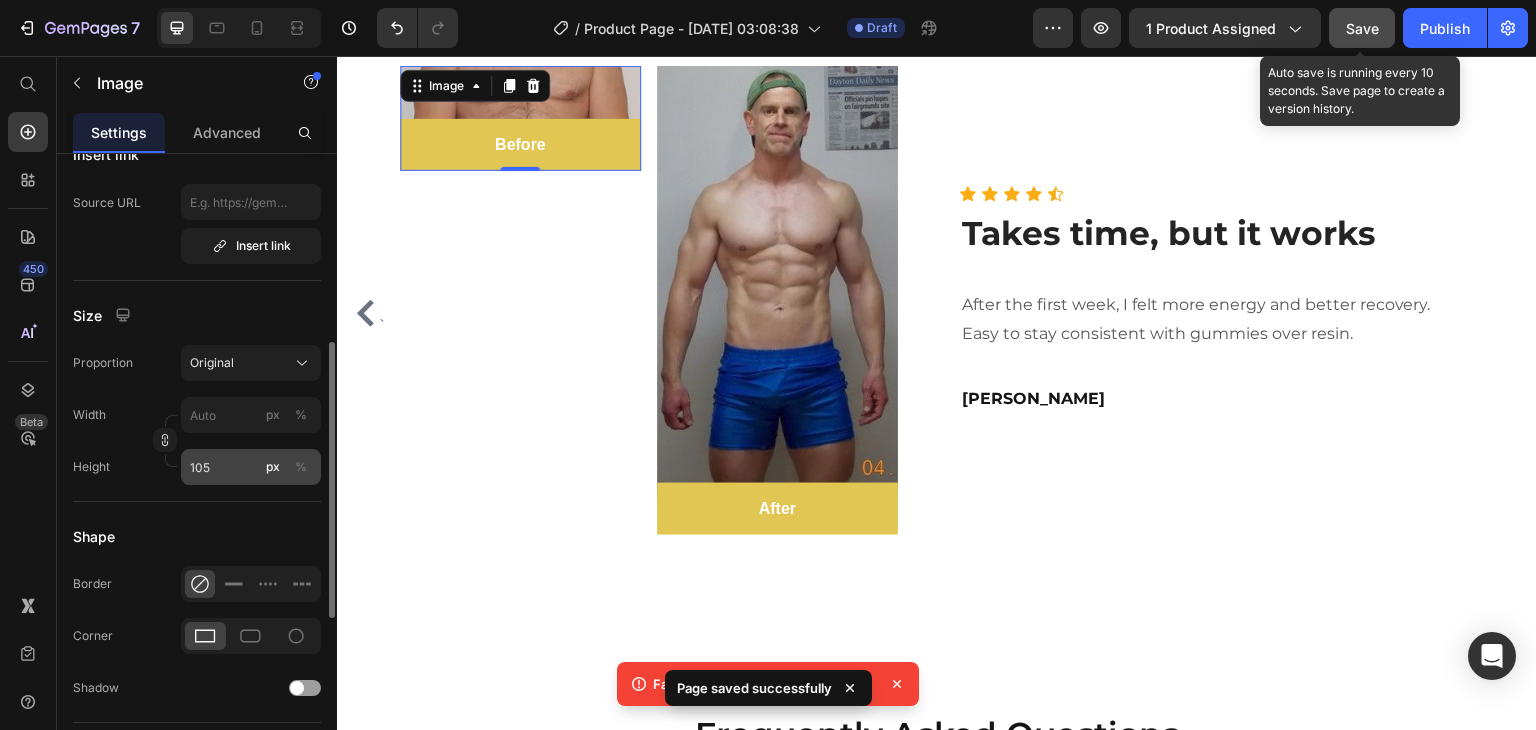 click on "%" at bounding box center (301, 467) 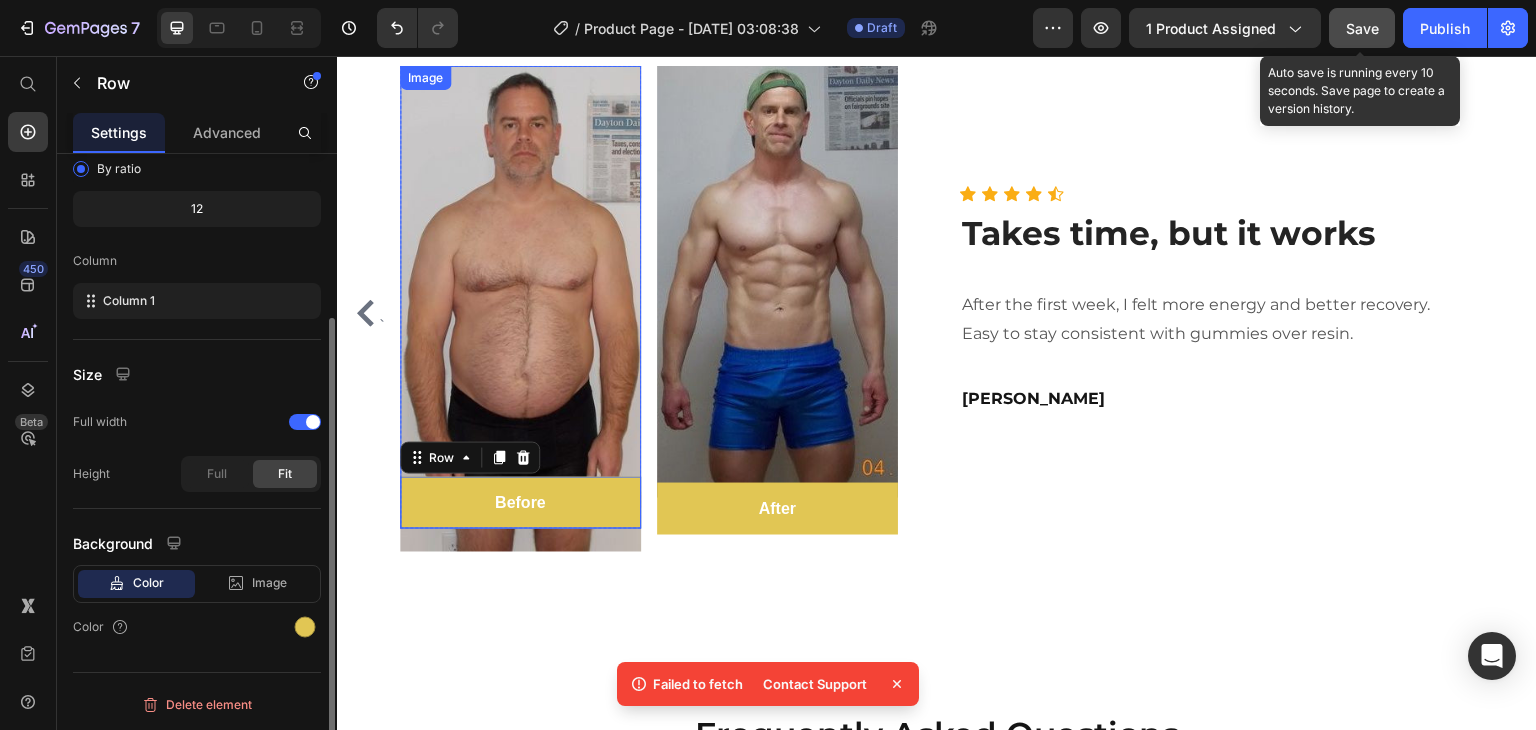scroll, scrollTop: 0, scrollLeft: 0, axis: both 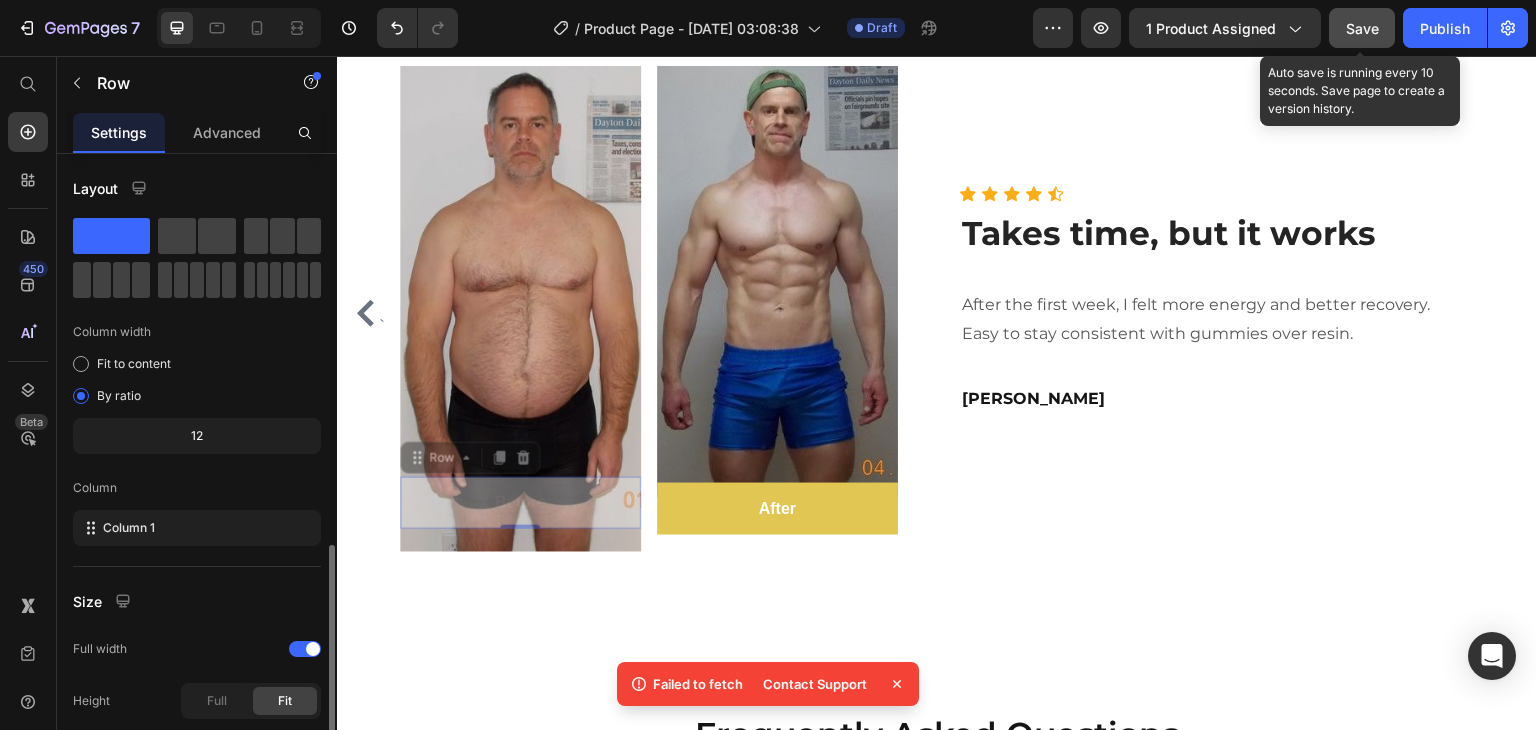 drag, startPoint x: 494, startPoint y: 476, endPoint x: 478, endPoint y: 542, distance: 67.911705 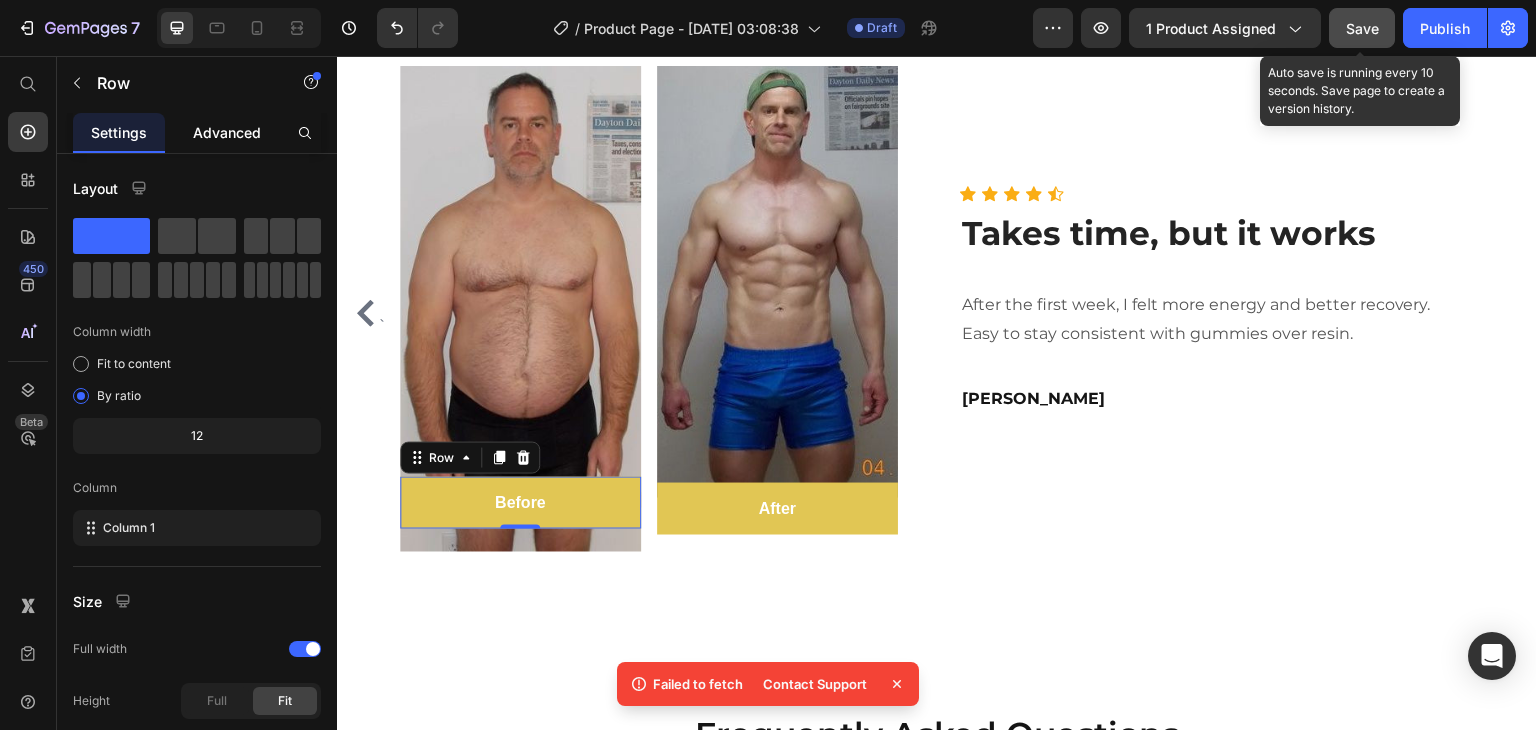click on "Advanced" at bounding box center (227, 132) 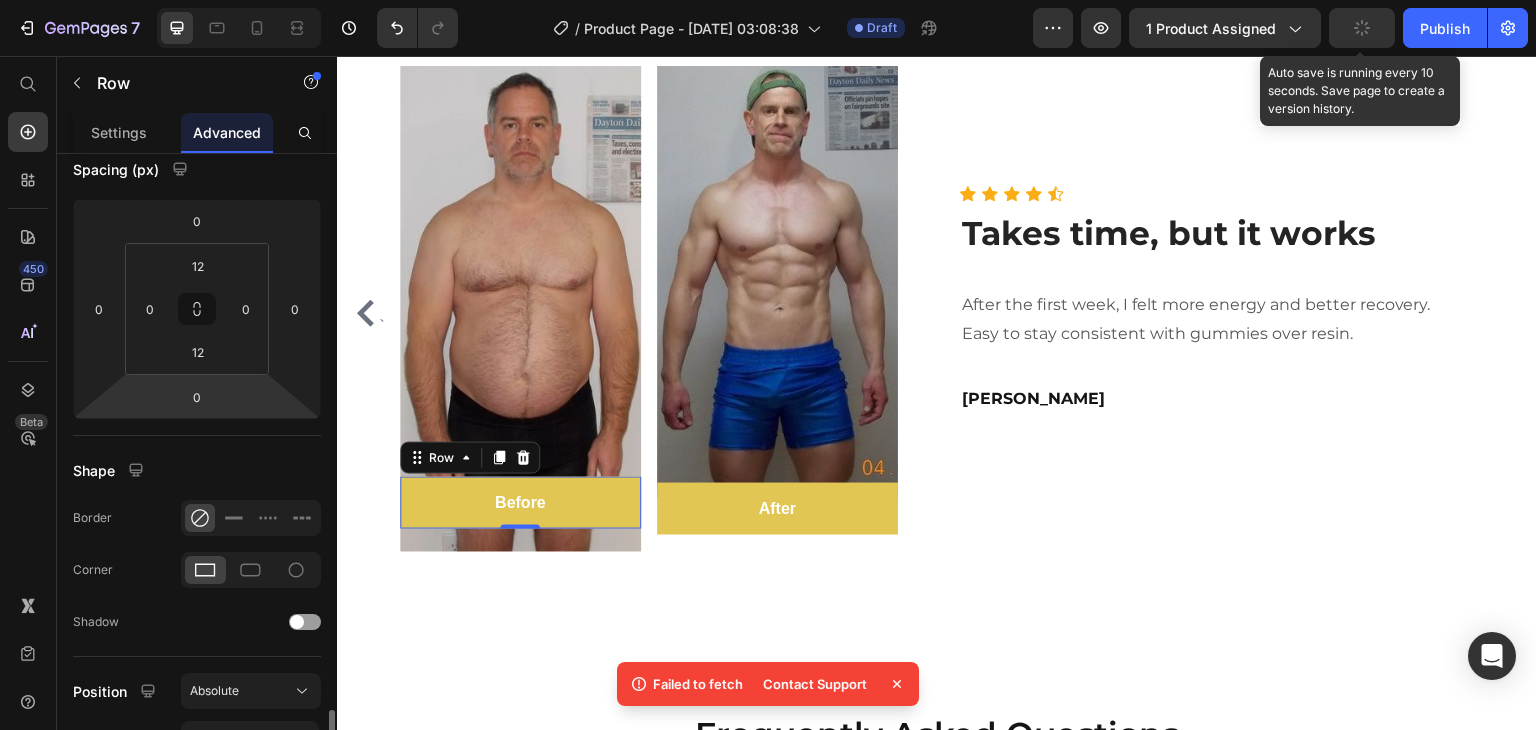 scroll, scrollTop: 546, scrollLeft: 0, axis: vertical 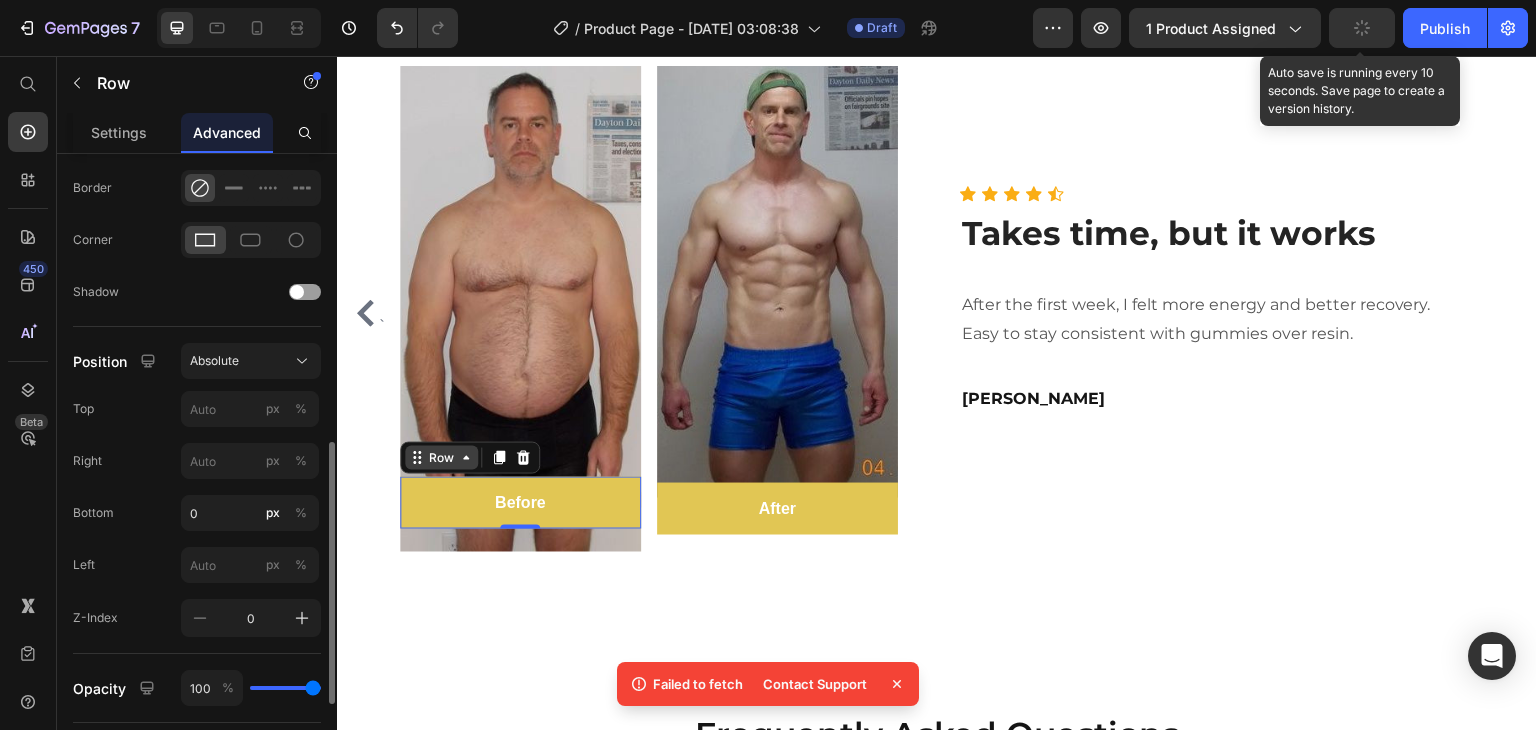 click on "Row" at bounding box center [441, 458] 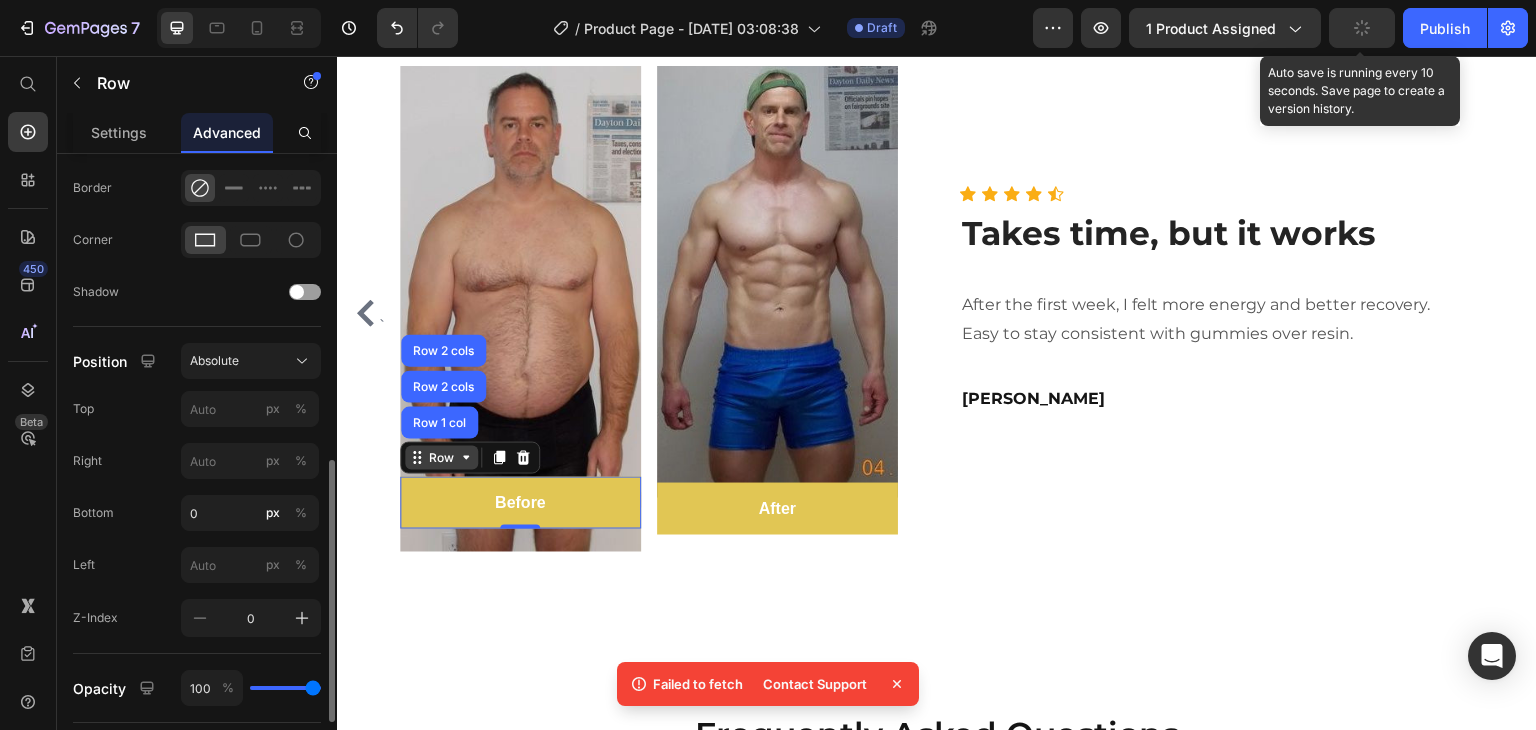 scroll, scrollTop: 603, scrollLeft: 0, axis: vertical 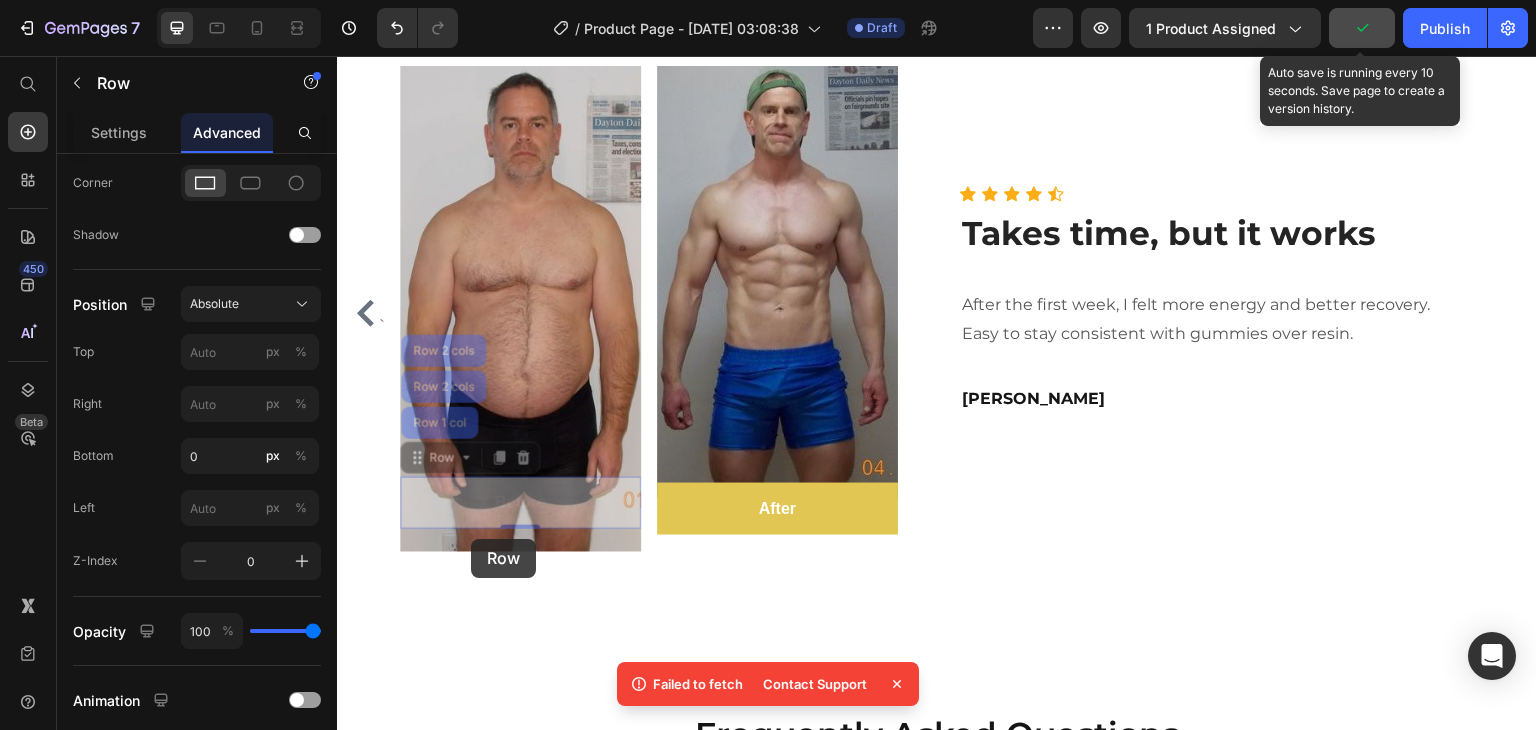 drag, startPoint x: 441, startPoint y: 447, endPoint x: 471, endPoint y: 539, distance: 96.76776 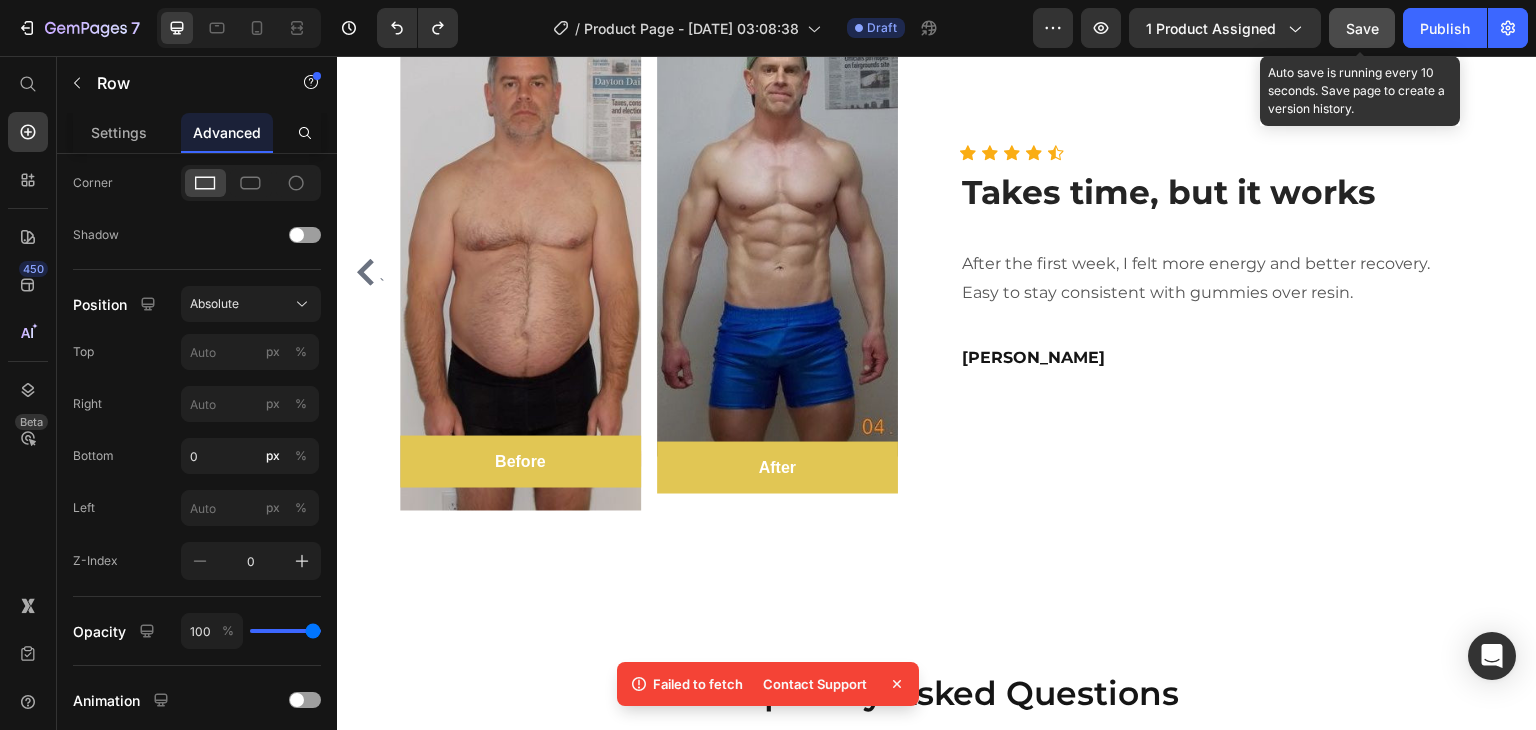 scroll, scrollTop: 6155, scrollLeft: 0, axis: vertical 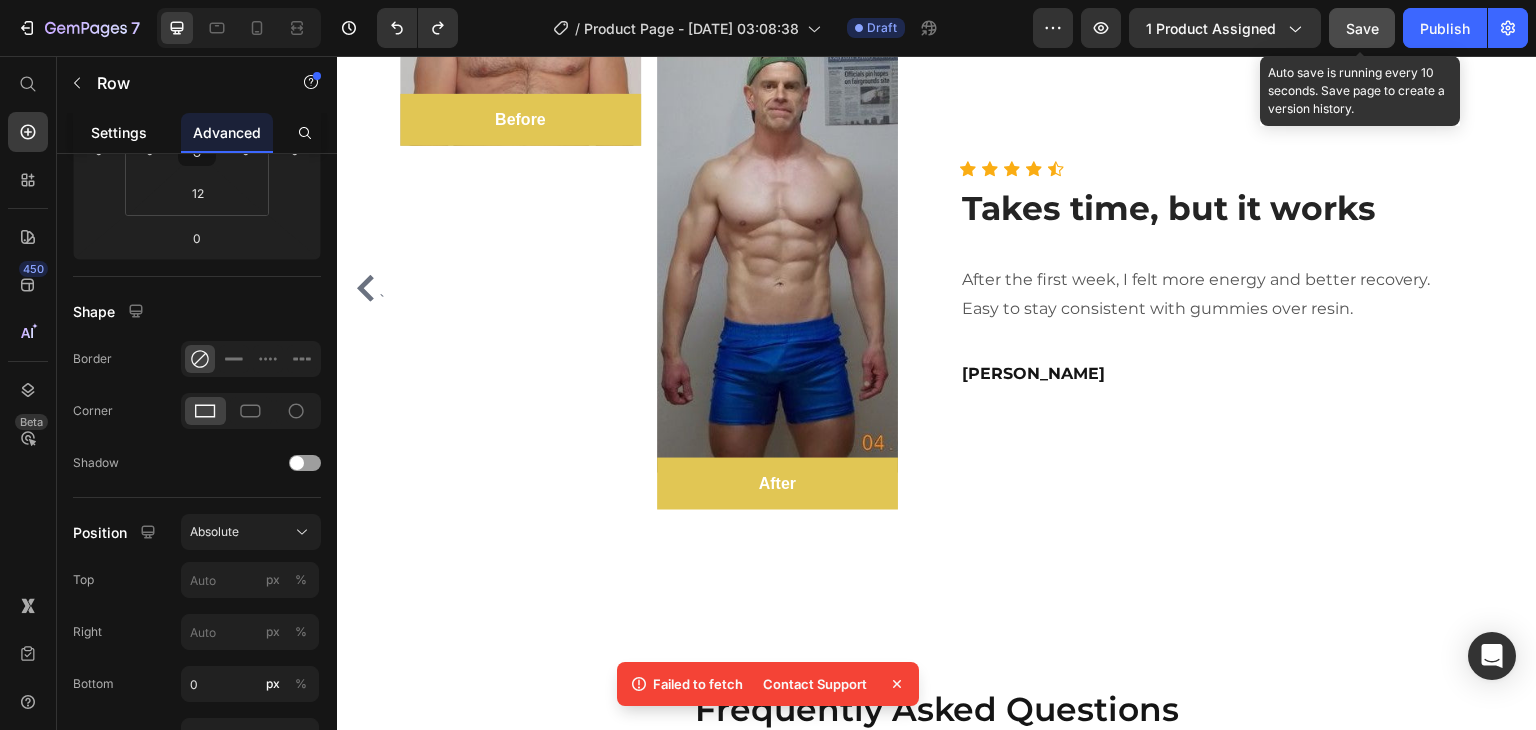 click on "Settings" at bounding box center (119, 132) 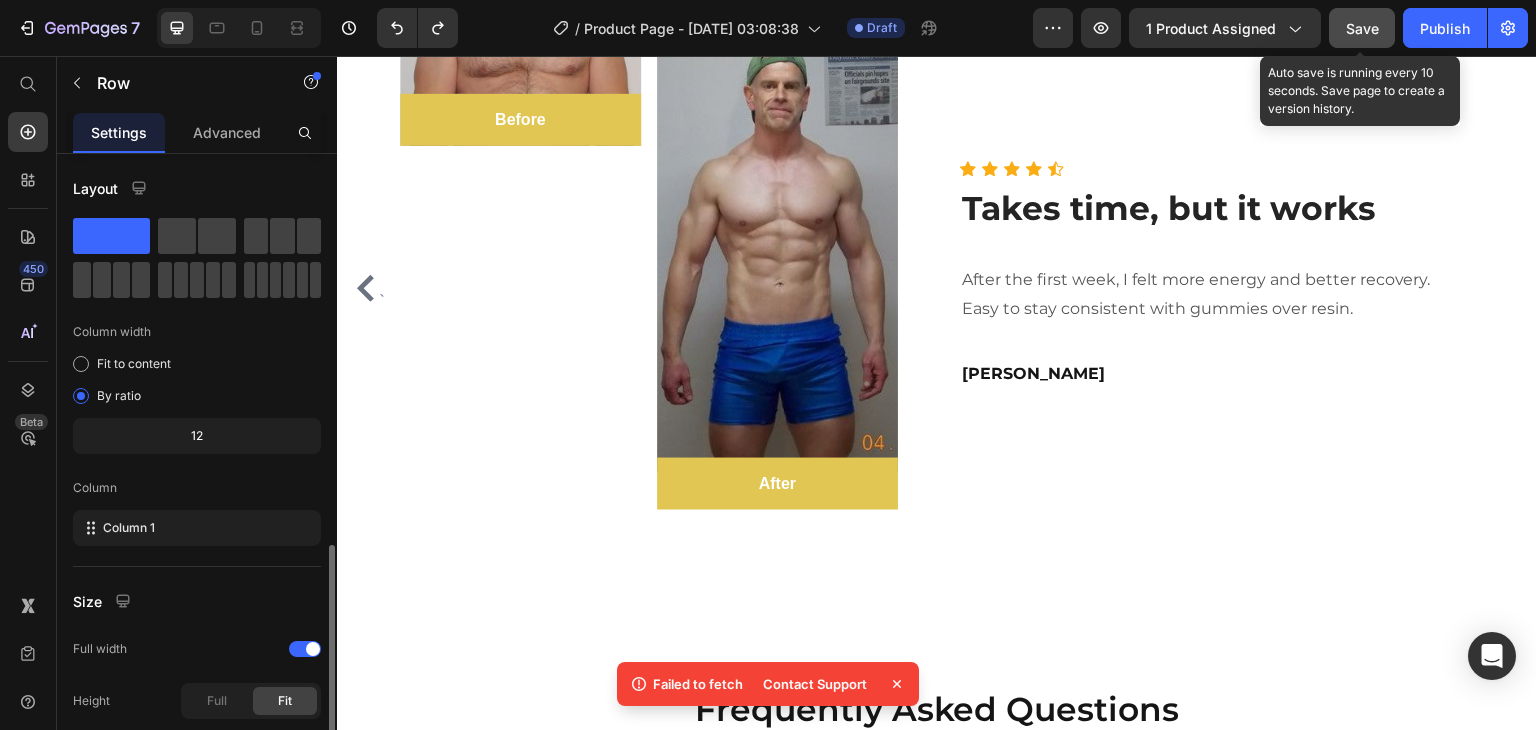 scroll, scrollTop: 225, scrollLeft: 0, axis: vertical 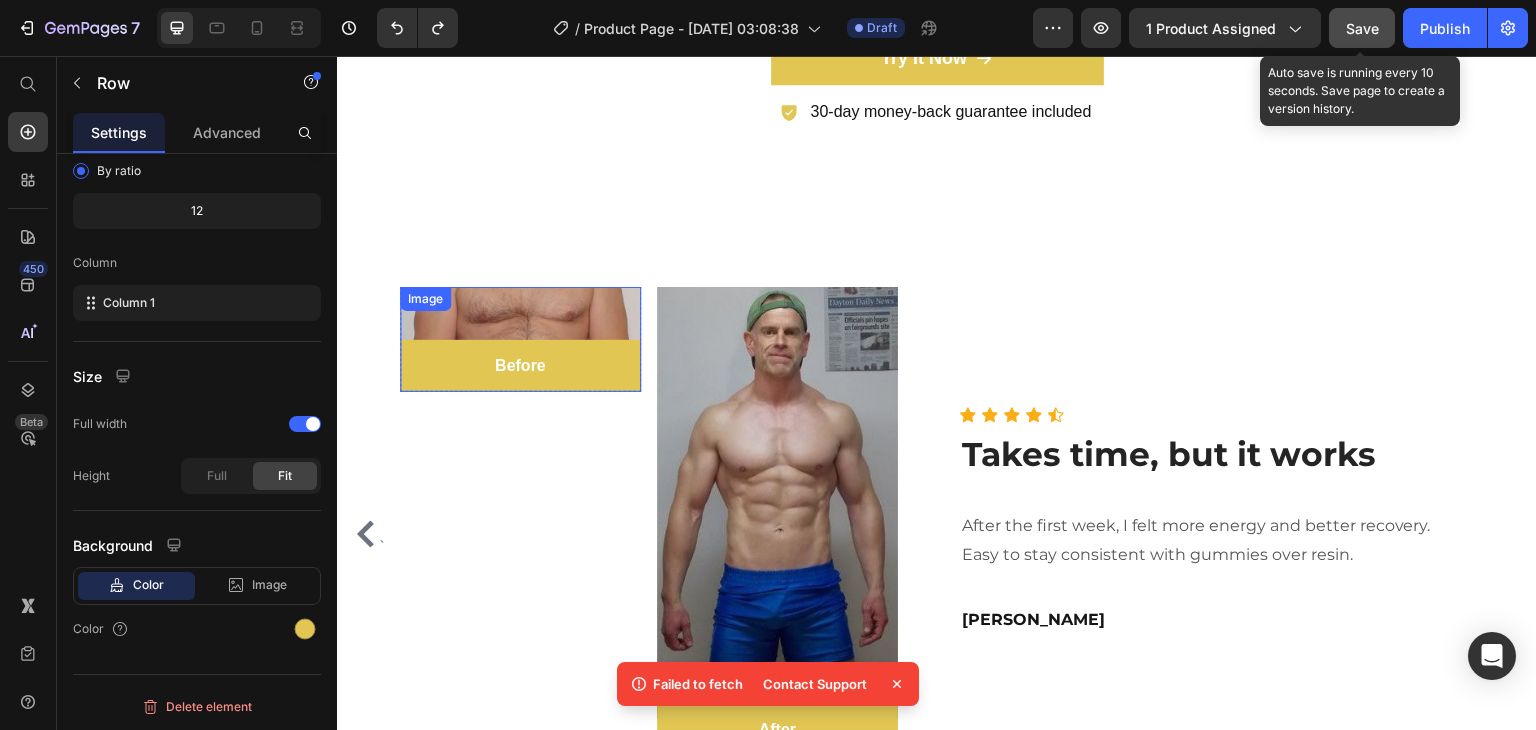 click at bounding box center [520, 339] 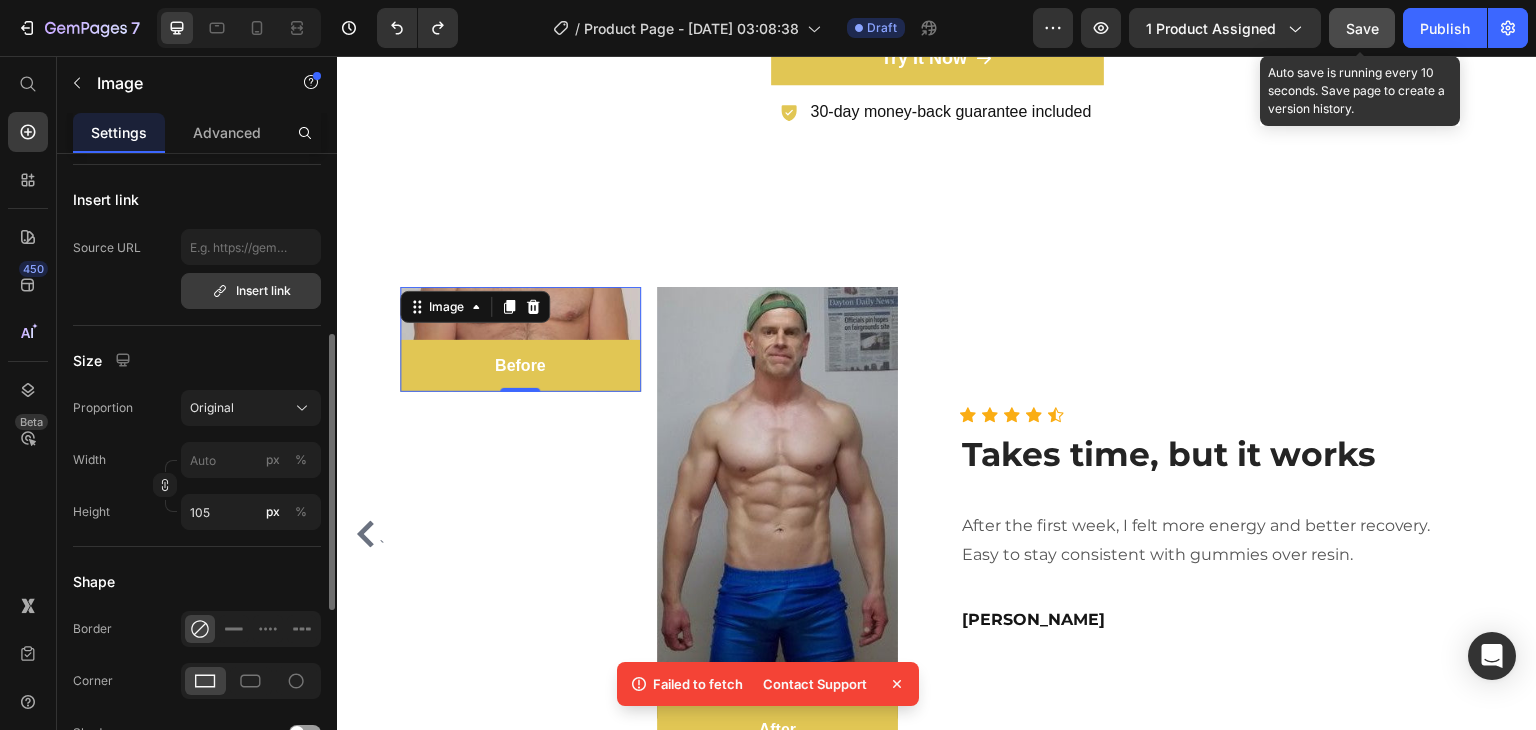 scroll, scrollTop: 396, scrollLeft: 0, axis: vertical 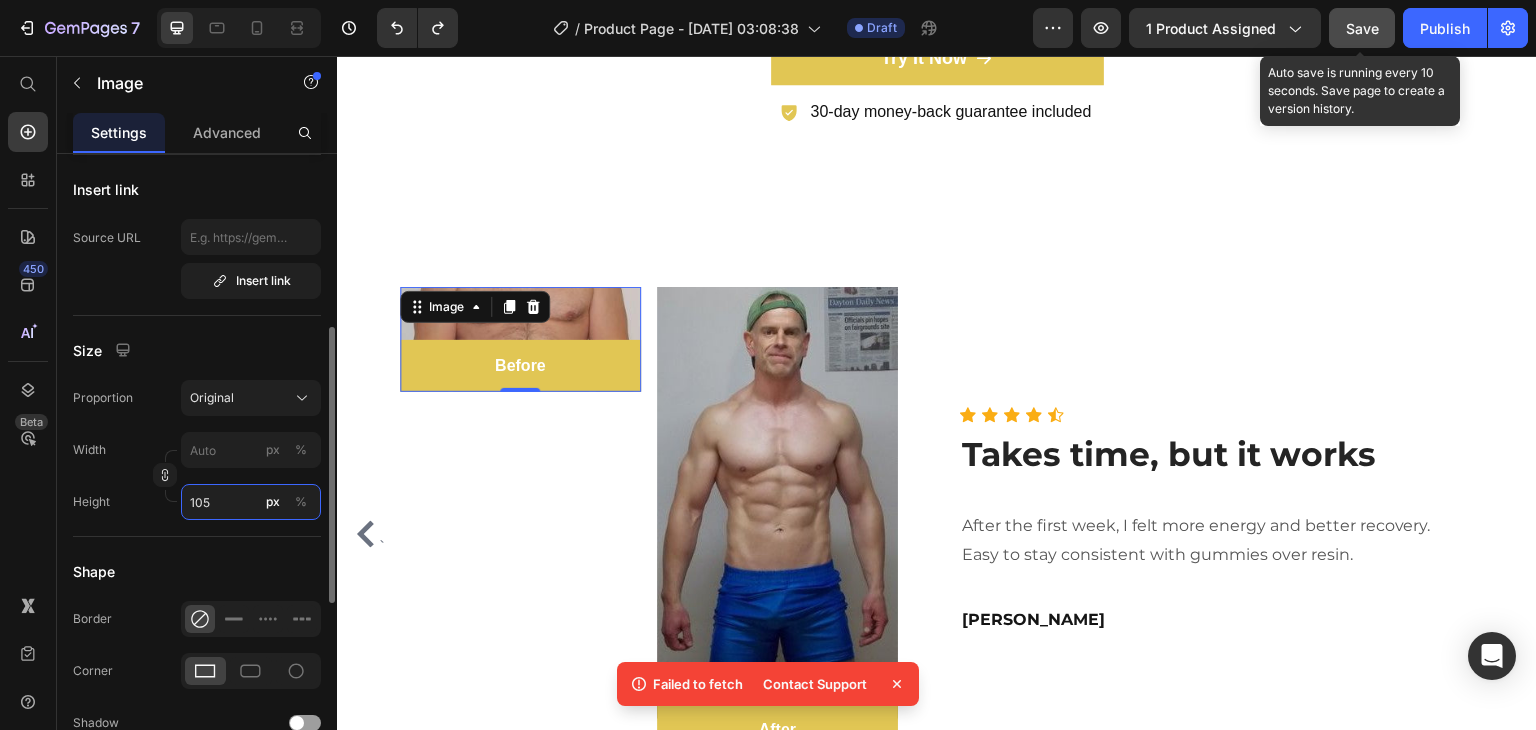 click on "105" at bounding box center [251, 502] 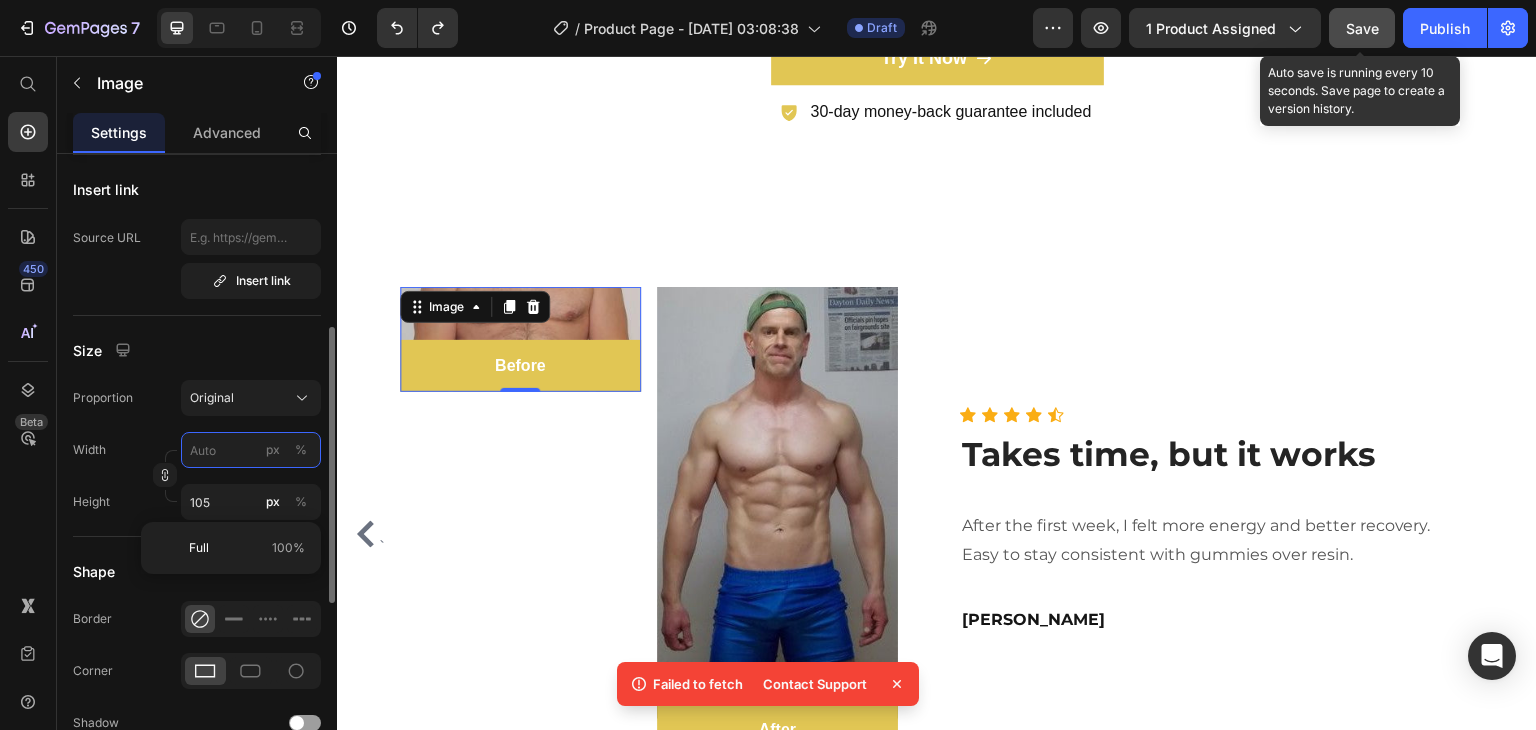 click on "px %" at bounding box center (251, 450) 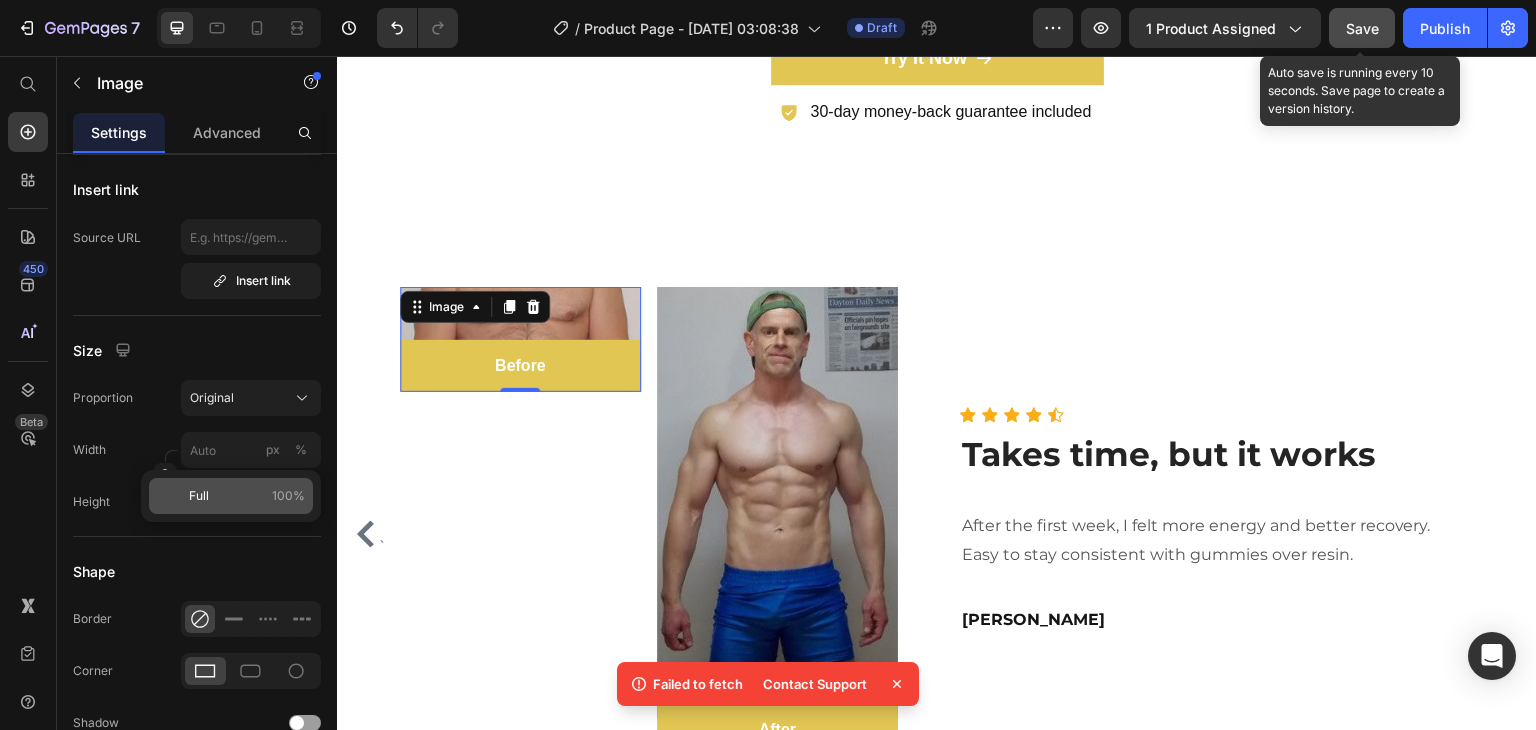 click on "Full 100%" at bounding box center (247, 496) 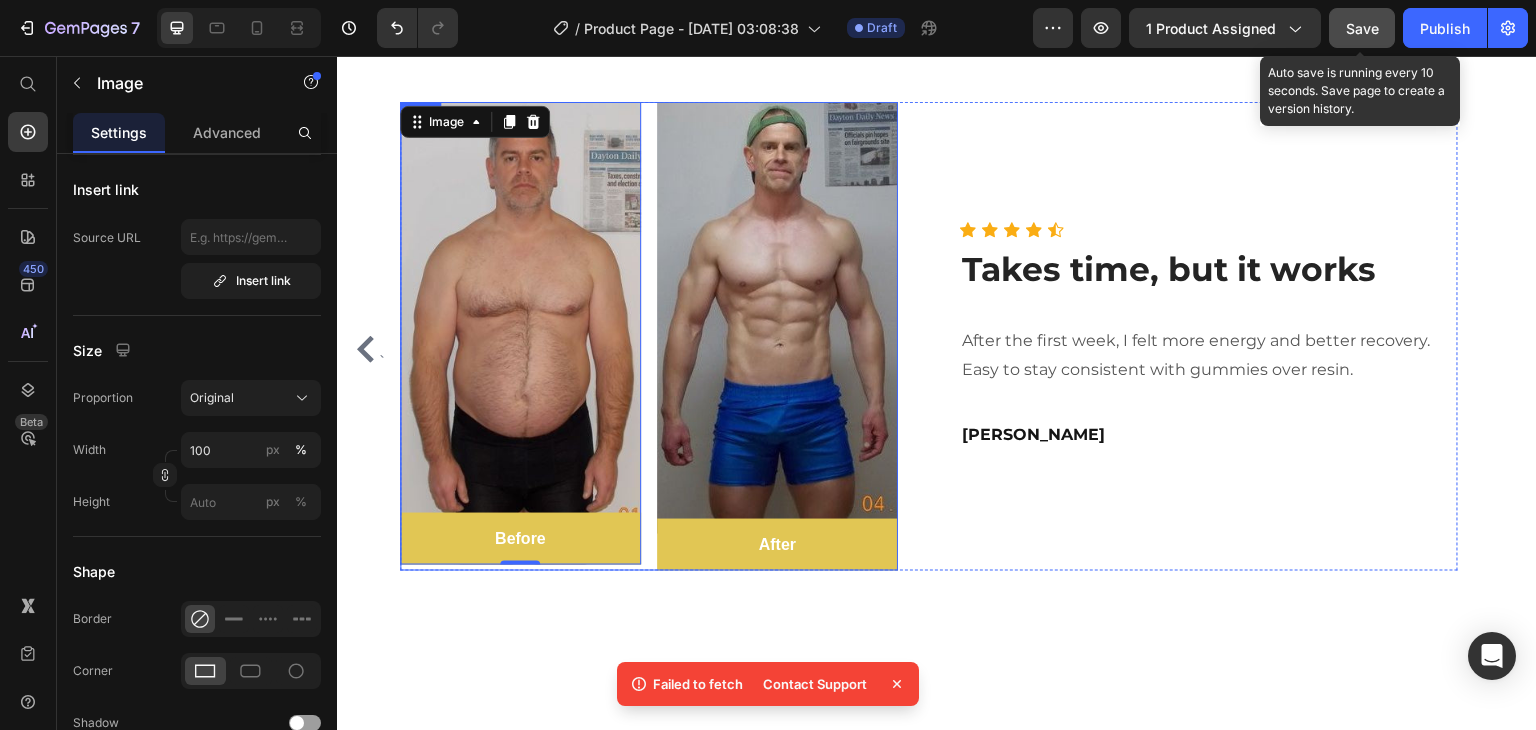 scroll, scrollTop: 6192, scrollLeft: 0, axis: vertical 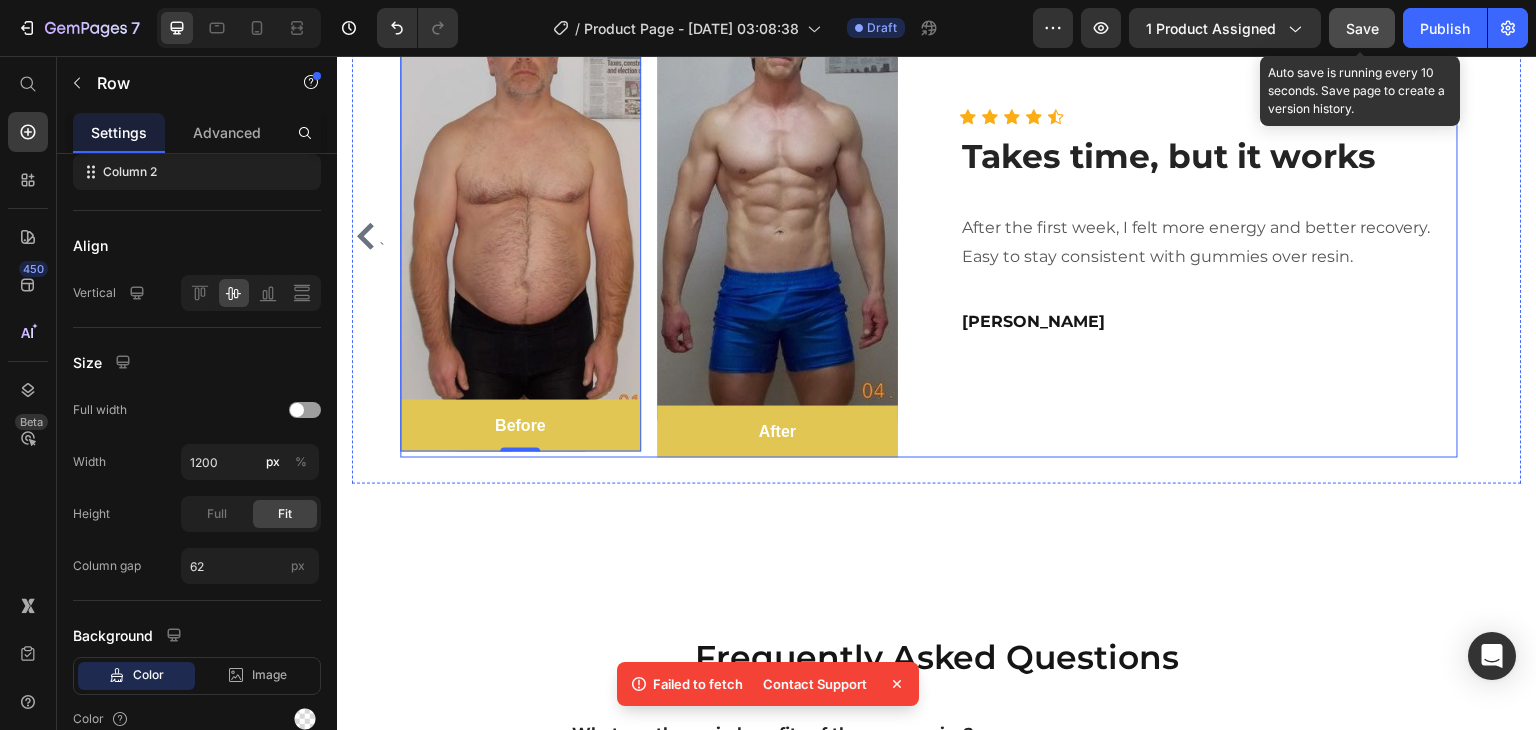 click on "Icon                Icon                Icon                Icon
Icon Icon List Hoz Takes time, but it works Heading After the first week, I felt more energy and better recovery. Easy to stay consistent with gummies over resin. Text block Darius M. Text block" at bounding box center (1209, 223) 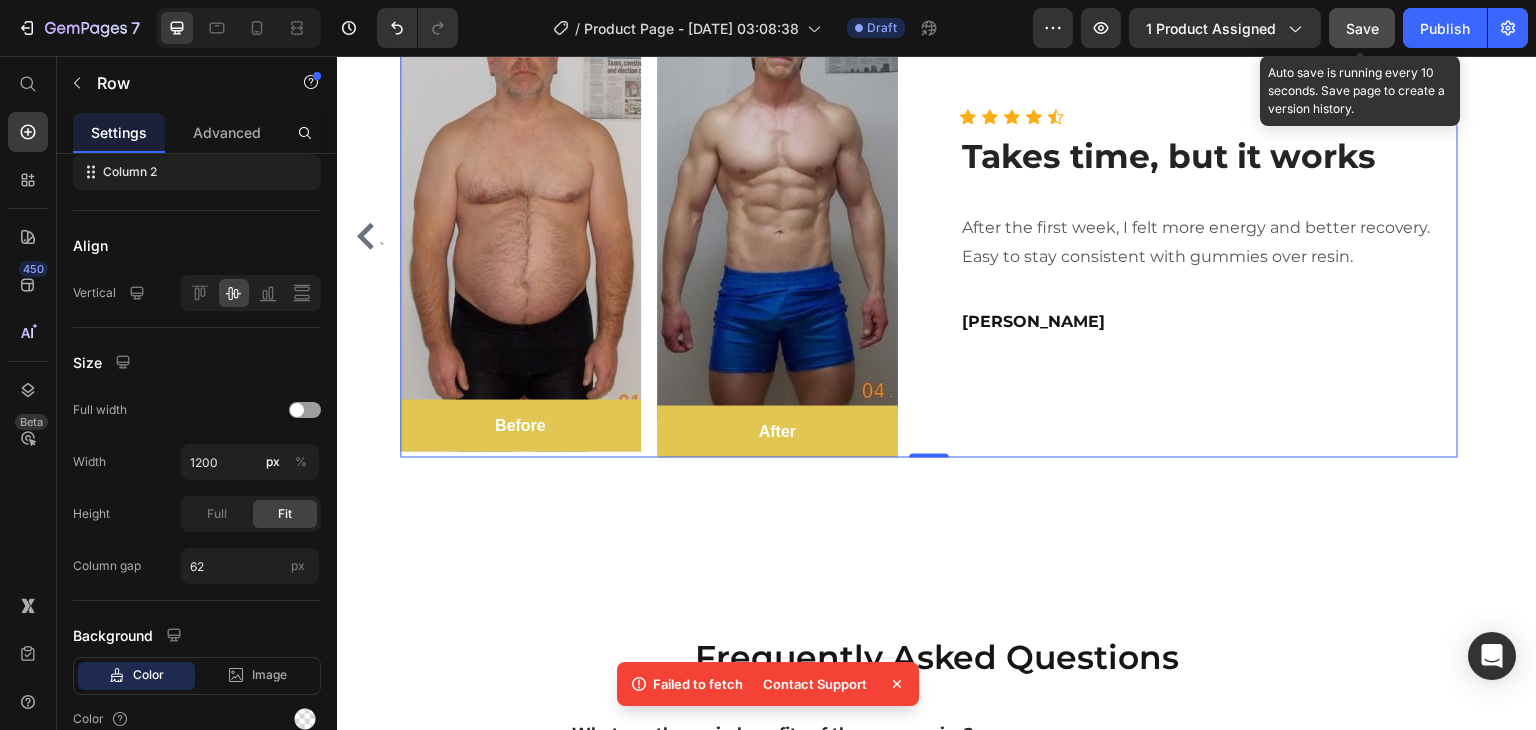 scroll, scrollTop: 0, scrollLeft: 0, axis: both 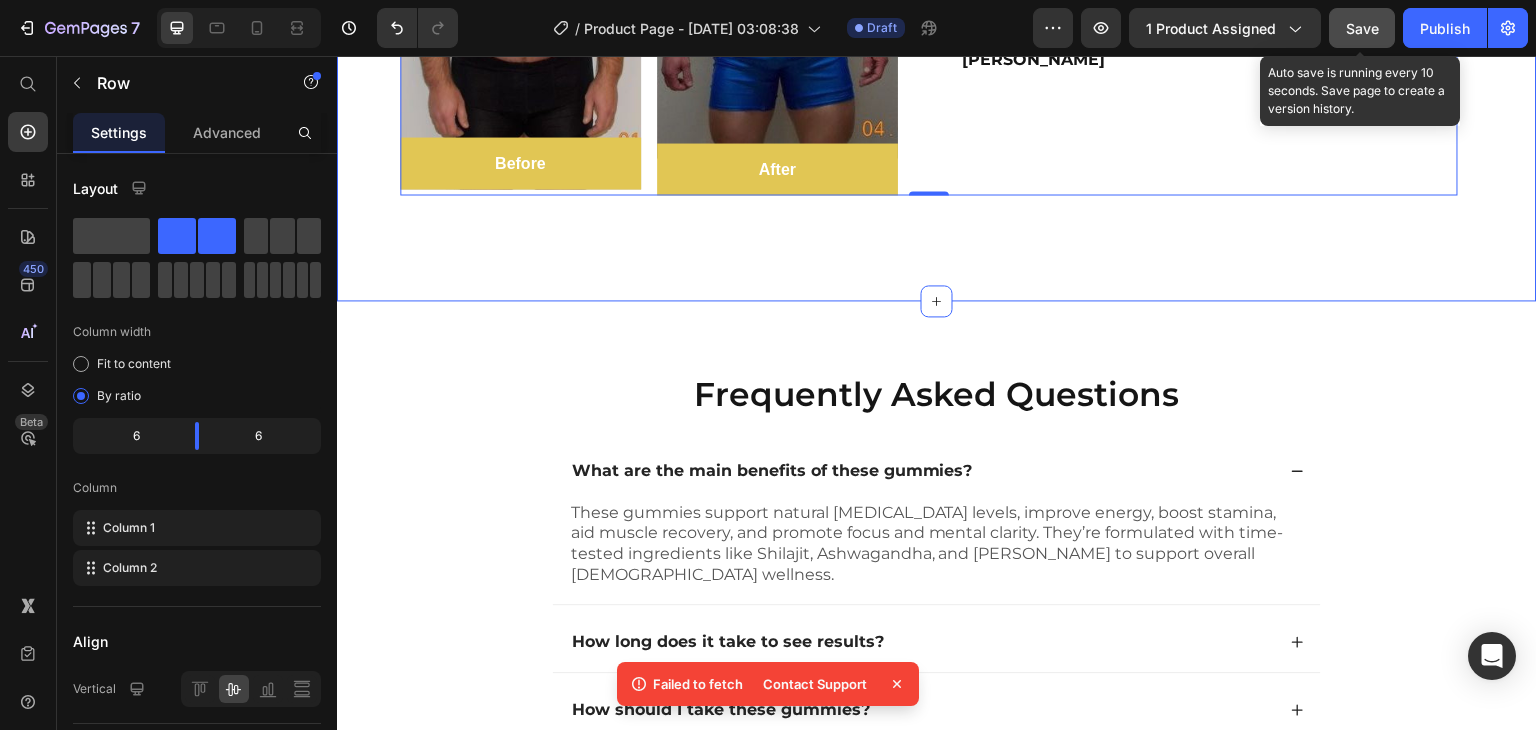click on "` Image Before Text block Row Row Image After Text block Row Row Row                Icon                Icon                Icon                Icon
Icon Icon List Hoz More energy, better mood. Heading I noticed more energy within a week and better focus during workouts. Clean ingredients that actually work without making me feel wired. Text block Ryan S .   Text block Row Image Row Before Text block Row Image After Text block Row Row Row                Icon                Icon                Icon                Icon
Icon Icon List Hoz This fits into my routine perfectly.  Heading I take two every morning and feel sharper, calmer, and more productive. Even my sleep has improved. Text block Davis R. Text block Row Image Before Text block Row Row Image After Text block Row Row Row                Icon                Icon                Icon                Icon
Icon Icon List Hoz Takes time, but it works Heading Text block Darius M. Text block Row   0 ` Carousel" at bounding box center (937, -27) 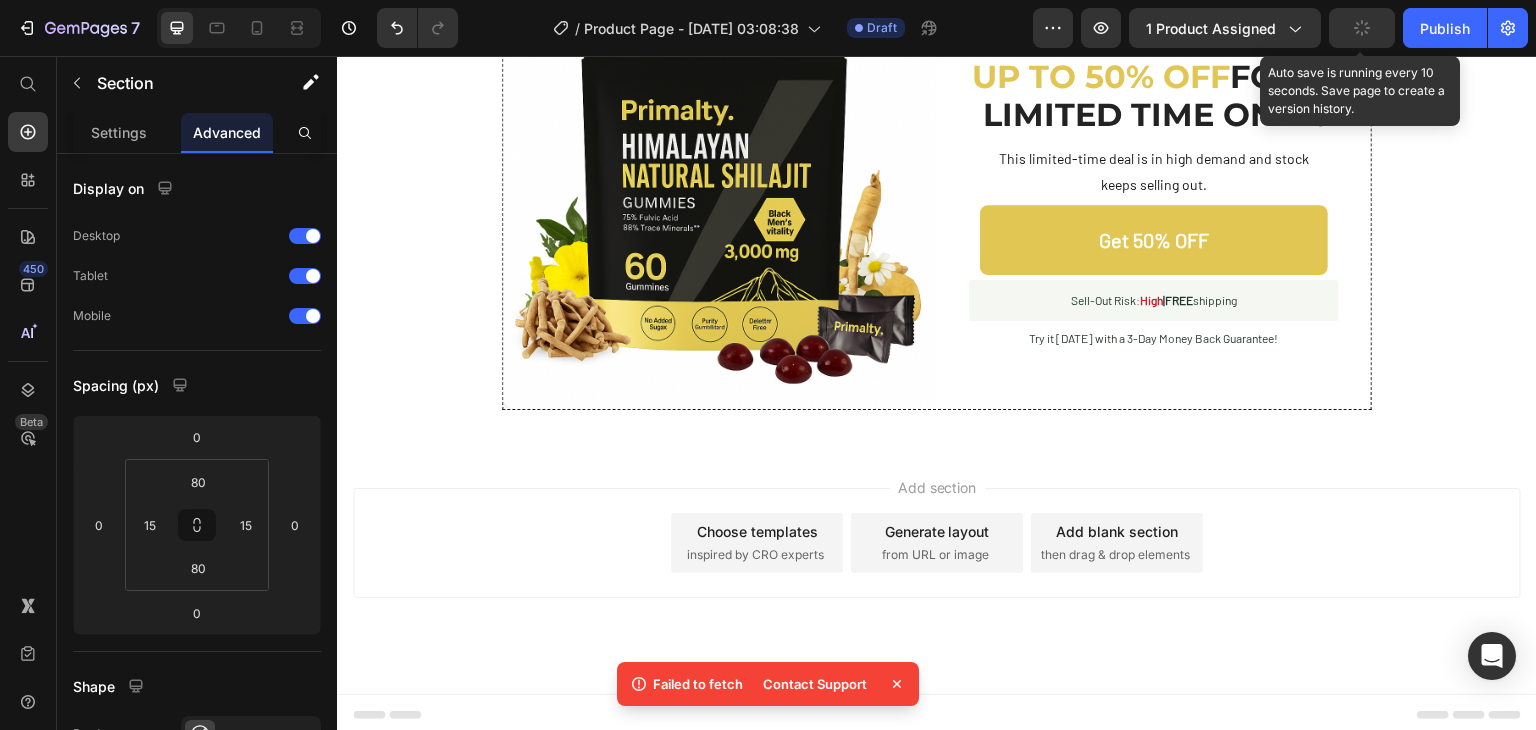 scroll, scrollTop: 7196, scrollLeft: 0, axis: vertical 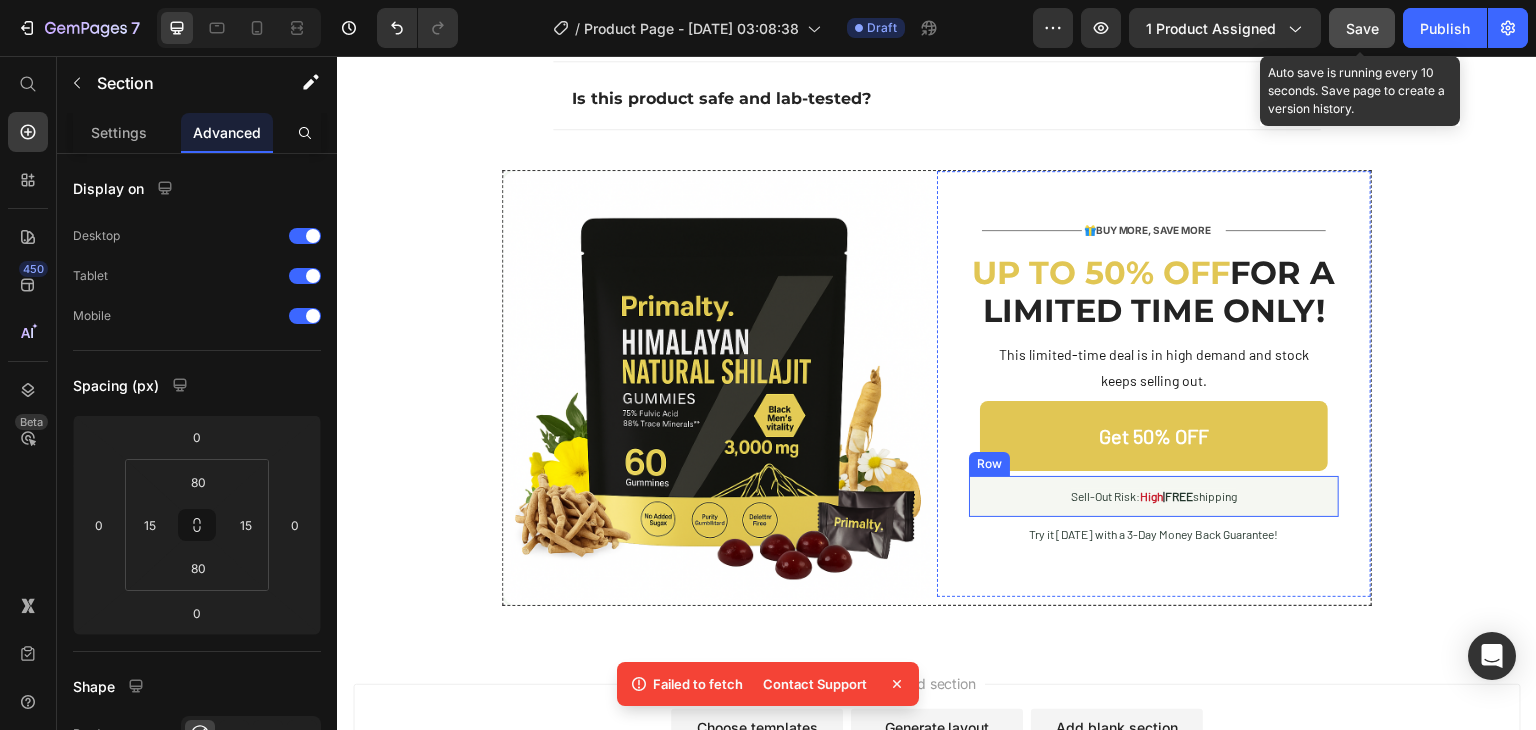 click on "Sell-Out Risk:  High   |  FREE  shipping Text Block Row" at bounding box center (1154, 497) 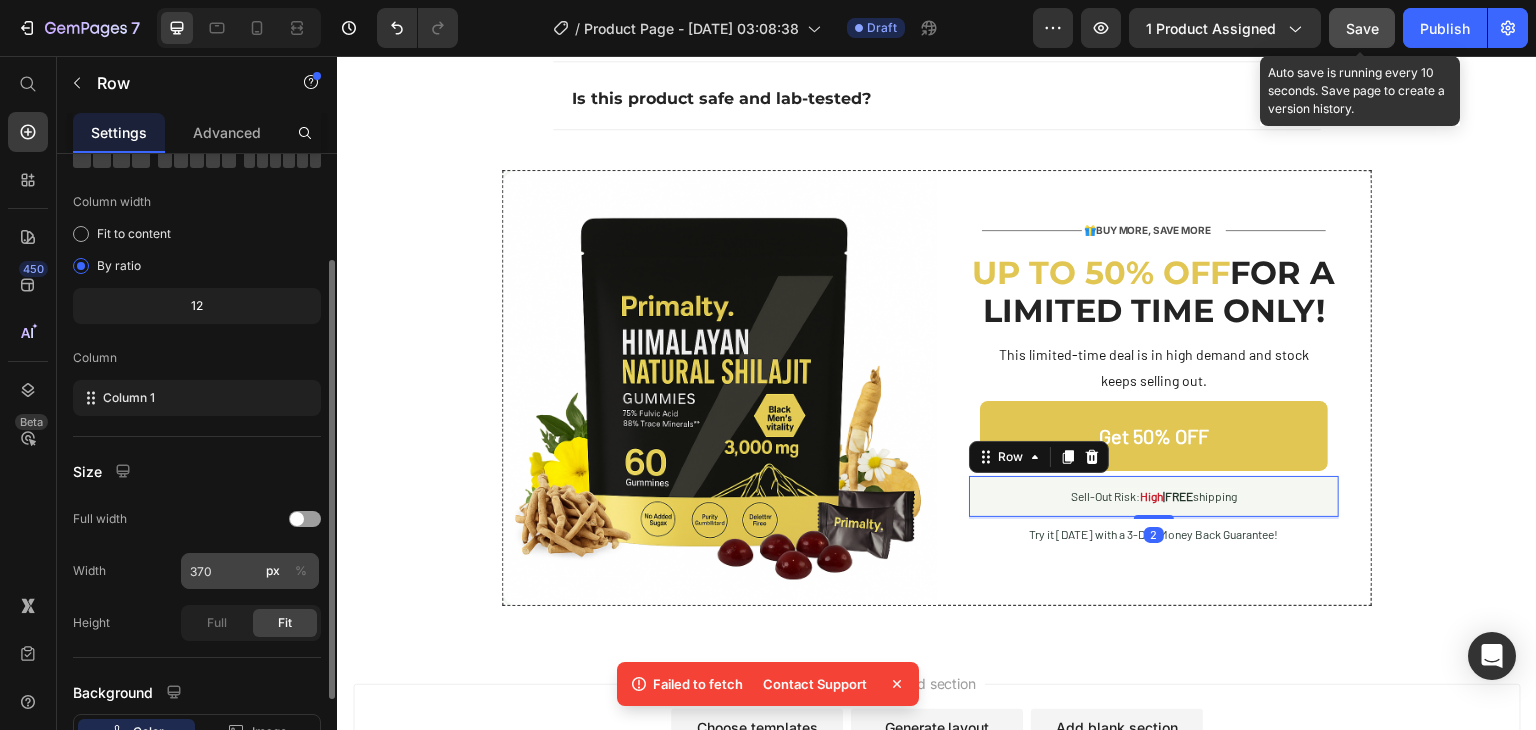 scroll, scrollTop: 139, scrollLeft: 0, axis: vertical 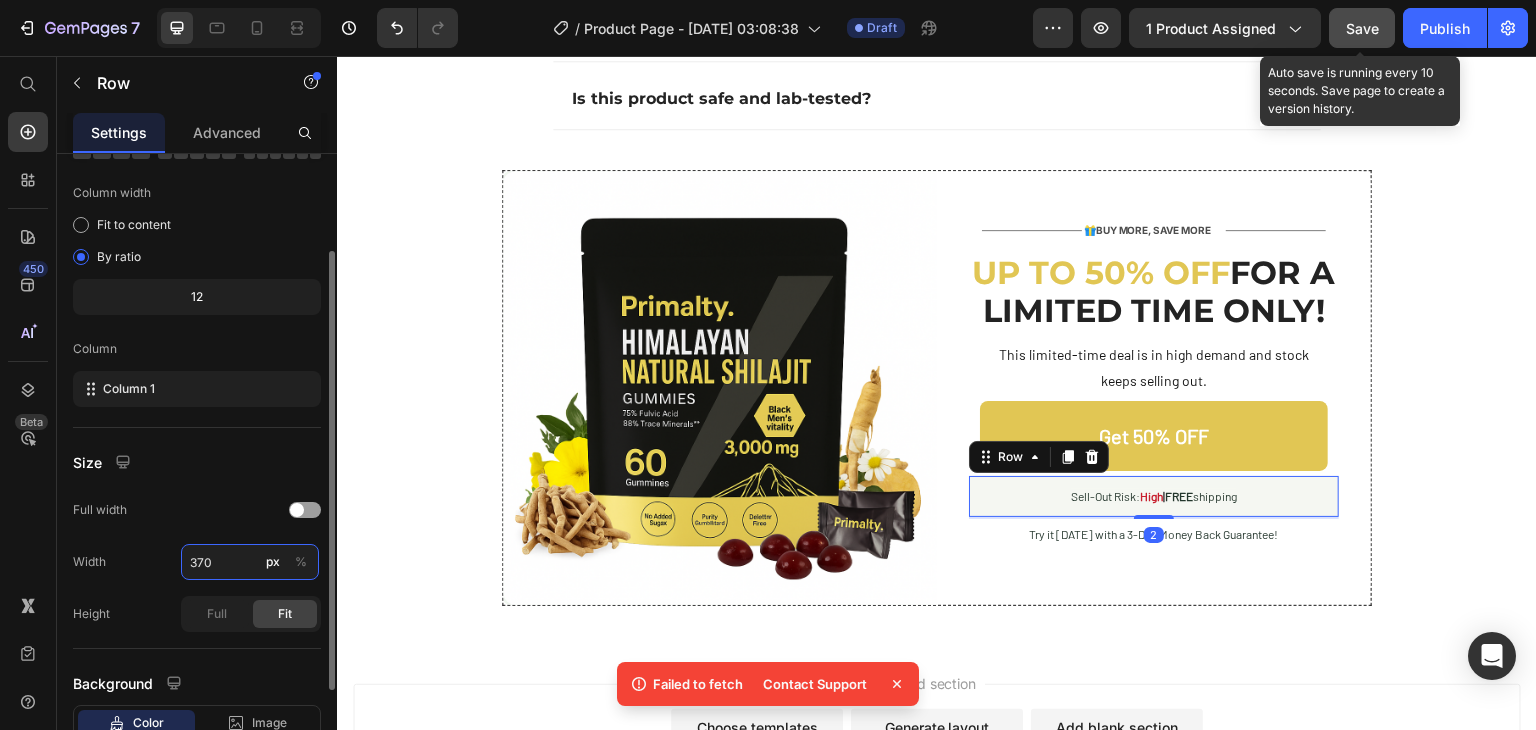 click on "370" at bounding box center [250, 562] 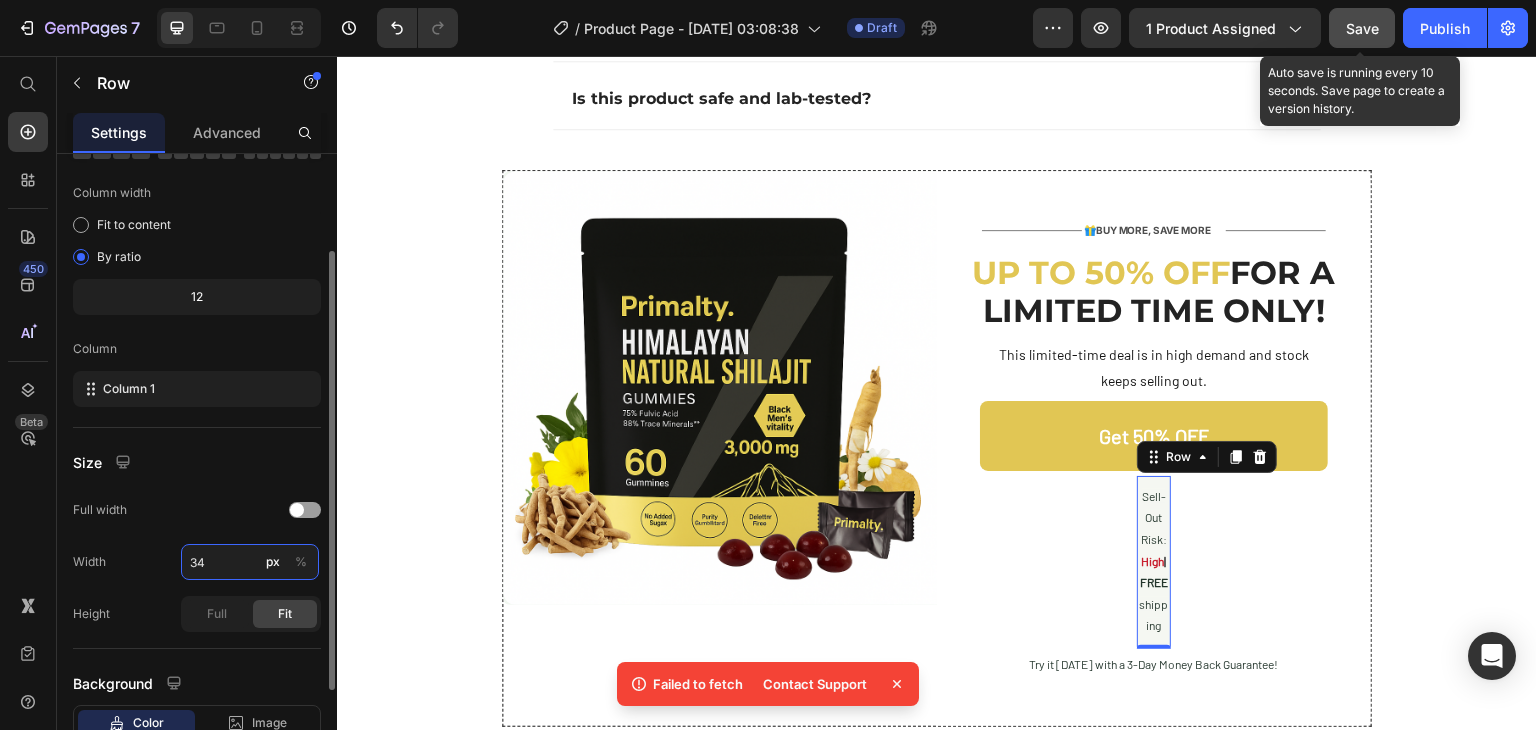 type on "340" 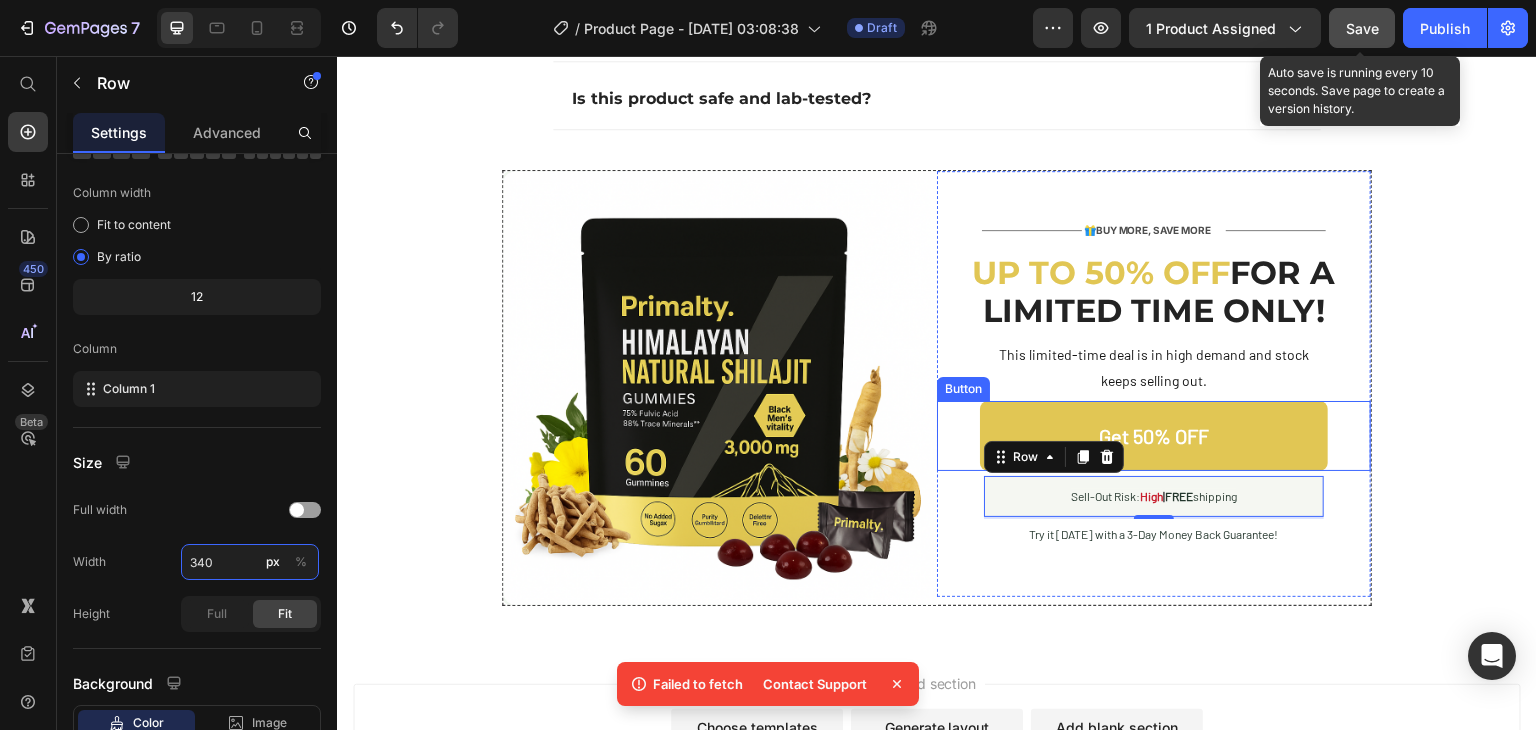 scroll, scrollTop: 7392, scrollLeft: 0, axis: vertical 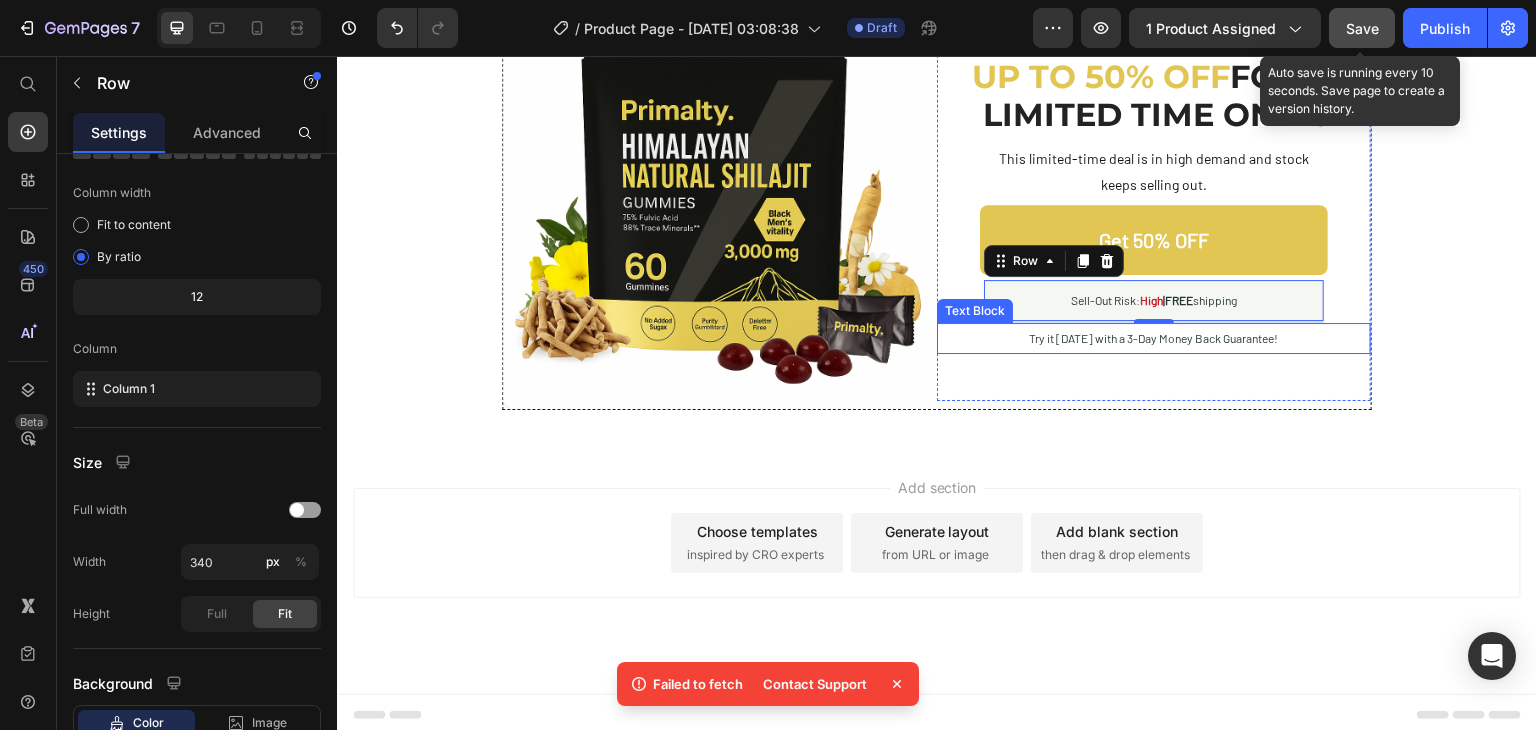 click on "Try it today with a 3-Day Money Back Guarantee!" at bounding box center [1154, 338] 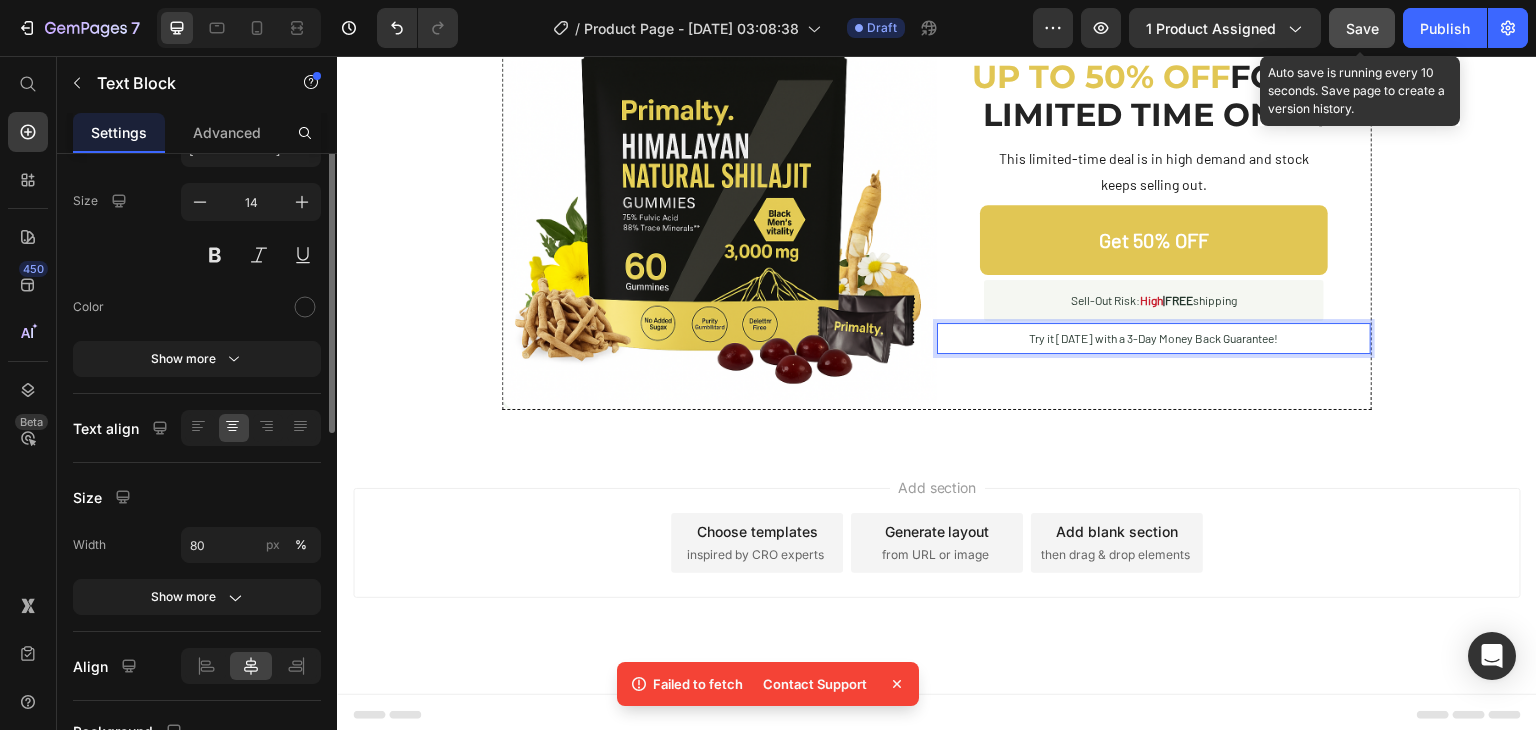 scroll, scrollTop: 0, scrollLeft: 0, axis: both 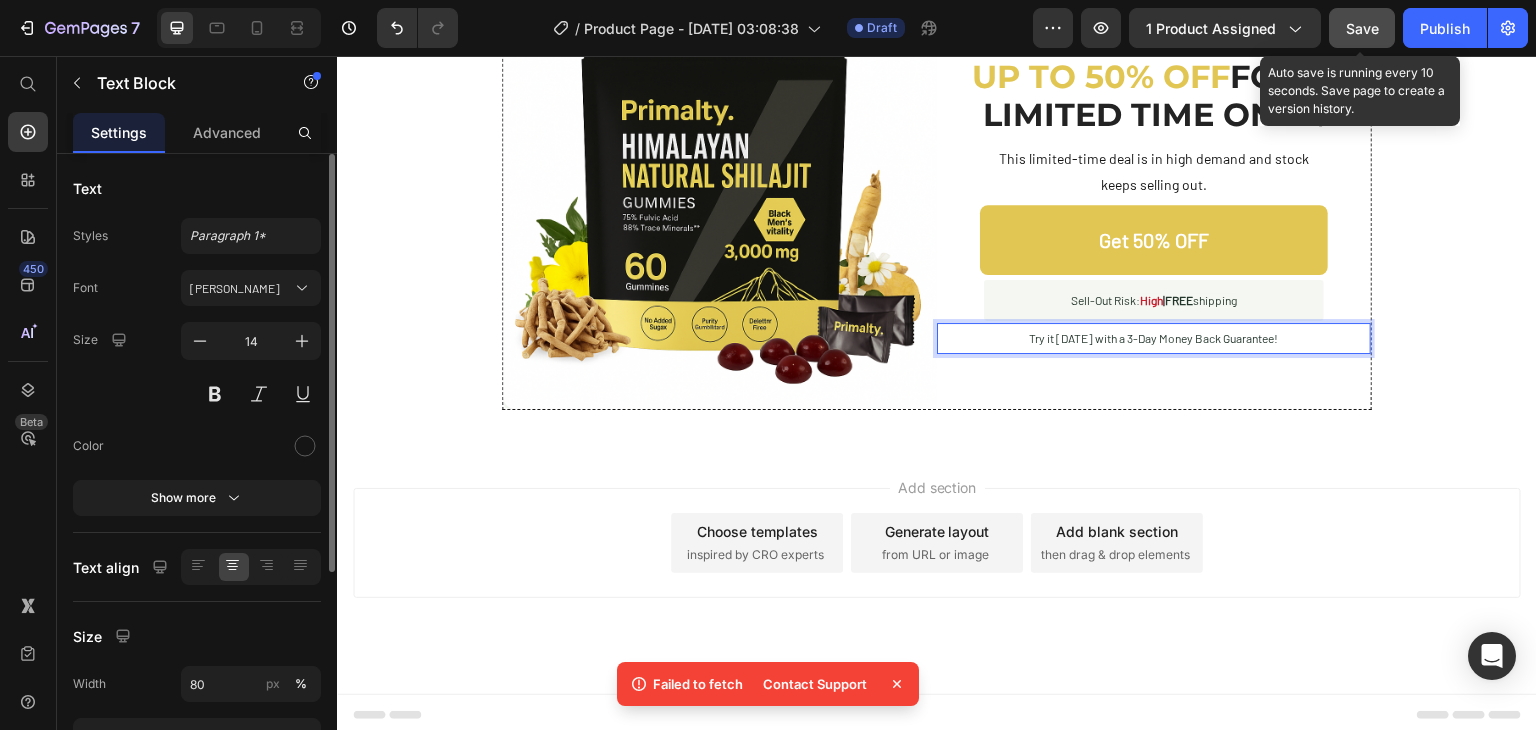 click on "Try it today with a 3-Day Money Back Guarantee!" at bounding box center [1154, 338] 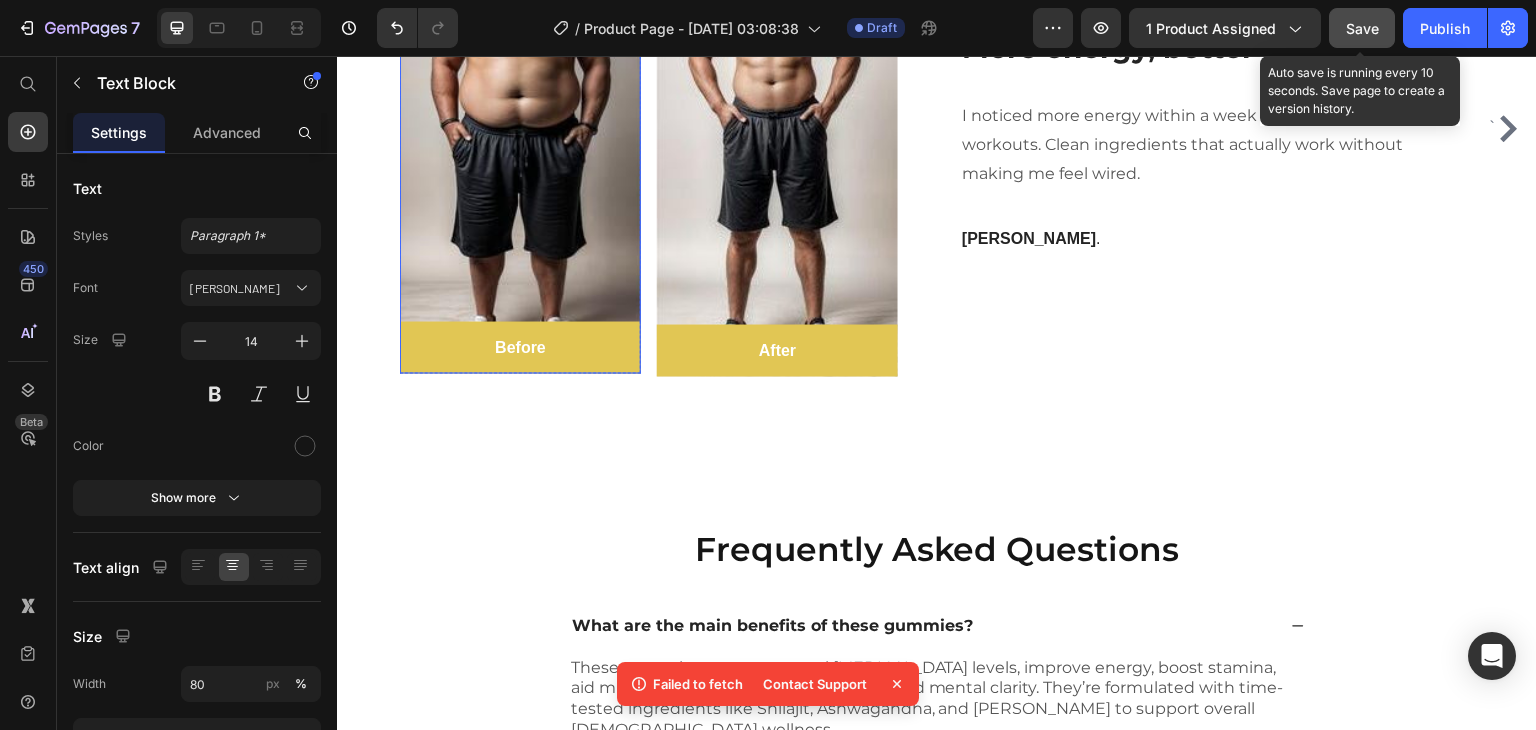 scroll, scrollTop: 6324, scrollLeft: 0, axis: vertical 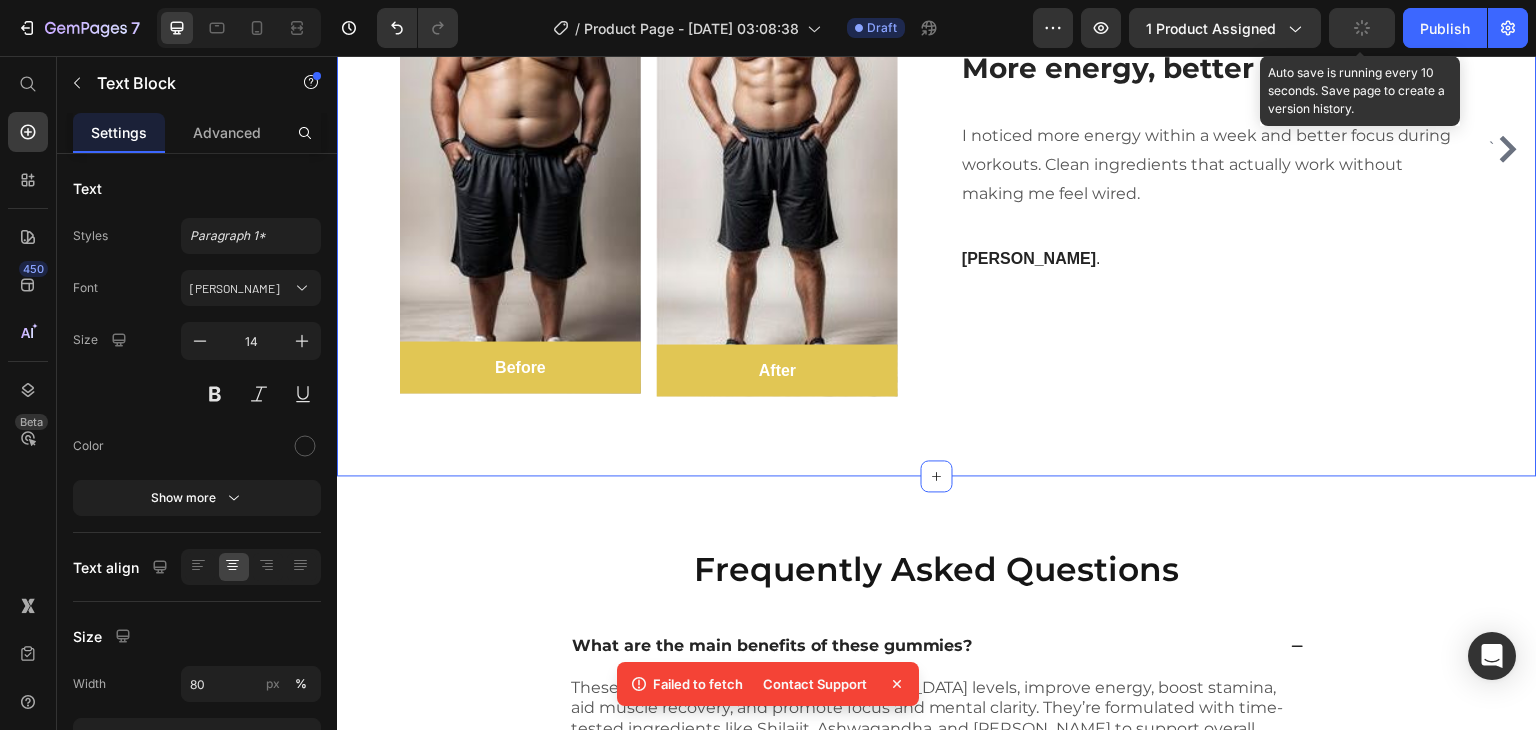 click on "` Image Before Text block Row Row Image After Text block Row Row Row                Icon                Icon                Icon                Icon
Icon Icon List Hoz More energy, better mood. Heading I noticed more energy within a week and better focus during workouts. Clean ingredients that actually work without making me feel wired. Text block Ryan S .   Text block Row Image Row Before Text block Row Image After Text block Row Row Row                Icon                Icon                Icon                Icon
Icon Icon List Hoz This fits into my routine perfectly.  Heading I take two every morning and feel sharper, calmer, and more productive. Even my sleep has improved. Text block Davis R. Text block Row Image Before Text block Row Row Image After Text block Row Row Row                Icon                Icon                Icon                Icon
Icon Icon List Hoz Takes time, but it works Heading Text block Darius M. Text block Row ` Carousel Row" at bounding box center [937, 148] 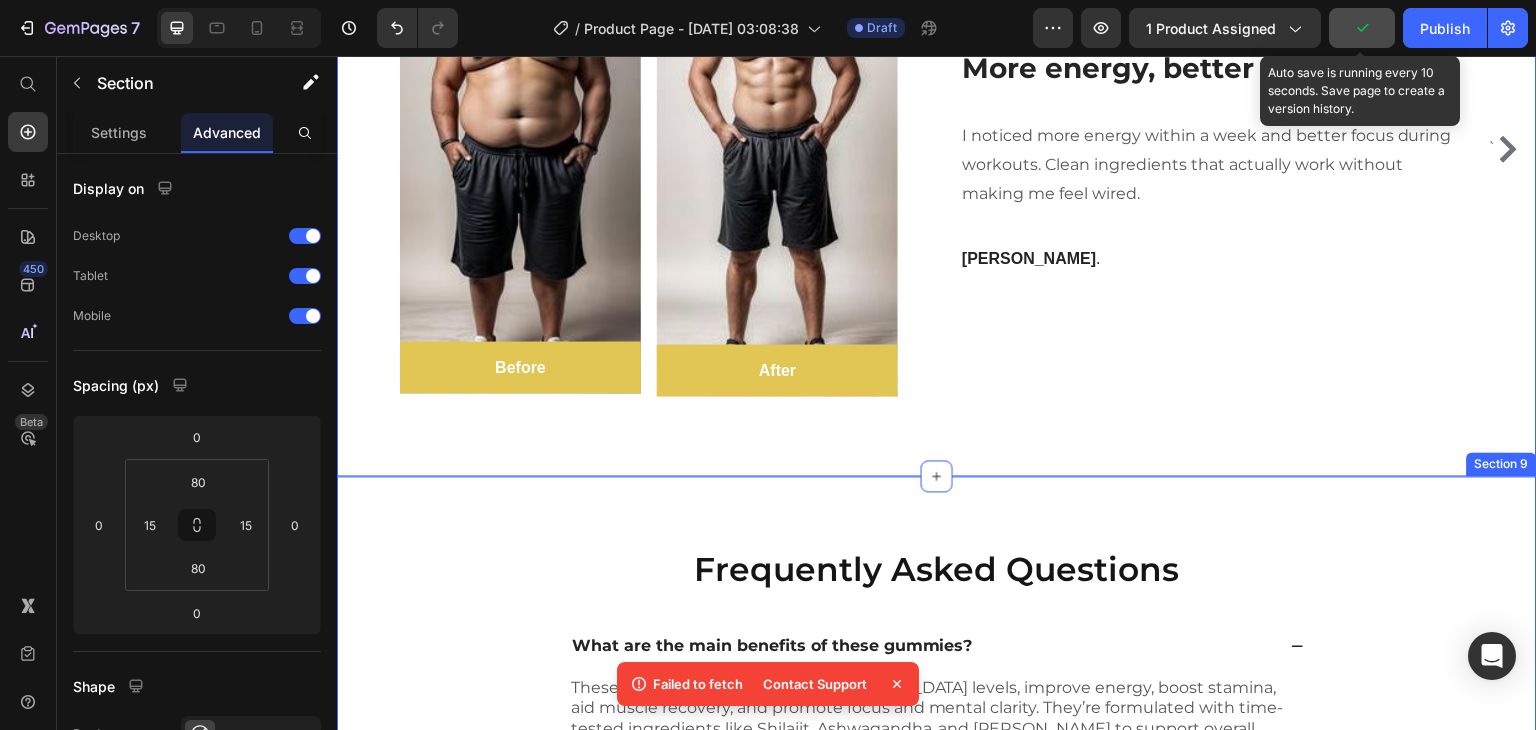 click on "Frequently Asked Questions Heading
What are the main benefits of these gummies? These gummies support natural testosterone levels, improve energy, boost stamina, aid muscle recovery, and promote focus and mental clarity. They’re formulated with time-tested ingredients like Shilajit, Ashwagandha, and Gokshura to support overall male wellness. Text Block
How long does it take to see results?
How should I take these gummies?
Are there any side effects?
Is this product safe and lab-tested? Accordion Row Image Row Image                Title Line 🎁  BUY MORE, SAVE MORE Text Block                Title Line Row UP TO 50% OFF  FOR A LIMITED TIME ONLY! Heading This limited-time deal is in high demand and stock keeps selling out. Text Block Get 50% OFF Button Sell-Out Risk:  High   |  FREE  shipping Text Block Row Try it today with a 30-Day Money Back Guarantee! Text Block Row Row Row Section 9" at bounding box center [937, 1020] 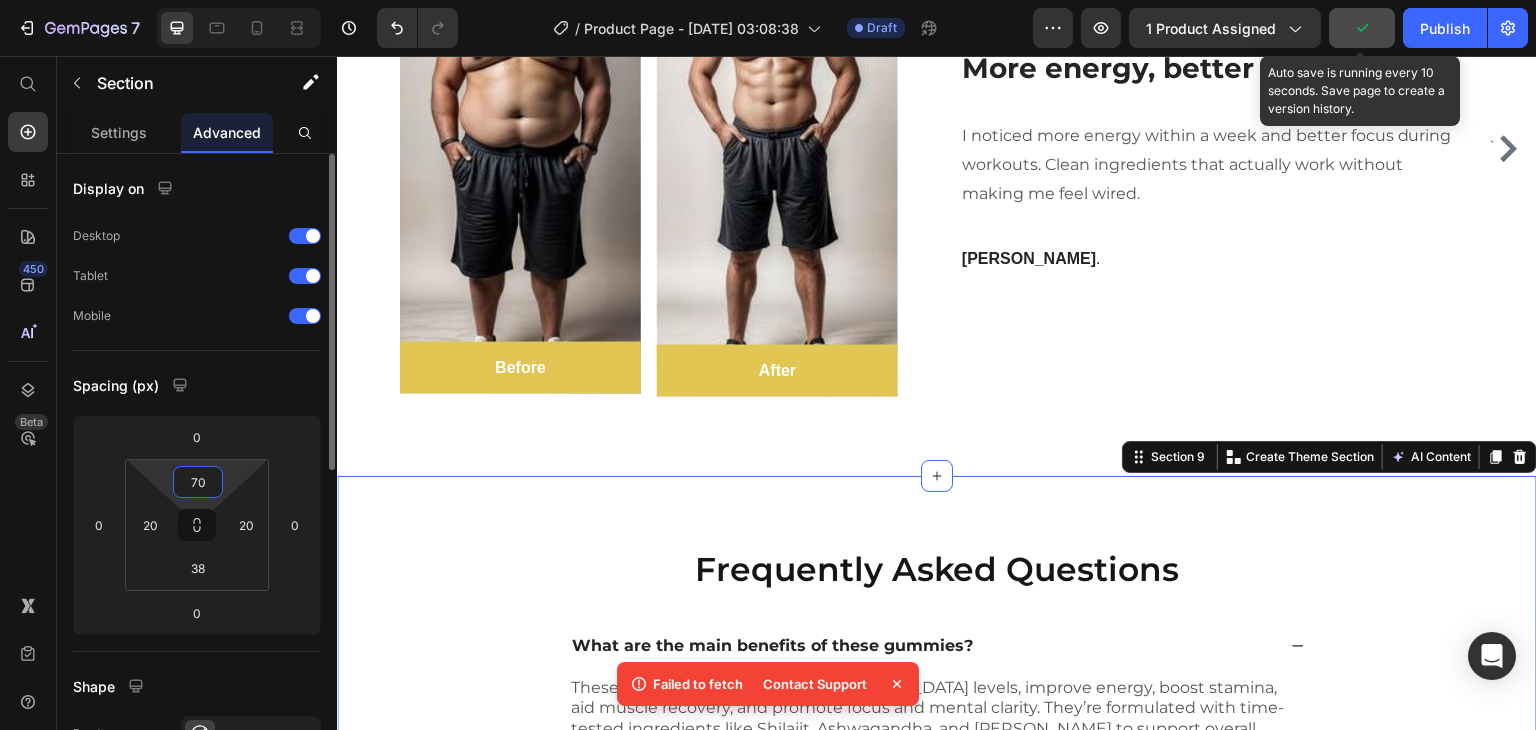 click on "70" at bounding box center [198, 482] 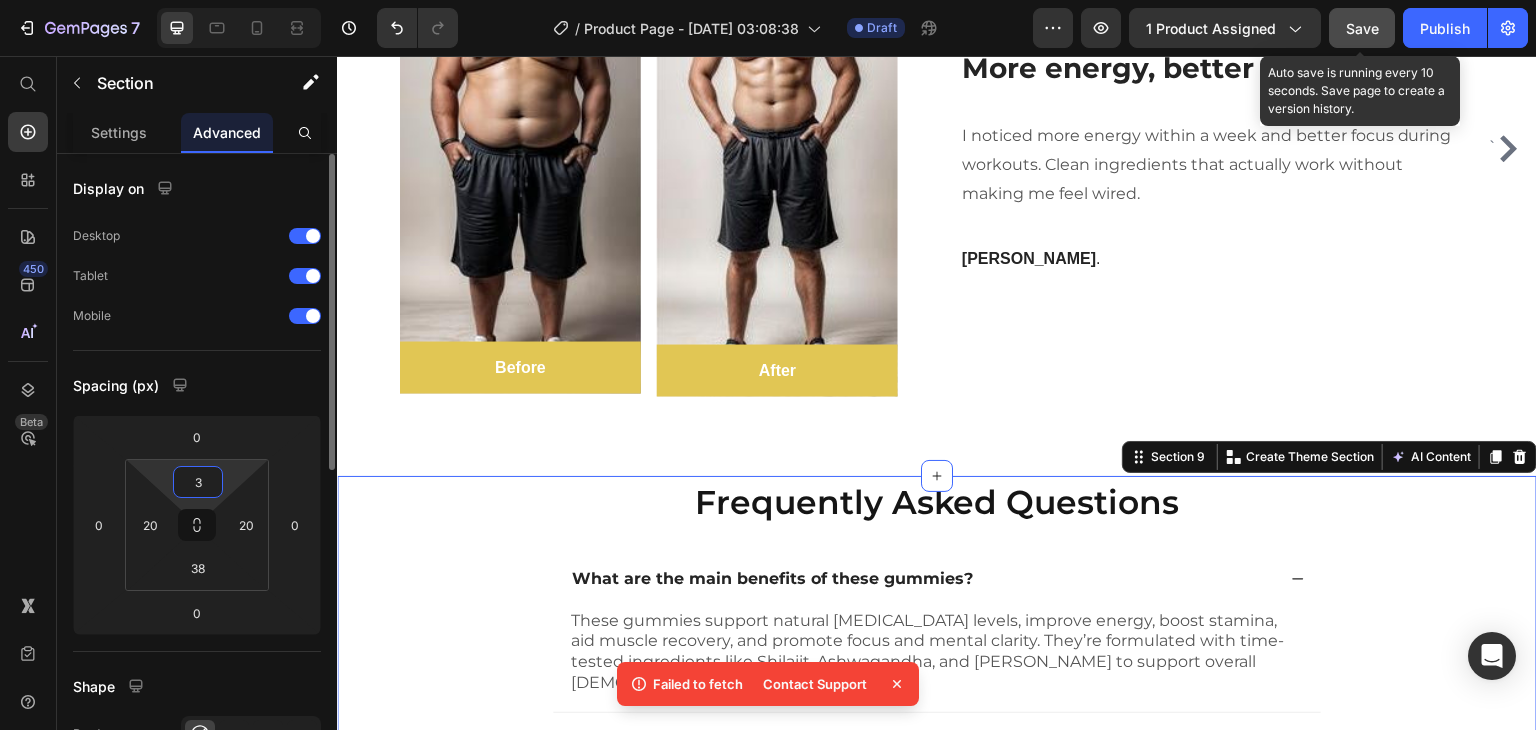 type on "30" 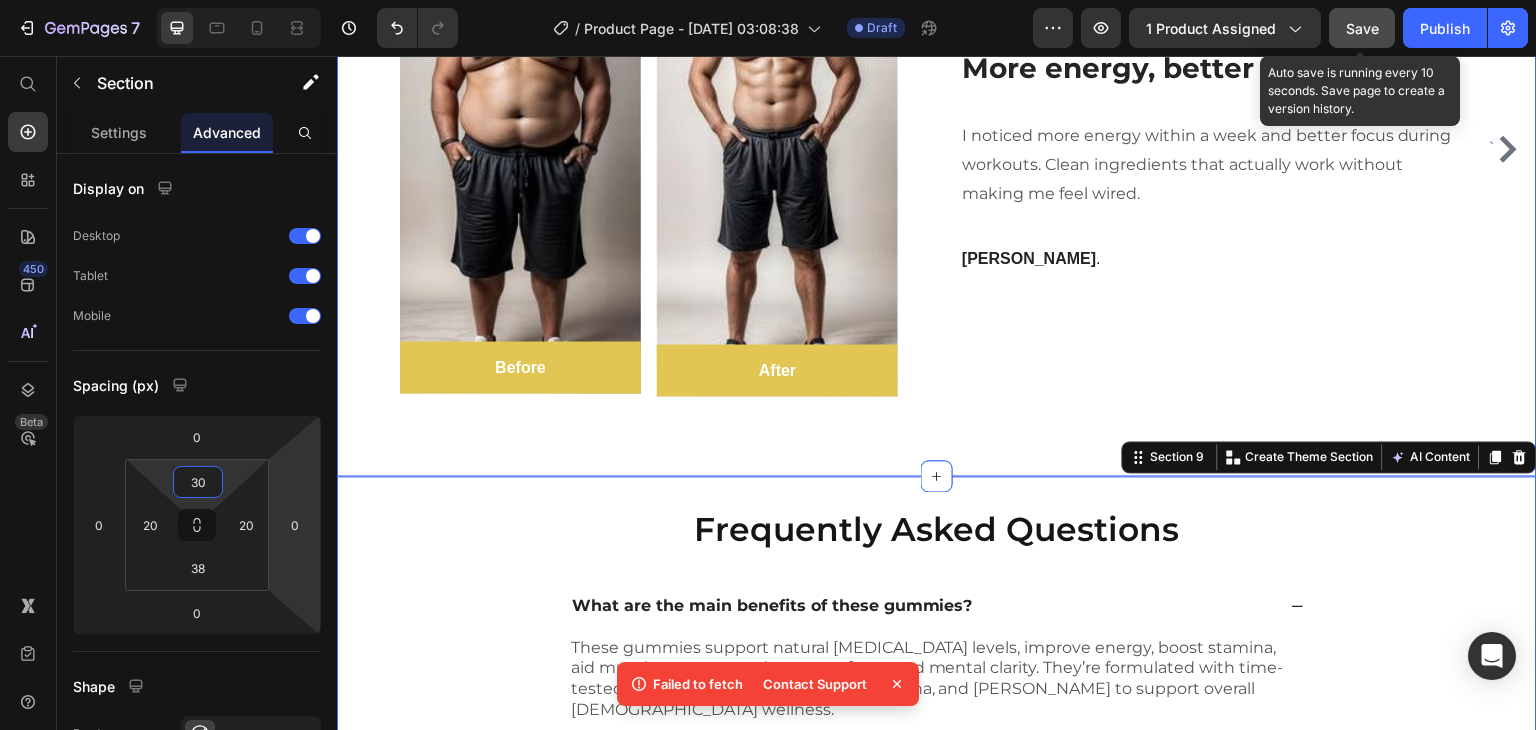 click on "` Image Before Text block Row Row Image After Text block Row Row Row                Icon                Icon                Icon                Icon
Icon Icon List Hoz More energy, better mood. Heading I noticed more energy within a week and better focus during workouts. Clean ingredients that actually work without making me feel wired. Text block Ryan S .   Text block Row Image Row Before Text block Row Image After Text block Row Row Row                Icon                Icon                Icon                Icon
Icon Icon List Hoz This fits into my routine perfectly.  Heading I take two every morning and feel sharper, calmer, and more productive. Even my sleep has improved. Text block Davis R. Text block Row Image Before Text block Row Row Image After Text block Row Row Row                Icon                Icon                Icon                Icon
Icon Icon List Hoz Takes time, but it works Heading Text block Darius M. Text block Row ` Carousel Row" at bounding box center [937, 148] 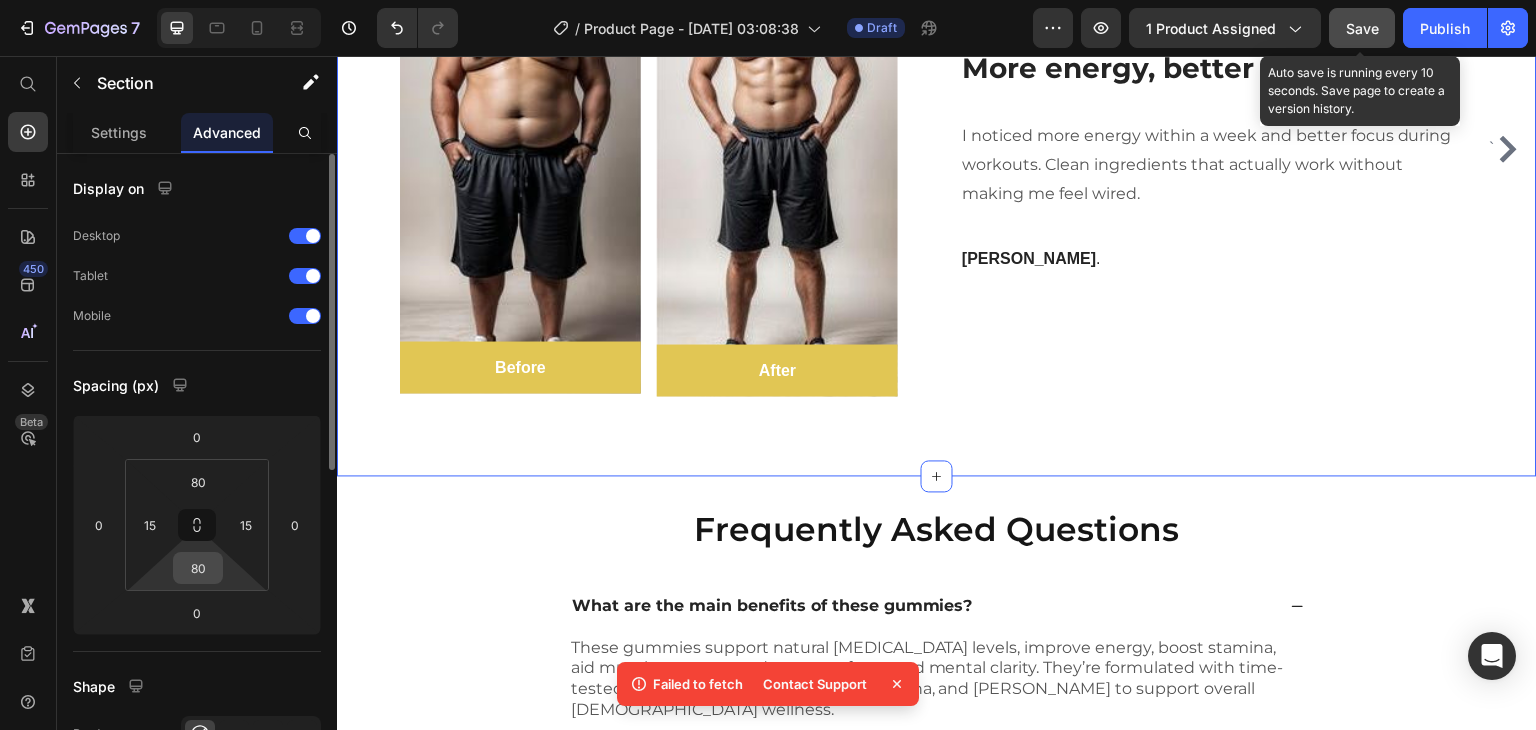 click on "80" at bounding box center [198, 568] 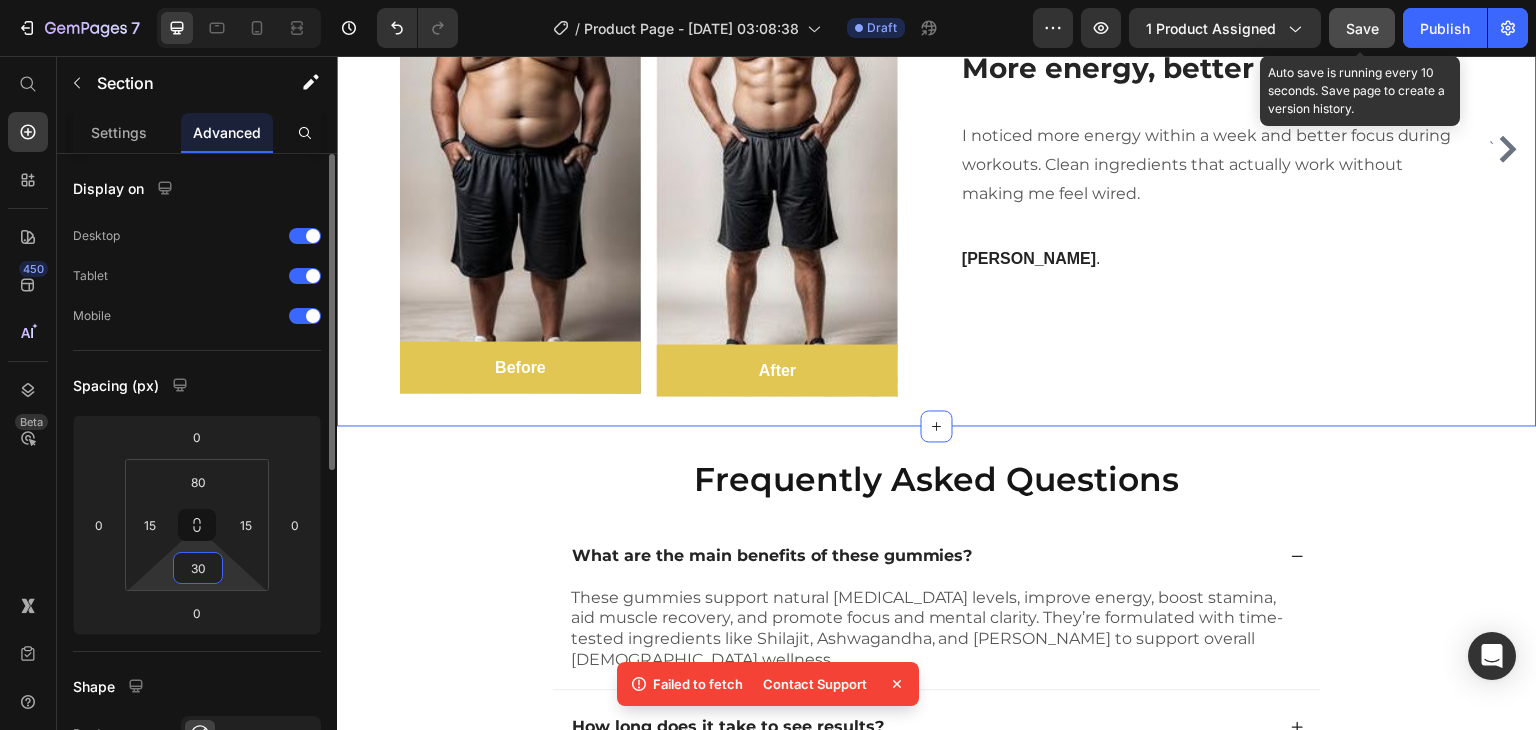 click on "30" at bounding box center [198, 568] 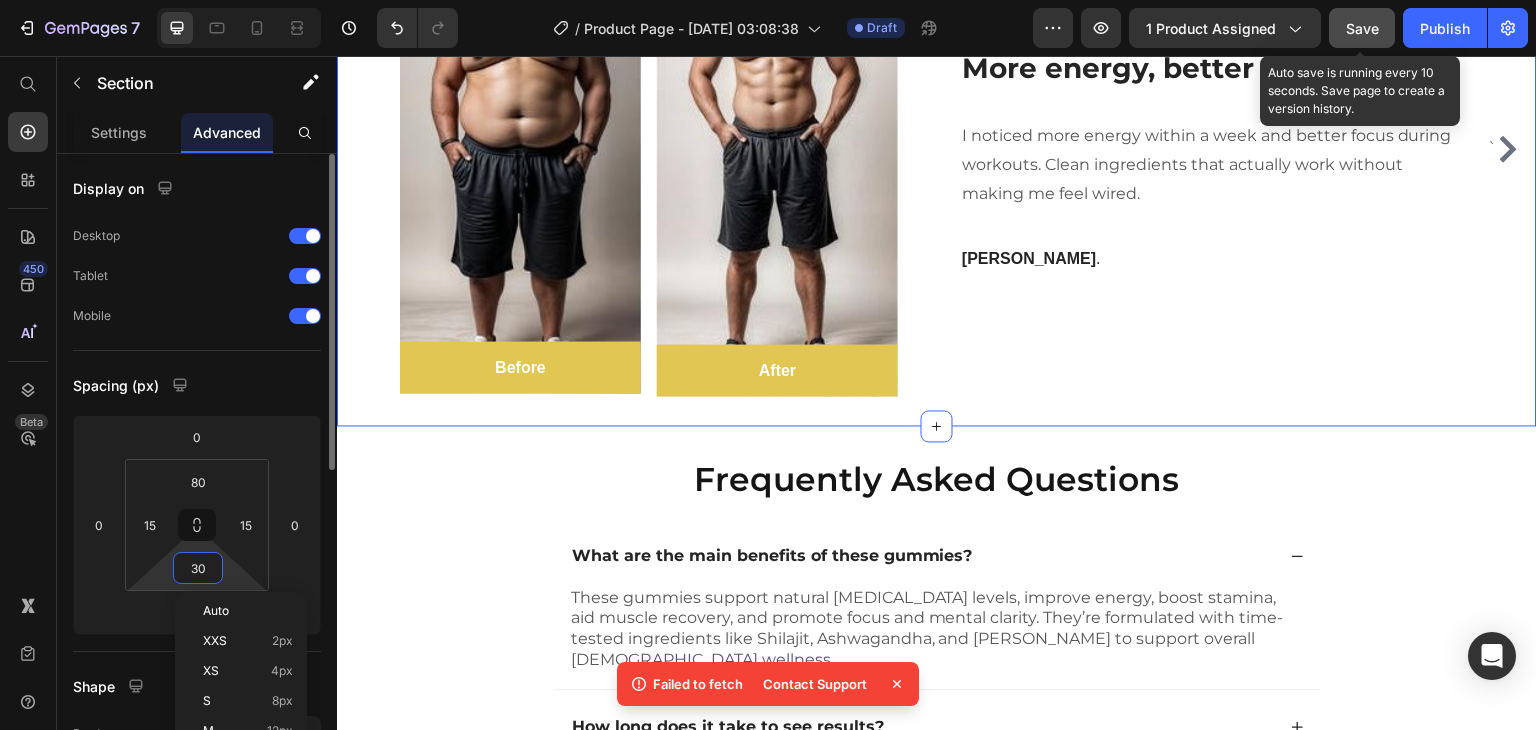 click on "30" at bounding box center [198, 568] 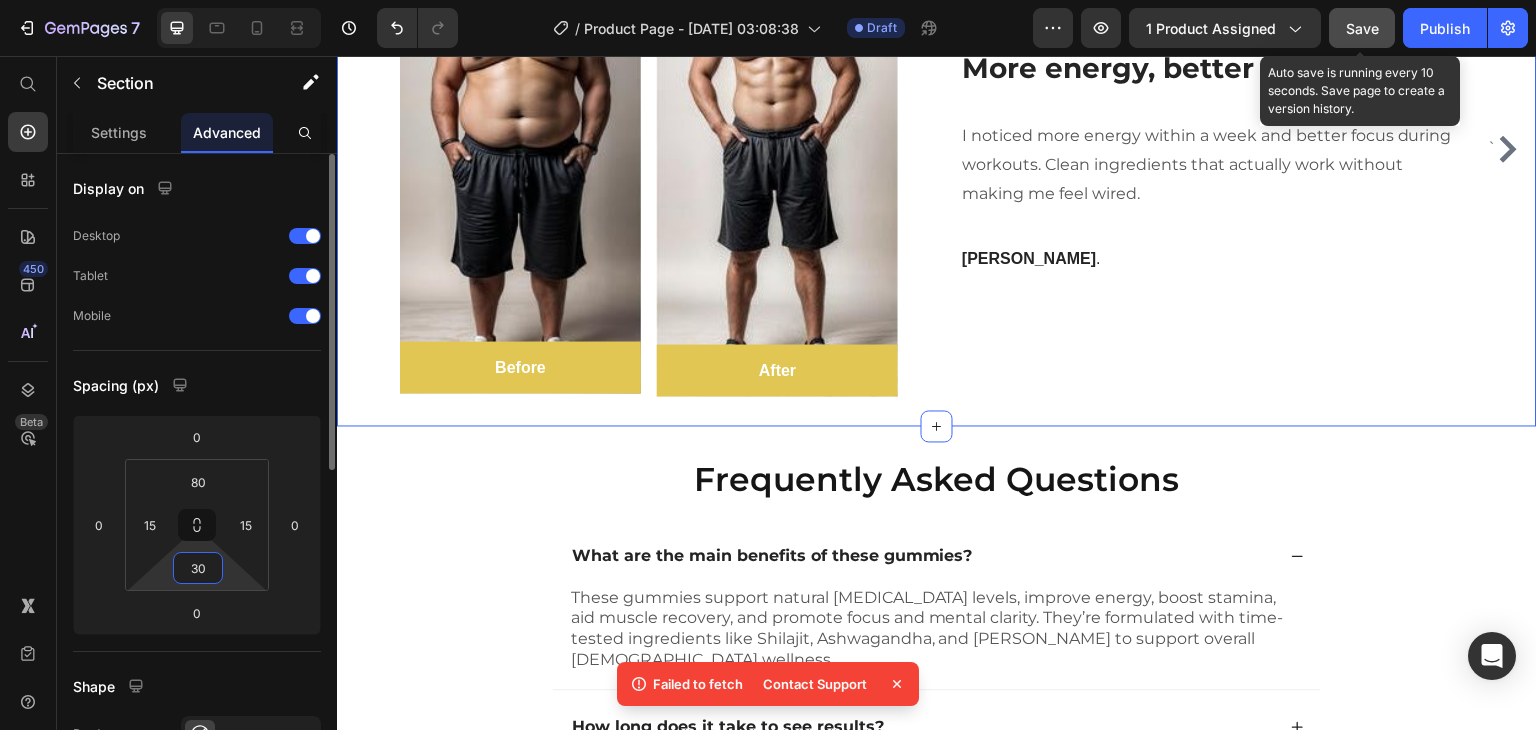 click on "30" at bounding box center [198, 568] 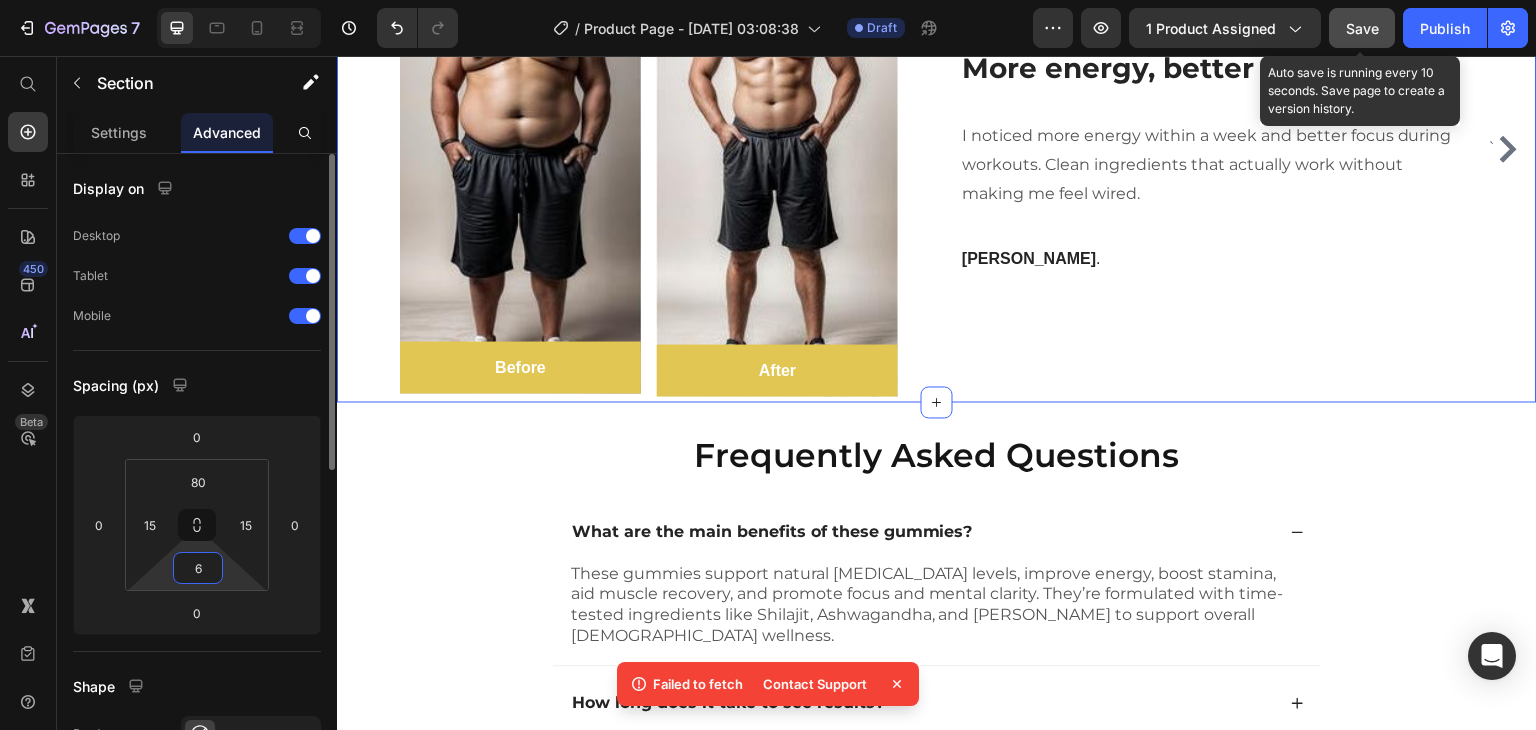 type on "60" 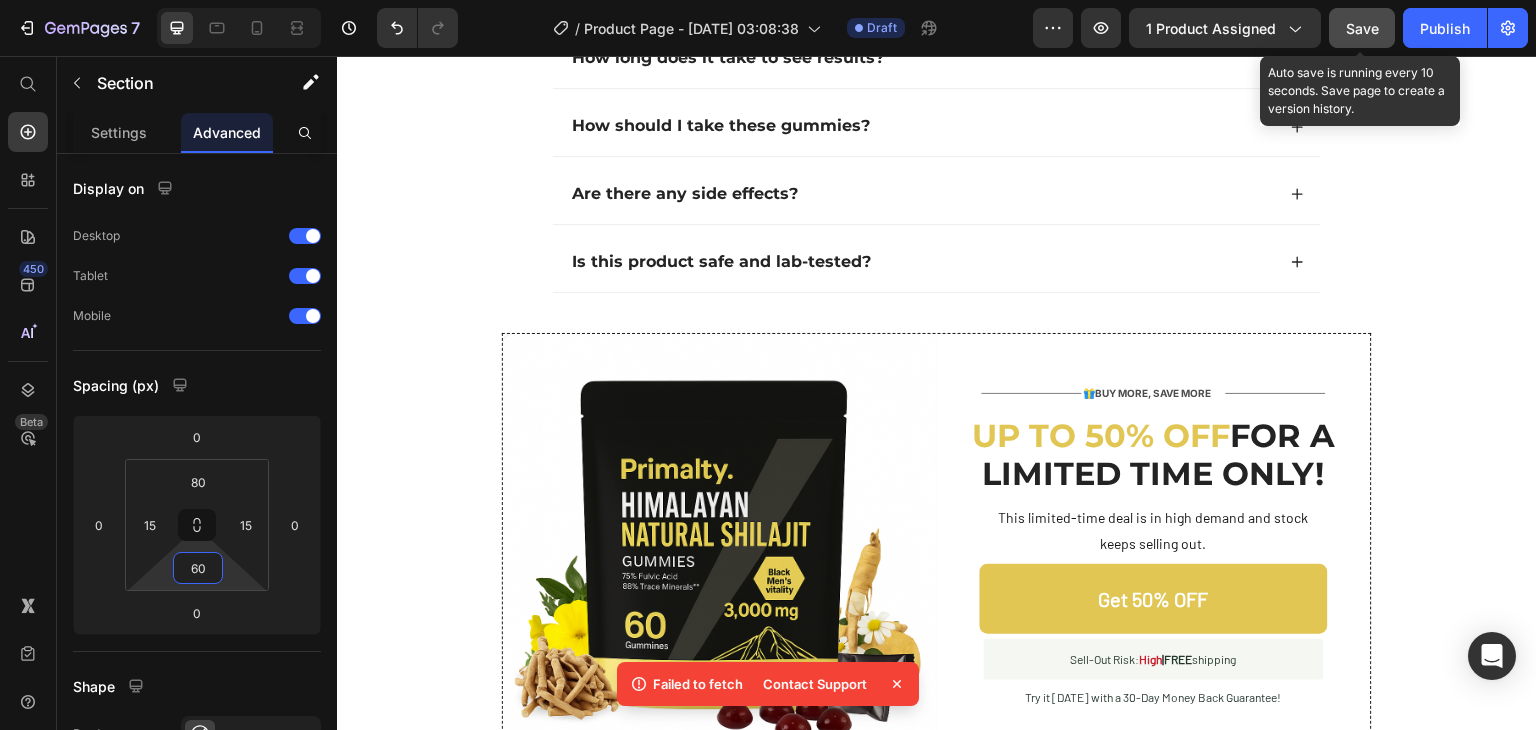 scroll, scrollTop: 7072, scrollLeft: 0, axis: vertical 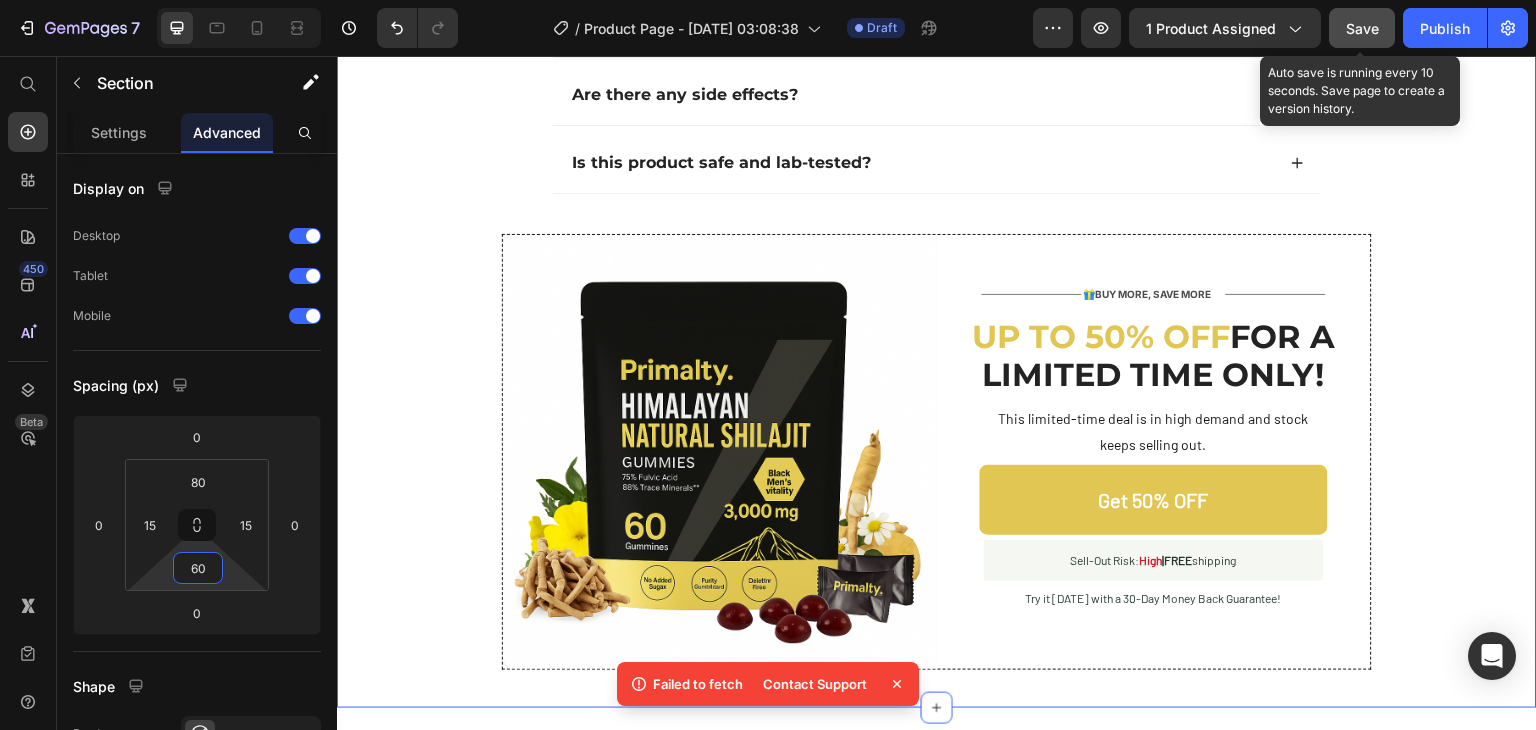 click on "Frequently Asked Questions Heading
What are the main benefits of these gummies? These gummies support natural testosterone levels, improve energy, boost stamina, aid muscle recovery, and promote focus and mental clarity. They’re formulated with time-tested ingredients like Shilajit, Ashwagandha, and Gokshura to support overall male wellness. Text Block
How long does it take to see results?
How should I take these gummies?
Are there any side effects?
Is this product safe and lab-tested? Accordion Row Image Row Image                Title Line 🎁  BUY MORE, SAVE MORE Text Block                Title Line Row UP TO 50% OFF  FOR A LIMITED TIME ONLY! Heading This limited-time deal is in high demand and stock keeps selling out. Text Block Get 50% OFF Button Sell-Out Risk:  High   |  FREE  shipping Text Block Row Try it today with a 30-Day Money Back Guarantee! Text Block Row Row Row" at bounding box center [937, 179] 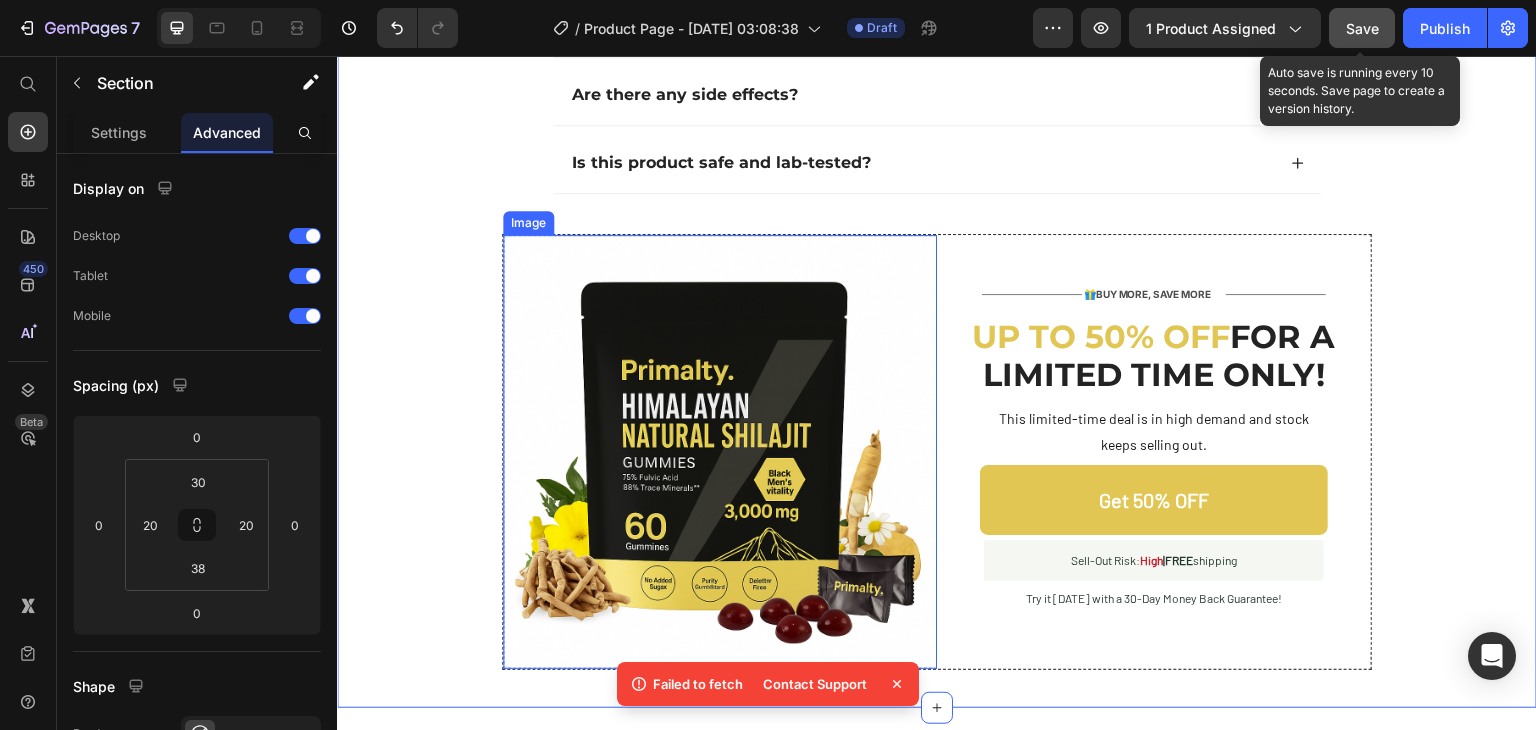 scroll, scrollTop: 6992, scrollLeft: 0, axis: vertical 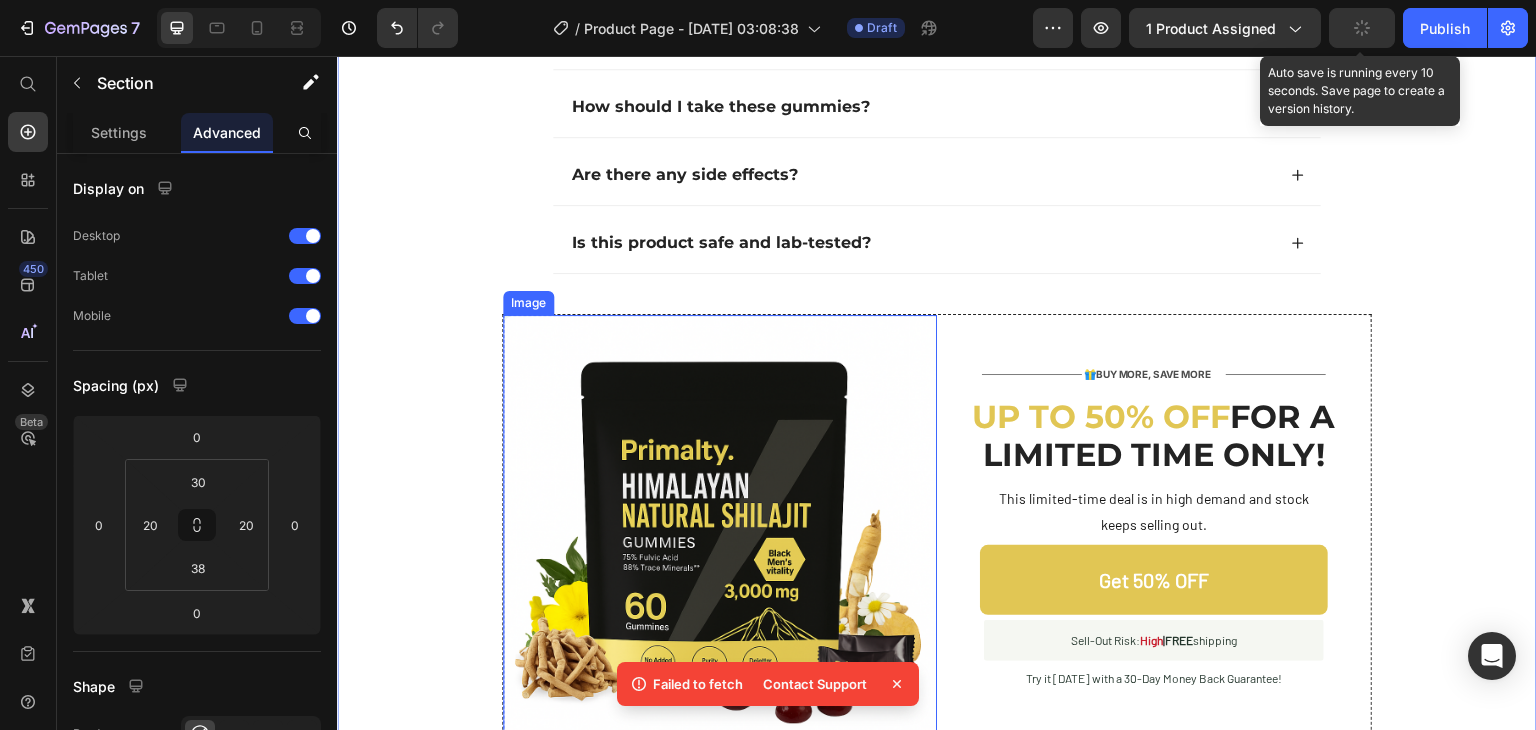 click on "Frequently Asked Questions Heading
What are the main benefits of these gummies? These gummies support natural testosterone levels, improve energy, boost stamina, aid muscle recovery, and promote focus and mental clarity. They’re formulated with time-tested ingredients like Shilajit, Ashwagandha, and Gokshura to support overall male wellness. Text Block
How long does it take to see results?
How should I take these gummies?
Are there any side effects?
Is this product safe and lab-tested? Accordion Row Image Row Image                Title Line 🎁  BUY MORE, SAVE MORE Text Block                Title Line Row UP TO 50% OFF  FOR A LIMITED TIME ONLY! Heading This limited-time deal is in high demand and stock keeps selling out. Text Block Get 50% OFF Button Sell-Out Risk:  High   |  FREE  shipping Text Block Row Try it today with a 30-Day Money Back Guarantee! Text Block Row Row Row" at bounding box center [937, 259] 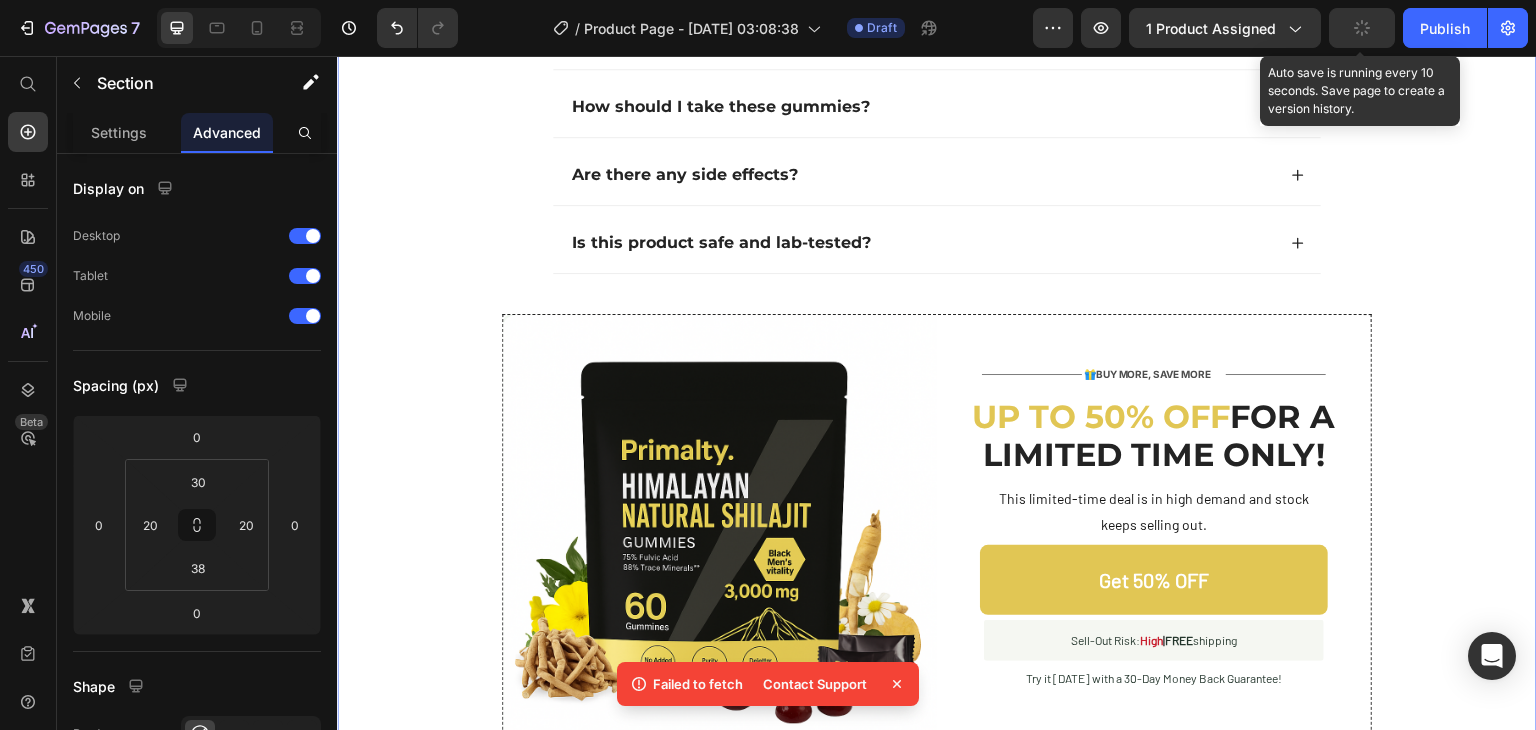 click on "Frequently Asked Questions Heading
What are the main benefits of these gummies? These gummies support natural testosterone levels, improve energy, boost stamina, aid muscle recovery, and promote focus and mental clarity. They’re formulated with time-tested ingredients like Shilajit, Ashwagandha, and Gokshura to support overall male wellness. Text Block
How long does it take to see results?
How should I take these gummies?
Are there any side effects?
Is this product safe and lab-tested? Accordion Row Image Row Image                Title Line 🎁  BUY MORE, SAVE MORE Text Block                Title Line Row UP TO 50% OFF  FOR A LIMITED TIME ONLY! Heading This limited-time deal is in high demand and stock keeps selling out. Text Block Get 50% OFF Button Sell-Out Risk:  High   |  FREE  shipping Text Block Row Try it today with a 30-Day Money Back Guarantee! Text Block Row Row Row" at bounding box center [937, 259] 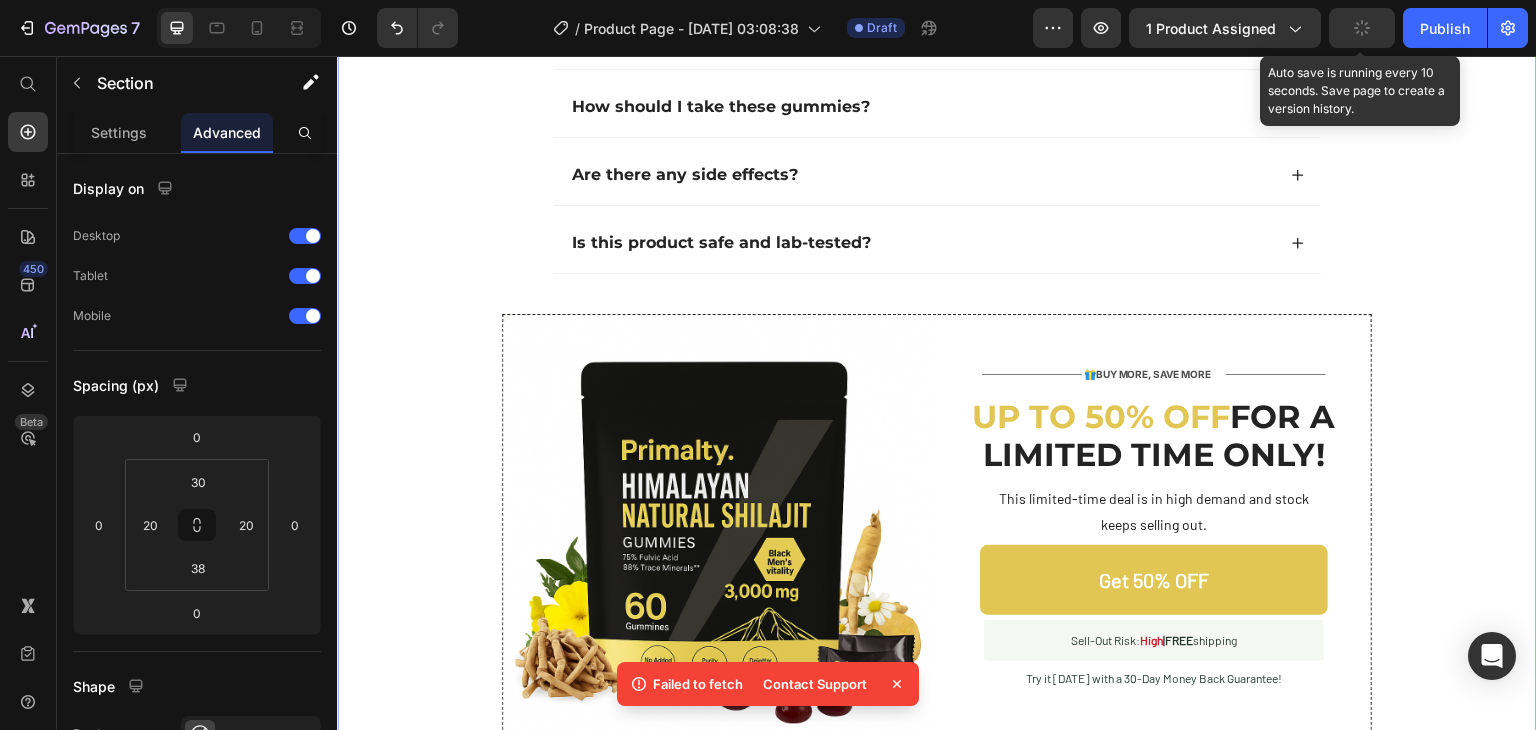 click on "Is this product safe and lab-tested?" at bounding box center [937, 243] 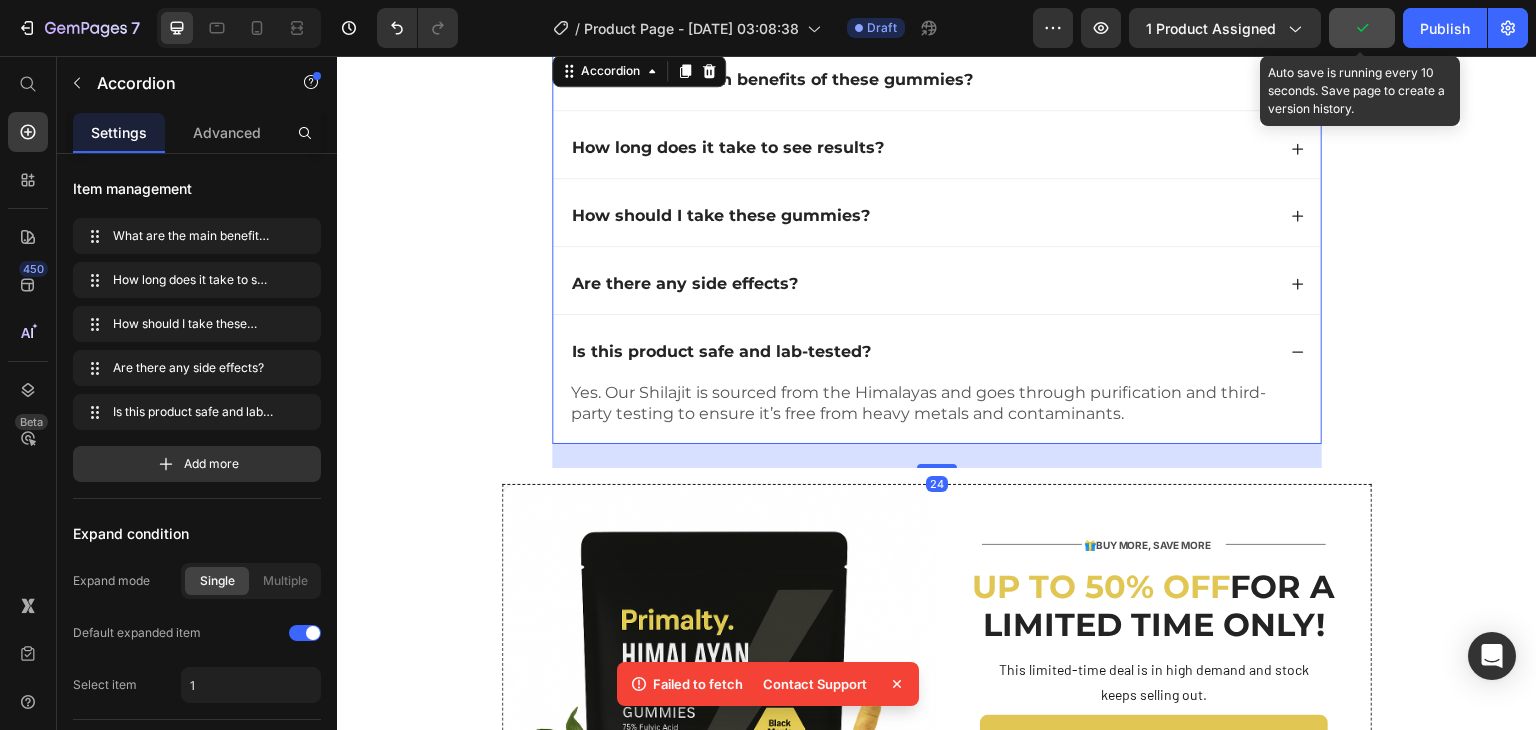 scroll, scrollTop: 6948, scrollLeft: 0, axis: vertical 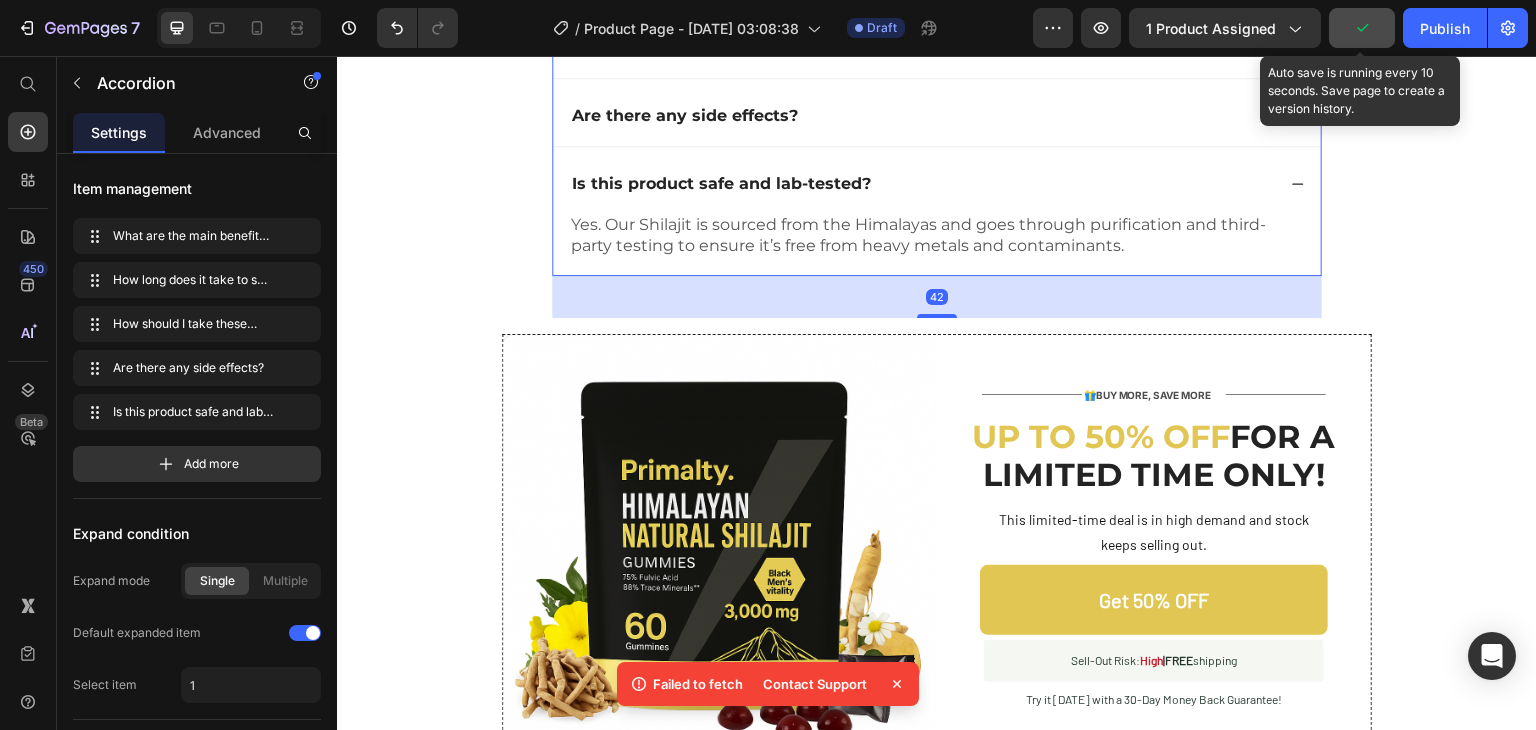 drag, startPoint x: 923, startPoint y: 294, endPoint x: 924, endPoint y: 312, distance: 18.027756 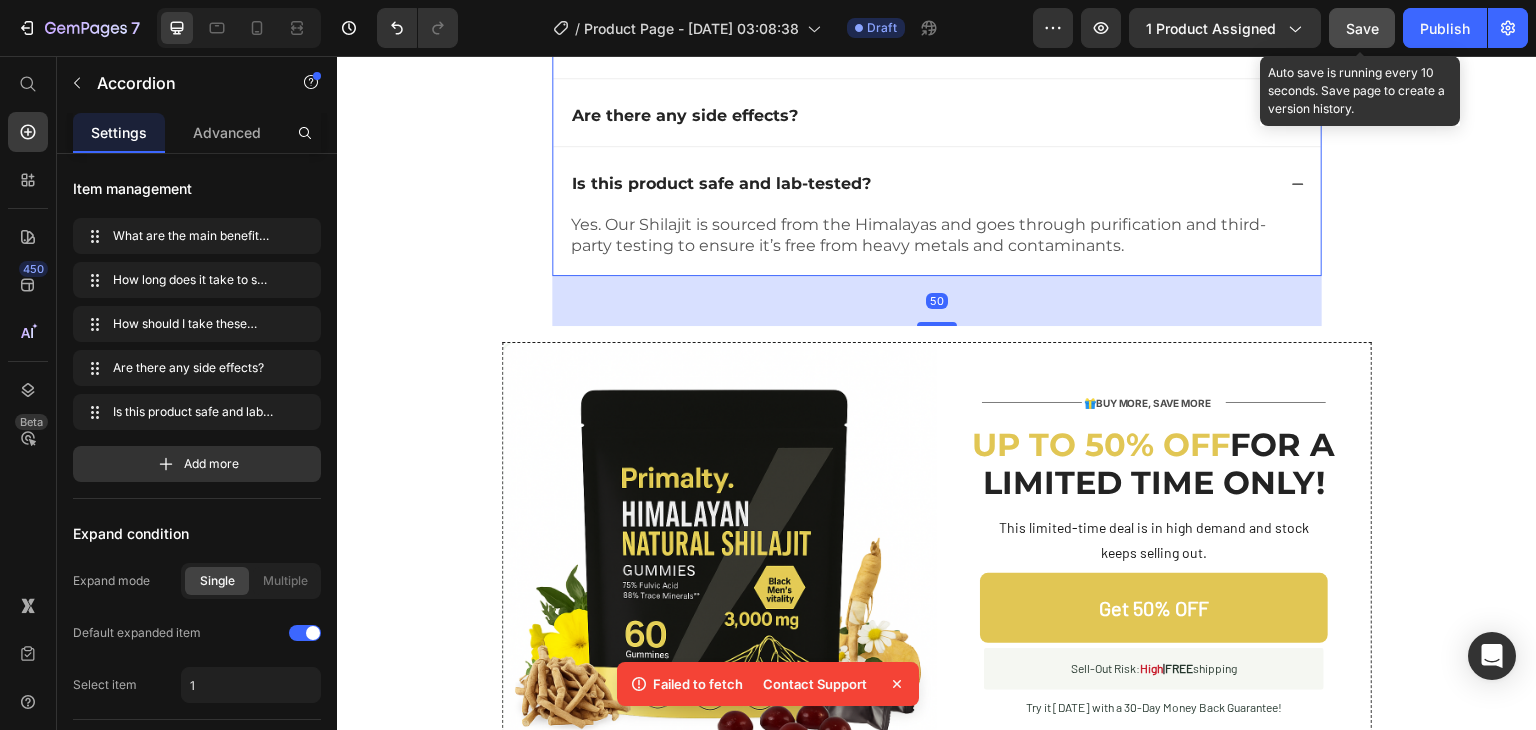 click at bounding box center [937, 324] 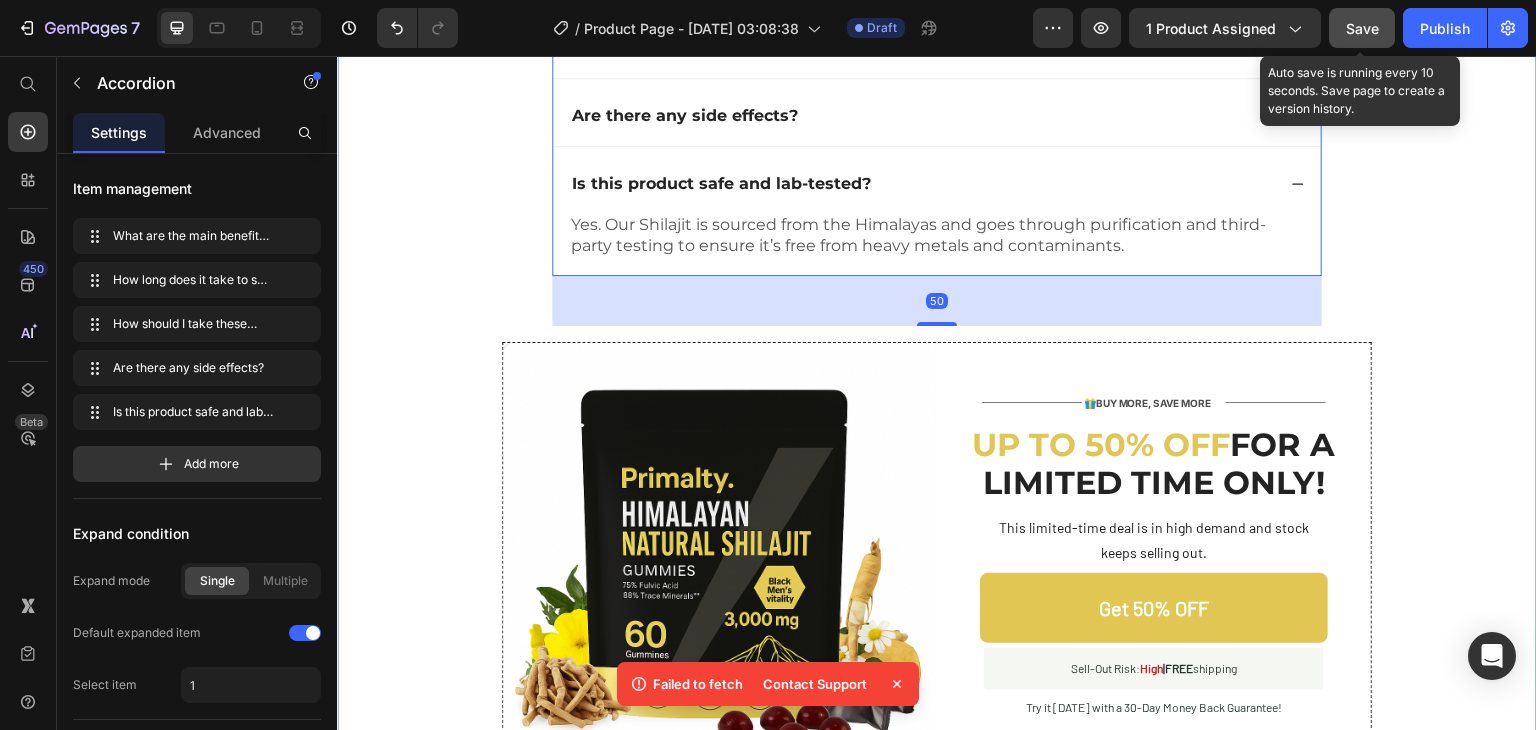 click on "Frequently Asked Questions Heading
What are the main benefits of these gummies?
How long does it take to see results?
How should I take these gummies?
Are there any side effects?
Is this product safe and lab-tested? Yes. Our Shilajit is sourced from the Himalayas and goes through purification and third-party testing to ensure it’s free from heavy metals and contaminants. Text Block Accordion   50 Row Image Row Image                Title Line 🎁  BUY MORE, SAVE MORE Text Block                Title Line Row UP TO 50% OFF  FOR A LIMITED TIME ONLY! Heading This limited-time deal is in high demand and stock keeps selling out. Text Block Get 50% OFF Button Sell-Out Risk:  High   |  FREE  shipping Text Block Row Try it today with a 30-Day Money Back Guarantee! Text Block Row Row Row" at bounding box center [937, 295] 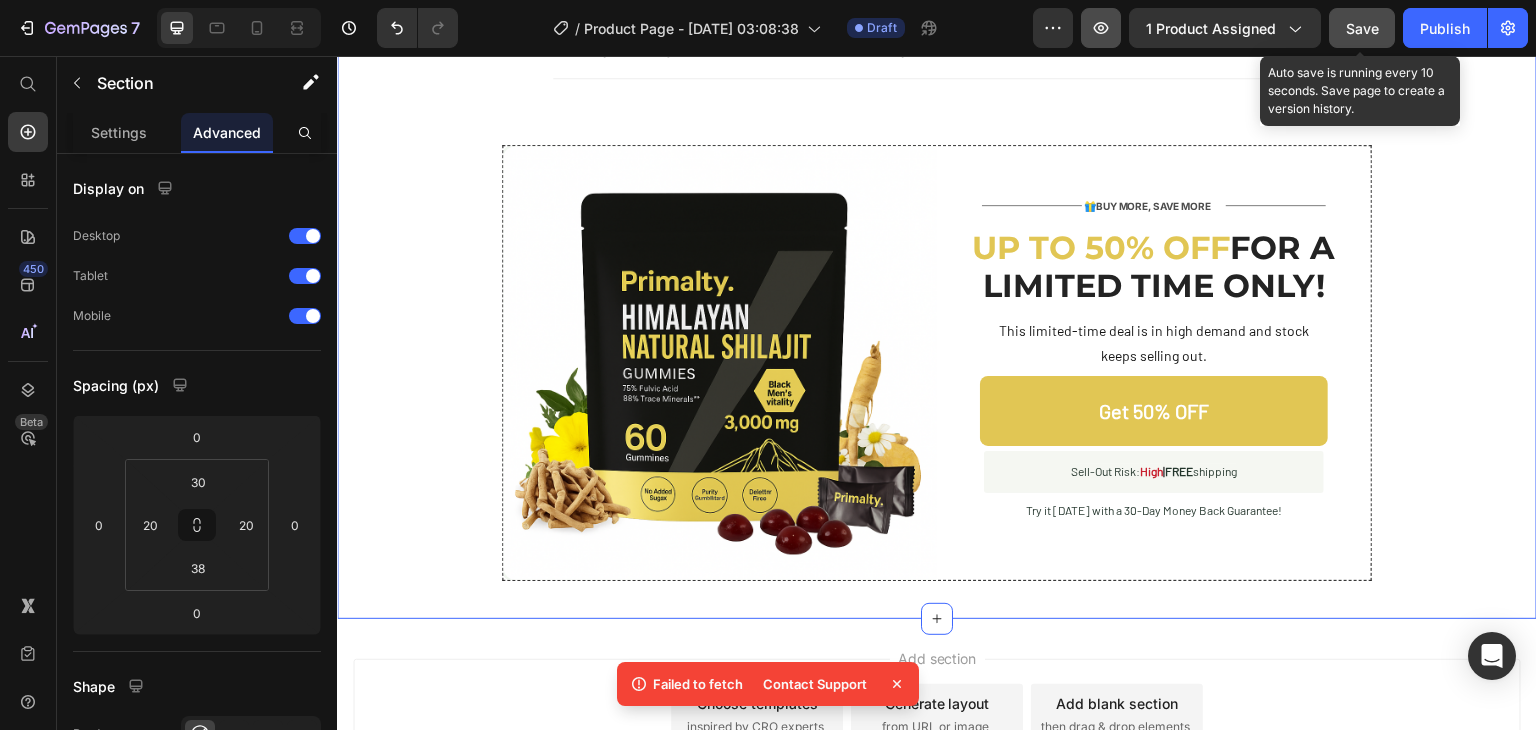 scroll, scrollTop: 7220, scrollLeft: 0, axis: vertical 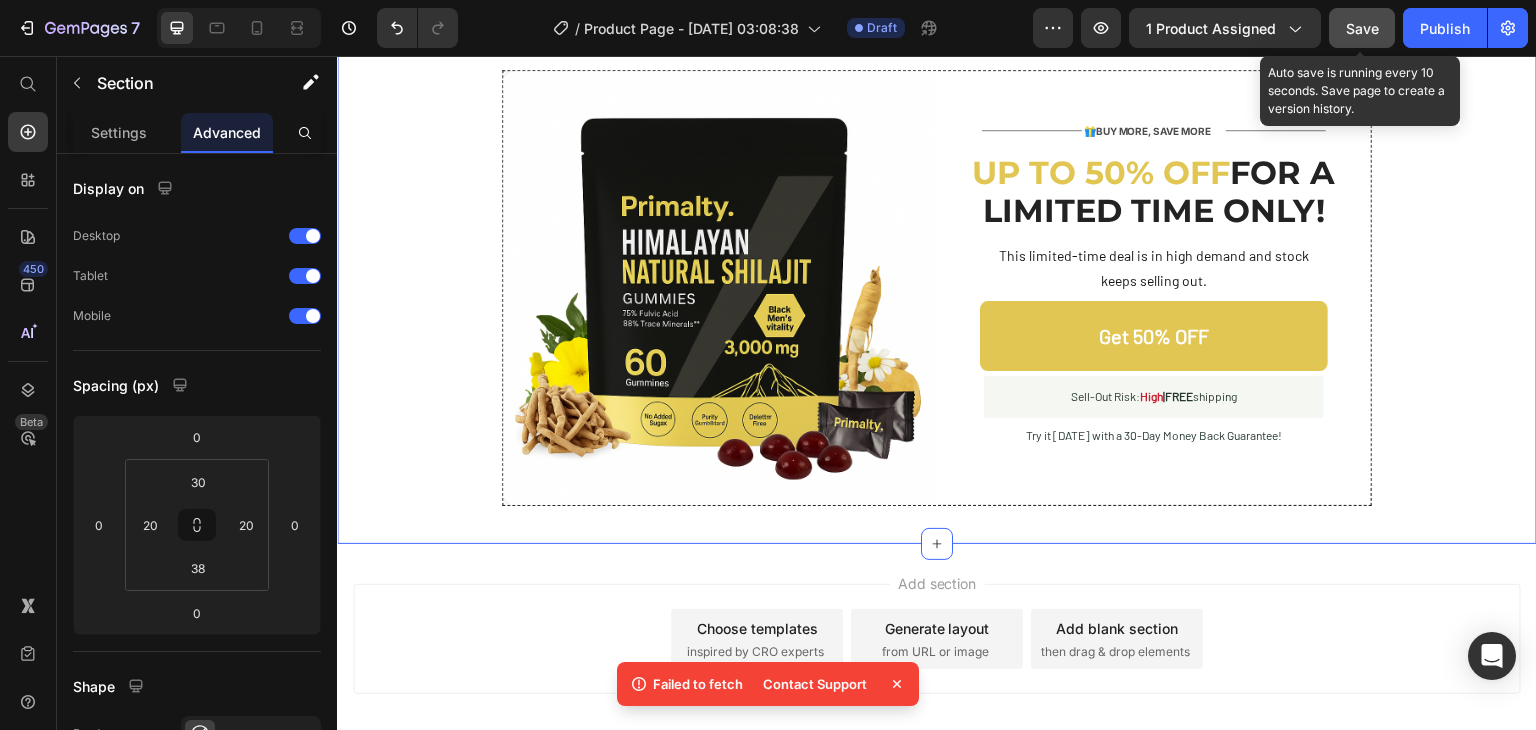 click on "Save" 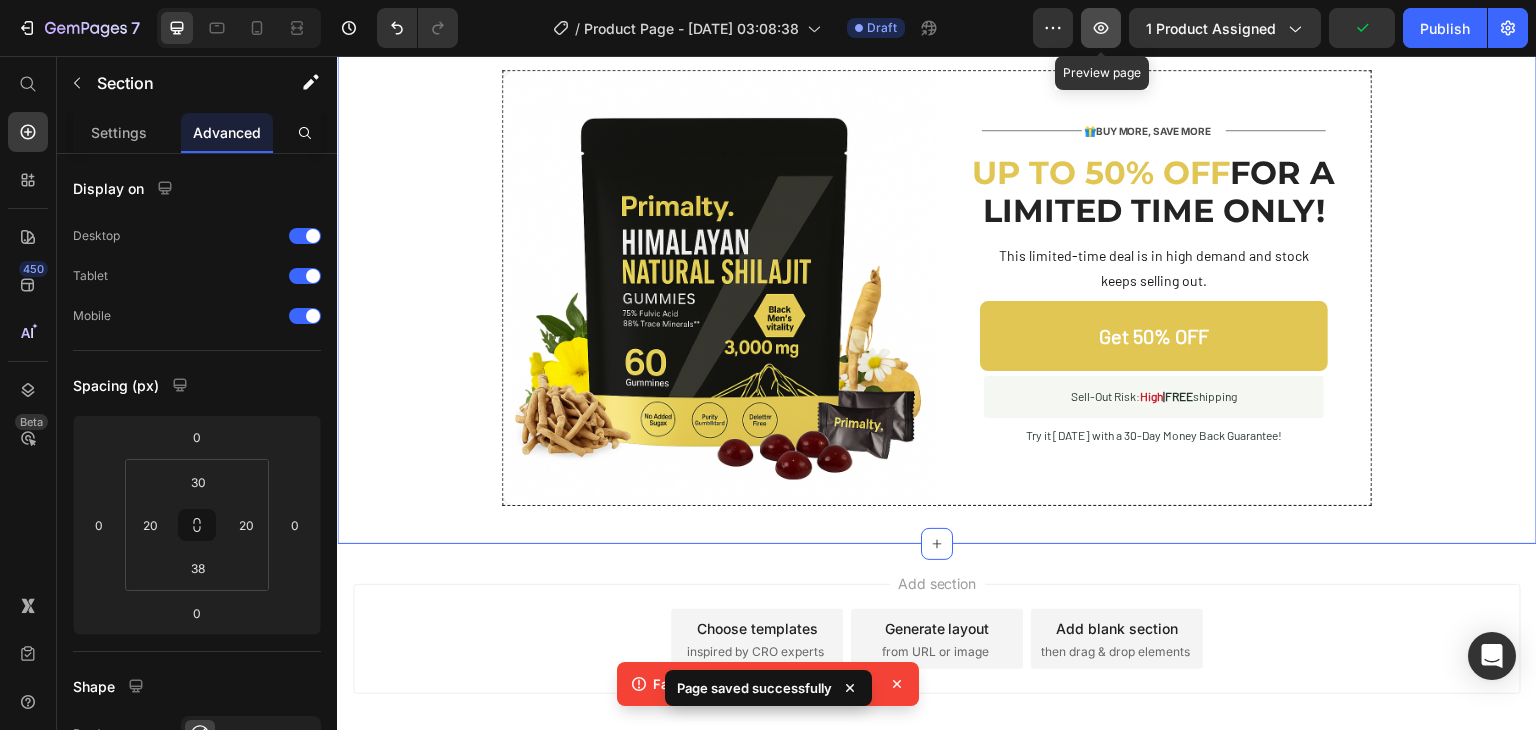 click 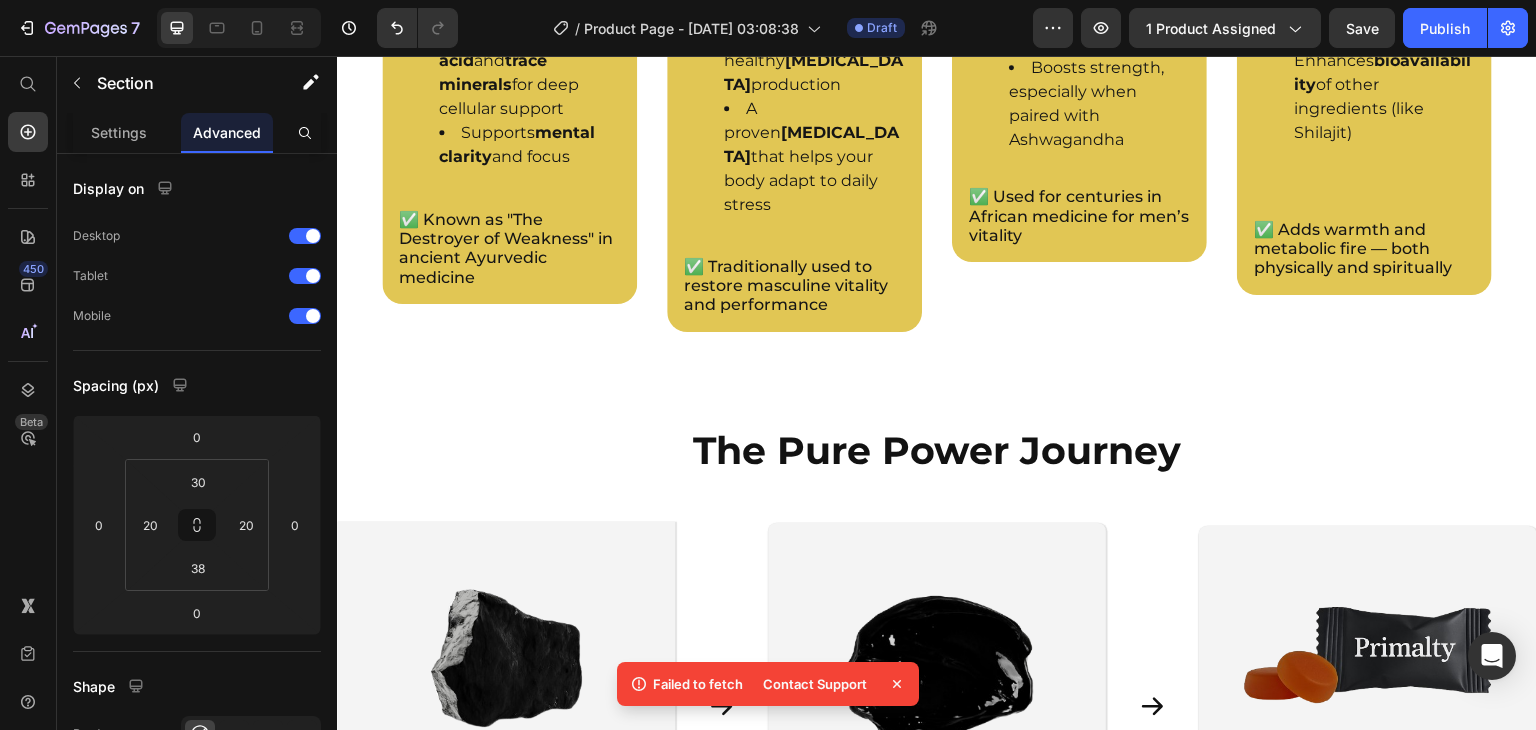 scroll, scrollTop: 2493, scrollLeft: 0, axis: vertical 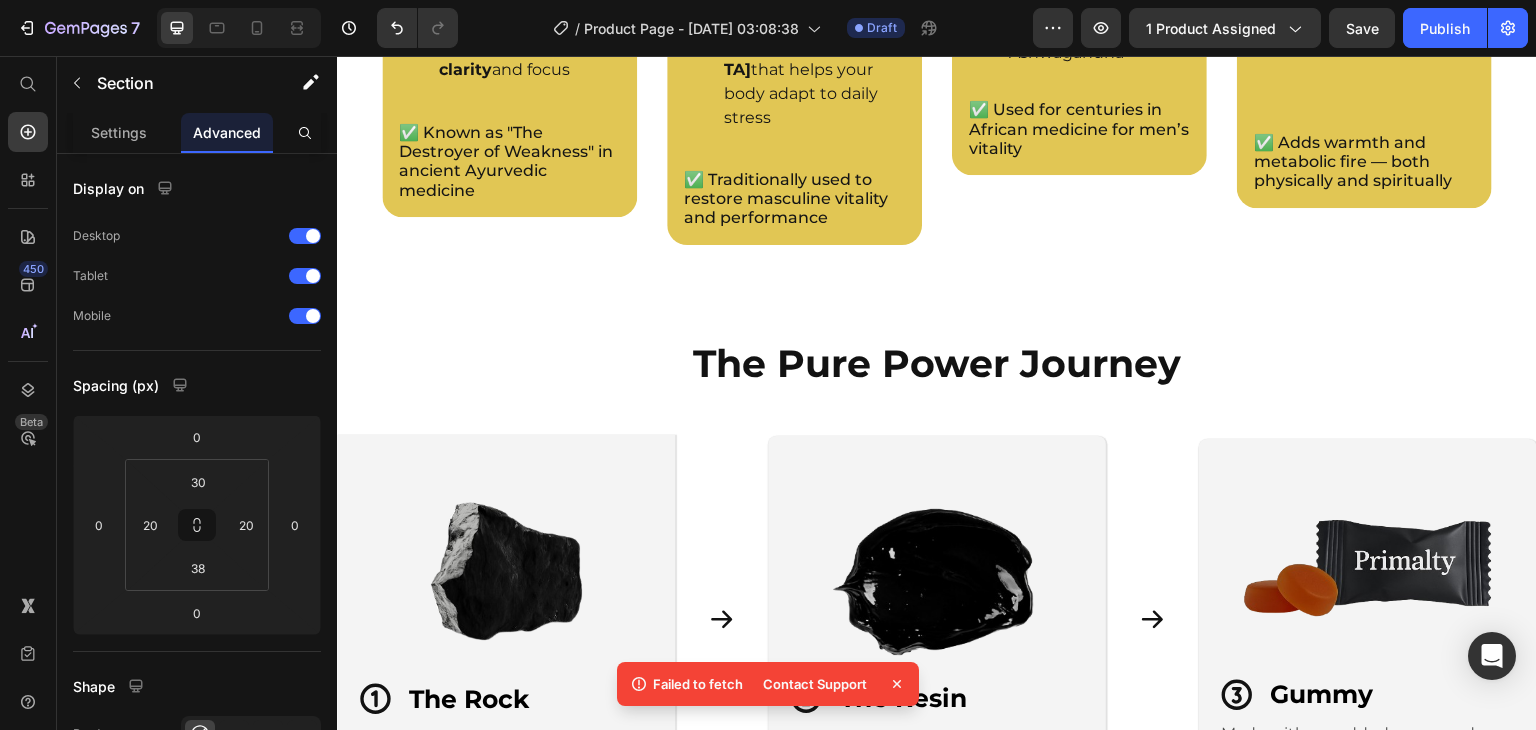 click on "Enjoy a blend of 11 superfoods and adaptogens designed to help you fall asleep, stay asleep, and wake up well-rested." at bounding box center (937, -542) 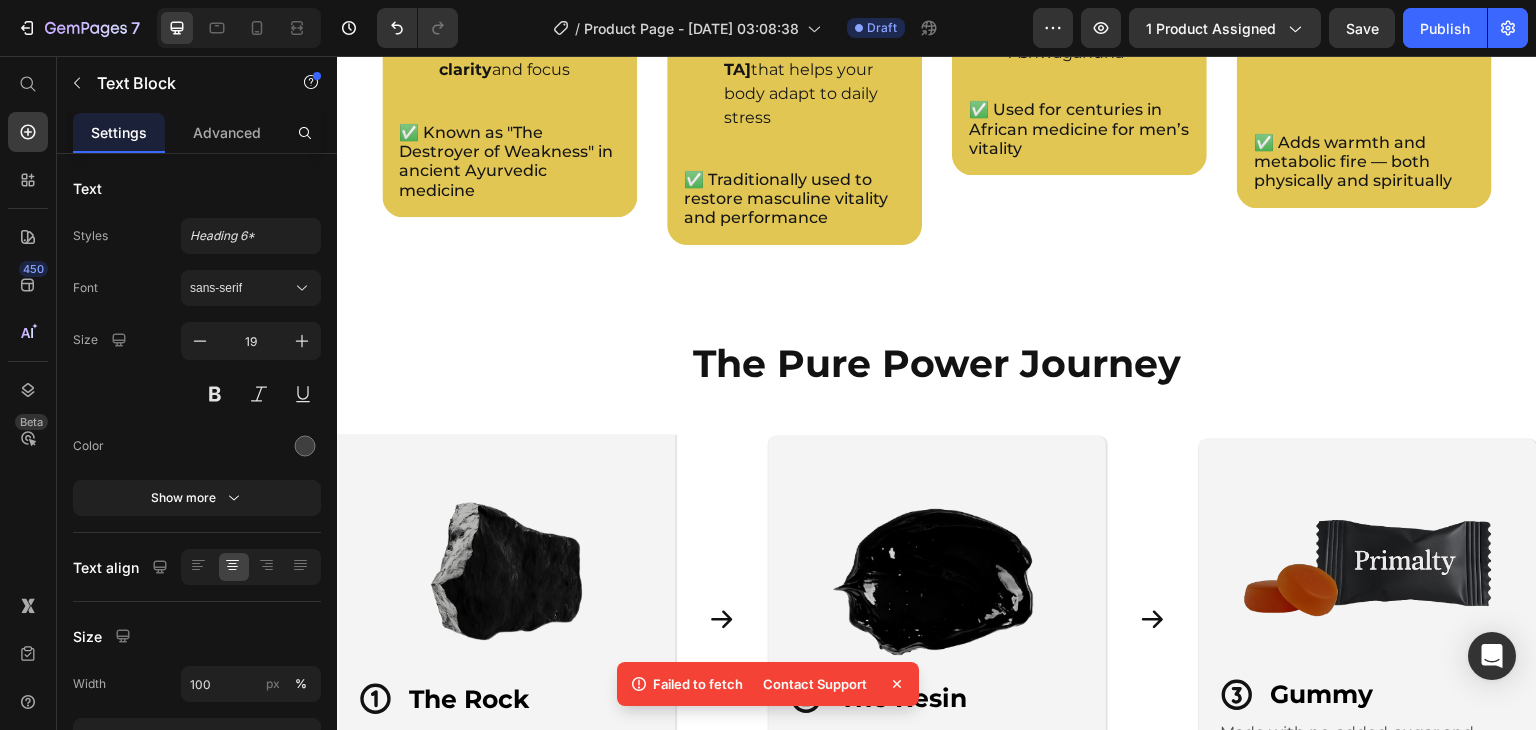 click on "Enjoy a blend of 11 superfoods and adaptogens designed to help you fall asleep, stay asleep, and wake up well-rested." at bounding box center (937, -542) 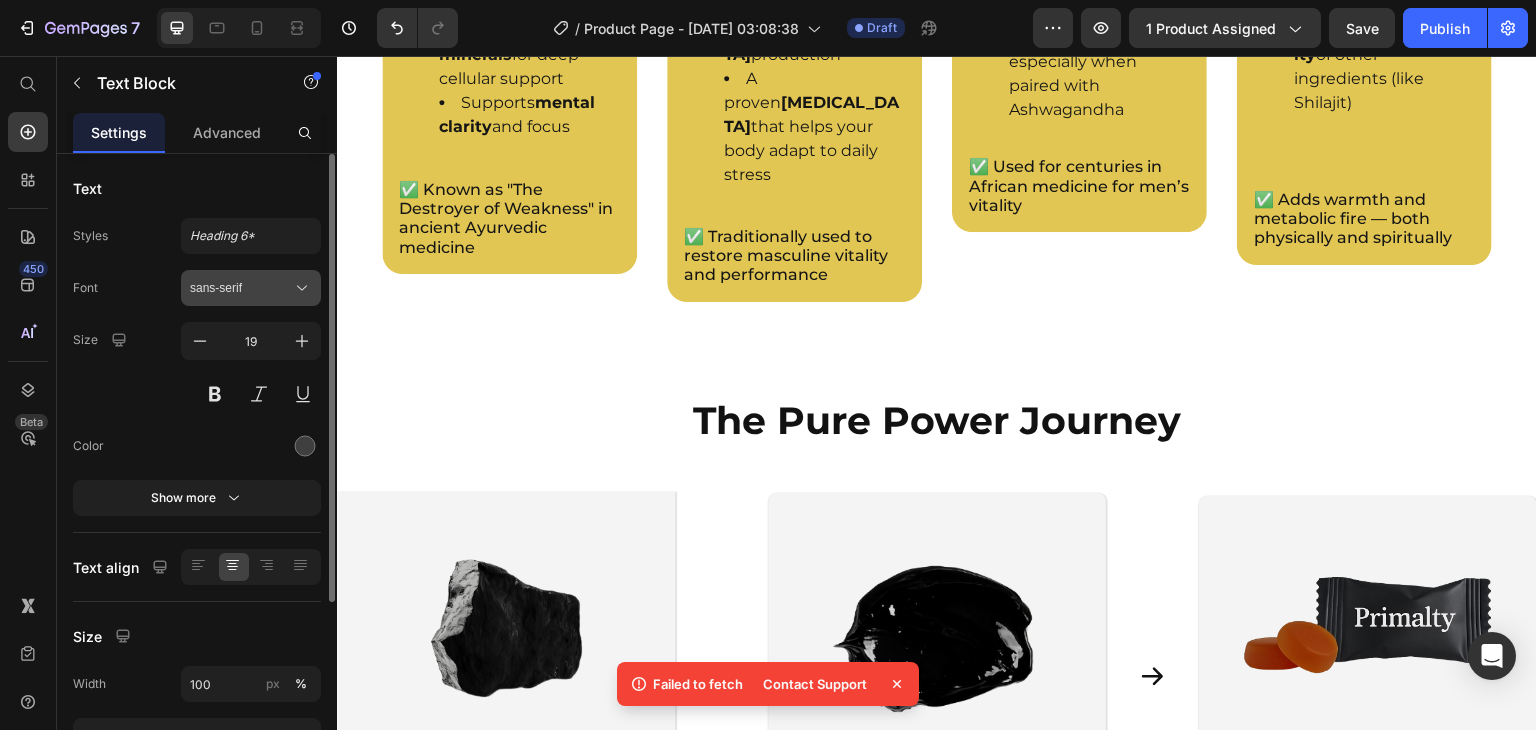click on "sans-serif" at bounding box center [241, 288] 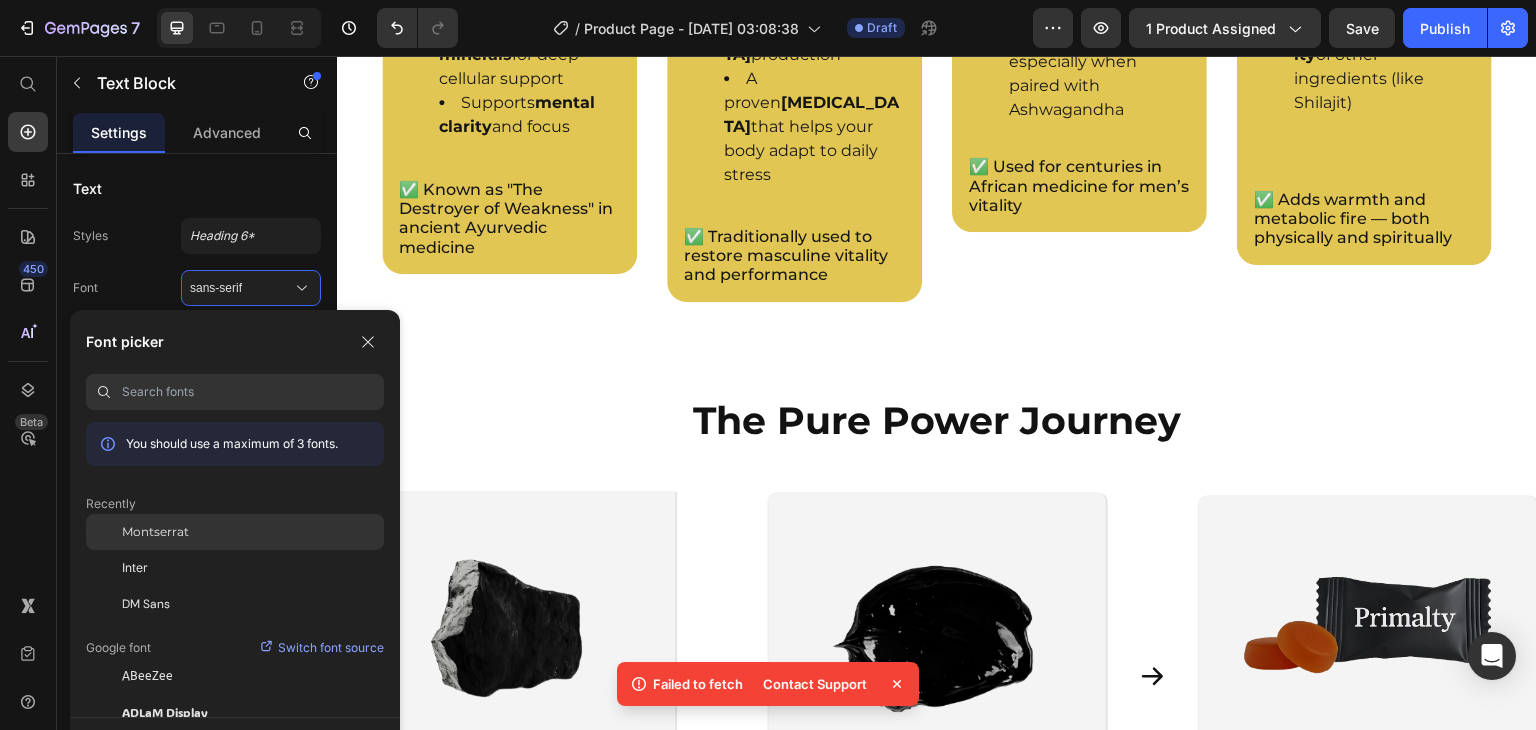 click on "Montserrat" at bounding box center [155, 532] 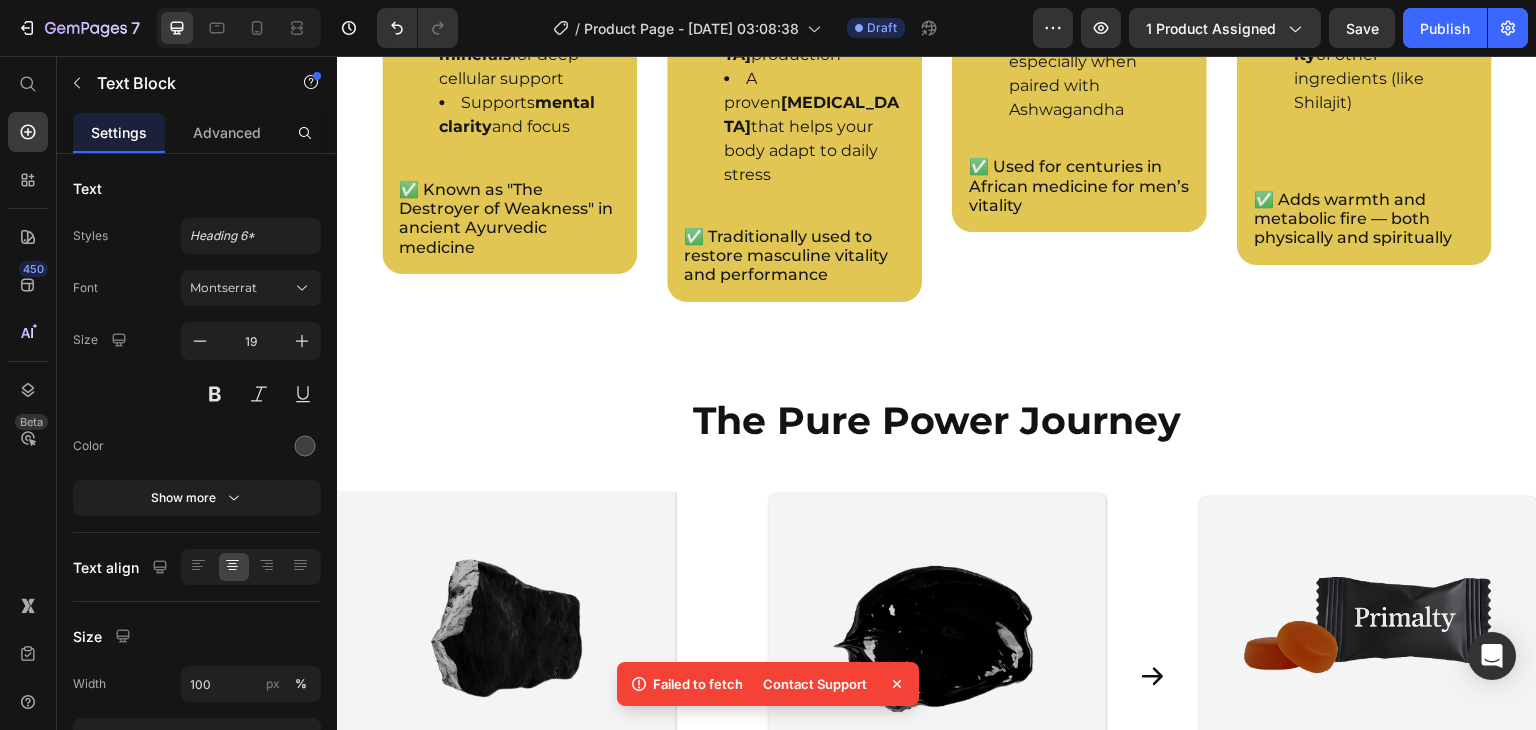 click on "Enjoy a powerful blend of 5 ancient ingredients crafted to boost energy, sharpen focus, and support natural testosterone so you rise each day feeling strong and balanced." at bounding box center [937, -513] 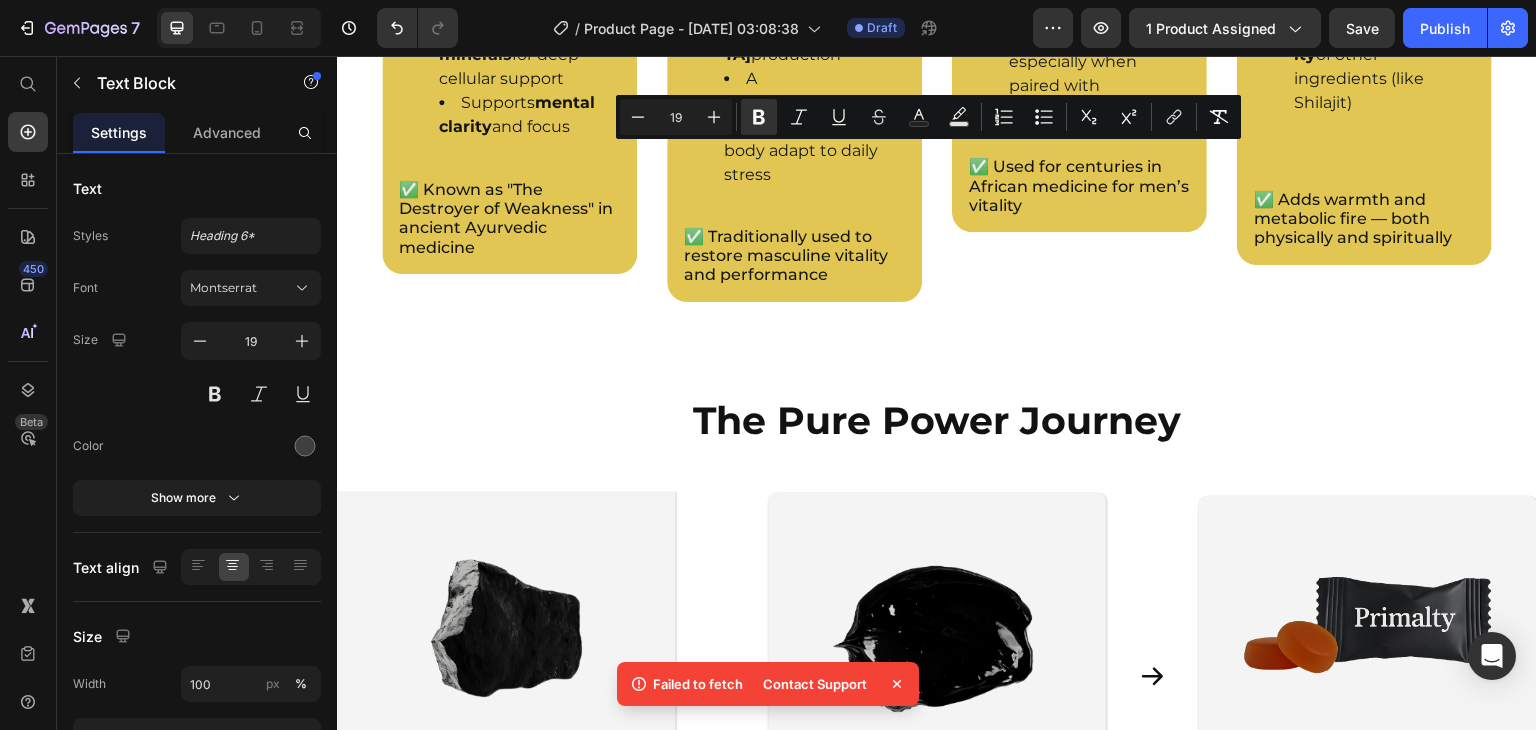 click on "Enjoy a powerful blend of 5 ancient ingredients crafted to boost energy, sharpen focus, and support natural testosterone so you rise each day feeling strong and balanced." at bounding box center [937, -513] 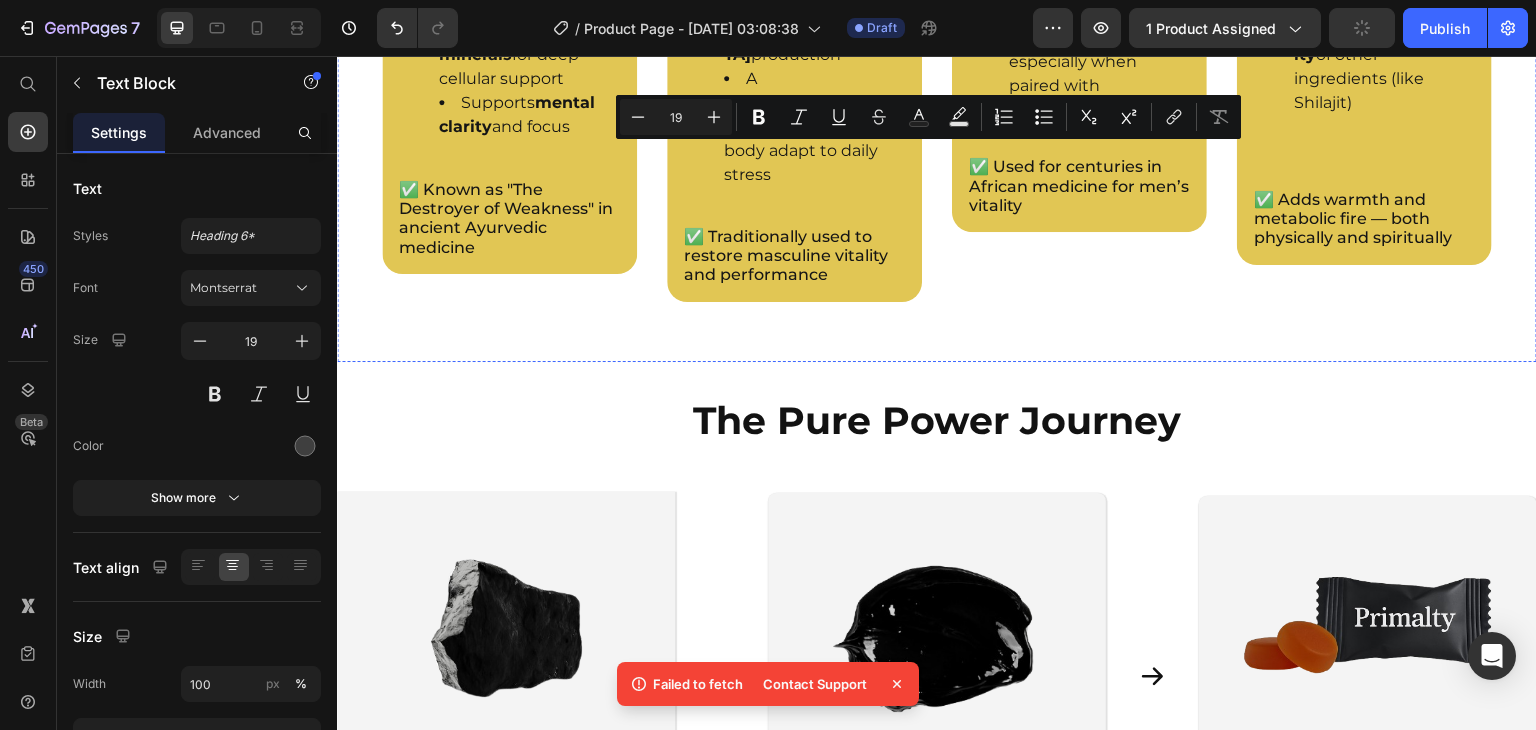 click on "Drop element here" at bounding box center [496, -513] 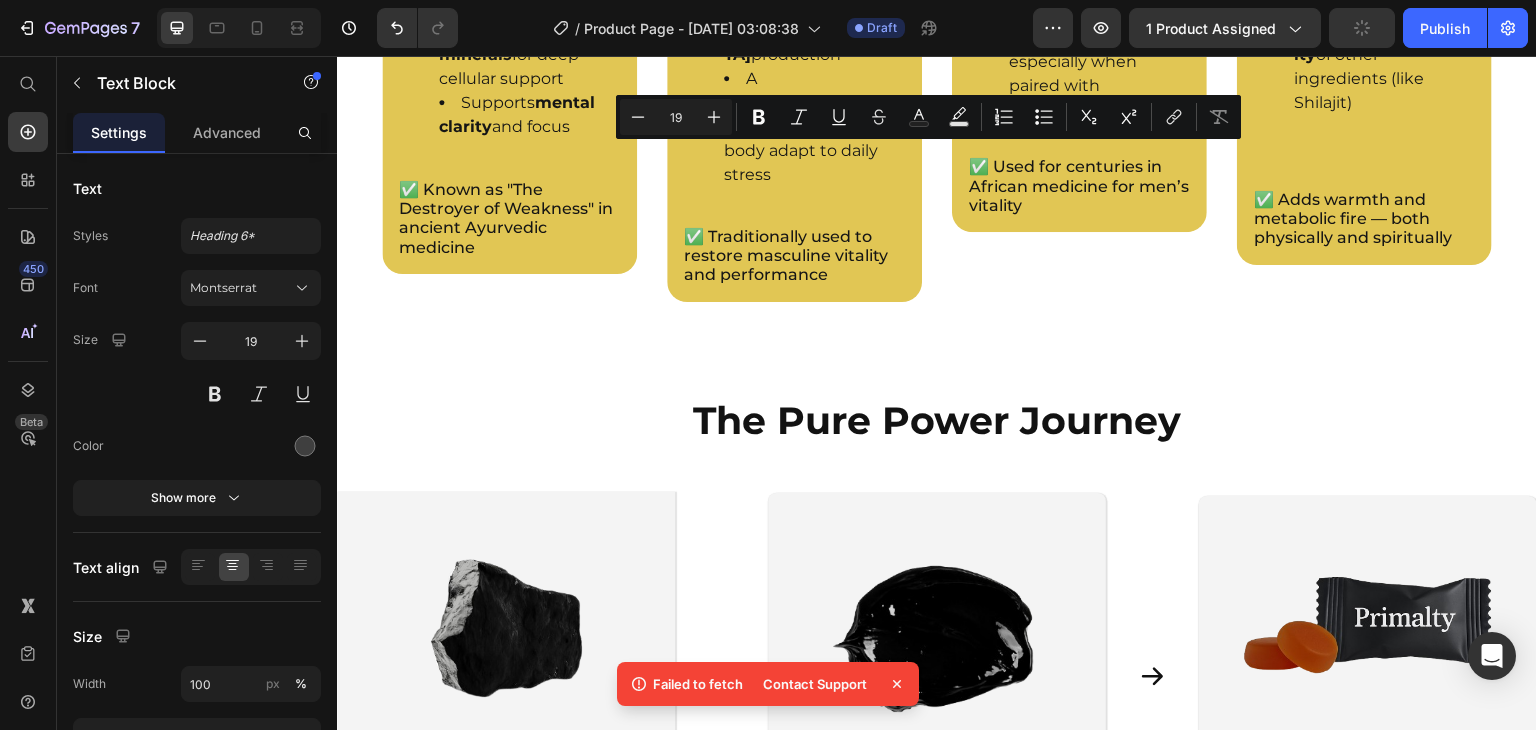 click on "Drop element here" at bounding box center [496, -513] 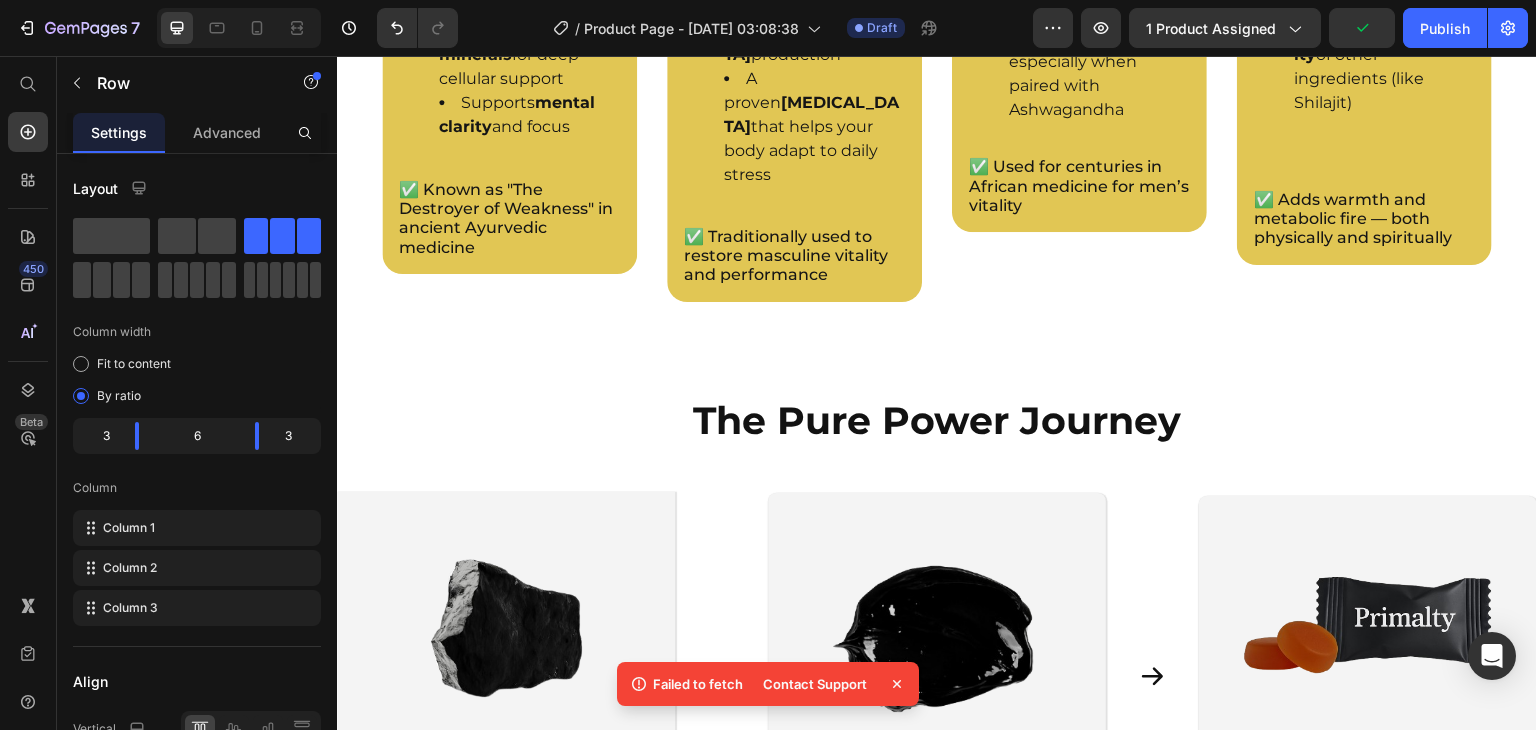click on "131" at bounding box center [937, -389] 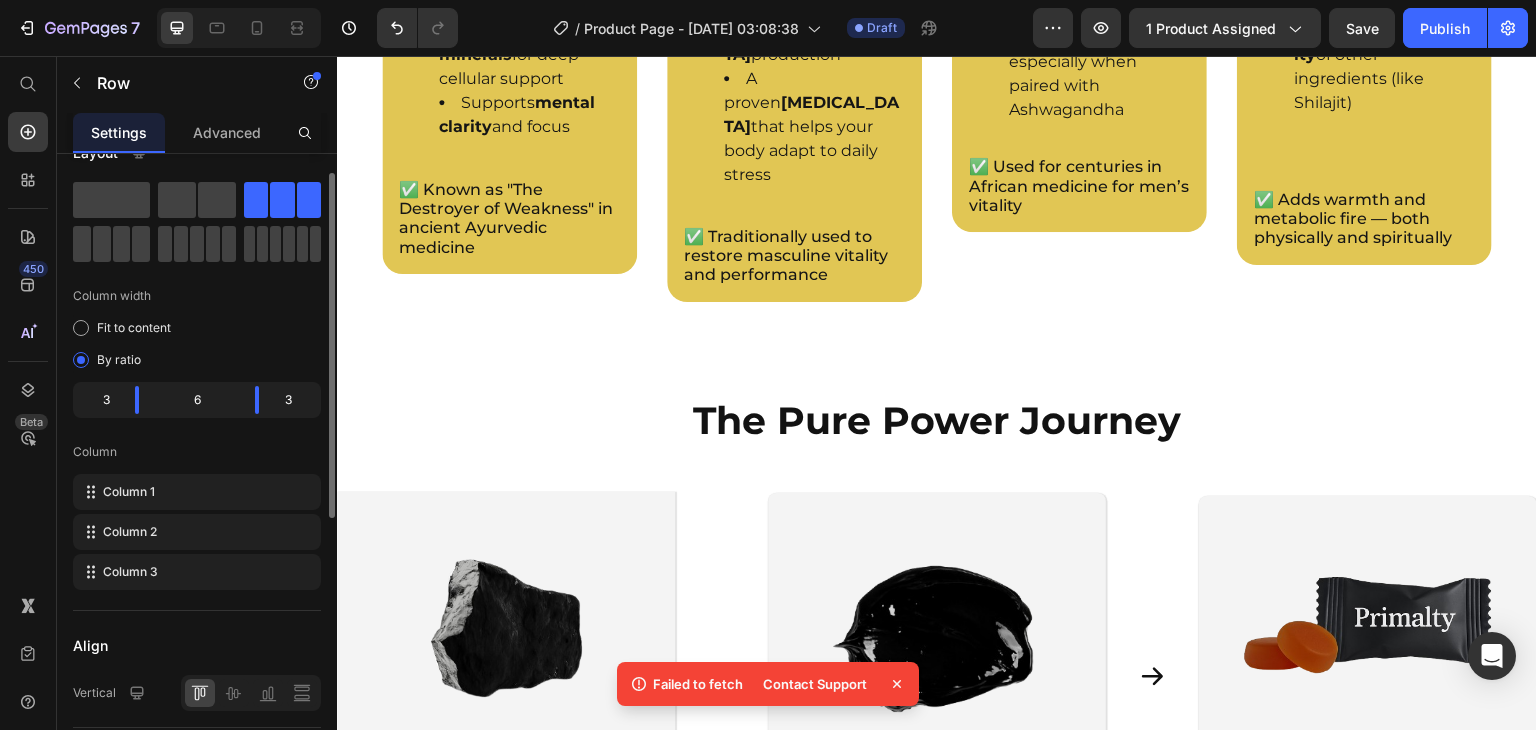 scroll, scrollTop: 0, scrollLeft: 0, axis: both 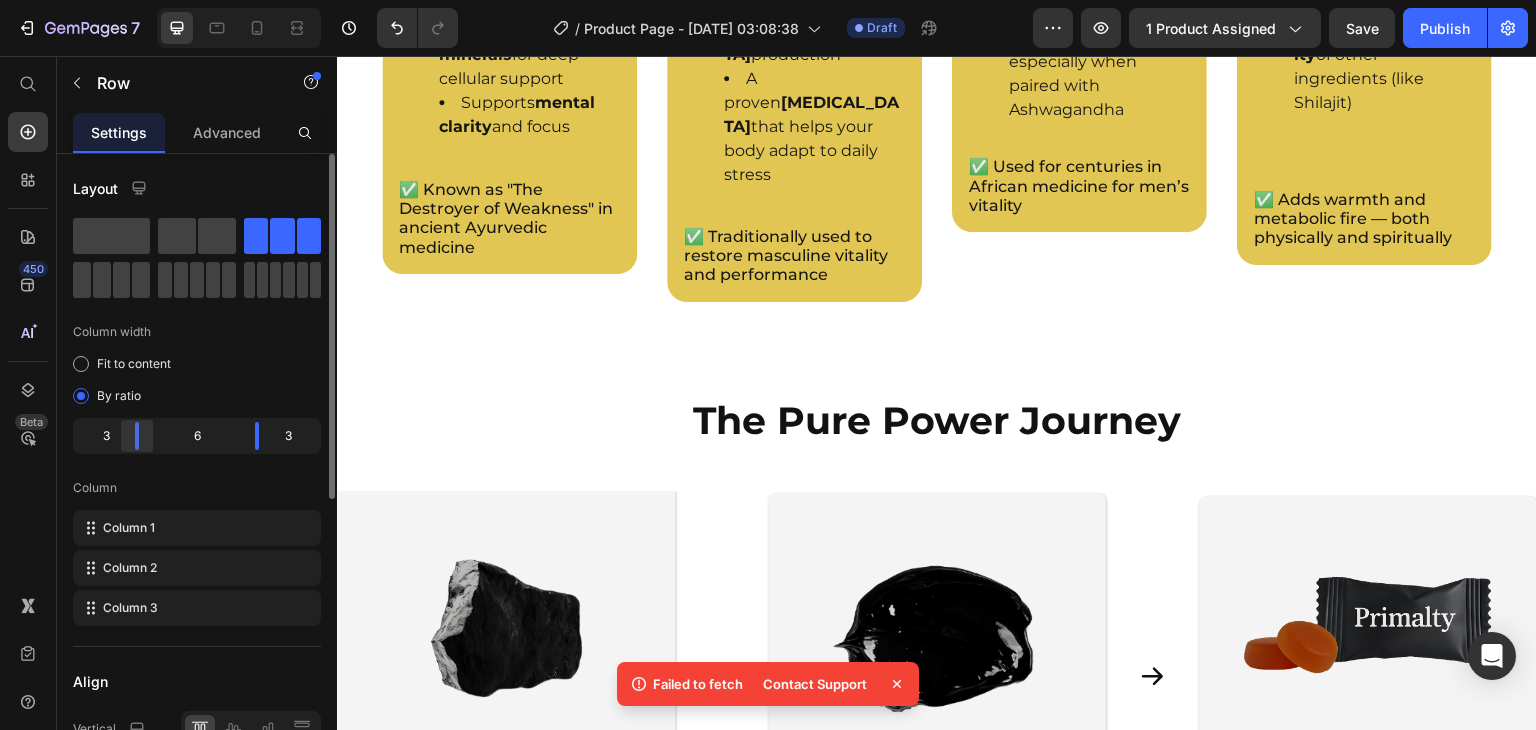 drag, startPoint x: 129, startPoint y: 431, endPoint x: 115, endPoint y: 431, distance: 14 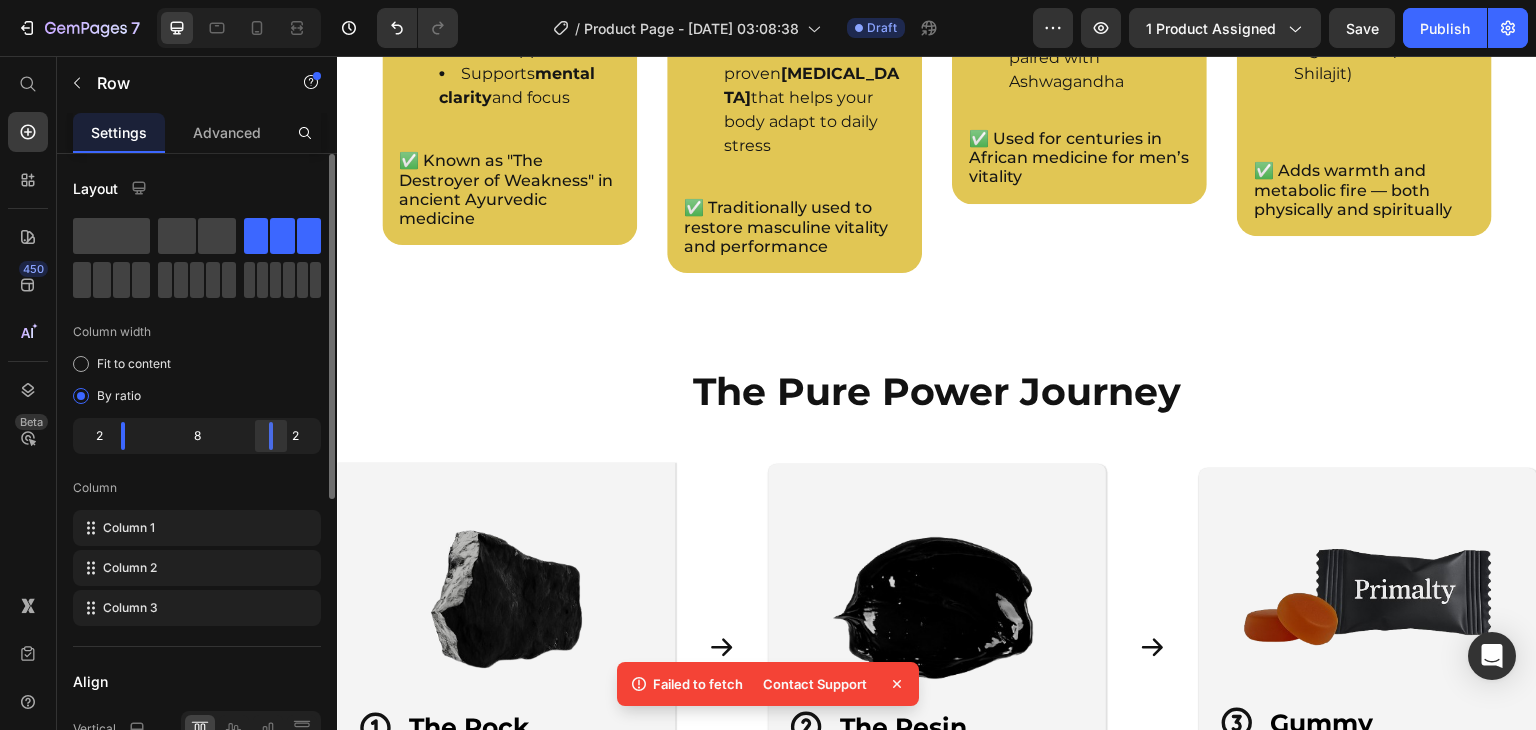 drag, startPoint x: 248, startPoint y: 435, endPoint x: 283, endPoint y: 433, distance: 35.057095 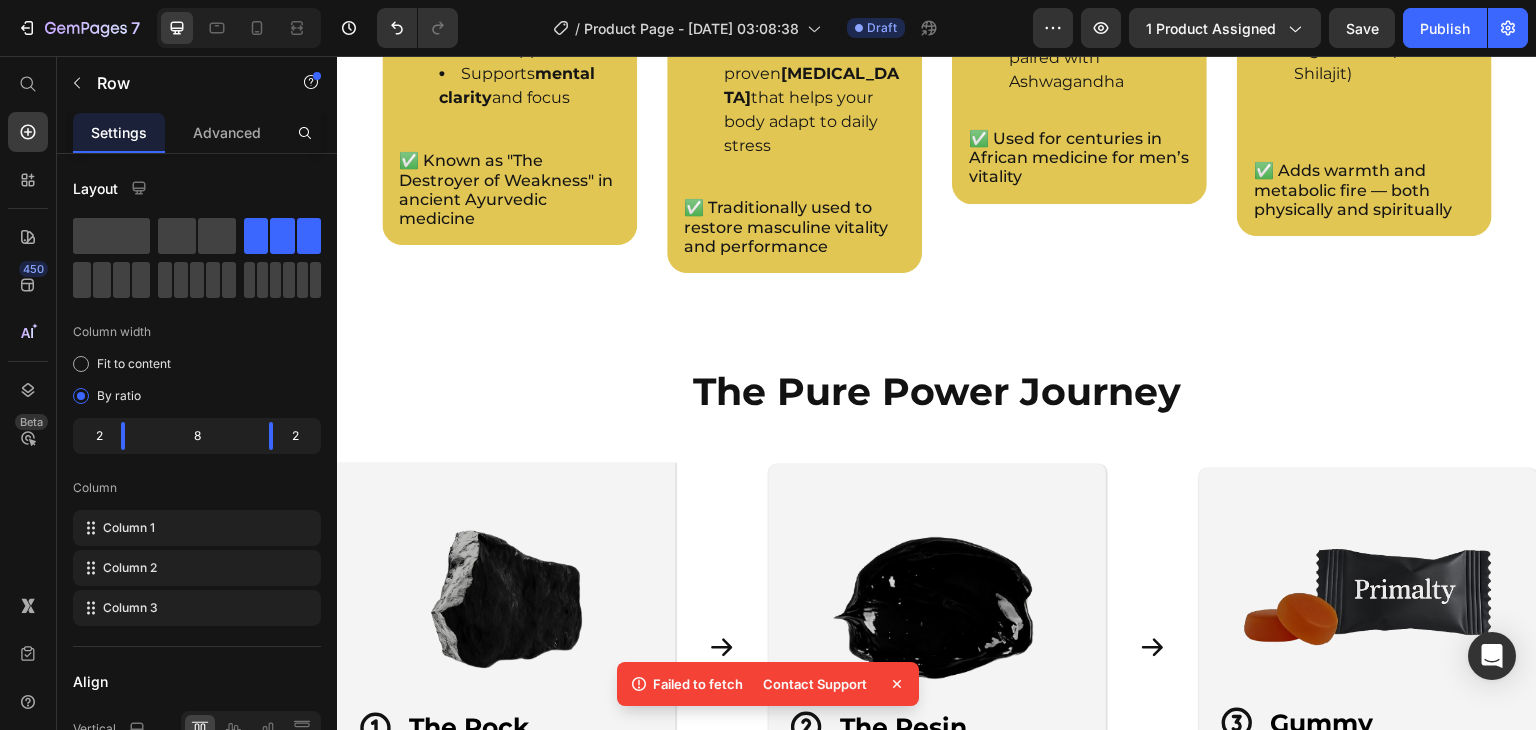 click on "Enjoy a powerful blend of 5 ancient ingredients crafted to boost energy, sharpen focus, and support natural testosterone so you rise each day feeling strong and balanced." at bounding box center (936, -527) 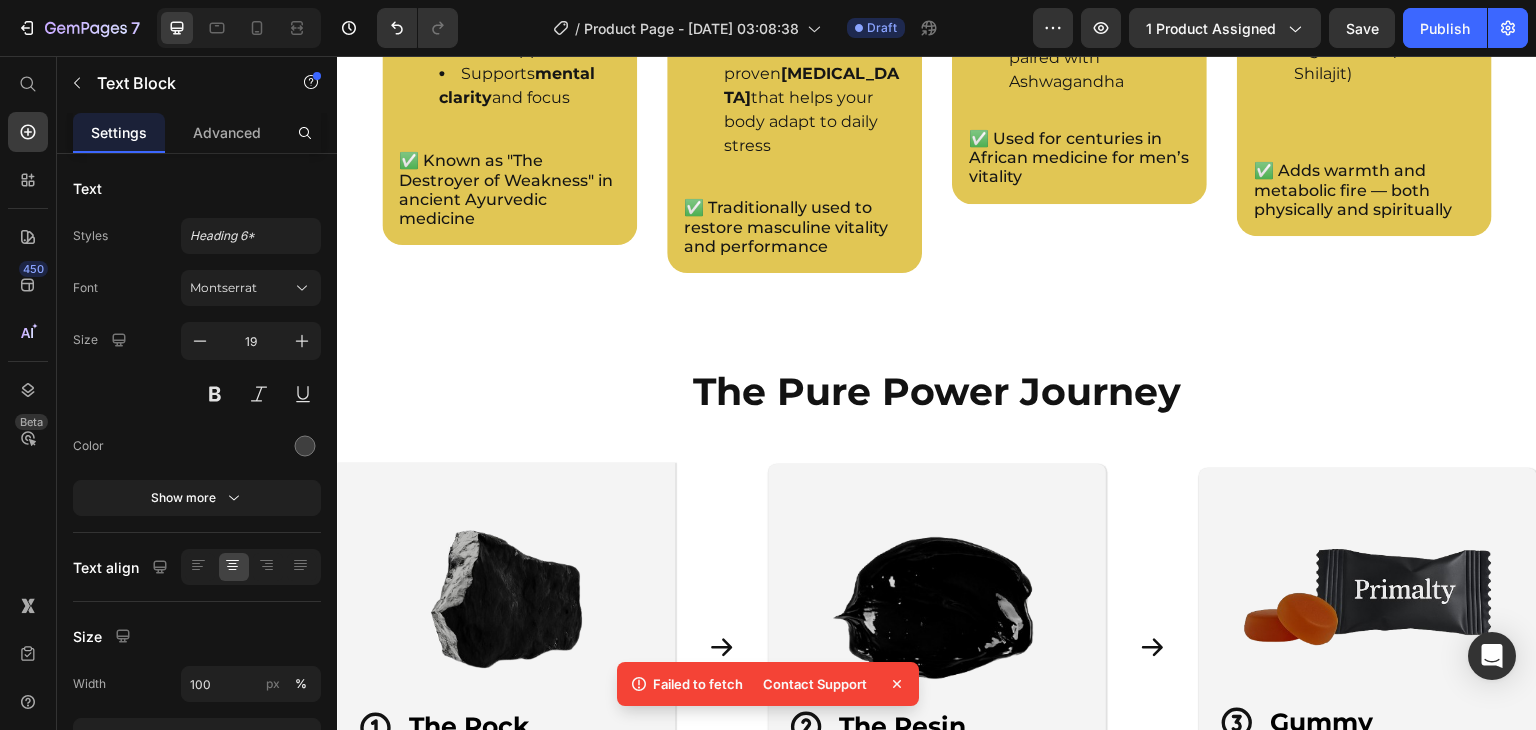 scroll, scrollTop: 0, scrollLeft: 0, axis: both 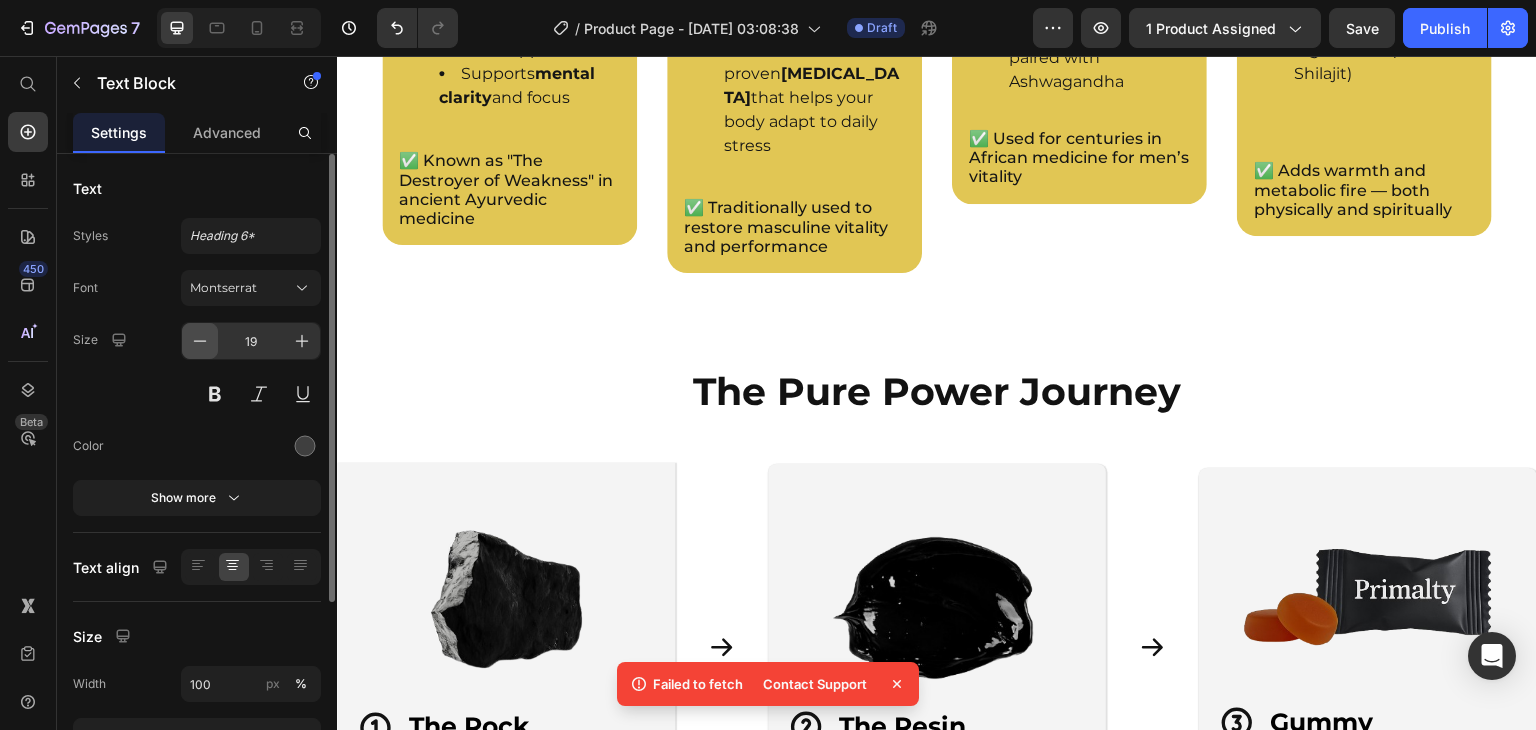 click 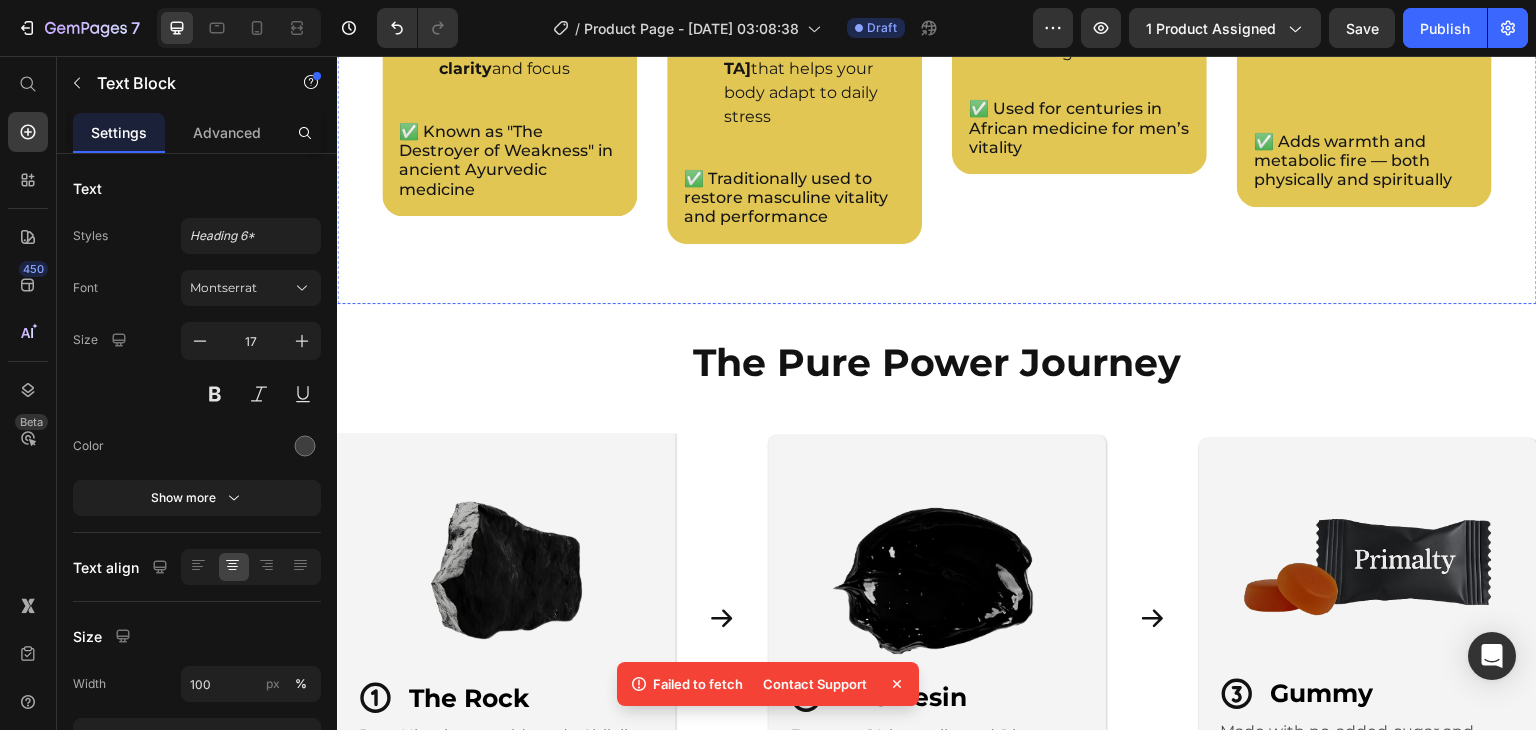 click on "Primalty Gummies" at bounding box center (937, -617) 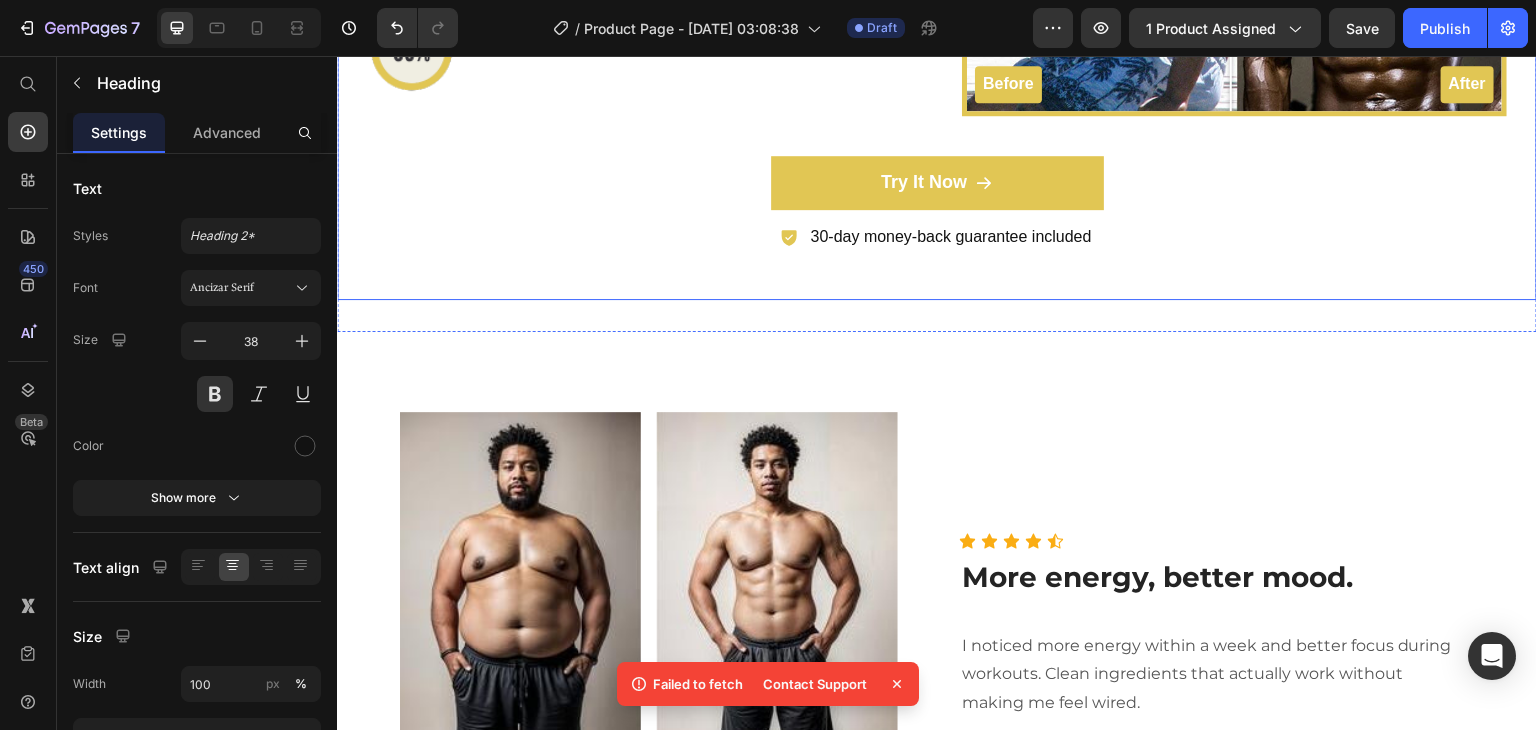 scroll, scrollTop: 5487, scrollLeft: 0, axis: vertical 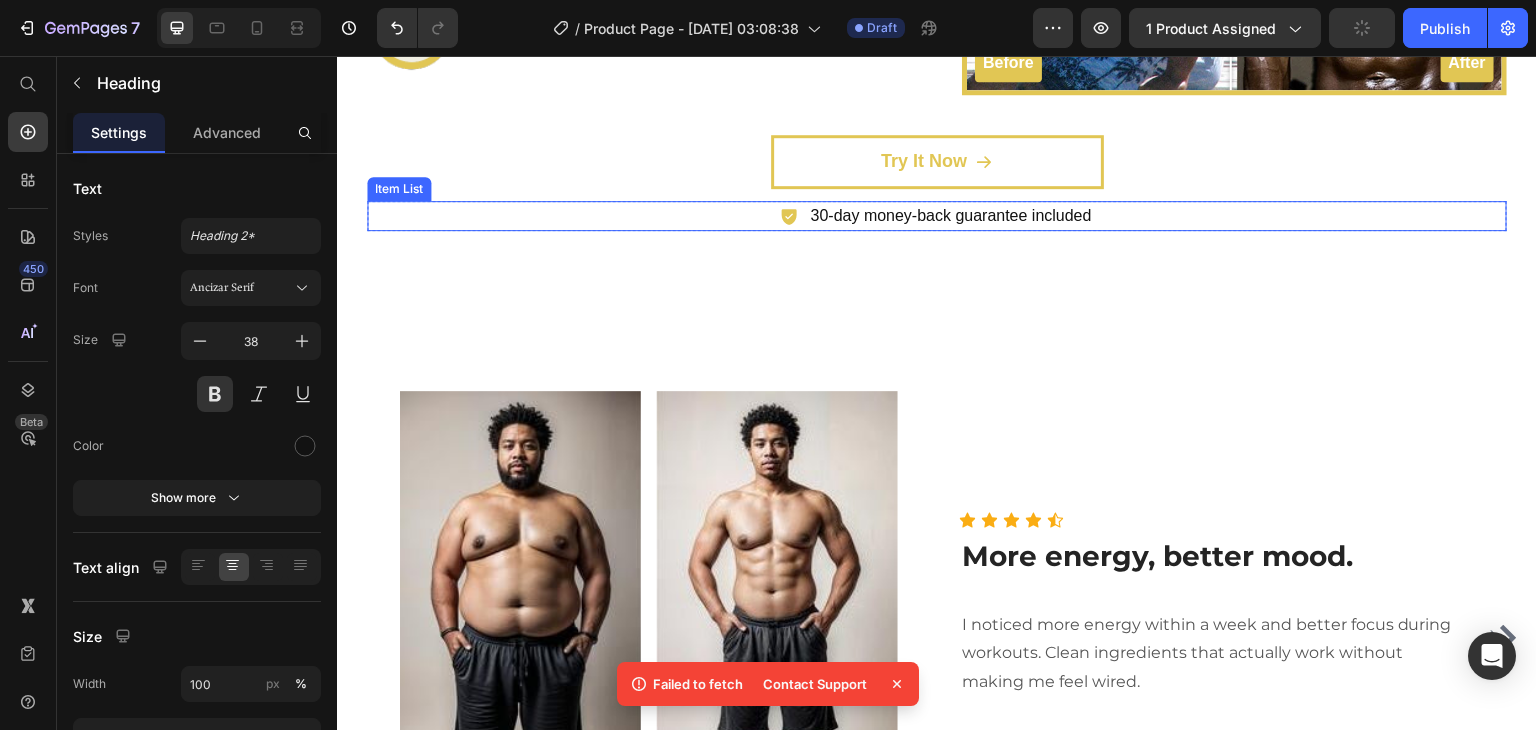 click on "Try It Now Button" at bounding box center (937, 161) 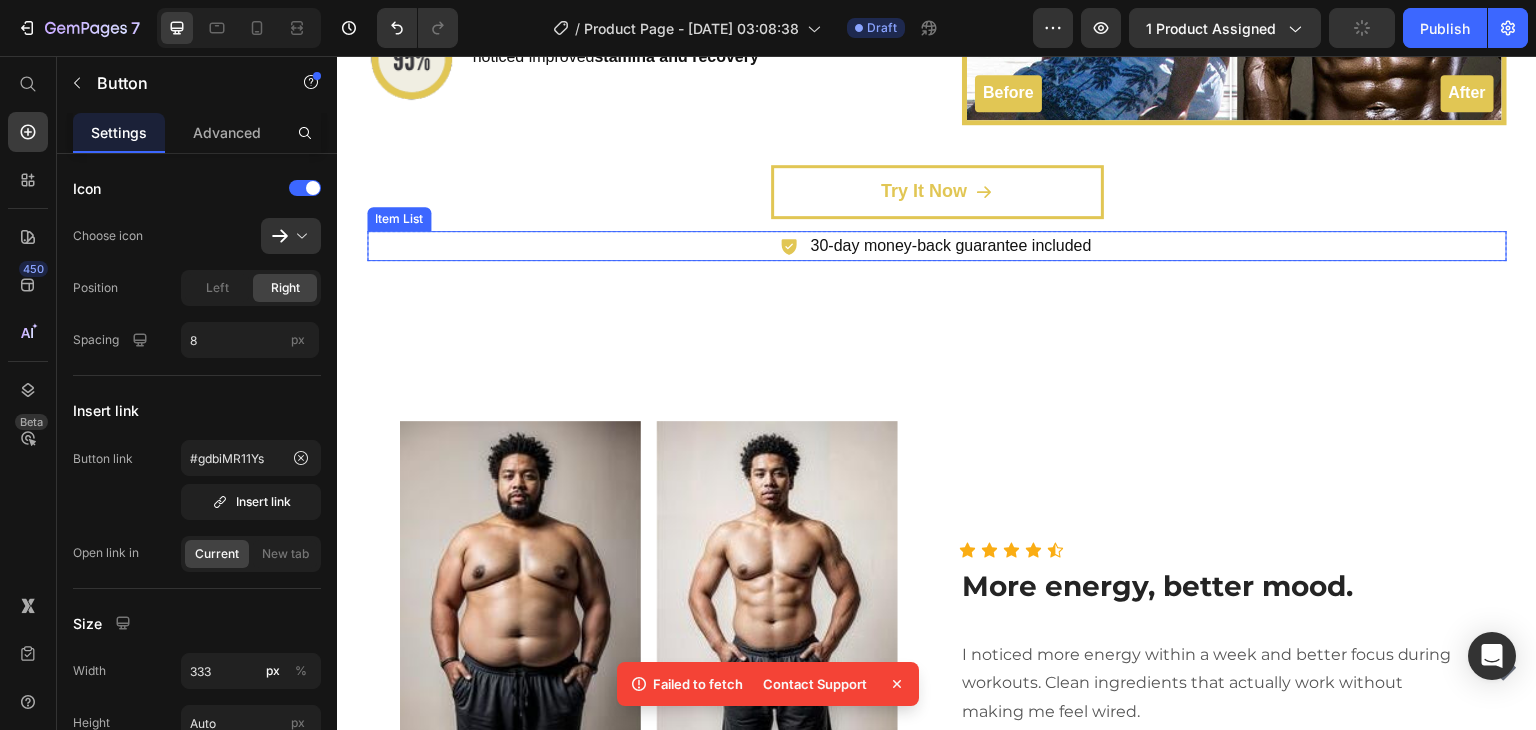 click on "Try It Now" at bounding box center [937, 191] 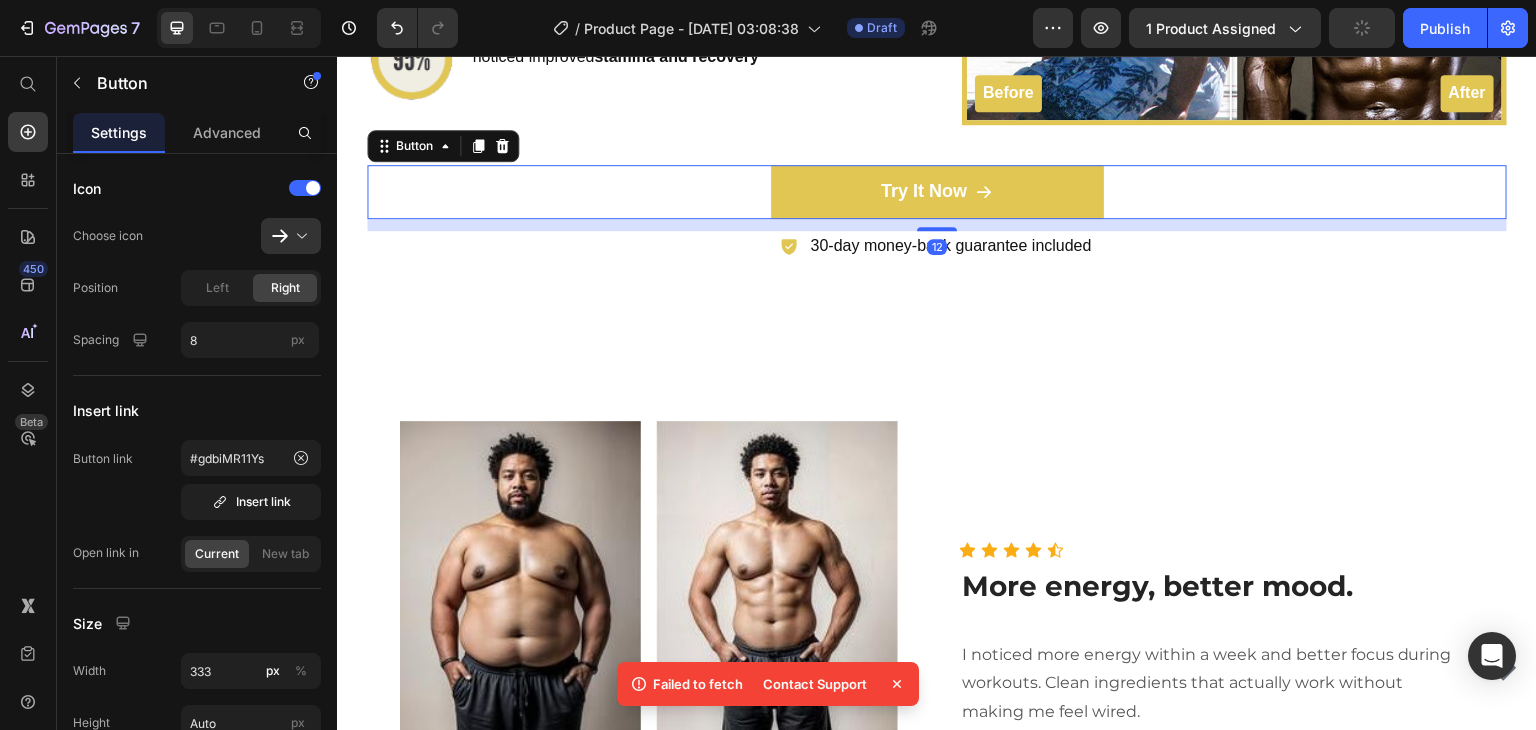 click on "Insert link" at bounding box center [251, 502] 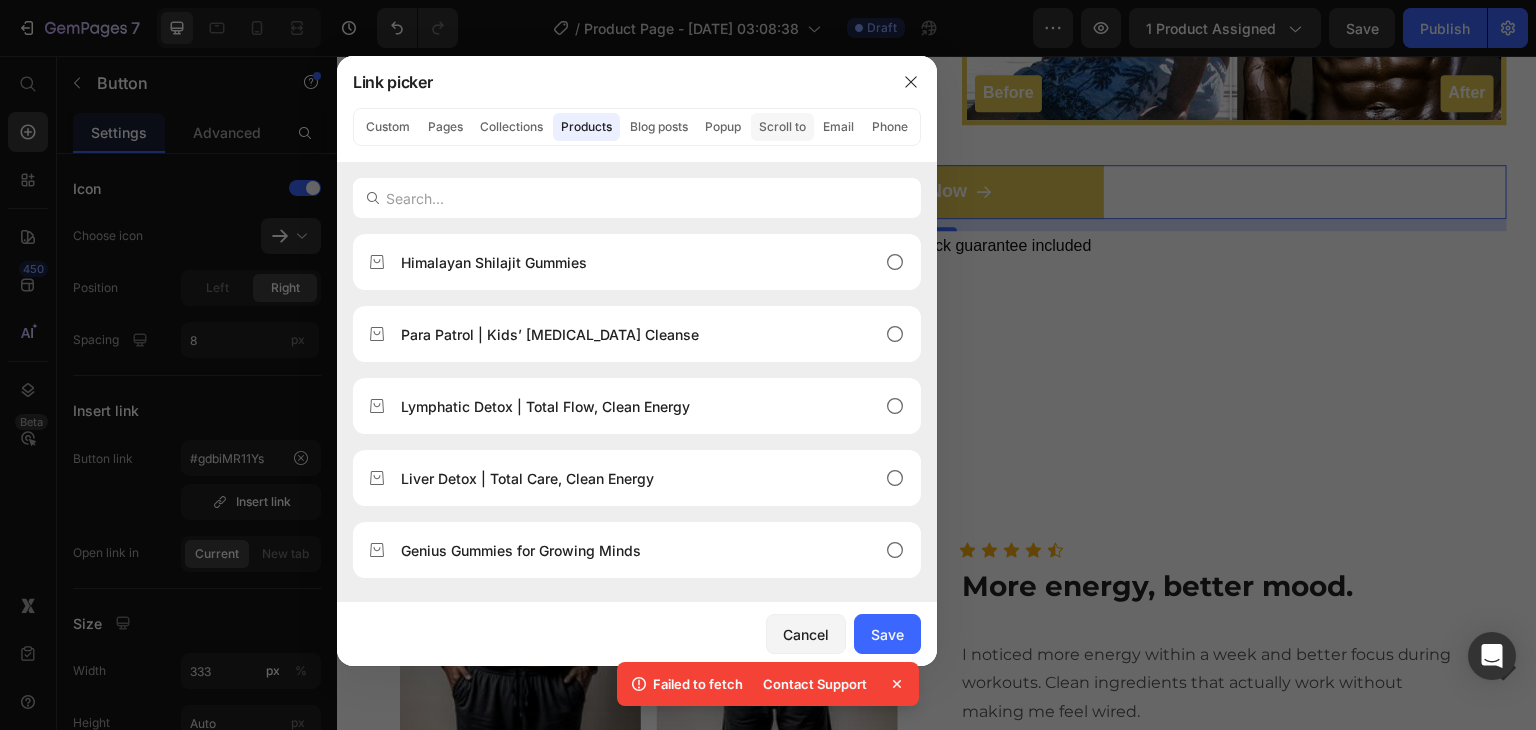 click on "Scroll to" 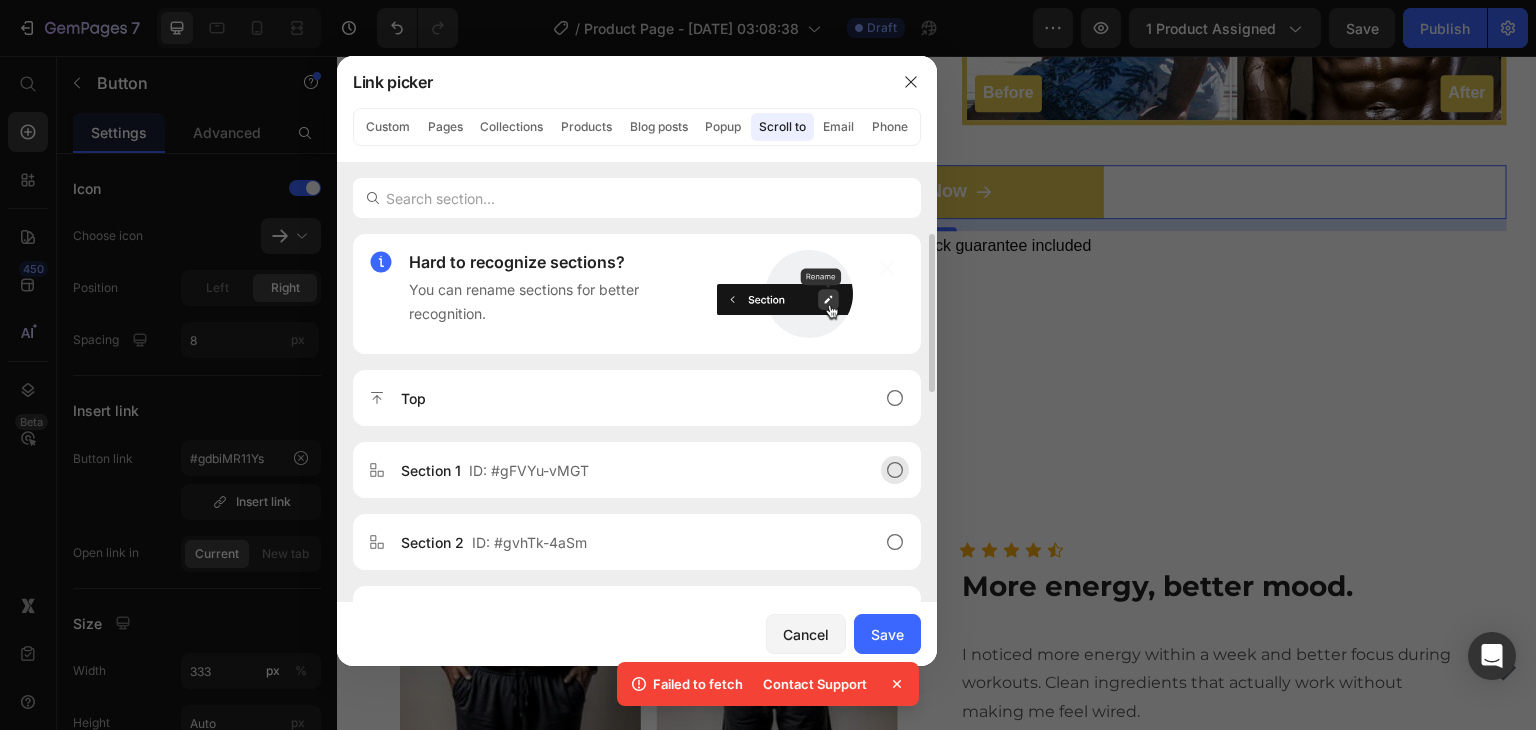 click on "Section 1  ID: #gFVYu-vMGT" 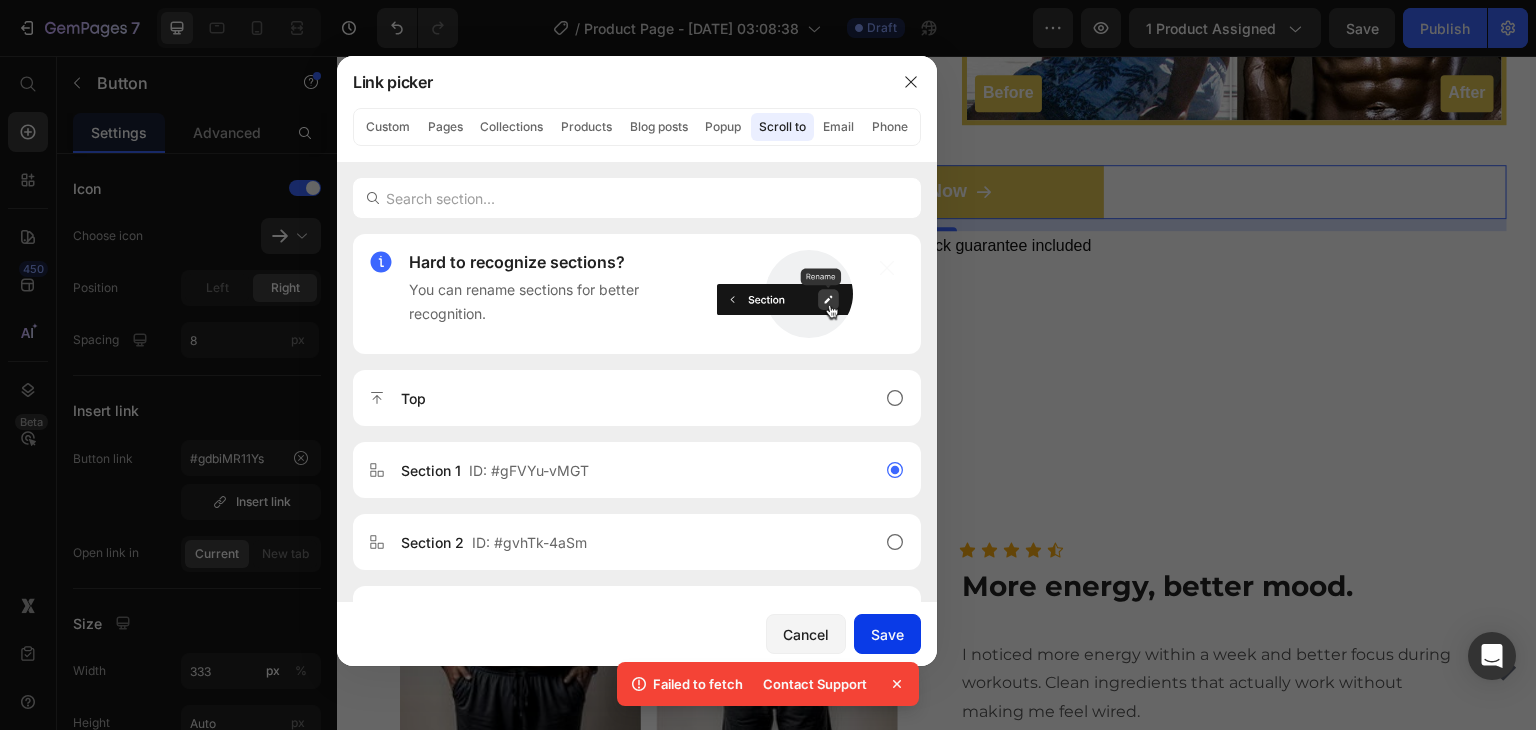 click on "Save" 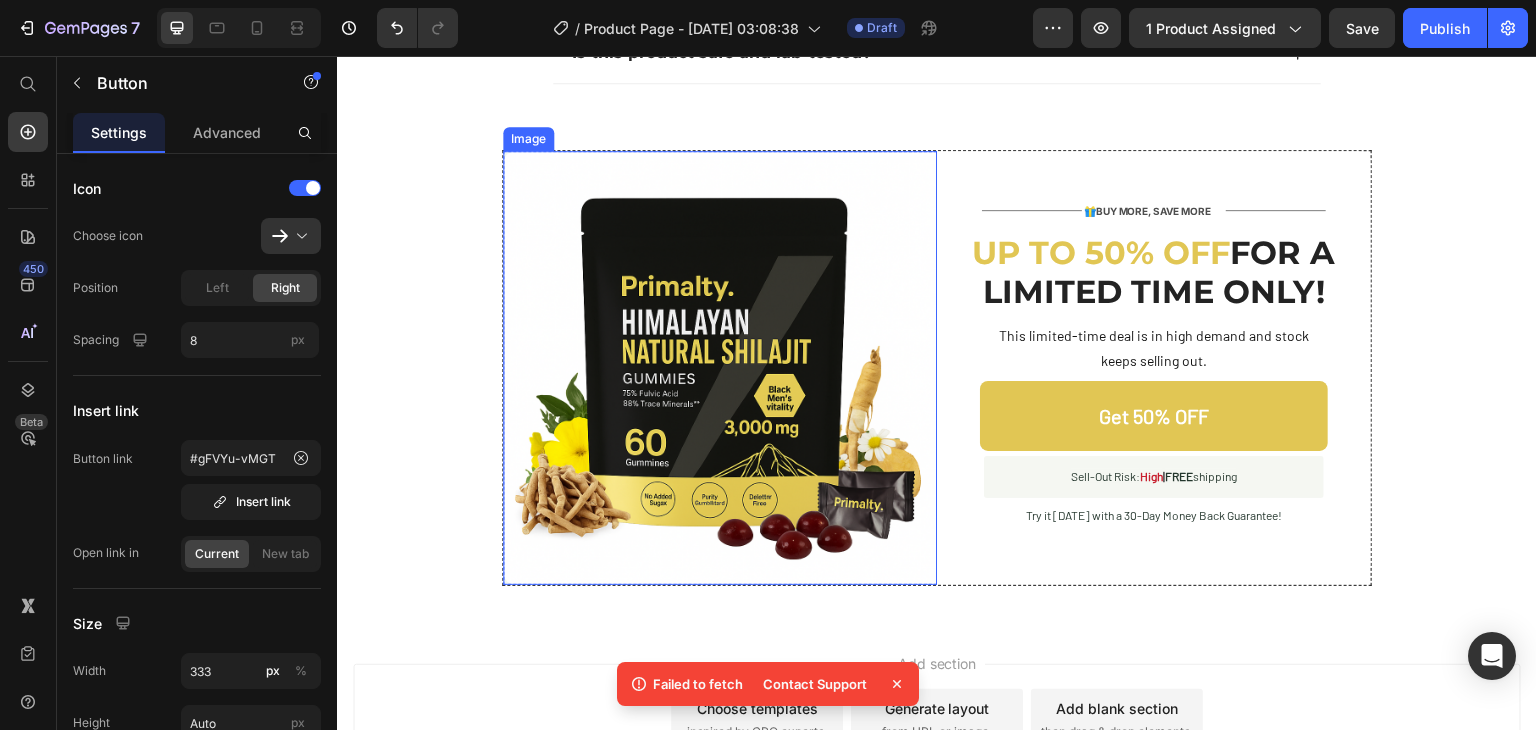scroll, scrollTop: 6886, scrollLeft: 0, axis: vertical 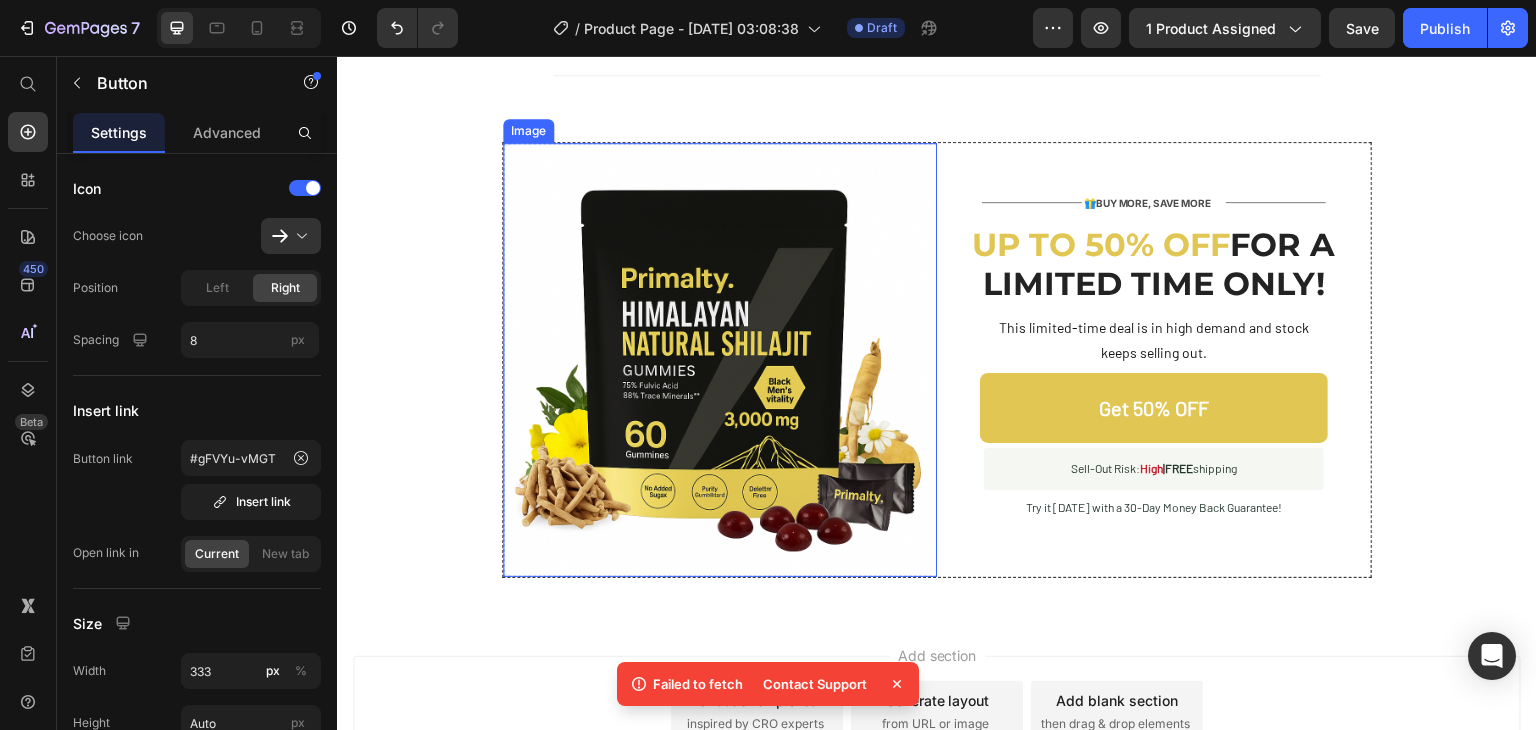 click on "Get 50% OFF" at bounding box center (1153, 408) 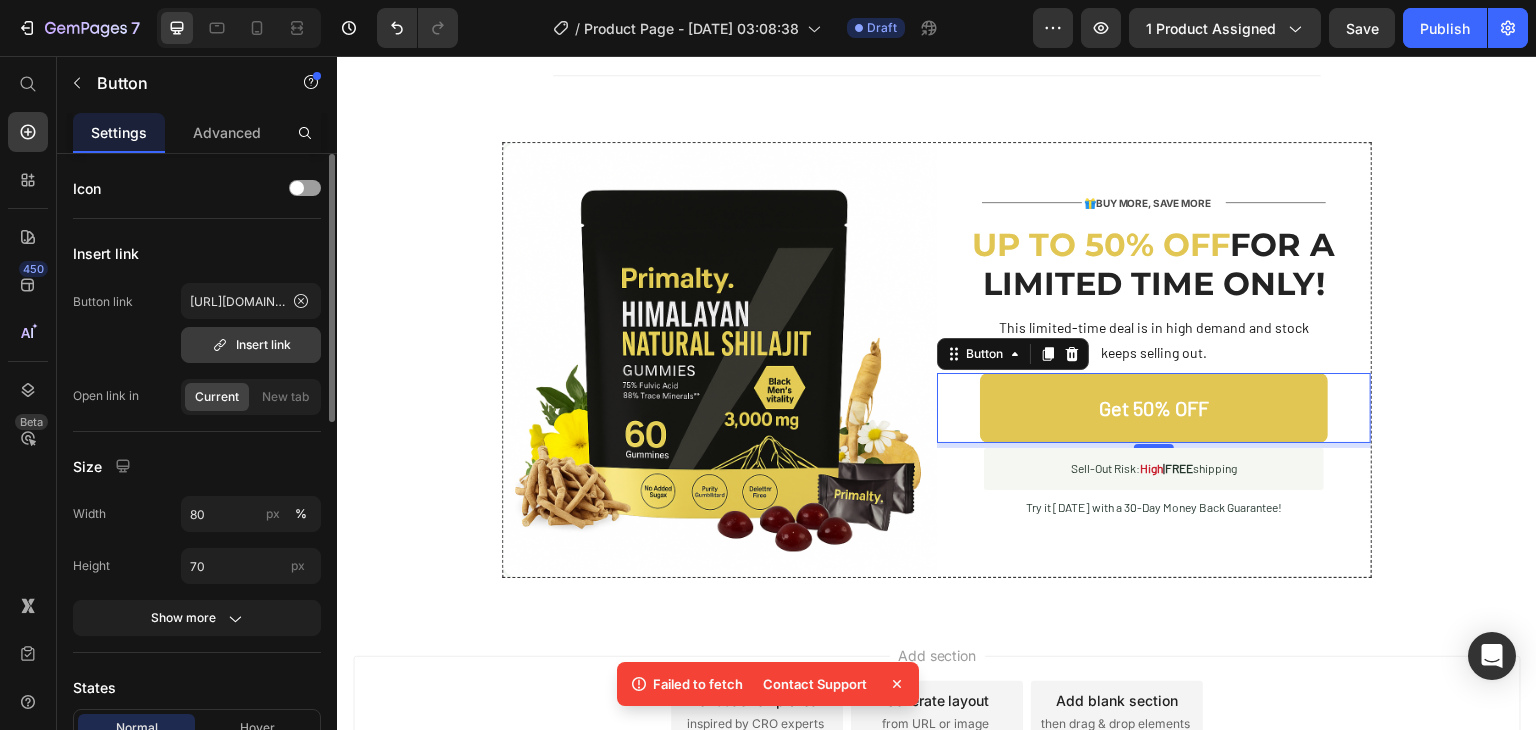click on "Insert link" at bounding box center (251, 345) 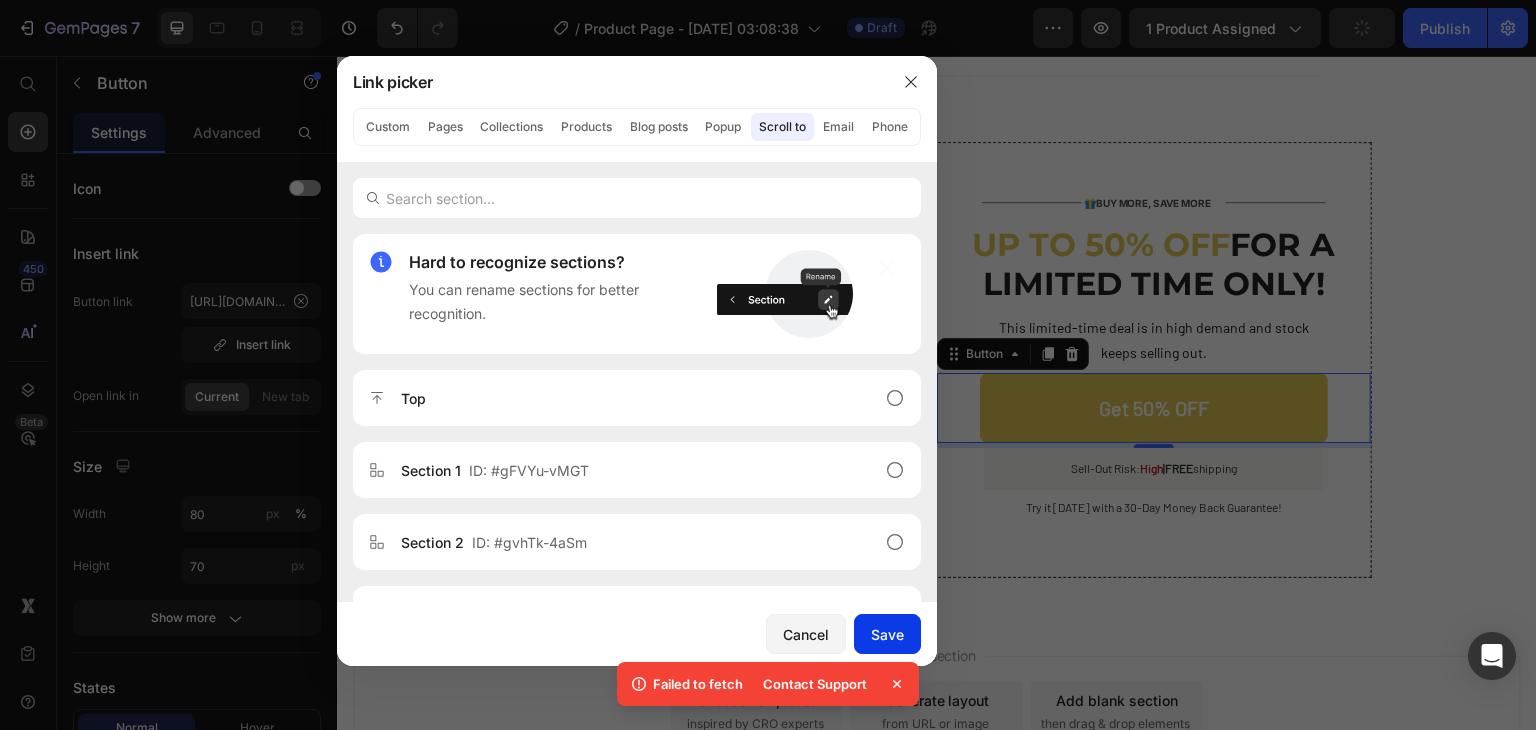 click 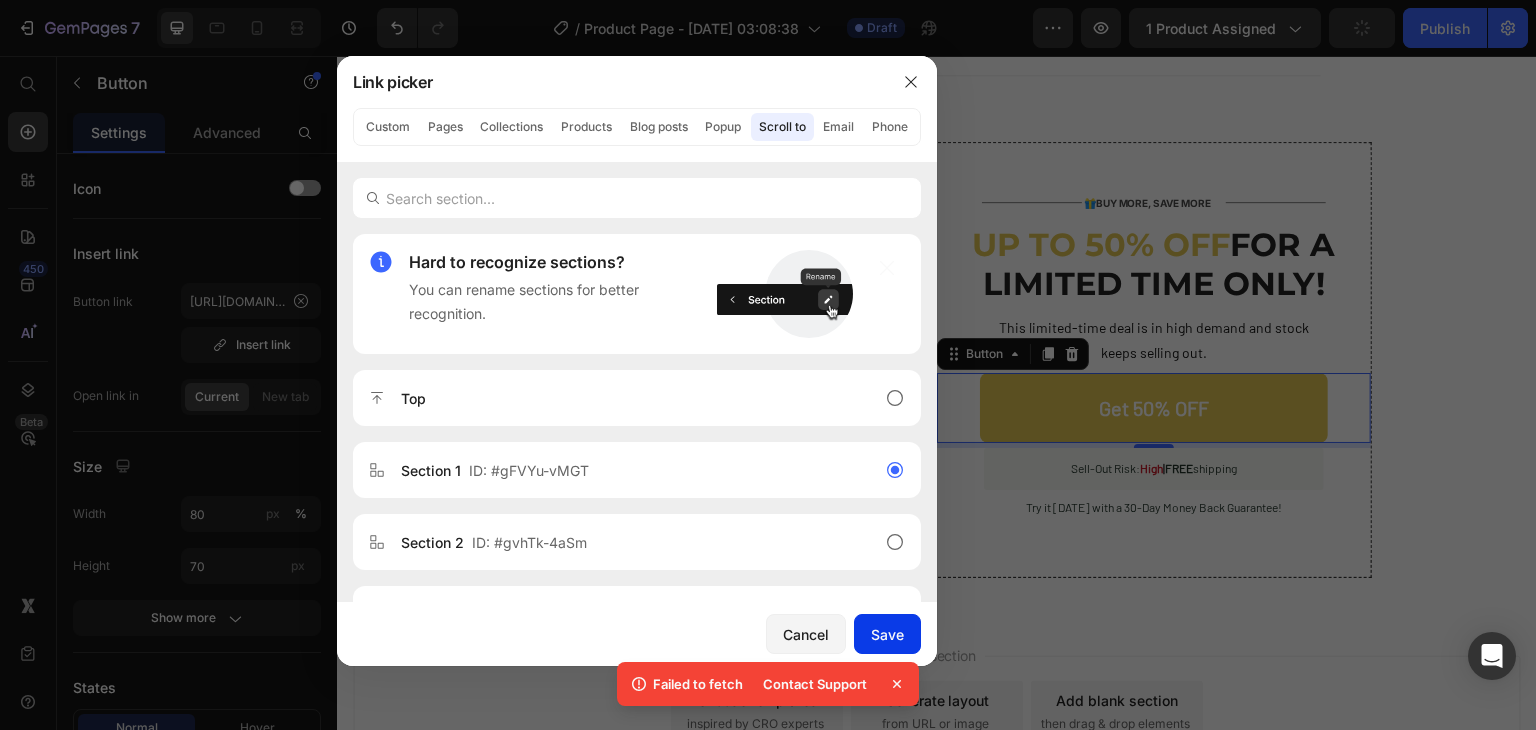 drag, startPoint x: 874, startPoint y: 633, endPoint x: 874, endPoint y: 356, distance: 277 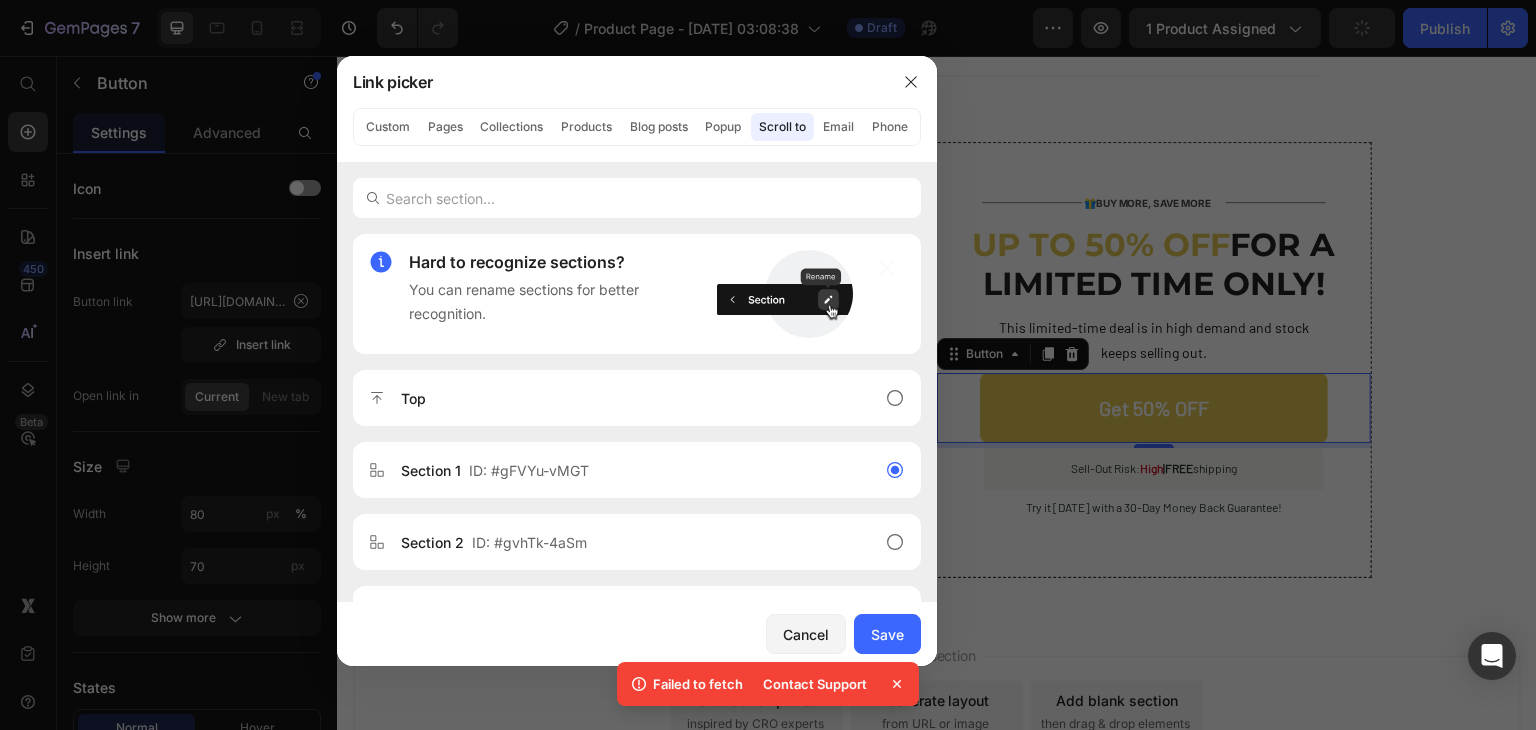 type on "#gFVYu-vMGT" 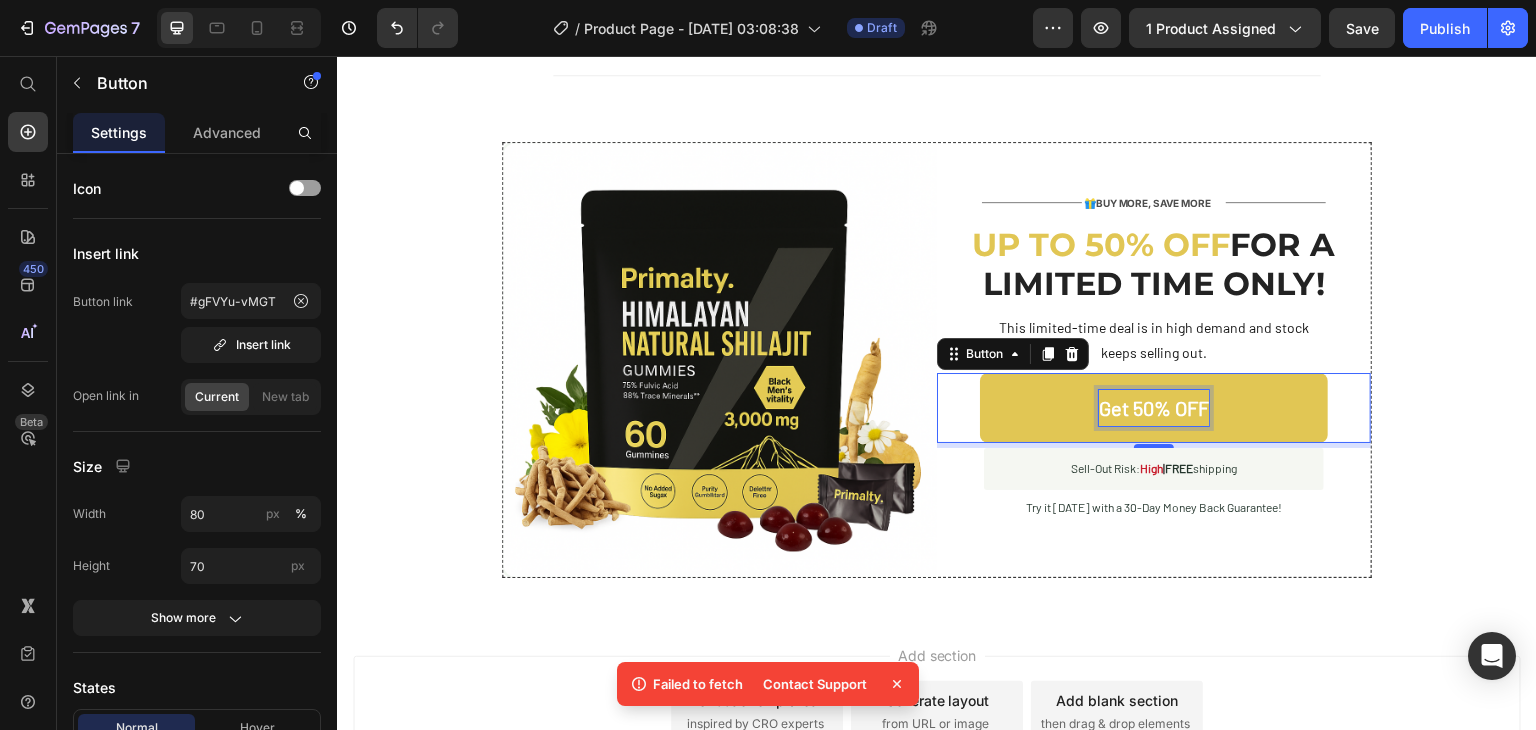 click on "Get 50% OFF" at bounding box center (1154, 408) 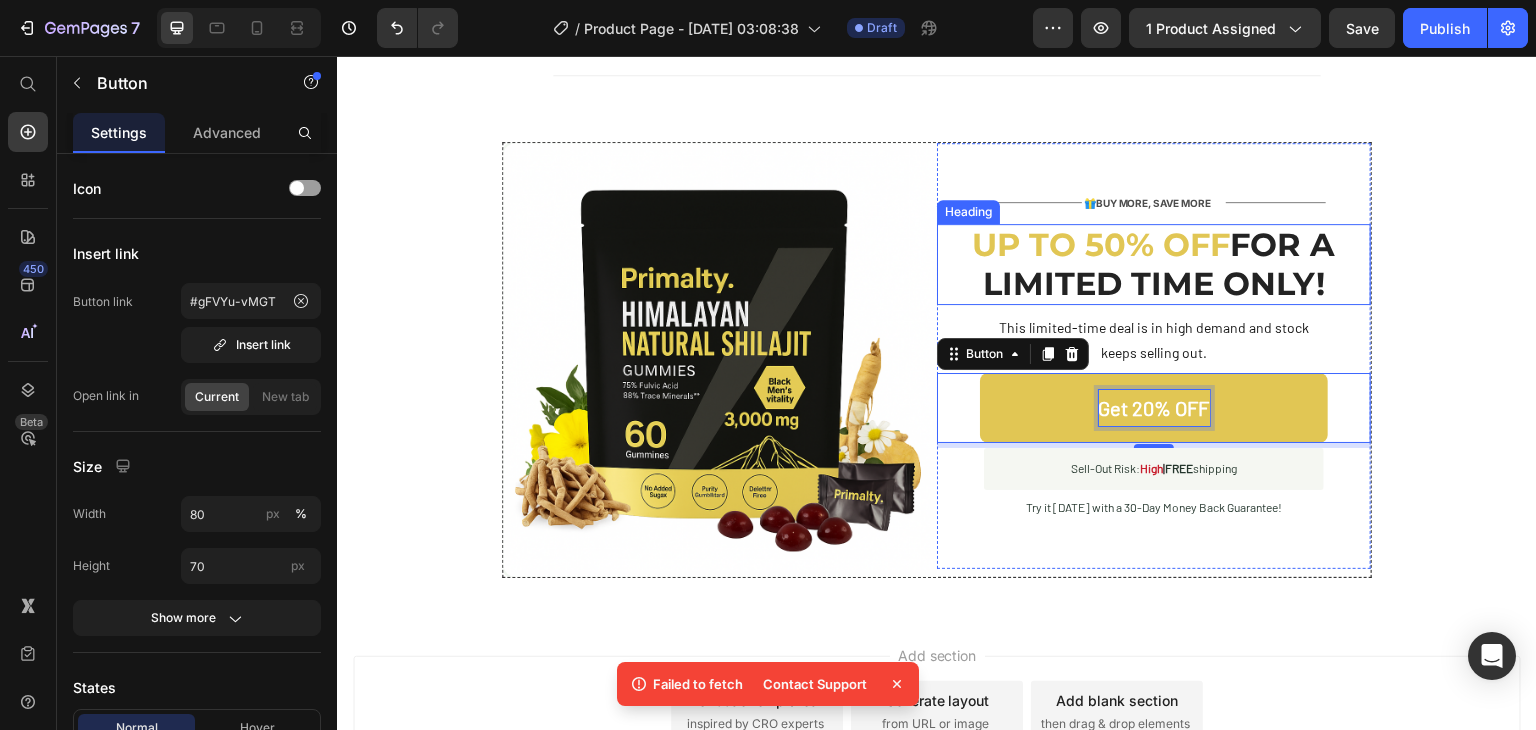 click on "UP TO 50% OFF" at bounding box center [1102, 244] 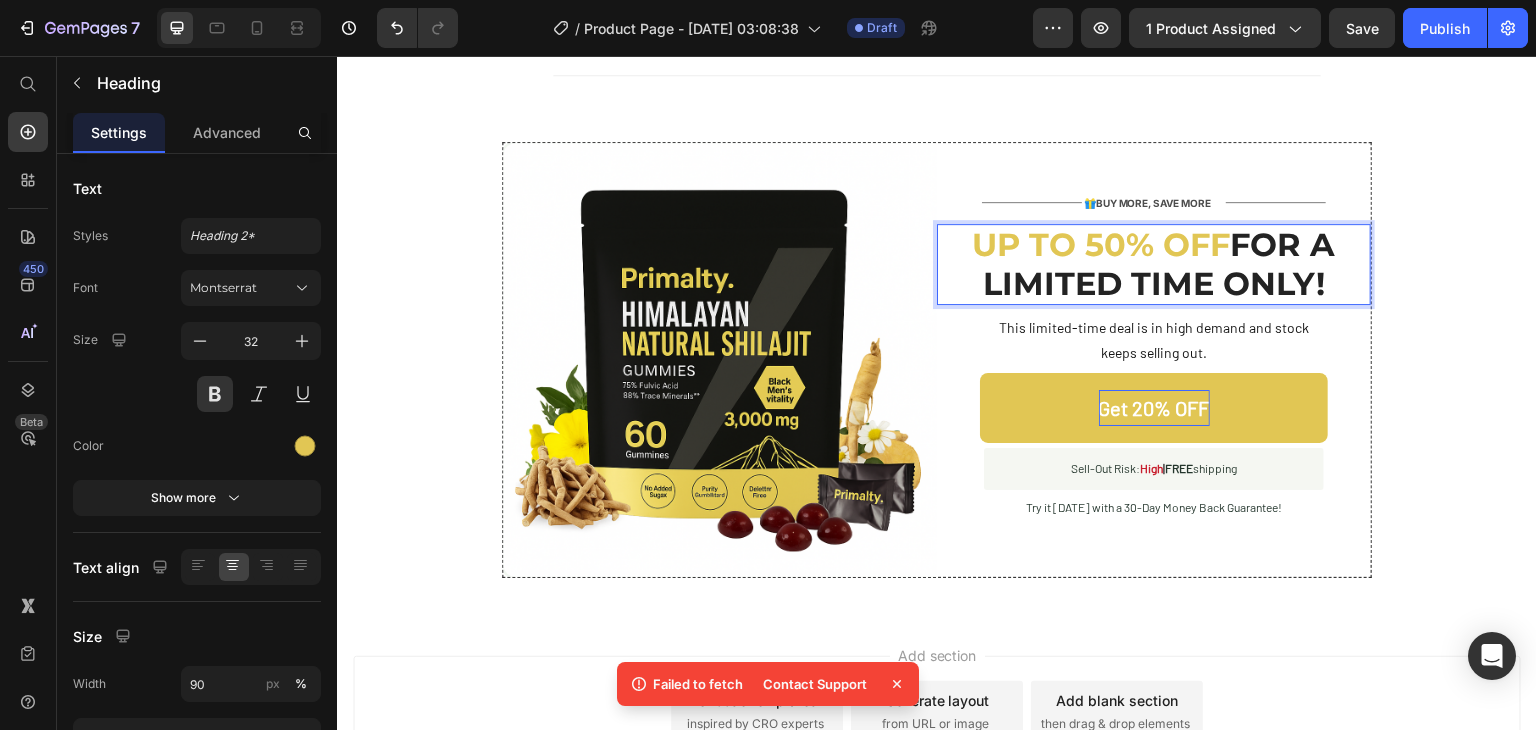 click on "UP TO 50% OFF" at bounding box center [1102, 244] 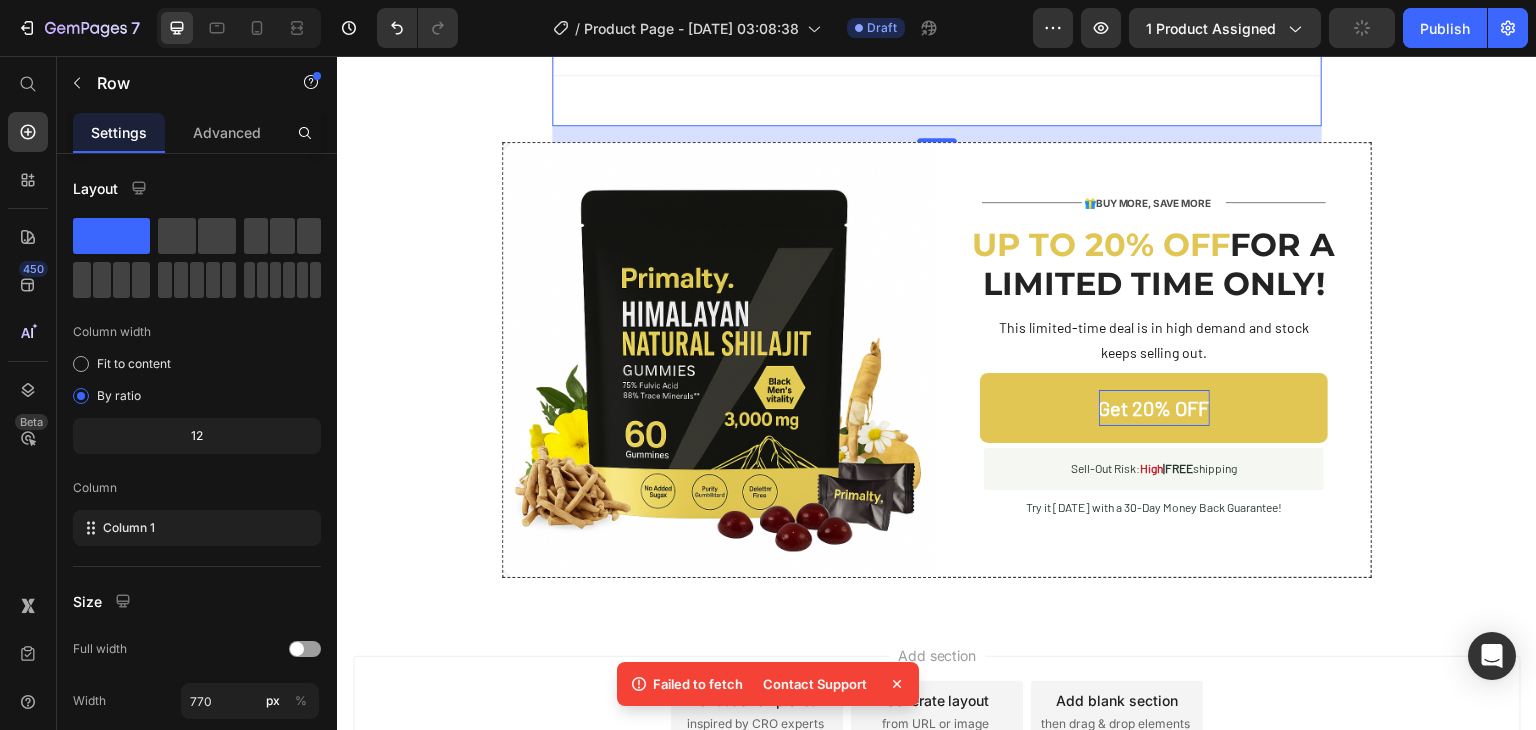 click on "Frequently Asked Questions Heading
What are the main benefits of these gummies? These gummies support natural testosterone levels, improve energy, boost stamina, aid muscle recovery, and promote focus and mental clarity. They’re formulated with time-tested ingredients like Shilajit, Ashwagandha, and Gokshura to support overall male wellness. Text Block
How long does it take to see results?
How should I take these gummies?
Are there any side effects?
Is this product safe and lab-tested? Accordion" at bounding box center [937, -152] 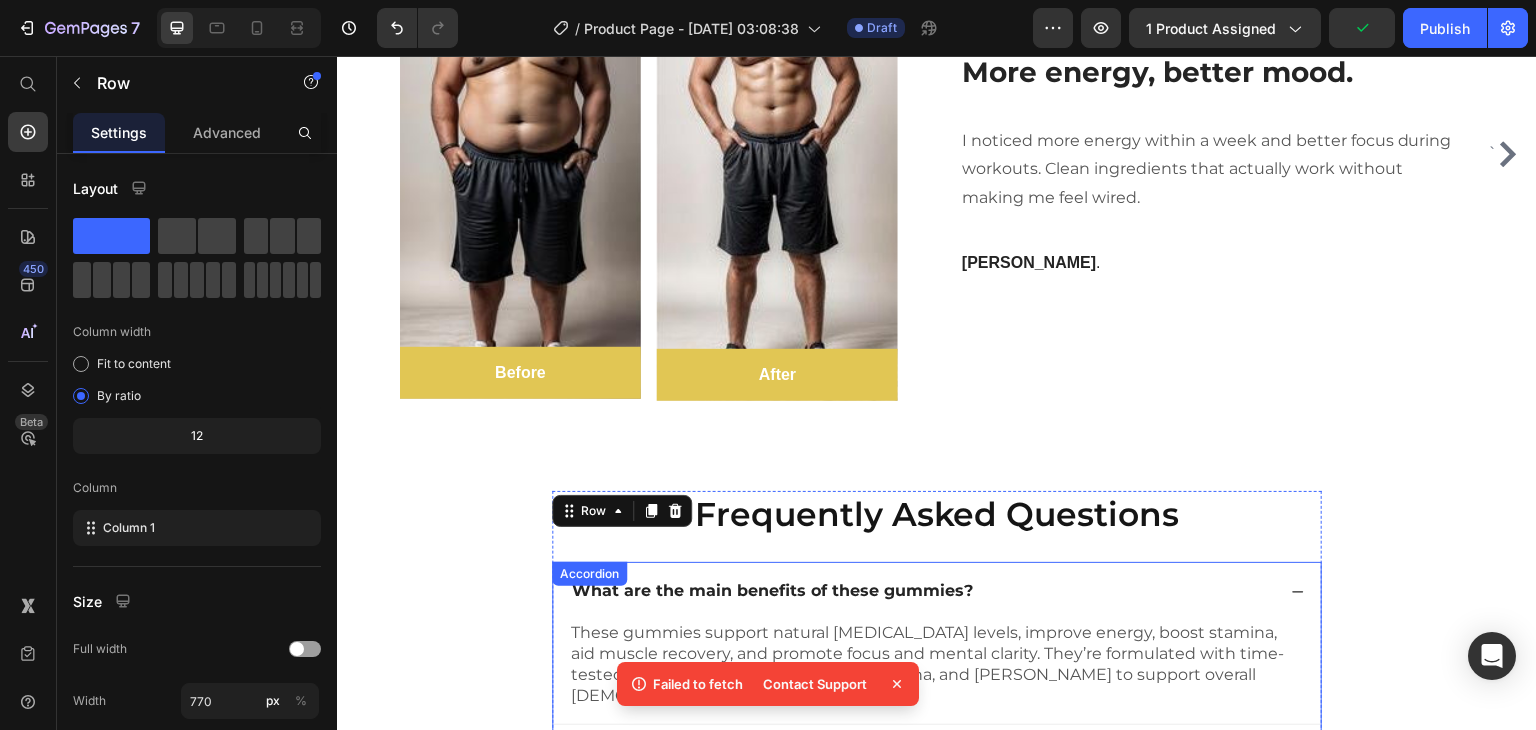 scroll, scrollTop: 5970, scrollLeft: 0, axis: vertical 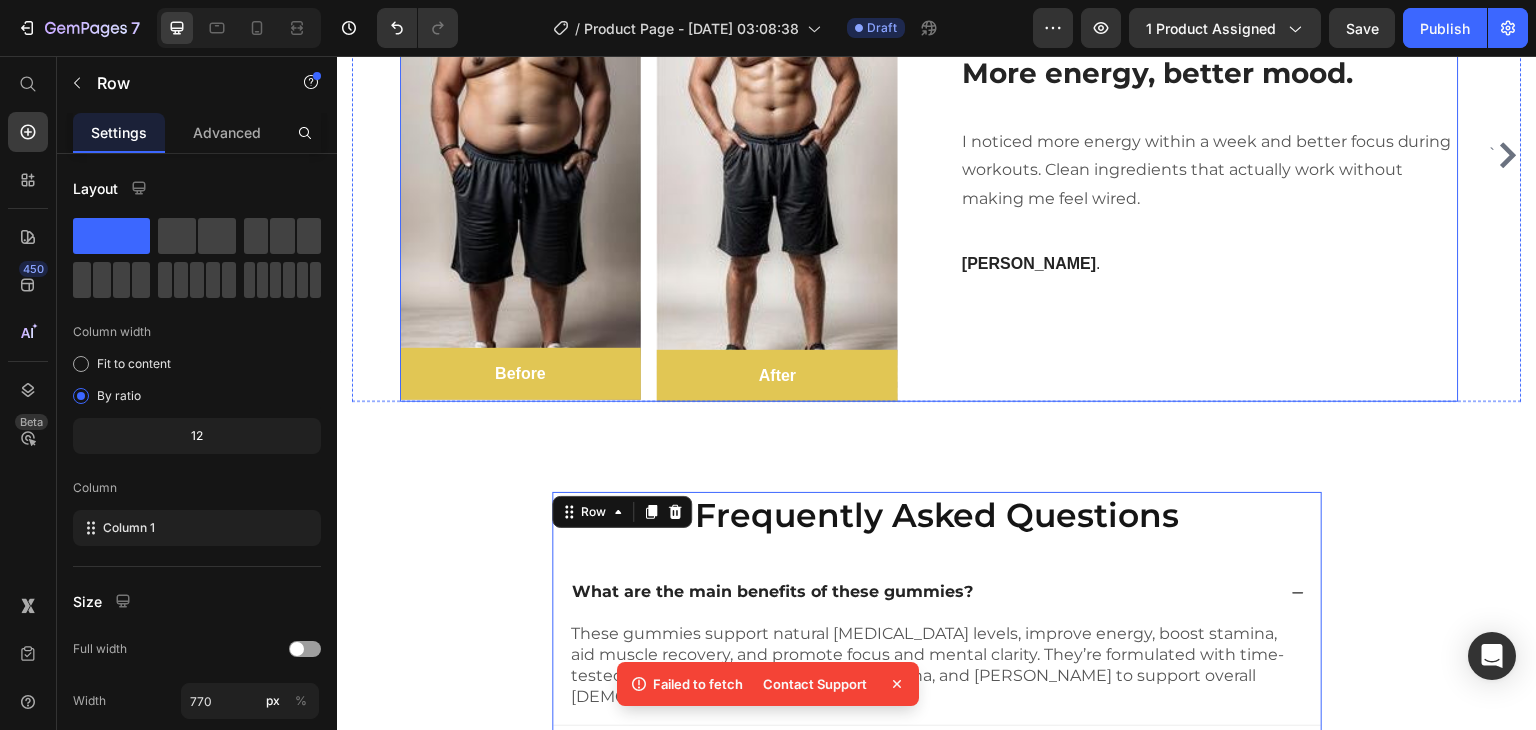 click on "Icon                Icon                Icon                Icon
Icon Icon List Hoz More energy, better mood. Heading I noticed more energy within a week and better focus during workouts. Clean ingredients that actually work without making me feel wired. Text block Ryan S .   Text block" at bounding box center (1209, 155) 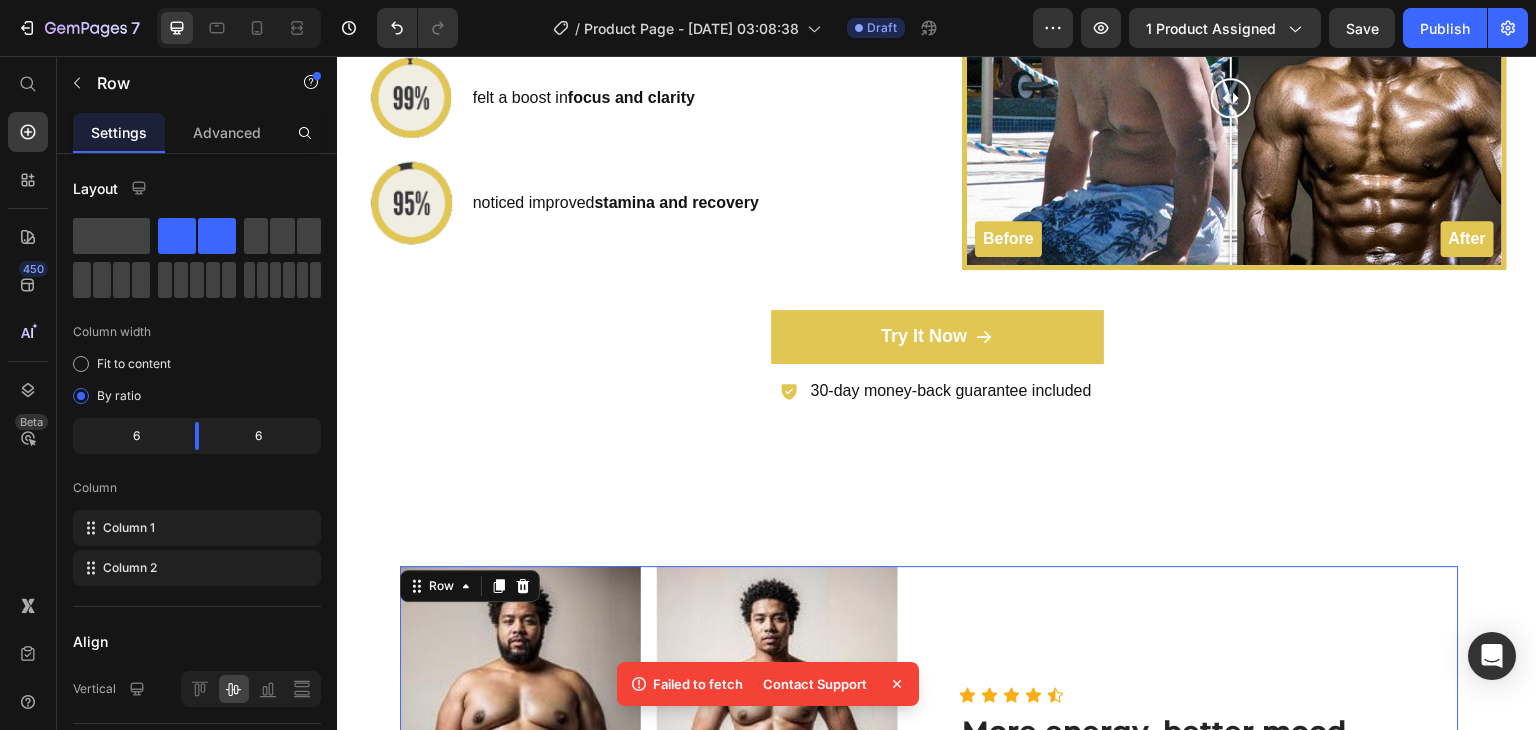 scroll, scrollTop: 5298, scrollLeft: 0, axis: vertical 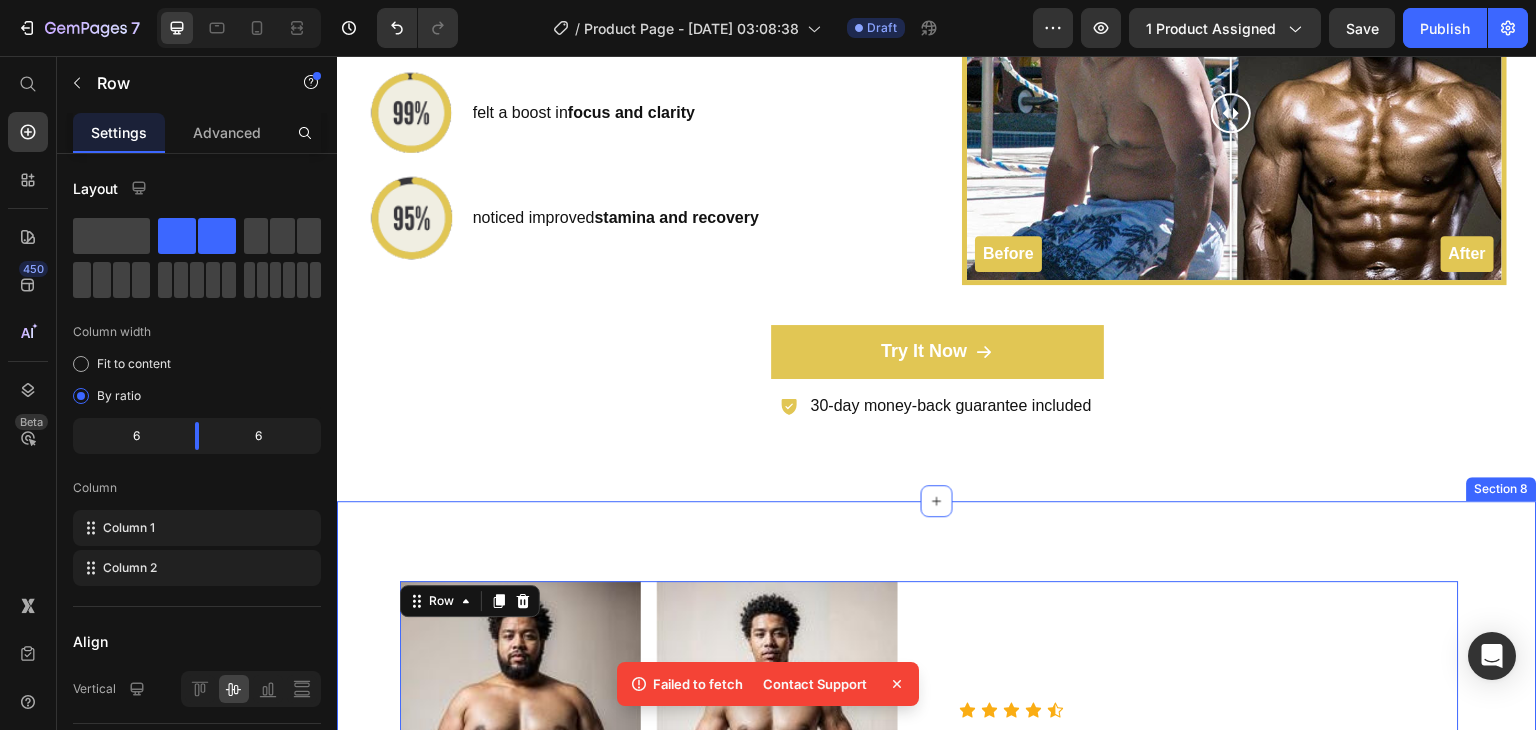 click on "` Image Before Text block Row Row Image After Text block Row Row Row                Icon                Icon                Icon                Icon
Icon Icon List Hoz More energy, better mood. Heading I noticed more energy within a week and better focus during workouts. Clean ingredients that actually work without making me feel wired. Text block Ryan S .   Text block Row   0 Image Row Before Text block Row Image After Text block Row Row Row                Icon                Icon                Icon                Icon
Icon Icon List Hoz This fits into my routine perfectly.  Heading I take two every morning and feel sharper, calmer, and more productive. Even my sleep has improved. Text block Davis R. Text block Row Image Before Text block Row Row Image After Text block Row Row Row                Icon                Icon                Icon                Icon
Icon Icon List Hoz Takes time, but it works Heading Text block Darius M. Text block Row ` Carousel" at bounding box center (937, 818) 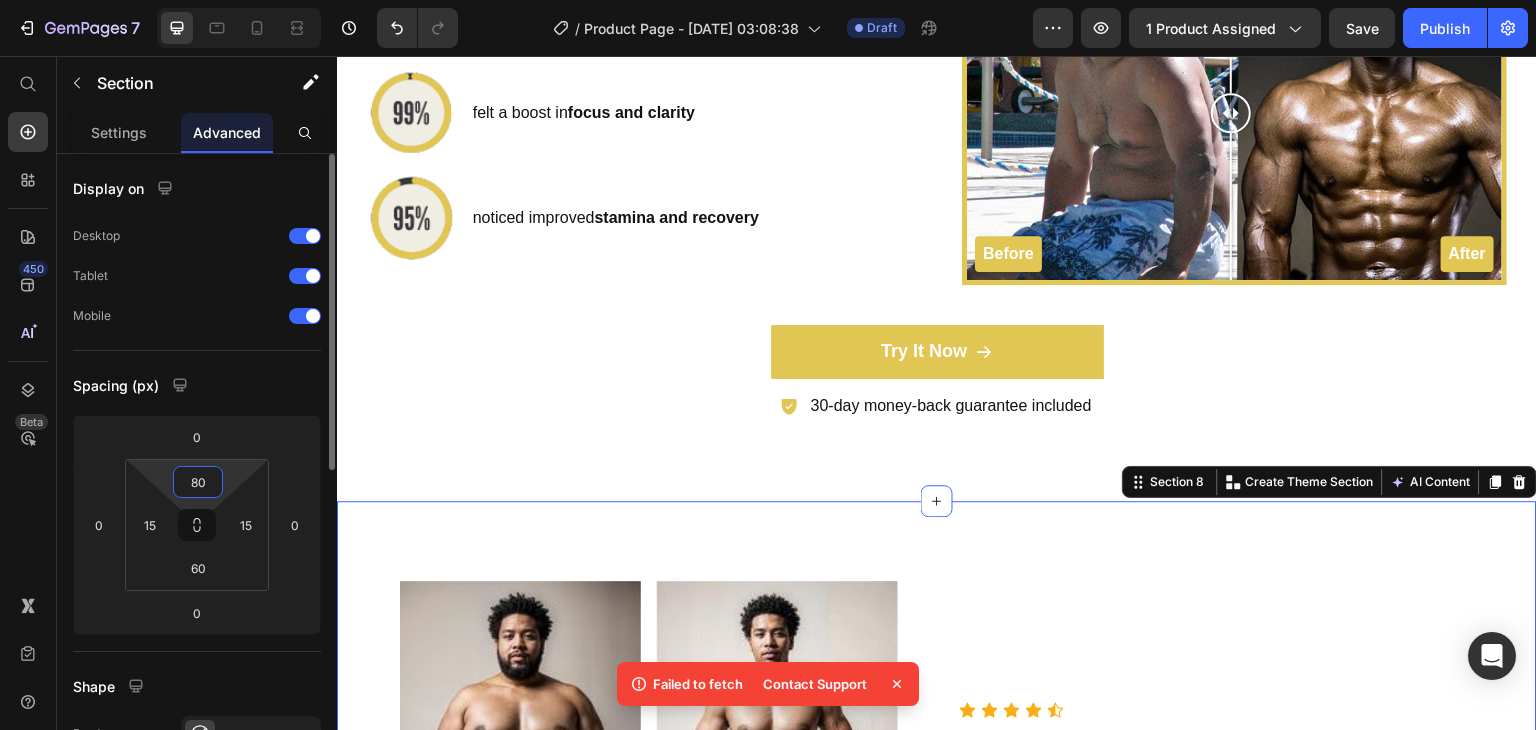 click on "80" at bounding box center (198, 482) 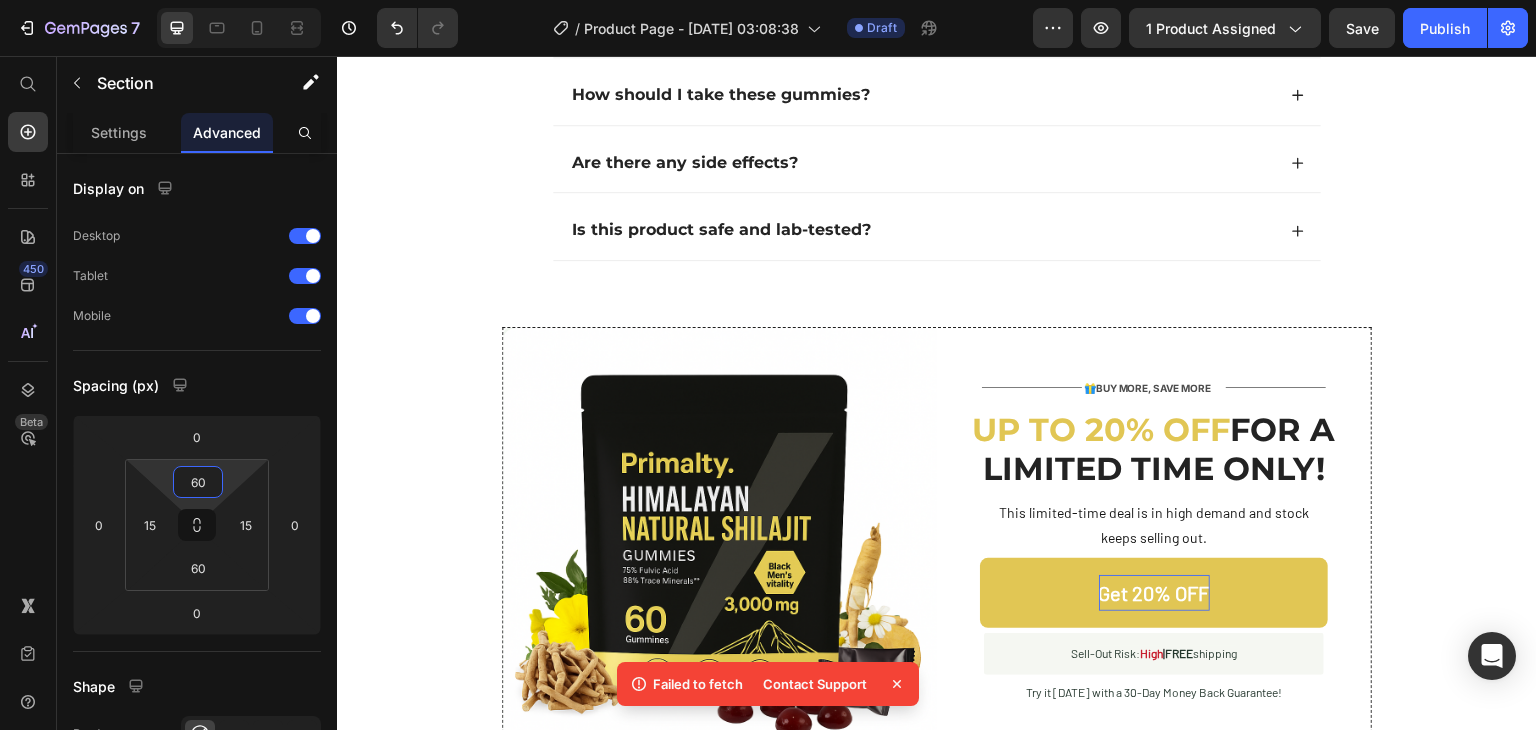 scroll, scrollTop: 7036, scrollLeft: 0, axis: vertical 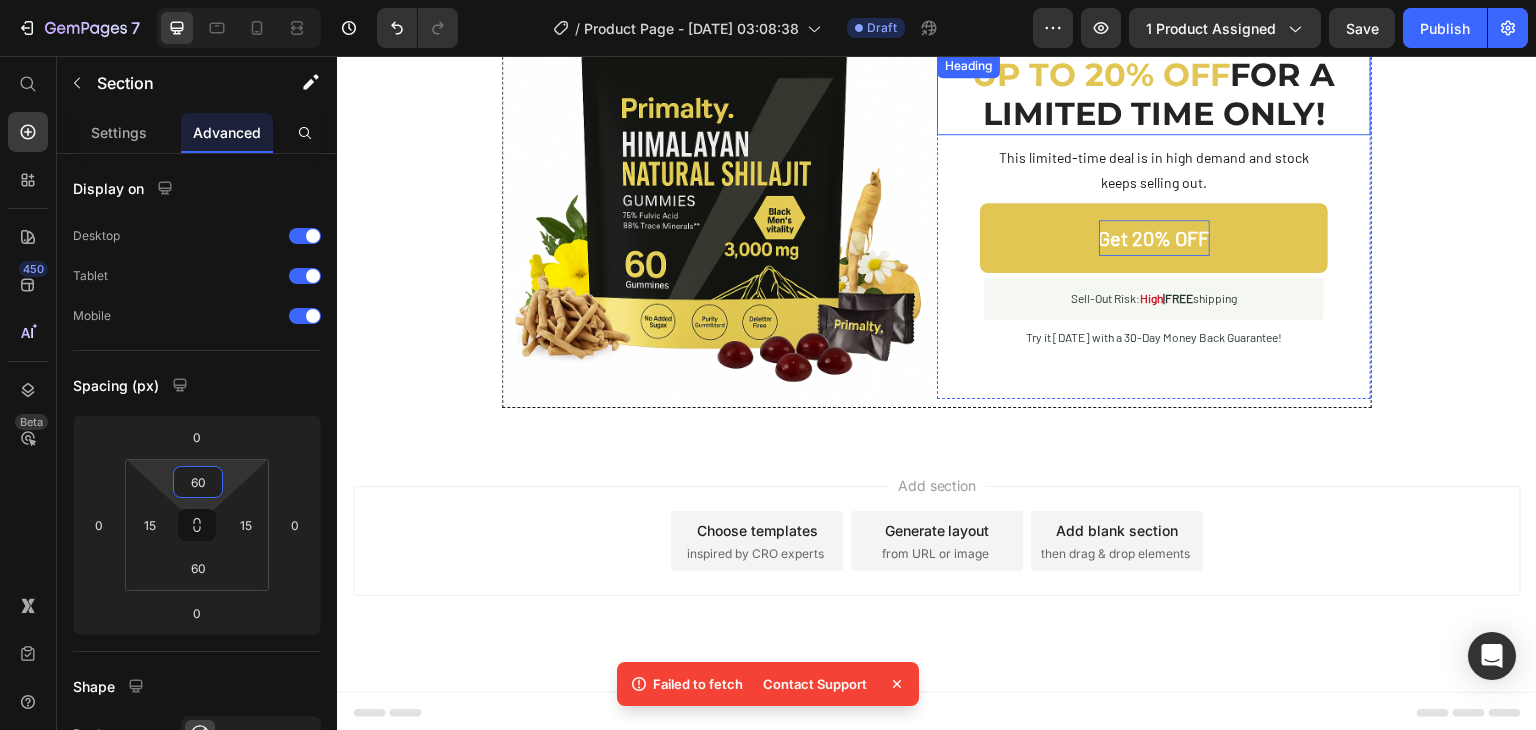 type on "60" 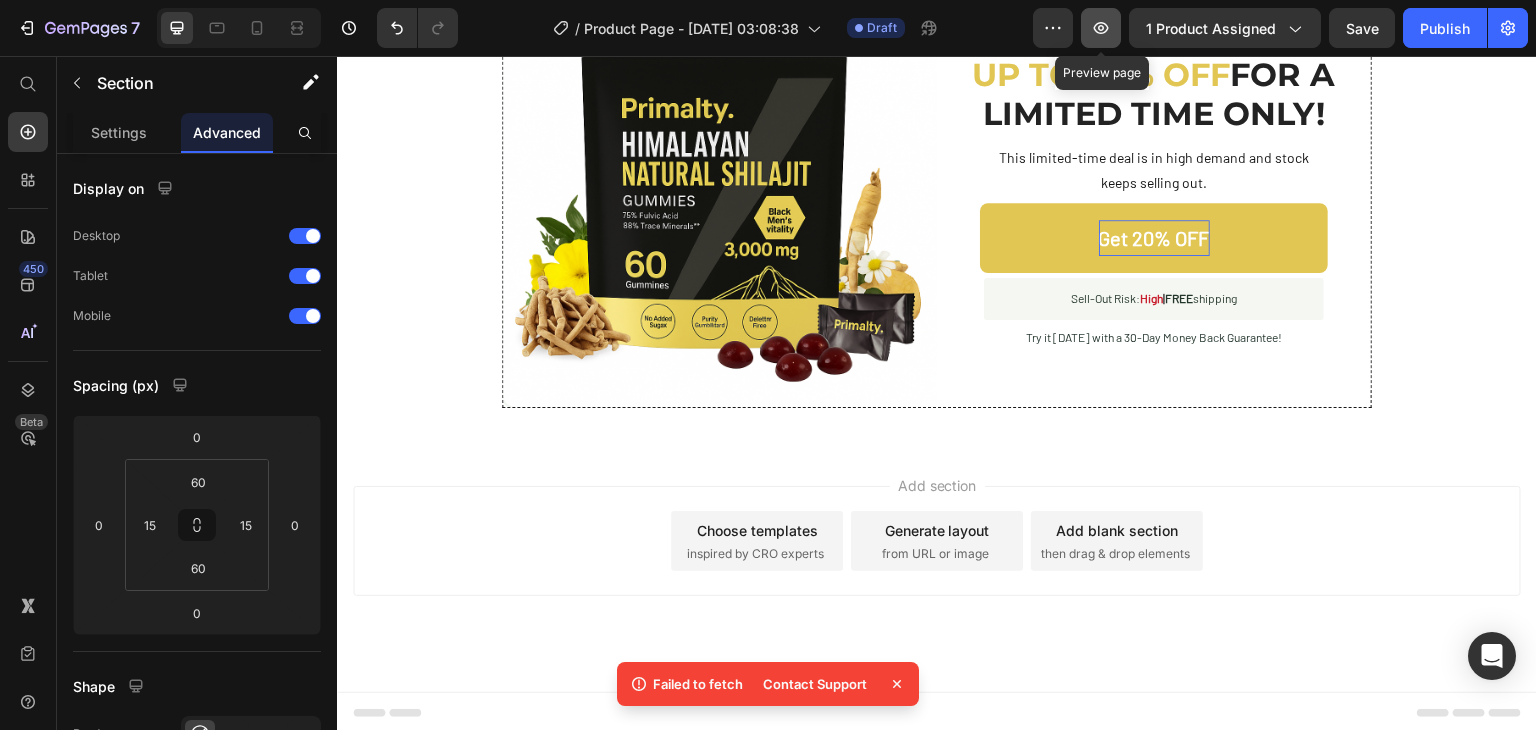 click 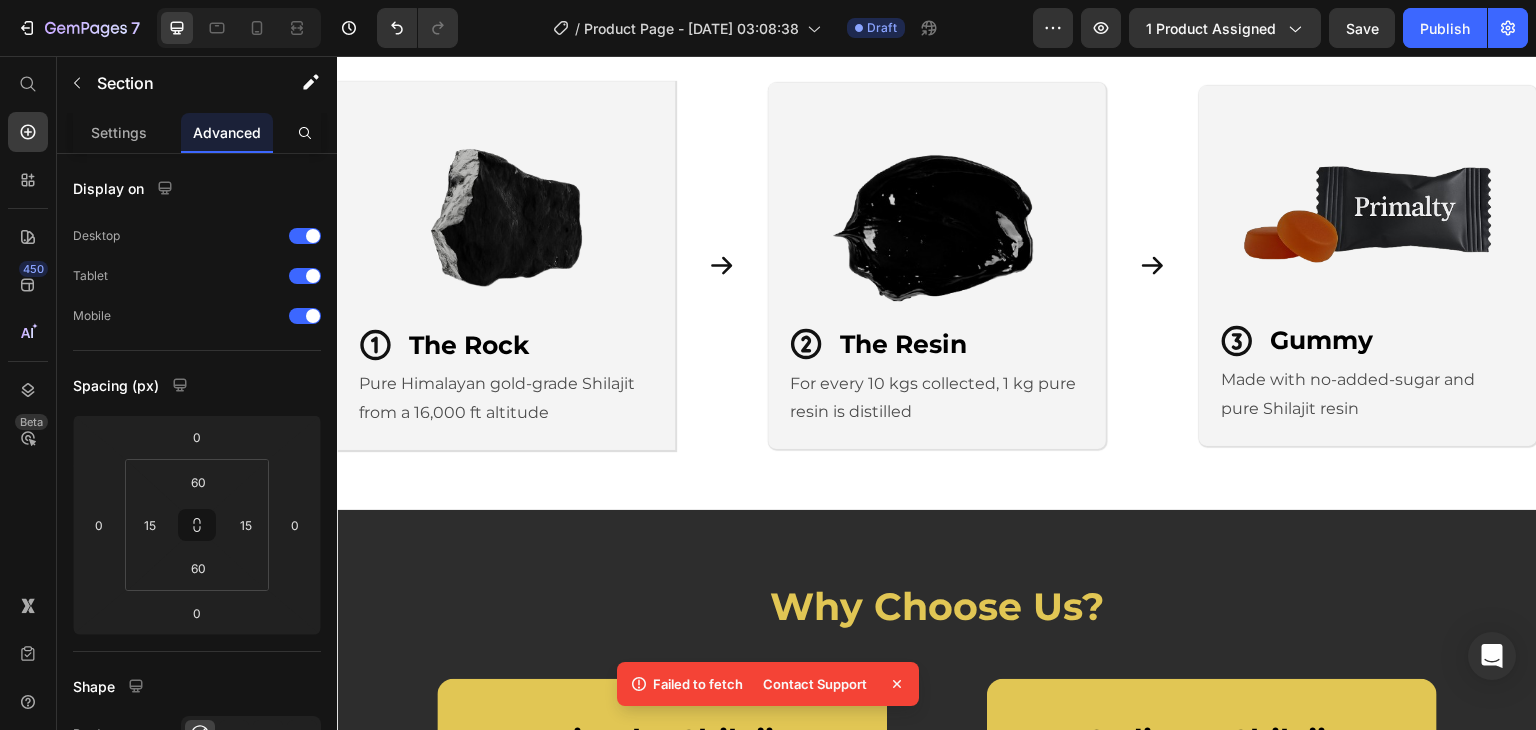 scroll, scrollTop: 2844, scrollLeft: 0, axis: vertical 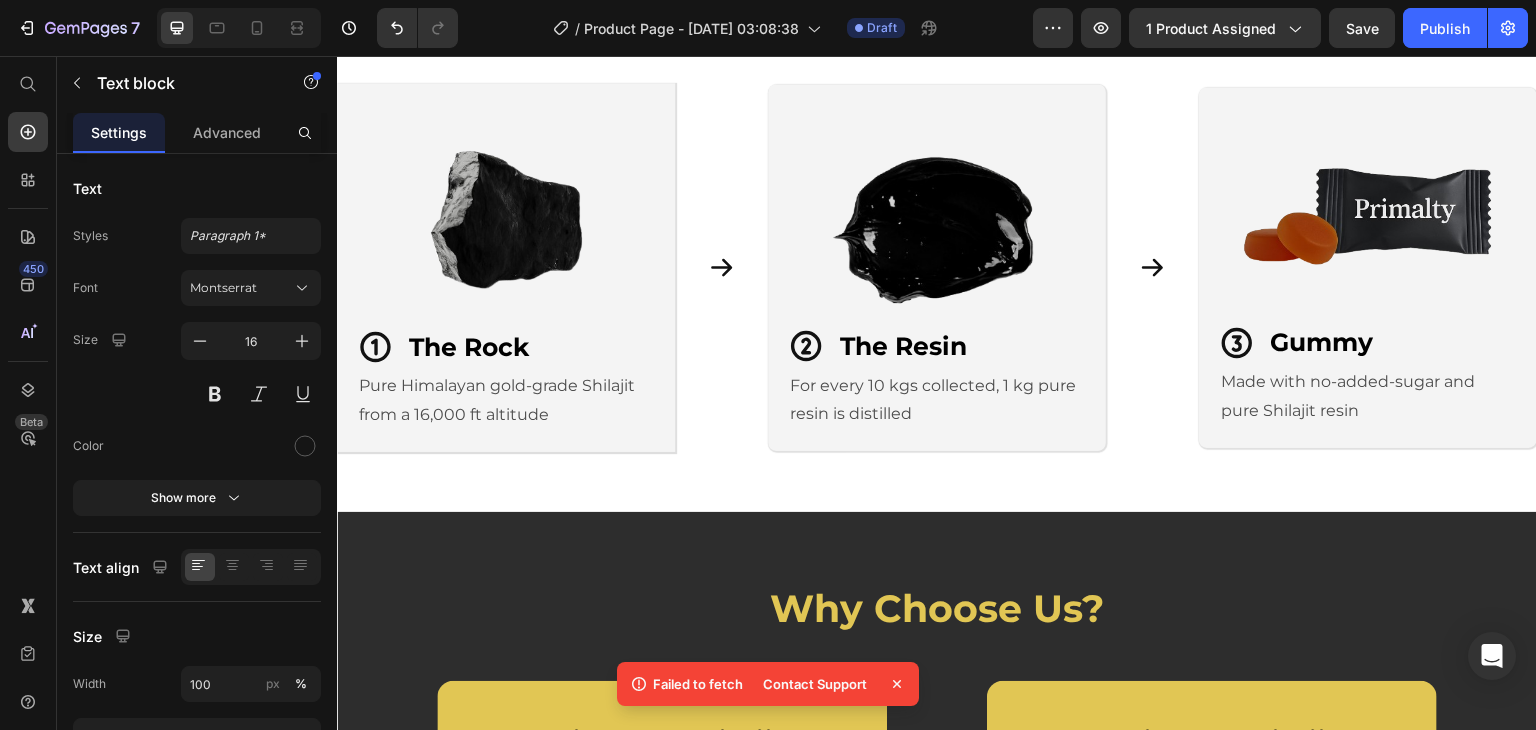 click at bounding box center [1365, -220] 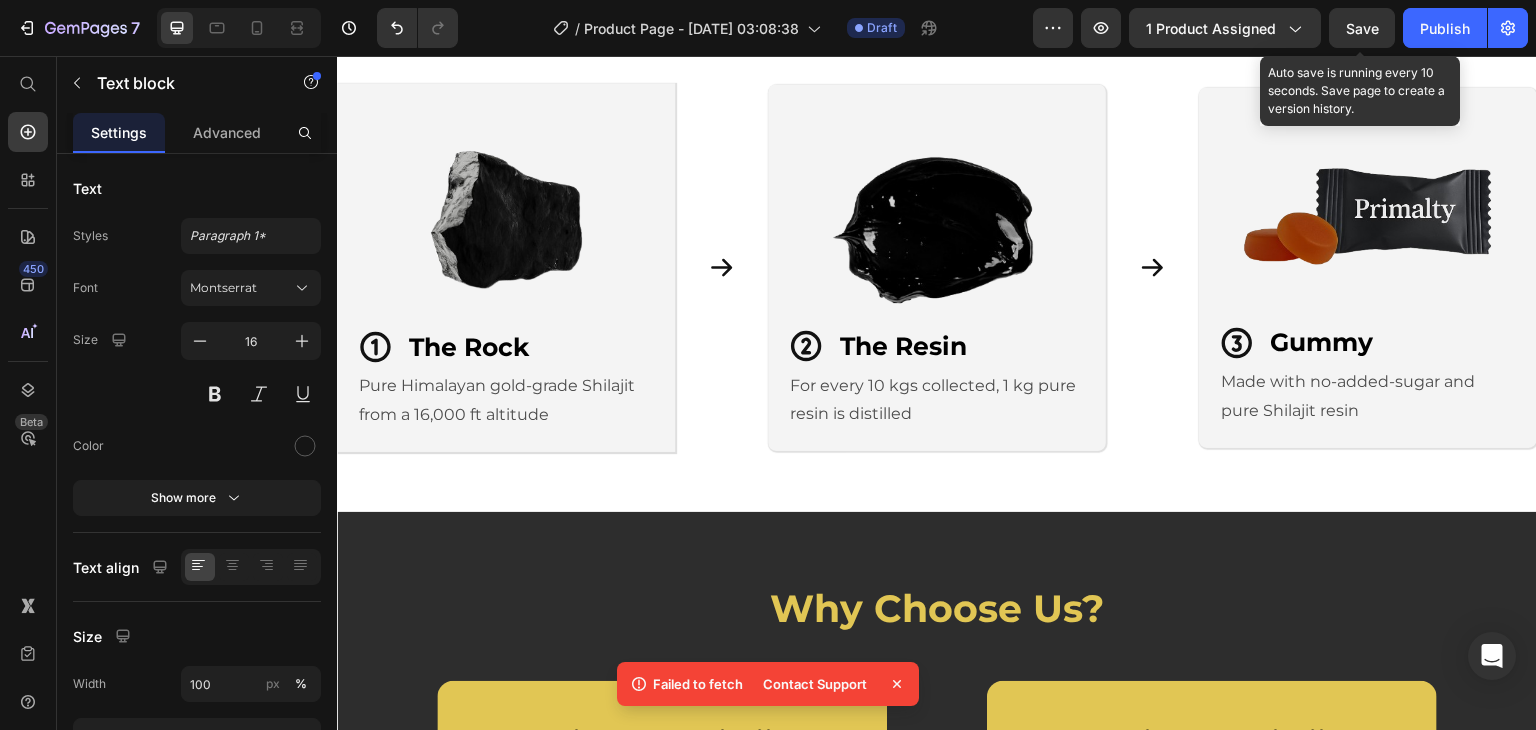 click on "Save" at bounding box center (1362, 28) 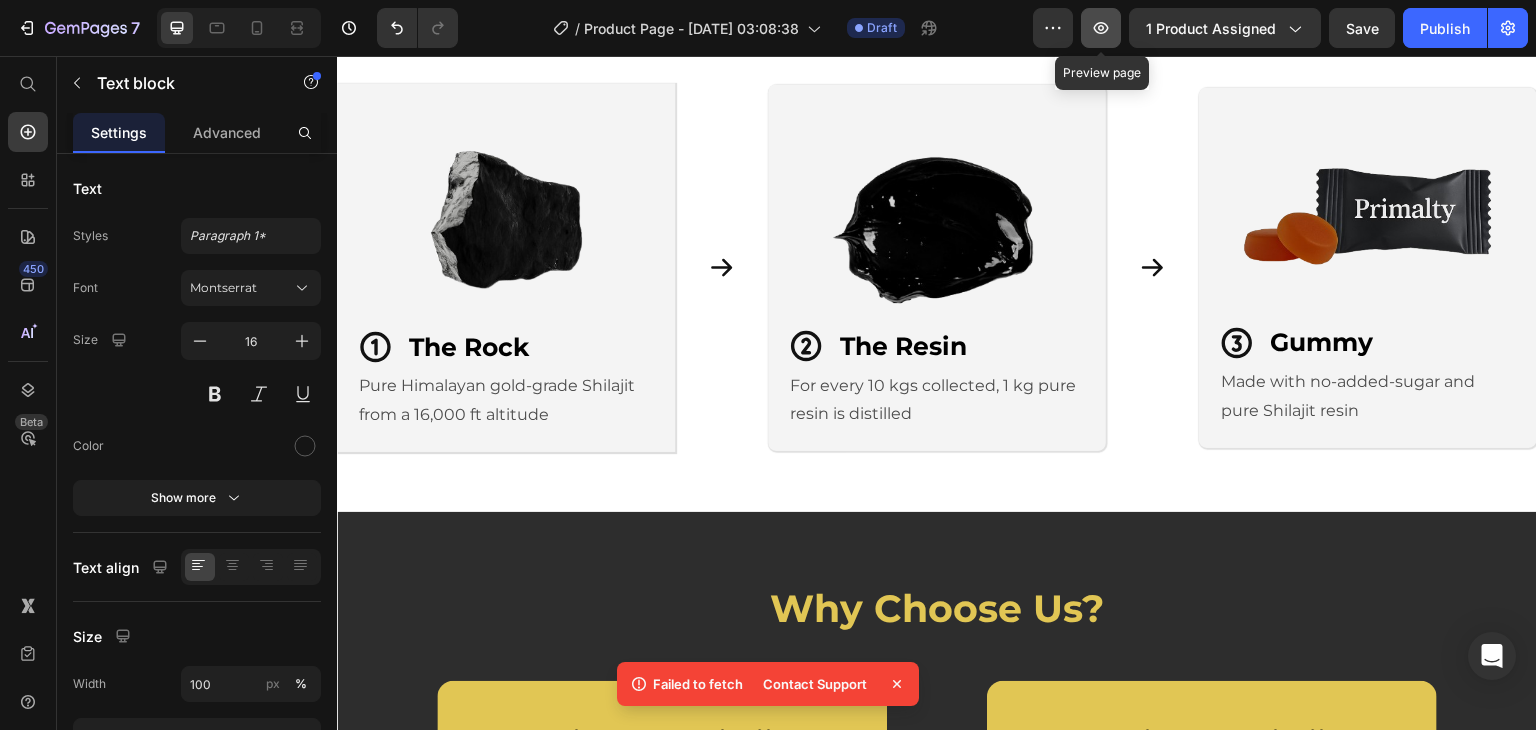 drag, startPoint x: 1099, startPoint y: 23, endPoint x: 290, endPoint y: 133, distance: 816.4441 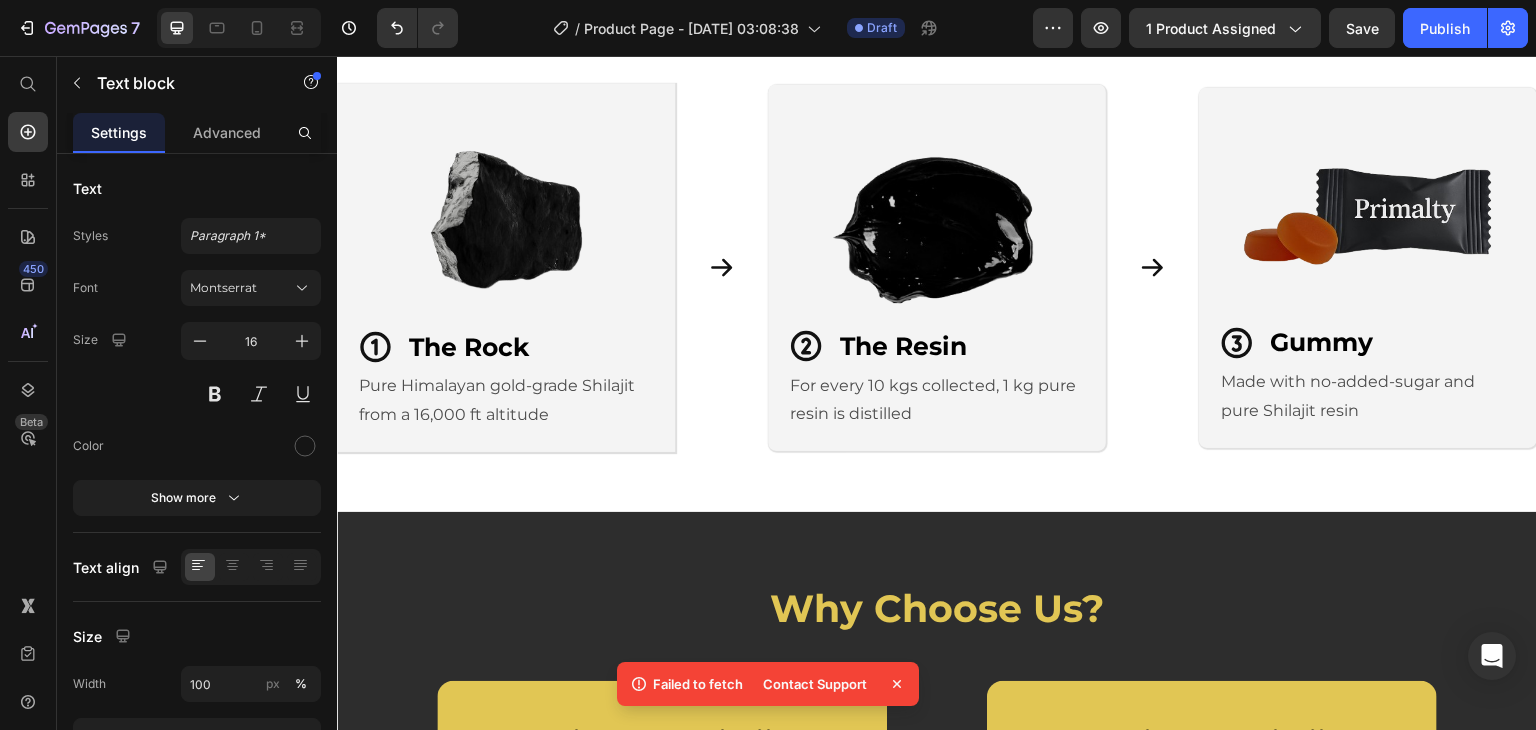 click at bounding box center [1365, -218] 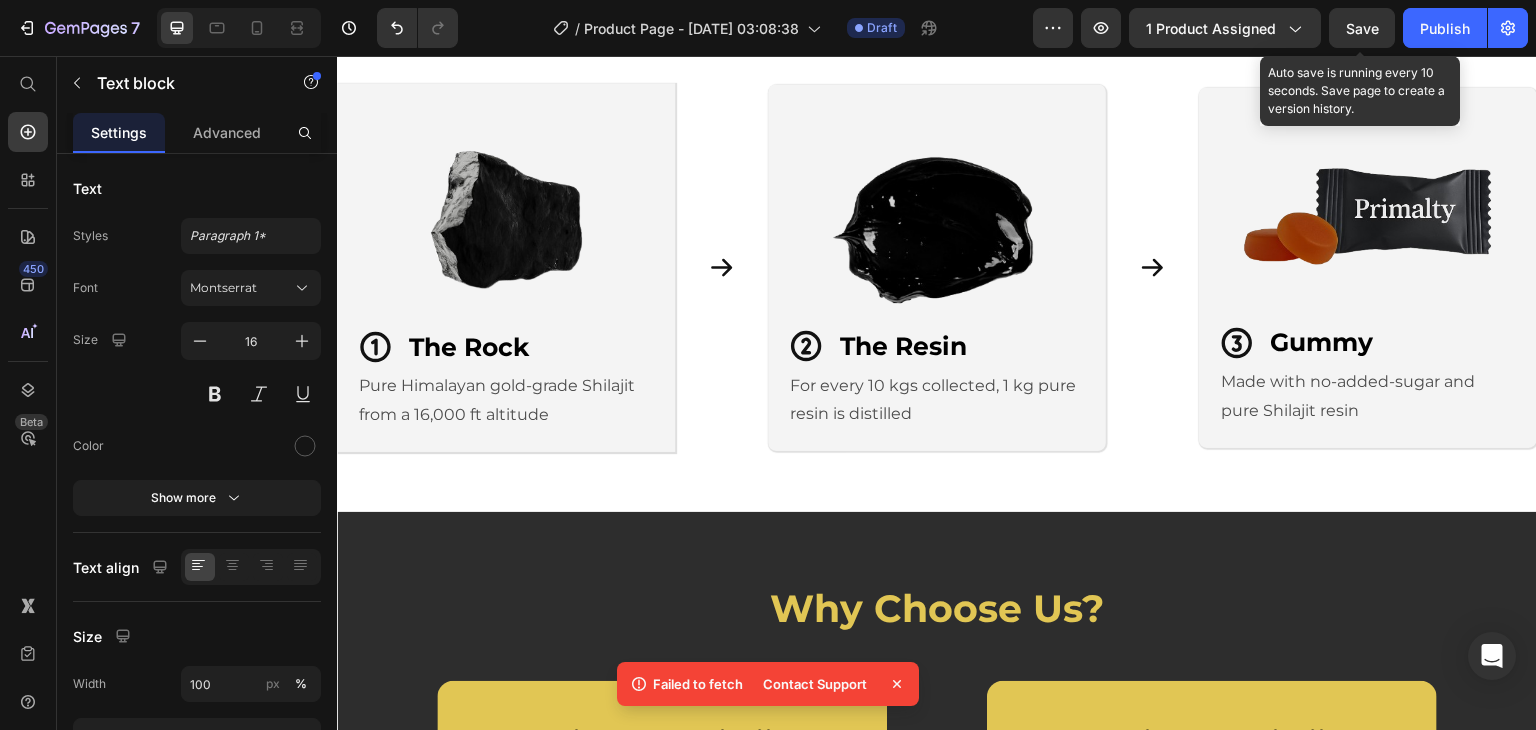 click on "Save" at bounding box center [1362, 28] 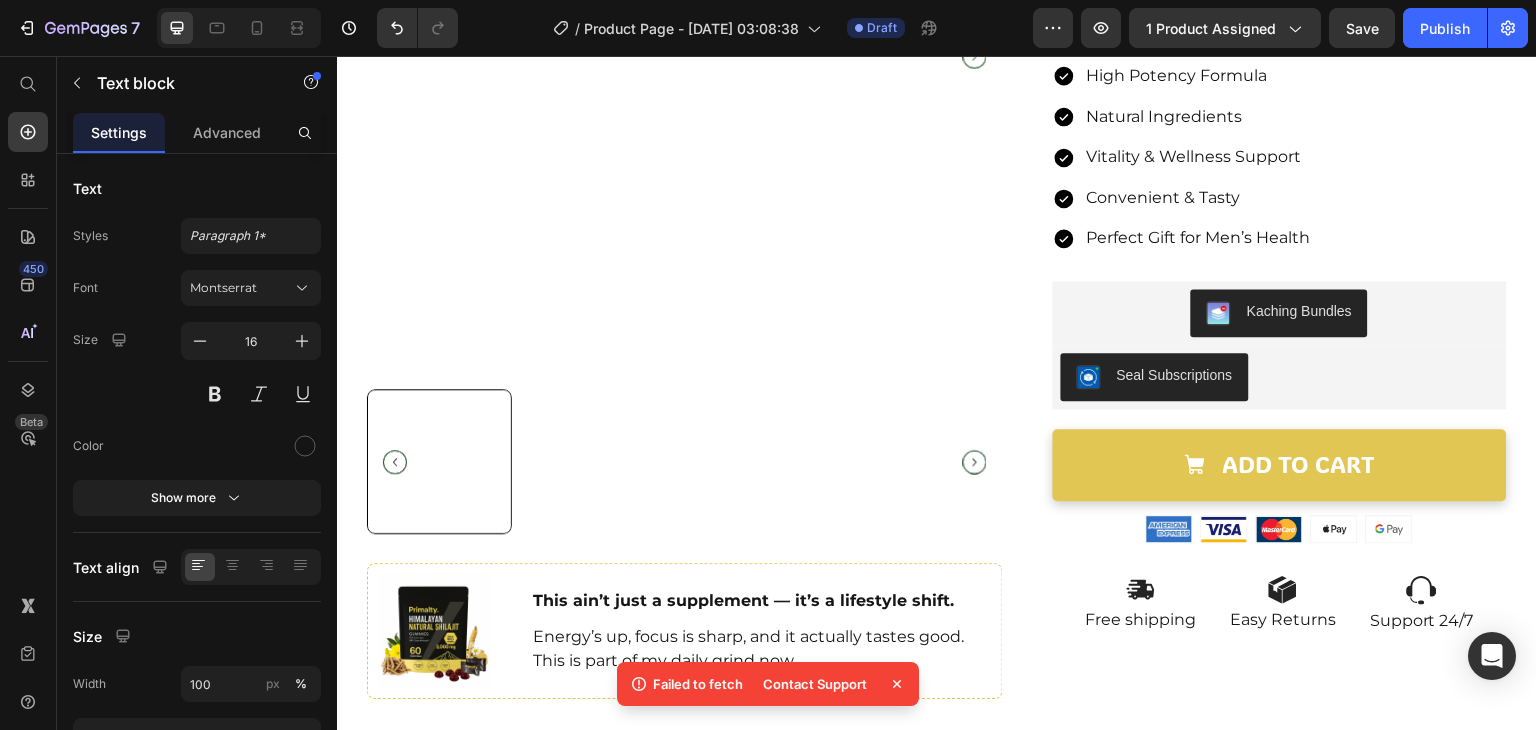 scroll, scrollTop: 571, scrollLeft: 0, axis: vertical 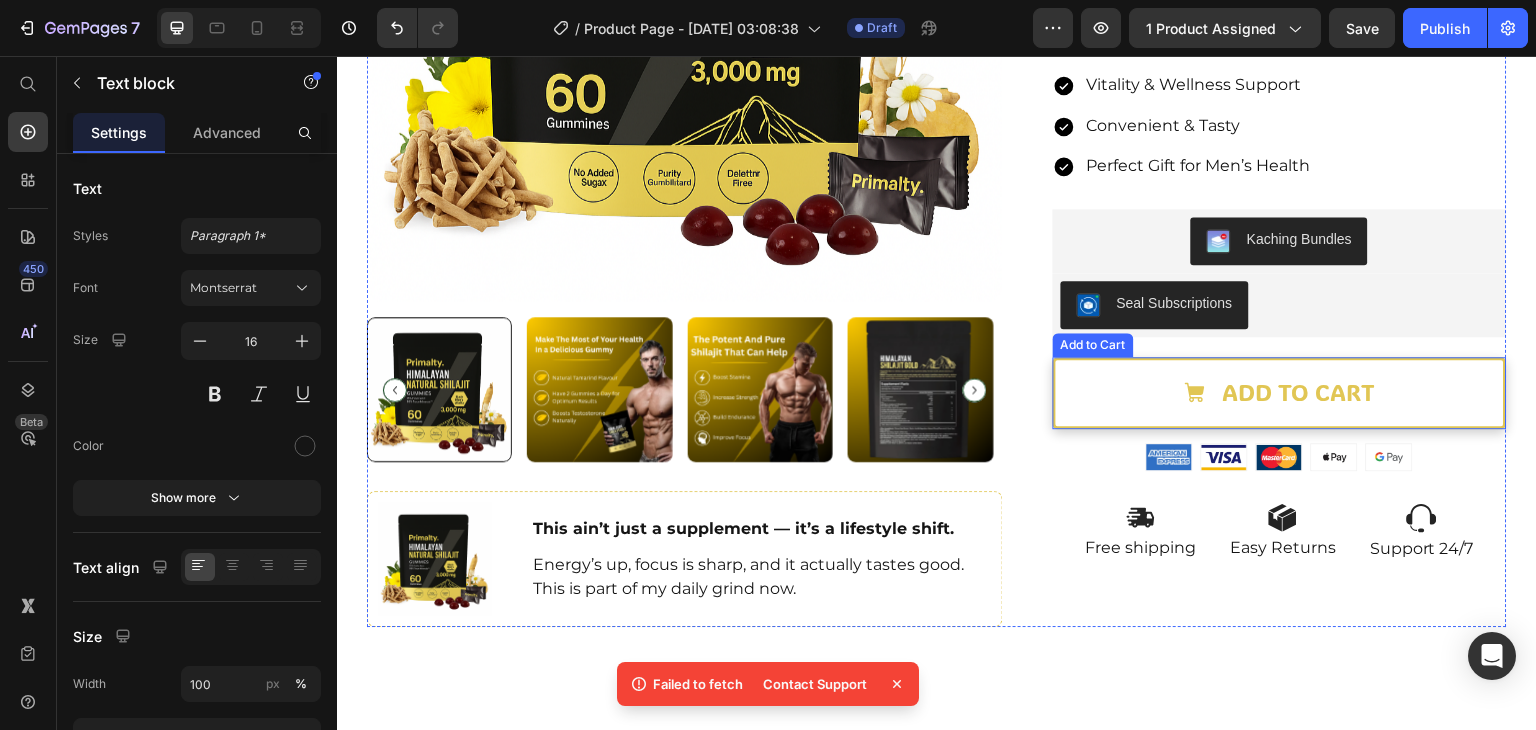 click on "Add to cart" at bounding box center (1280, 392) 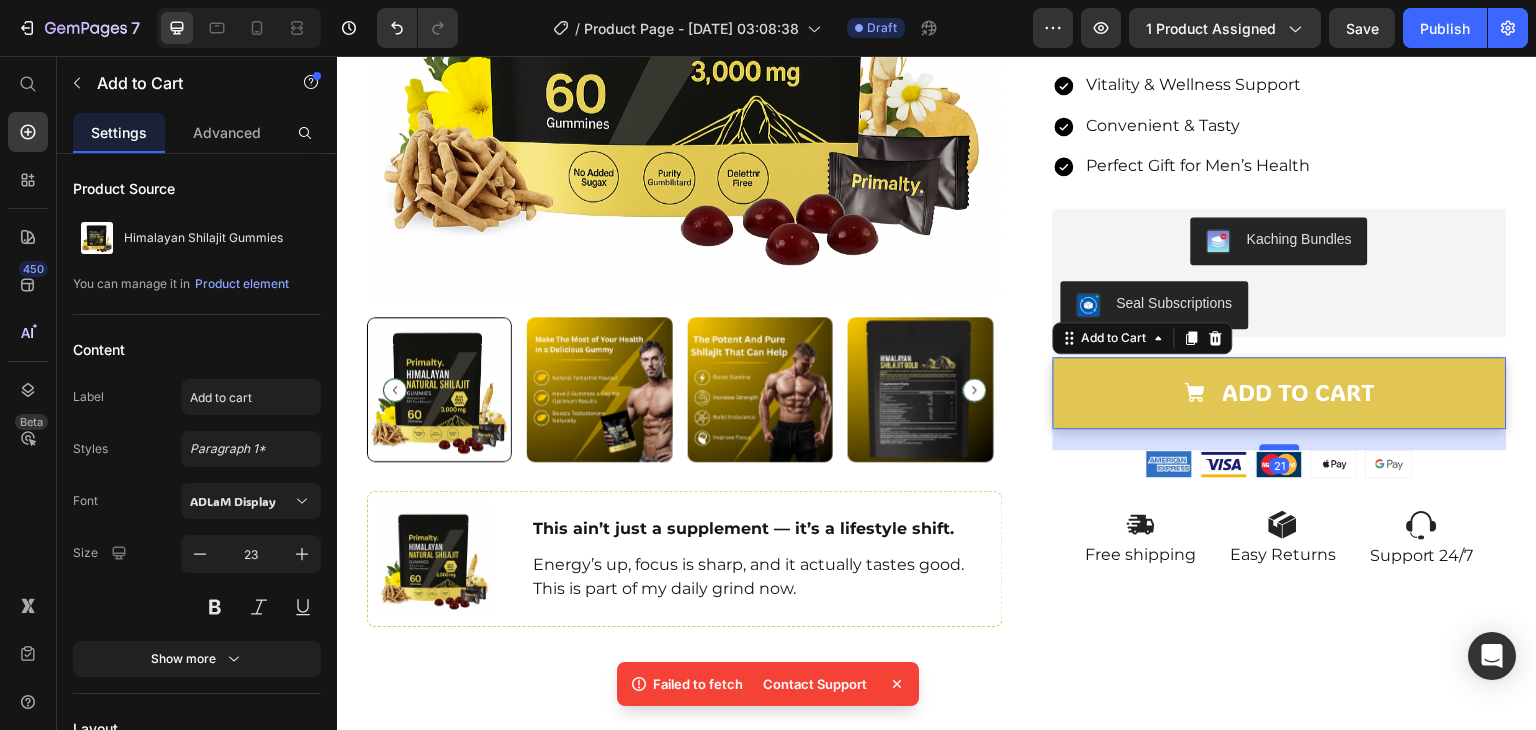 click at bounding box center [1280, 447] 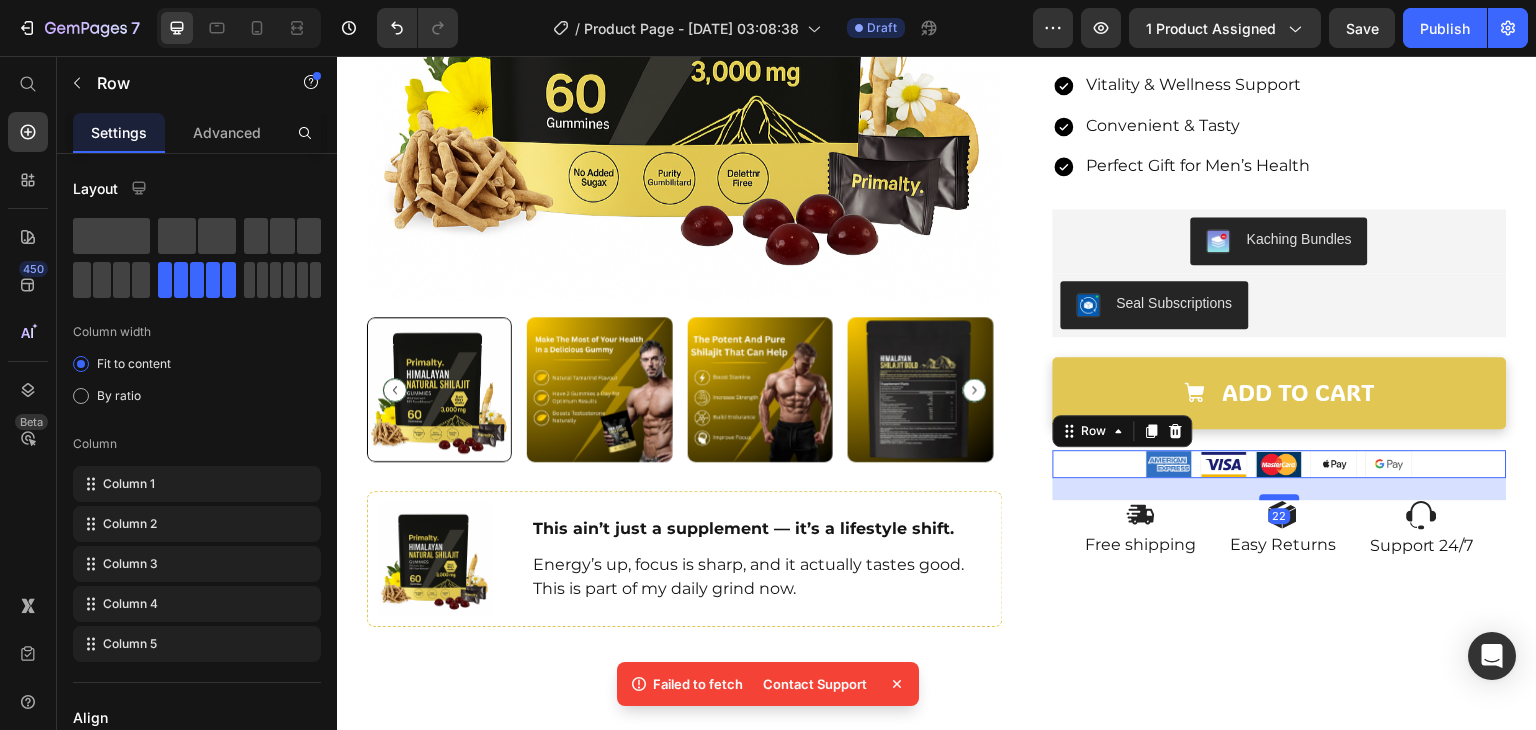 click at bounding box center [1280, 497] 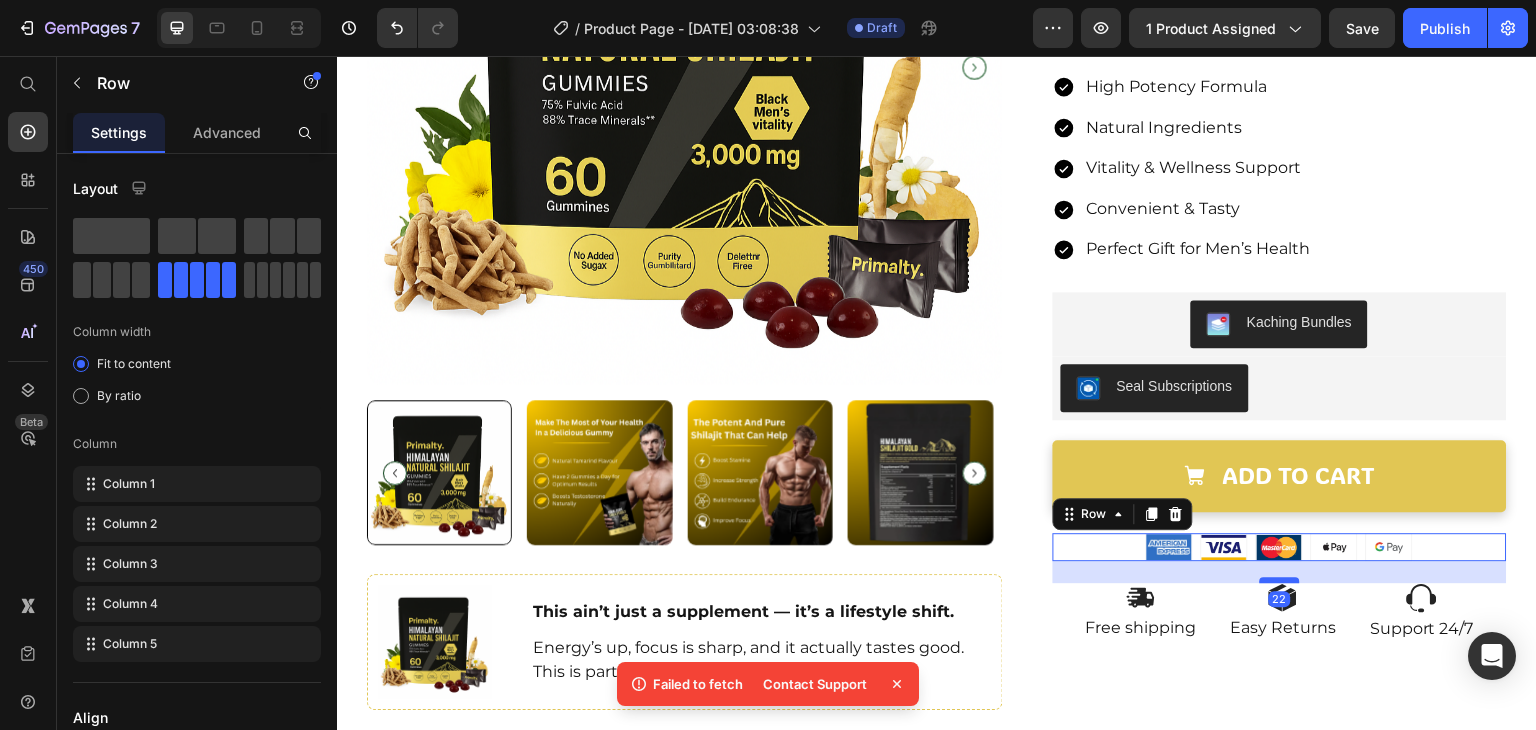 scroll, scrollTop: 483, scrollLeft: 0, axis: vertical 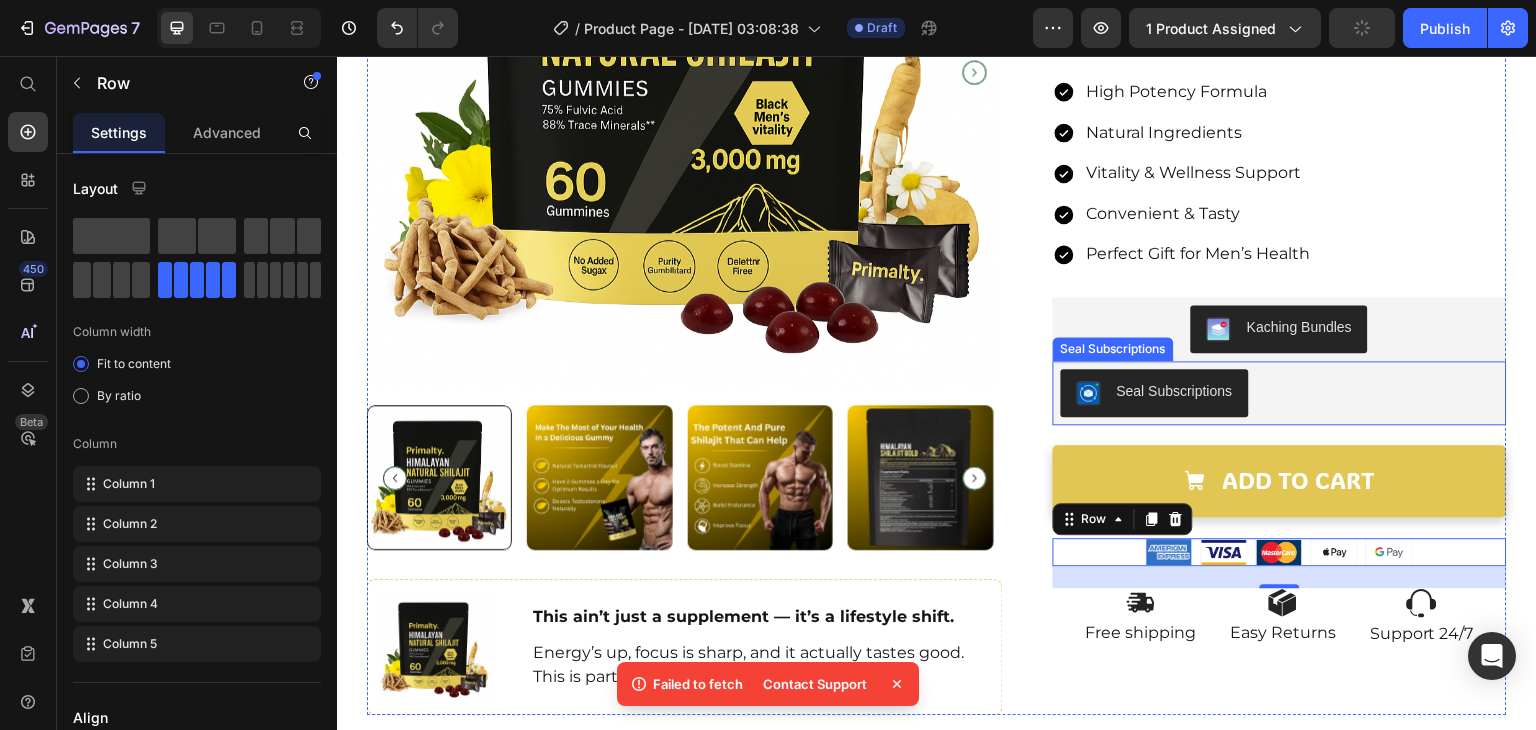 click on "Kaching Bundles" at bounding box center [1280, 329] 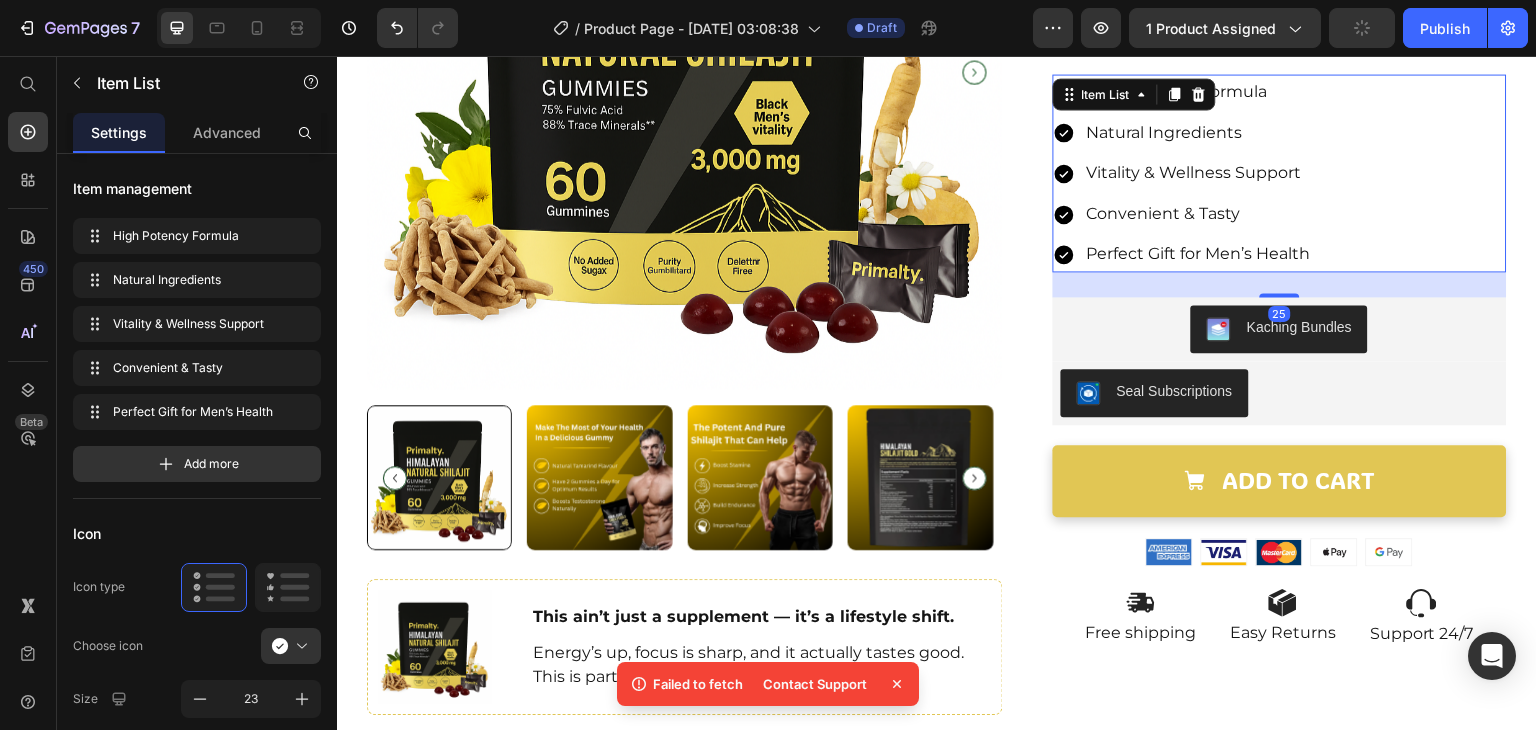 click on "High Potency Formula Natural Ingredients Vitality & Wellness Support Convenient & Tasty Perfect Gift for Men’s Health" at bounding box center (1280, 173) 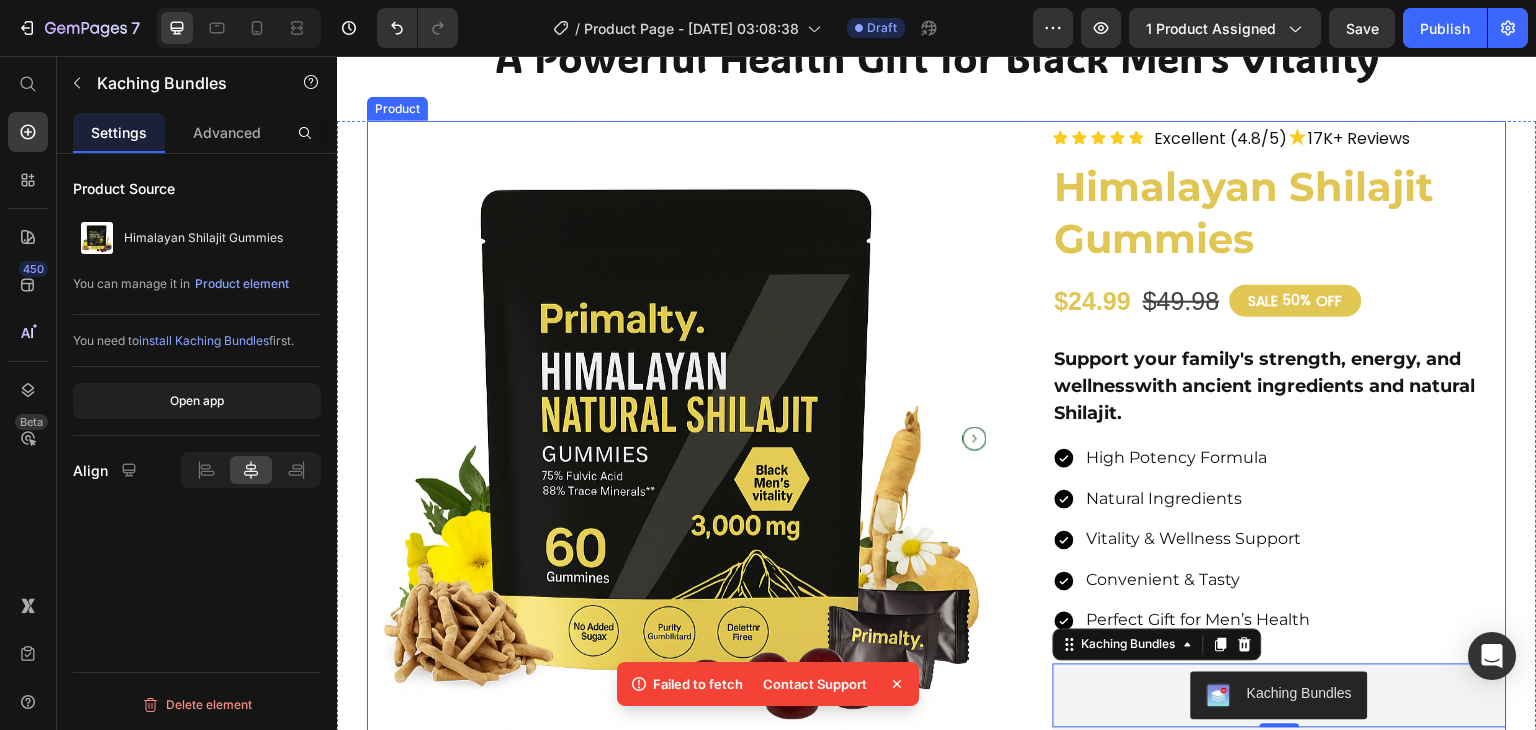 scroll, scrollTop: 108, scrollLeft: 0, axis: vertical 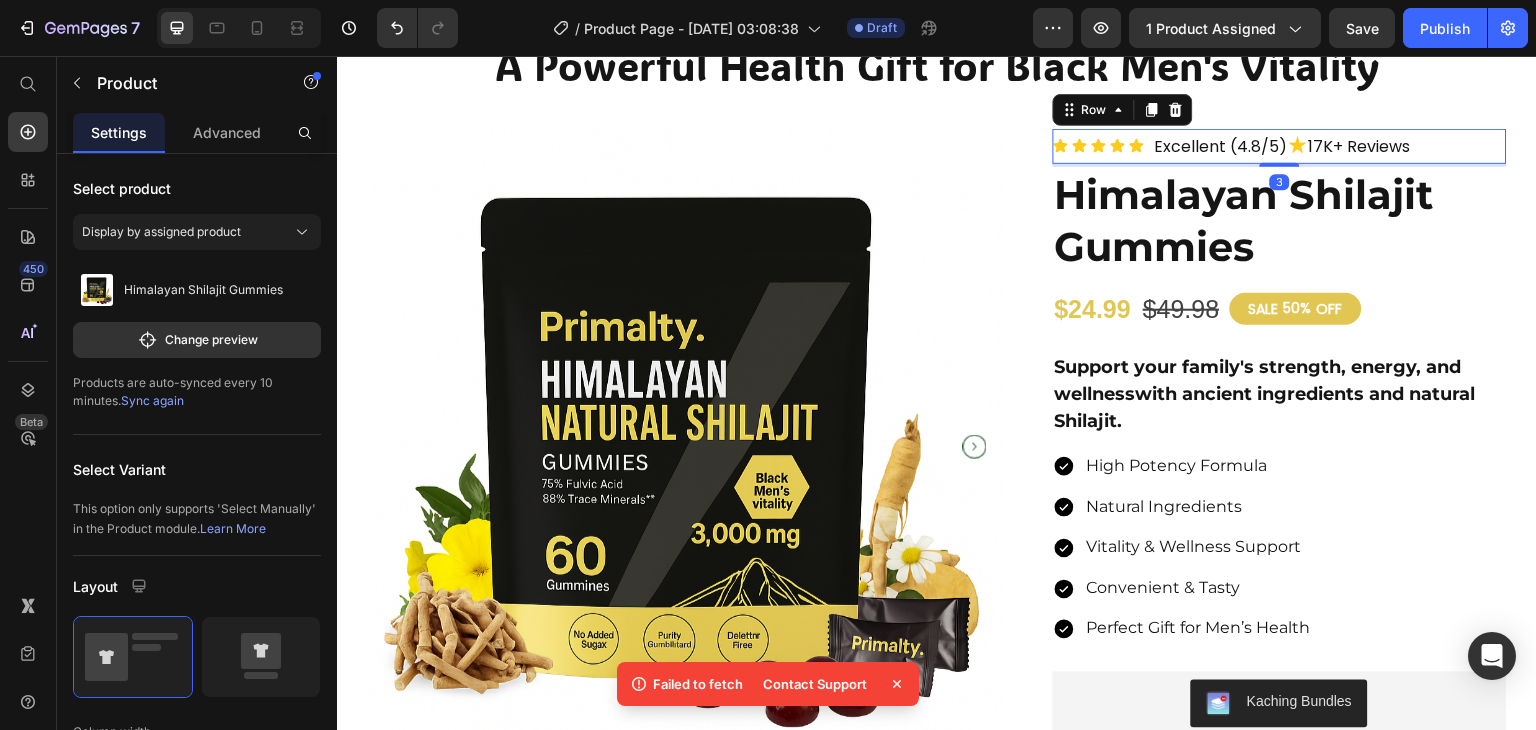 click on "Product Images Image This ain’t just a supplement — it’s a lifestyle shift. Text block Energy’s up, focus is sharp, and it actually tastes good. This is part of my daily grind now. Text block Row Row Icon Icon Icon Icon Icon Icon List Excellent (4.8/5)  ★  17K+ Reviews Text Block Row   3 Himalayan Shilajit Gummies Product Title $24.99 Product Price $49.98 Product Price SALE 50% OFF Discount Tag Row Support your family's strength, energy, and wellness  with ancient ingredients and natural Shilajit. Text block High Potency Formula Natural Ingredients Vitality & Wellness Support Convenient & Tasty Perfect Gift for Men’s Health Item List Kaching Bundles Kaching Bundles Seal Subscriptions Seal Subscriptions Seal Subscriptions Seal Subscriptions
Add to cart Add to Cart Image Image Image Image Image Row Image Free shipping  Text Block Image Easy Returns Text Block Image Support 24/7 Text Block Row Product" at bounding box center [937, 609] 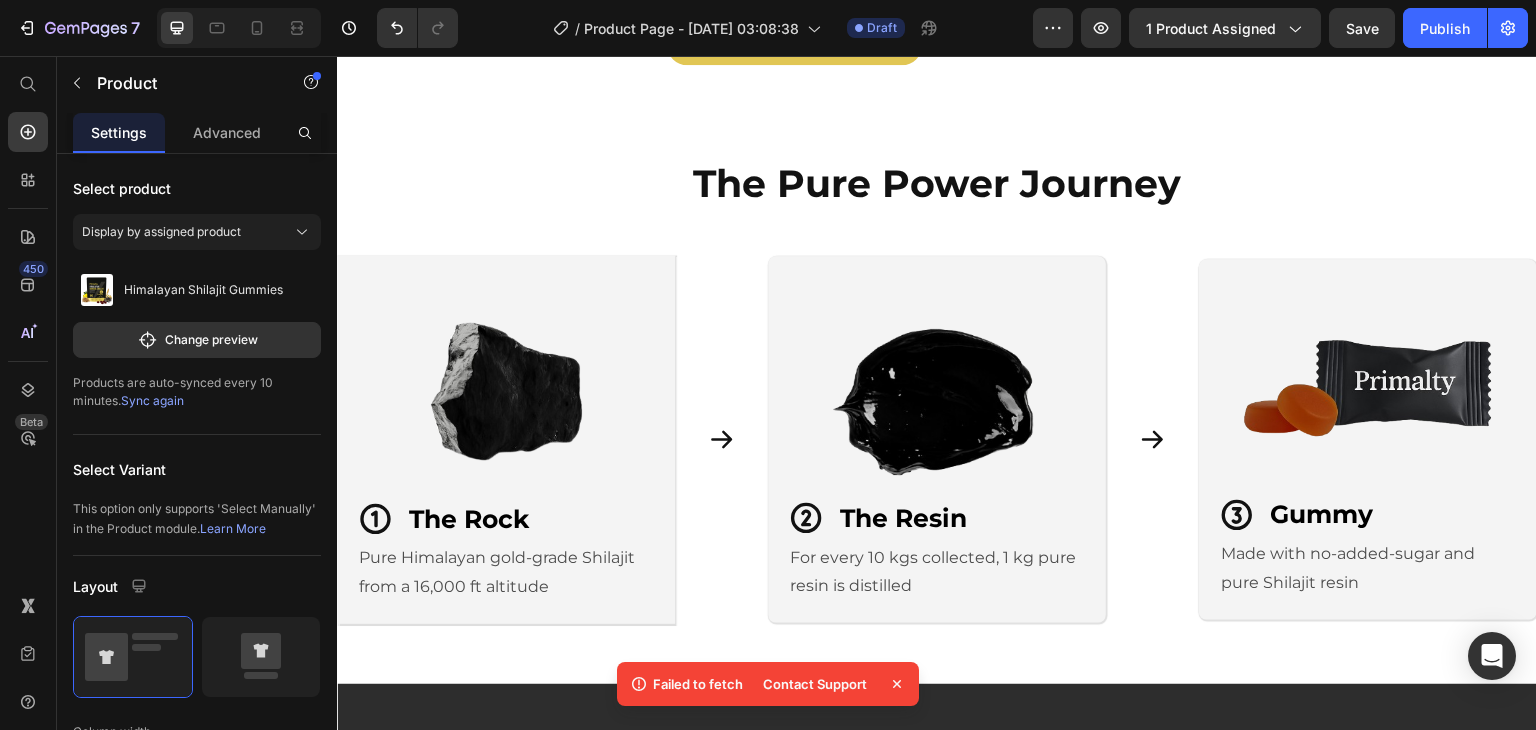 scroll, scrollTop: 2676, scrollLeft: 0, axis: vertical 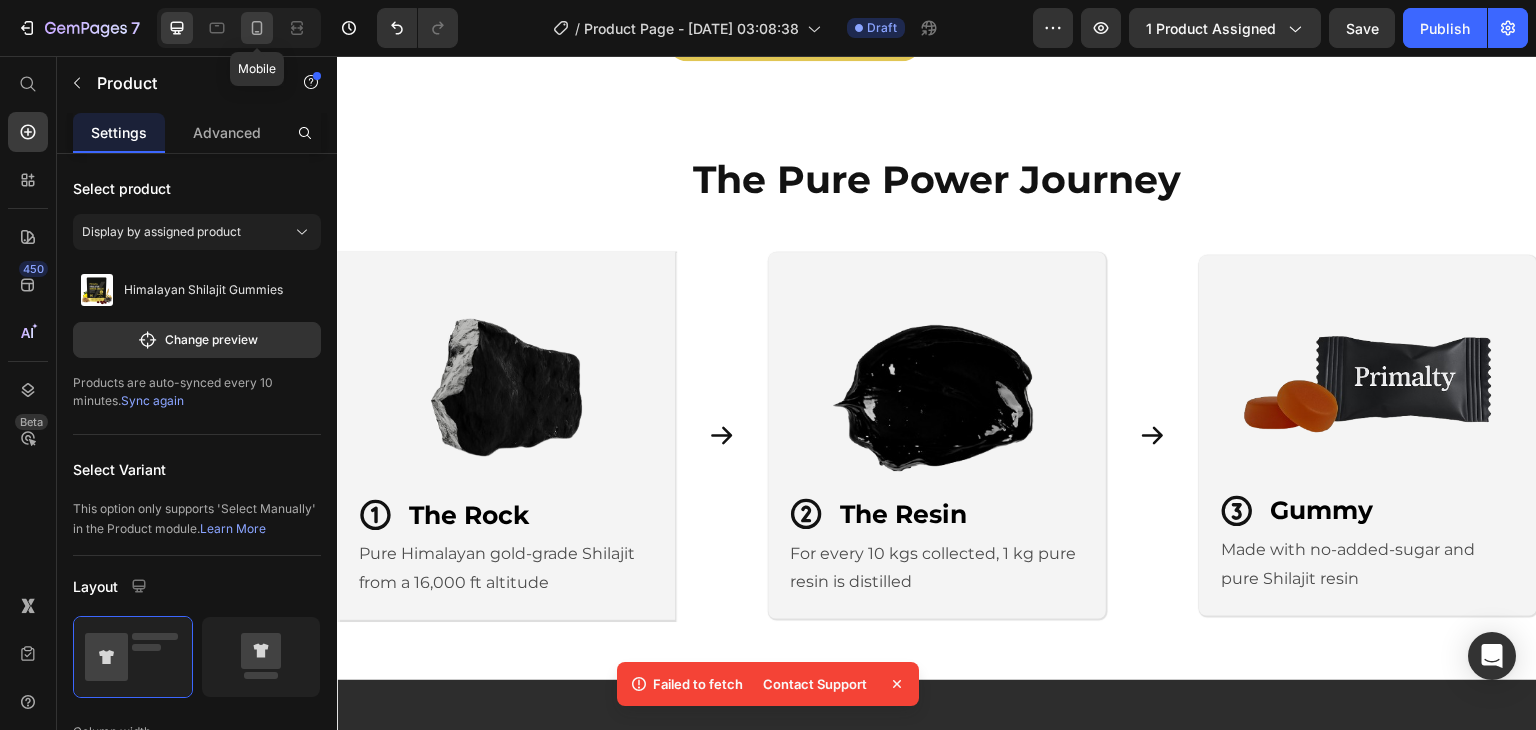 click 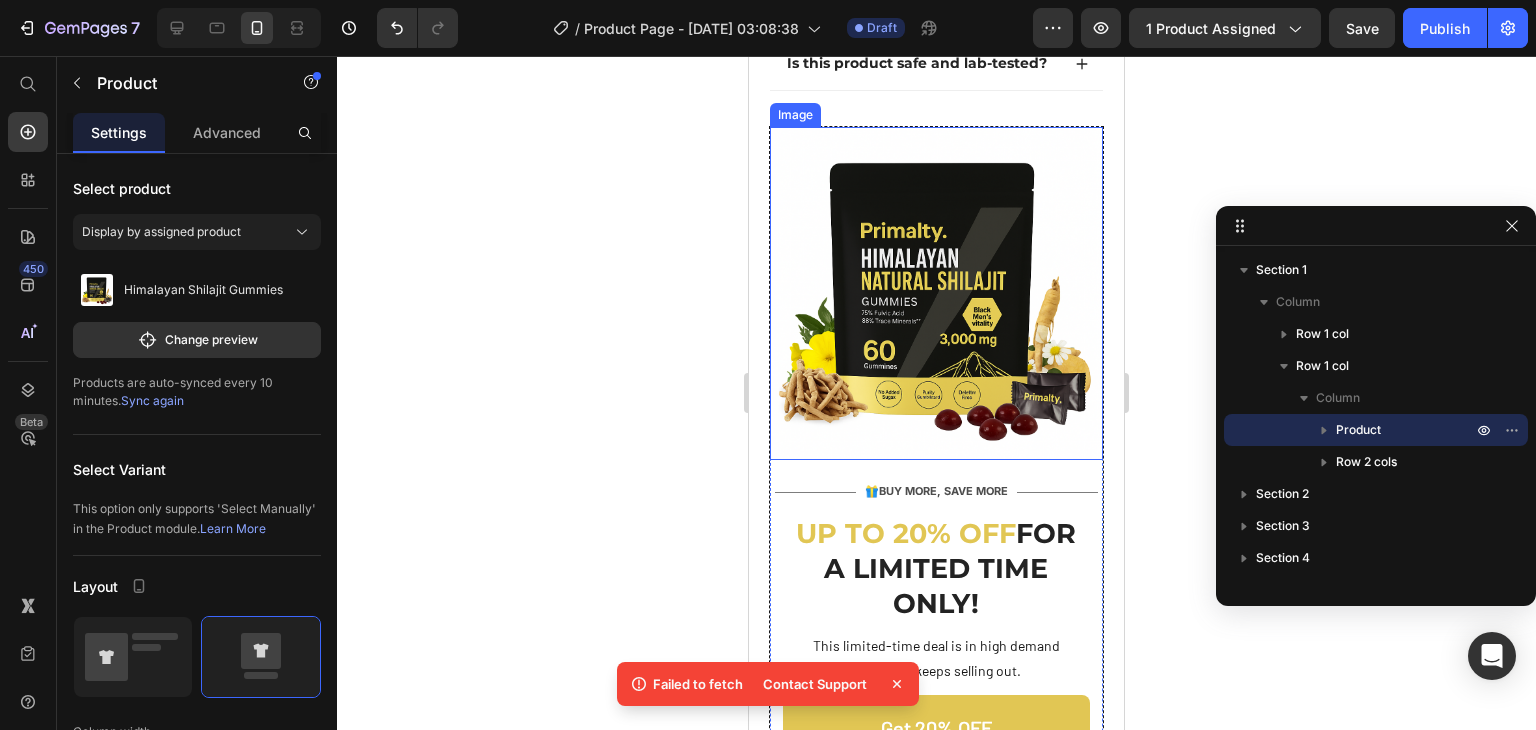 scroll, scrollTop: 8631, scrollLeft: 0, axis: vertical 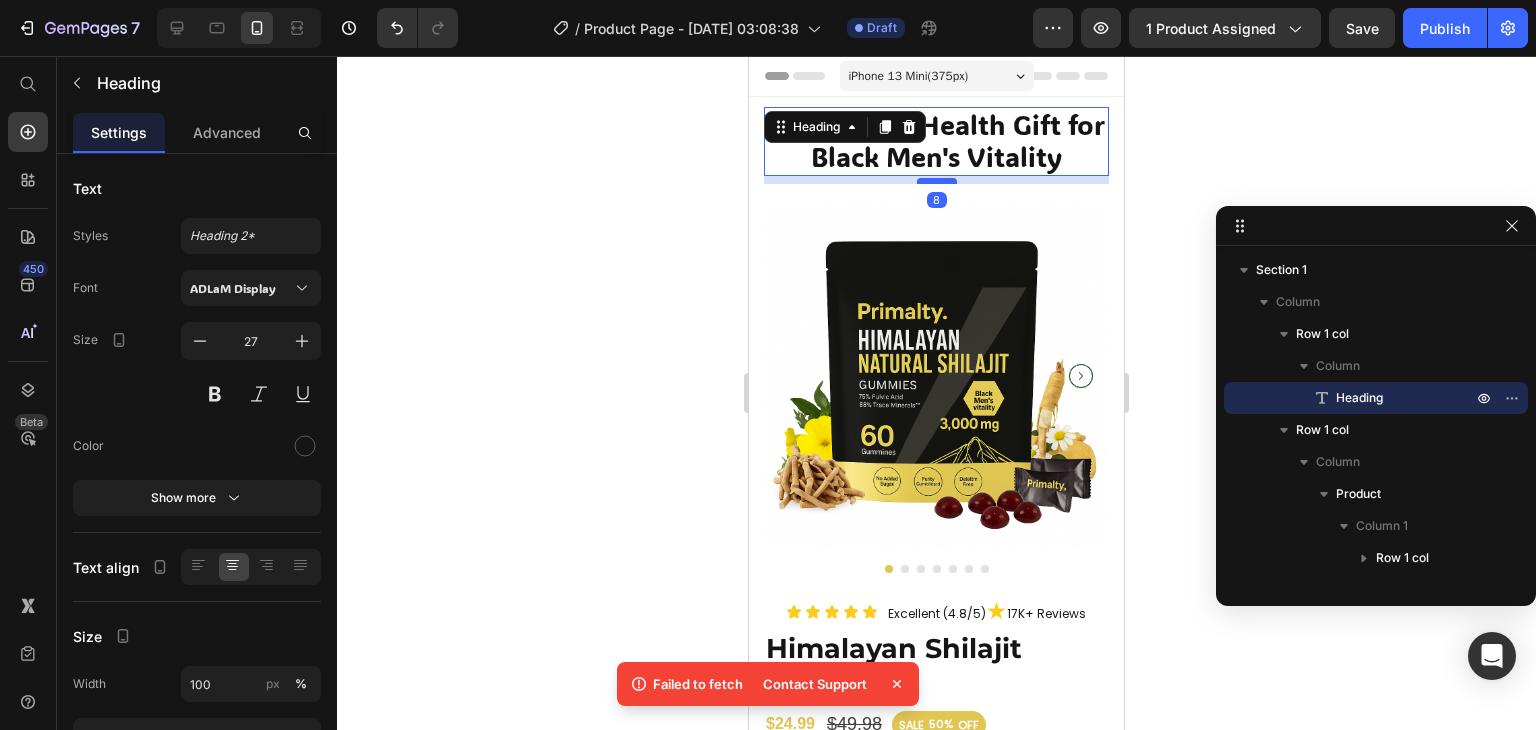 click at bounding box center (937, 181) 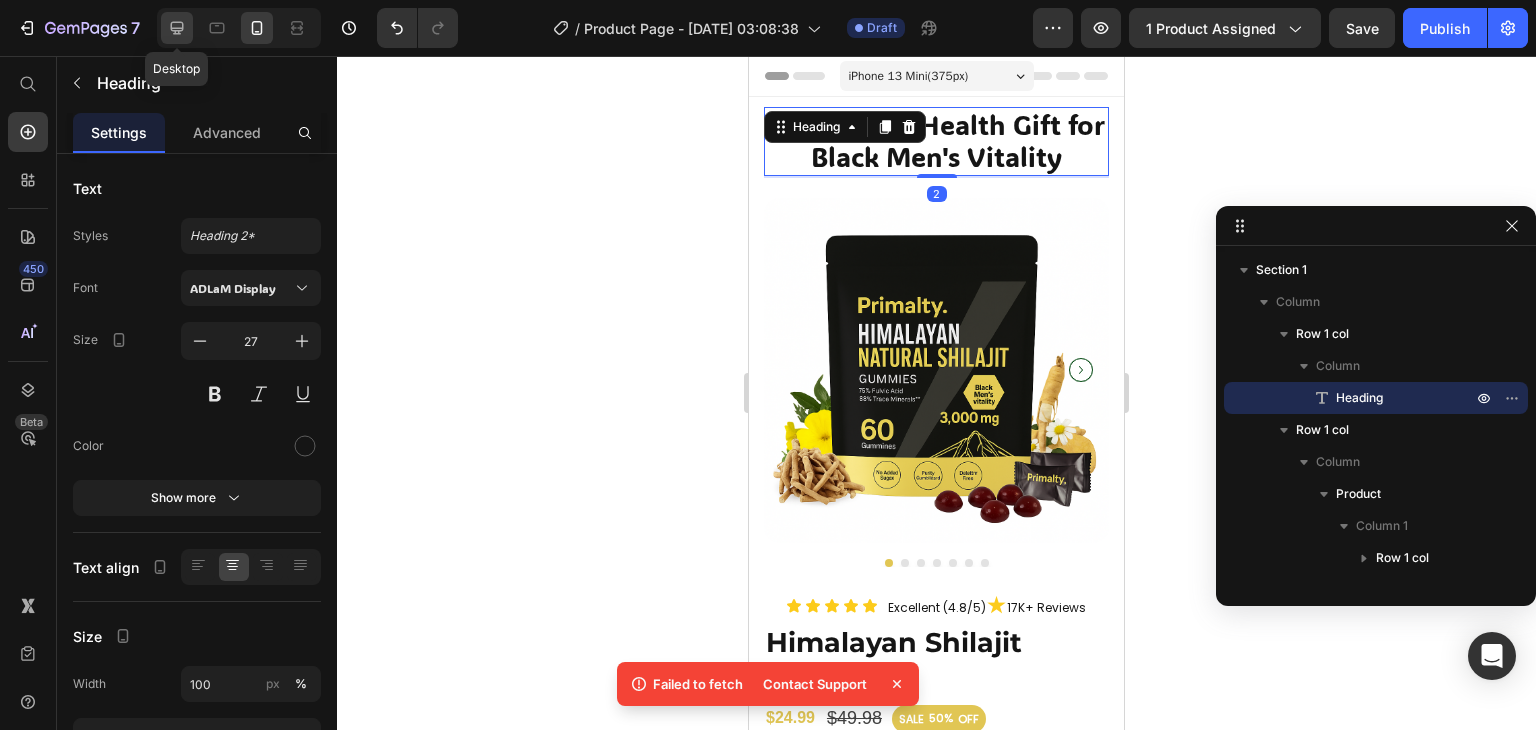 click 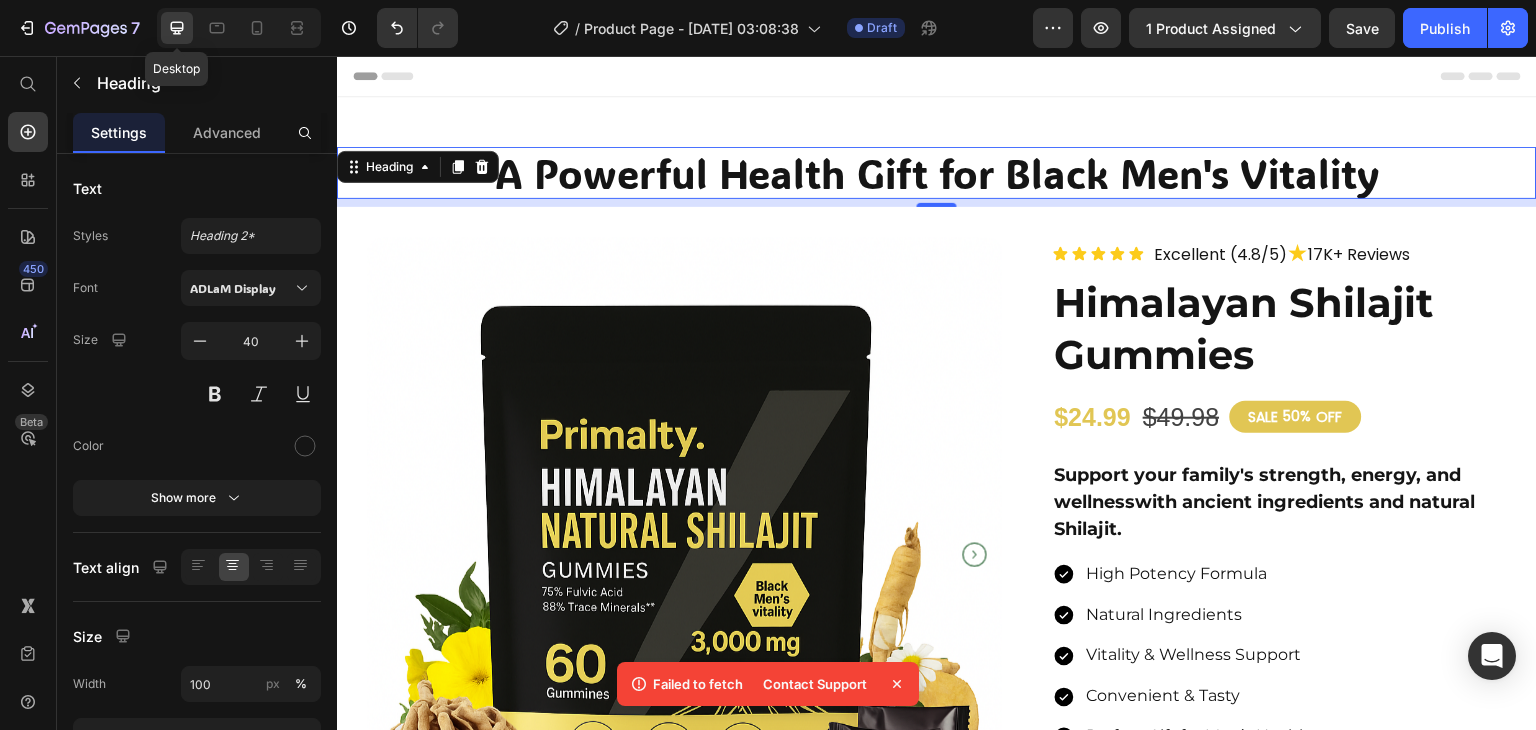 scroll, scrollTop: 20, scrollLeft: 0, axis: vertical 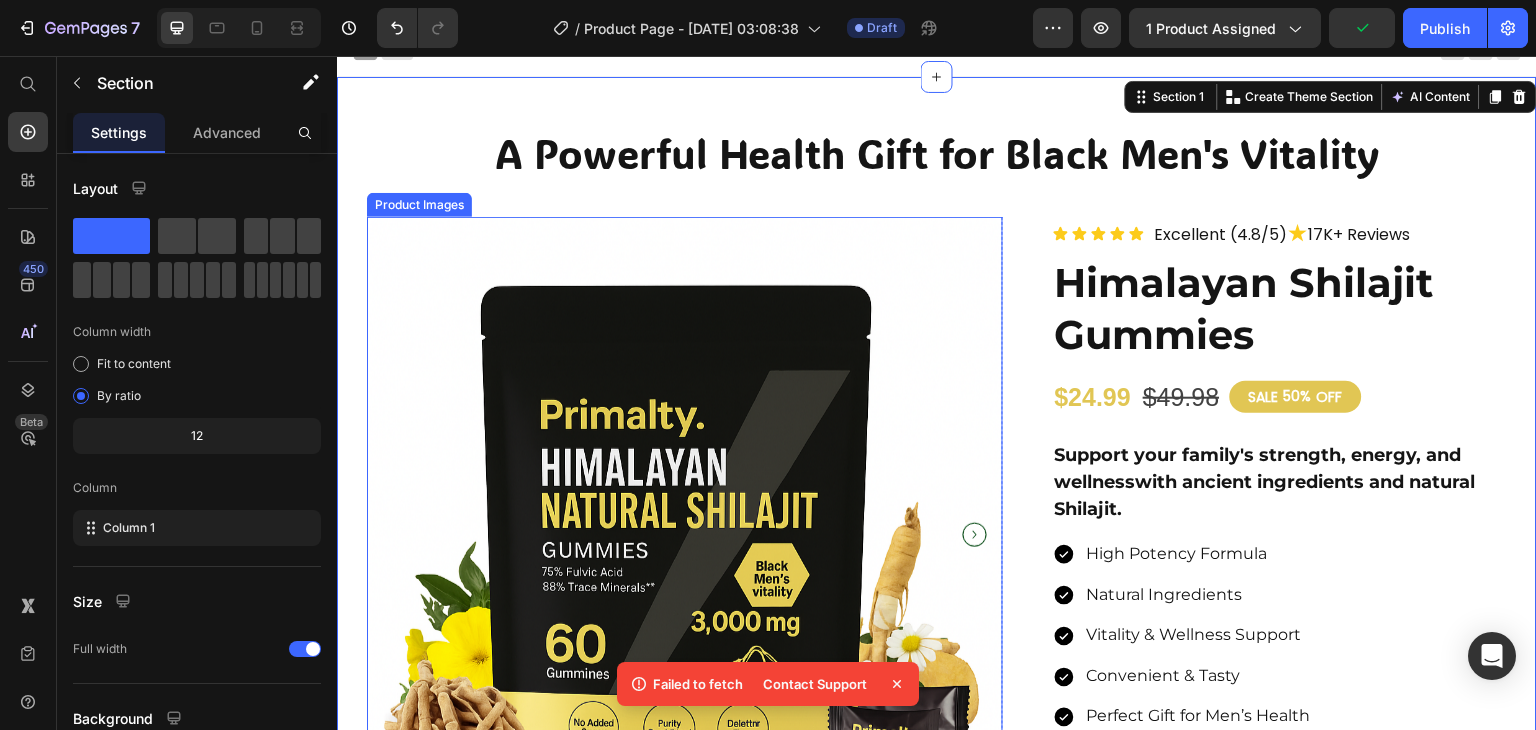 click at bounding box center [685, 535] 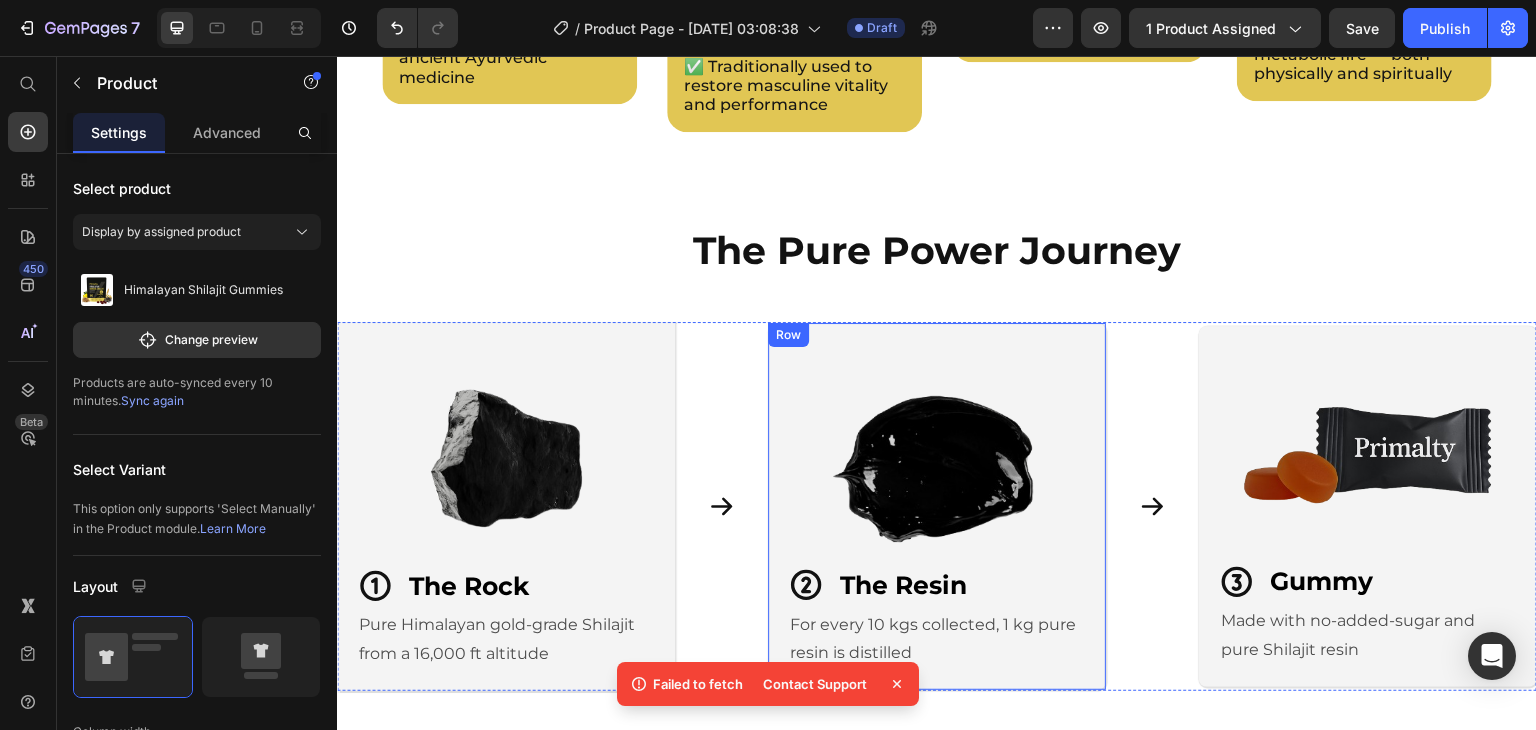 scroll, scrollTop: 3329, scrollLeft: 0, axis: vertical 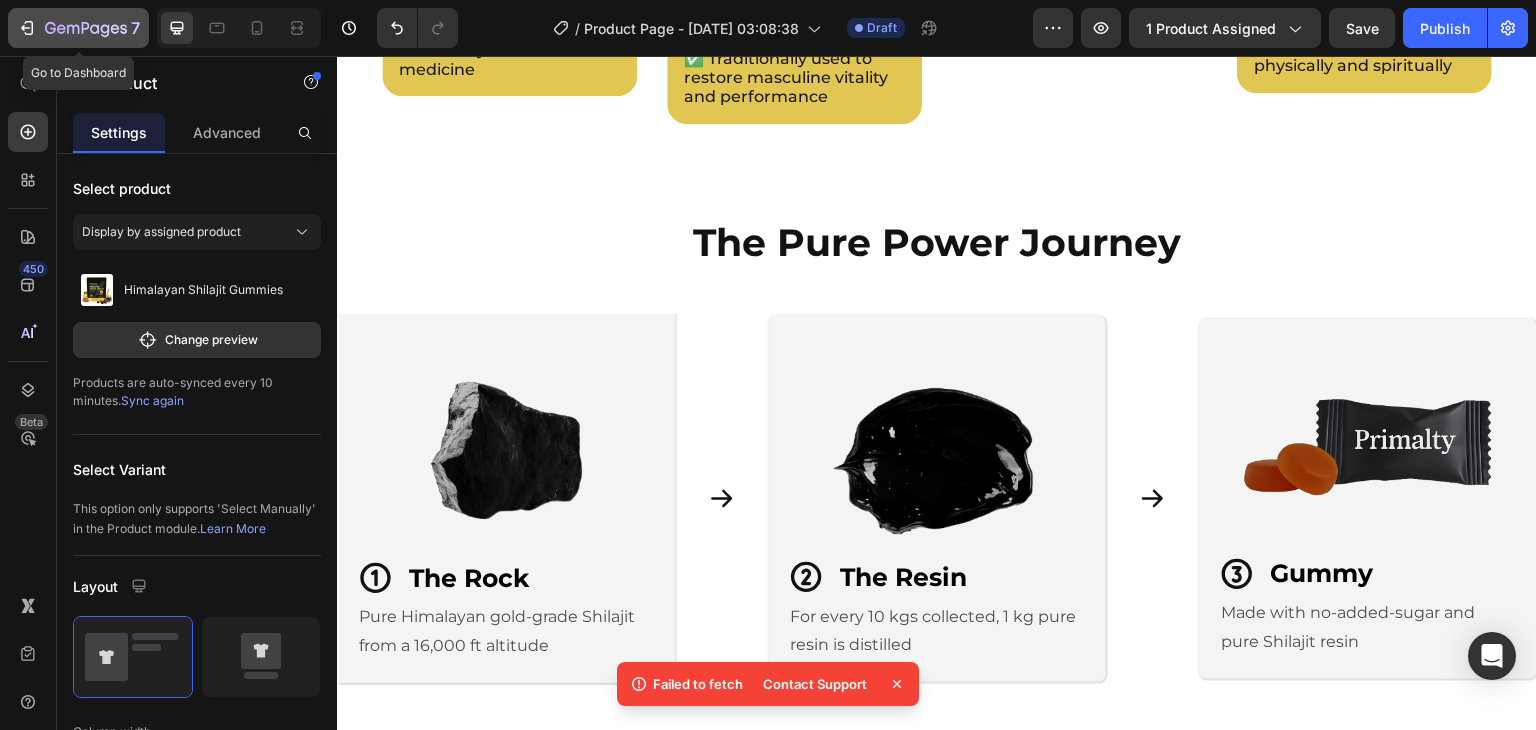 click 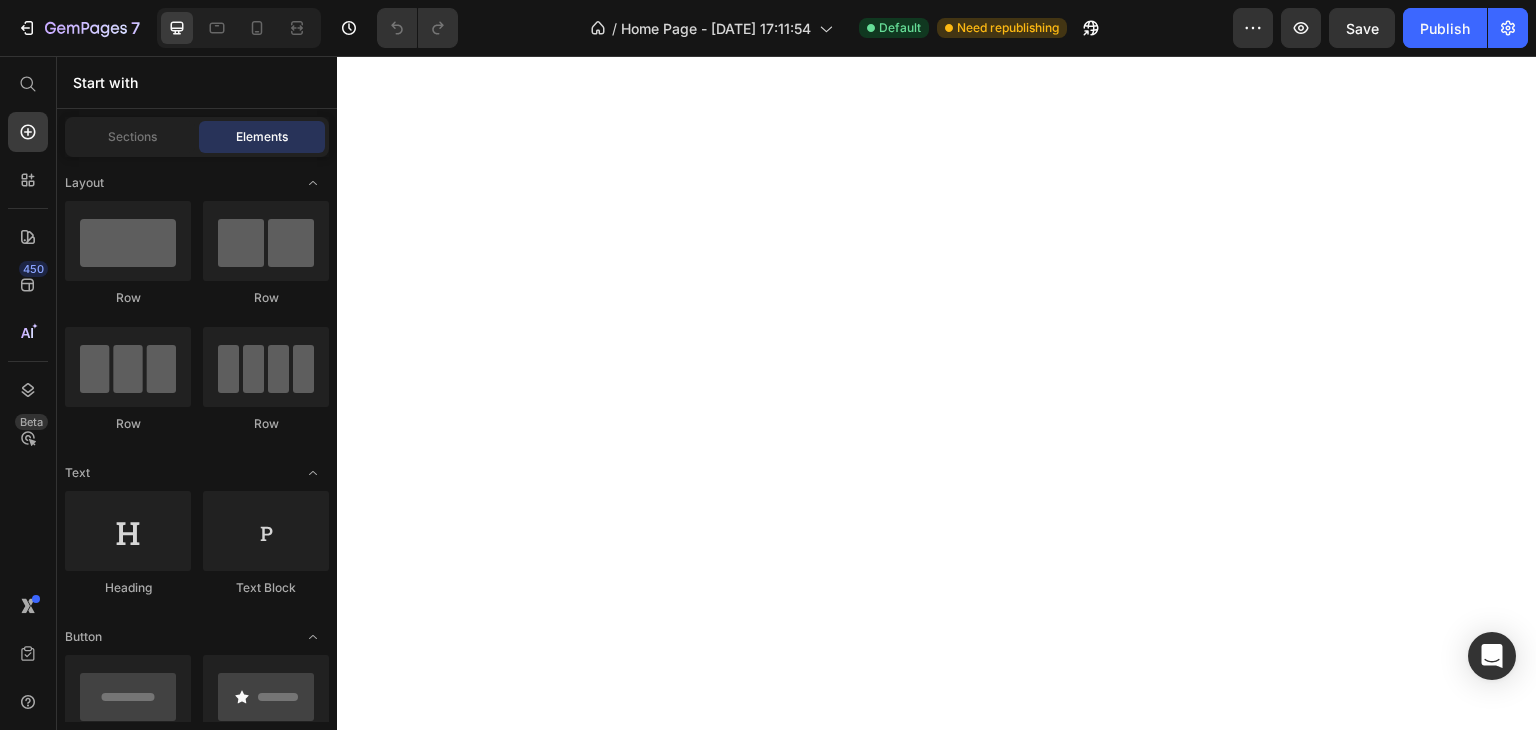 scroll, scrollTop: 0, scrollLeft: 0, axis: both 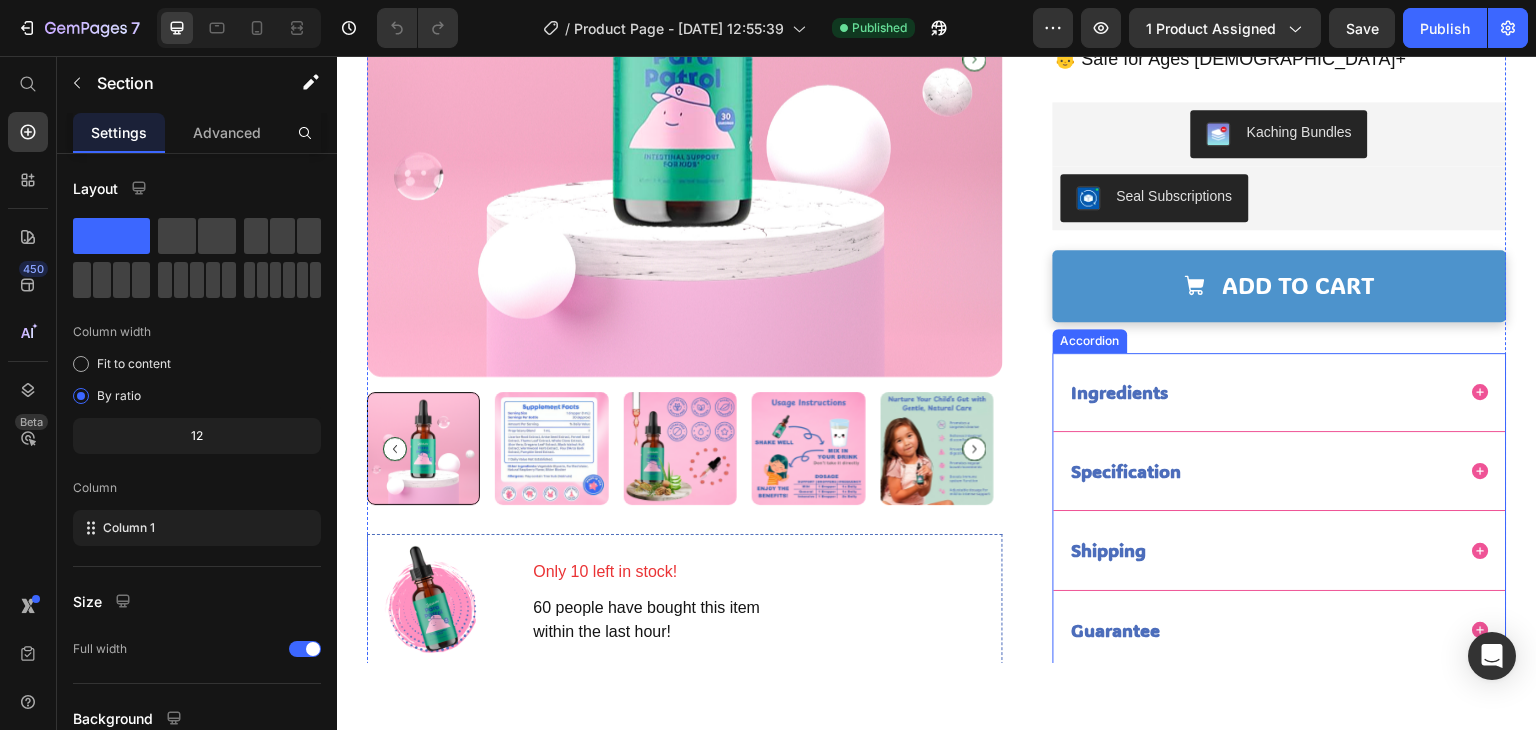 click on "Ingredients" at bounding box center (1262, 391) 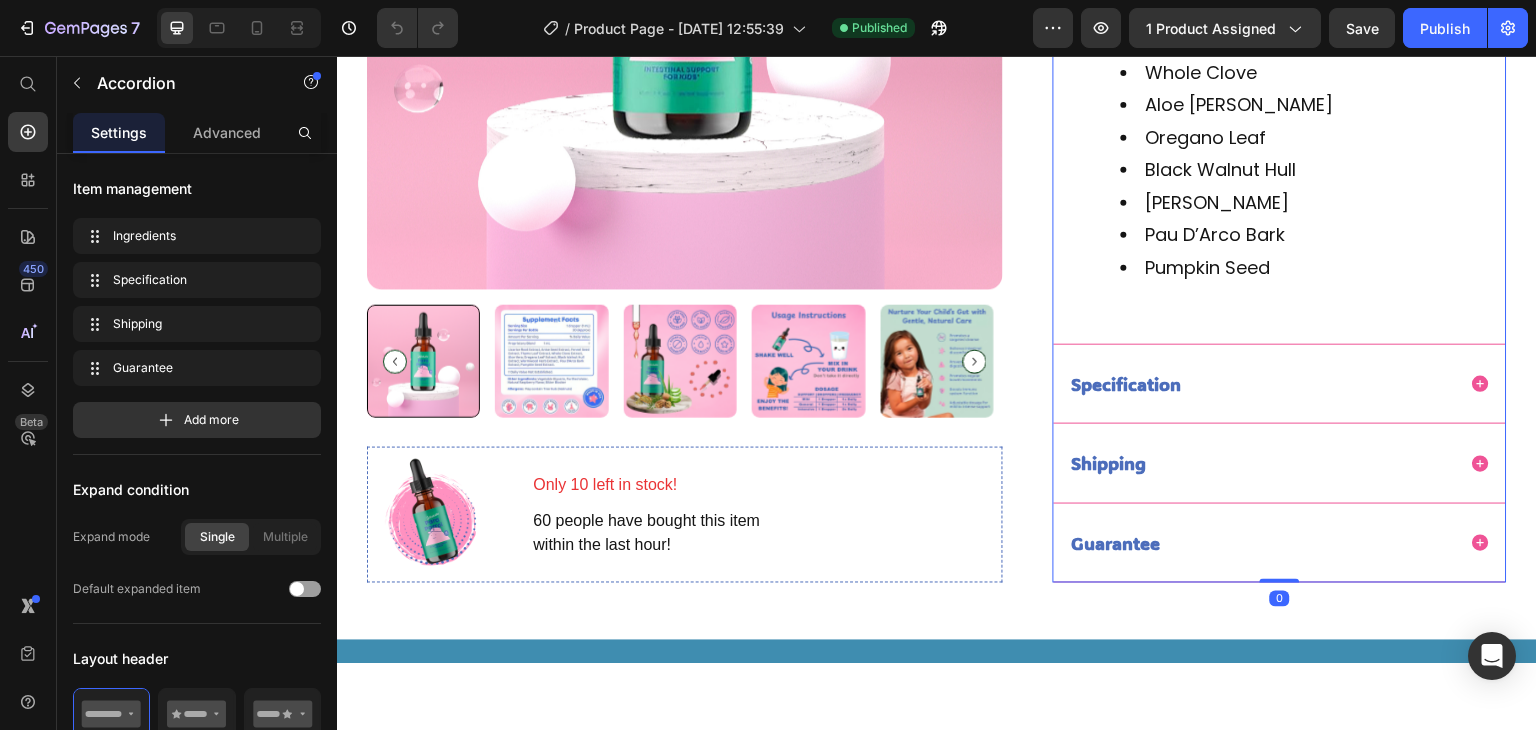 scroll, scrollTop: 1301, scrollLeft: 0, axis: vertical 